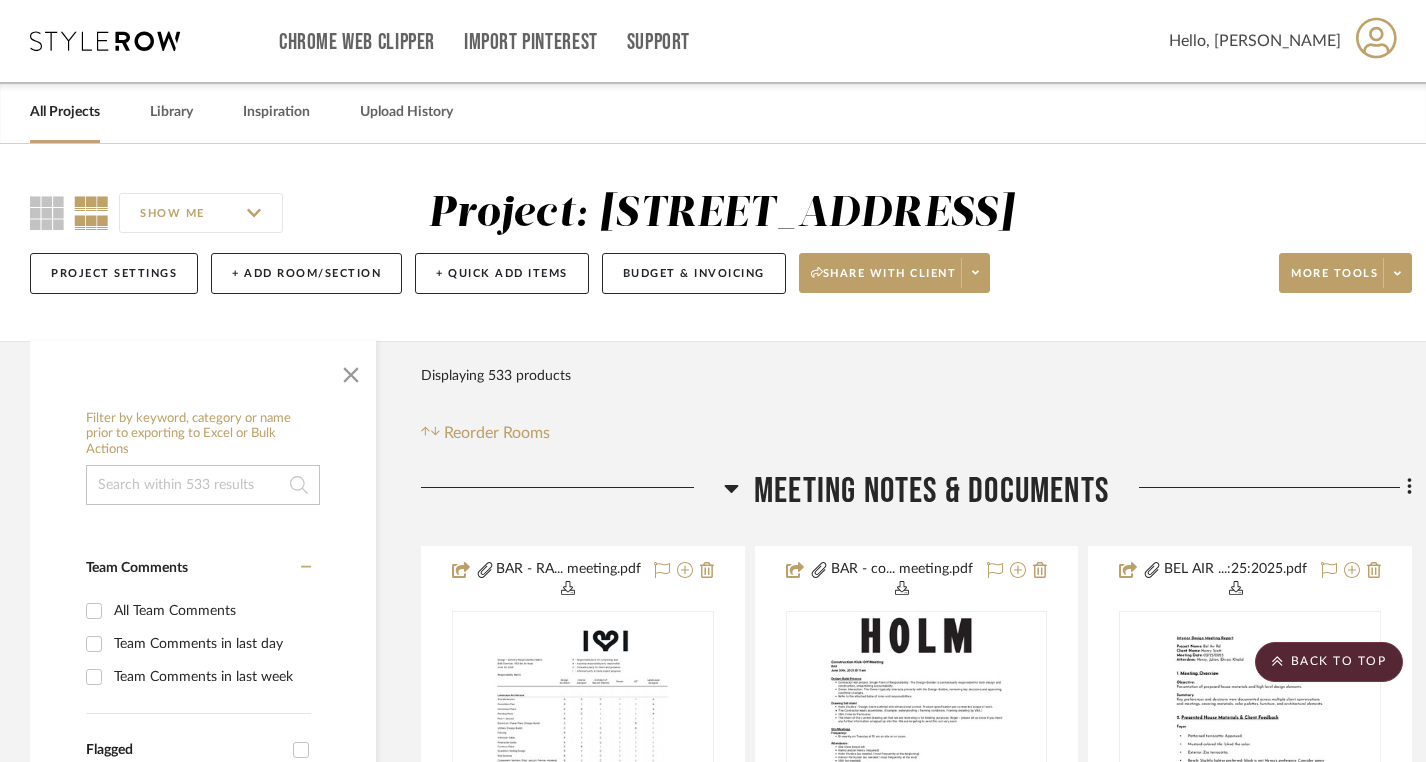 scroll, scrollTop: 21034, scrollLeft: 0, axis: vertical 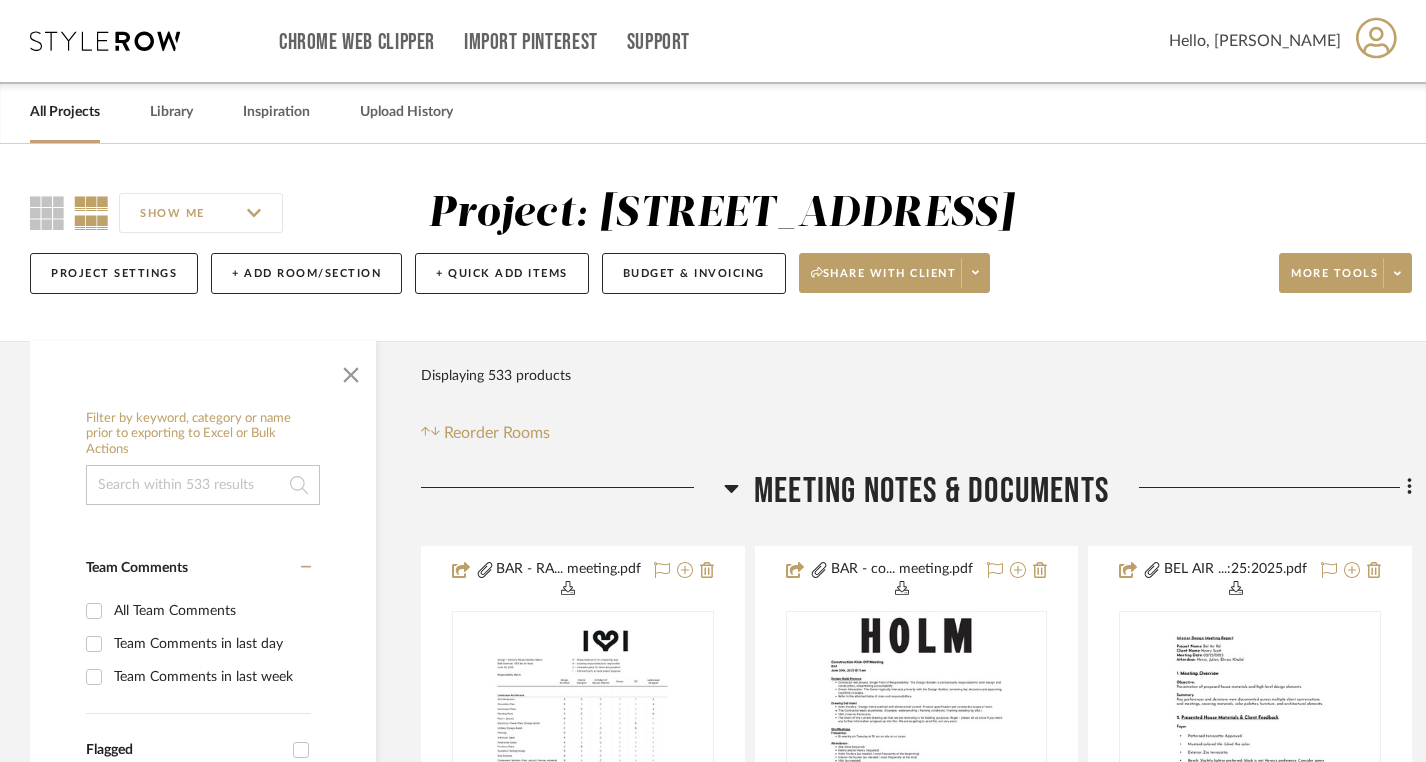 click at bounding box center (105, 41) 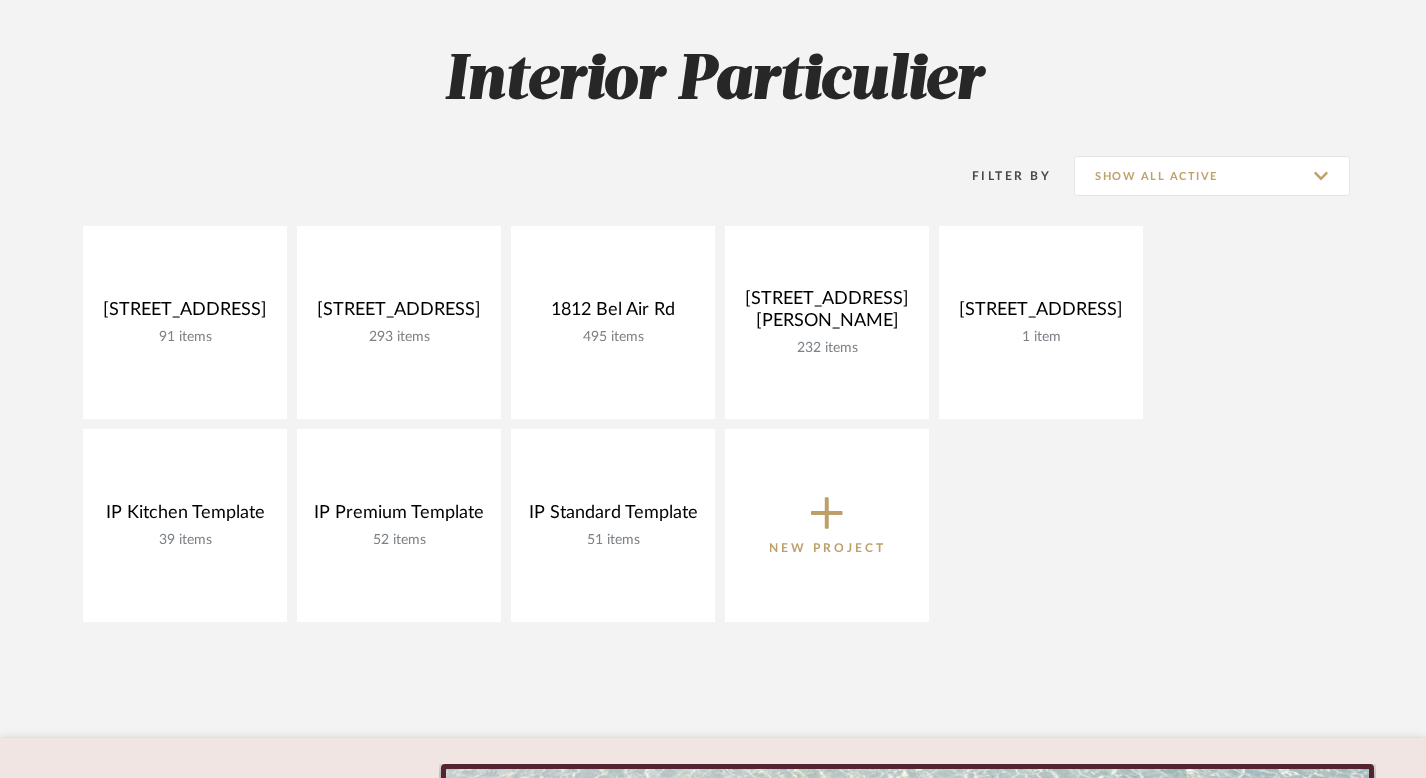 scroll, scrollTop: 0, scrollLeft: 0, axis: both 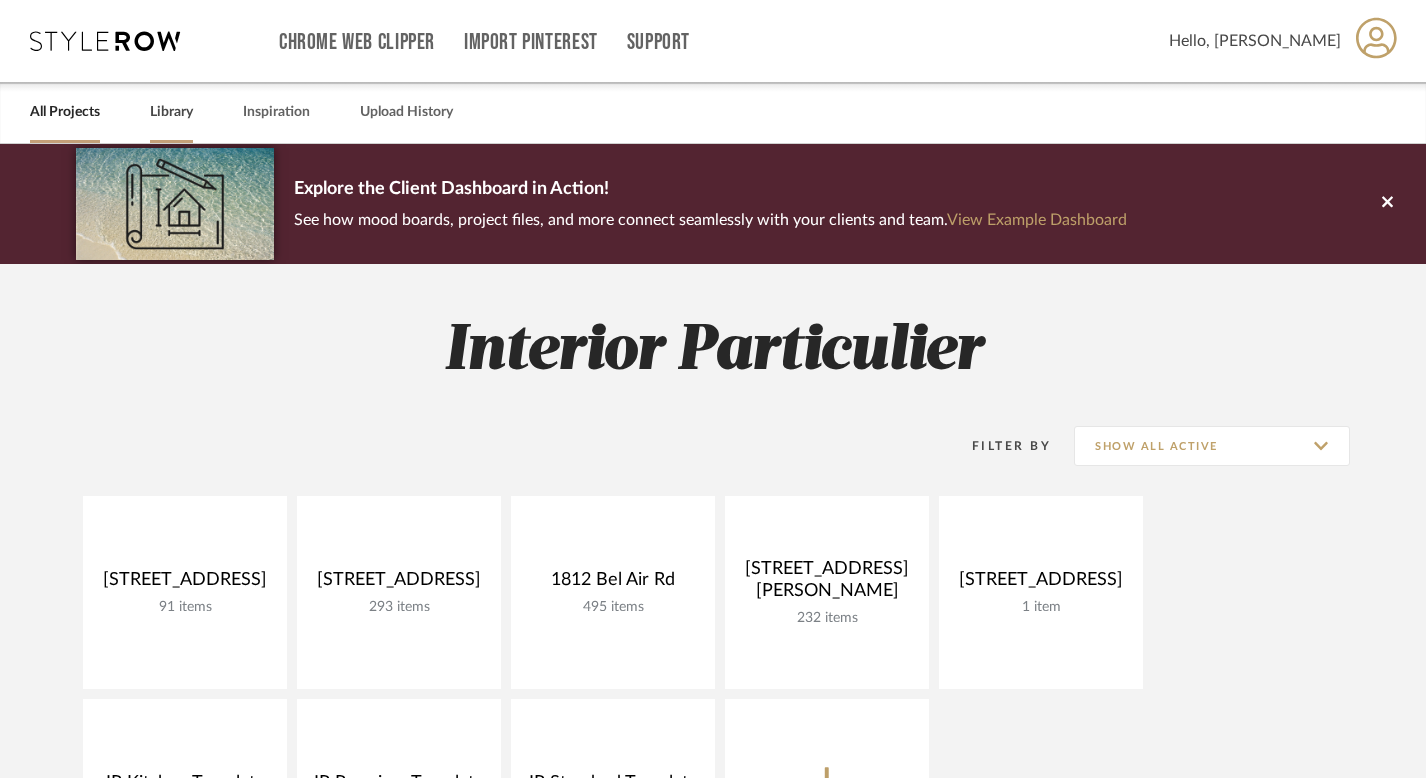 click on "Library" at bounding box center [171, 112] 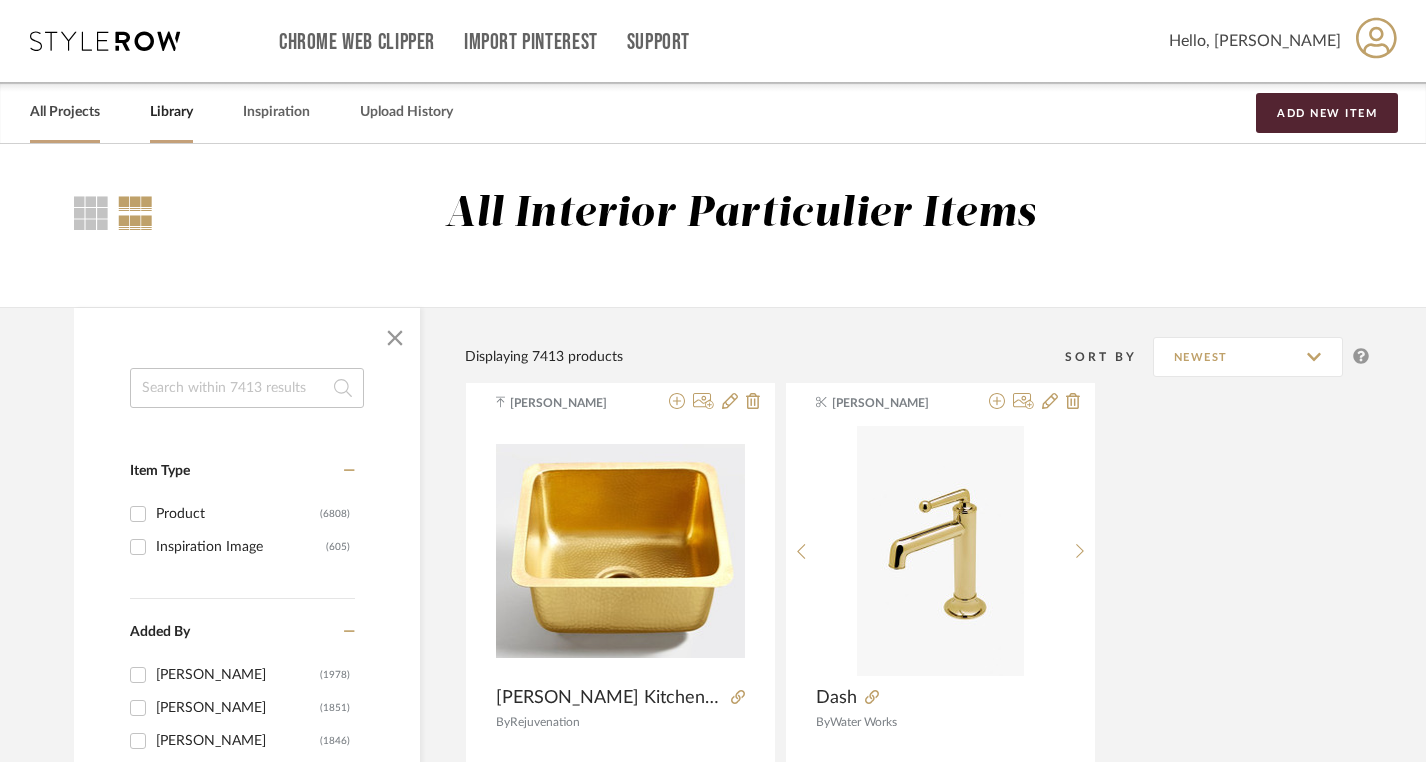 click on "All Projects" at bounding box center (65, 112) 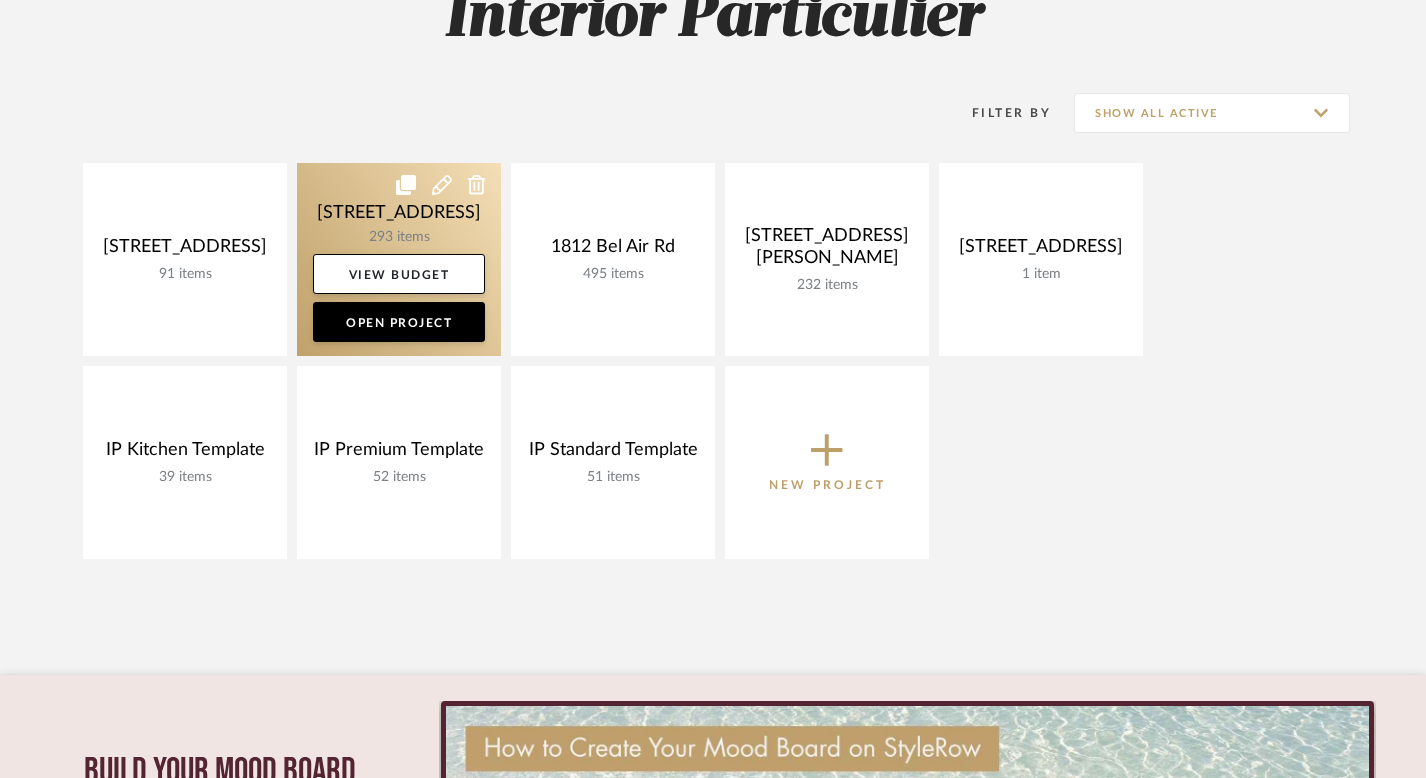 scroll, scrollTop: 401, scrollLeft: 0, axis: vertical 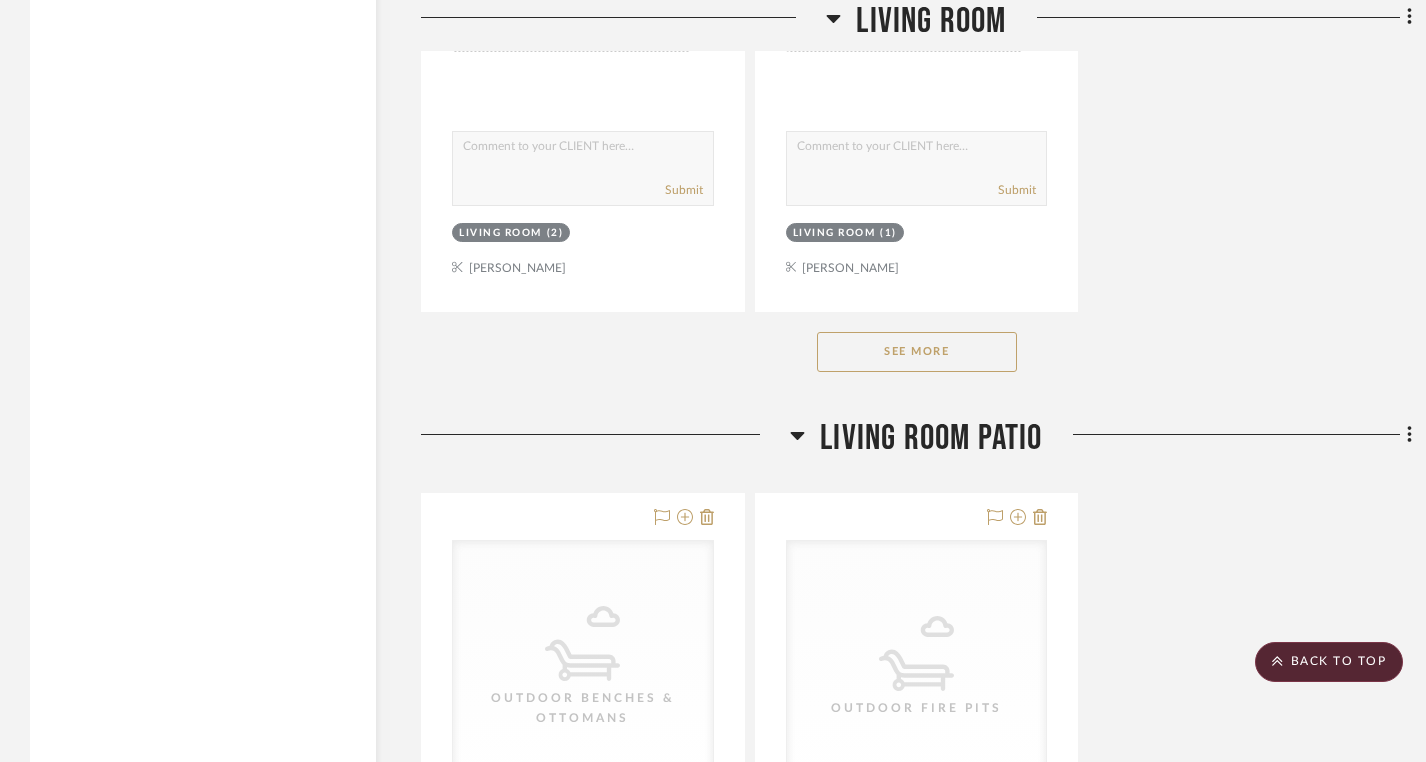click on "See More" 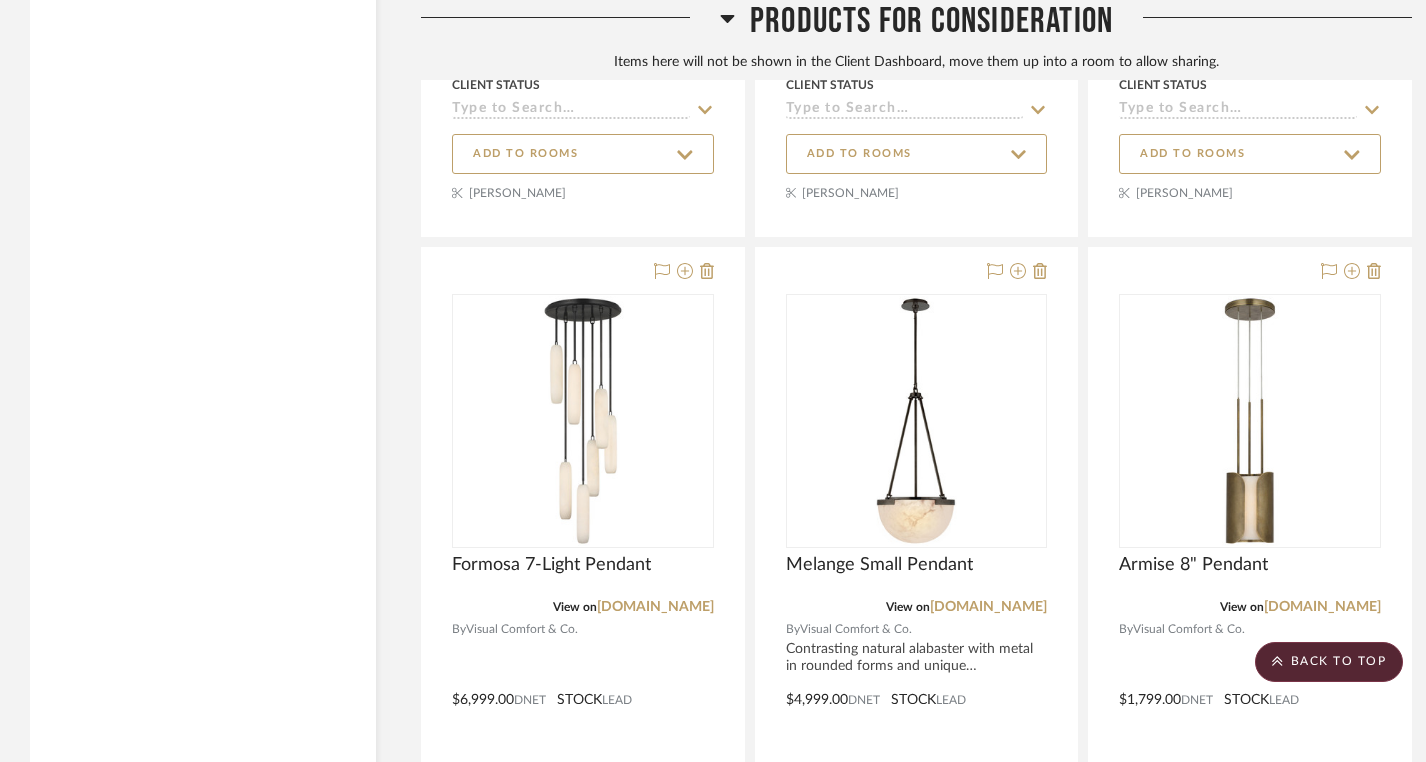 scroll, scrollTop: 77380, scrollLeft: 0, axis: vertical 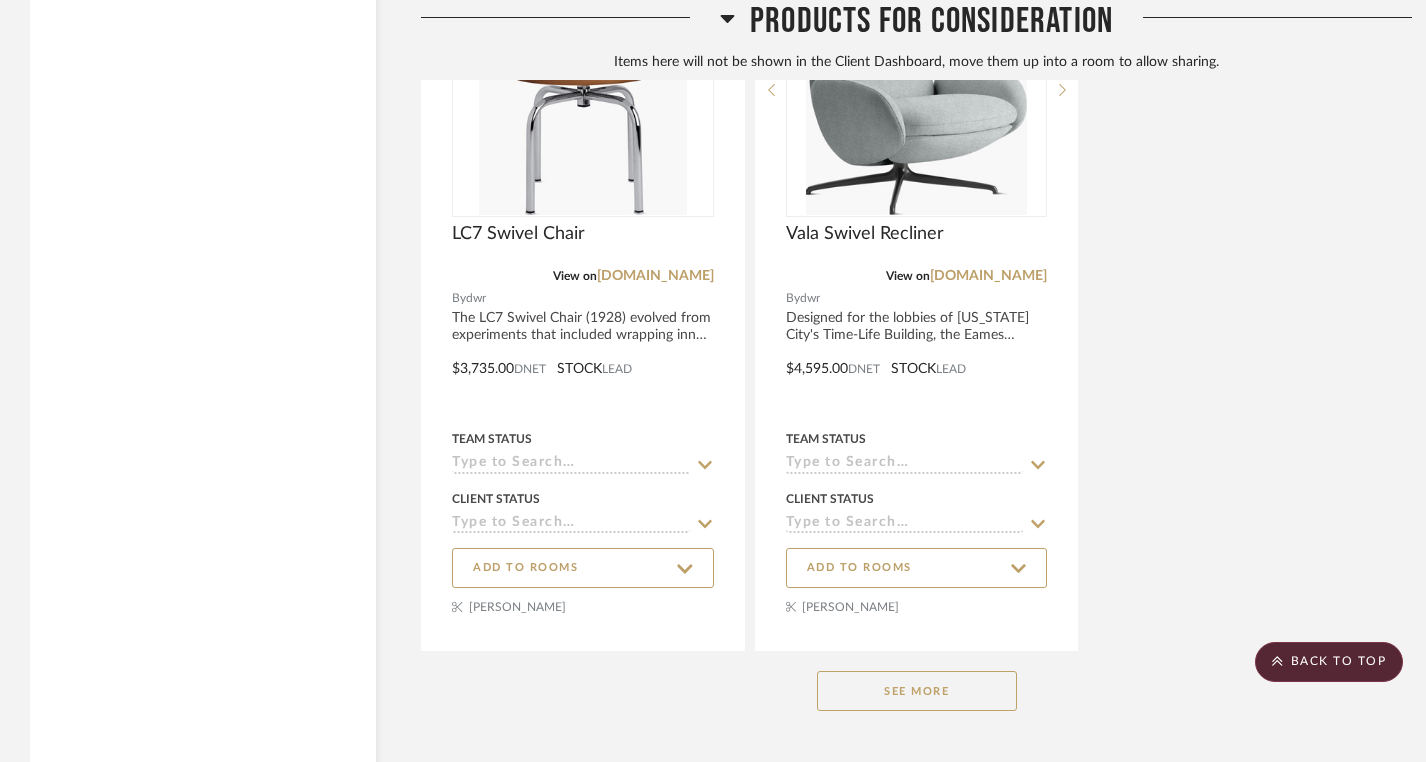 click on "See More" 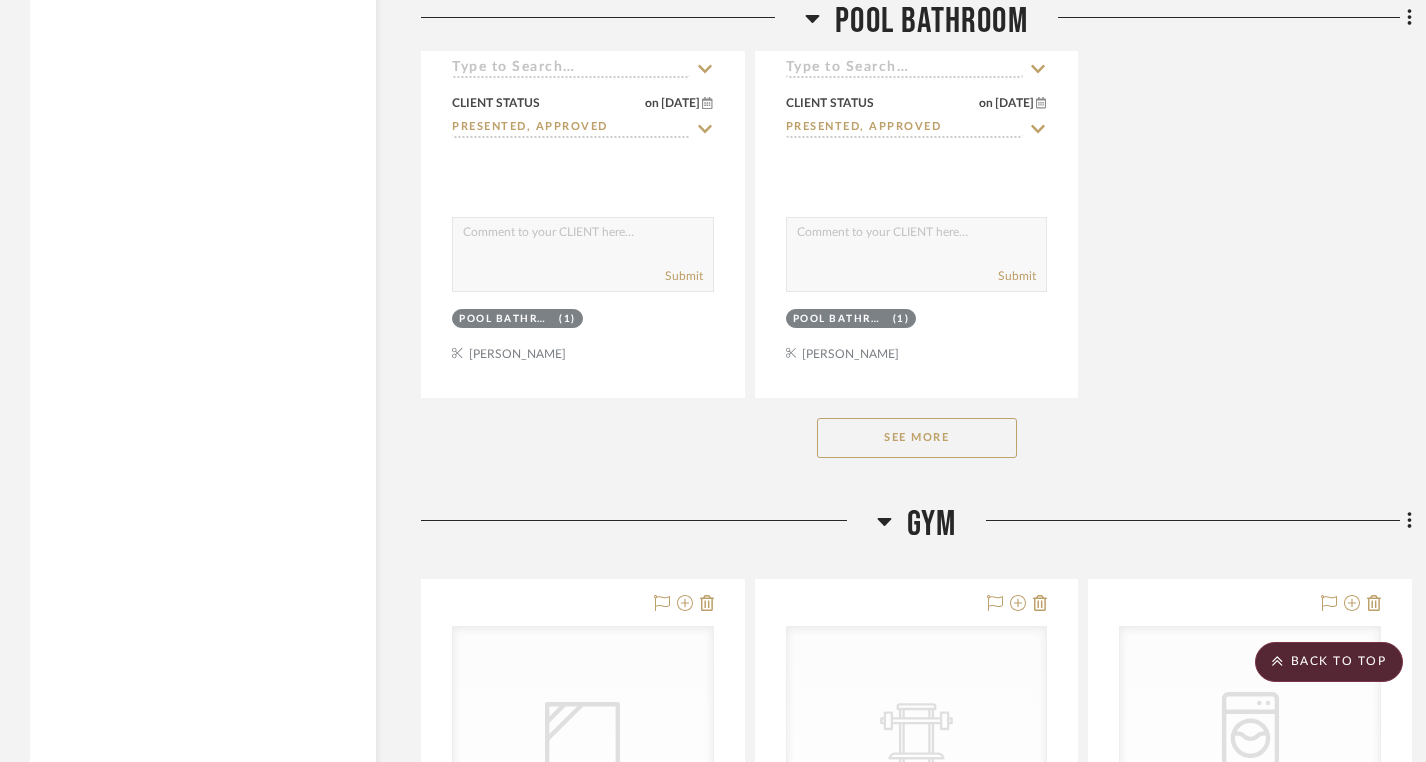 scroll, scrollTop: 73407, scrollLeft: 0, axis: vertical 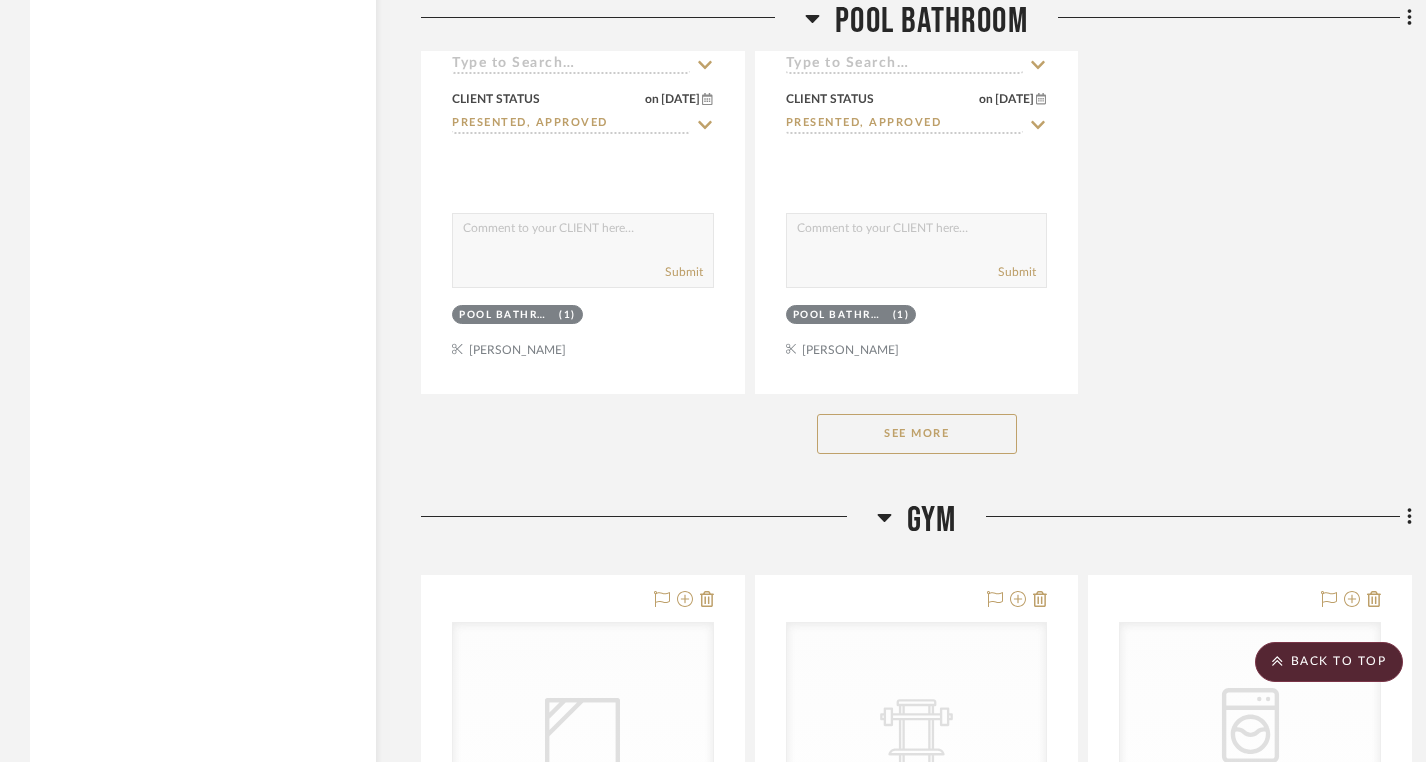 click on "See More" 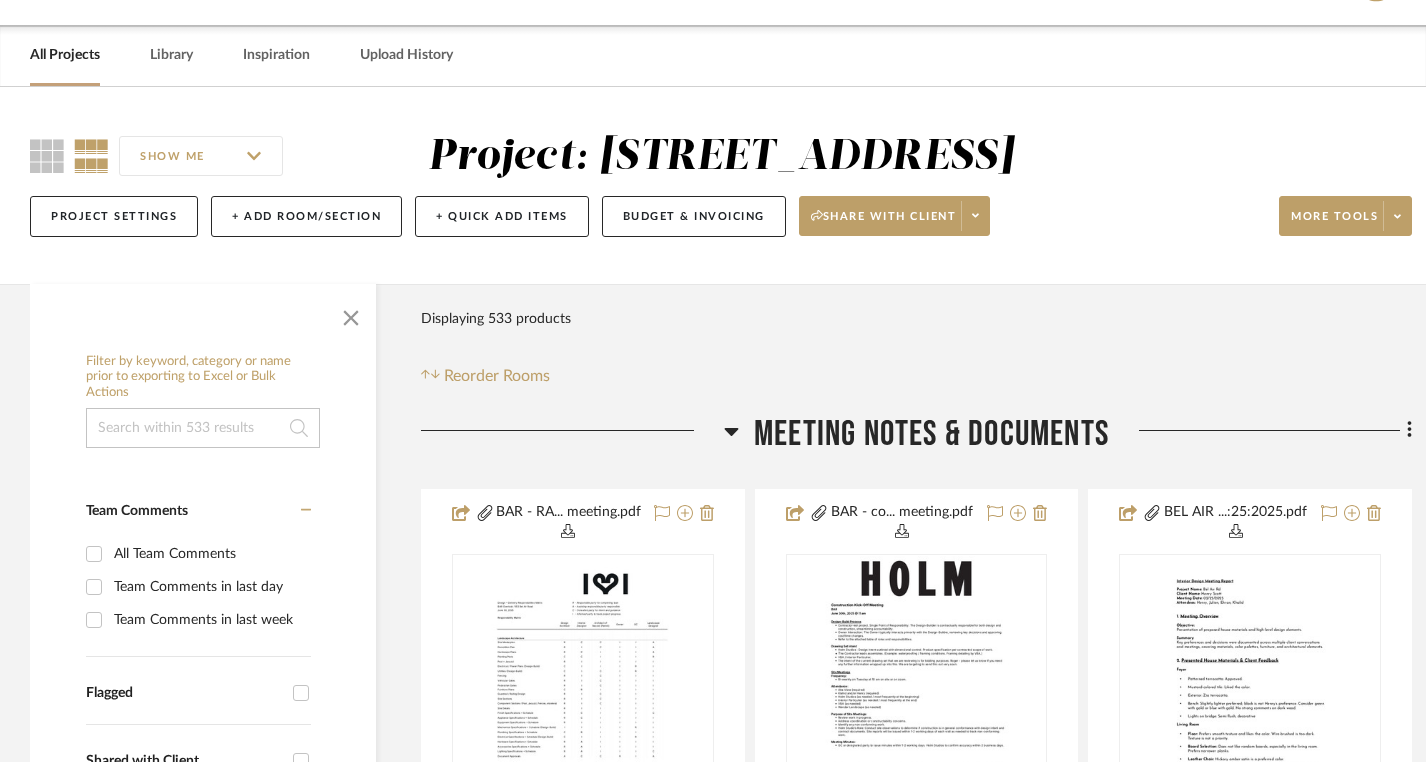 scroll, scrollTop: 0, scrollLeft: 0, axis: both 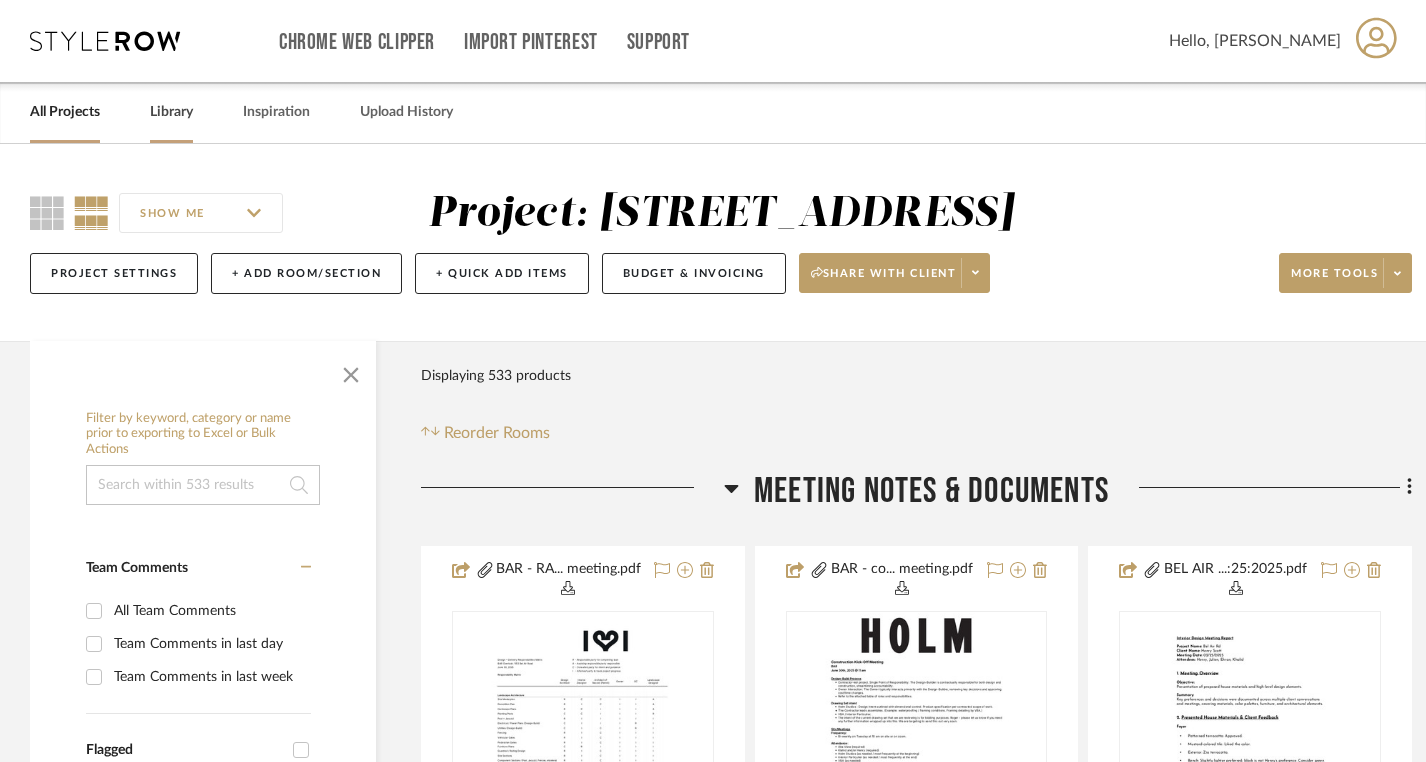 click on "Library" at bounding box center [171, 112] 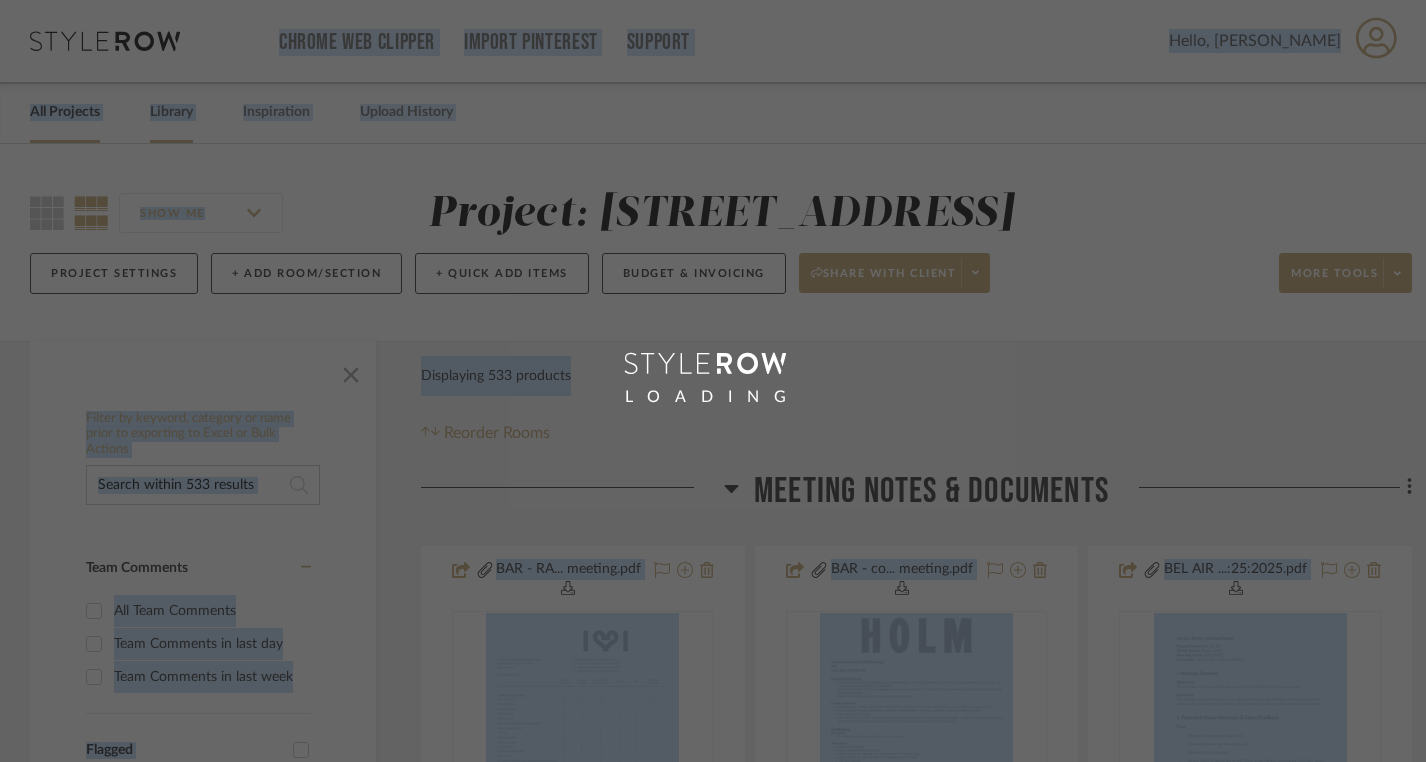 click on "LOADING" at bounding box center [713, 381] 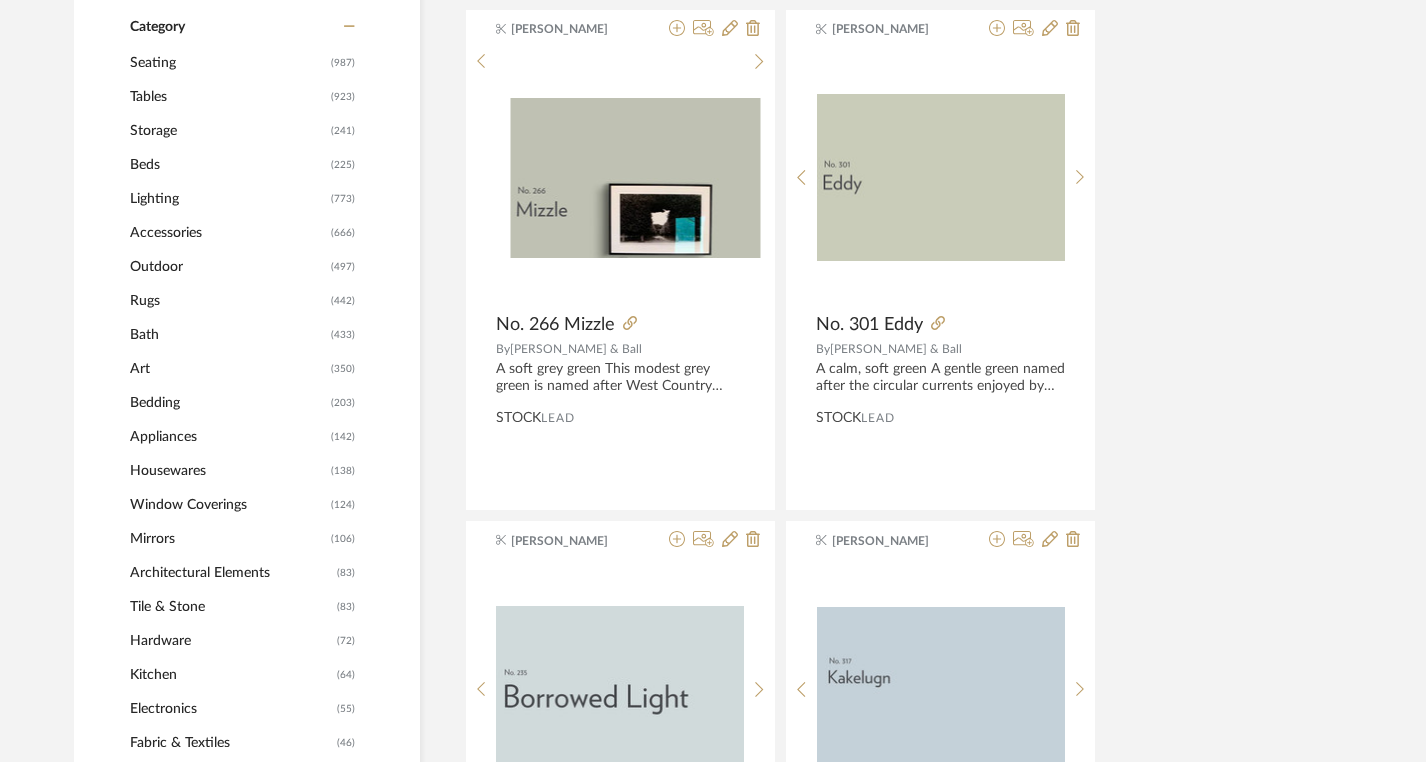 scroll, scrollTop: 885, scrollLeft: 0, axis: vertical 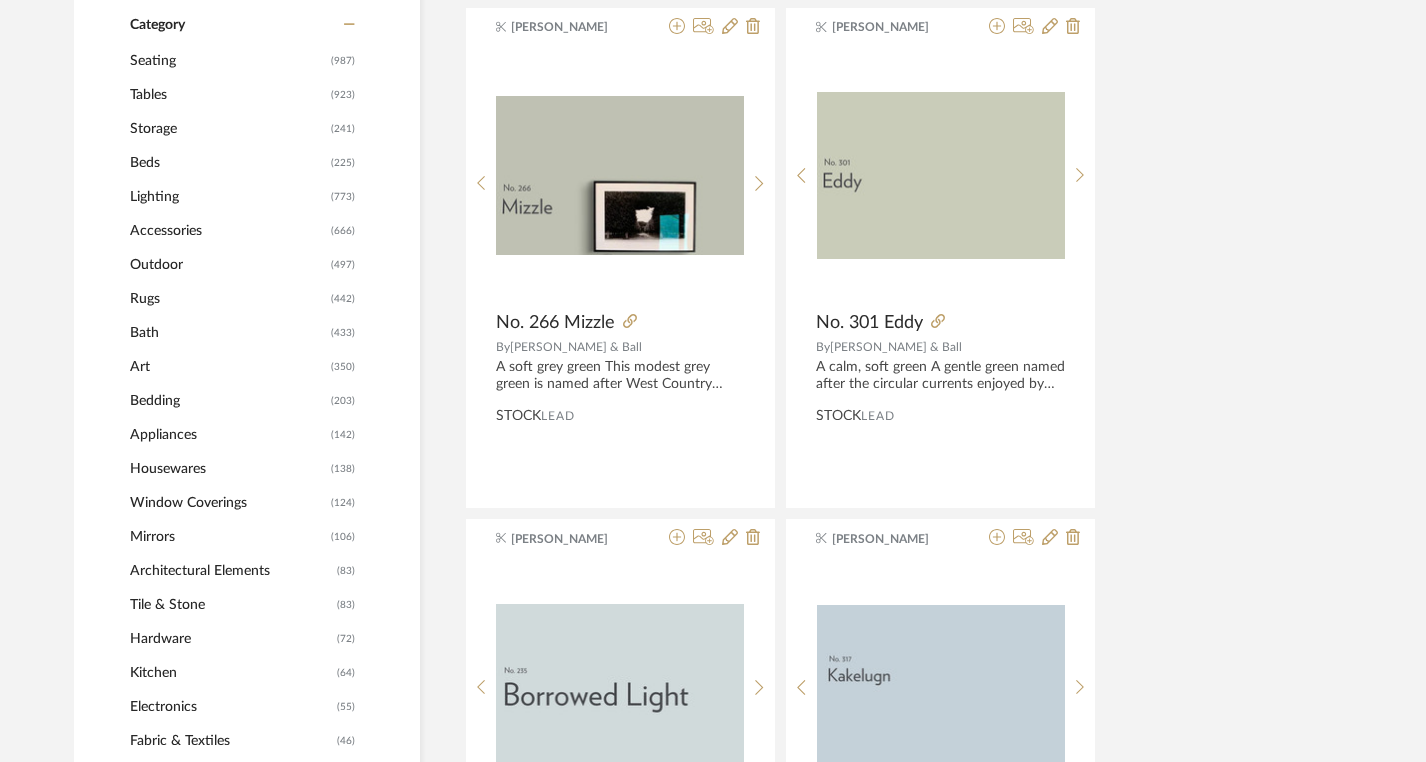 click on "Lighting" 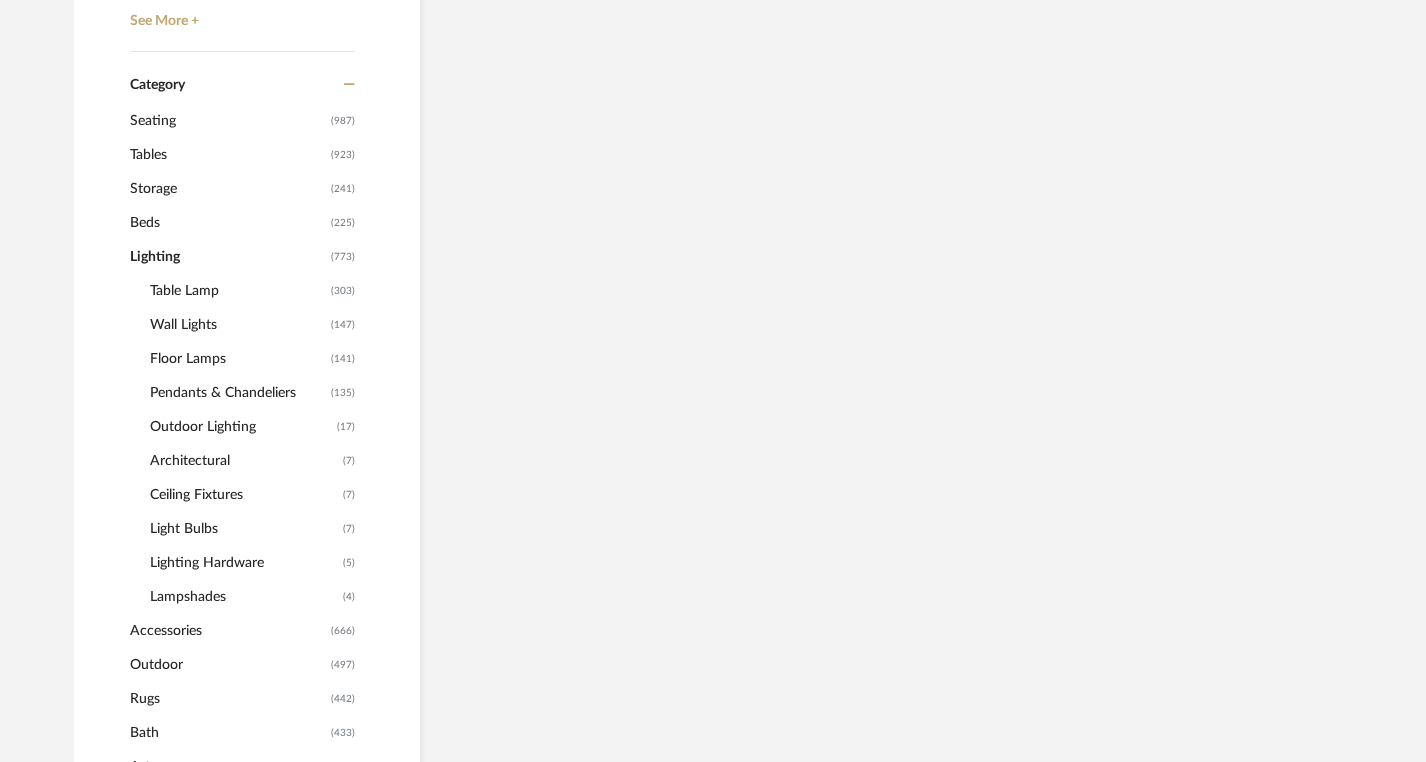 scroll, scrollTop: 945, scrollLeft: 0, axis: vertical 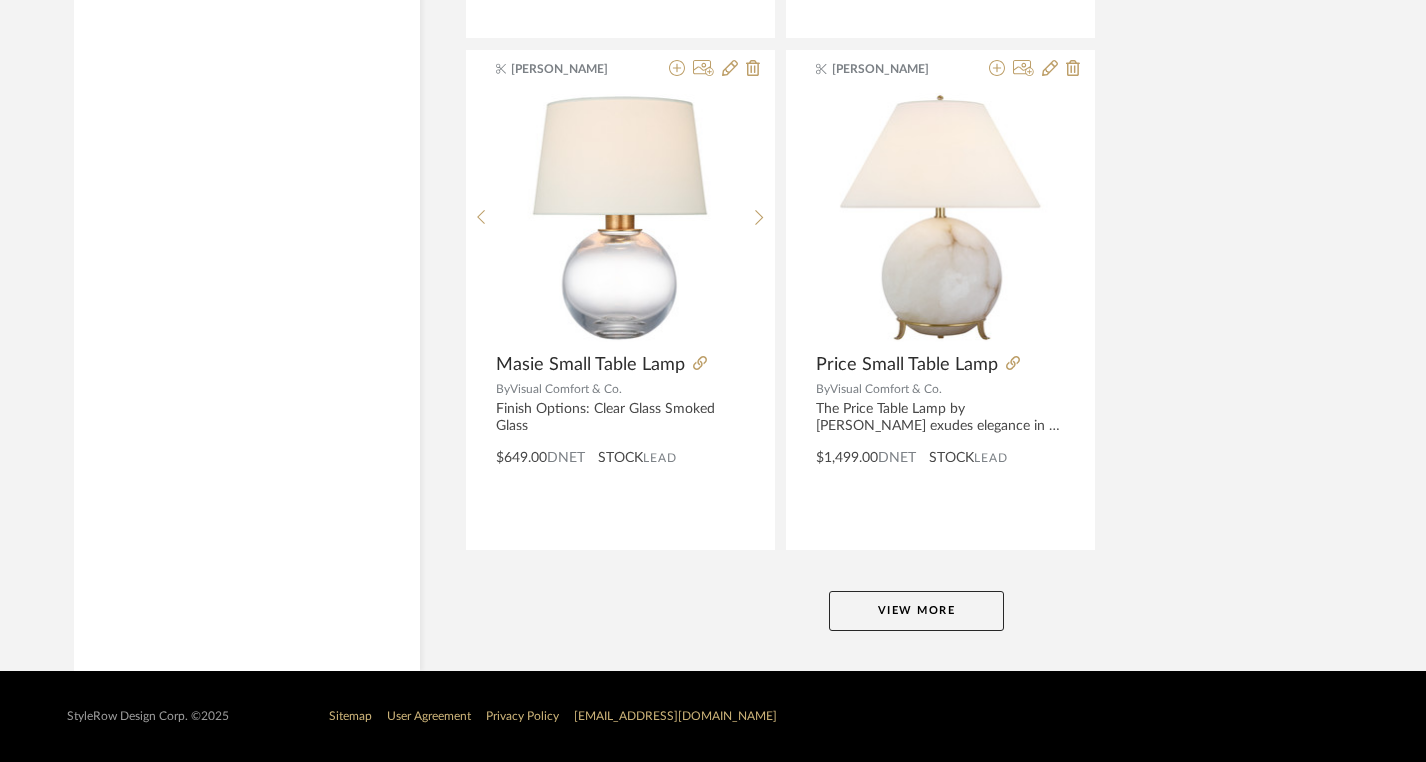 click on "View More" 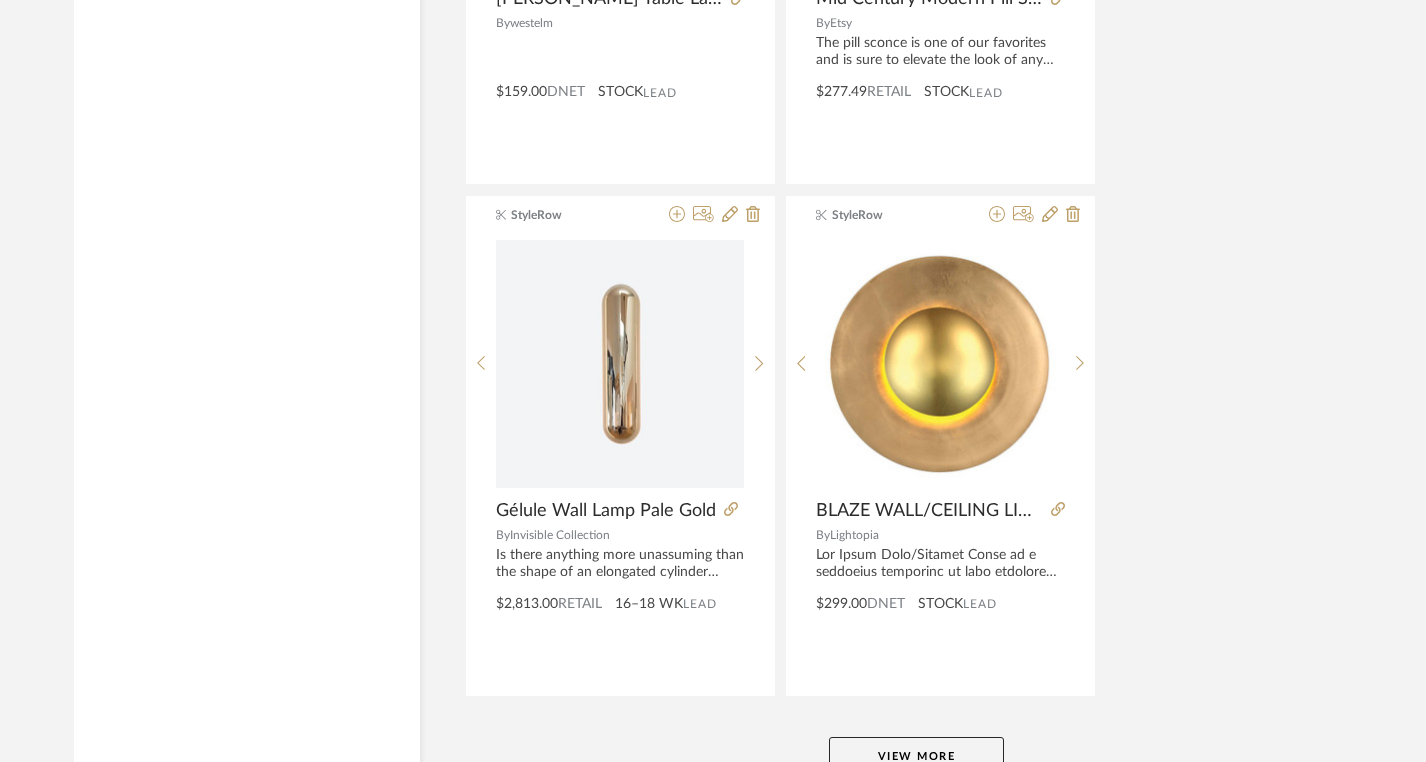 scroll, scrollTop: 18354, scrollLeft: 0, axis: vertical 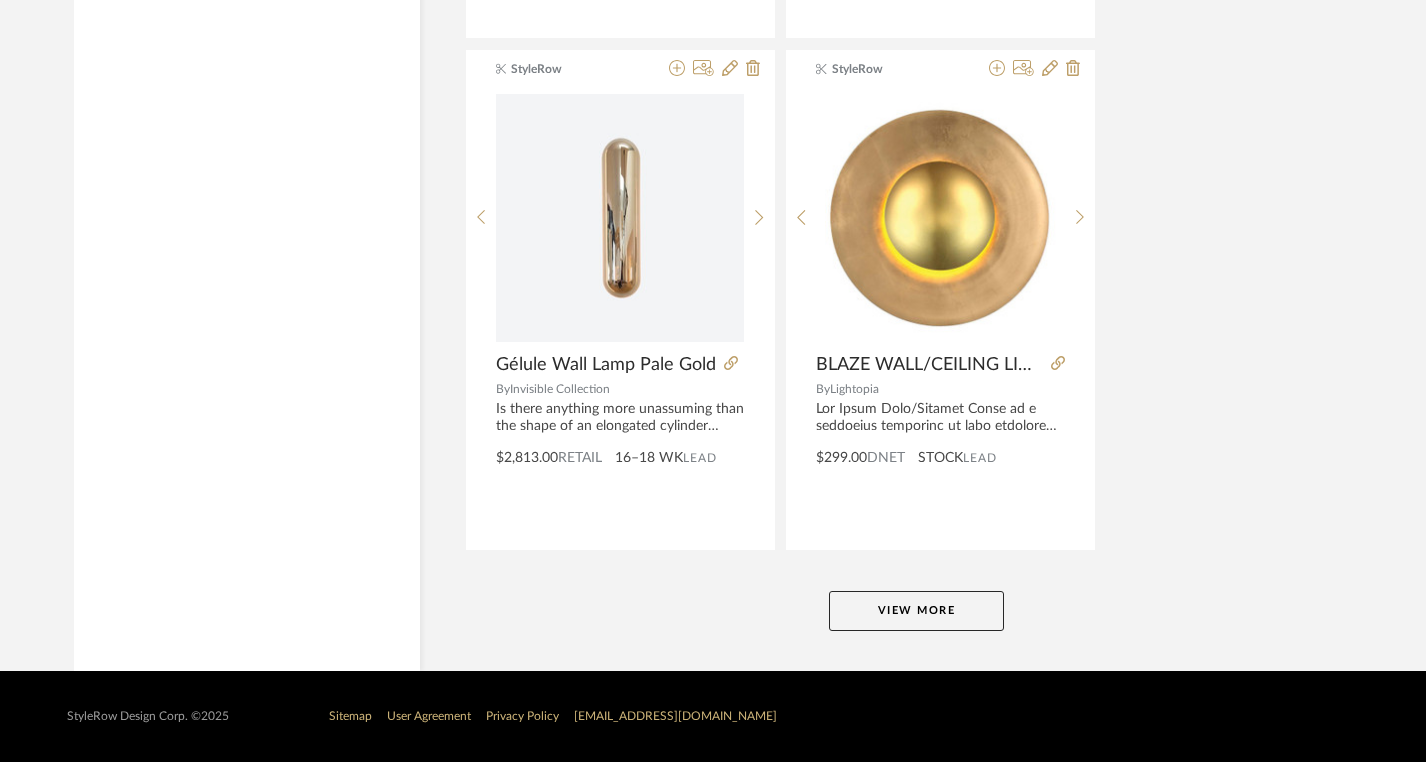 click on "View More" 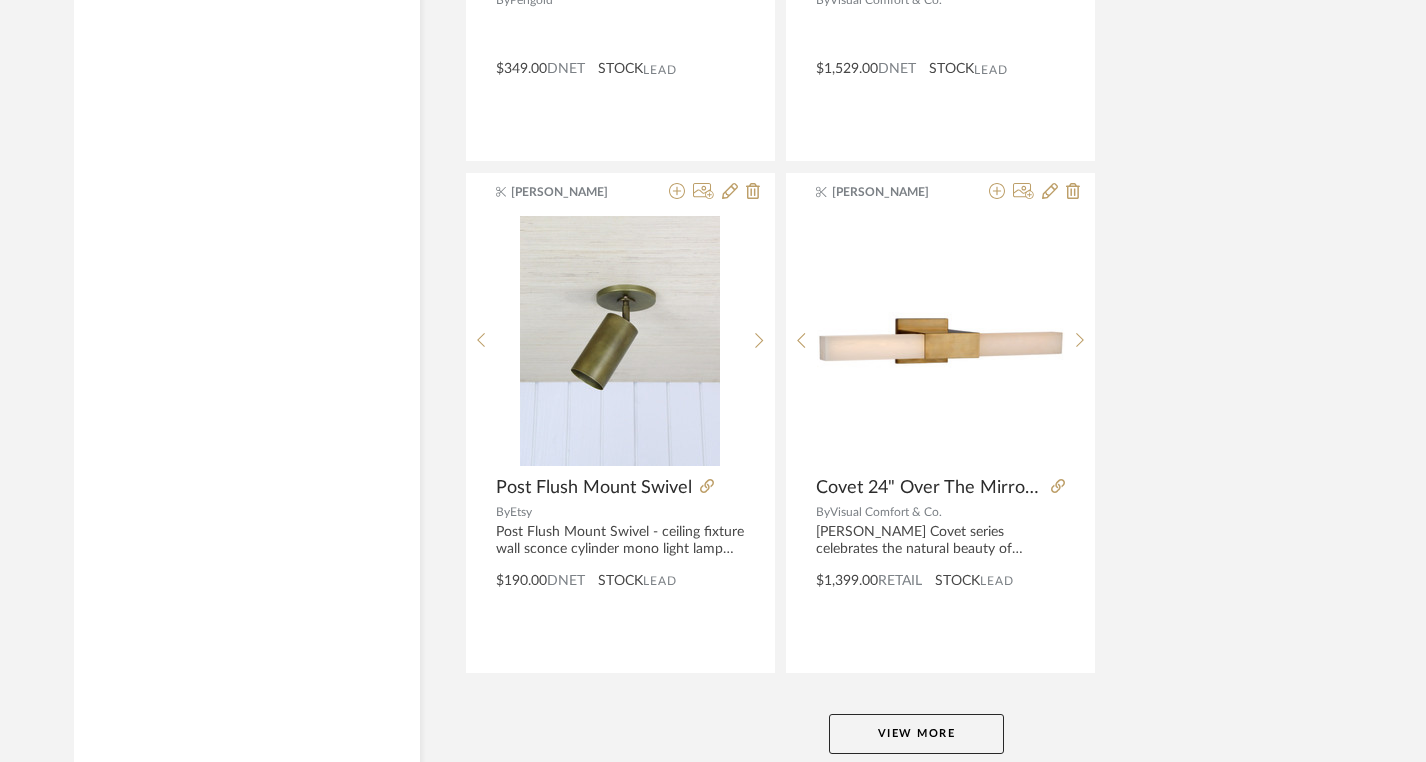 scroll, scrollTop: 27561, scrollLeft: 0, axis: vertical 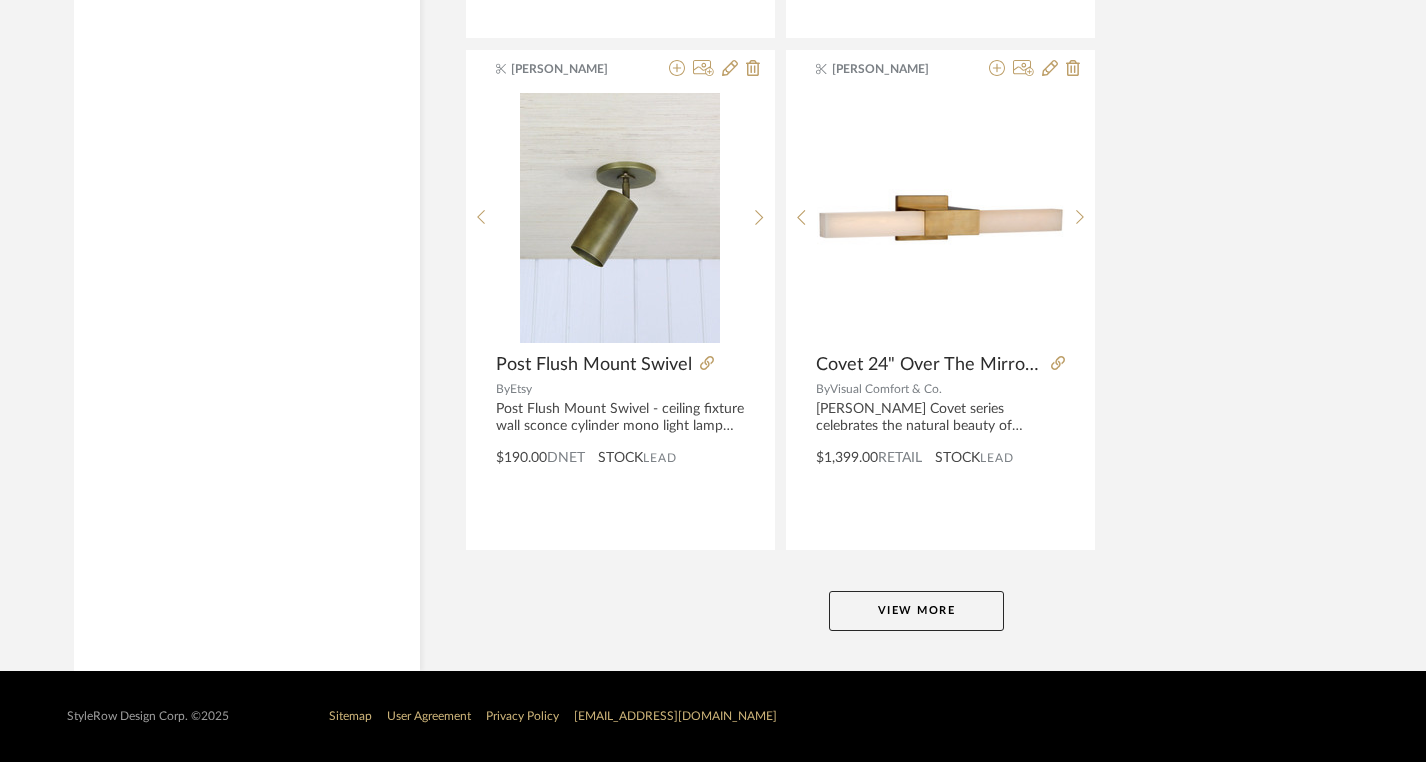 click on "View More" 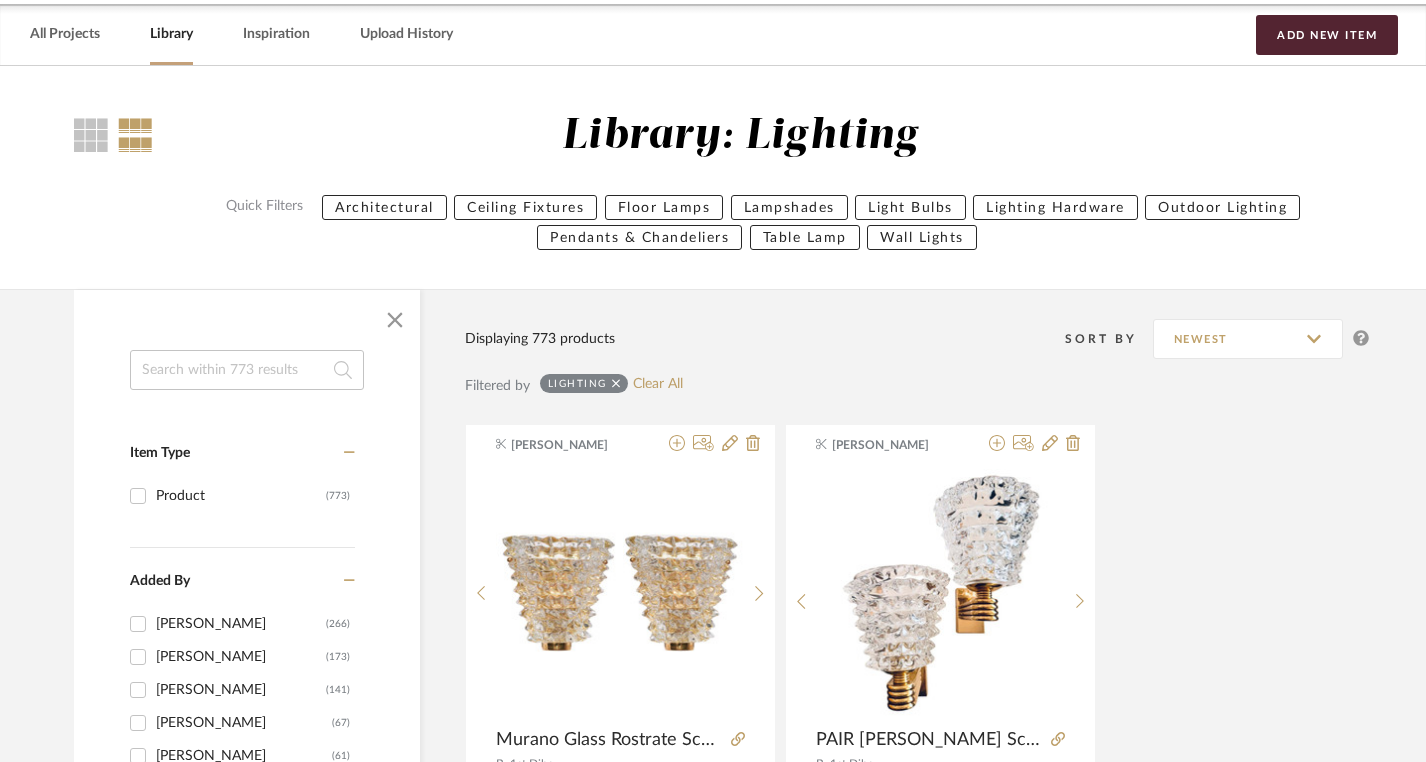 scroll, scrollTop: 88, scrollLeft: 0, axis: vertical 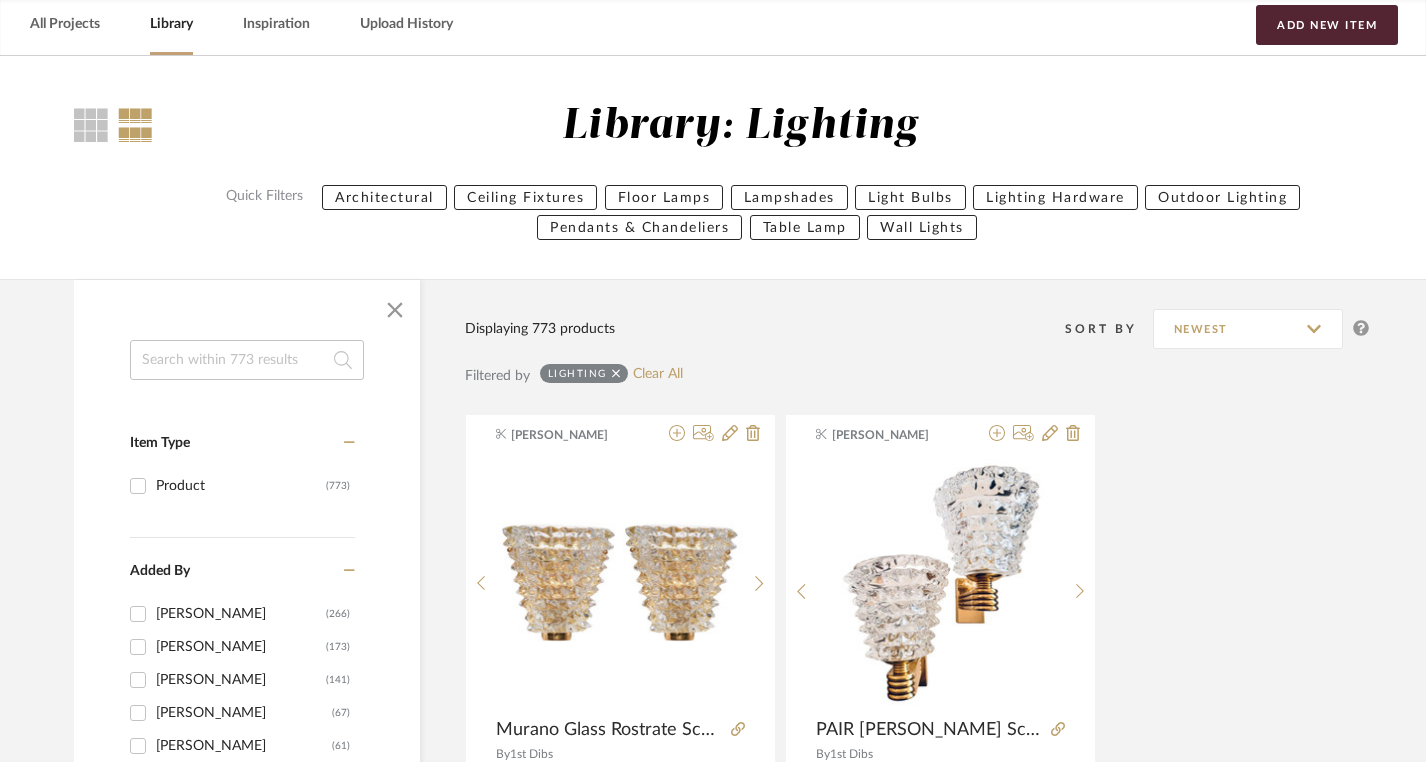 click 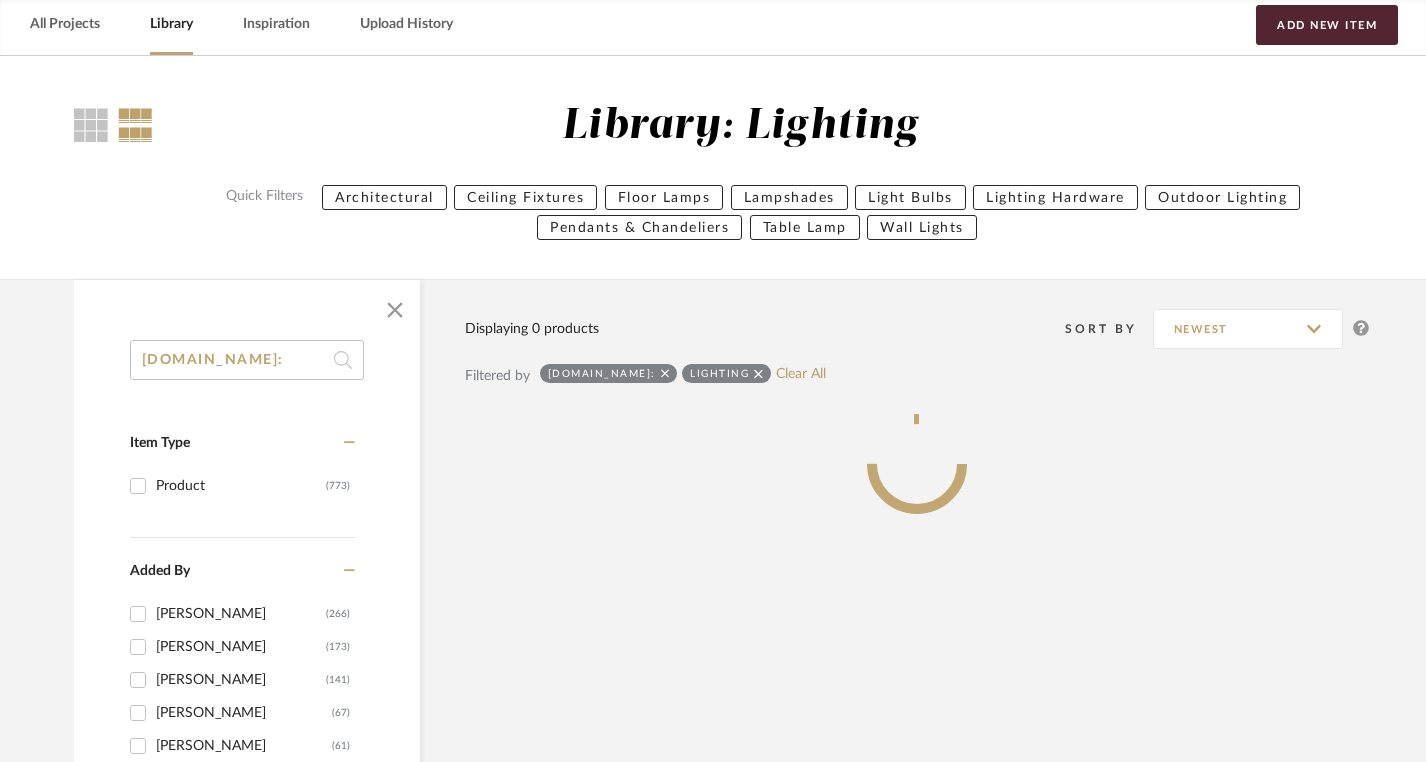 drag, startPoint x: 211, startPoint y: 373, endPoint x: 139, endPoint y: 362, distance: 72.835434 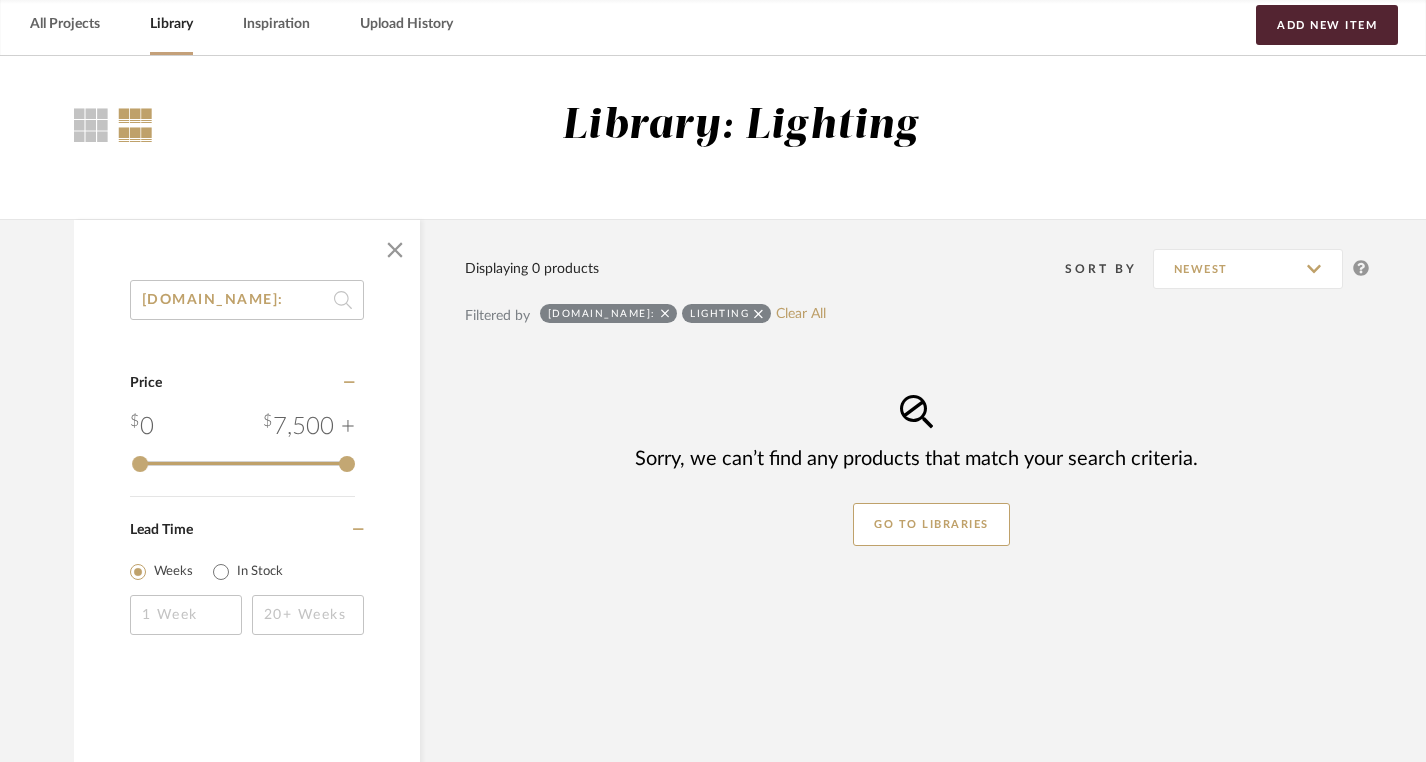 click on "[DOMAIN_NAME]:" 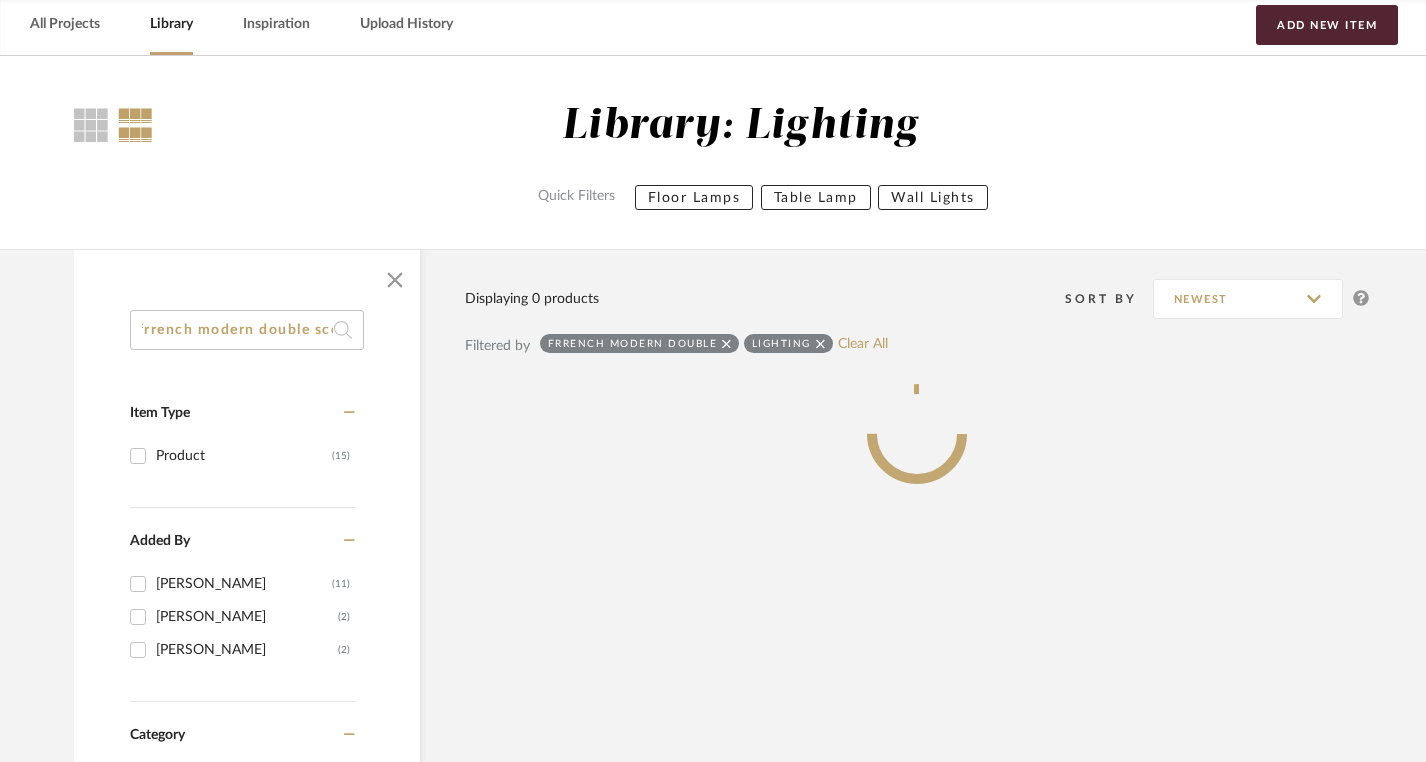 scroll, scrollTop: 0, scrollLeft: 13, axis: horizontal 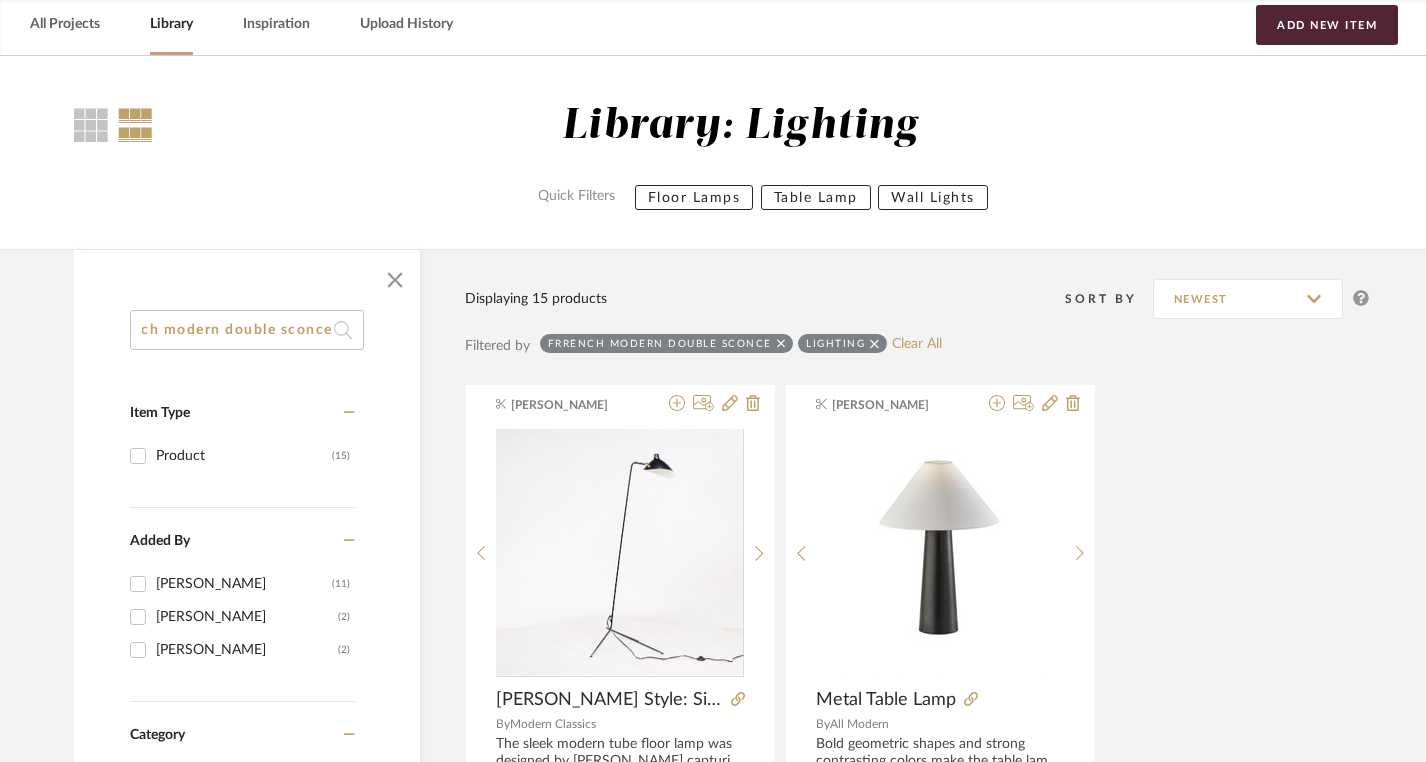 type on "frrench modern double sconce" 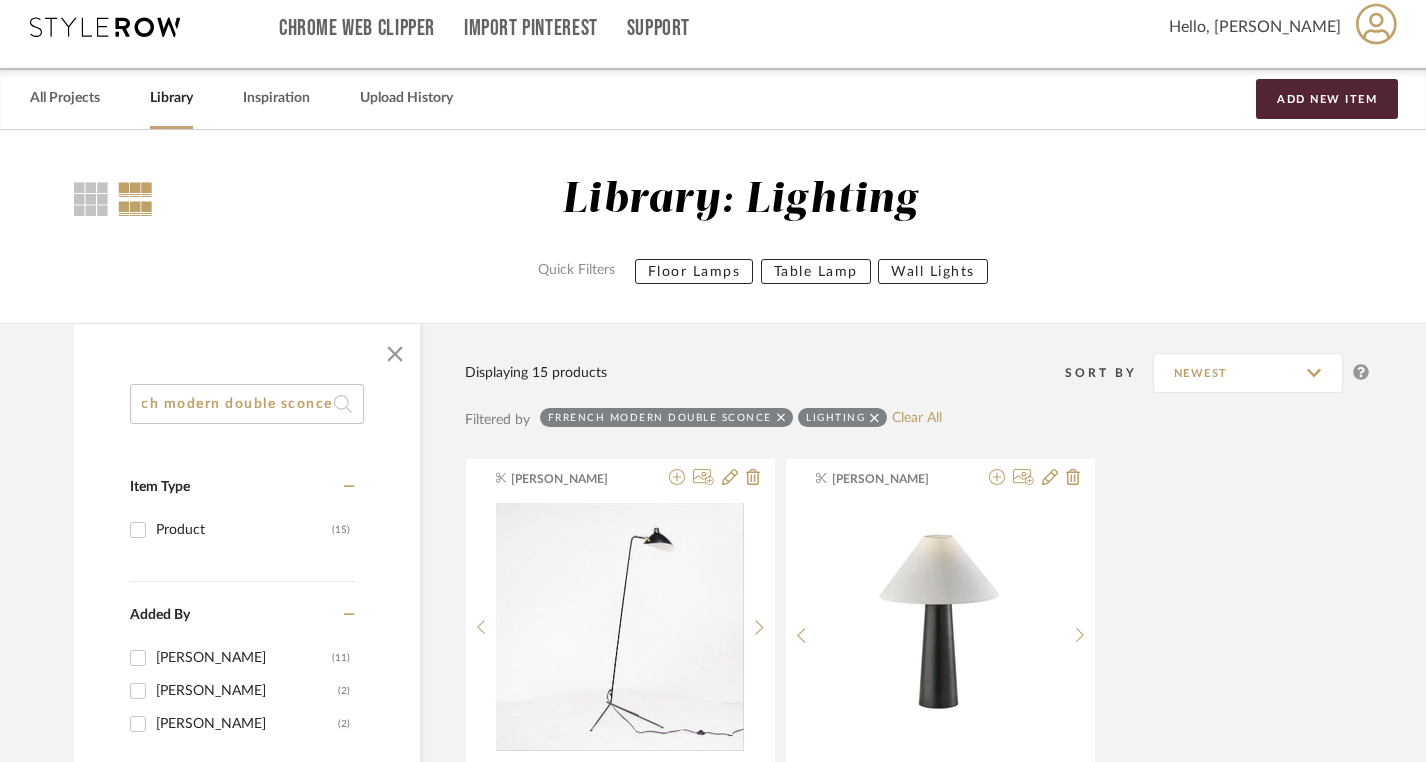 scroll, scrollTop: 0, scrollLeft: 0, axis: both 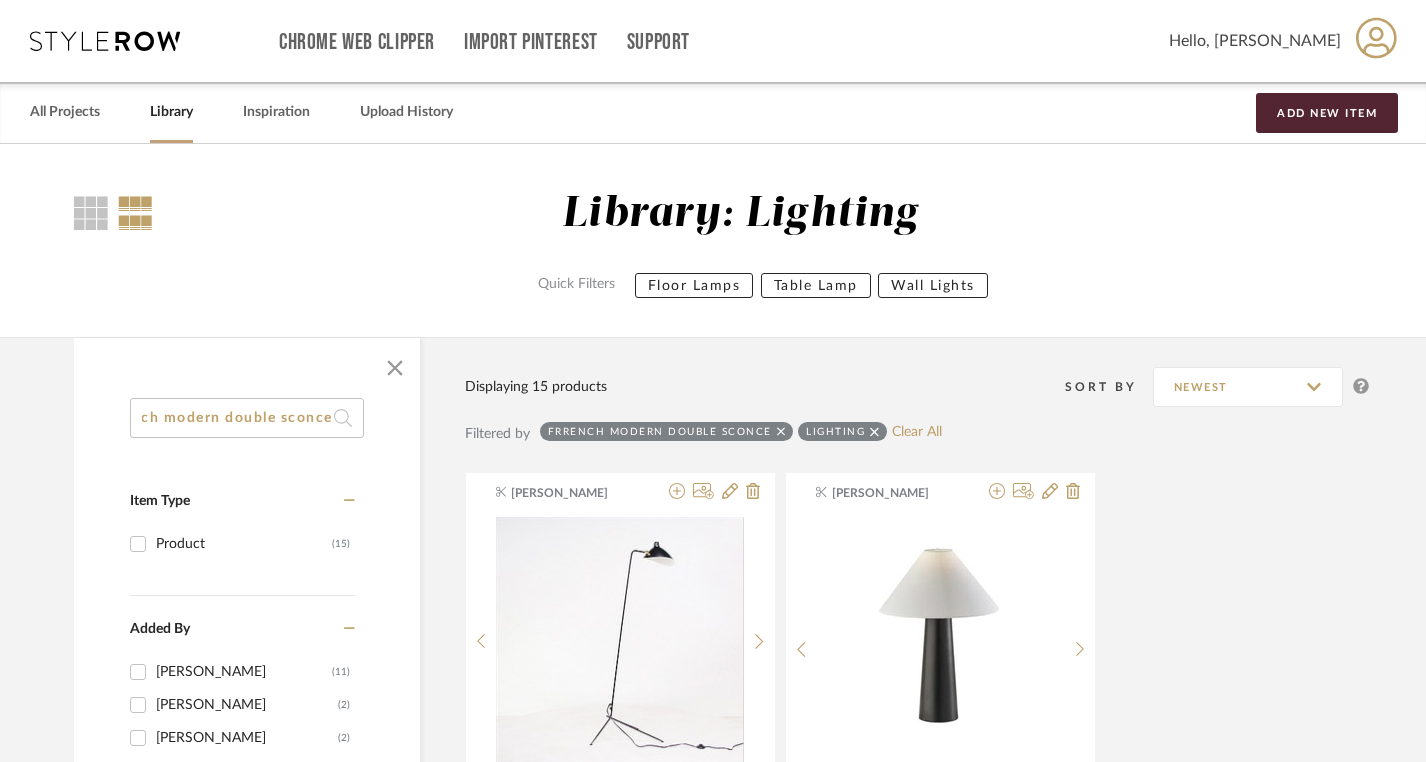 click 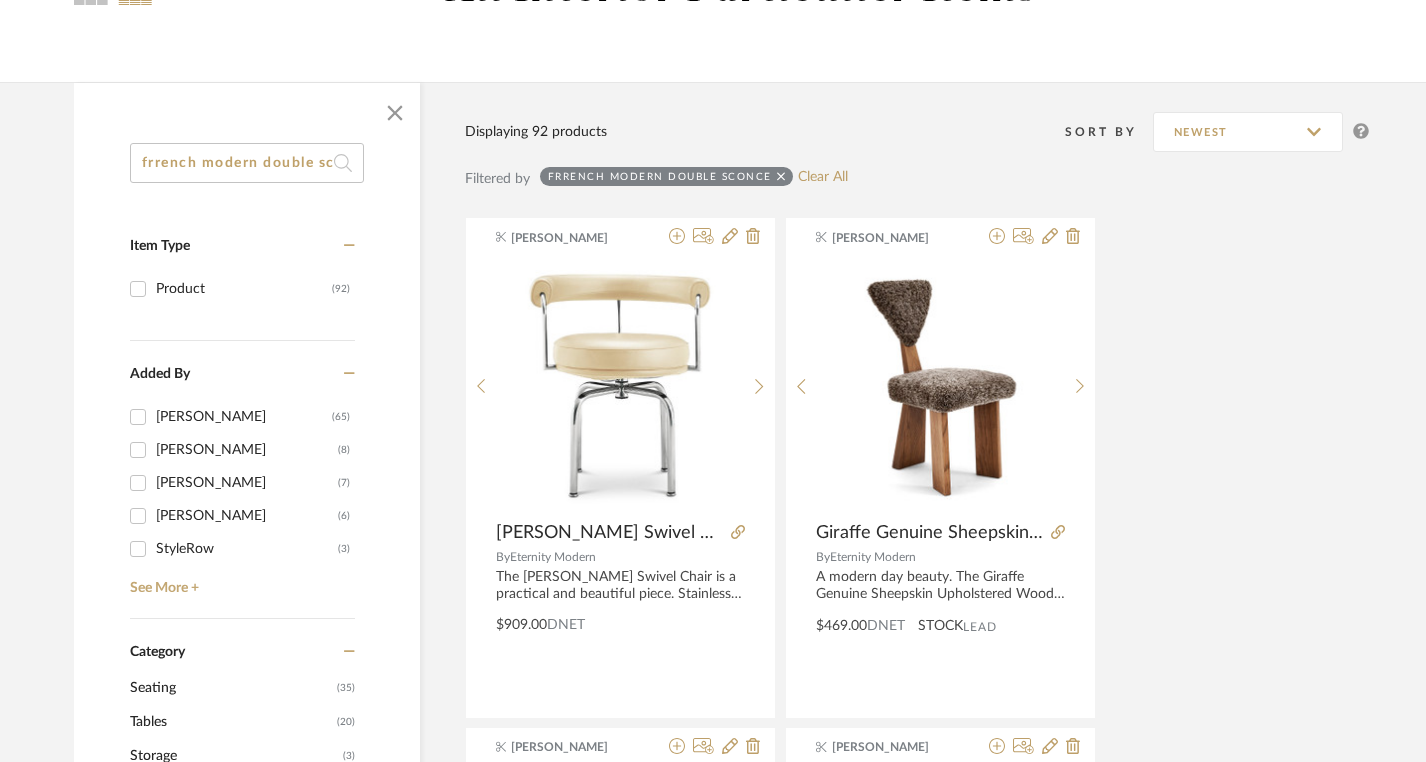 scroll, scrollTop: 162, scrollLeft: 0, axis: vertical 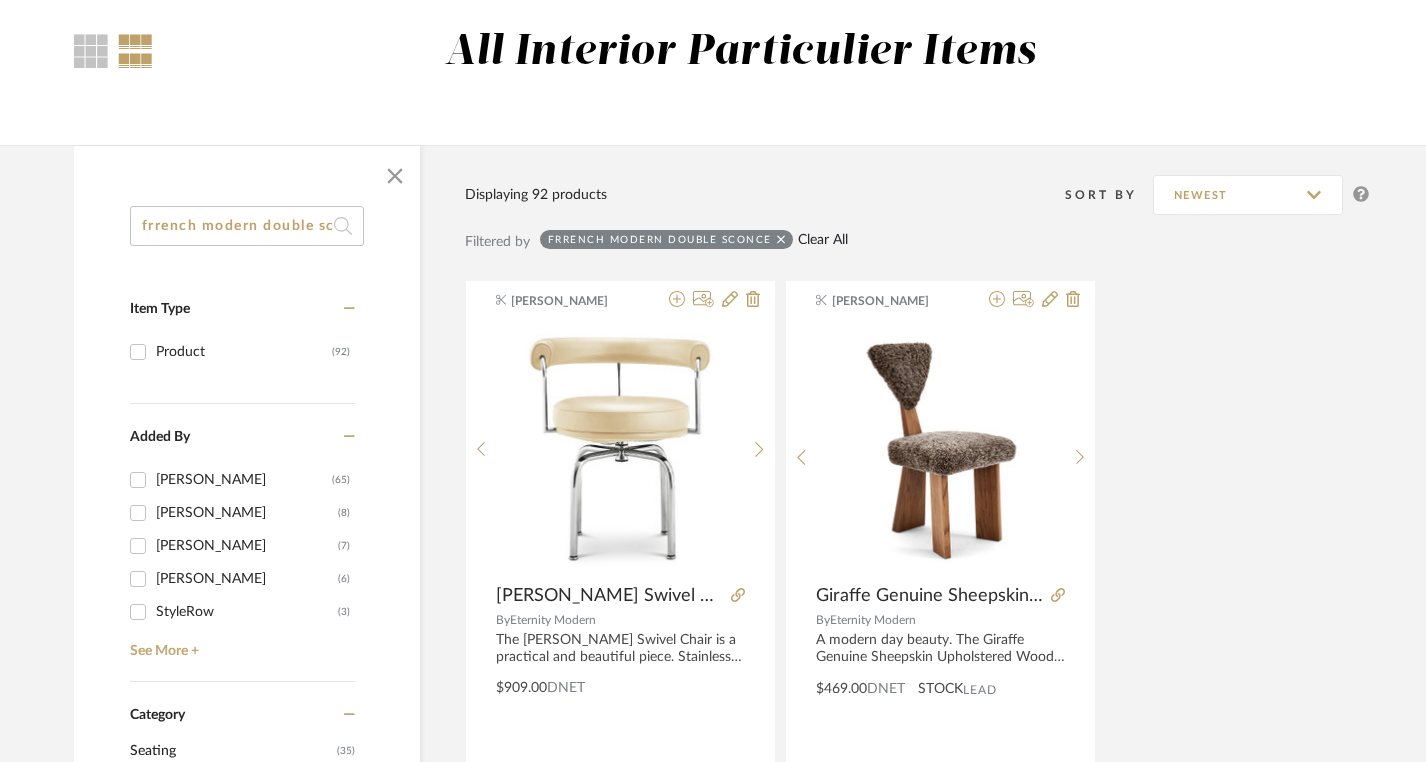 click on "Clear All" 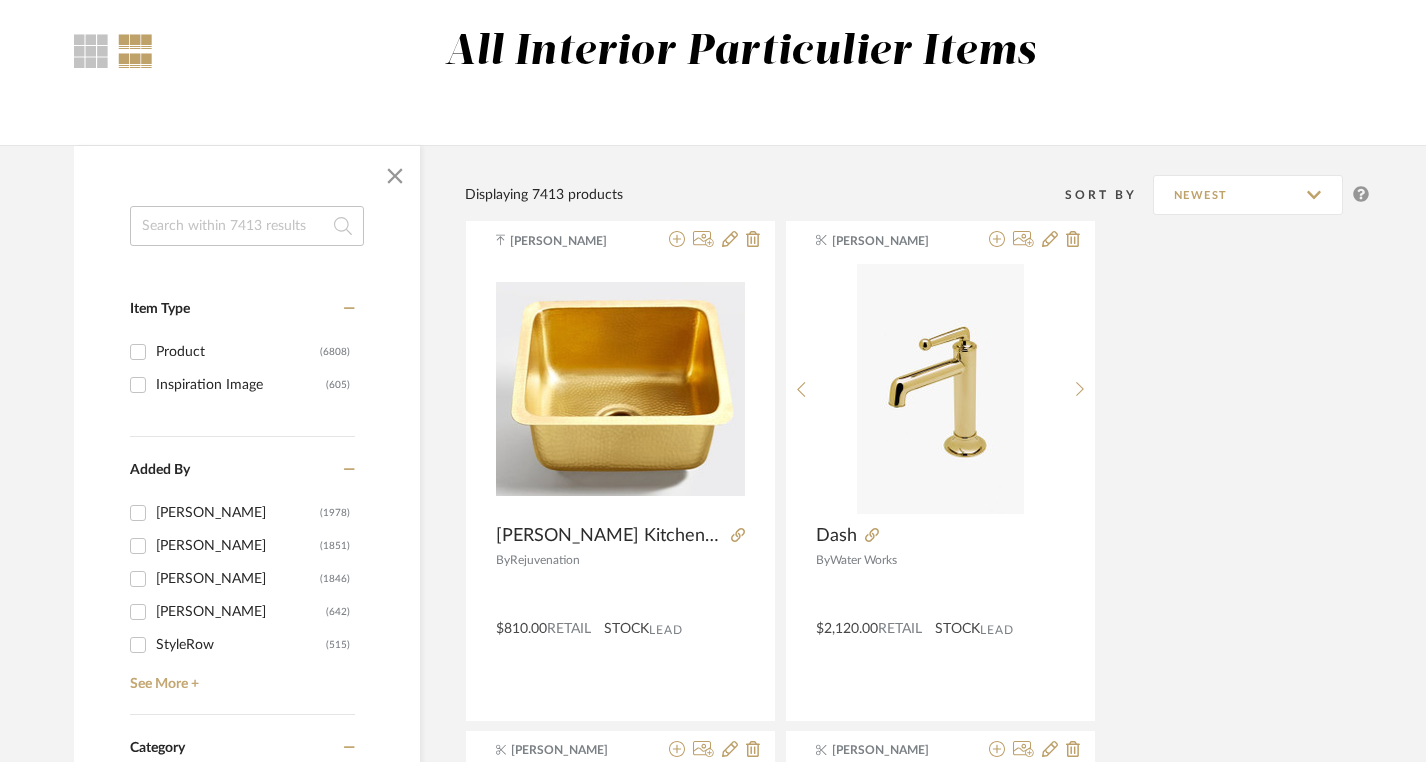 click on "All Interior Particulier Items" 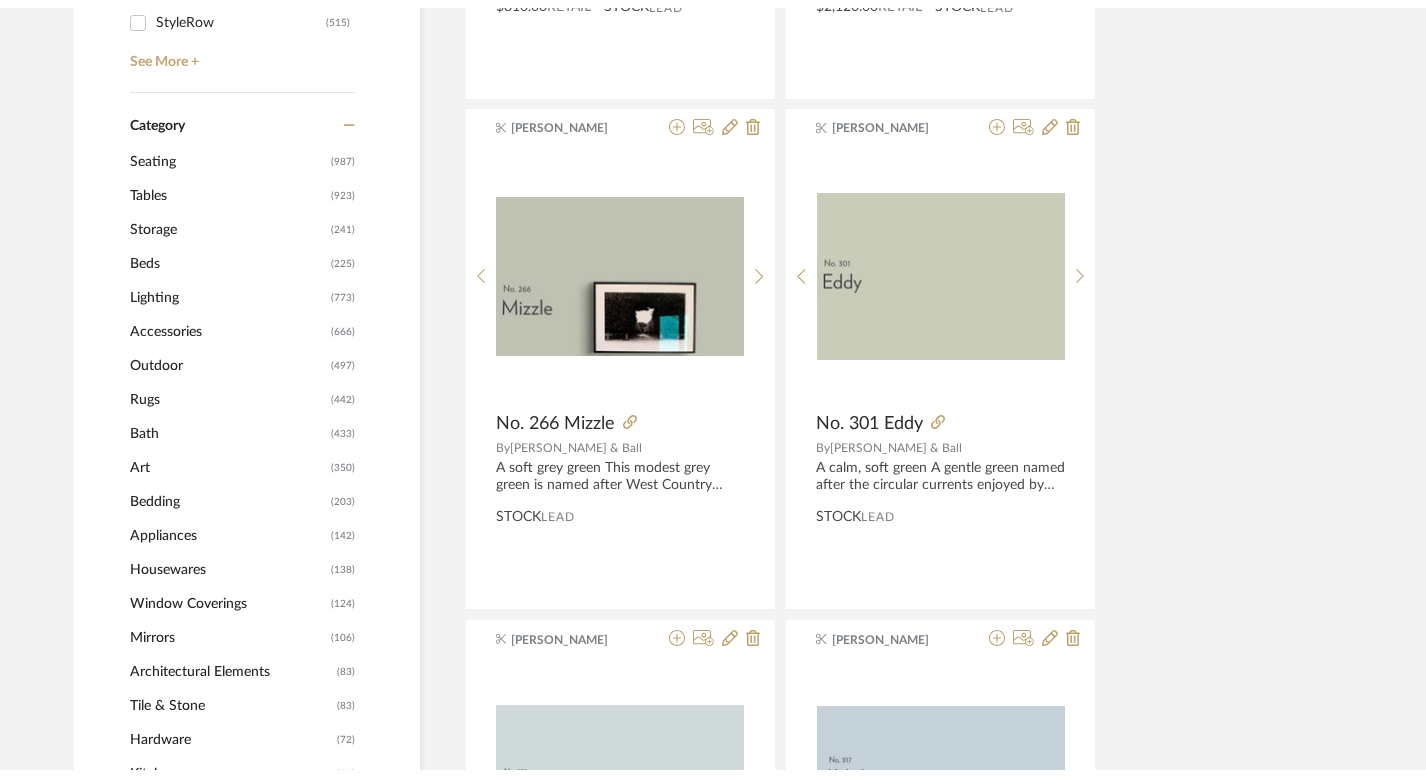 scroll, scrollTop: 0, scrollLeft: 0, axis: both 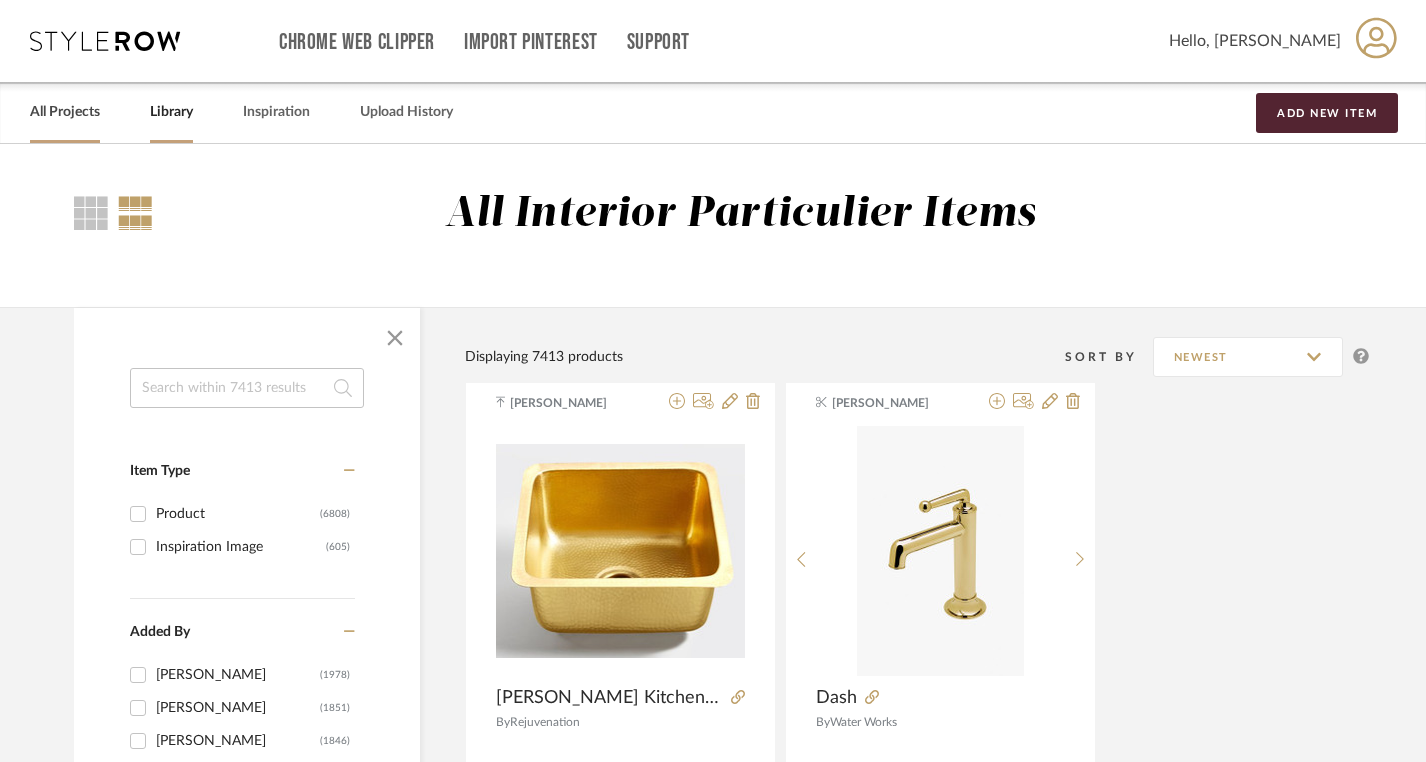 click on "All Projects" at bounding box center [65, 112] 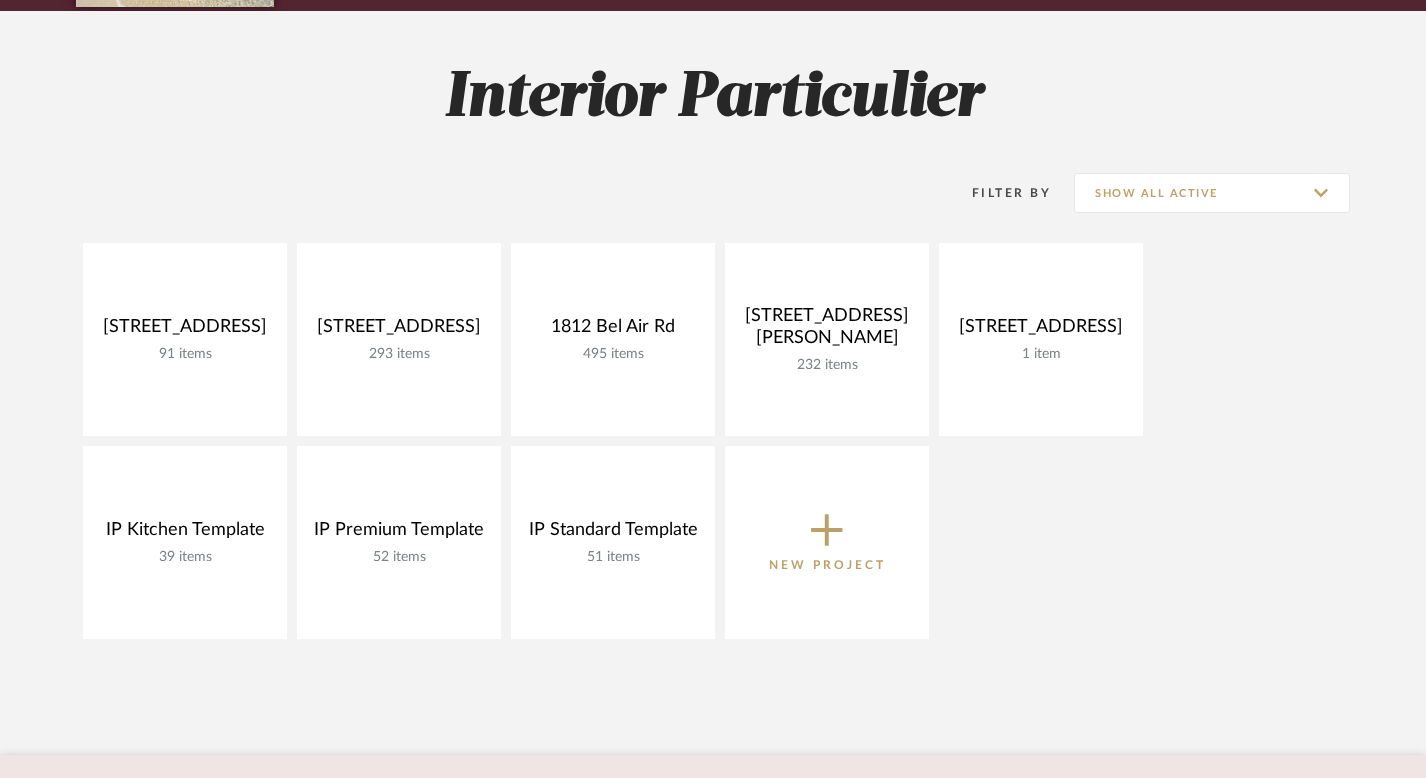 scroll, scrollTop: 262, scrollLeft: 0, axis: vertical 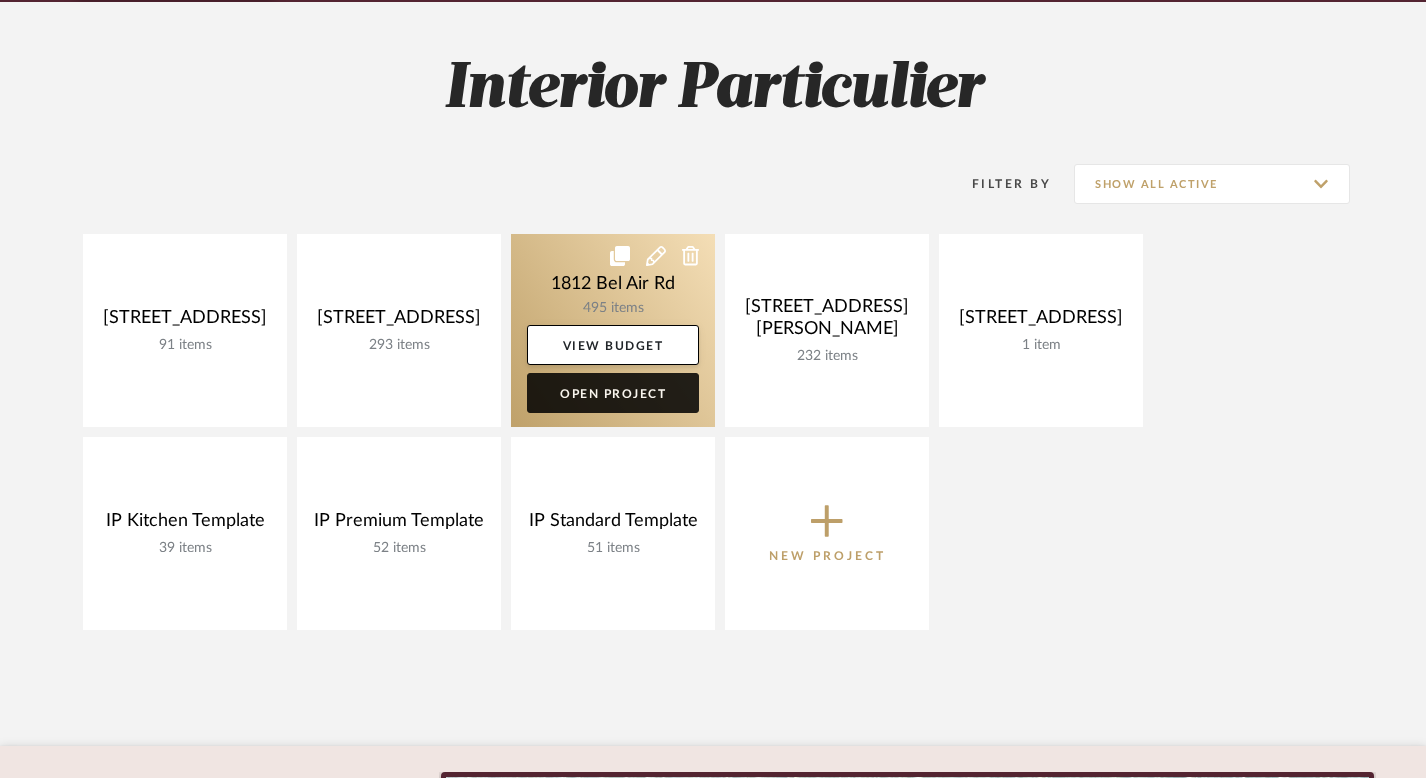click on "Open Project" 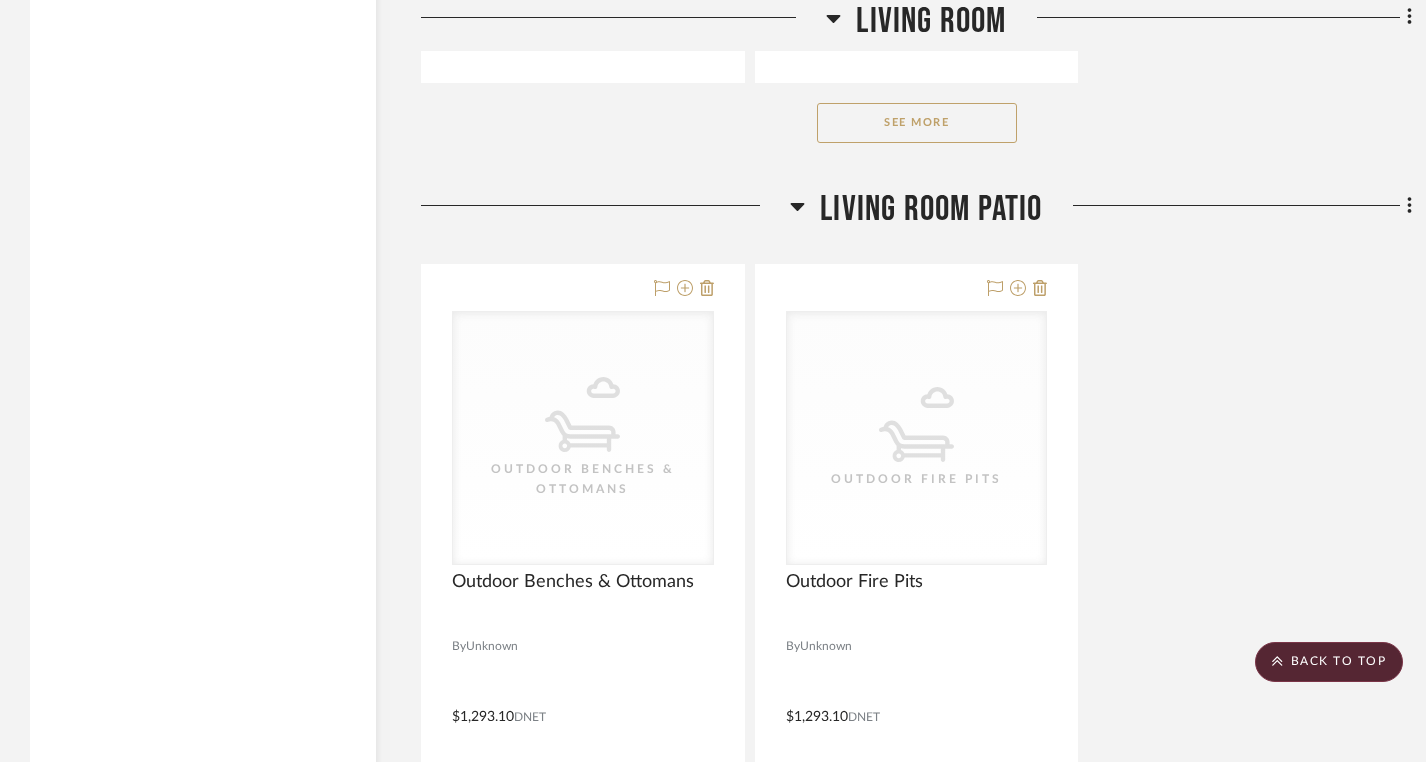 scroll, scrollTop: 13677, scrollLeft: 0, axis: vertical 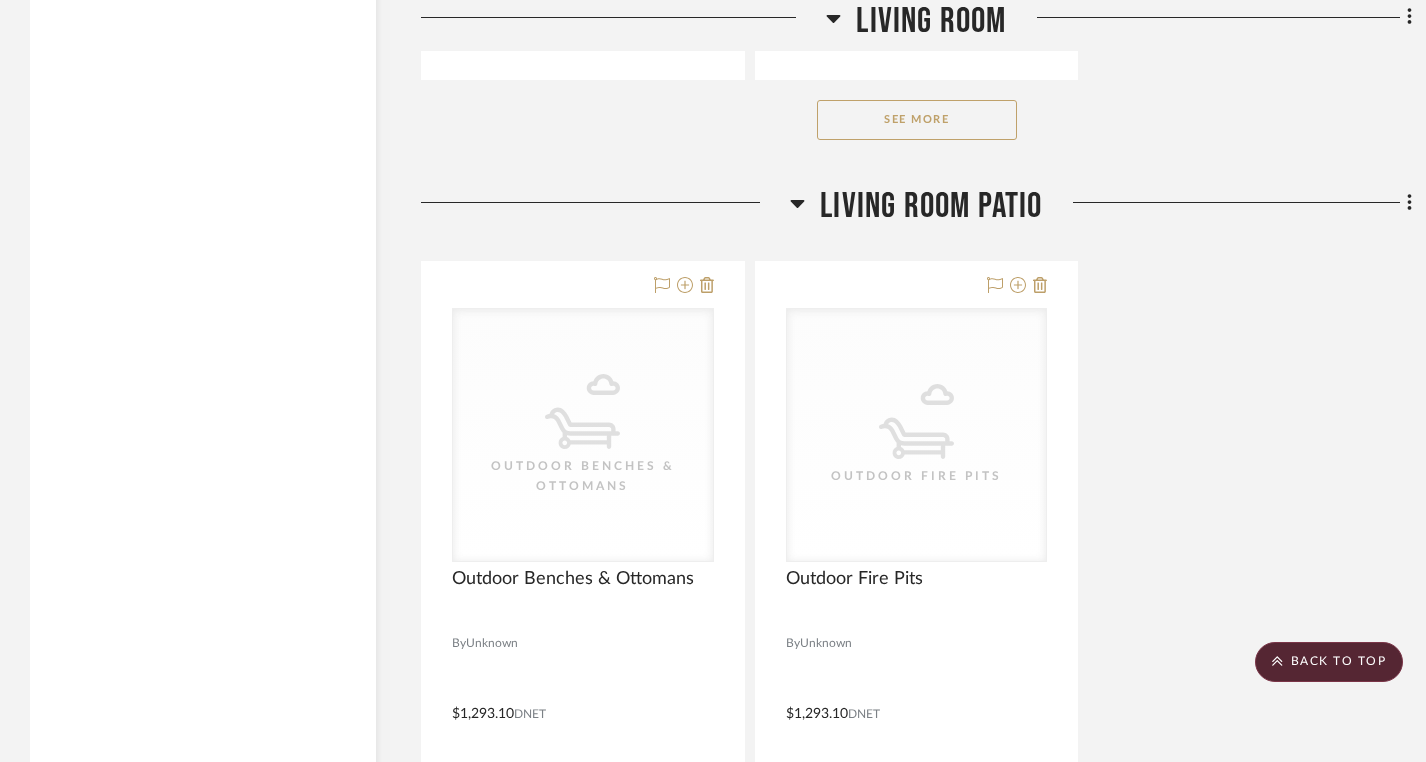 click on "See More" 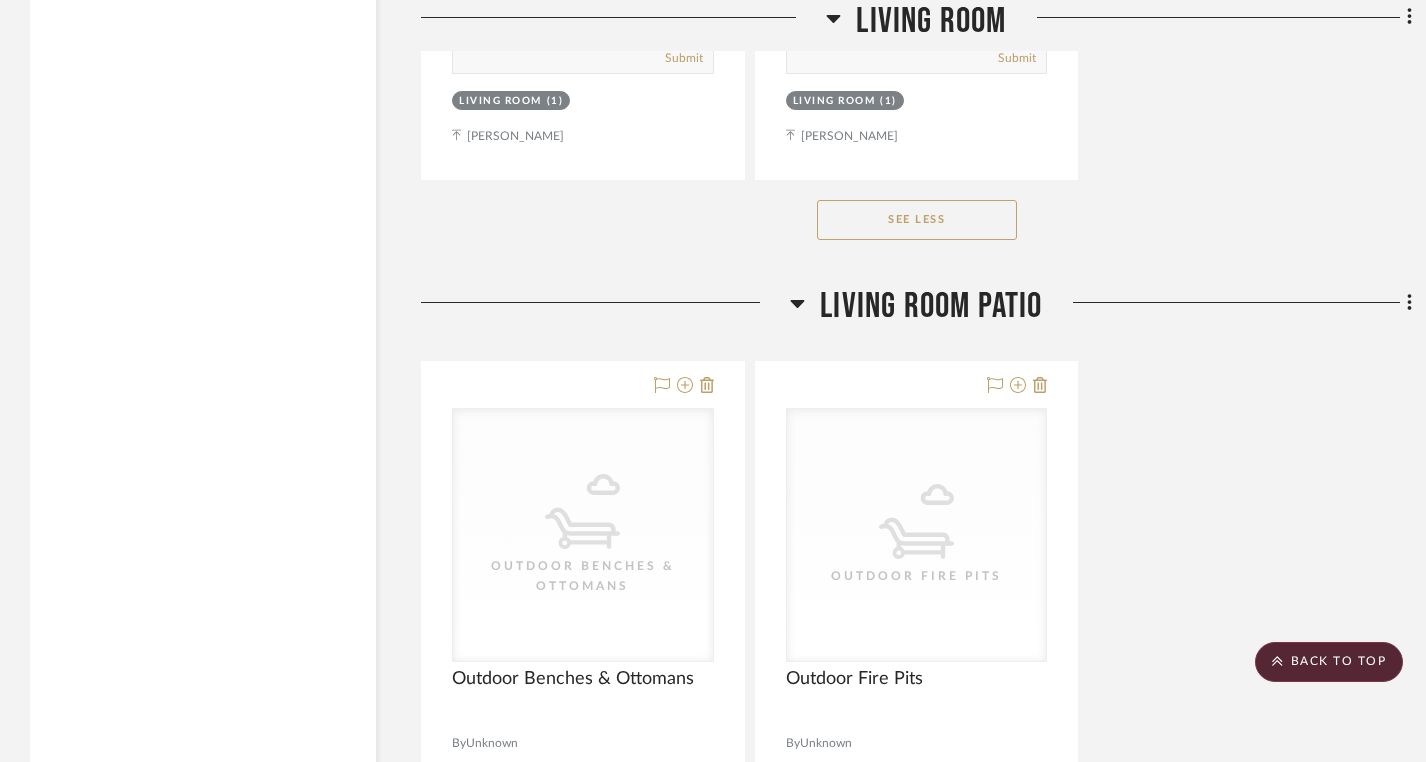 scroll, scrollTop: 23348, scrollLeft: 0, axis: vertical 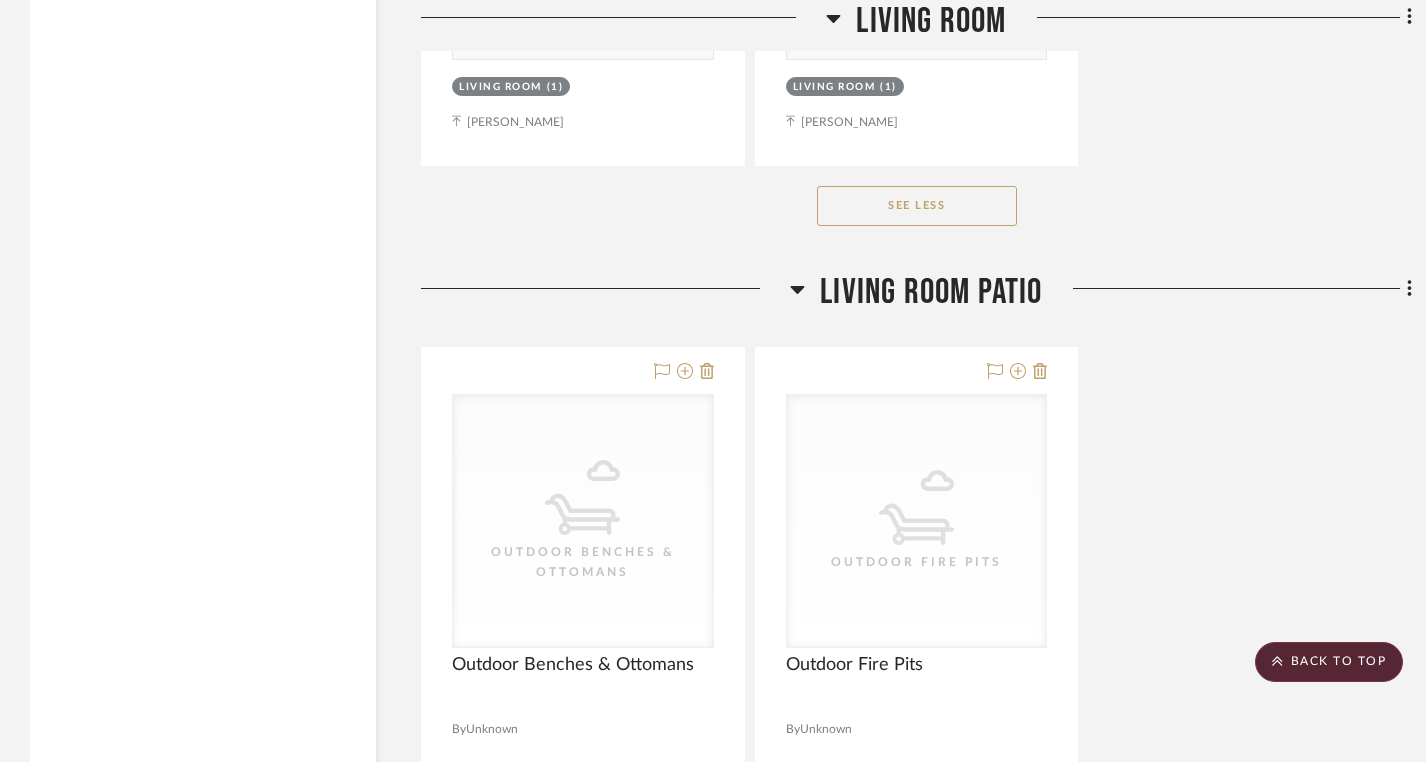 click on "See Less" 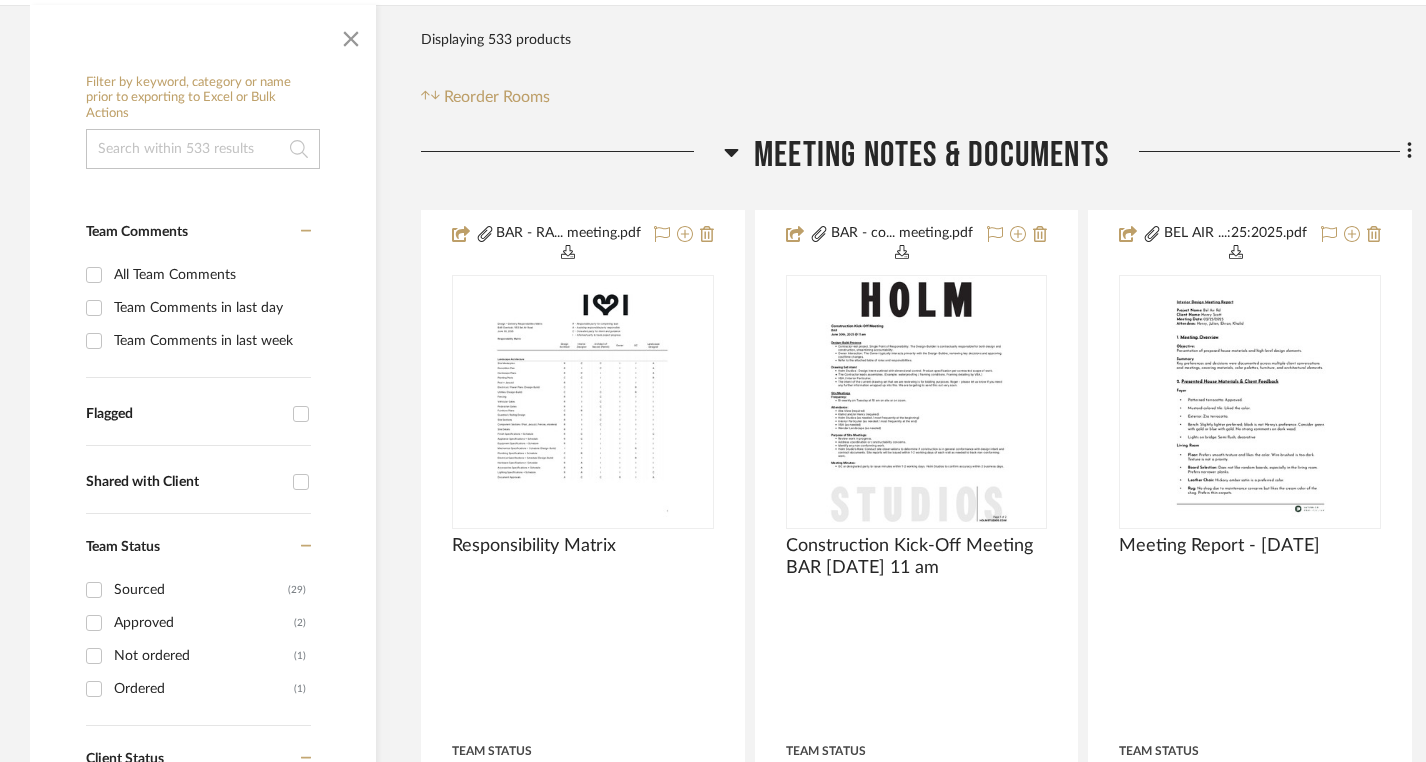 scroll, scrollTop: 0, scrollLeft: 0, axis: both 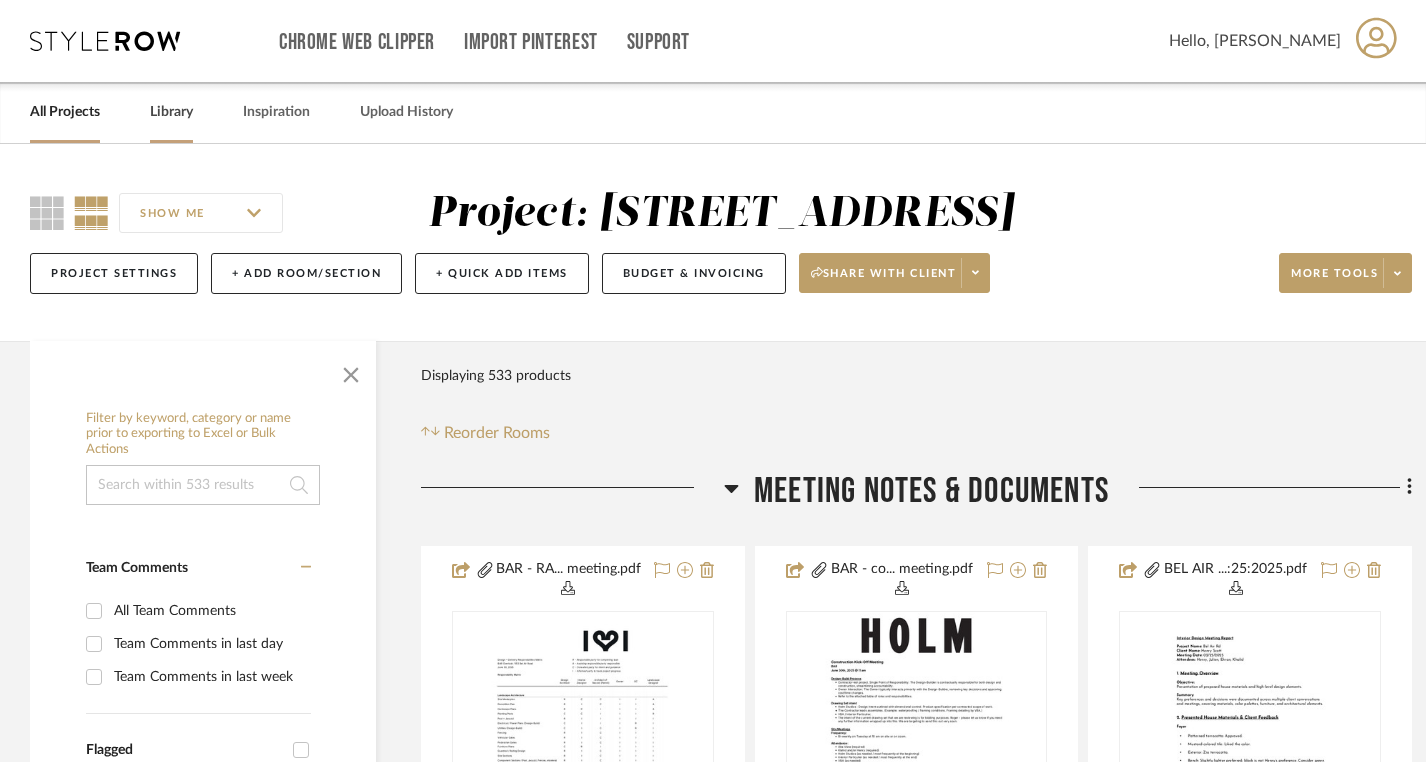 click on "Library" at bounding box center (171, 112) 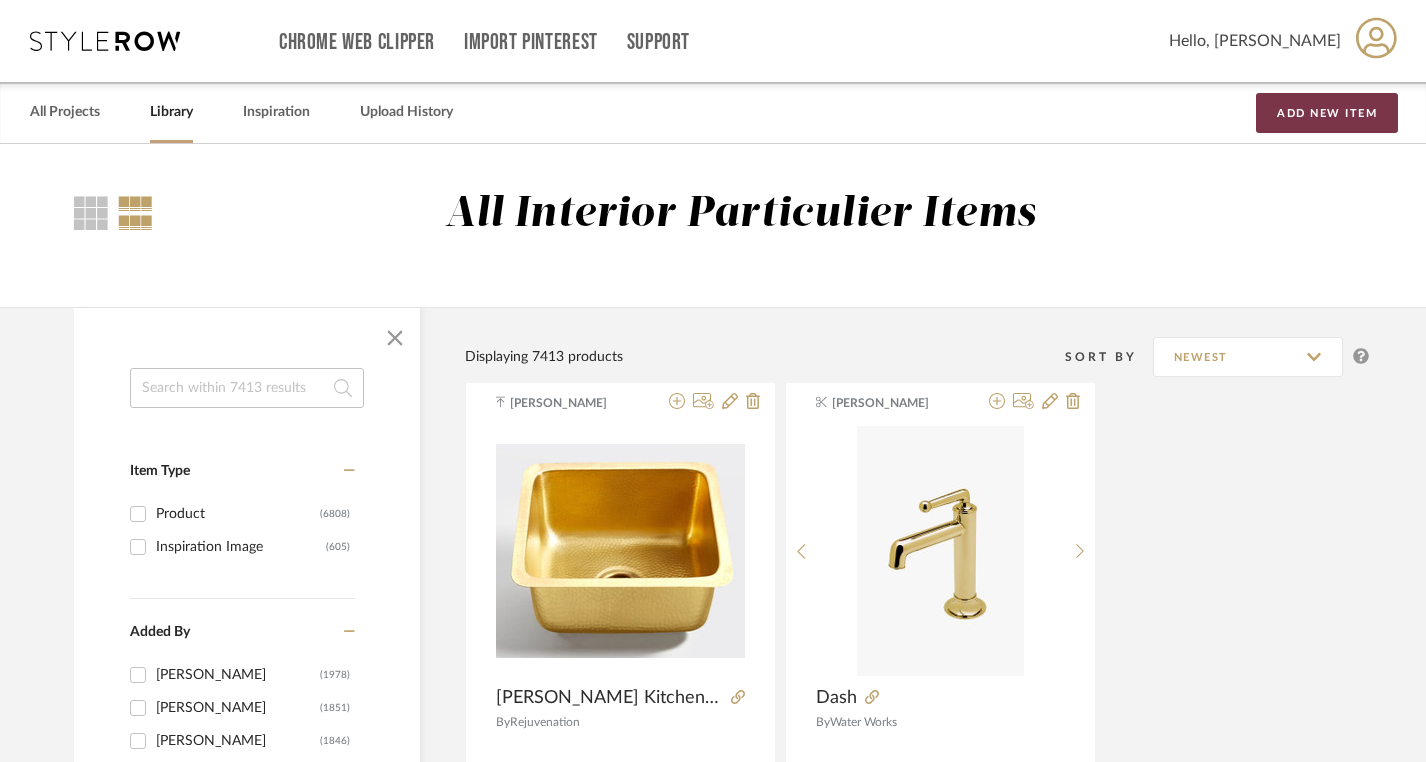 click on "Add New Item" at bounding box center [1327, 113] 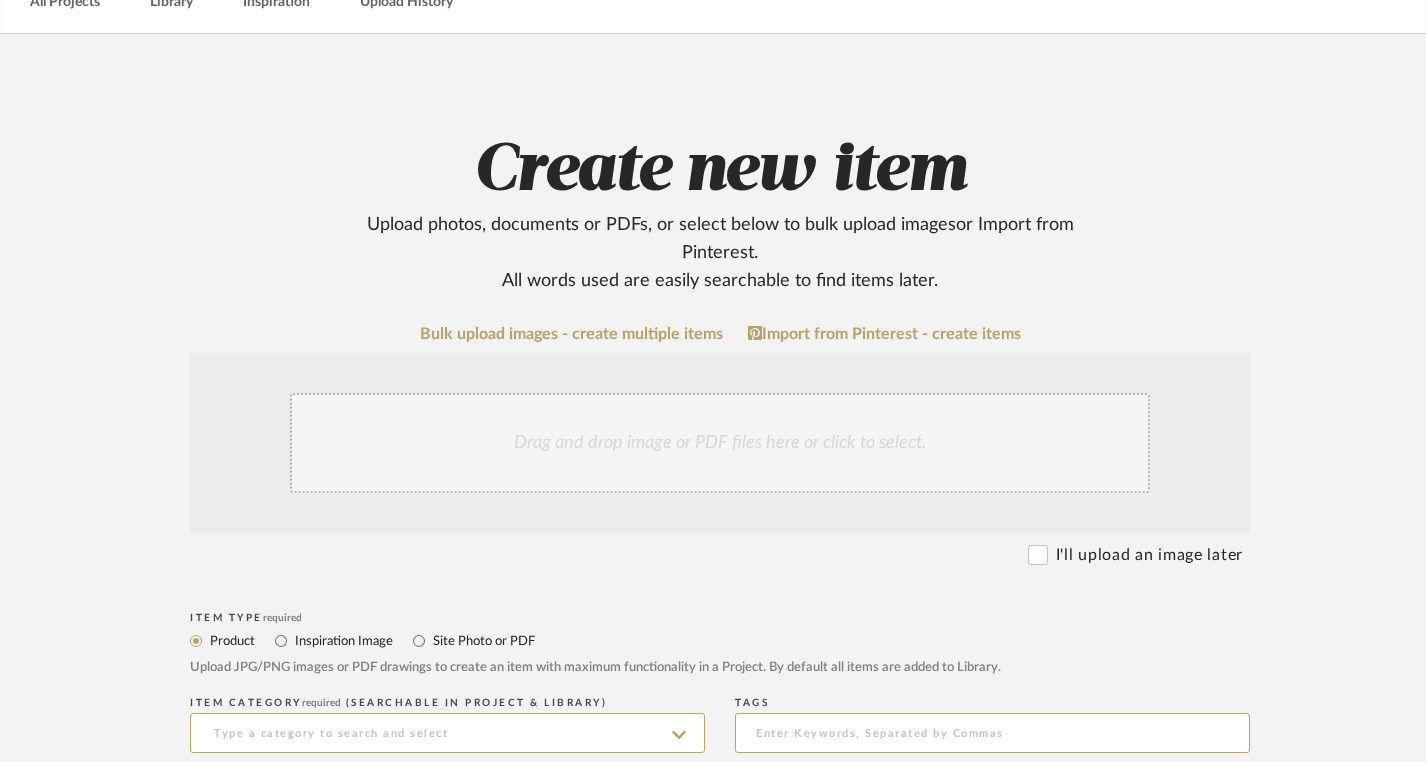 scroll, scrollTop: 140, scrollLeft: 0, axis: vertical 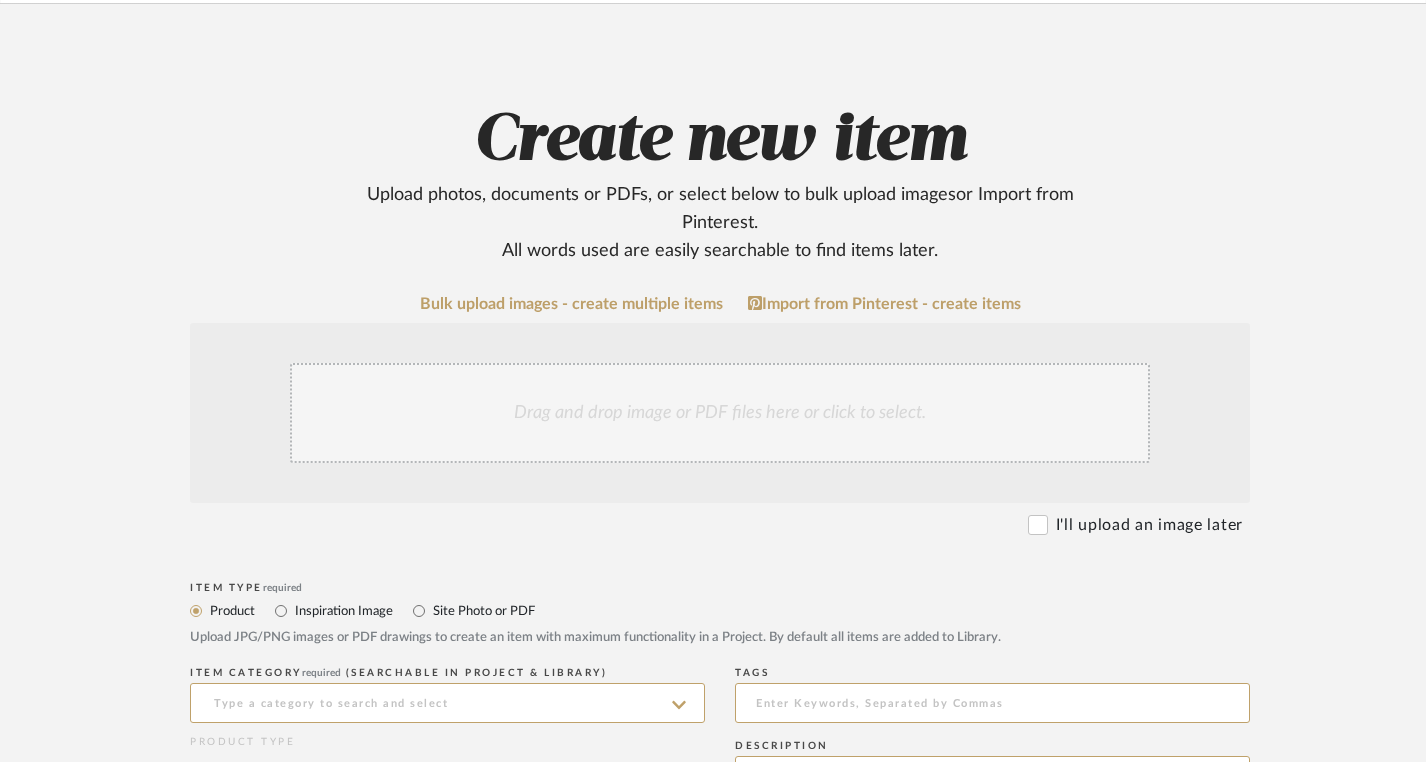 click on "Drag and drop image or PDF files here or click to select." 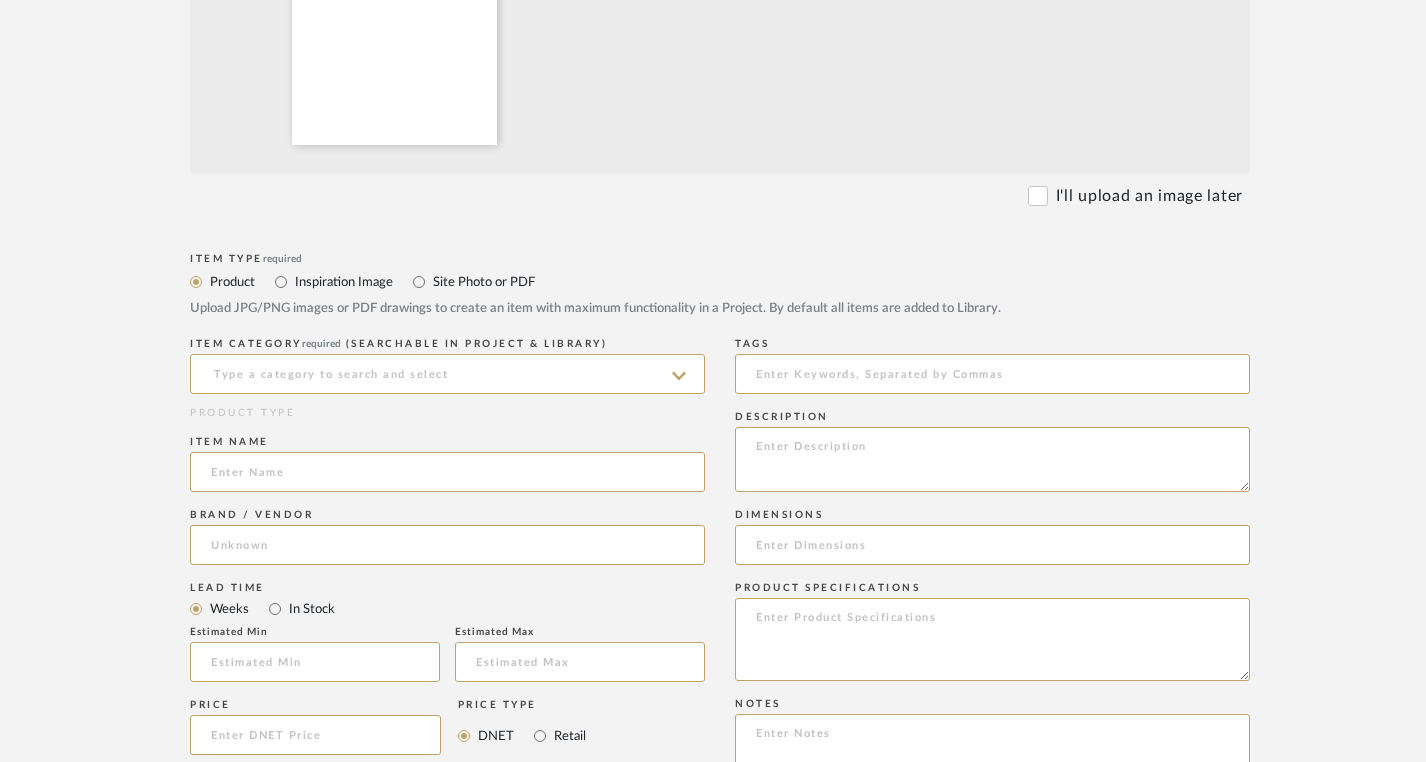 scroll, scrollTop: 660, scrollLeft: 0, axis: vertical 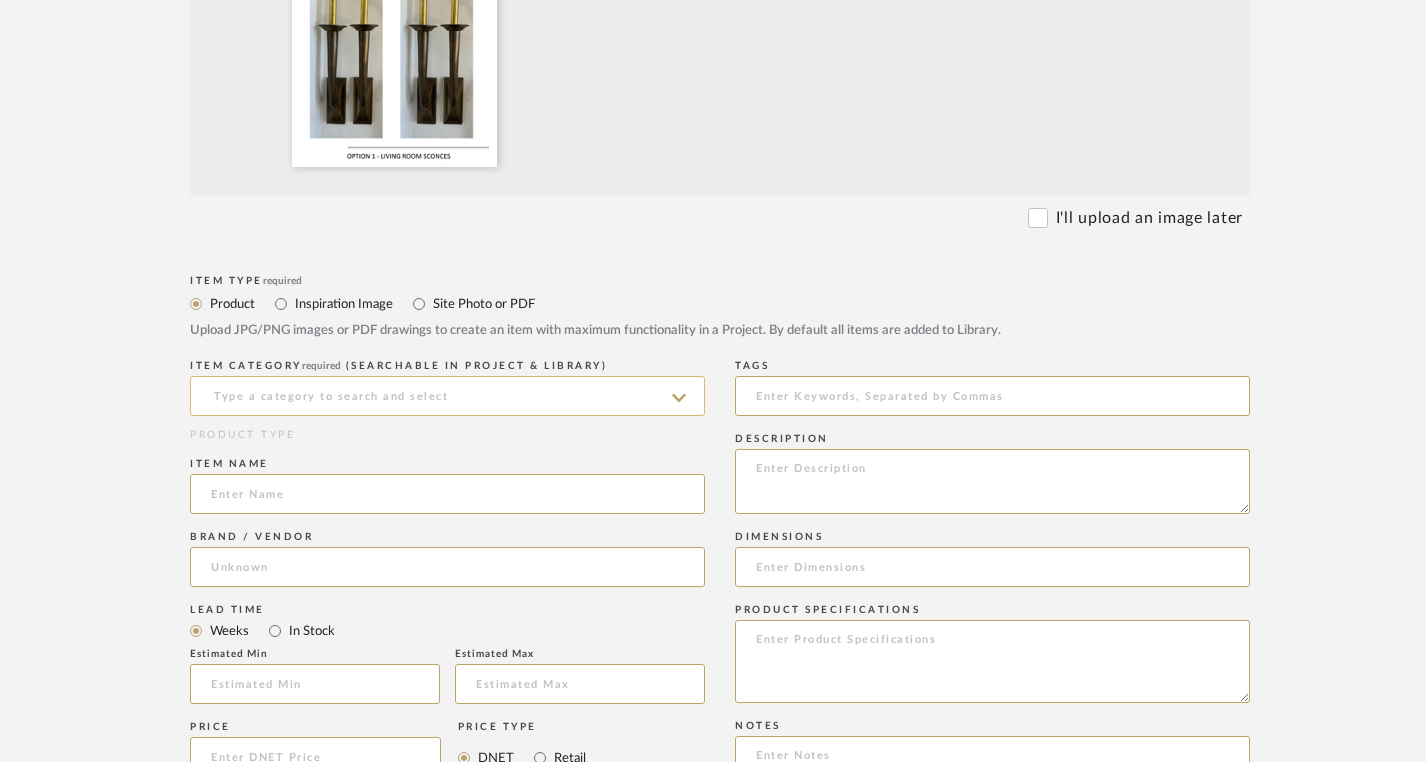 click 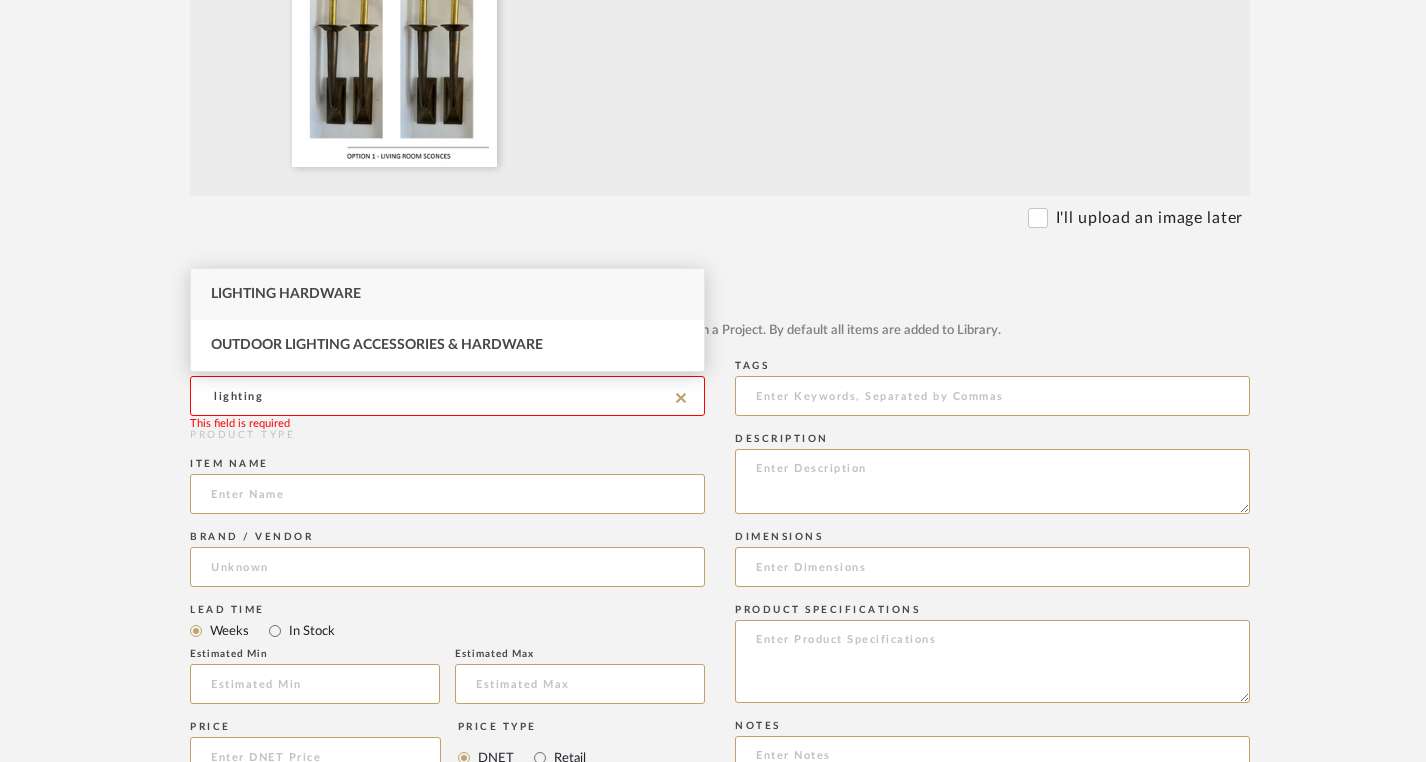 click on "Lighting Hardware" at bounding box center (447, 294) 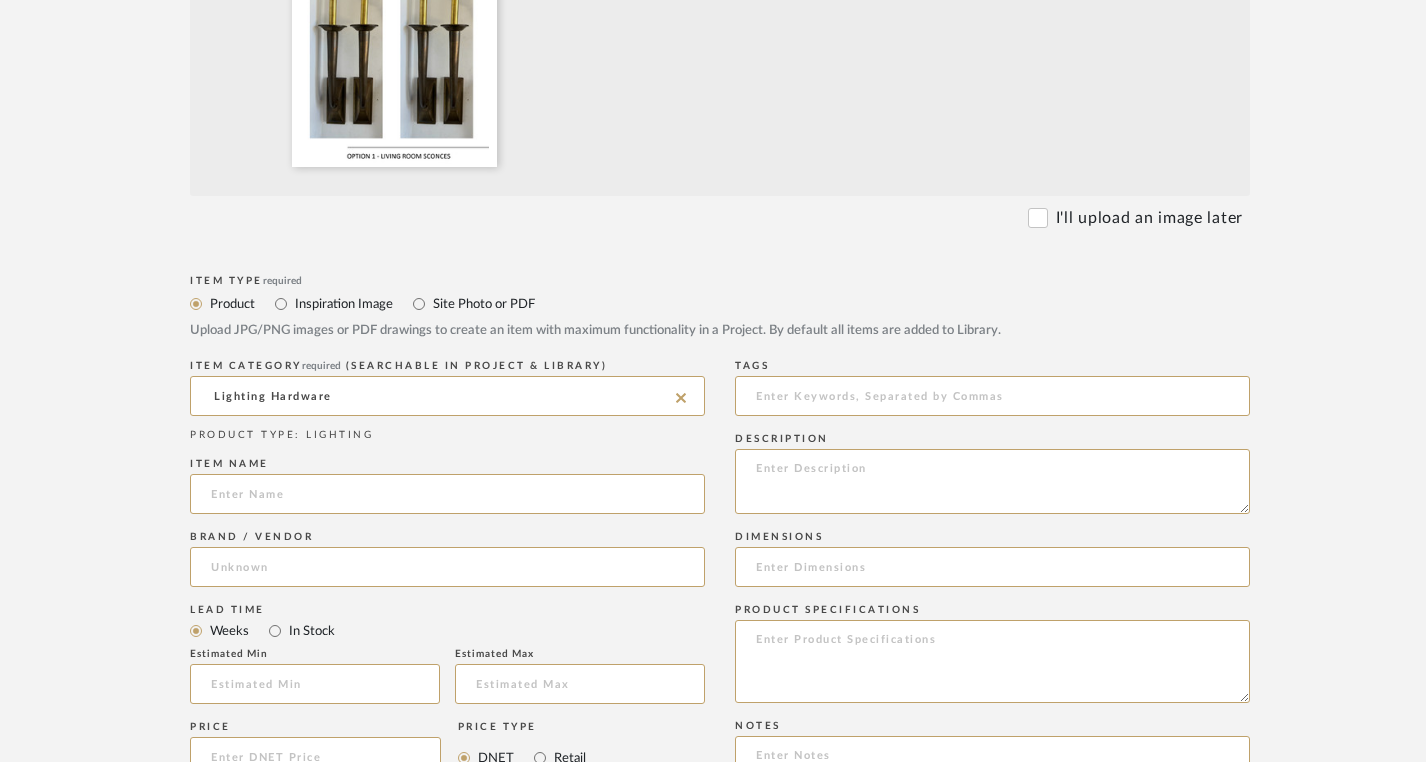 click 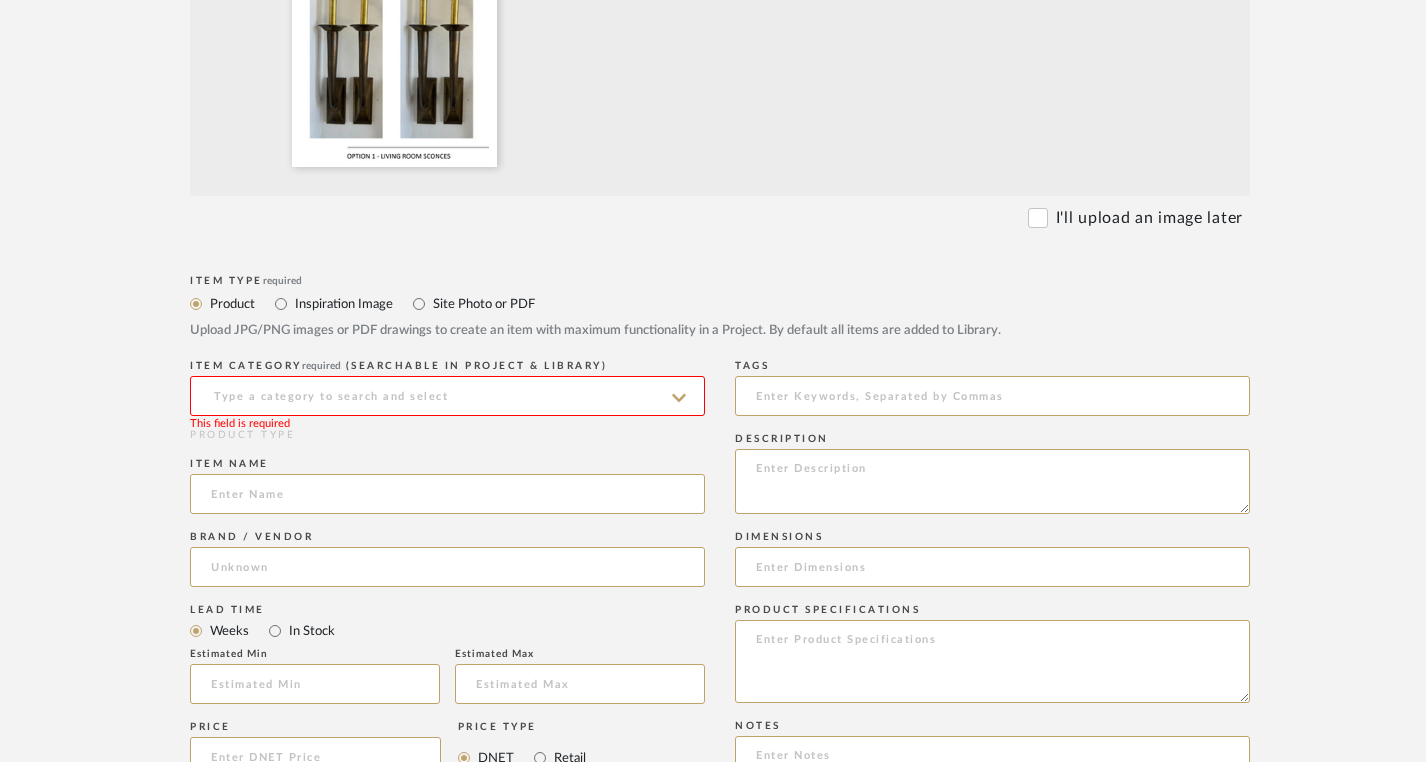 click 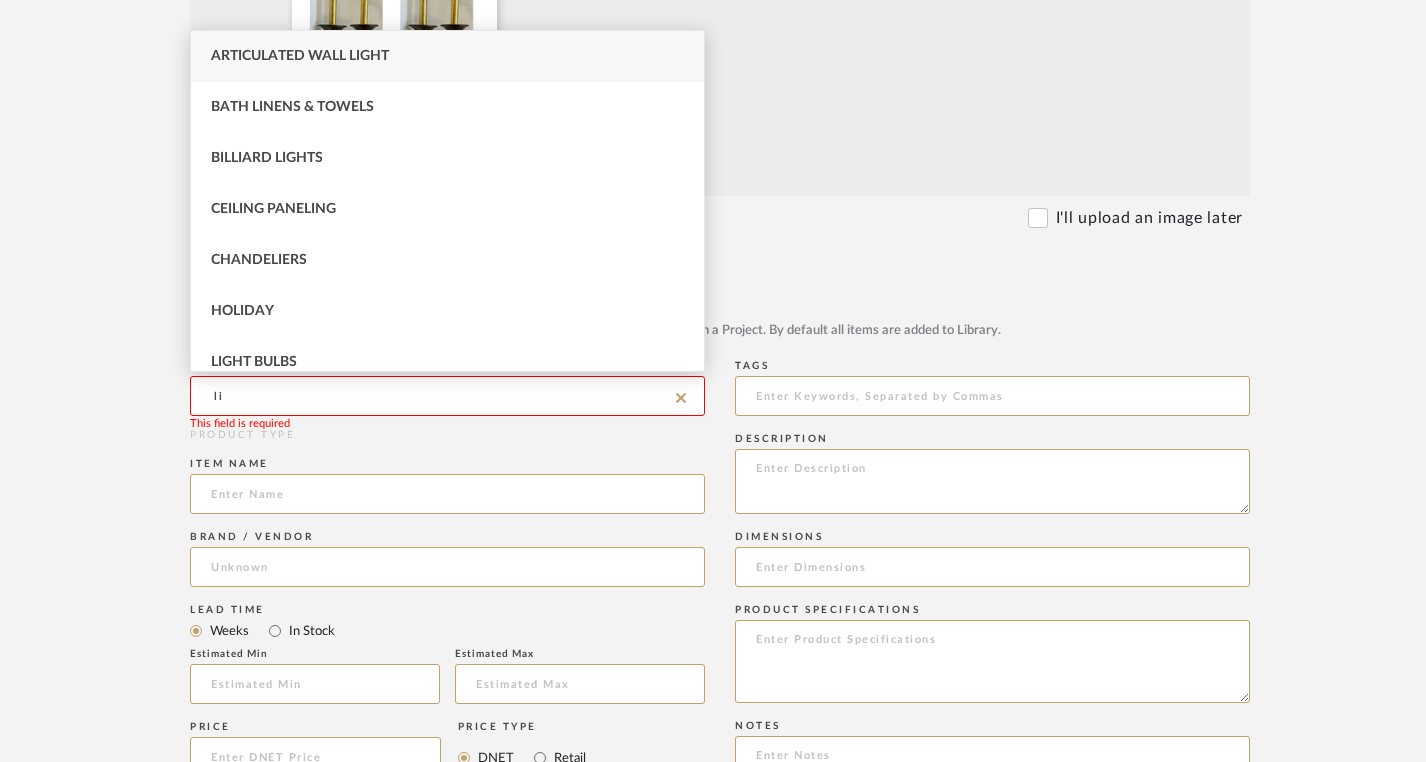 type on "l" 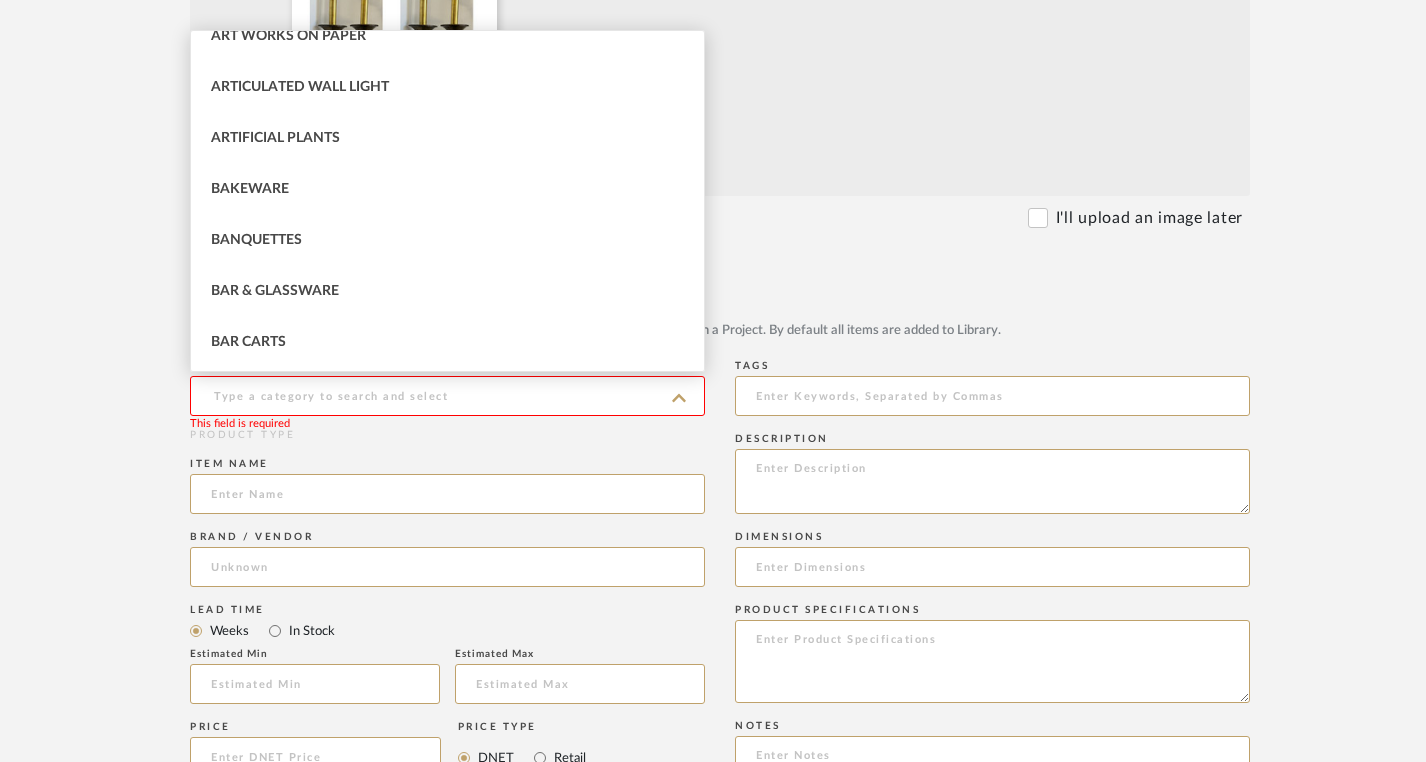 scroll, scrollTop: 935, scrollLeft: 0, axis: vertical 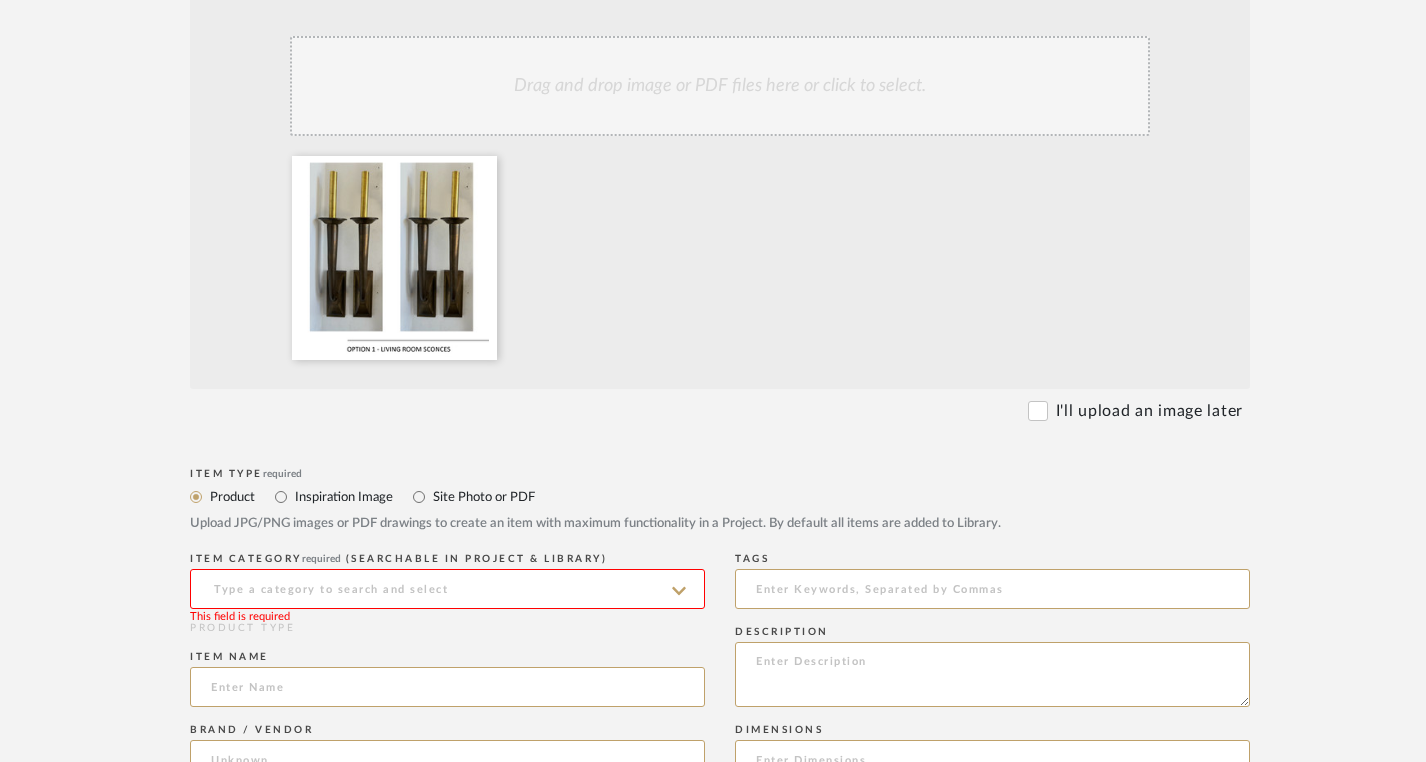 click 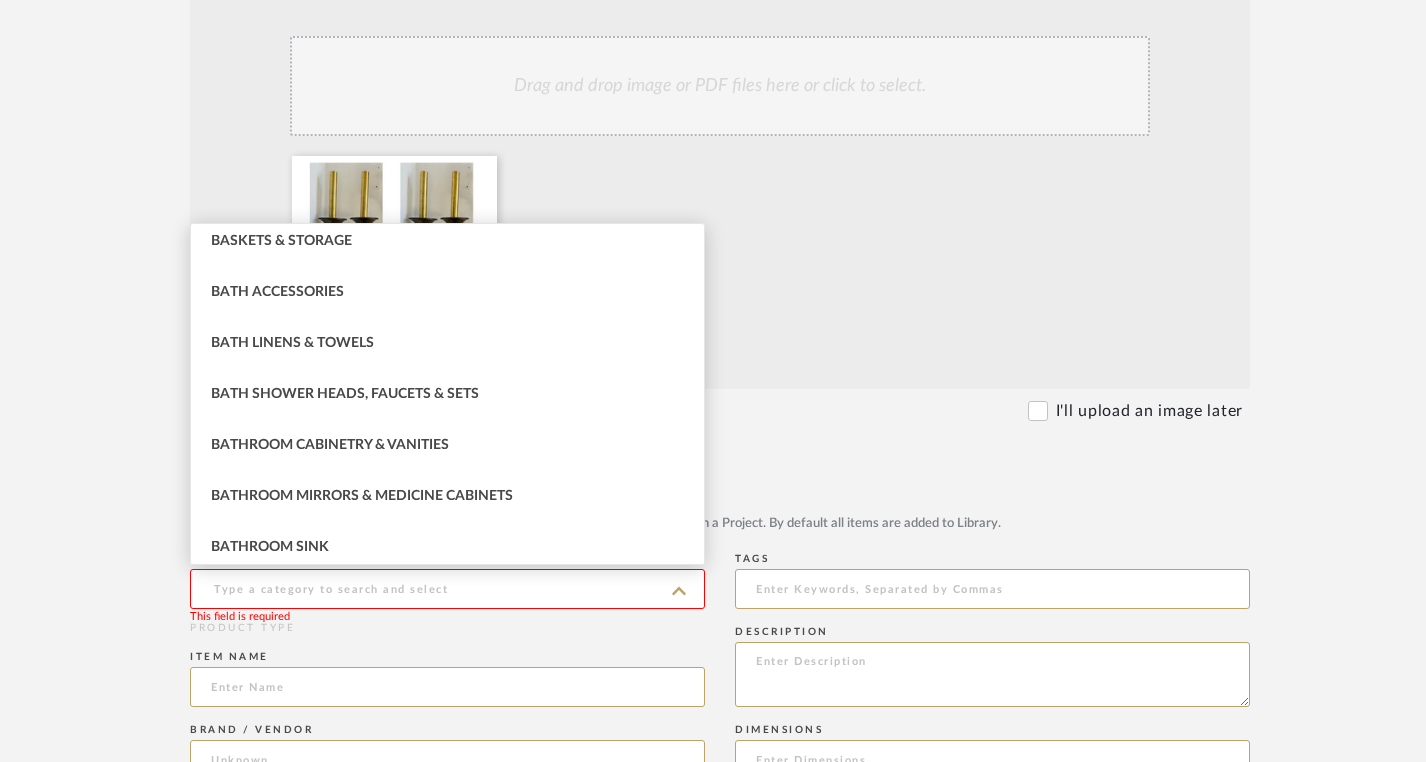 scroll, scrollTop: 935, scrollLeft: 0, axis: vertical 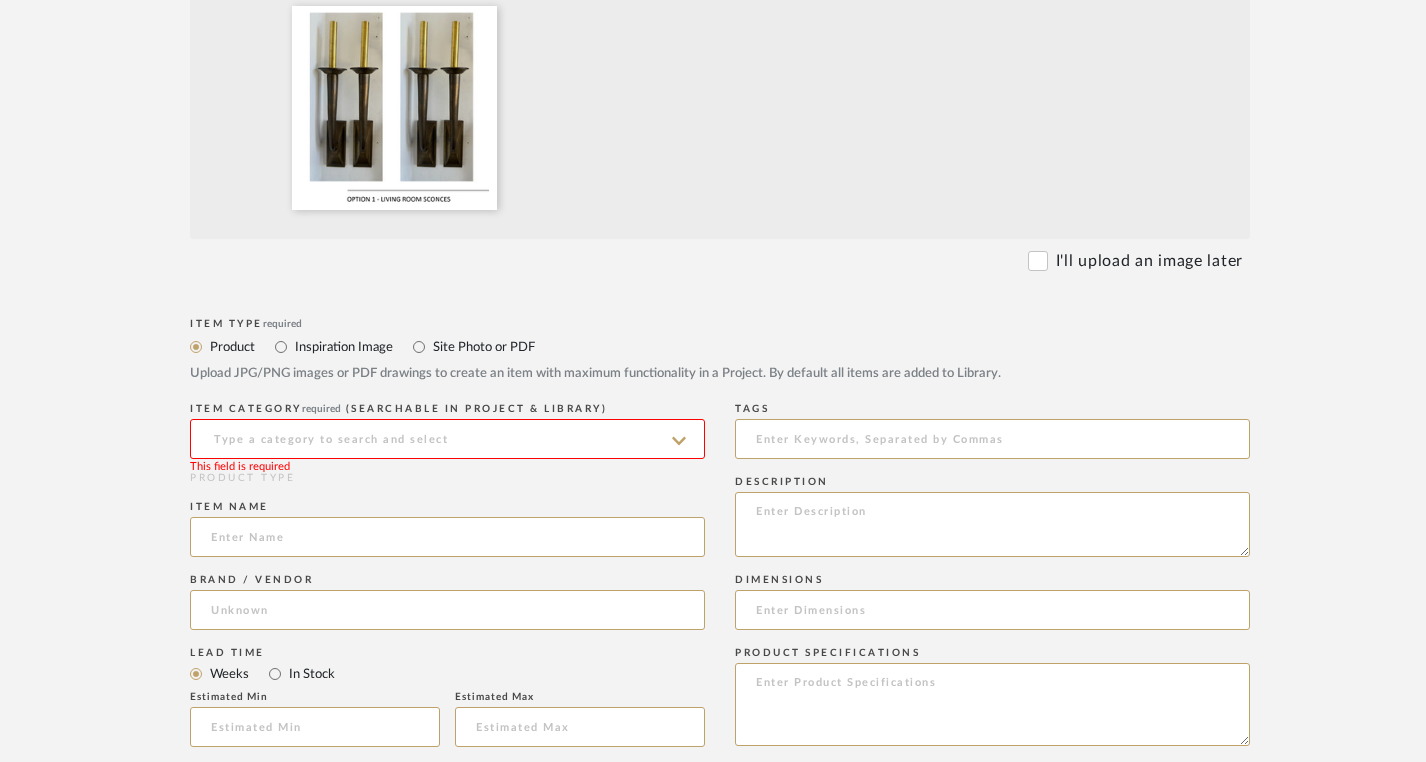 click on "(Searchable in Project & Library)" 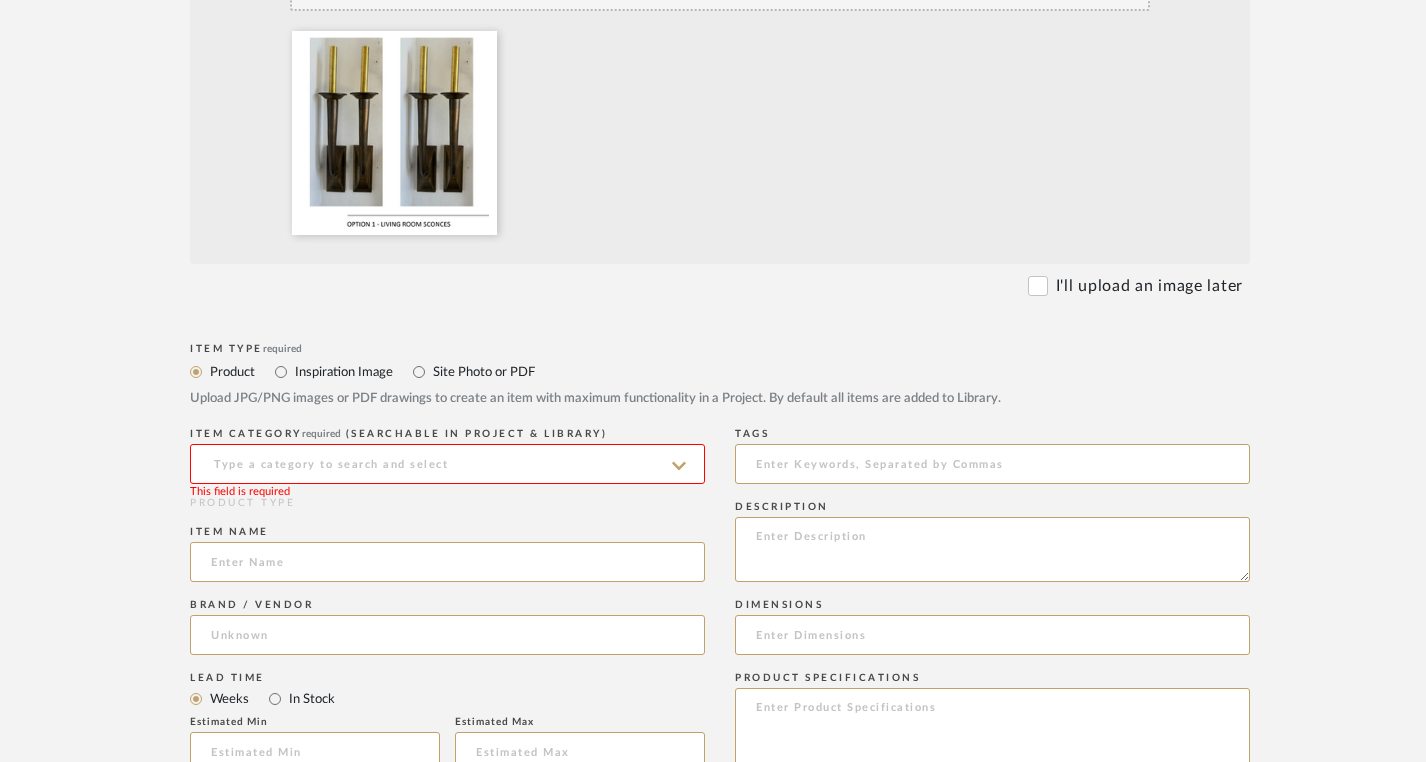scroll, scrollTop: 588, scrollLeft: 0, axis: vertical 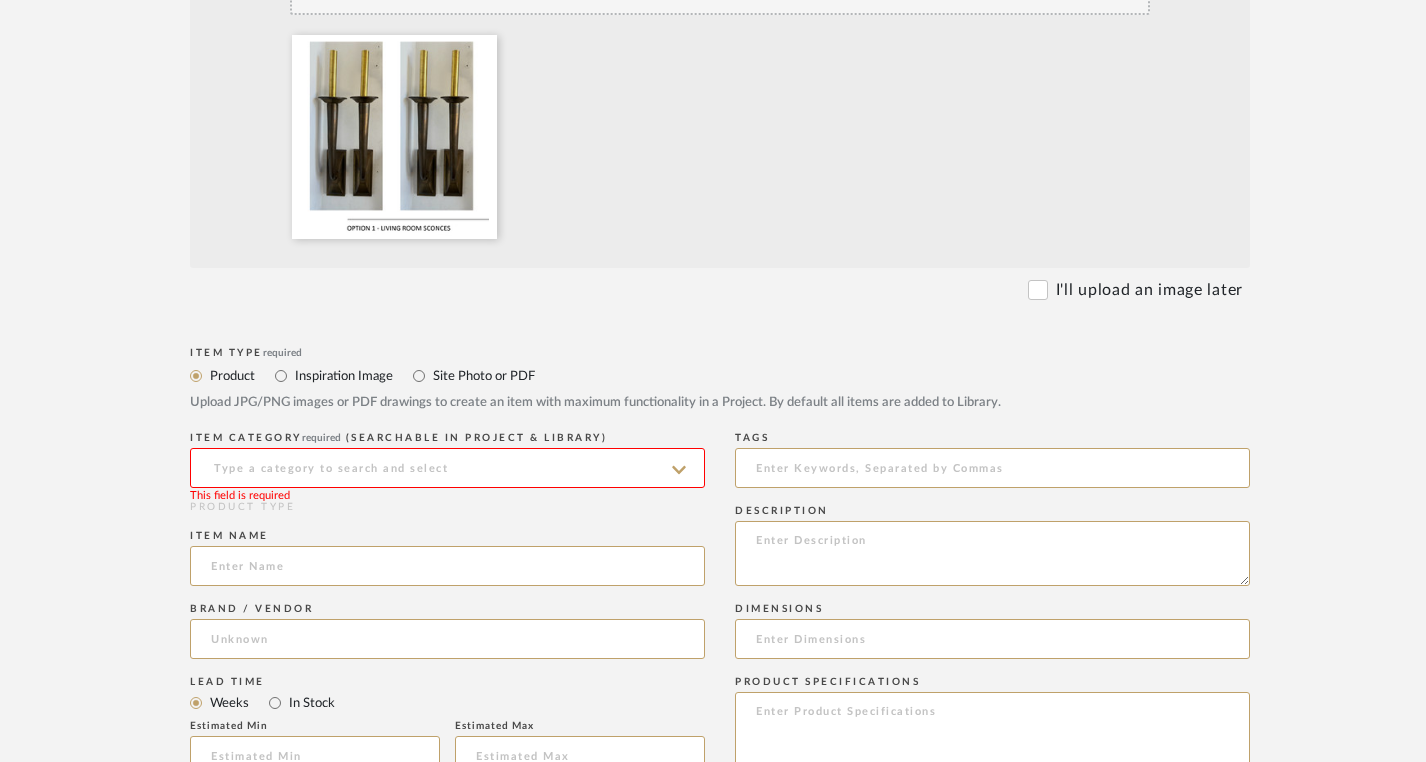 click 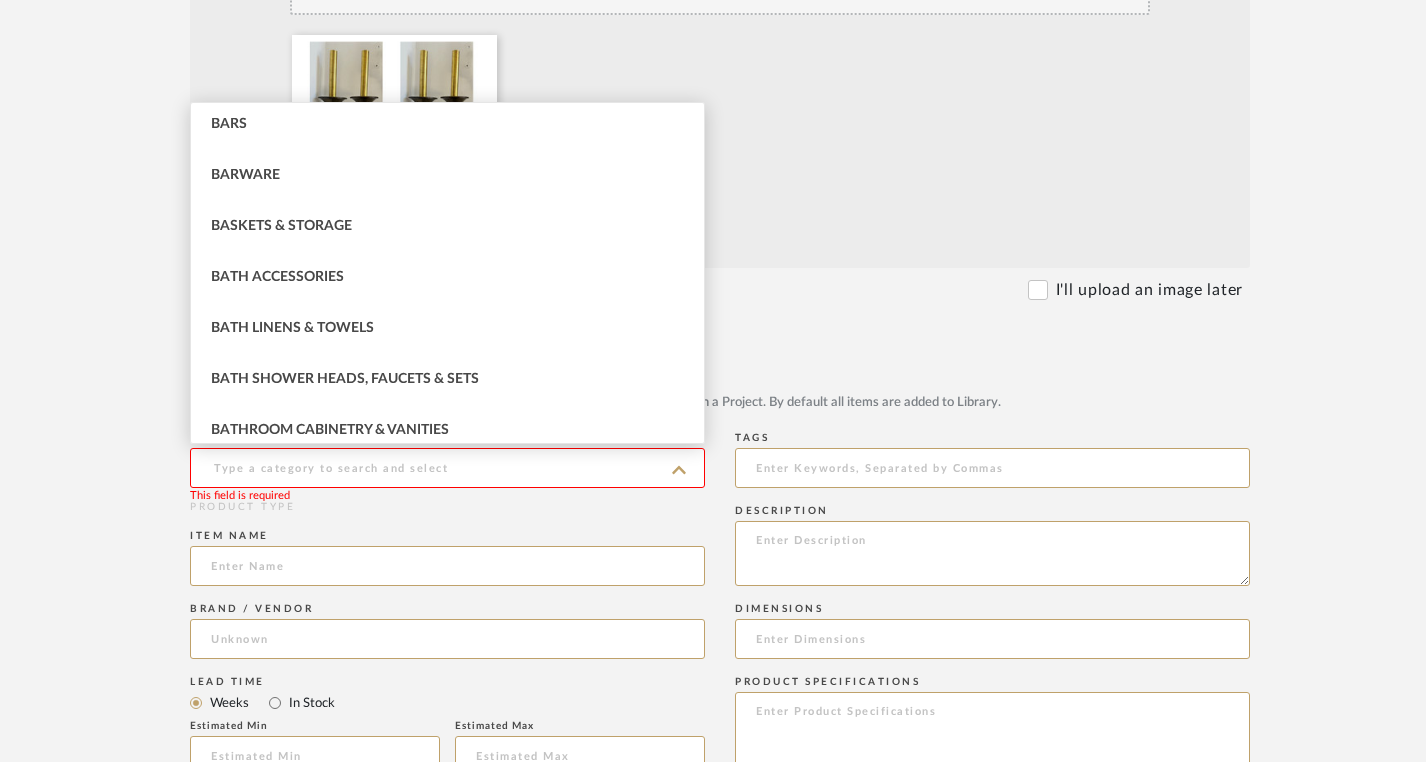 scroll, scrollTop: 935, scrollLeft: 0, axis: vertical 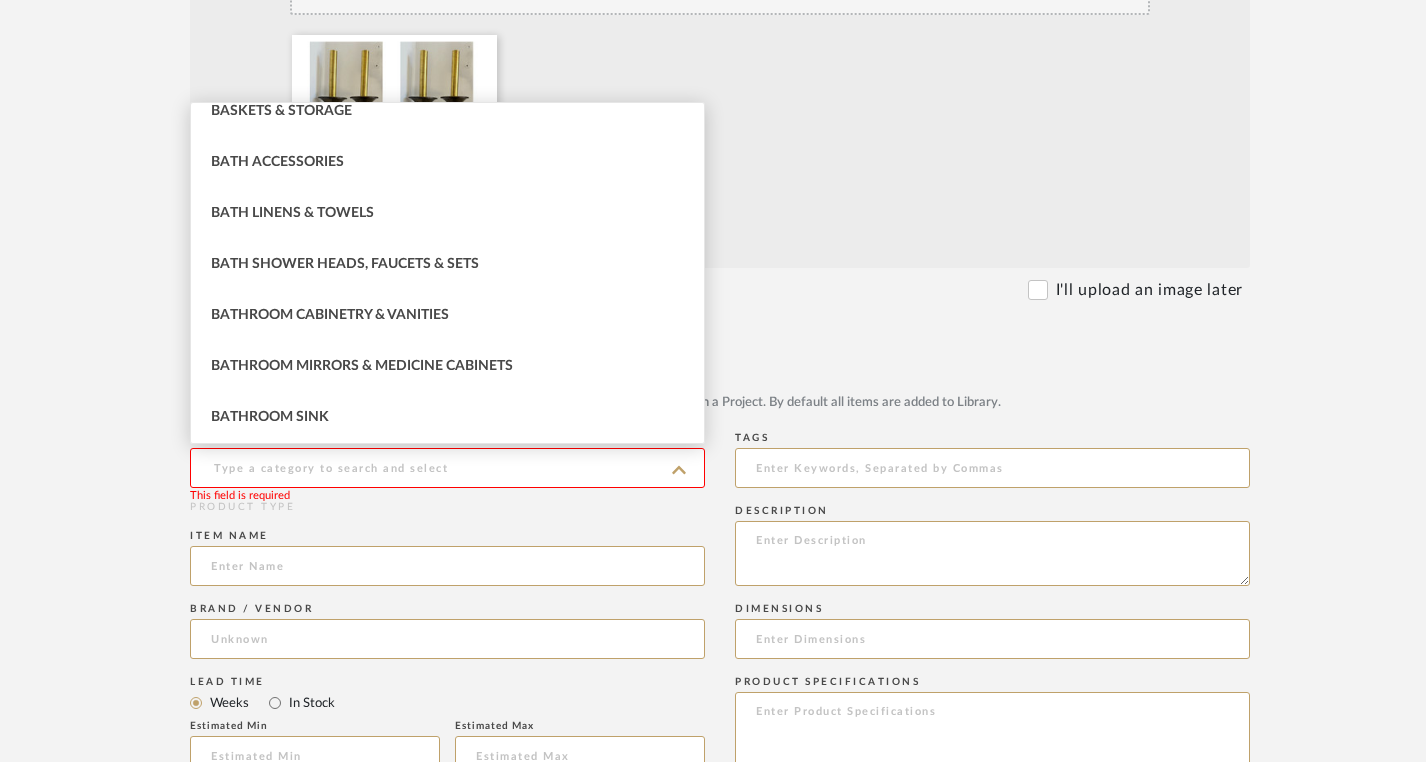 click 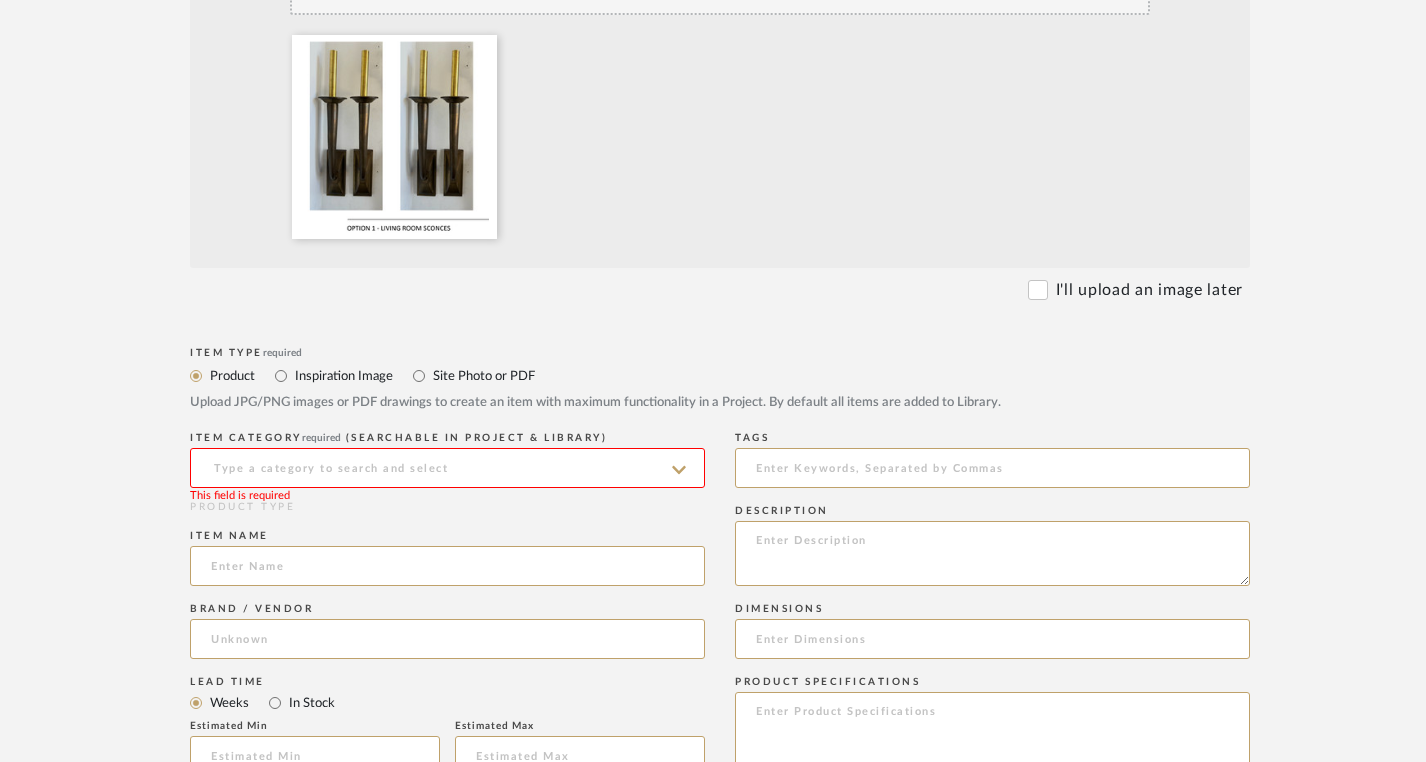 click on "Item name" 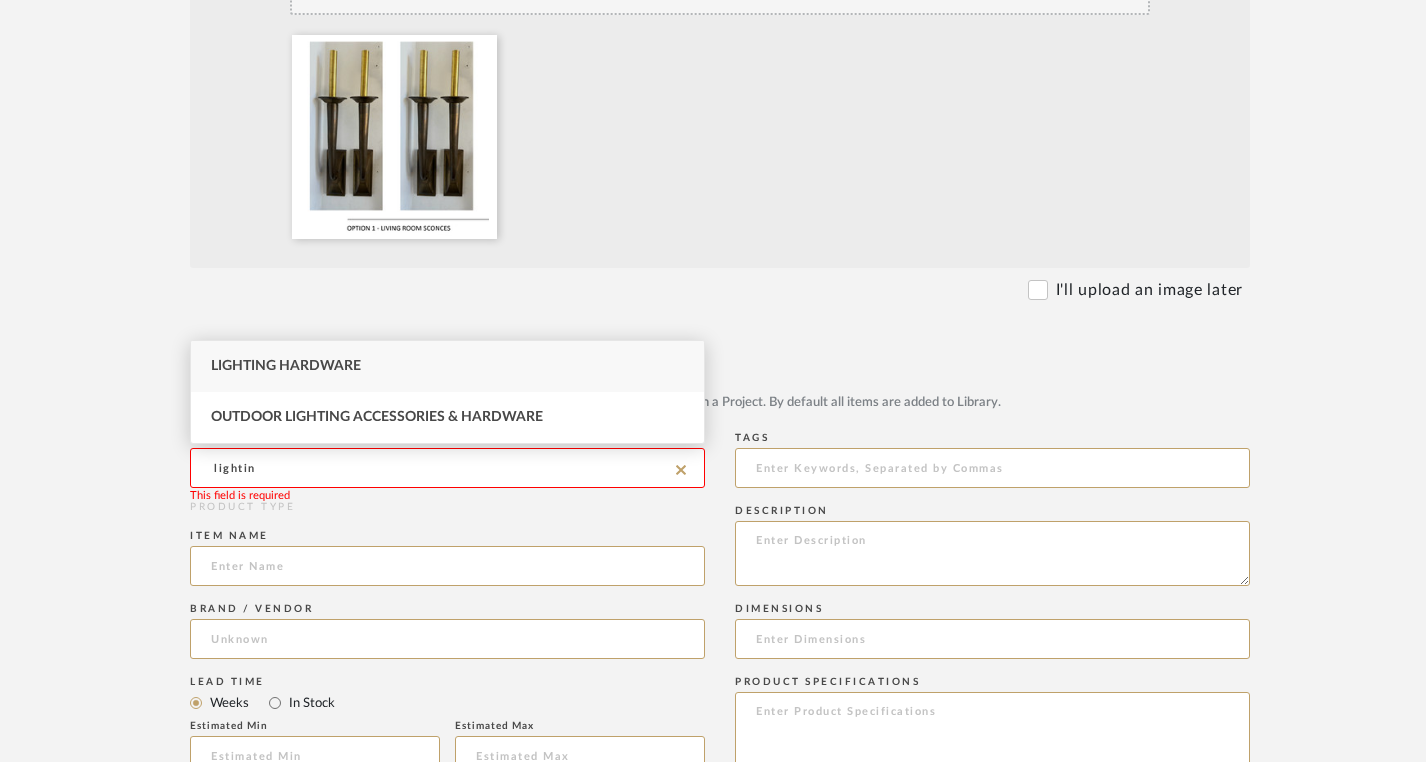 click on "Lighting Hardware" at bounding box center (447, 366) 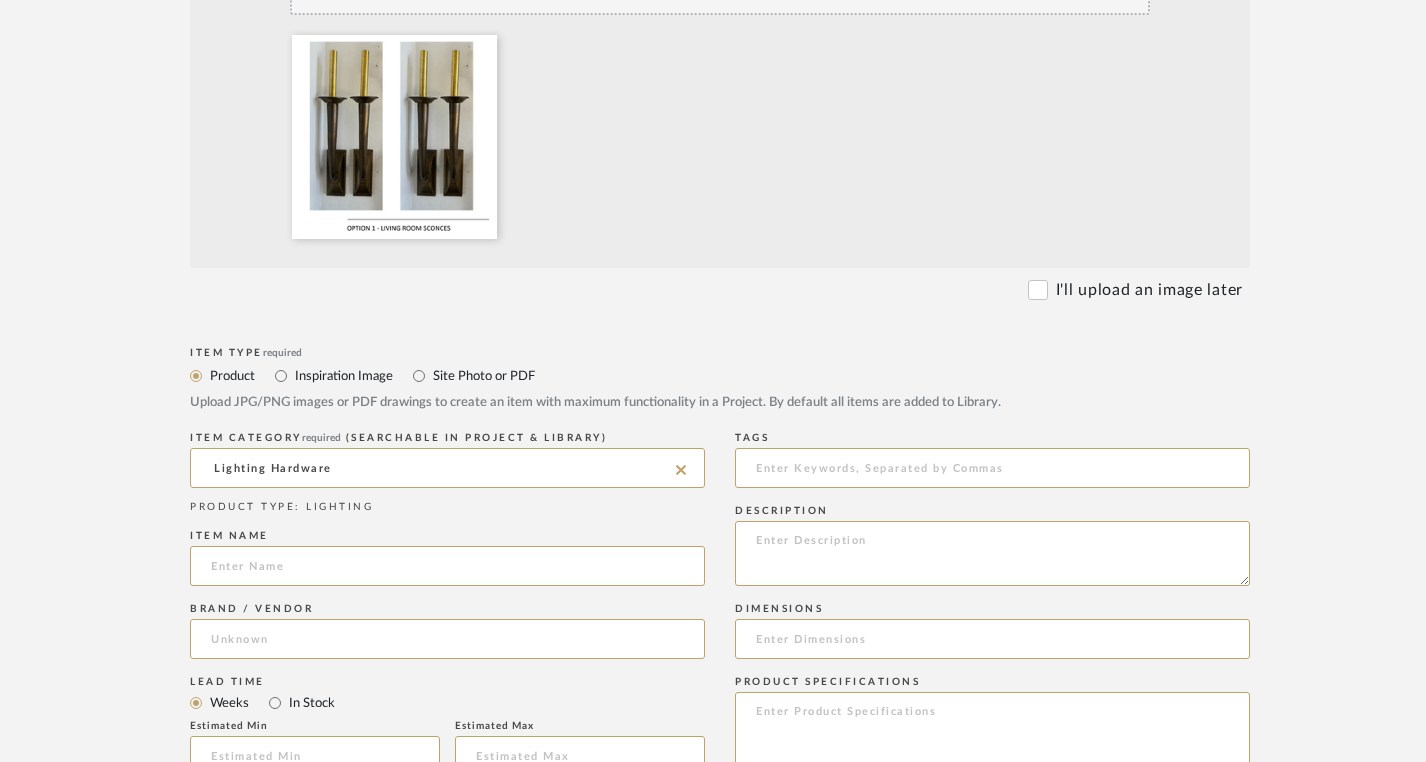click on "Item name" 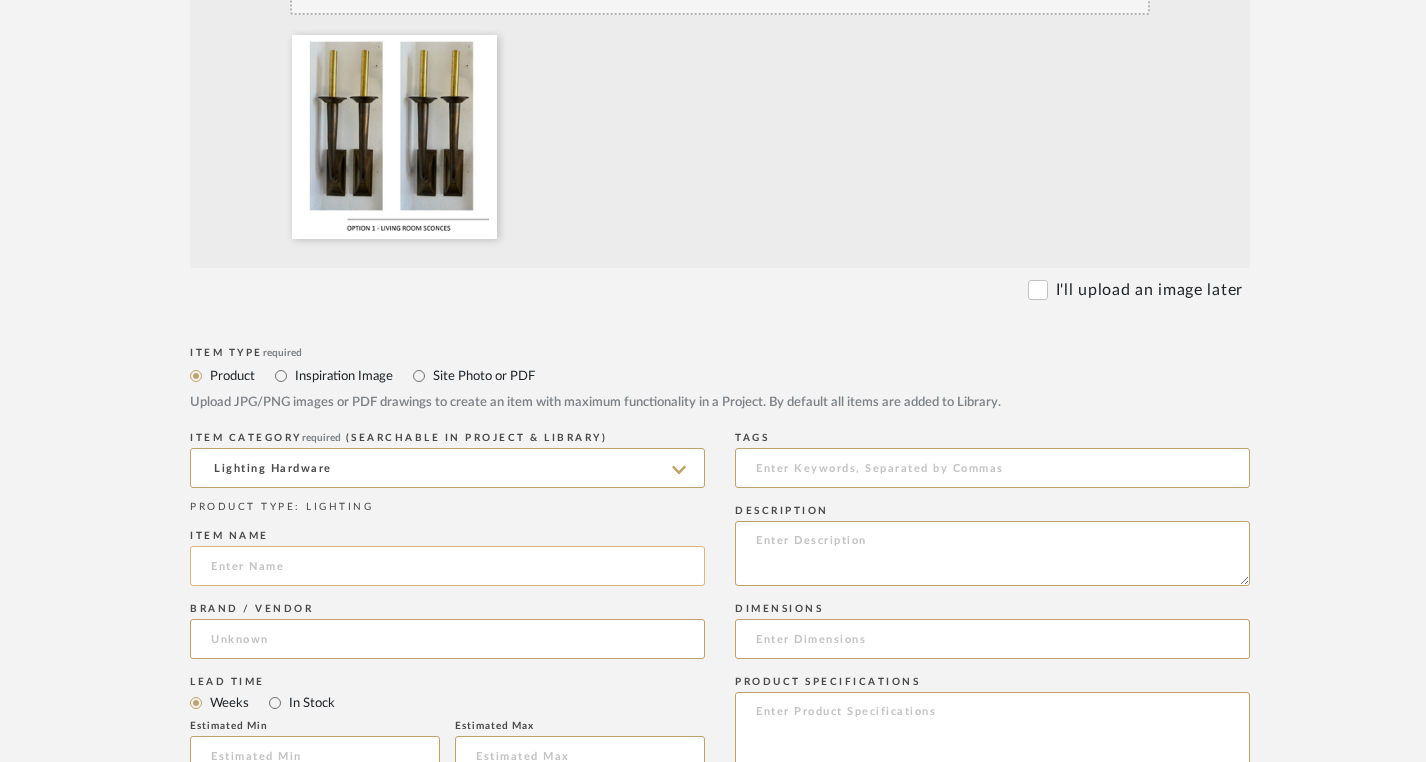 click 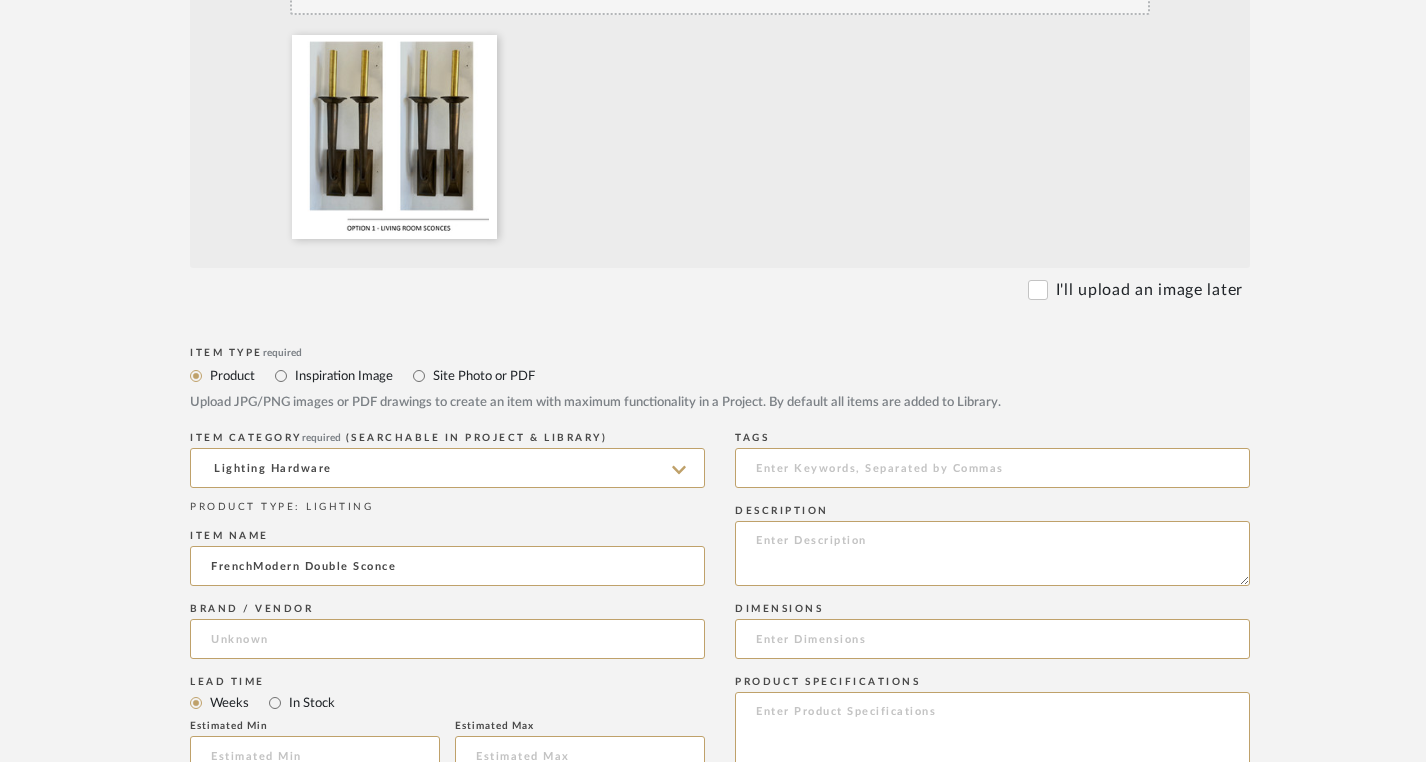 type on "FrenchModern Double Sconce" 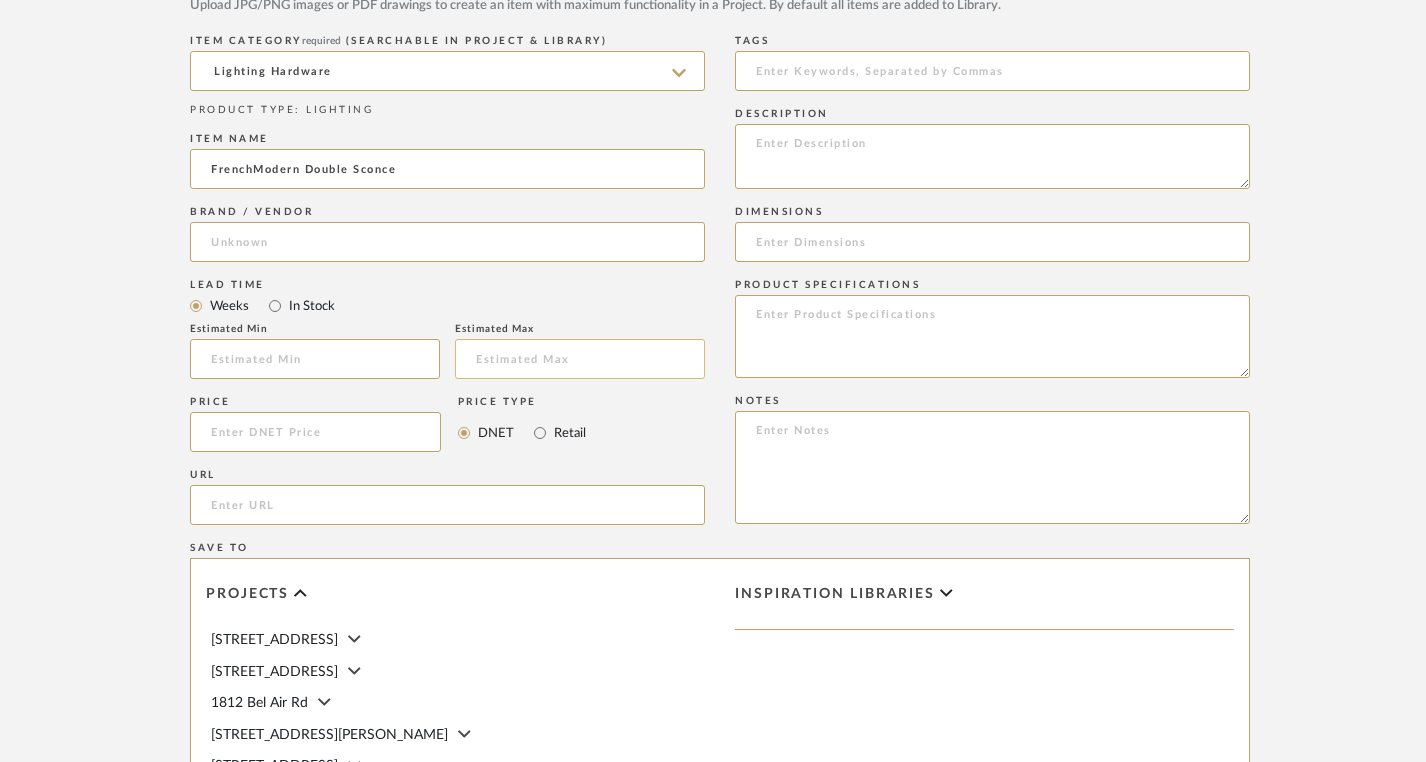scroll, scrollTop: 950, scrollLeft: 0, axis: vertical 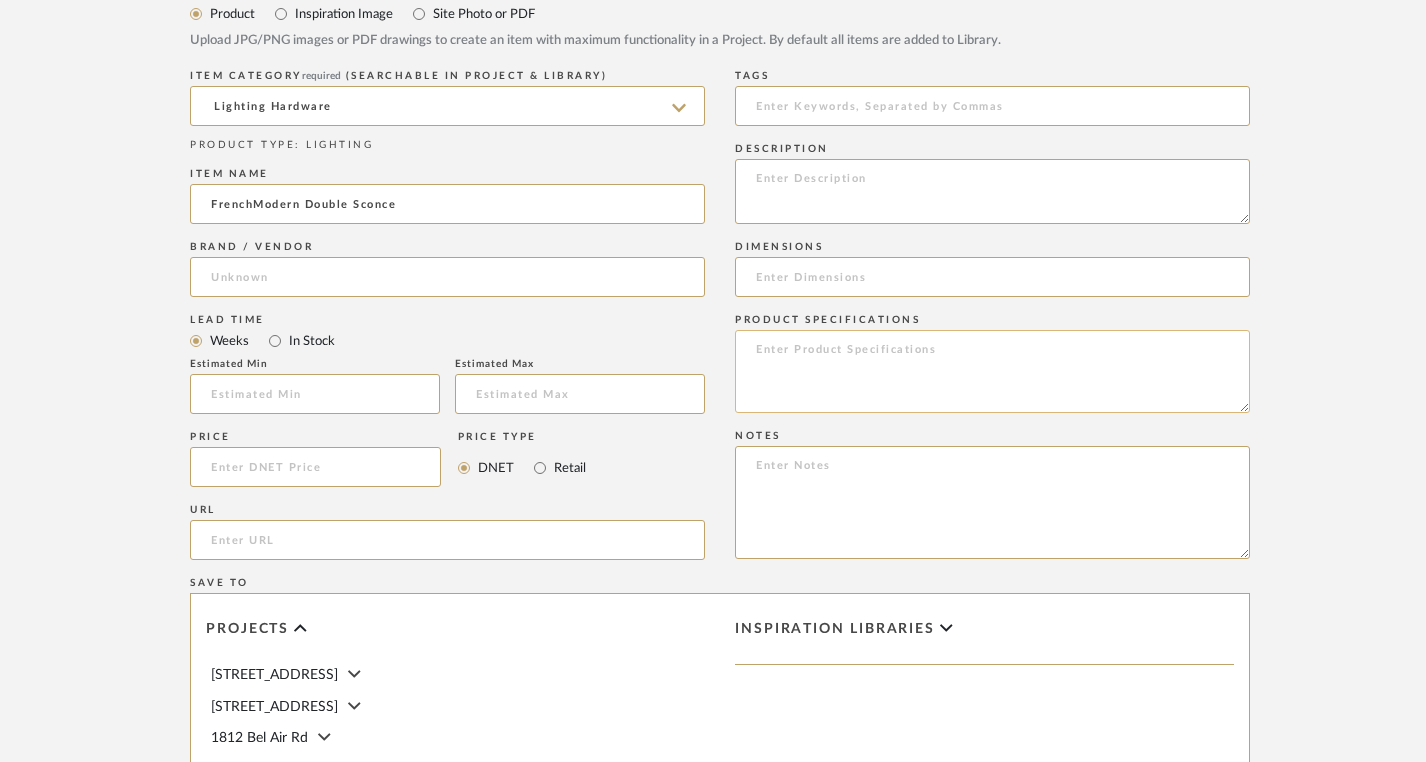 click 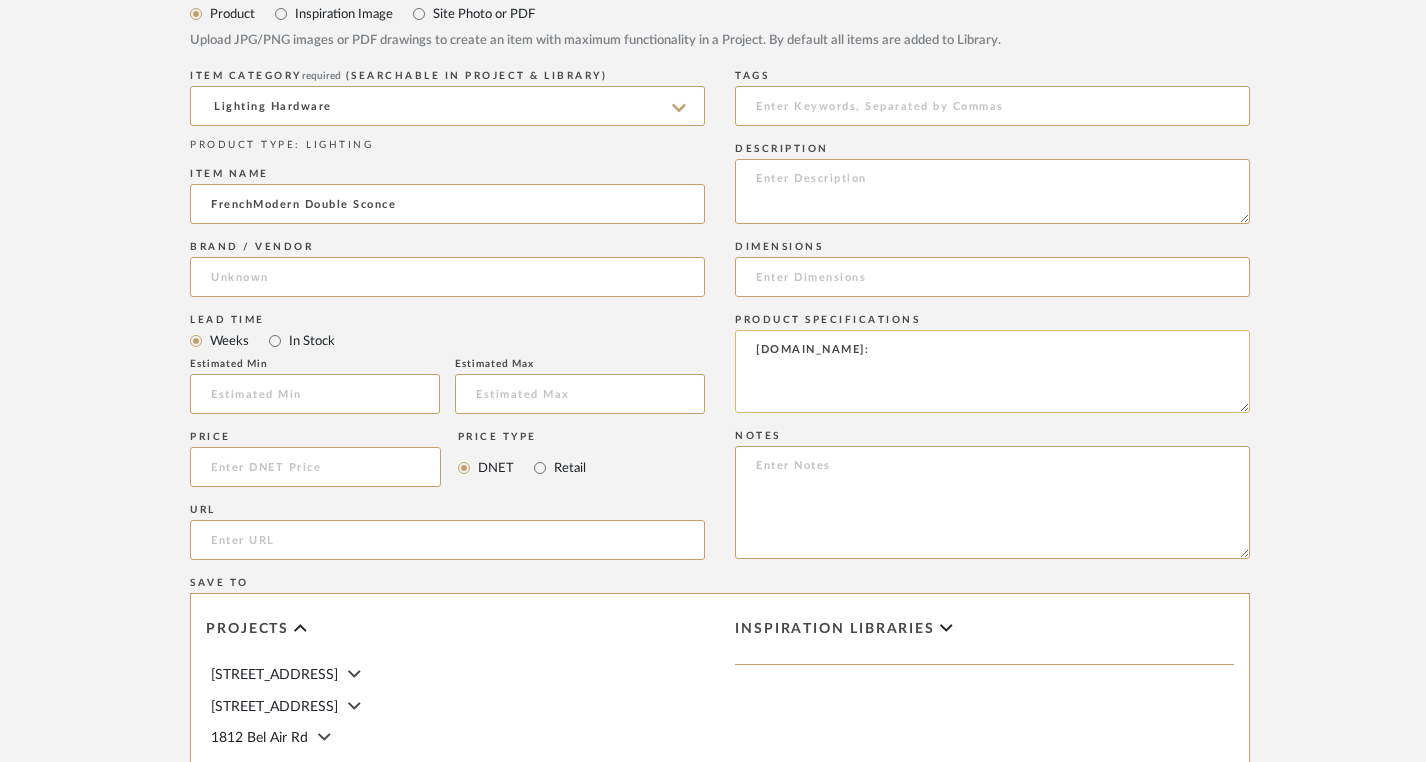 click on "[DOMAIN_NAME]:" 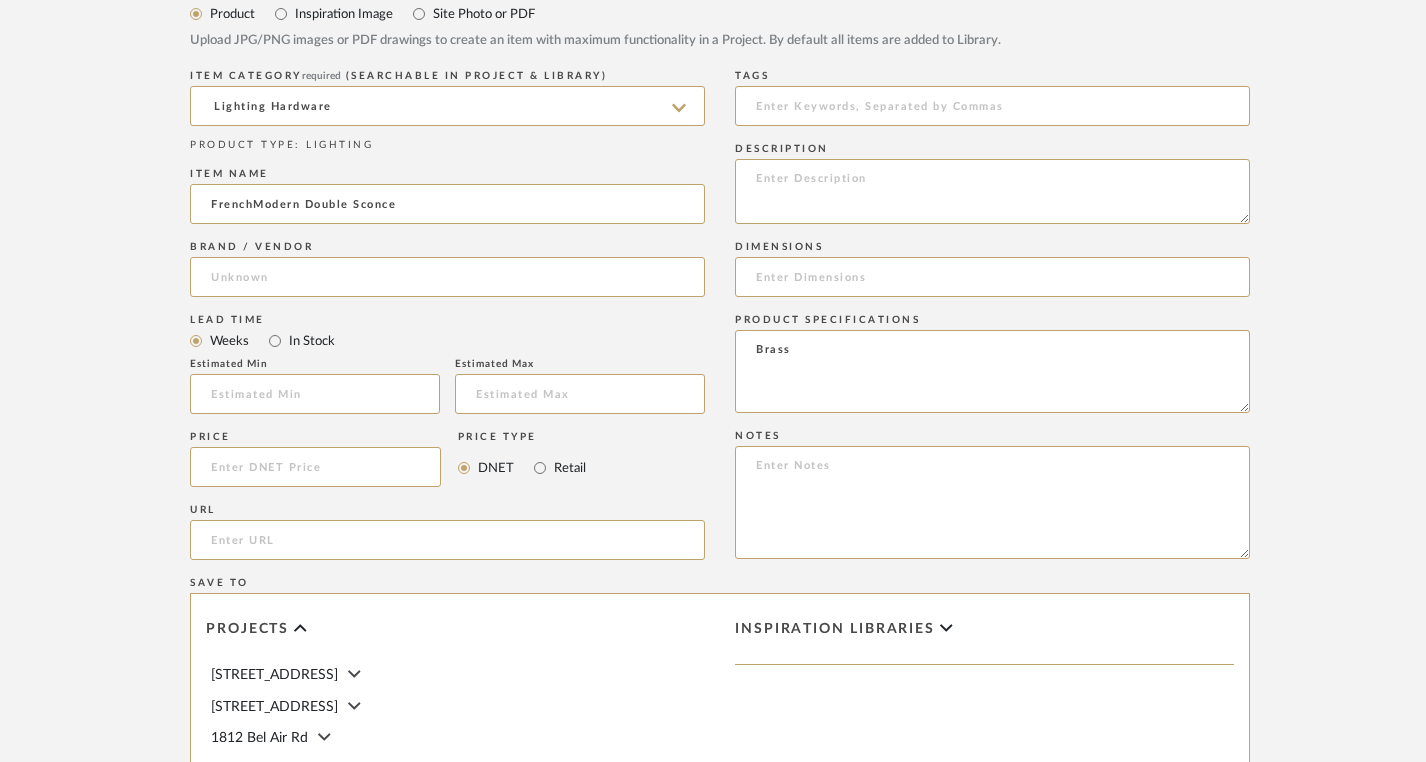 type on "Brass" 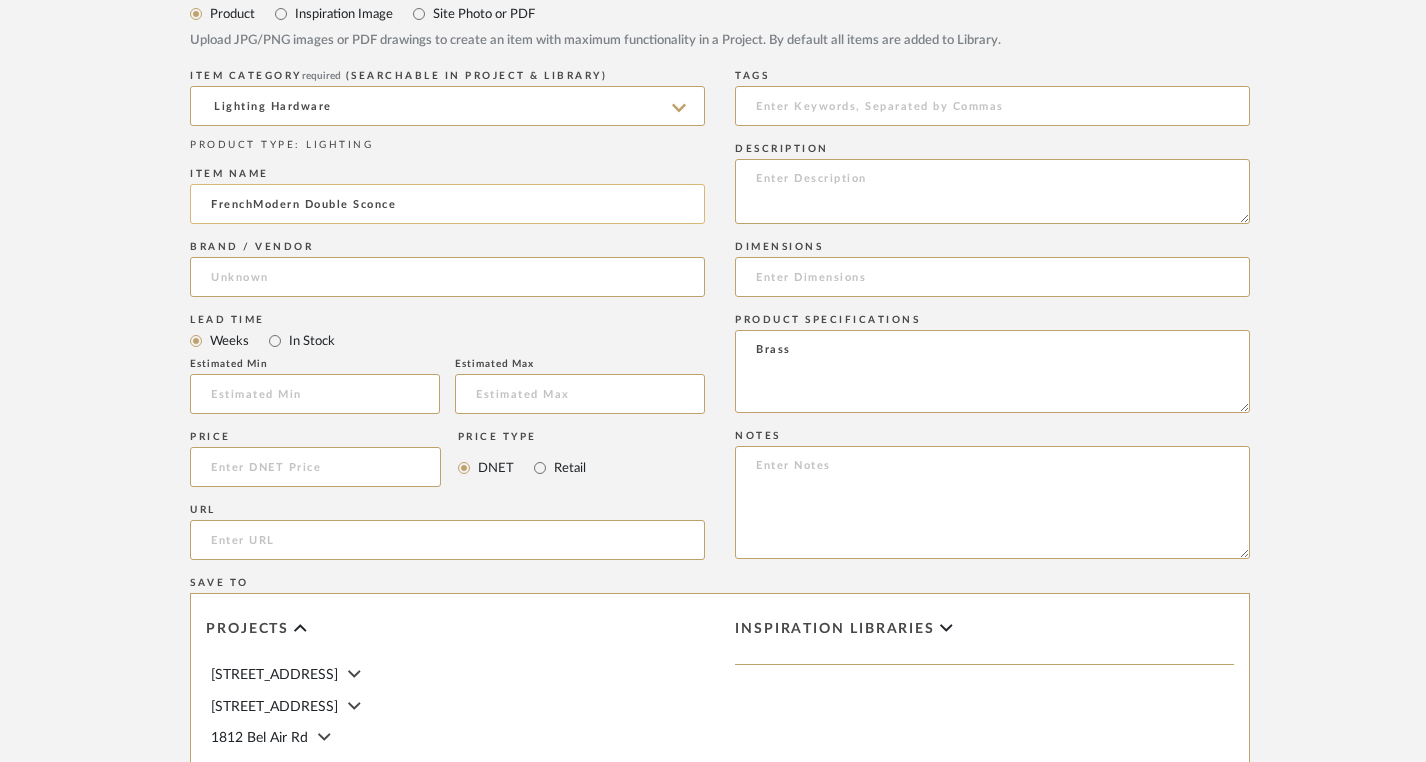 click on "FrenchModern Double Sconce" 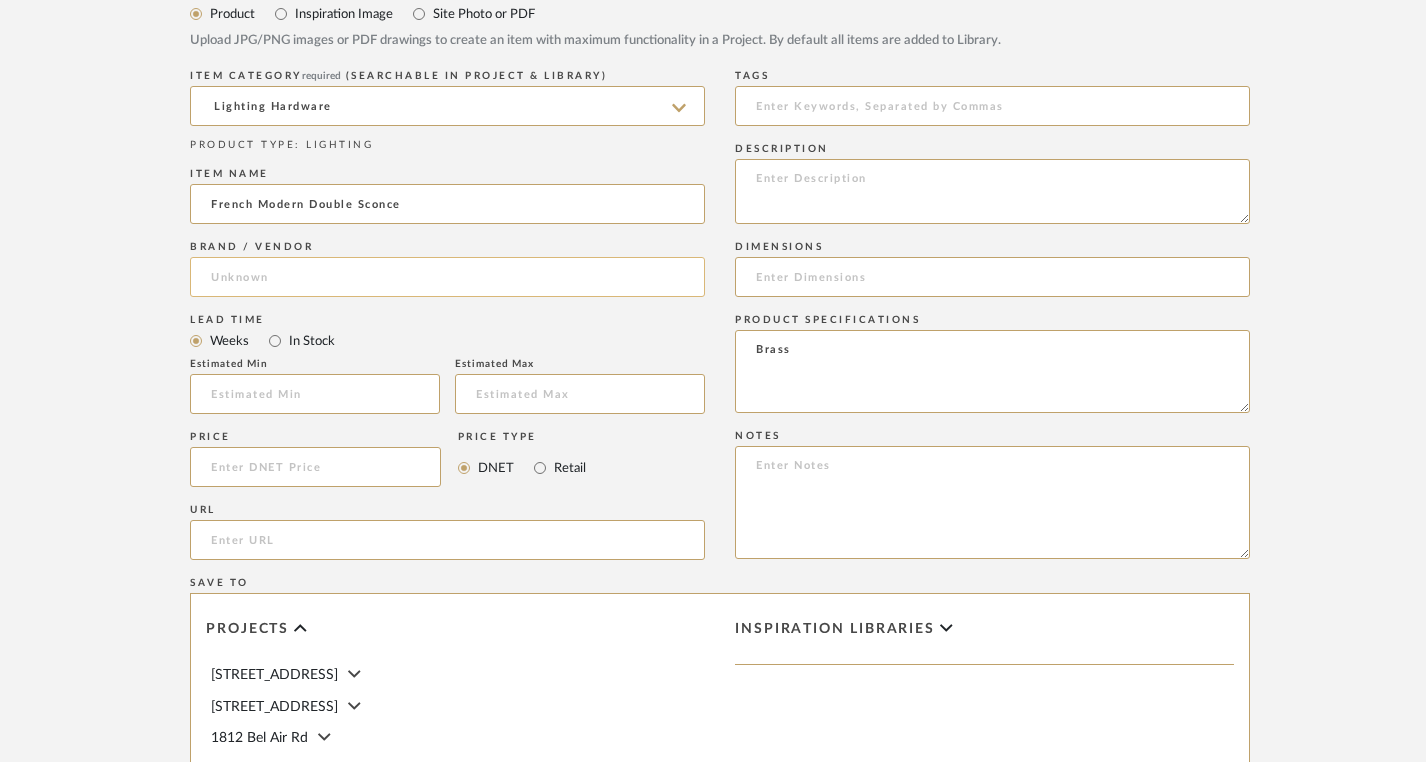 type on "French Modern Double Sconce" 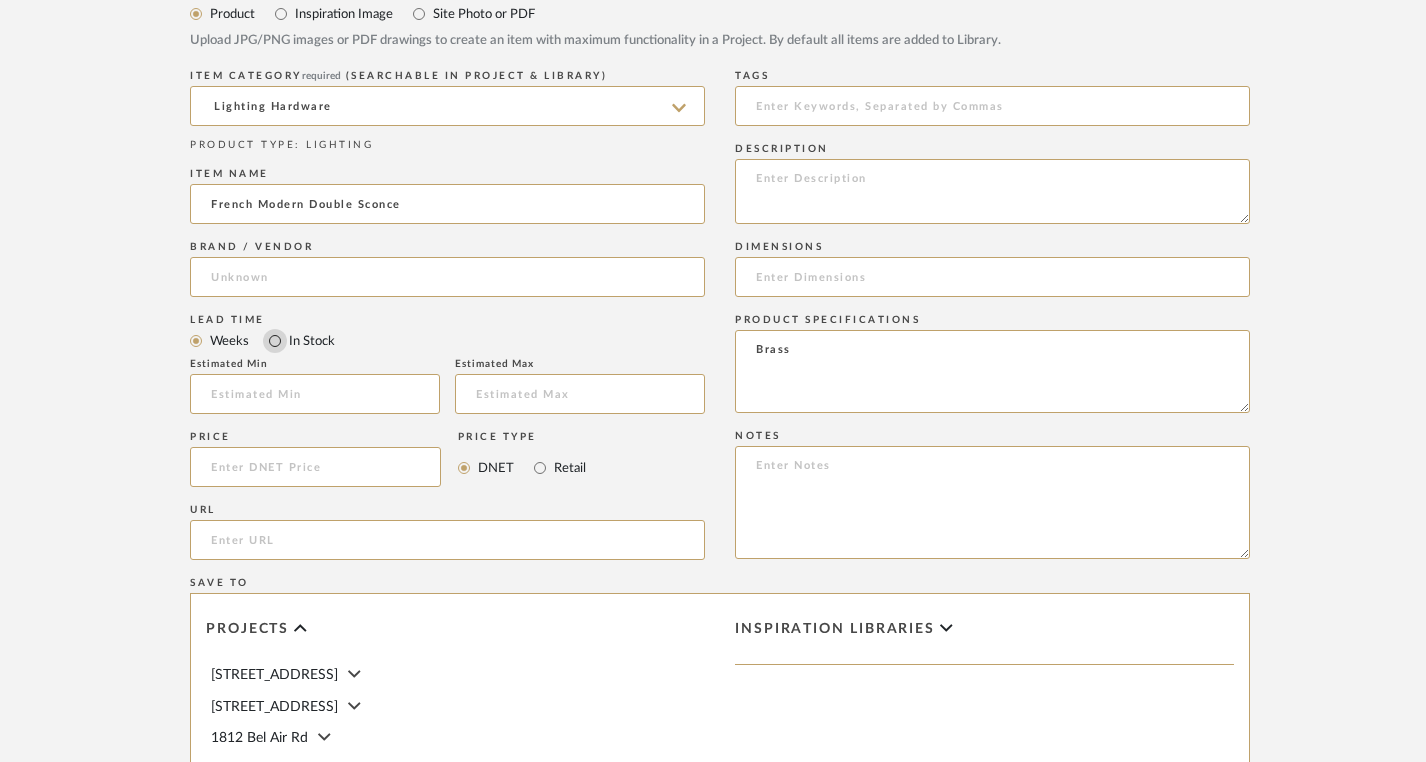 click on "In Stock" at bounding box center [275, 341] 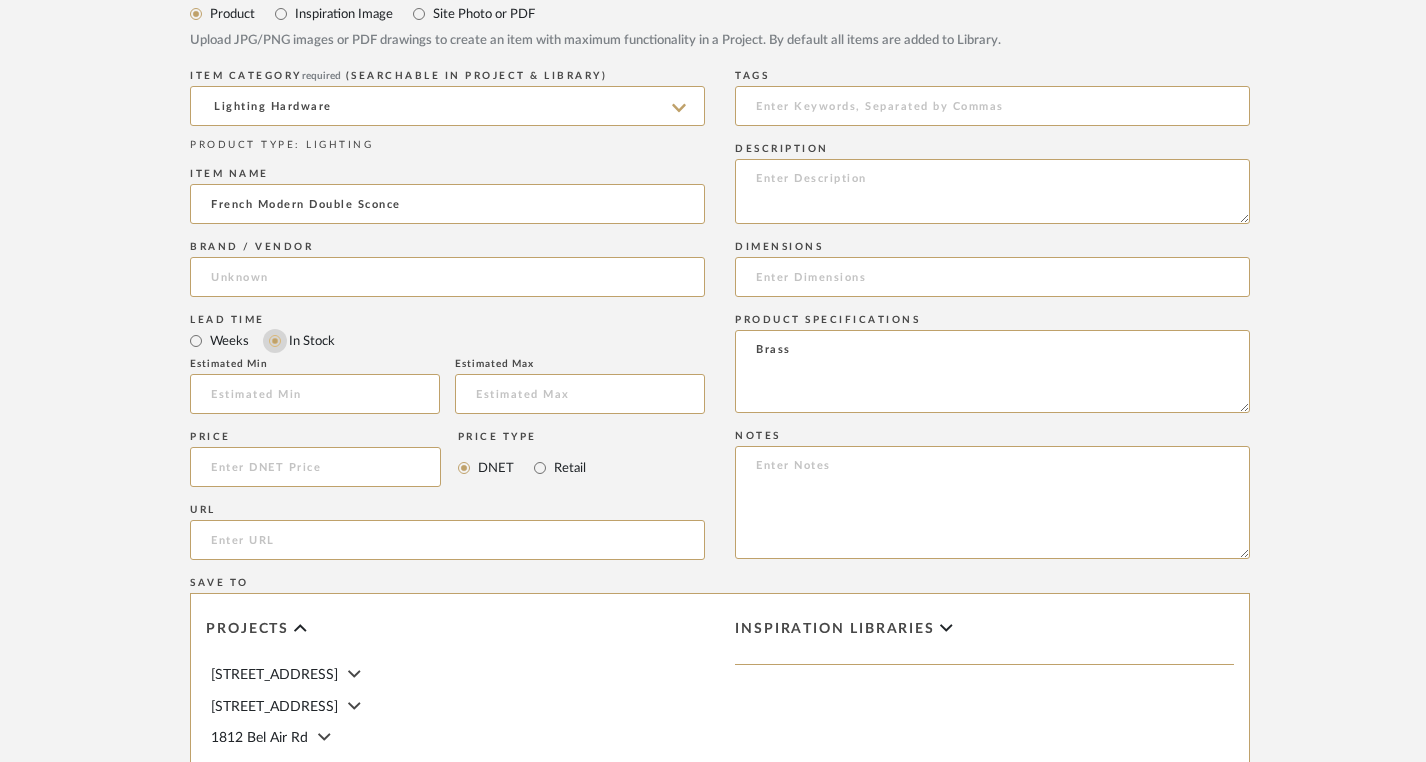 type 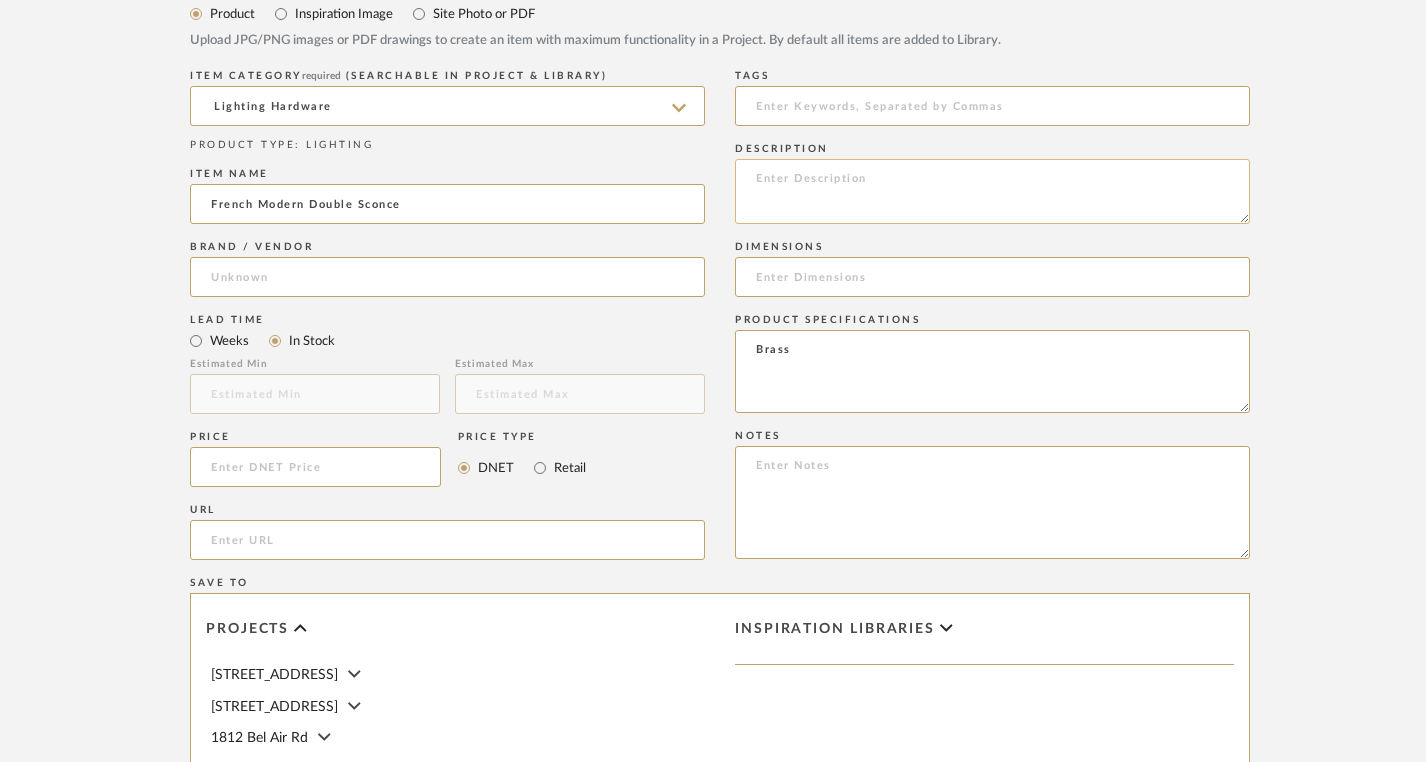 click 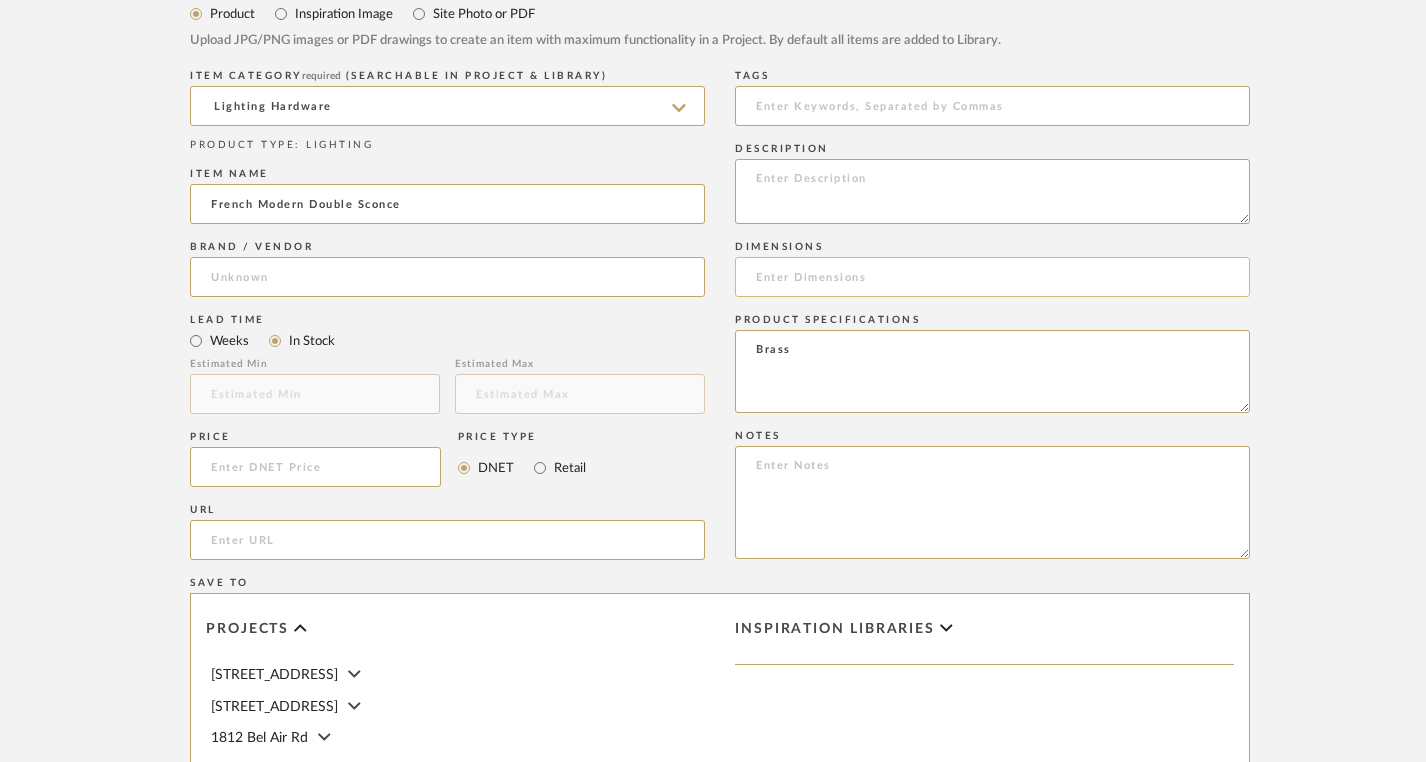click 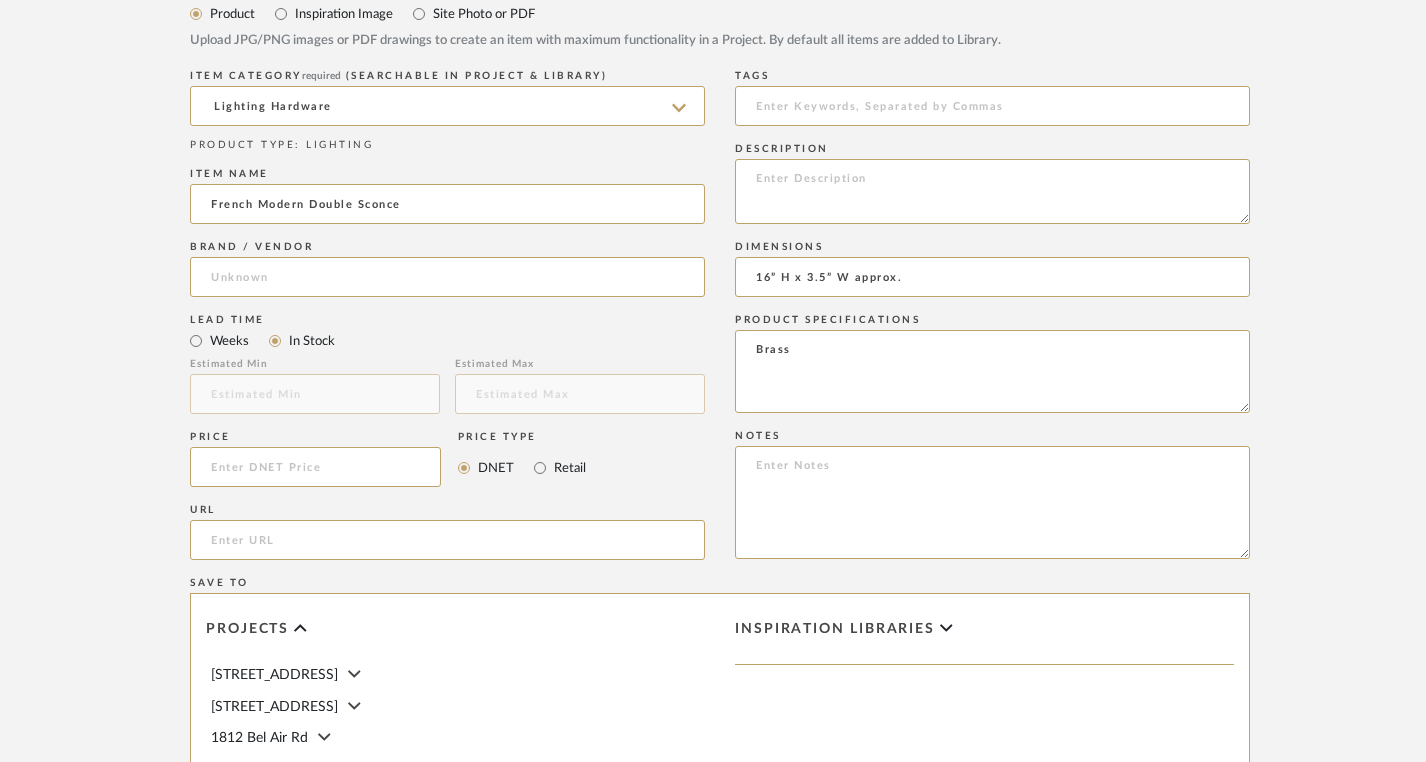 type on "16” H x 3.5” W approx." 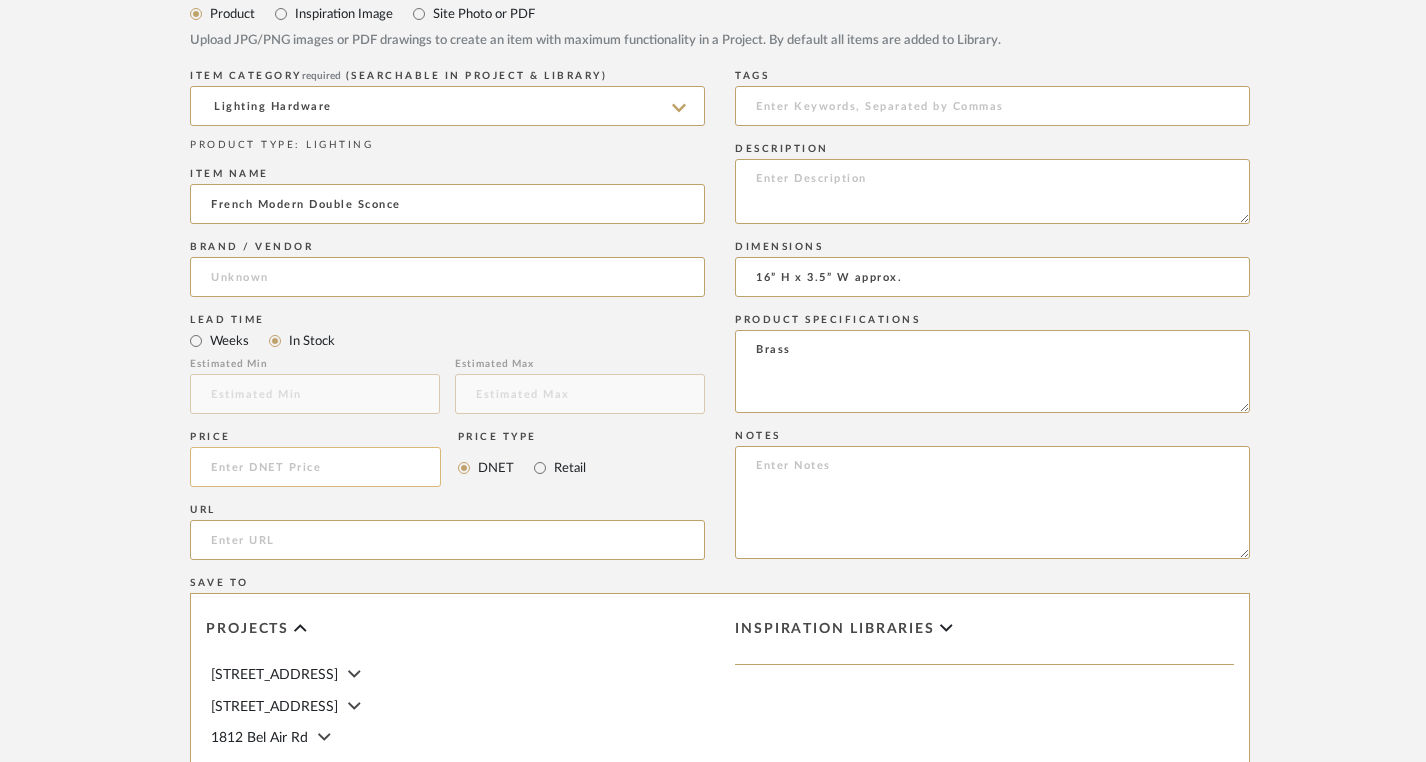 click 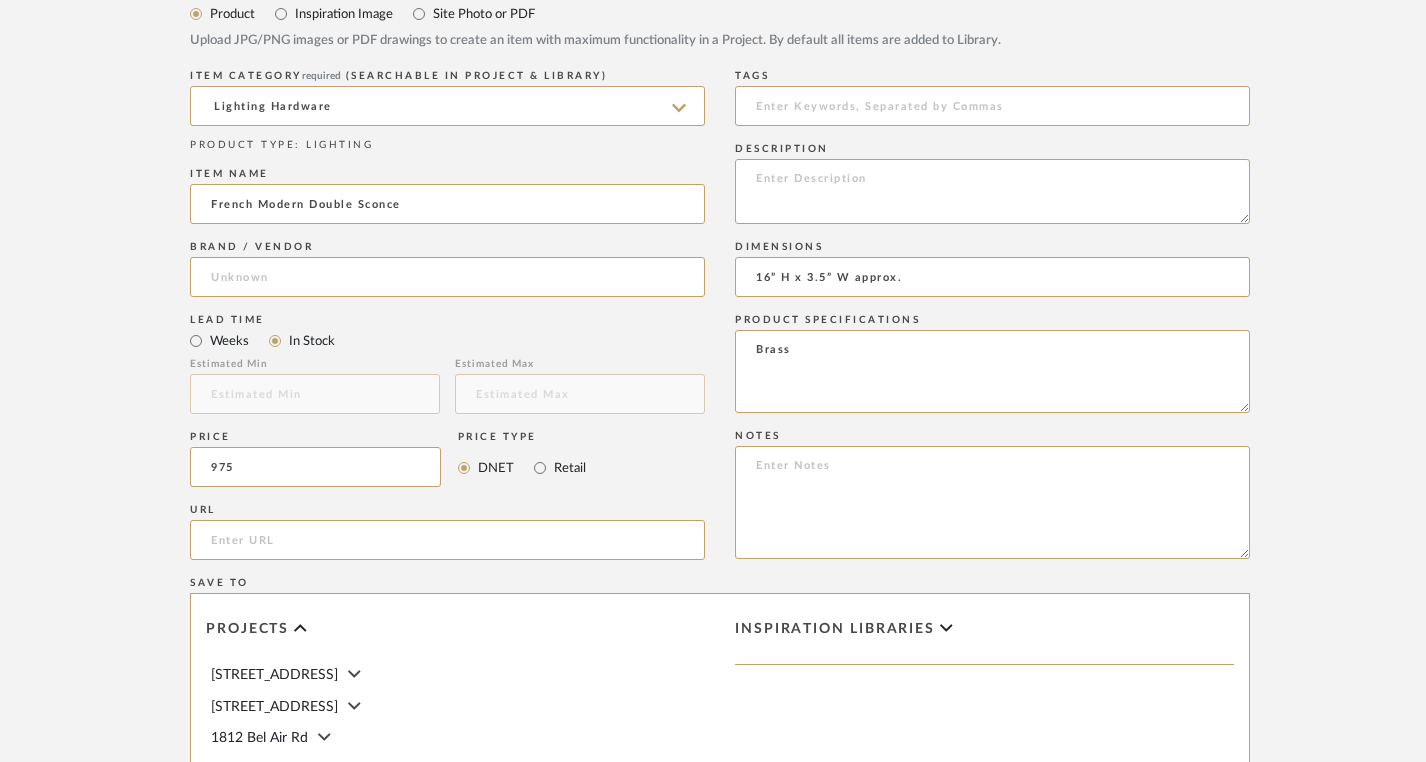 click on "Price  975  Price Type  DNET Retail" 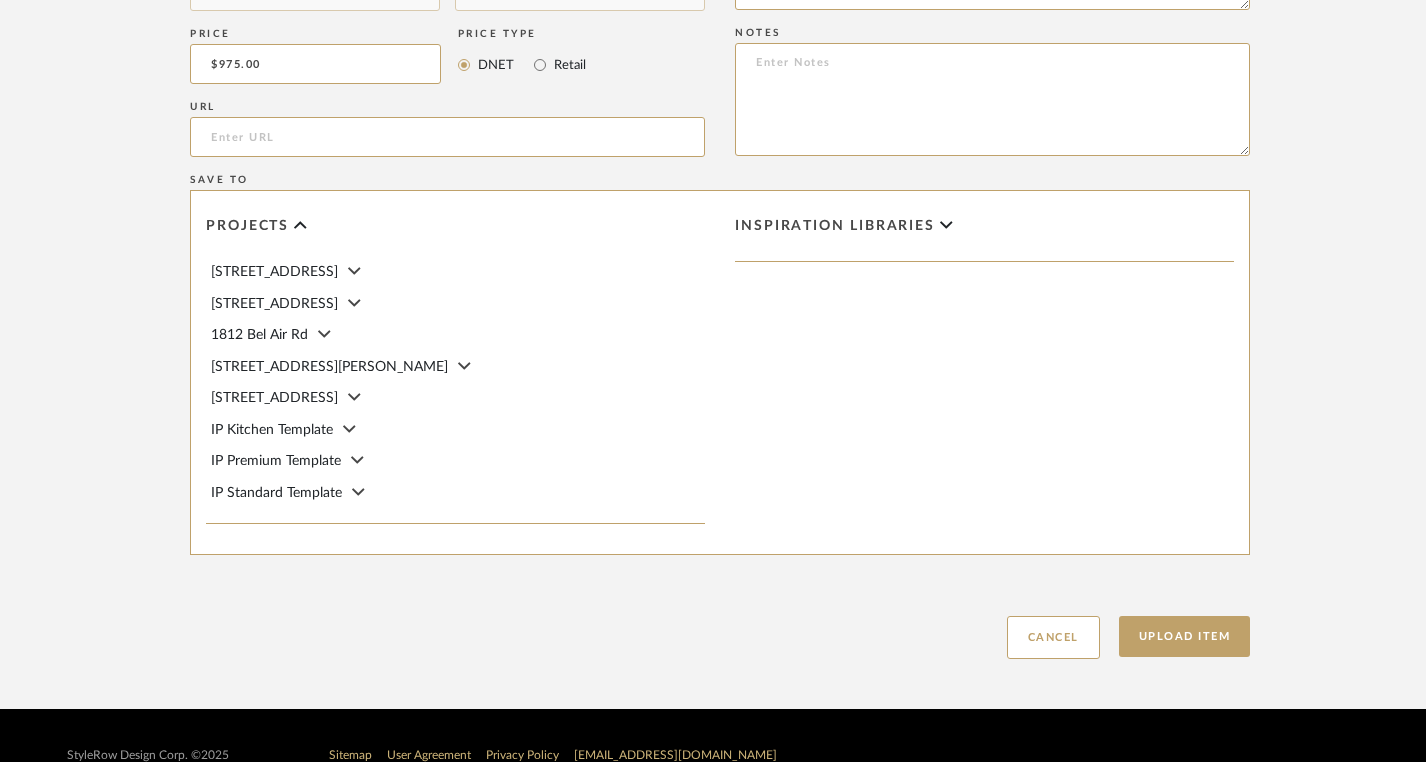 scroll, scrollTop: 1381, scrollLeft: 0, axis: vertical 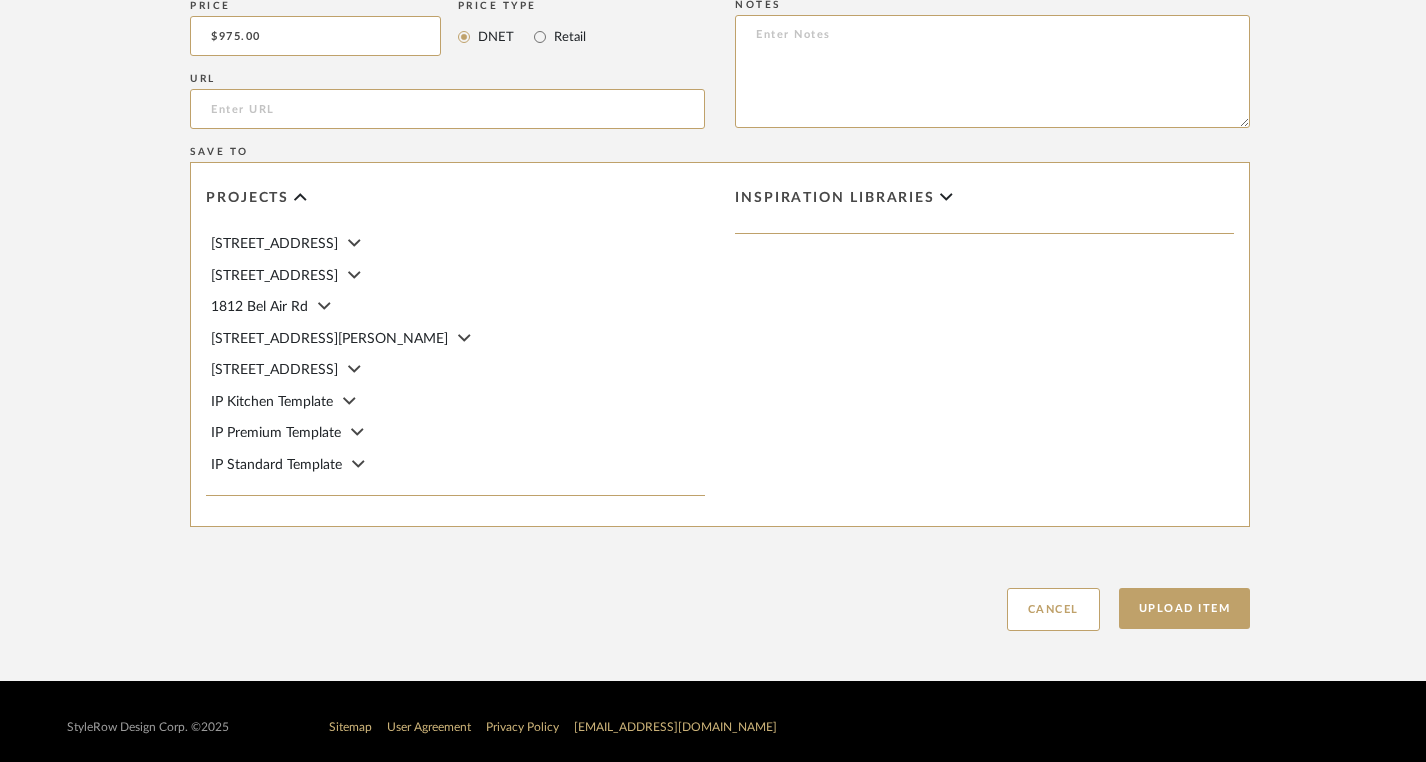 click 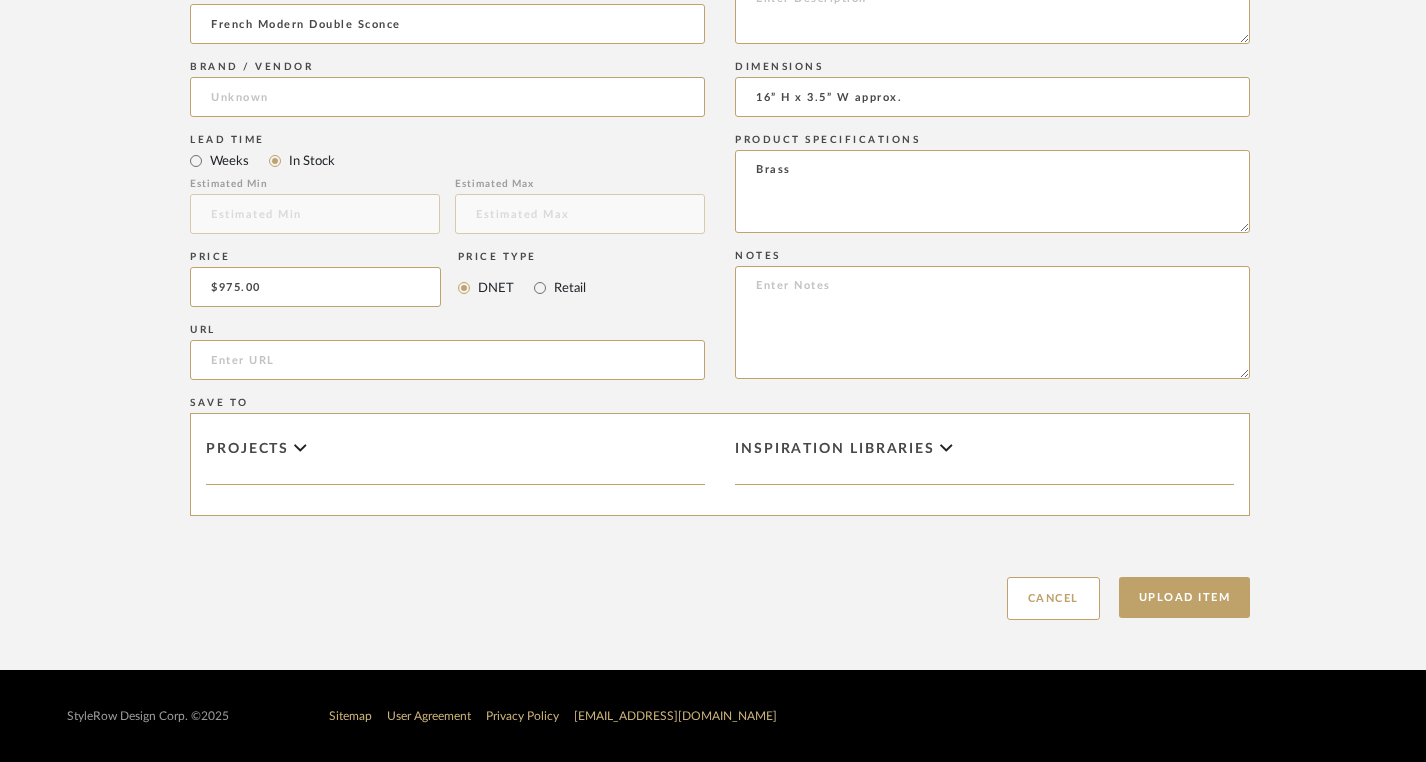 click 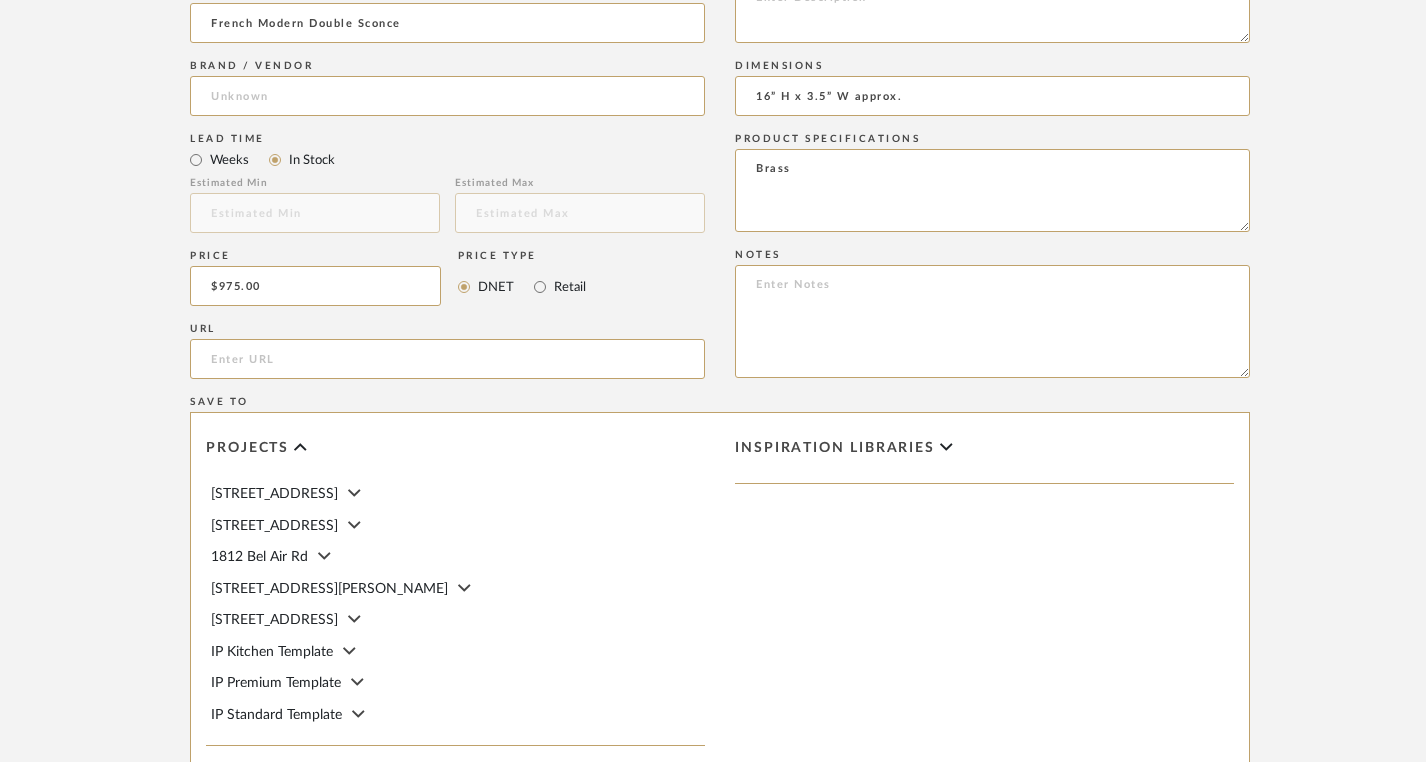 scroll, scrollTop: 1381, scrollLeft: 0, axis: vertical 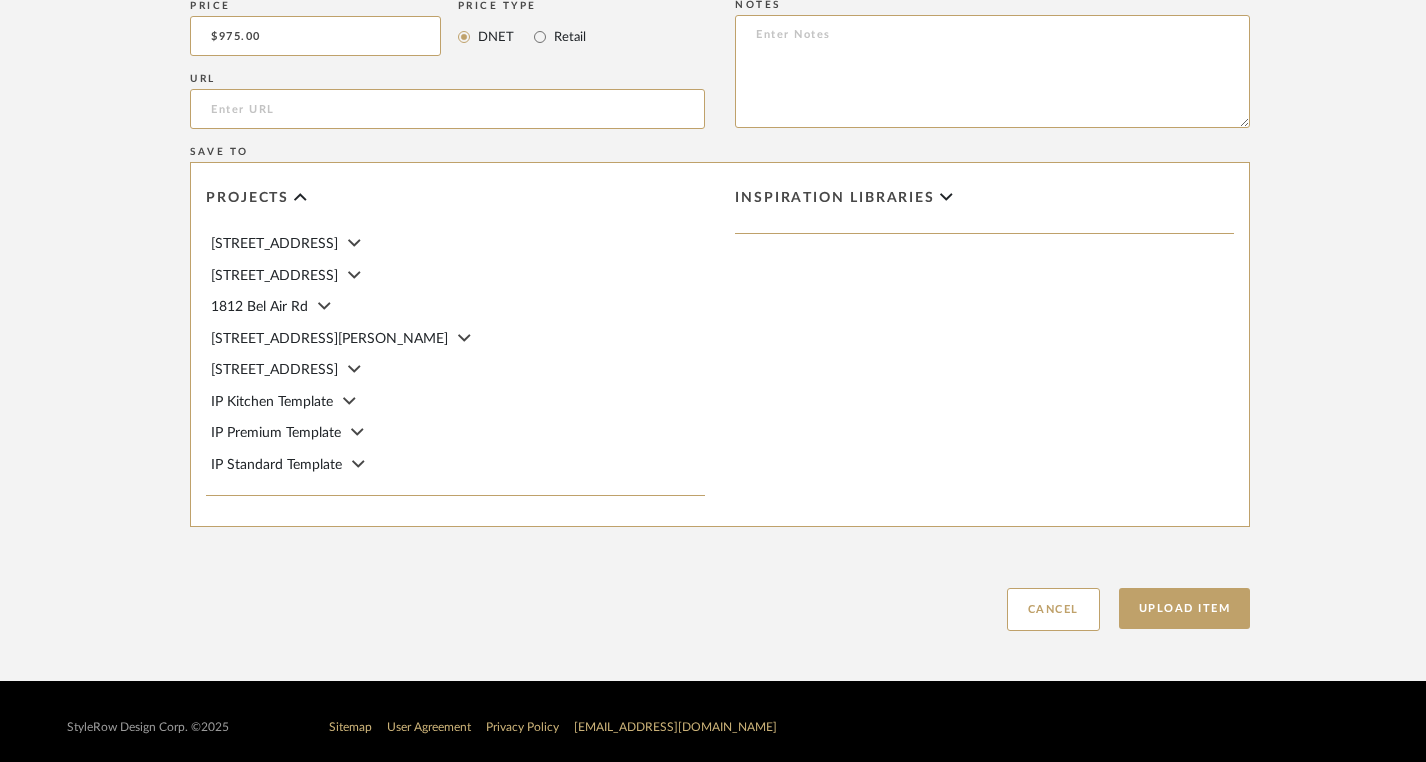 click on "1812 Bel Air Rd" 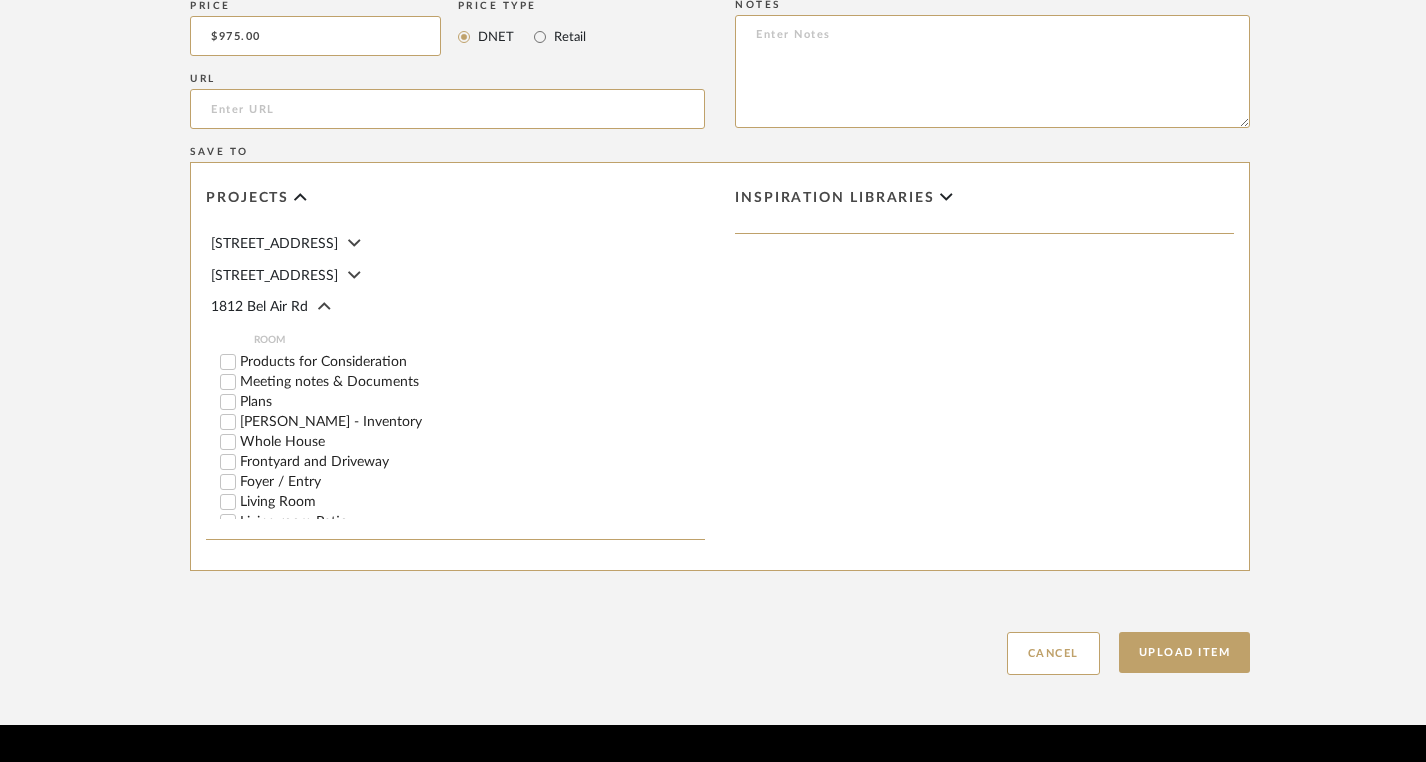 click on "Living Room" at bounding box center [228, 502] 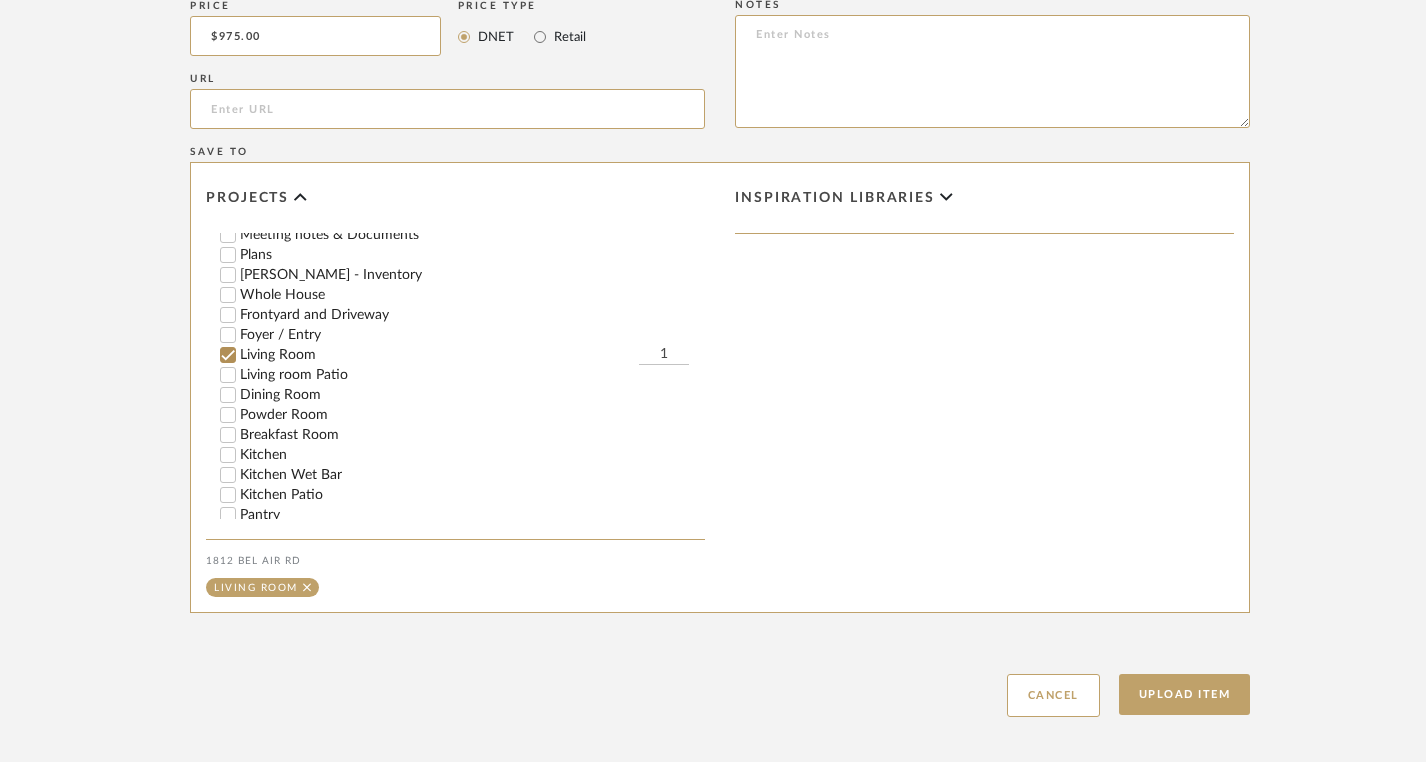 scroll, scrollTop: 150, scrollLeft: 0, axis: vertical 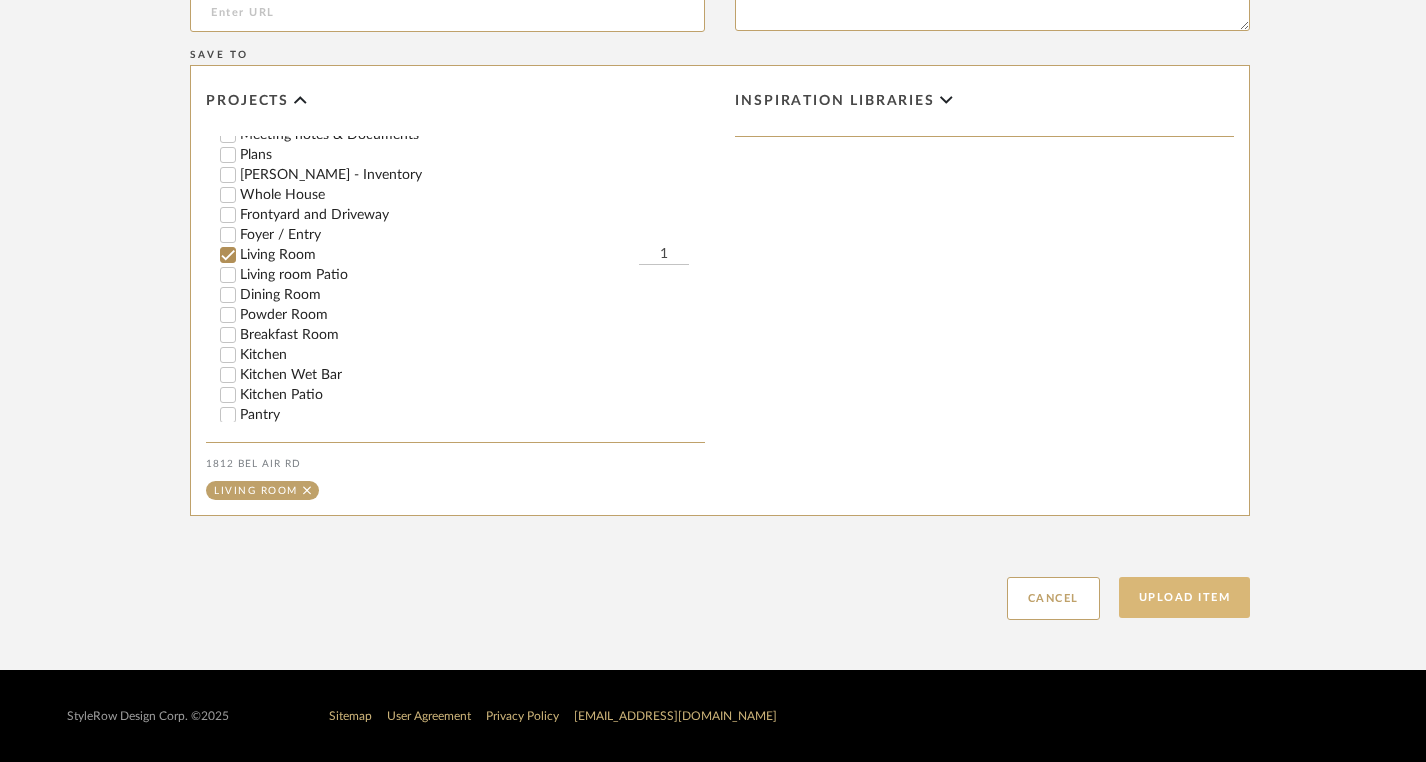 click on "Upload Item" 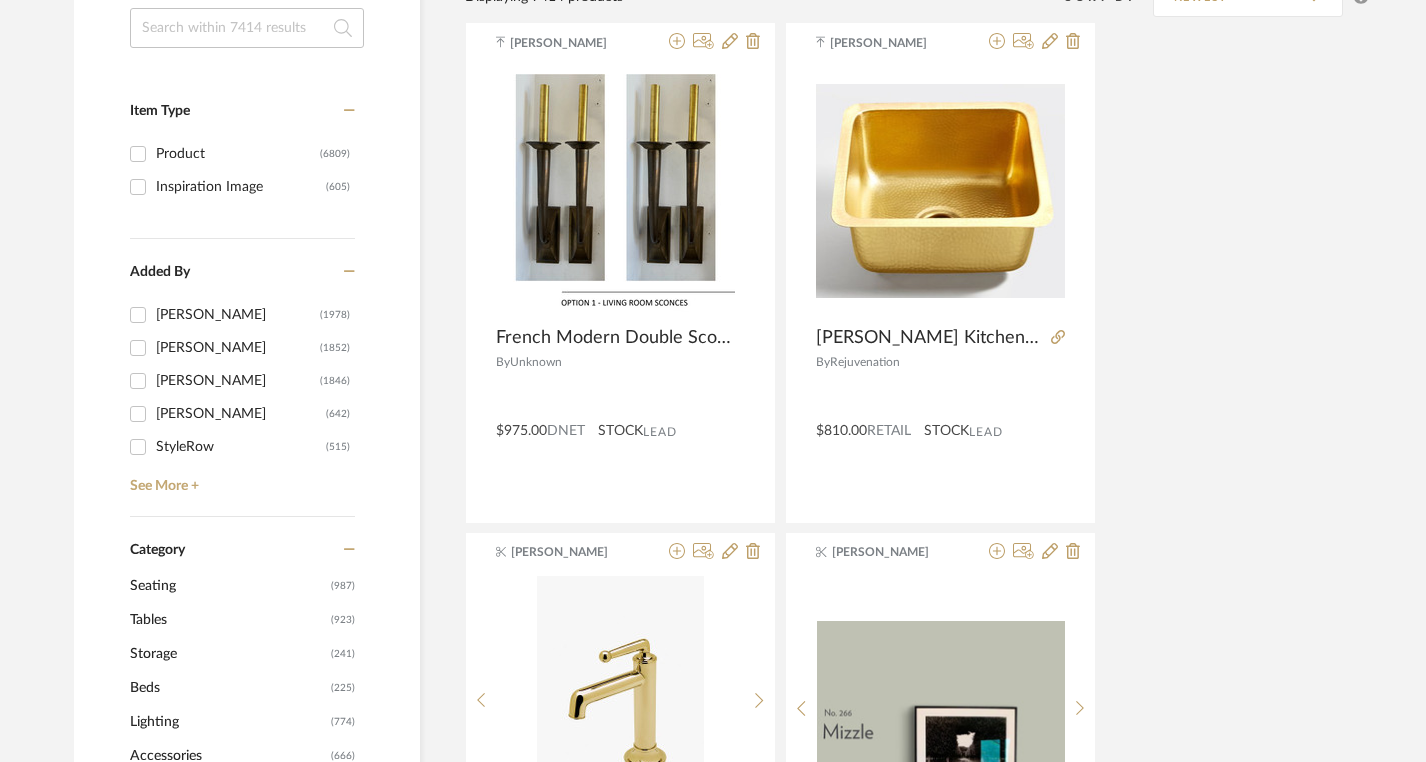 scroll, scrollTop: 346, scrollLeft: 0, axis: vertical 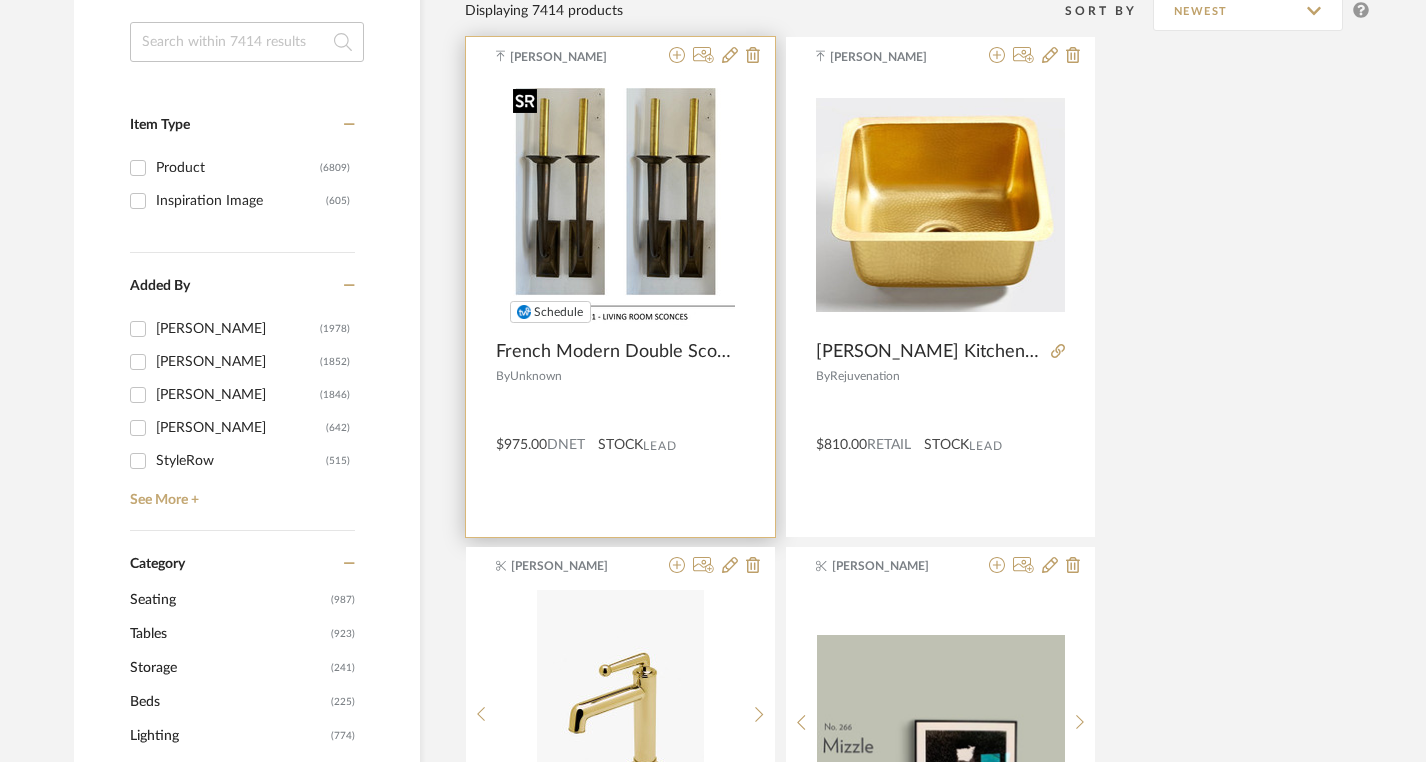 click at bounding box center [620, 205] 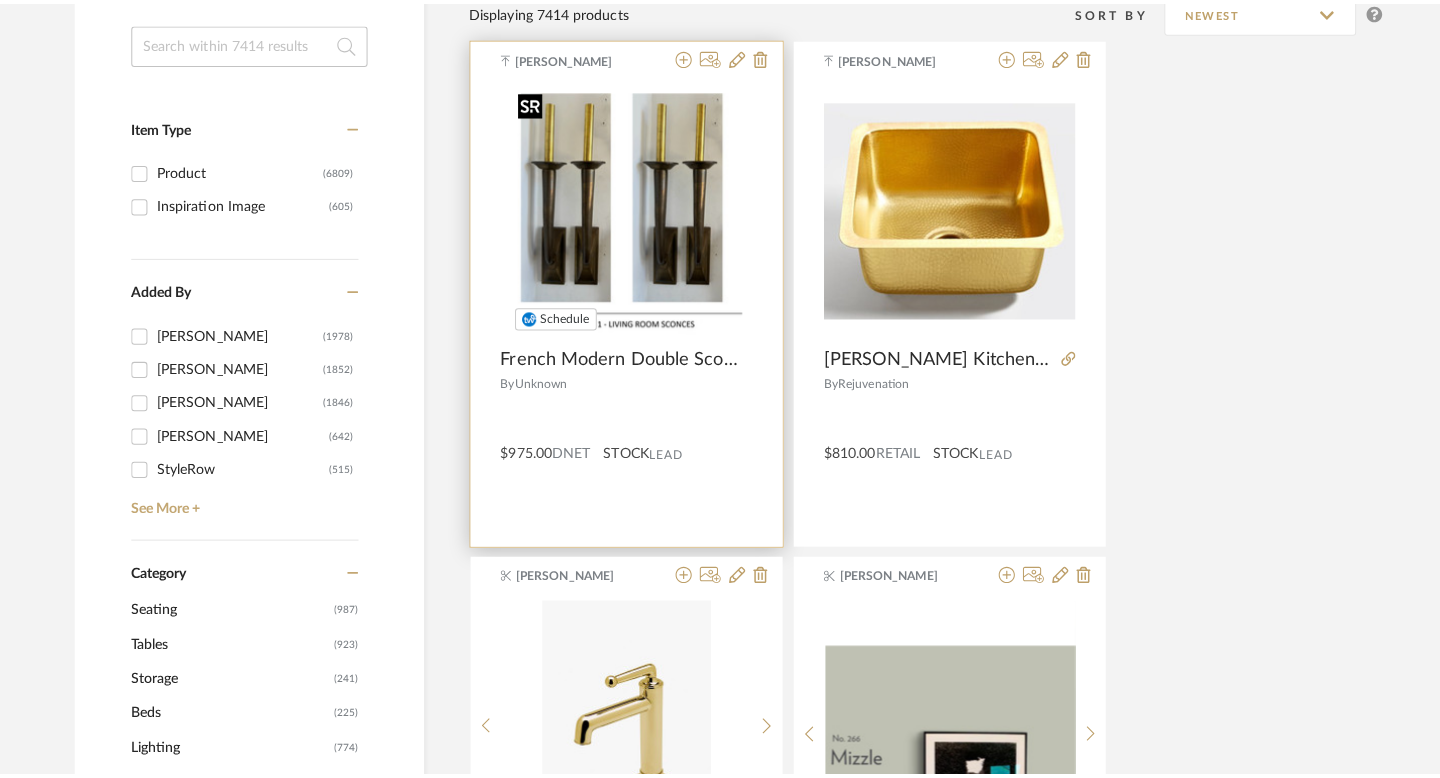 scroll, scrollTop: 0, scrollLeft: 0, axis: both 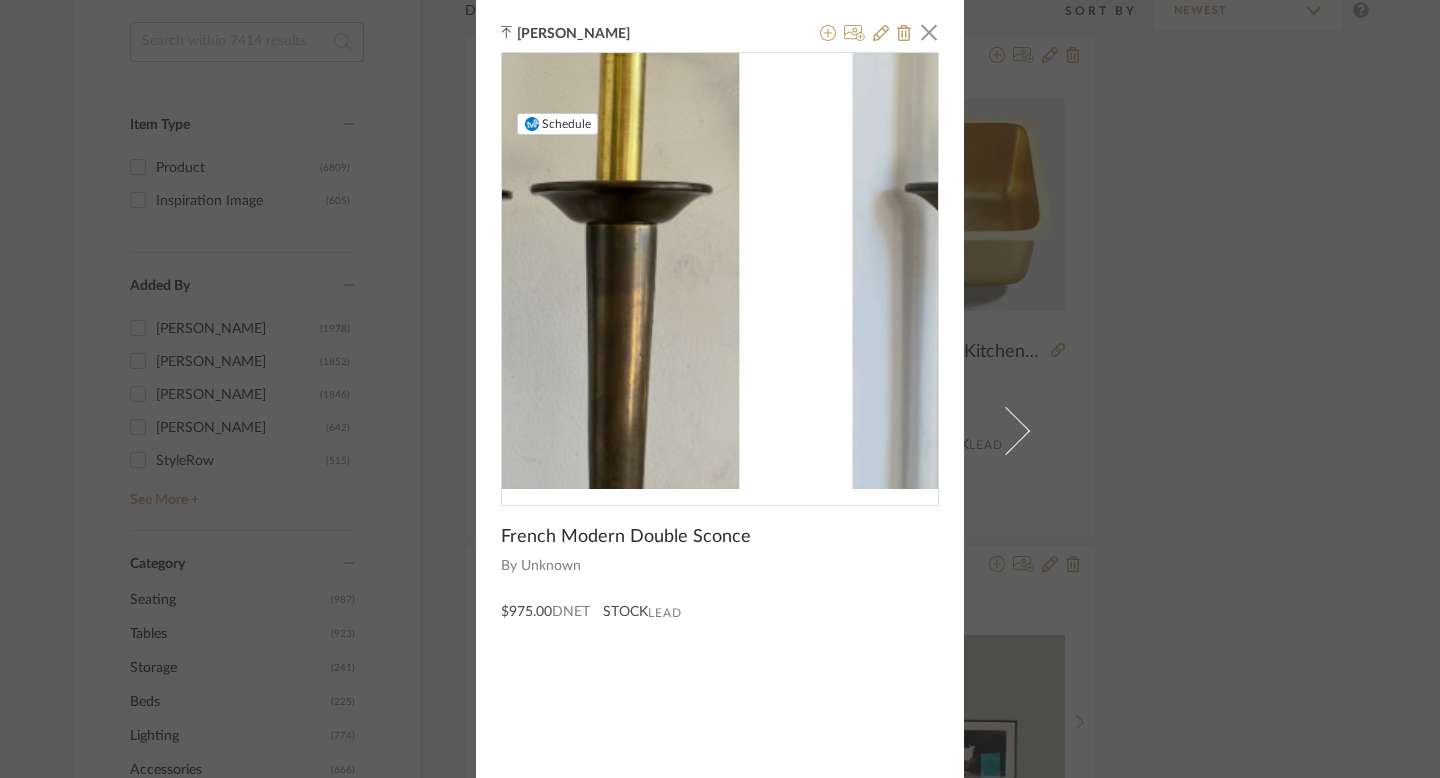 click at bounding box center (719, 271) 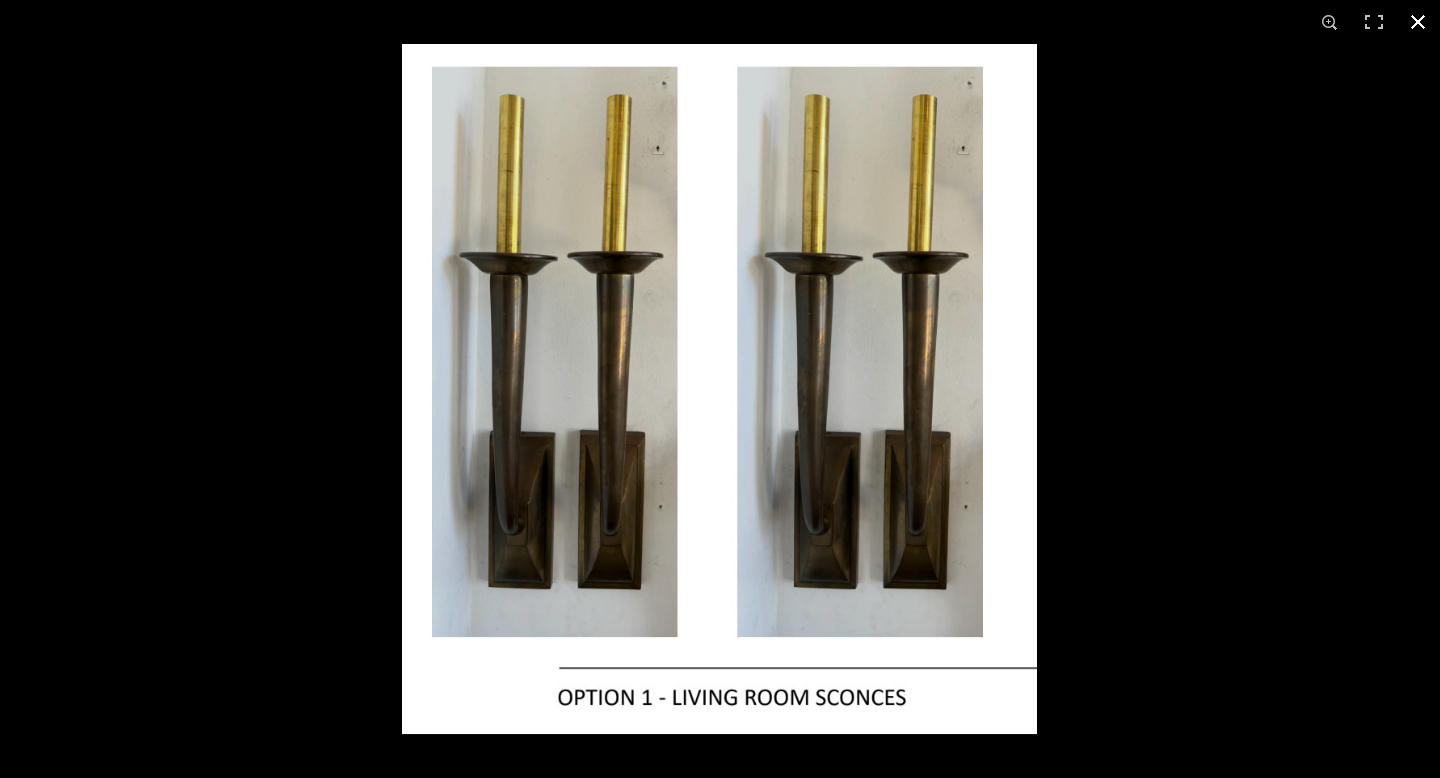click at bounding box center [1418, 22] 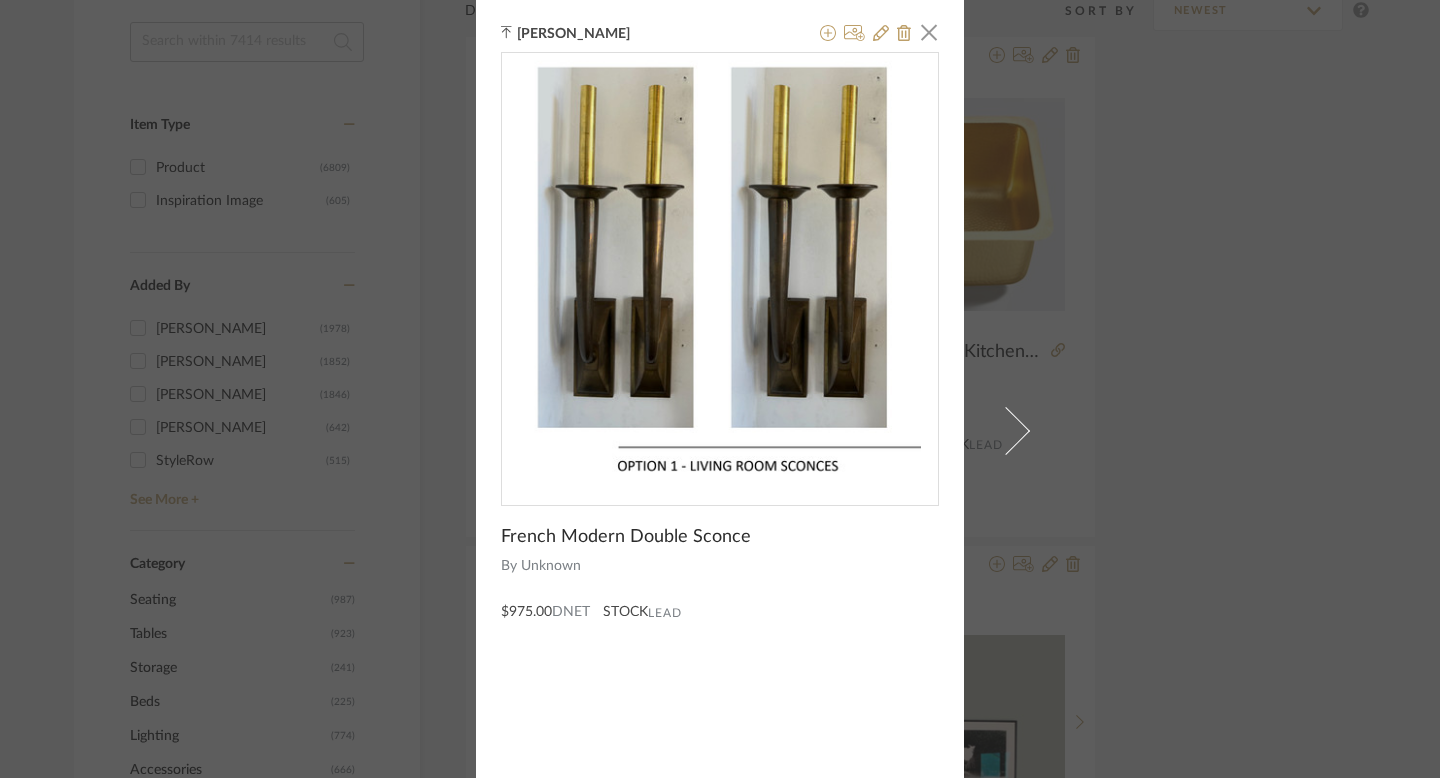 click on "[PERSON_NAME] × French Modern Double Sconce By Unknown $975.00  DNET  STOCK   Lead" at bounding box center [720, 389] 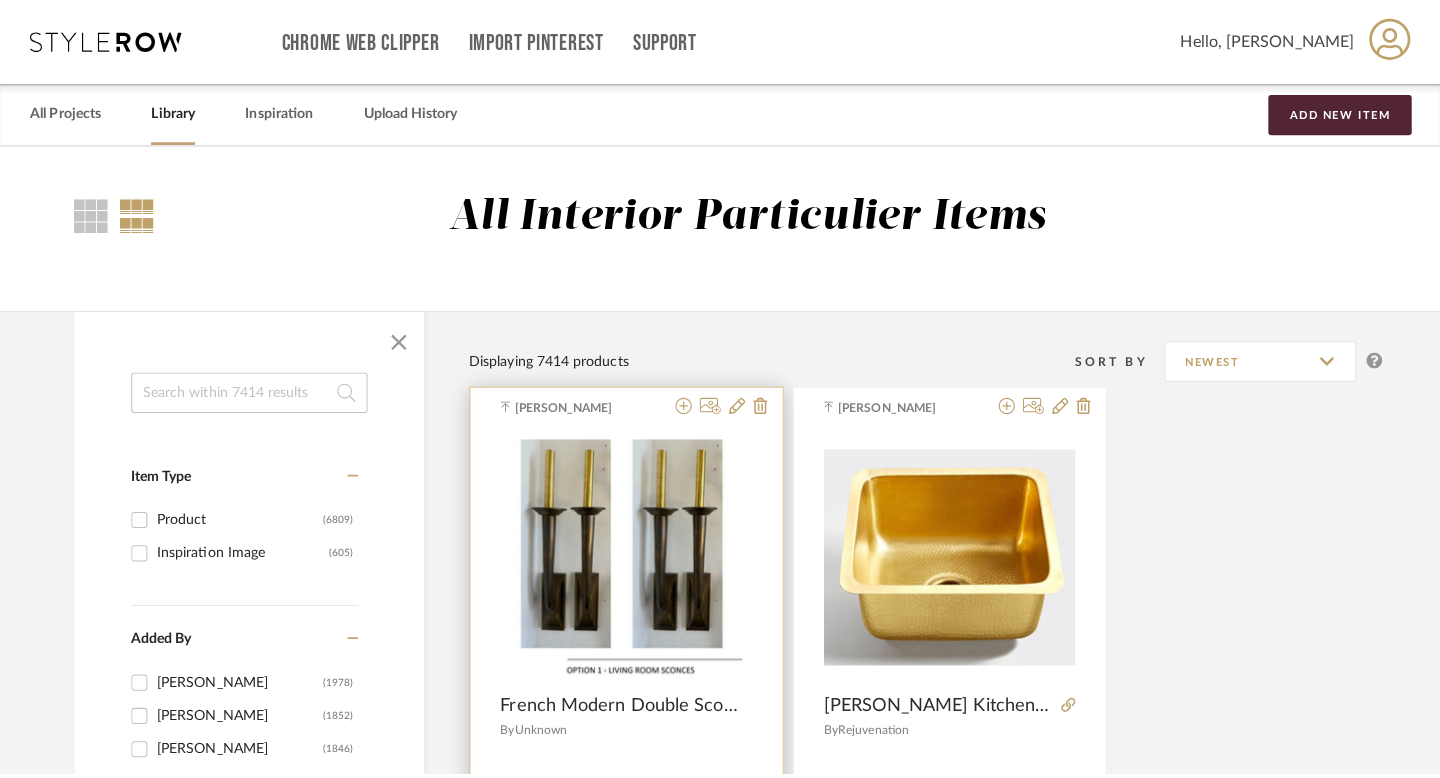 scroll, scrollTop: 0, scrollLeft: 0, axis: both 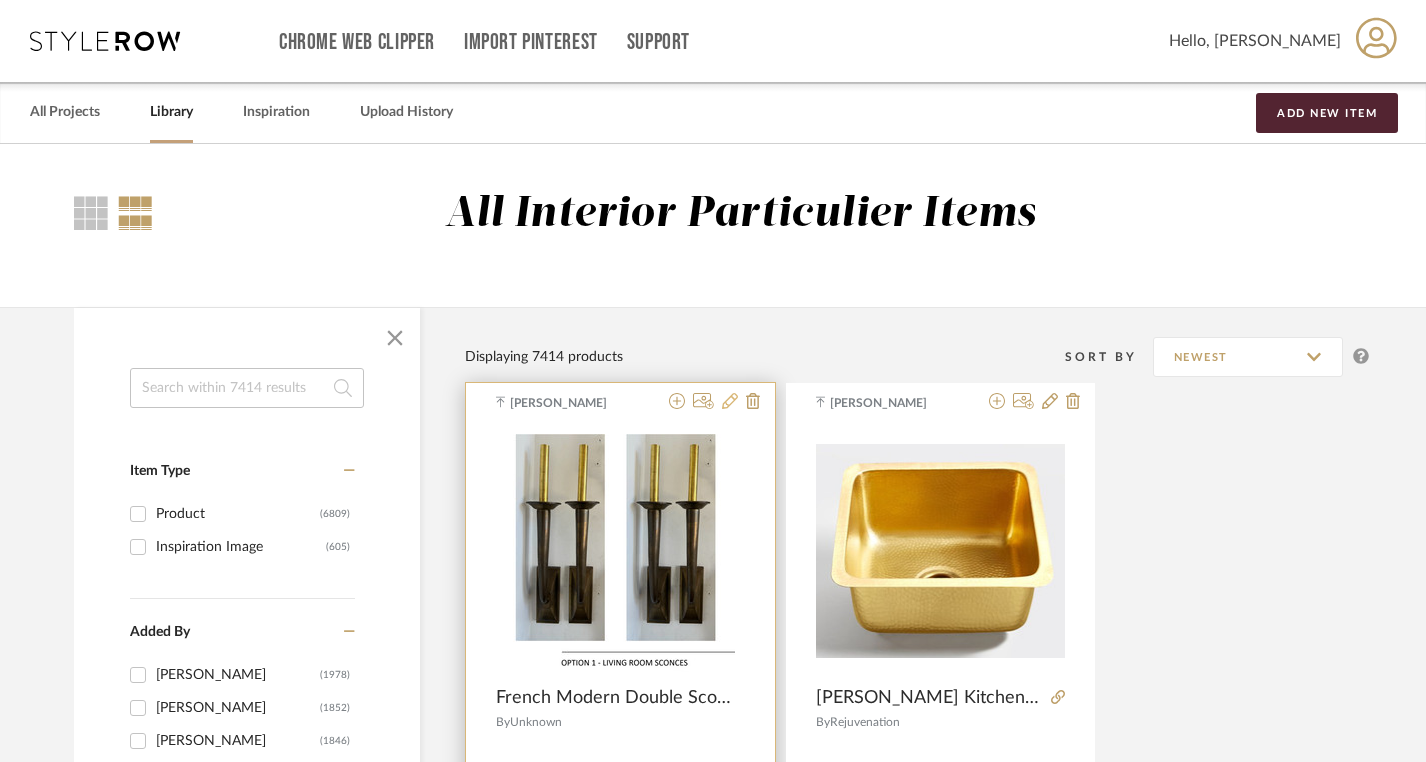 click 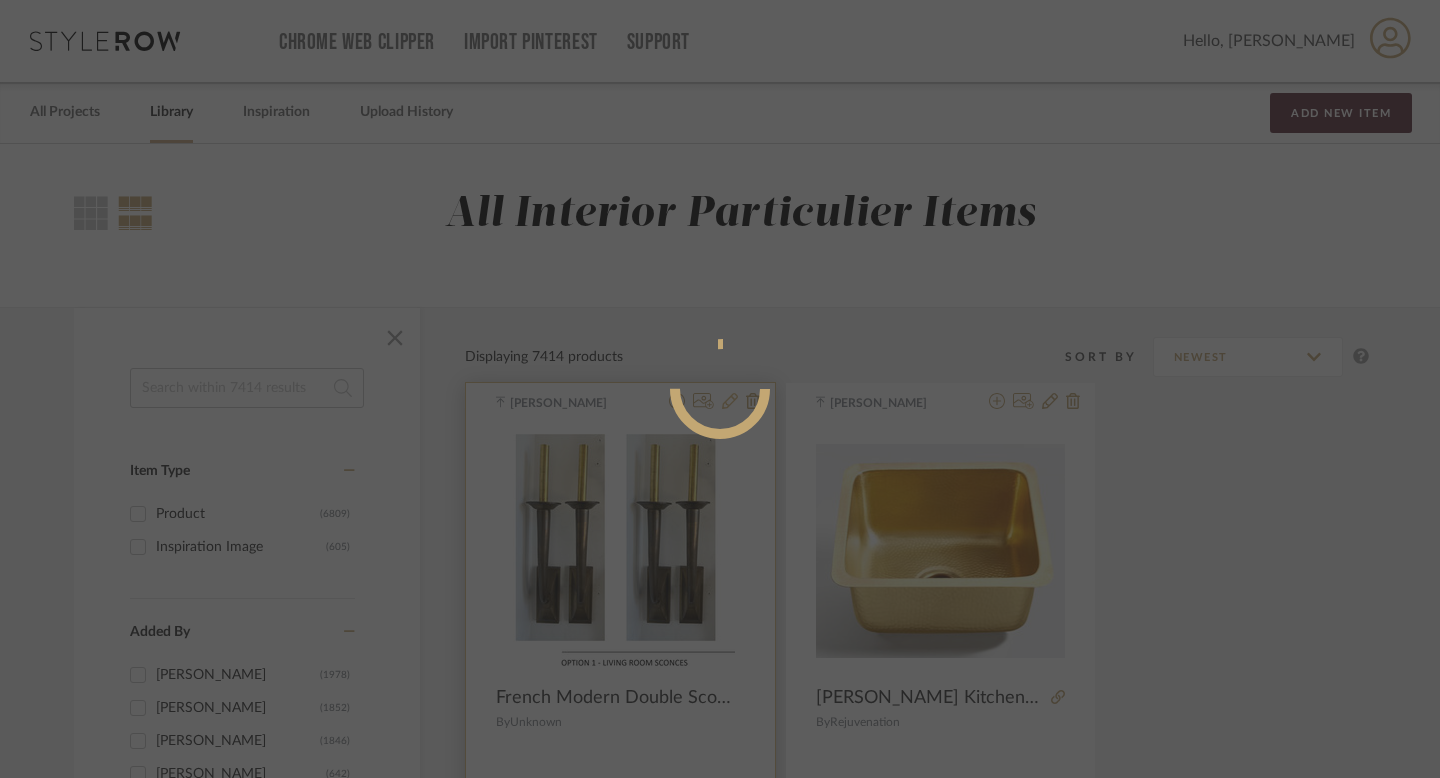 radio on "true" 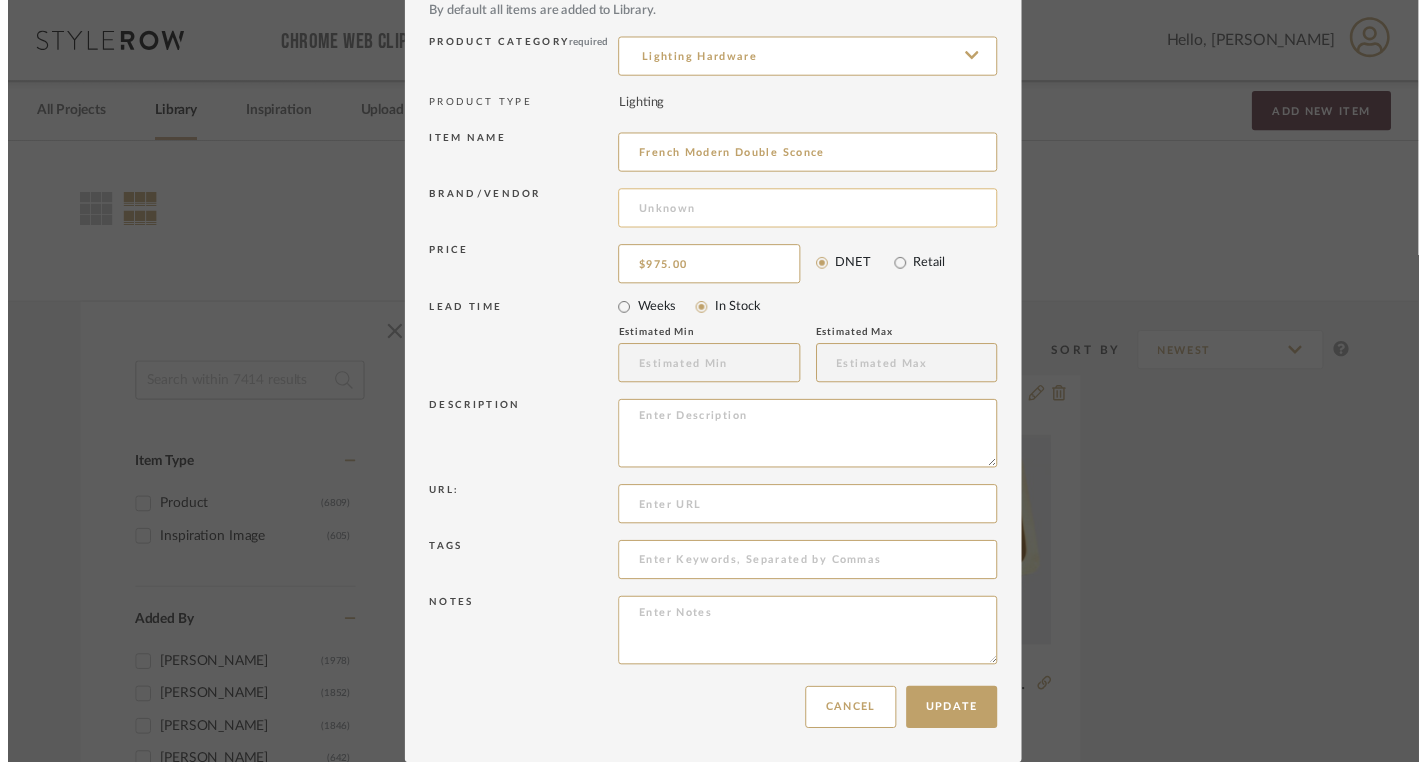 scroll, scrollTop: 0, scrollLeft: 0, axis: both 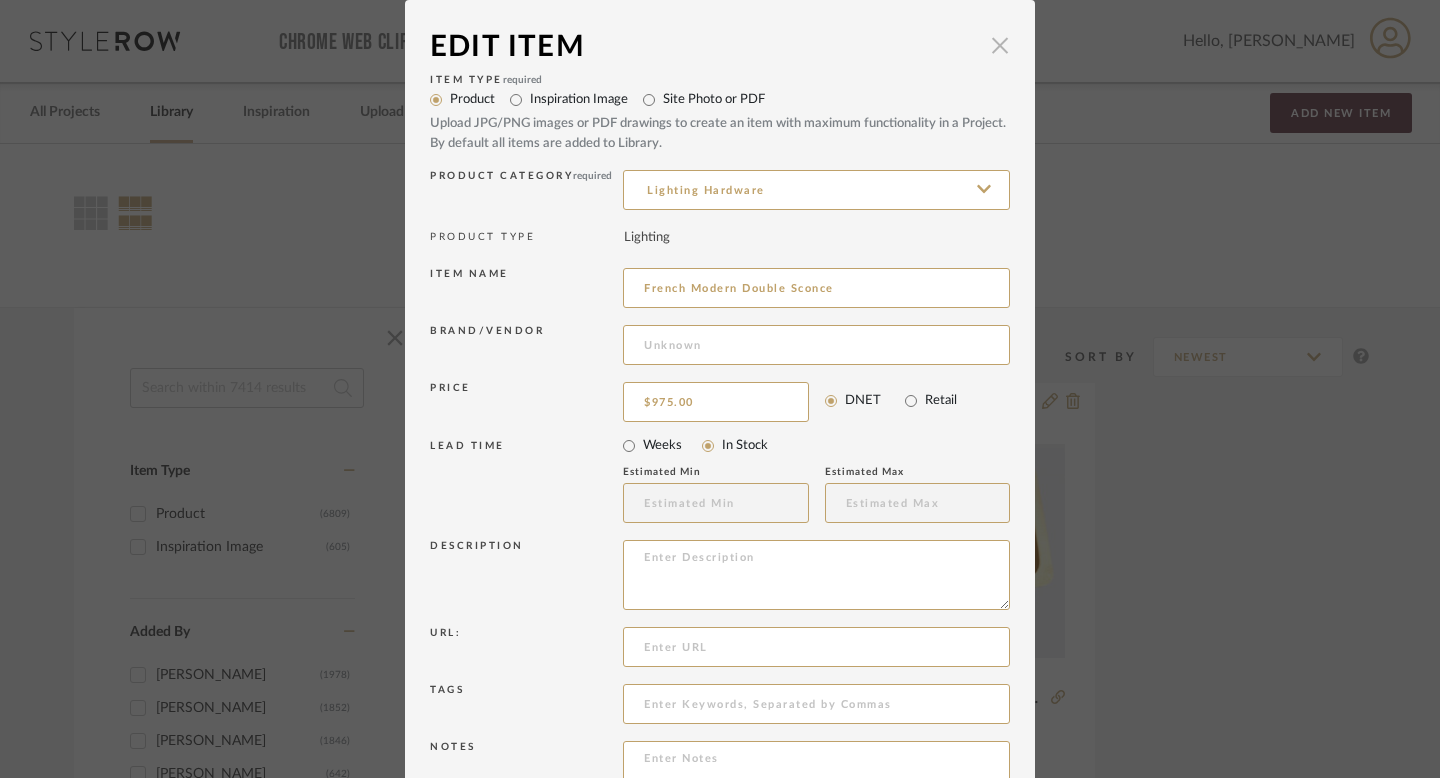 click at bounding box center [1000, 45] 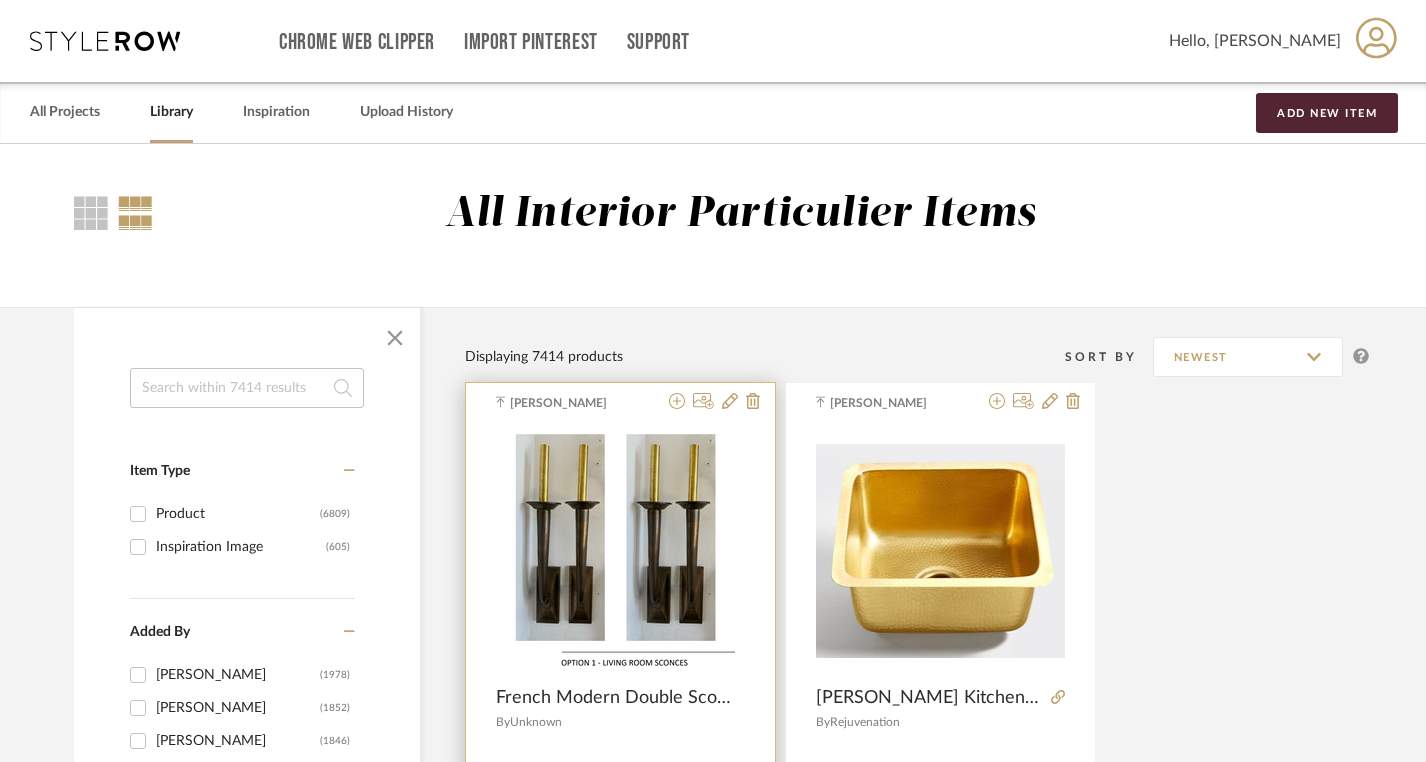 click on "[PERSON_NAME]" 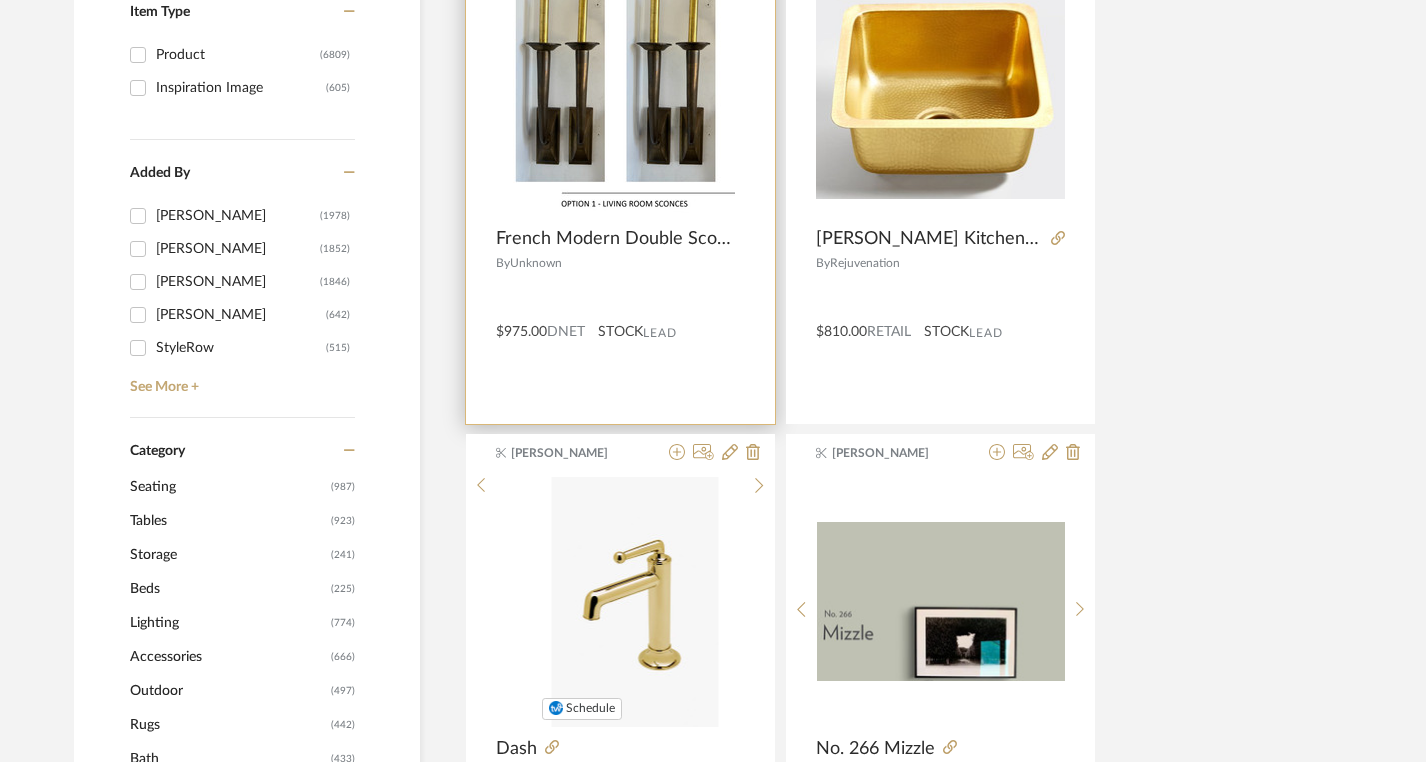 scroll, scrollTop: 532, scrollLeft: 0, axis: vertical 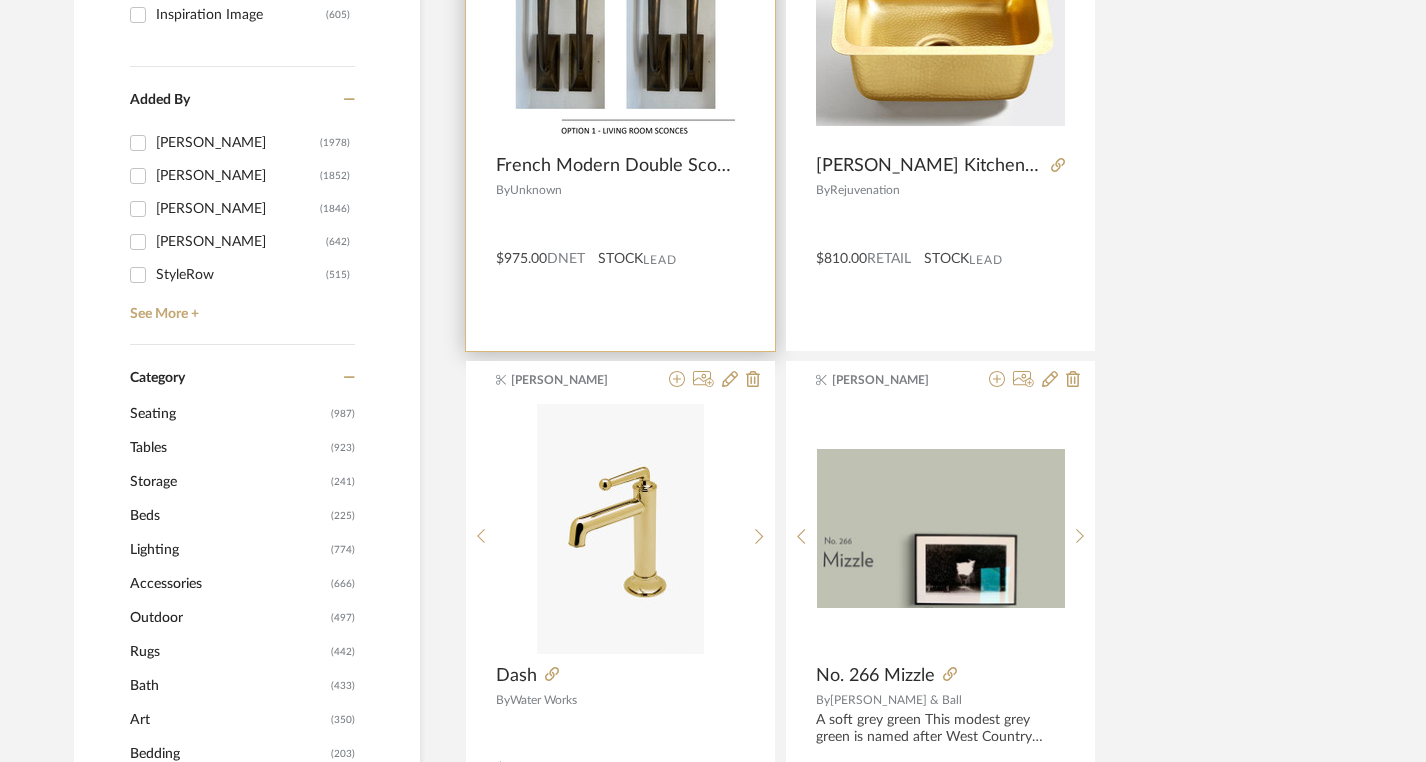 click at bounding box center (620, 219) 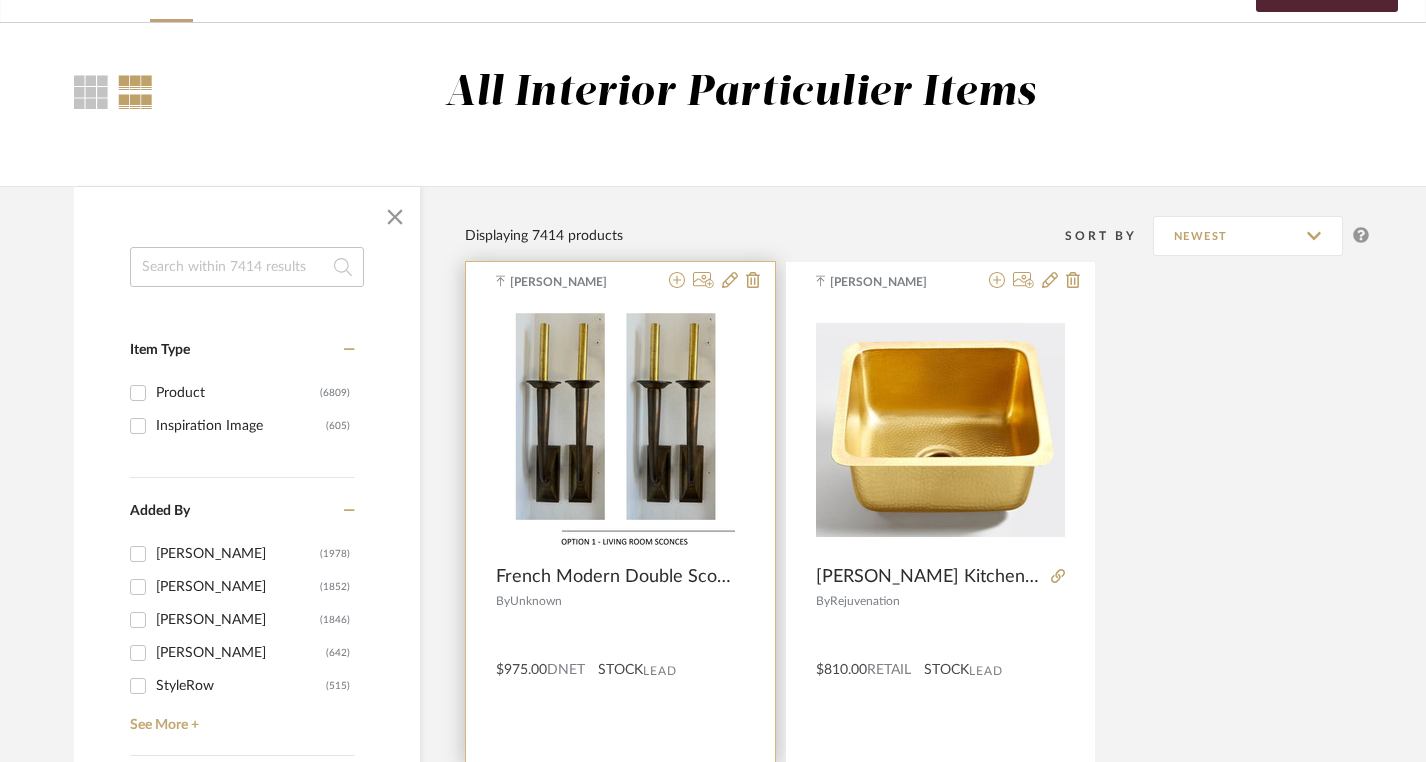 scroll, scrollTop: 119, scrollLeft: 0, axis: vertical 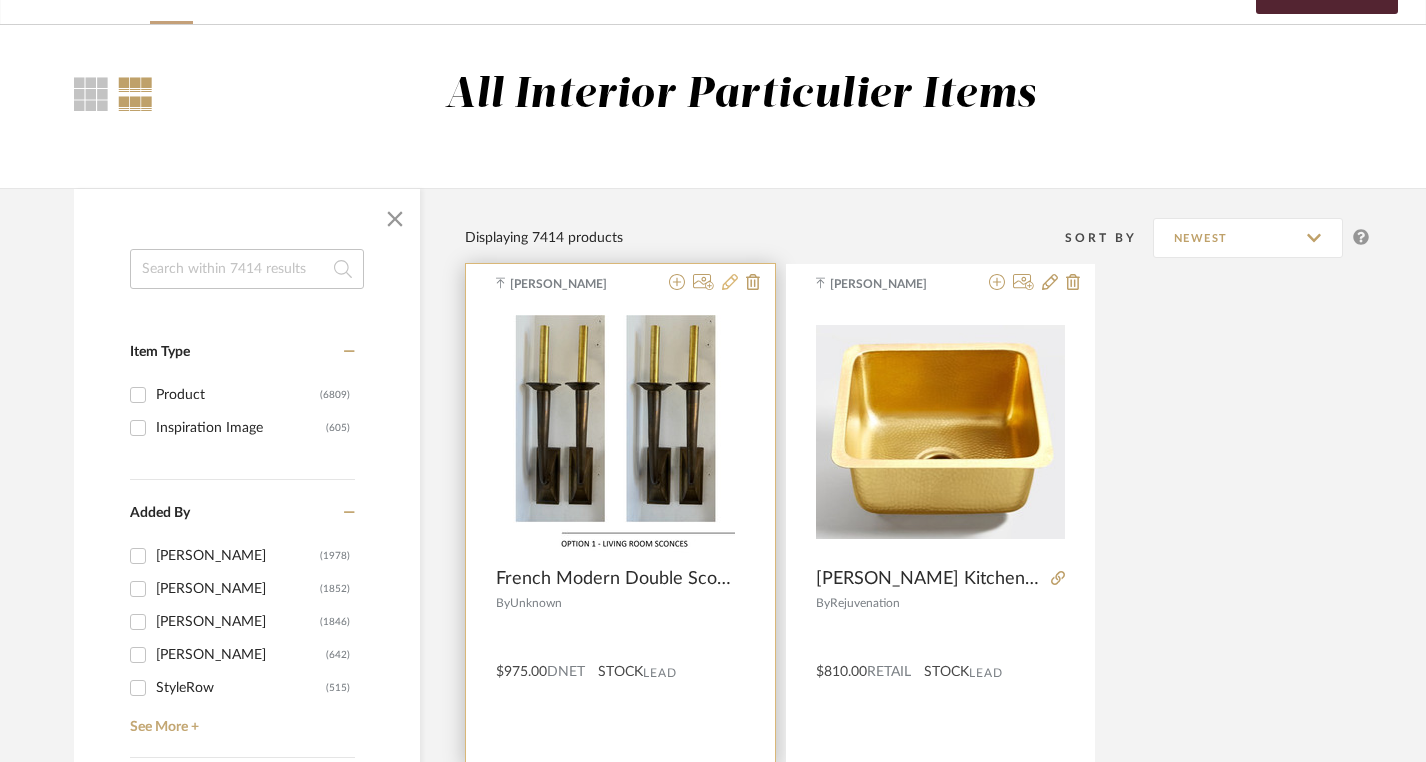 click 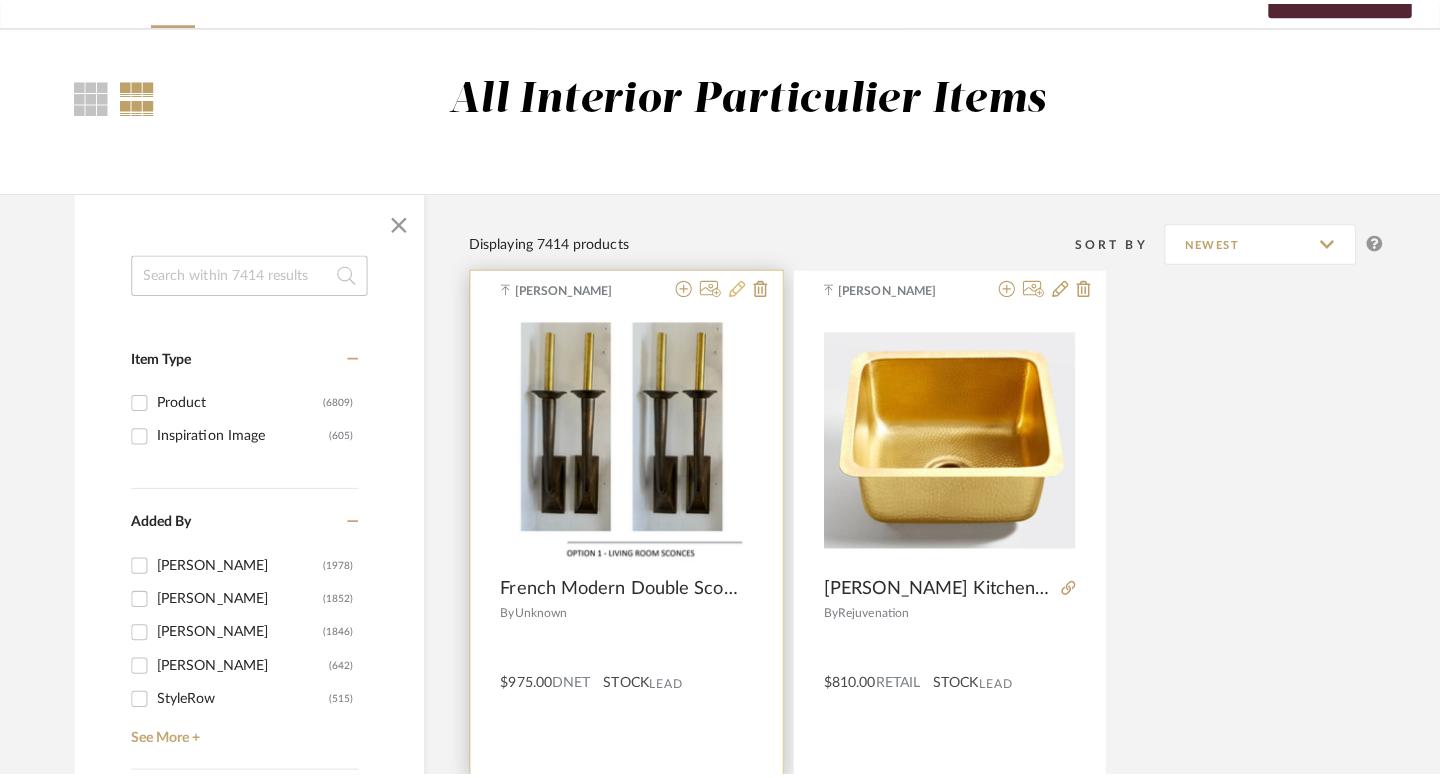 scroll, scrollTop: 0, scrollLeft: 0, axis: both 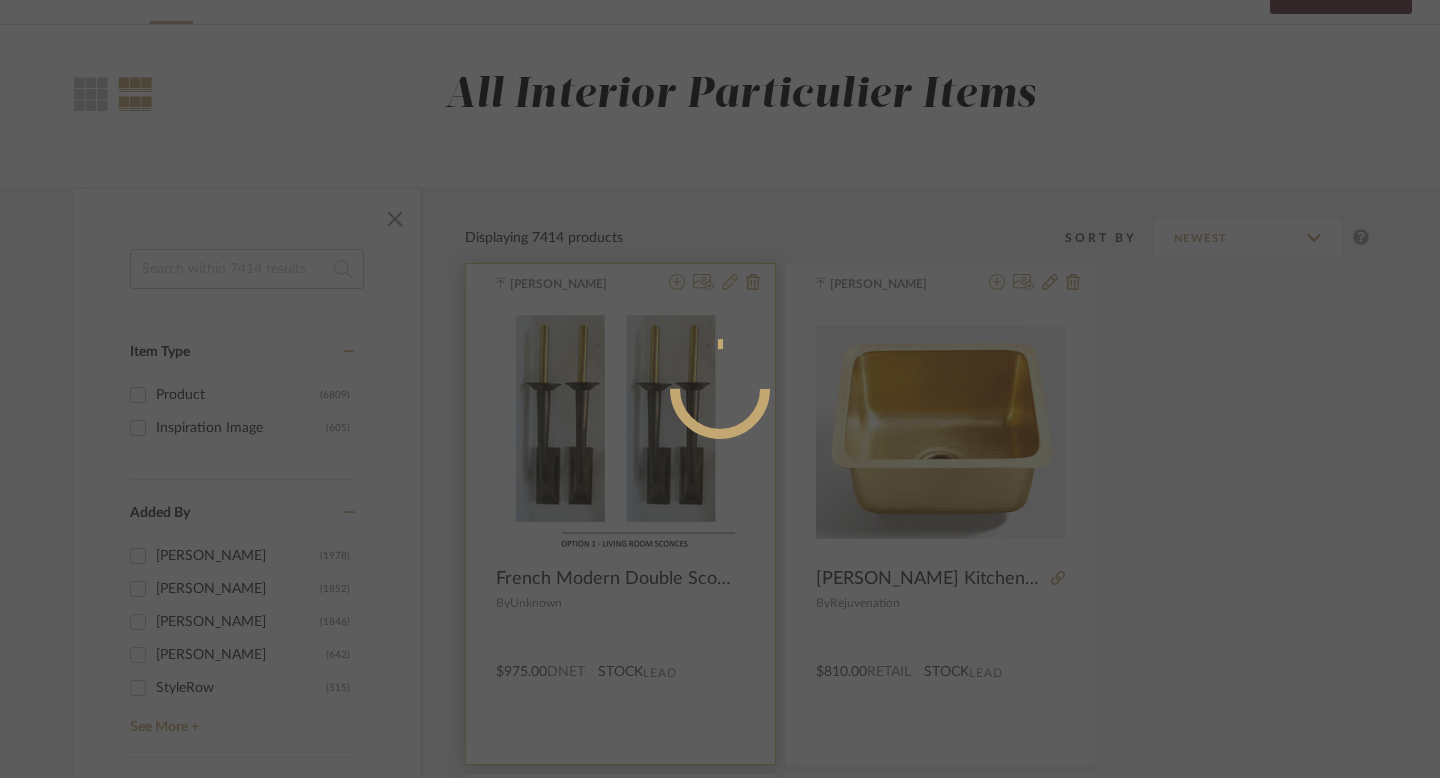 radio on "true" 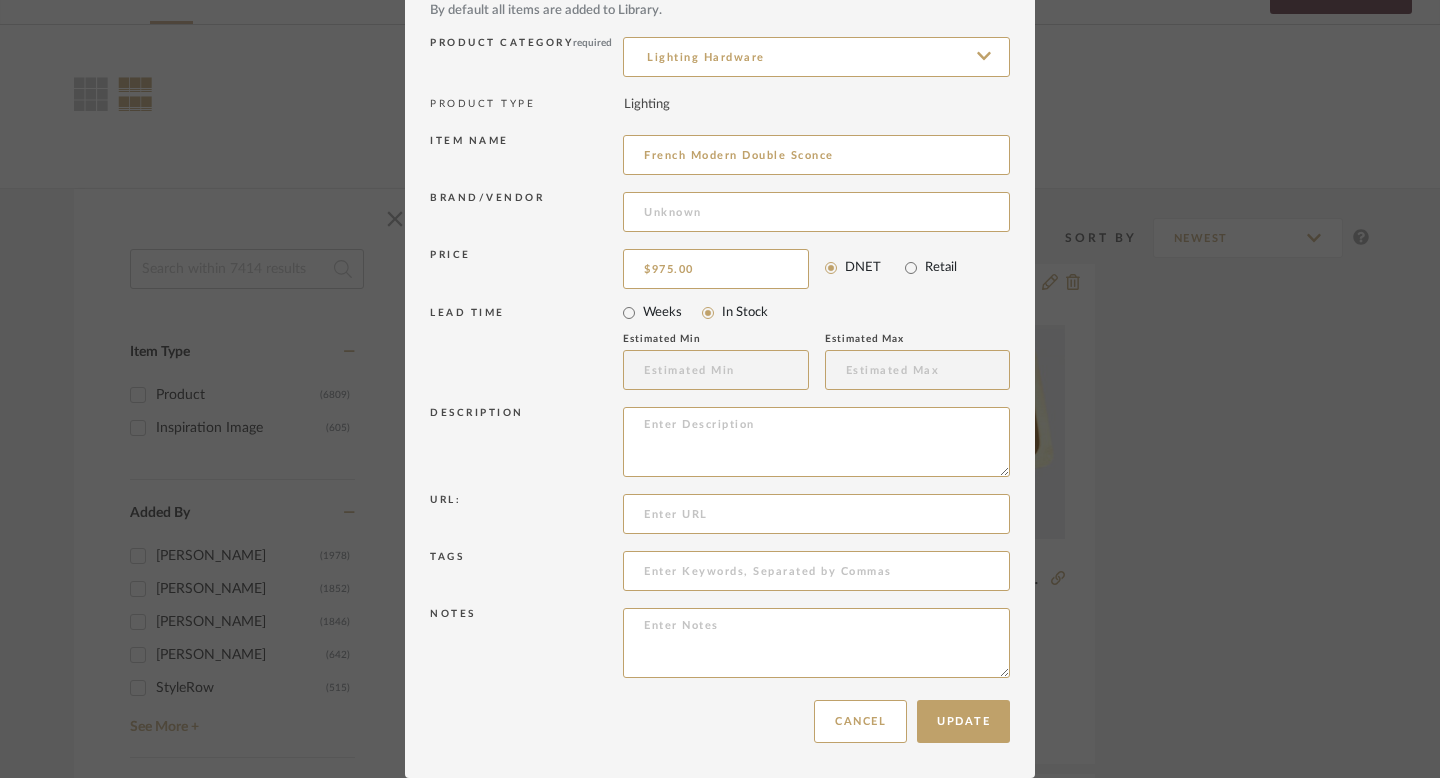 scroll, scrollTop: 0, scrollLeft: 0, axis: both 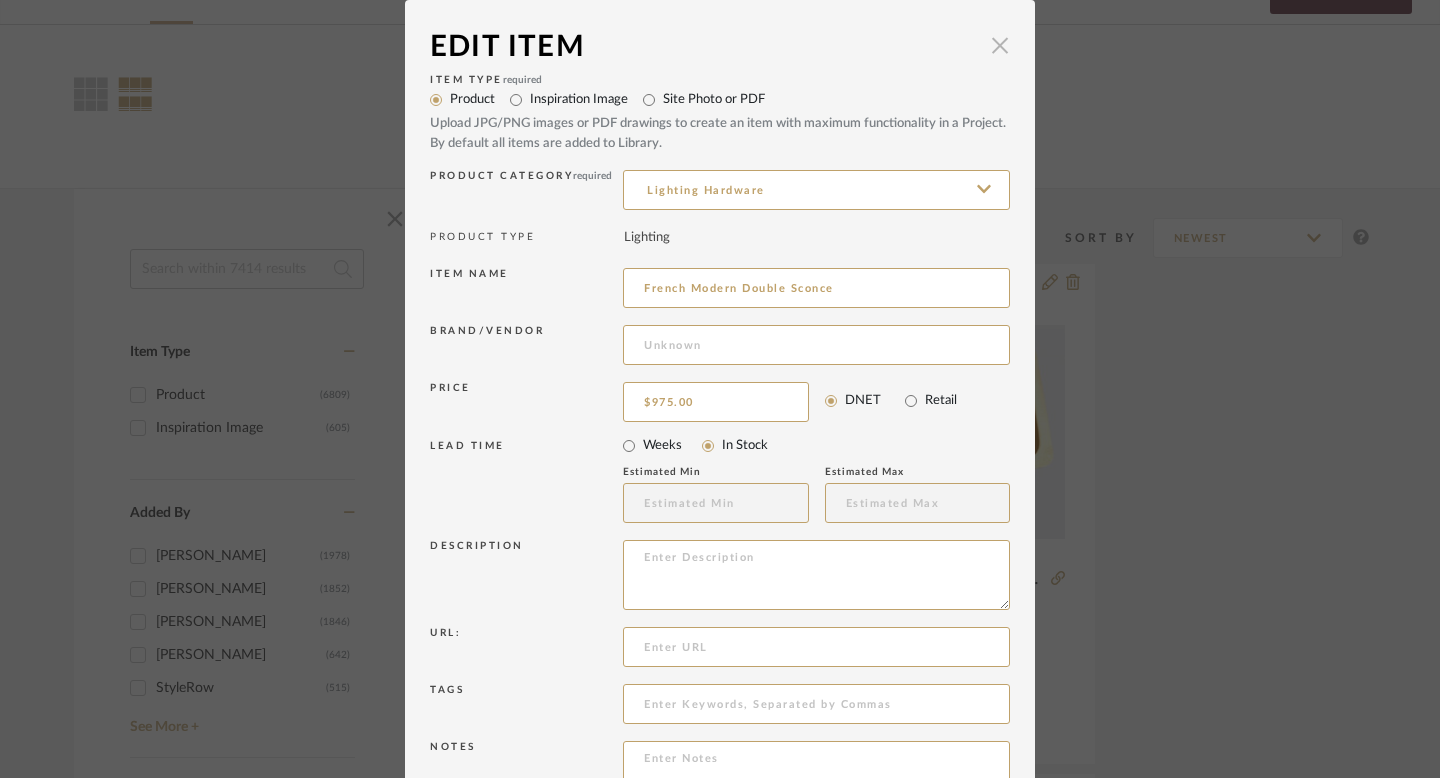 click at bounding box center (1000, 45) 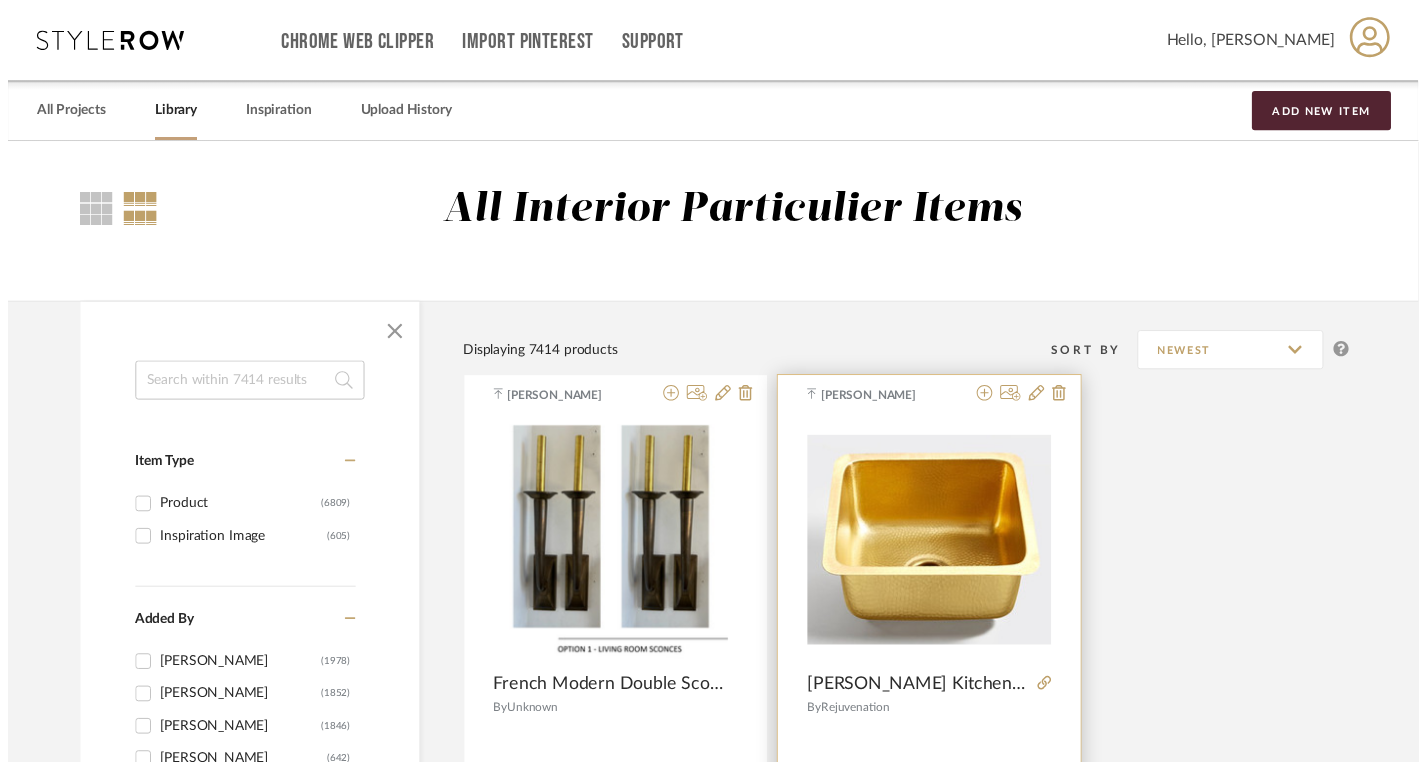 scroll, scrollTop: 119, scrollLeft: 0, axis: vertical 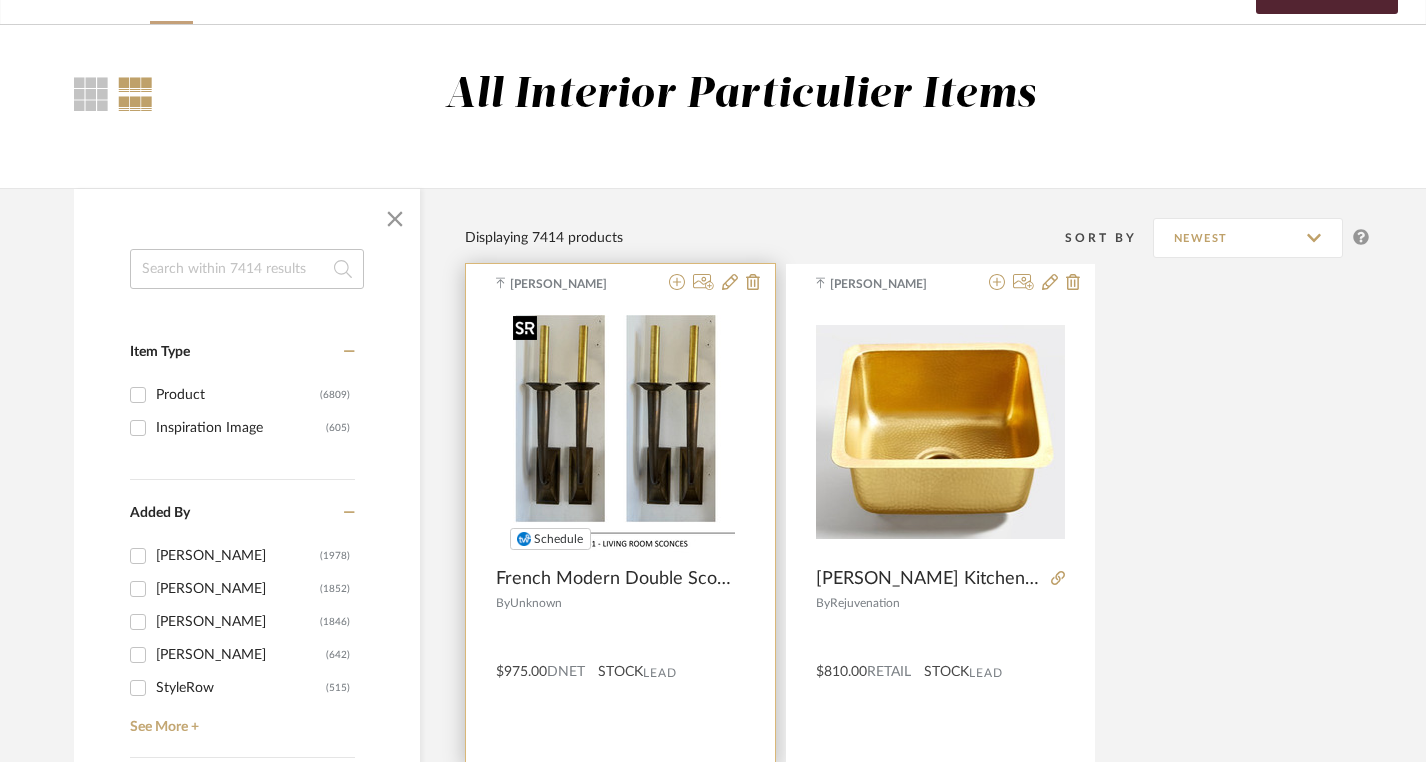 click at bounding box center [620, 432] 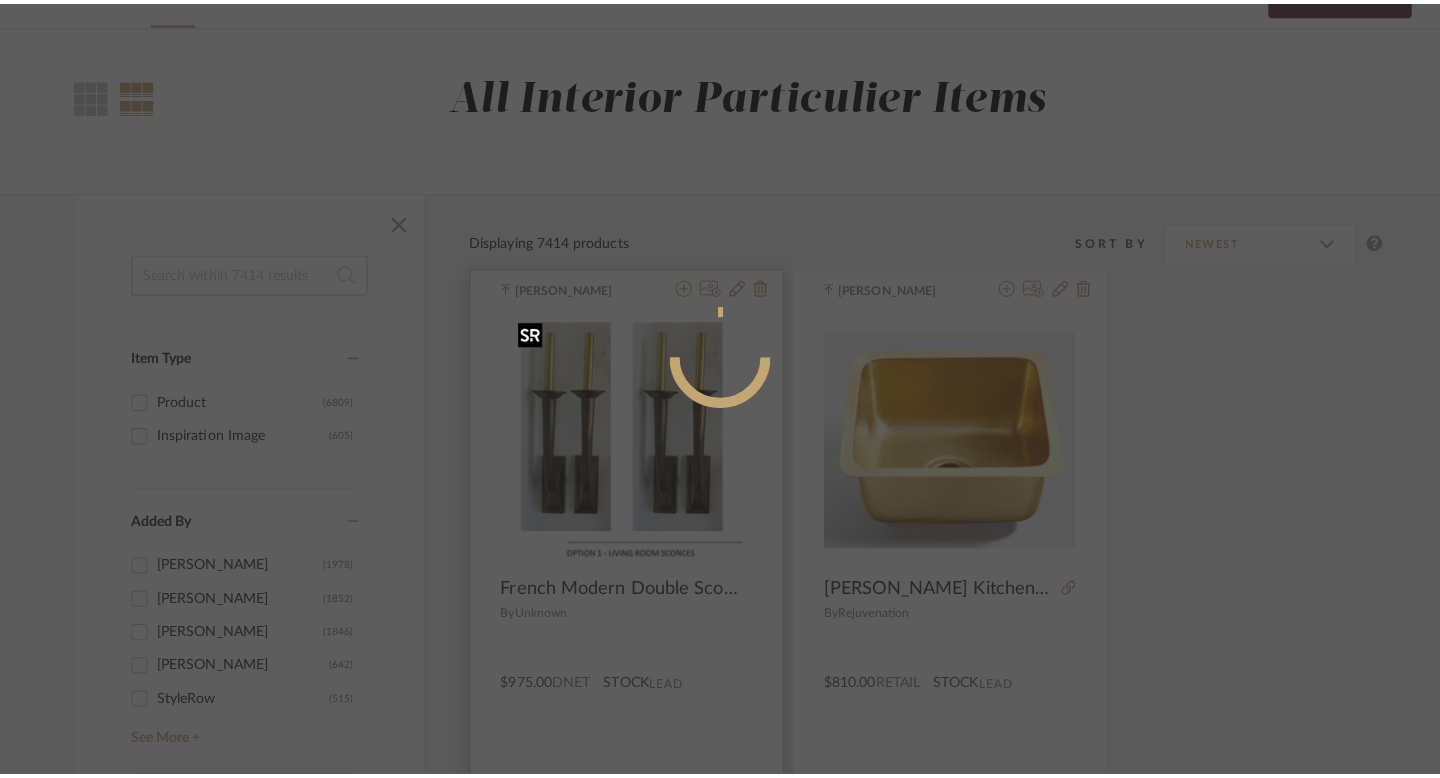 scroll, scrollTop: 0, scrollLeft: 0, axis: both 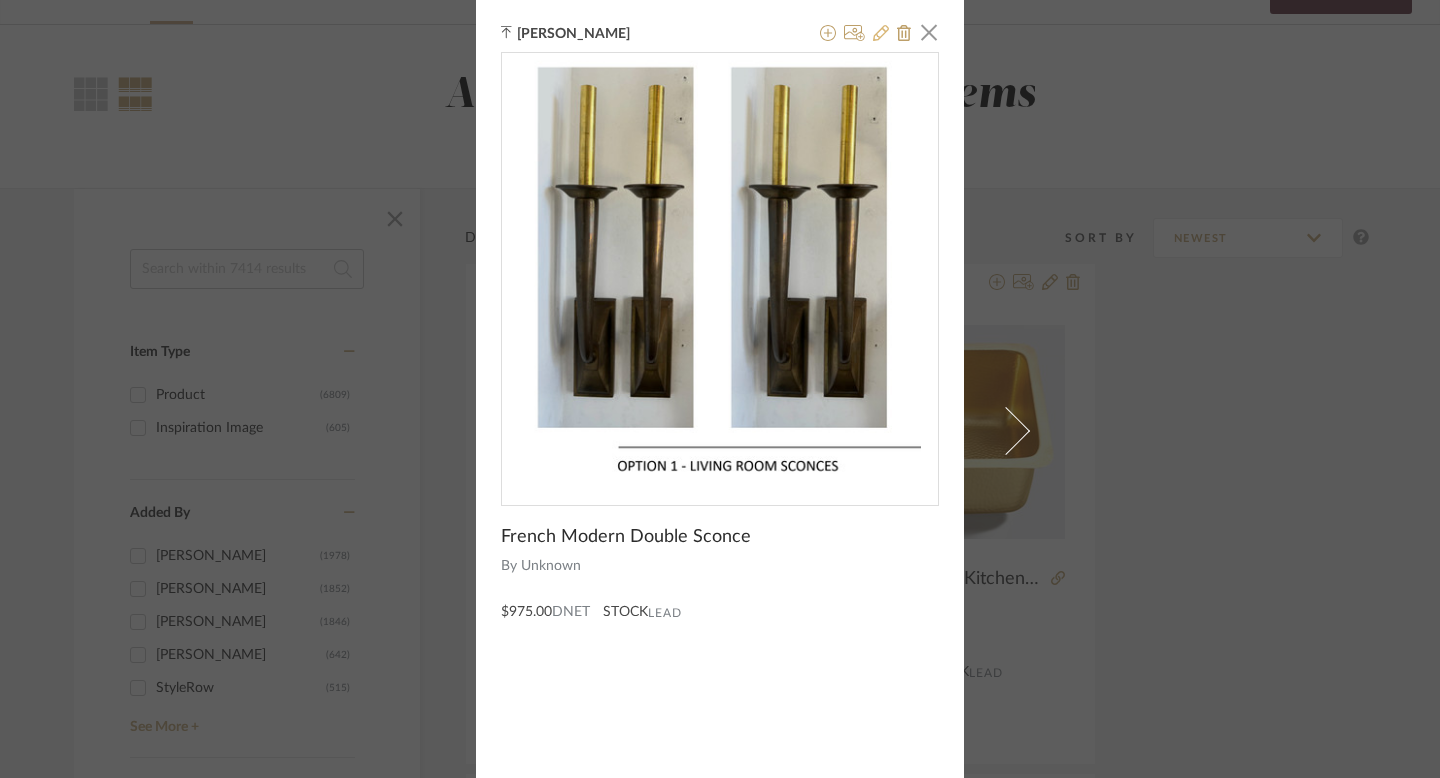 click 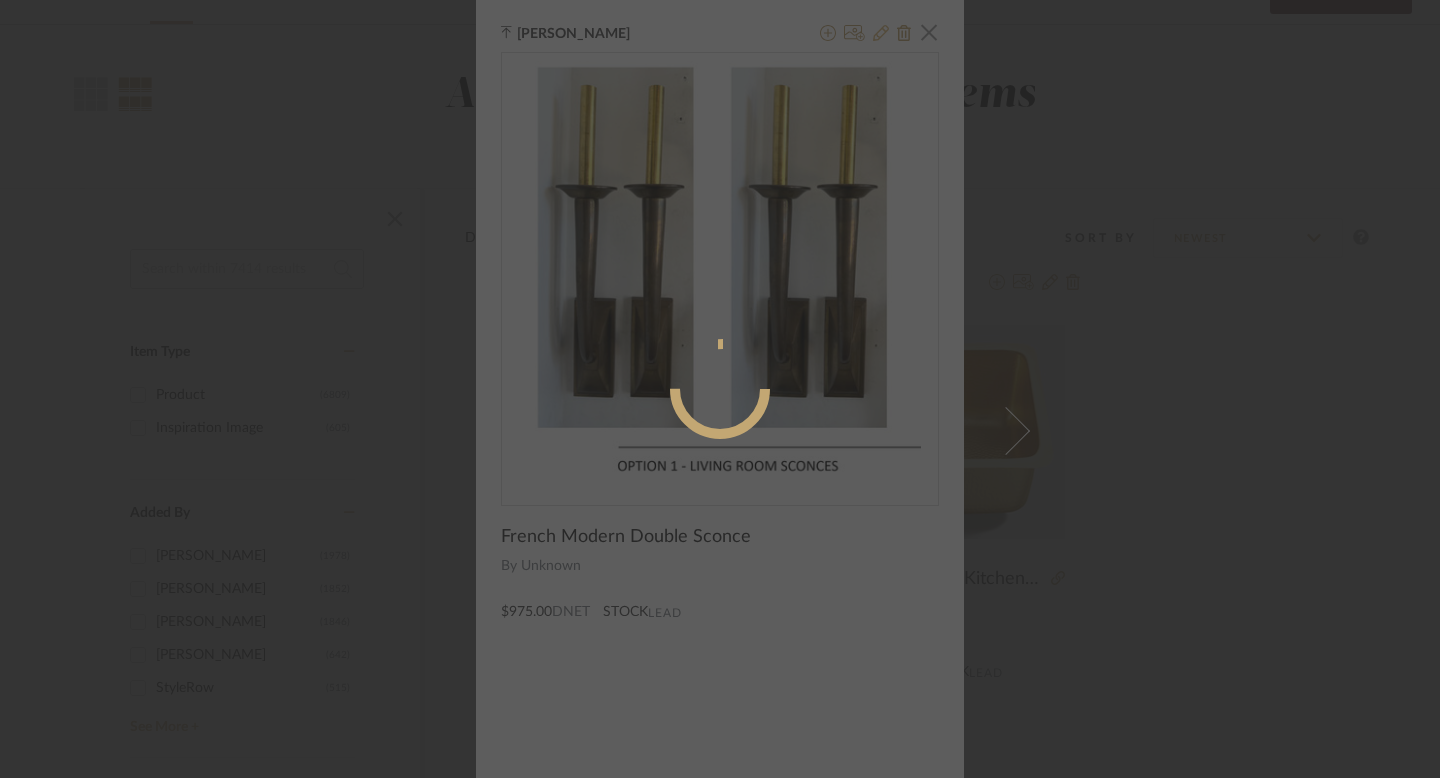 radio on "true" 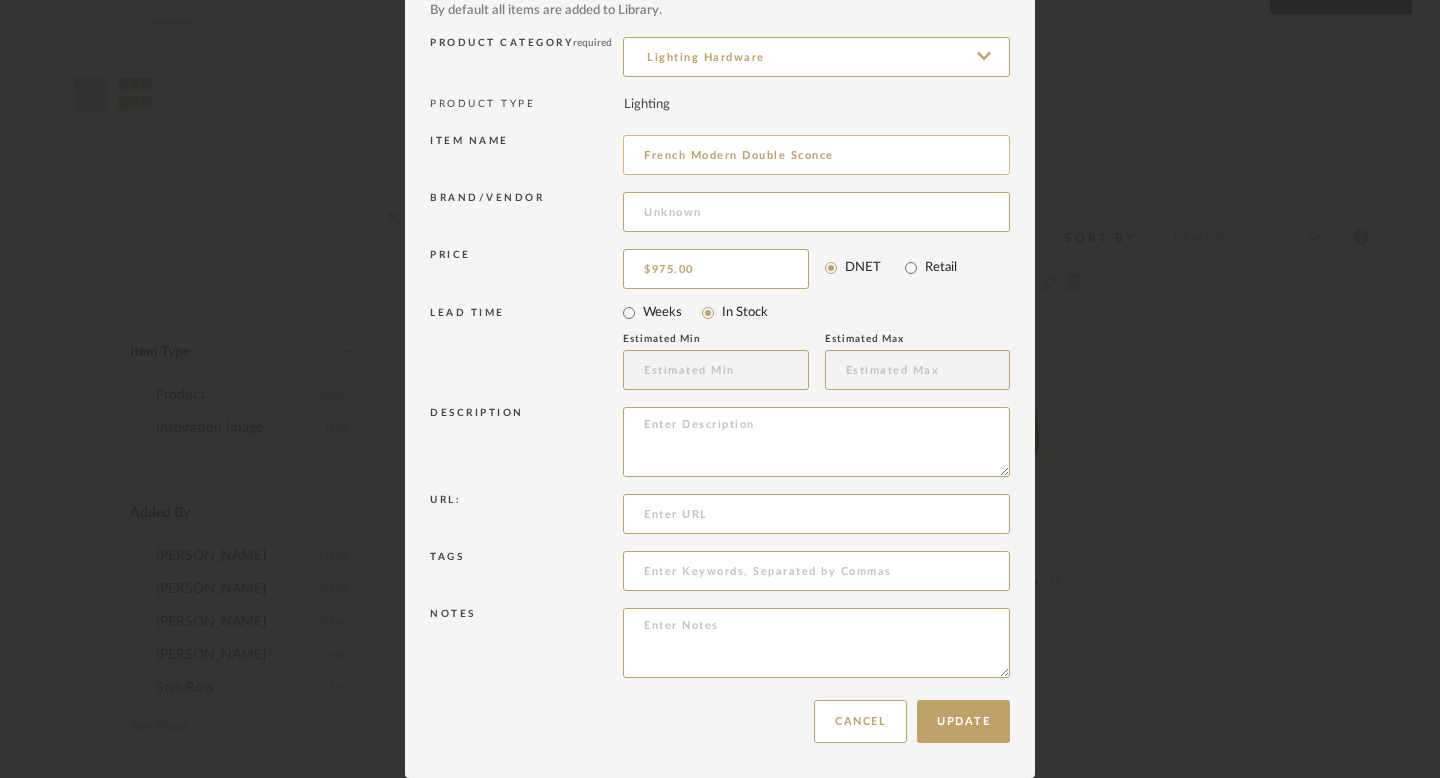 scroll, scrollTop: 0, scrollLeft: 0, axis: both 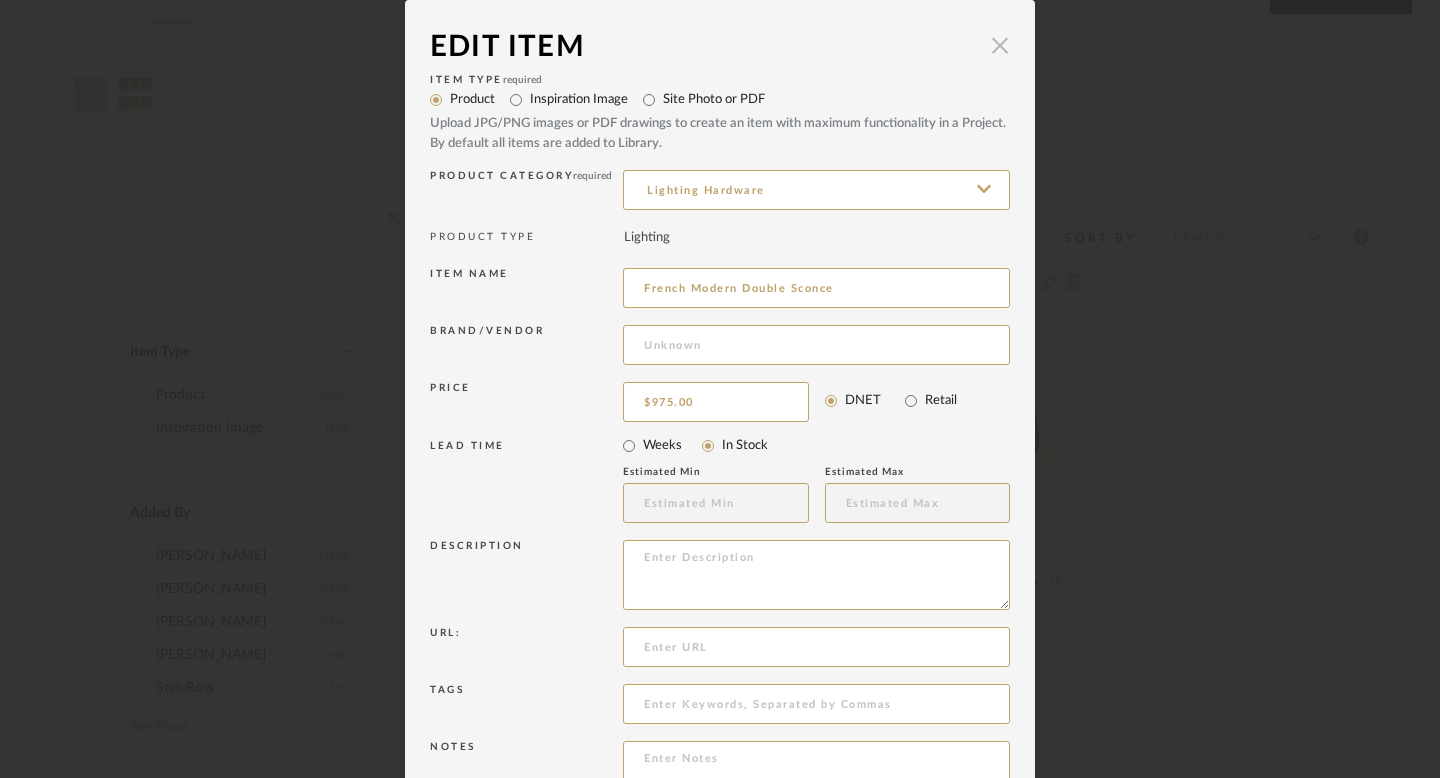 click at bounding box center [1000, 45] 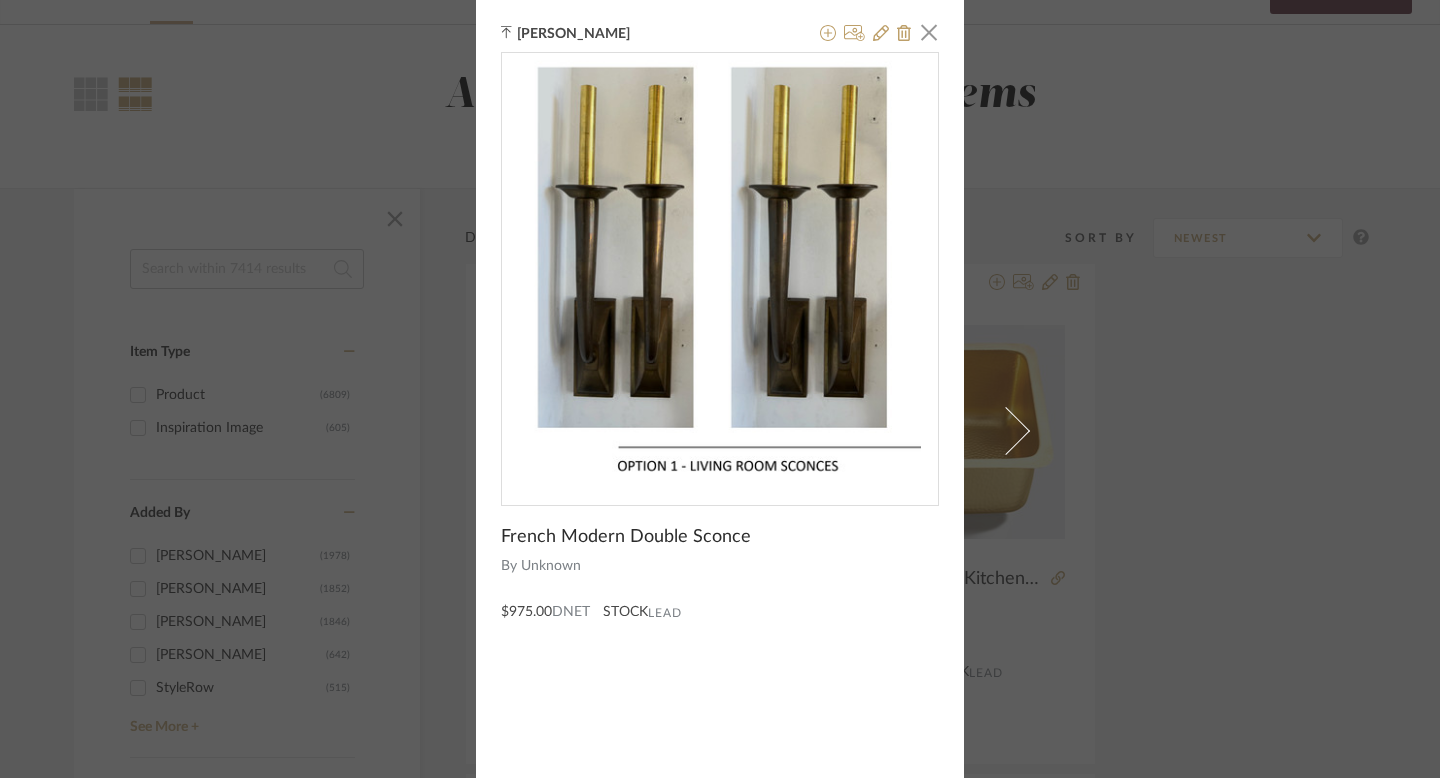 click on "[PERSON_NAME] × French Modern Double Sconce By Unknown $975.00  DNET  STOCK   Lead" at bounding box center (720, 430) 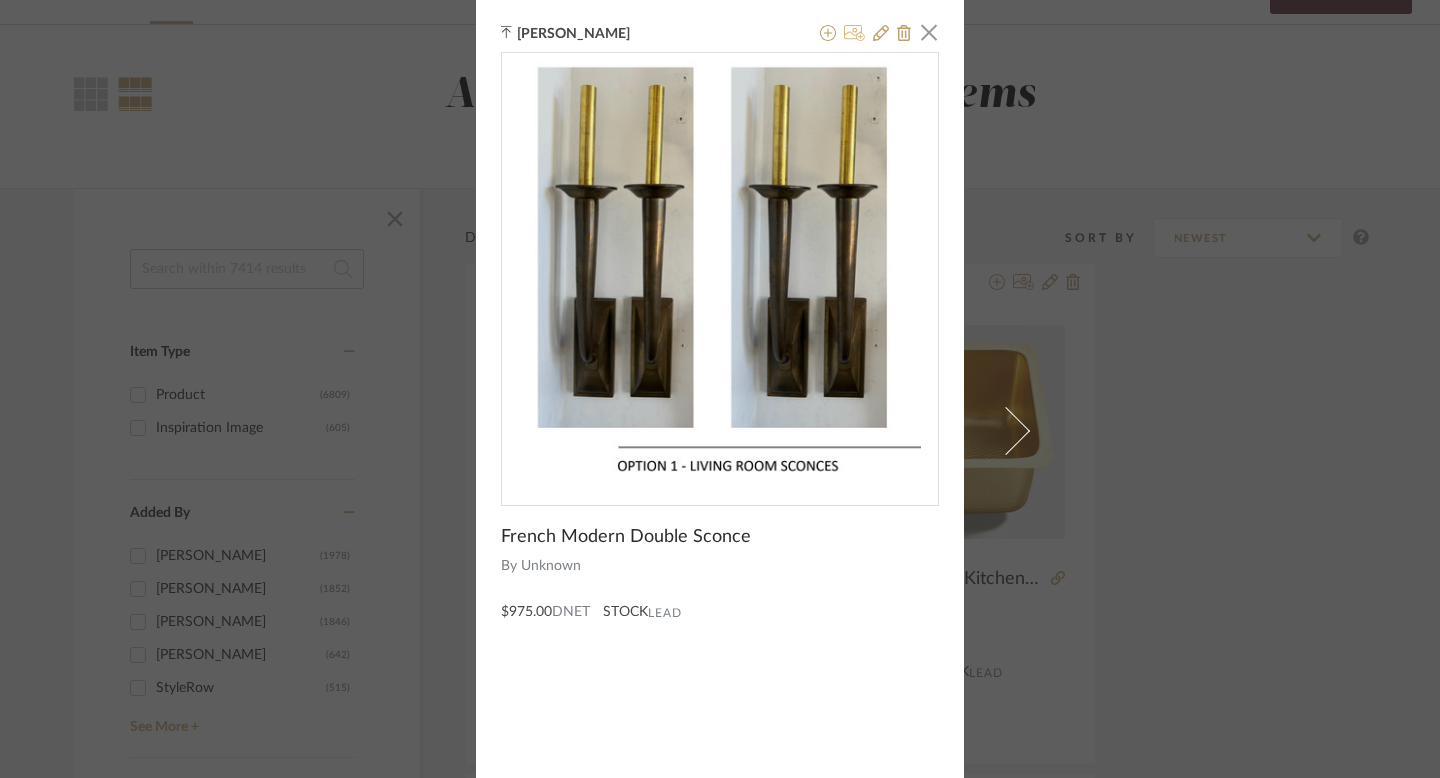 click 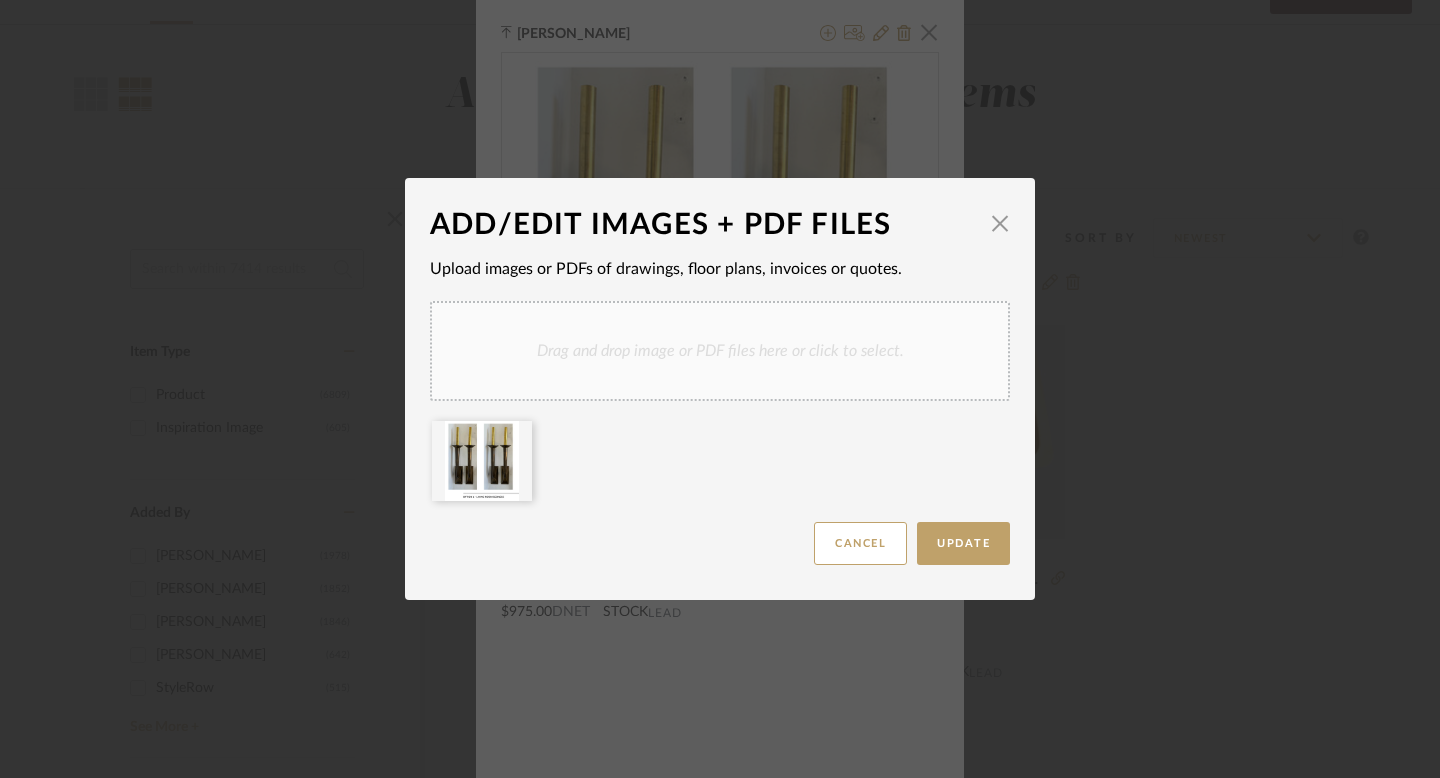 click on "Drag and drop image or PDF files here or click to select." at bounding box center [720, 351] 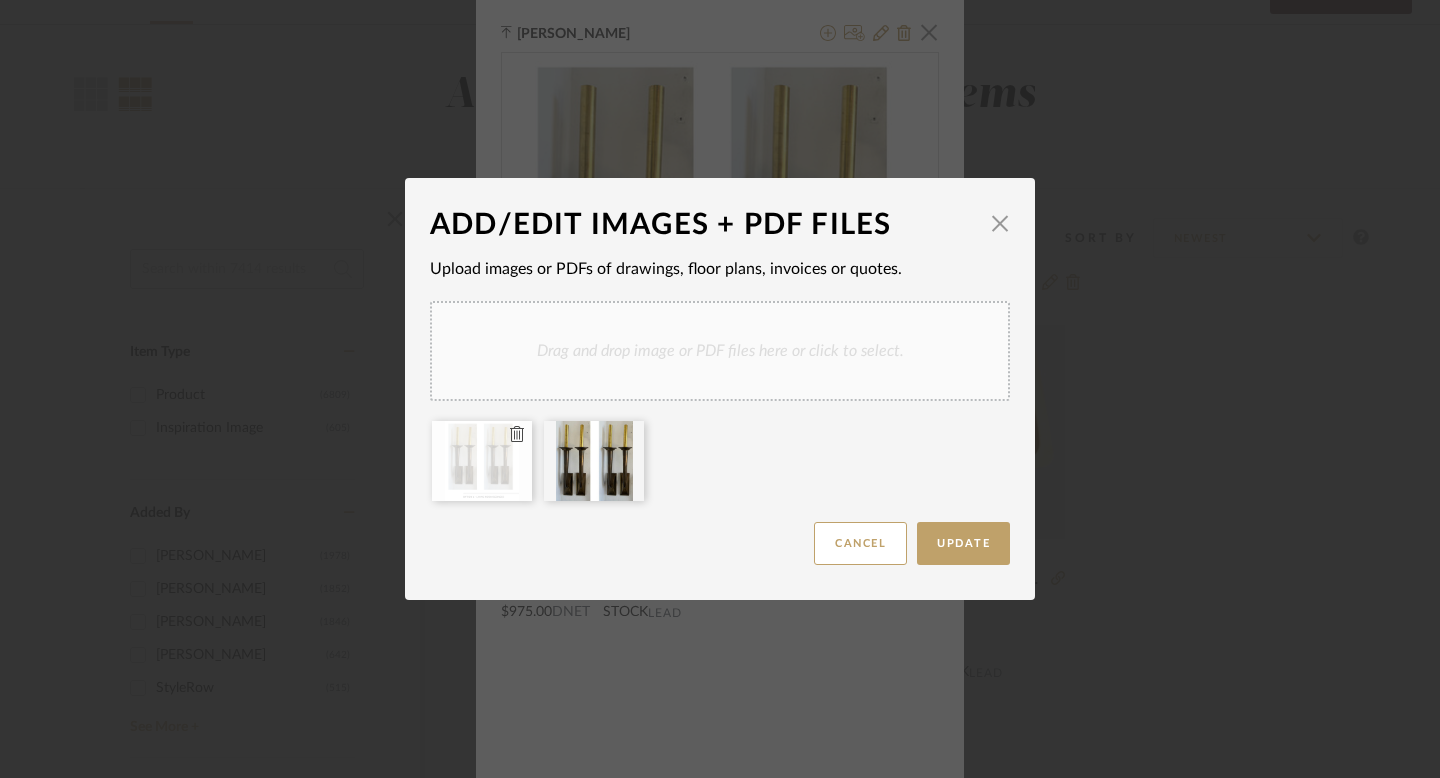 click at bounding box center [517, 435] 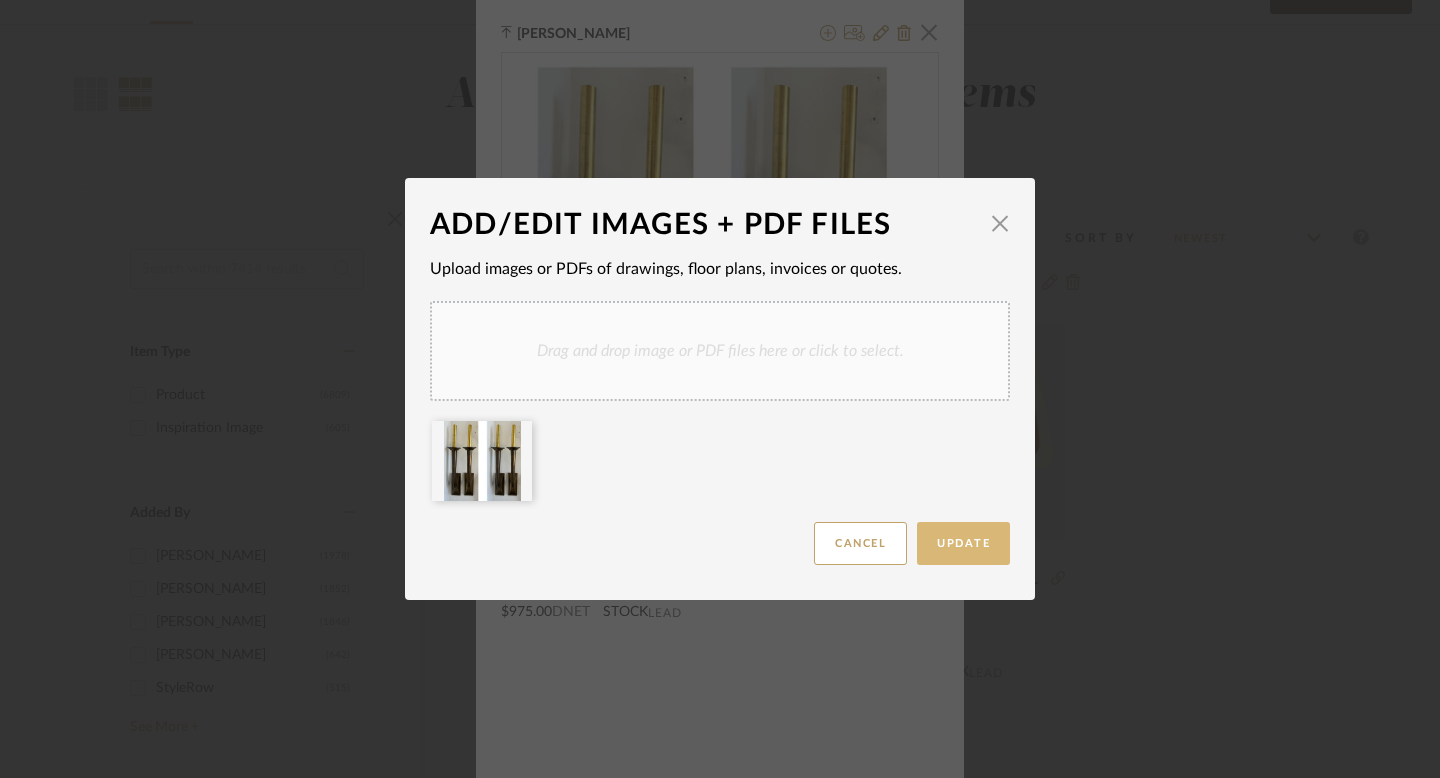 click on "Update" at bounding box center (963, 543) 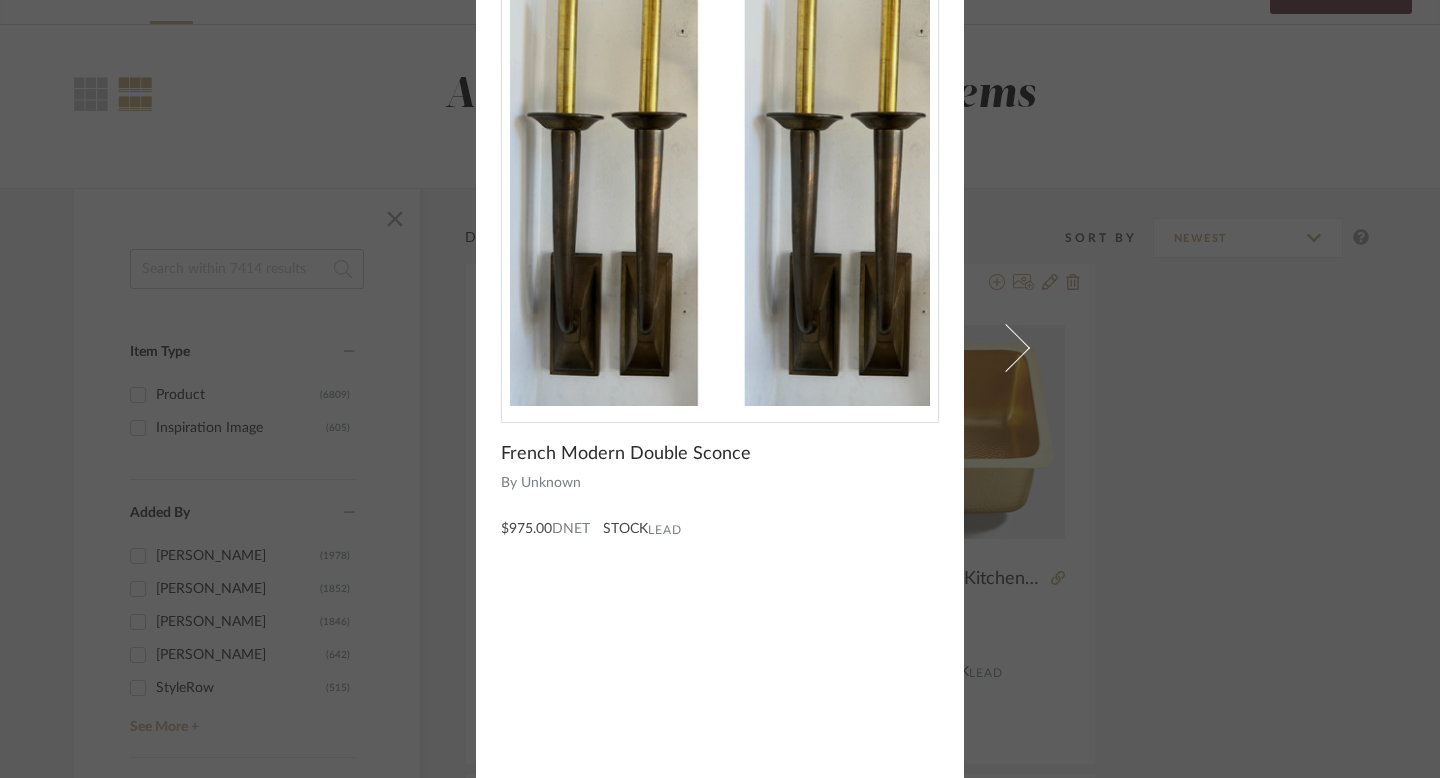 scroll, scrollTop: 0, scrollLeft: 0, axis: both 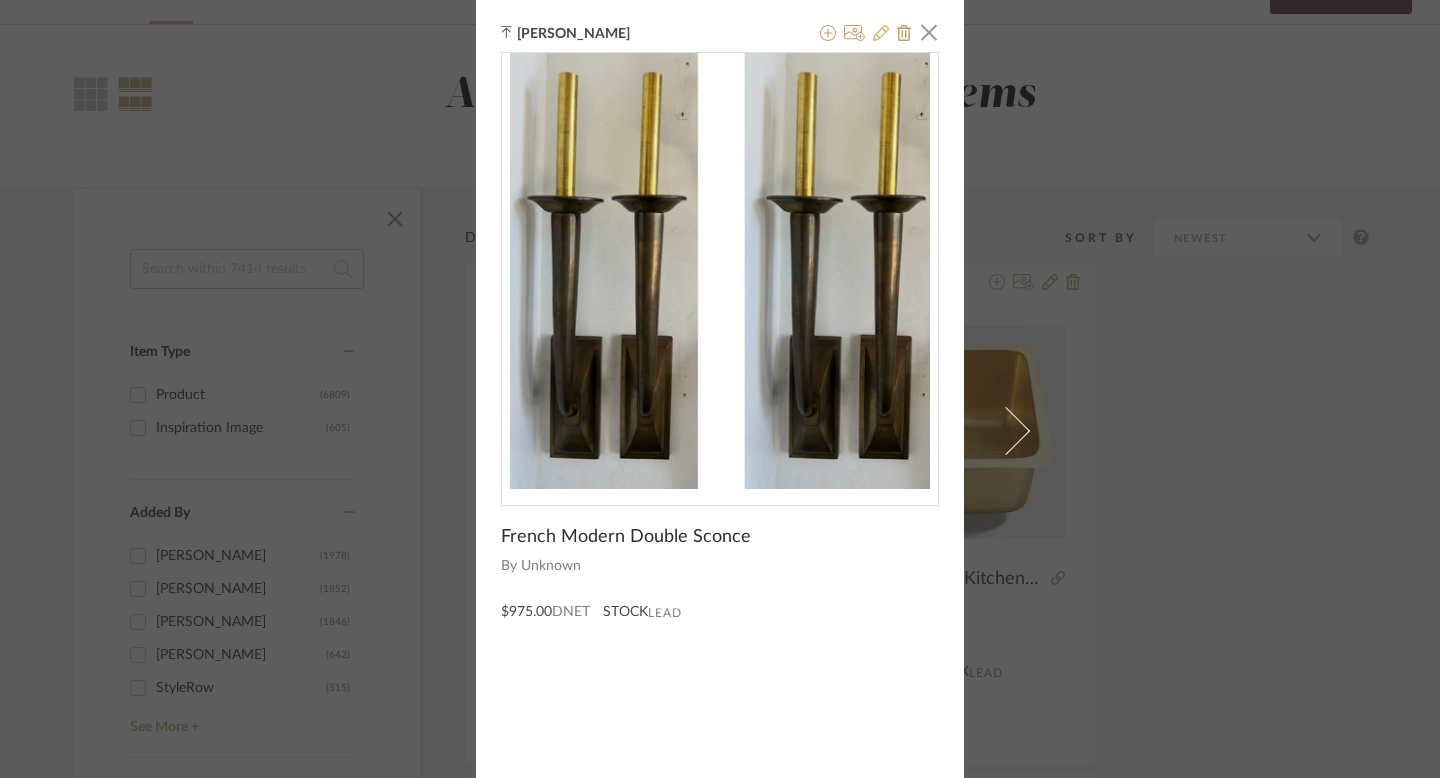 click 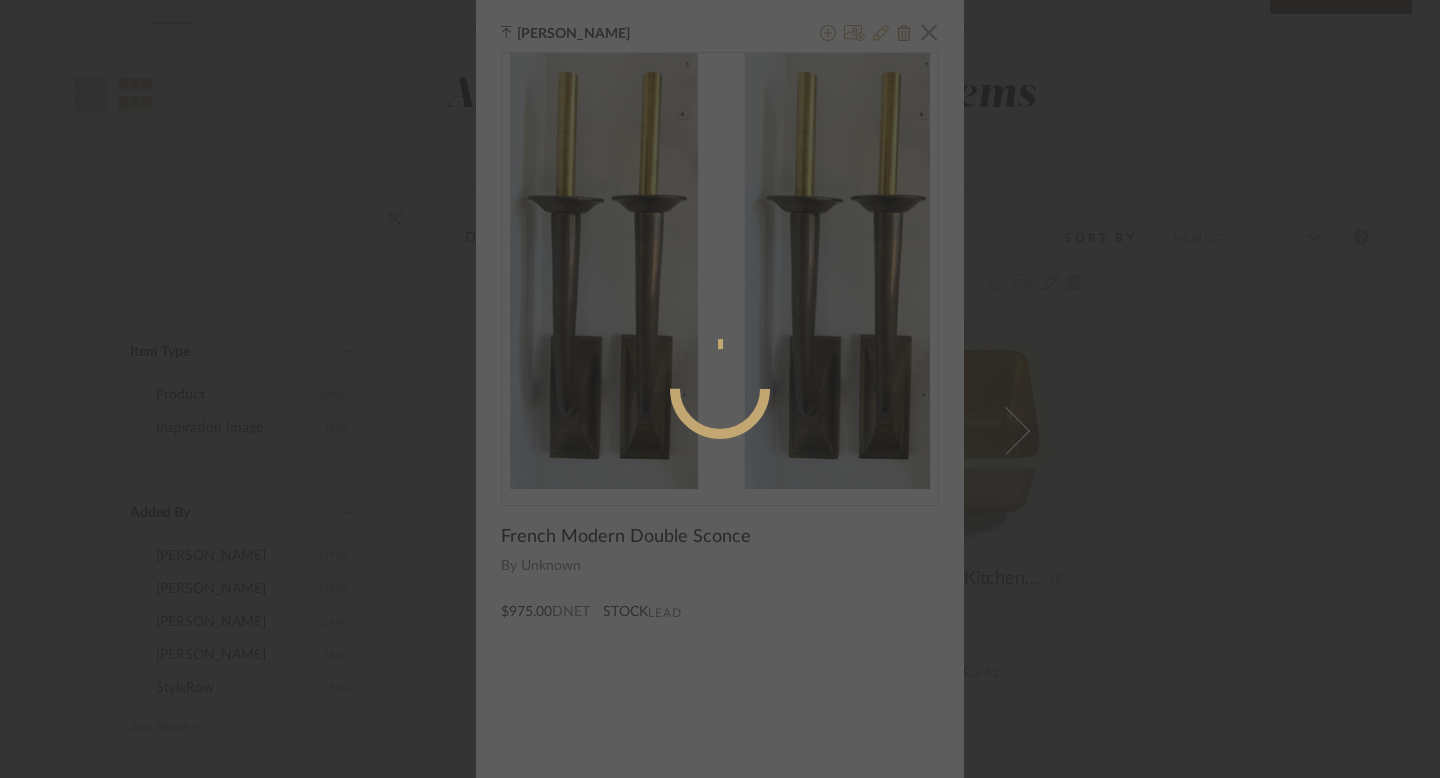 radio on "true" 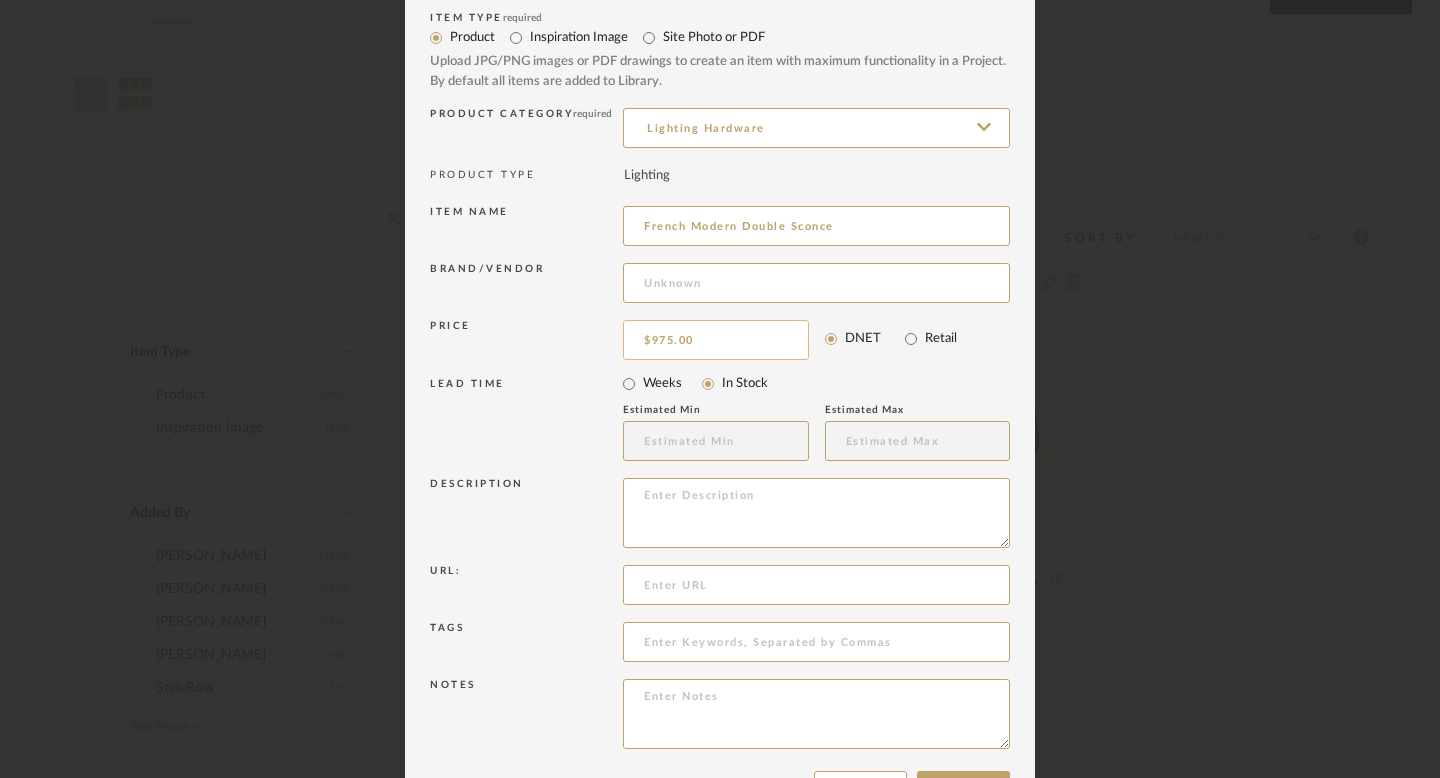 scroll, scrollTop: 133, scrollLeft: 0, axis: vertical 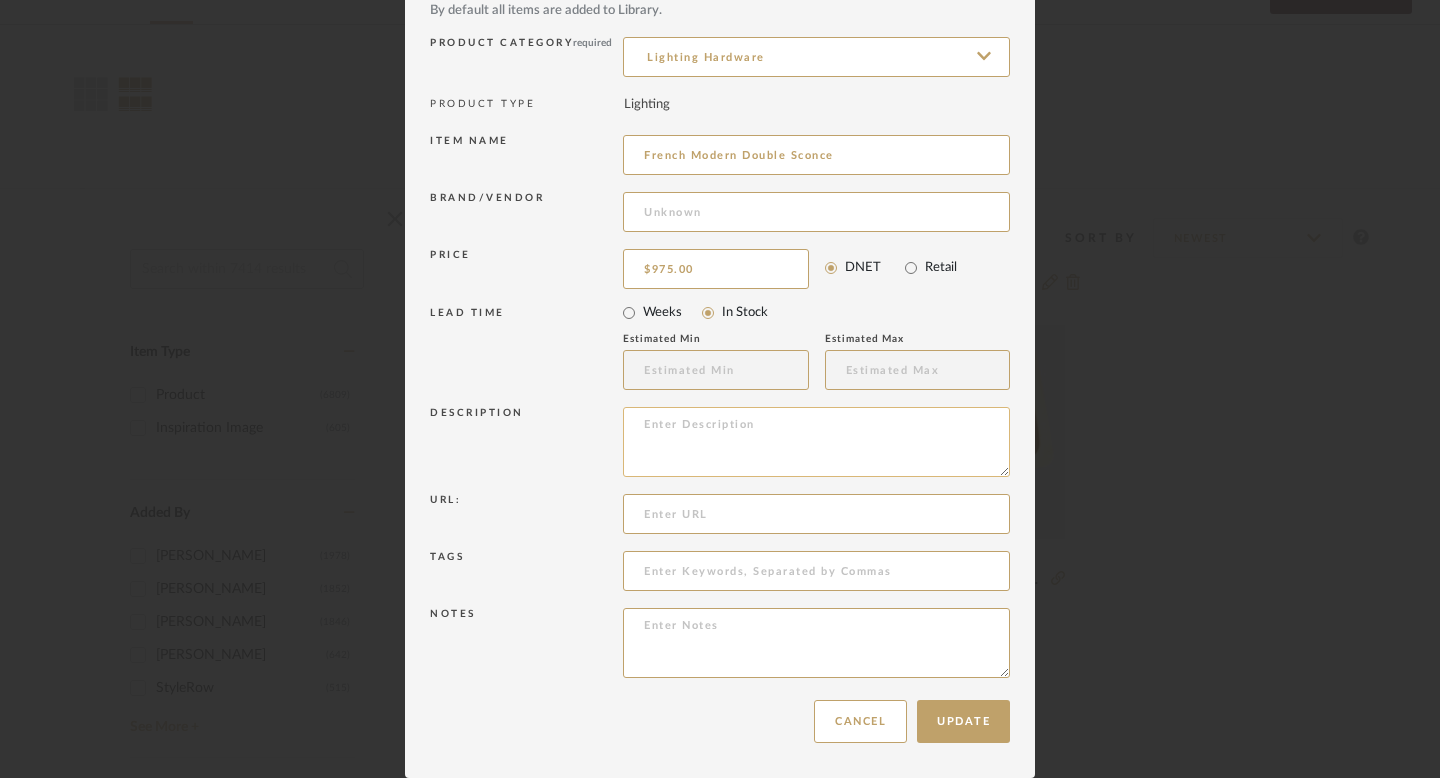 click at bounding box center (816, 442) 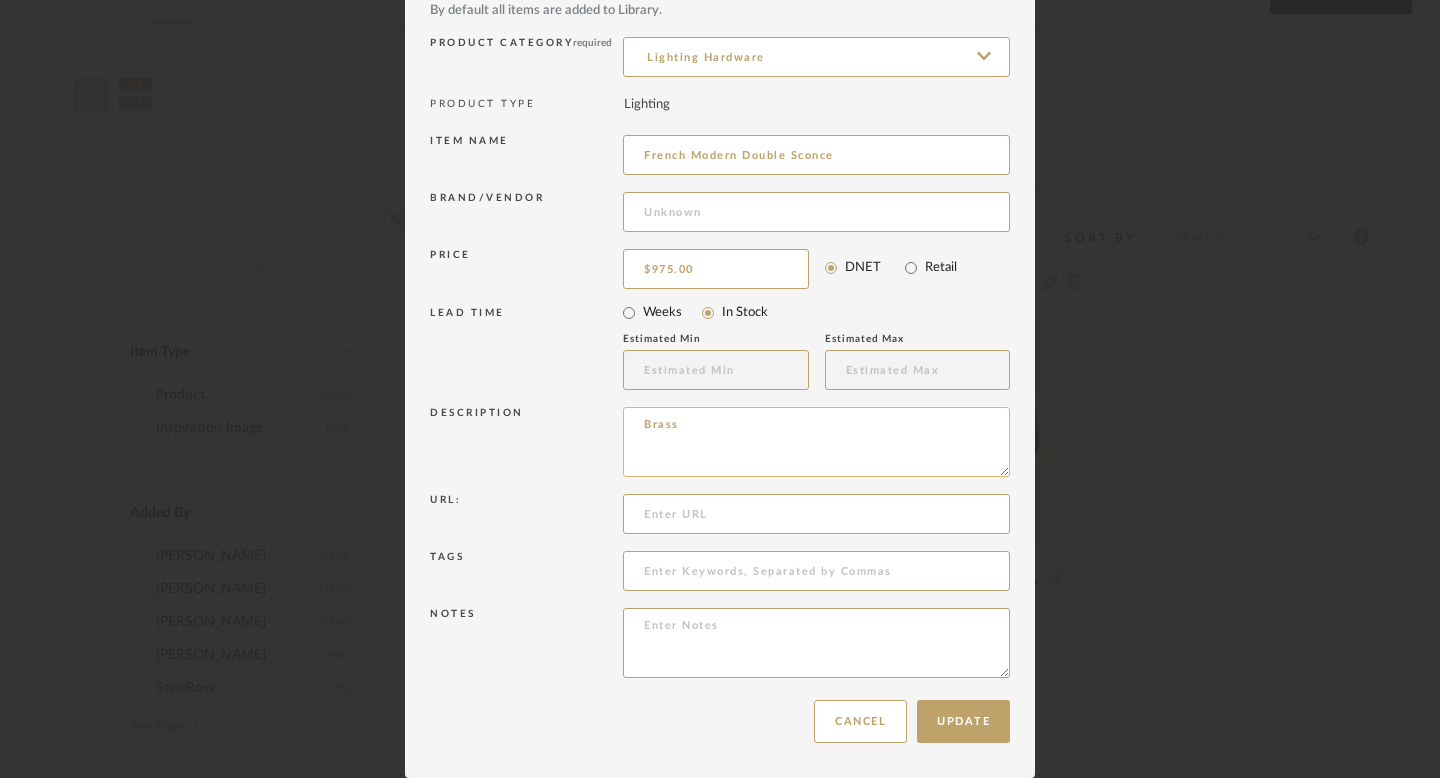 paste on "16” H x 3.5” W approx." 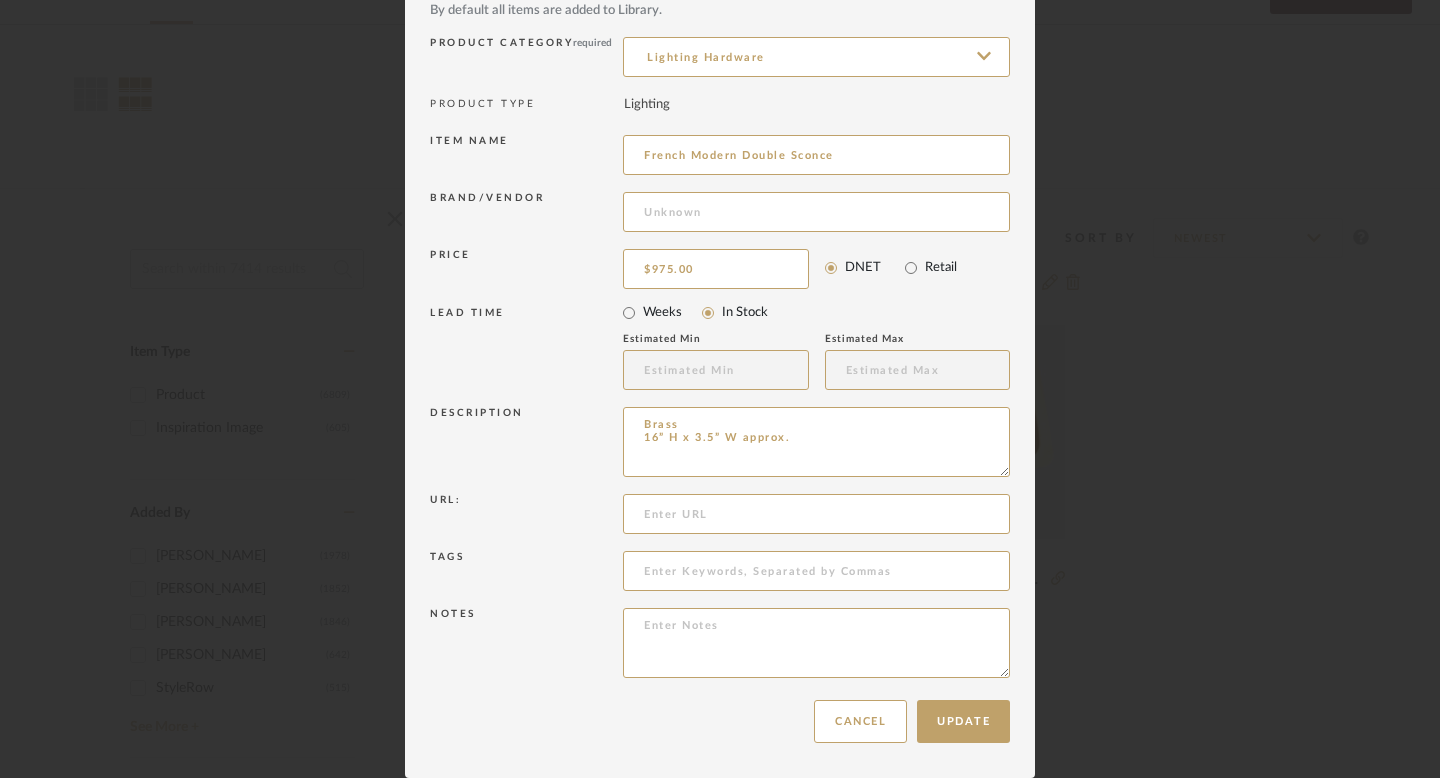 type on "Brass
16” H x 3.5” W approx." 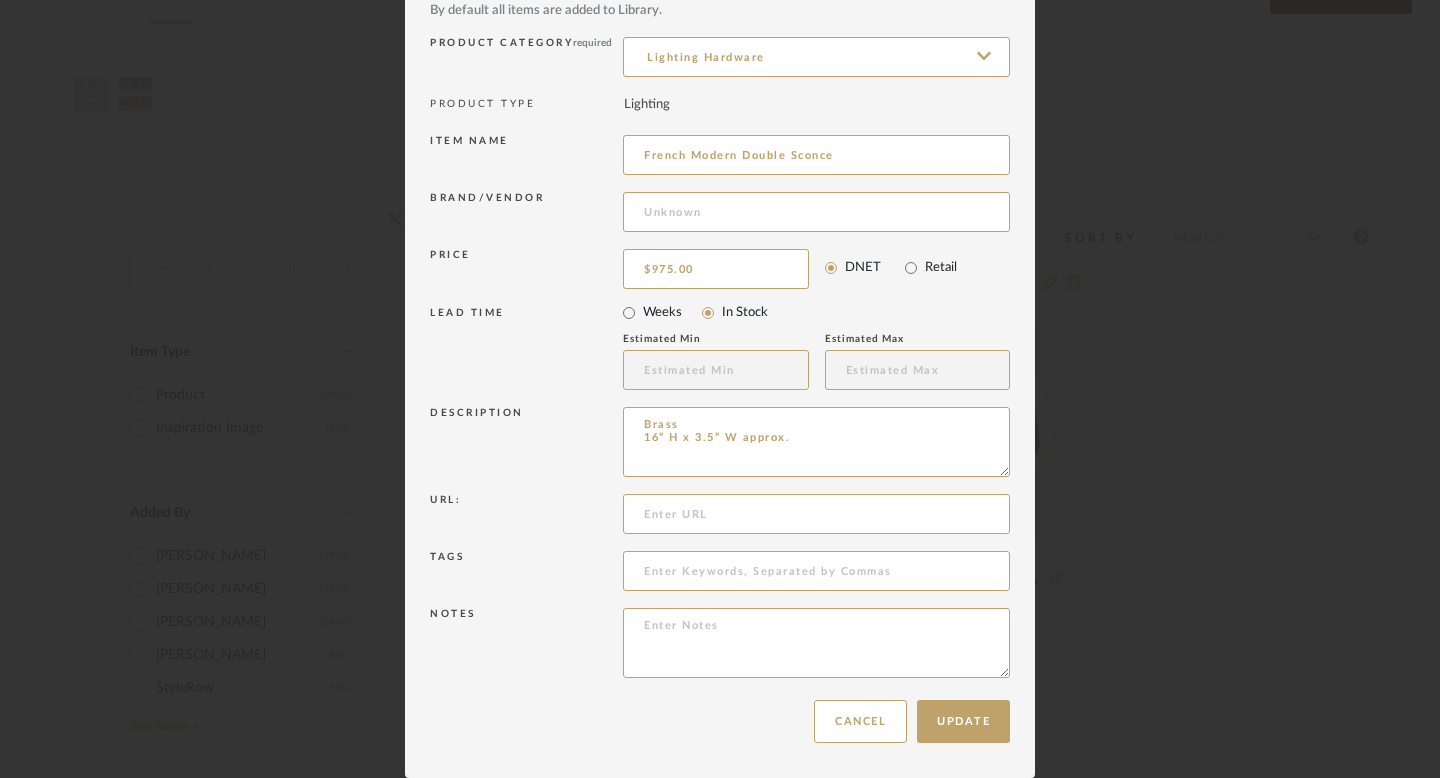click on "Update  Cancel" at bounding box center (720, 721) 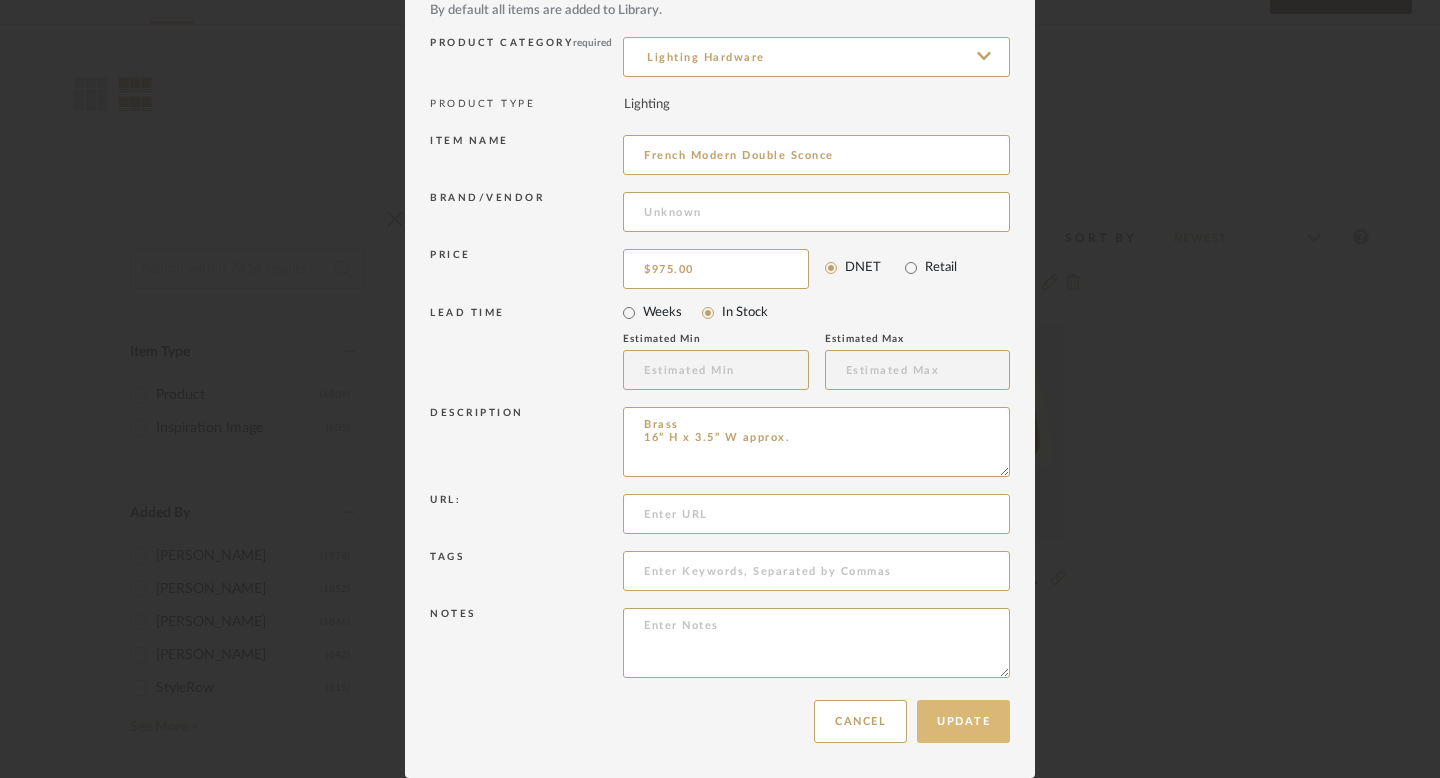 click on "Update" at bounding box center (963, 721) 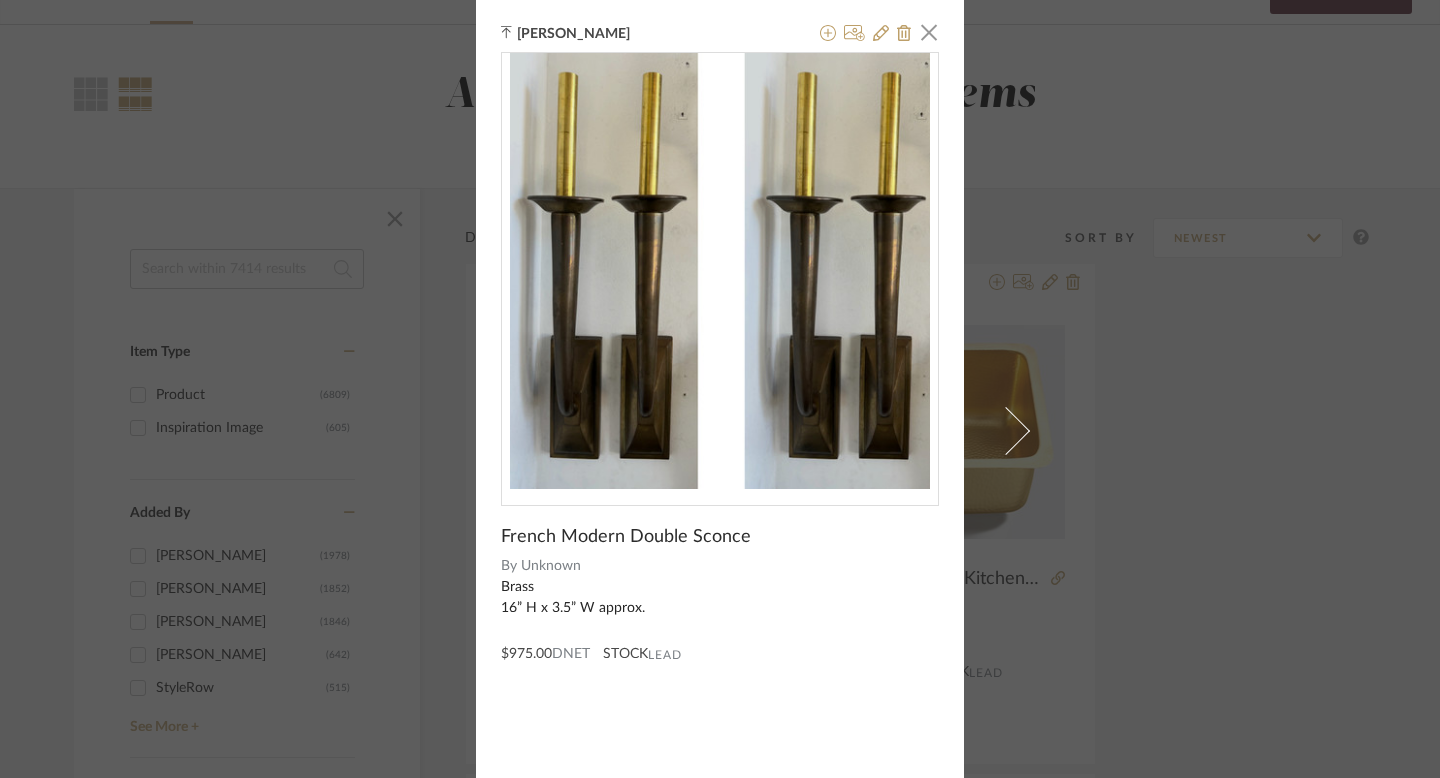 click on "[PERSON_NAME] × French Modern Double Sconce By Unknown Brass
16” H x 3.5” W approx. $975.00  DNET  STOCK   Lead" at bounding box center [720, 389] 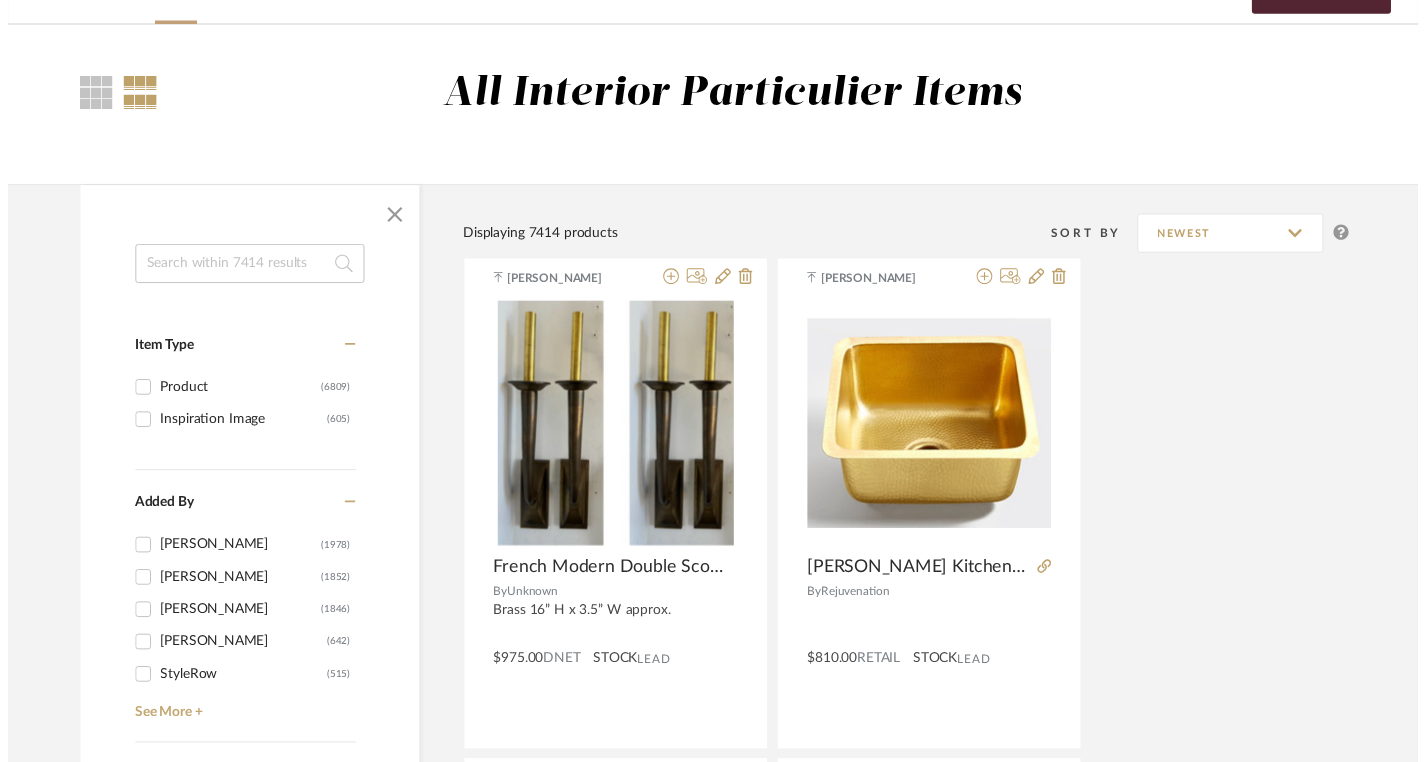 scroll, scrollTop: 119, scrollLeft: 0, axis: vertical 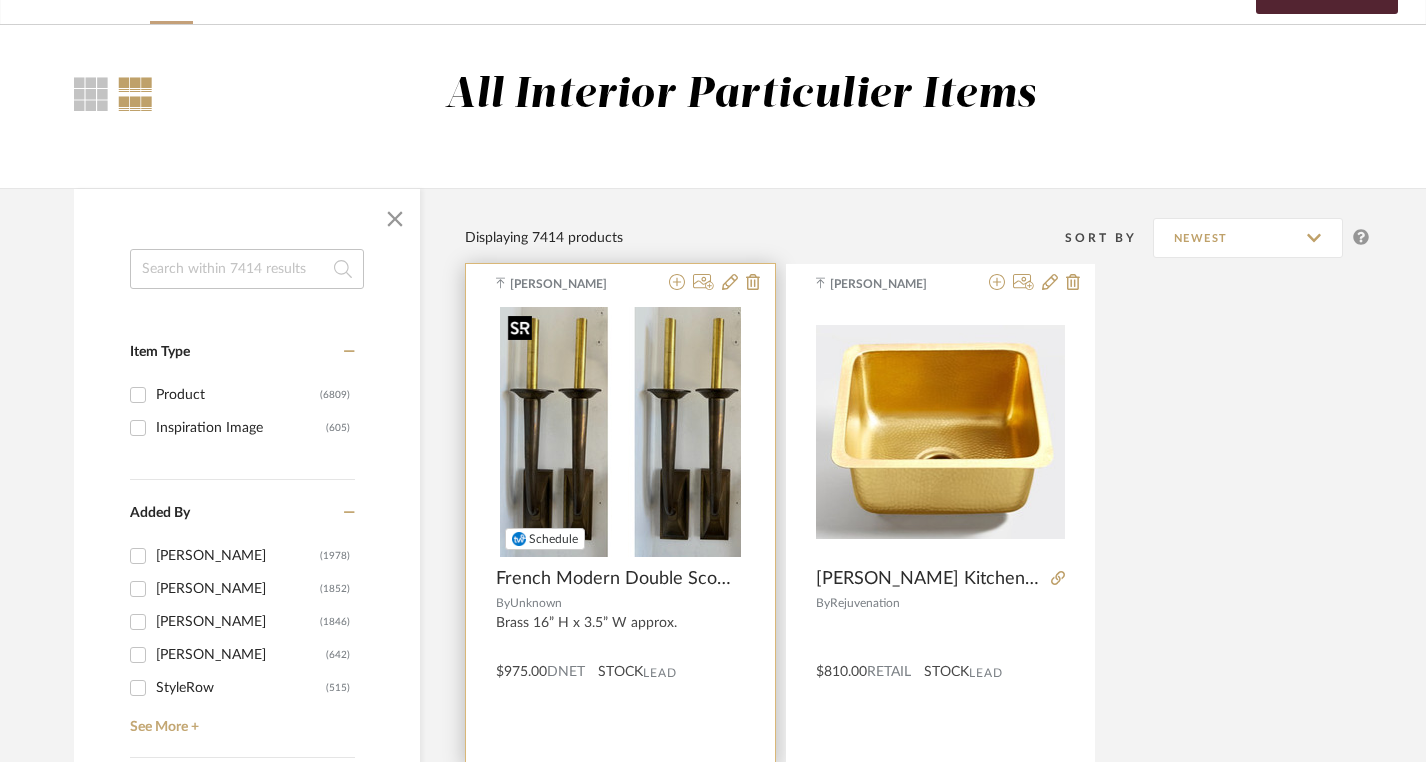 click at bounding box center [620, 432] 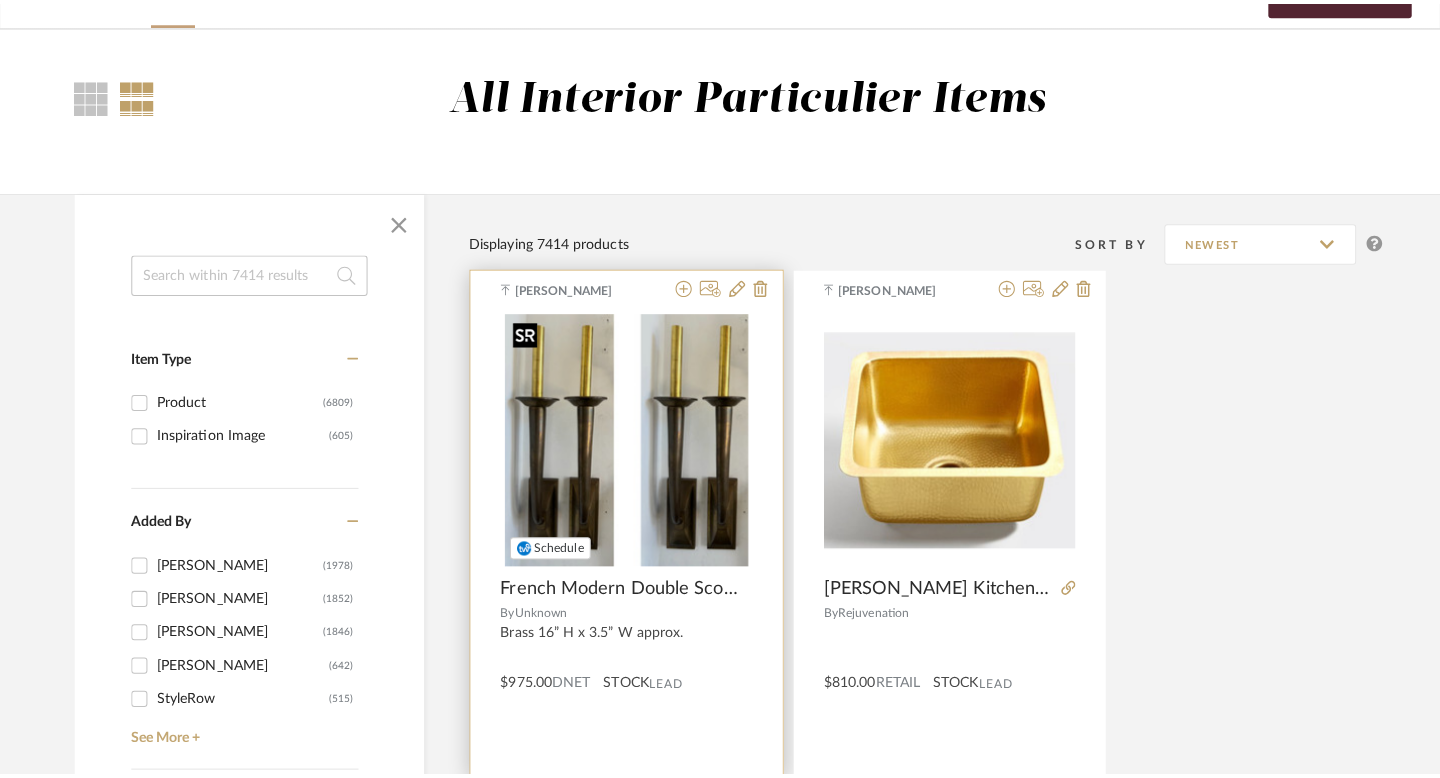 scroll, scrollTop: 0, scrollLeft: 0, axis: both 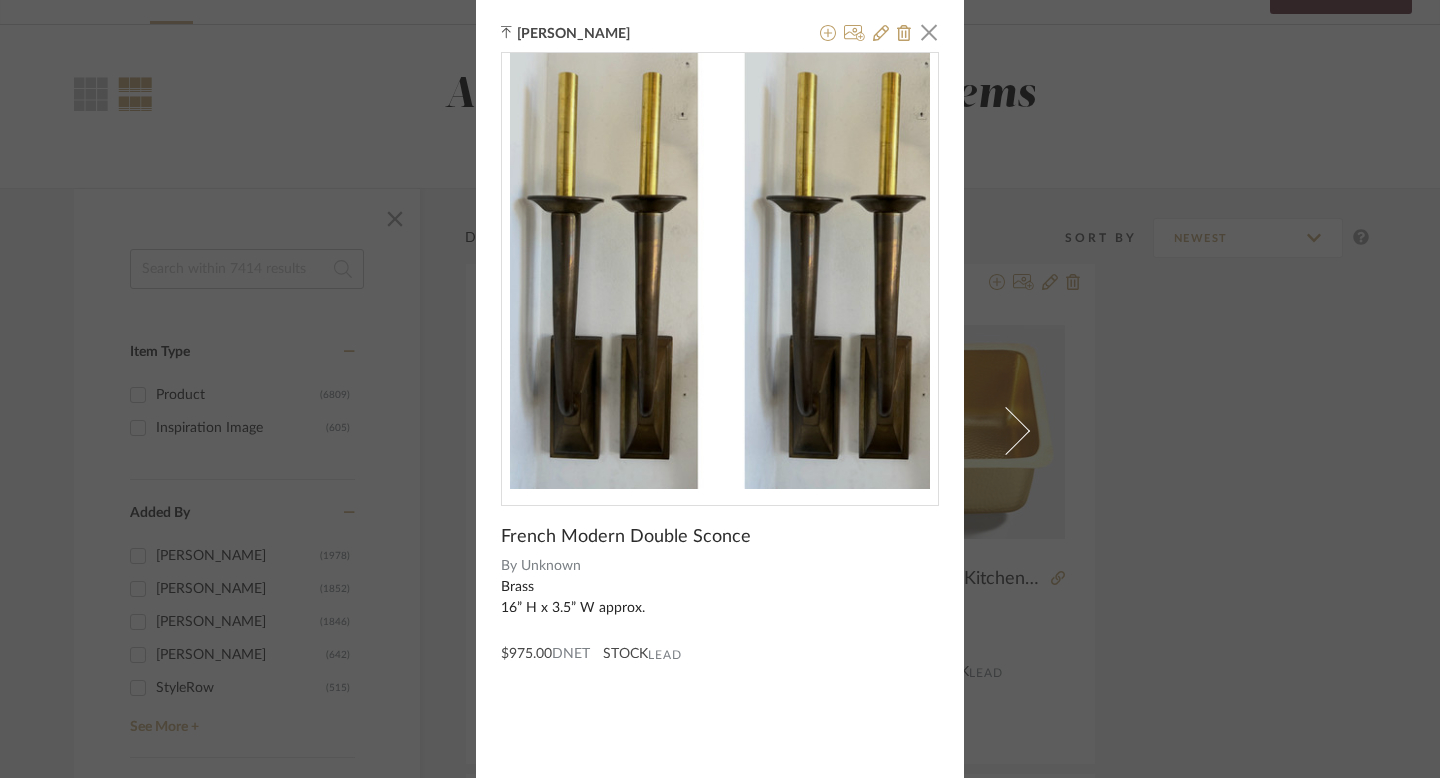 click on "[PERSON_NAME] × French Modern Double Sconce By Unknown Brass
16” H x 3.5” W approx. $975.00  DNET  STOCK   Lead" at bounding box center (720, 389) 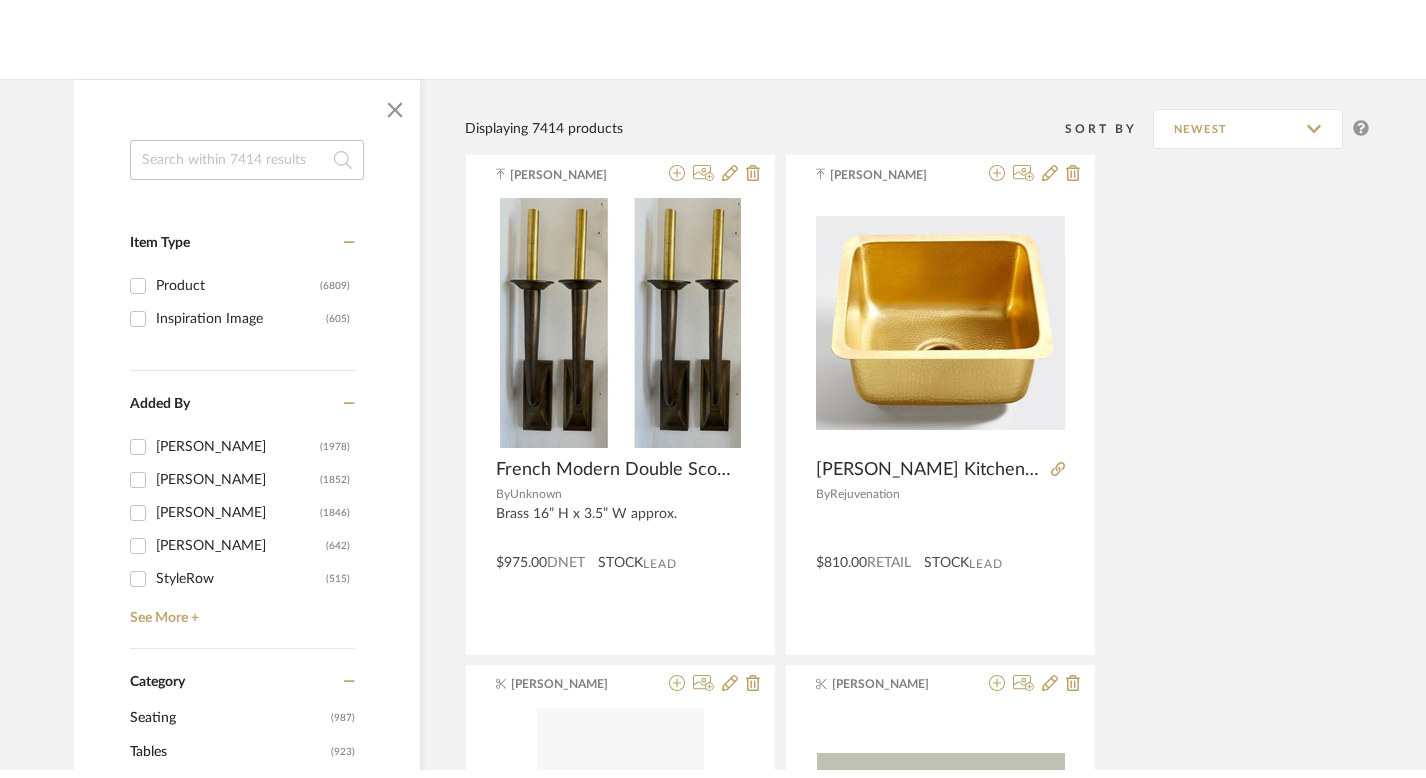 scroll, scrollTop: 0, scrollLeft: 0, axis: both 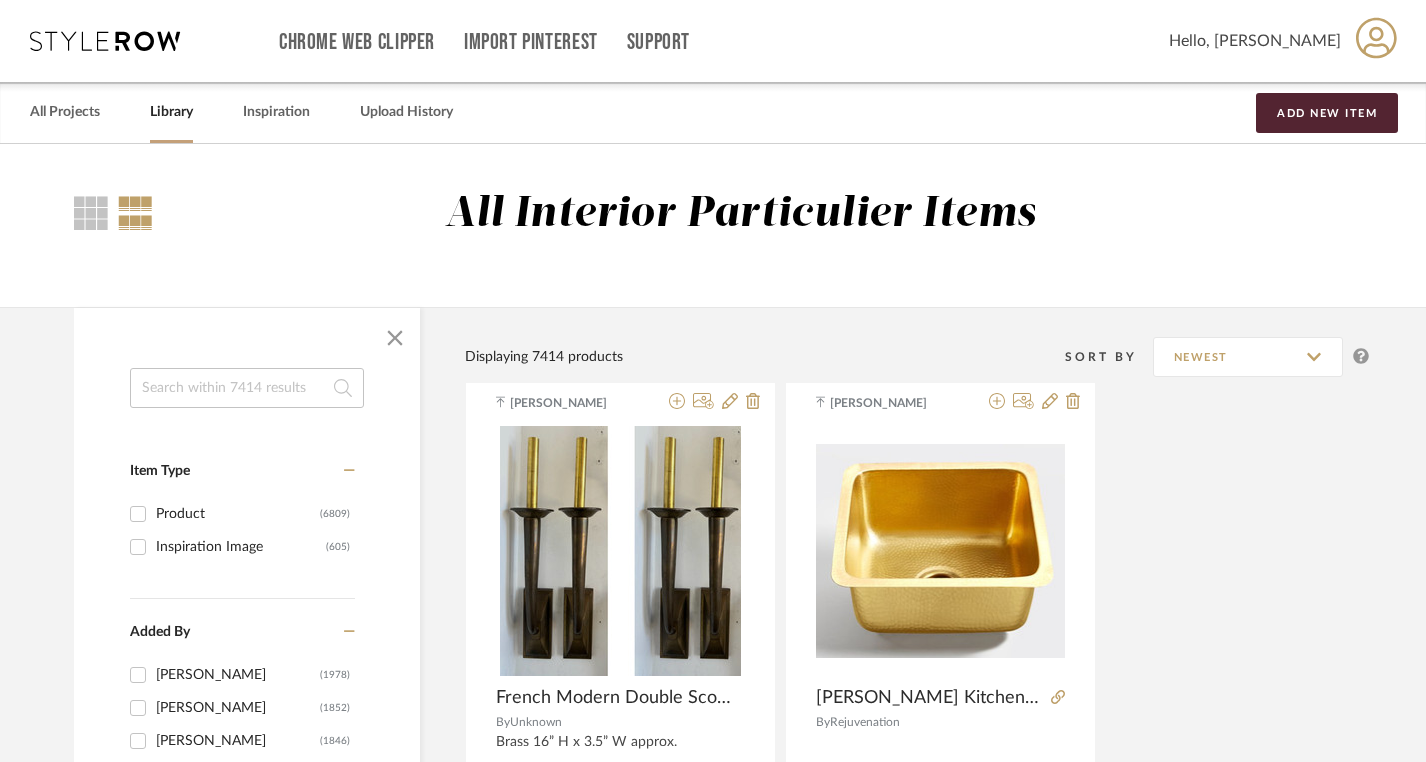 click on "Library" at bounding box center (171, 112) 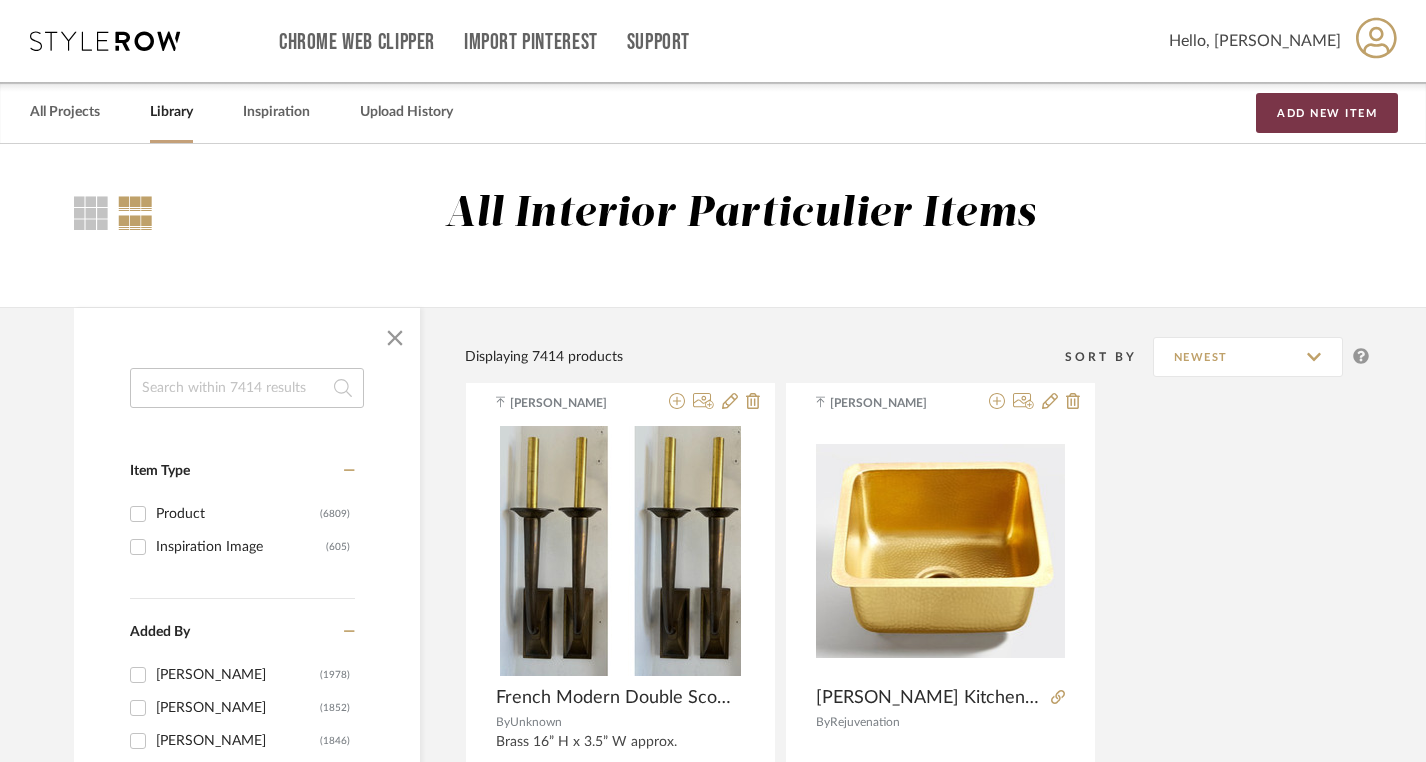 click on "Add New Item" at bounding box center [1327, 113] 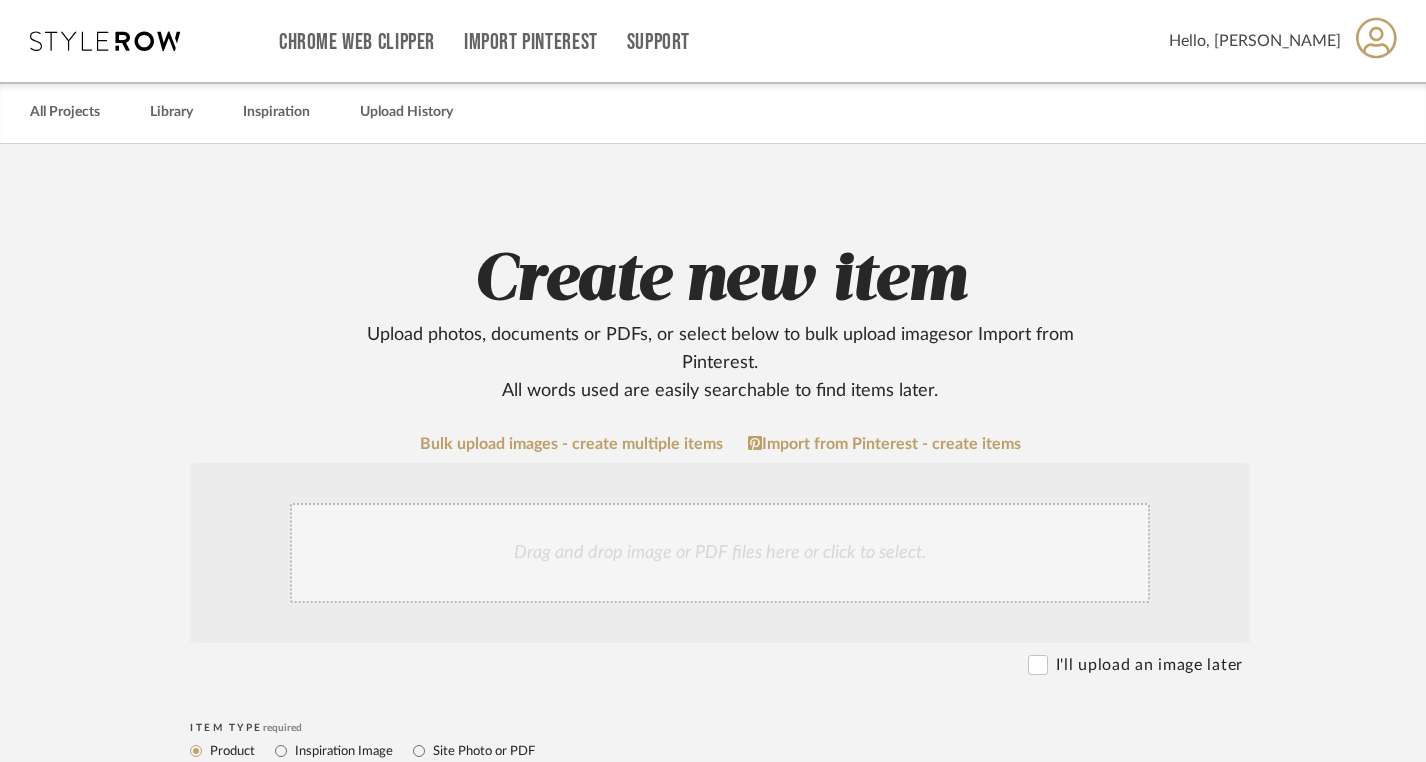 click at bounding box center (105, 41) 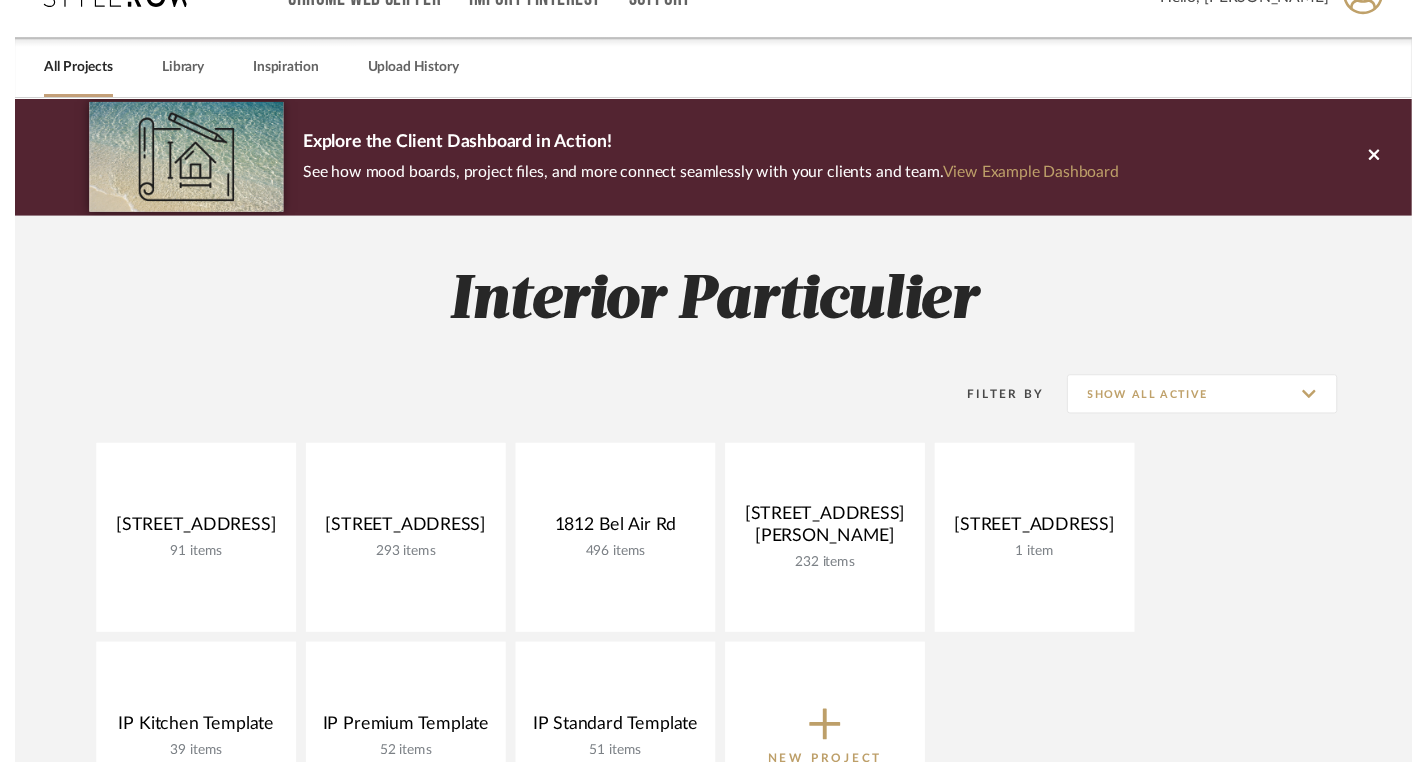 scroll, scrollTop: 0, scrollLeft: 0, axis: both 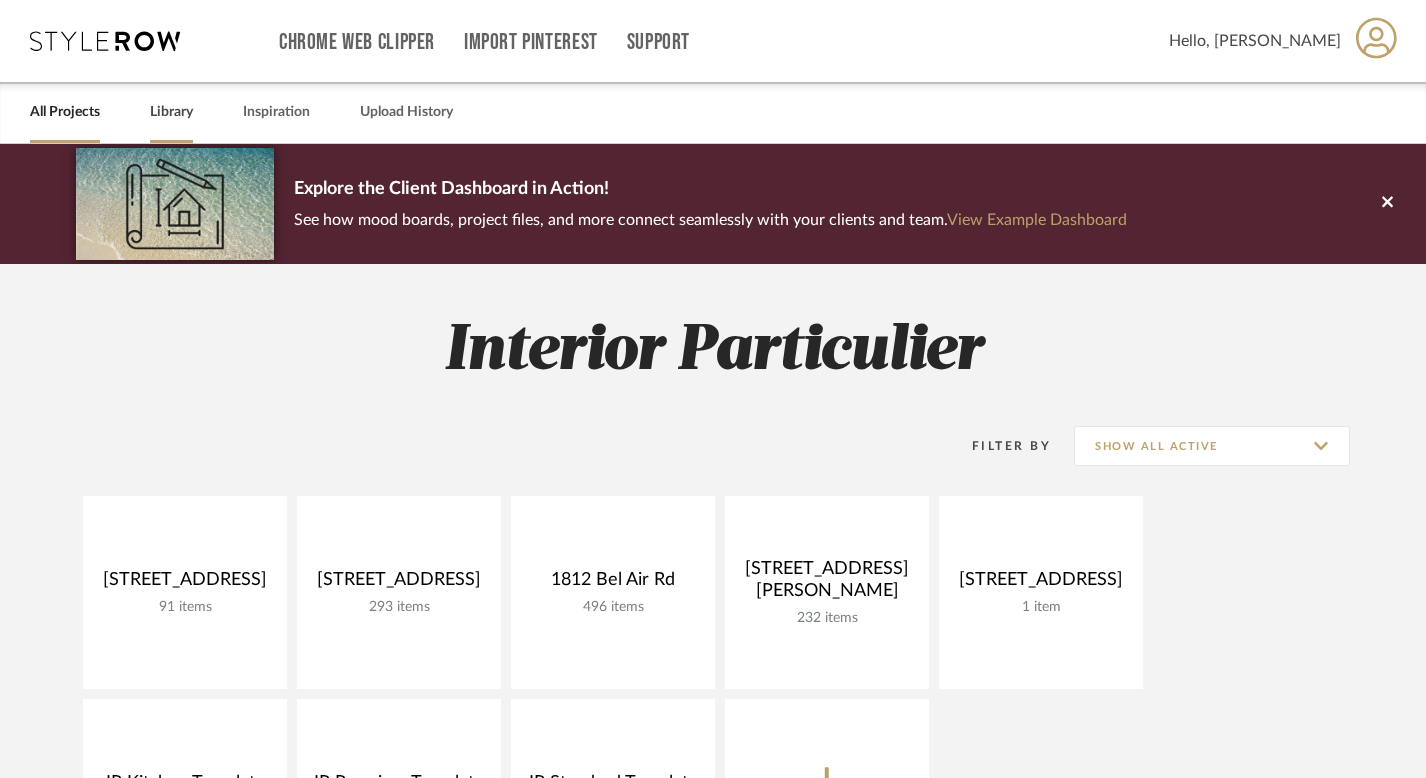click on "Library" at bounding box center [171, 112] 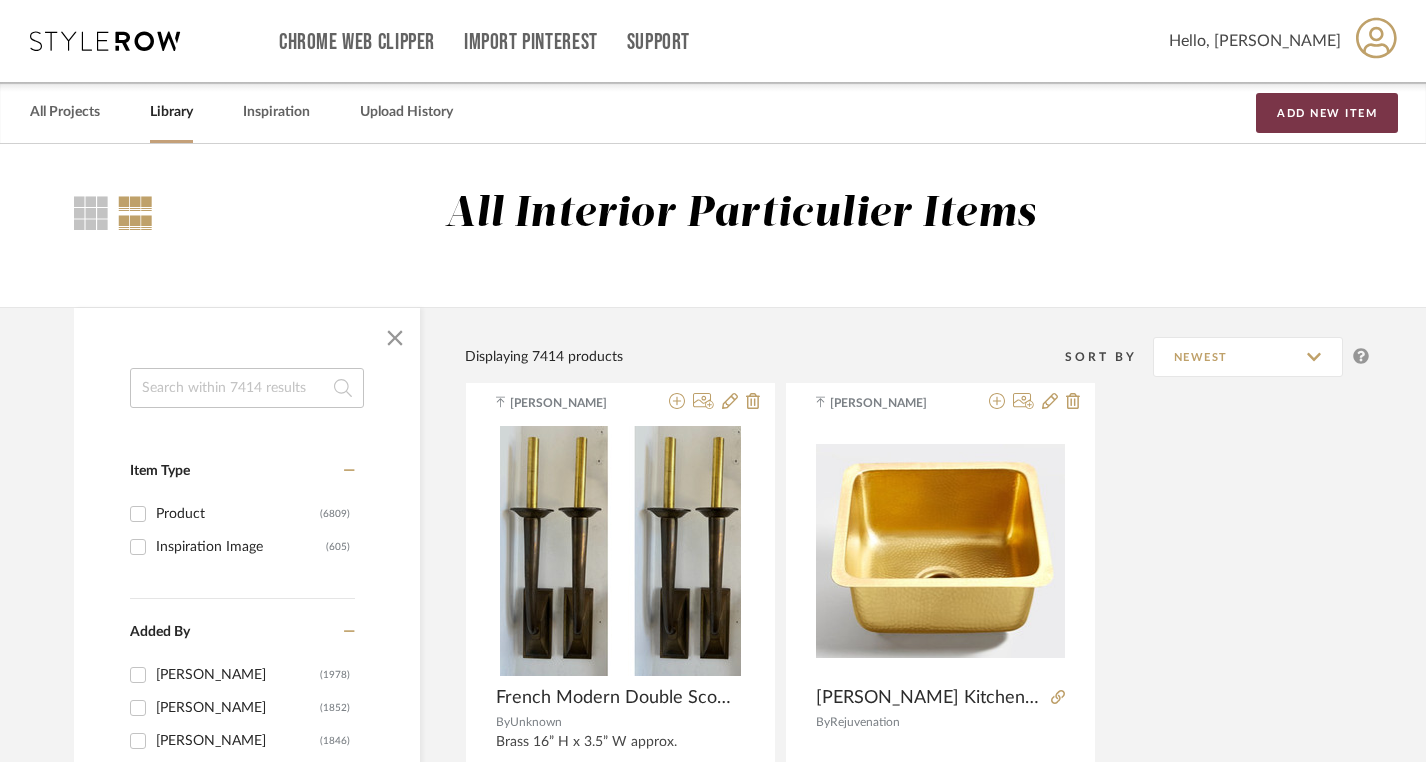 click on "Add New Item" at bounding box center (1327, 113) 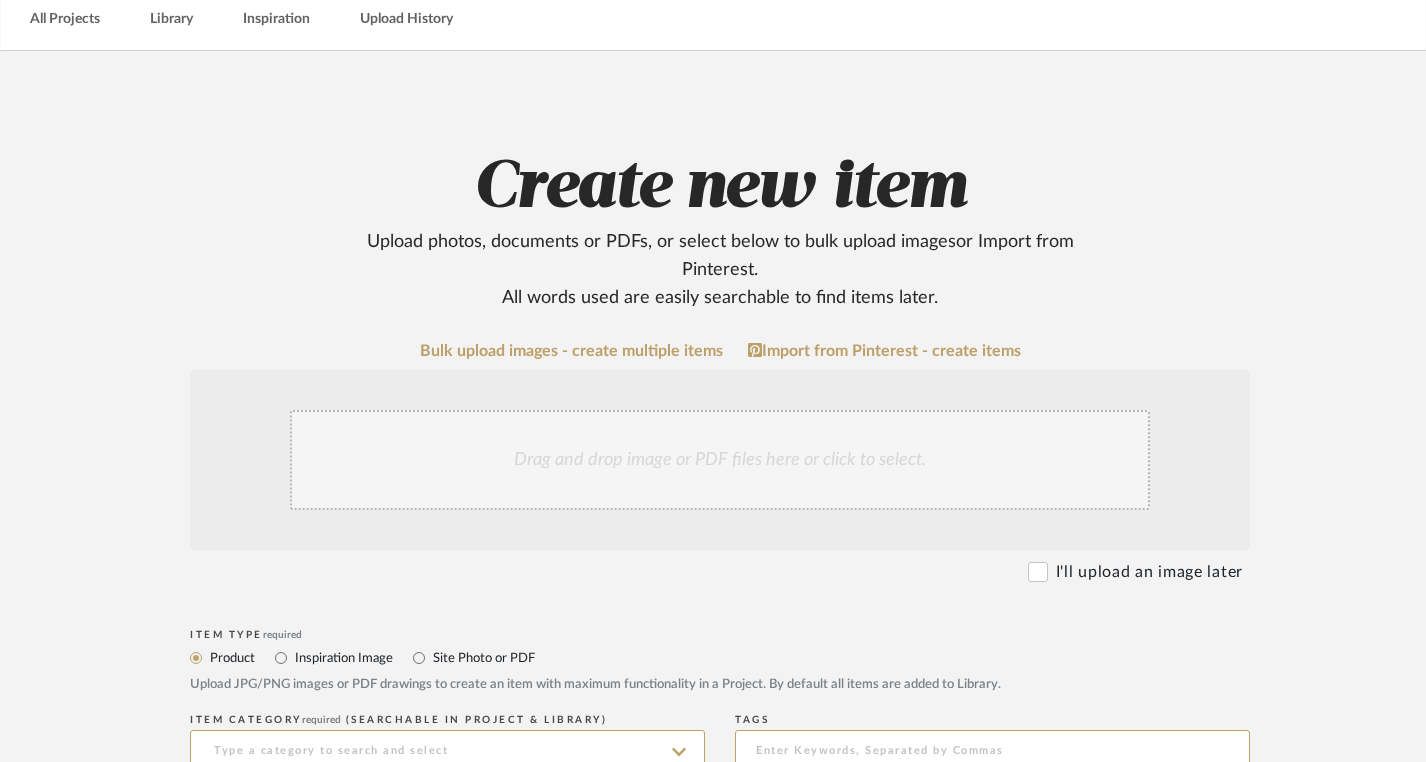 scroll, scrollTop: 104, scrollLeft: 0, axis: vertical 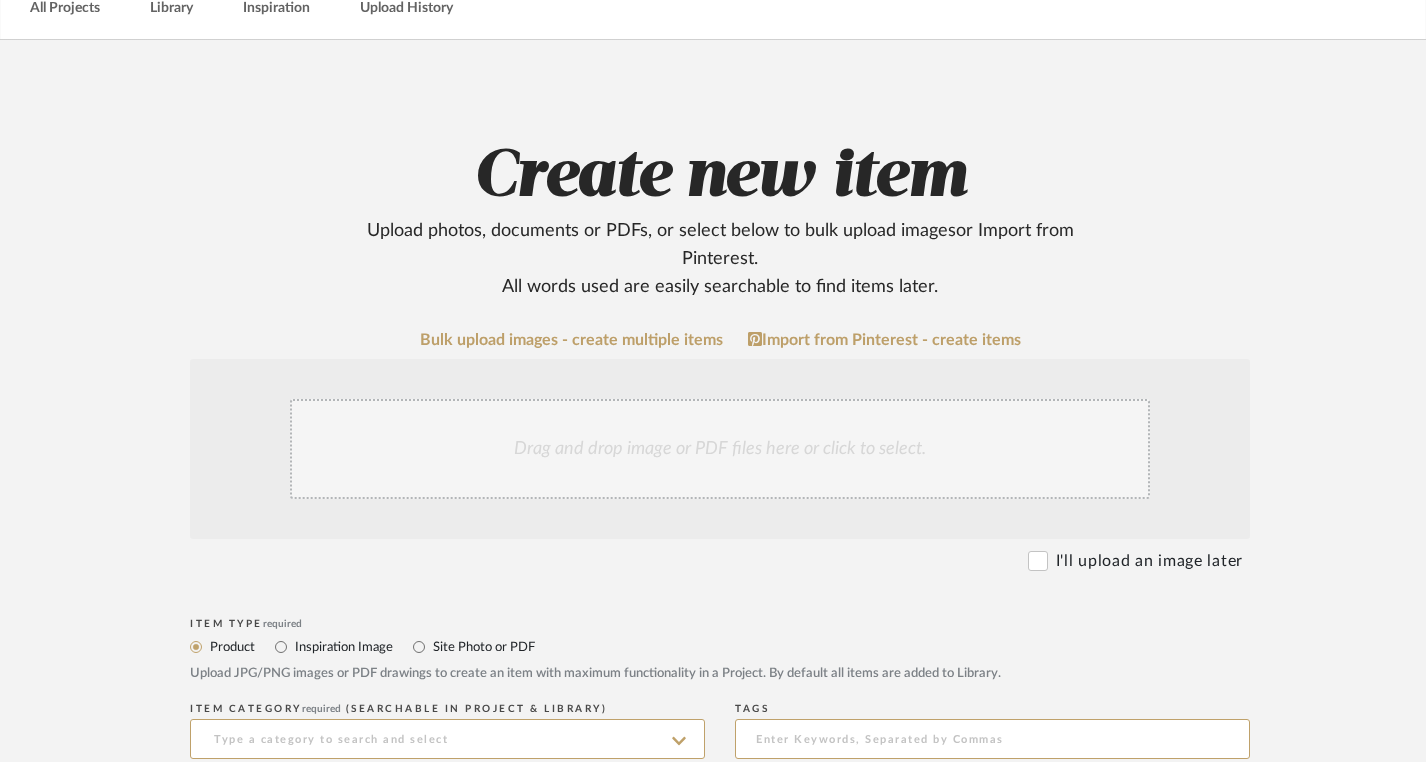 click on "Drag and drop image or PDF files here or click to select." 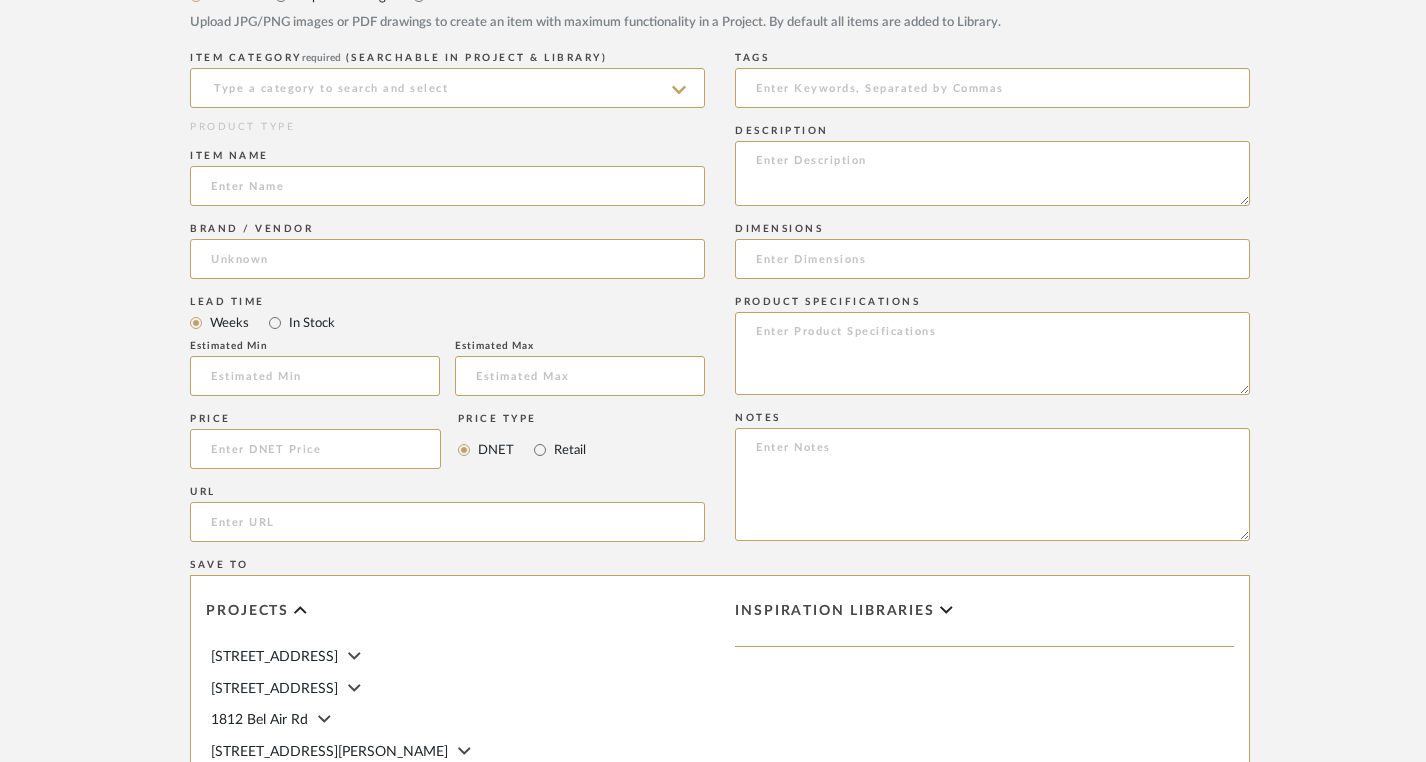 scroll, scrollTop: 977, scrollLeft: 0, axis: vertical 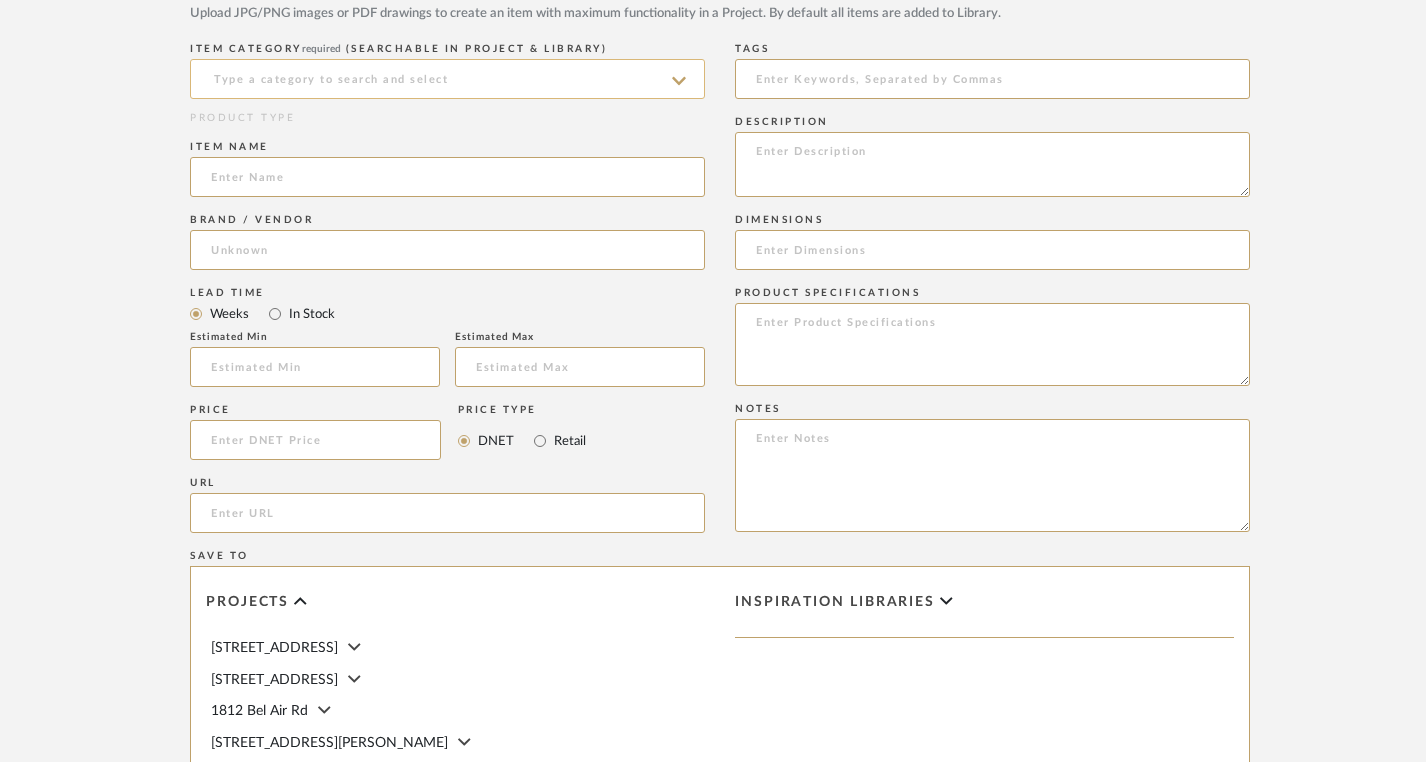 click 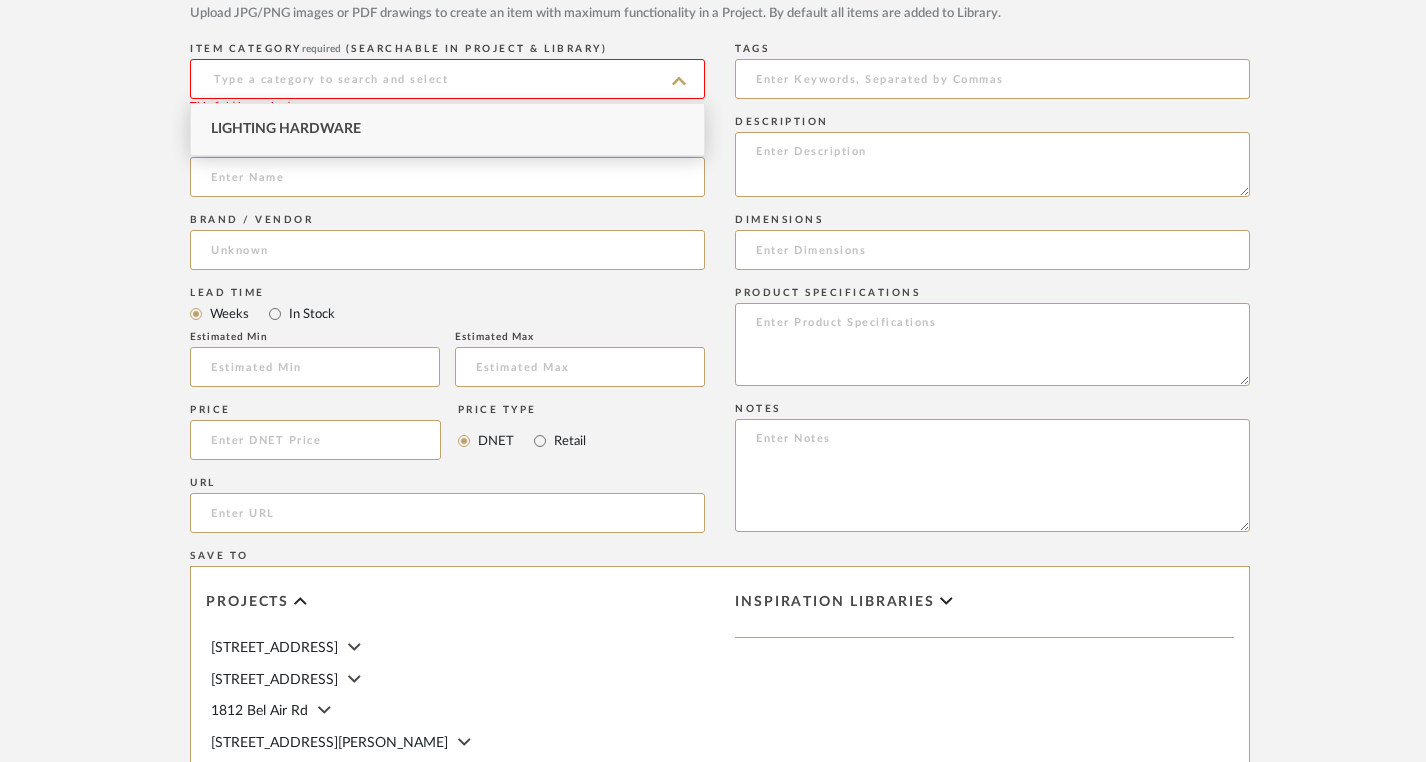 click on "Lighting Hardware" at bounding box center (447, 129) 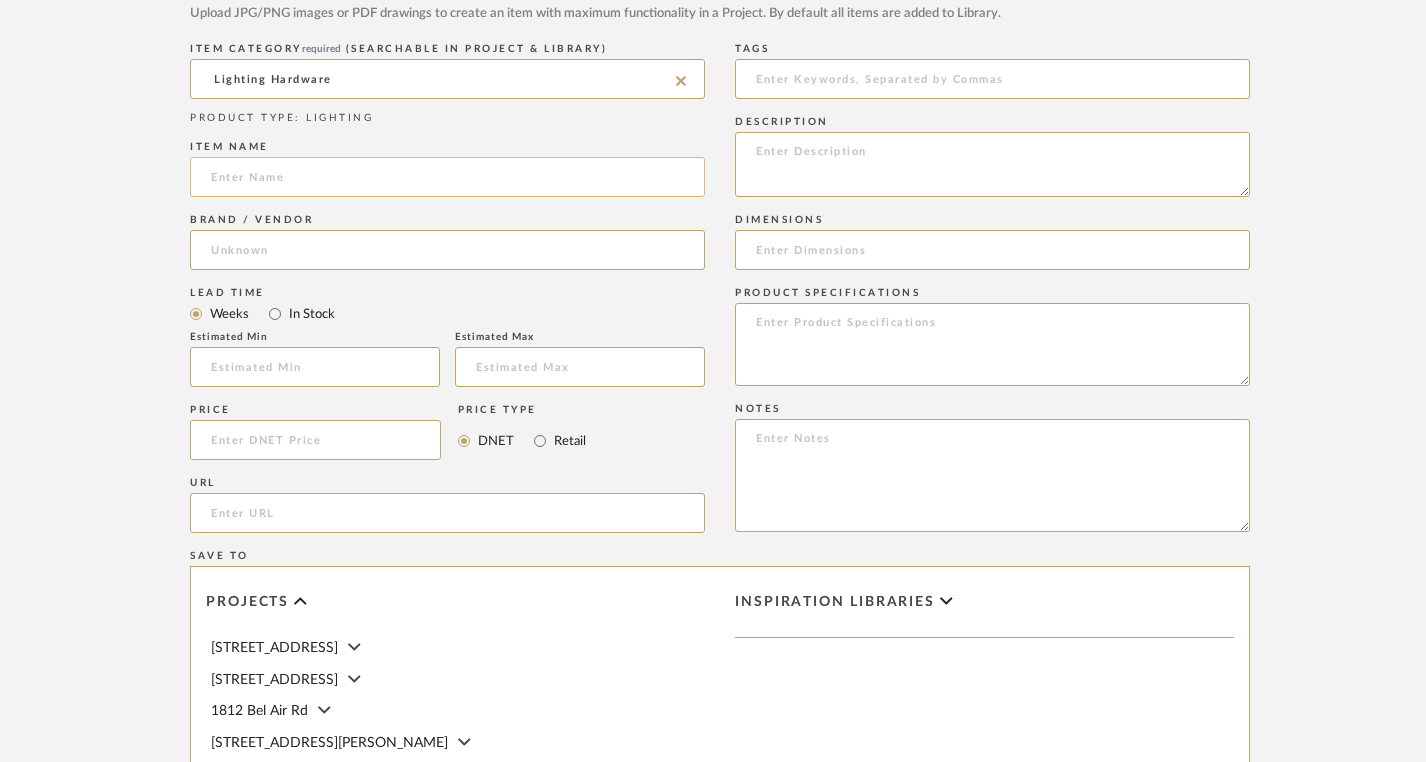 click 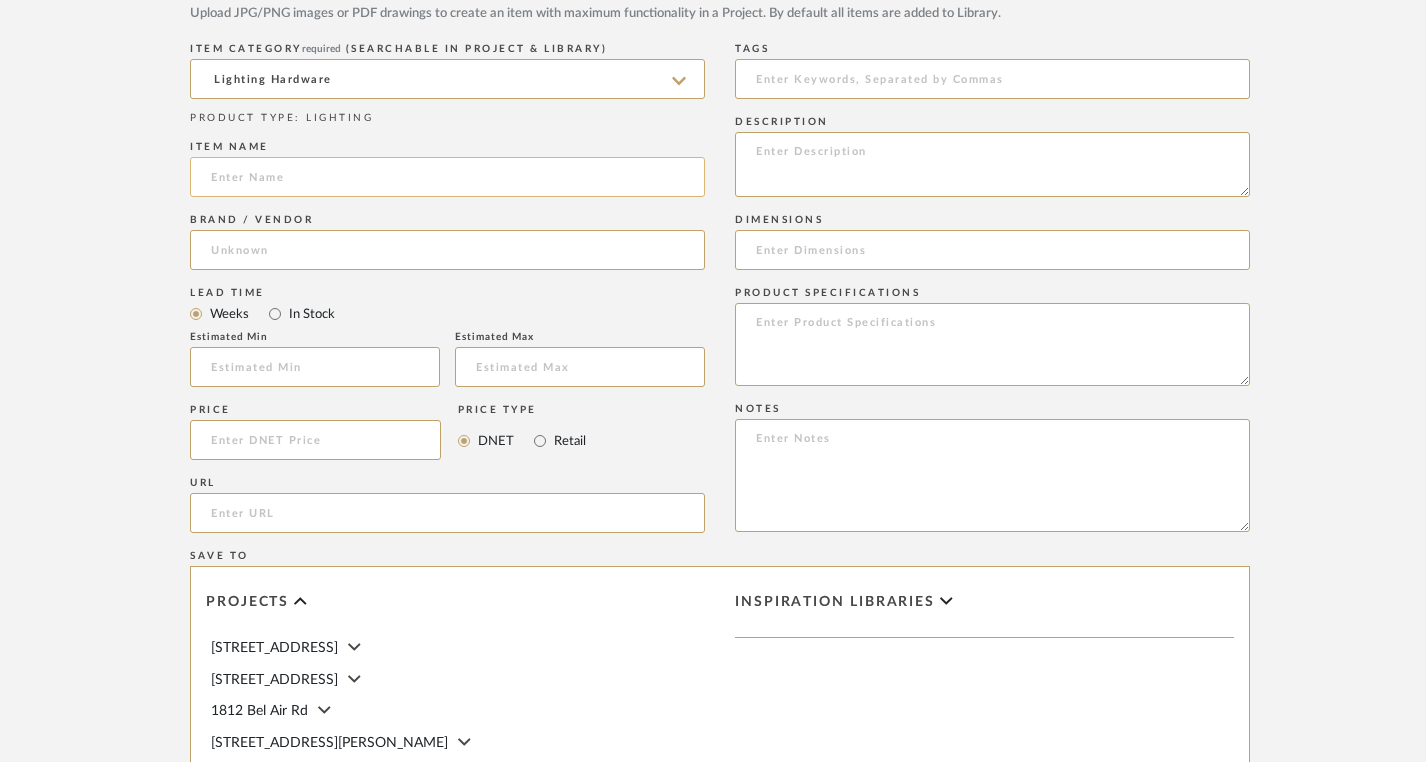 paste on "1950s FRENCH WALL SCONCE" 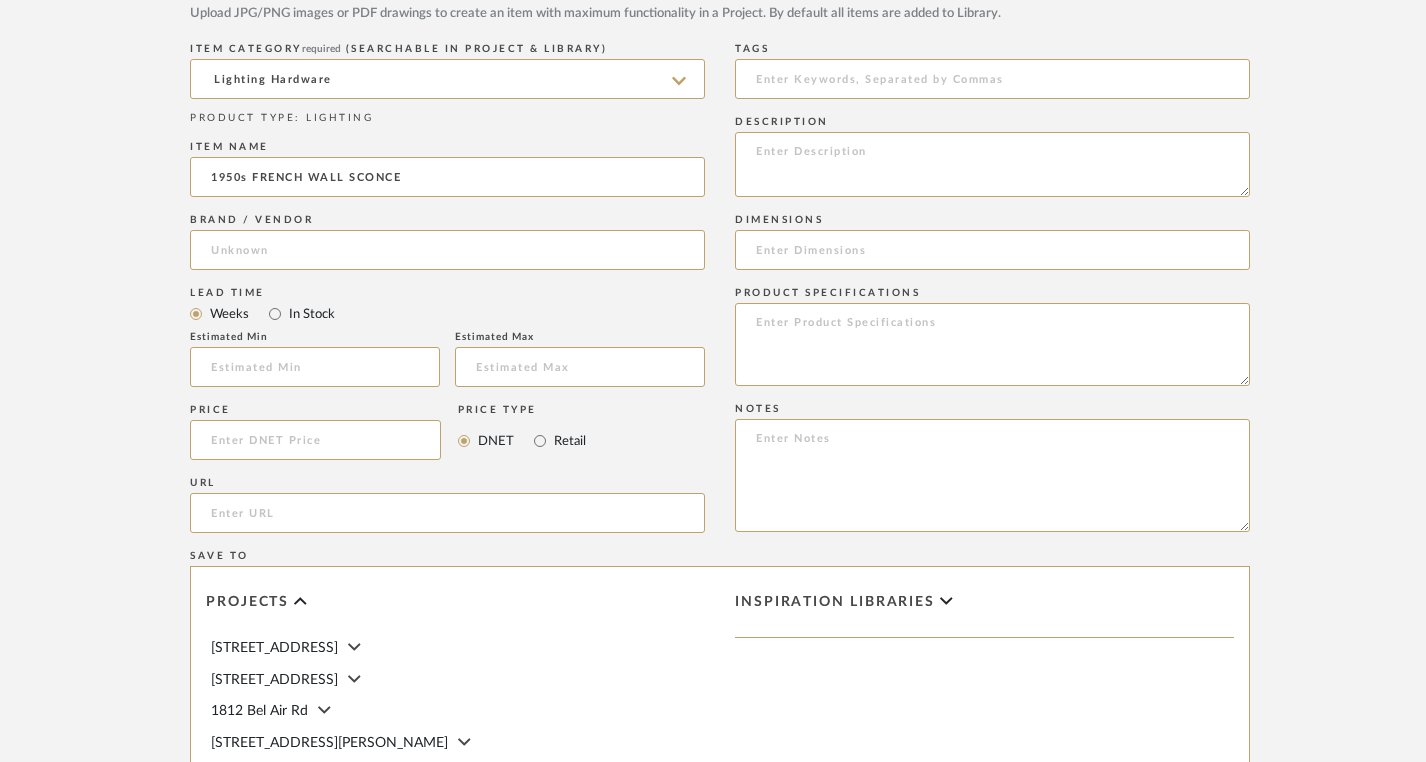 type on "1950s FRENCH WALL SCONCE" 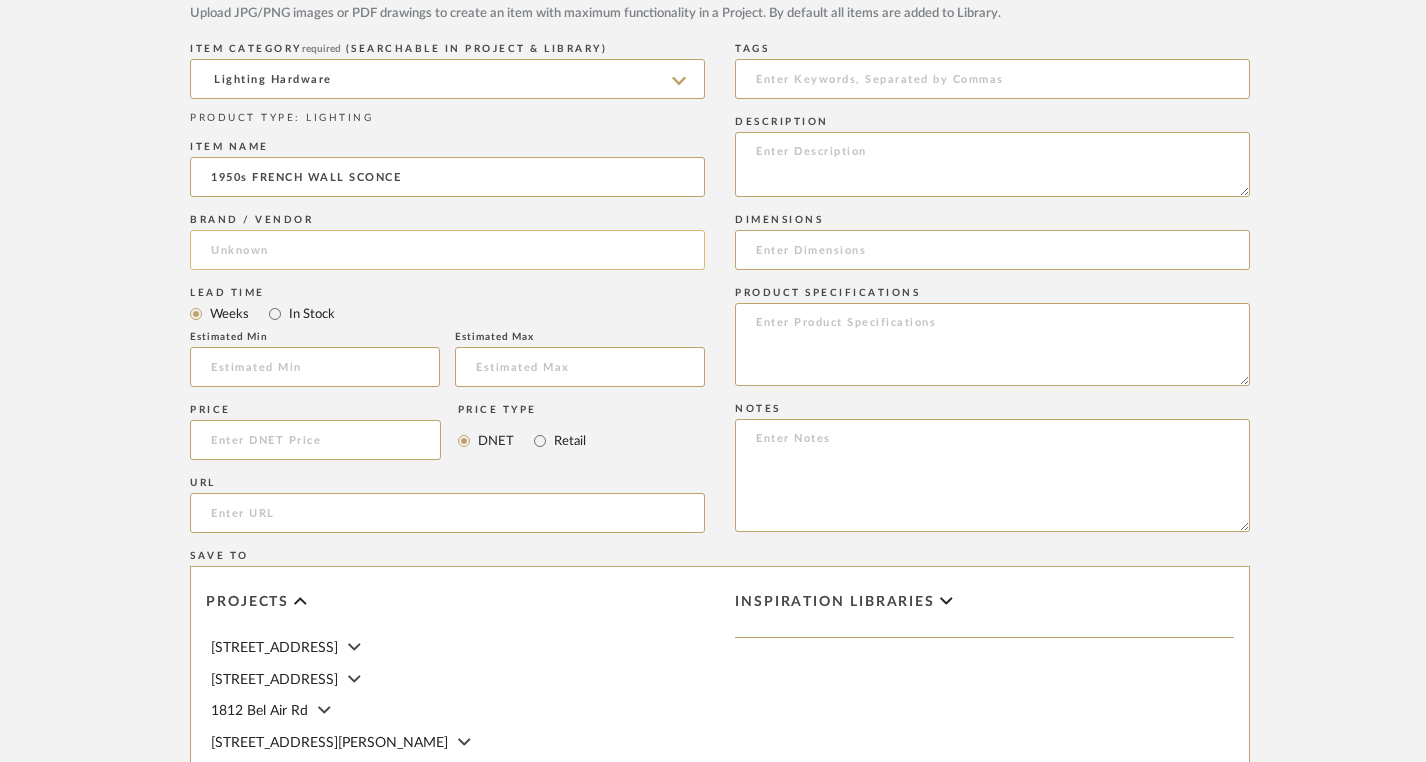 click 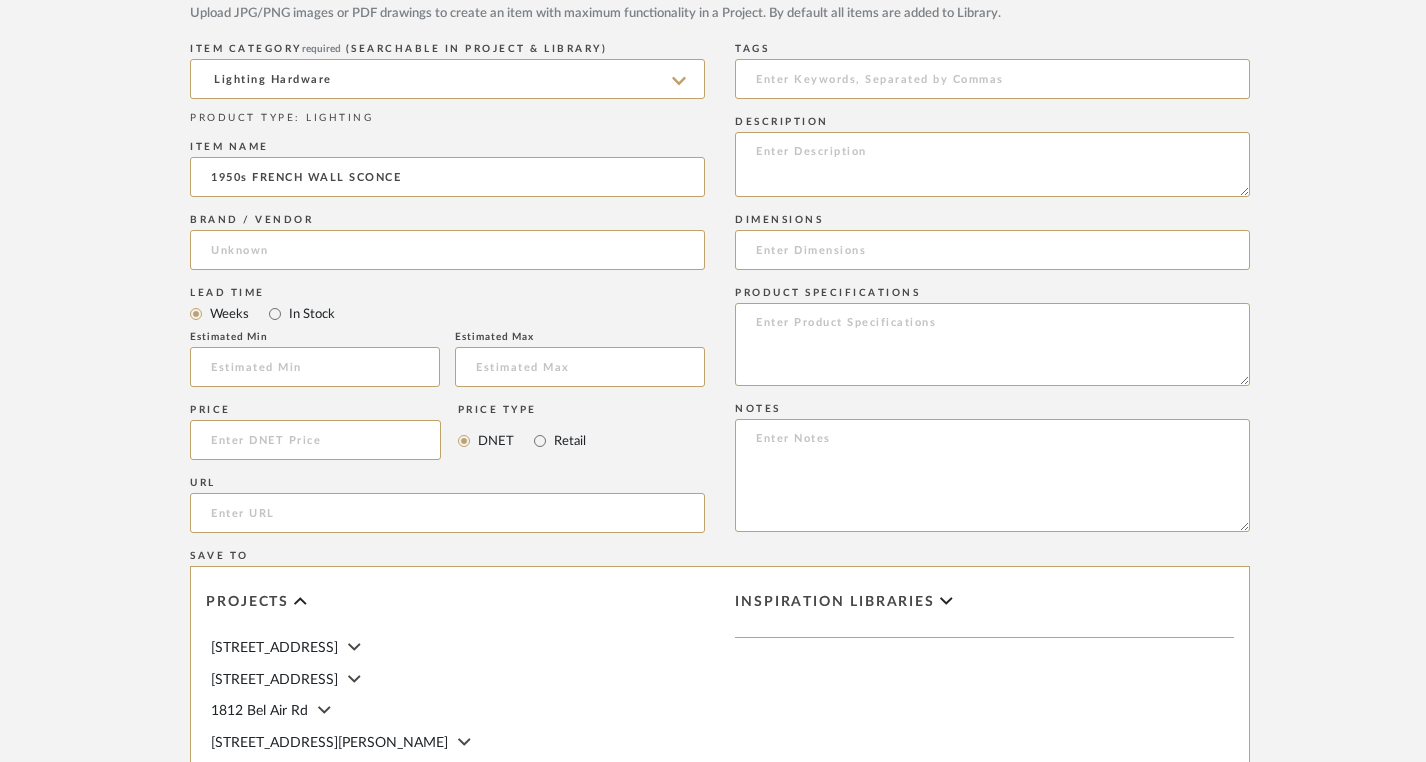 click on "In Stock" at bounding box center (311, 314) 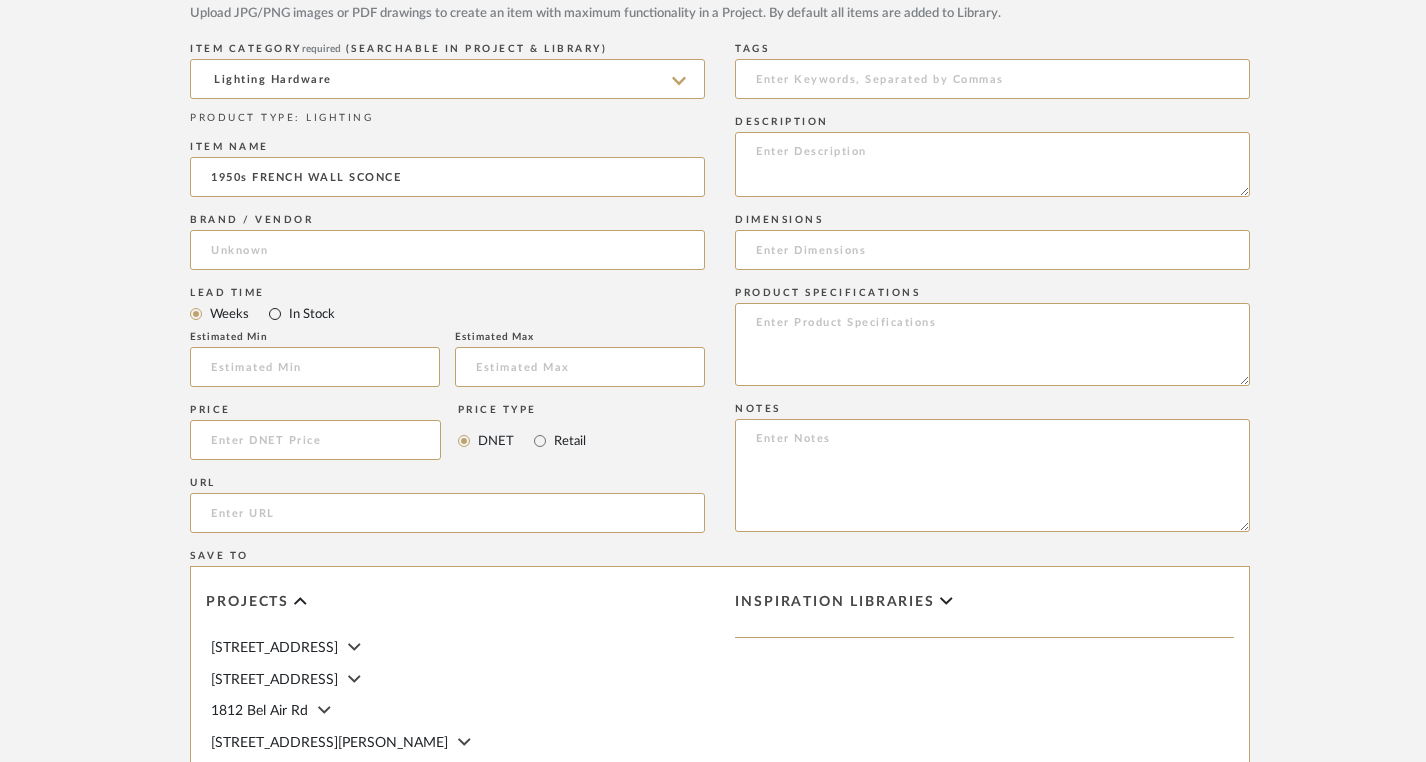 click on "In Stock" at bounding box center (275, 314) 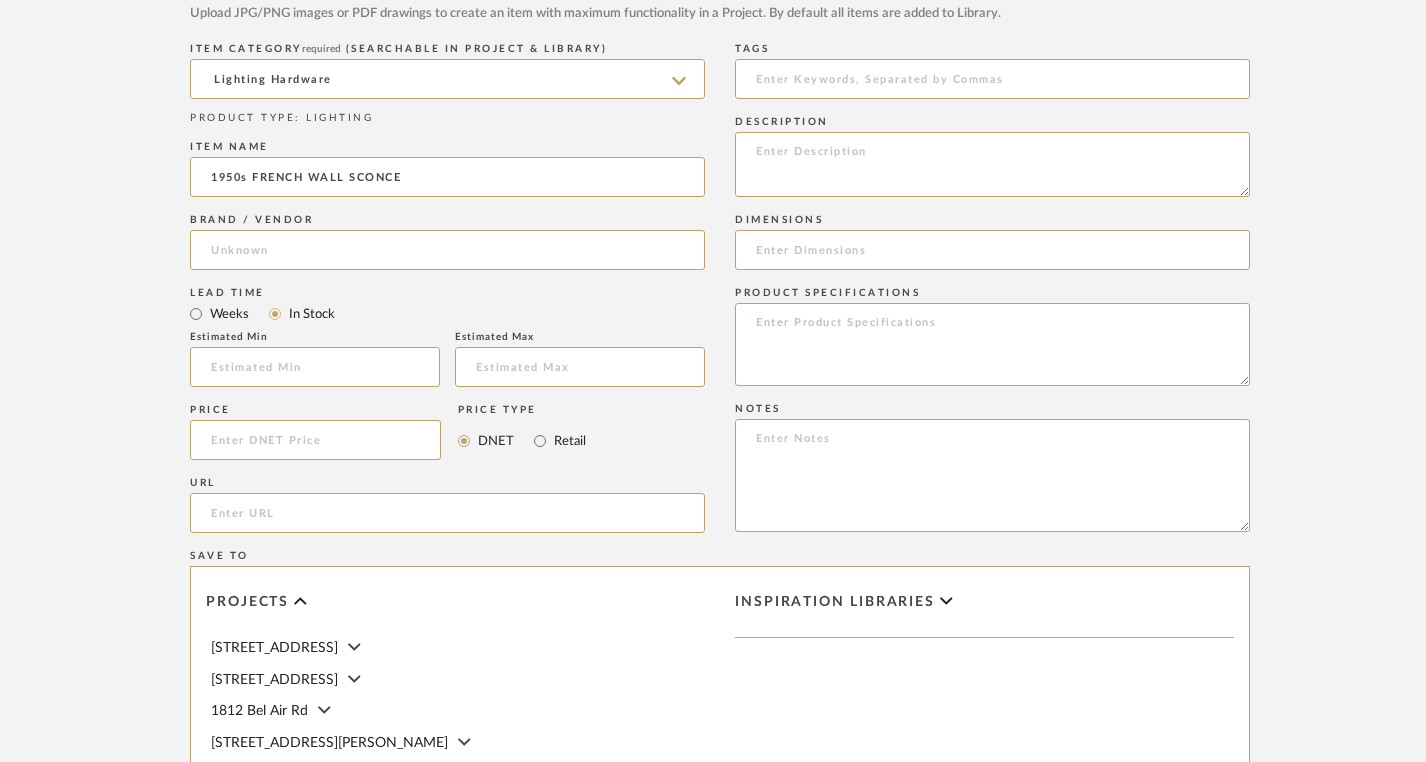 type 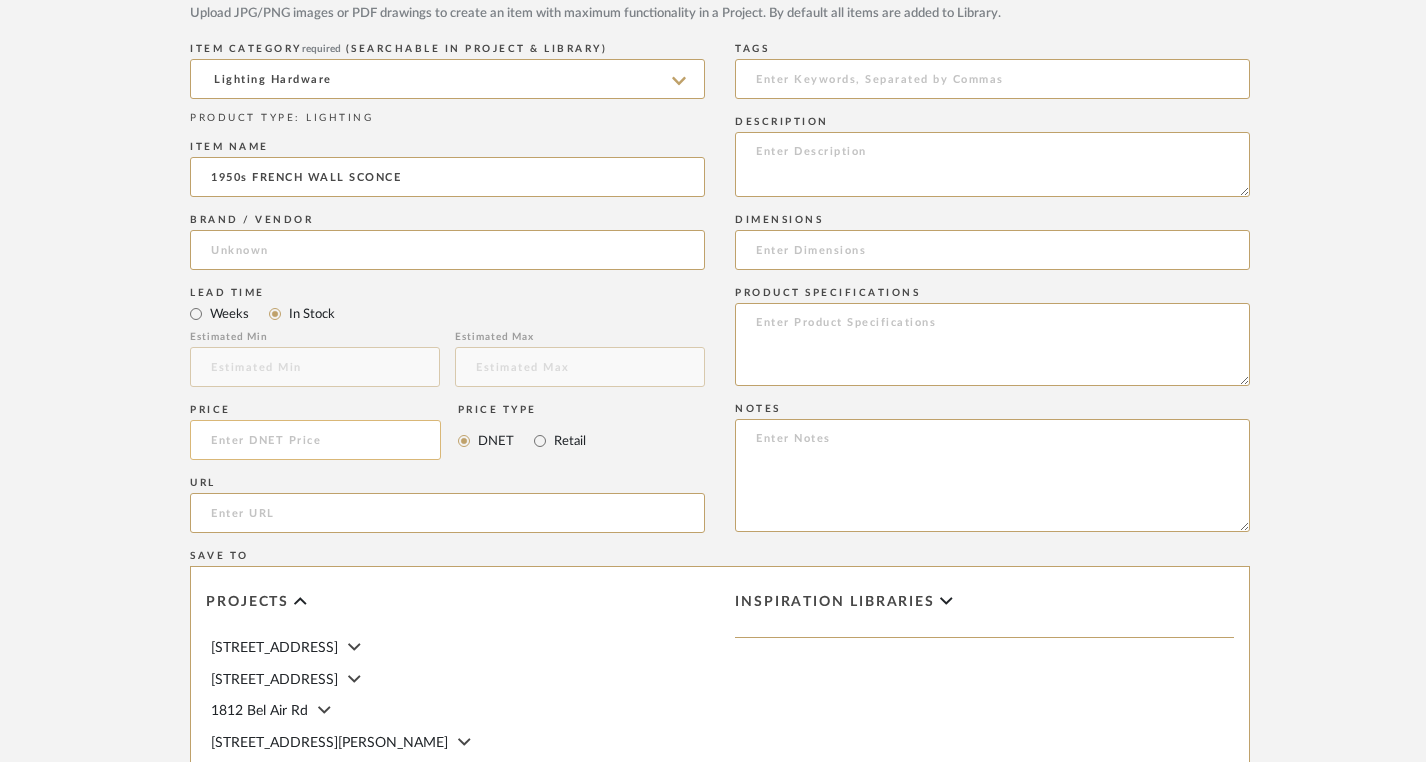 click 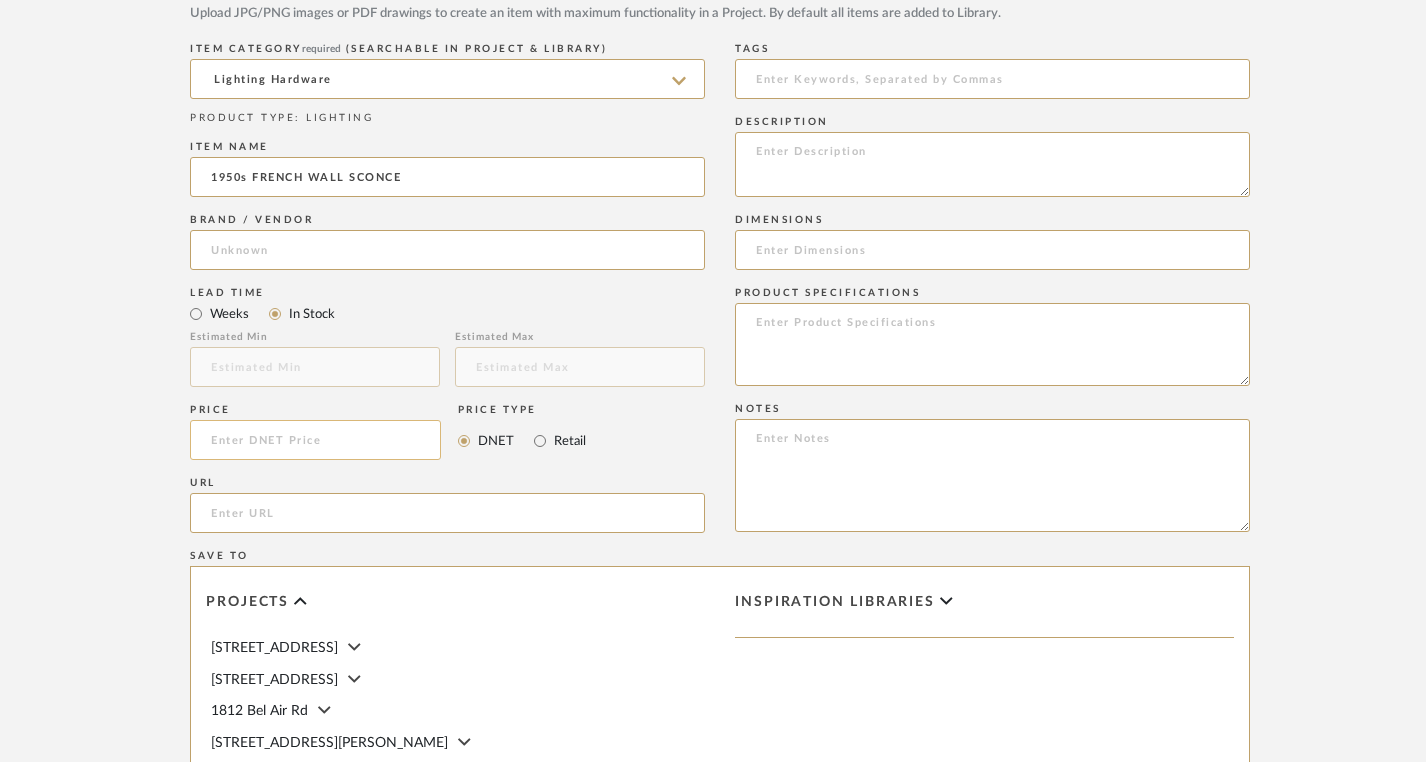 click 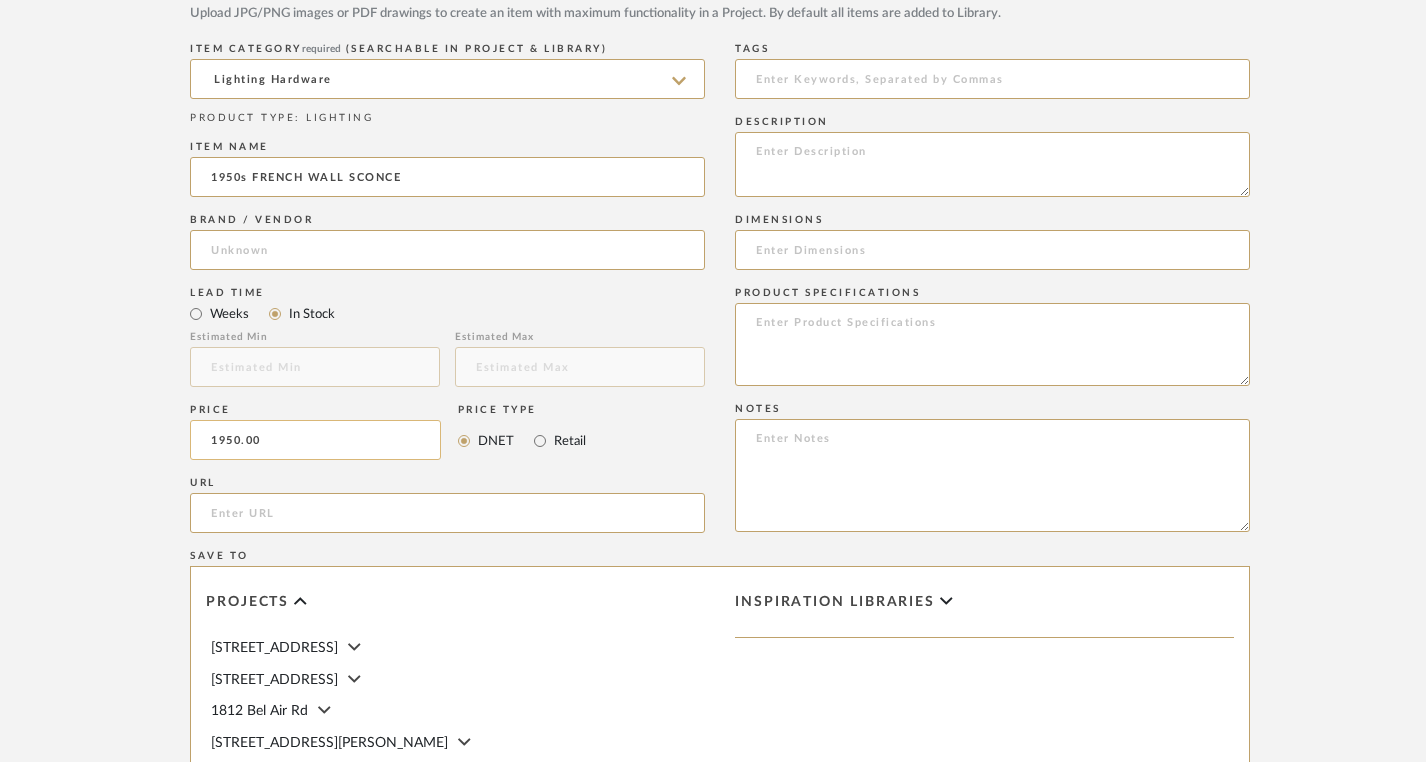 paste on "35" 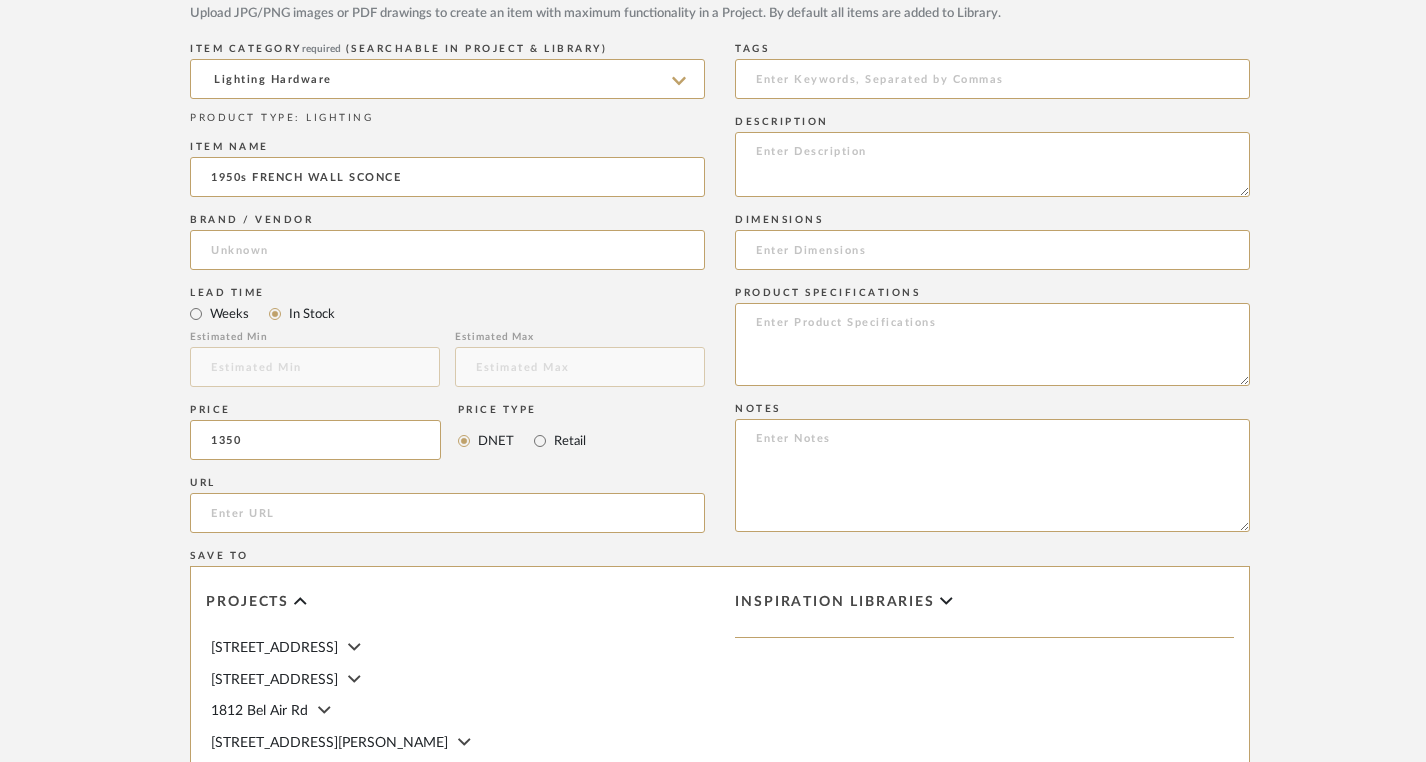 type on "$1,350.00" 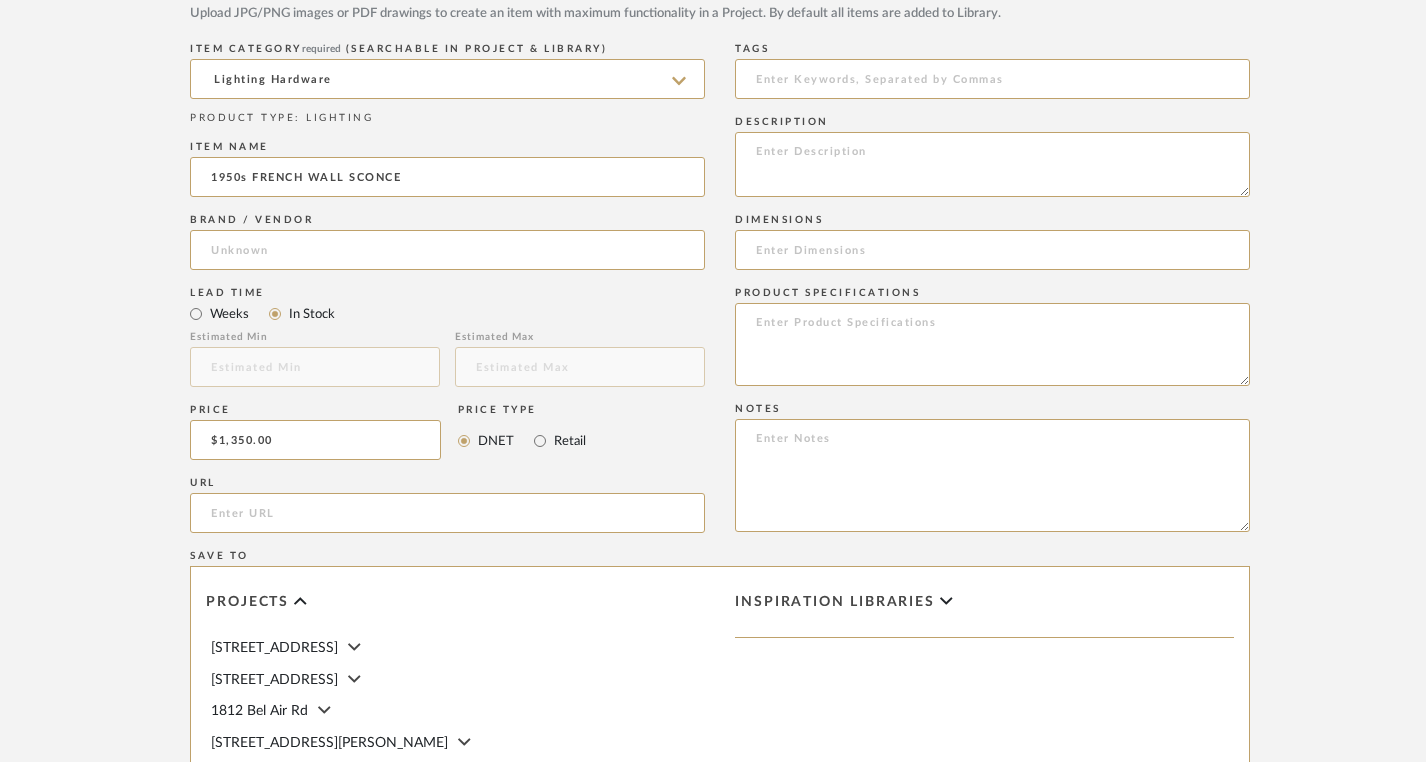 click on "Price  $1,350.00  Price Type  DNET Retail" 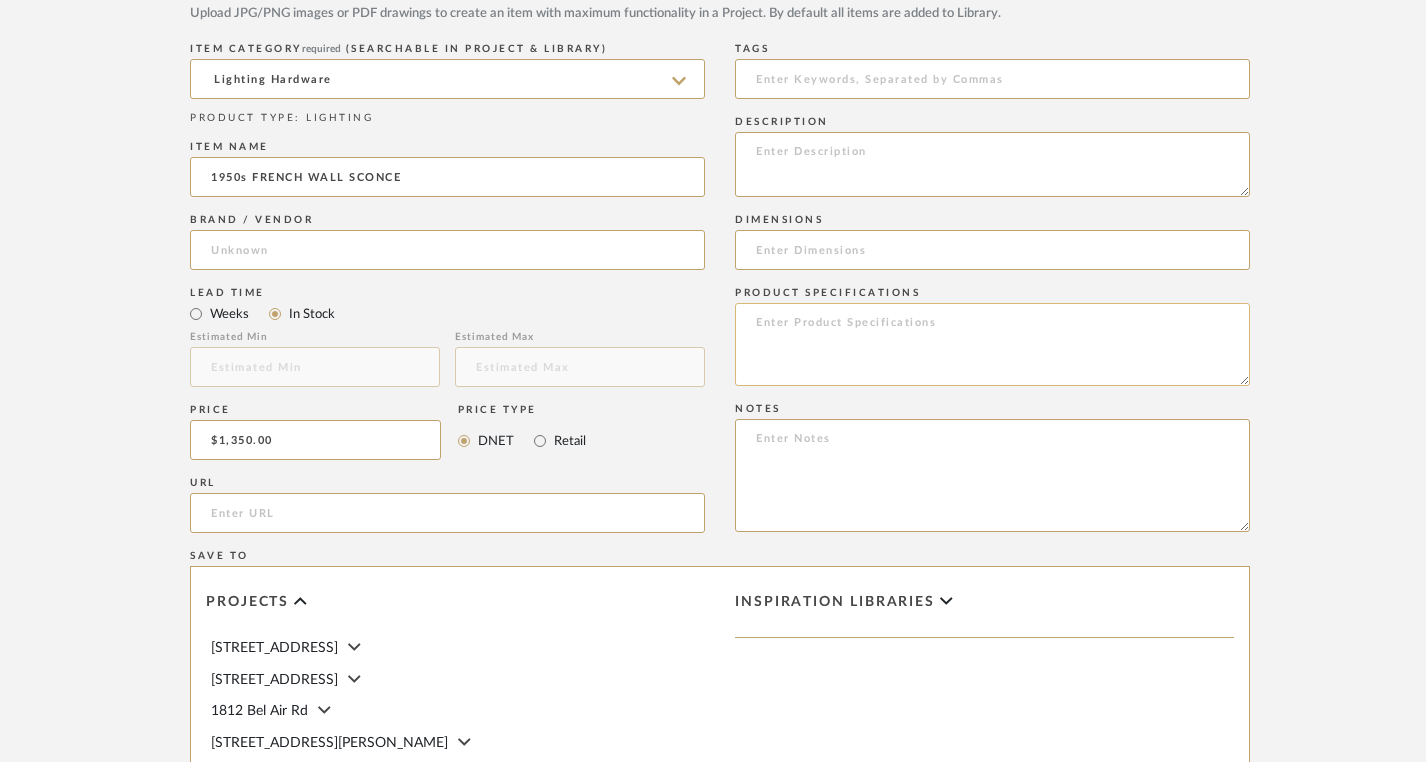 click 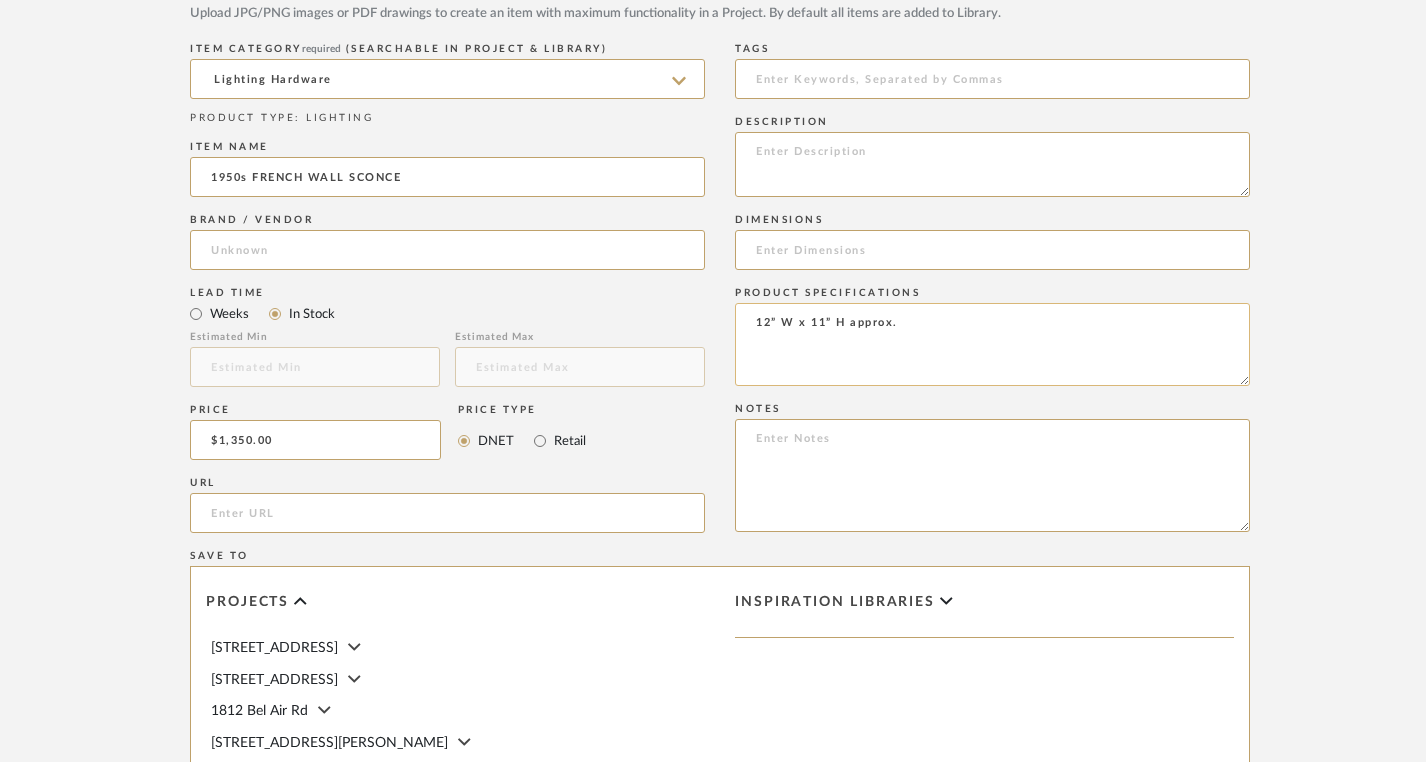 click on "12” W x 11” H approx." 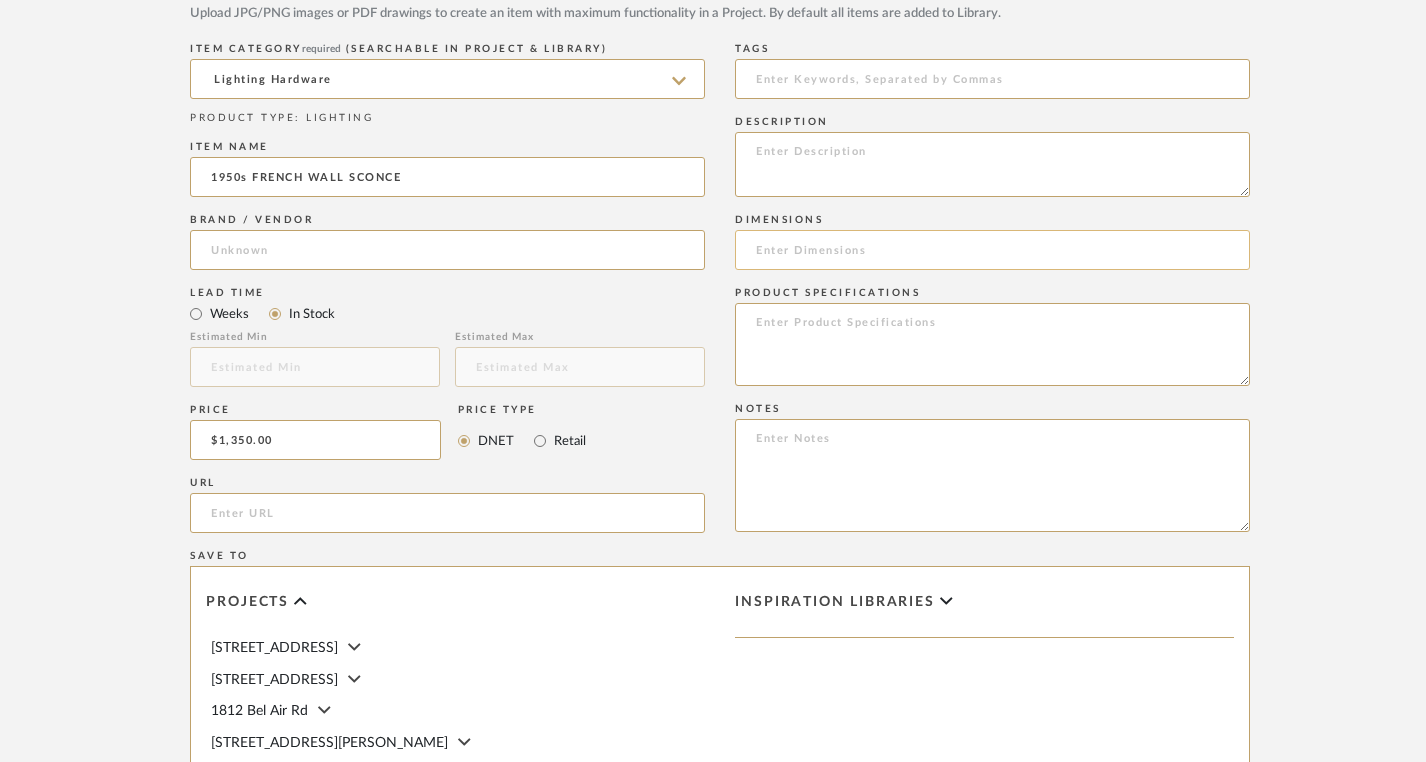click 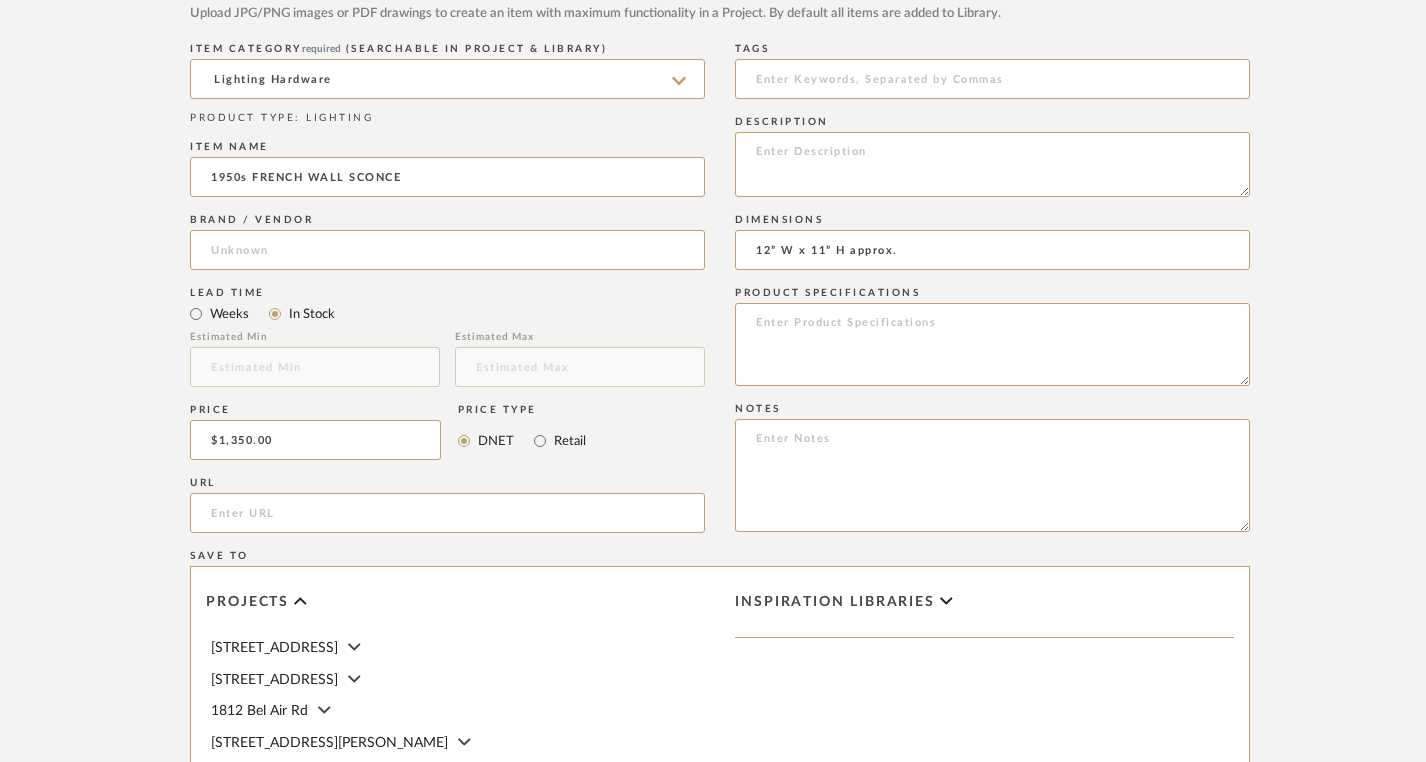 type on "12” W x 11” H approx." 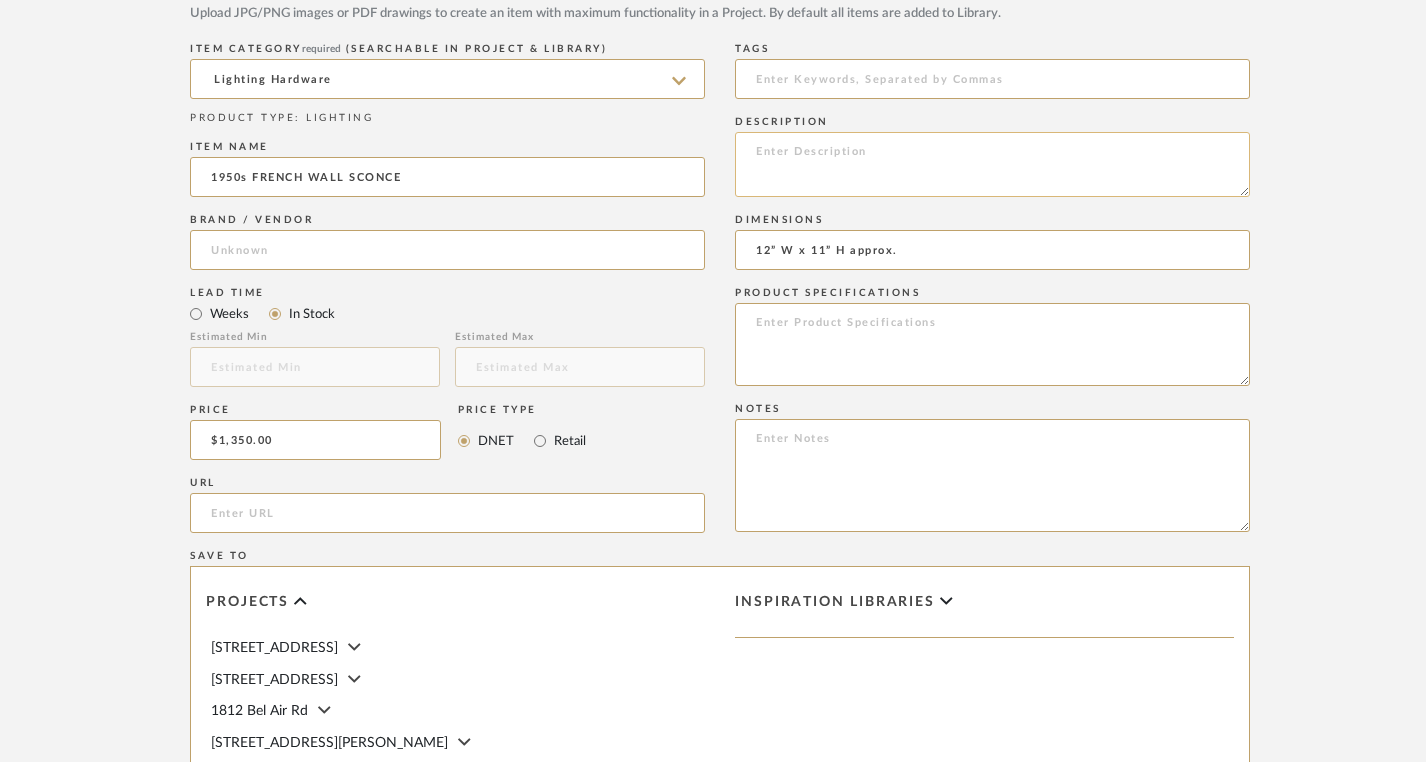 click 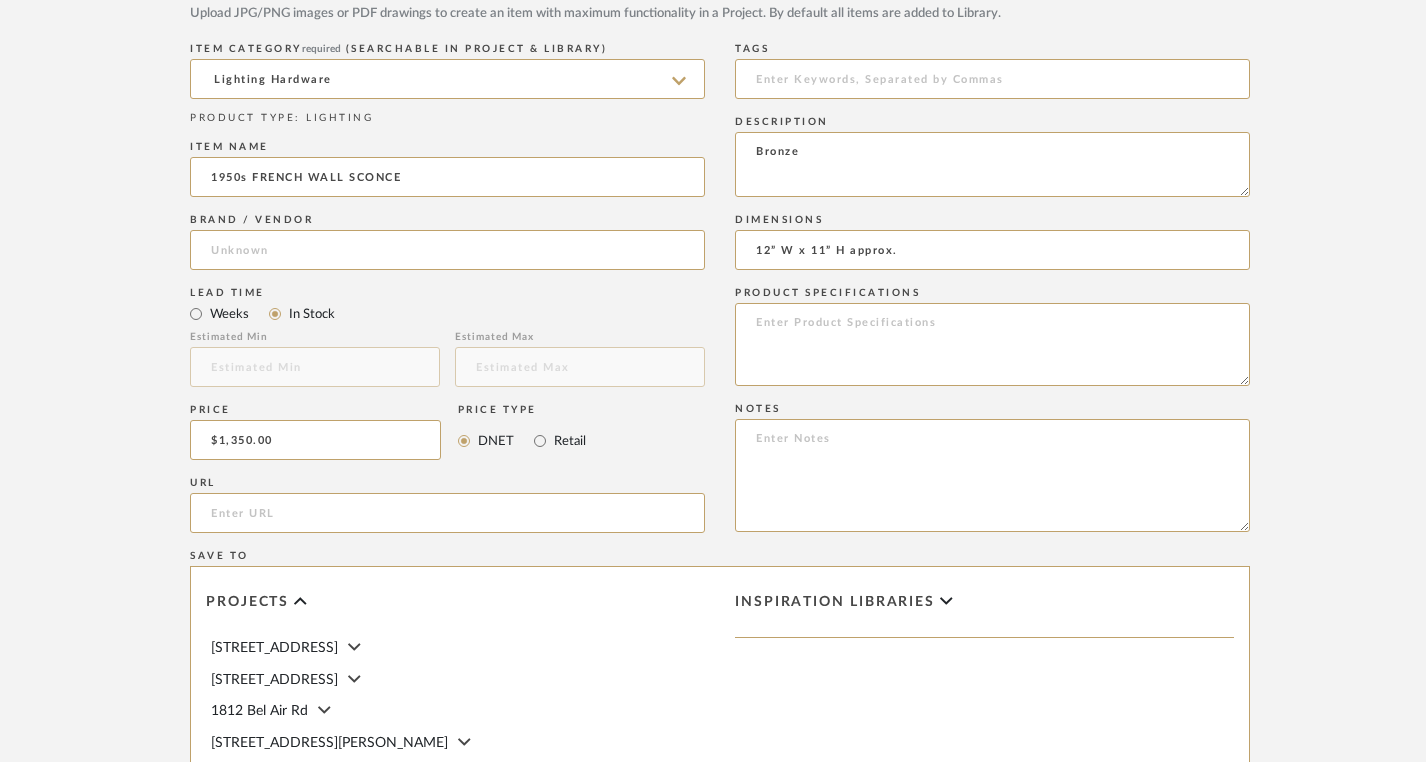 type on "Bronze" 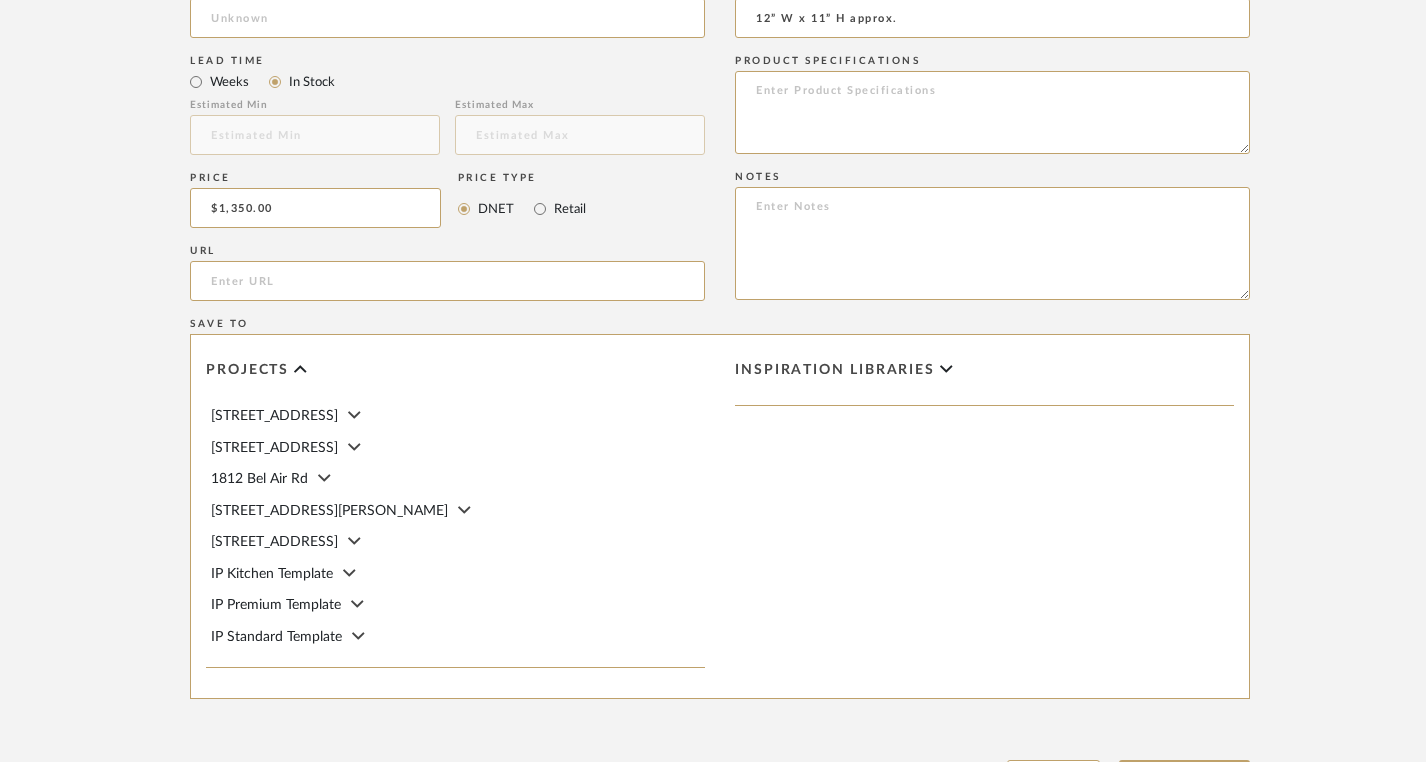 scroll, scrollTop: 1215, scrollLeft: 0, axis: vertical 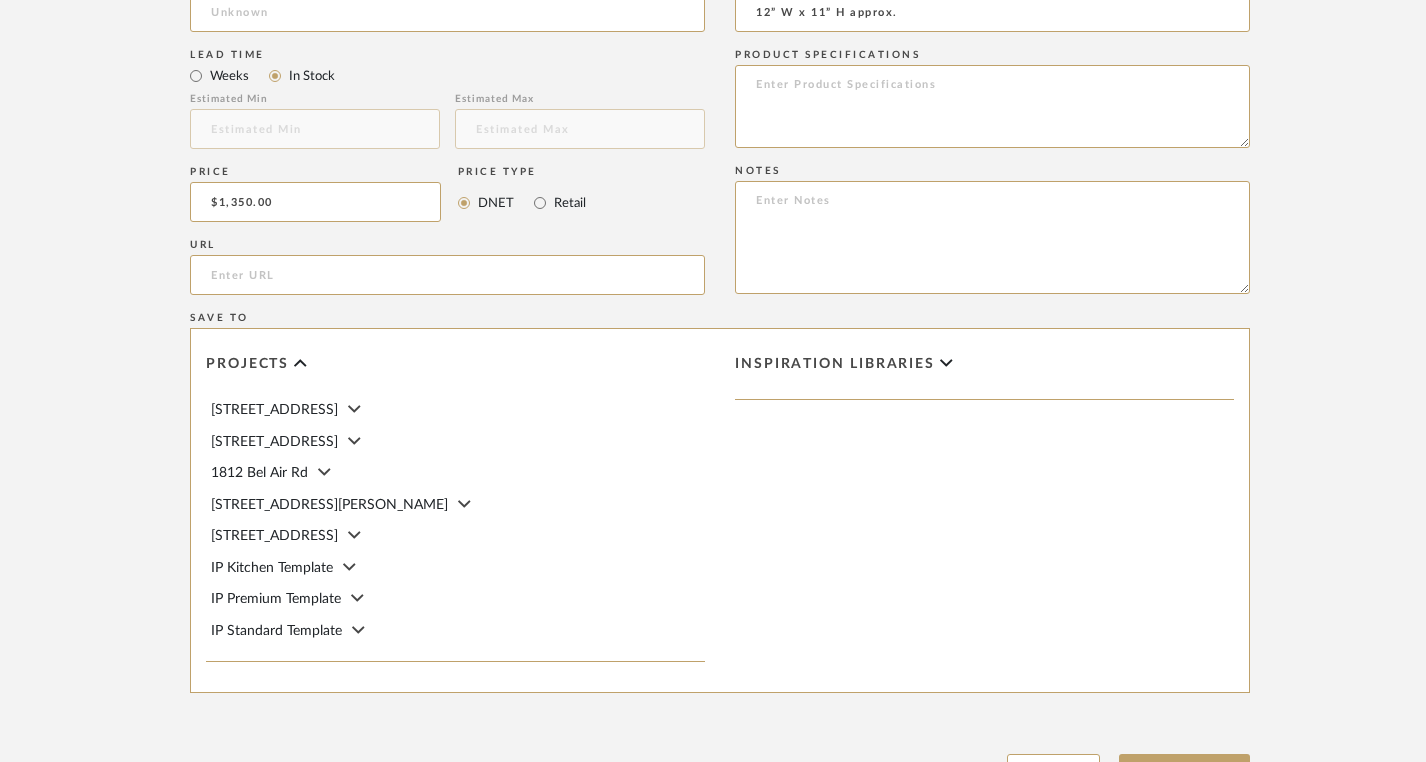 click on "1812 Bel Air Rd" 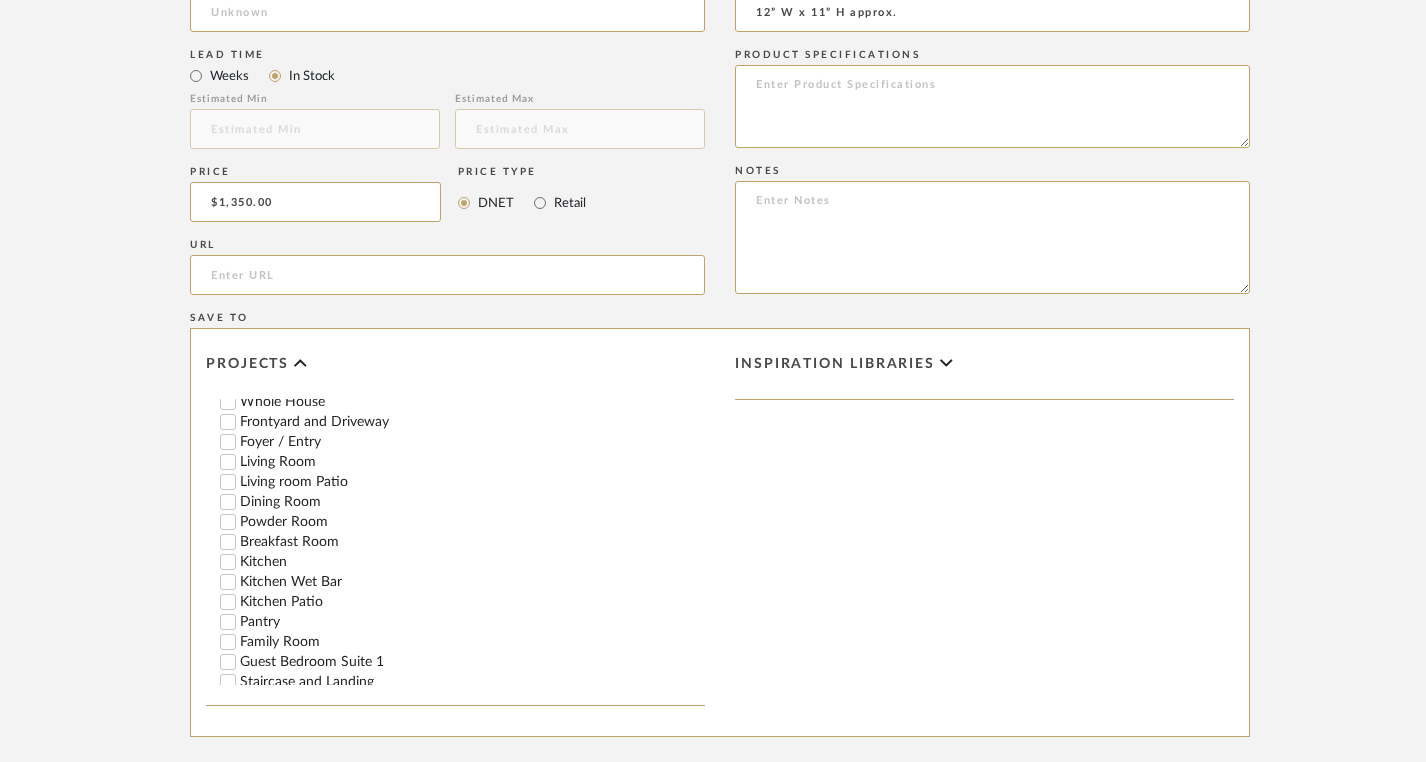 scroll, scrollTop: 210, scrollLeft: 0, axis: vertical 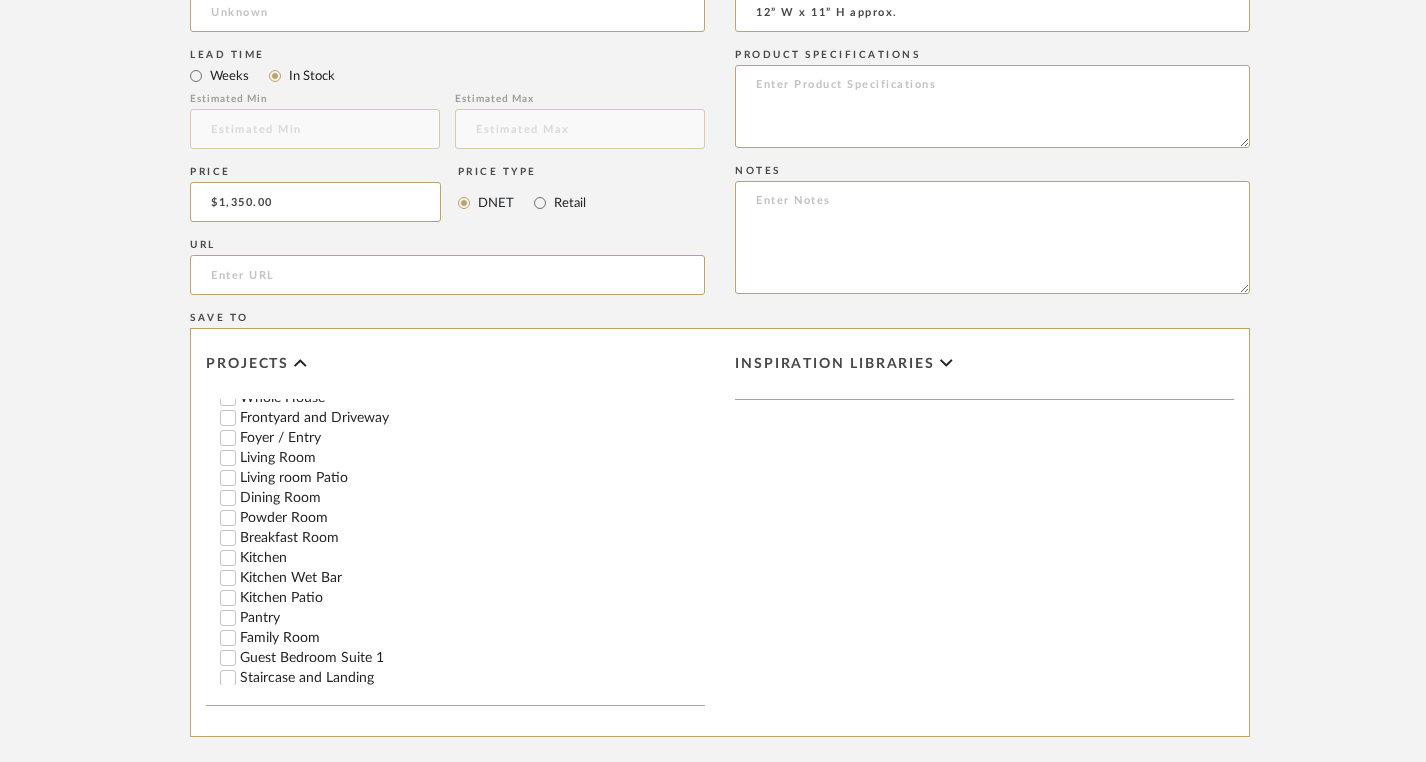 click on "Kitchen" at bounding box center [228, 558] 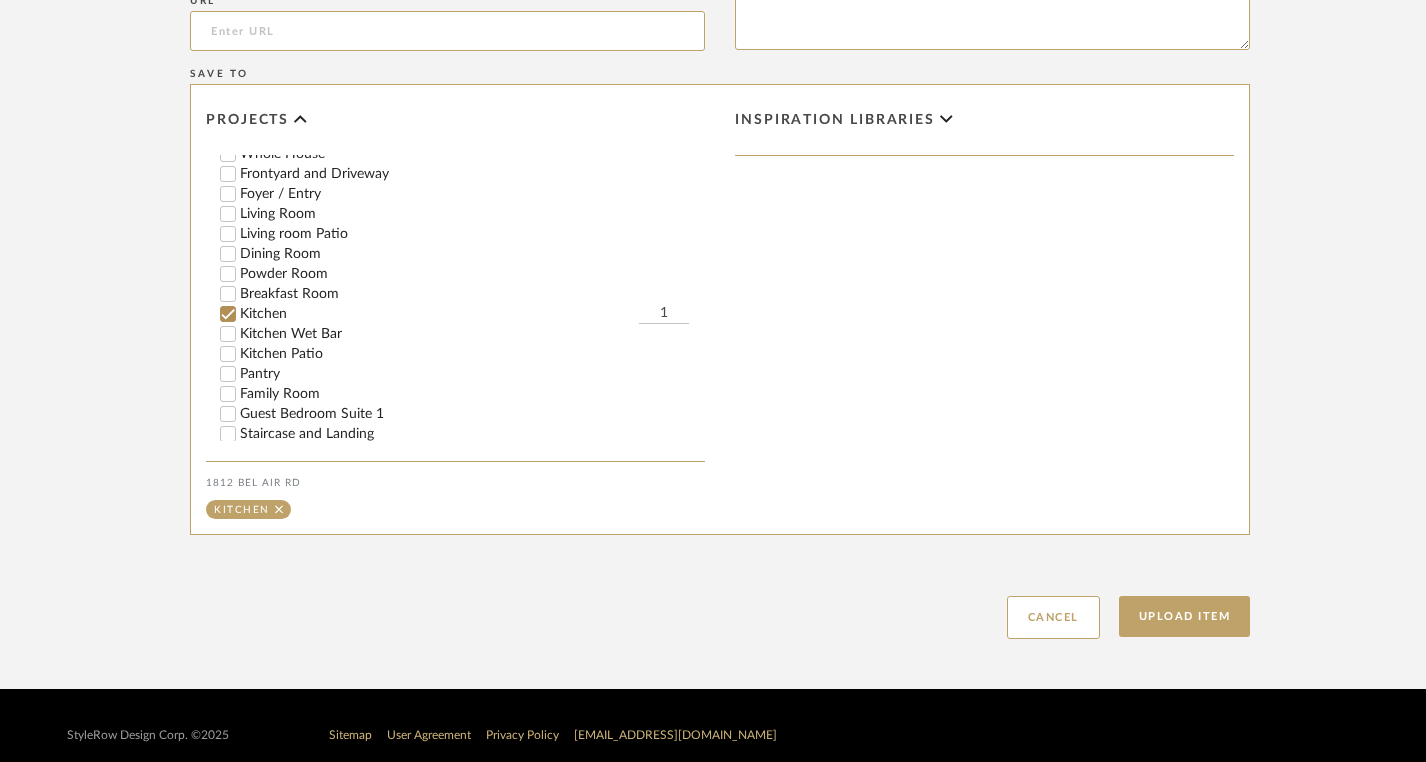 scroll, scrollTop: 1479, scrollLeft: 0, axis: vertical 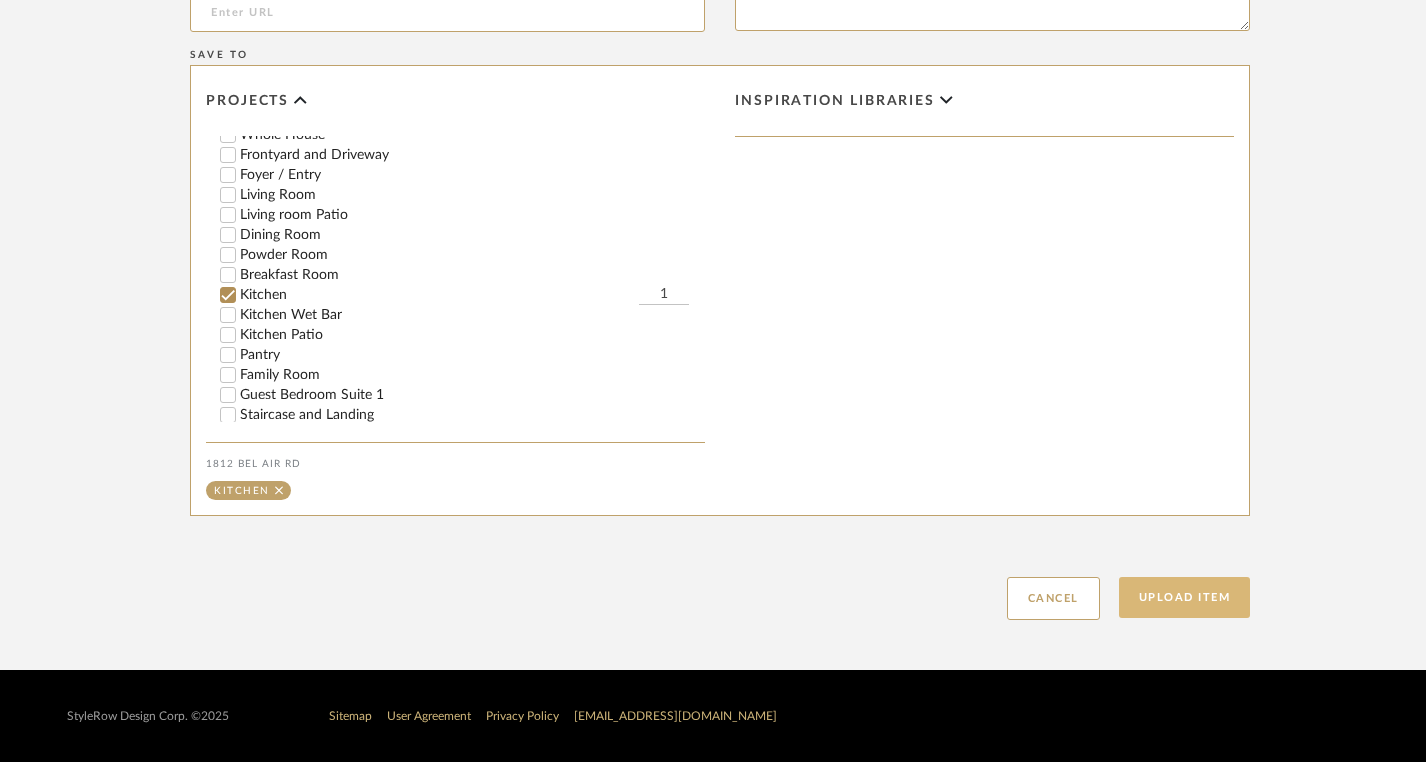 click on "Upload Item" 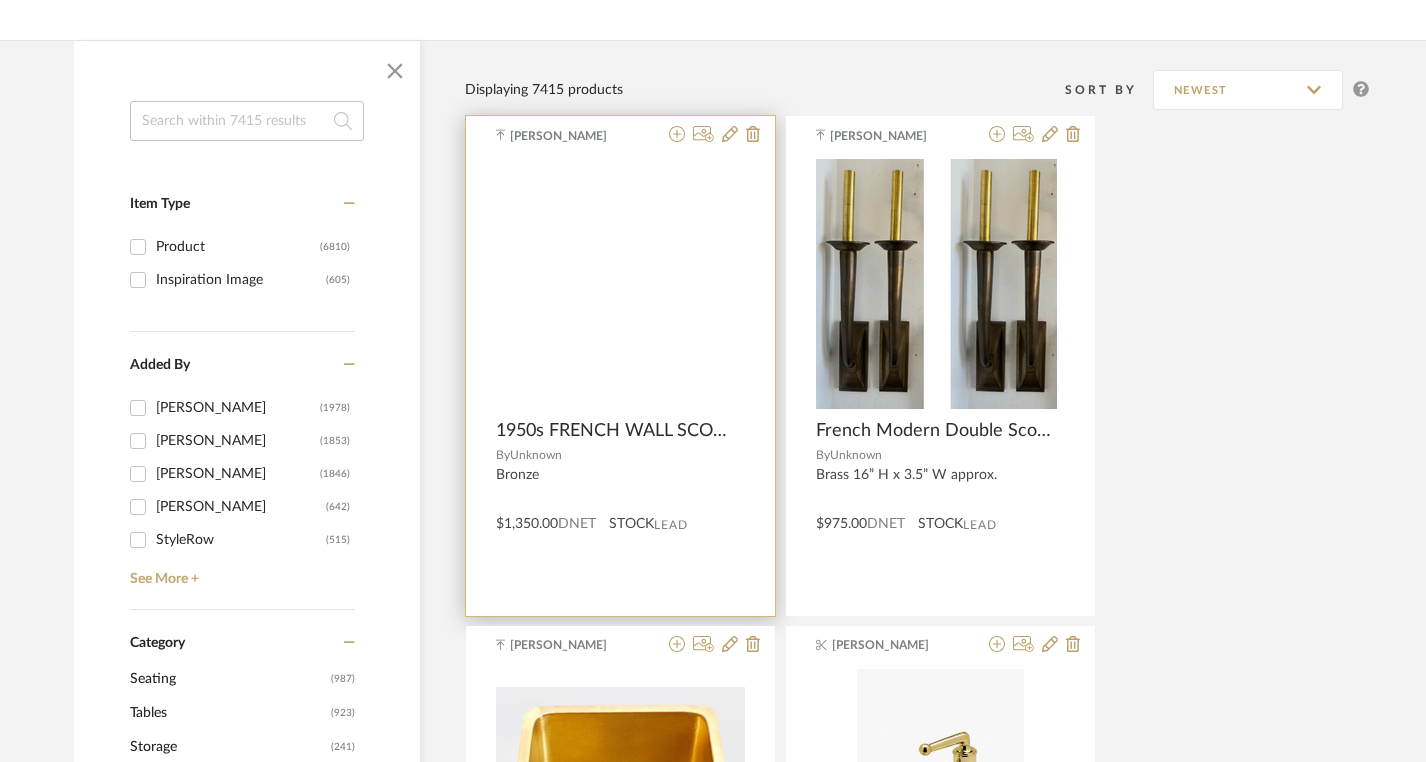 scroll, scrollTop: 274, scrollLeft: 0, axis: vertical 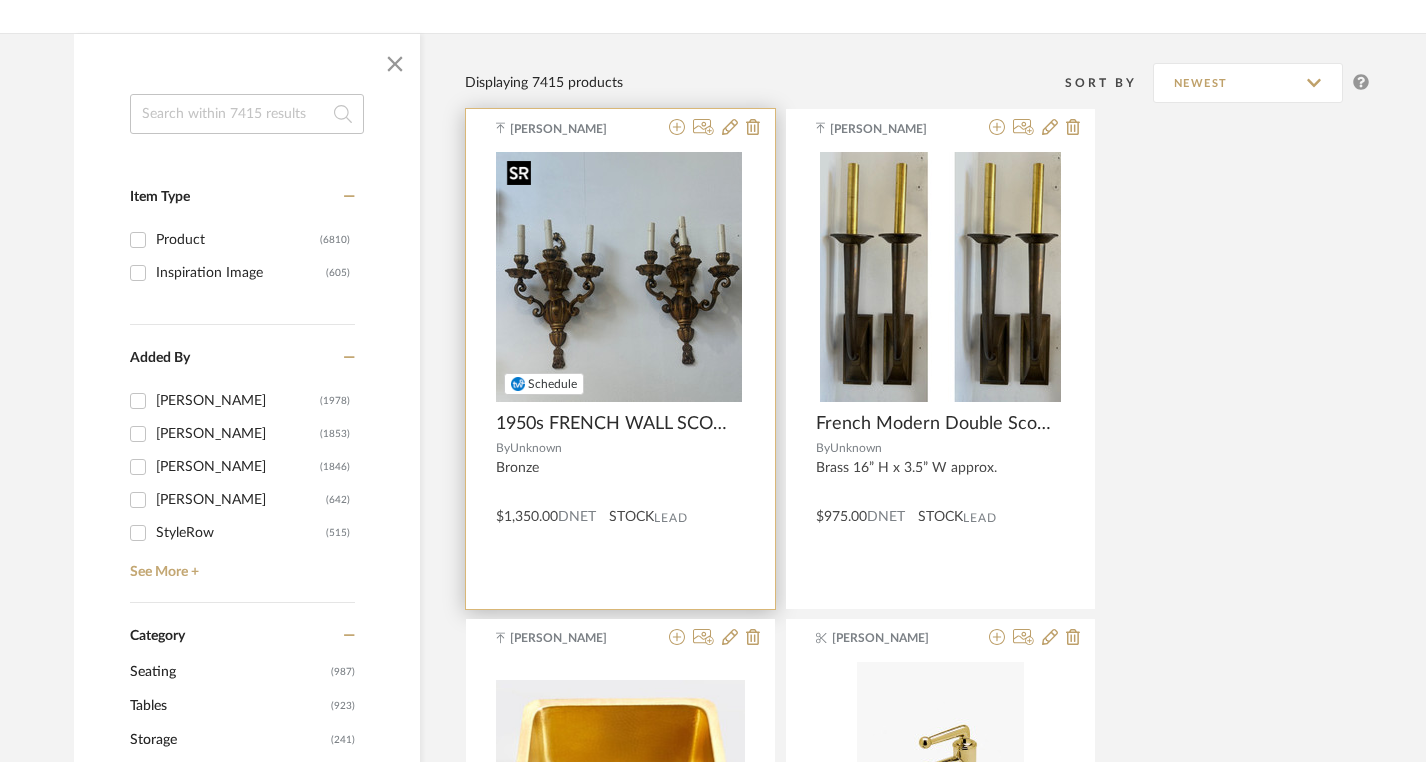 click at bounding box center [617, 277] 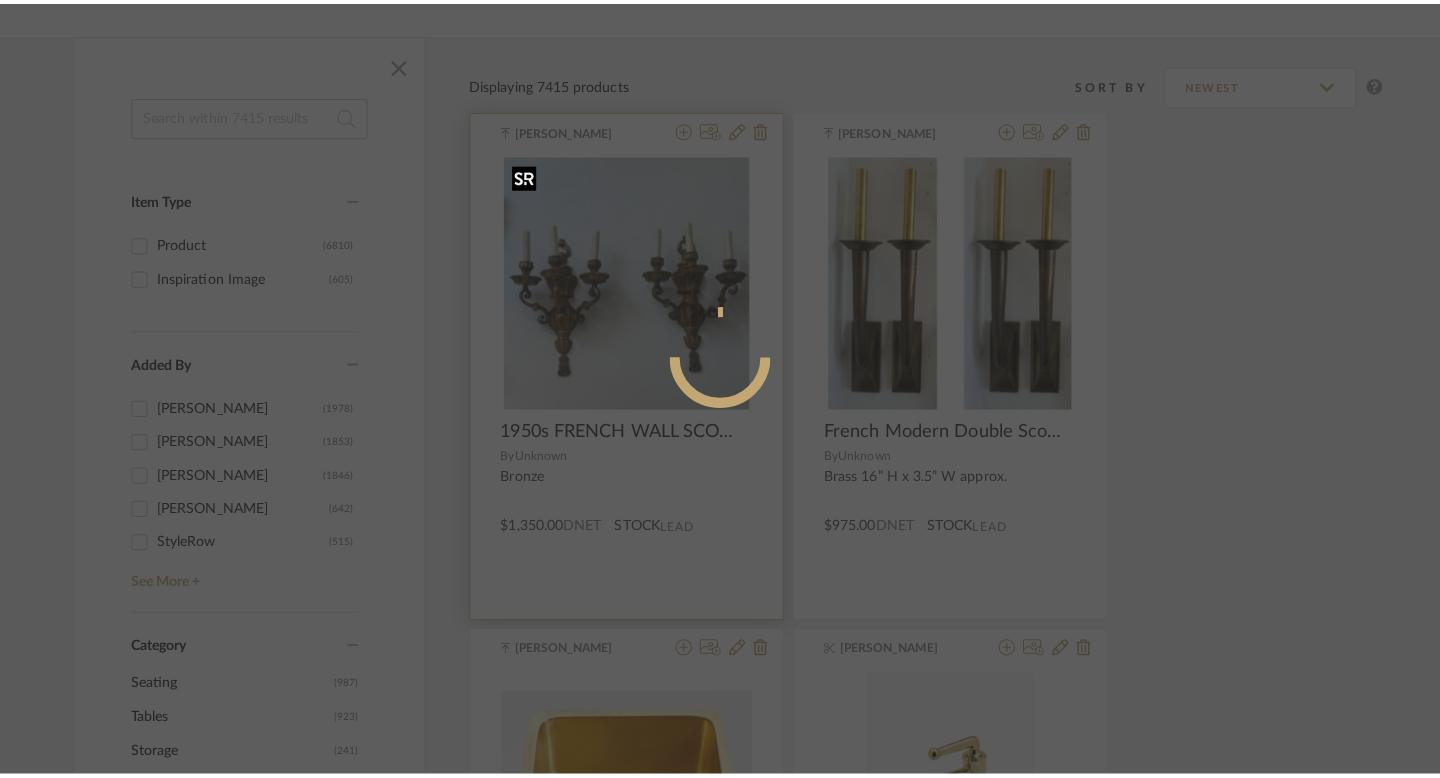 scroll, scrollTop: 0, scrollLeft: 0, axis: both 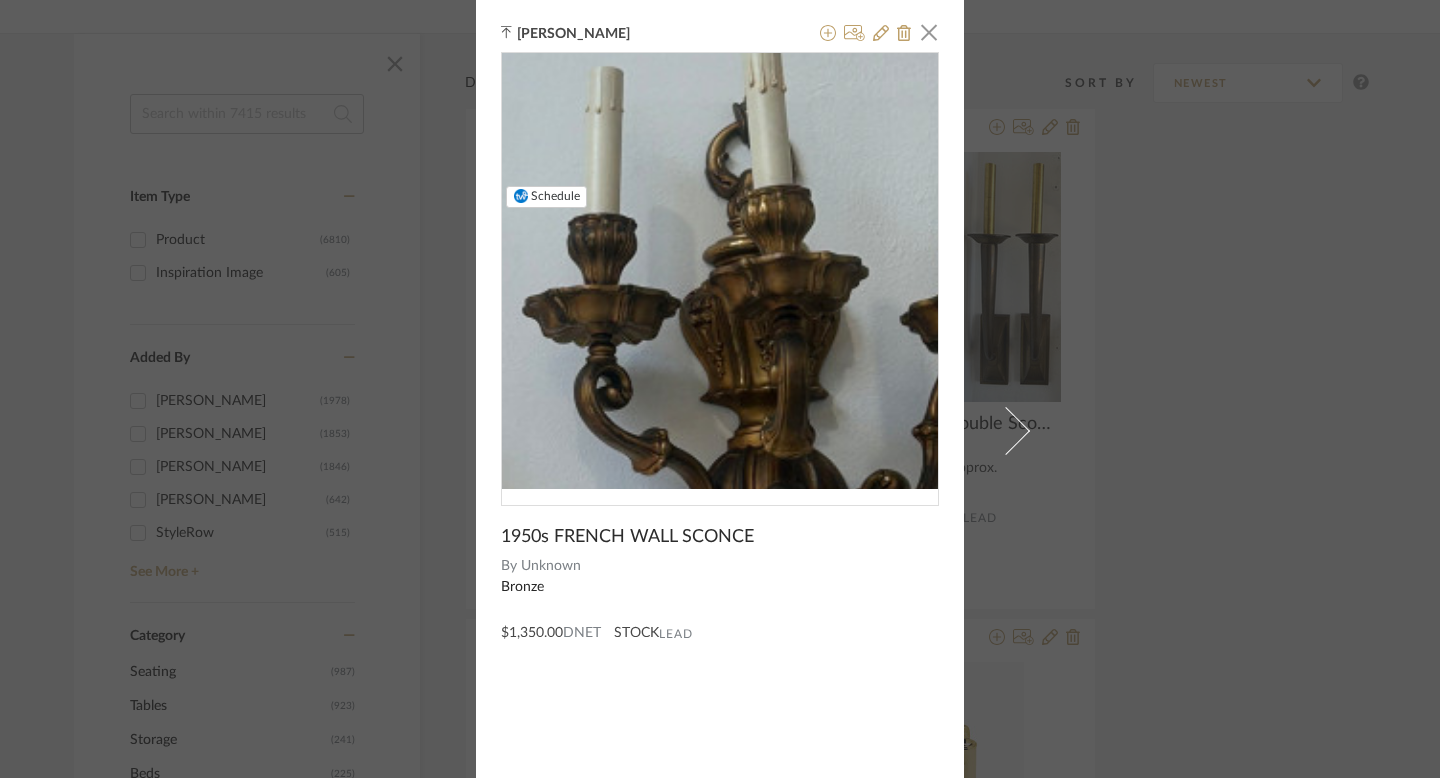 click at bounding box center (719, 271) 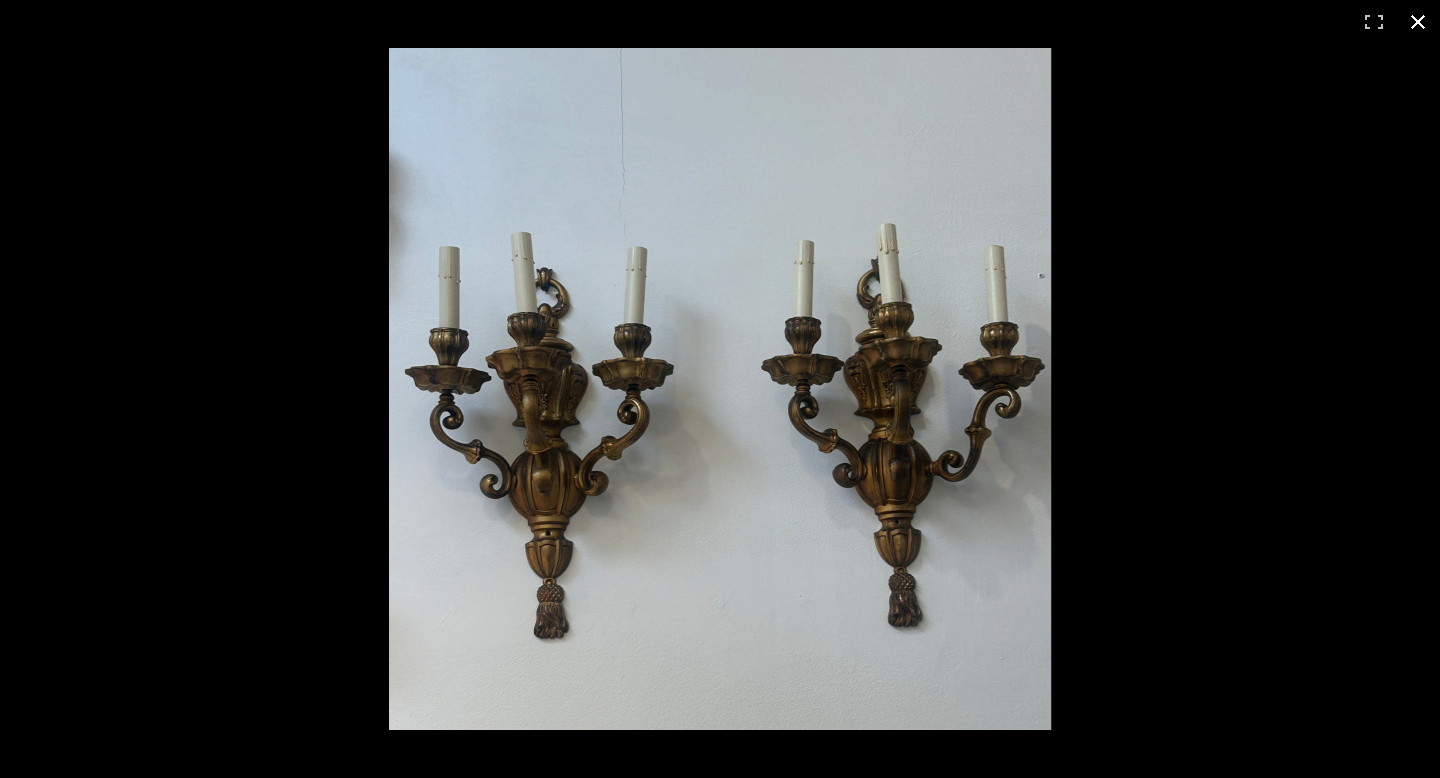 click at bounding box center (720, 389) 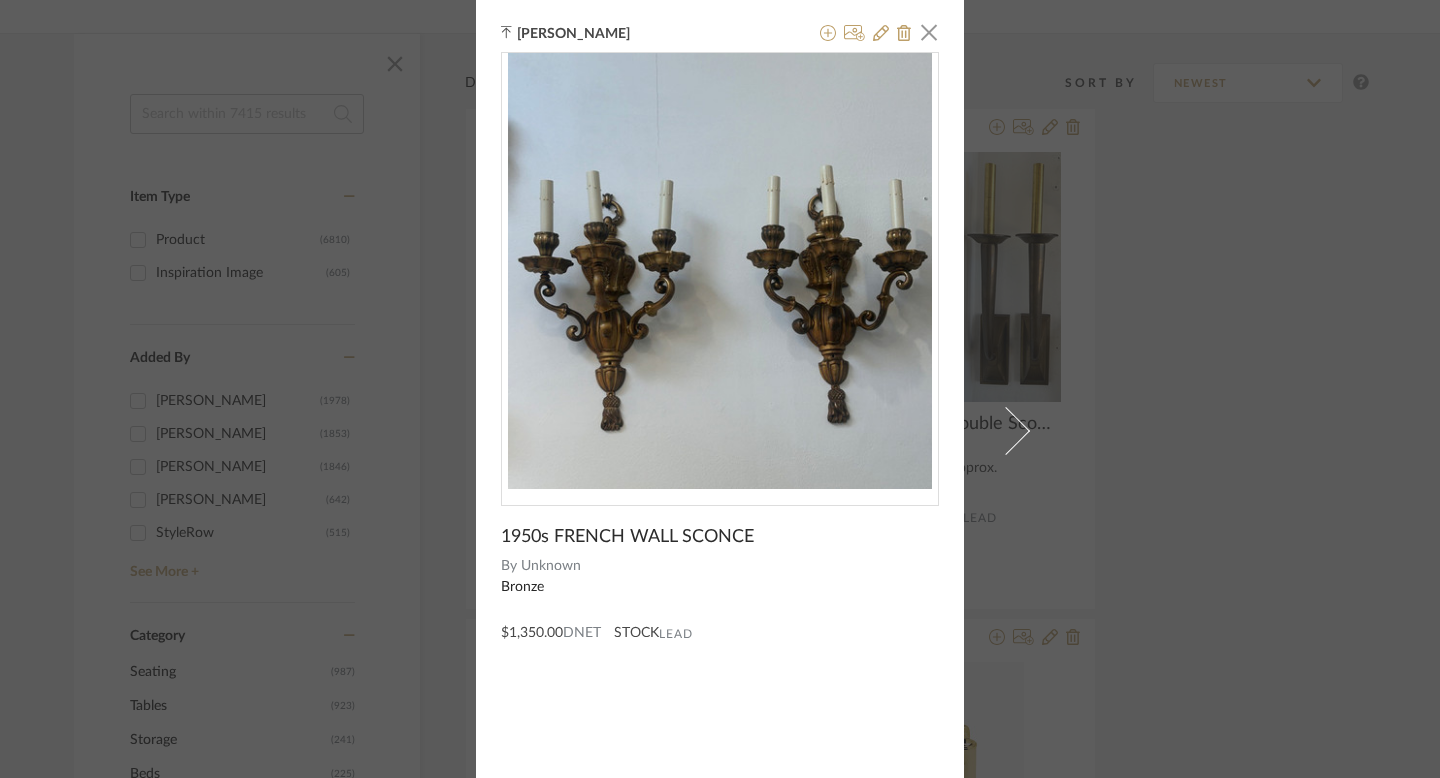 scroll, scrollTop: 83, scrollLeft: 0, axis: vertical 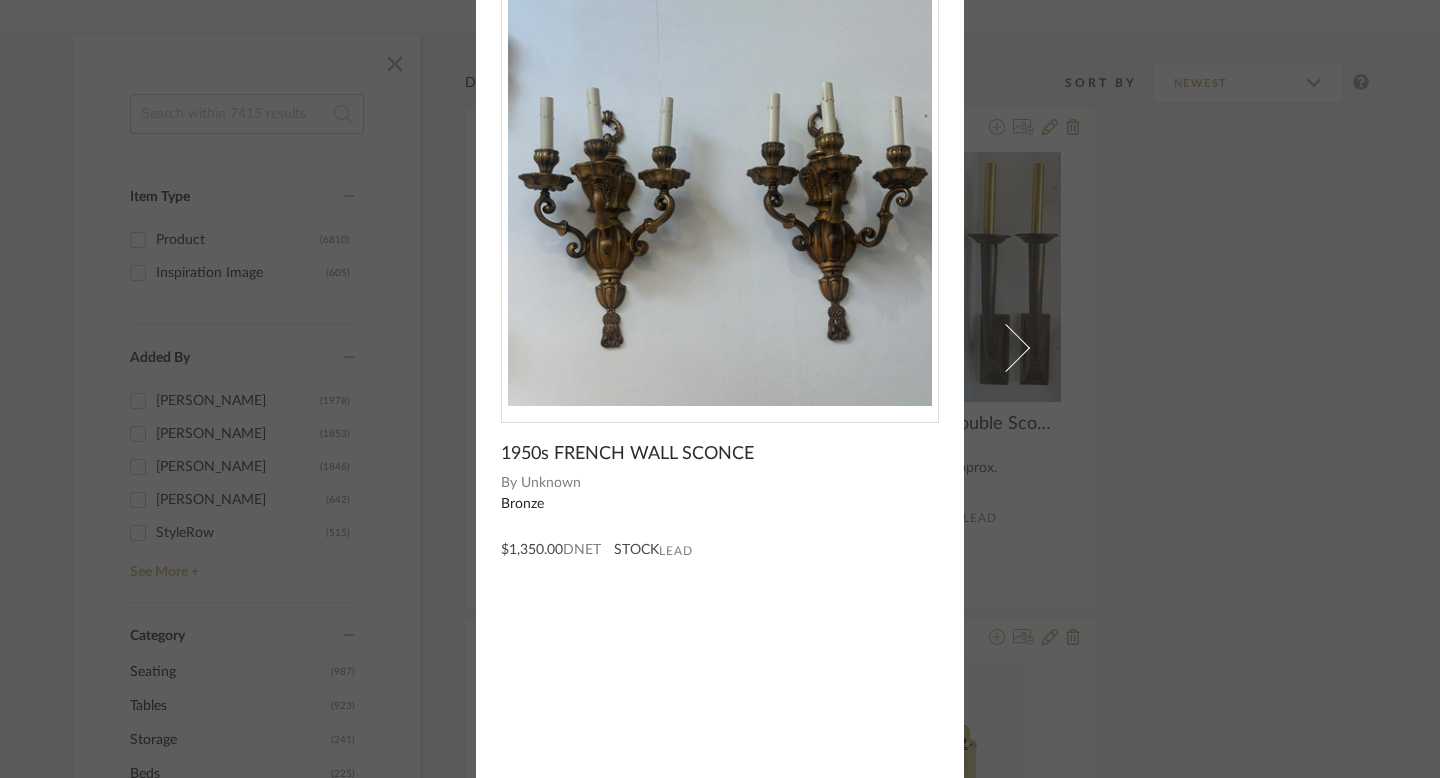 click on "[PERSON_NAME] × 1950s FRENCH WALL SCONCE By Unknown Bronze $1,350.00  DNET  STOCK   Lead" at bounding box center [720, 389] 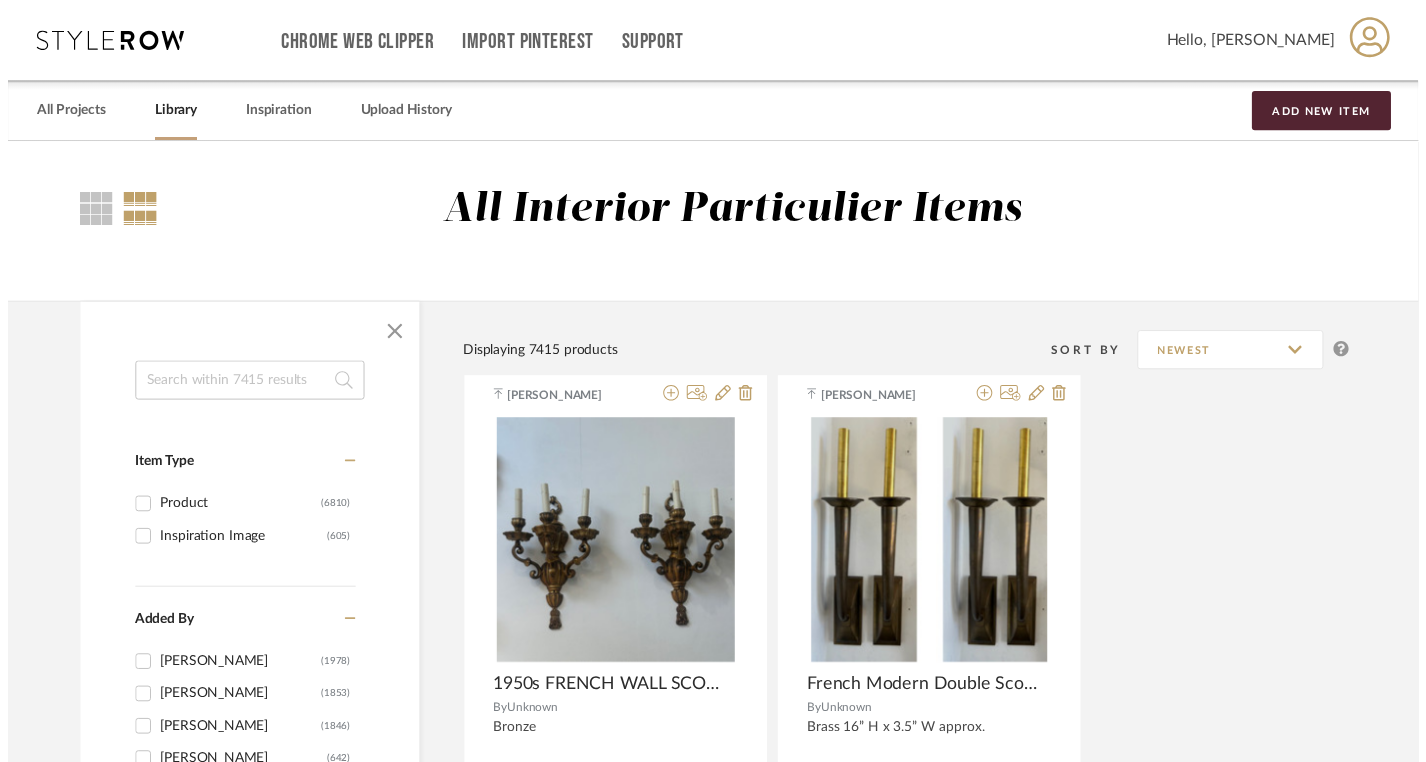 scroll, scrollTop: 274, scrollLeft: 0, axis: vertical 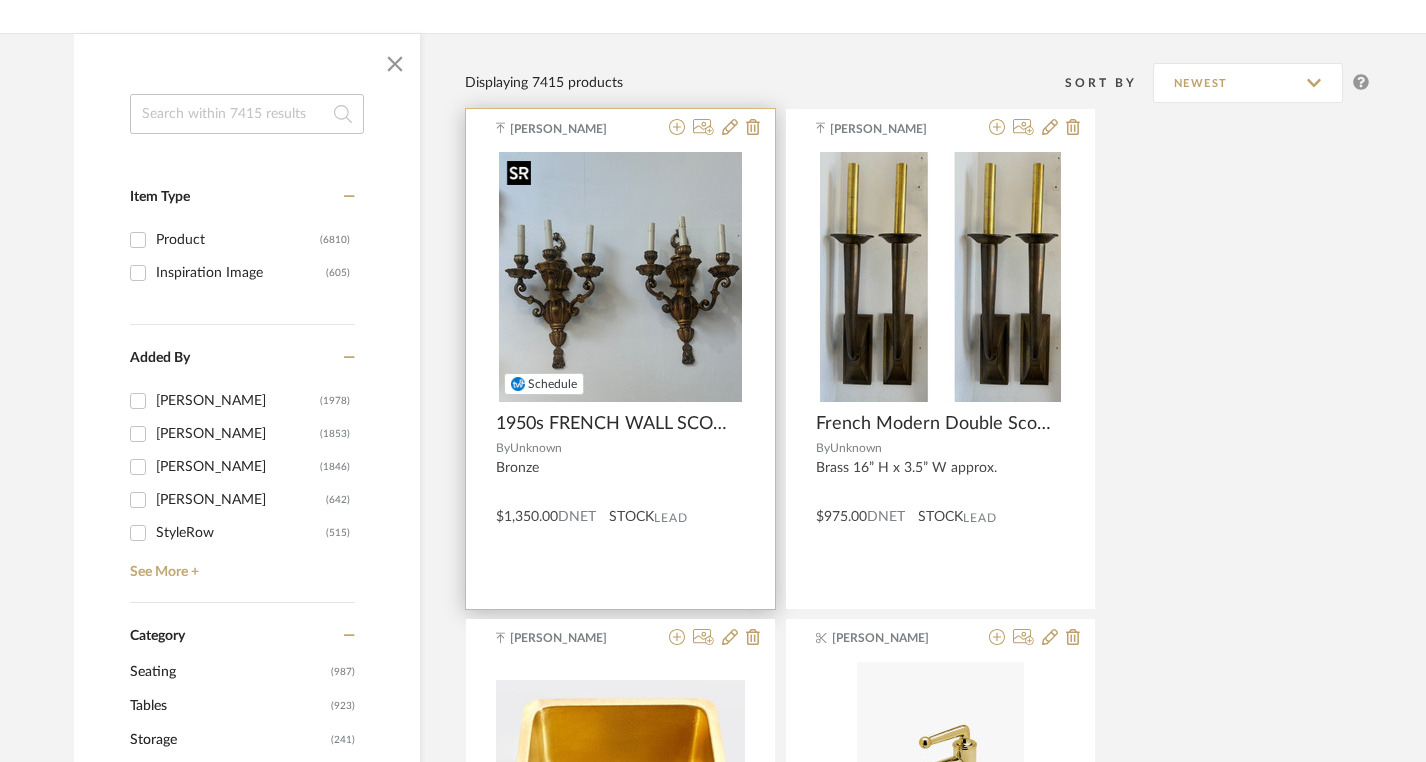 click at bounding box center [620, 277] 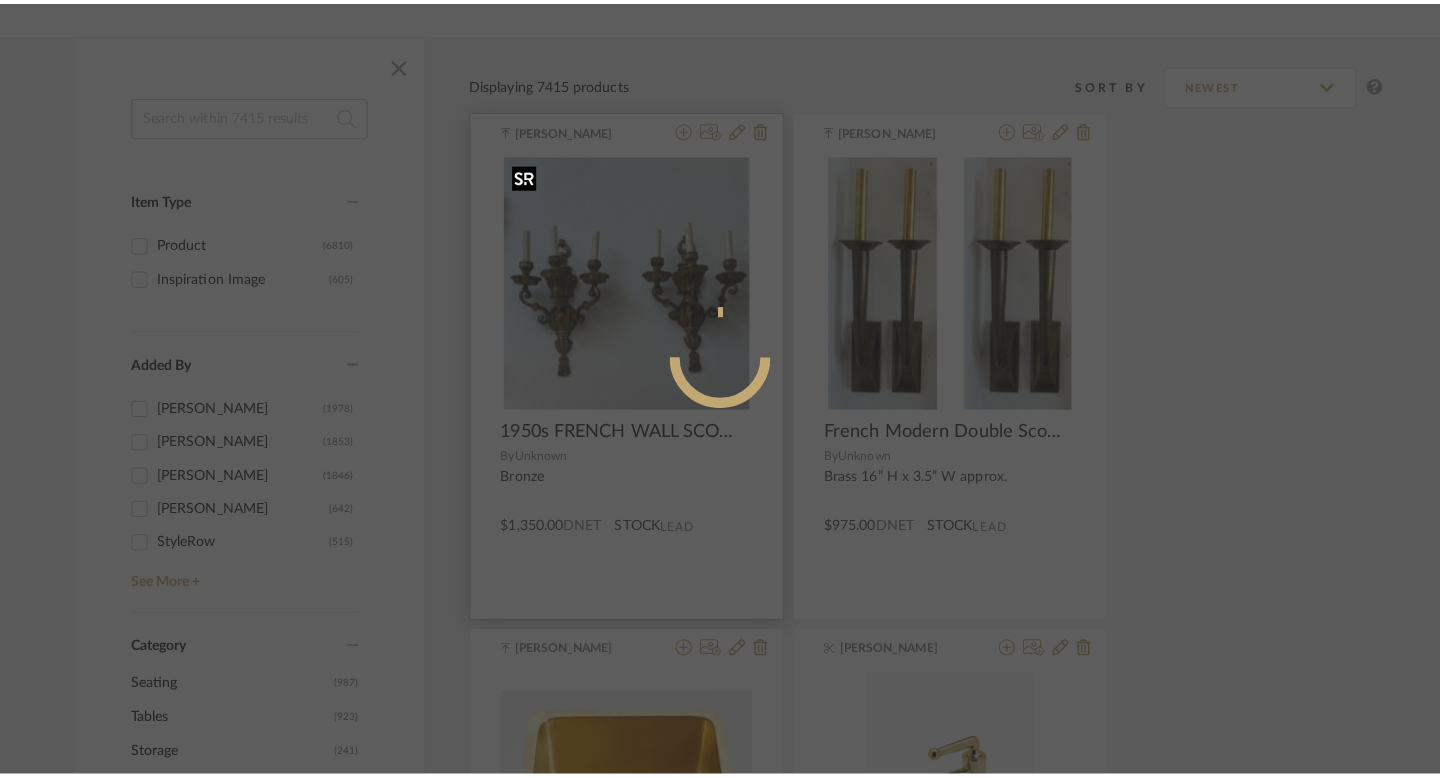 scroll, scrollTop: 0, scrollLeft: 0, axis: both 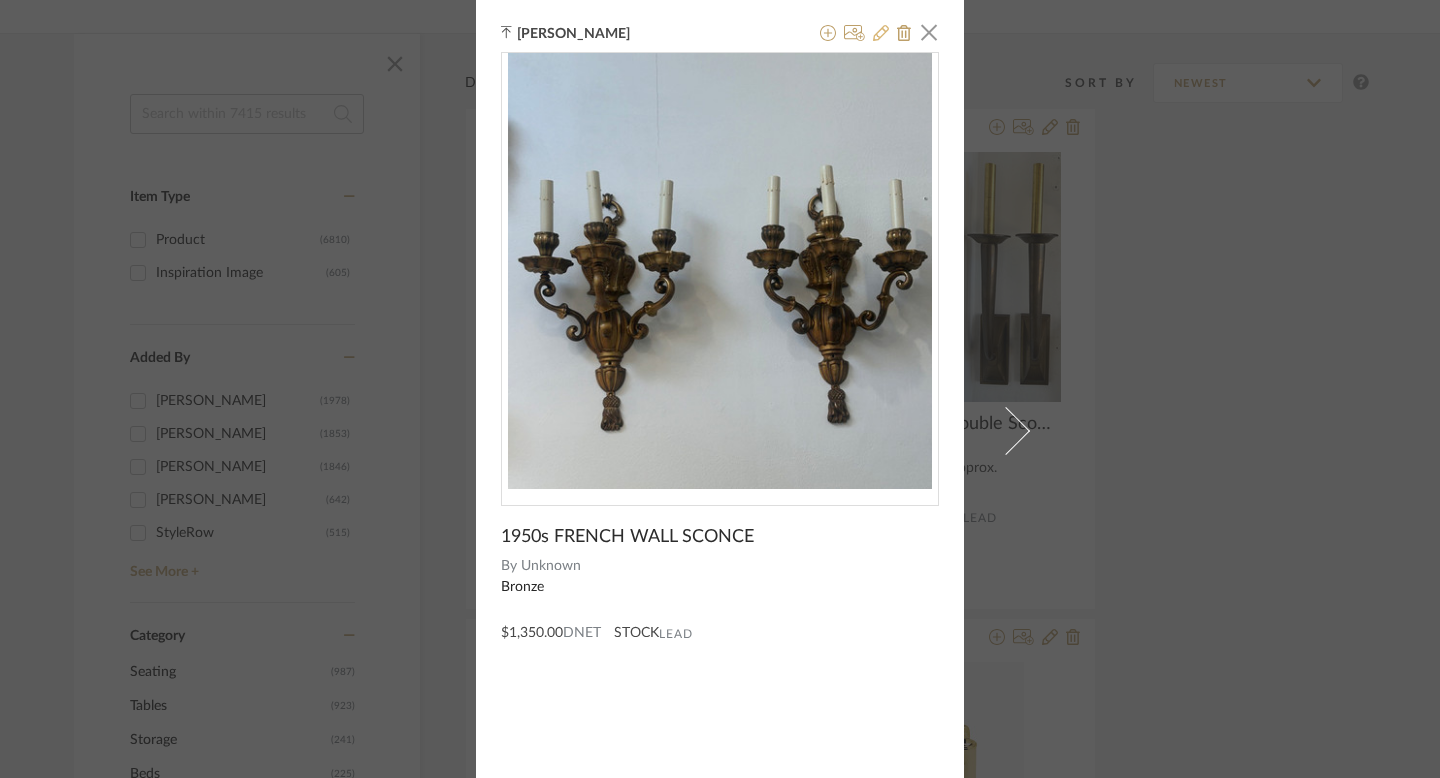 click 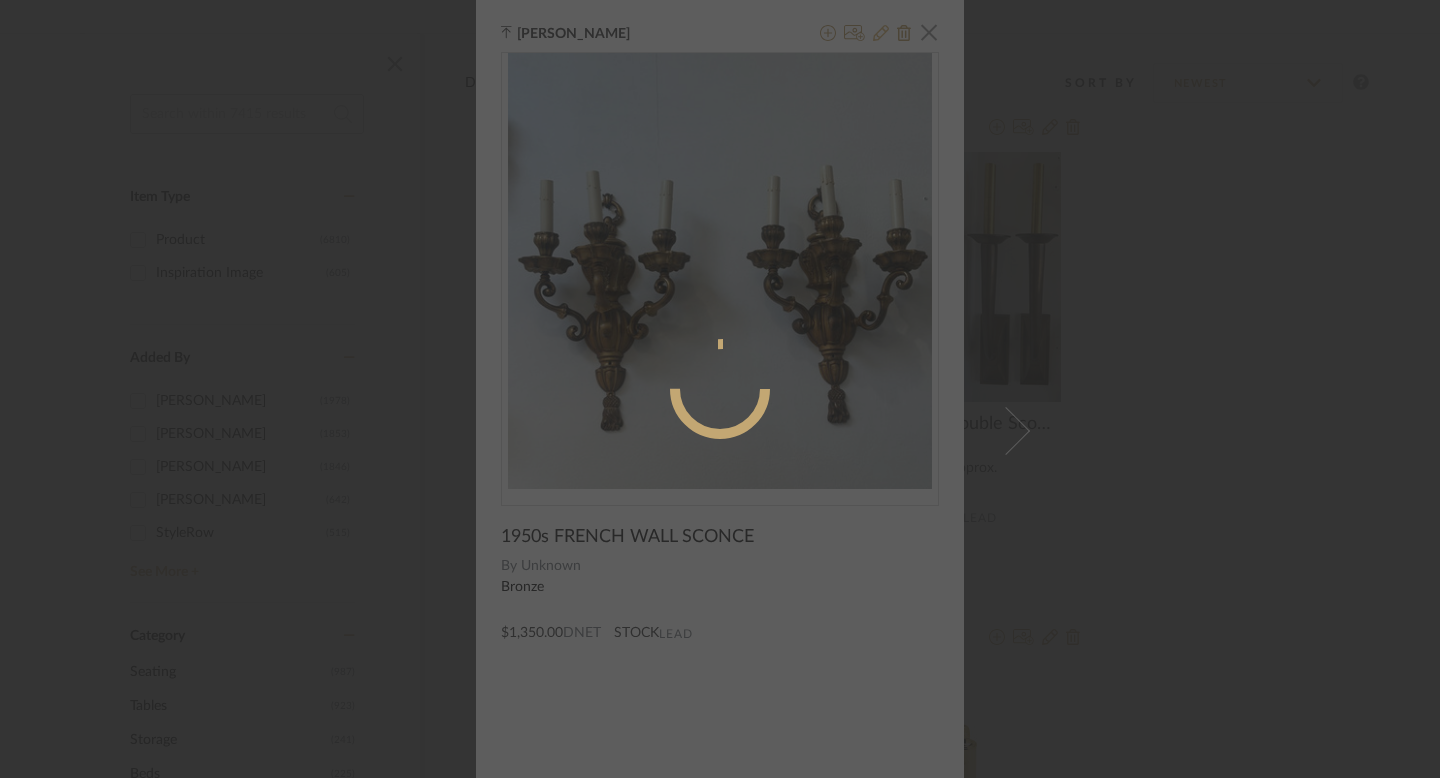 radio on "true" 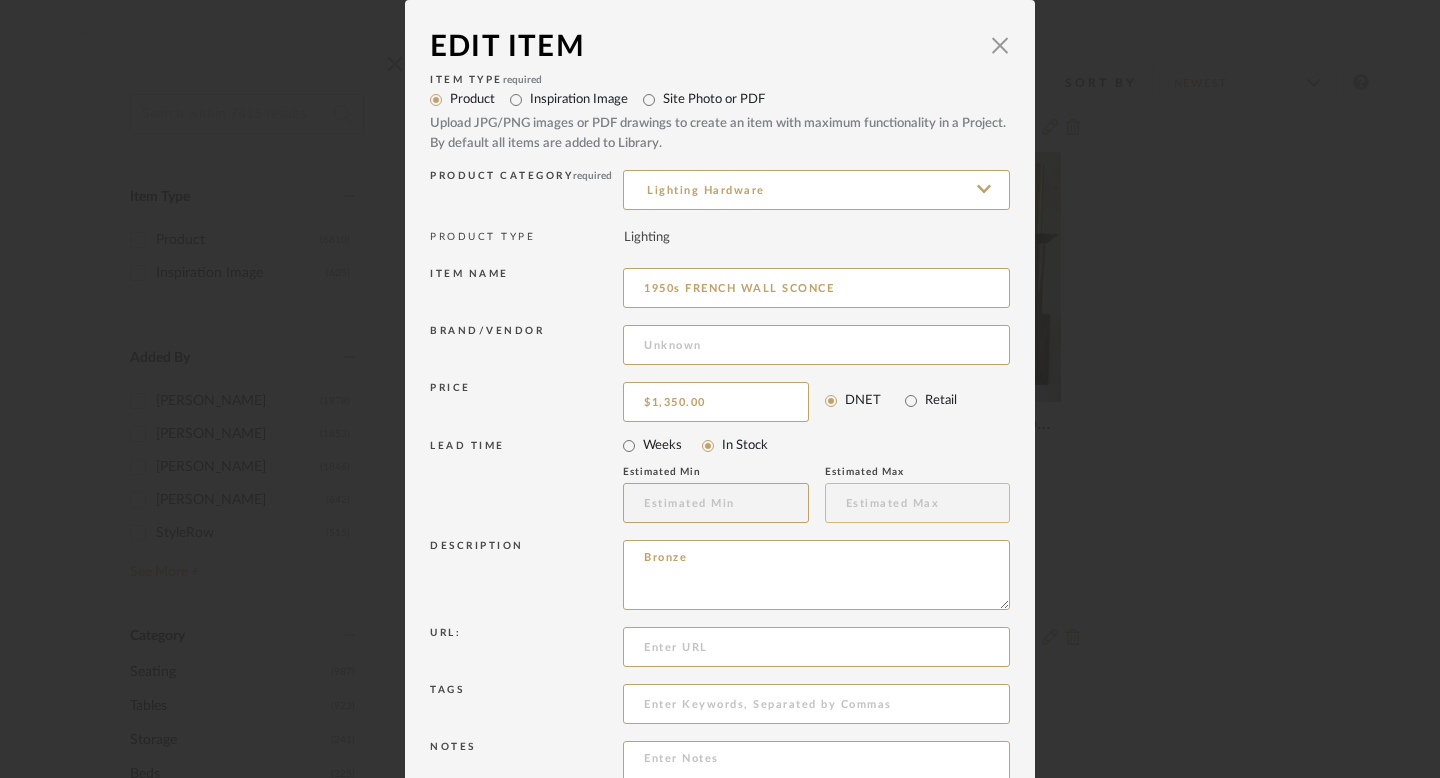 scroll, scrollTop: 133, scrollLeft: 0, axis: vertical 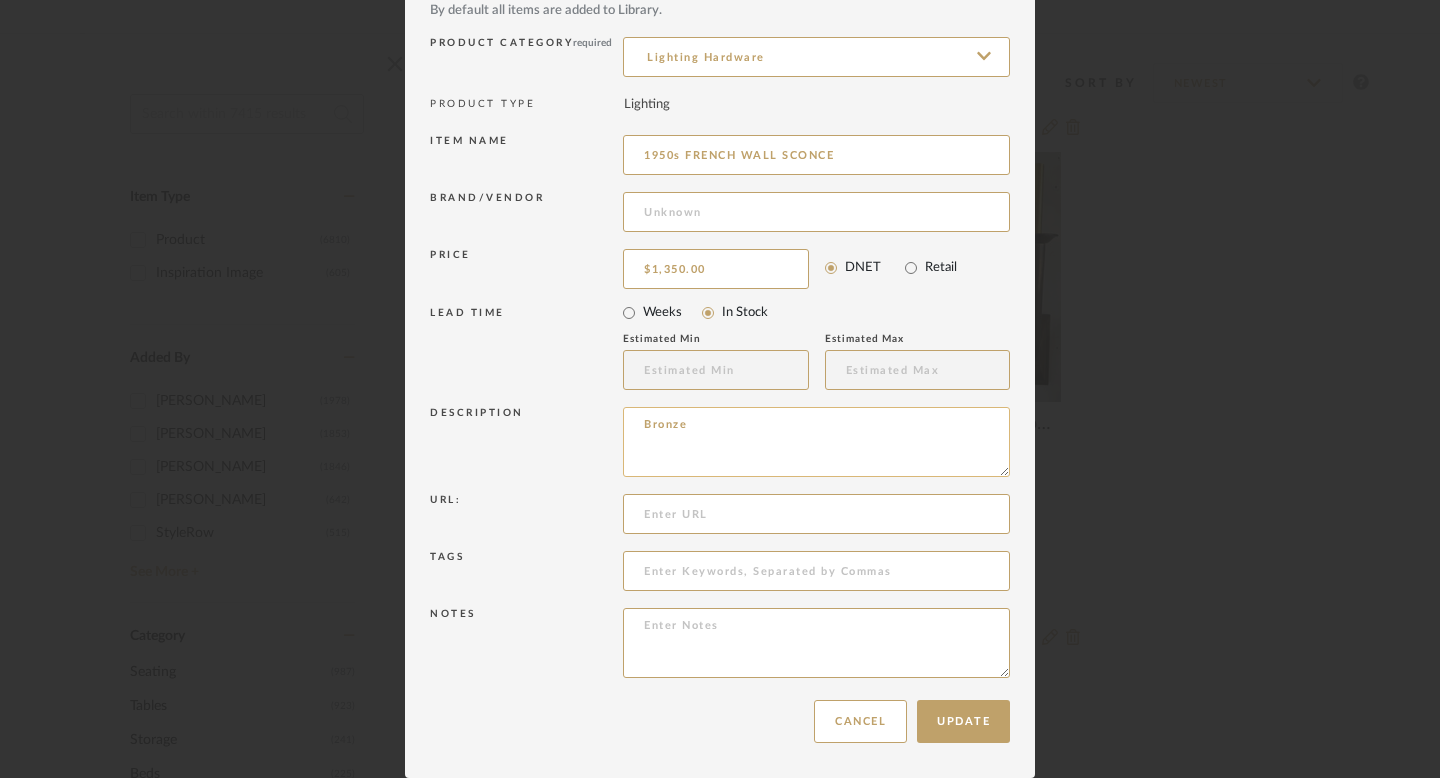 click on "Bronze" at bounding box center [816, 442] 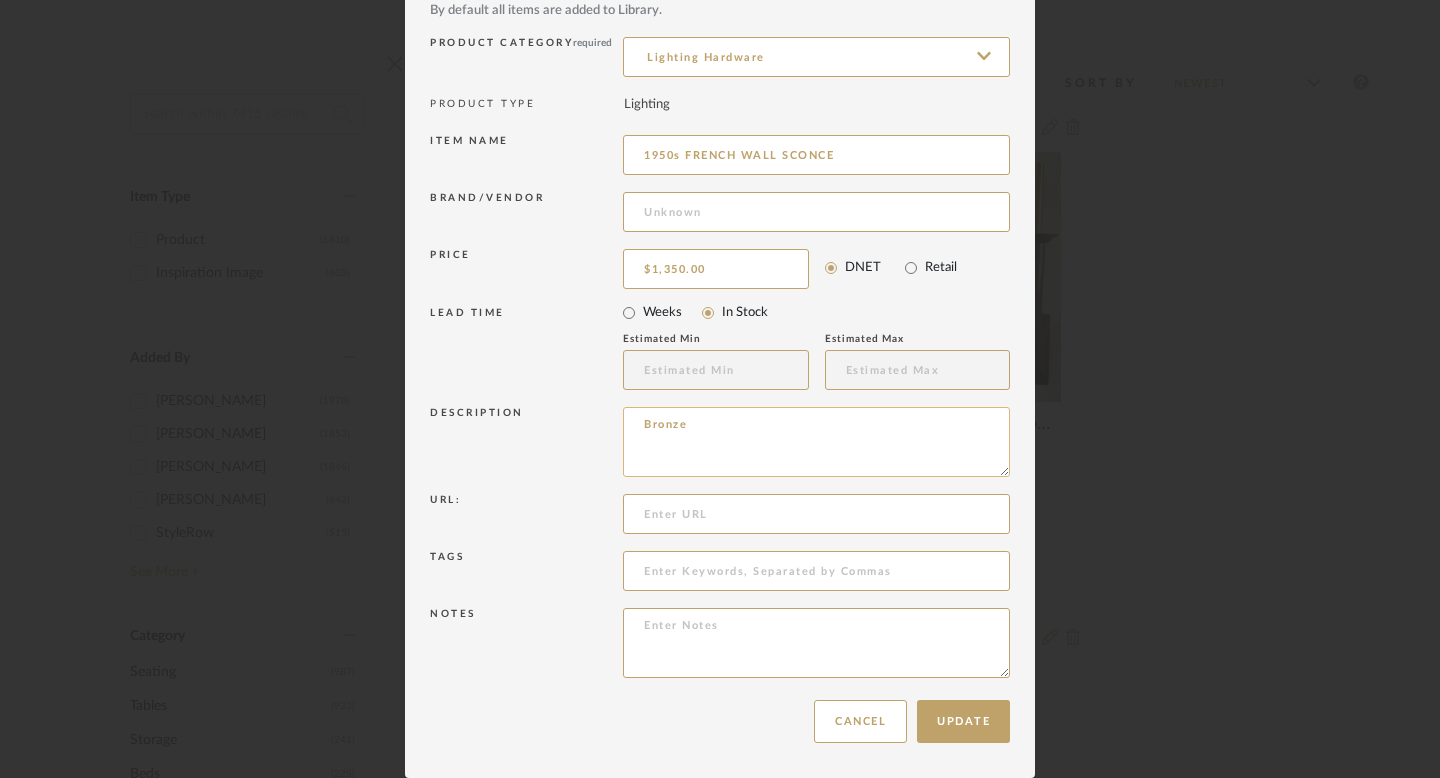 paste on "12” W x 11” H approx." 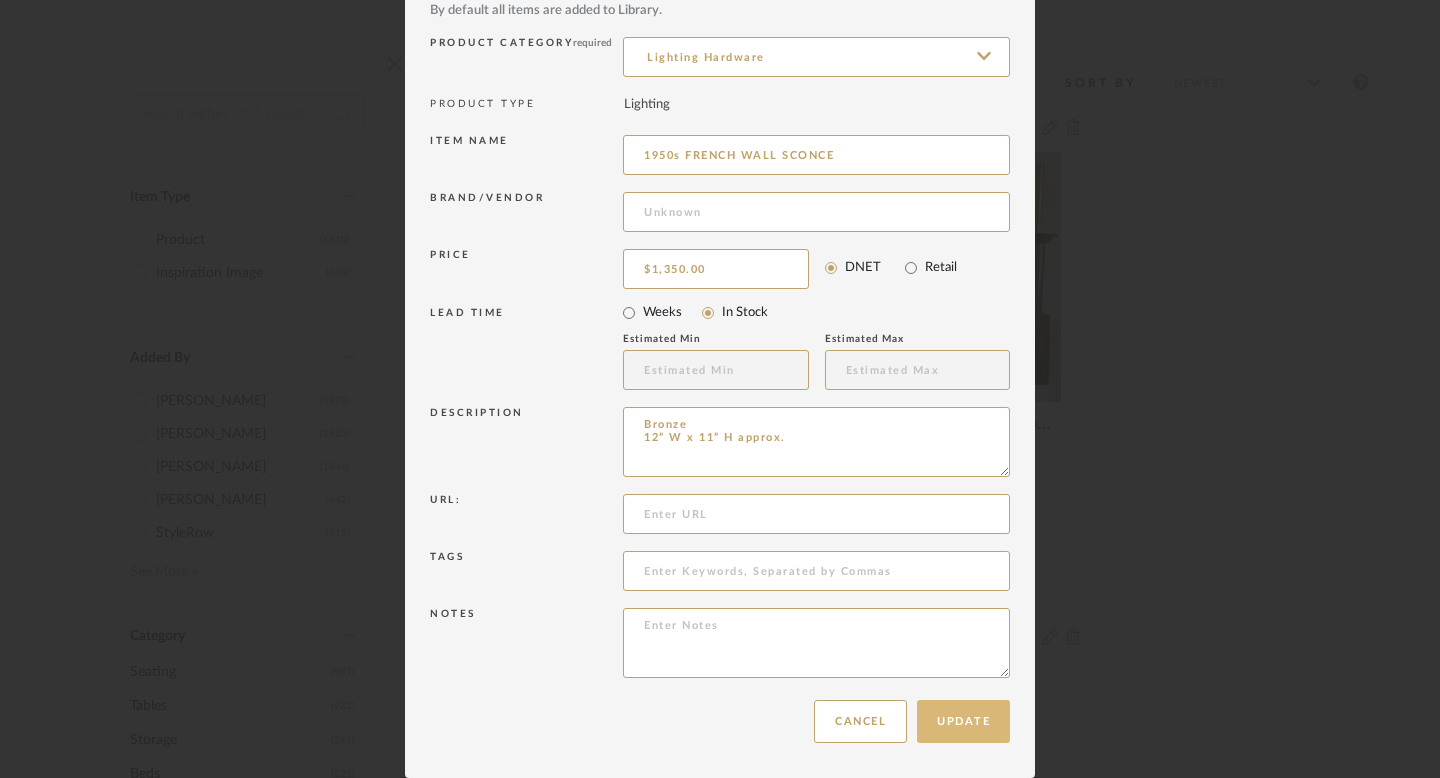 type on "Bronze
12” W x 11” H approx." 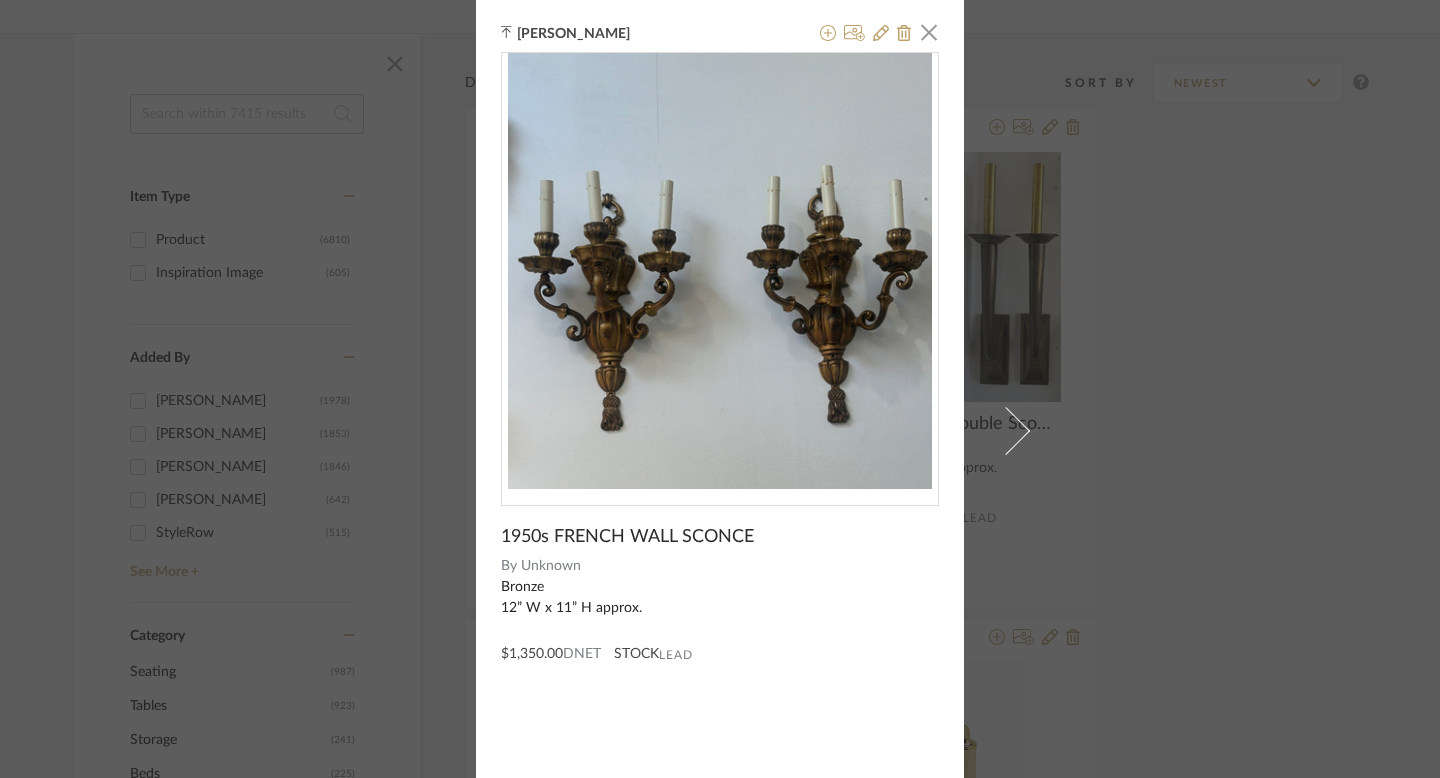 click on "[PERSON_NAME] × 1950s FRENCH WALL SCONCE By Unknown Bronze
12” W x 11” H approx. $1,350.00  DNET  STOCK   Lead" at bounding box center [720, 389] 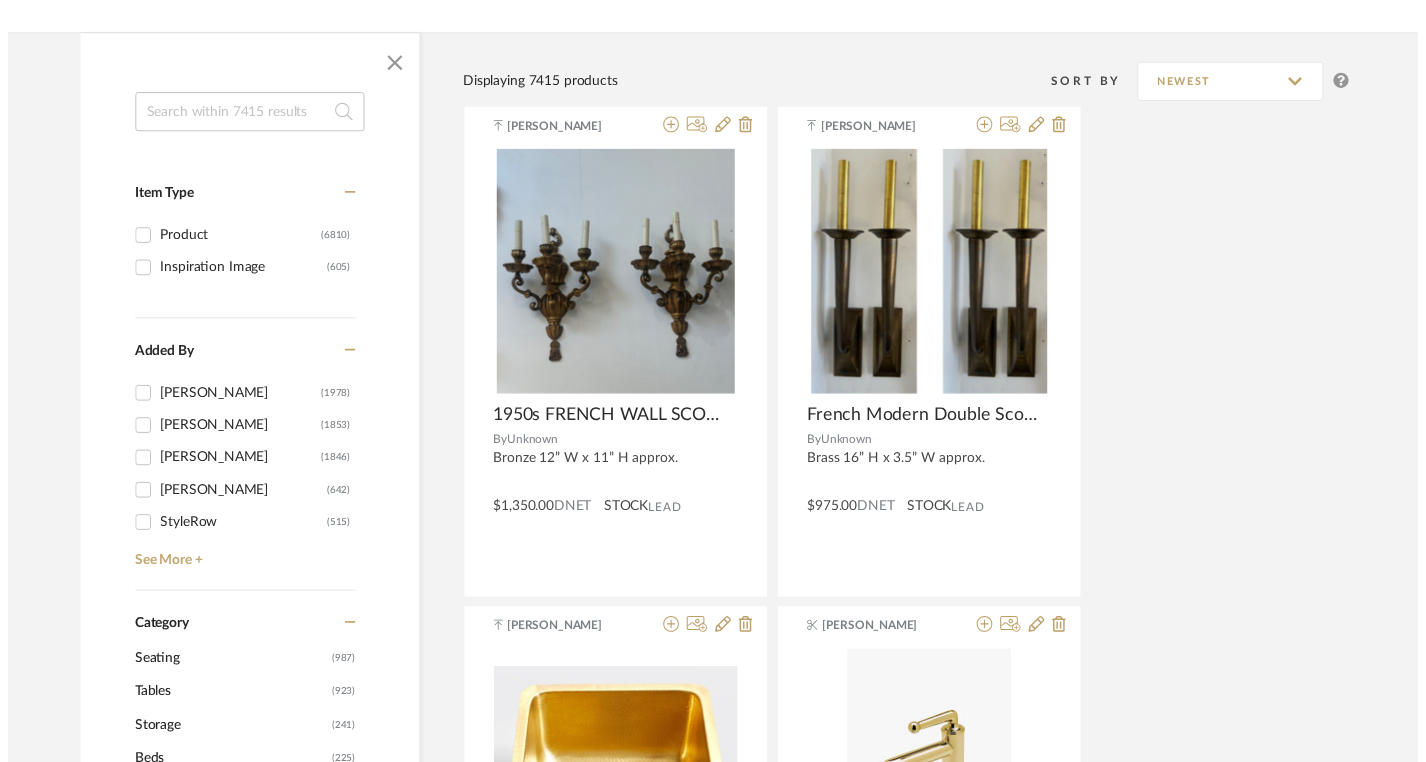 scroll, scrollTop: 274, scrollLeft: 0, axis: vertical 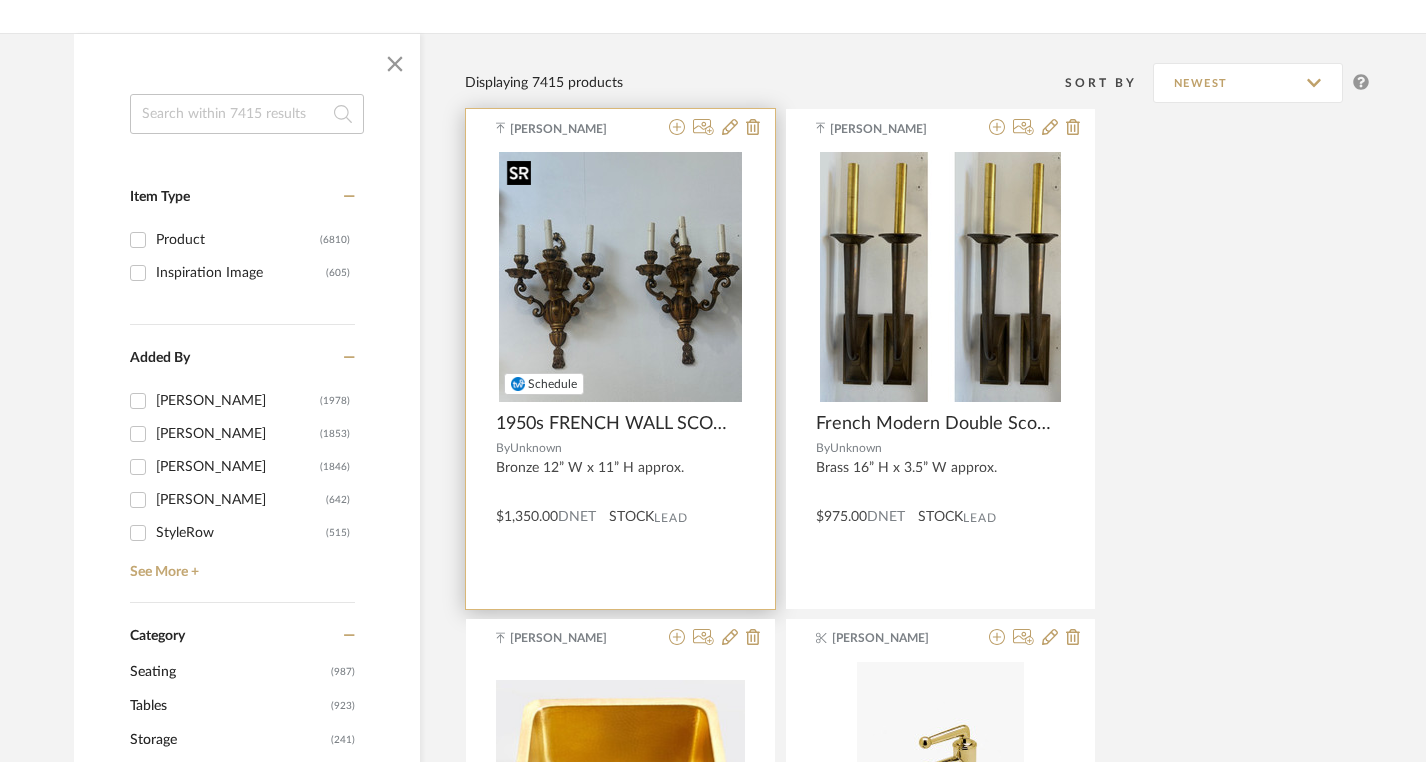 click at bounding box center [620, 277] 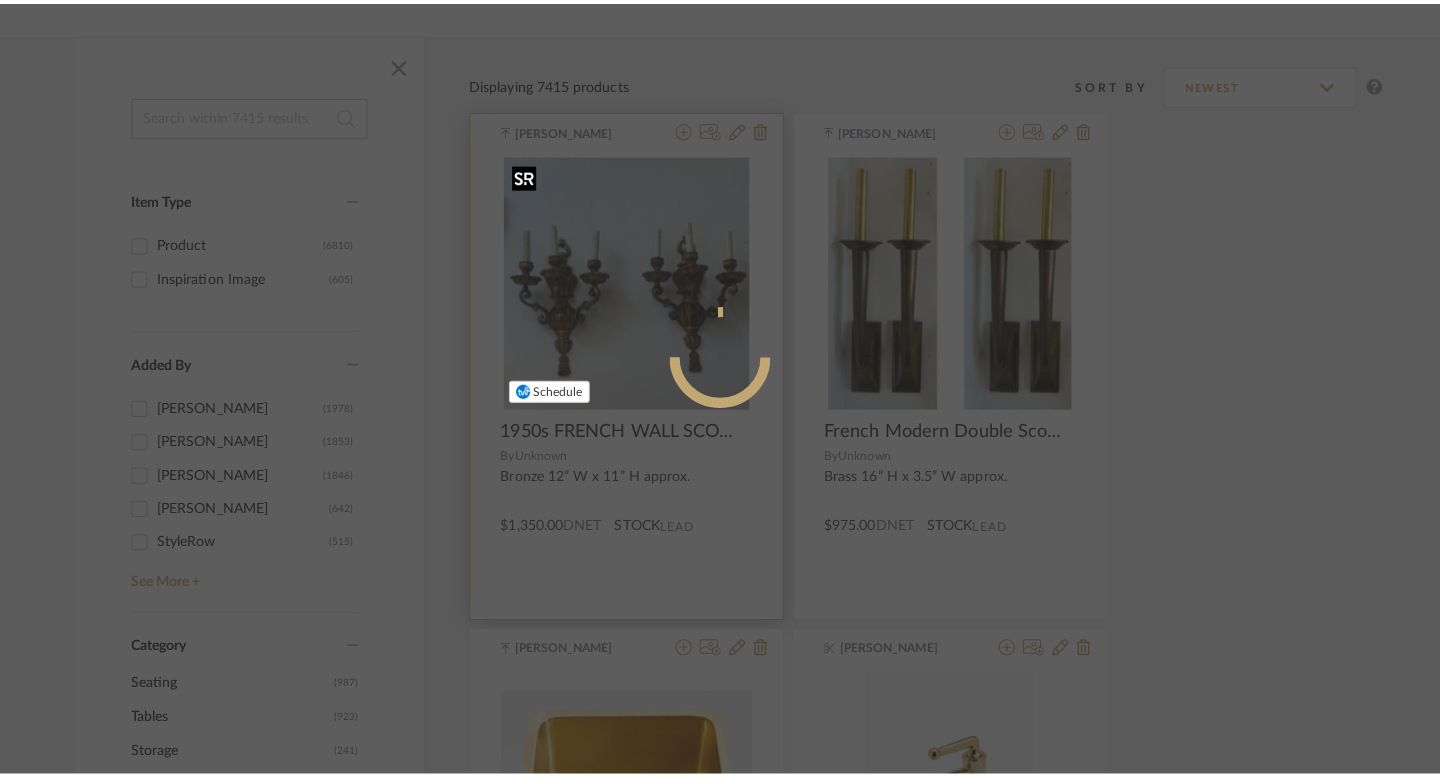 scroll, scrollTop: 0, scrollLeft: 0, axis: both 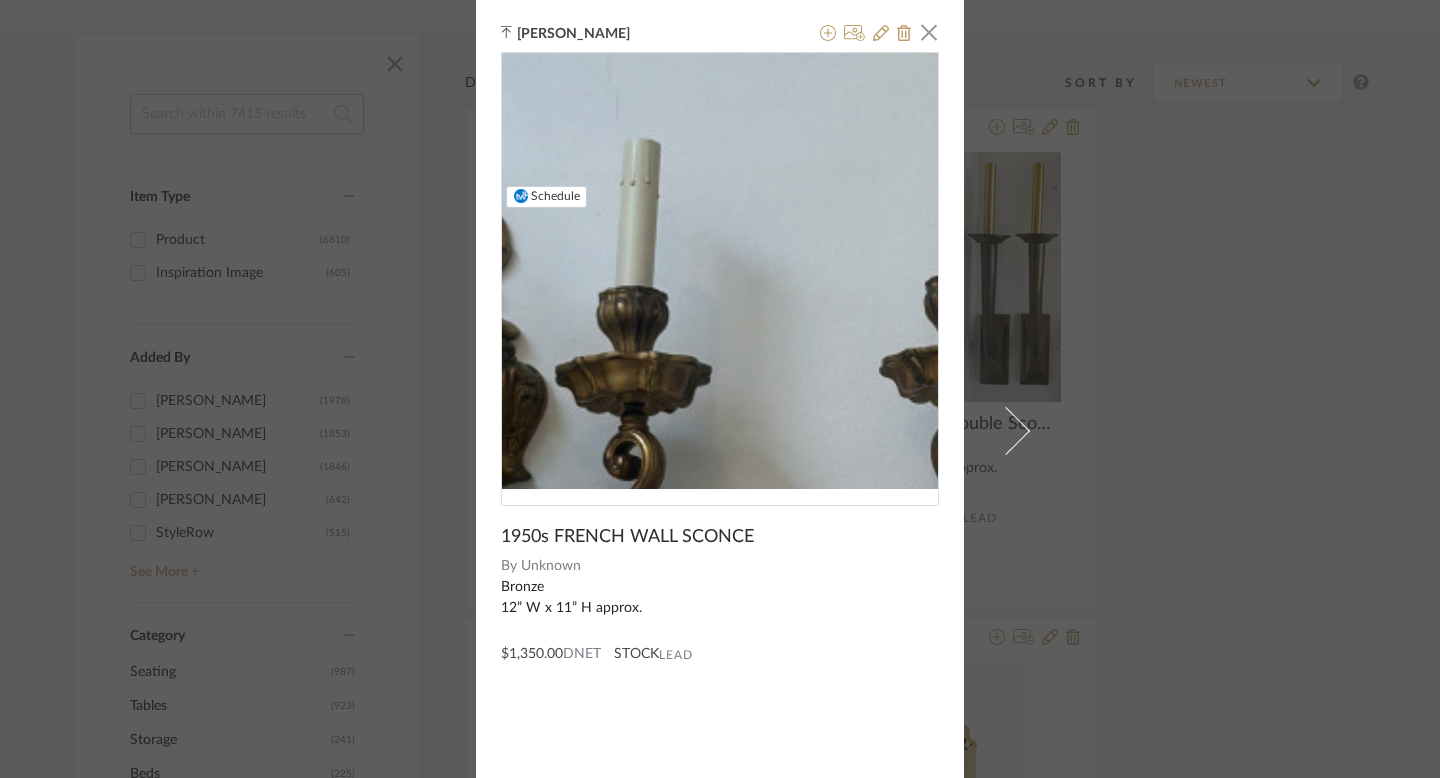 click at bounding box center [719, 271] 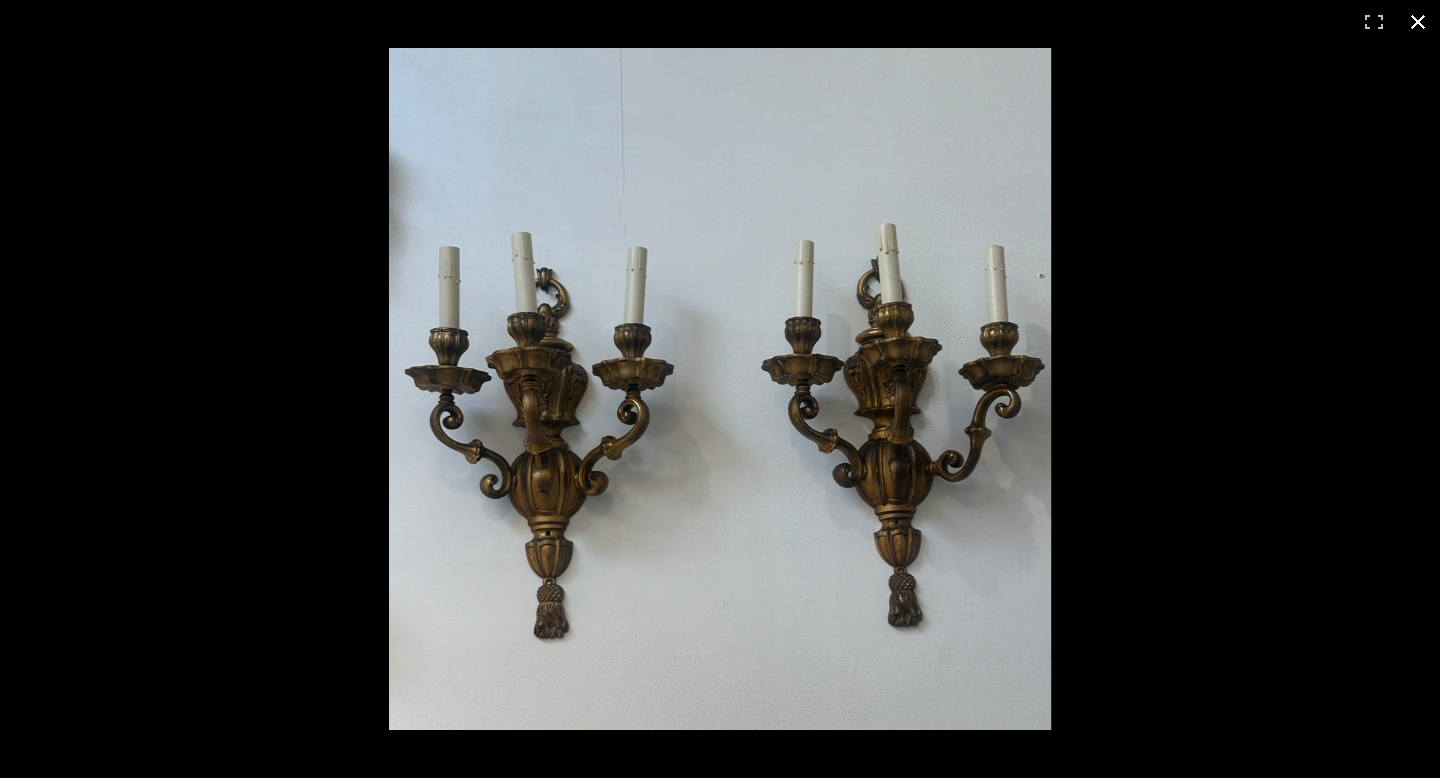 click at bounding box center [720, 389] 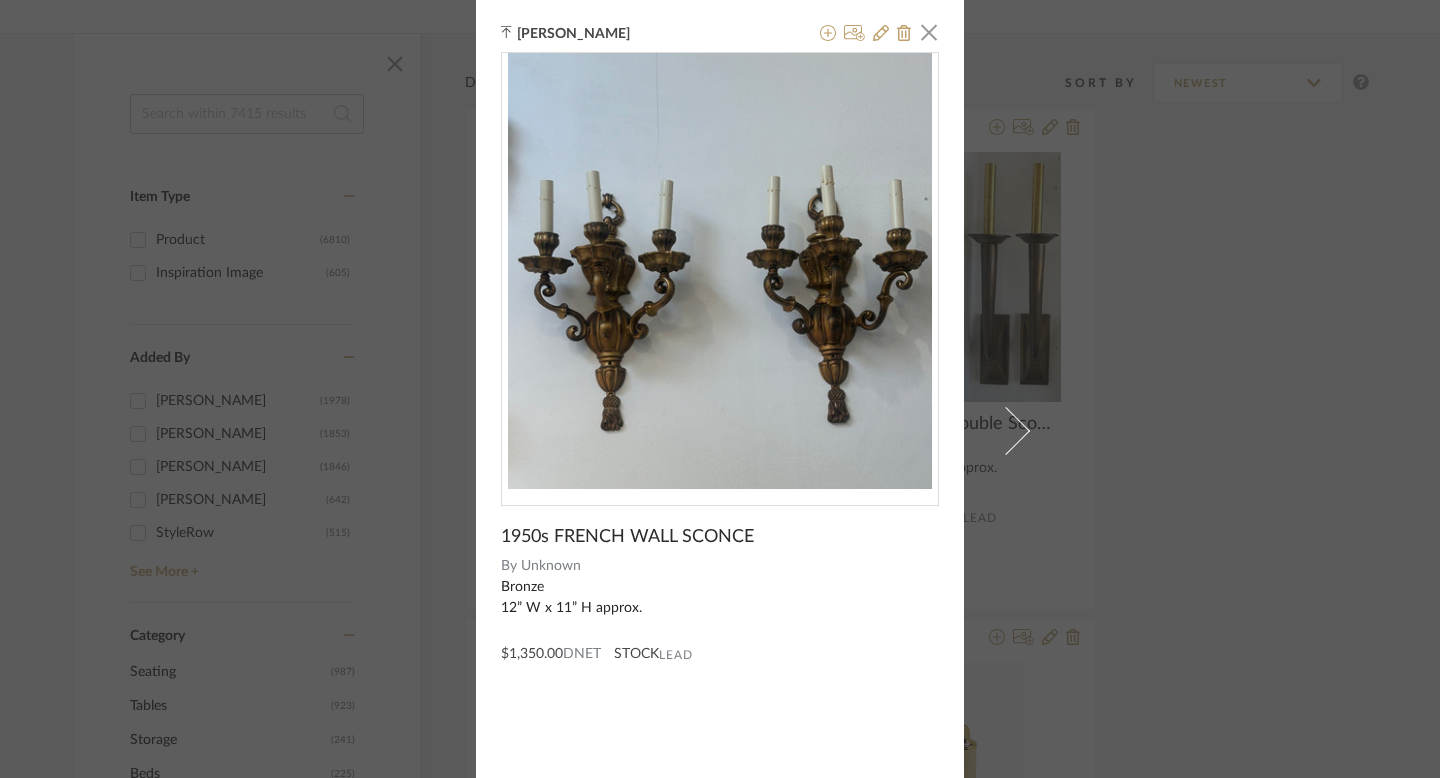 click on "[PERSON_NAME] × 1950s FRENCH WALL SCONCE By Unknown Bronze
12” W x 11” H approx. $1,350.00  DNET  STOCK   Lead" at bounding box center [720, 389] 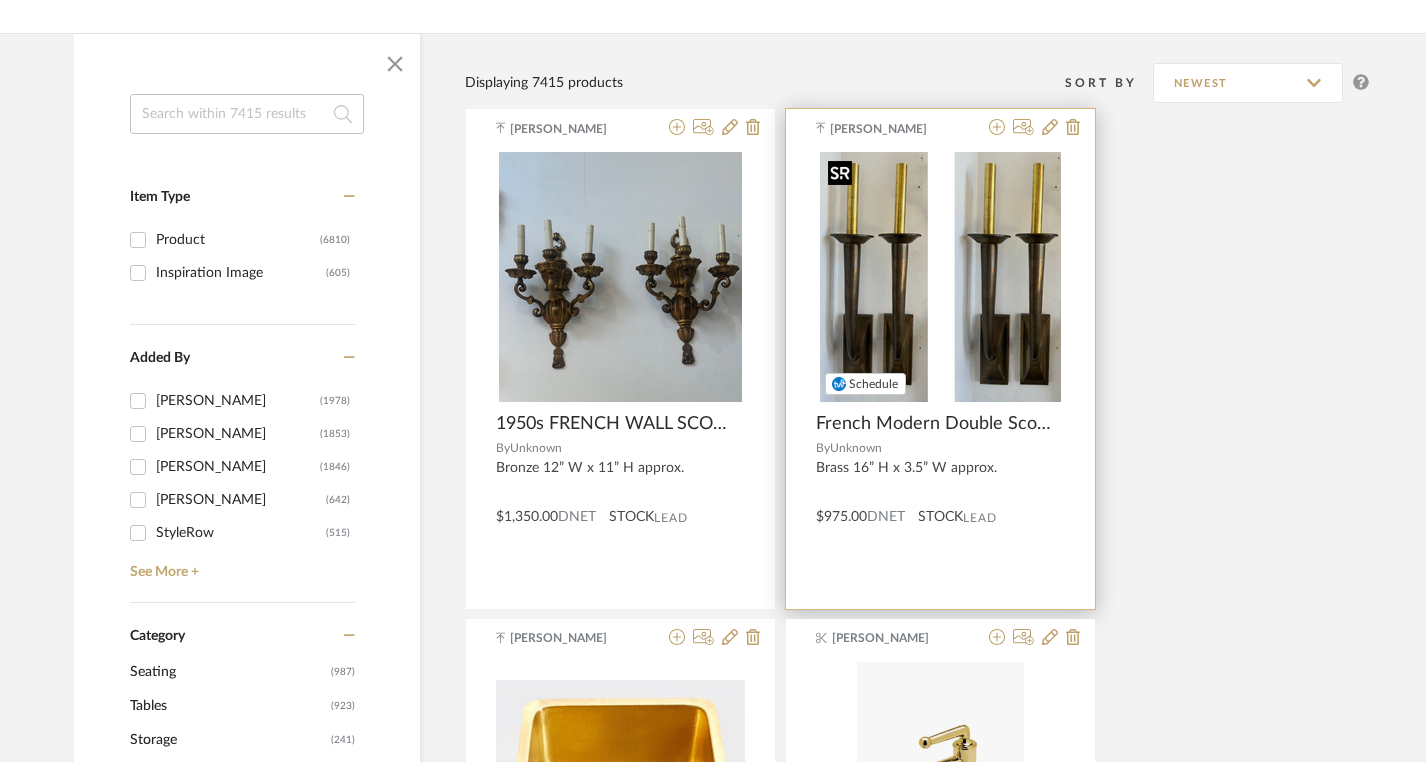 scroll, scrollTop: 0, scrollLeft: 0, axis: both 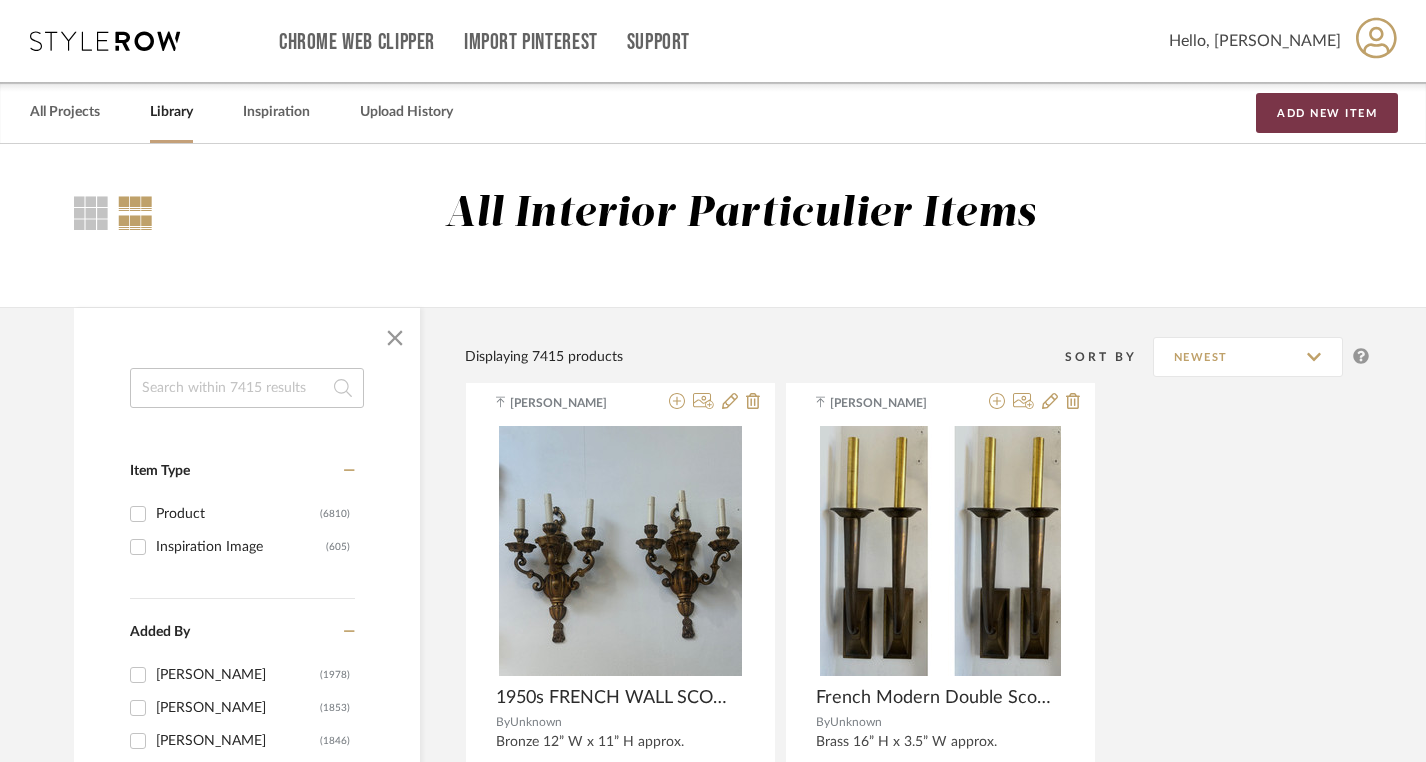 click on "Add New Item" at bounding box center [1327, 113] 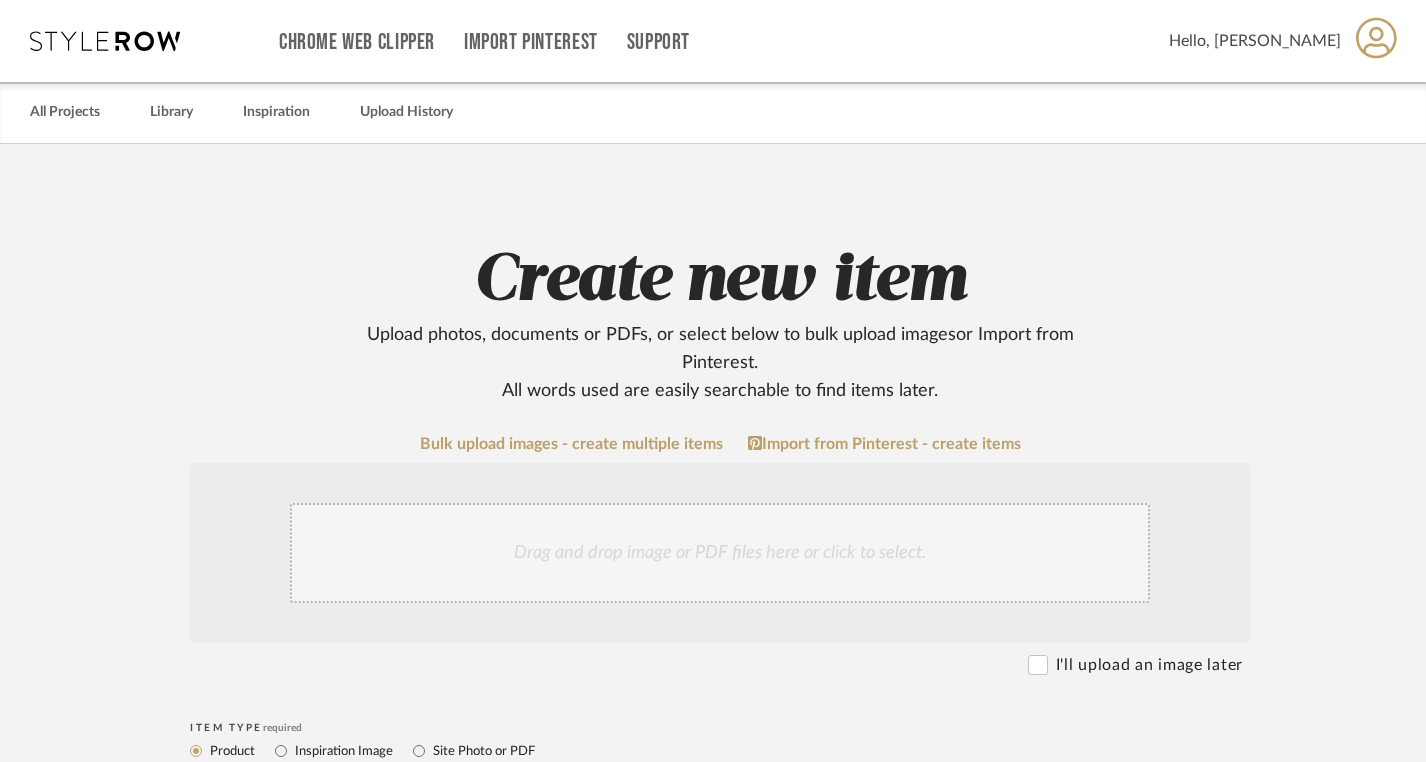 click on "Drag and drop image or PDF files here or click to select." 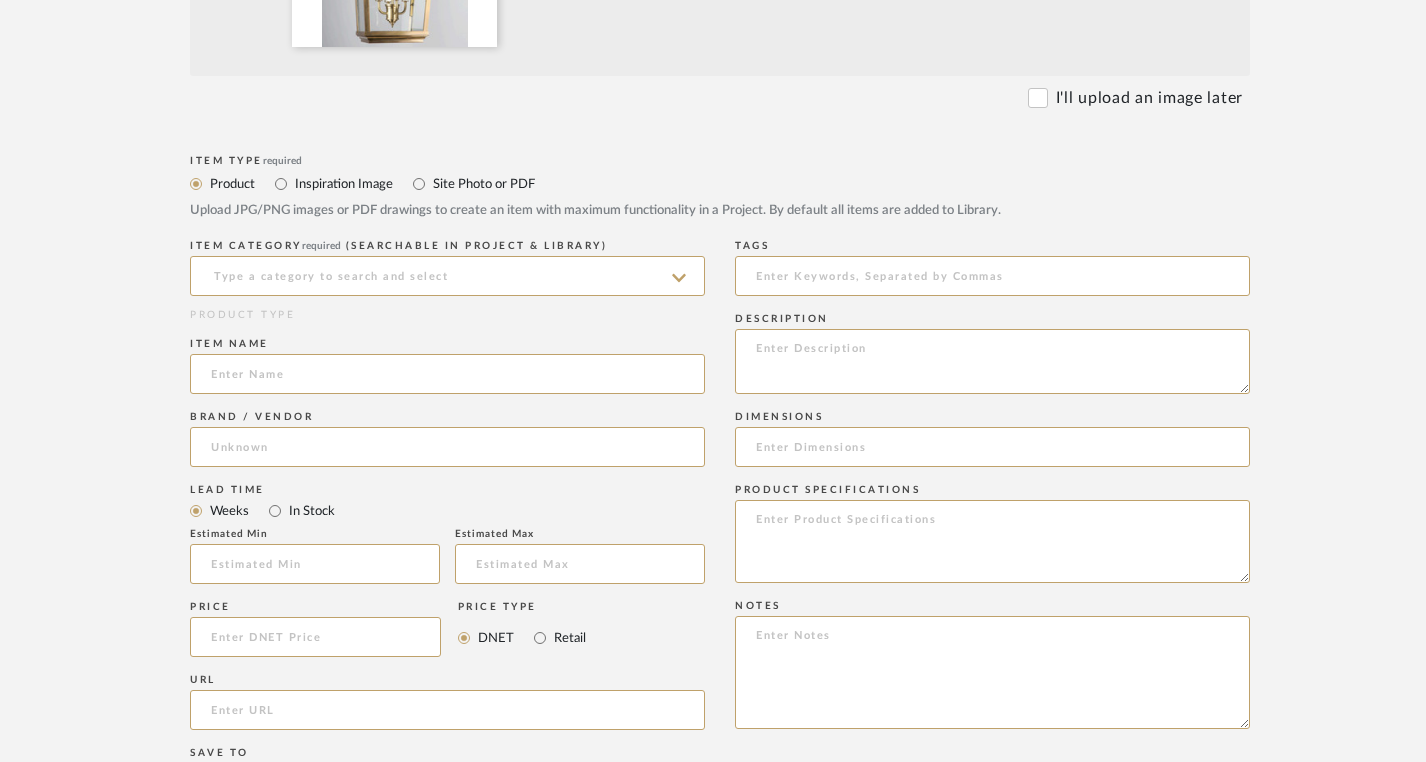 scroll, scrollTop: 805, scrollLeft: 0, axis: vertical 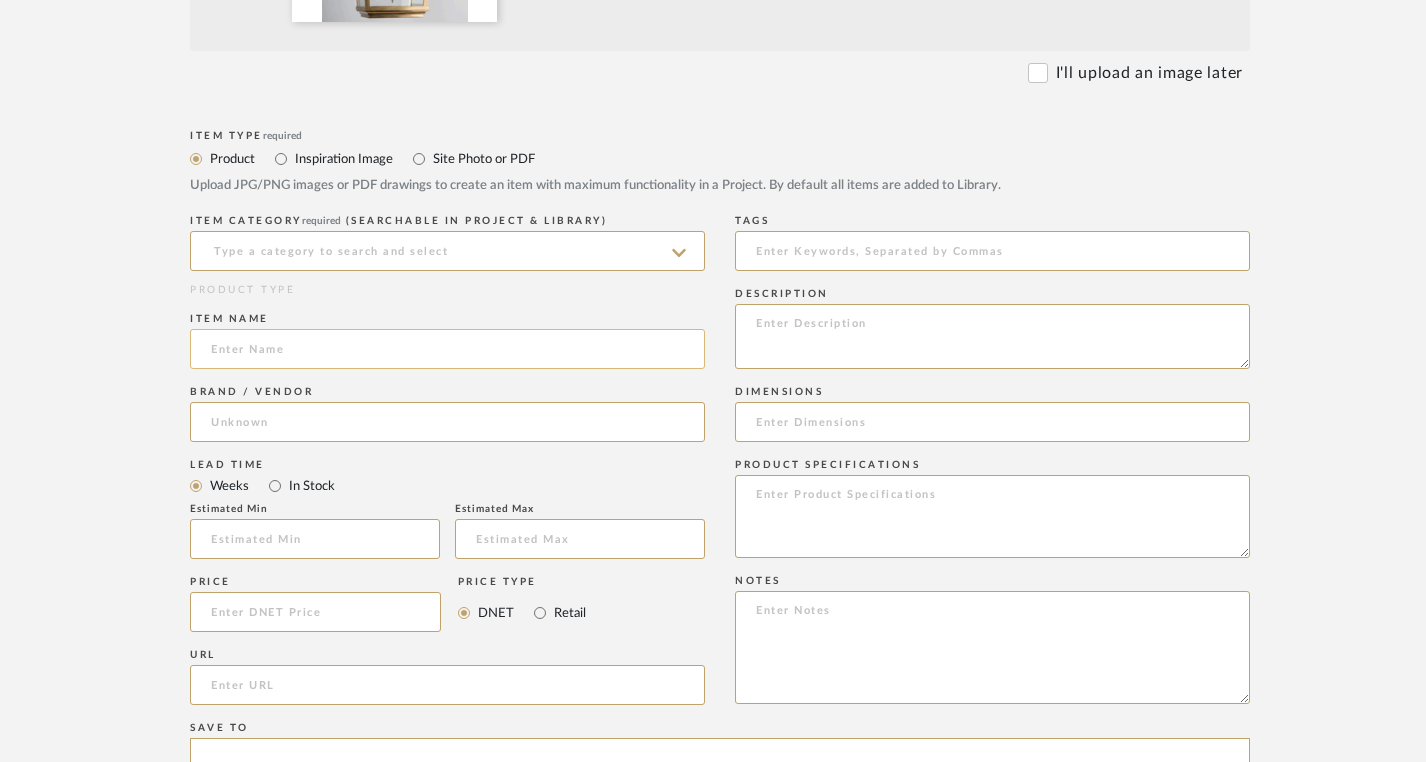 click 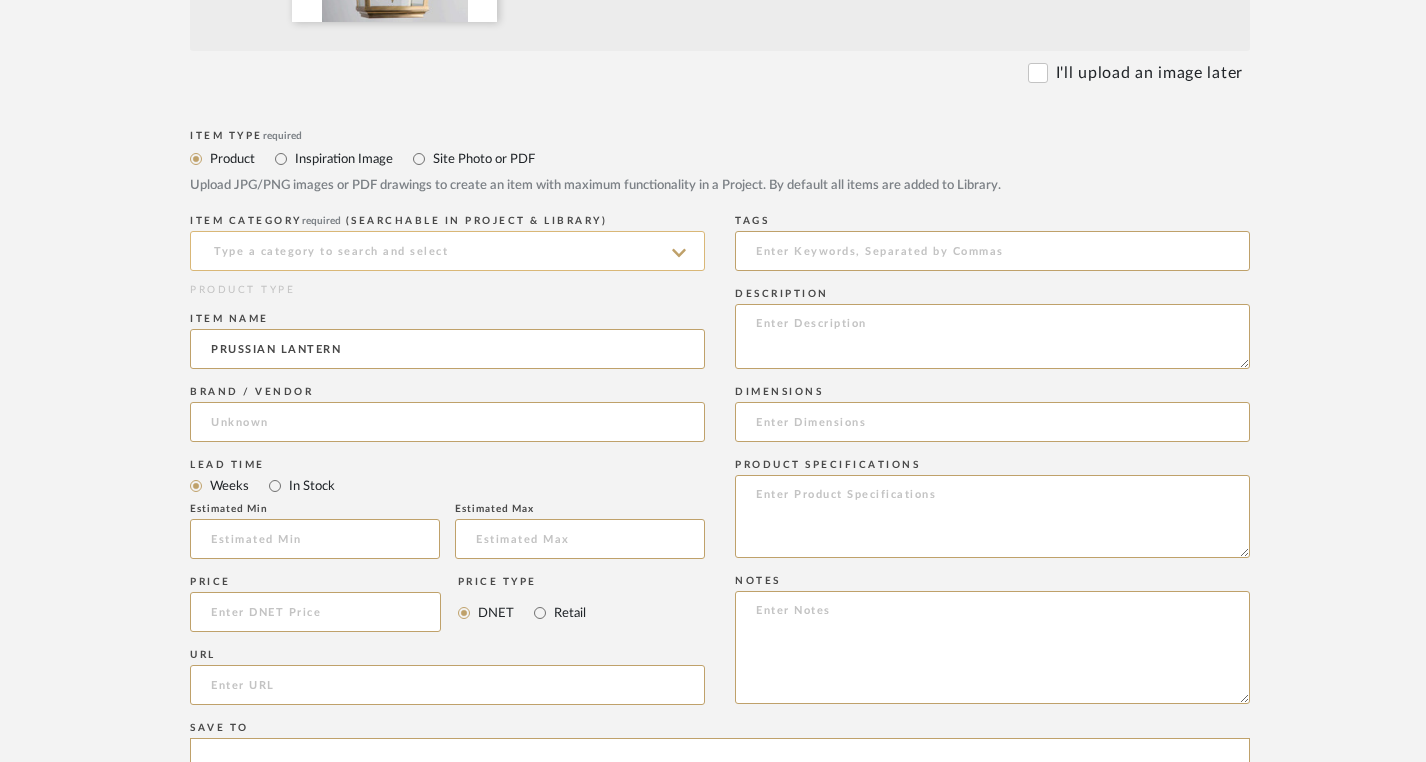 type on "PRUSSIAN LANTERN" 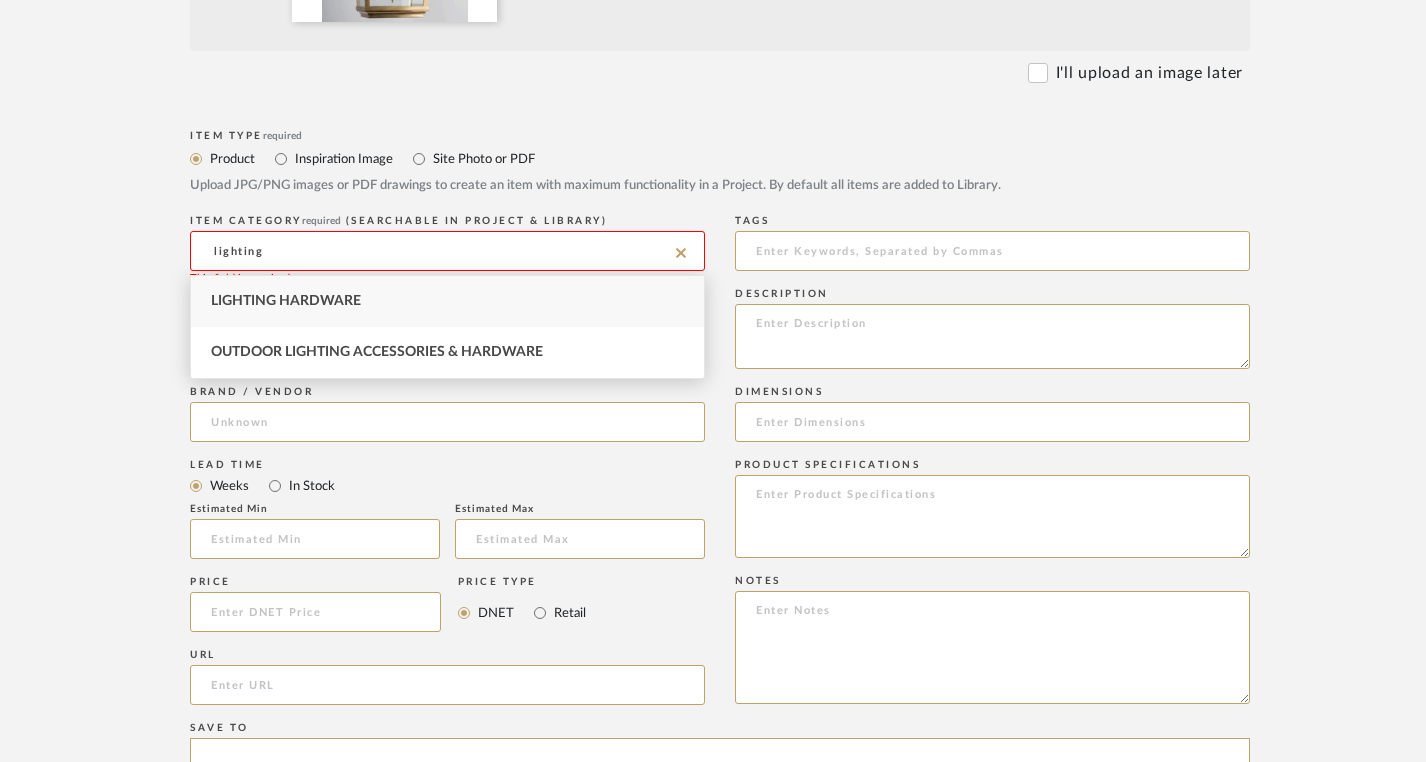 click on "Lighting Hardware" at bounding box center (286, 301) 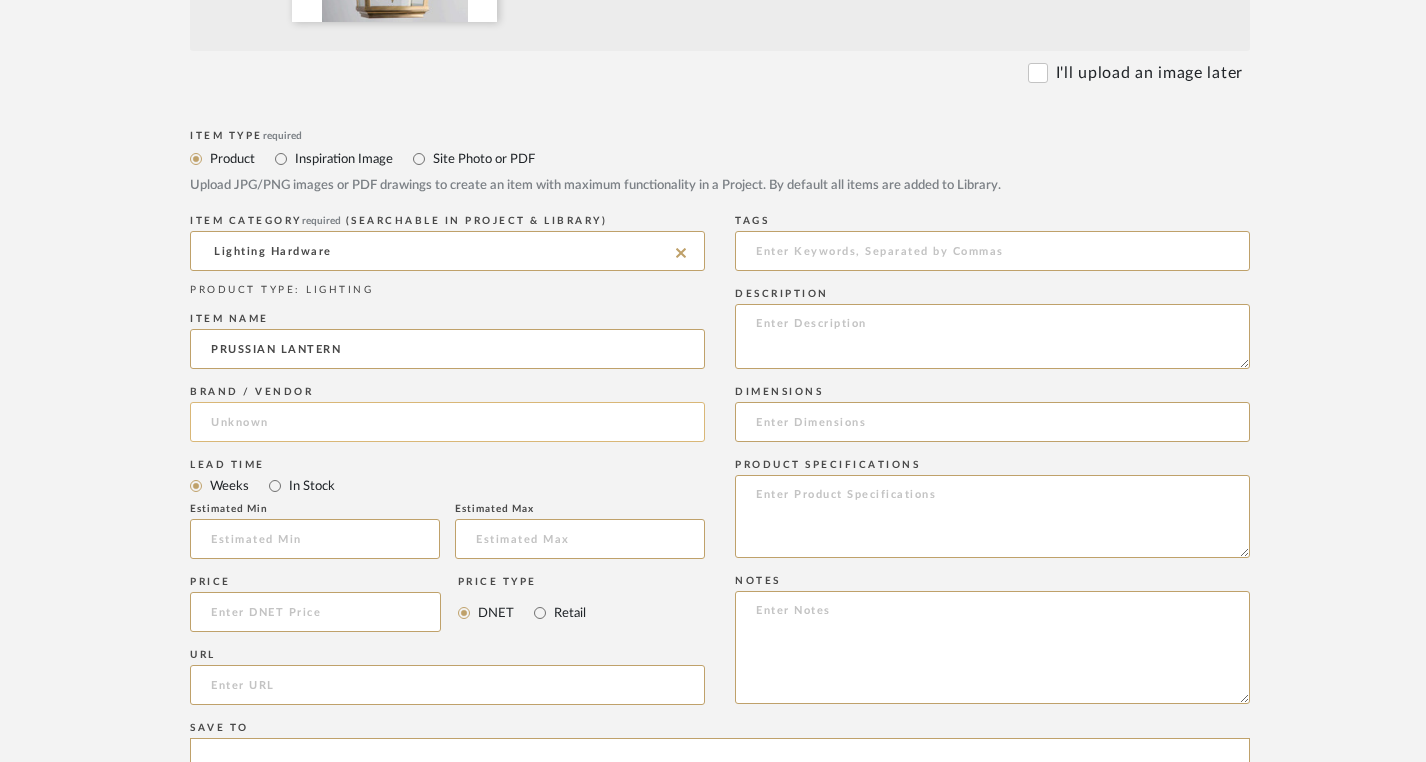 click 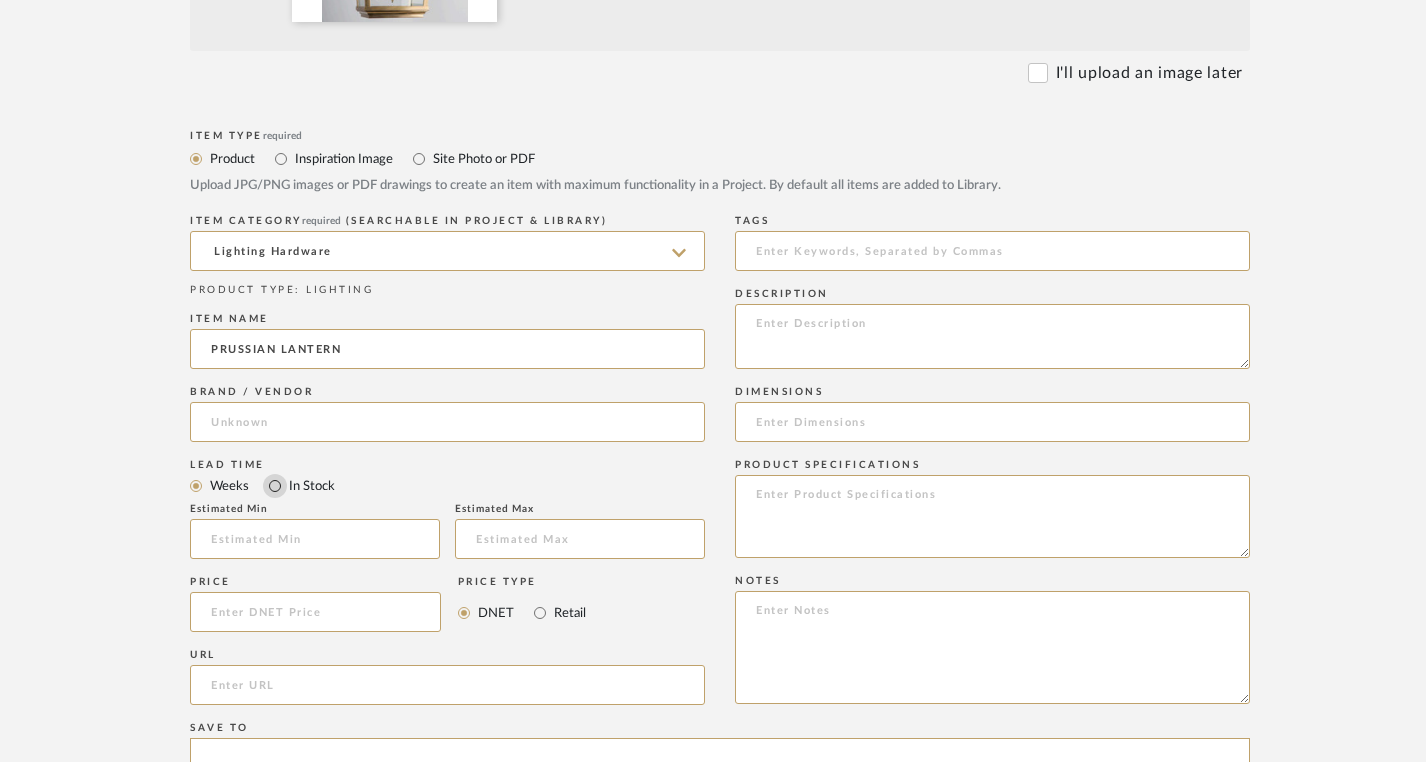 click on "In Stock" at bounding box center (275, 486) 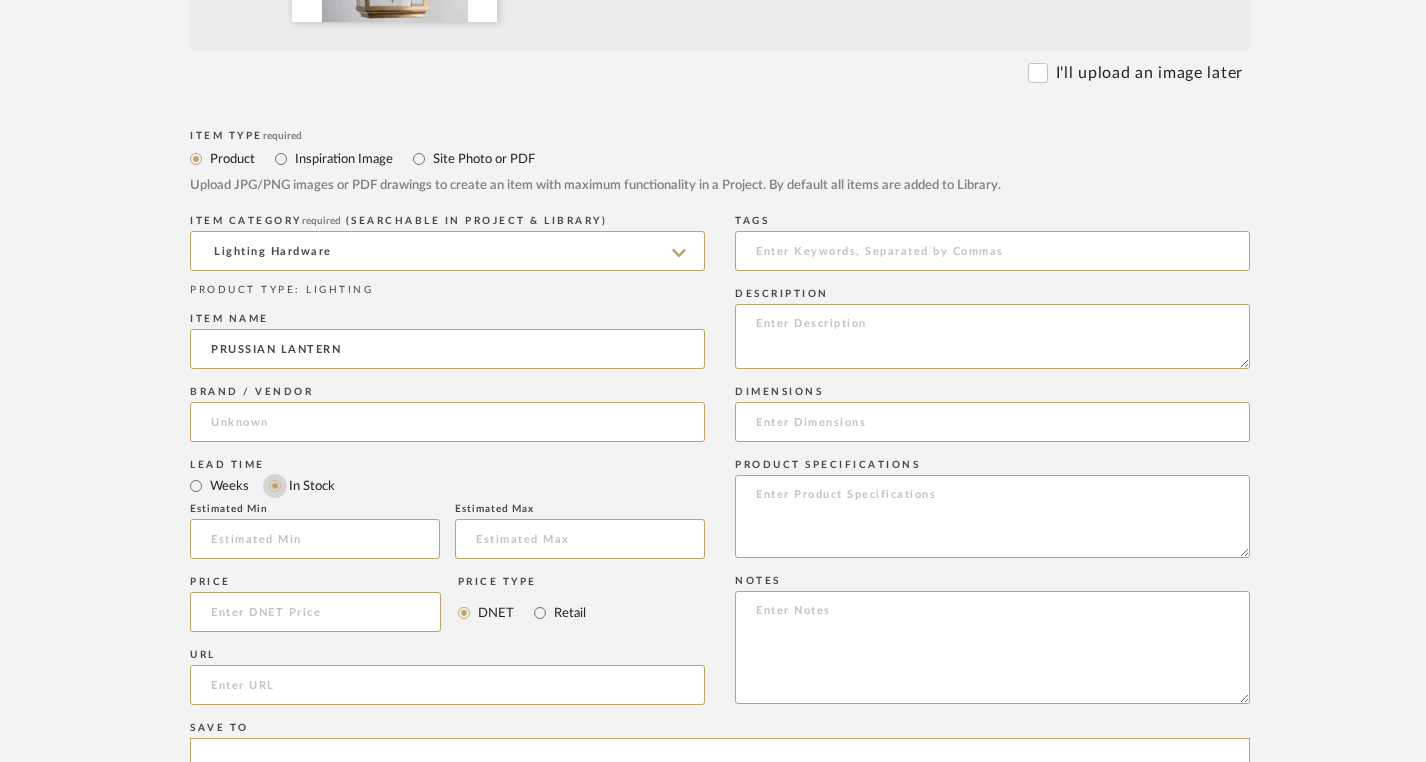 type 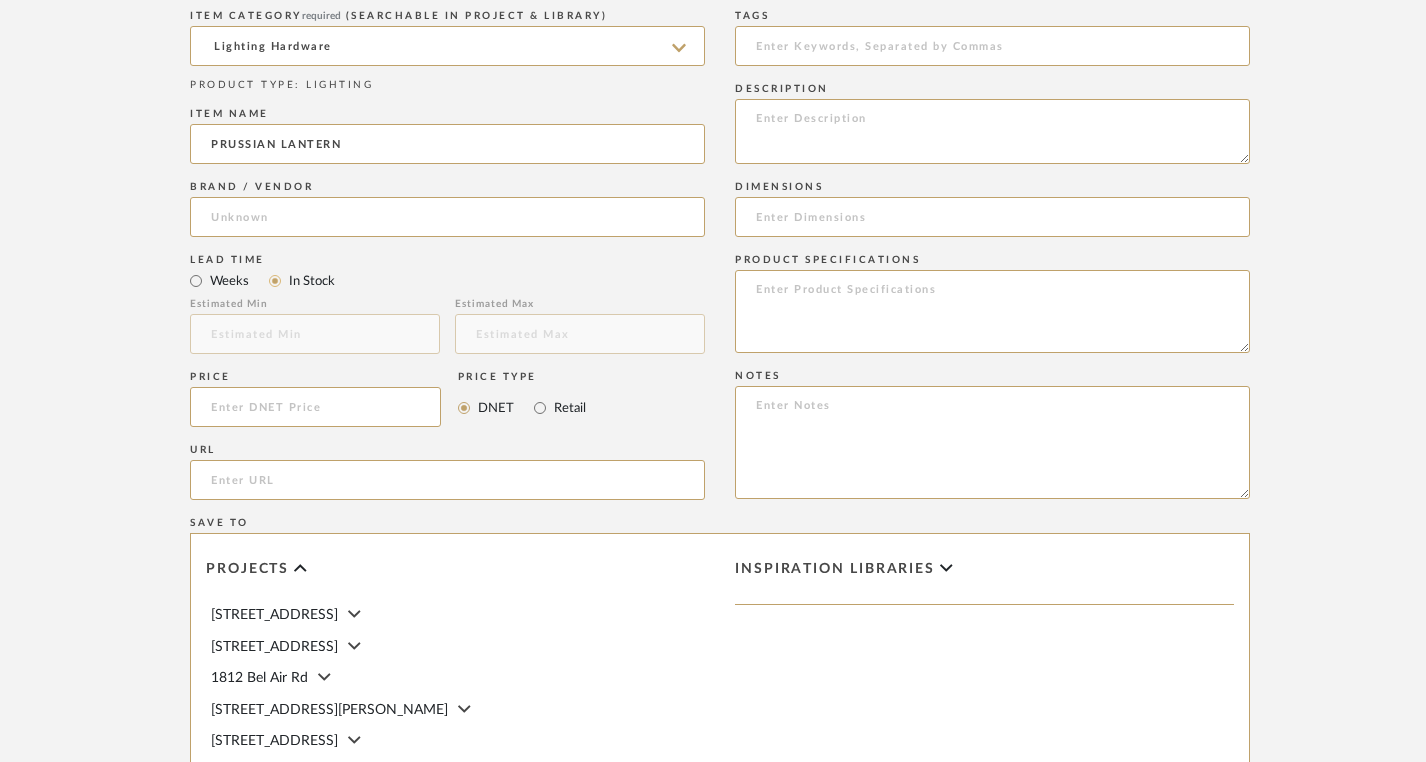 scroll, scrollTop: 1011, scrollLeft: 0, axis: vertical 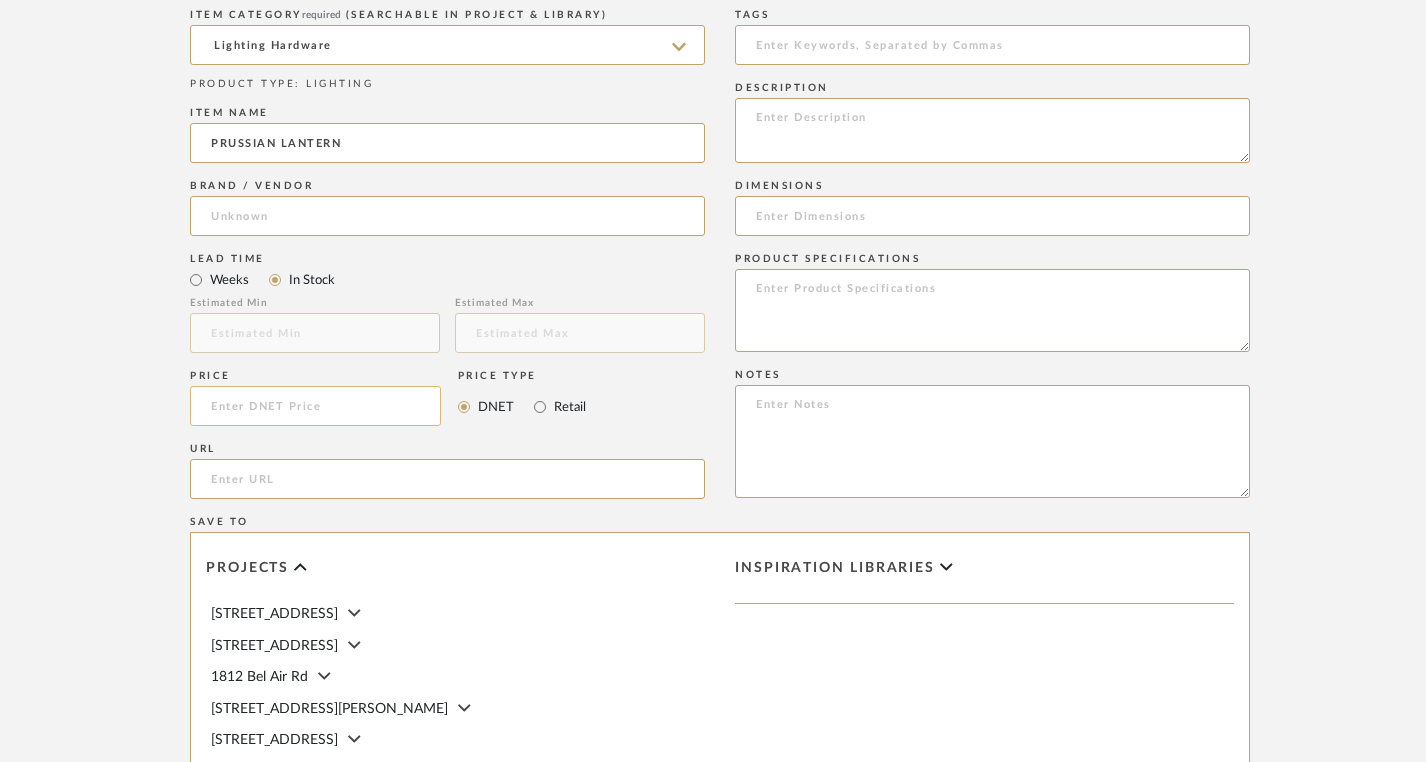 click 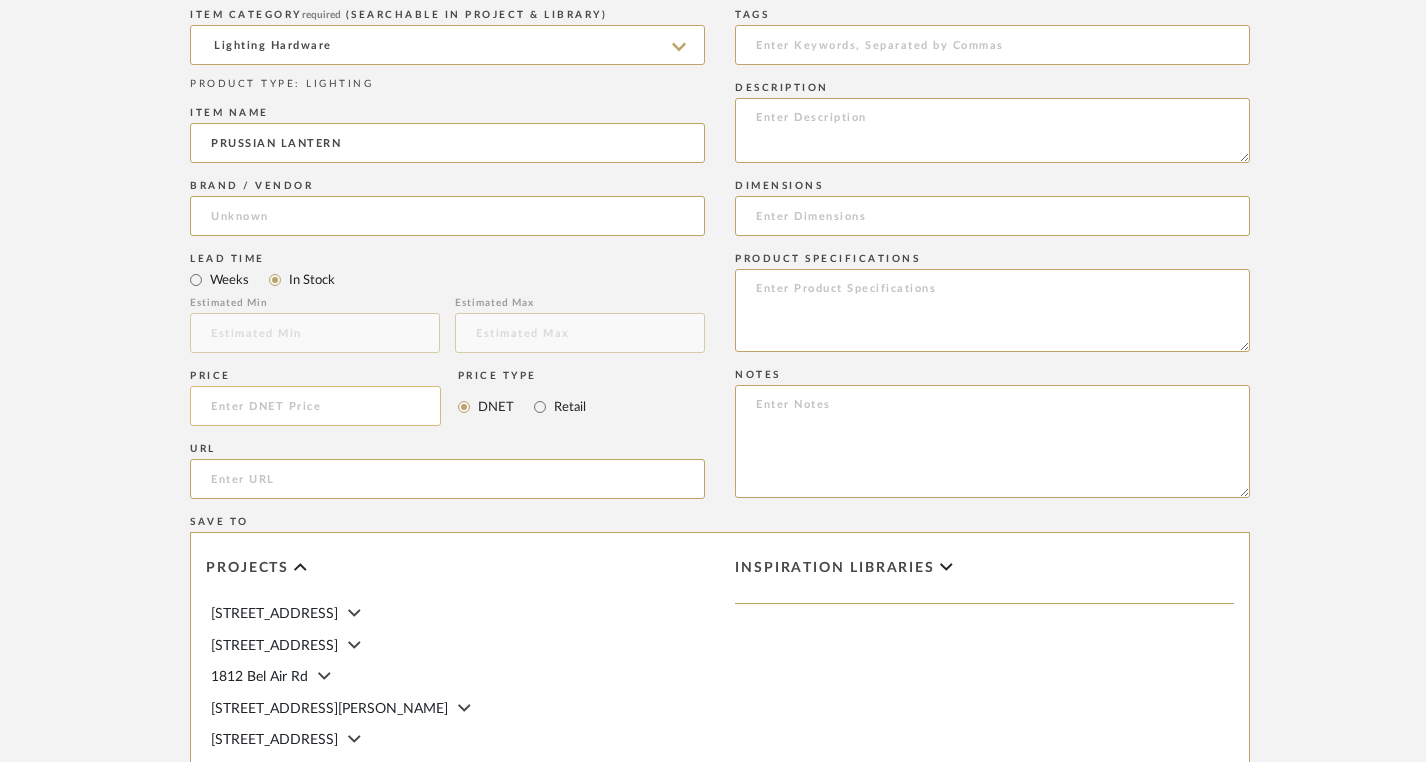 click 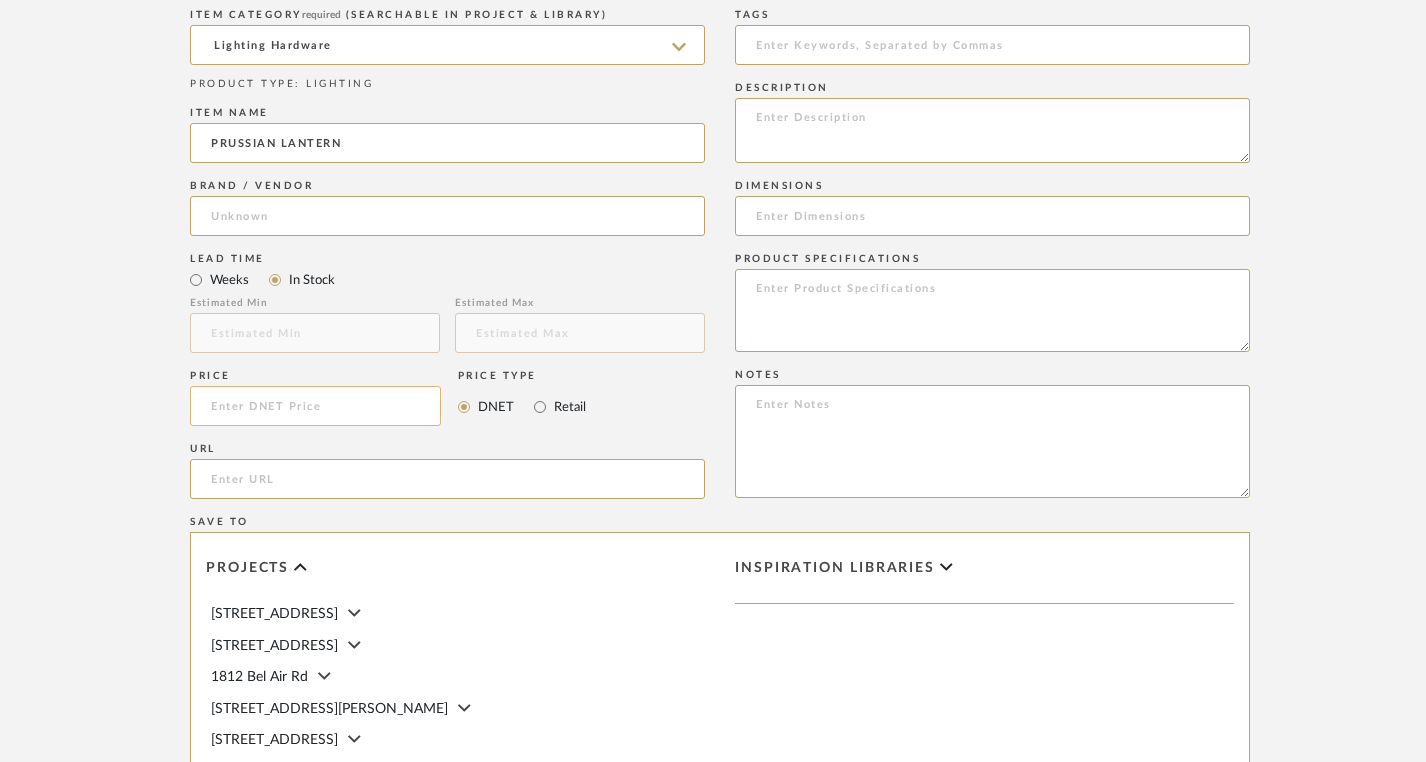 click 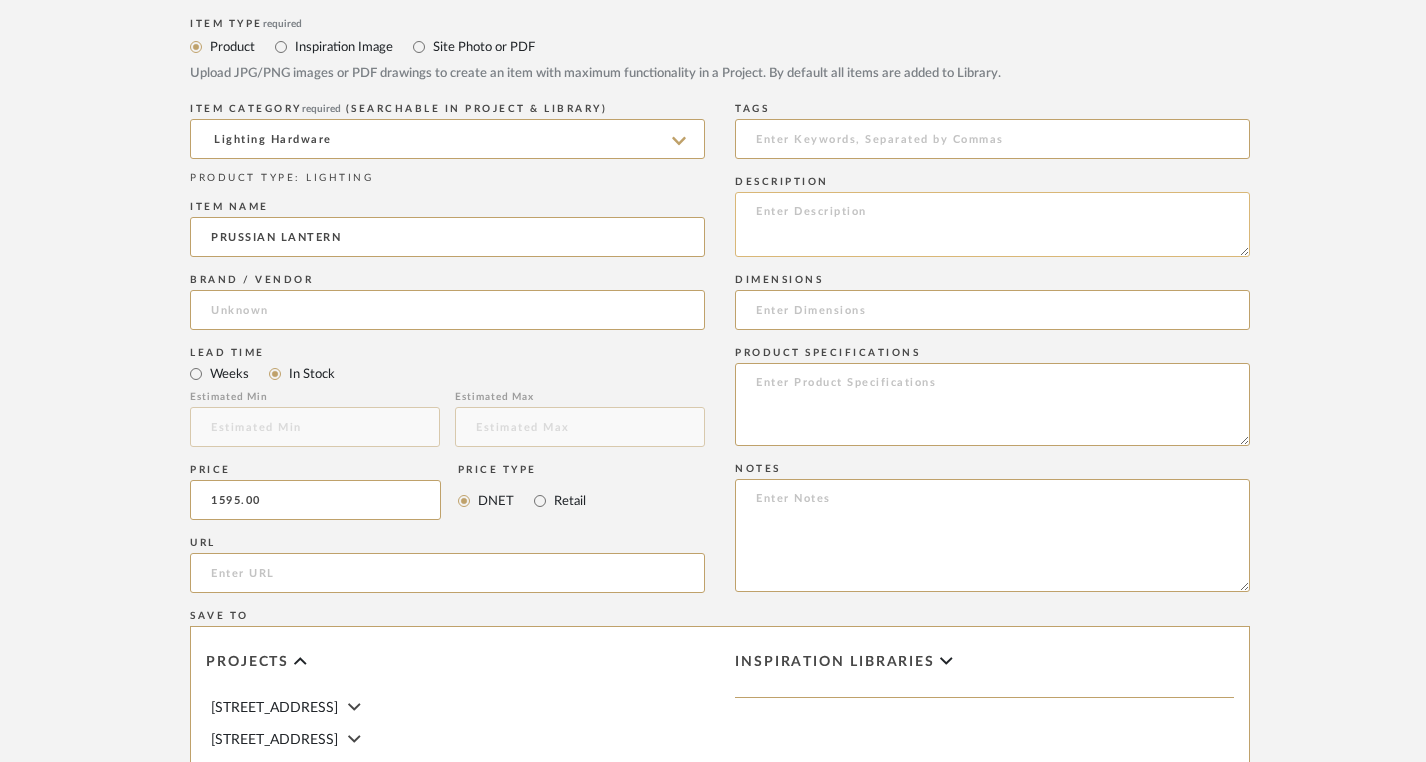 scroll, scrollTop: 921, scrollLeft: 0, axis: vertical 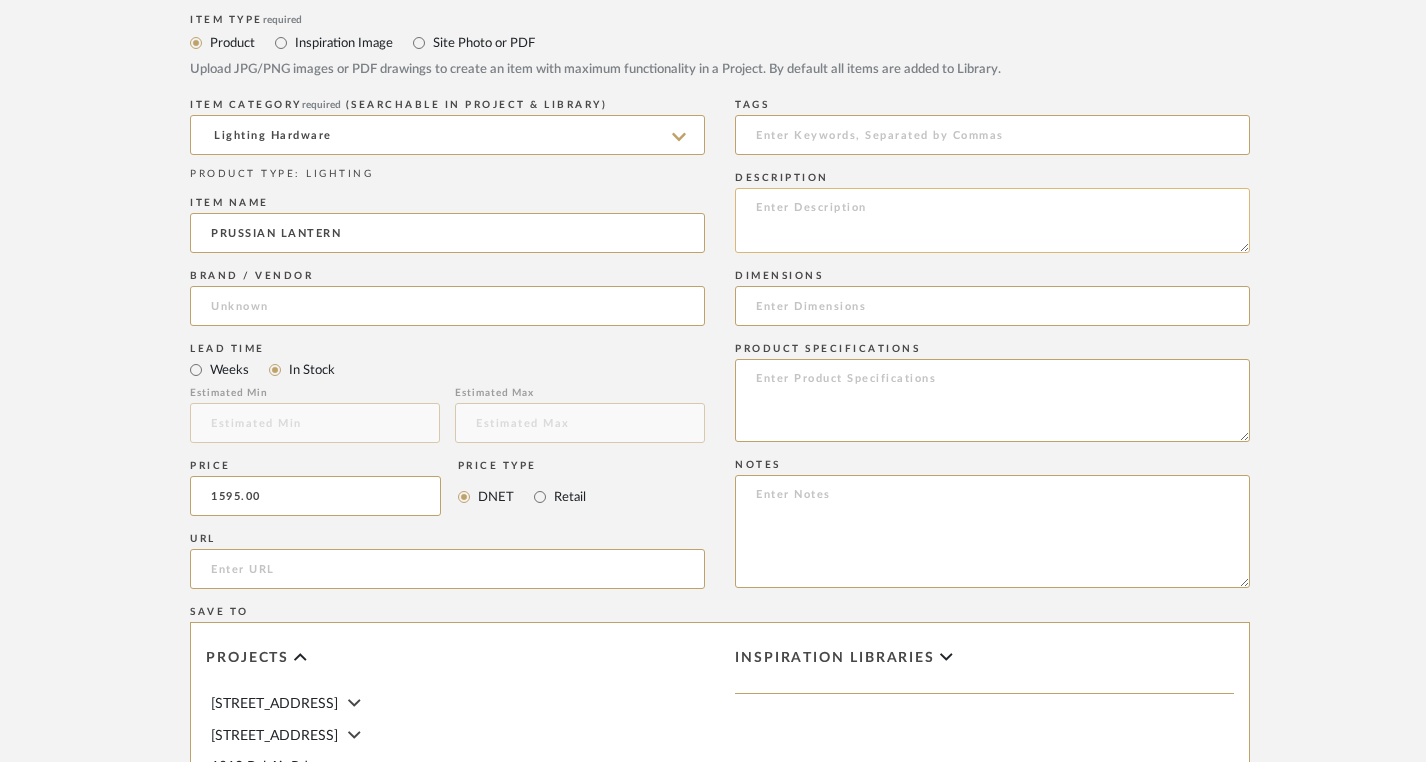 type on "$1,595.00" 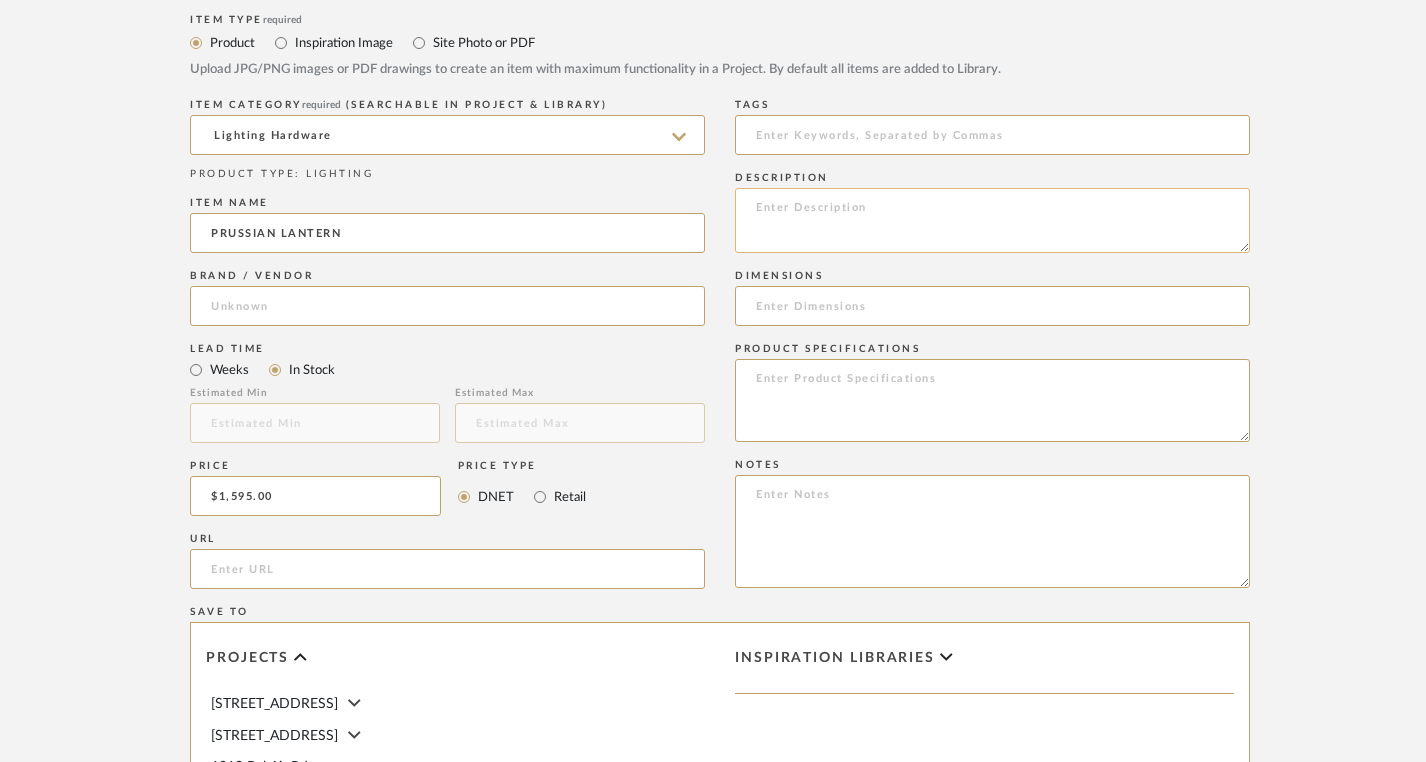 click 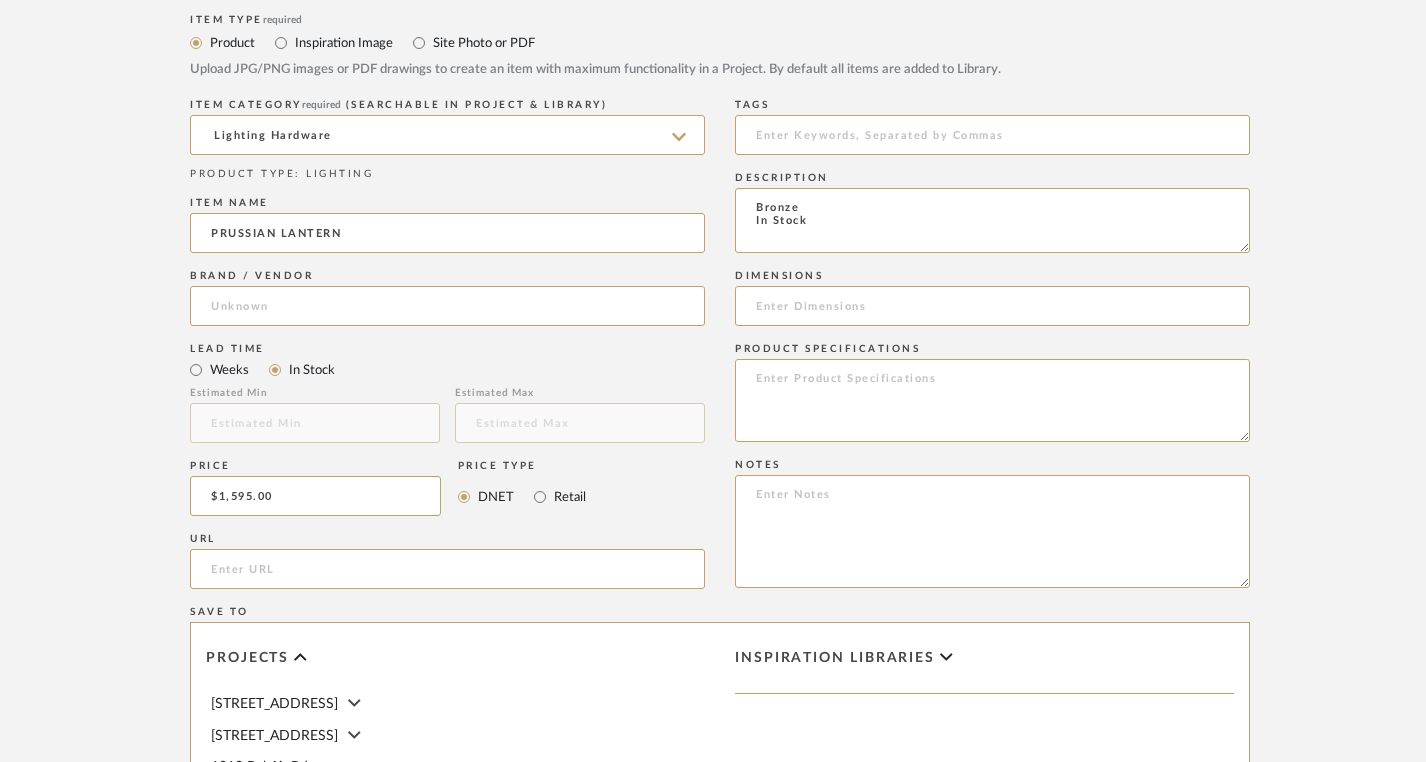 type on "Bronze
In Stock" 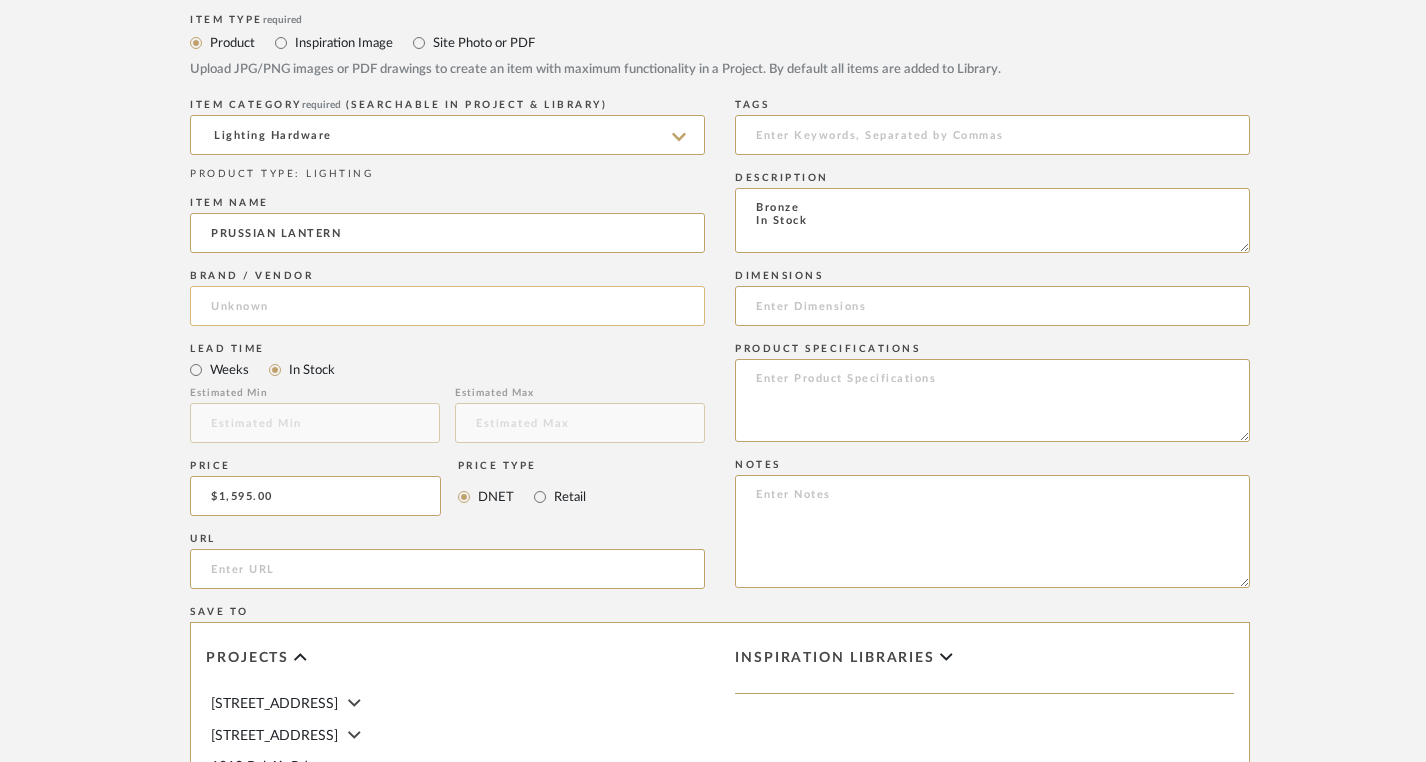 click 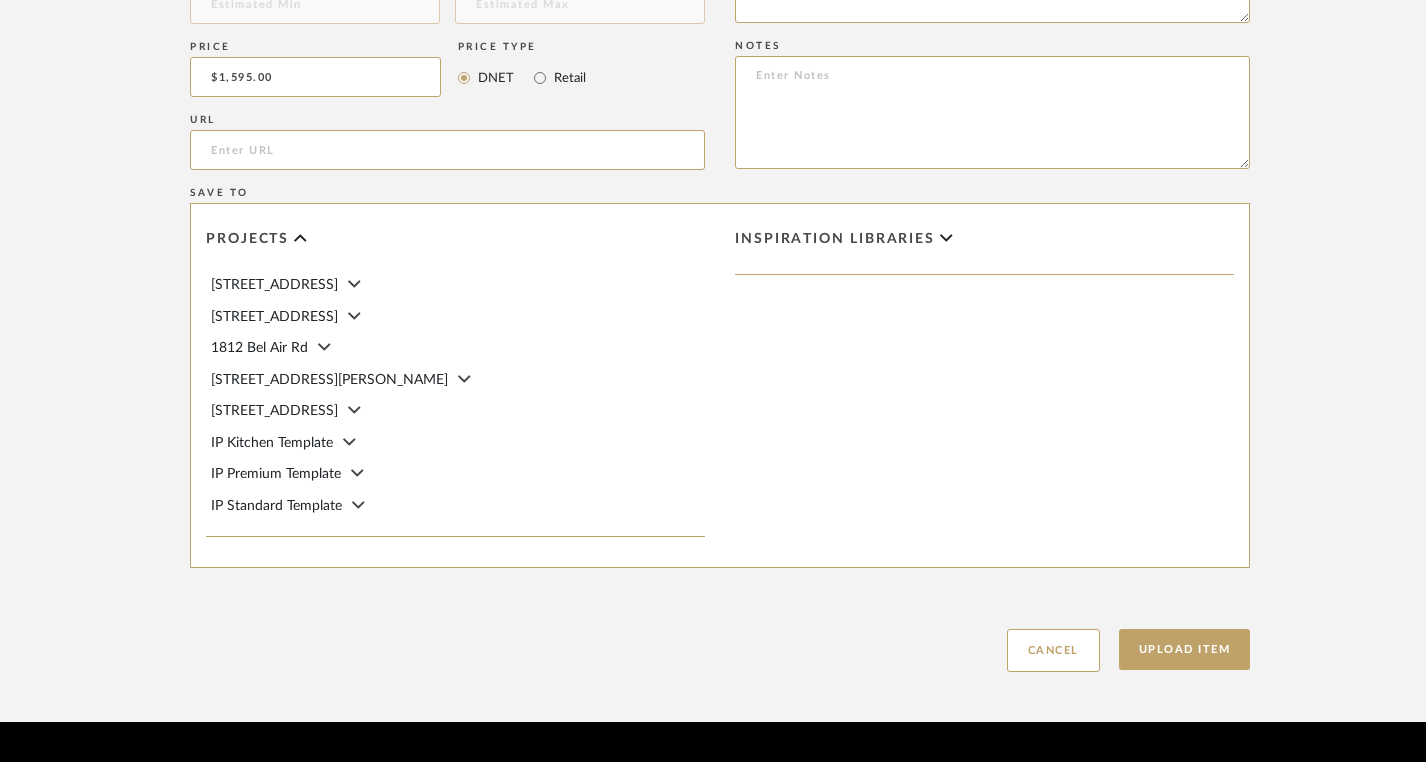 scroll, scrollTop: 1344, scrollLeft: 0, axis: vertical 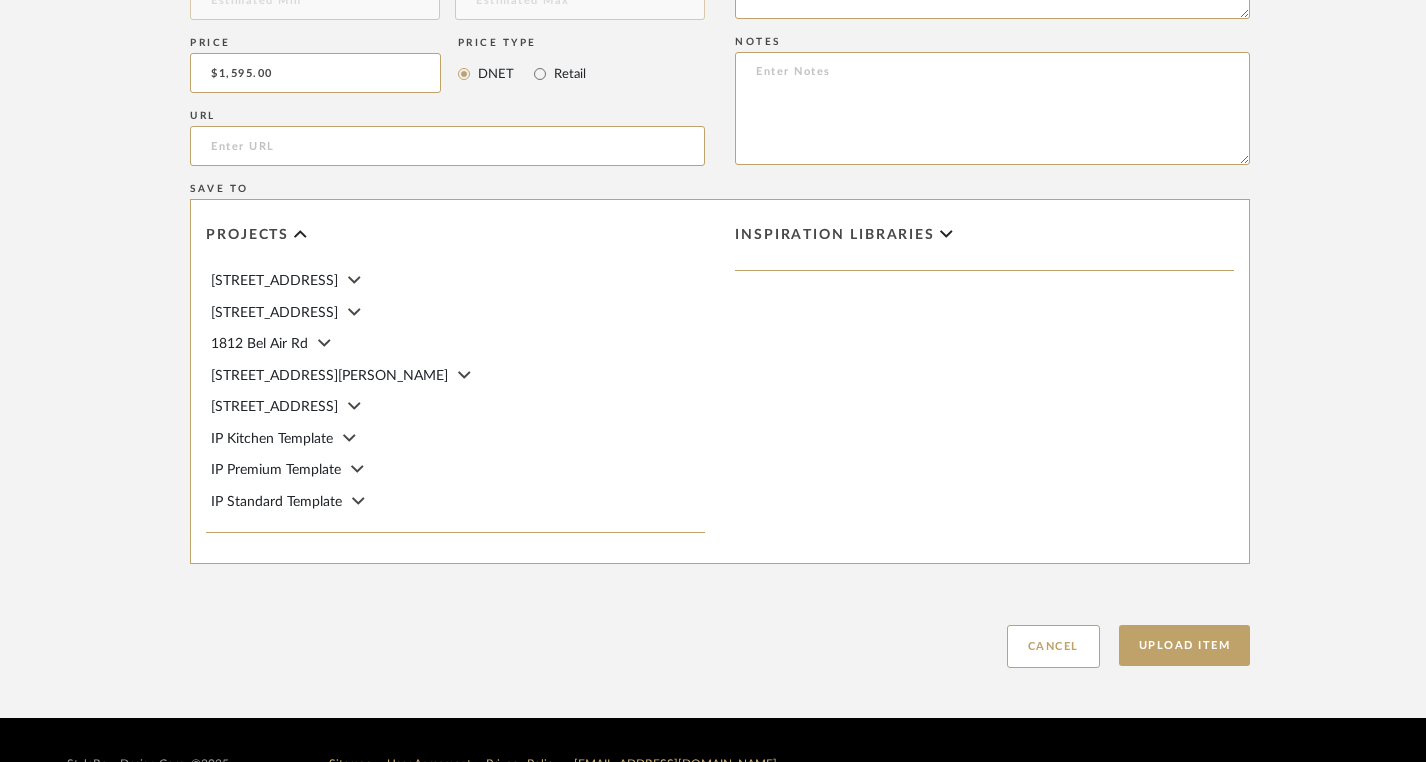 click on "1812 Bel Air Rd" 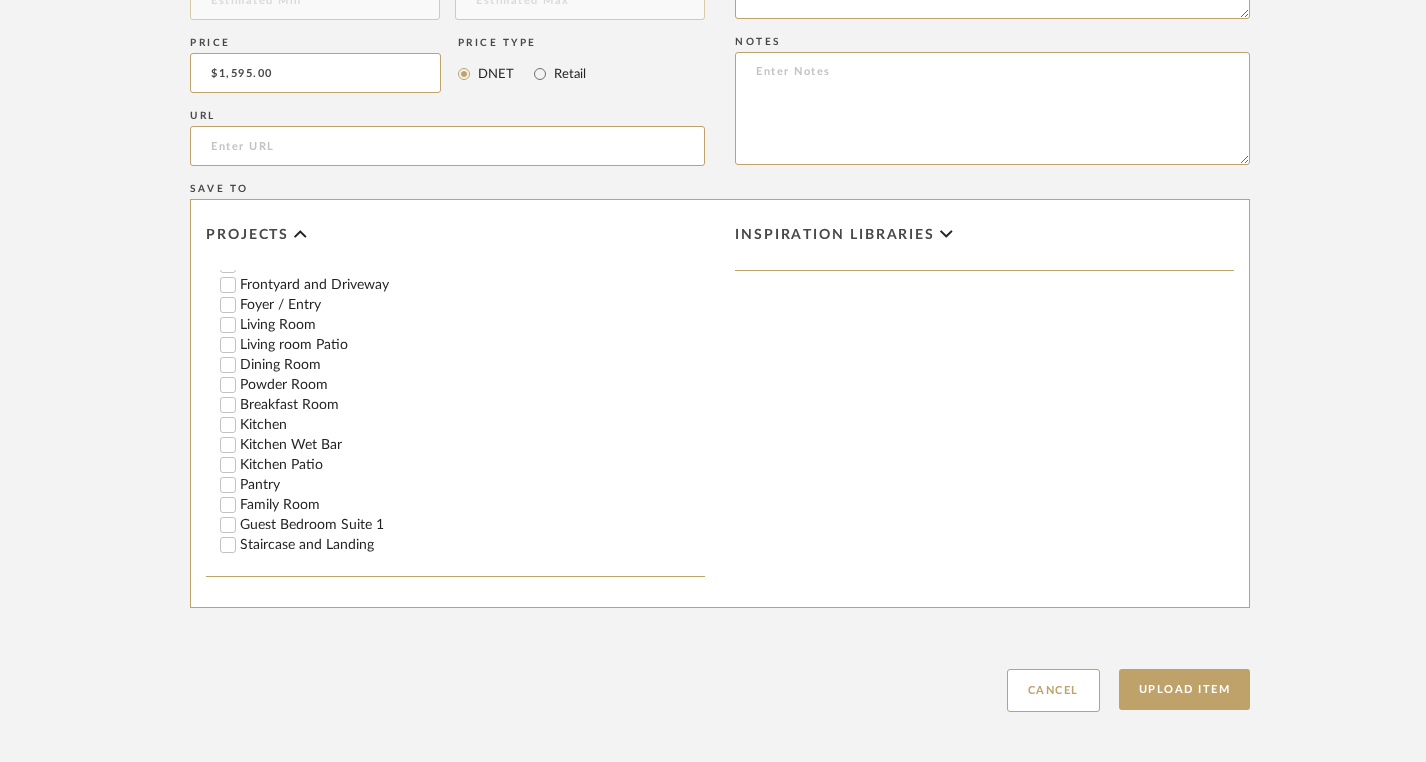 scroll, scrollTop: 216, scrollLeft: 0, axis: vertical 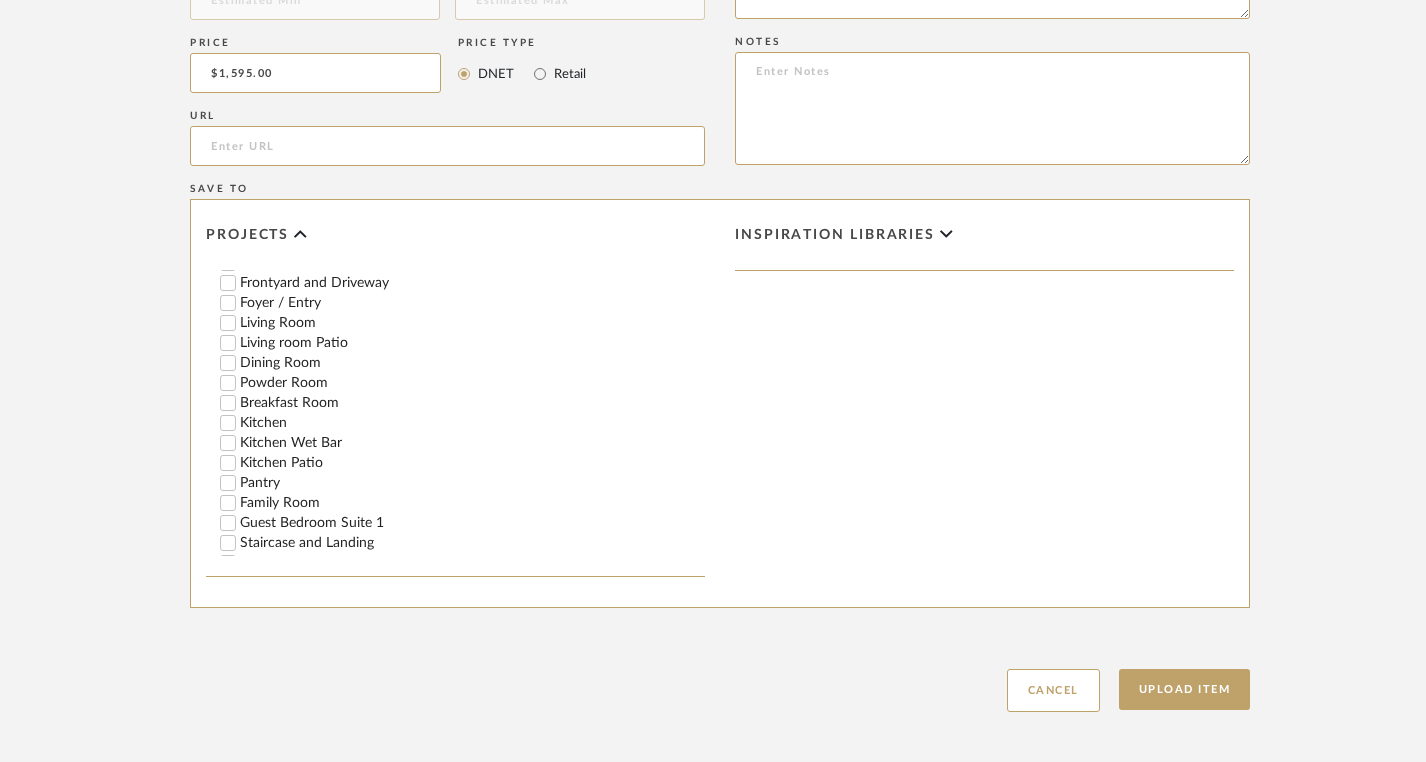 click at bounding box center (229, 423) 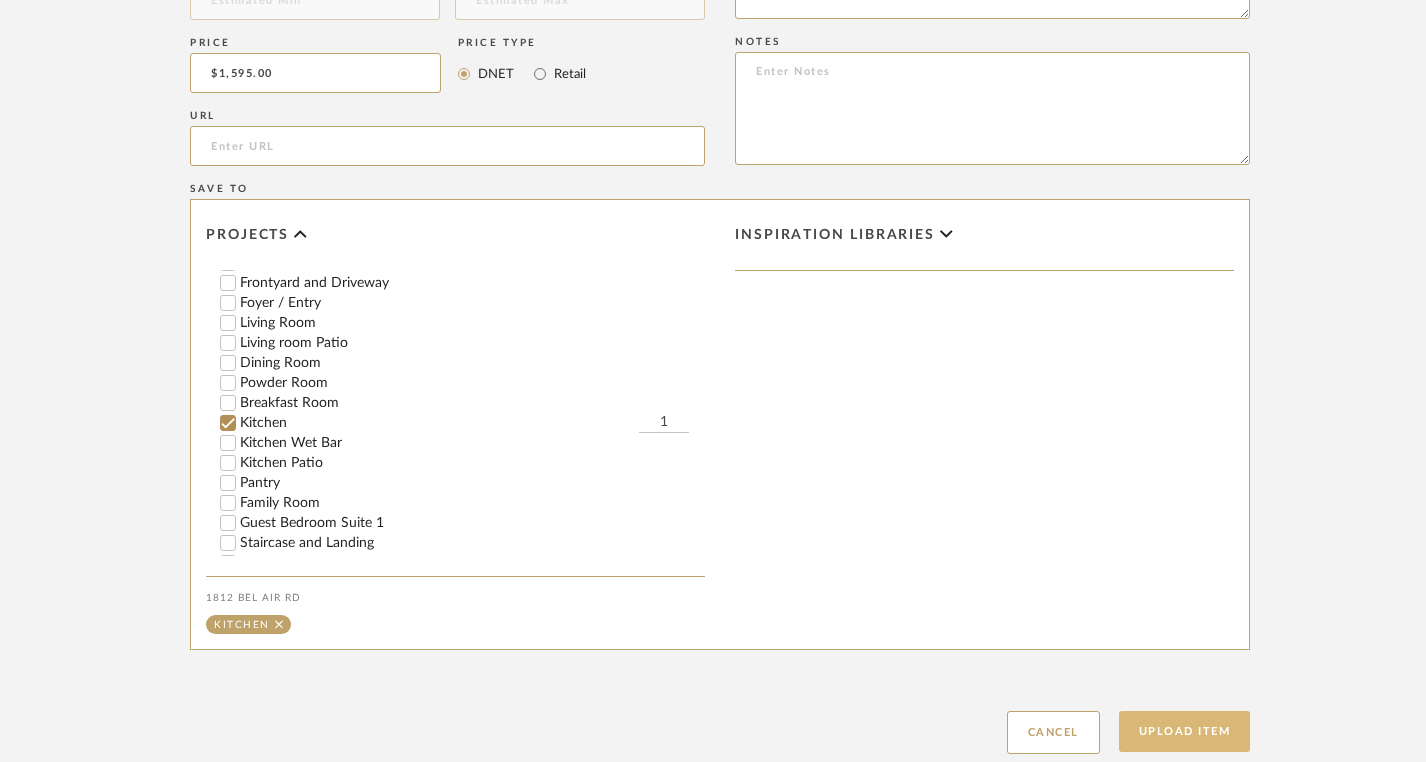 click on "Upload Item" 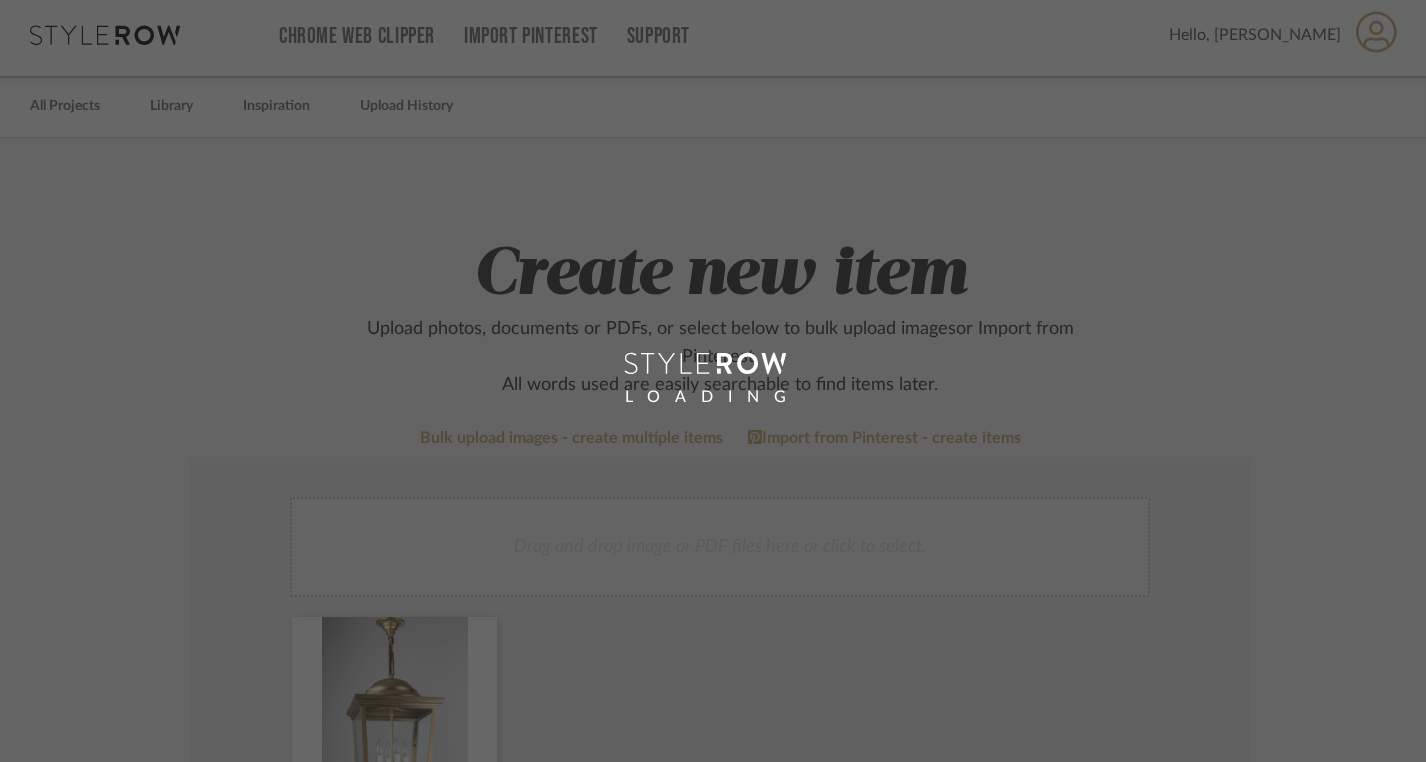 scroll, scrollTop: 0, scrollLeft: 0, axis: both 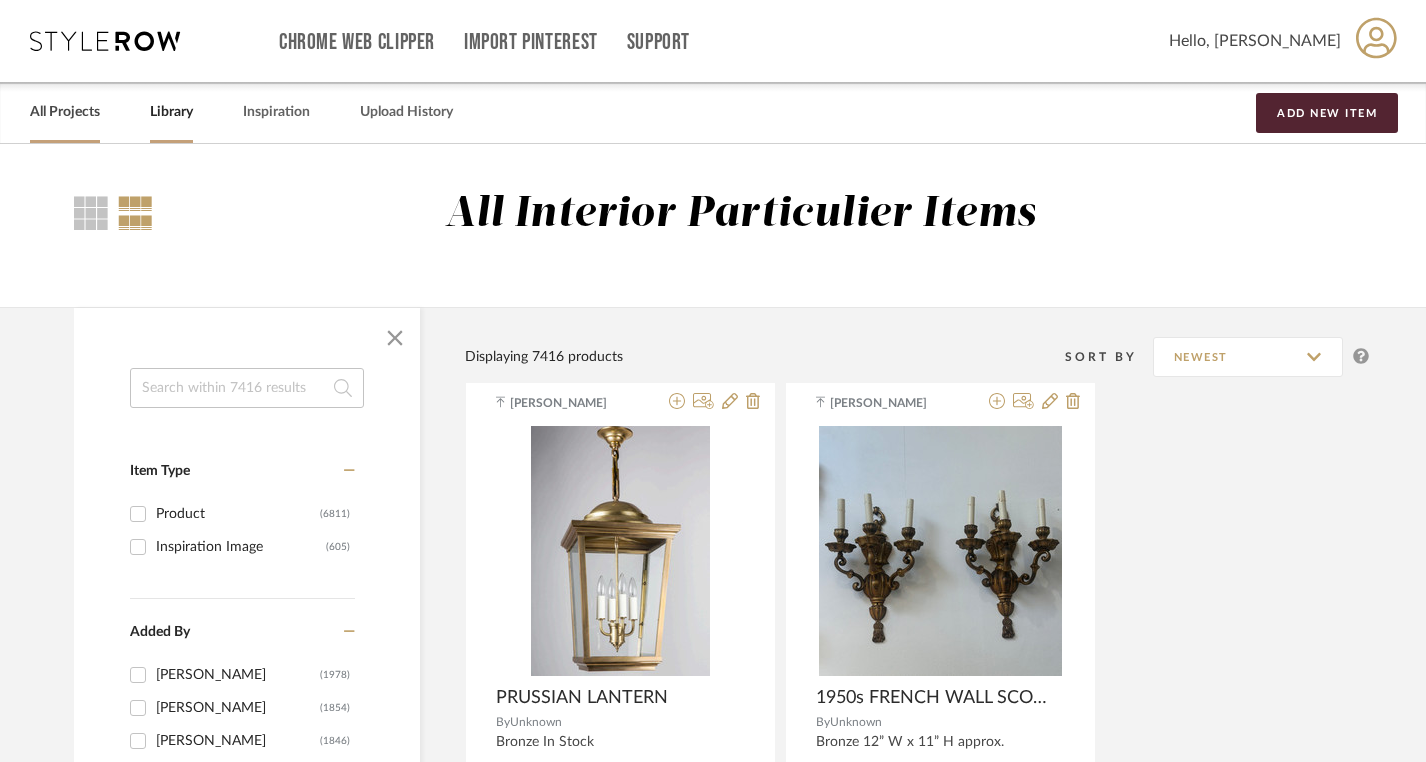 click on "All Projects" at bounding box center (65, 112) 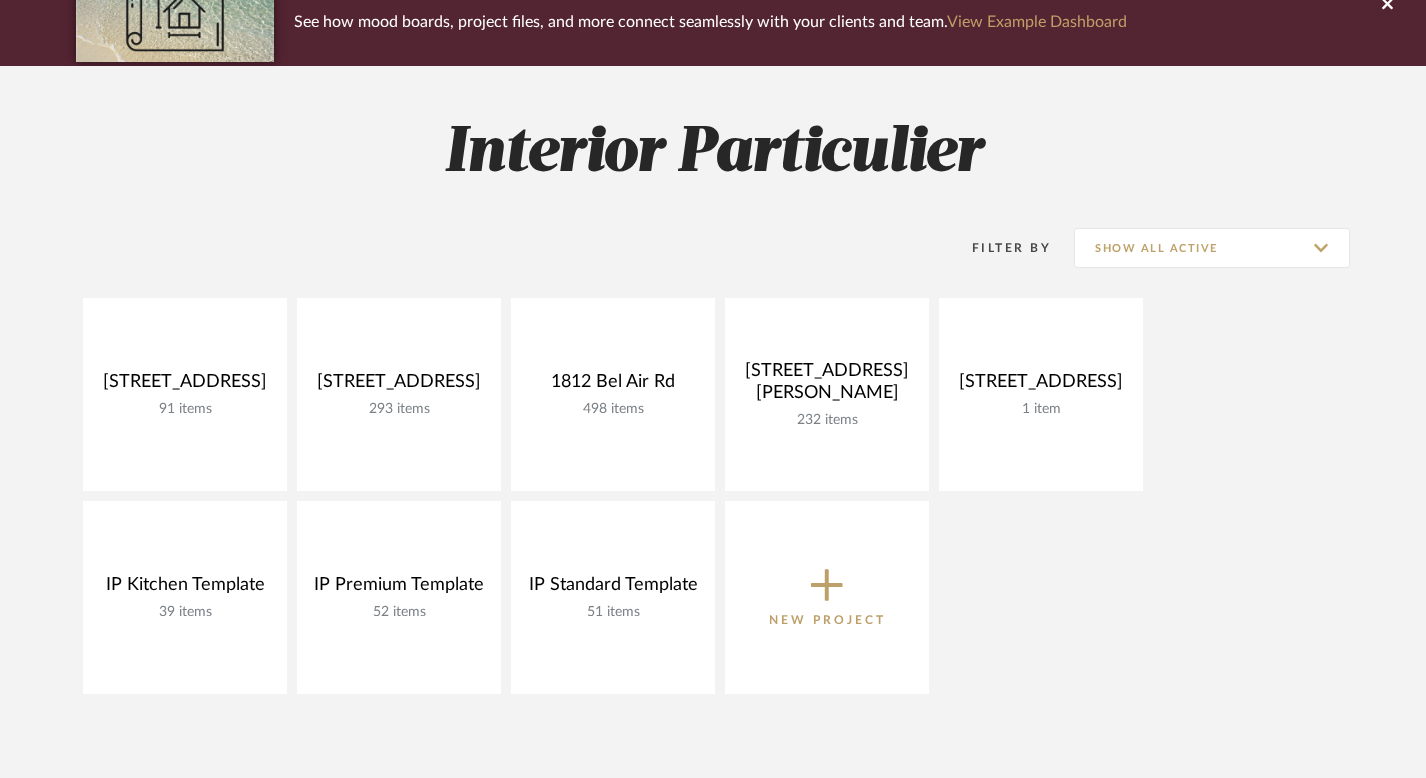 scroll, scrollTop: 199, scrollLeft: 0, axis: vertical 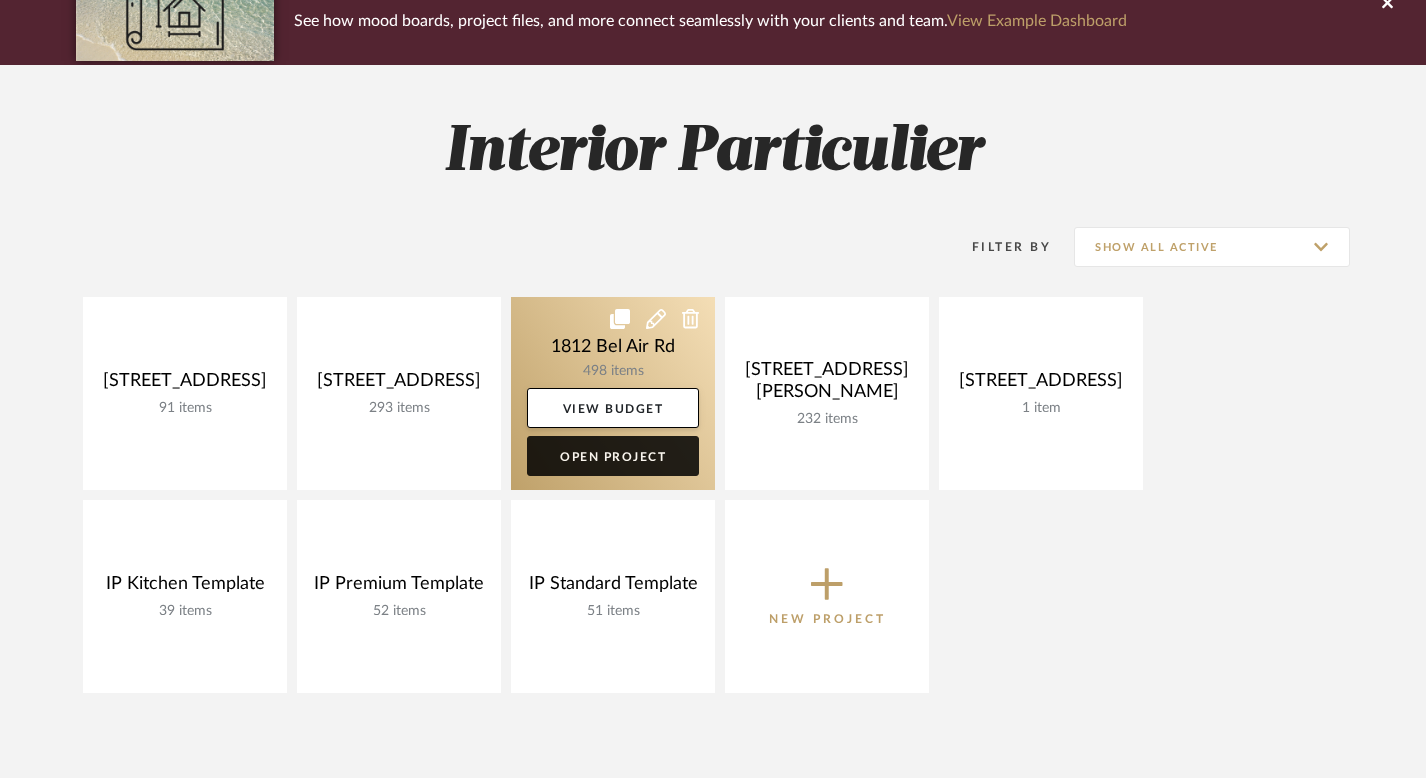 click on "Open Project" 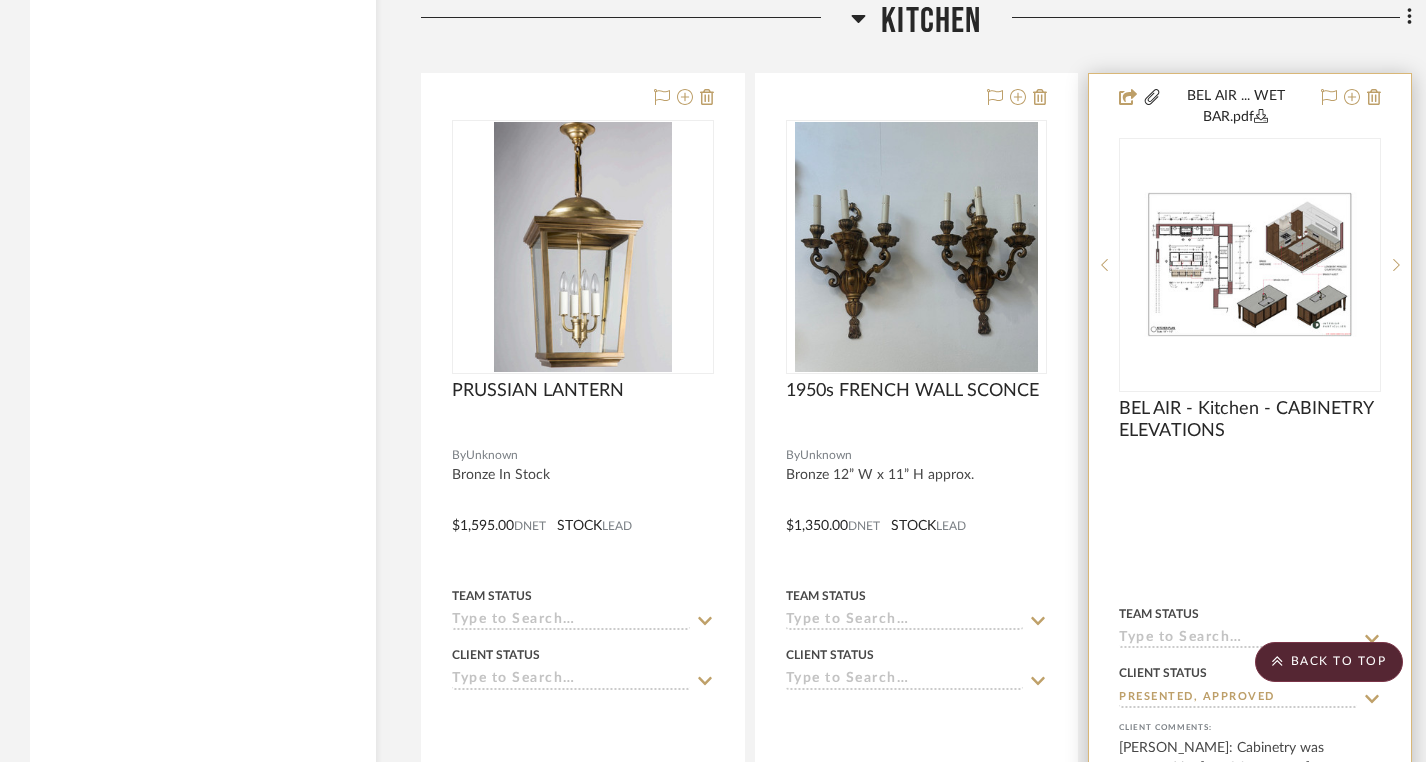 scroll, scrollTop: 22393, scrollLeft: 0, axis: vertical 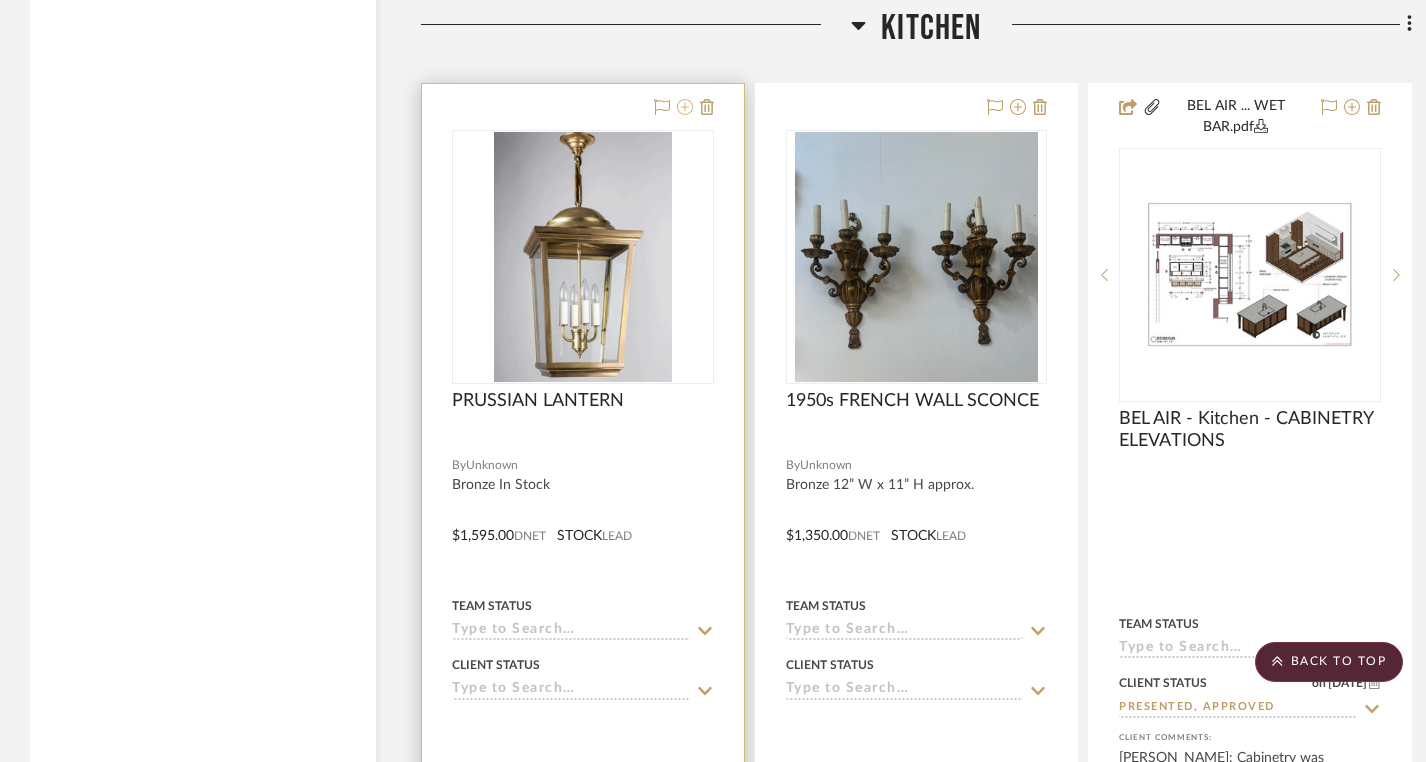 click 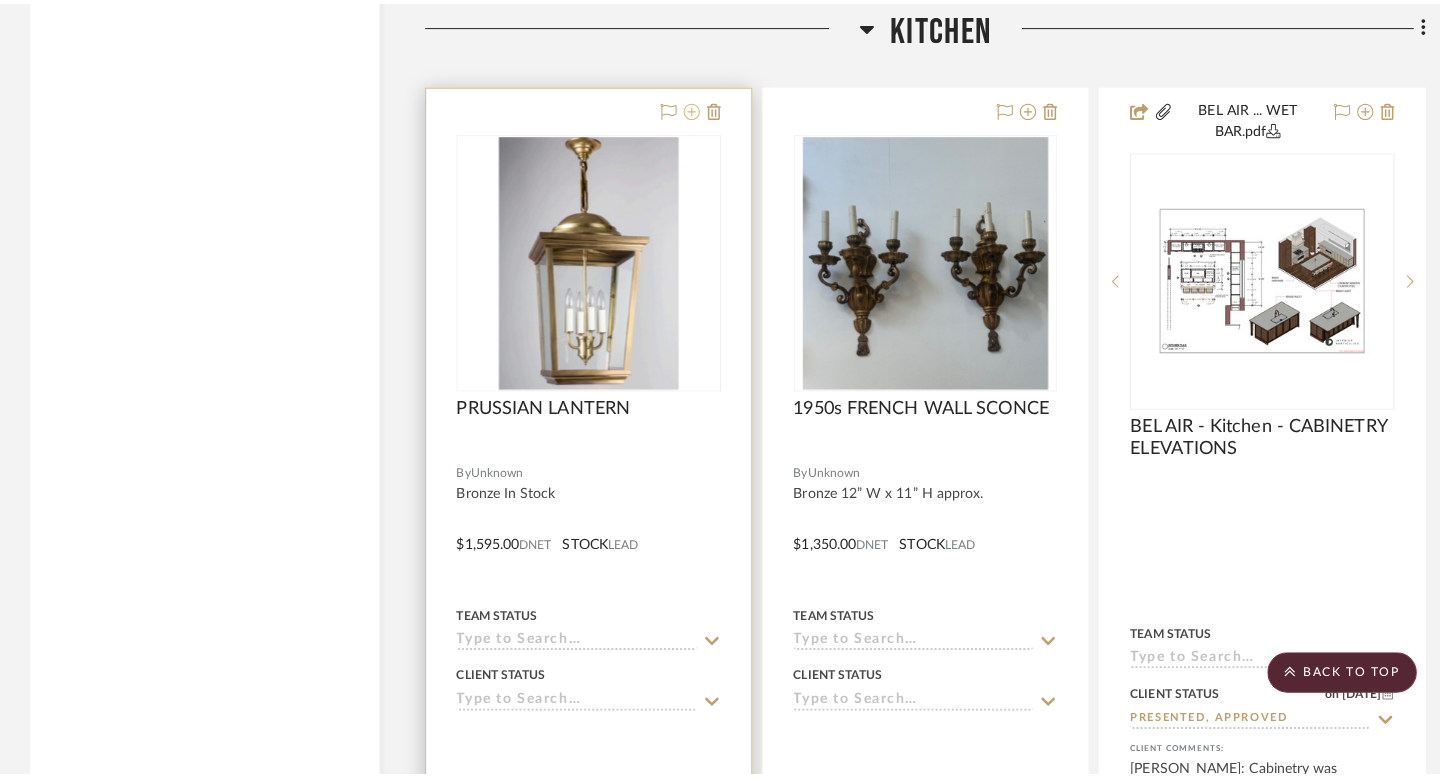 scroll, scrollTop: 0, scrollLeft: 0, axis: both 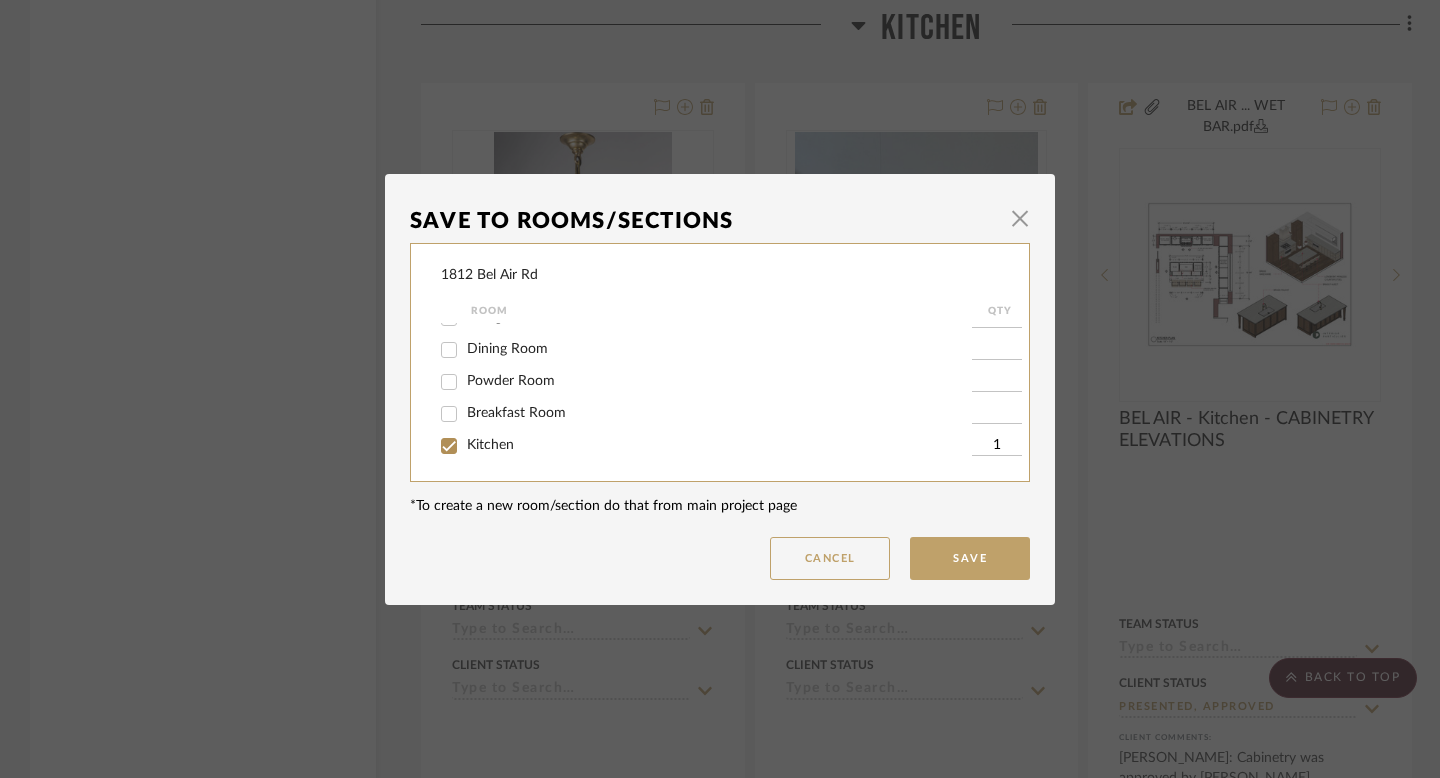 click on "Kitchen" at bounding box center (449, 446) 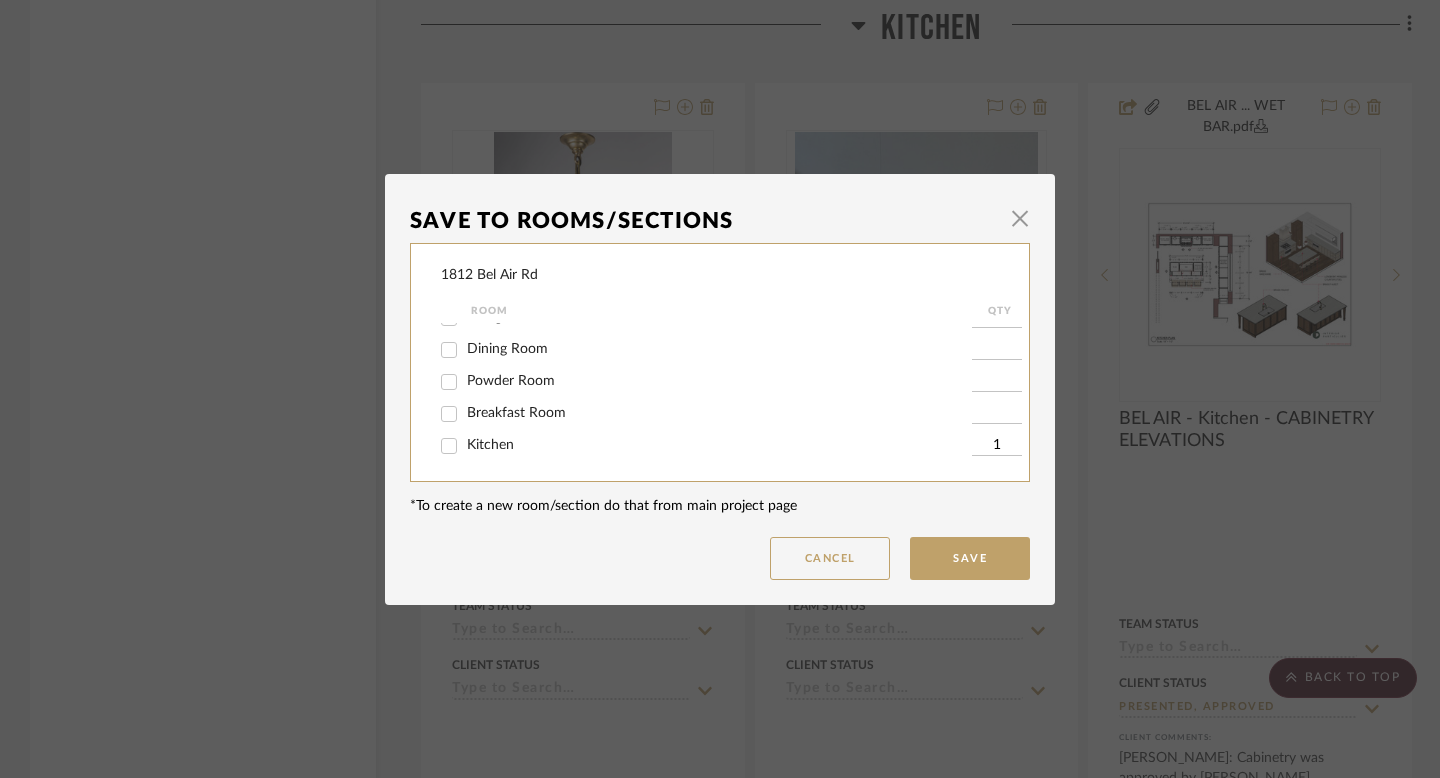 checkbox on "false" 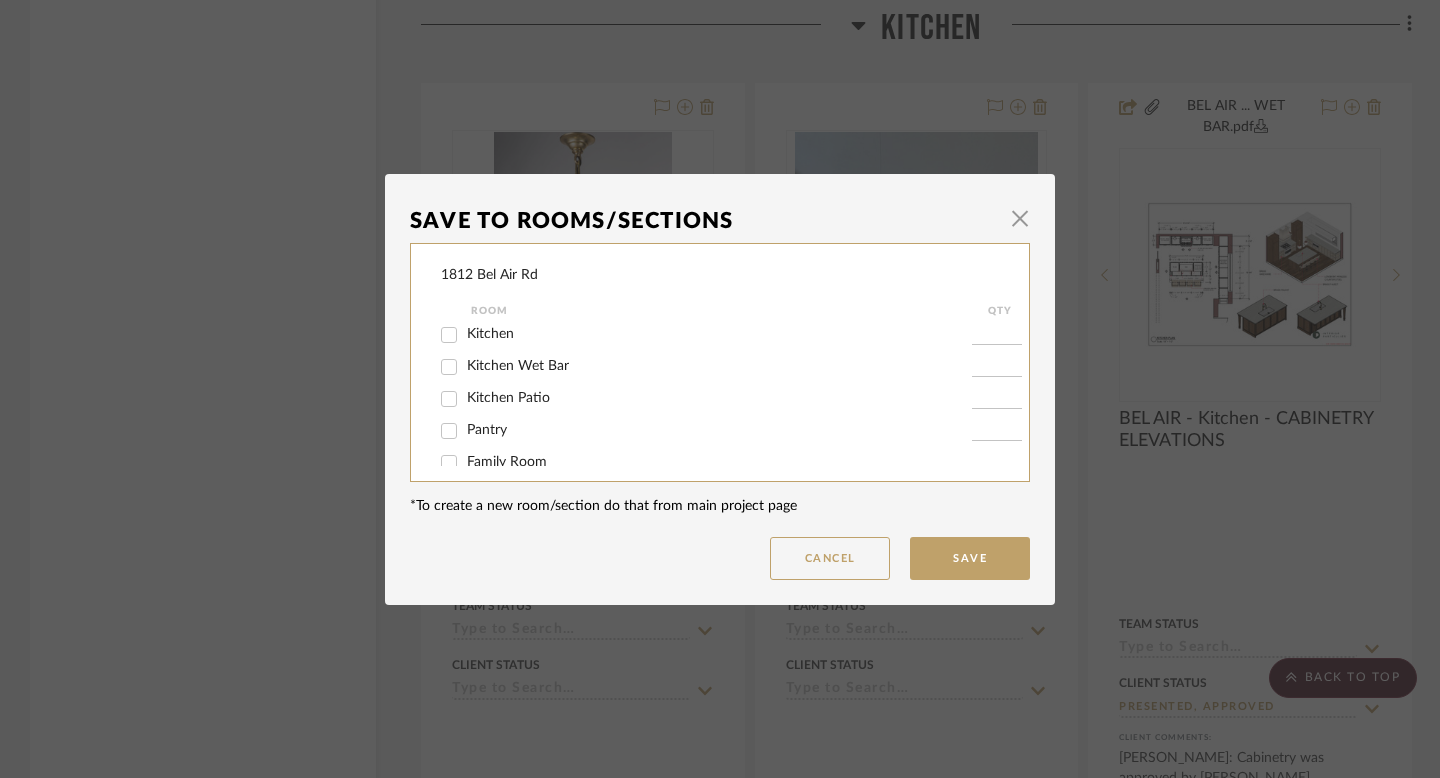 scroll, scrollTop: 357, scrollLeft: 0, axis: vertical 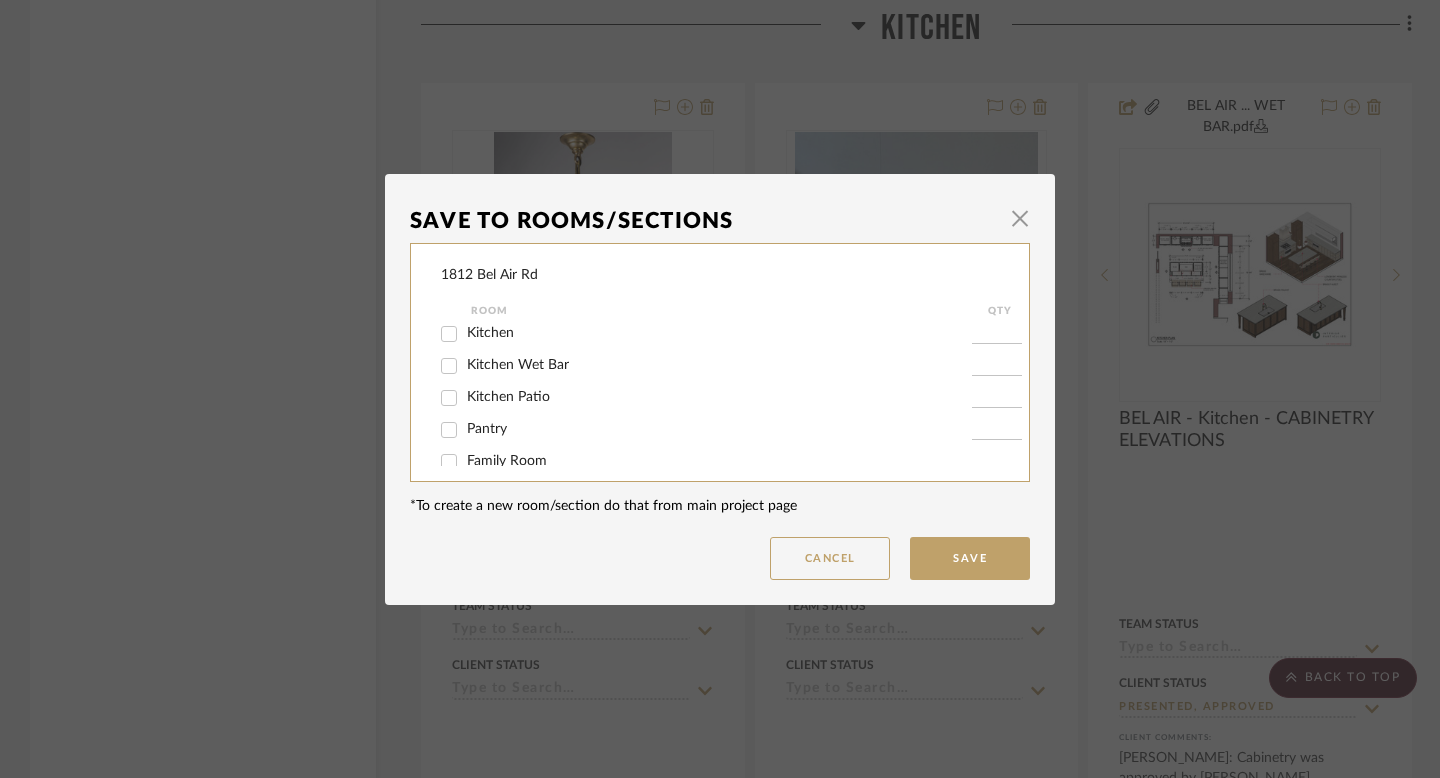 click on "Kitchen Wet Bar" at bounding box center [518, 365] 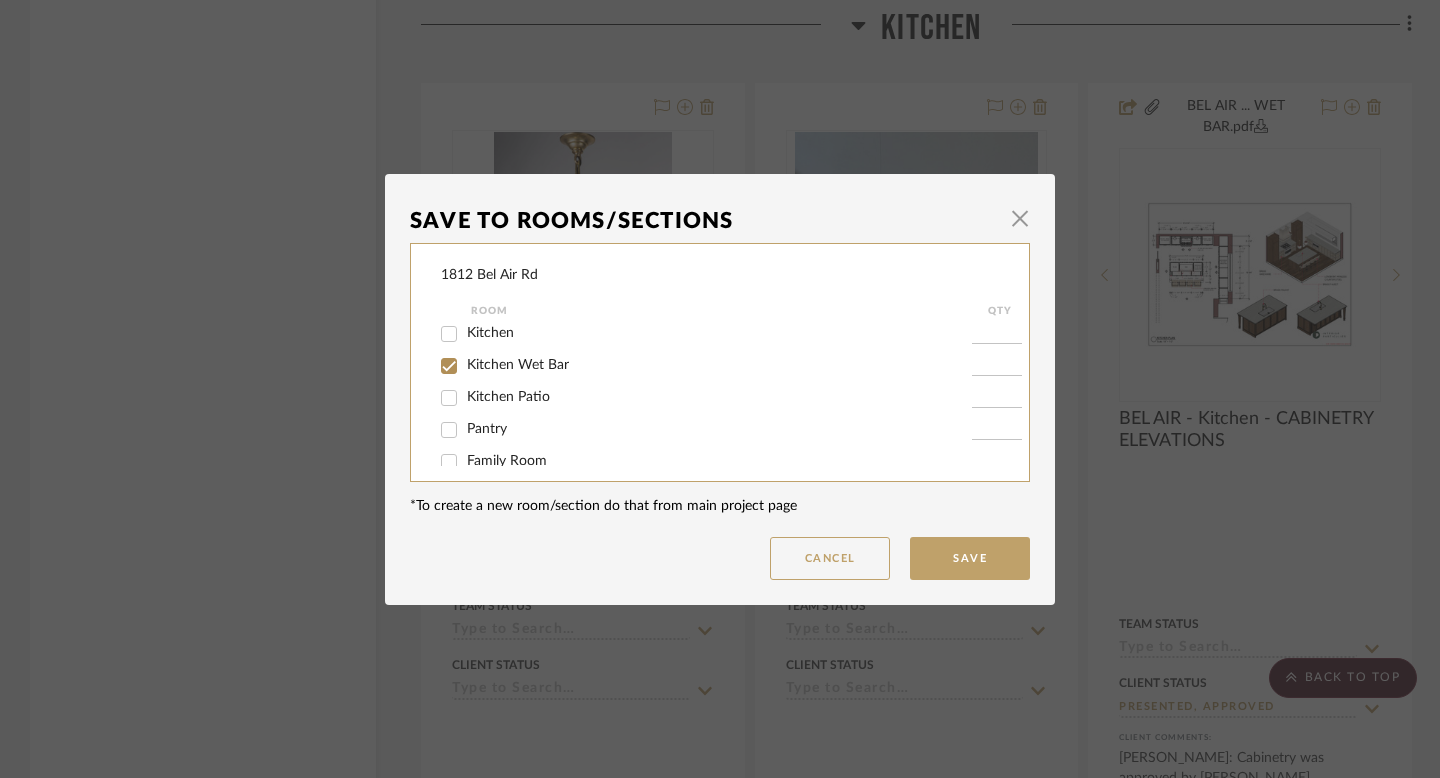 checkbox on "true" 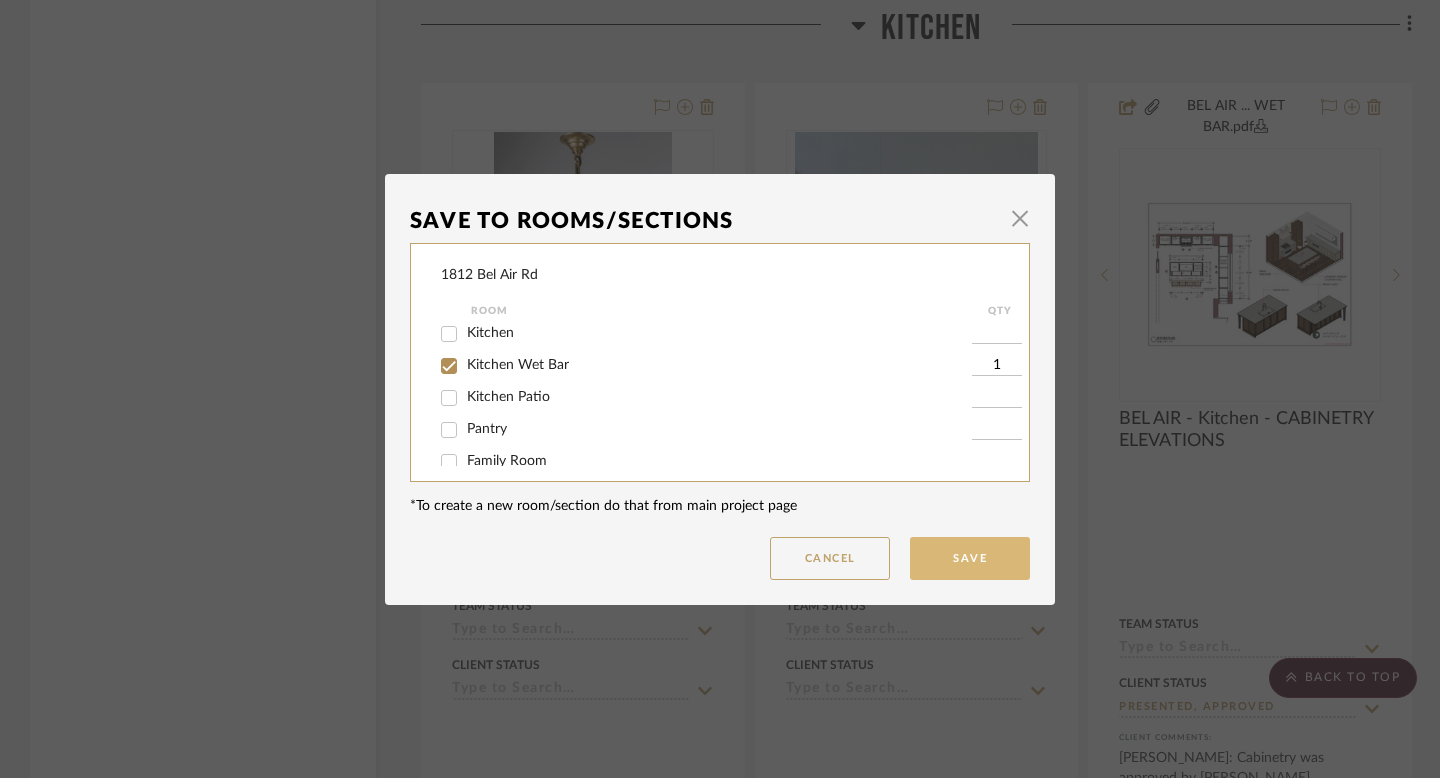 click on "Save" at bounding box center (970, 558) 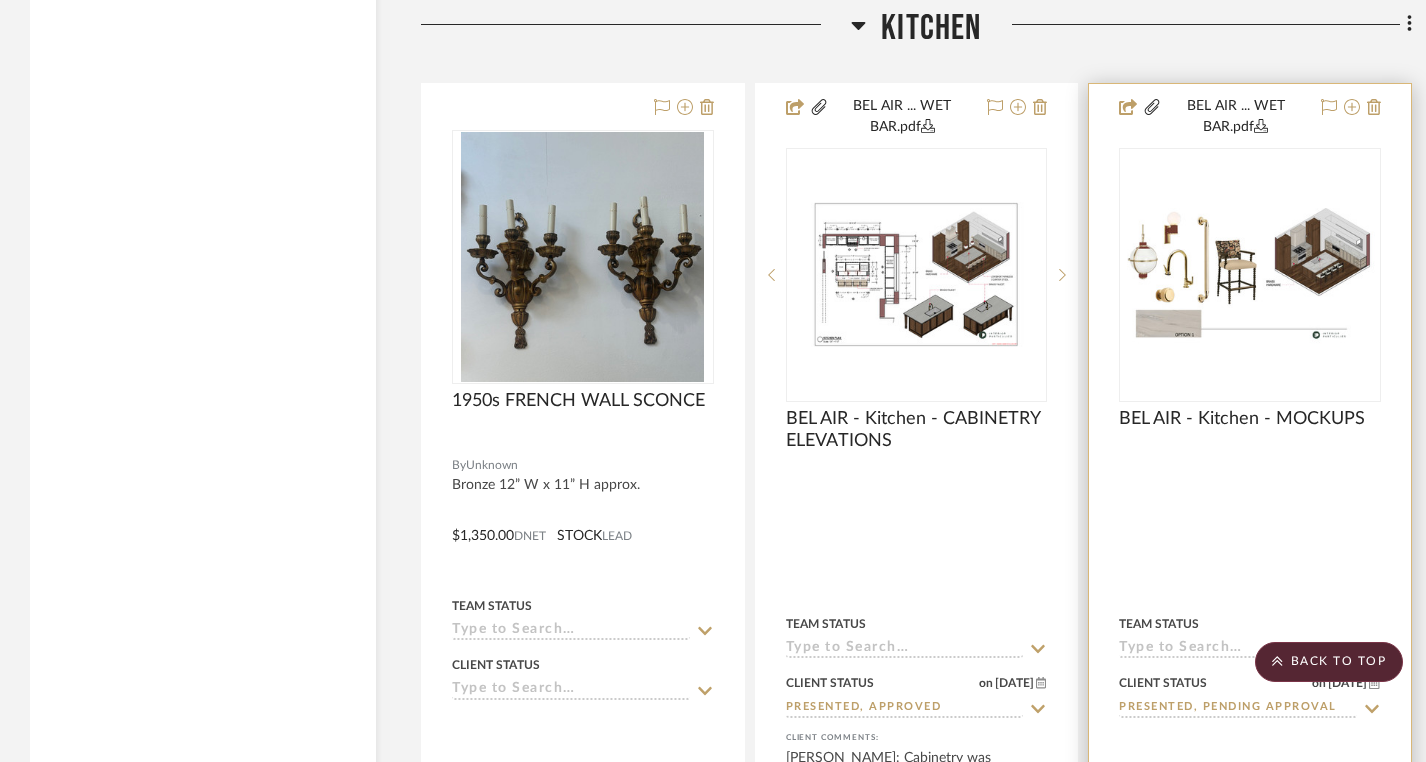 scroll, scrollTop: 22288, scrollLeft: 0, axis: vertical 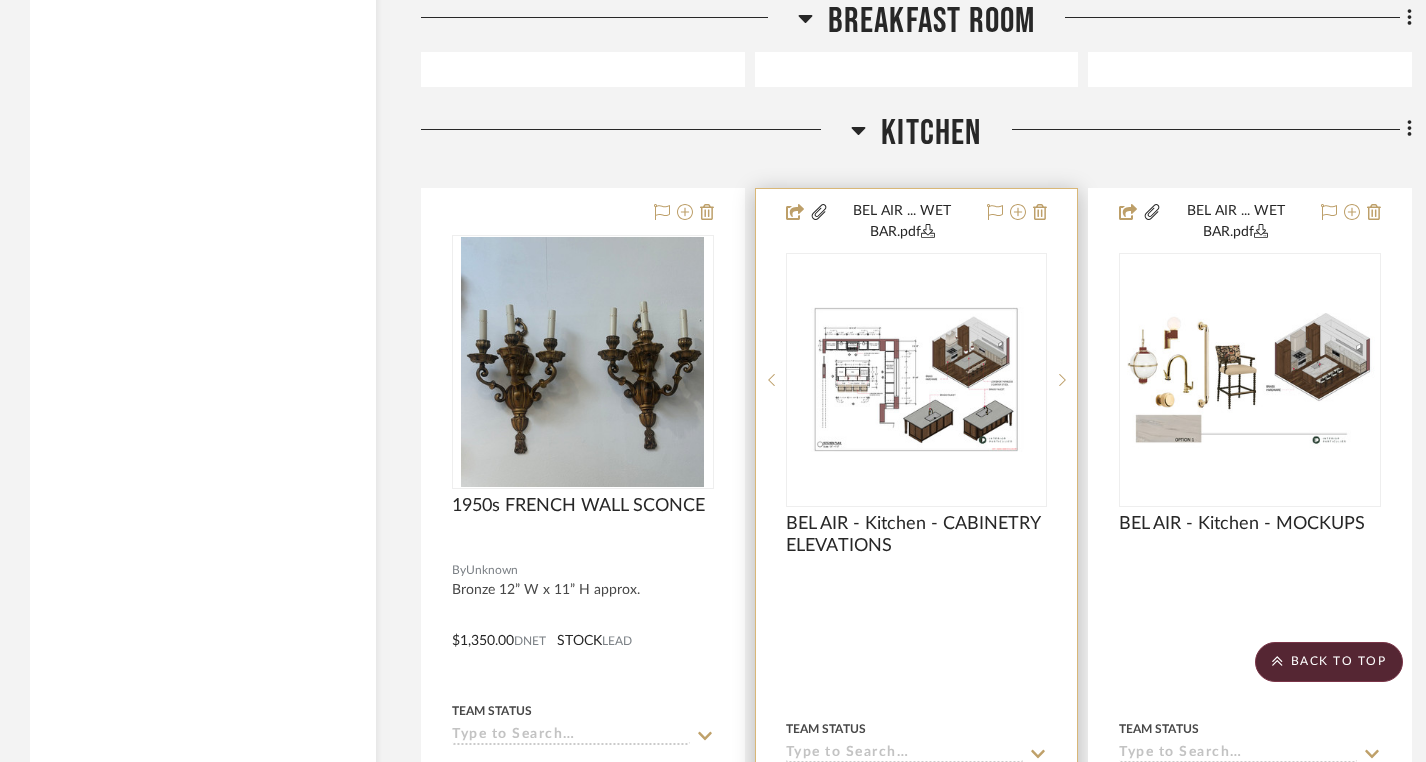 click at bounding box center [917, 379] 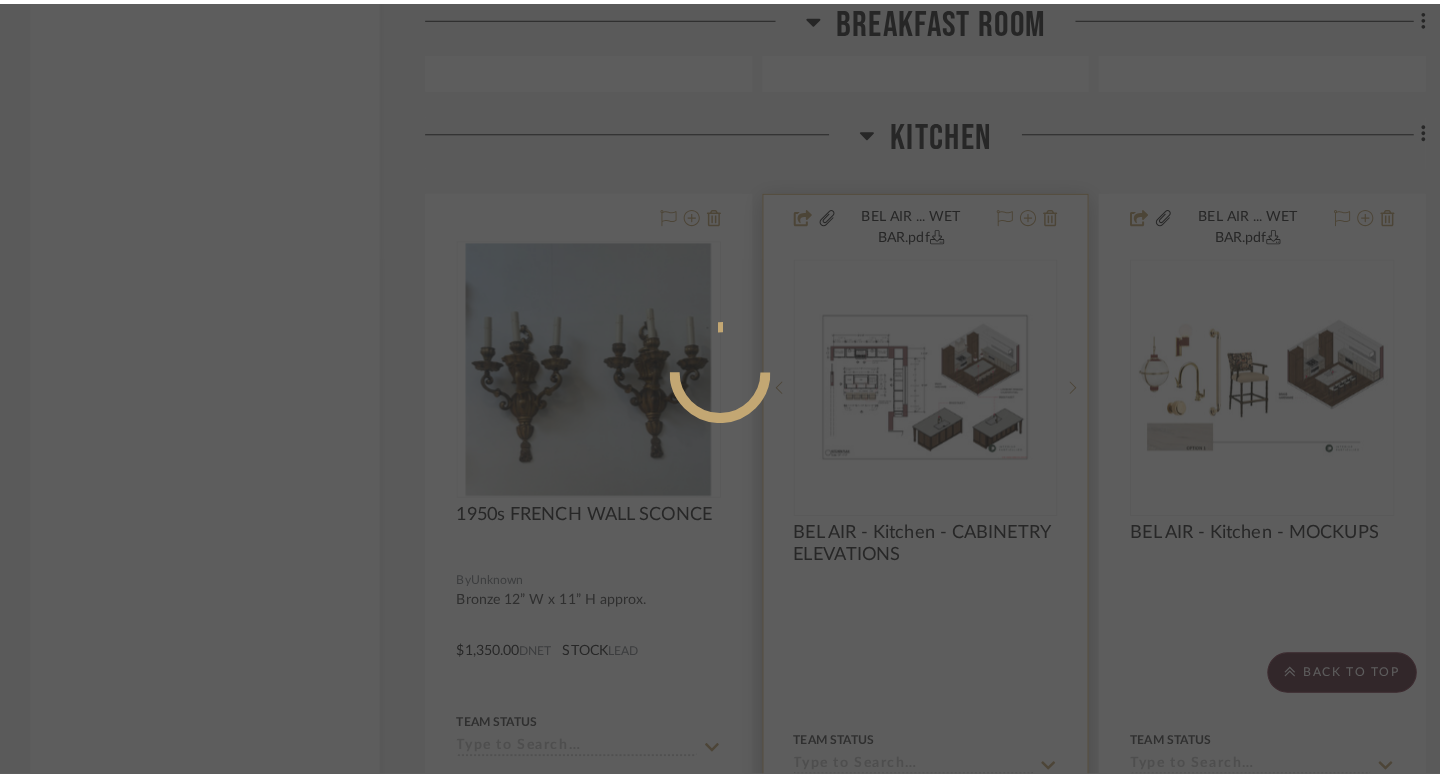 scroll, scrollTop: 0, scrollLeft: 0, axis: both 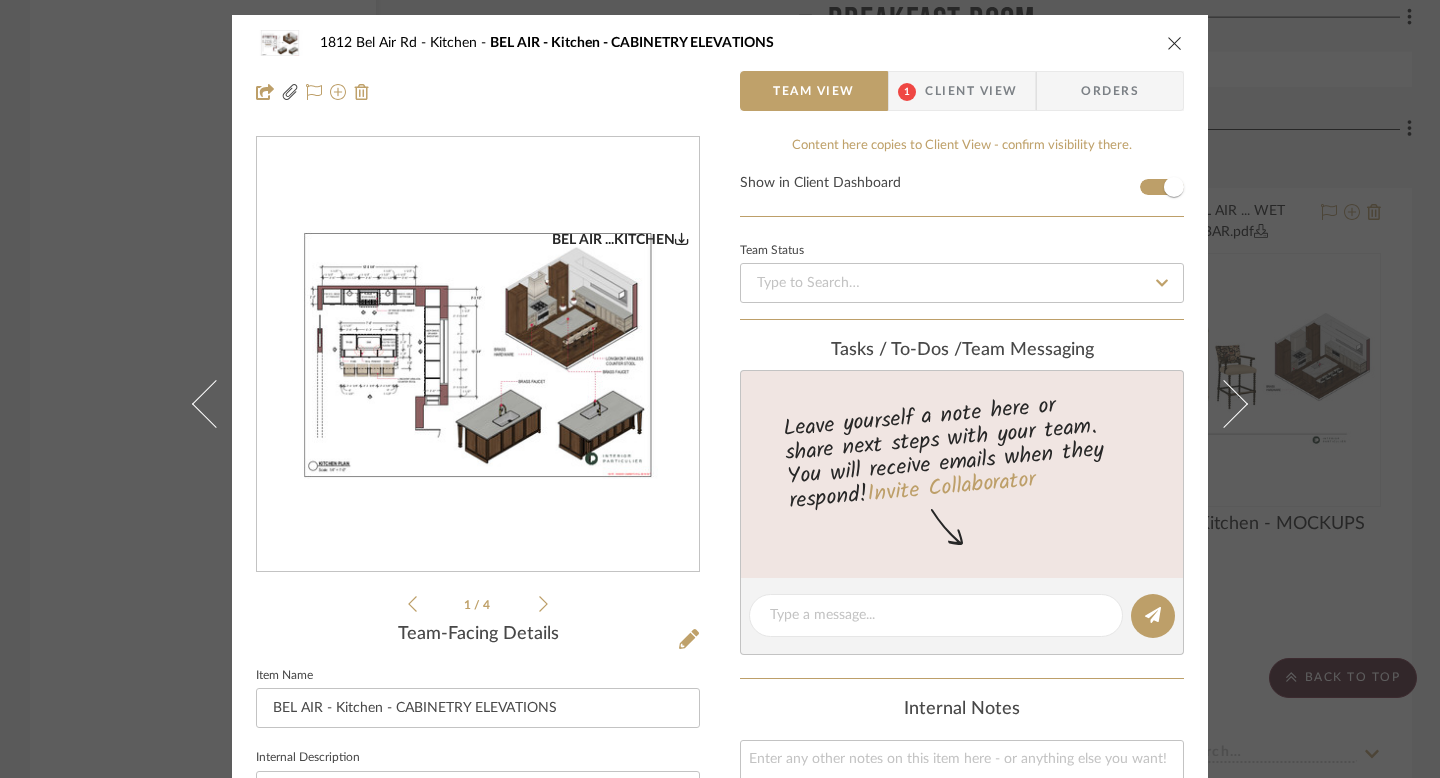 click on "1812 Bel Air Rd Kitchen BEL AIR - Kitchen - CABINETRY ELEVATIONS Team View  1  Client View Orders  BEL AIR ...KITCHEN    BEL AIR ...KITCHEN    BEL AIR ...KITCHEN    BEL AIR ...KITCHEN    BEL AIR ...KITCHEN    BEL AIR ...KITCHEN   1 / 4  Team-Facing Details   Item Name  BEL AIR - Kitchen - CABINETRY ELEVATIONS  Internal Description  Content here copies to Client View - confirm visibility there.  Show in Client Dashboard  Team Status Tasks / To-Dos /  team Messaging  Leave yourself a note here or share next steps with your team. You will receive emails when they
respond!  Invite Collaborator Internal Notes  Documents  Choose a file  or drag it here. Change Room/Update Quantity  Kitchen  *To create a new room/section do that from main project page    Julien Marbot" at bounding box center [720, 389] 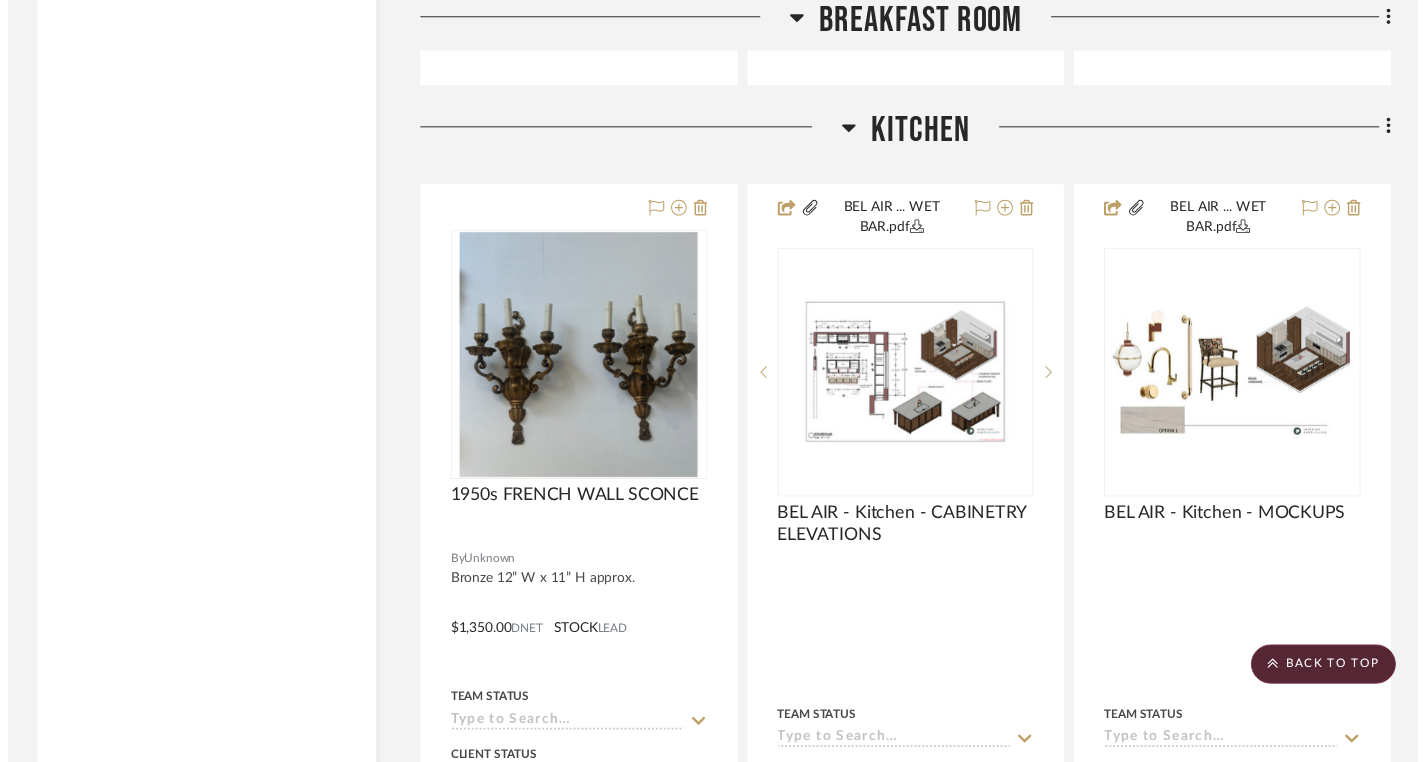 scroll, scrollTop: 22288, scrollLeft: 0, axis: vertical 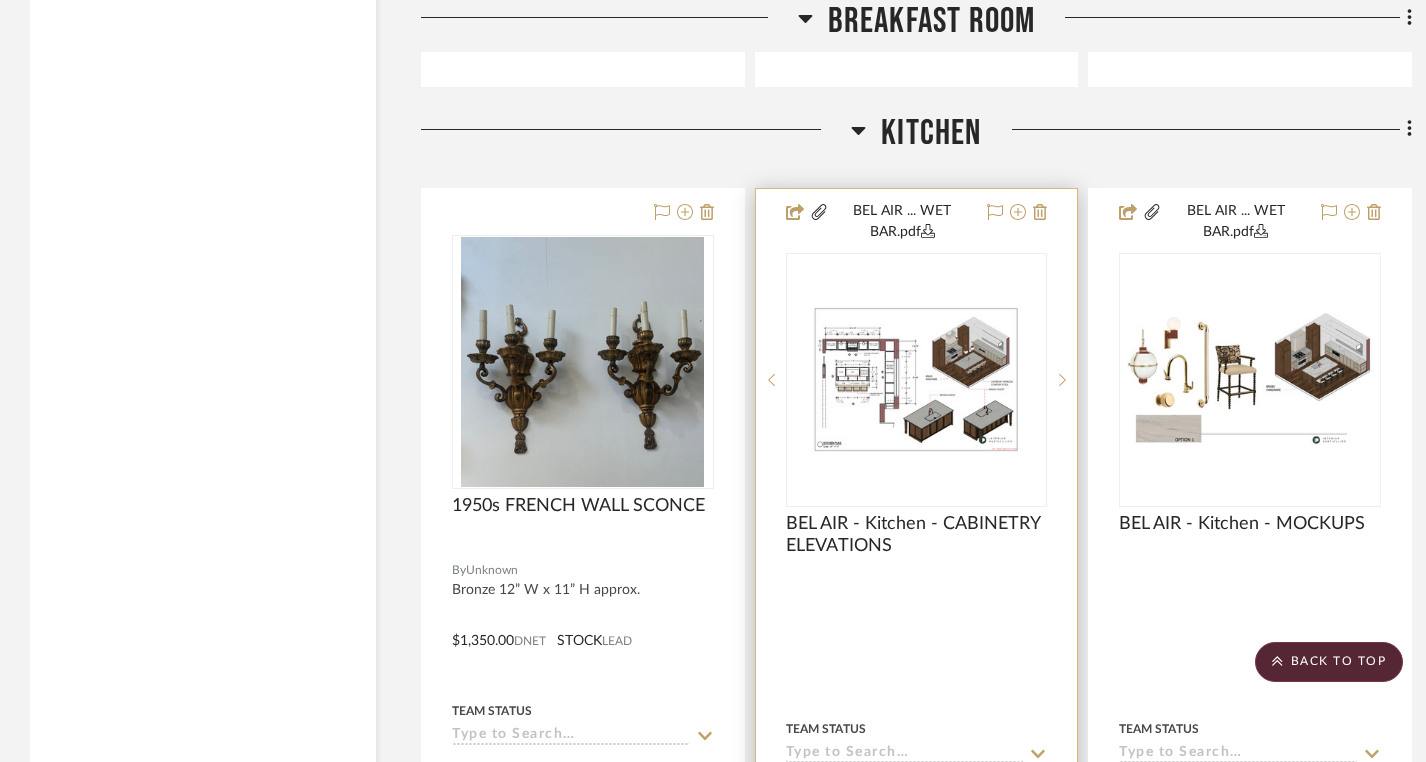 click at bounding box center (917, 379) 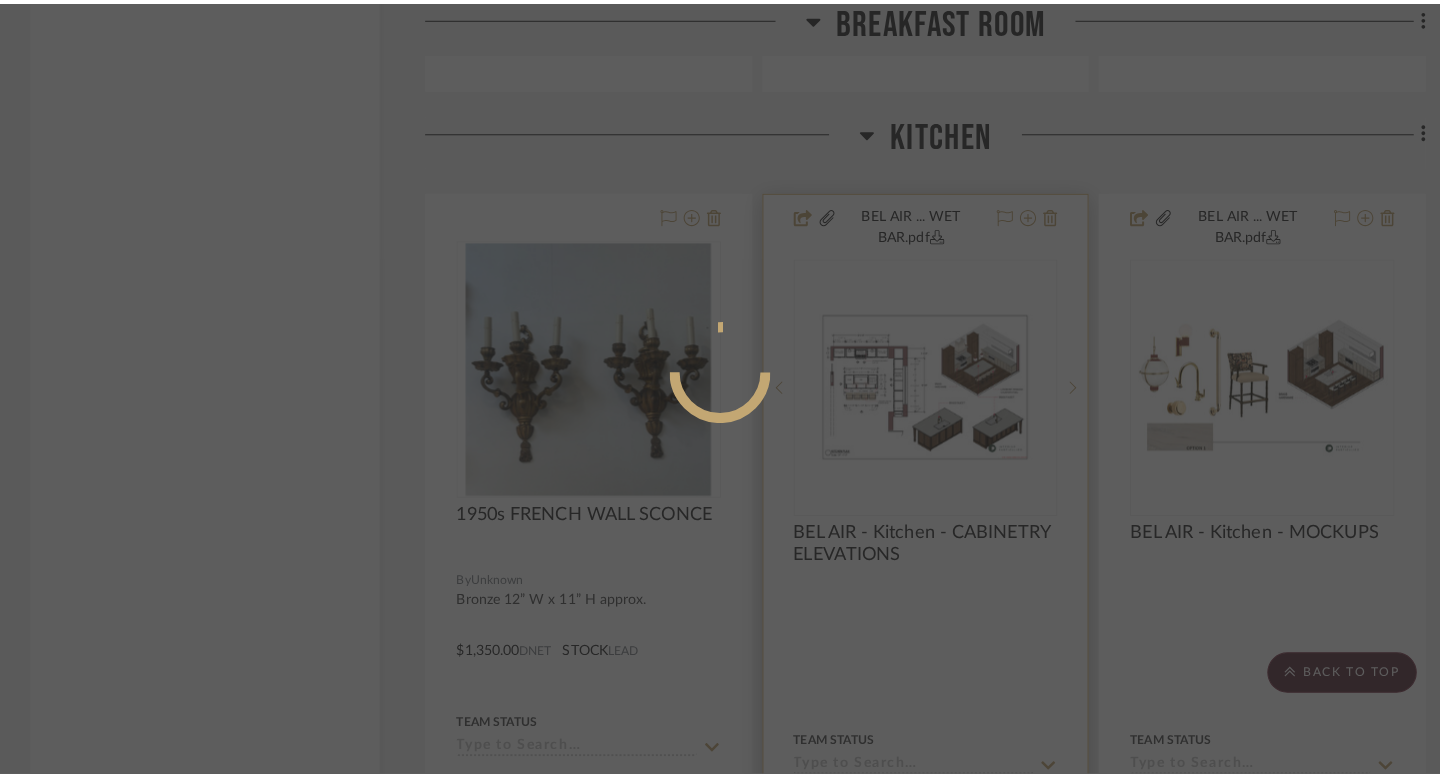 scroll, scrollTop: 0, scrollLeft: 0, axis: both 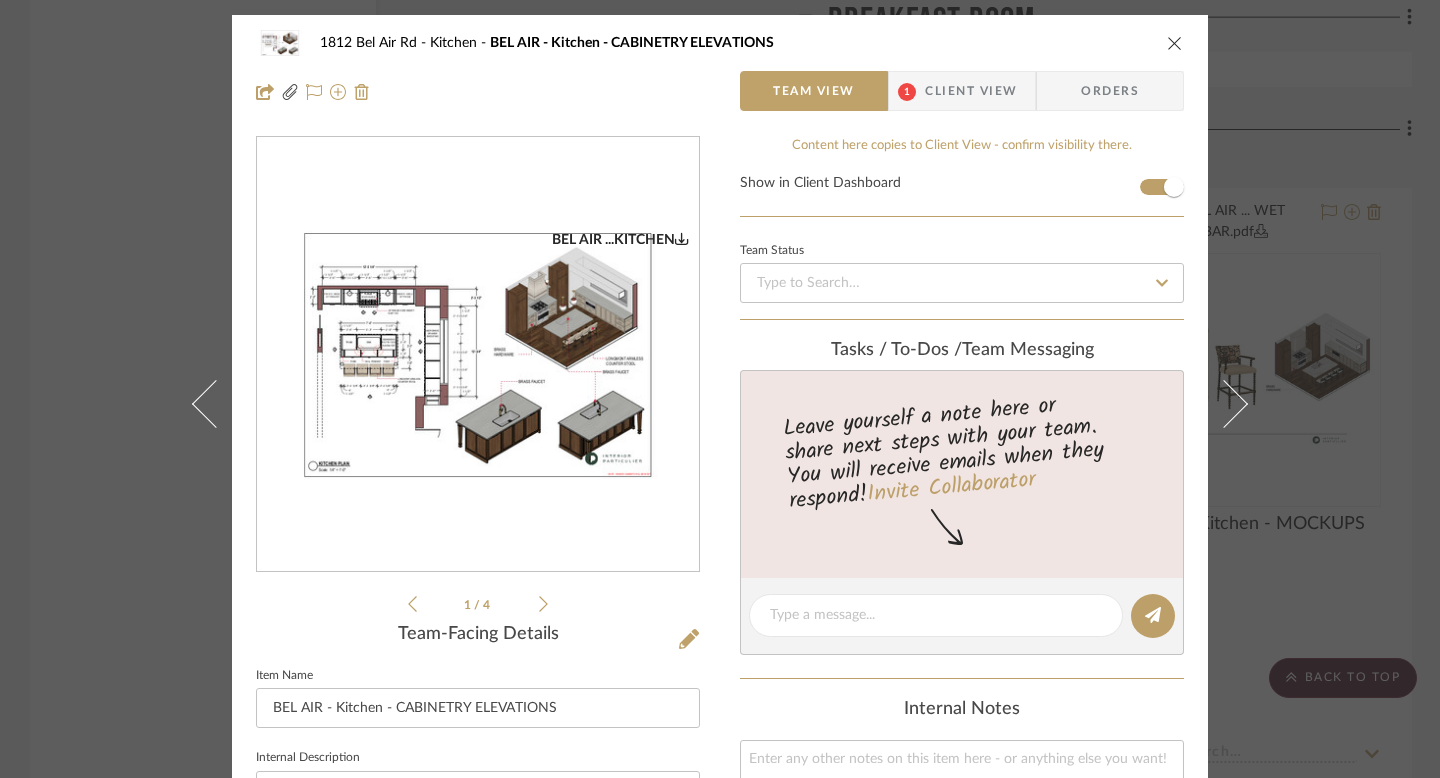 click at bounding box center [478, 355] 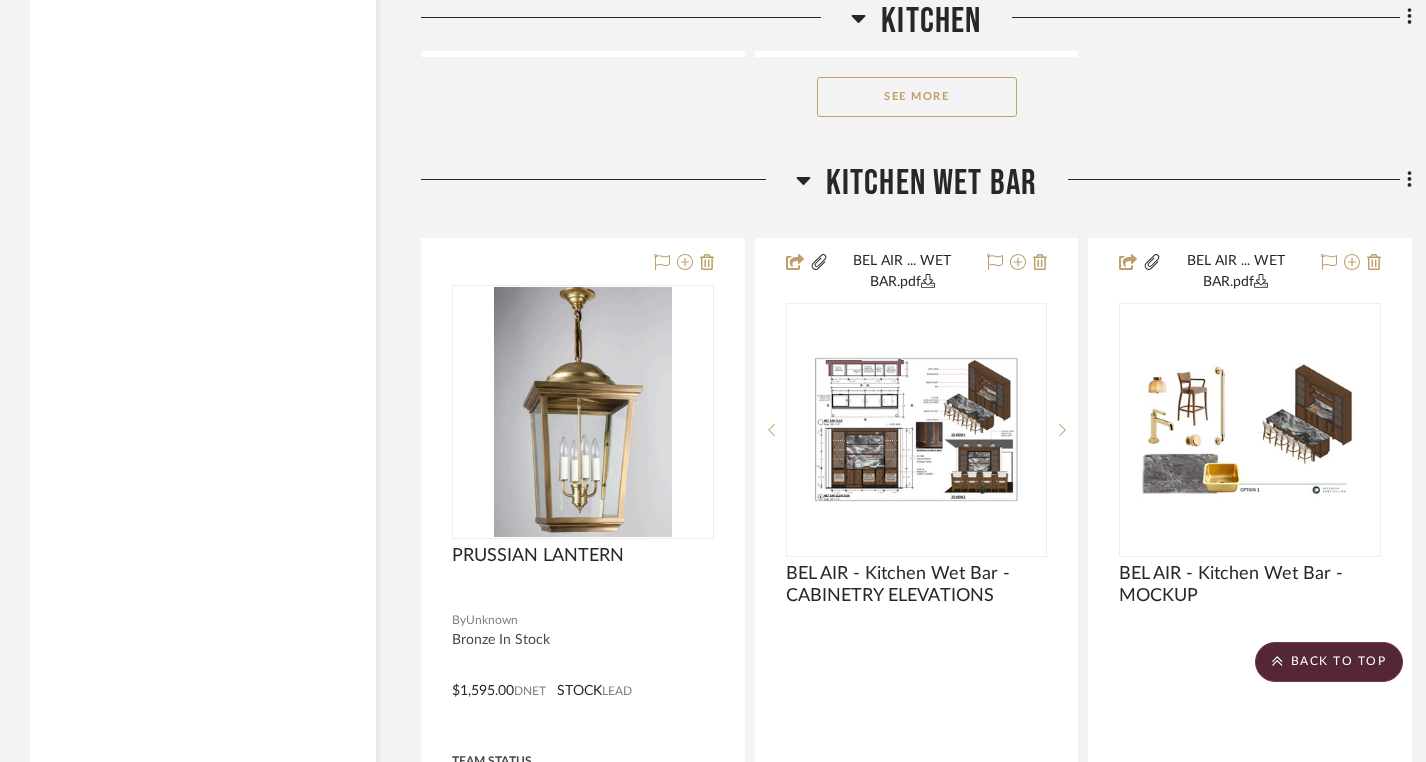 scroll, scrollTop: 25080, scrollLeft: 0, axis: vertical 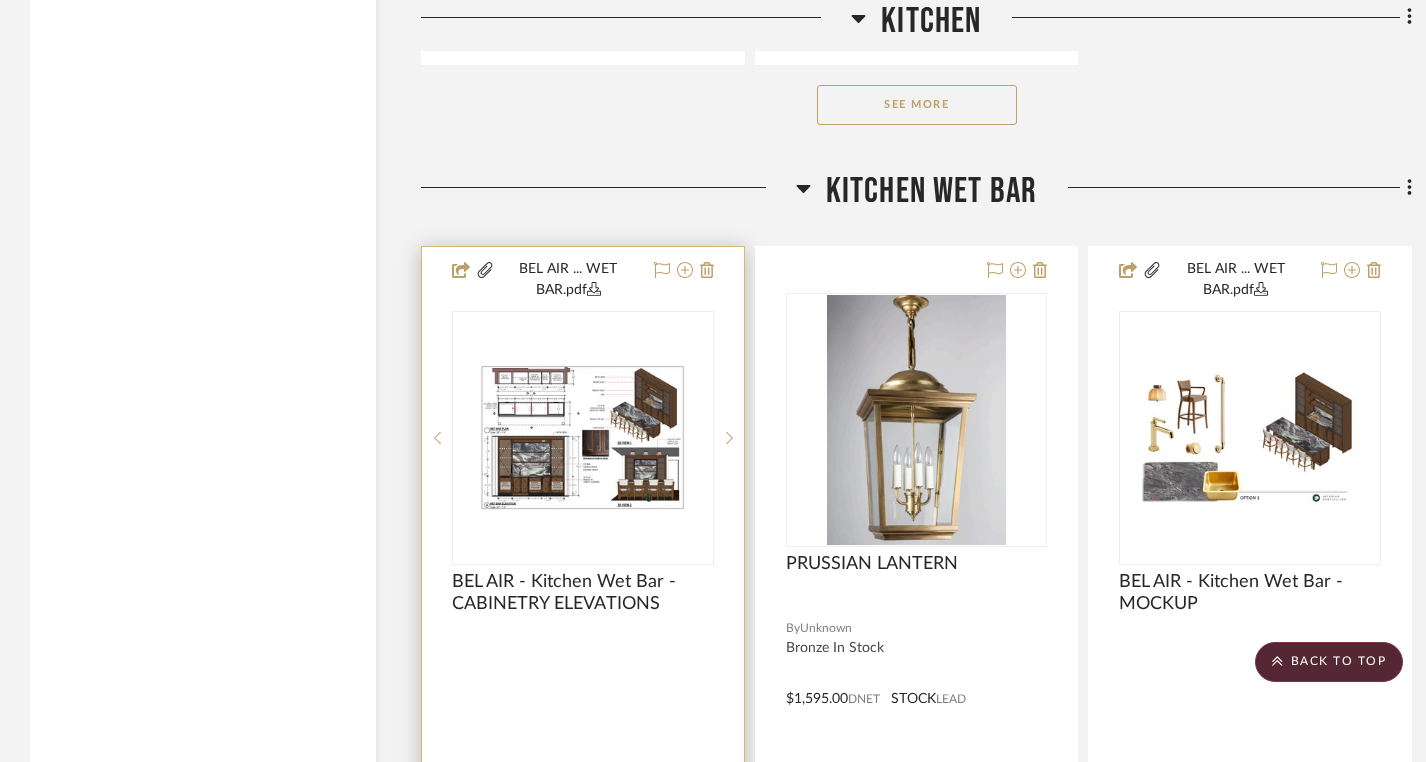 click at bounding box center [583, 437] 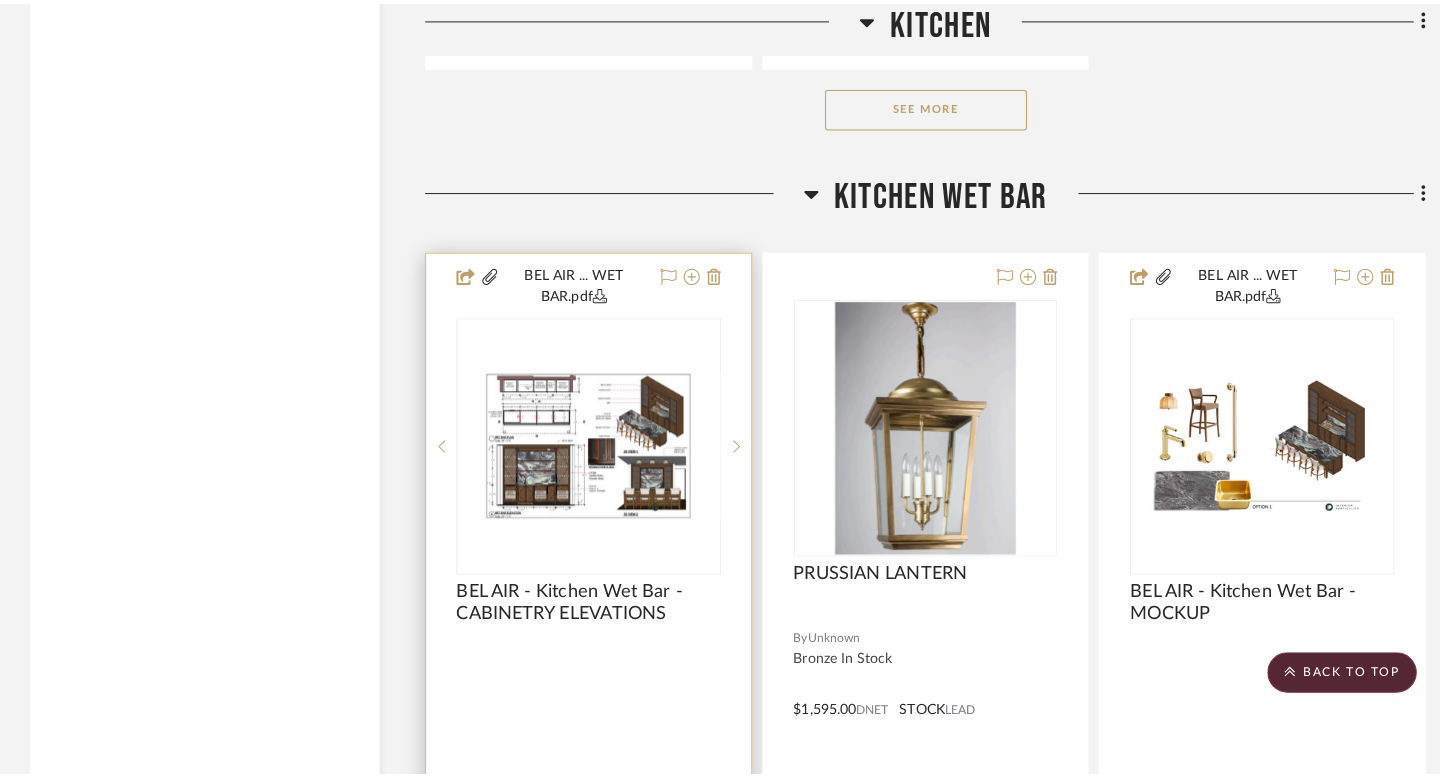 scroll, scrollTop: 0, scrollLeft: 0, axis: both 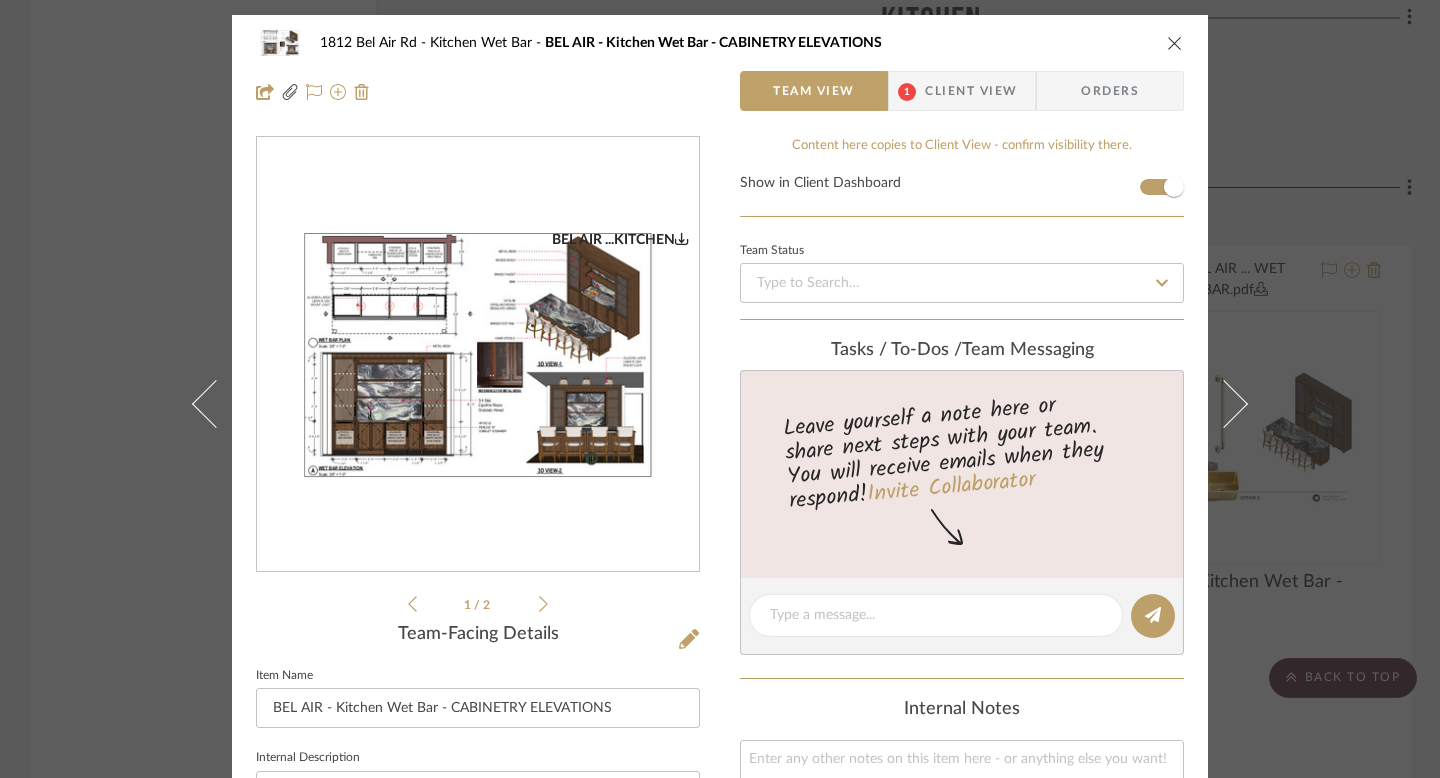 click at bounding box center (478, 355) 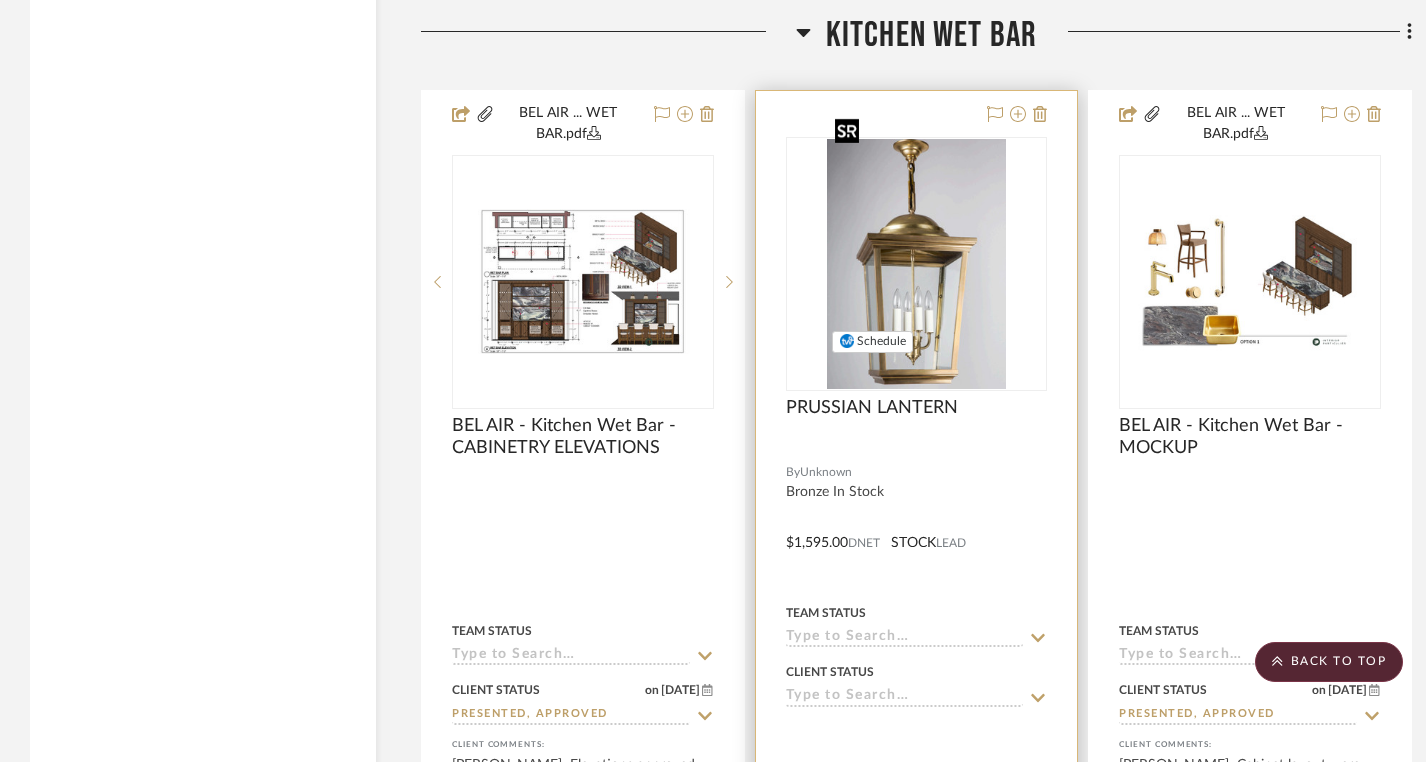 scroll, scrollTop: 25250, scrollLeft: 0, axis: vertical 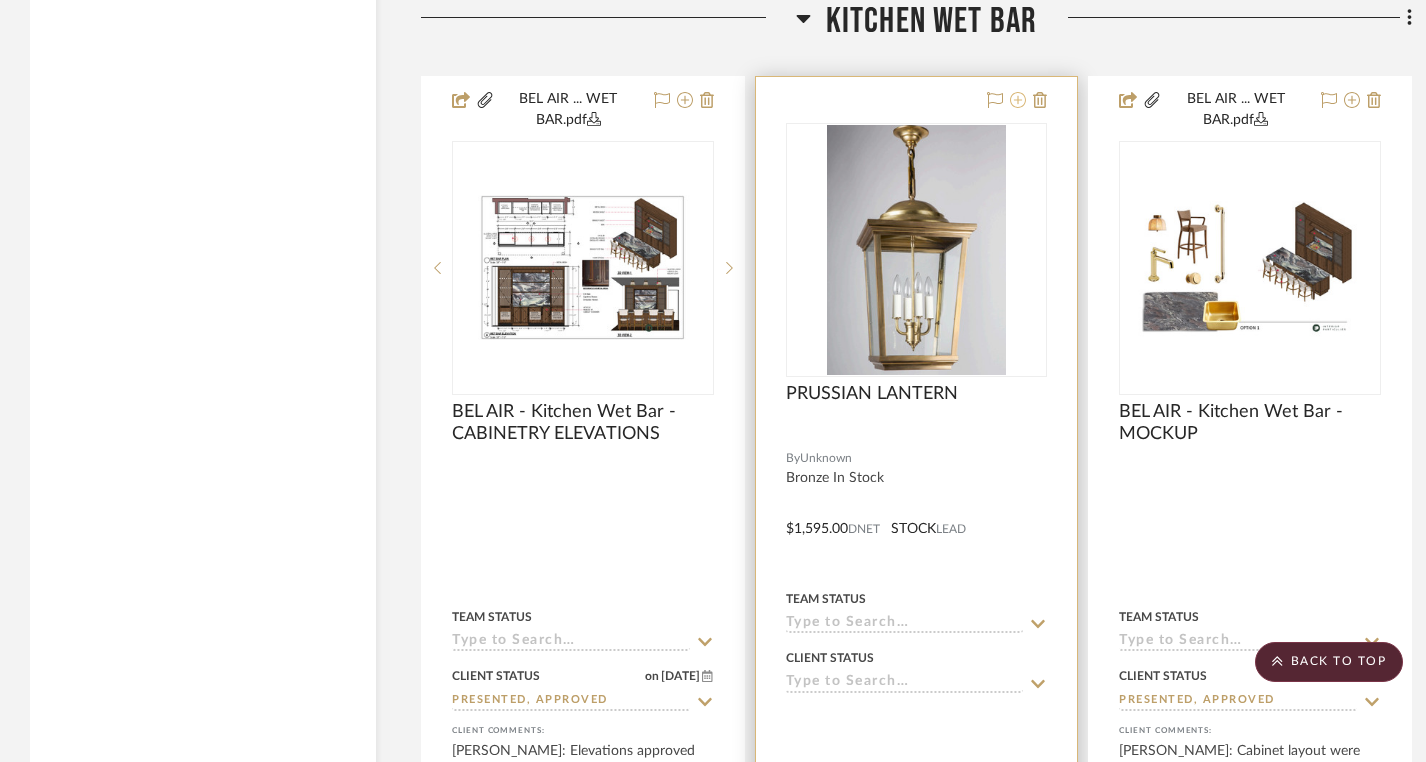 click 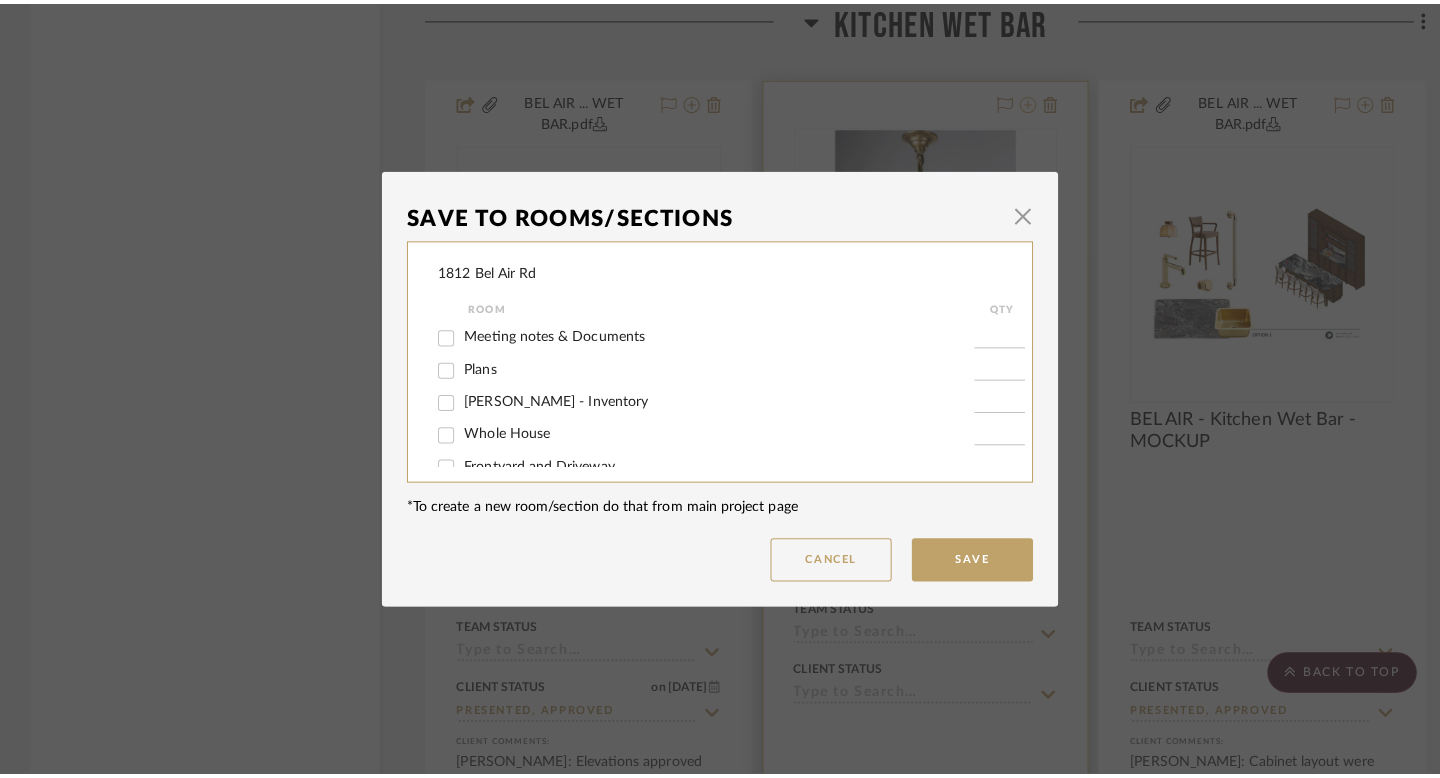 scroll, scrollTop: 0, scrollLeft: 0, axis: both 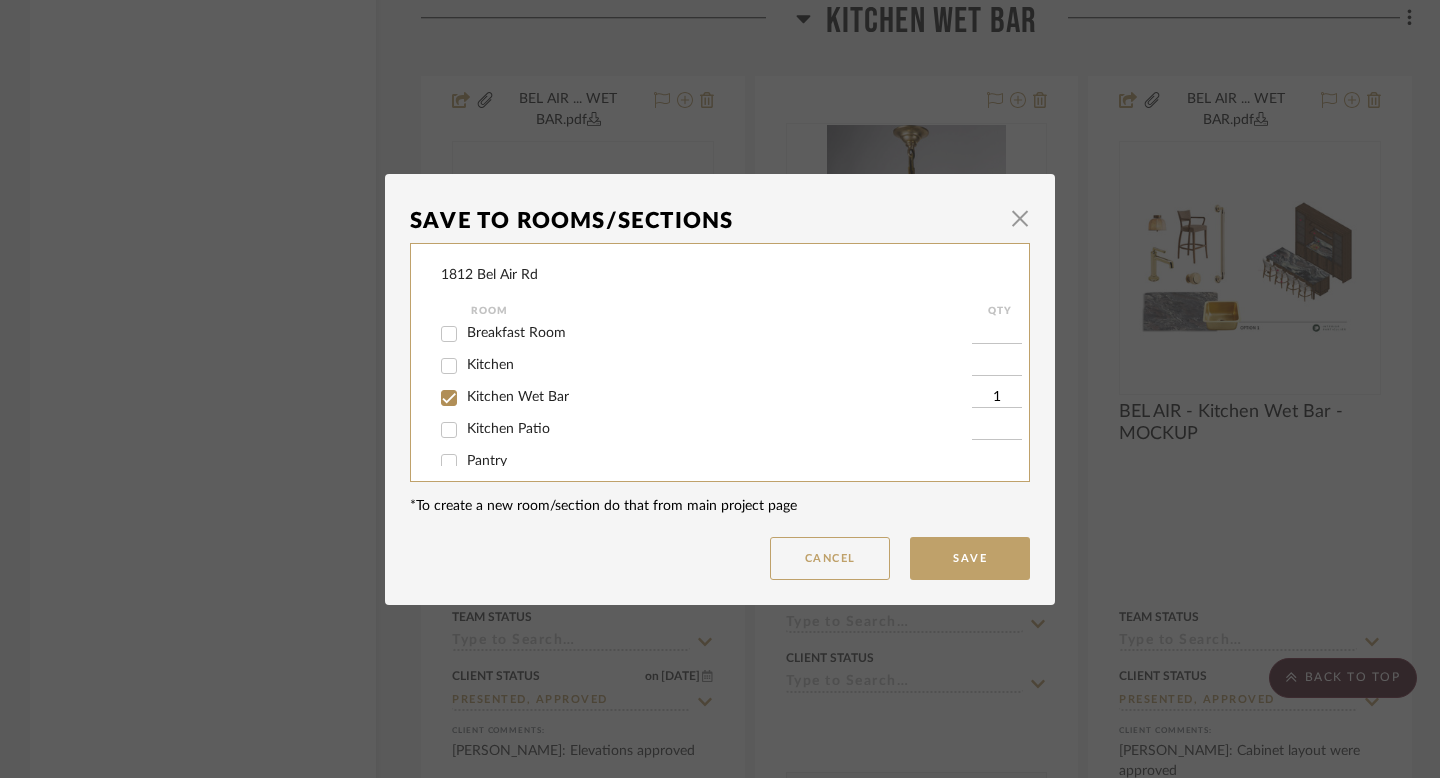 click on "Kitchen" at bounding box center (449, 366) 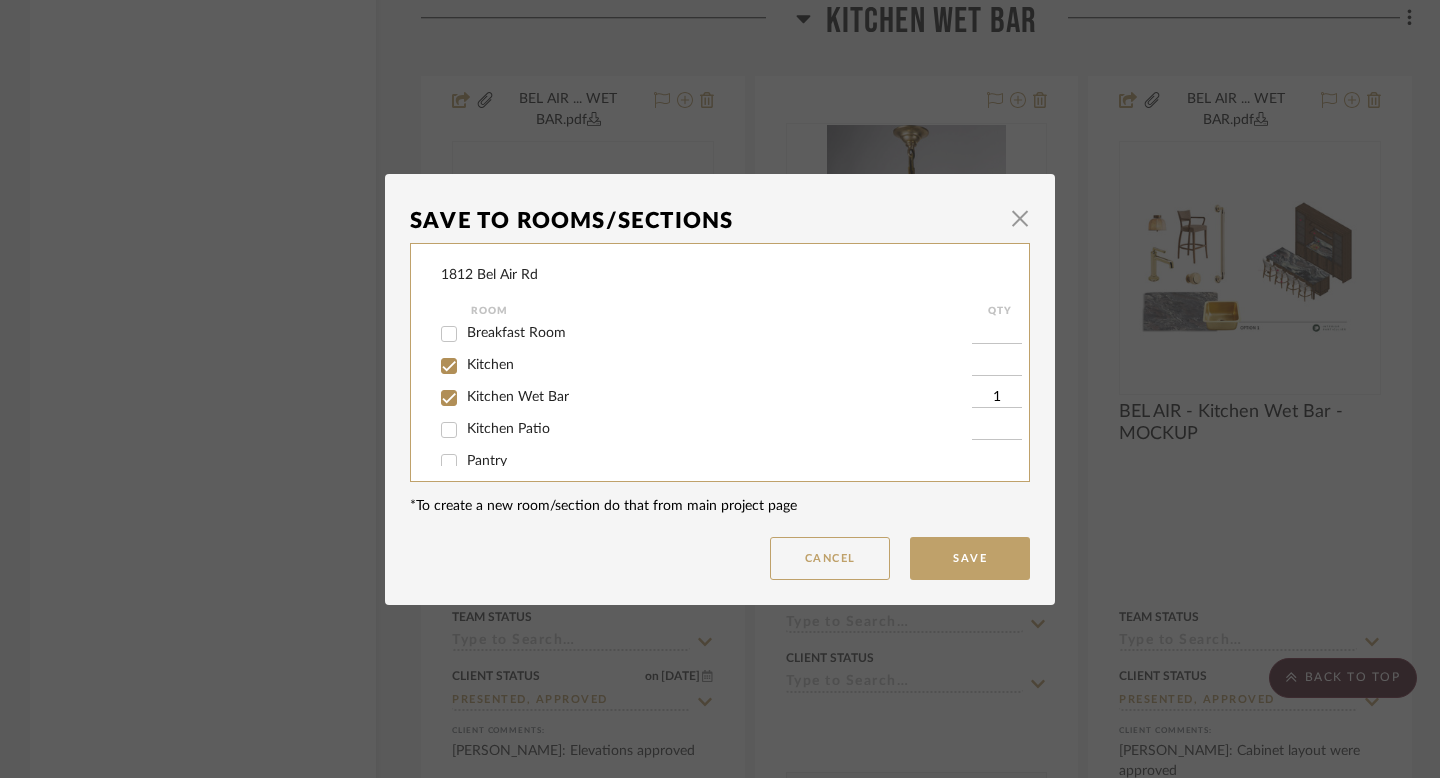 checkbox on "true" 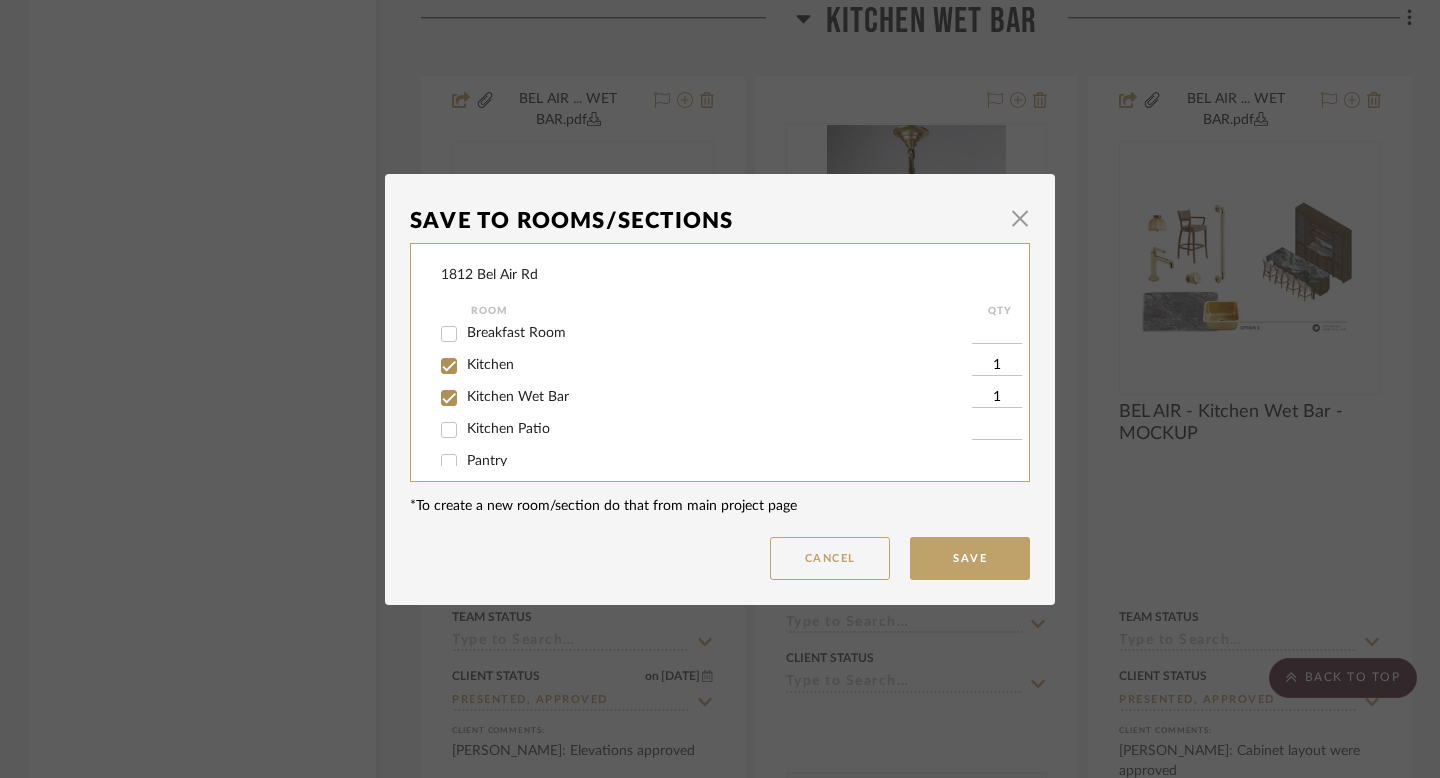click on "Kitchen Wet Bar" at bounding box center (449, 398) 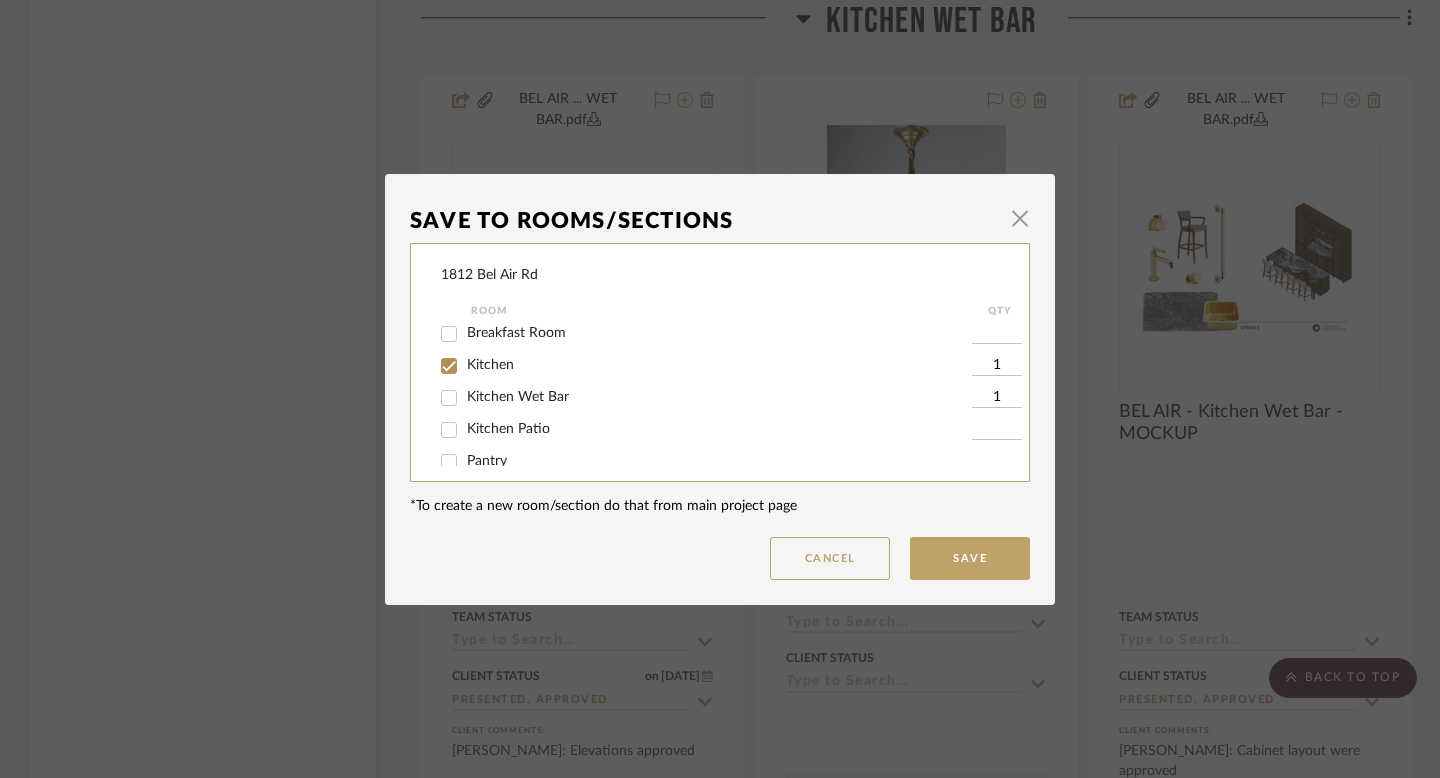 checkbox on "false" 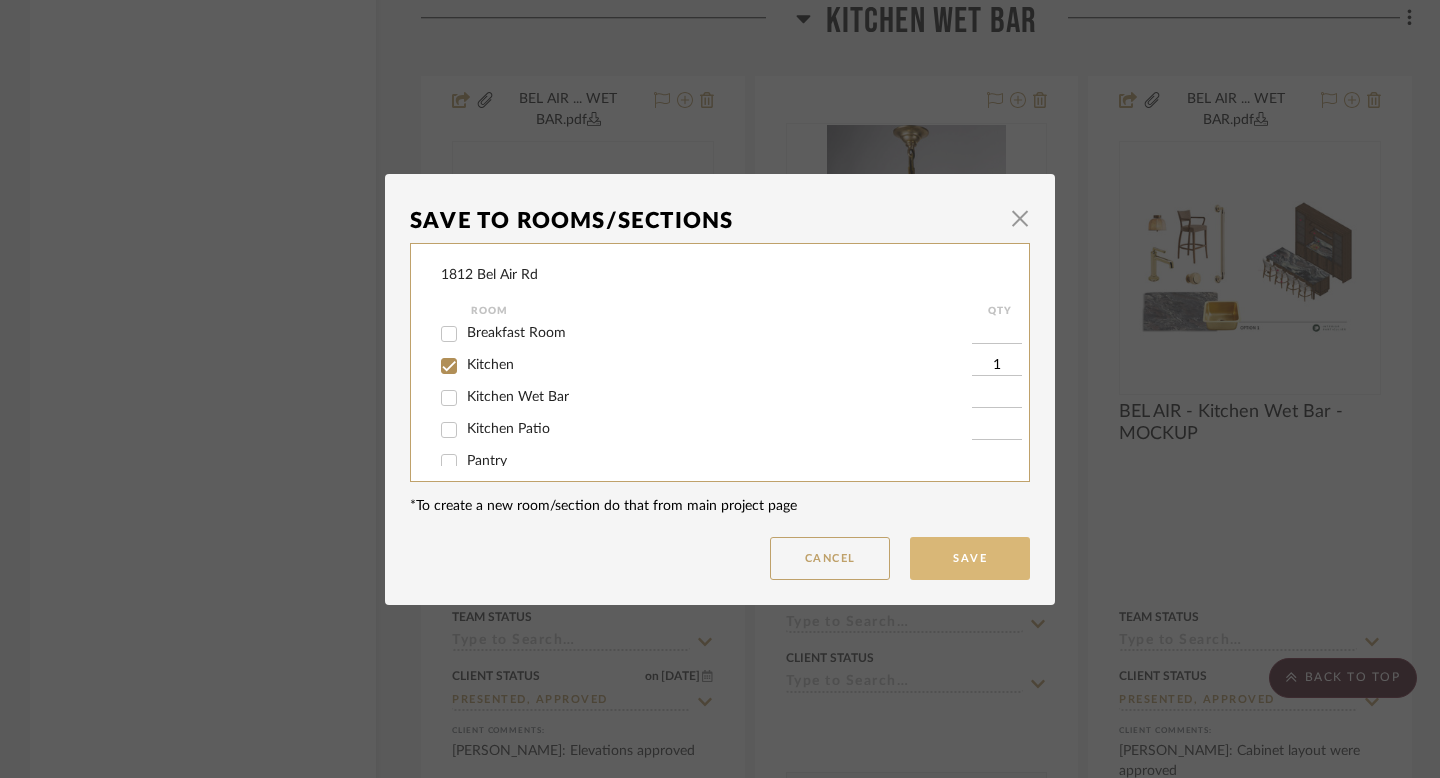 click on "Save" at bounding box center (970, 558) 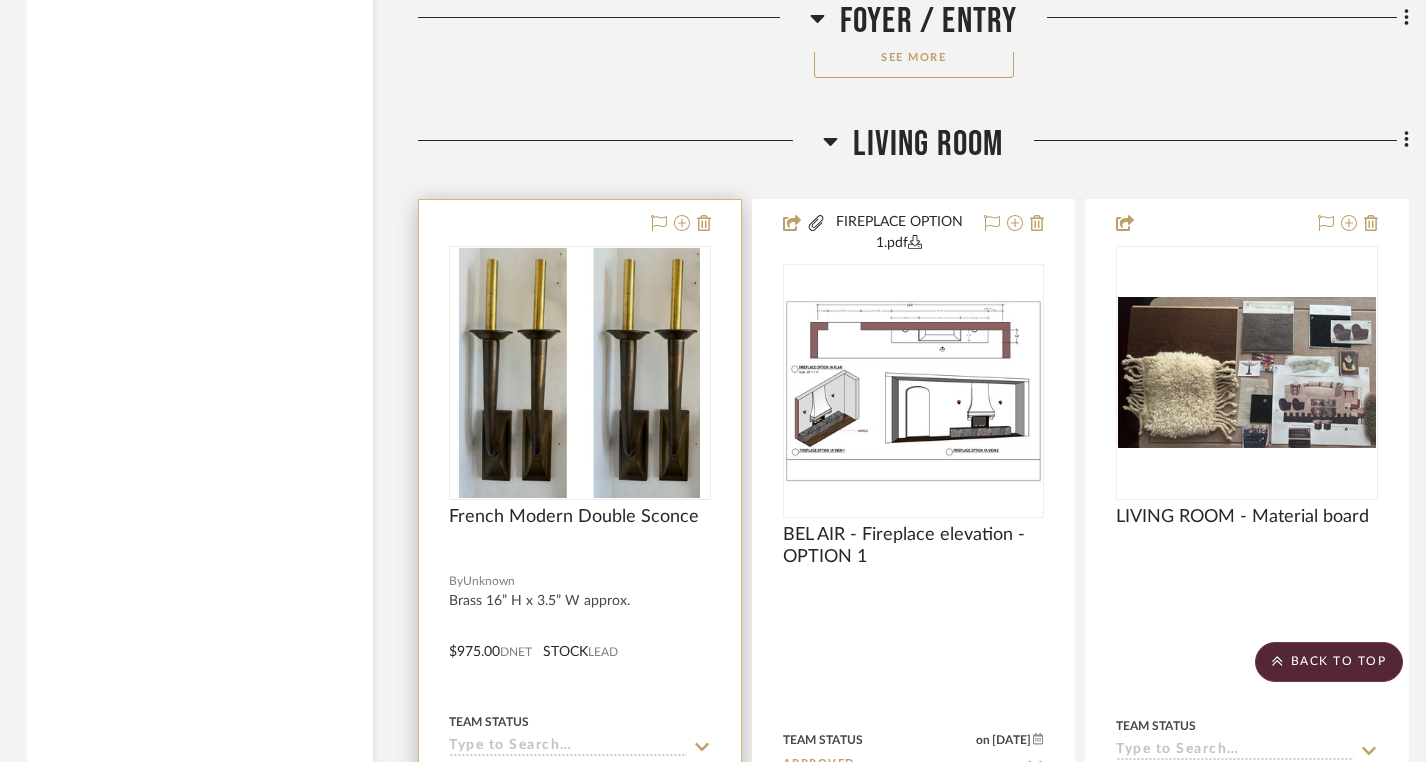 scroll, scrollTop: 10891, scrollLeft: 3, axis: both 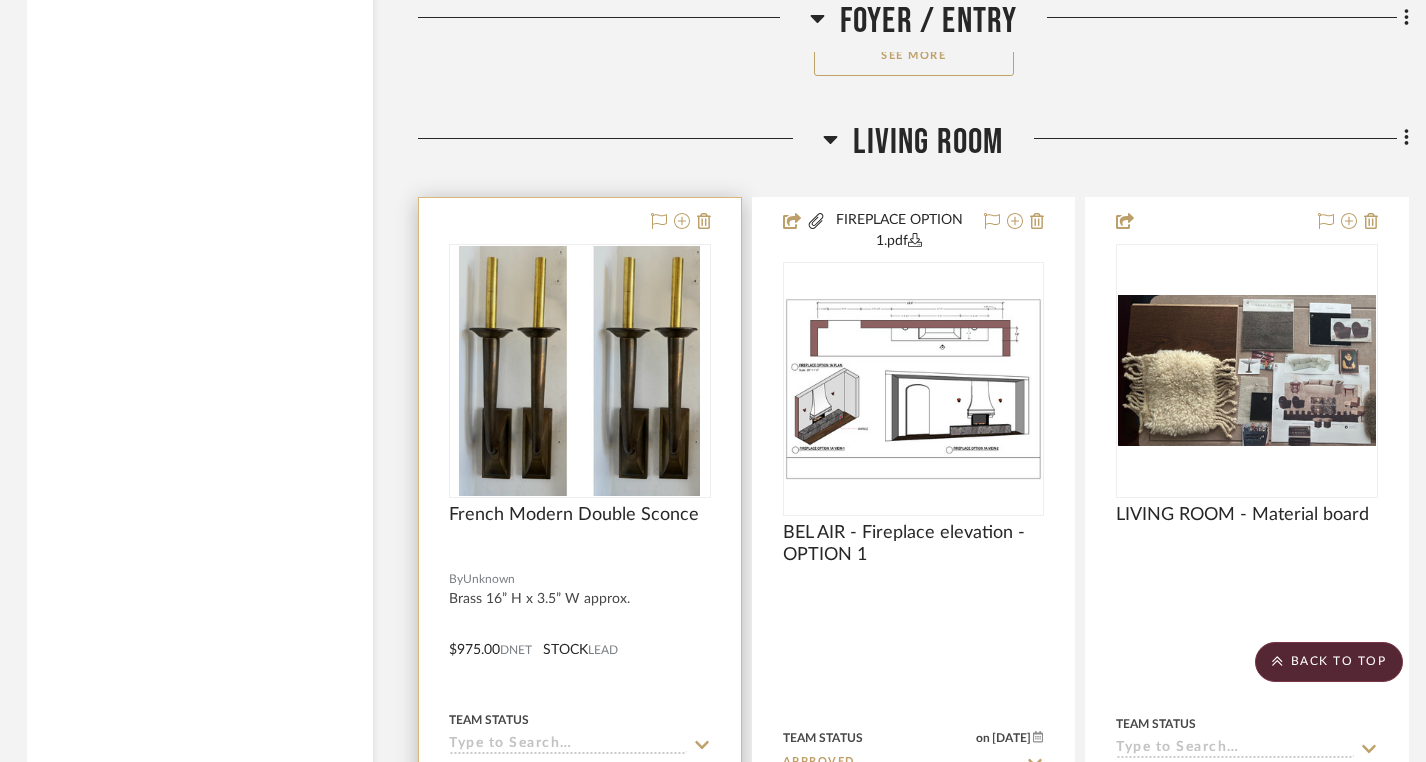 type 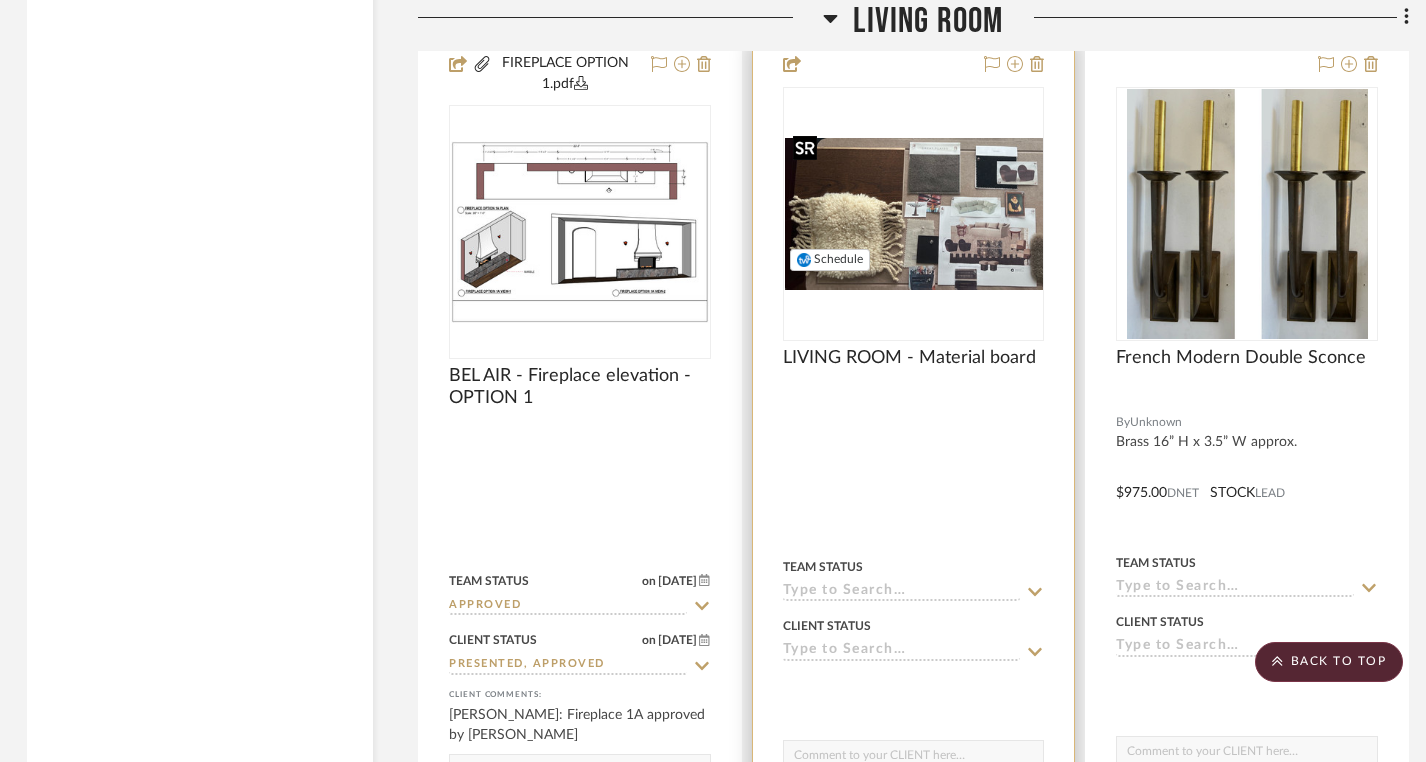 scroll, scrollTop: 11054, scrollLeft: 3, axis: both 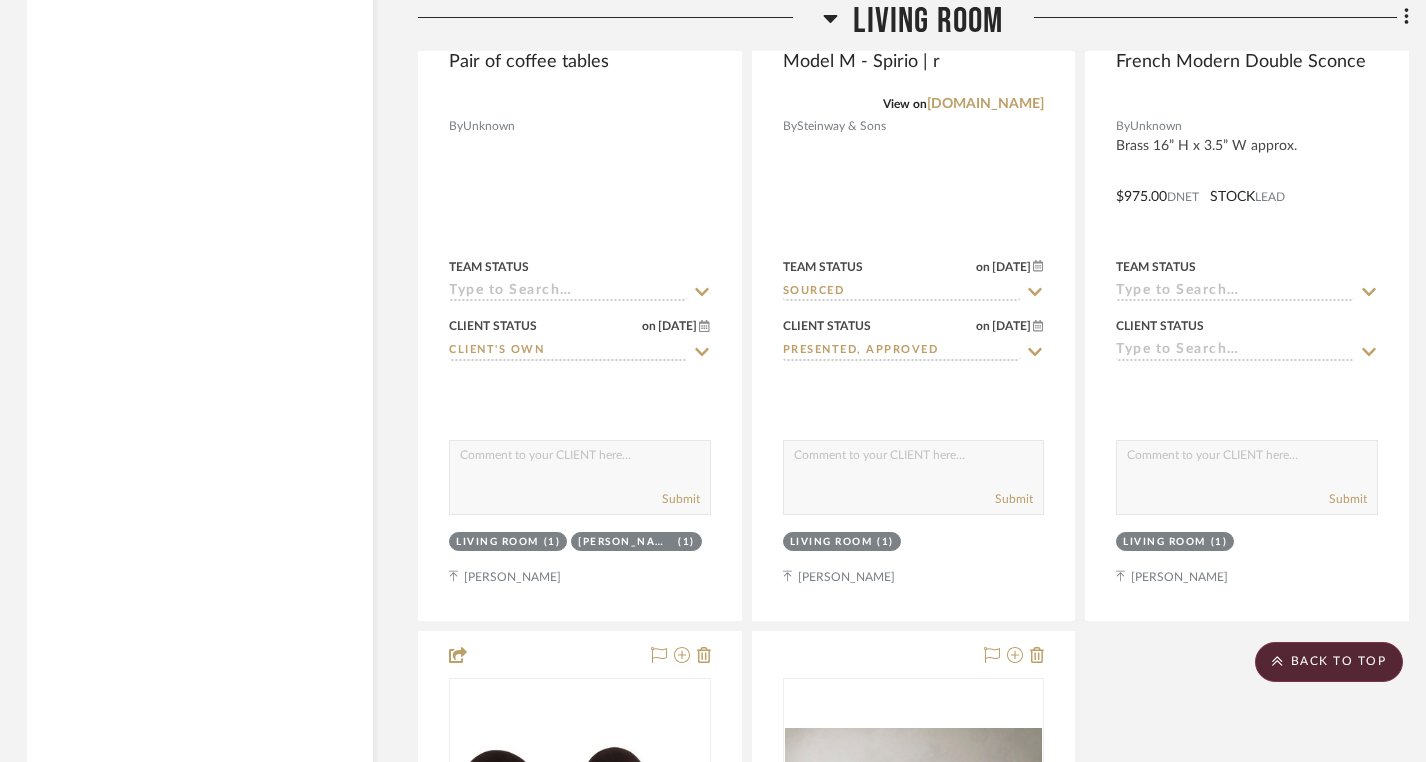 drag, startPoint x: 1281, startPoint y: 138, endPoint x: 247, endPoint y: 2, distance: 1042.9055 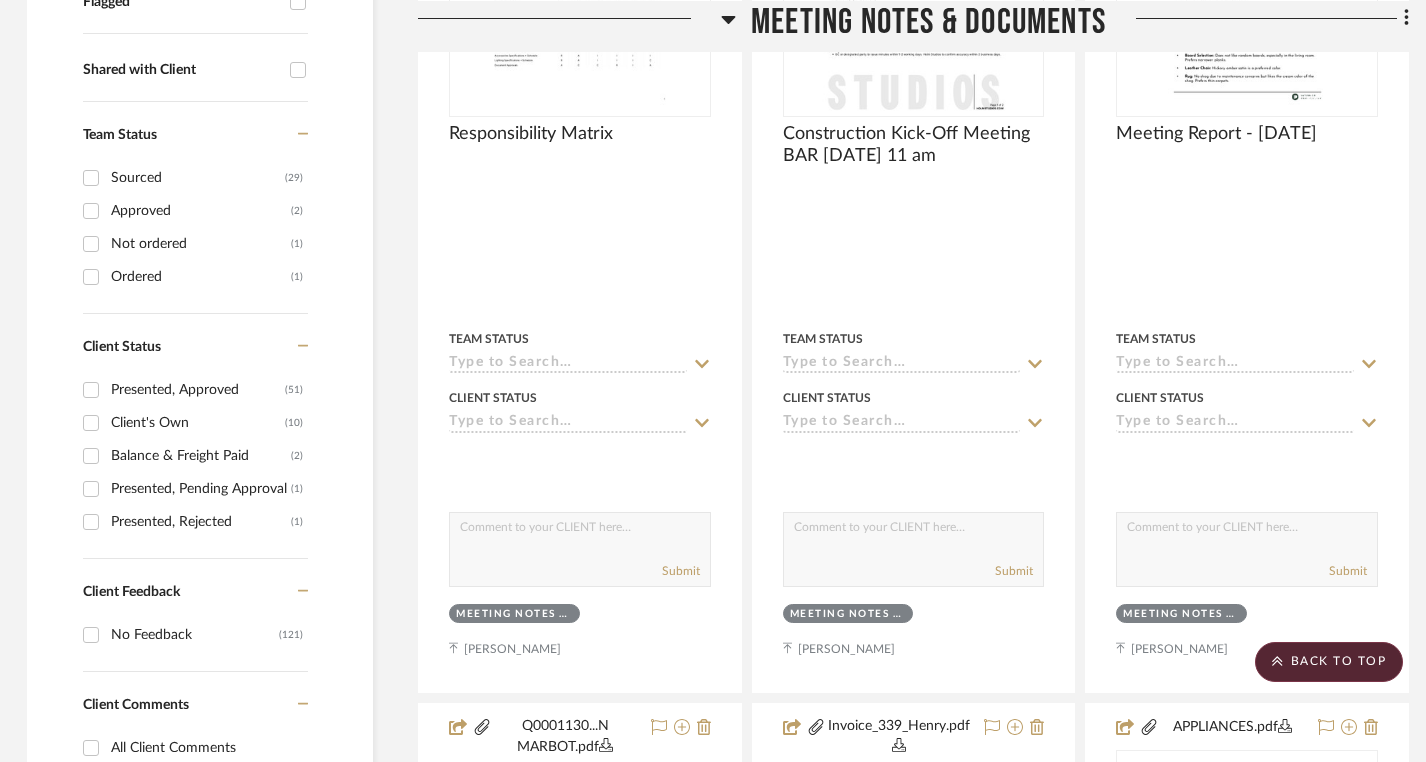 scroll, scrollTop: 0, scrollLeft: 3, axis: horizontal 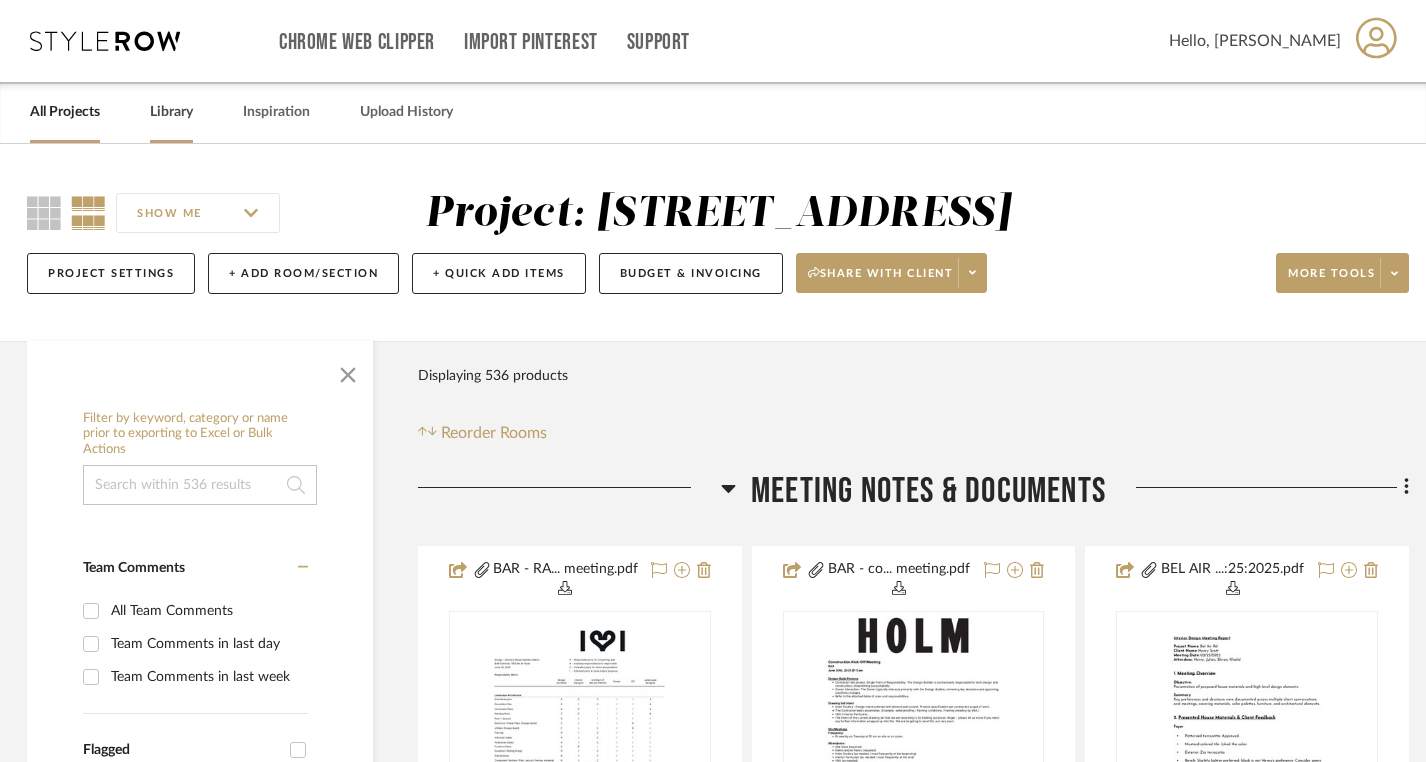 click on "Library" at bounding box center (171, 112) 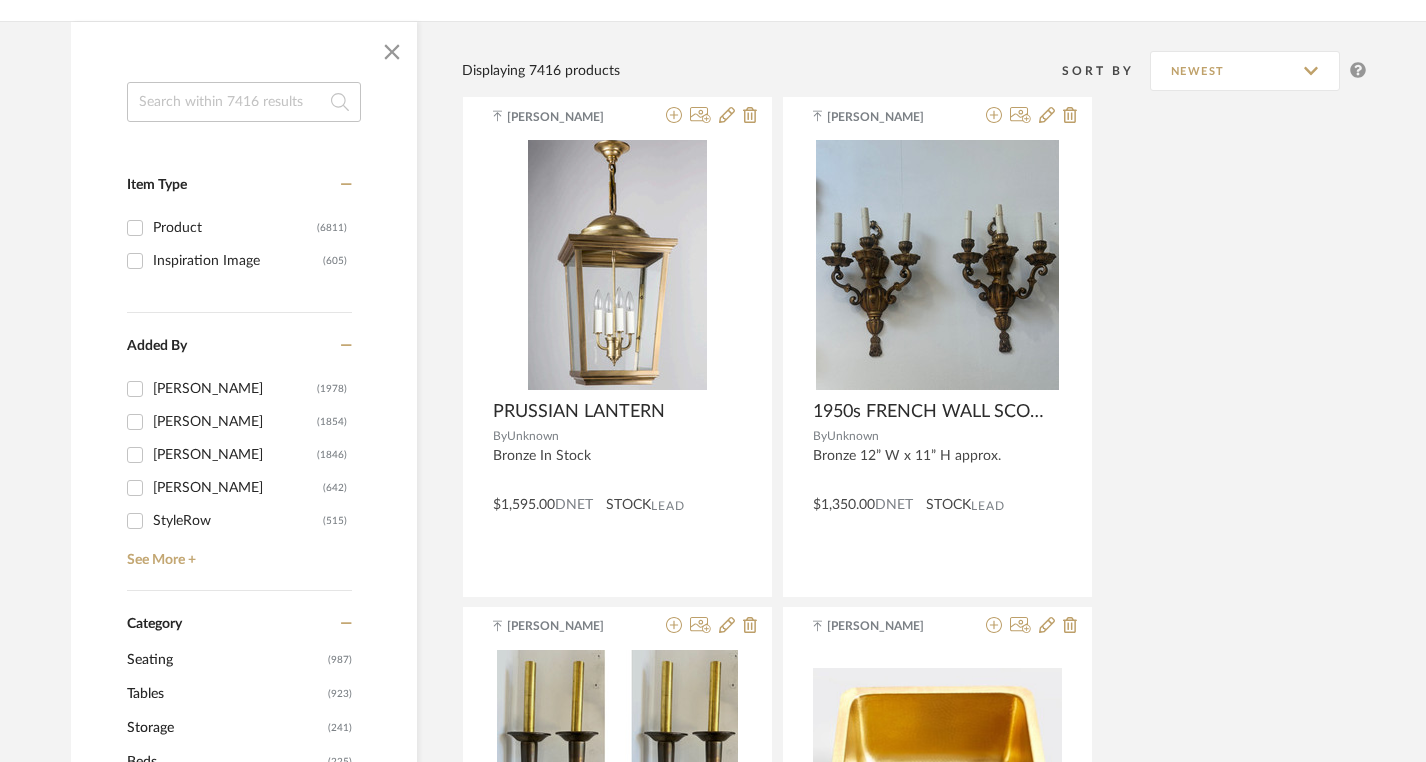 scroll, scrollTop: 288, scrollLeft: 3, axis: both 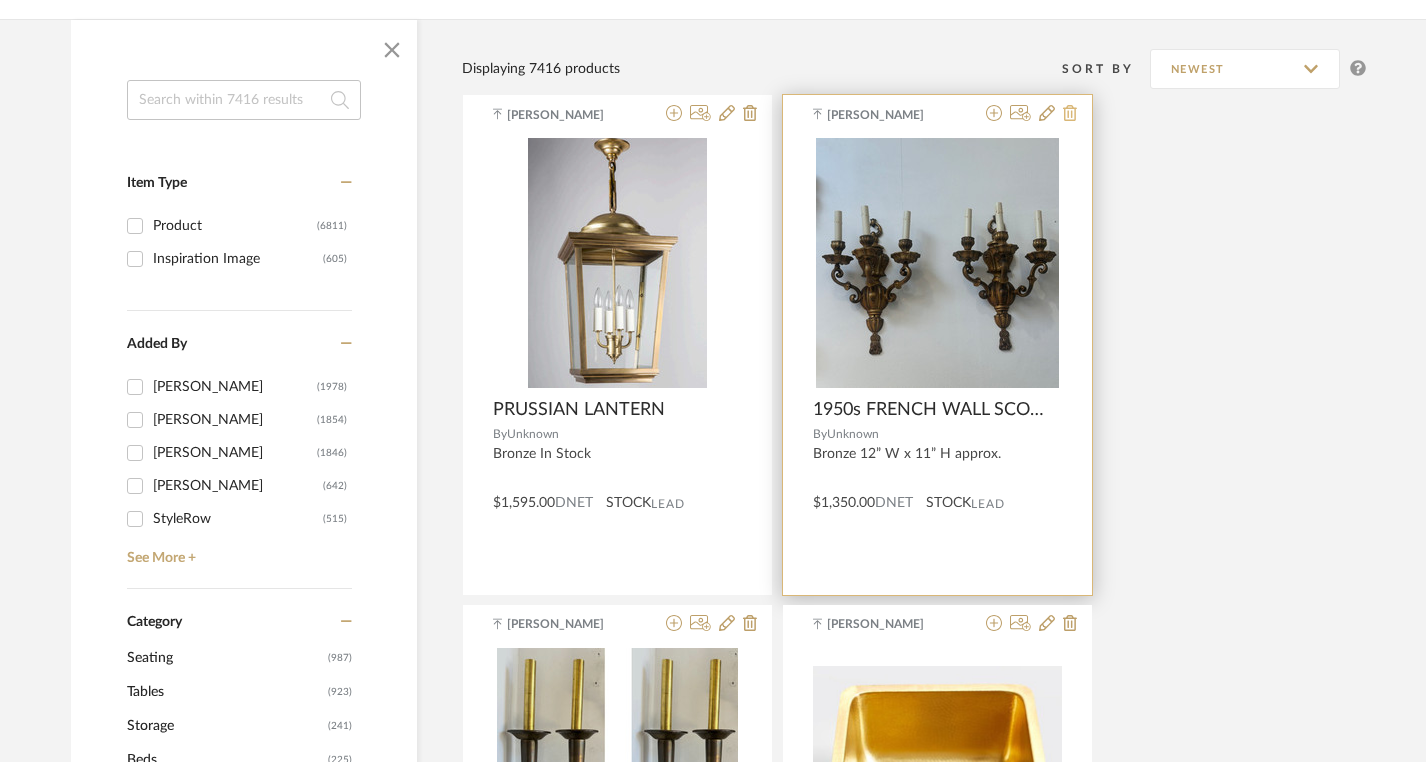 click 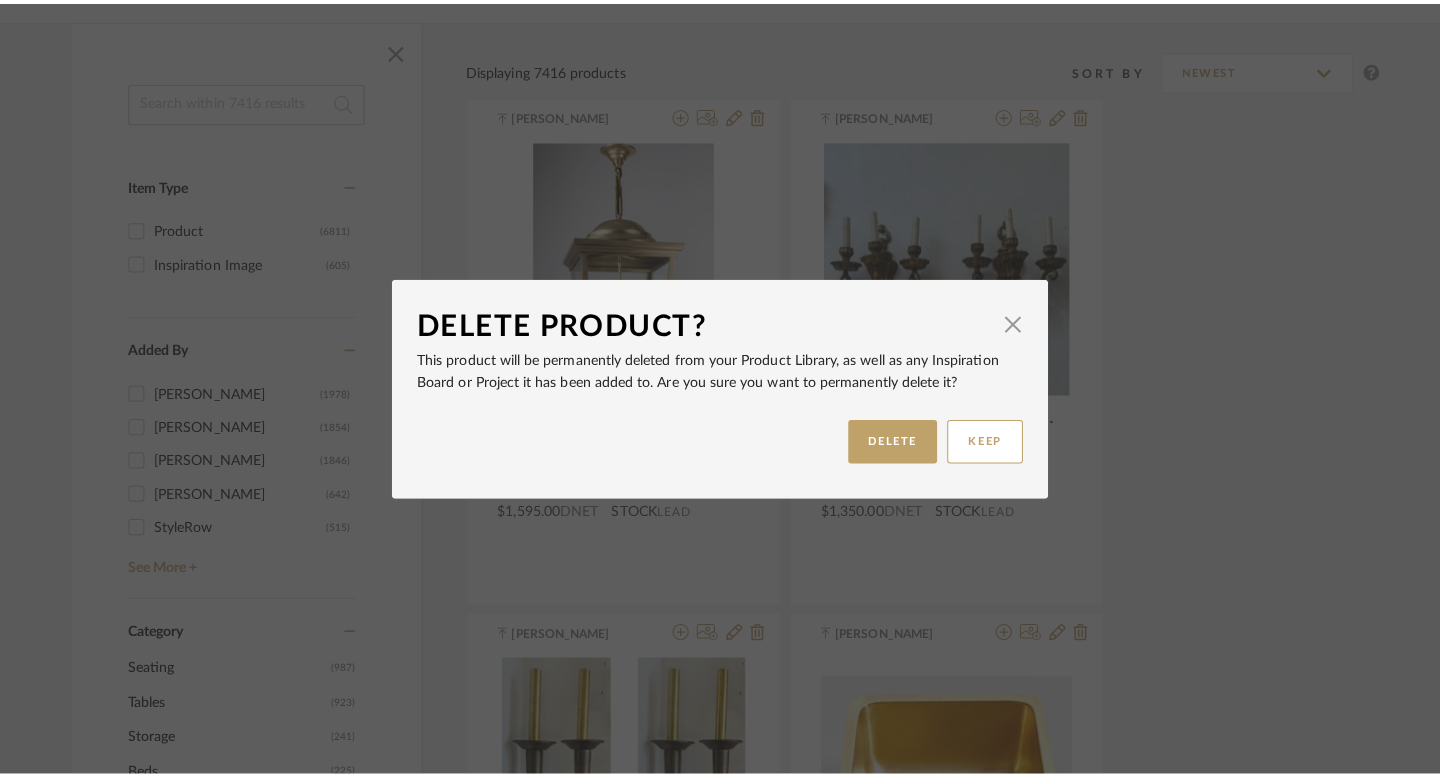 scroll, scrollTop: 0, scrollLeft: 0, axis: both 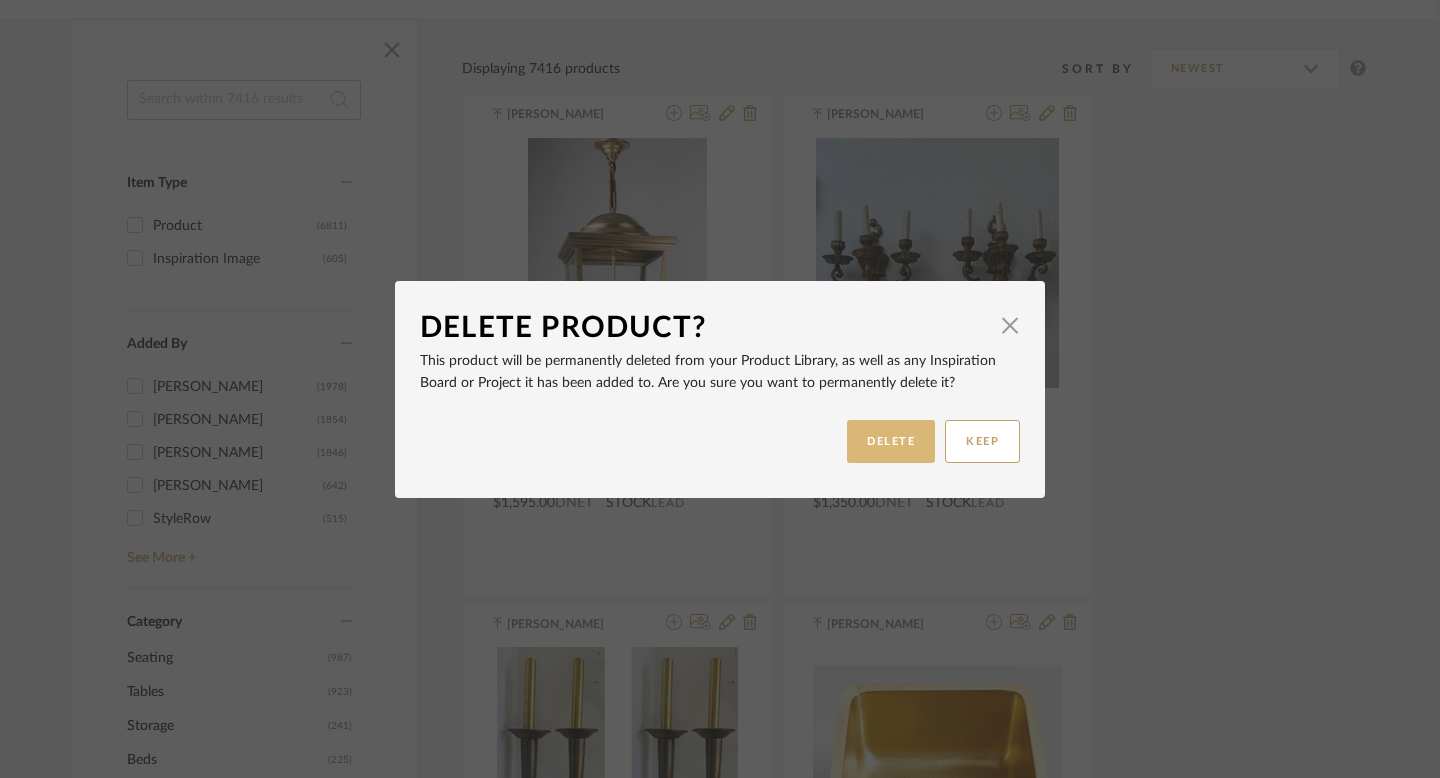 click on "DELETE" at bounding box center (891, 441) 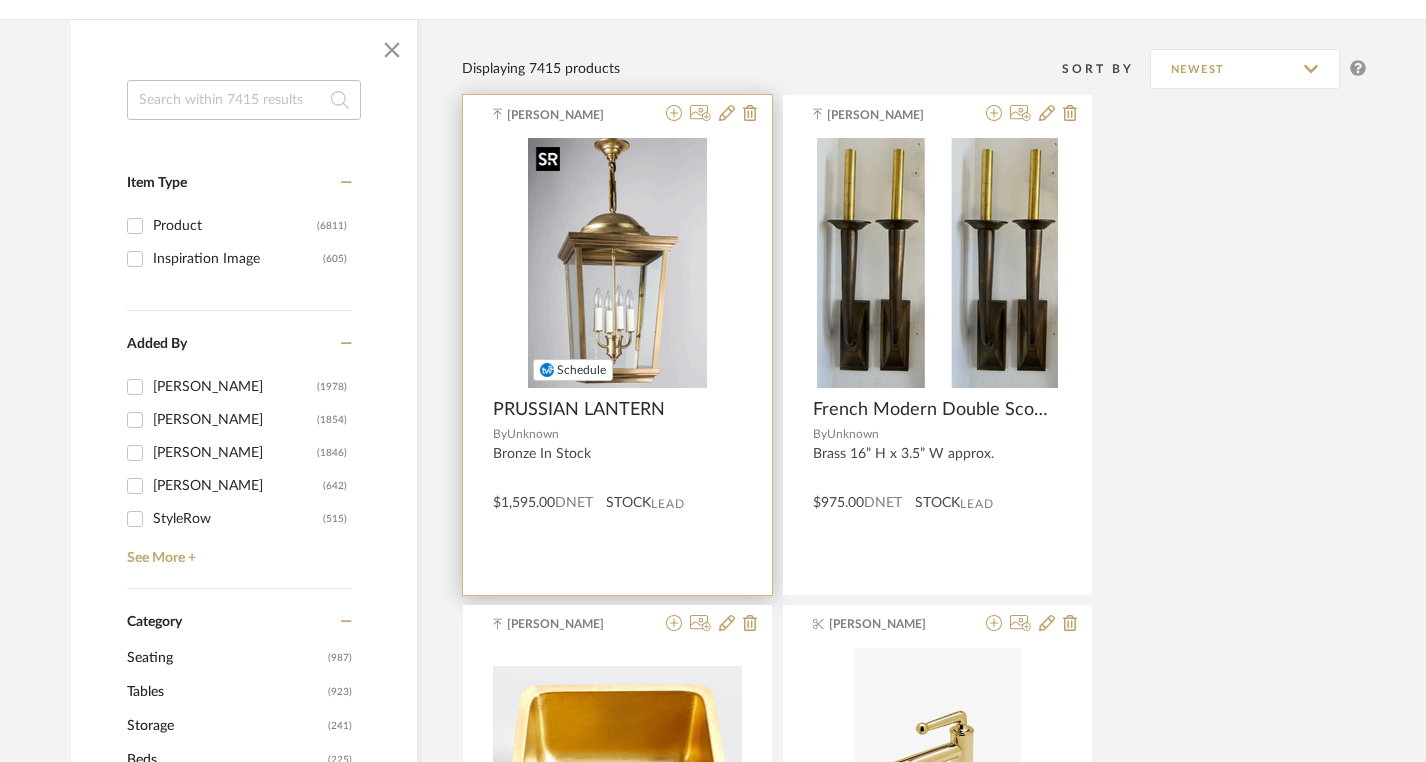 scroll, scrollTop: 0, scrollLeft: 3, axis: horizontal 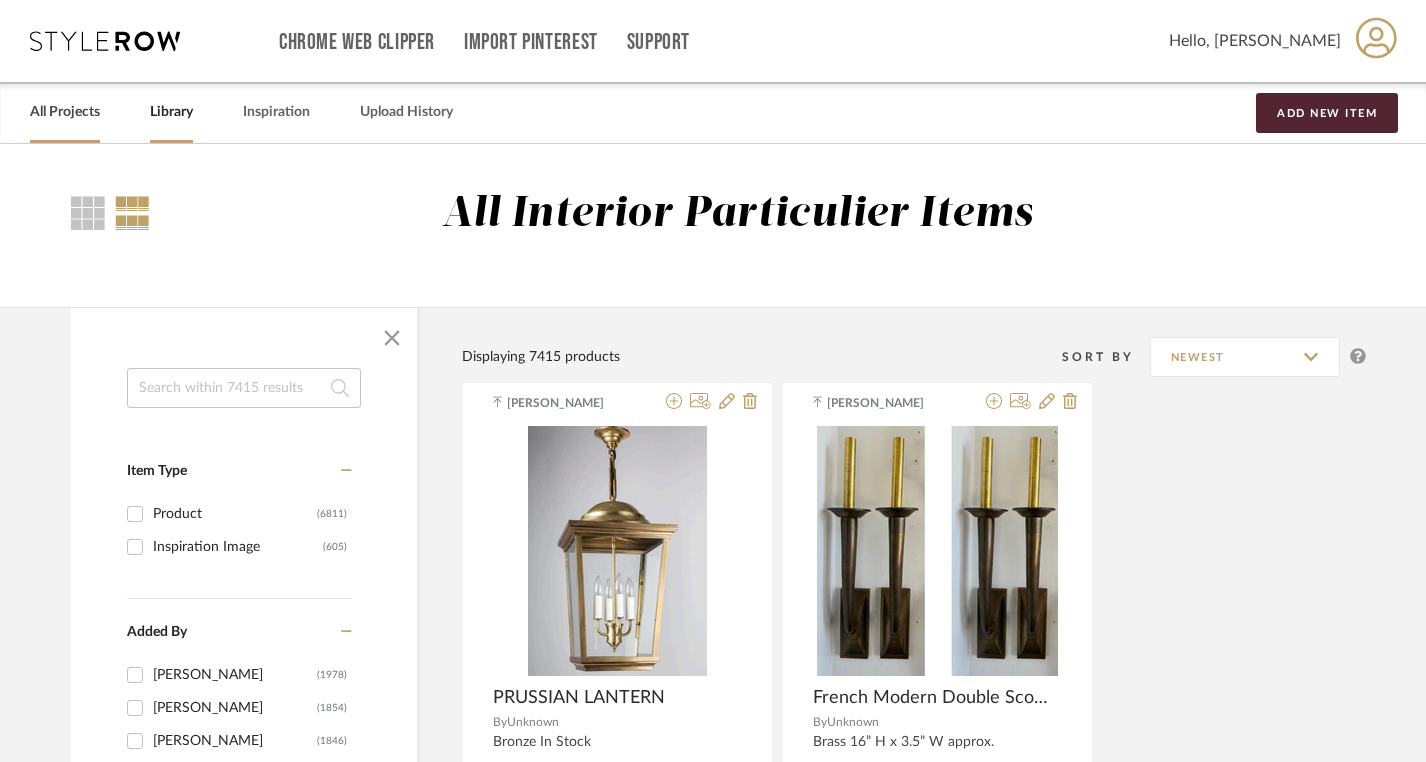 click on "All Projects" at bounding box center (65, 112) 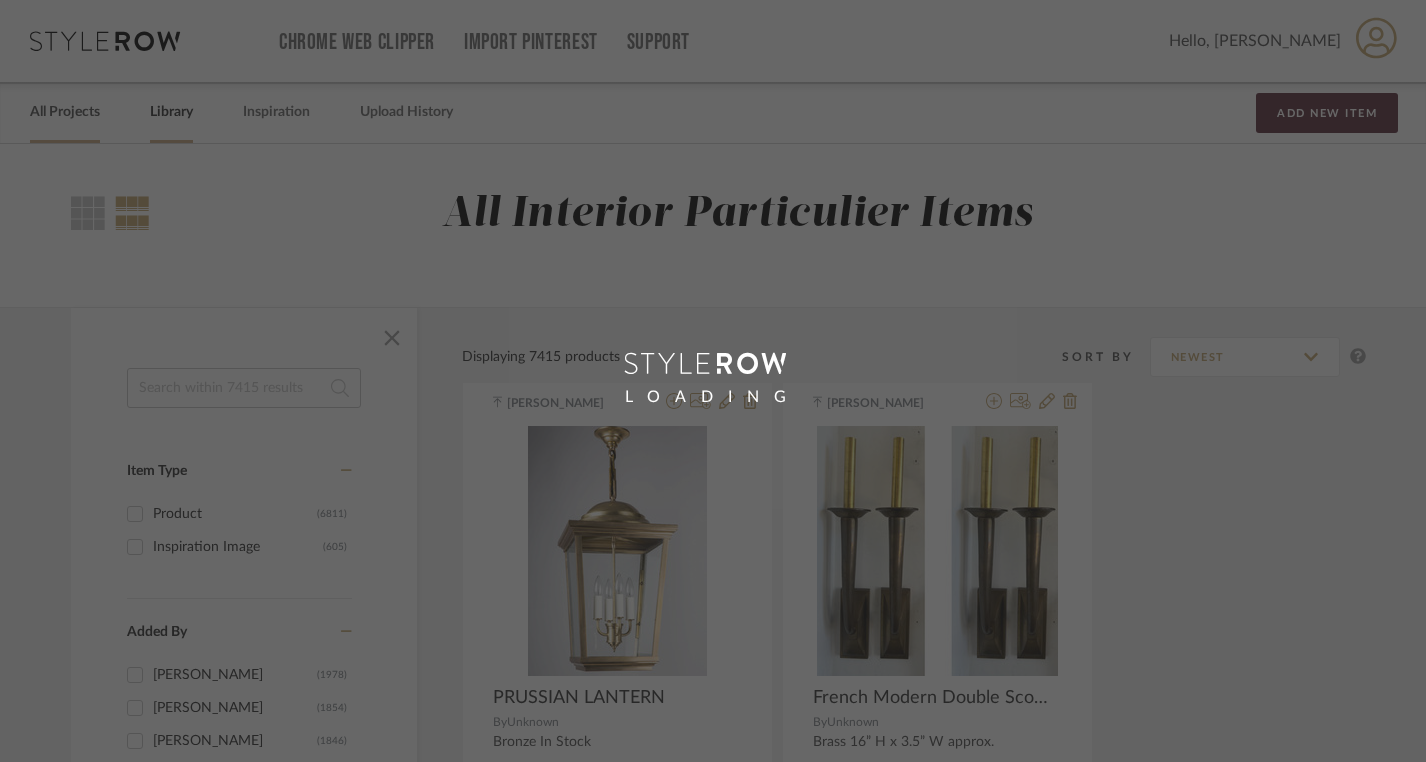click on "LOADING" at bounding box center [713, 381] 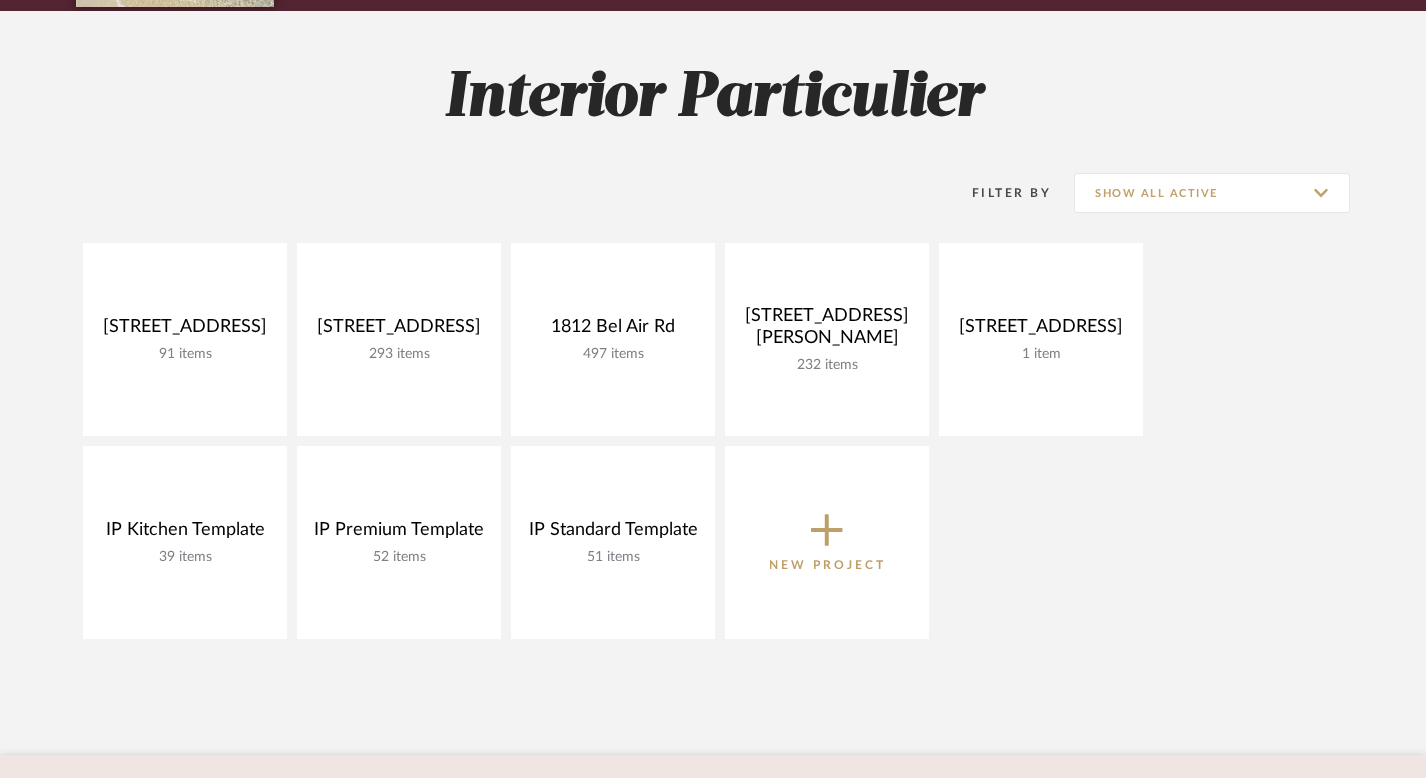 scroll, scrollTop: 269, scrollLeft: 0, axis: vertical 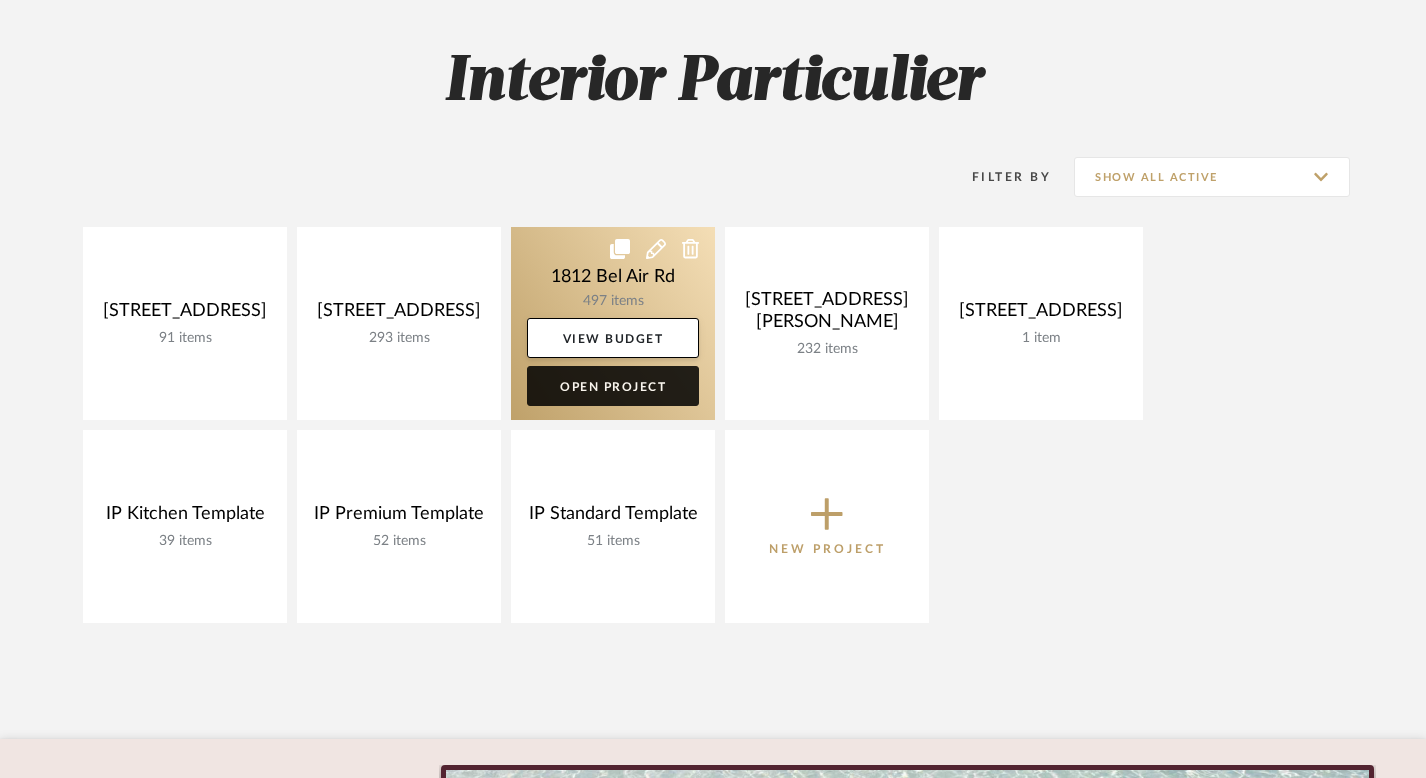 click on "Open Project" 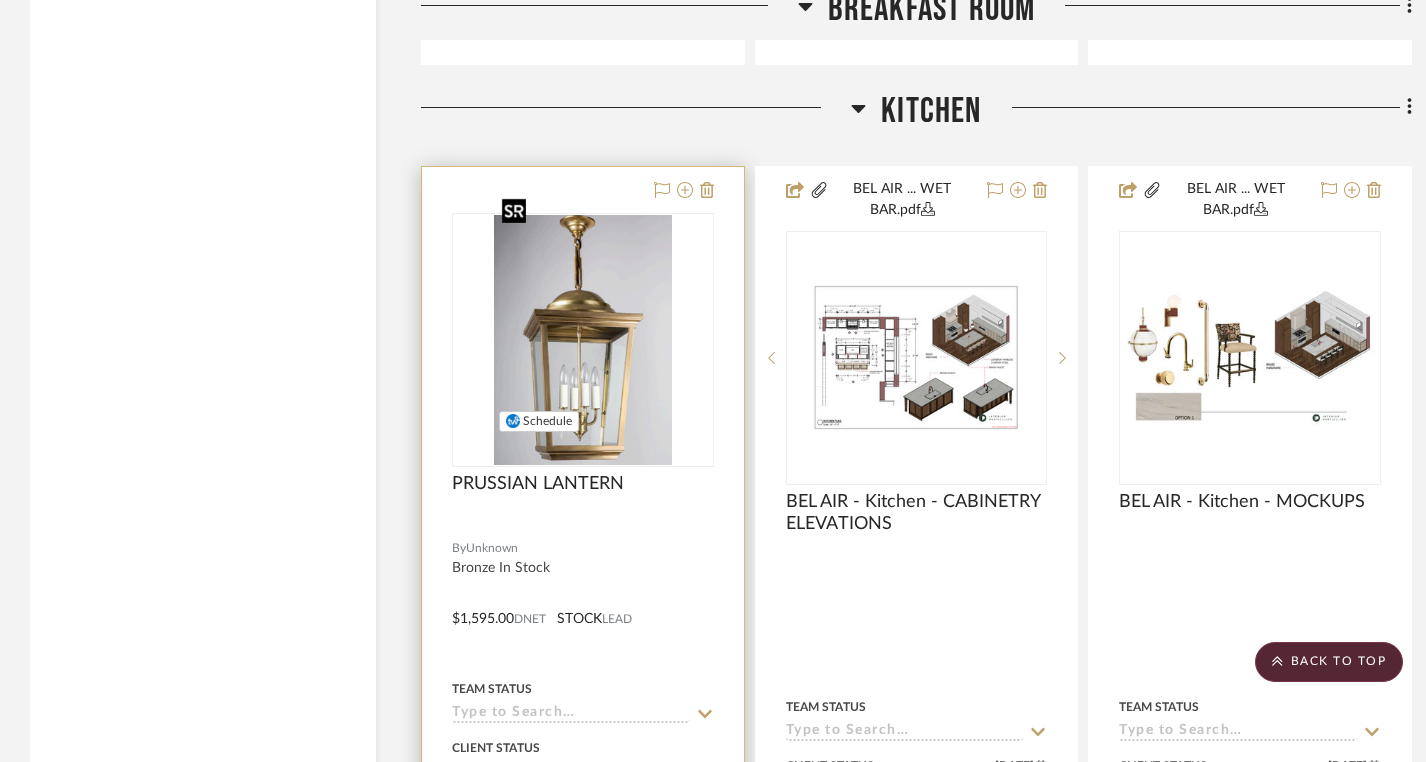 scroll, scrollTop: 22304, scrollLeft: 0, axis: vertical 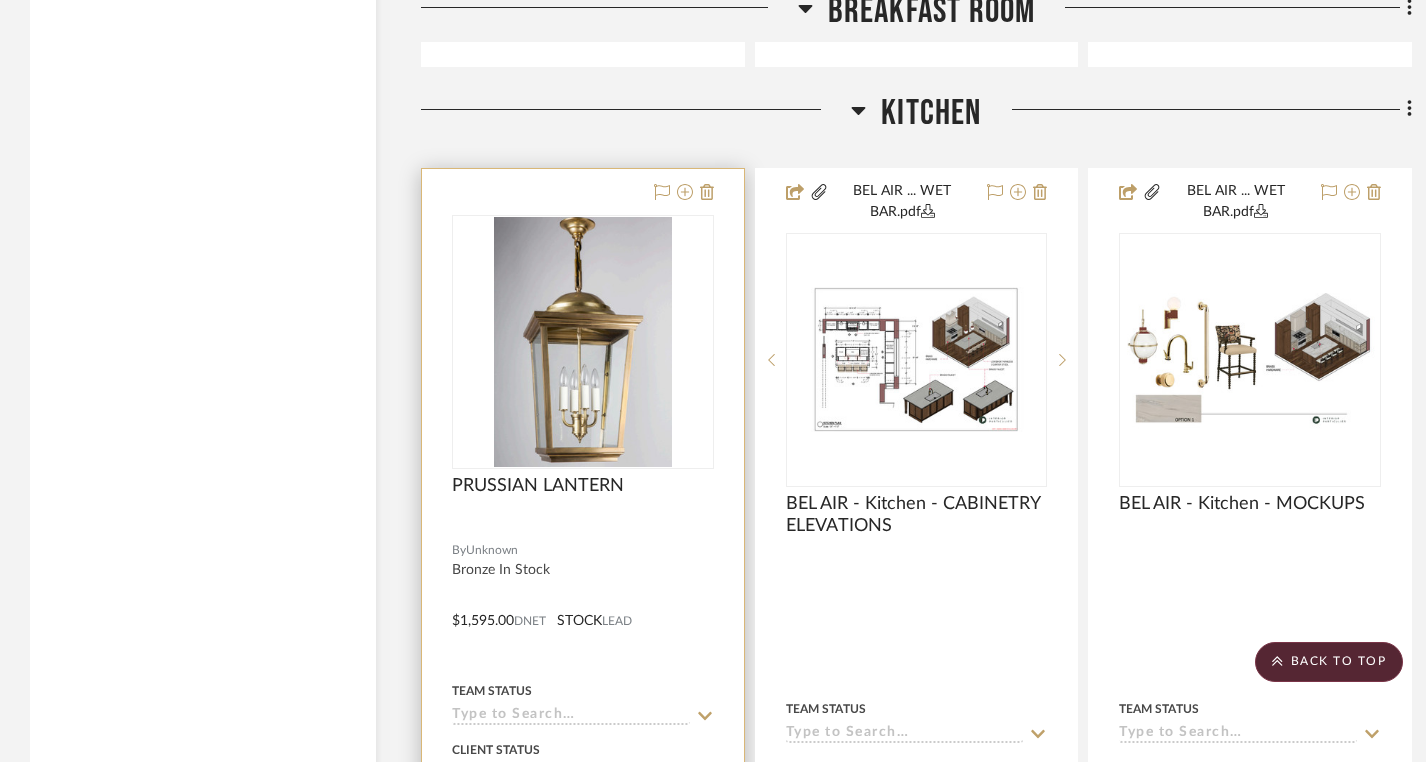 type 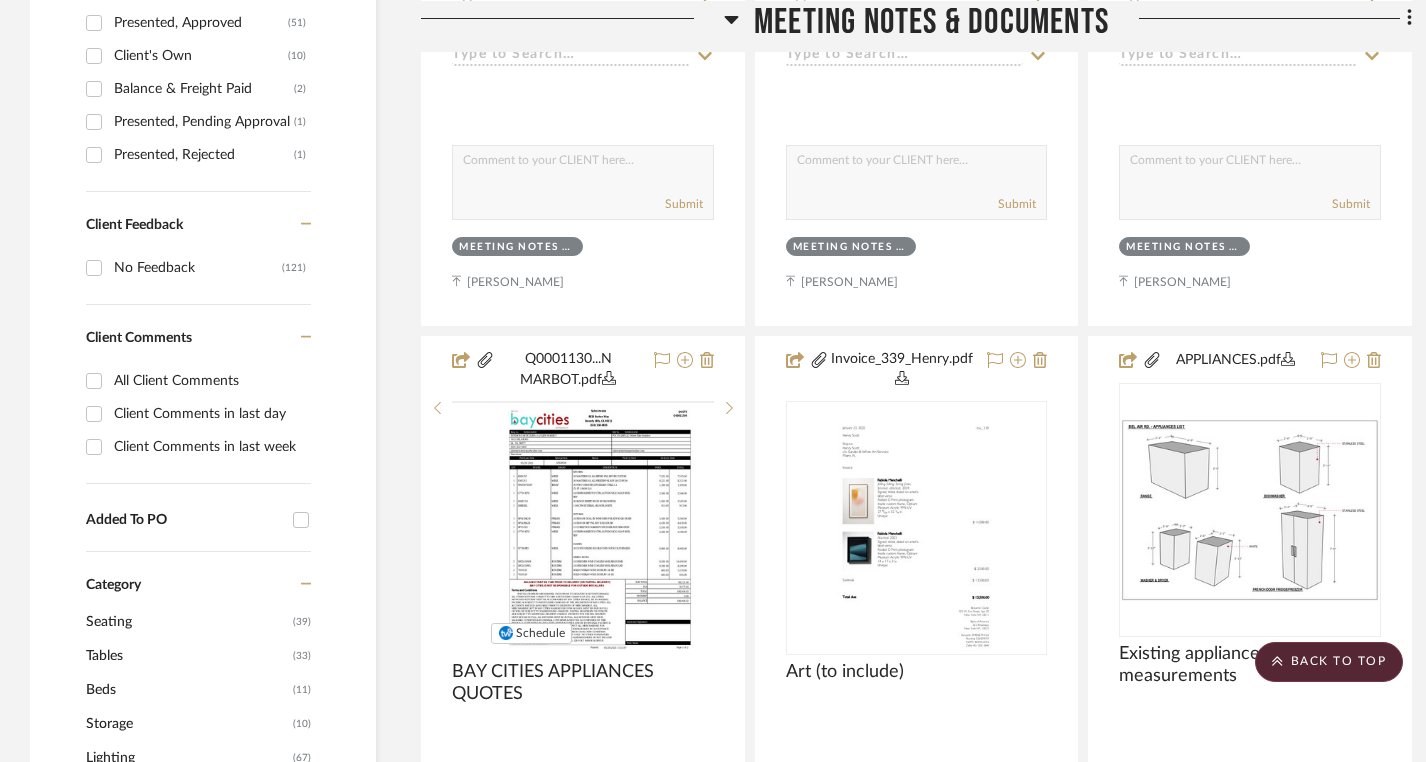scroll, scrollTop: 0, scrollLeft: 0, axis: both 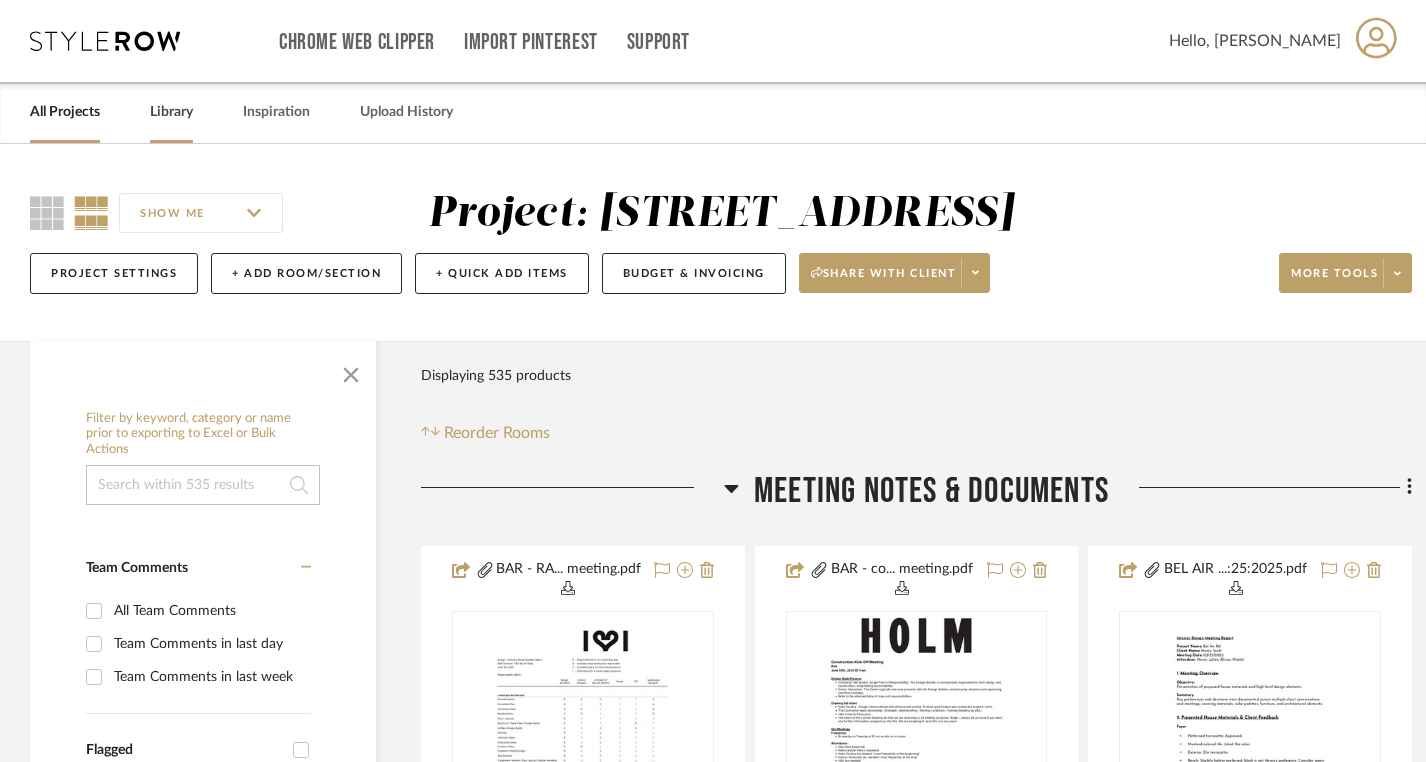 click on "Library" at bounding box center [171, 112] 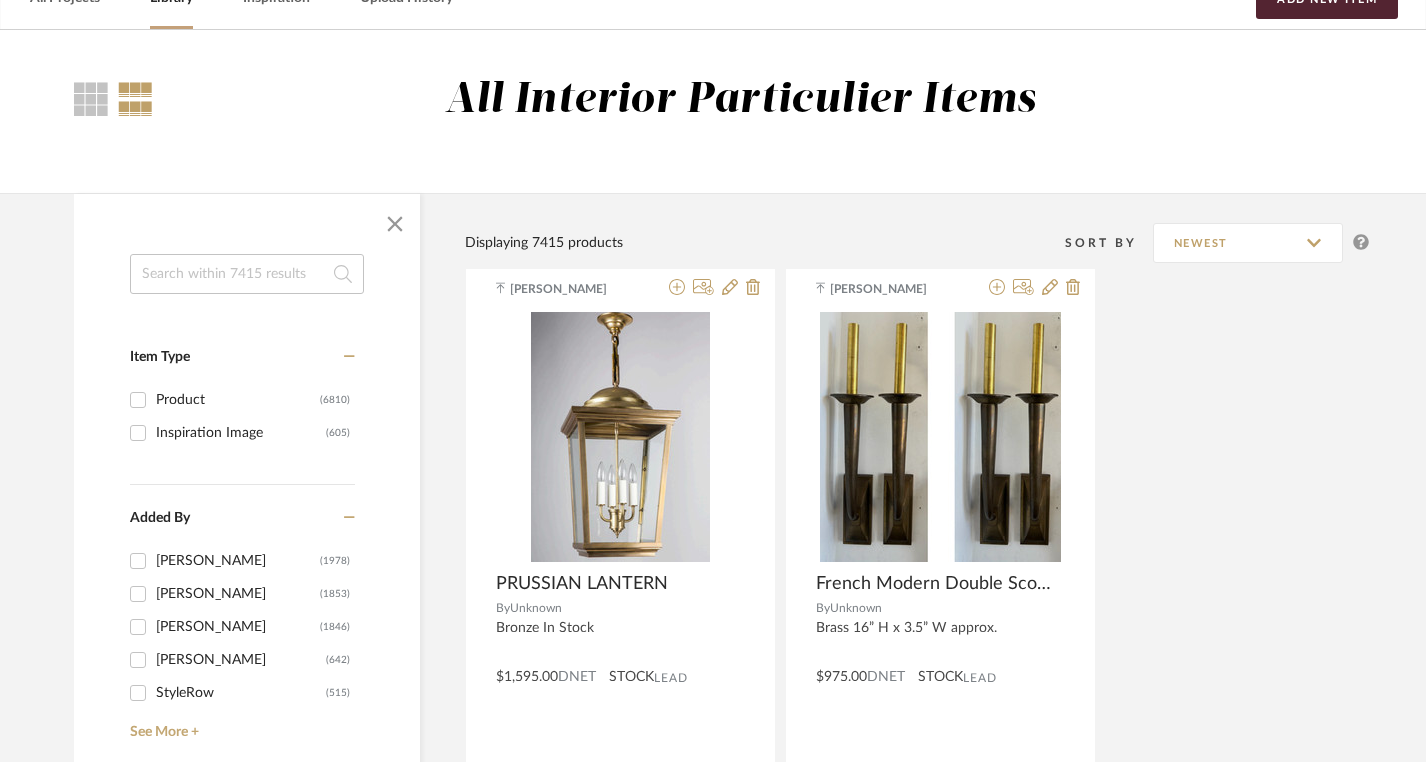 scroll, scrollTop: 0, scrollLeft: 0, axis: both 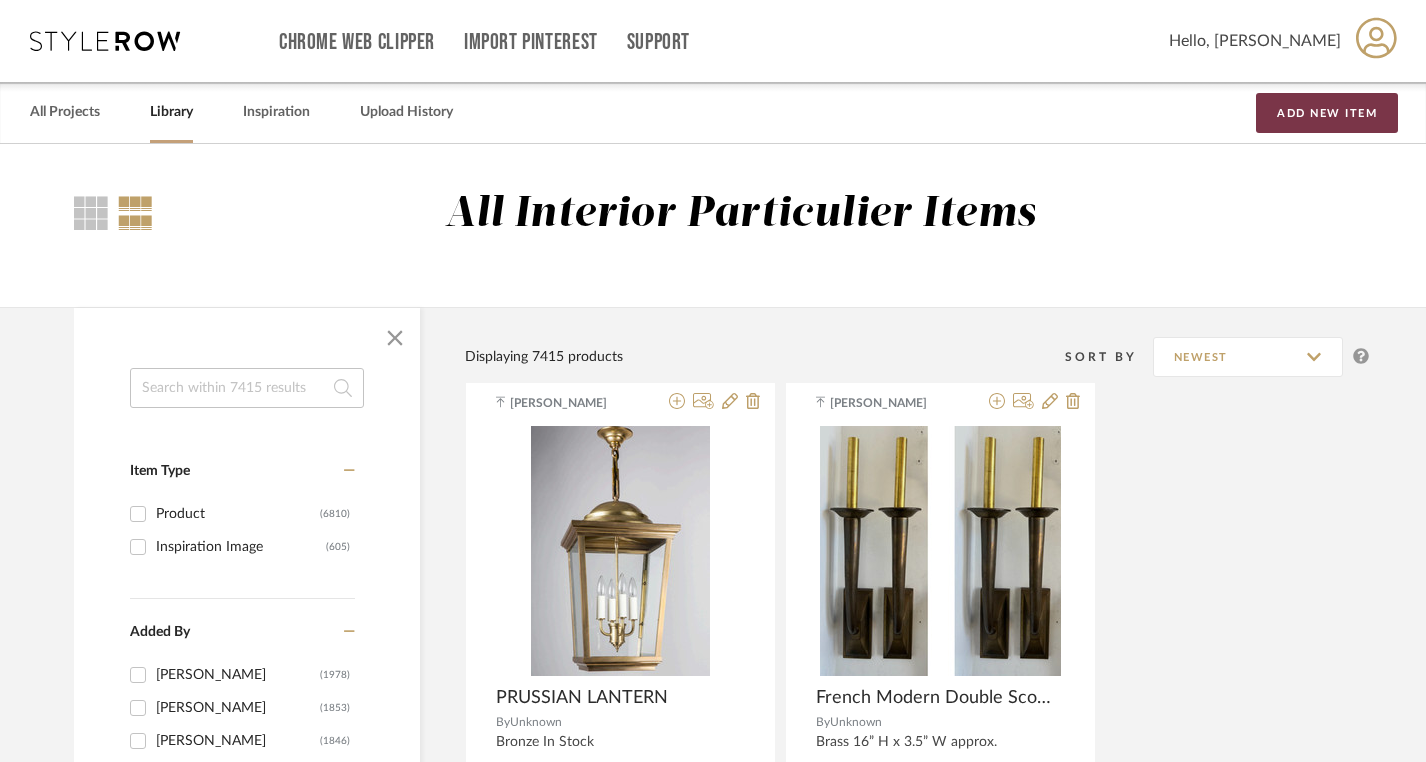 click on "Add New Item" at bounding box center (1327, 113) 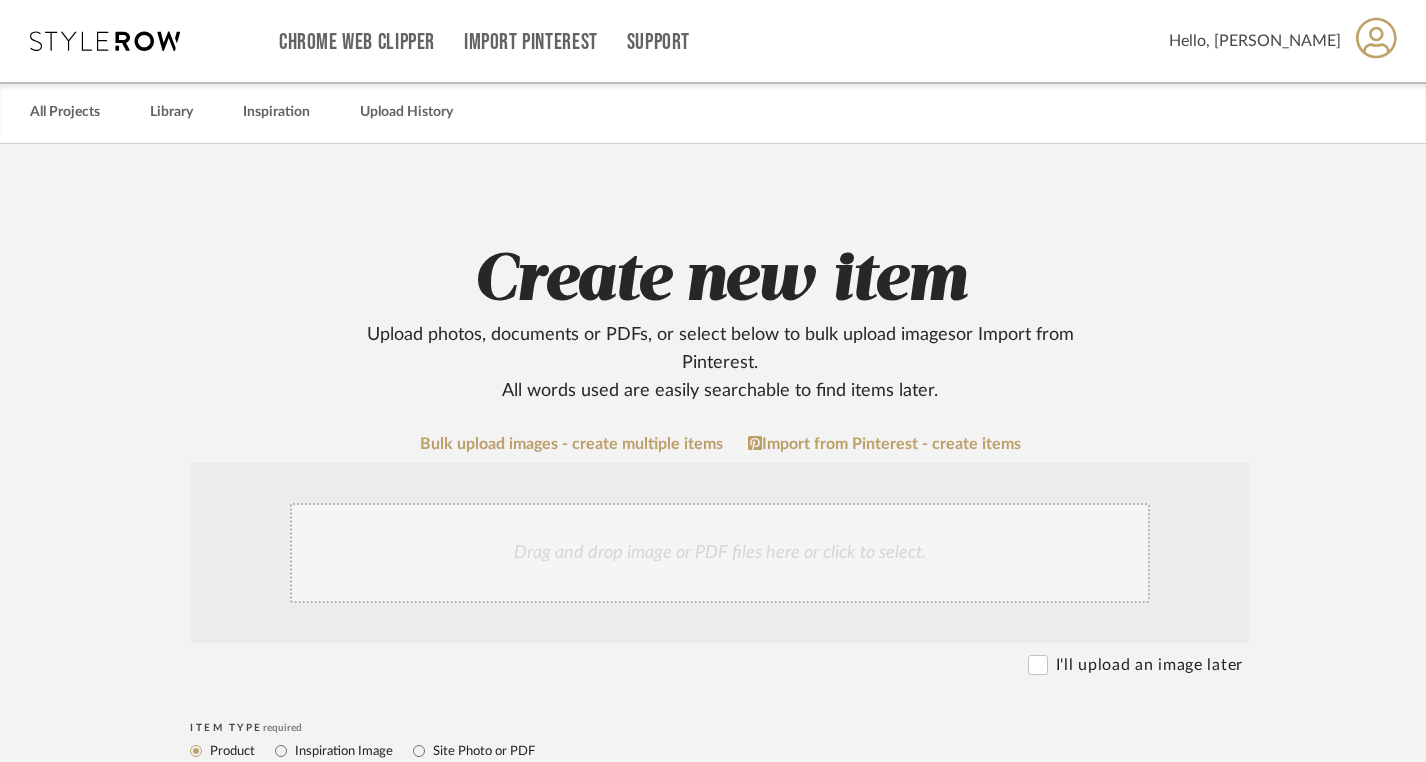 click on "Drag and drop image or PDF files here or click to select." 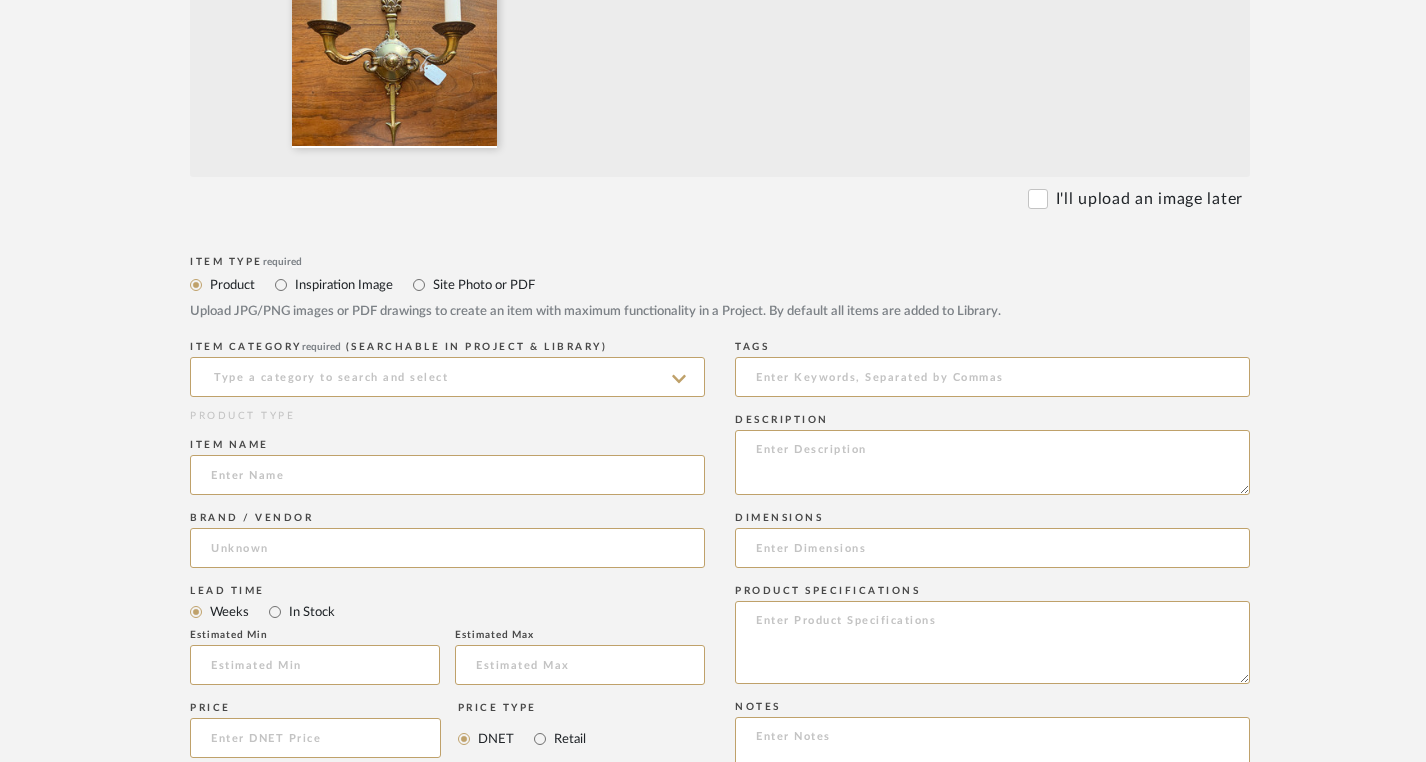 scroll, scrollTop: 697, scrollLeft: 0, axis: vertical 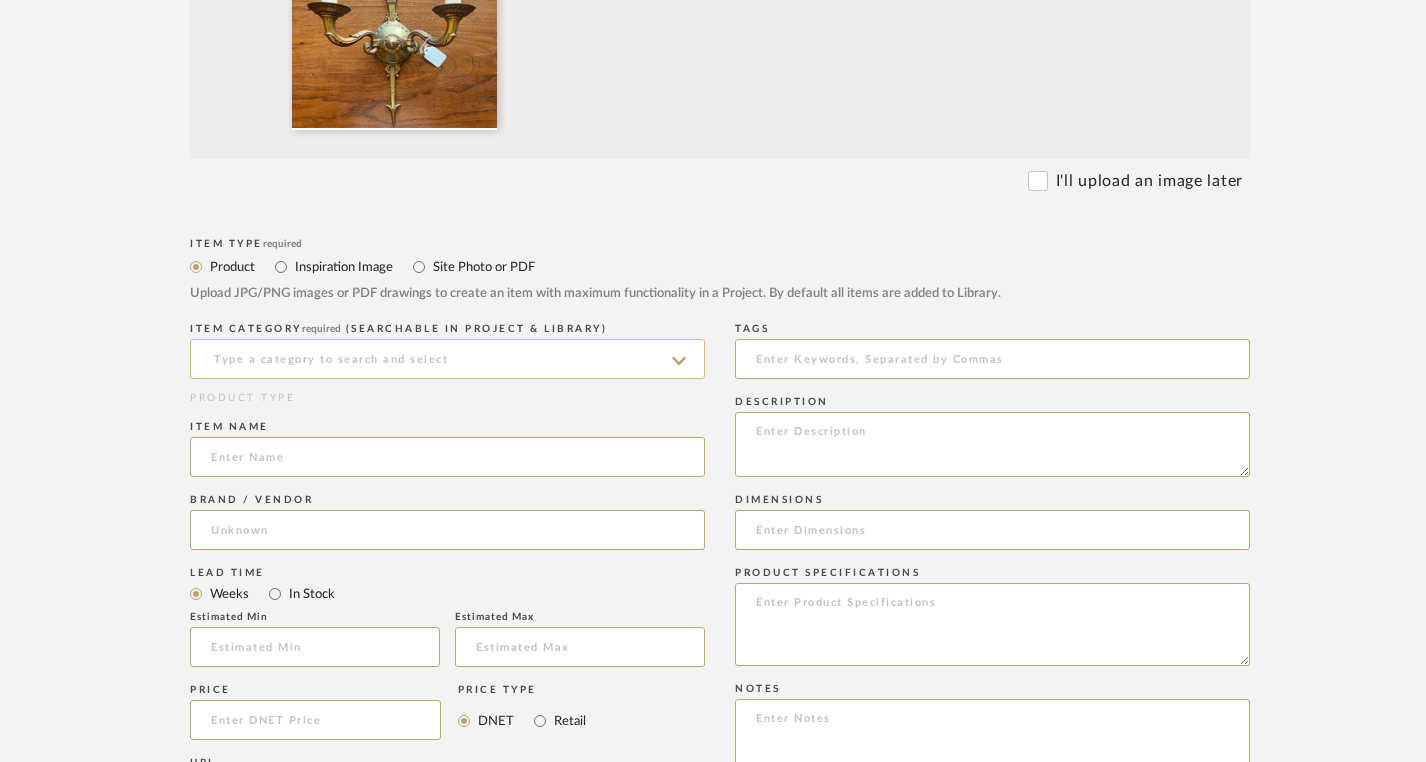 click 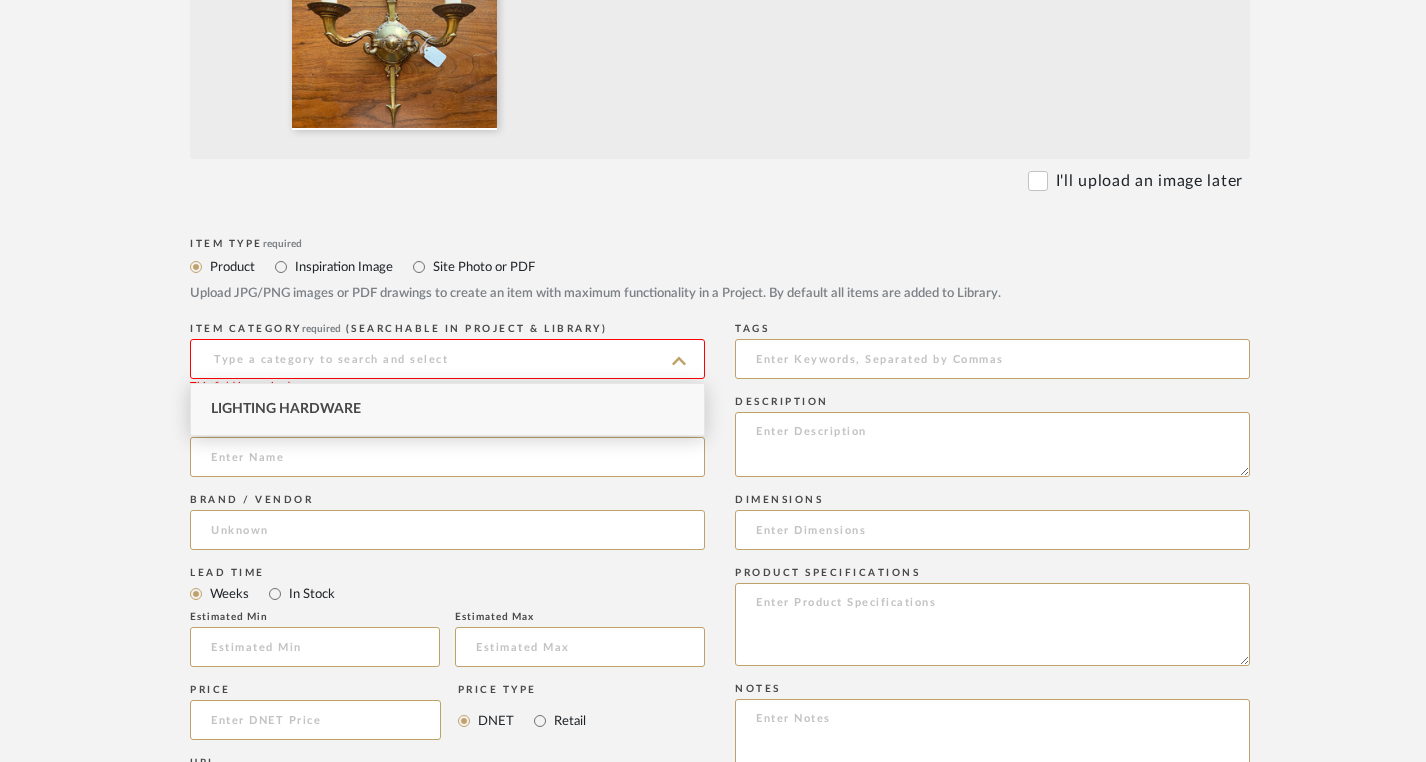 click on "Lighting Hardware" at bounding box center (447, 409) 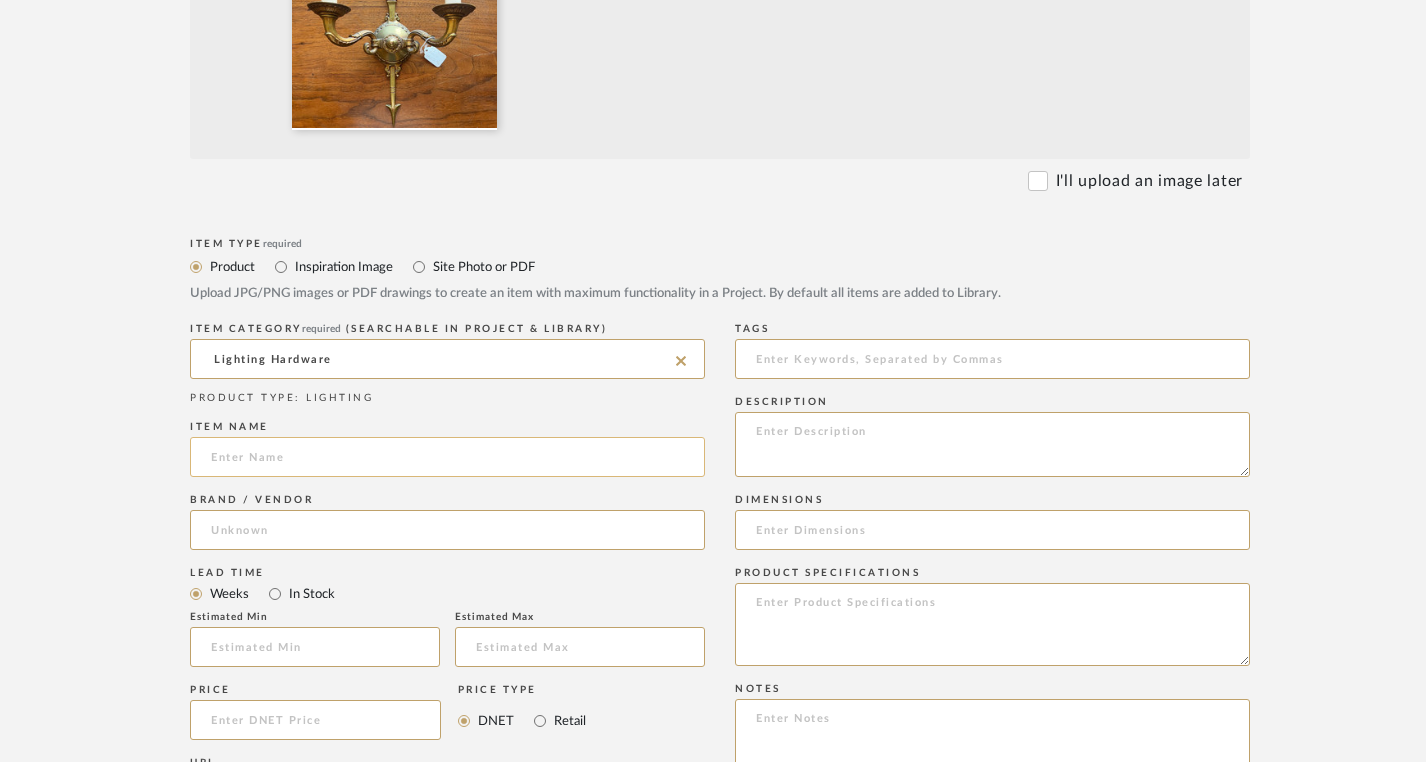 click 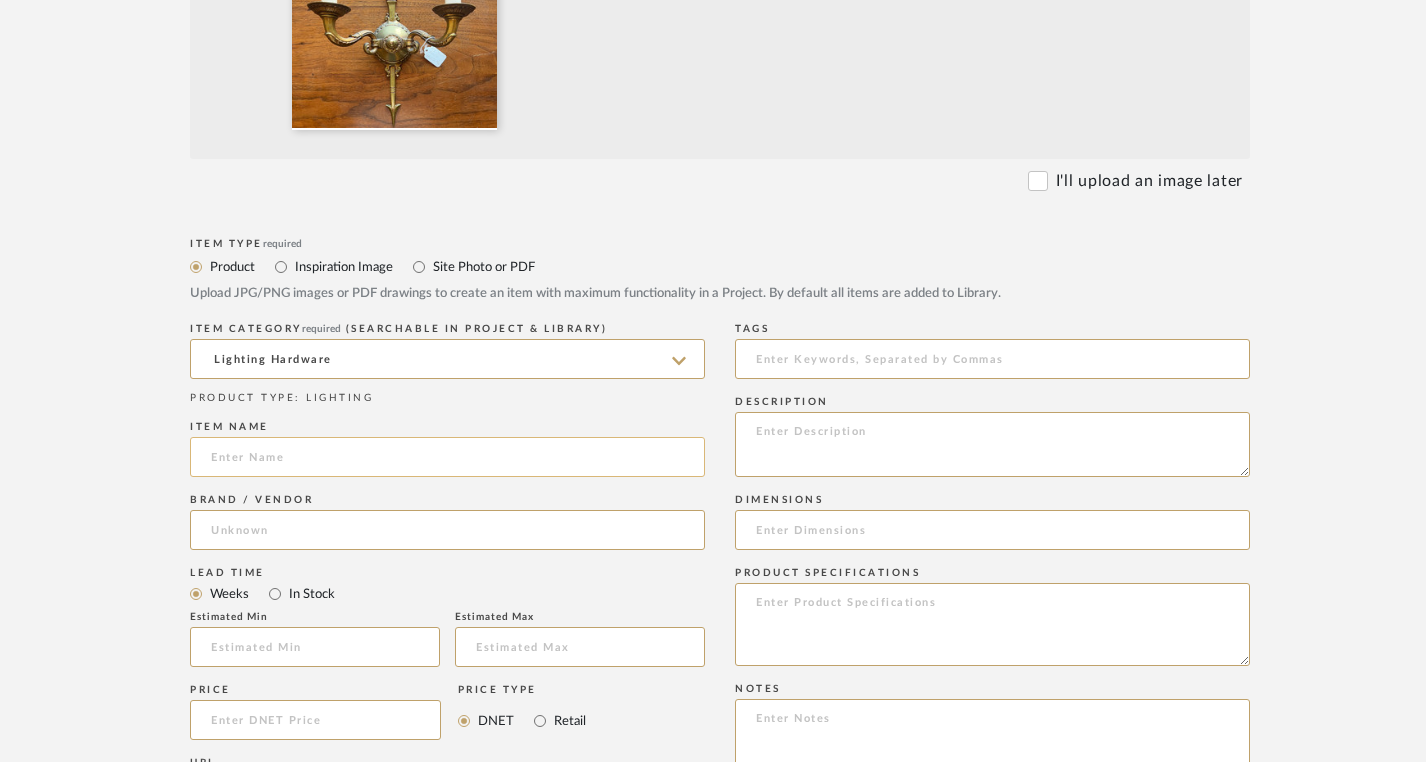 click 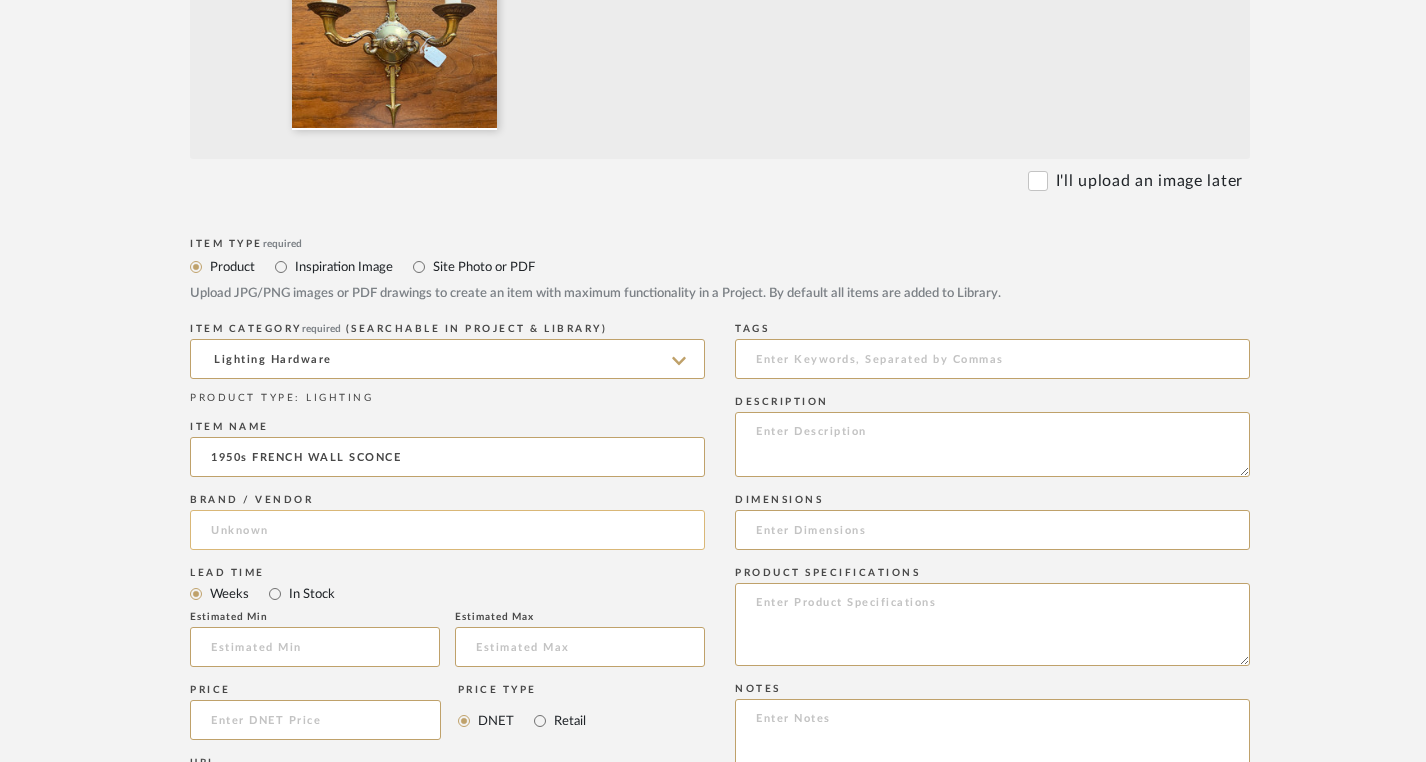 type on "1950s FRENCH WALL SCONCE" 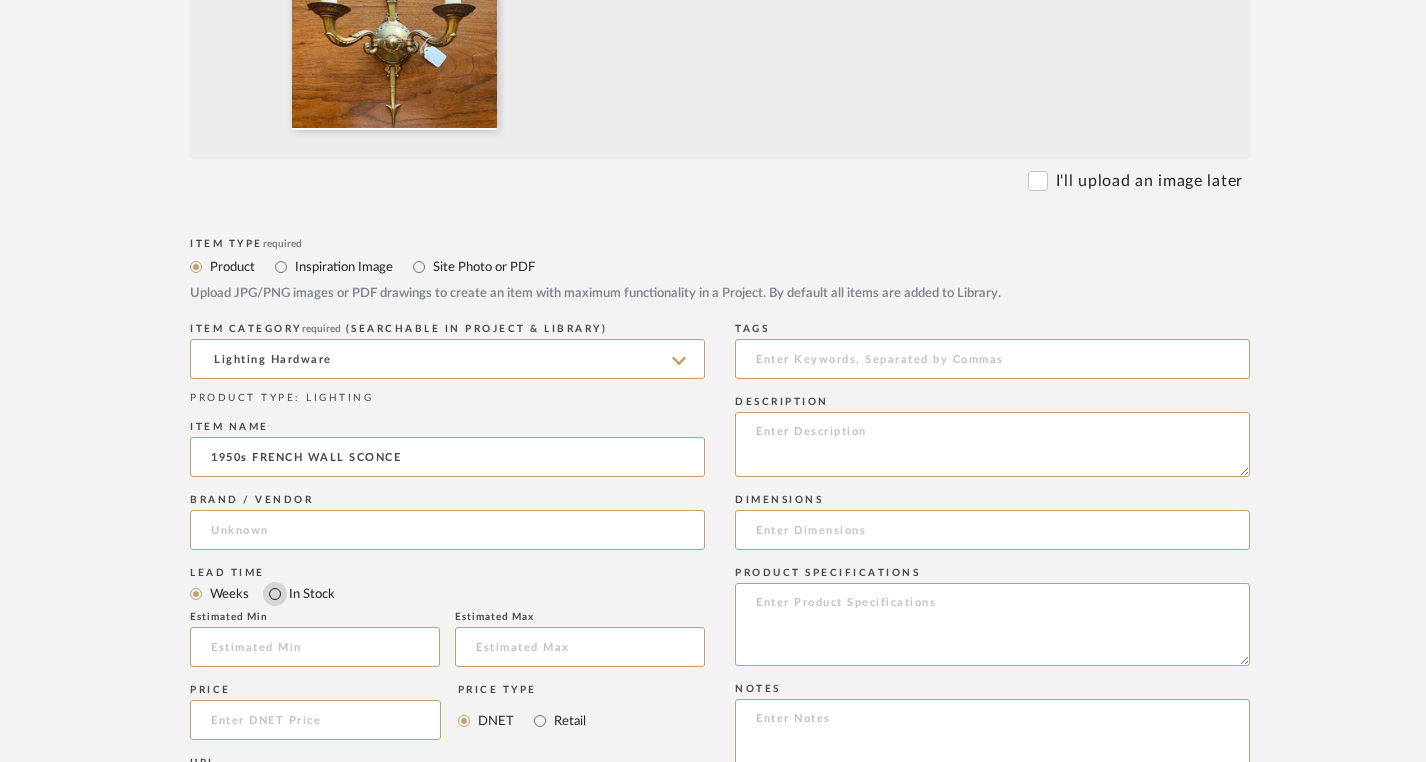 click on "In Stock" at bounding box center [275, 594] 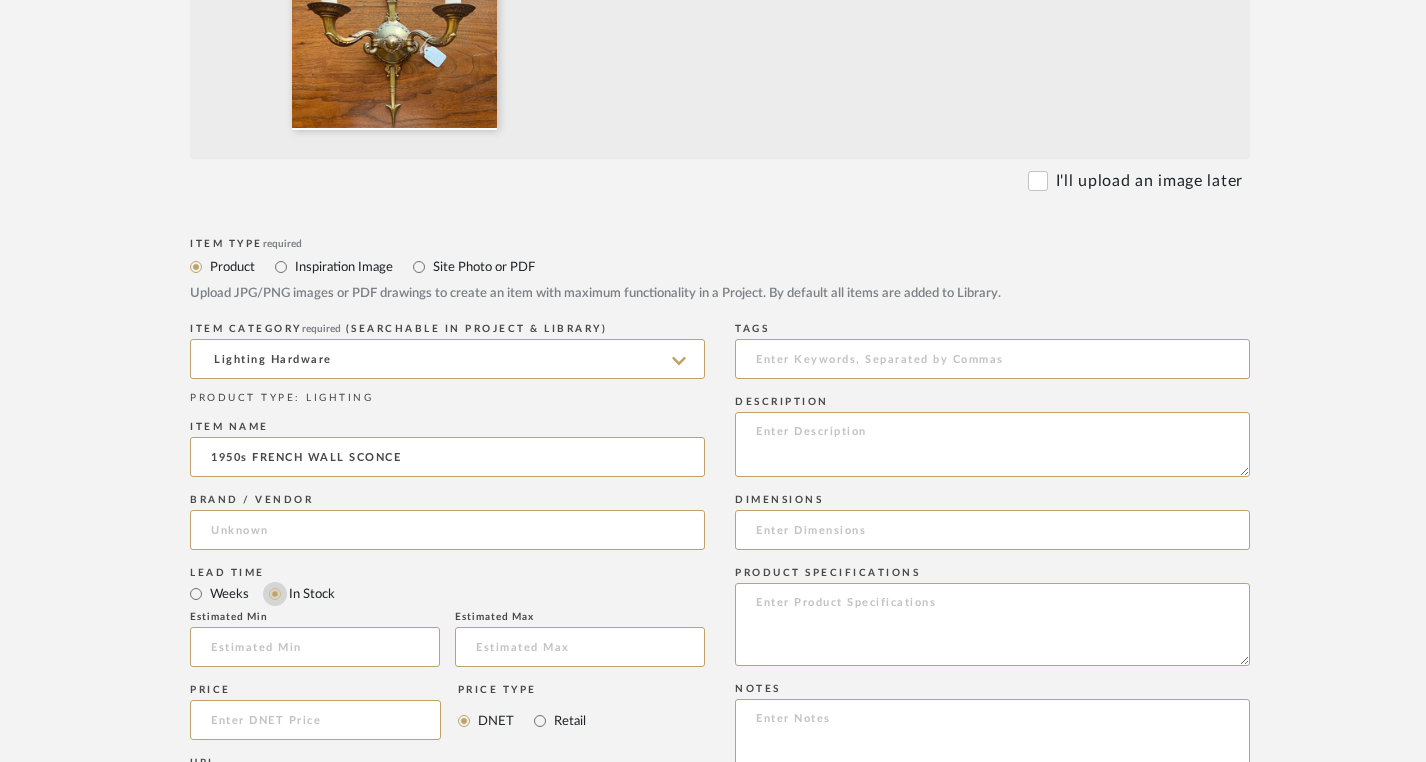 type 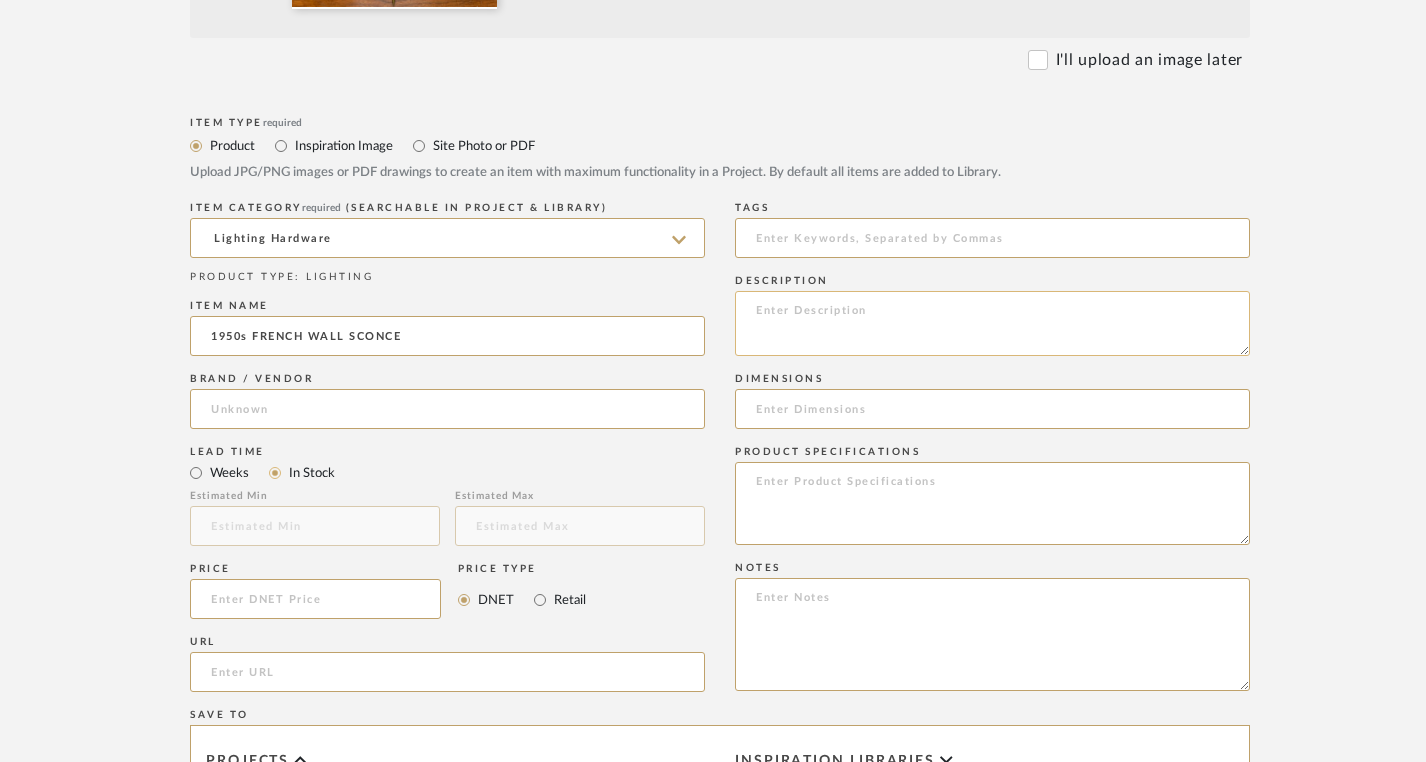 scroll, scrollTop: 823, scrollLeft: 0, axis: vertical 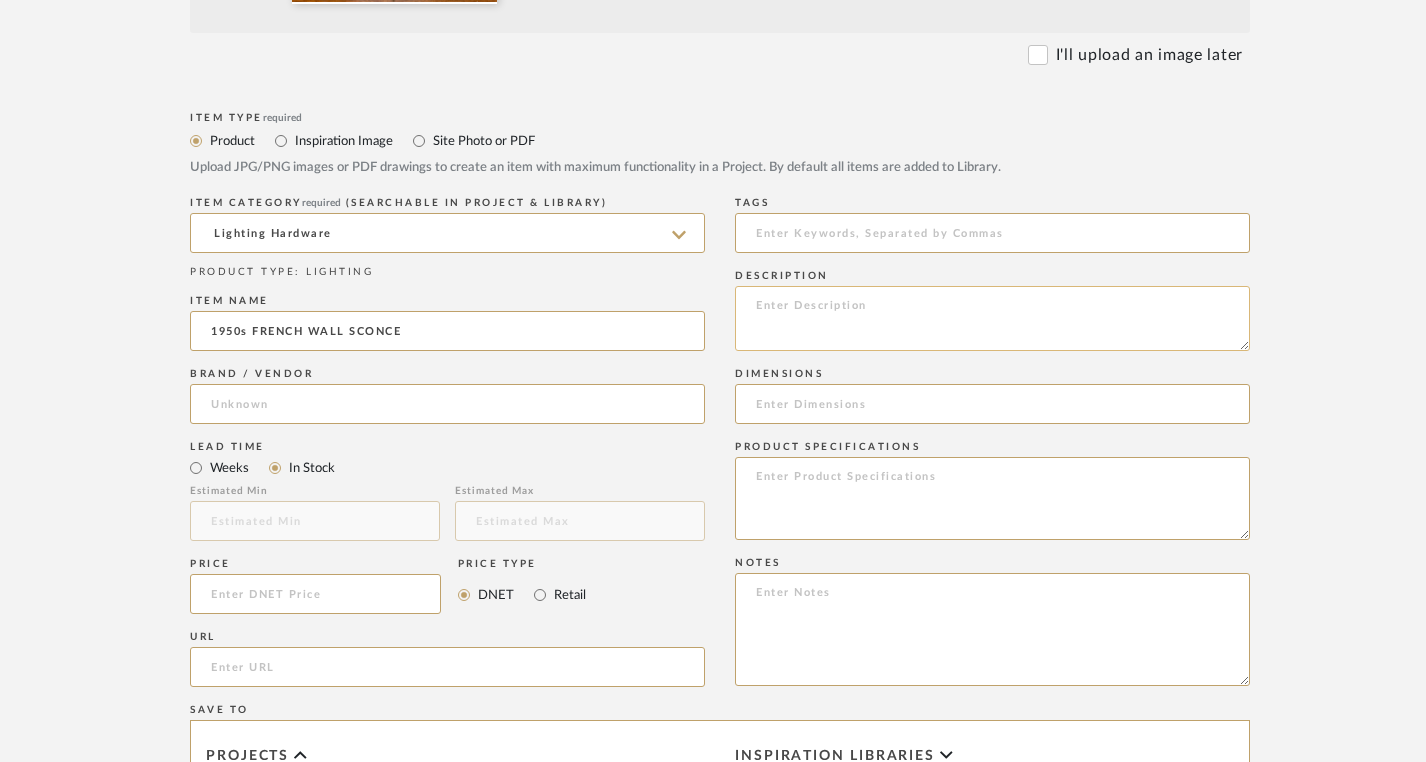 click 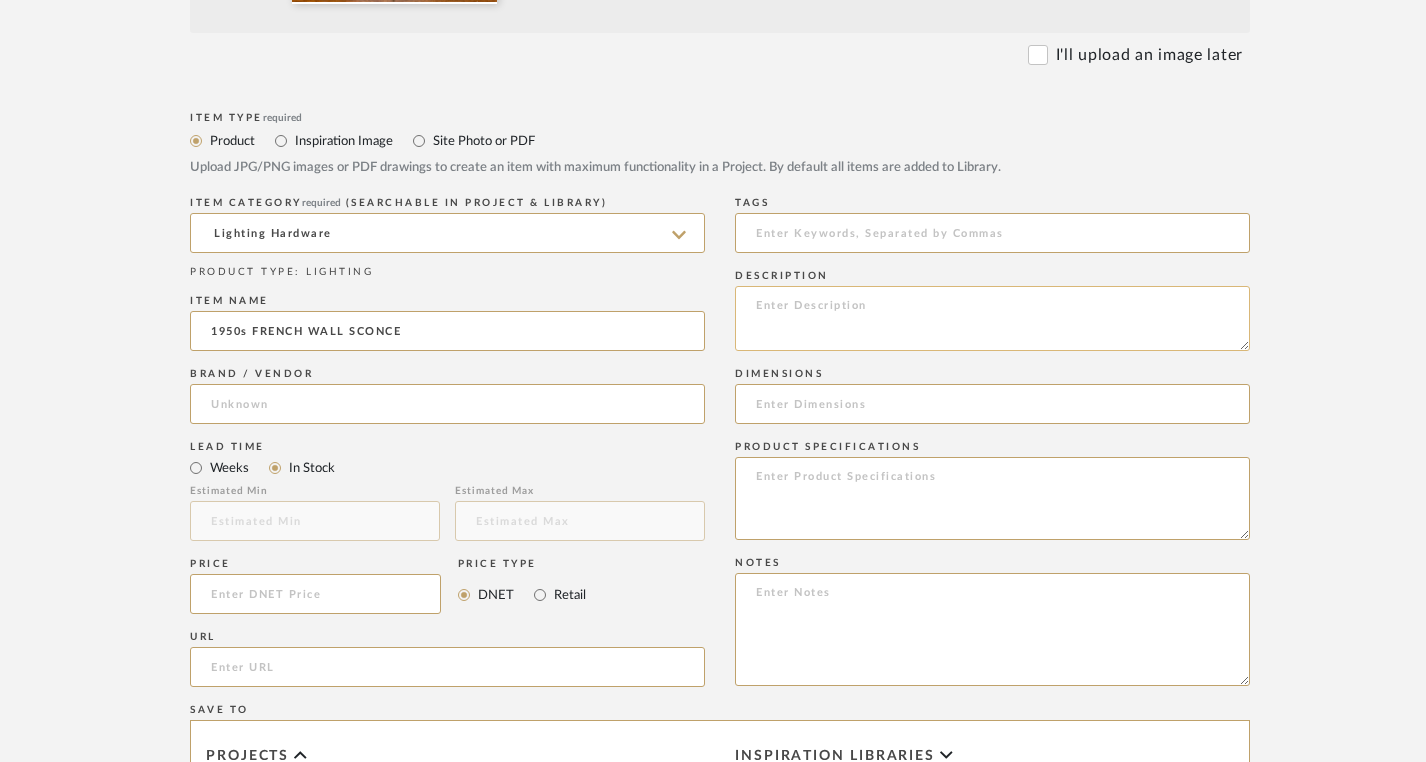 paste on "12” W x 11” H approx.
Bronze" 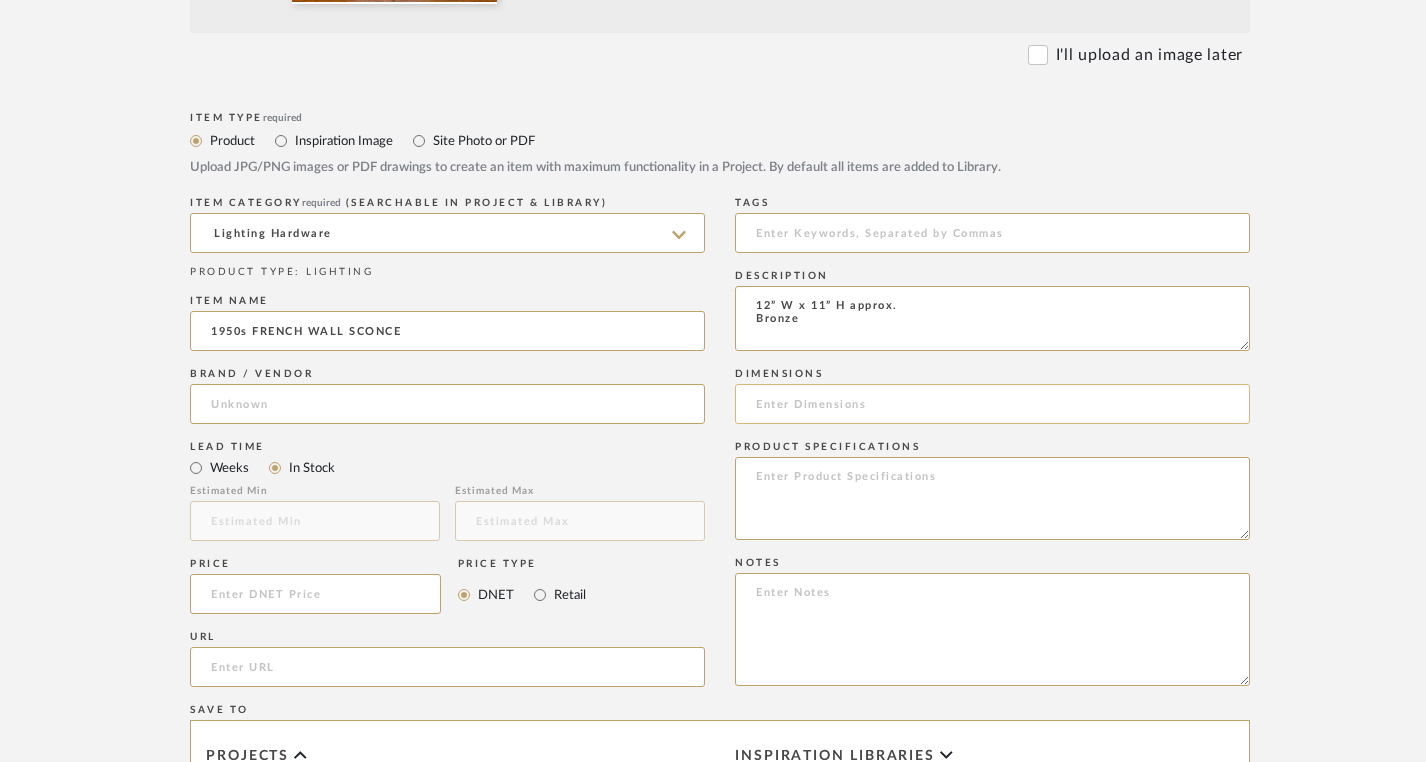 type on "12” W x 11” H approx.
Bronze" 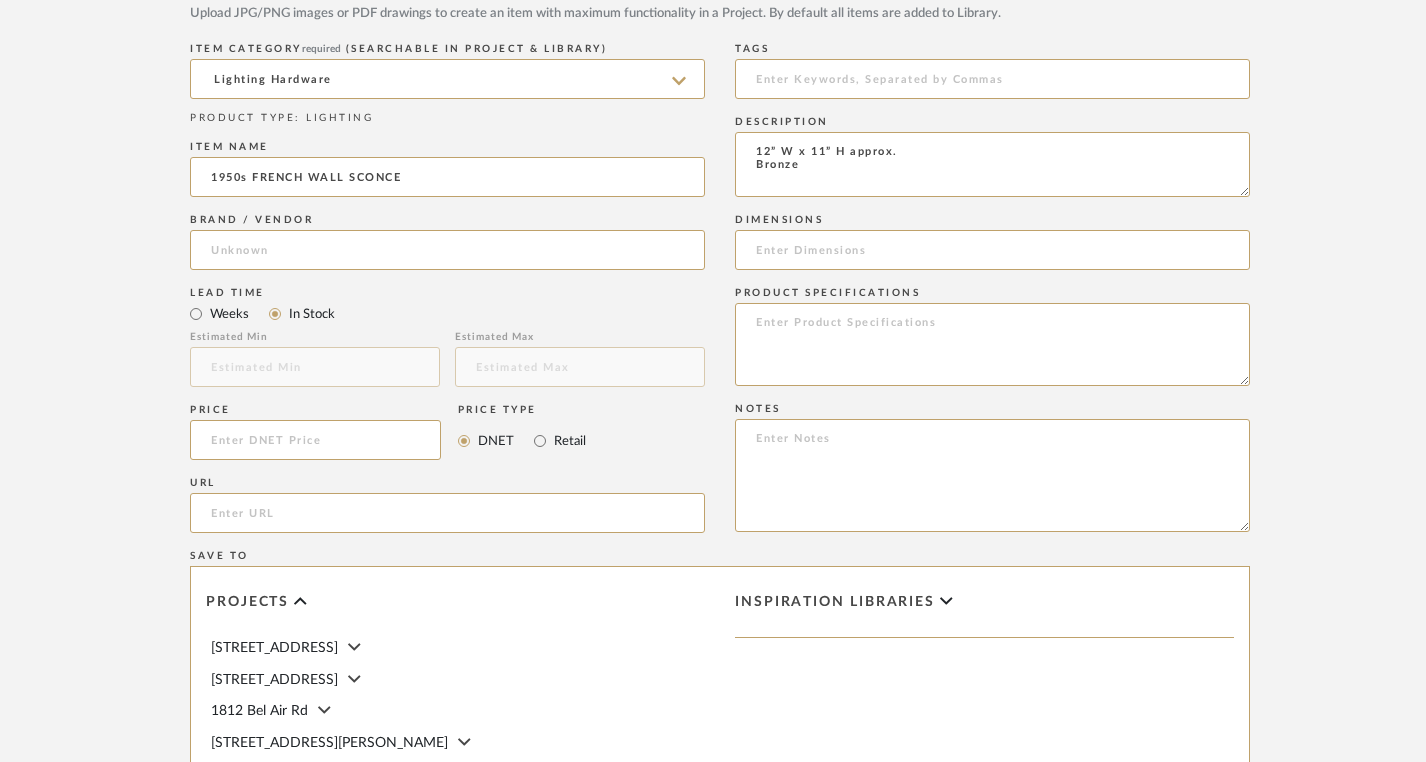scroll, scrollTop: 984, scrollLeft: 0, axis: vertical 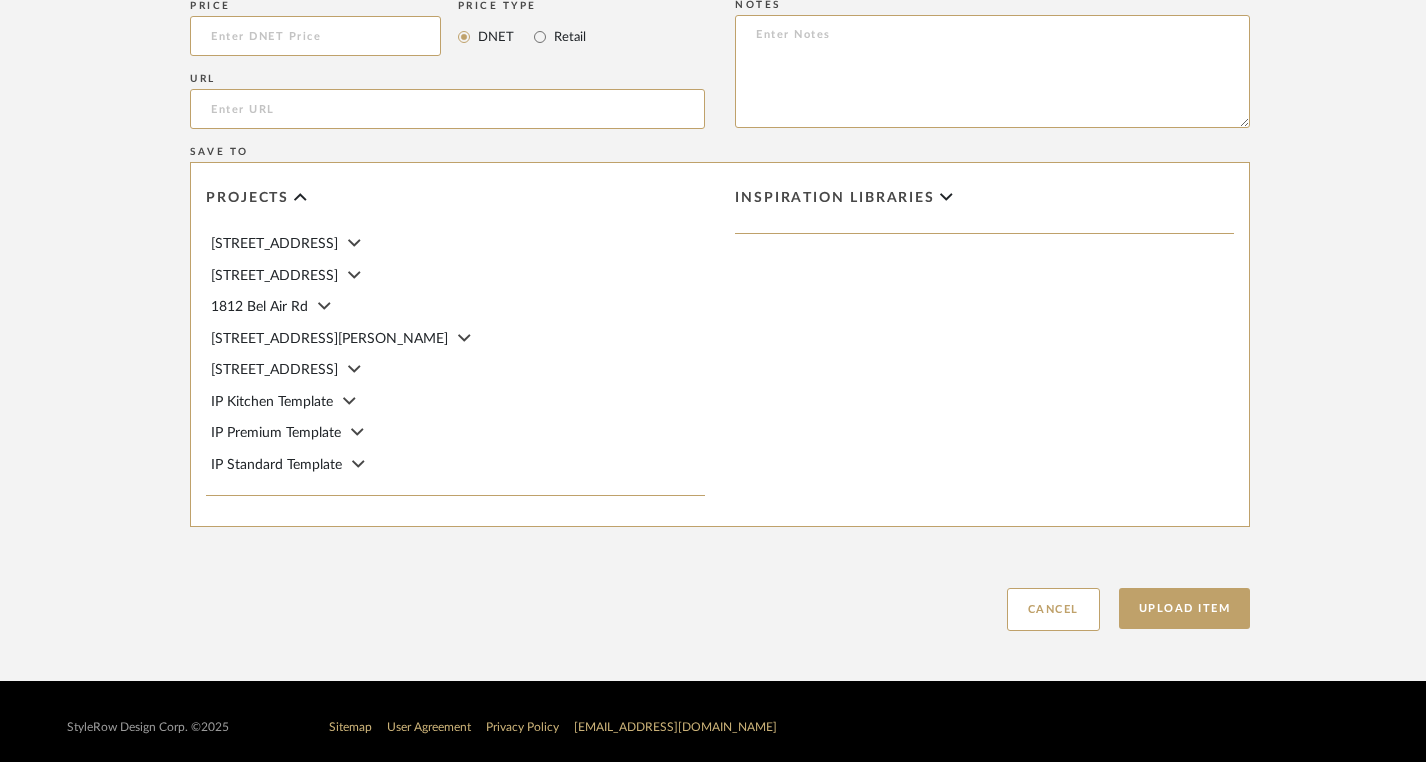 click on "1812 Bel Air Rd" 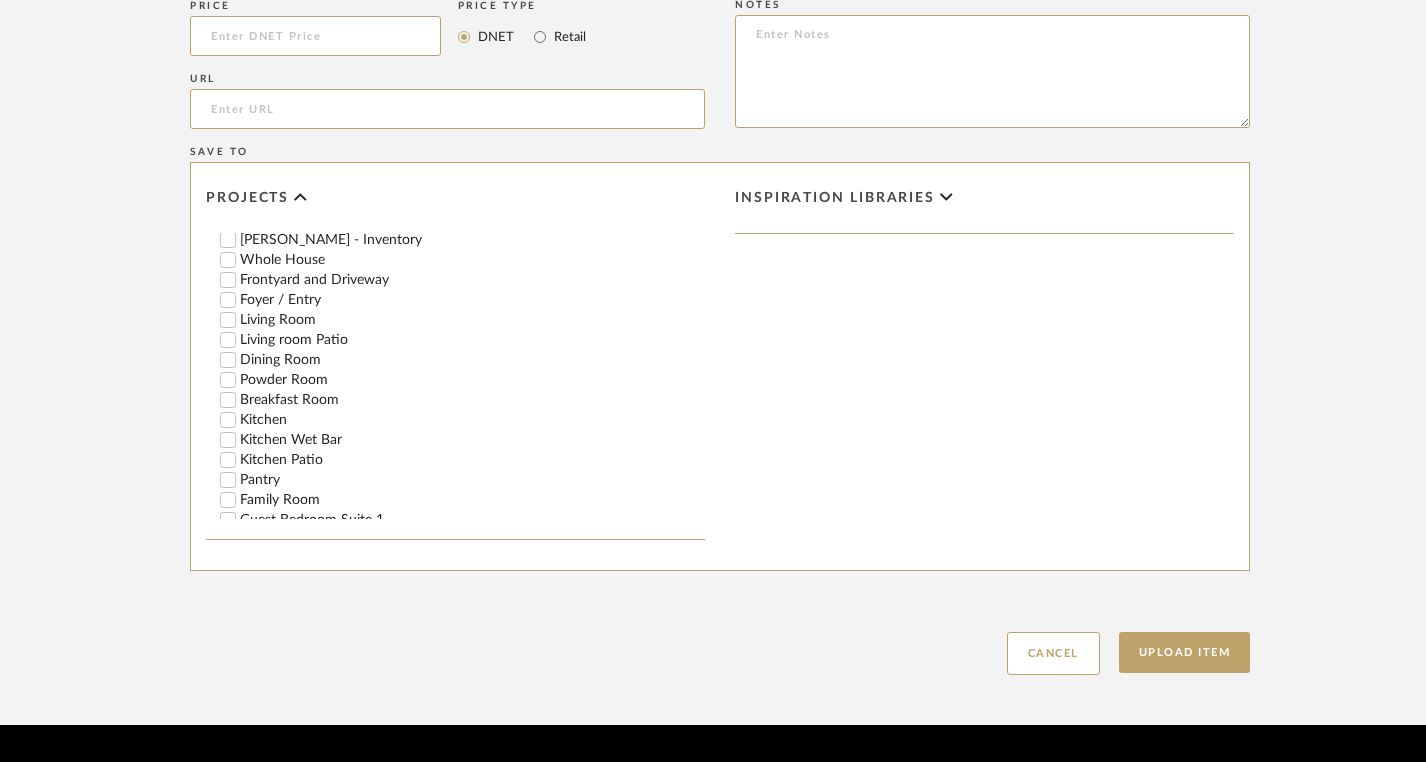 scroll, scrollTop: 189, scrollLeft: 0, axis: vertical 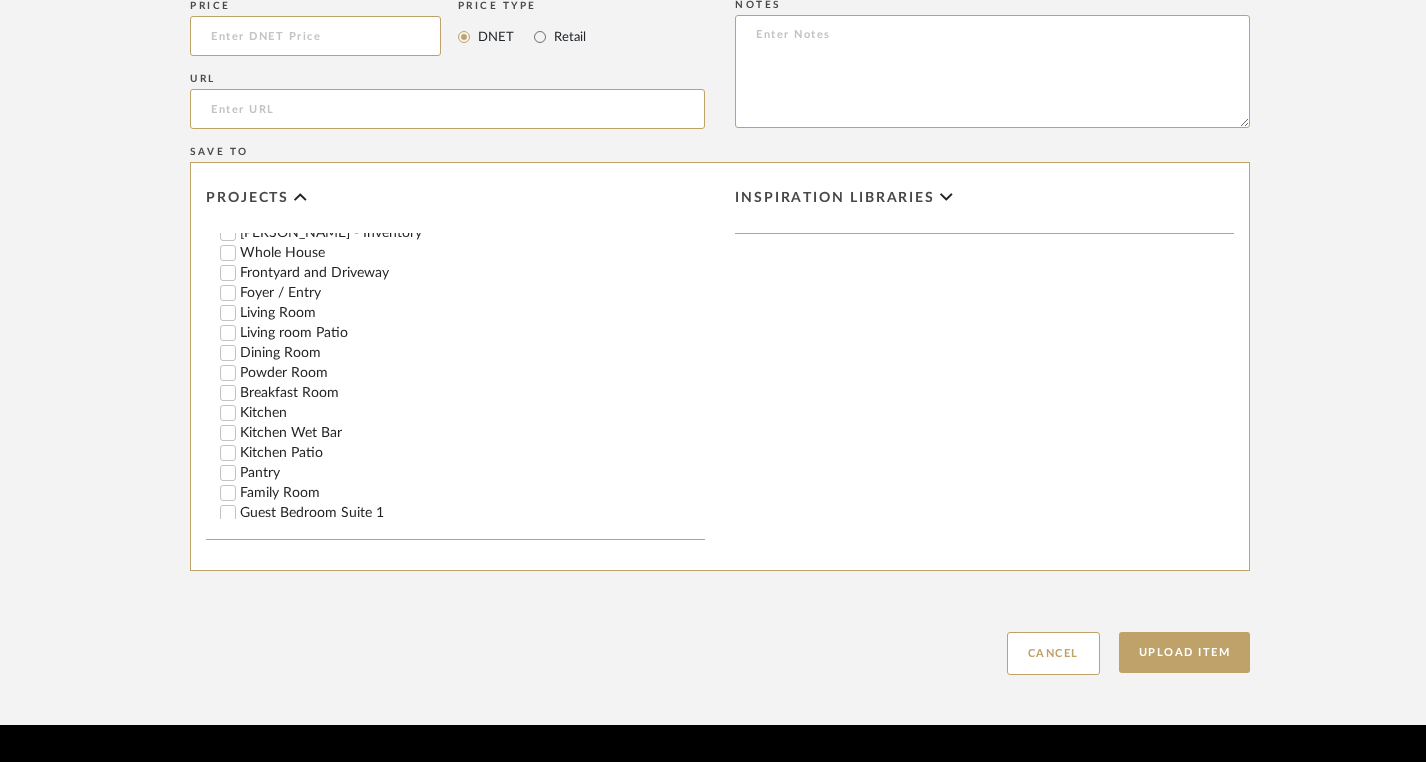 click on "Kitchen" at bounding box center (228, 413) 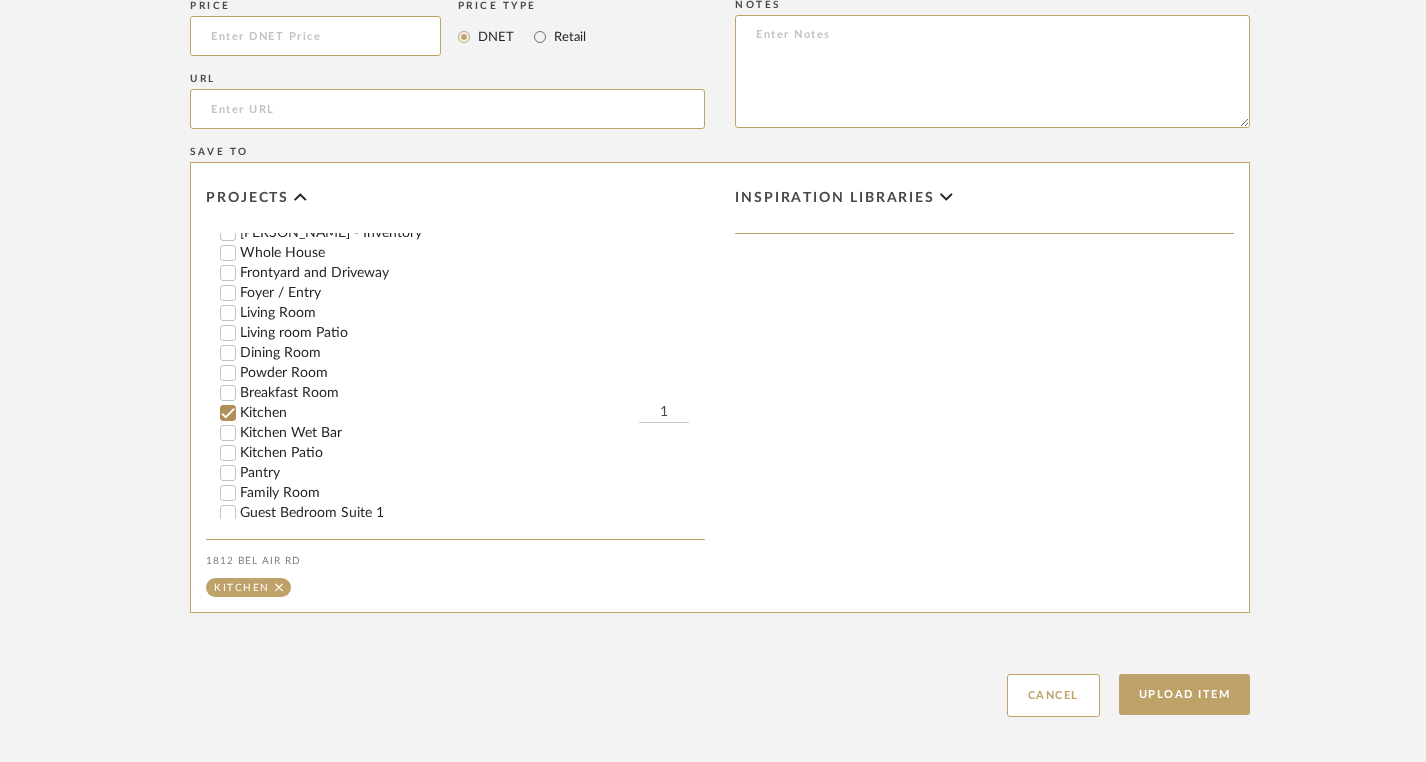 scroll, scrollTop: 0, scrollLeft: 0, axis: both 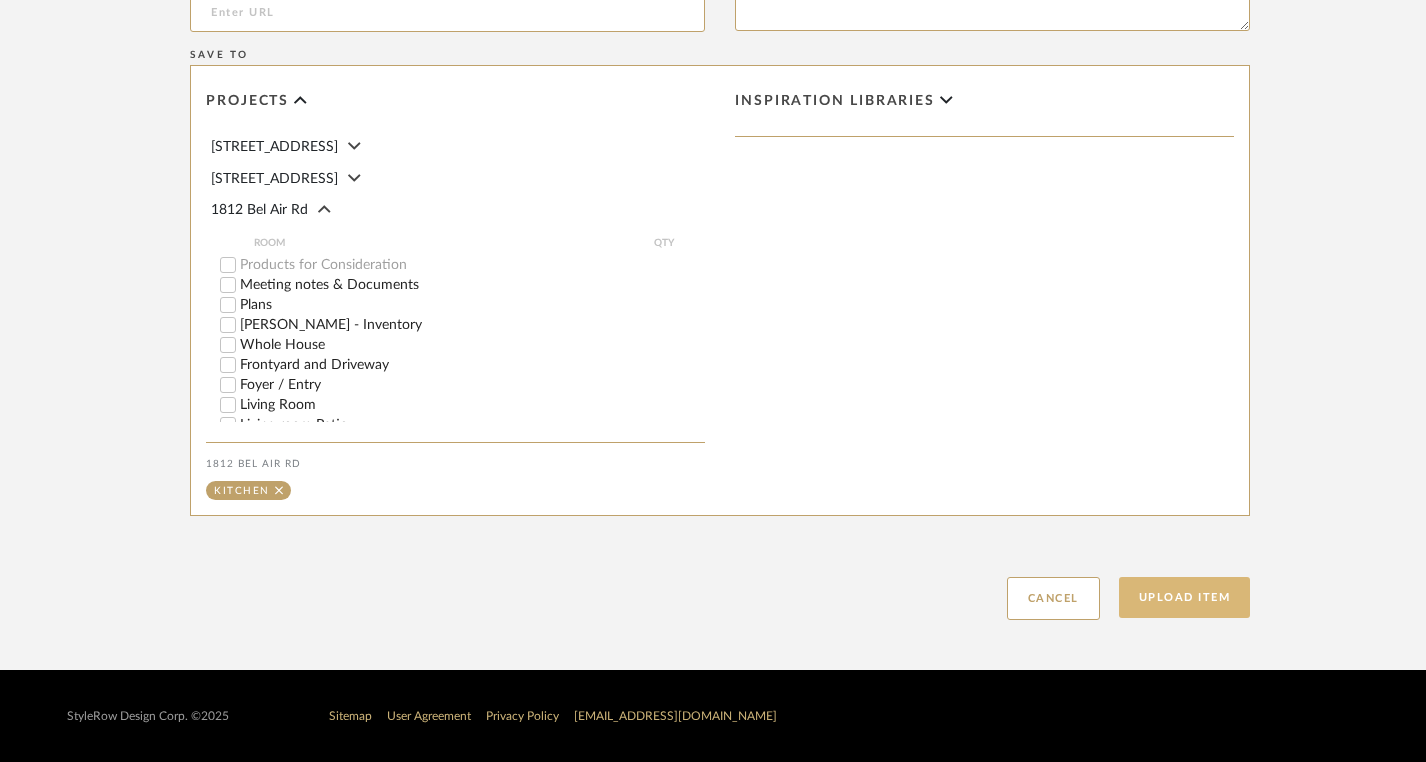 click on "Upload Item" 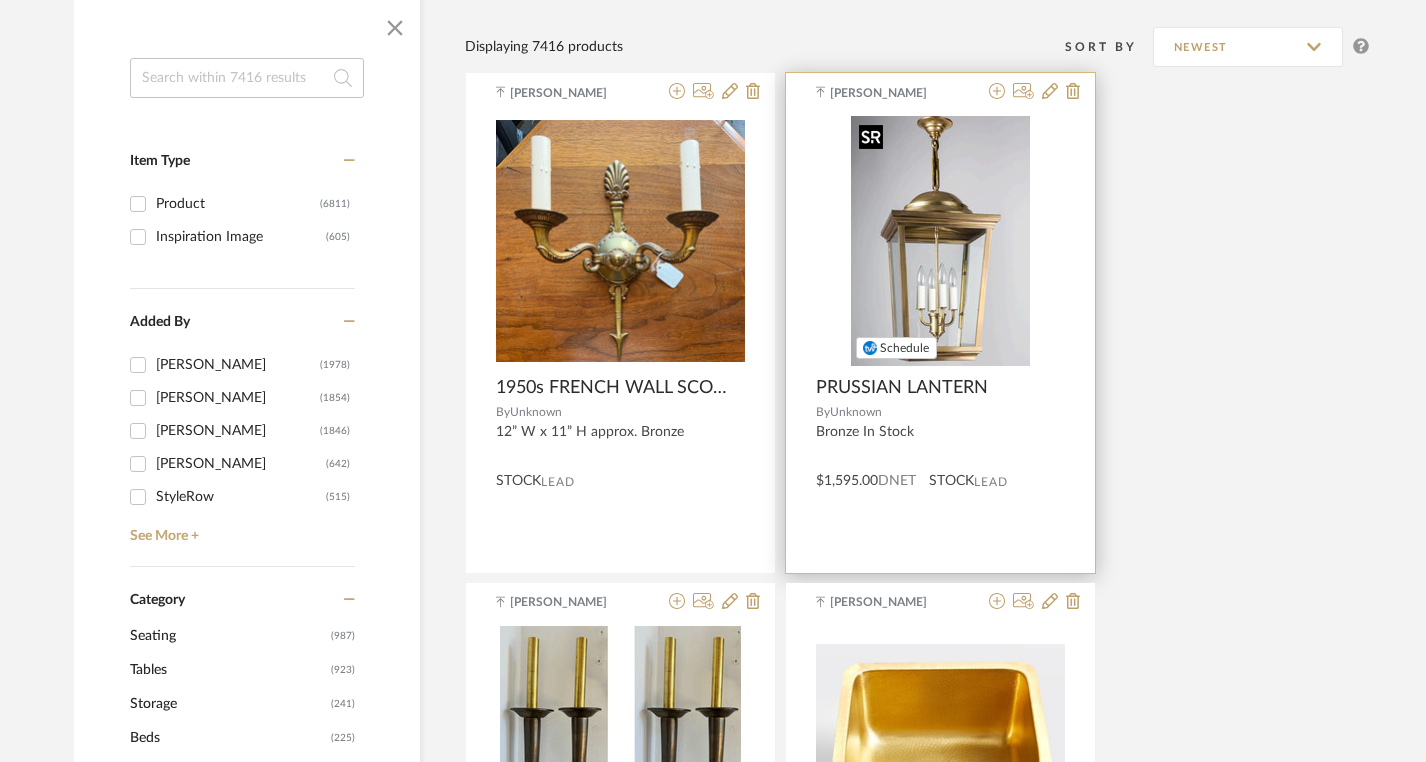 scroll, scrollTop: 229, scrollLeft: 0, axis: vertical 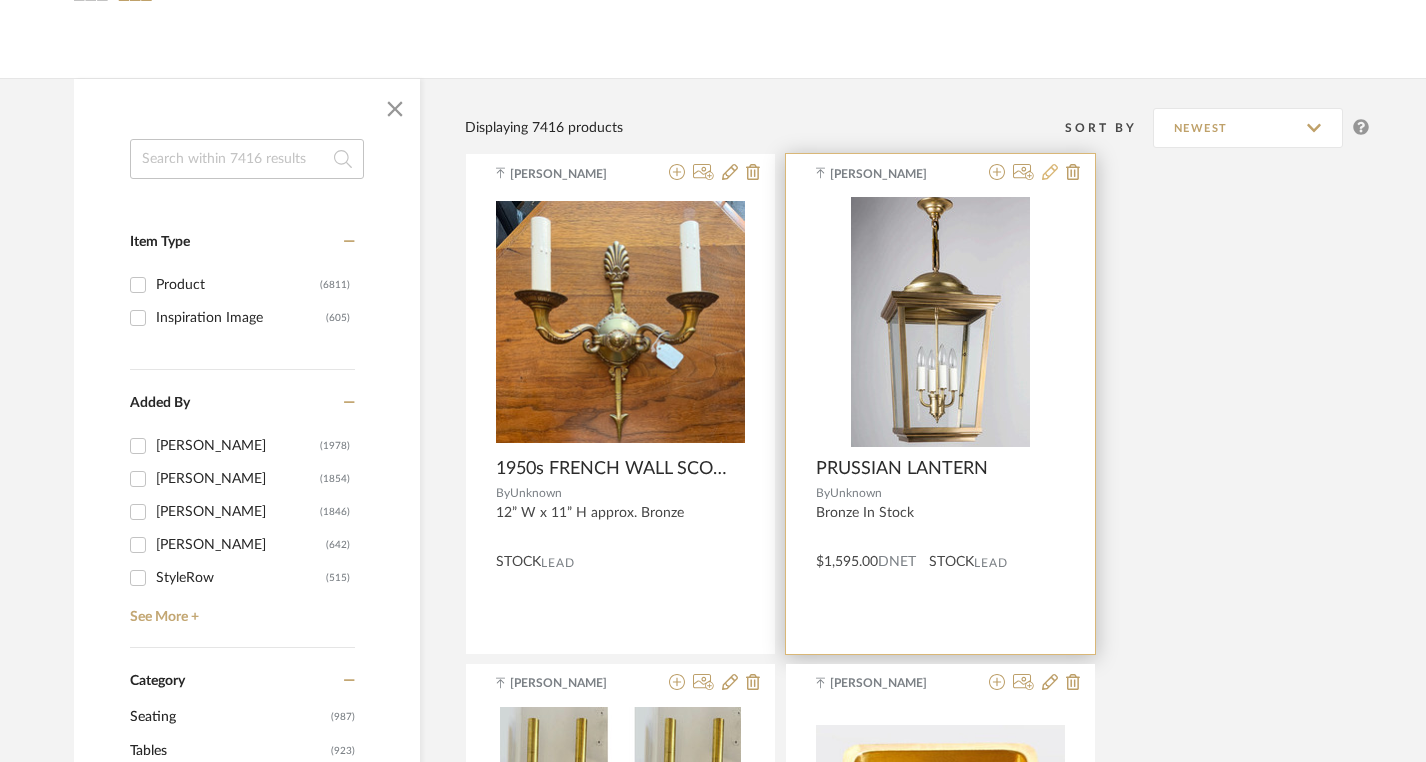 click 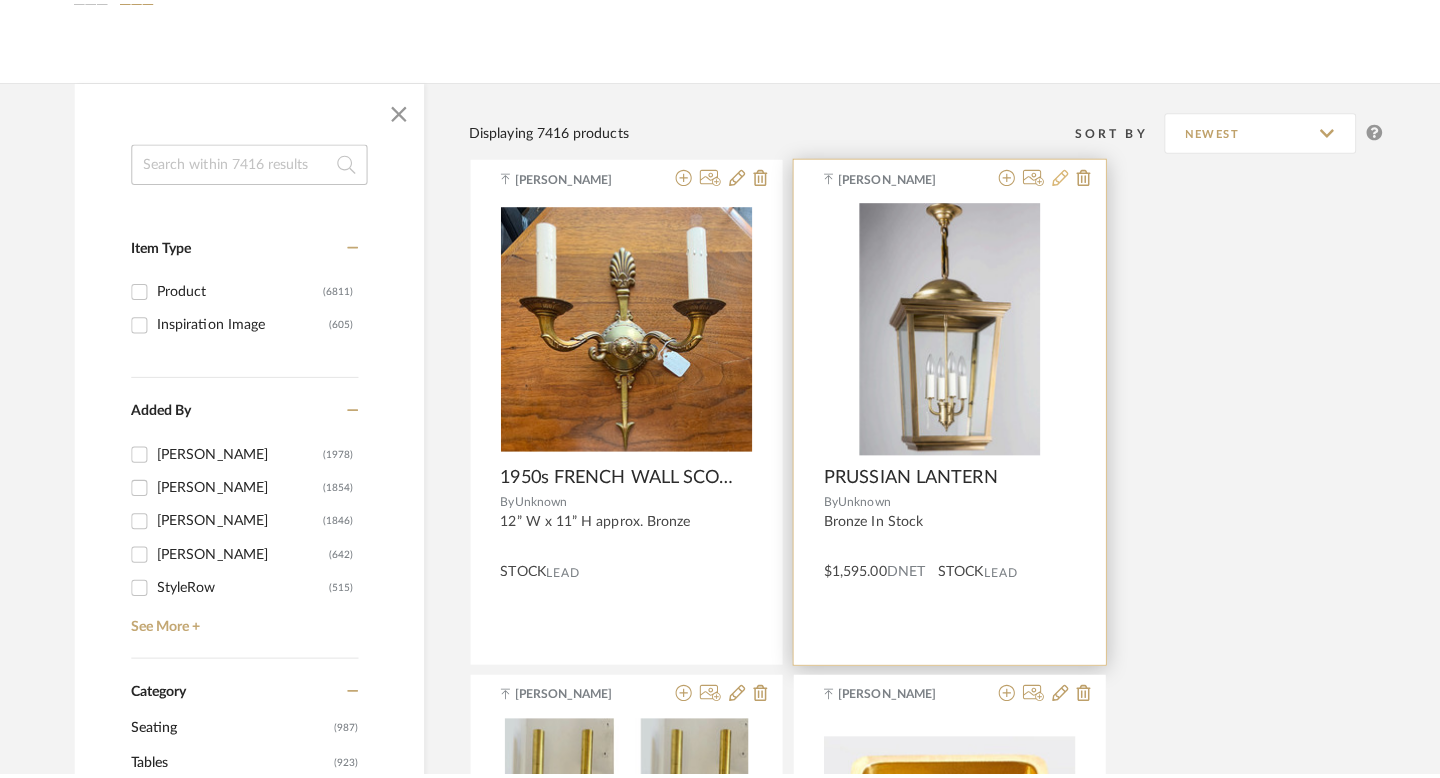 scroll, scrollTop: 0, scrollLeft: 0, axis: both 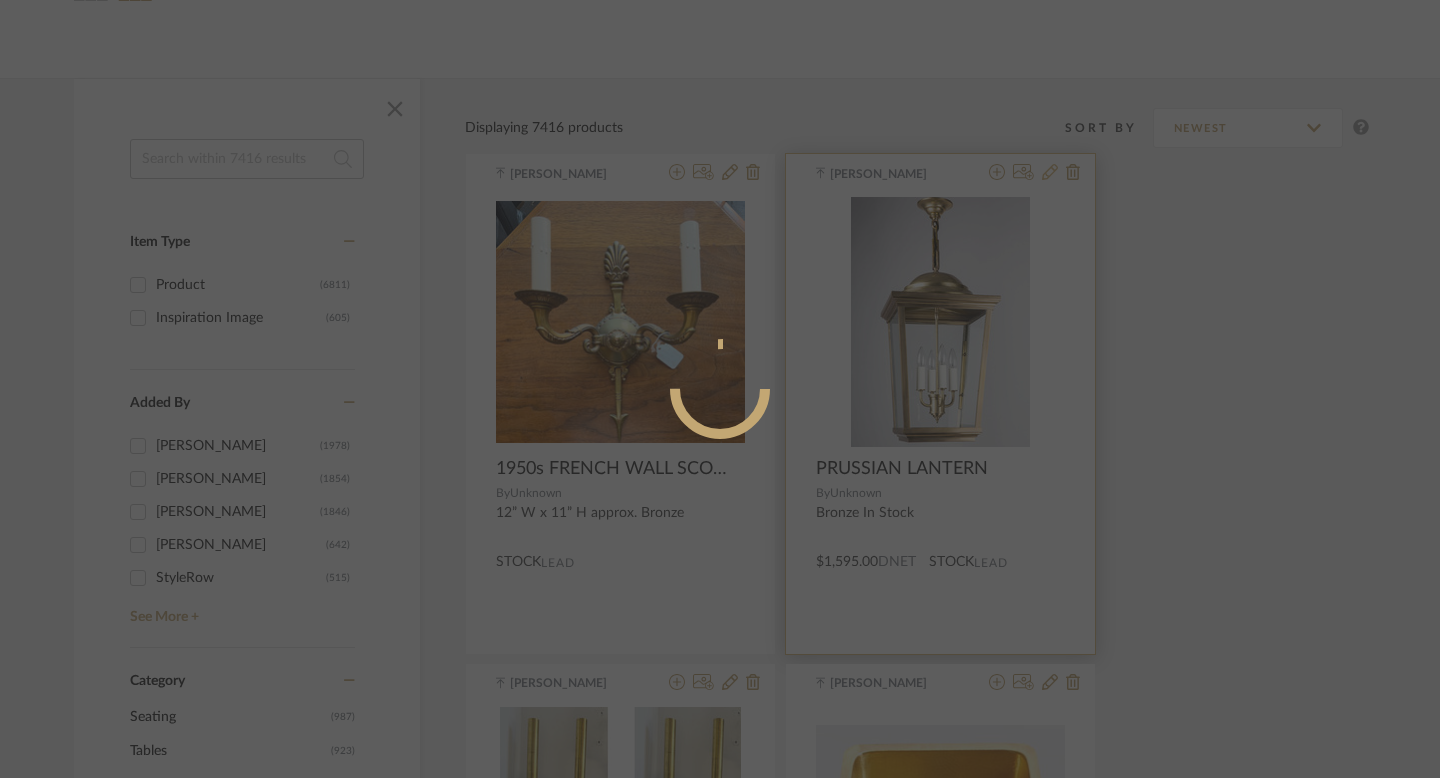 radio on "true" 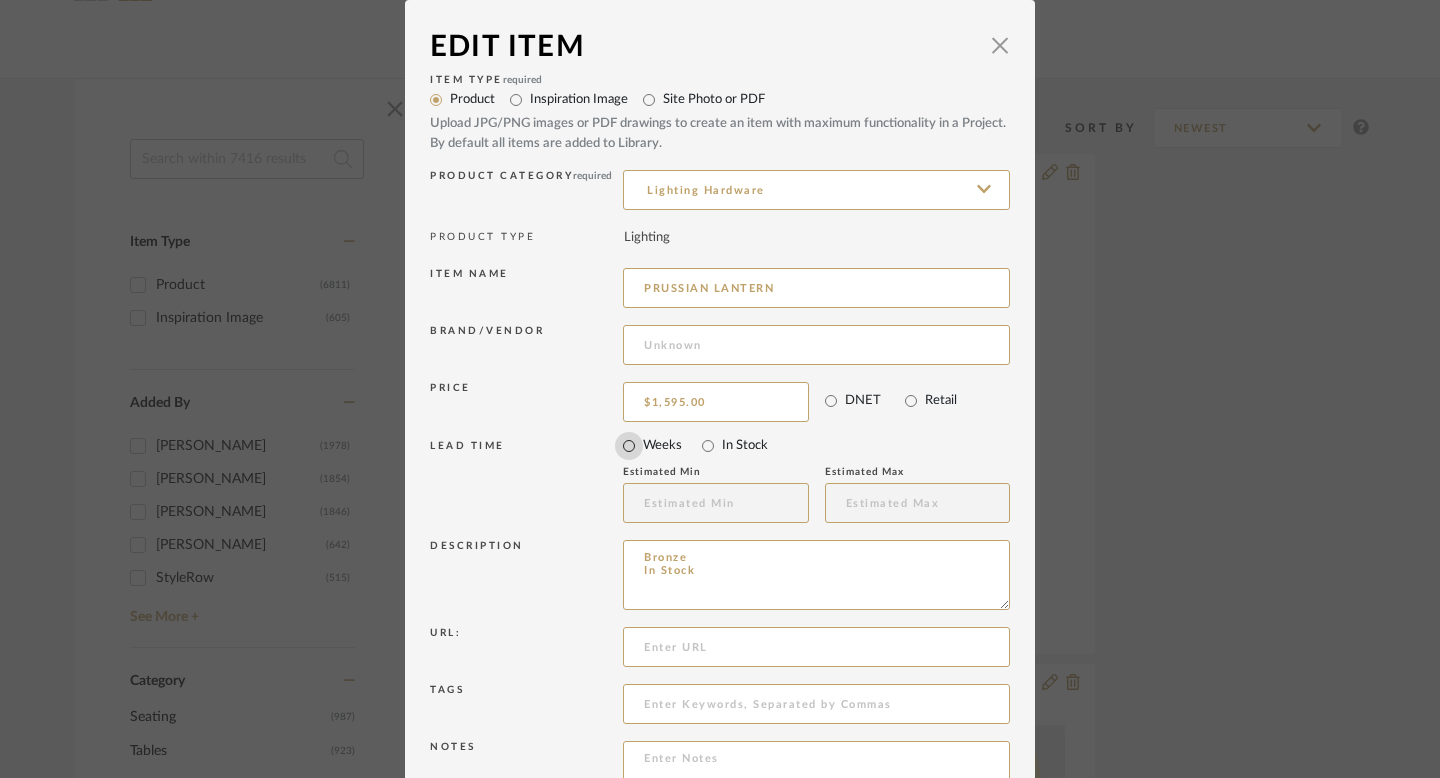 click on "Weeks" at bounding box center [629, 446] 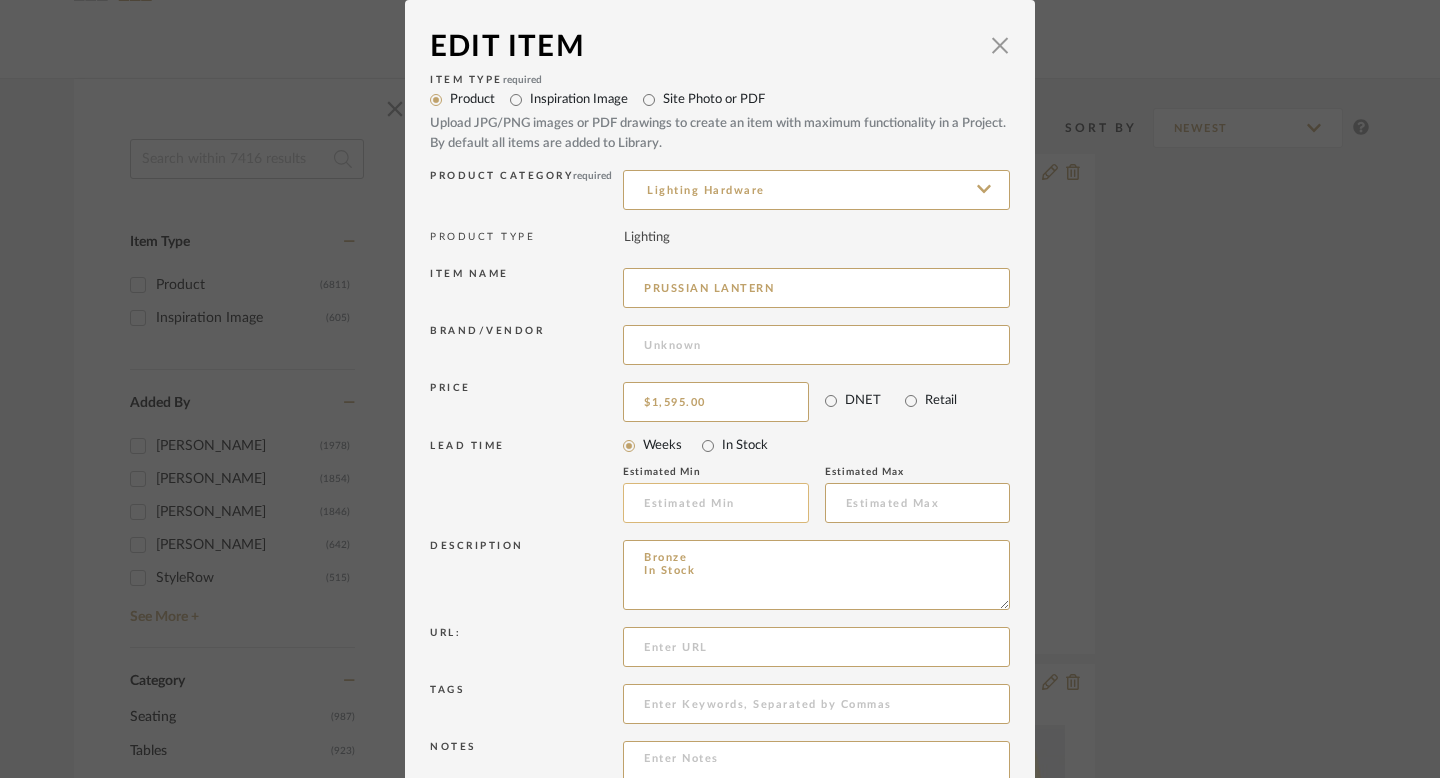 click at bounding box center [716, 503] 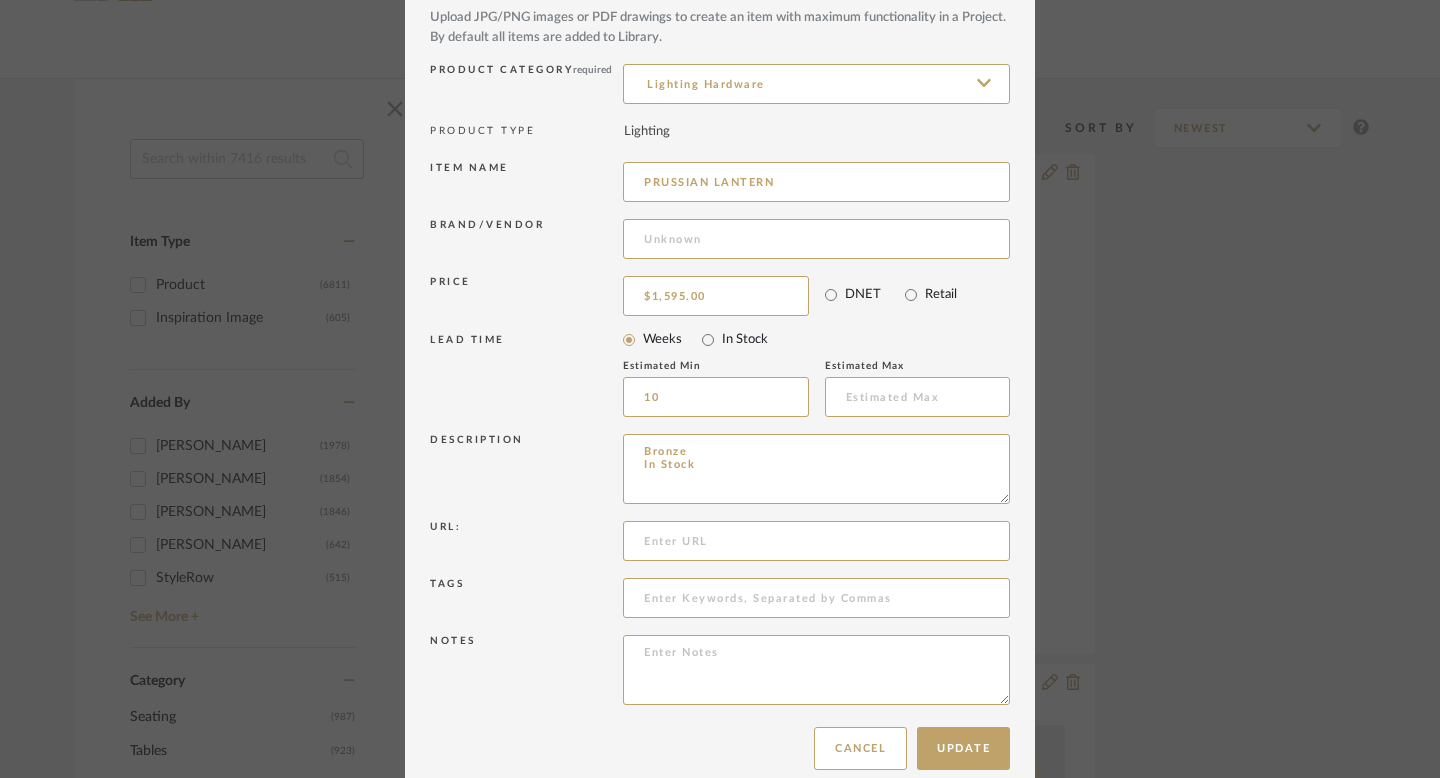 scroll, scrollTop: 133, scrollLeft: 0, axis: vertical 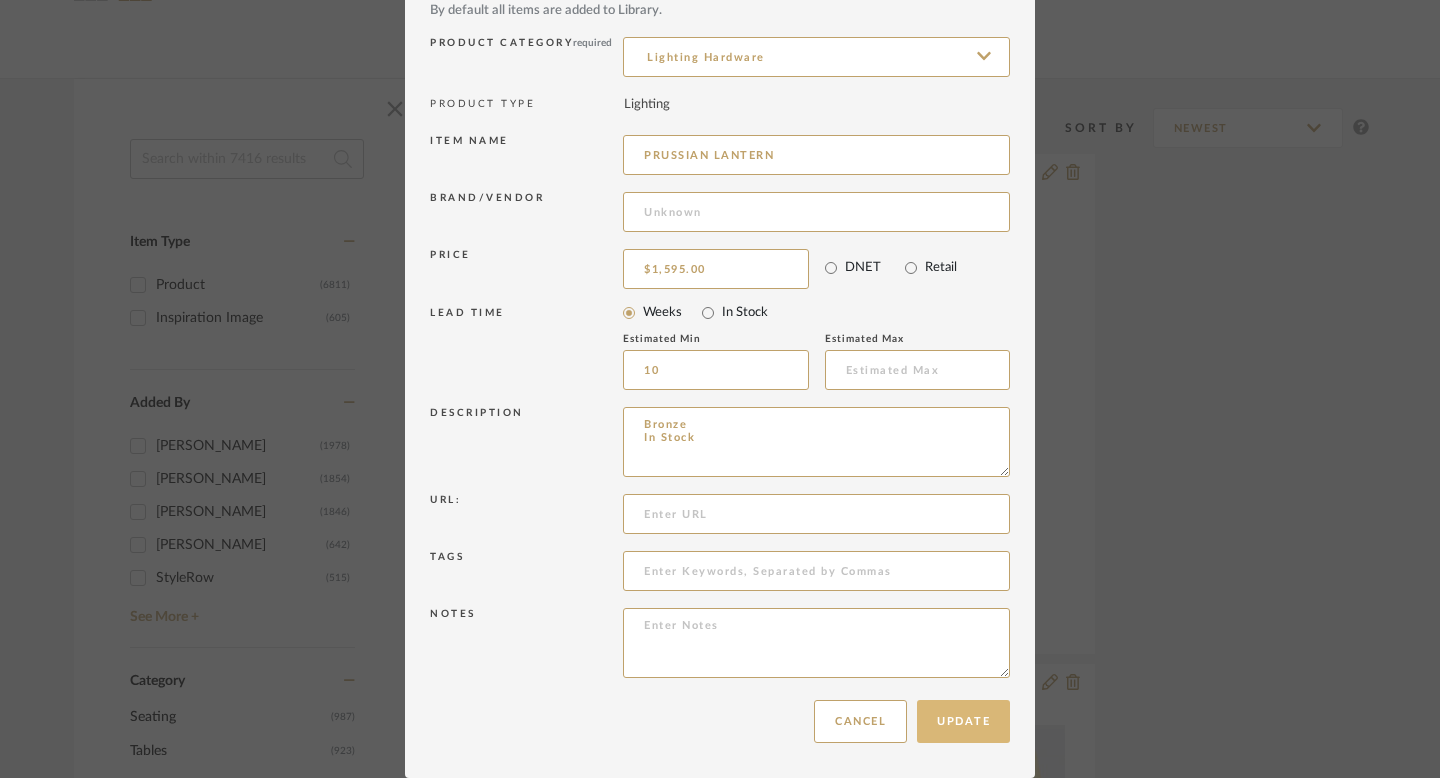 type on "10" 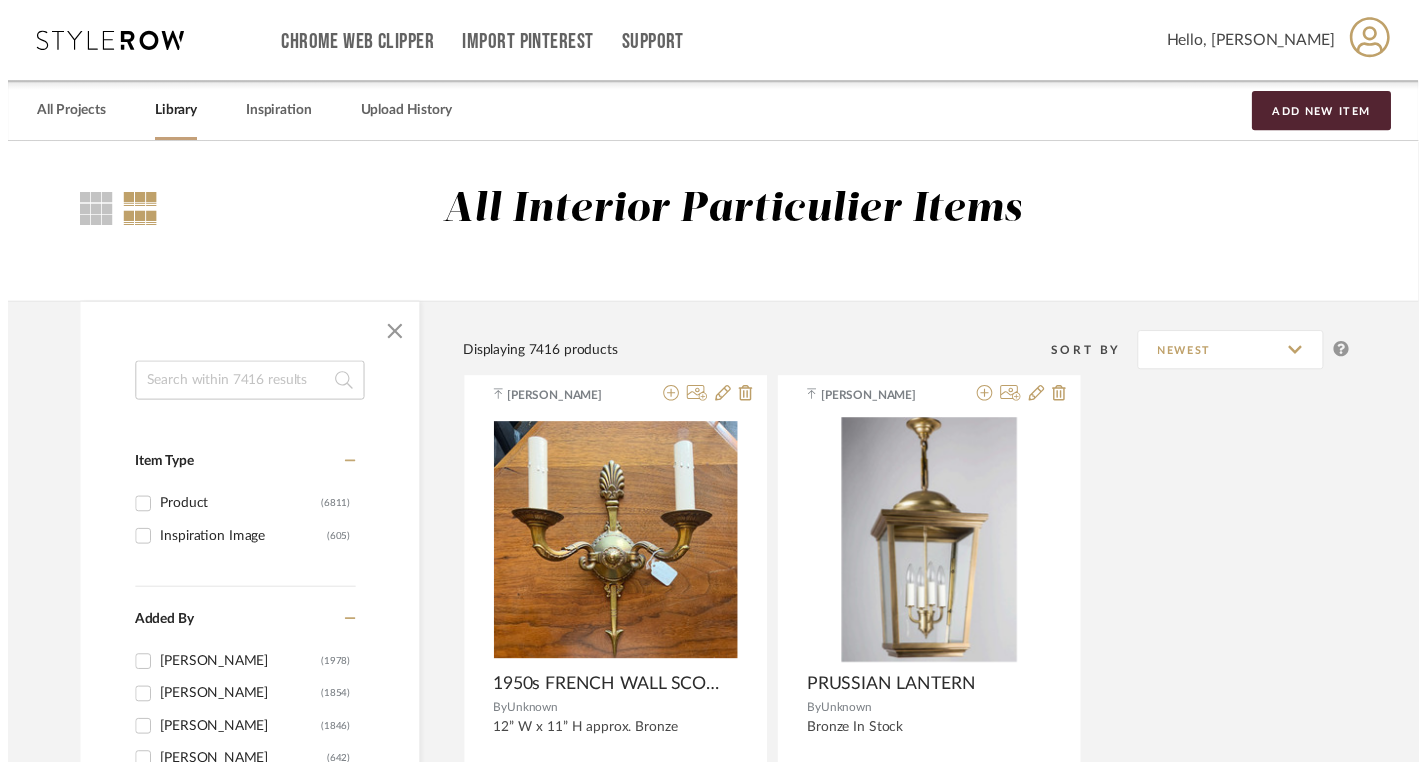 scroll, scrollTop: 229, scrollLeft: 0, axis: vertical 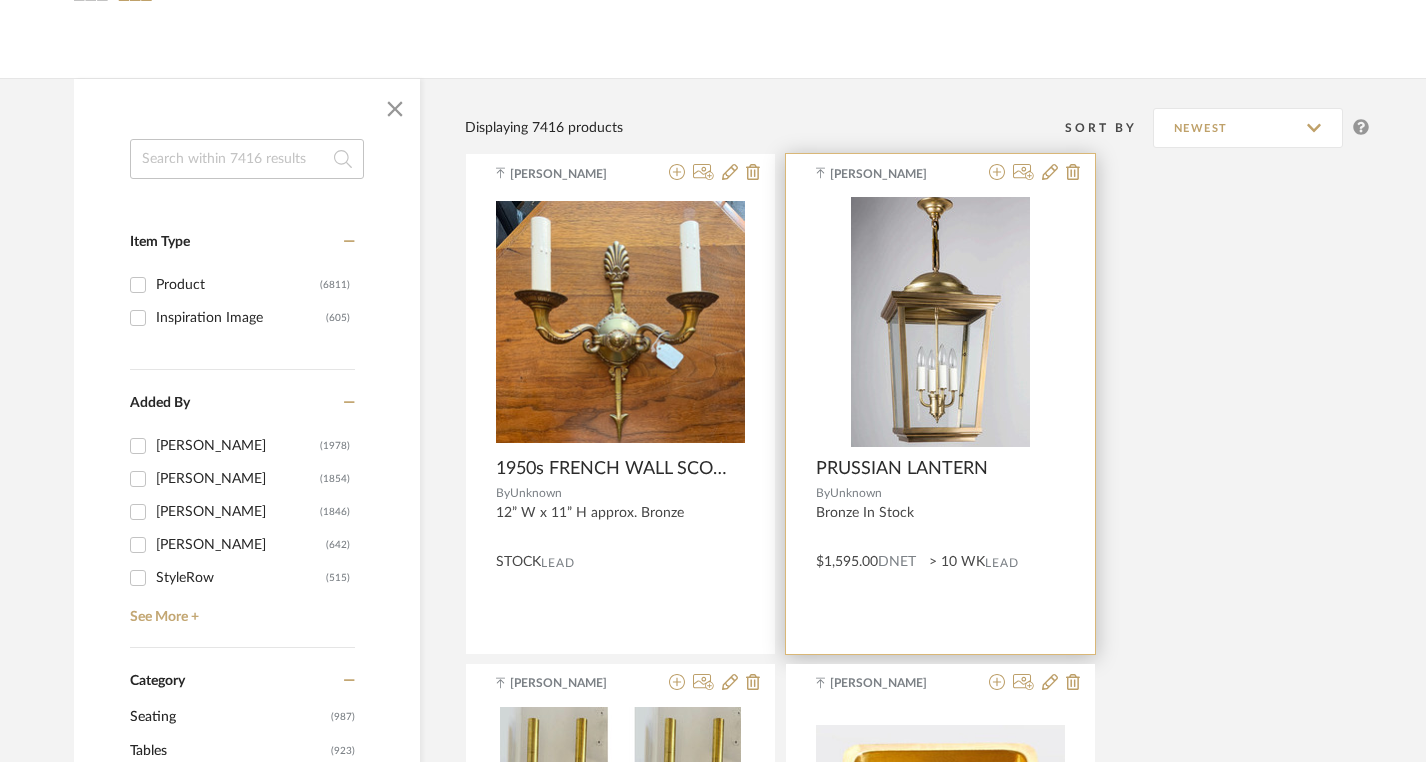 click on "Noah Khayundi PRUSSIAN LANTERN By   Unknown  Bronze
In Stock $1,595.00  DNET  > 10 WK   Lead" at bounding box center [940, 404] 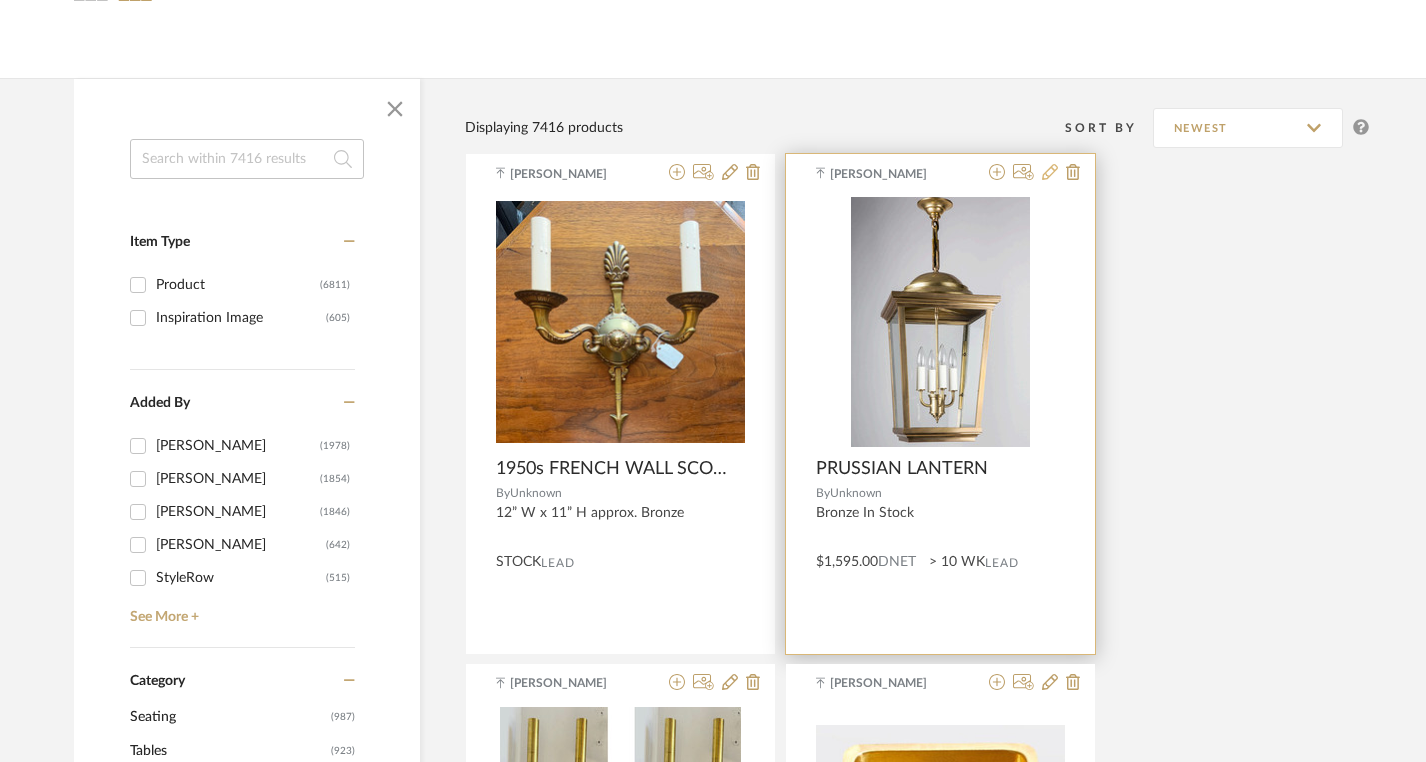 click 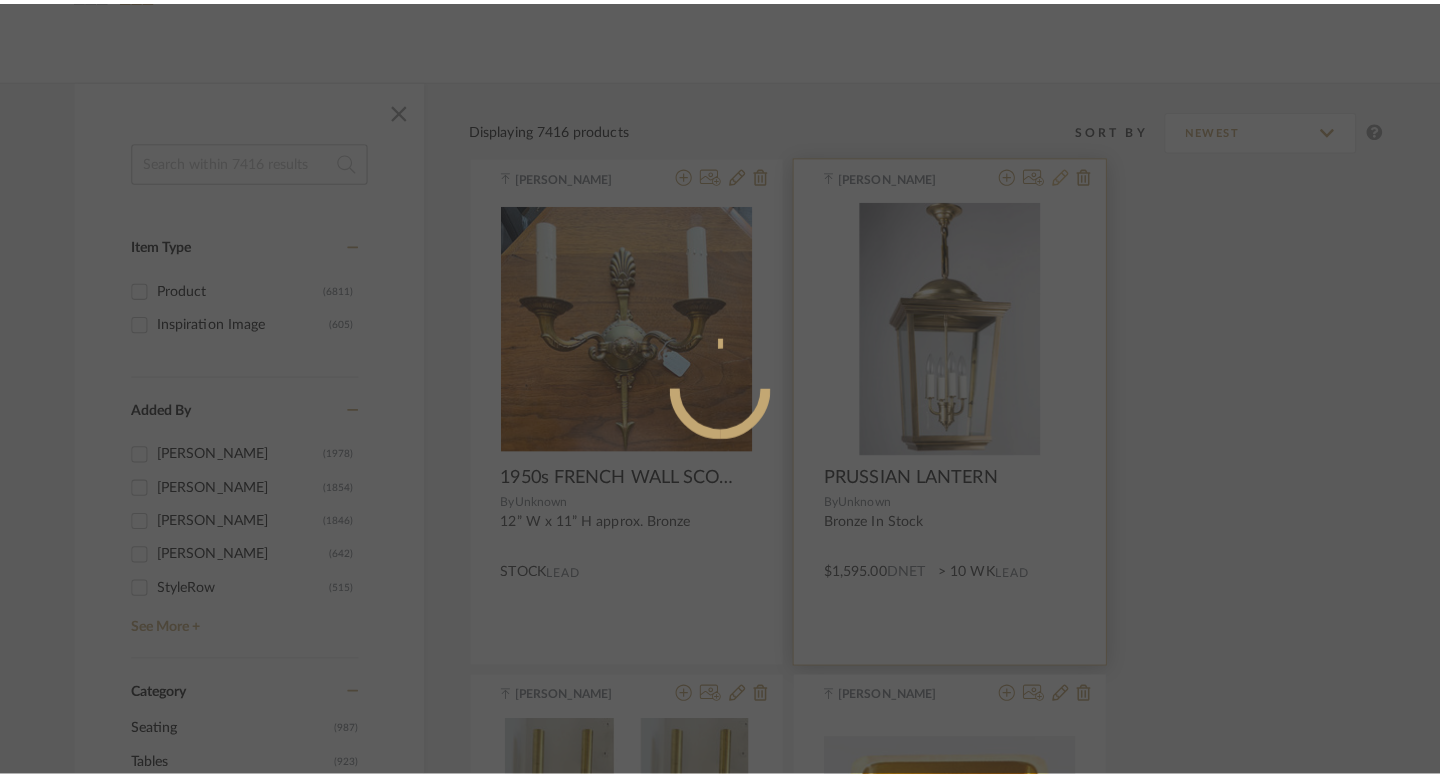 scroll, scrollTop: 0, scrollLeft: 0, axis: both 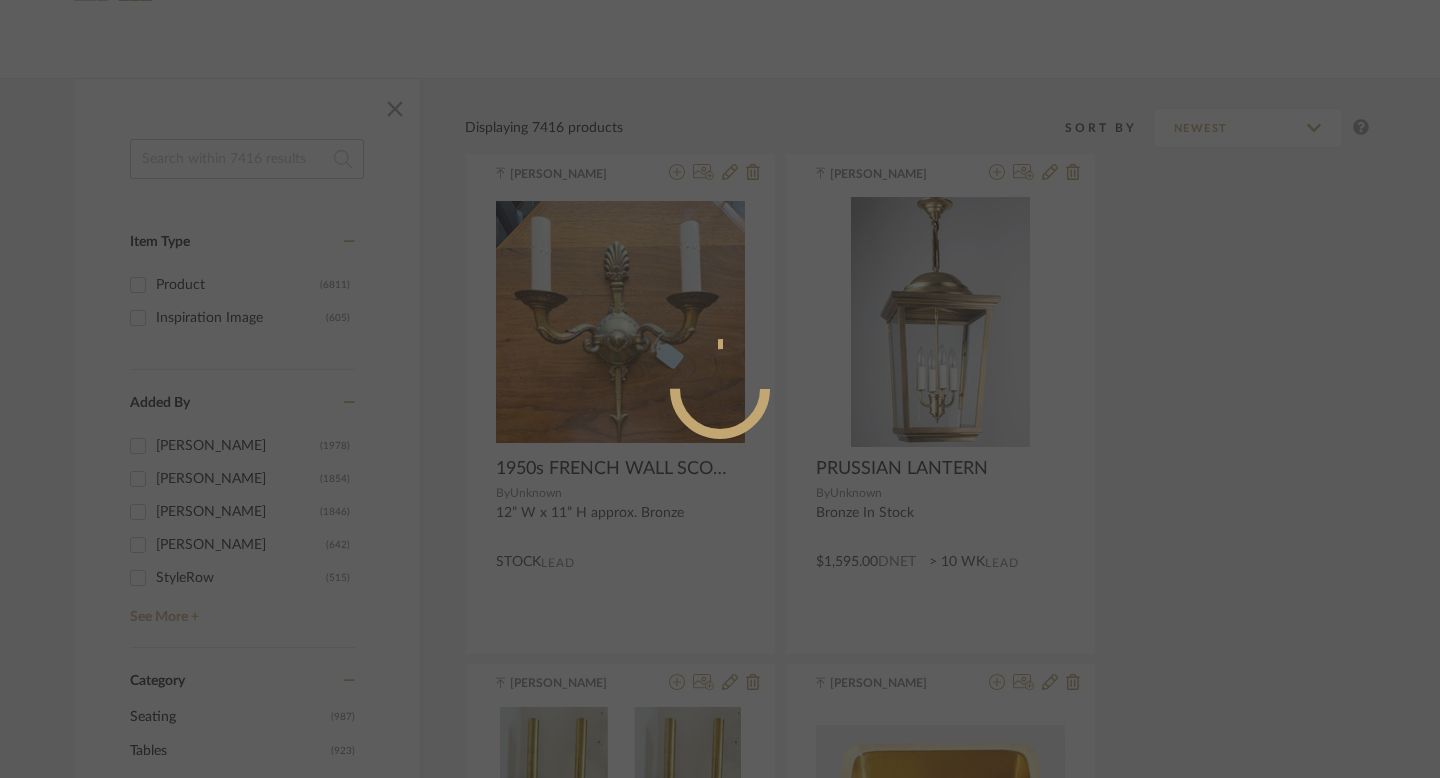 radio on "true" 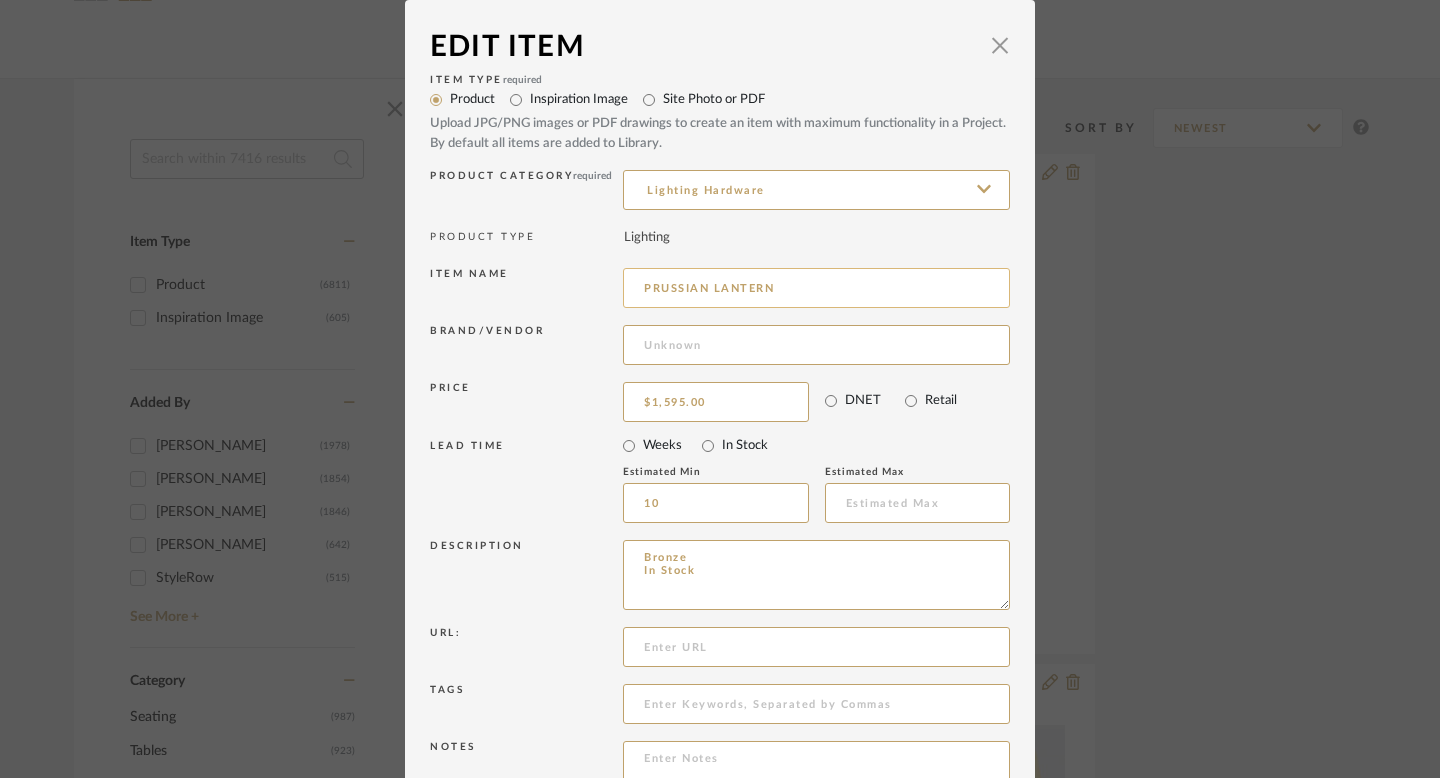 click on "PRUSSIAN LANTERN" at bounding box center [816, 288] 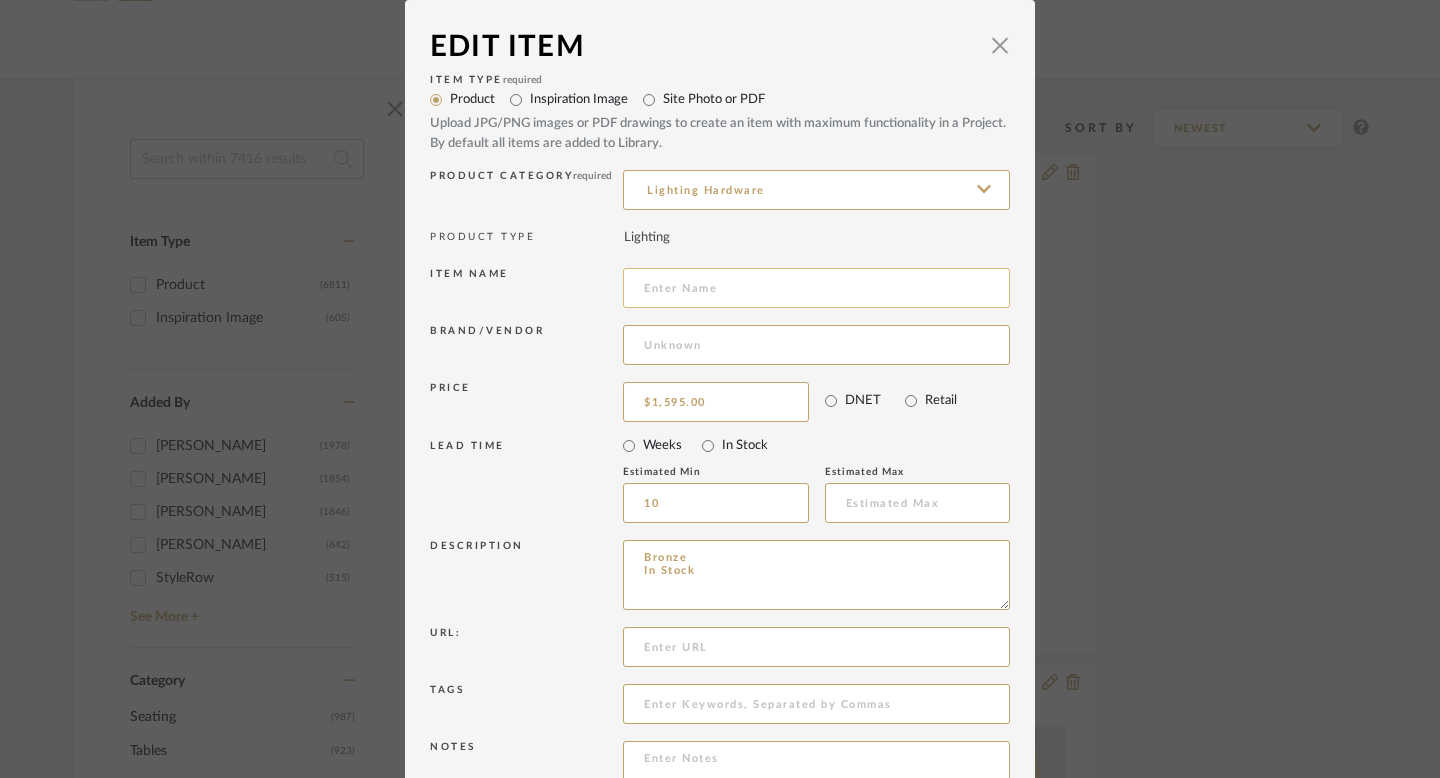 paste on "MERCER 17 LANTERN" 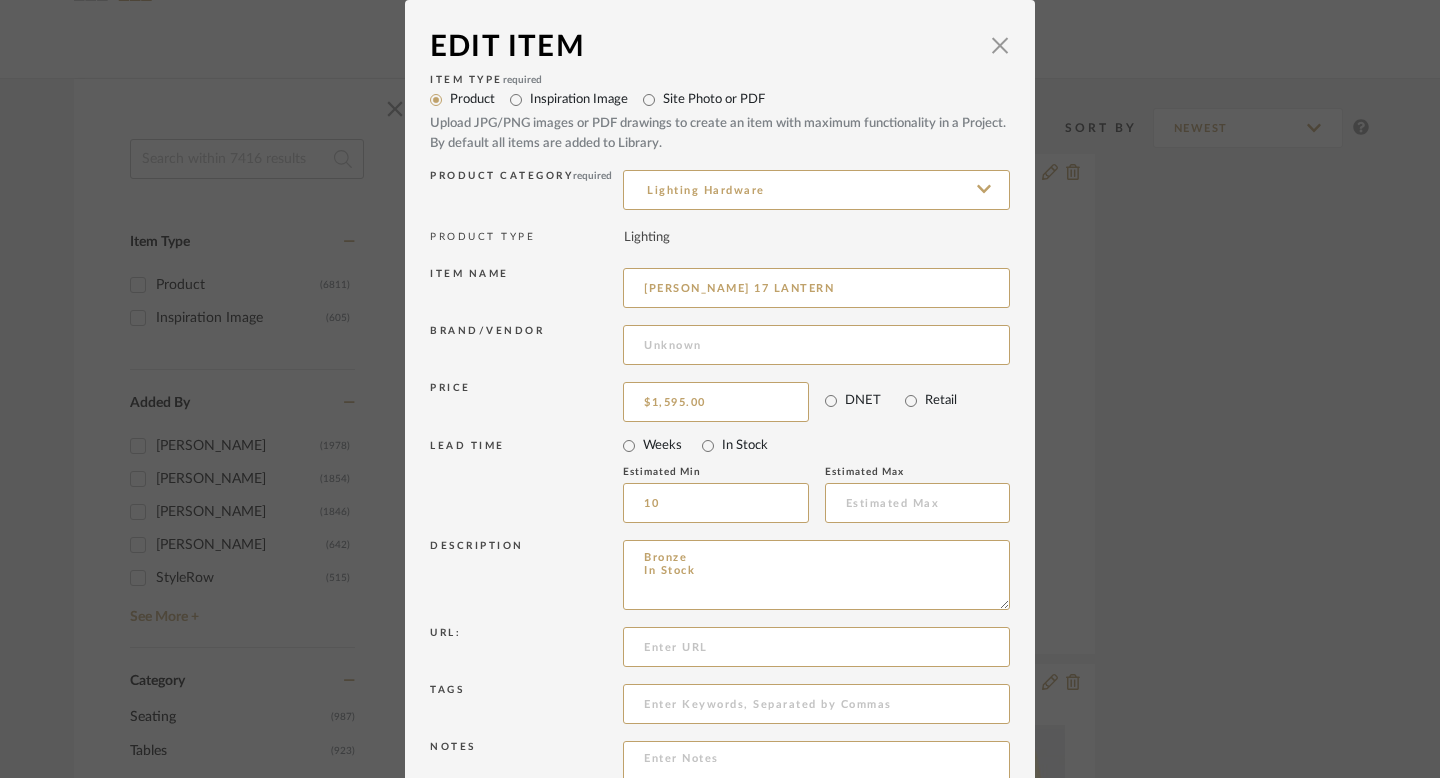type on "MERCER 17 LANTERN" 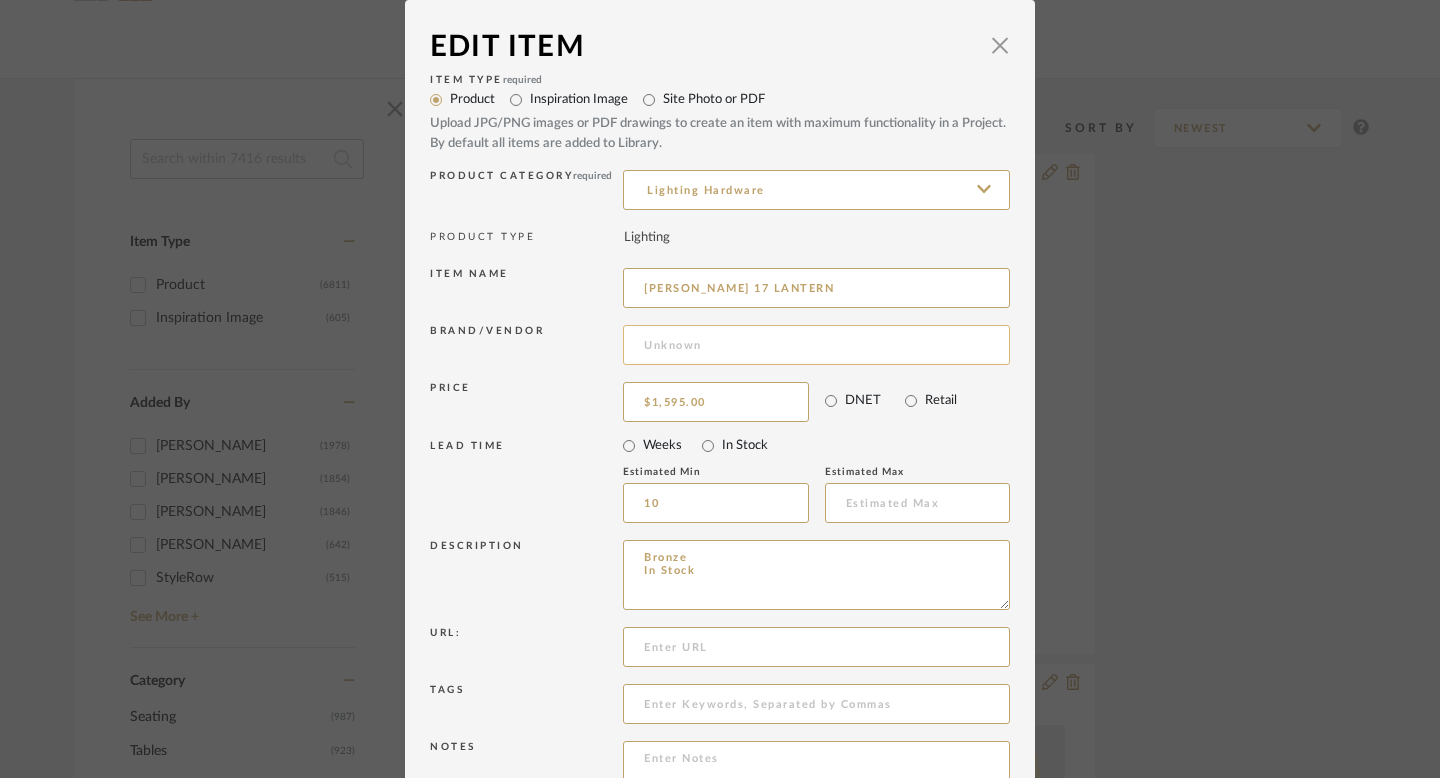 click at bounding box center [816, 345] 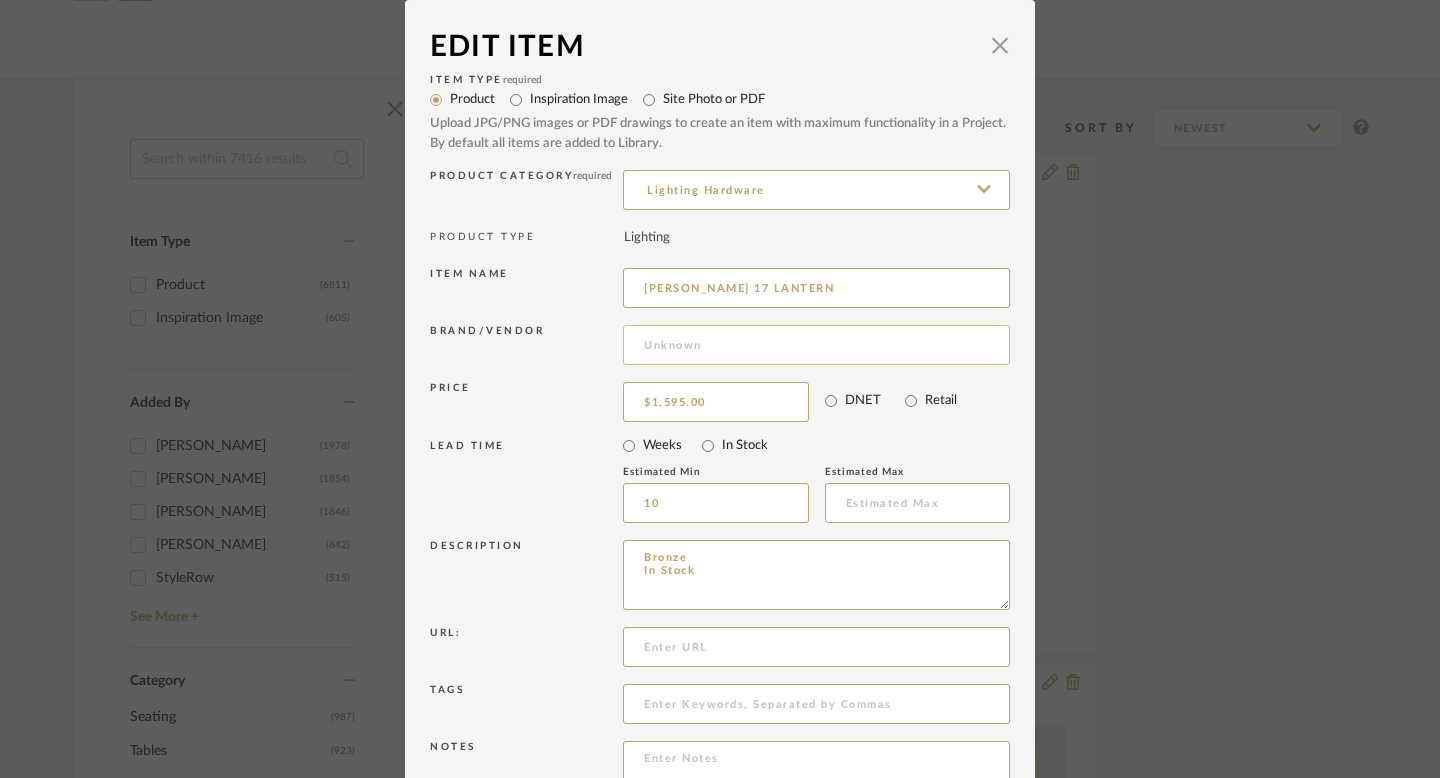 paste on "17.5” H x 11.75” W x 11.75” D" 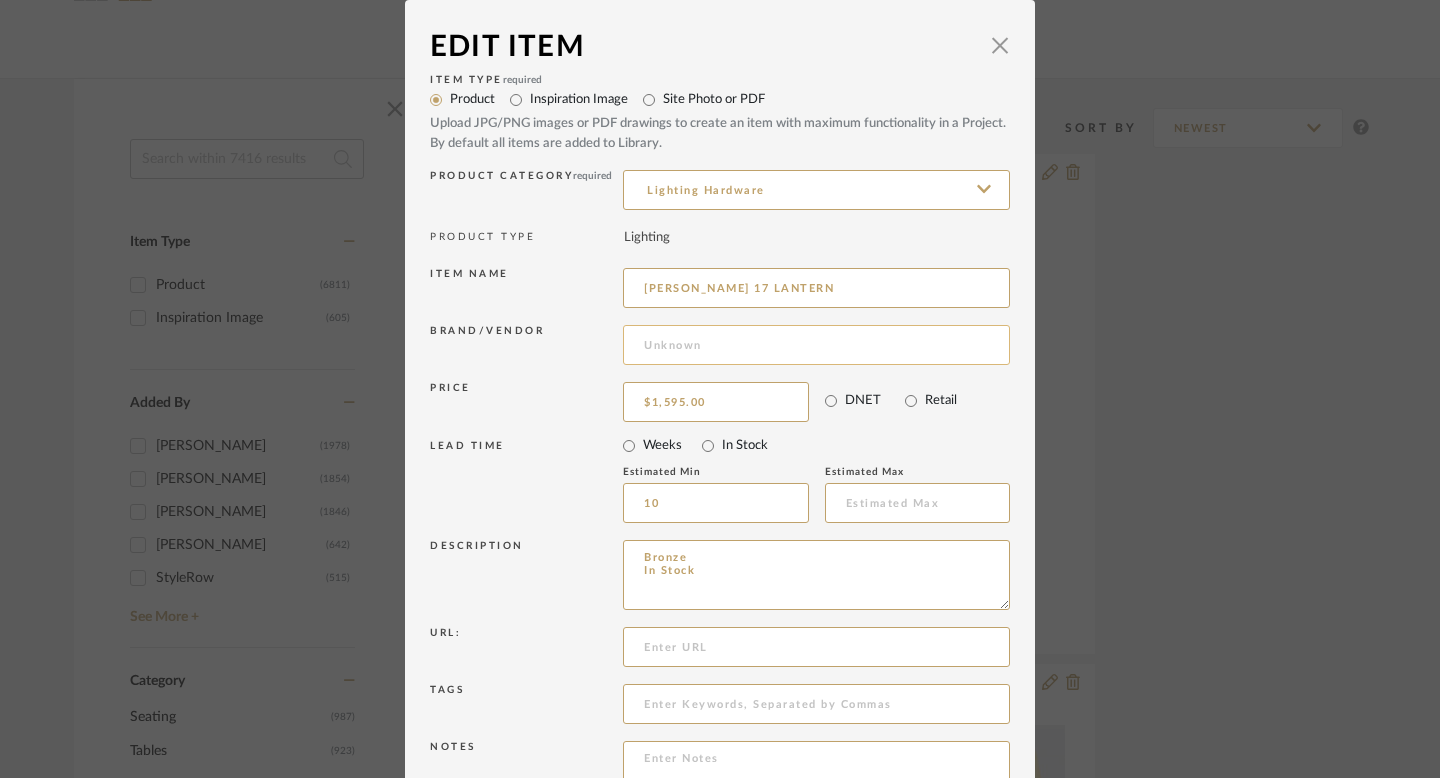 type on "17.5” H x 11.75” W x 11.75” D" 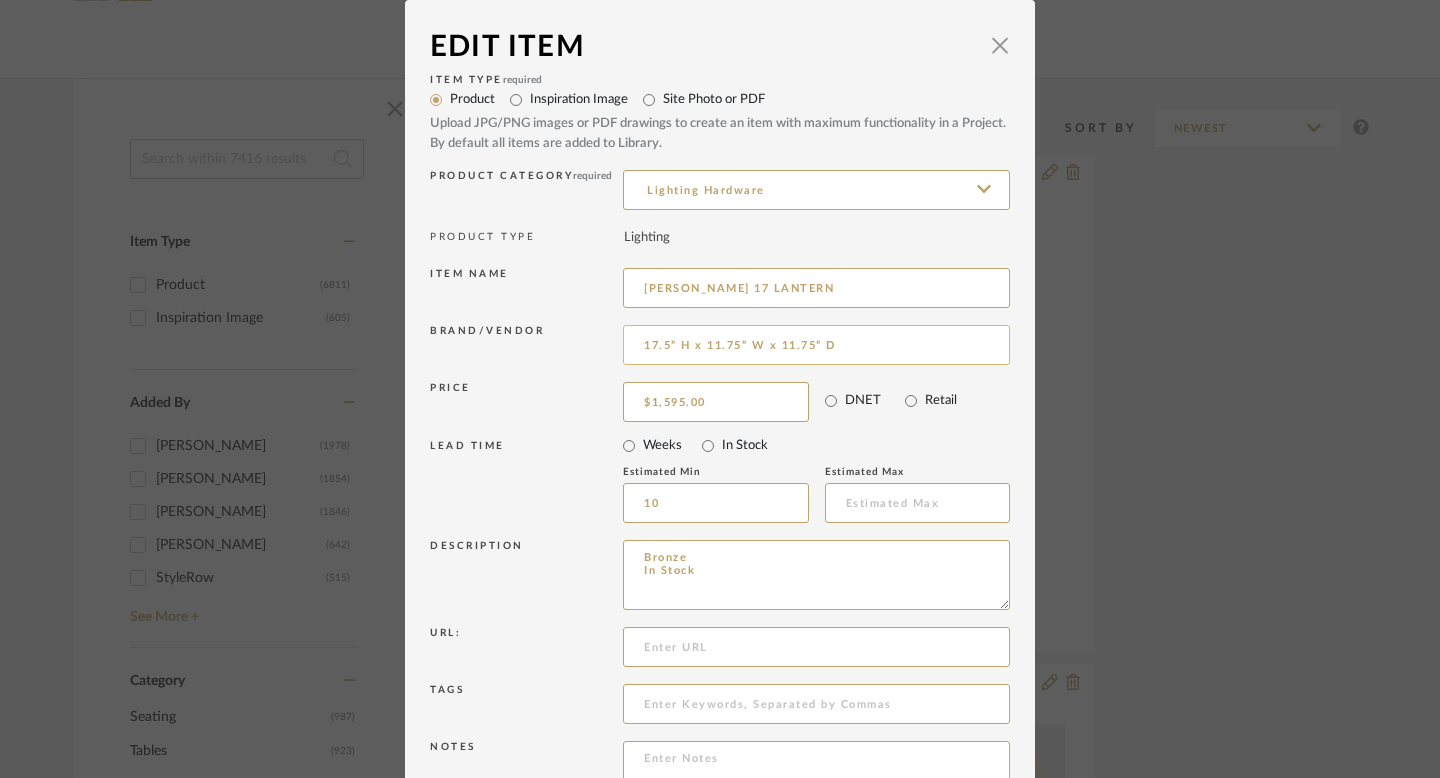 click on "17.5” H x 11.75” W x 11.75” D" at bounding box center [816, 345] 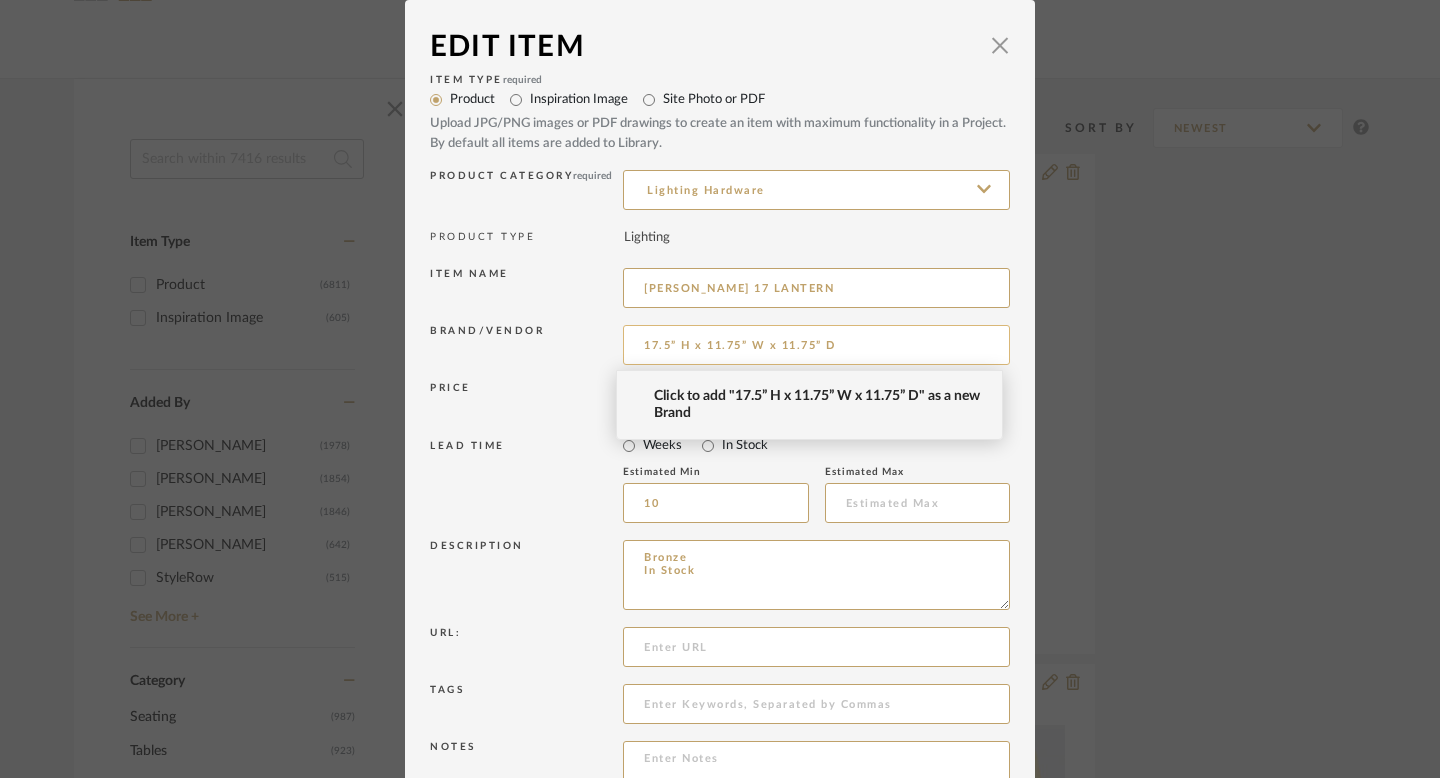 type 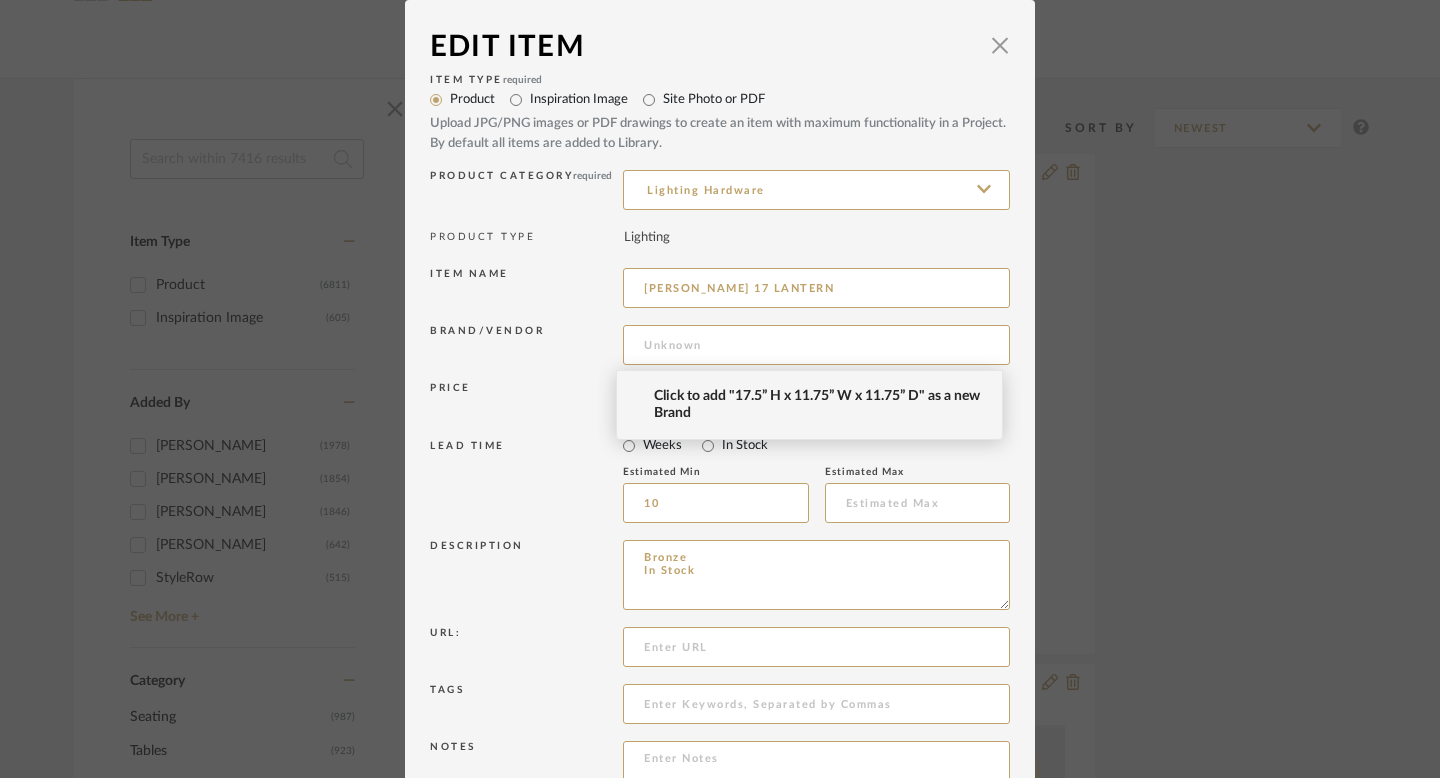 click on "Weeks In Stock" at bounding box center [816, 446] 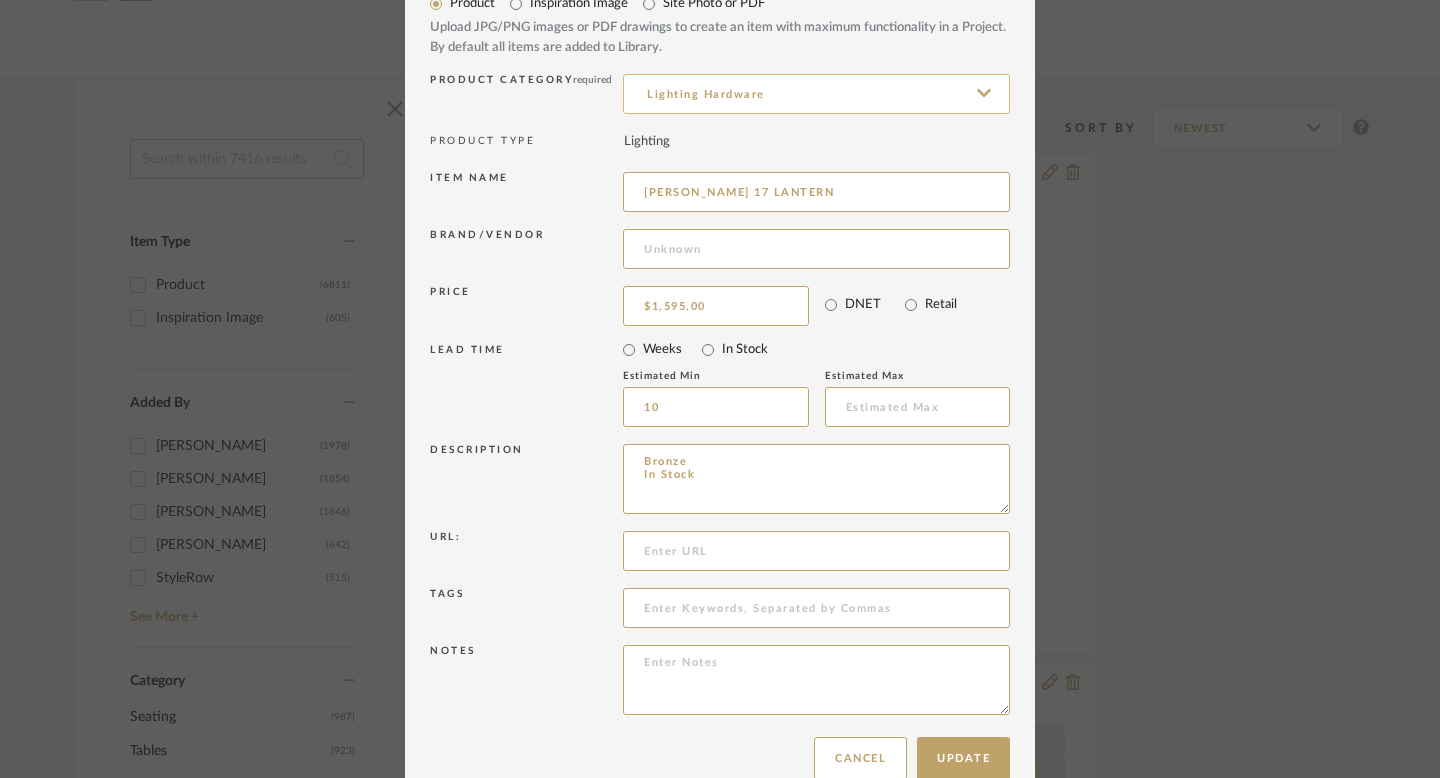 scroll, scrollTop: 133, scrollLeft: 0, axis: vertical 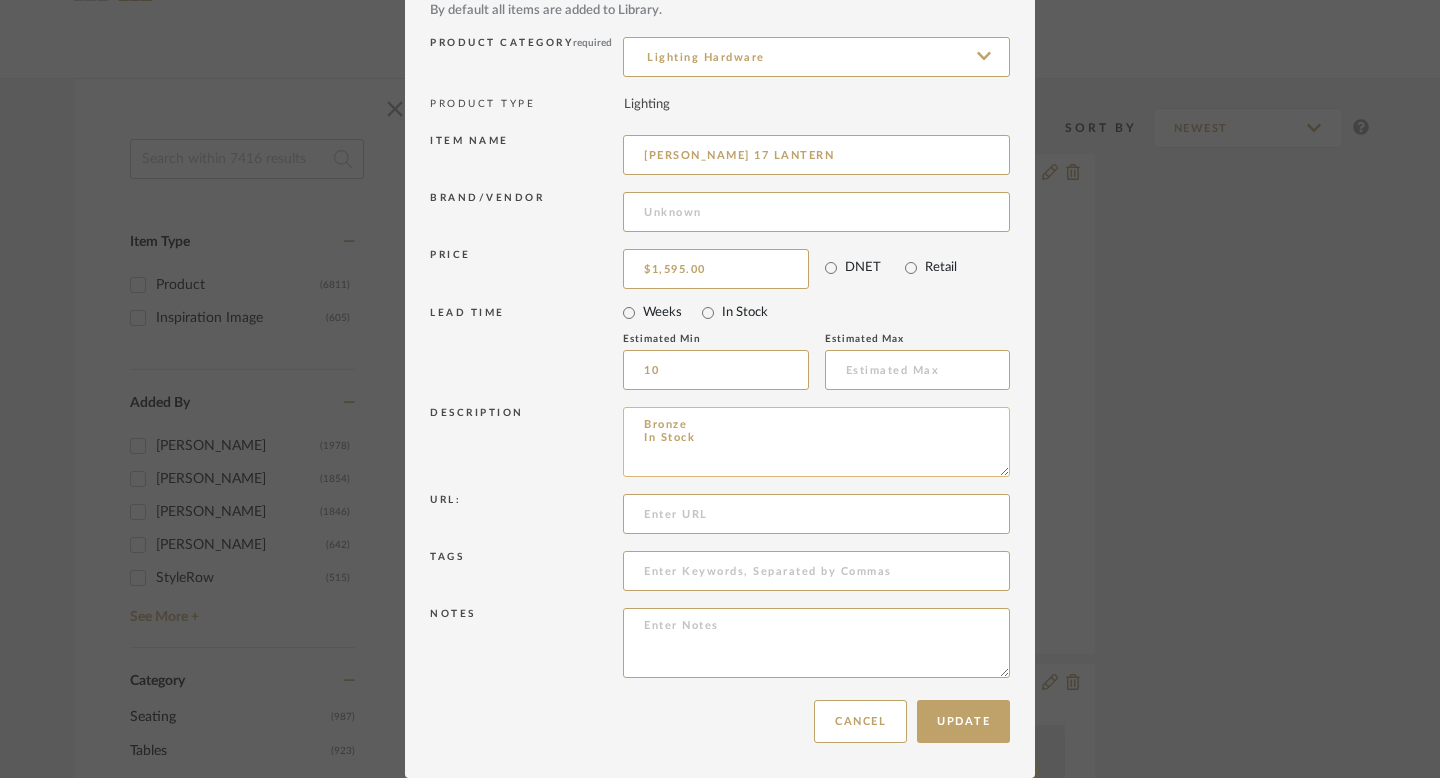 click on "Bronze
In Stock" at bounding box center [816, 442] 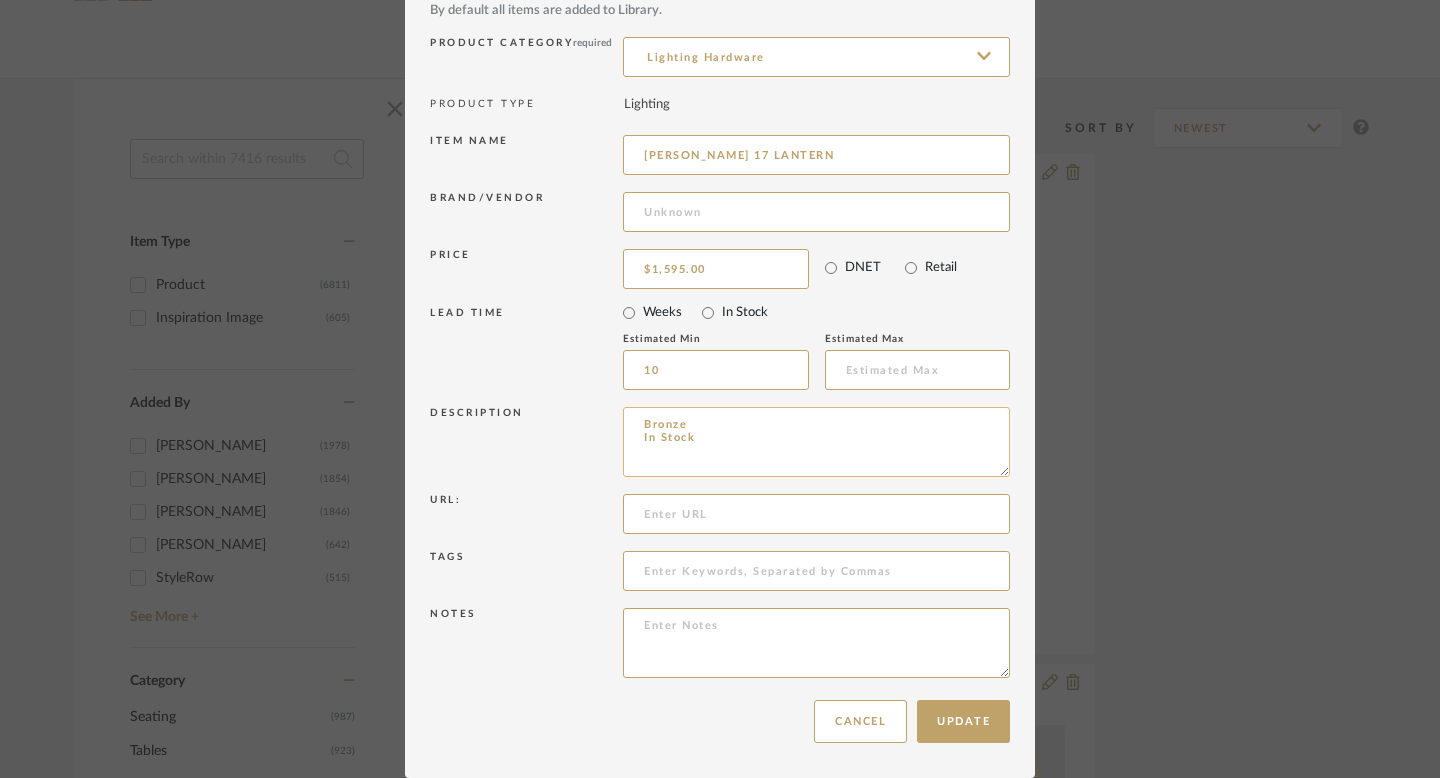 paste on "17.5” H x 11.75” W x 11.75” D" 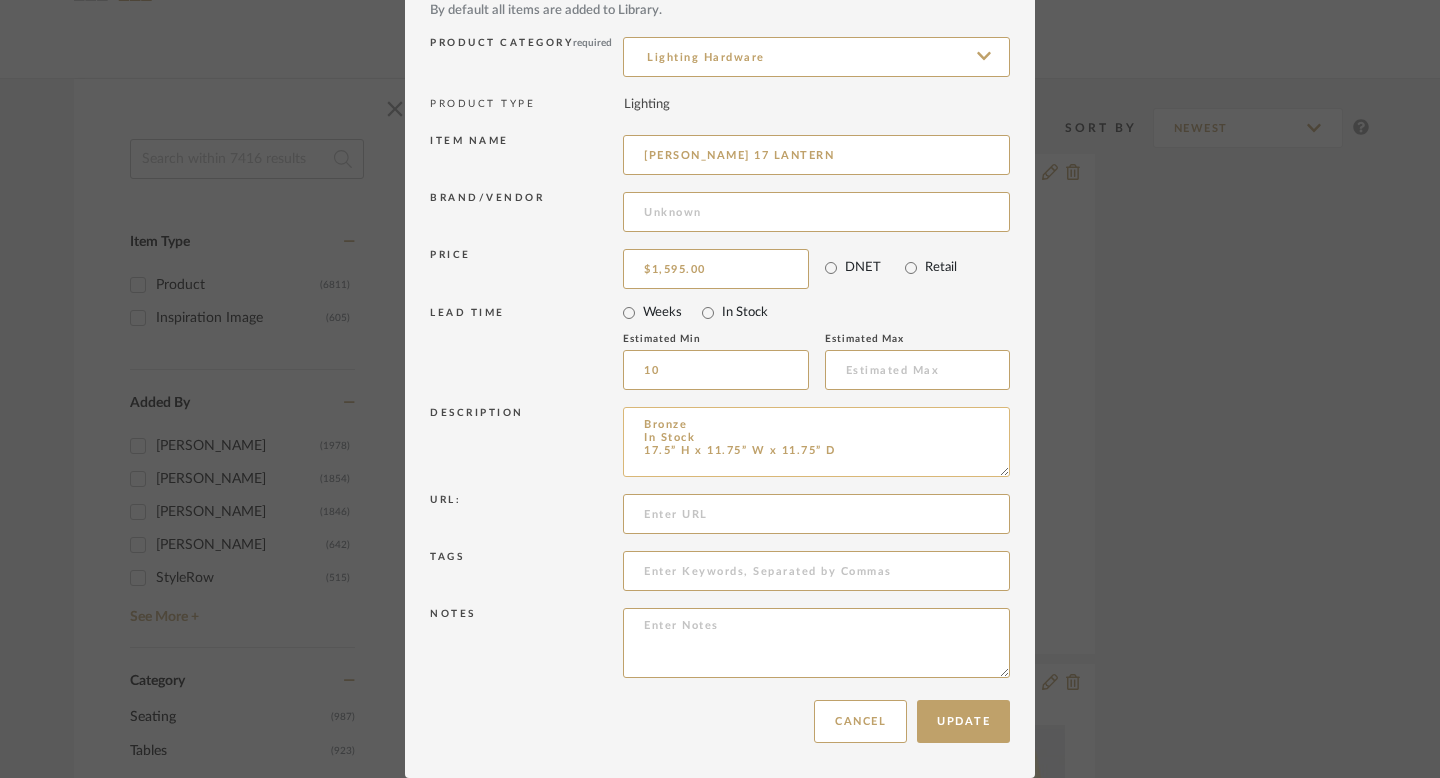 click on "Bronze
In Stock
17.5” H x 11.75” W x 11.75” D" at bounding box center (816, 442) 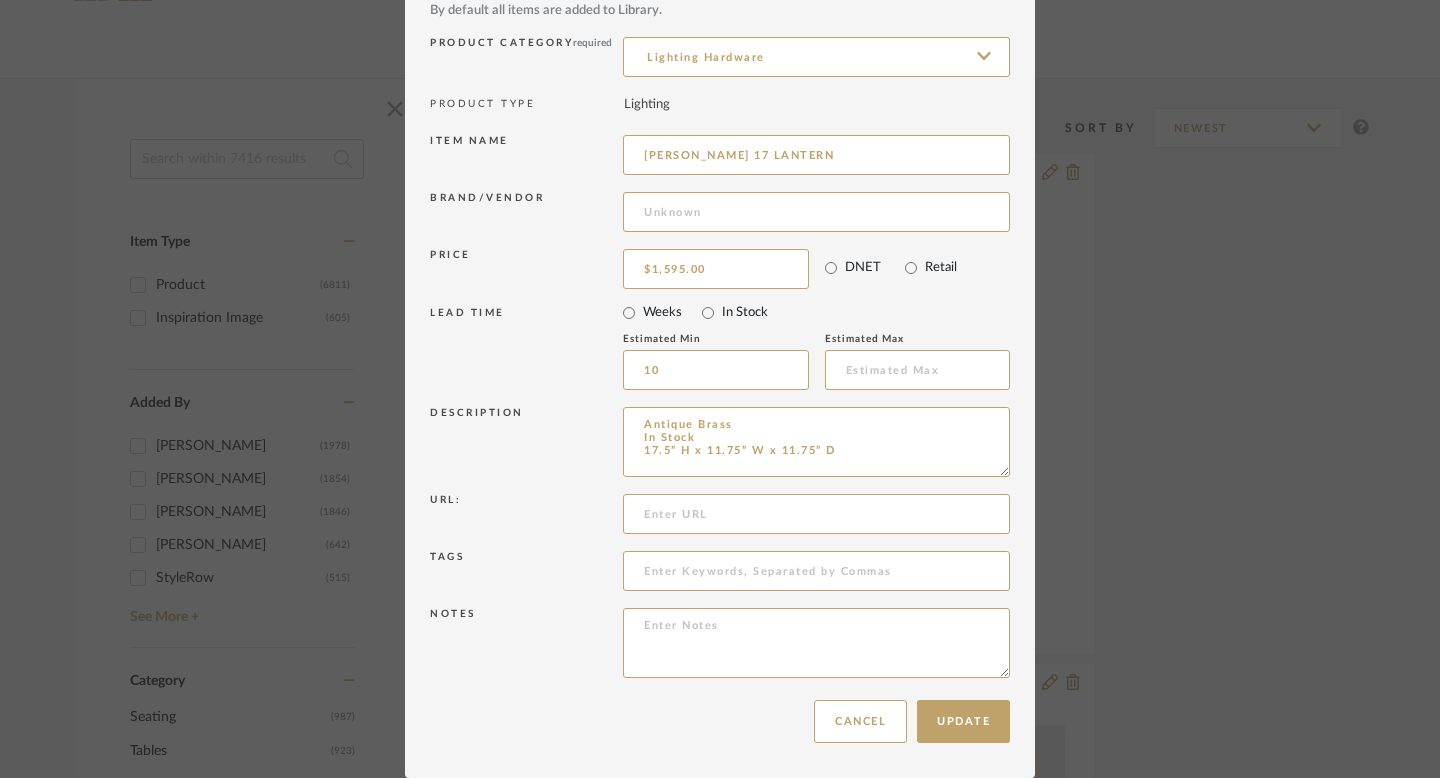 drag, startPoint x: 692, startPoint y: 437, endPoint x: 538, endPoint y: 440, distance: 154.02922 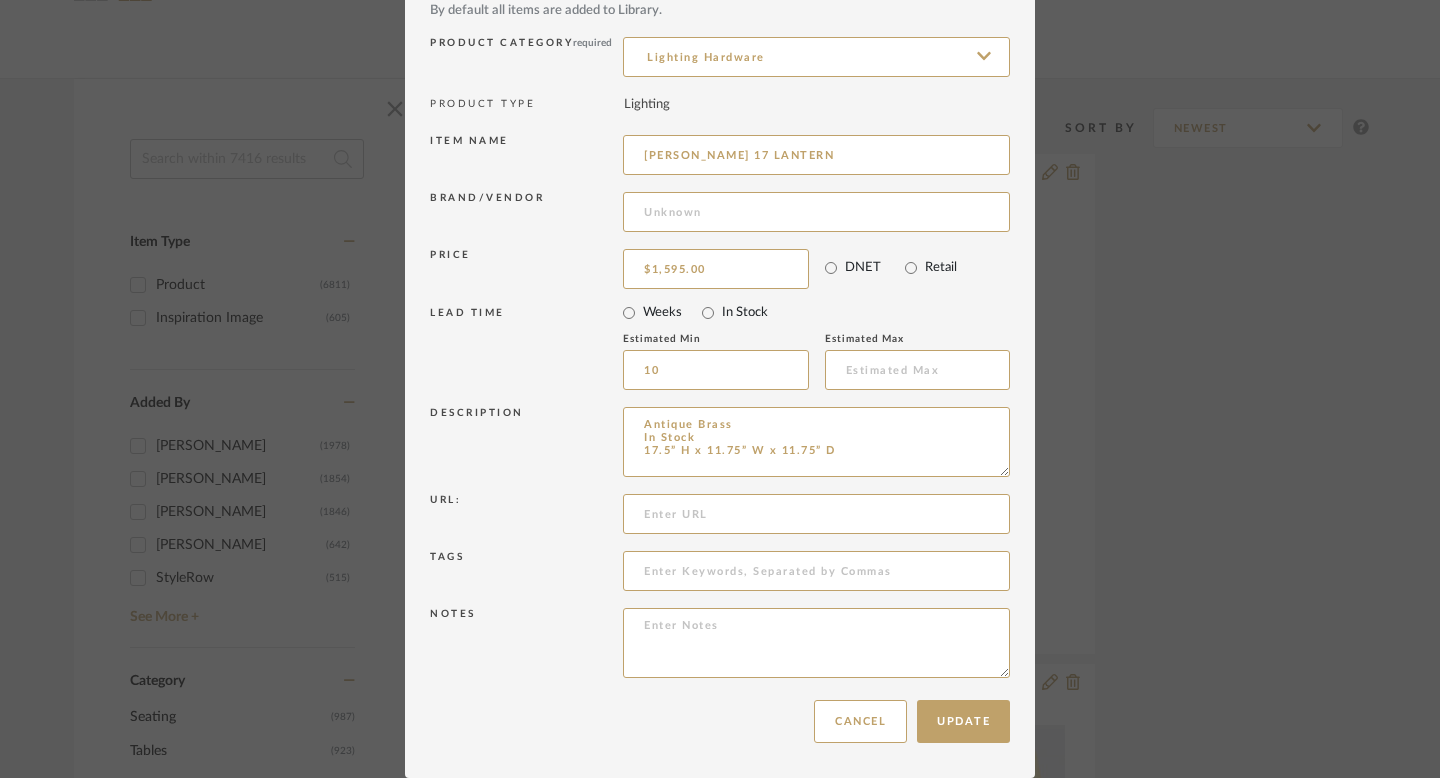 click on "Description  Antique Brass
In Stock
17.5” H x 11.75” W x 11.75” D" at bounding box center (720, 445) 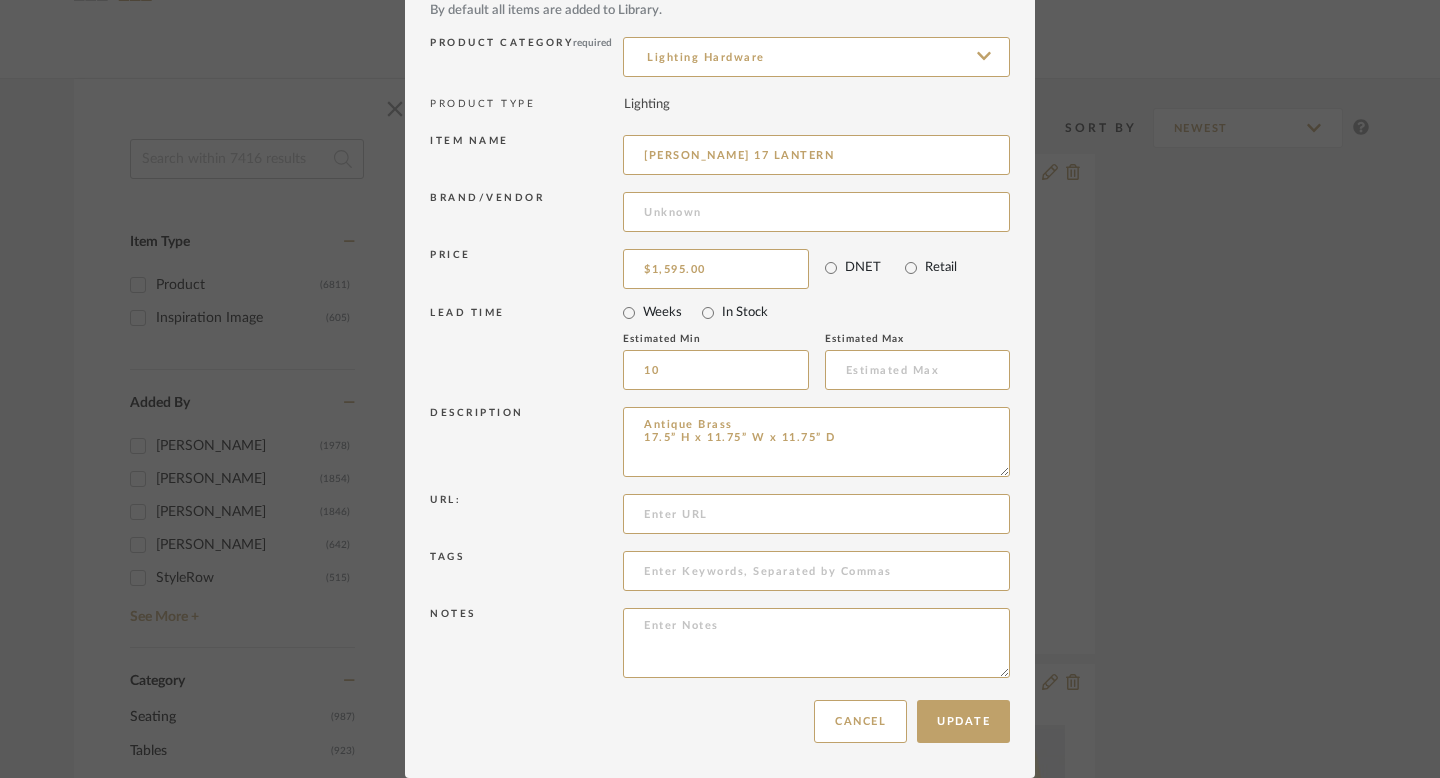 type on "Antique Brass
17.5” H x 11.75” W x 11.75” D" 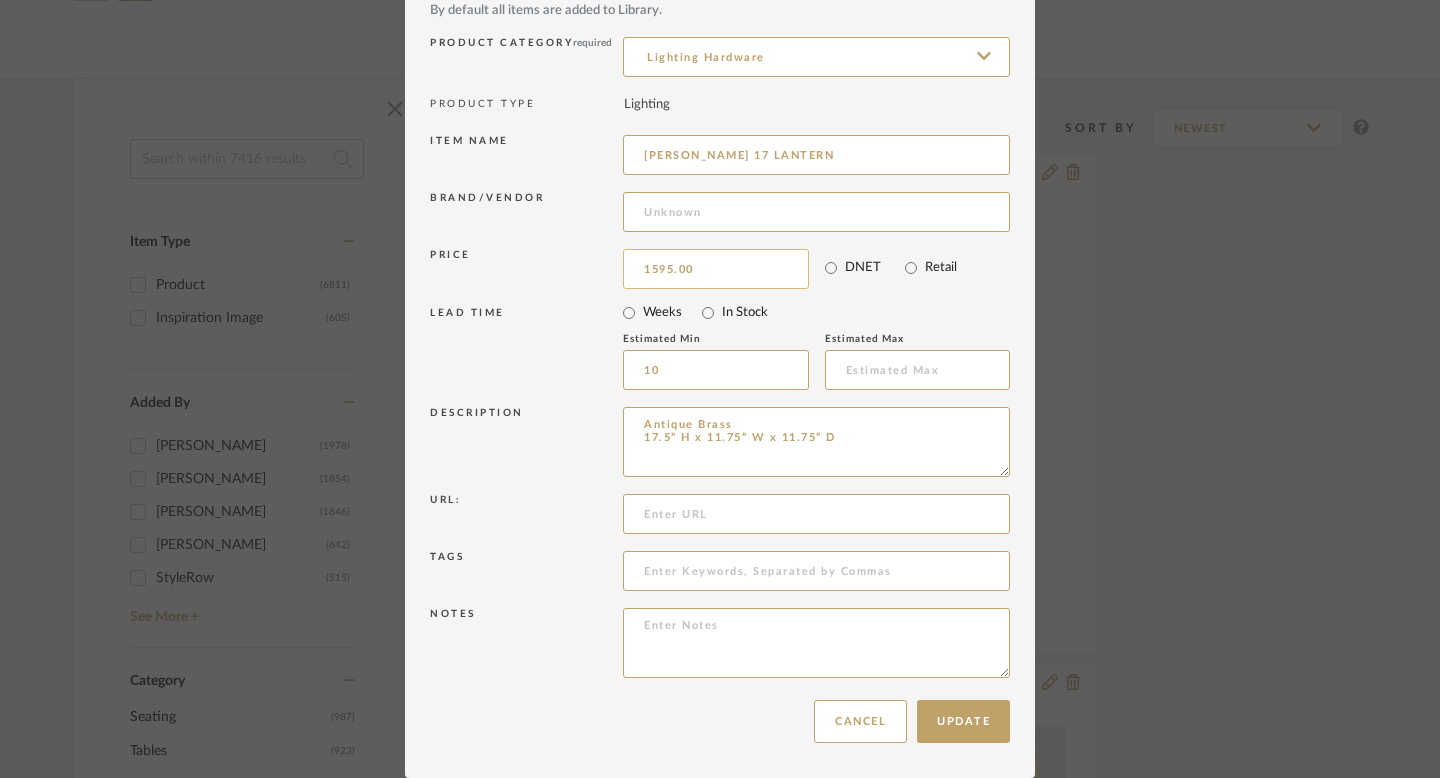 click on "1595.00" at bounding box center [716, 269] 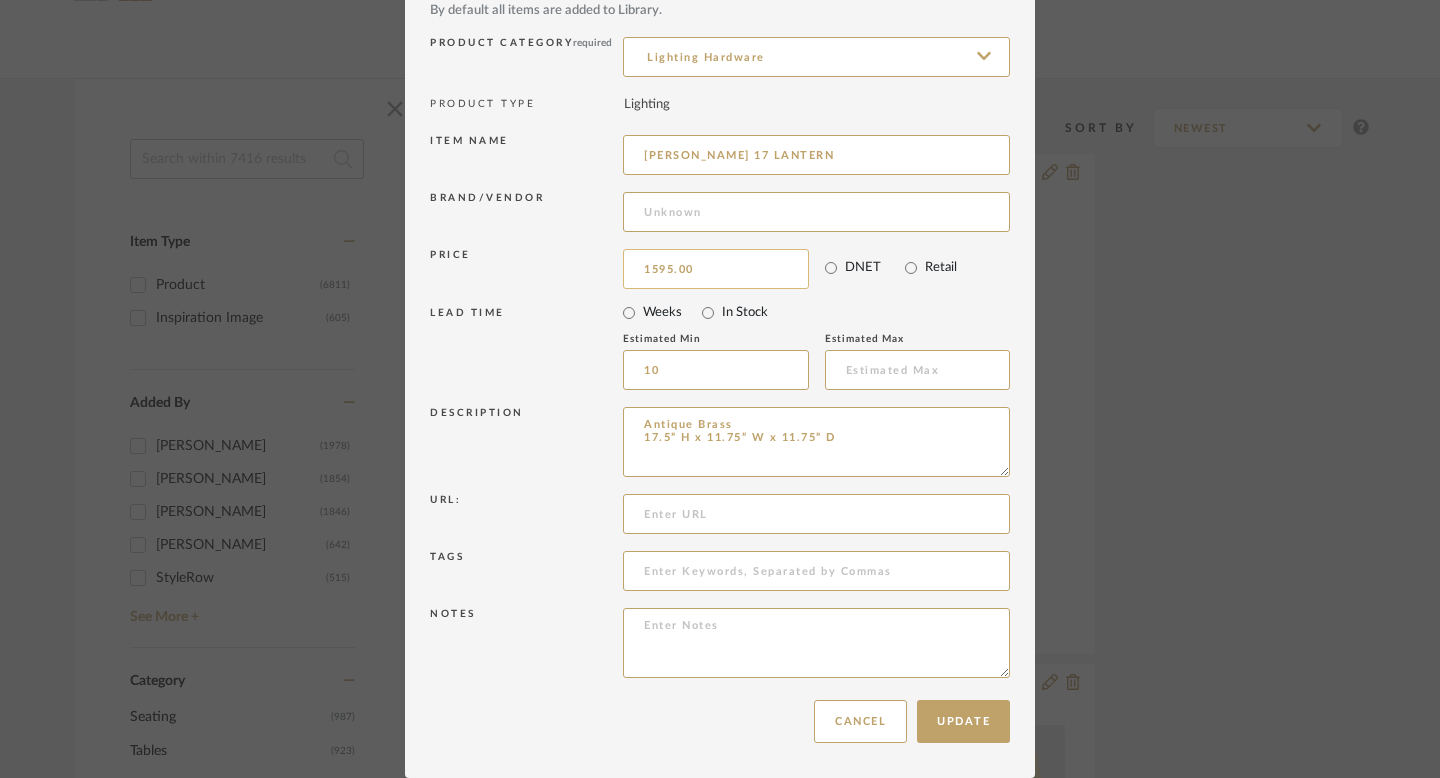 paste on "6805" 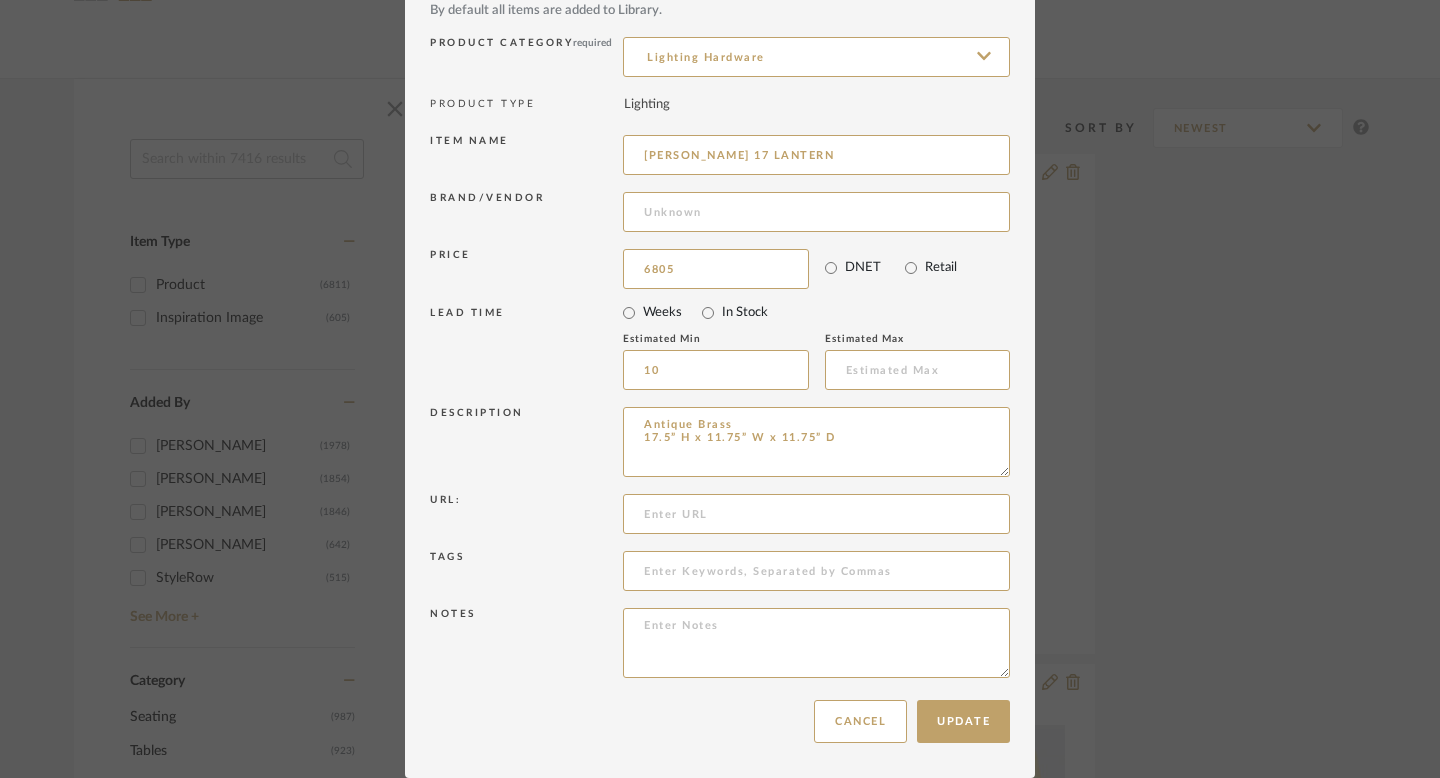 type on "$6,805.00" 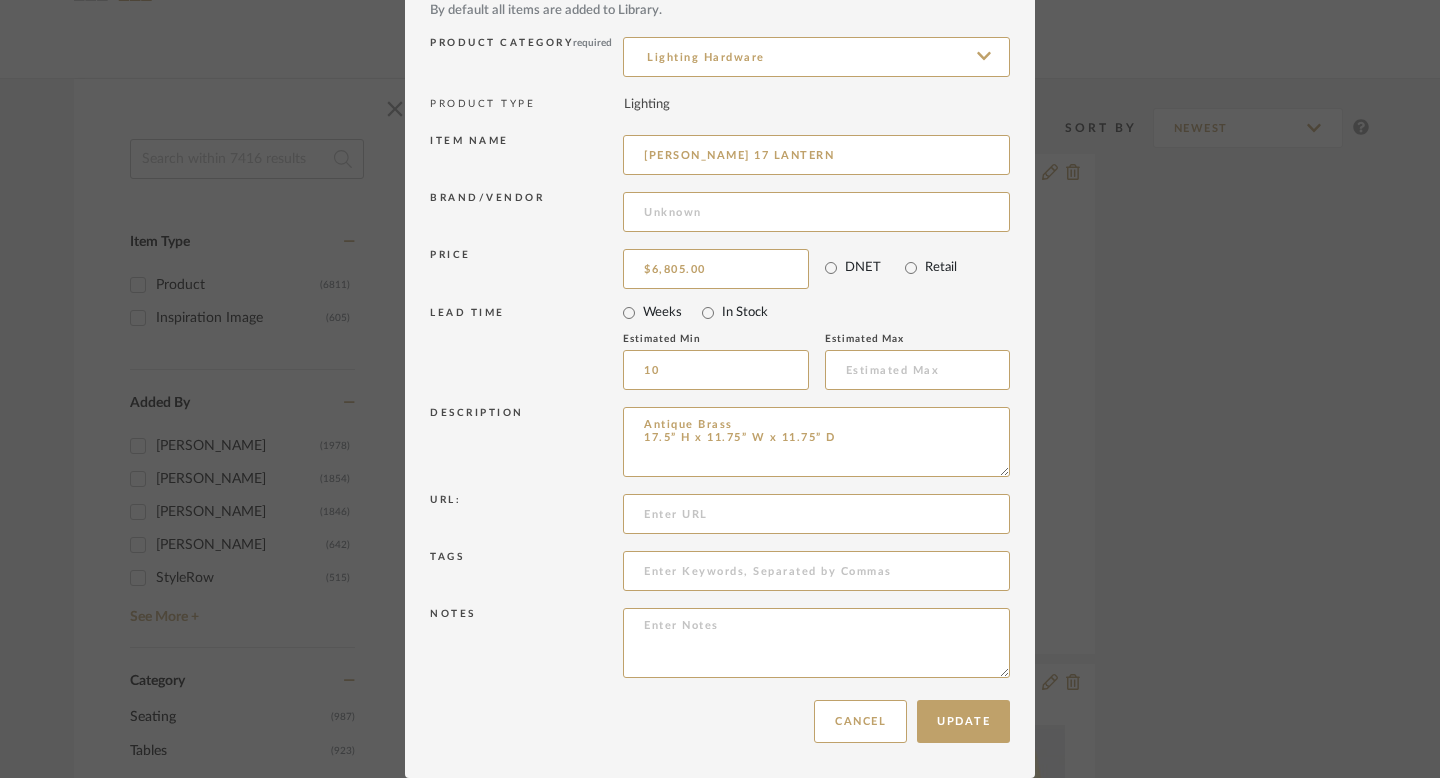 click on "In Stock" at bounding box center [745, 313] 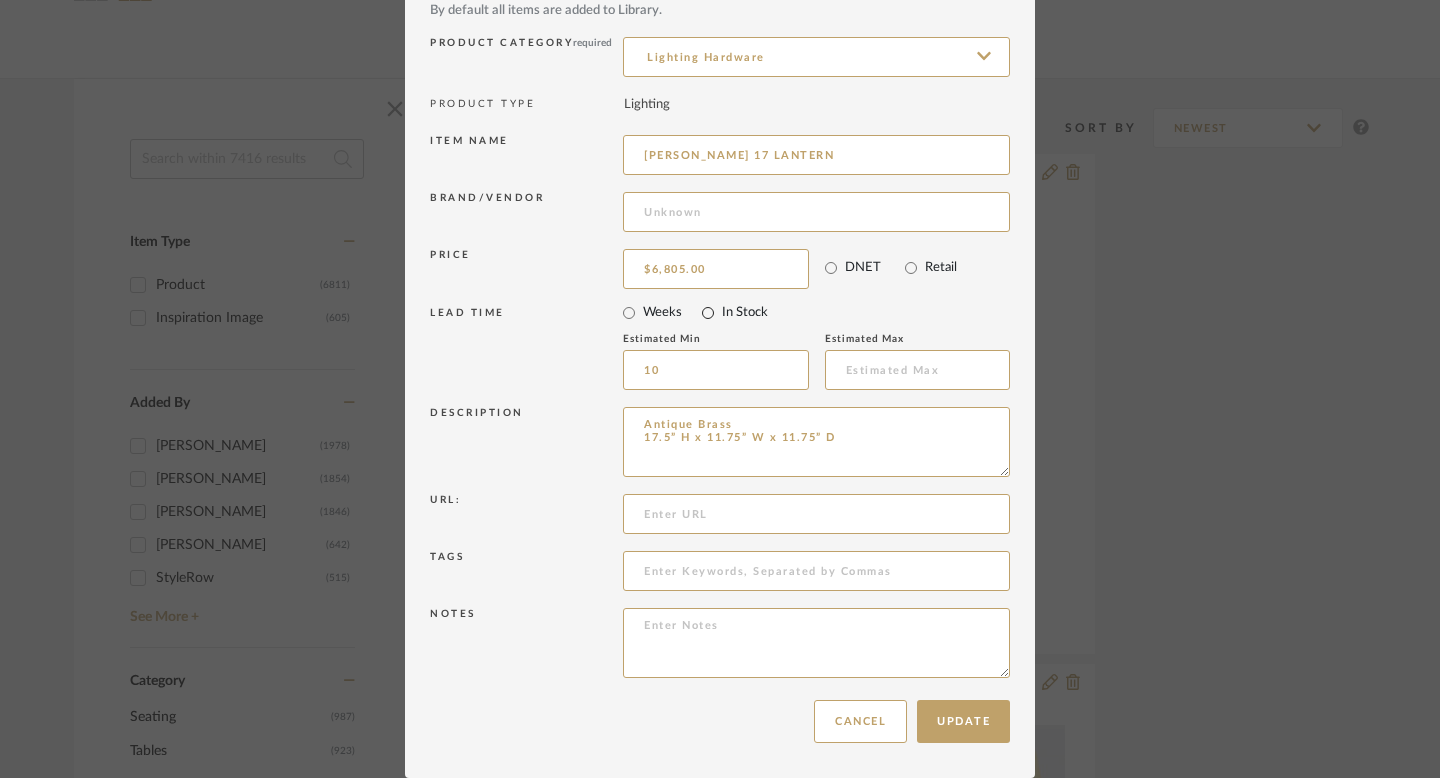 click on "In Stock" at bounding box center (708, 313) 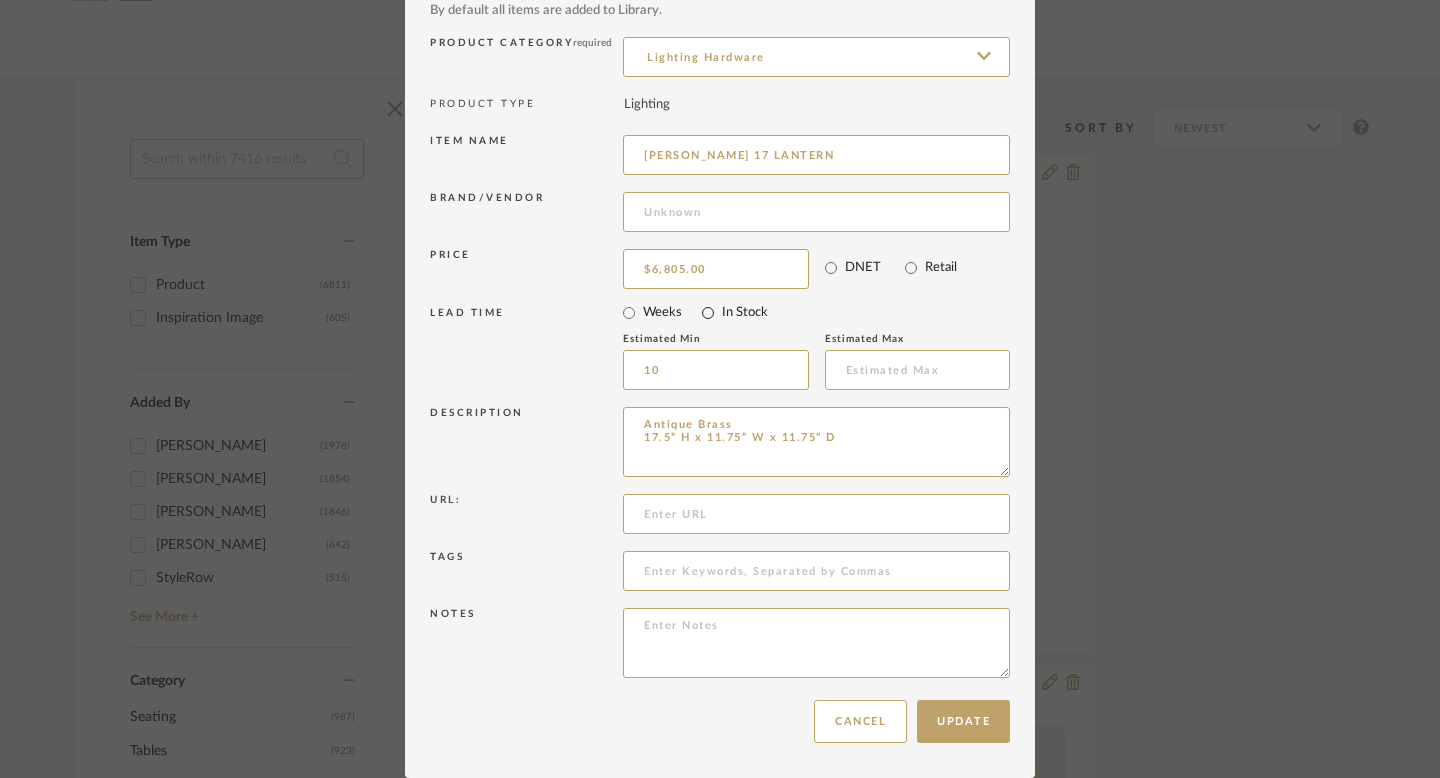 radio on "true" 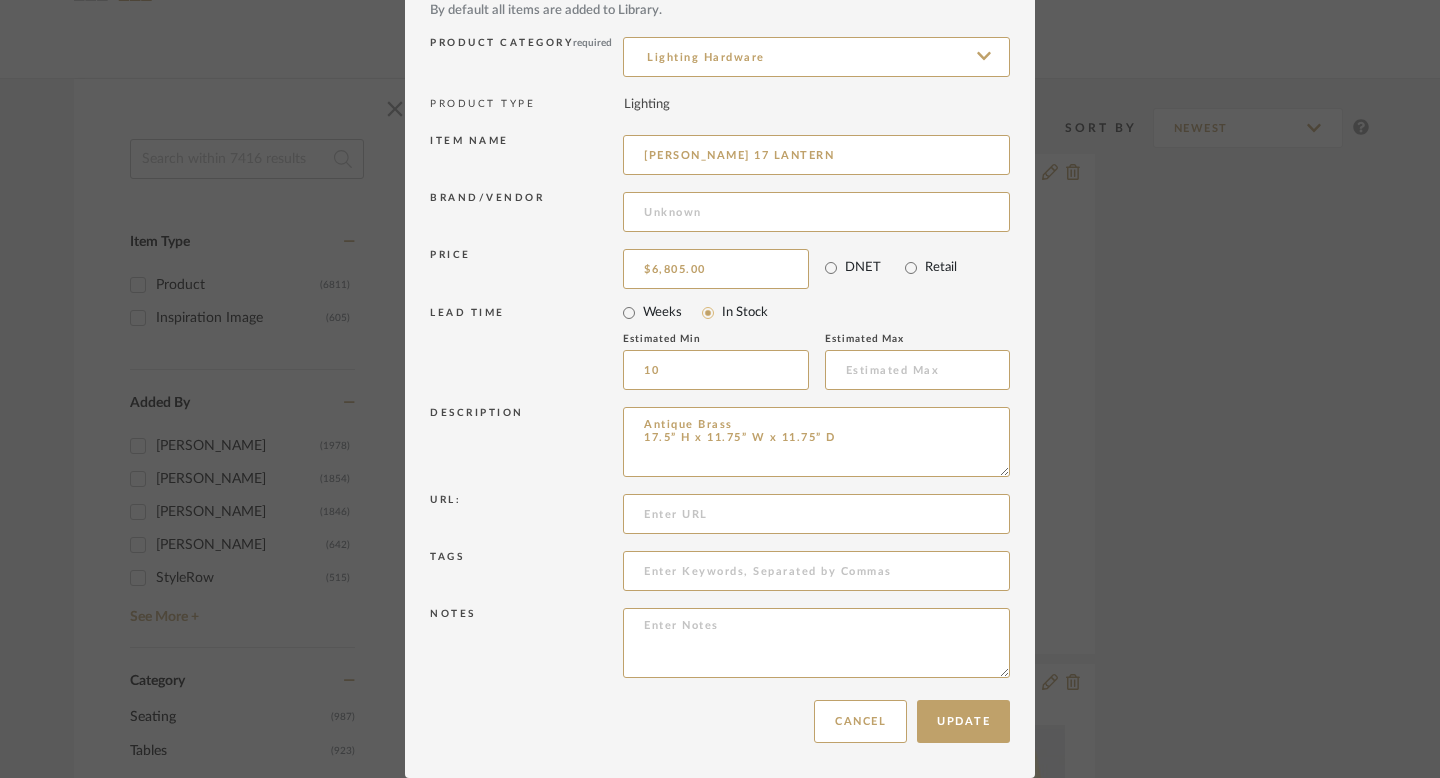 type 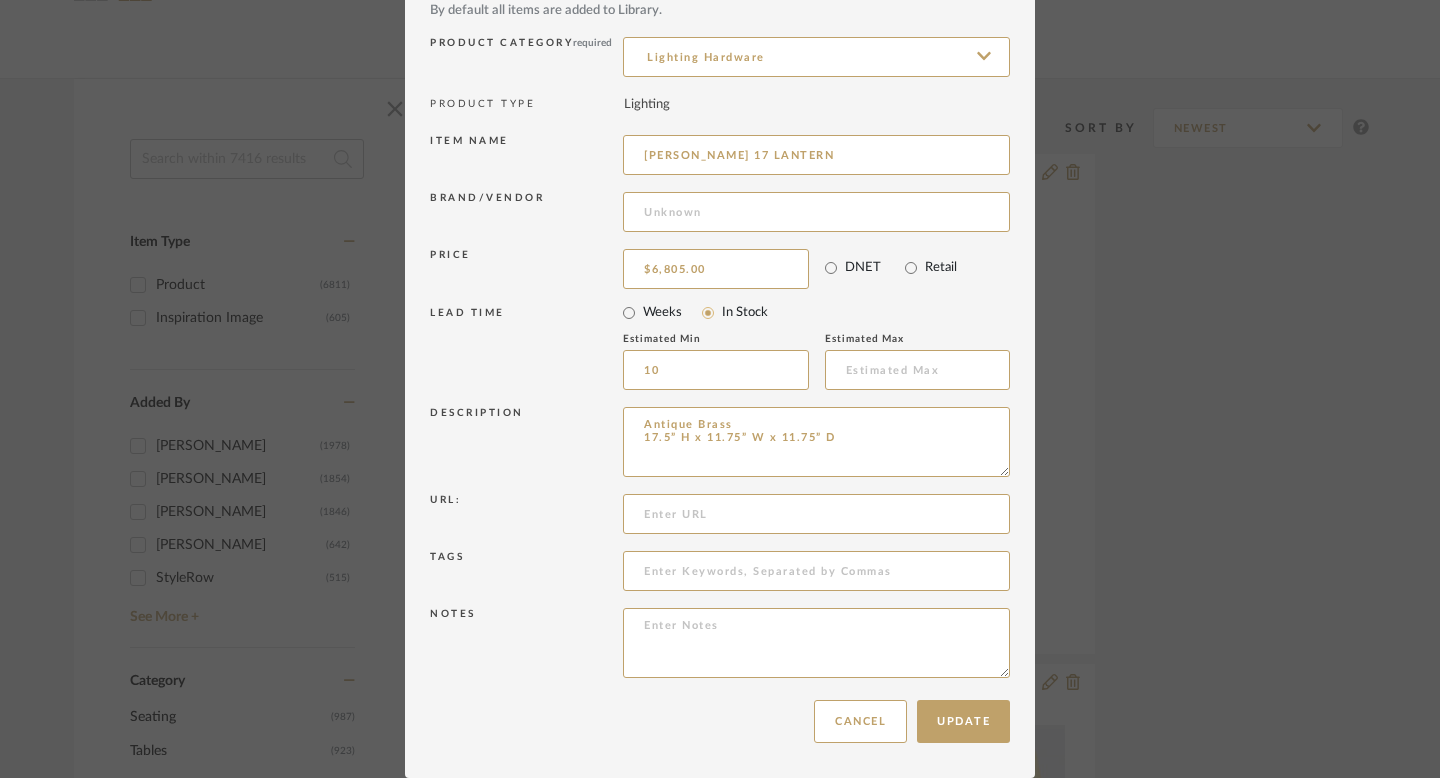 type 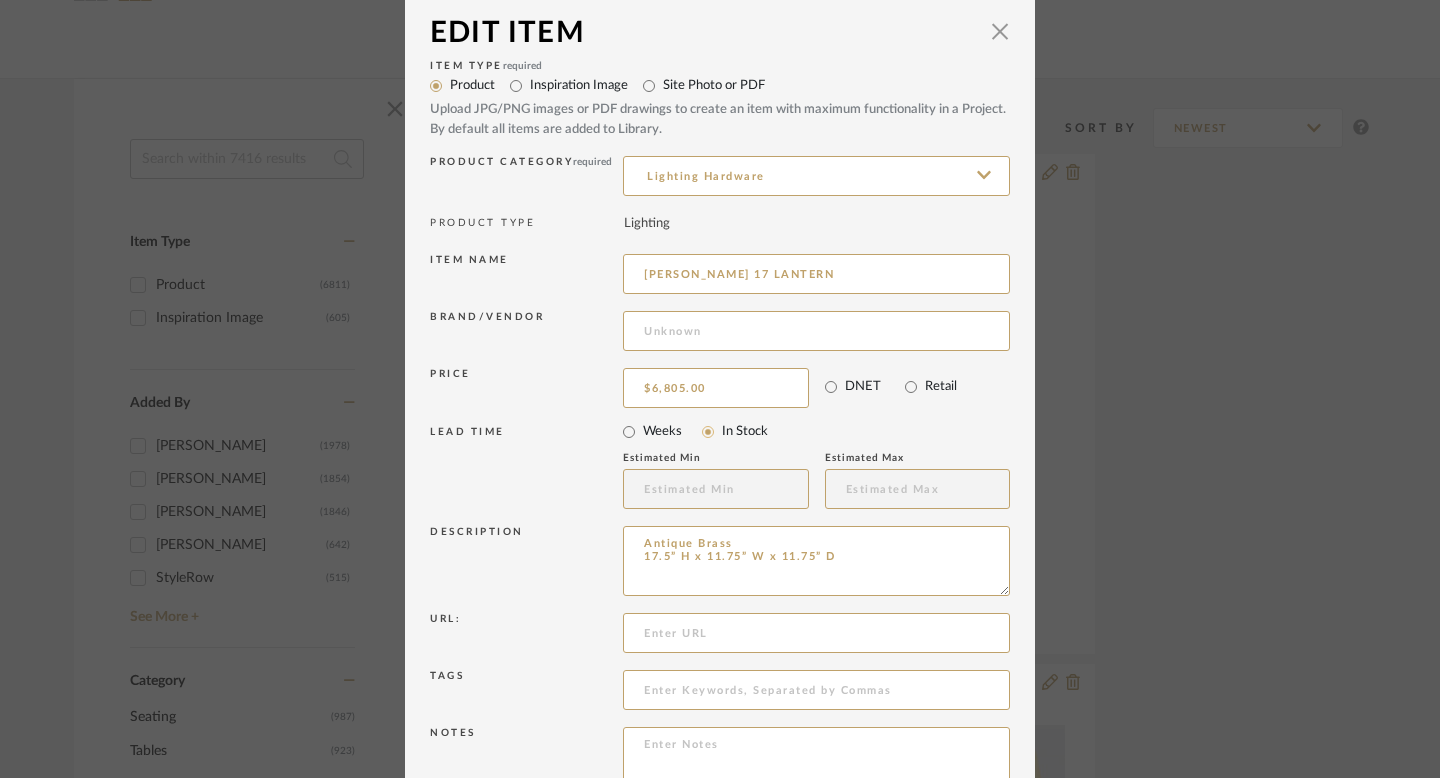 scroll, scrollTop: 0, scrollLeft: 0, axis: both 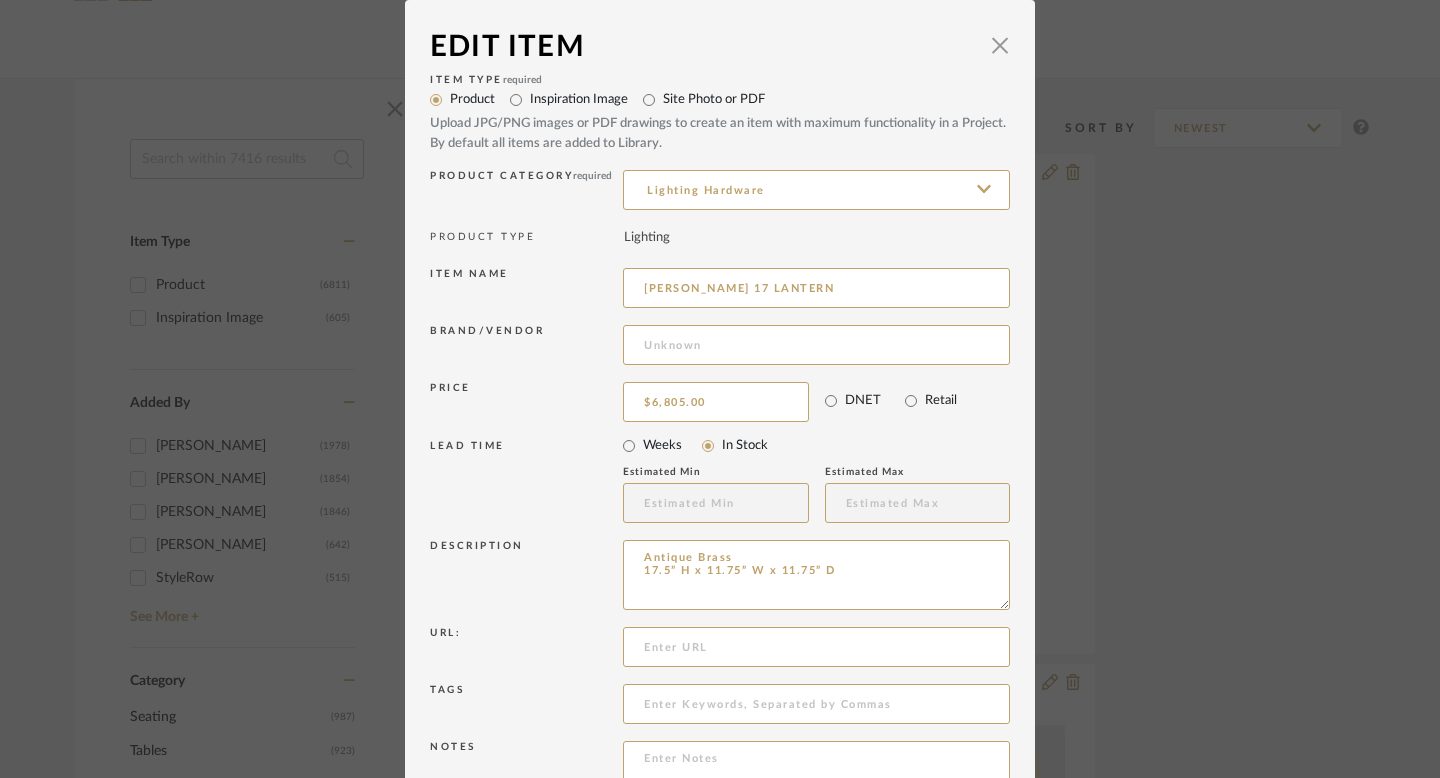click on "Item name  MERCER 17 LANTERN" at bounding box center [720, 291] 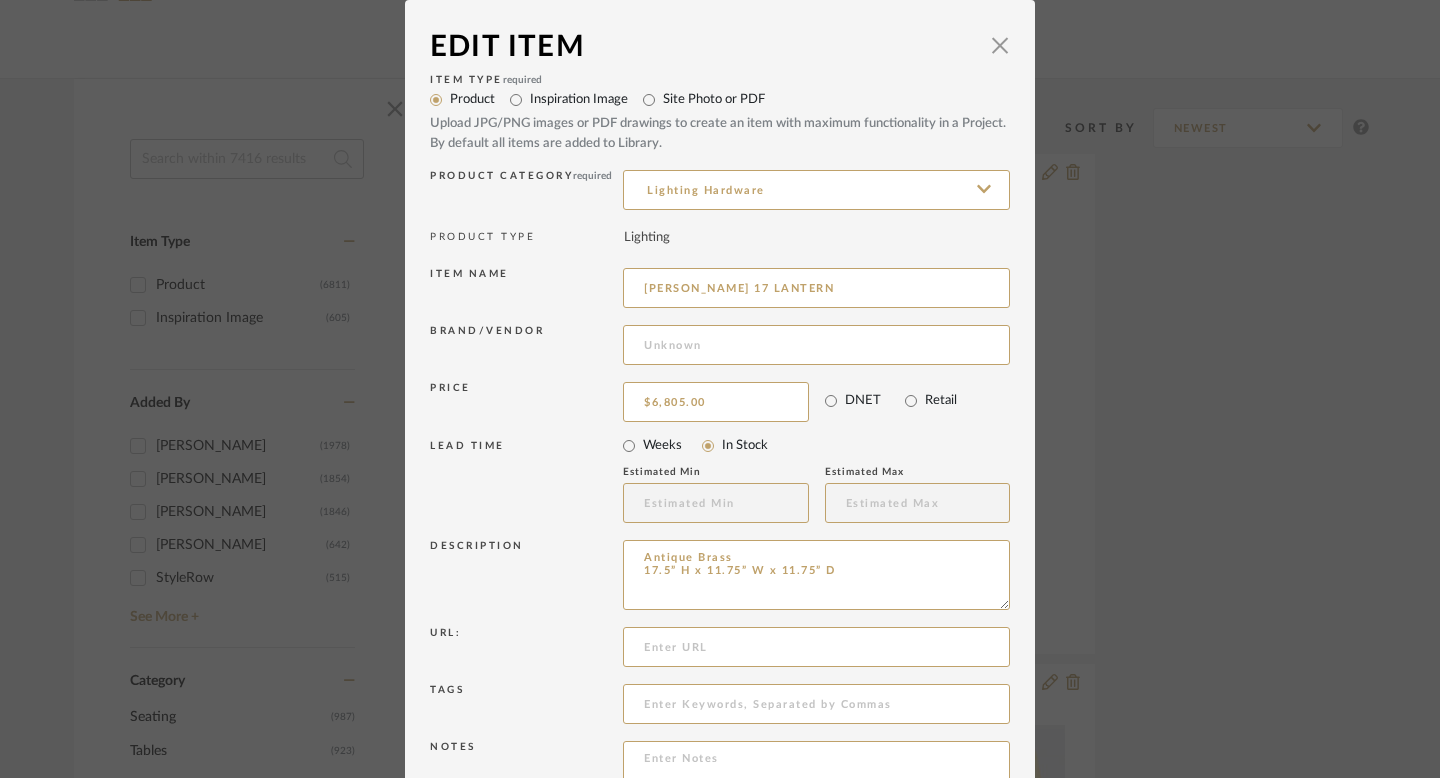 scroll, scrollTop: 133, scrollLeft: 0, axis: vertical 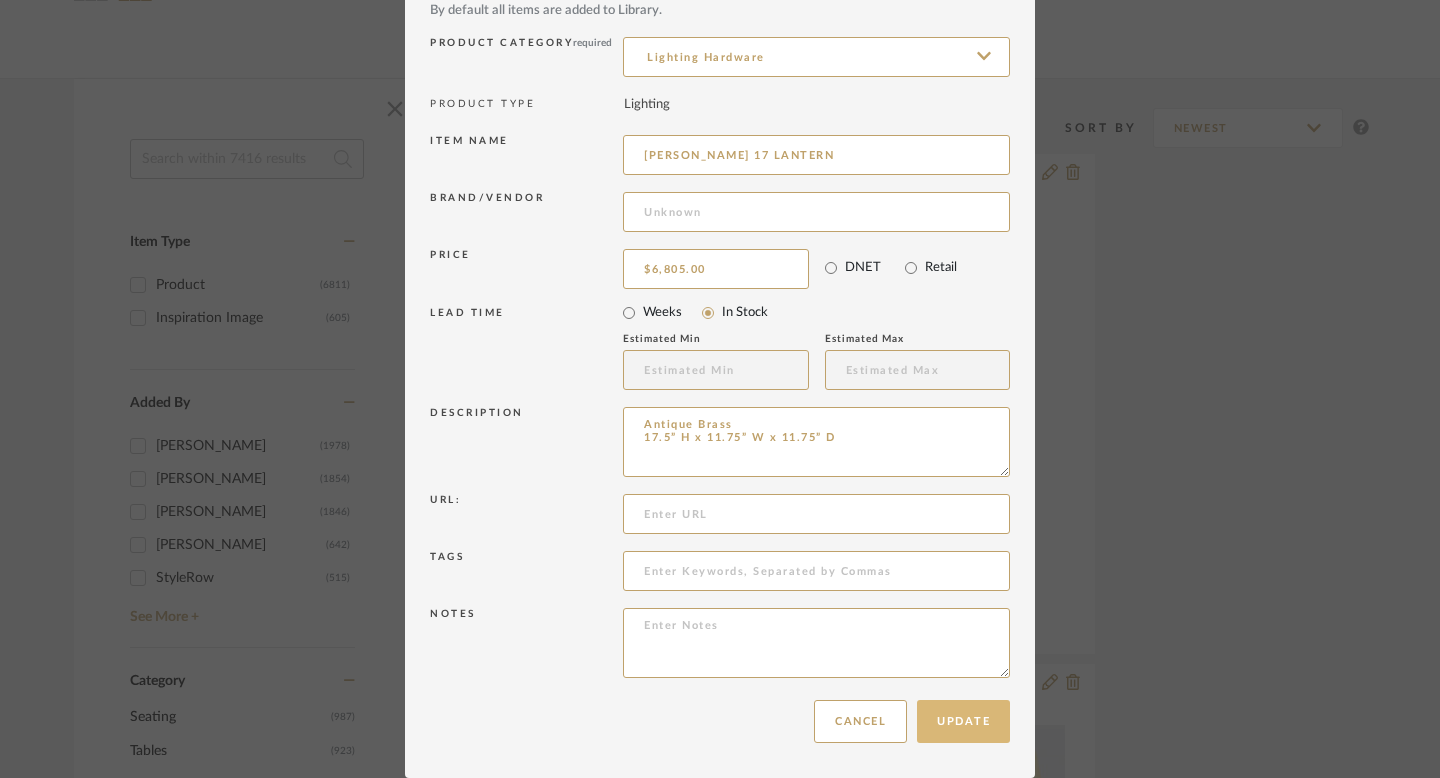 click on "Update" at bounding box center [963, 721] 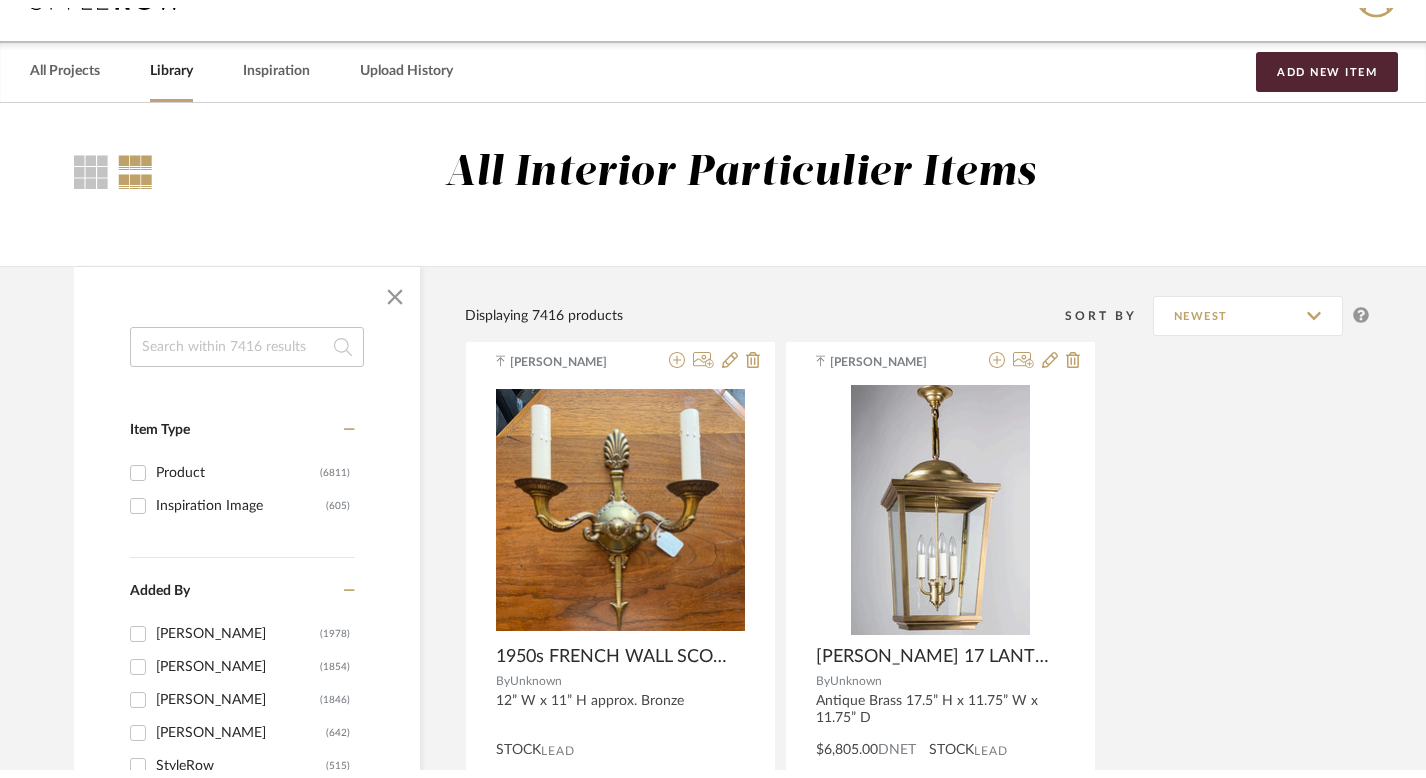 scroll, scrollTop: 0, scrollLeft: 0, axis: both 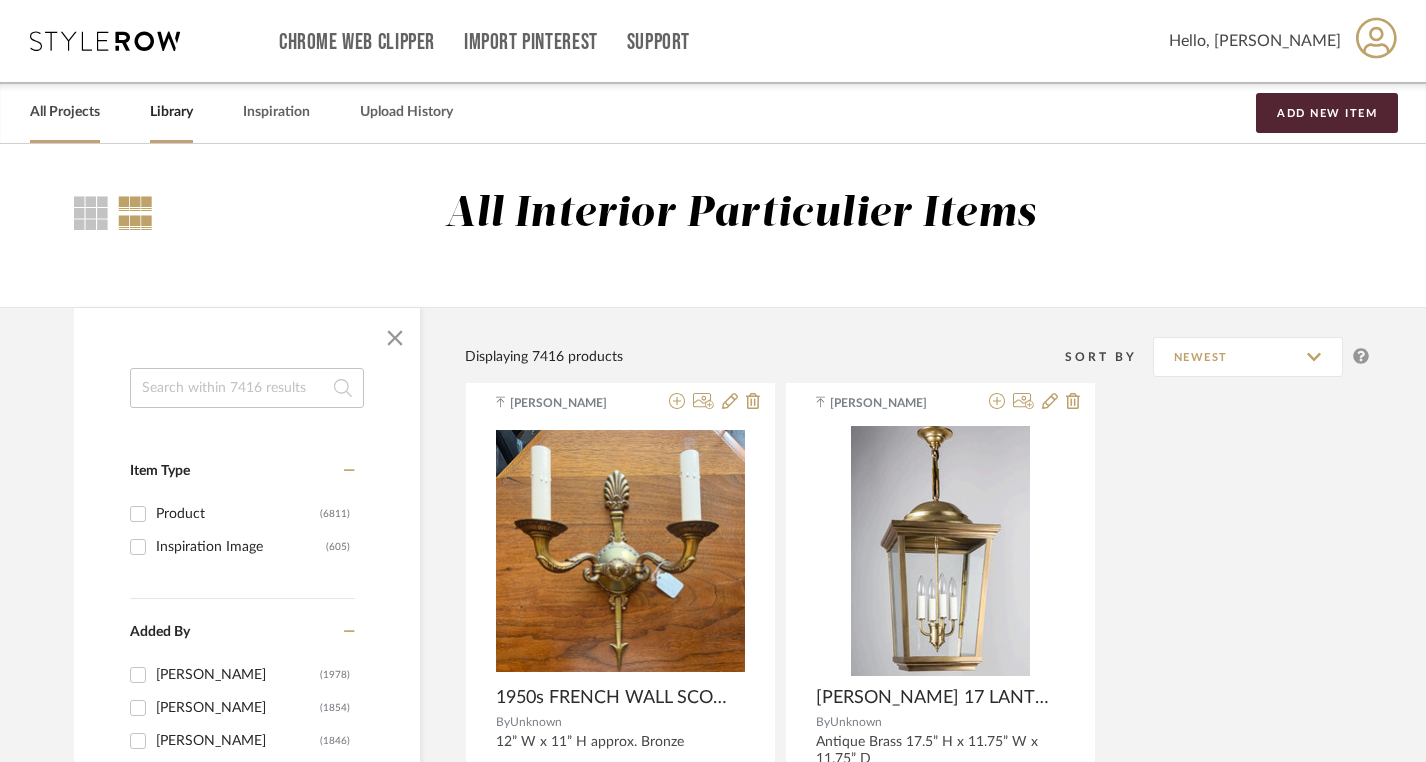 click on "All Projects" at bounding box center [65, 112] 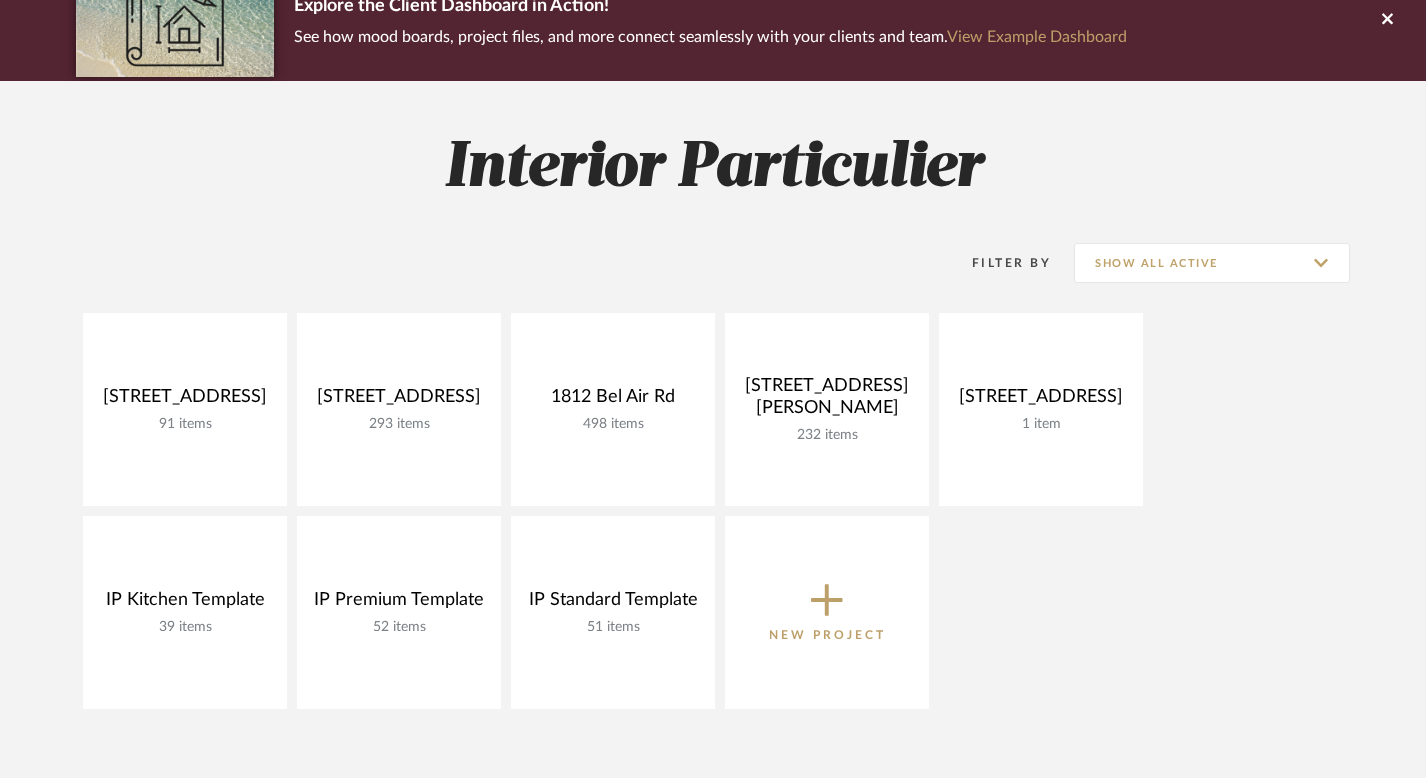 scroll, scrollTop: 211, scrollLeft: 0, axis: vertical 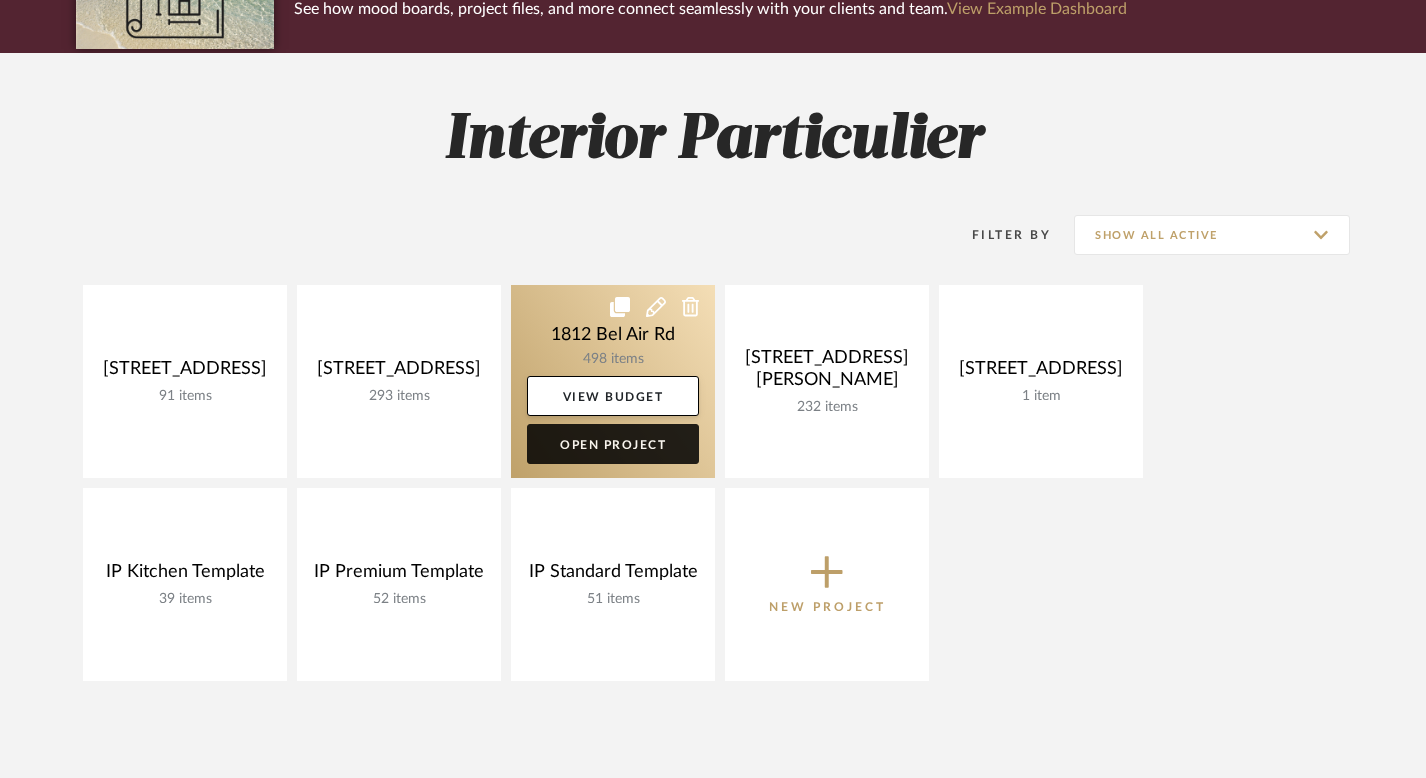 click on "Open Project" 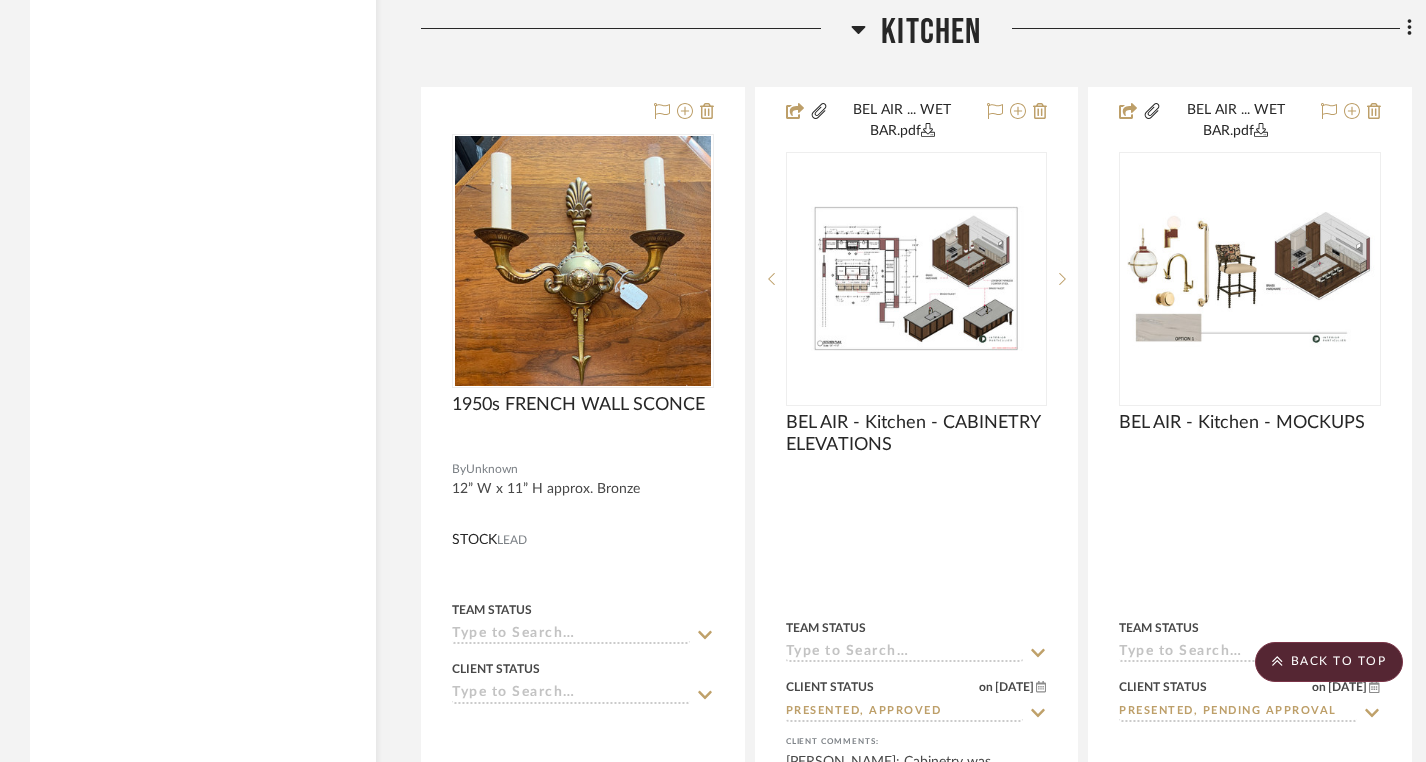 scroll, scrollTop: 22391, scrollLeft: 0, axis: vertical 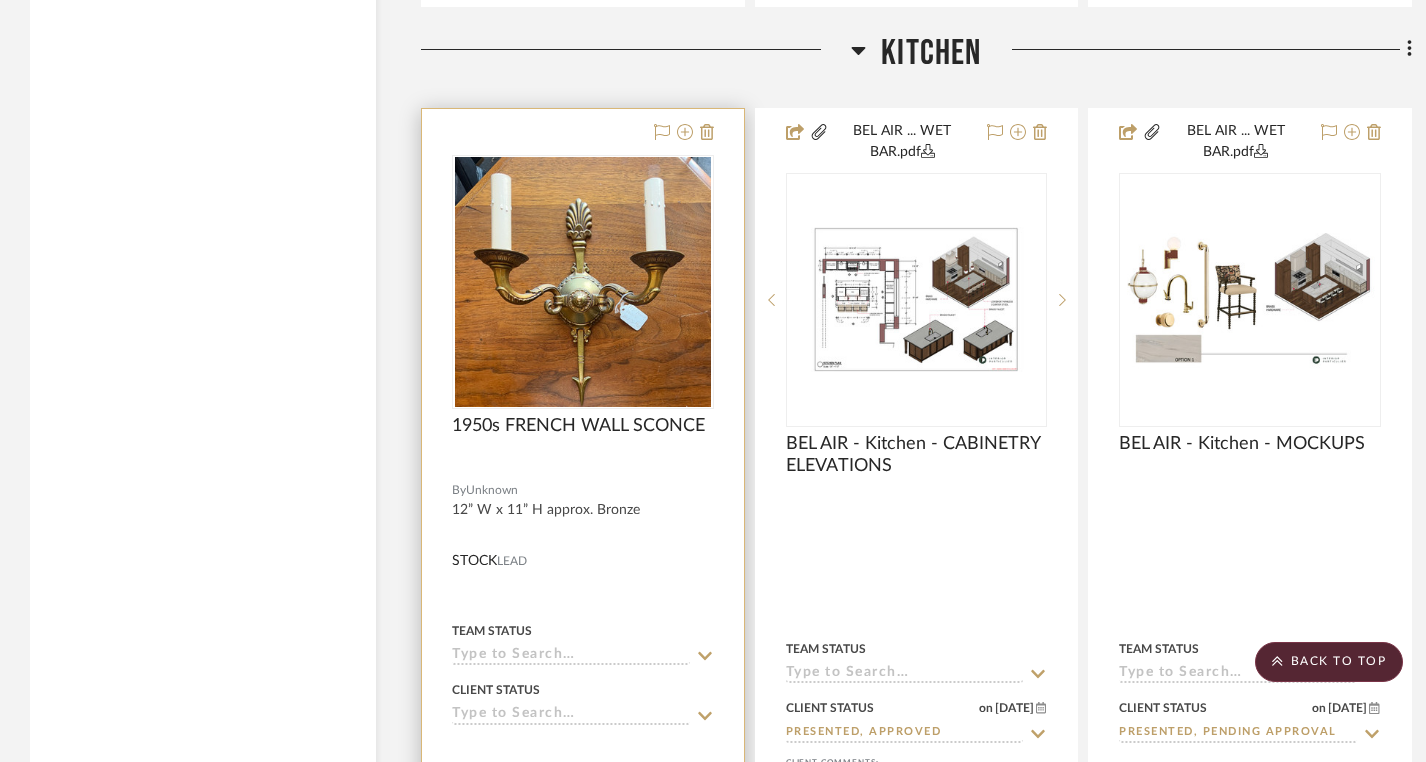 type 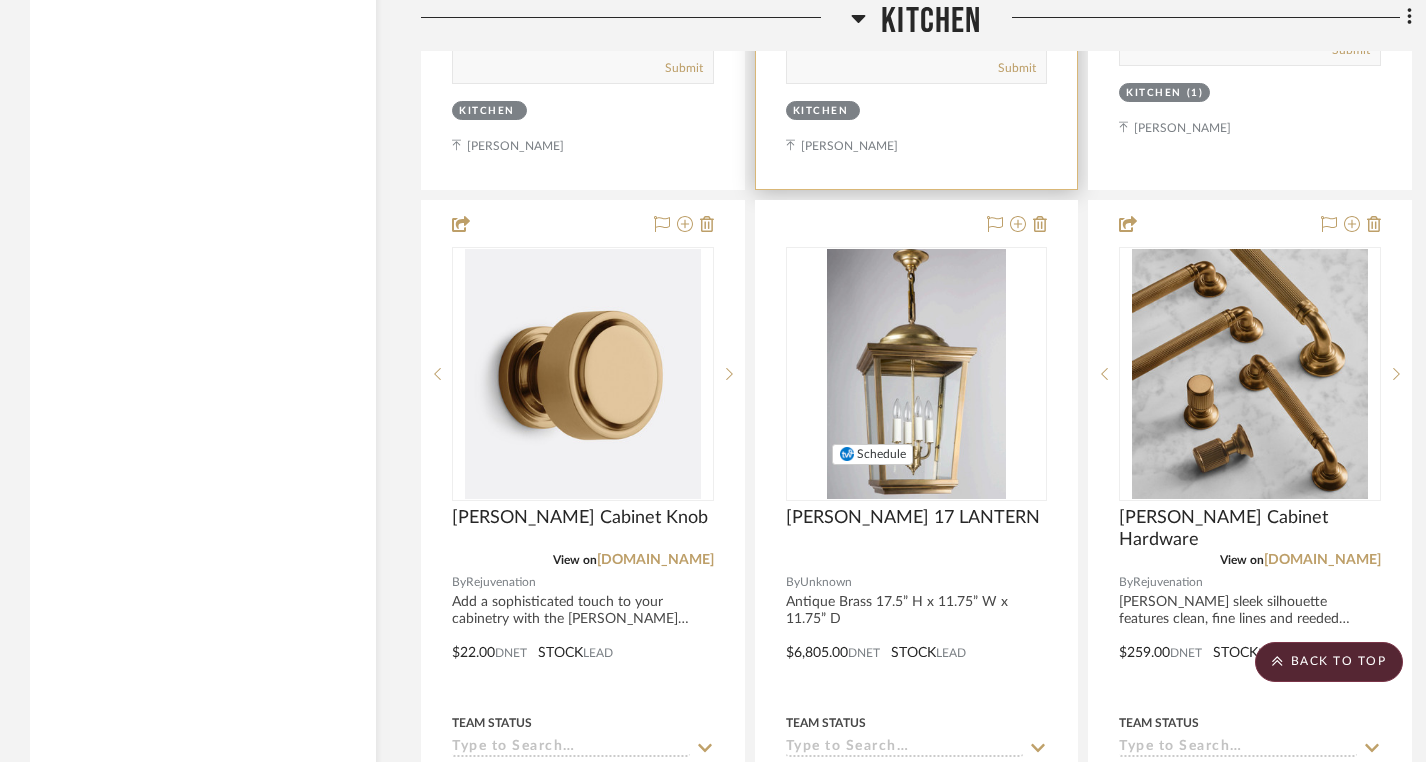 scroll, scrollTop: 23161, scrollLeft: 0, axis: vertical 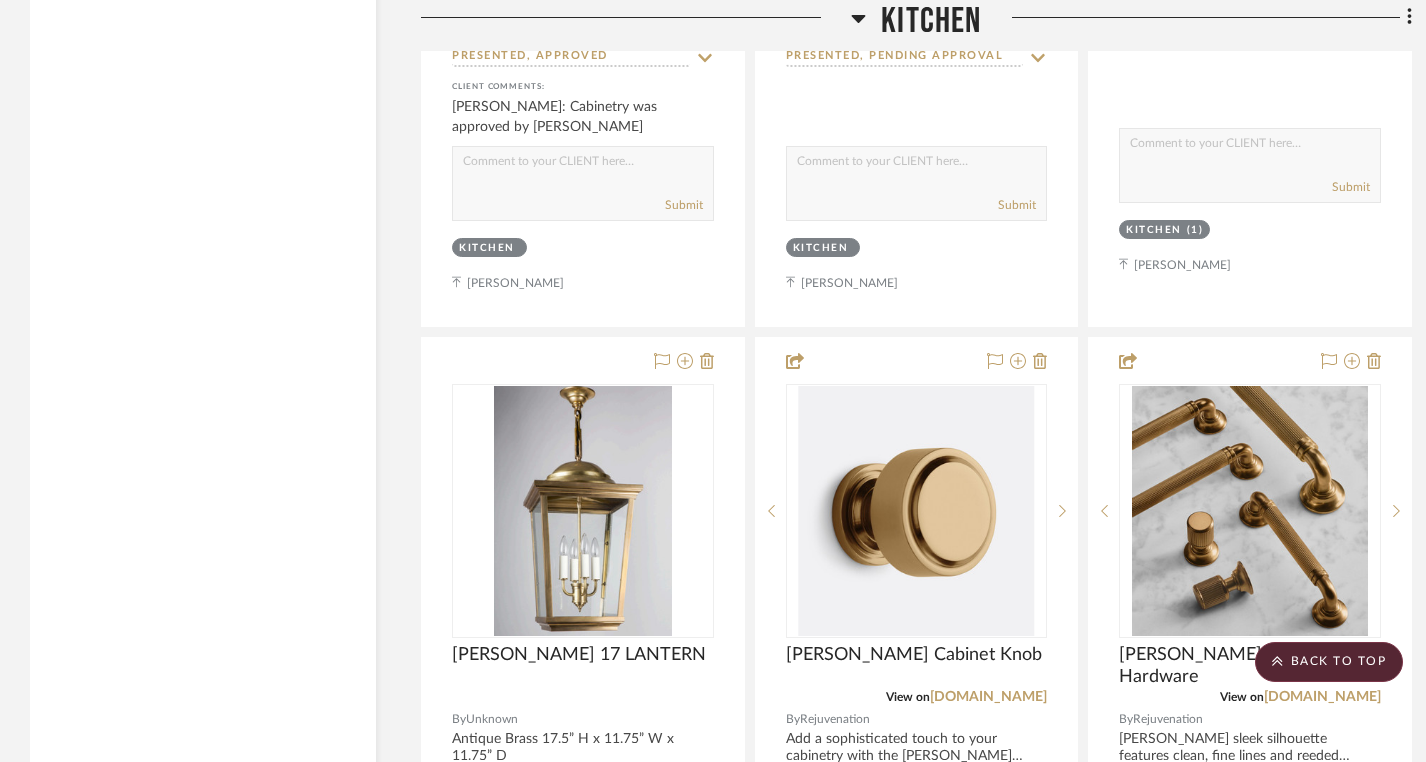 drag, startPoint x: 838, startPoint y: 204, endPoint x: 334, endPoint y: 36, distance: 531.26263 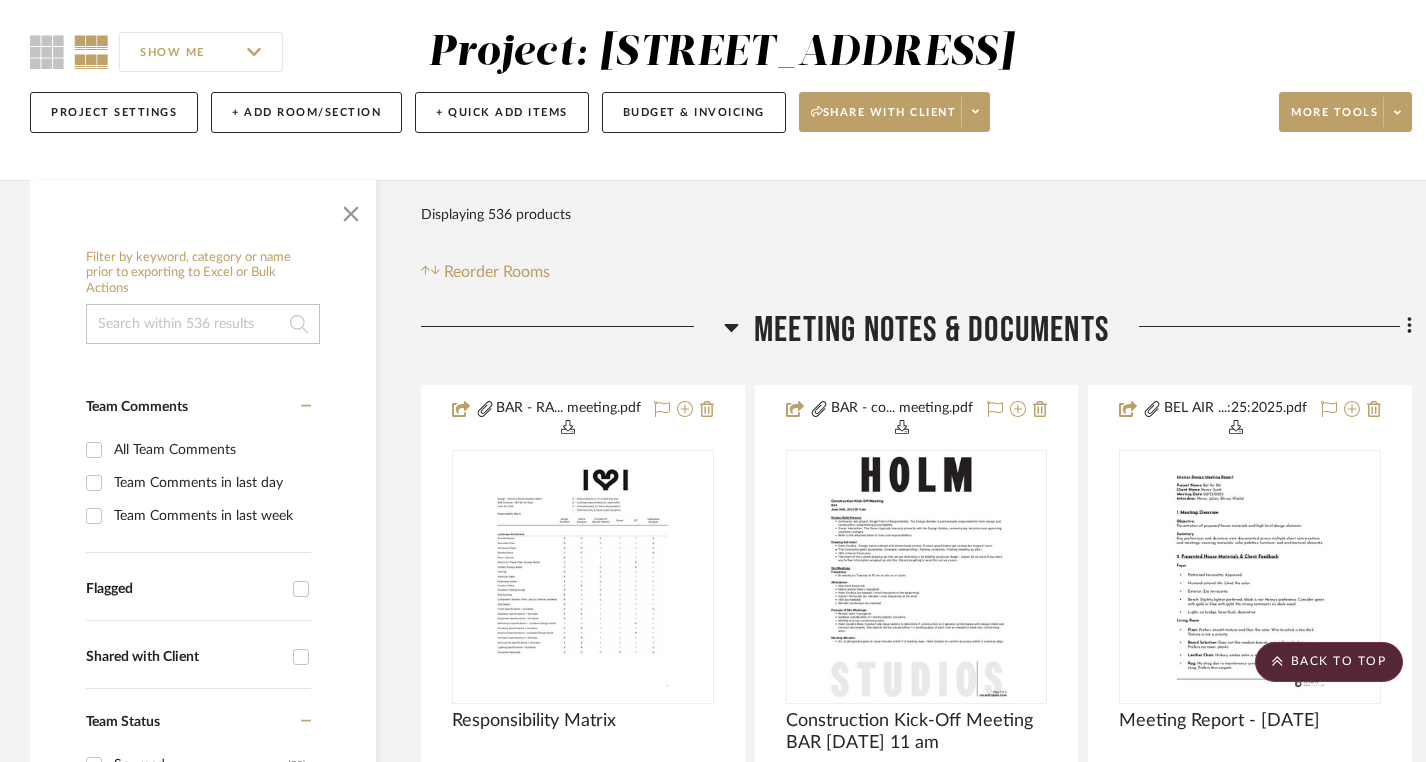 scroll, scrollTop: 0, scrollLeft: 0, axis: both 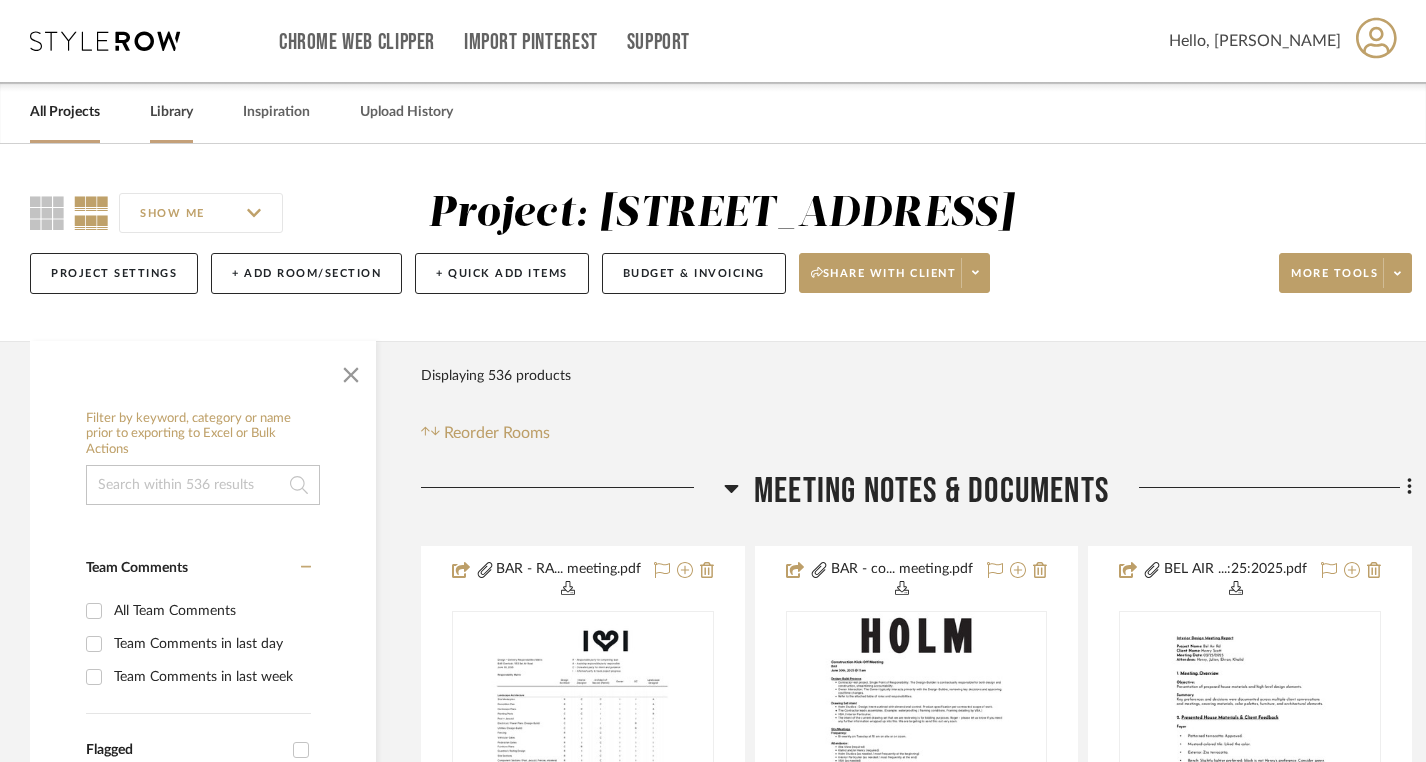 click on "Library" at bounding box center [171, 112] 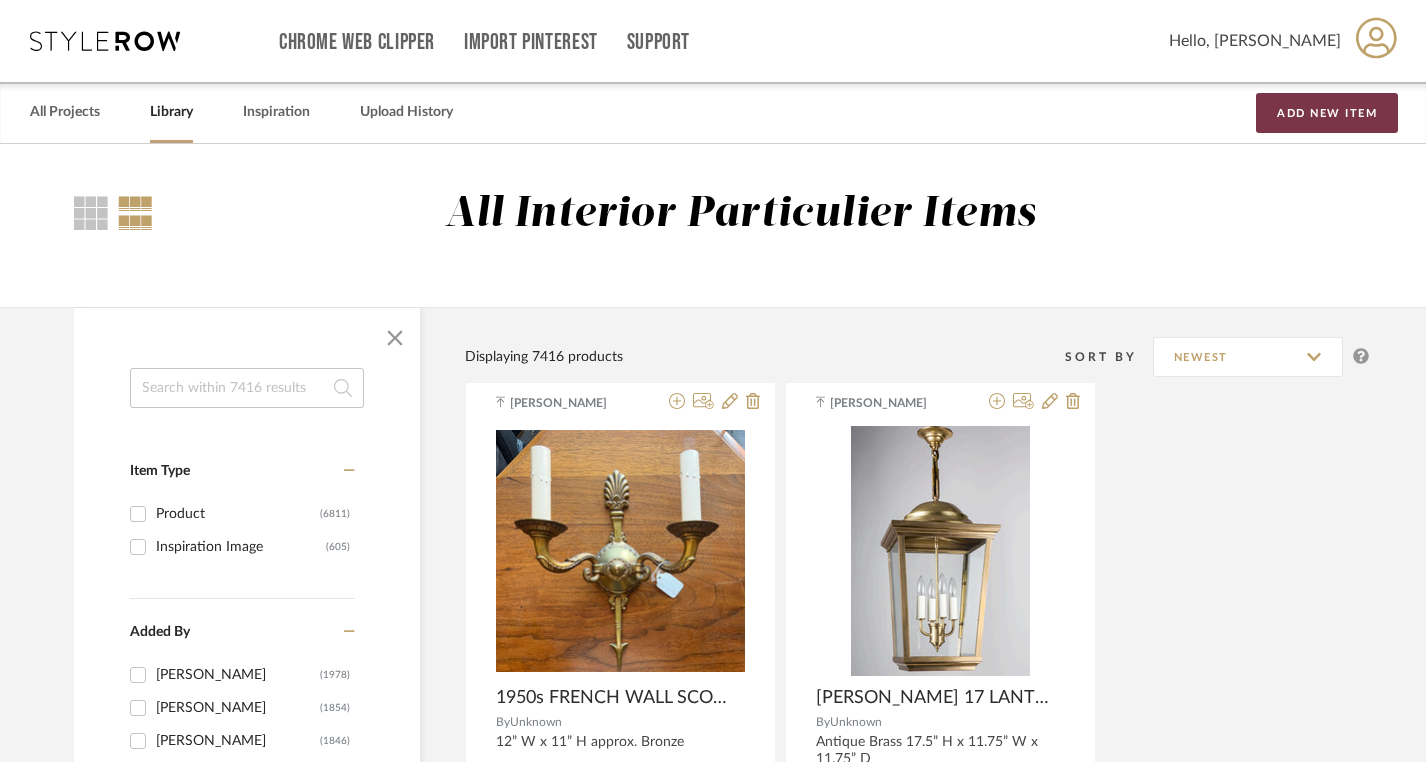 click on "Add New Item" at bounding box center (1327, 113) 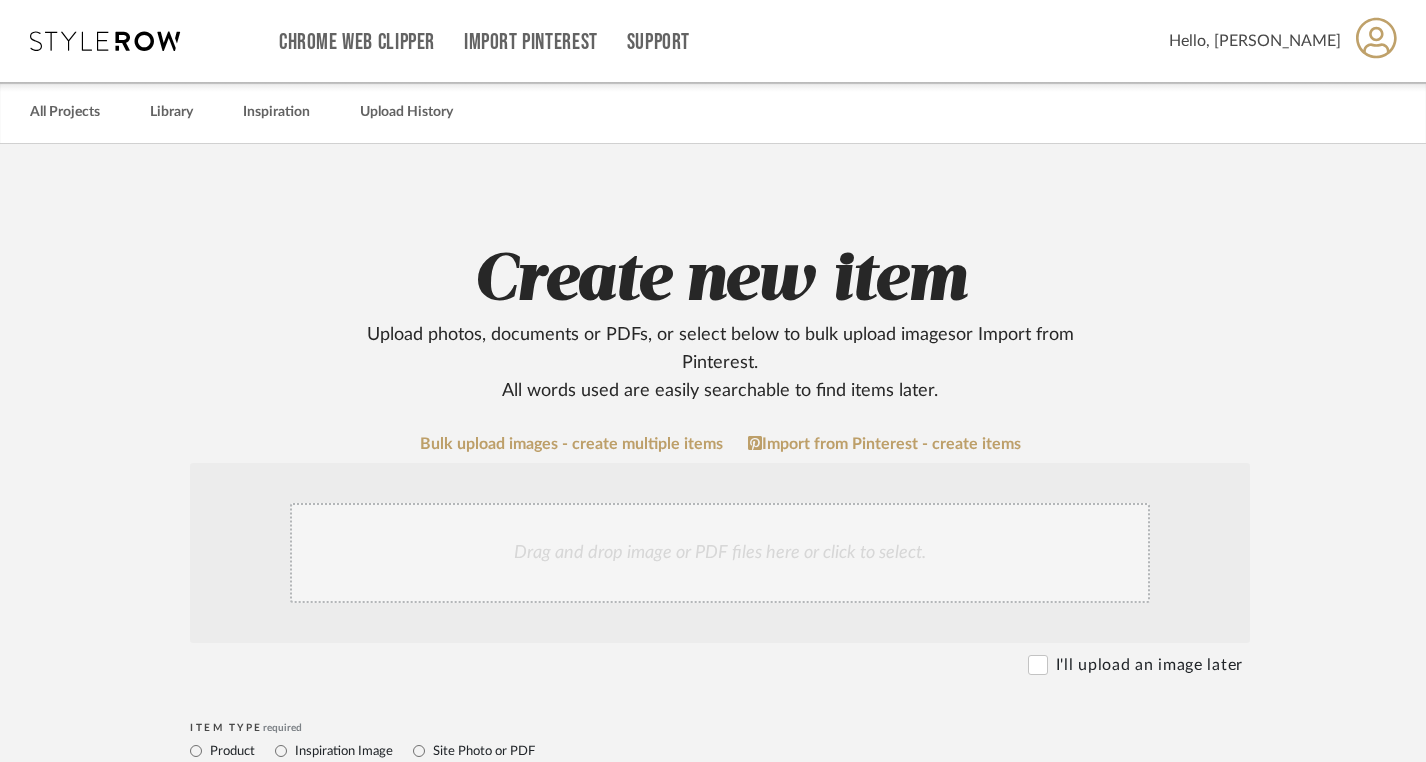 click on "Drag and drop image or PDF files here or click to select." 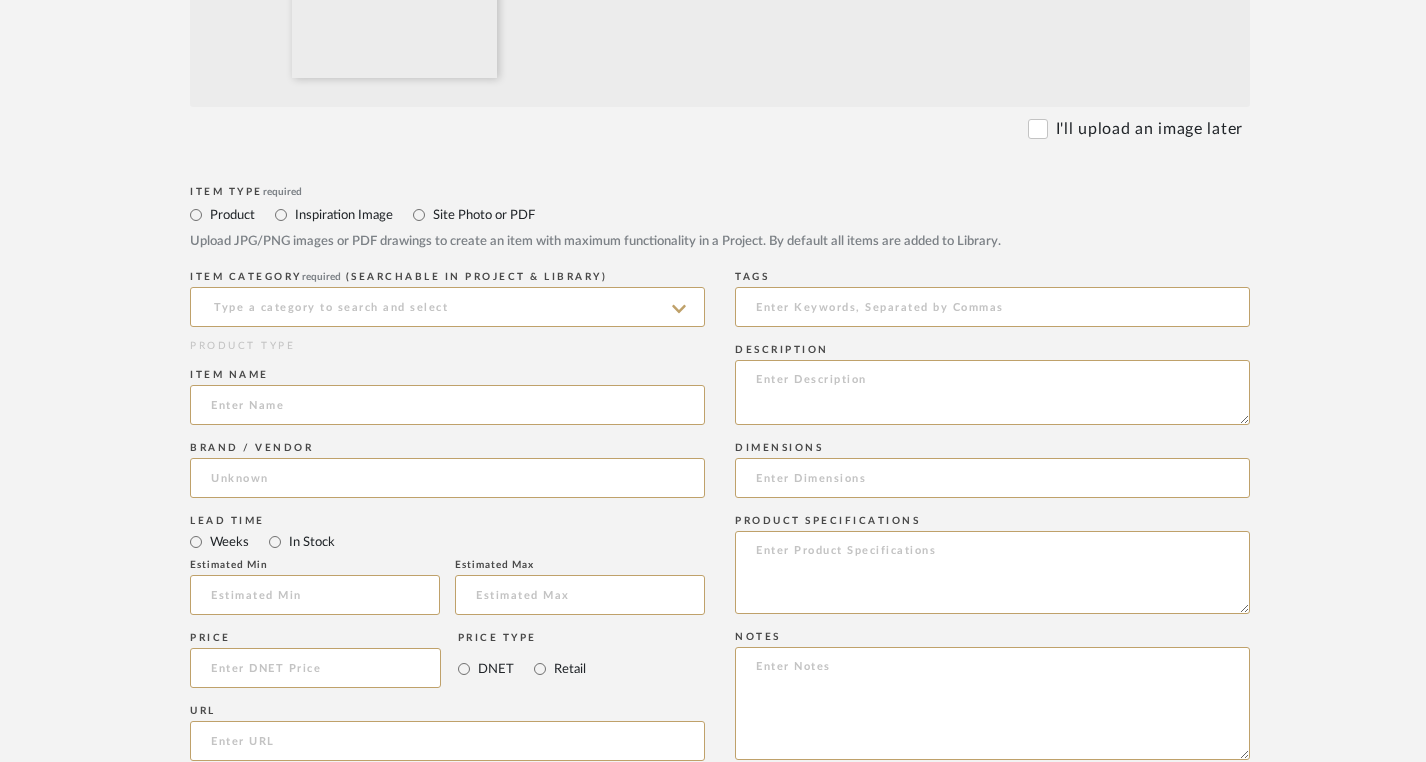 scroll, scrollTop: 773, scrollLeft: 0, axis: vertical 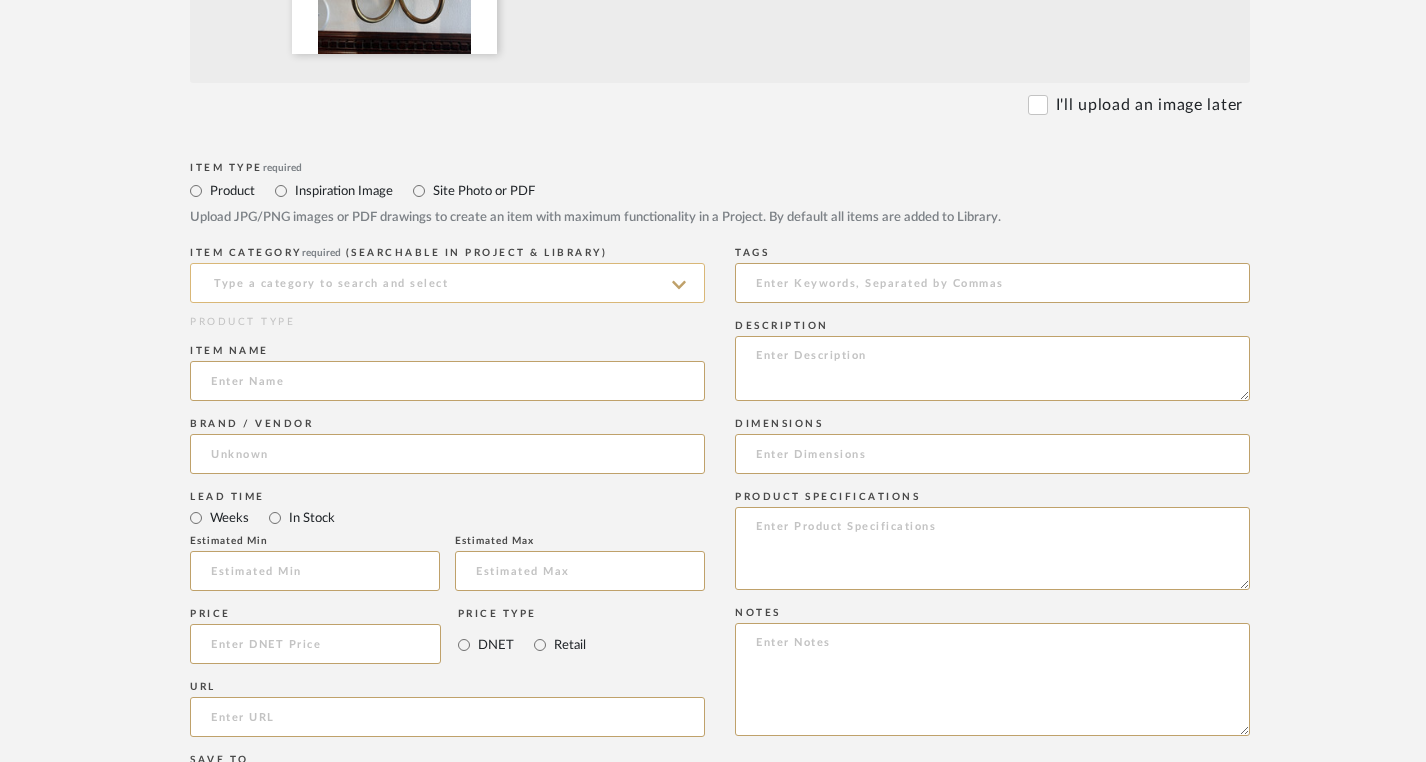 click 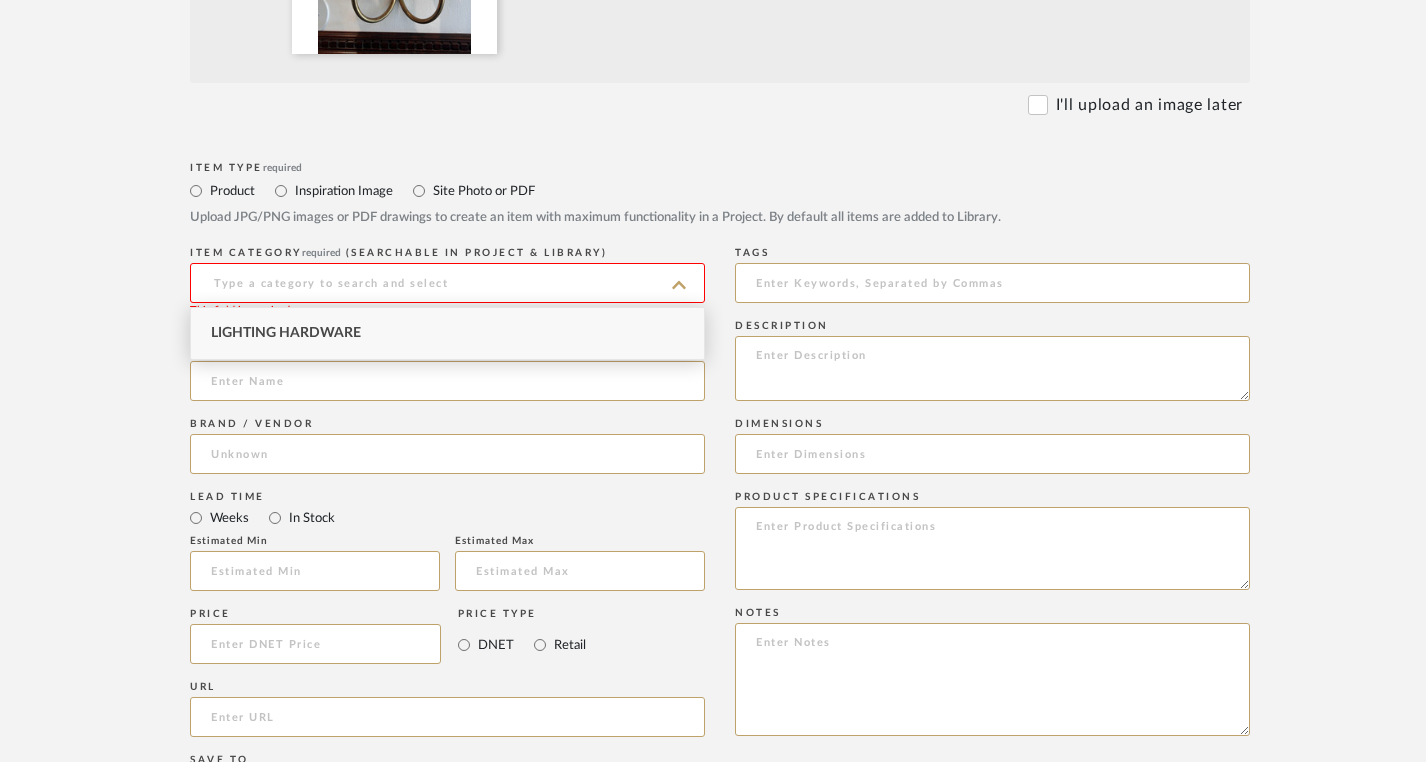 click on "Lighting Hardware" at bounding box center [447, 333] 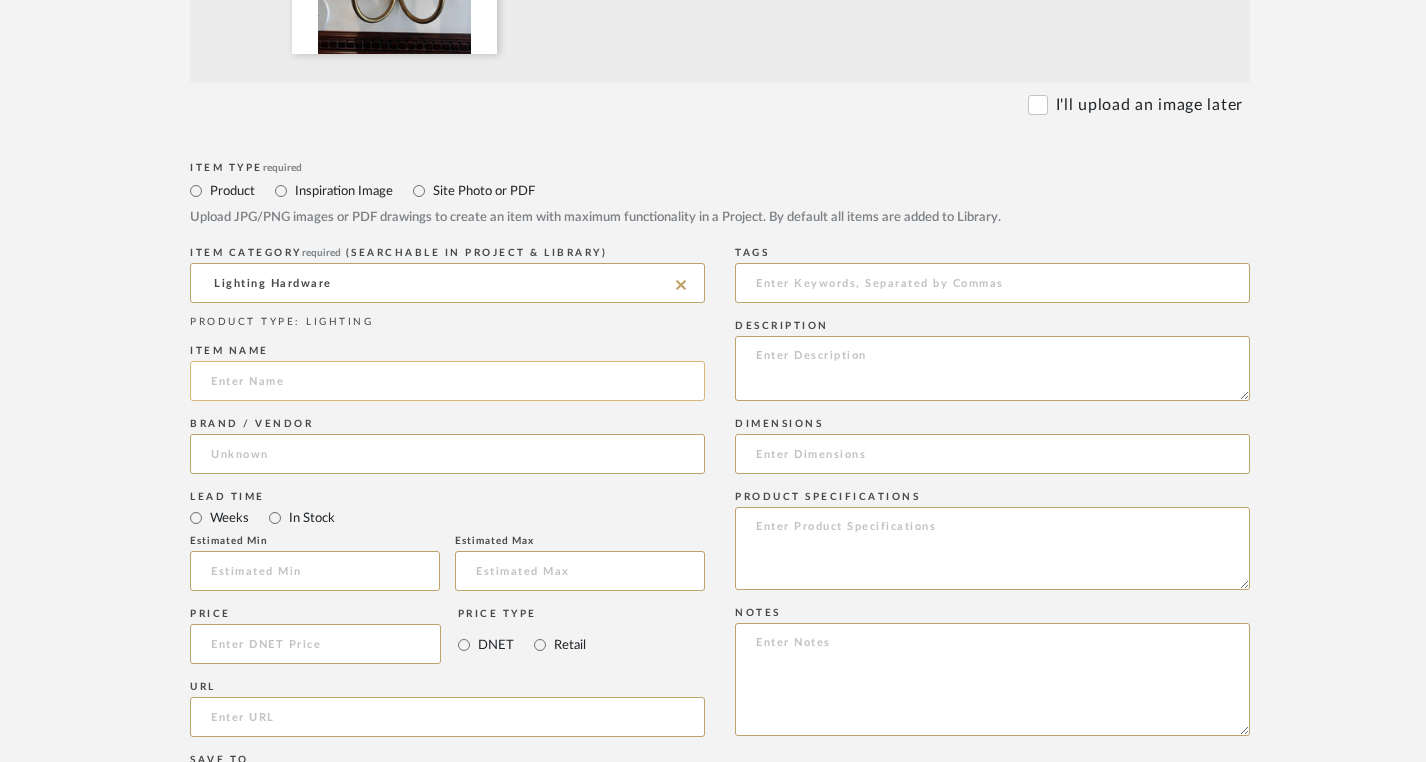 click 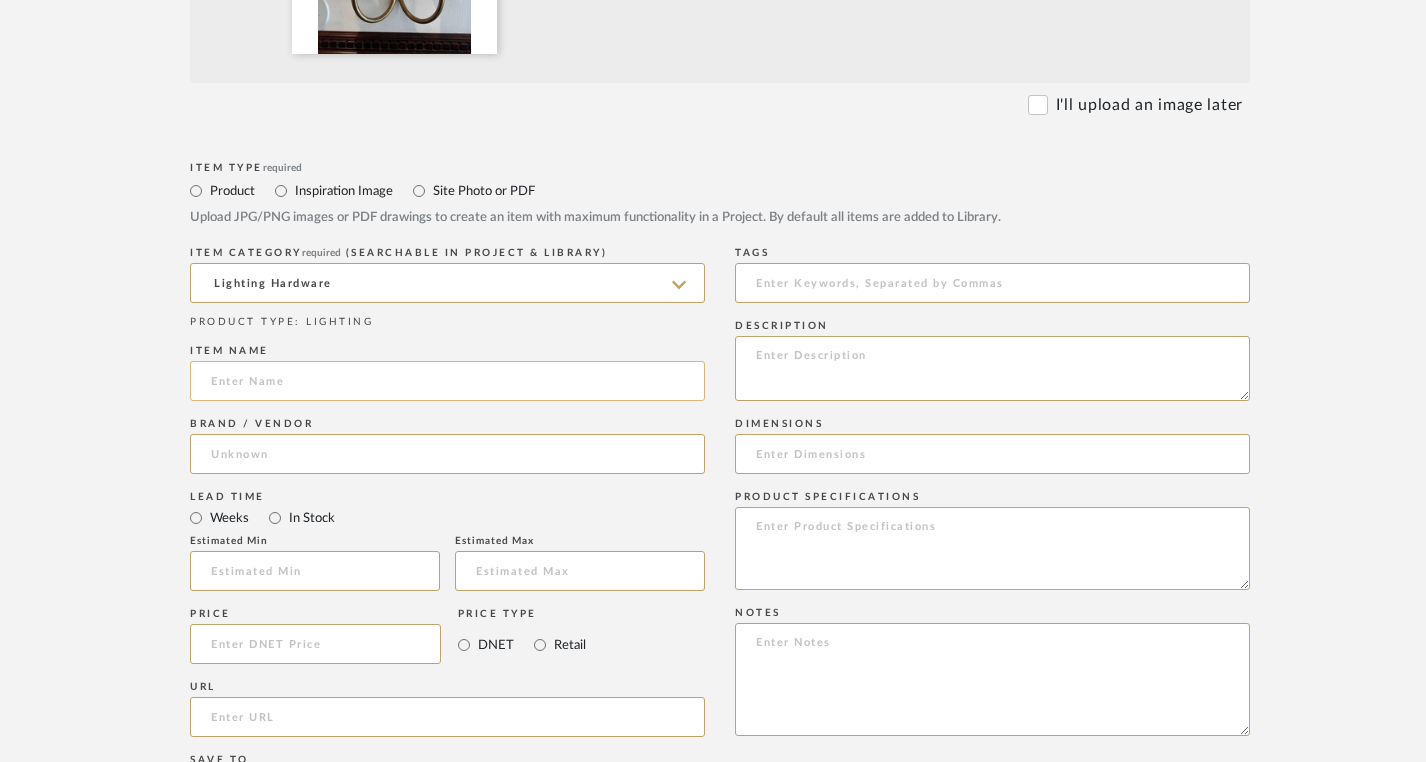 click 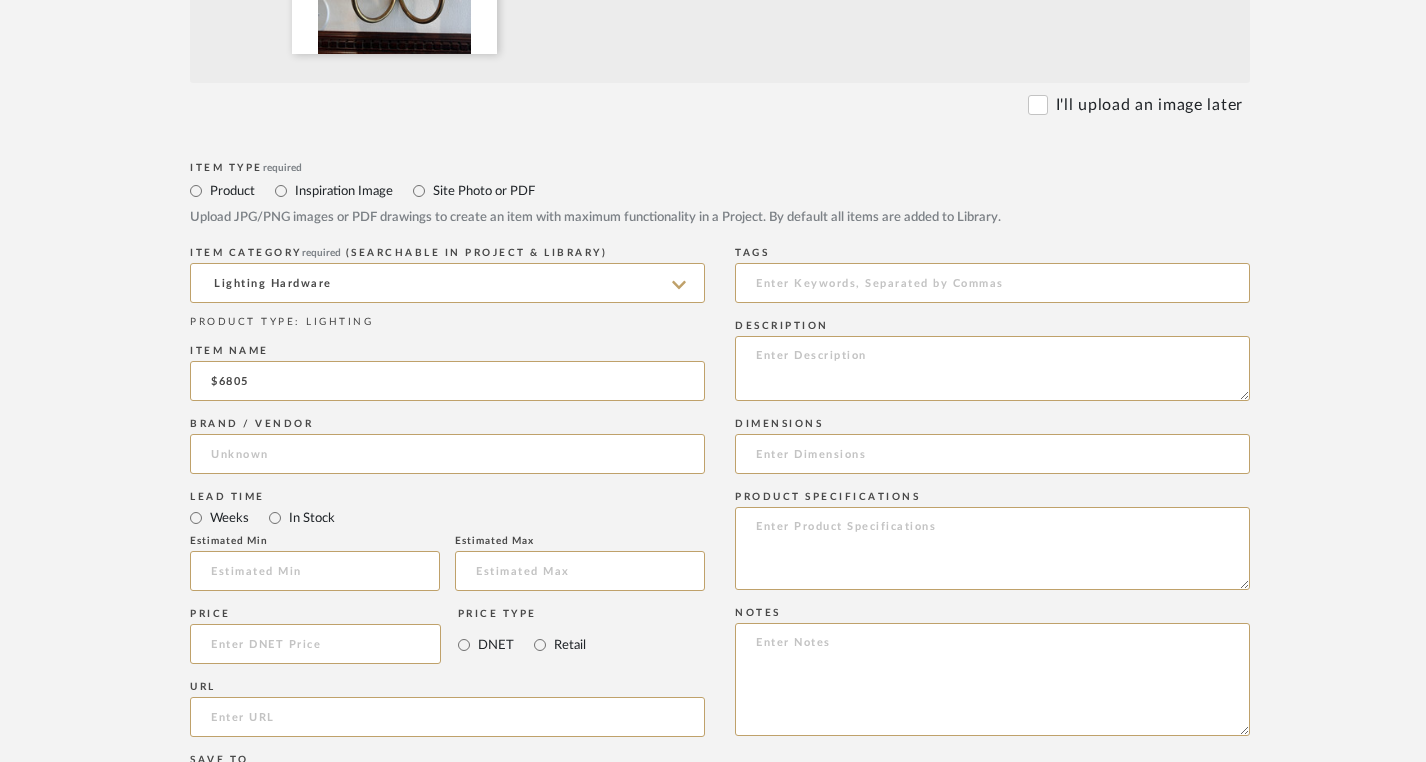 type on "$6805" 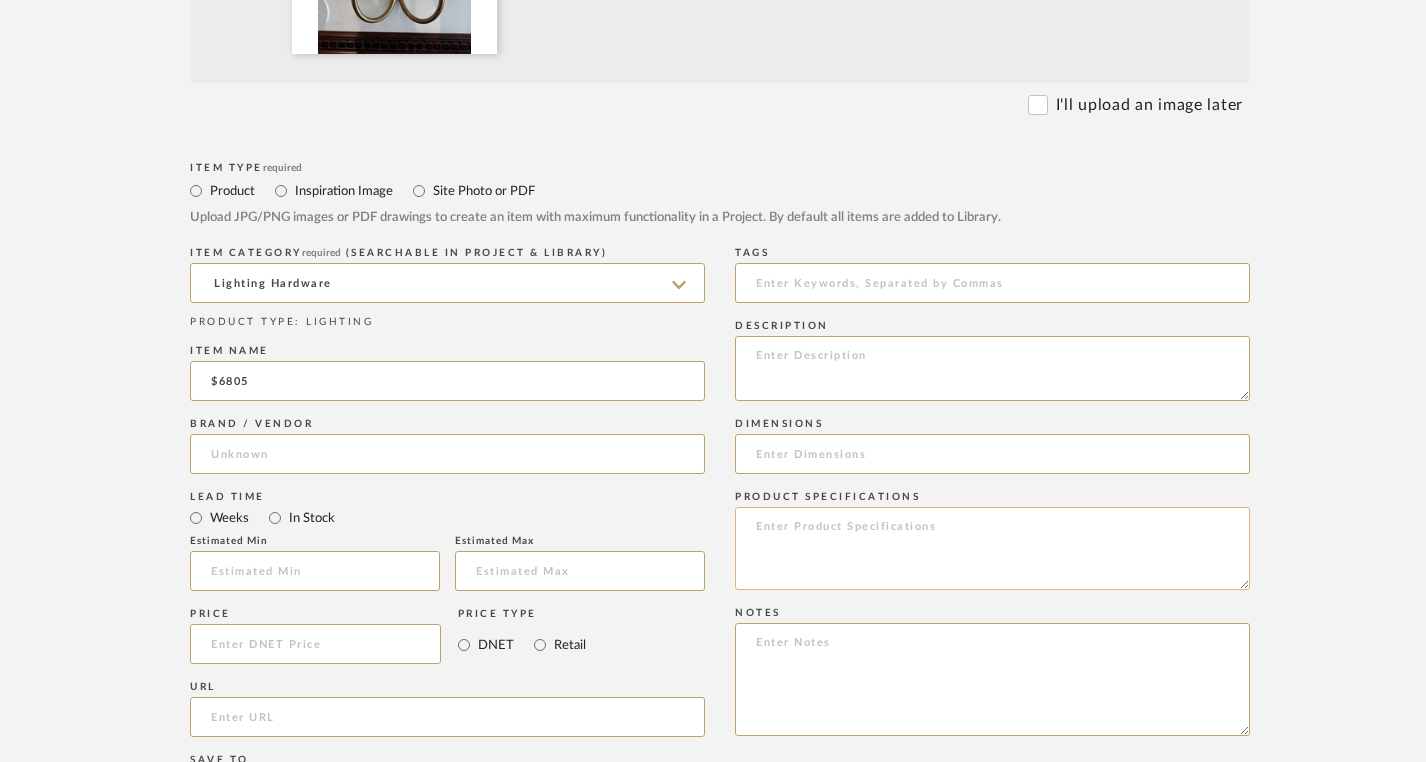 click 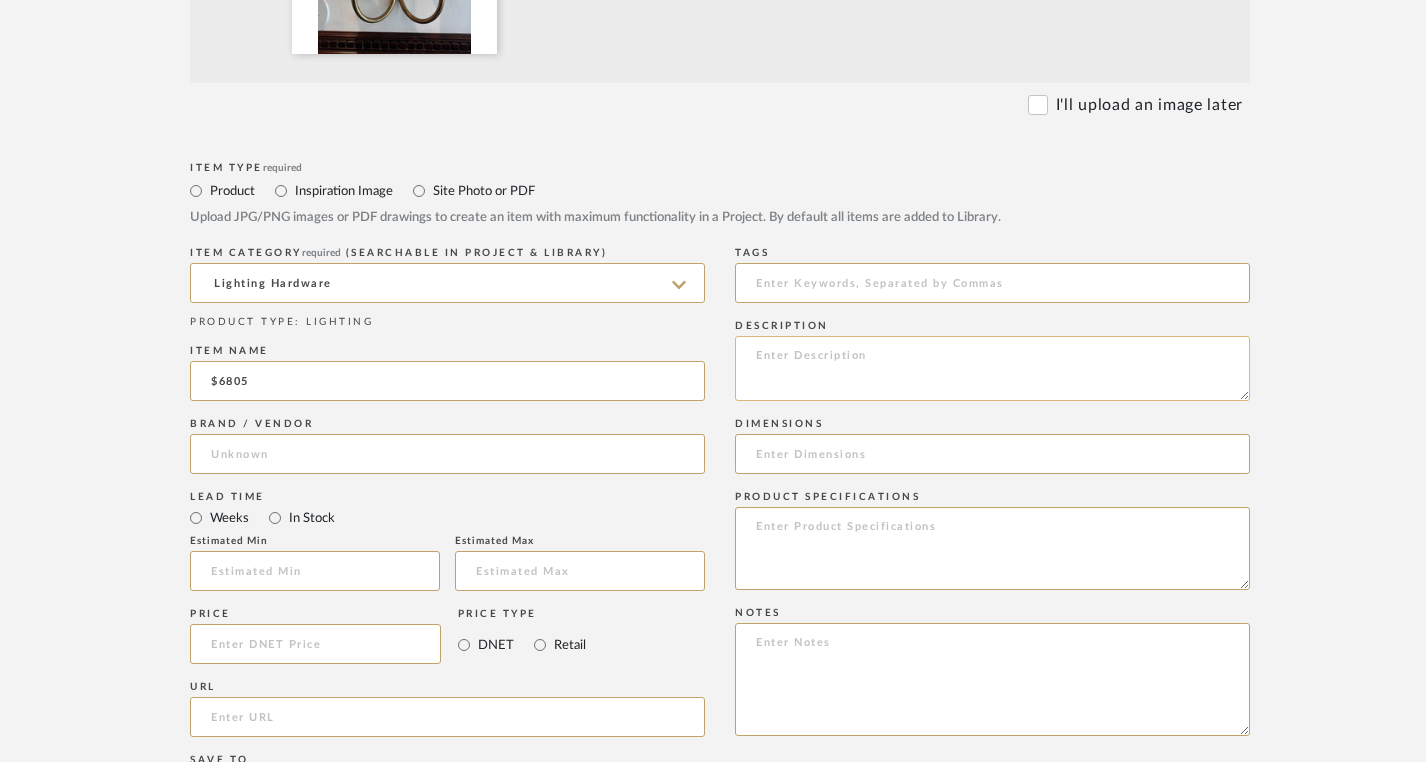 click 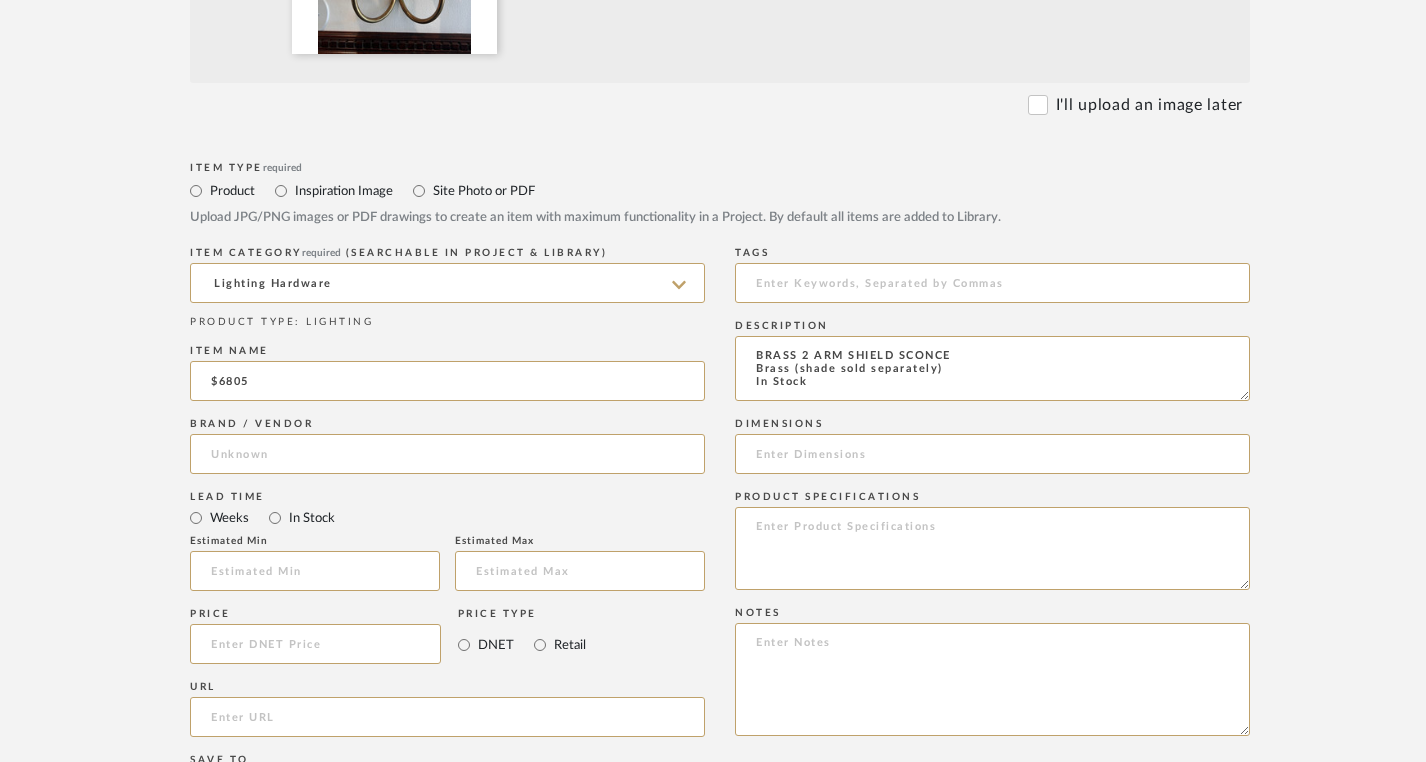 drag, startPoint x: 821, startPoint y: 390, endPoint x: 732, endPoint y: 392, distance: 89.02247 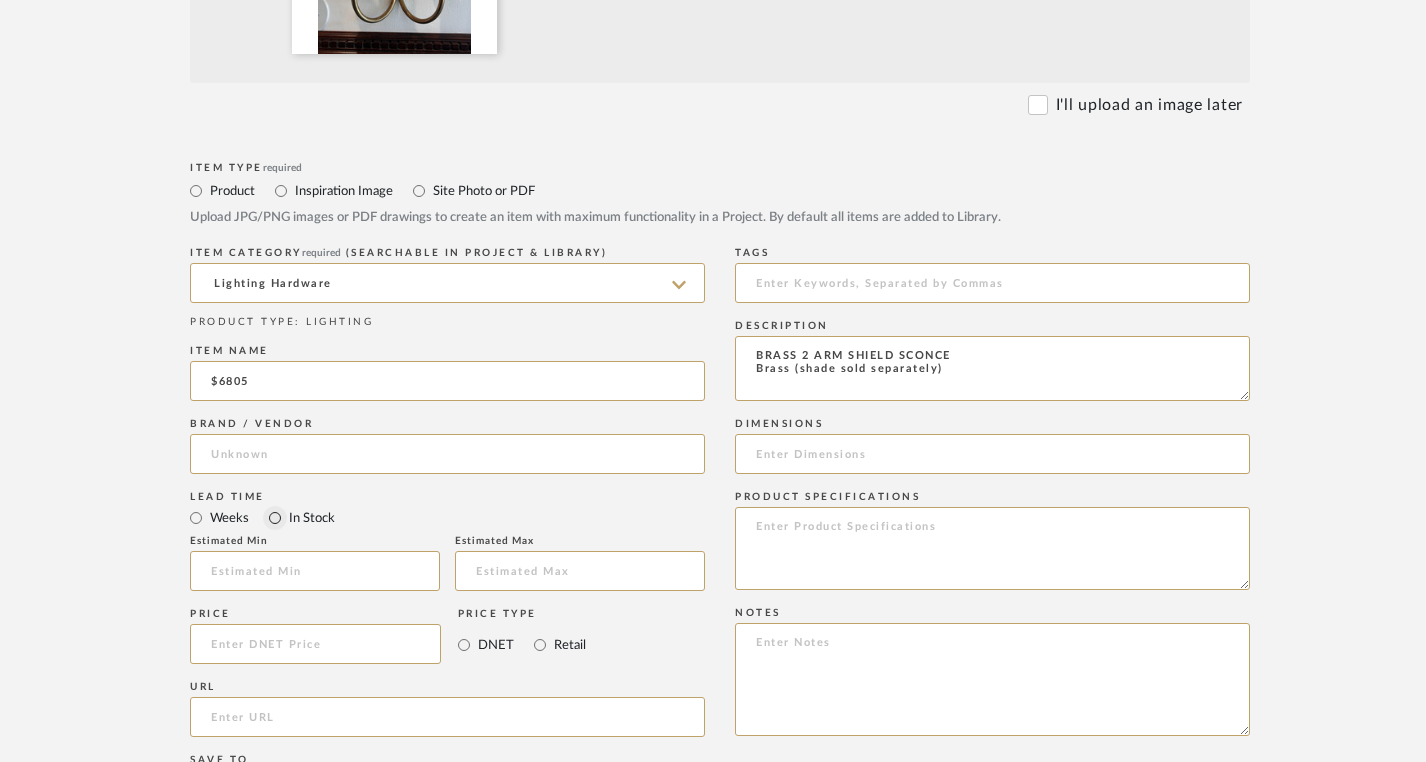 type on "BRASS 2 ARM SHIELD SCONCE
Brass (shade sold separately)" 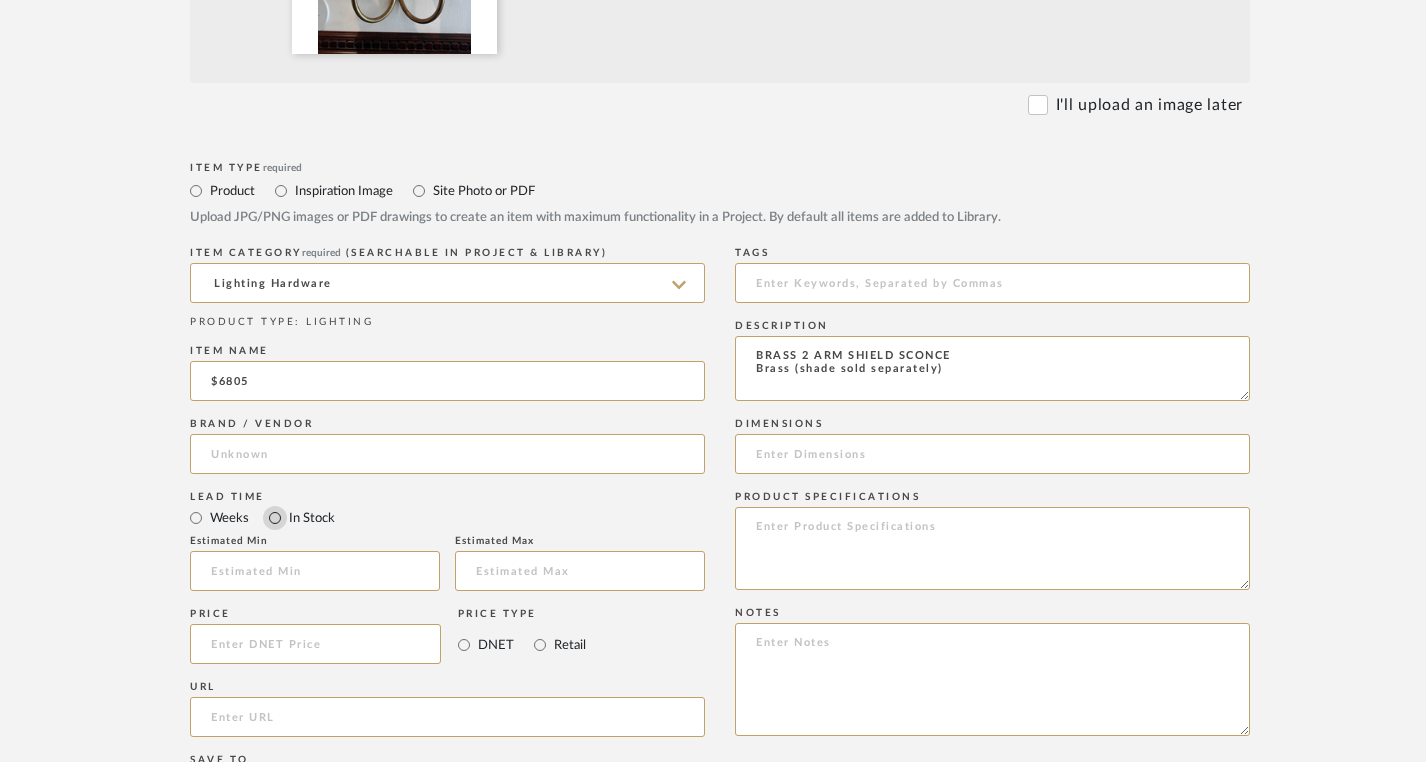 click on "In Stock" at bounding box center [275, 518] 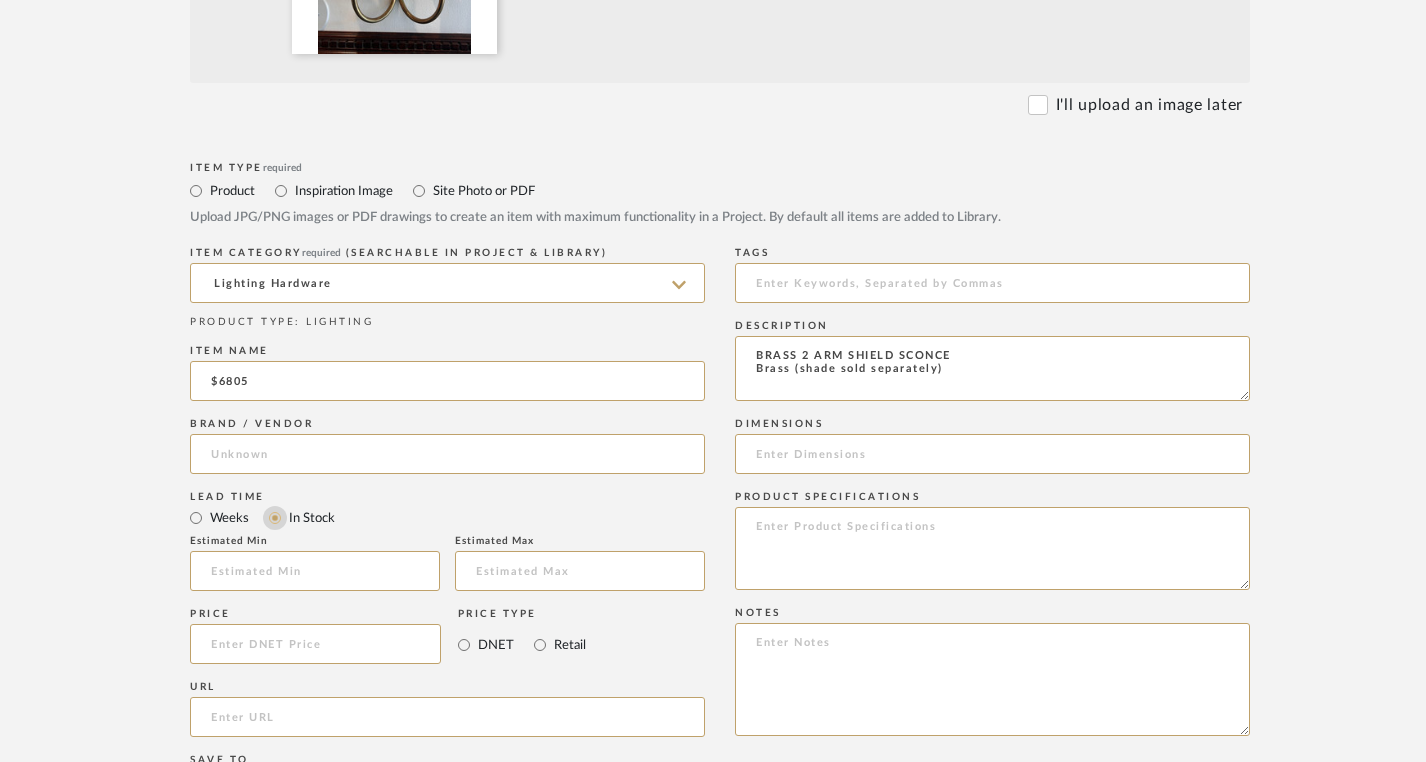 type 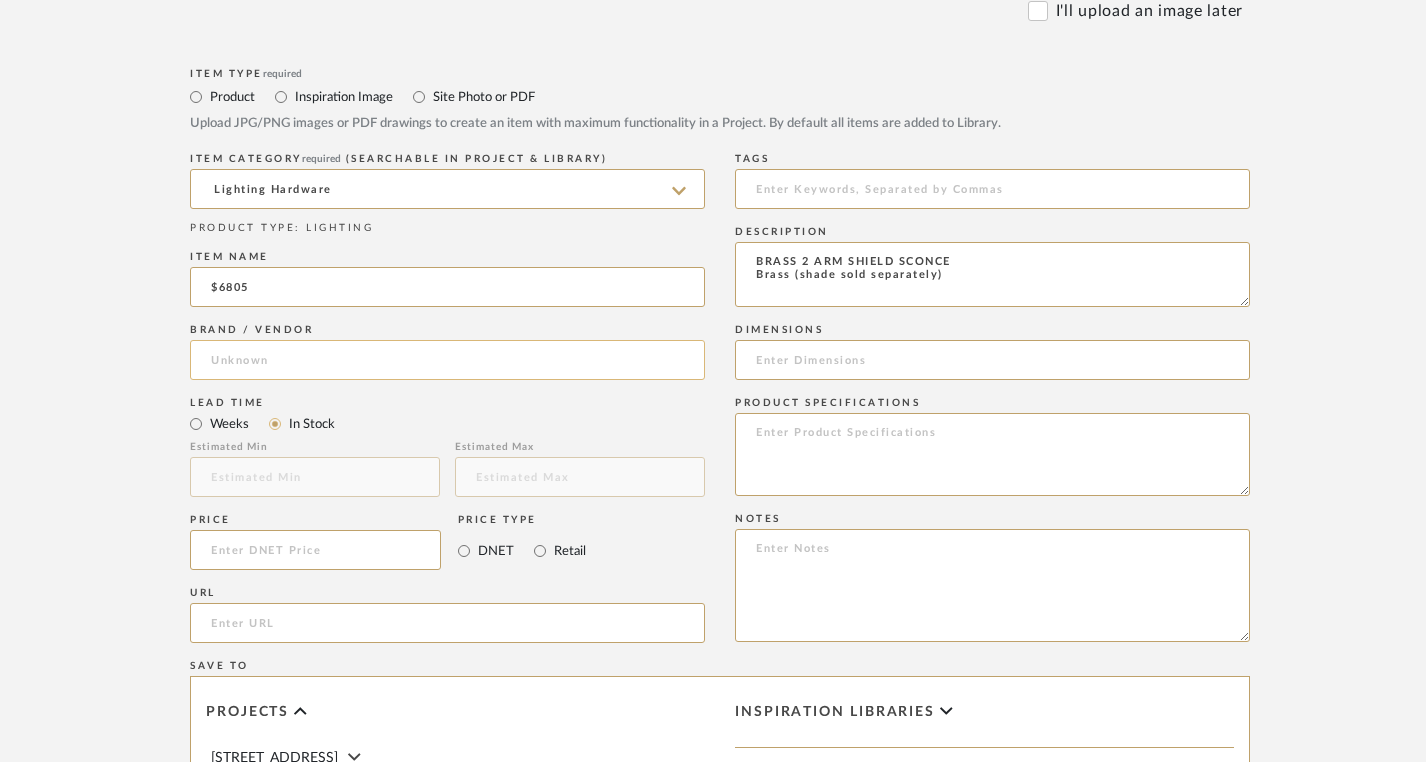 scroll, scrollTop: 852, scrollLeft: 0, axis: vertical 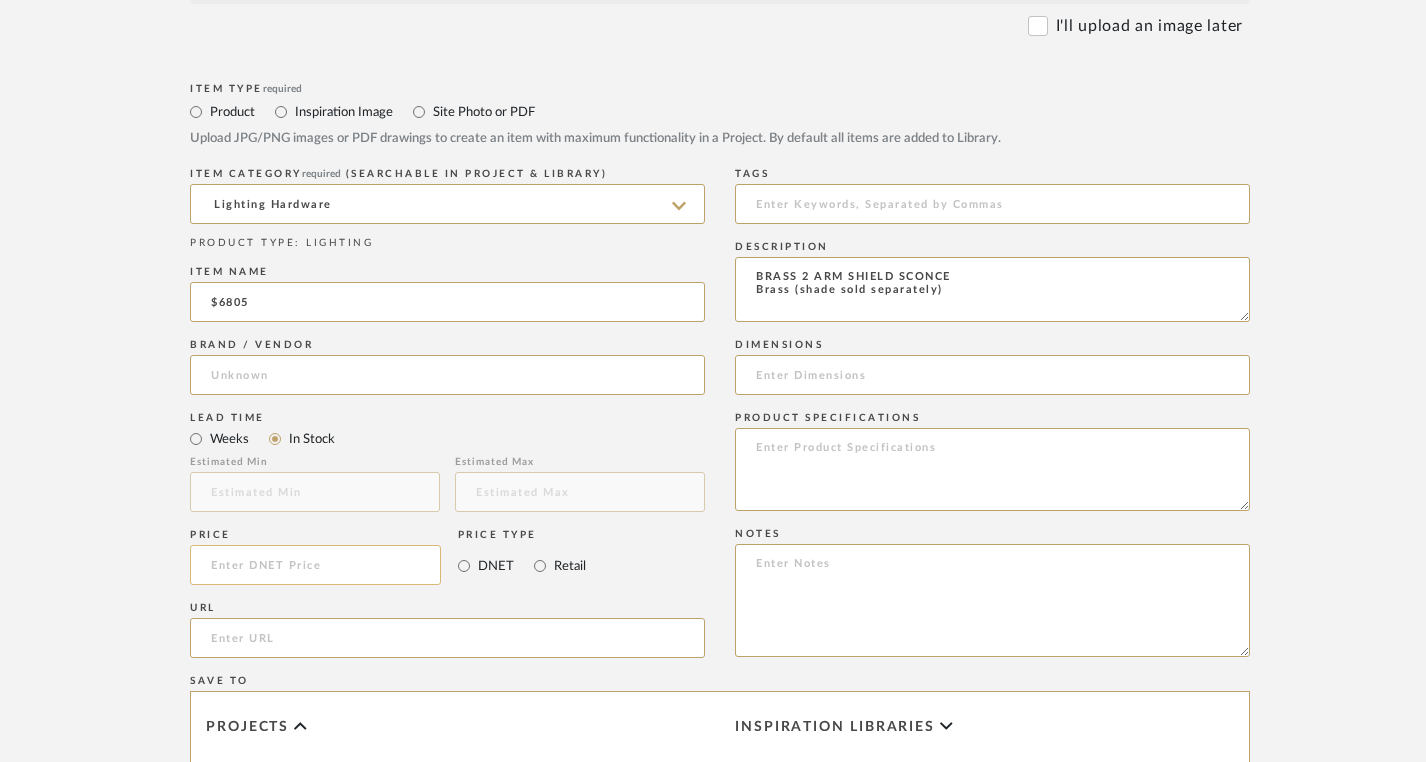 click 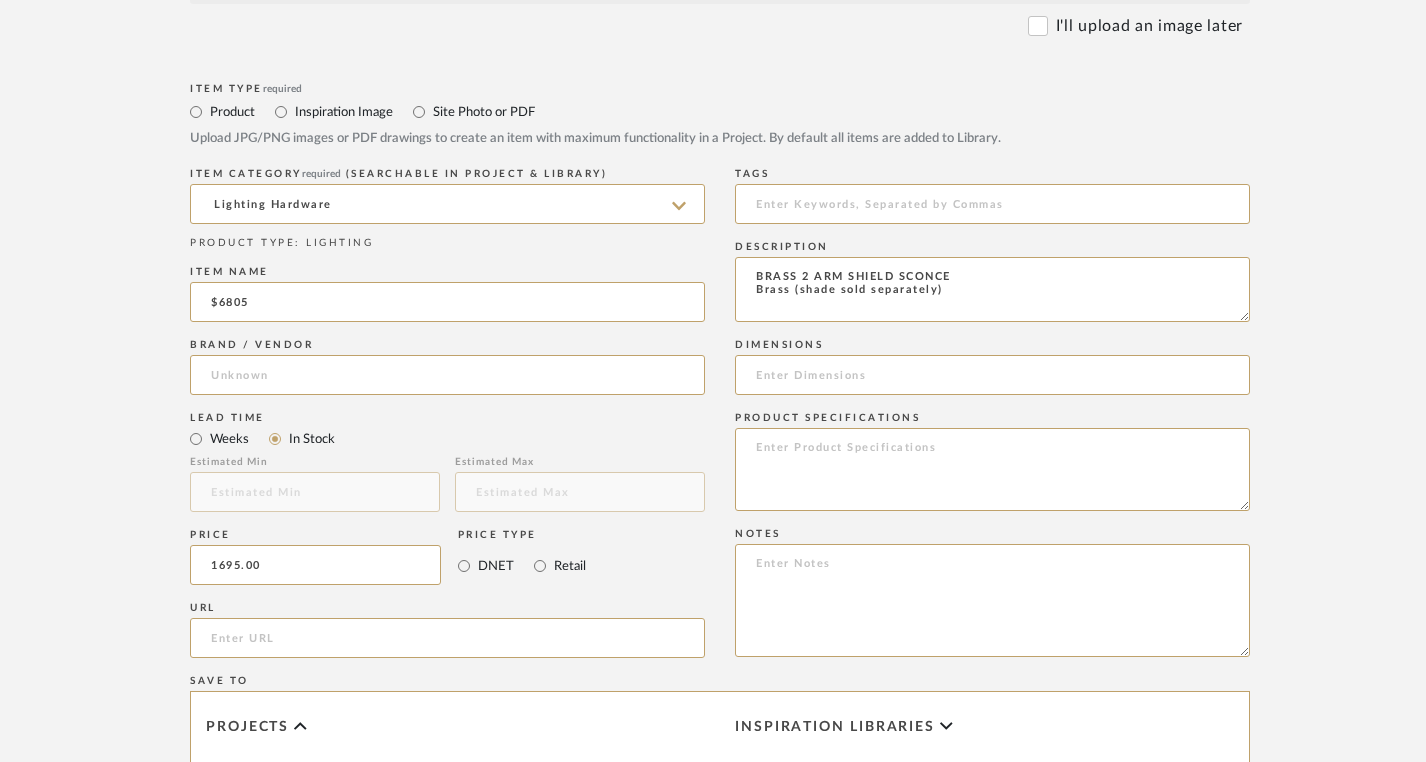 type on "$1,695.00" 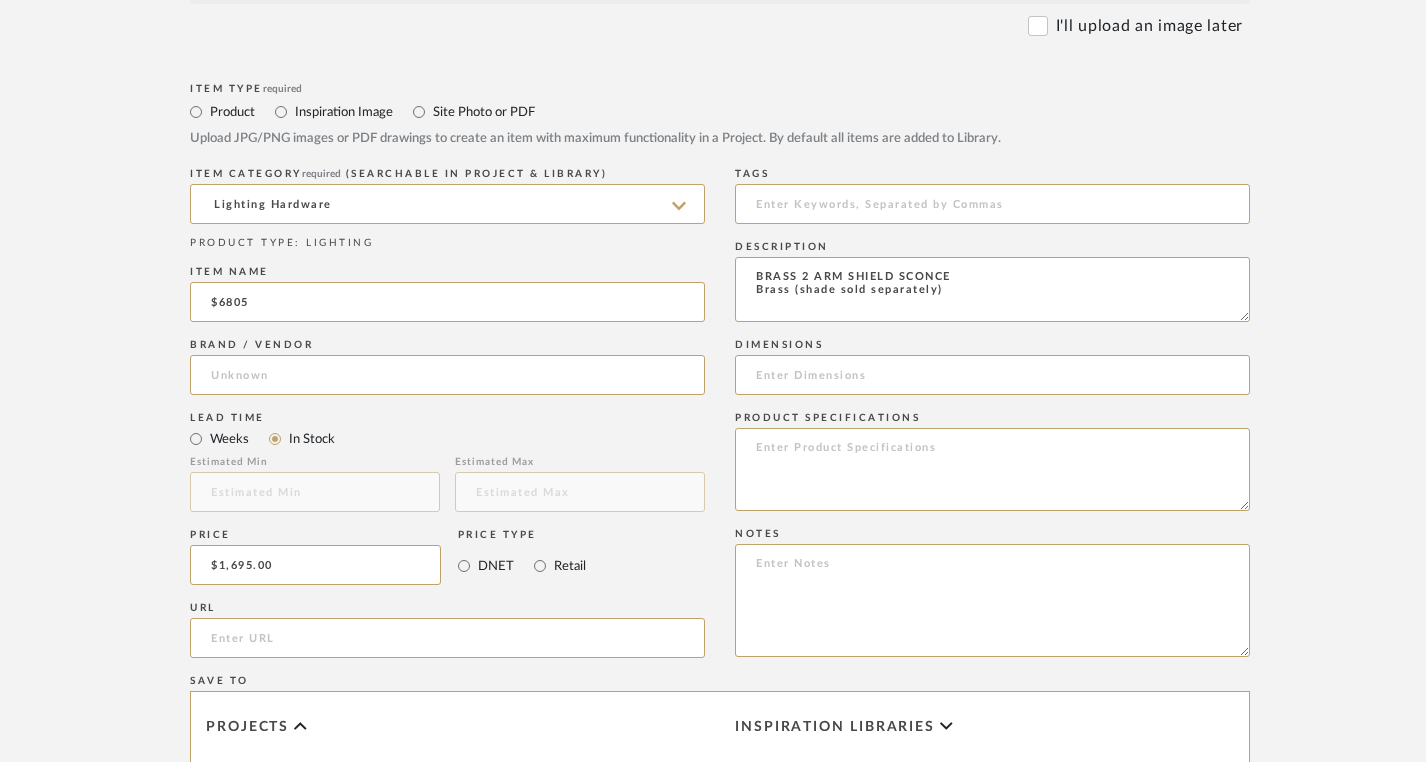 click on "Price  $1,695.00  Price Type  DNET Retail" 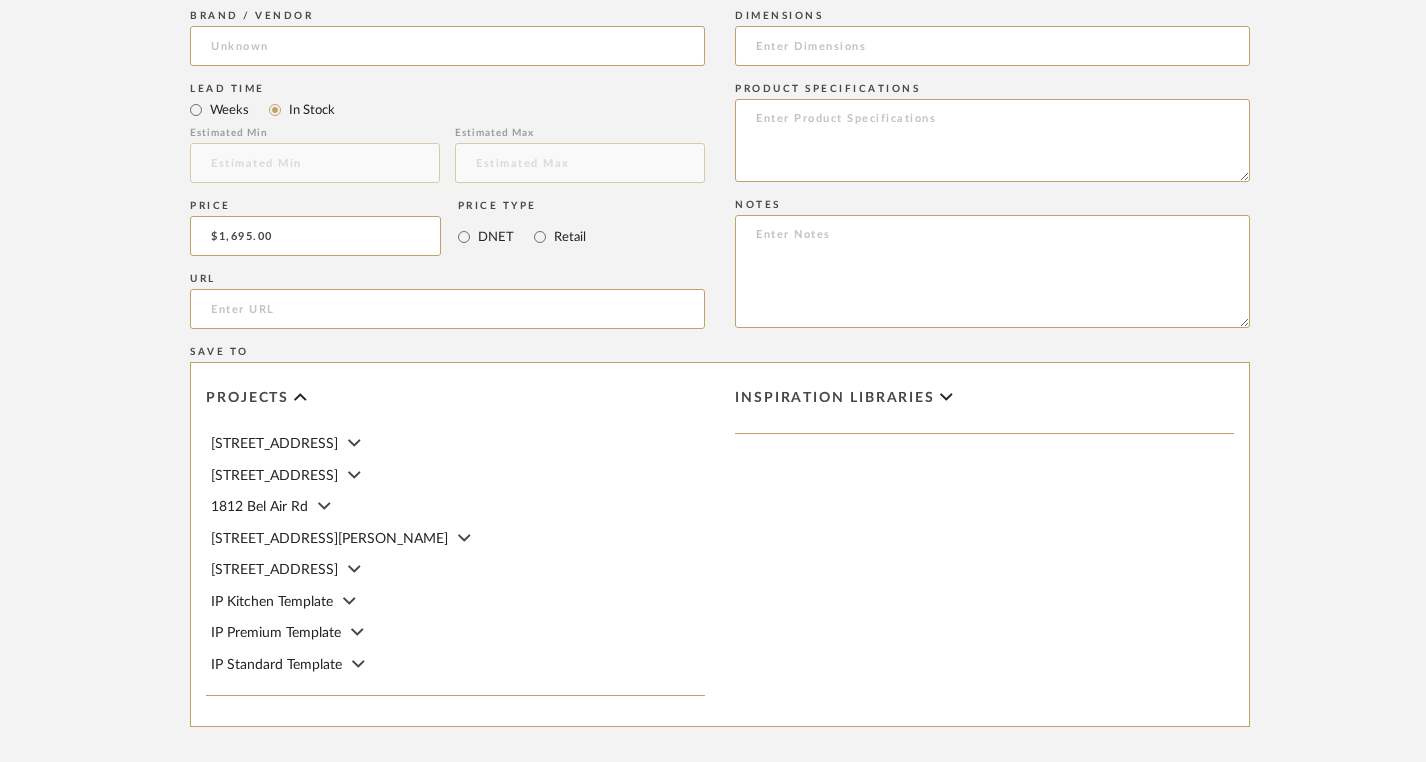scroll, scrollTop: 1189, scrollLeft: 0, axis: vertical 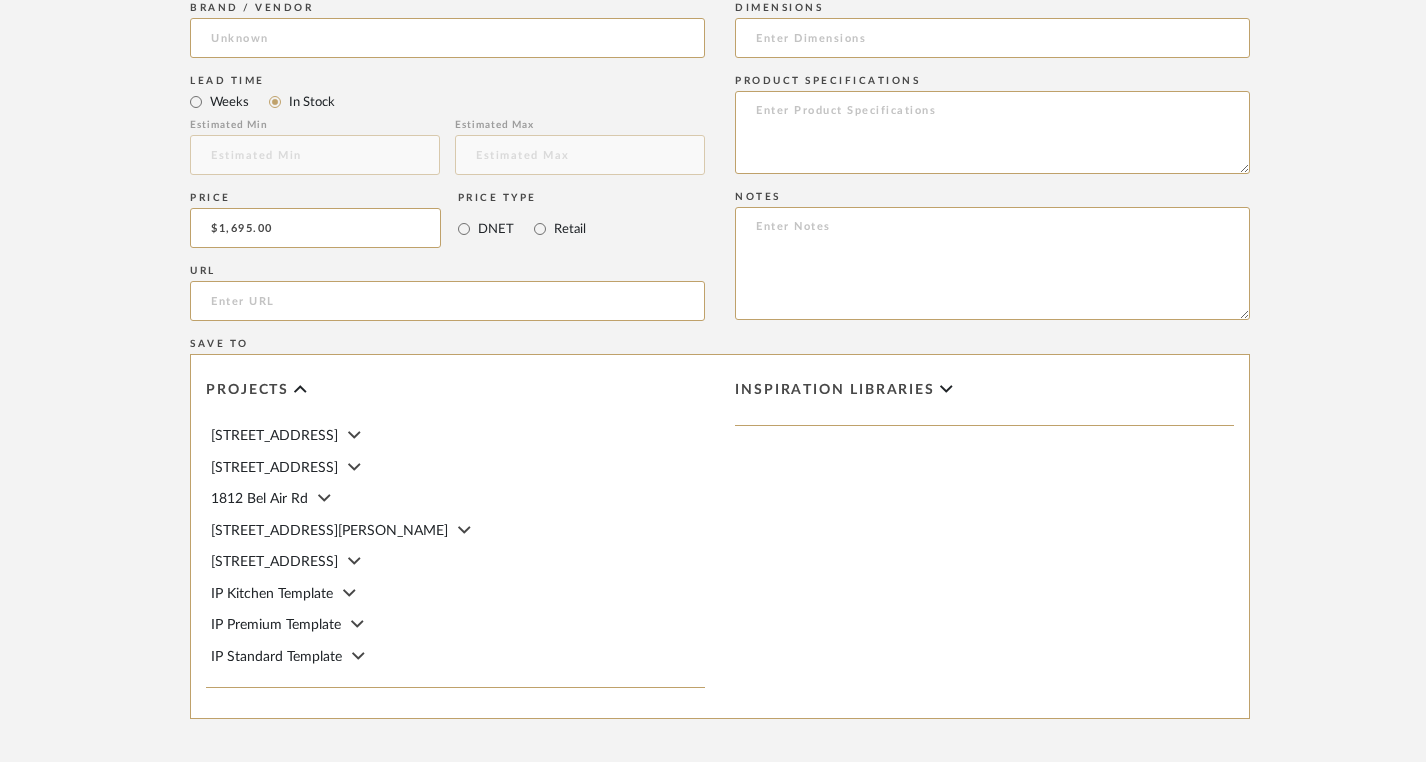 click on "1812 Bel Air Rd" 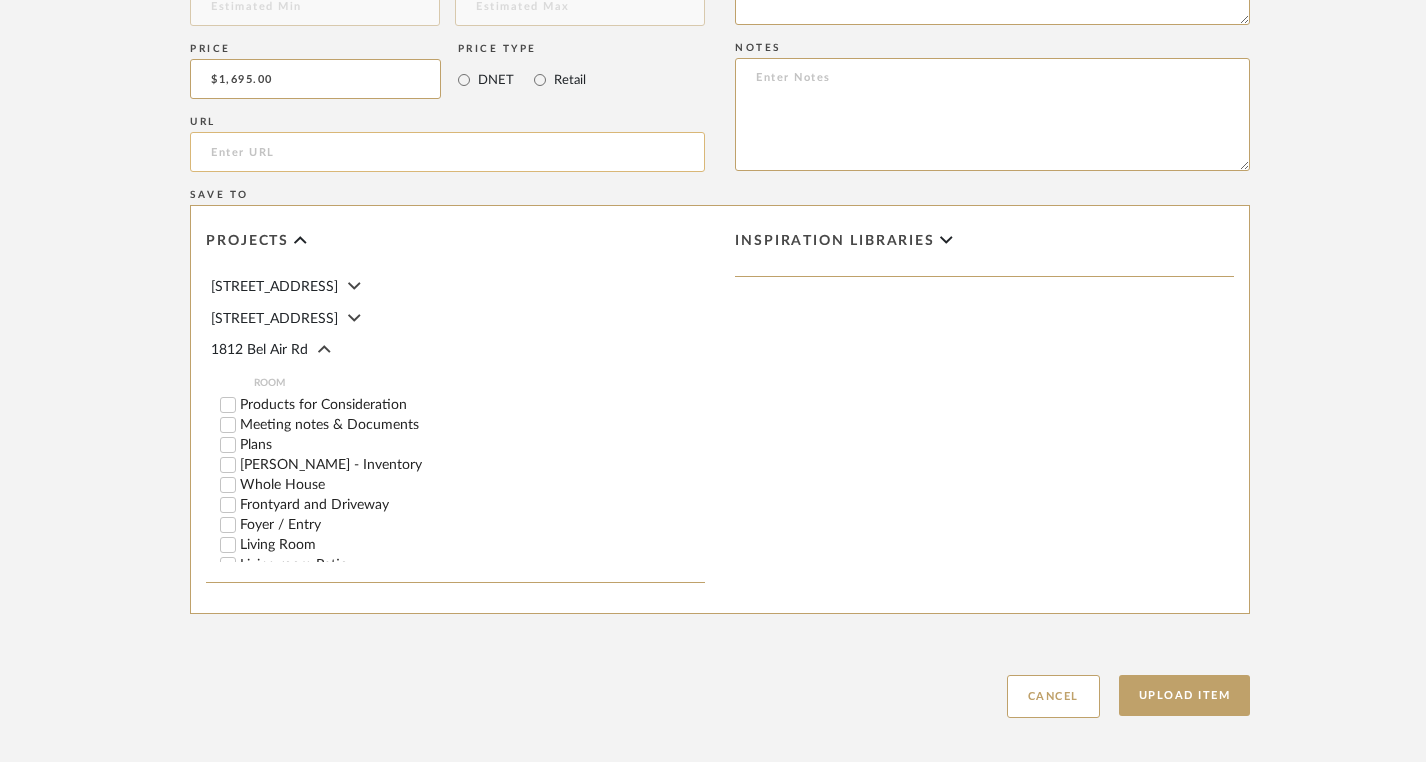 scroll, scrollTop: 1343, scrollLeft: 0, axis: vertical 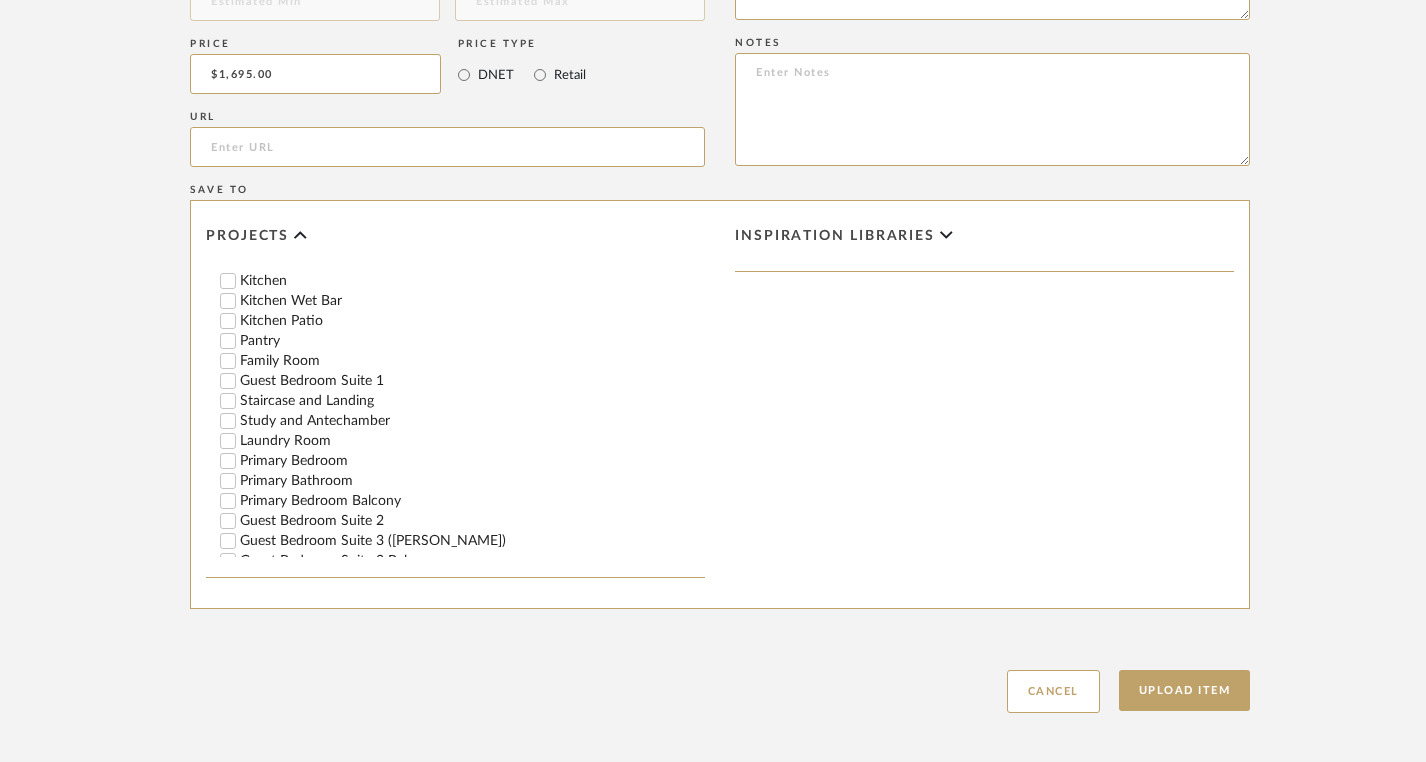 click on "Primary Bedroom" at bounding box center (228, 461) 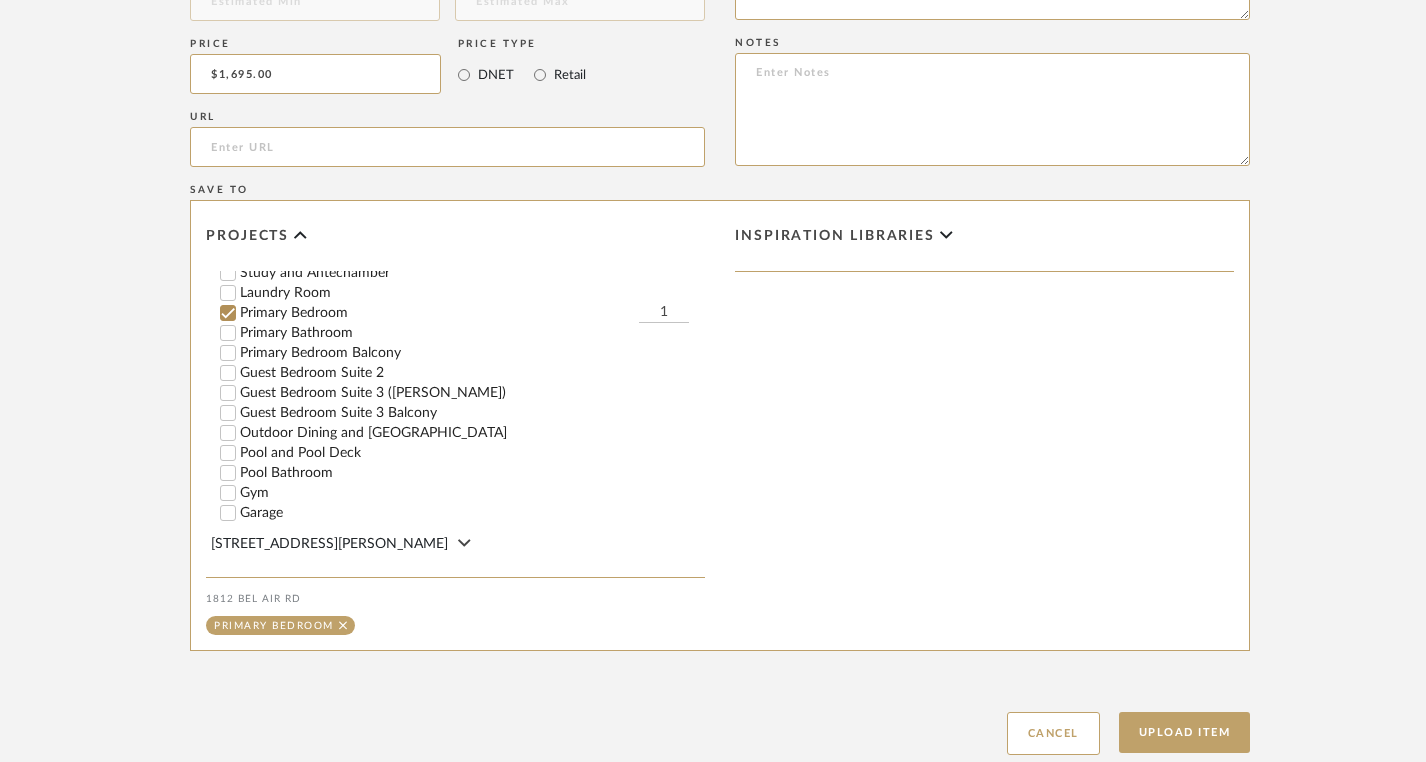 scroll, scrollTop: 514, scrollLeft: 0, axis: vertical 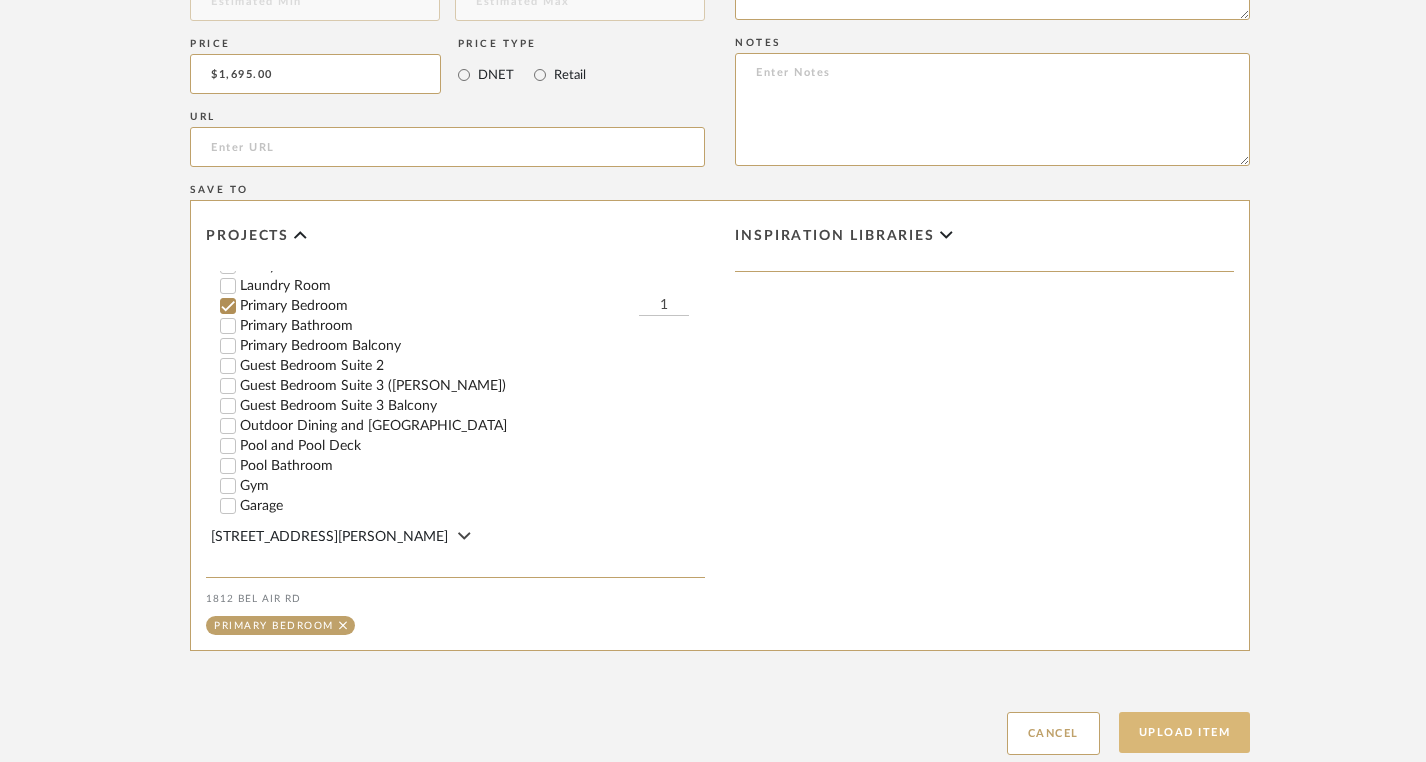 click on "Upload Item" 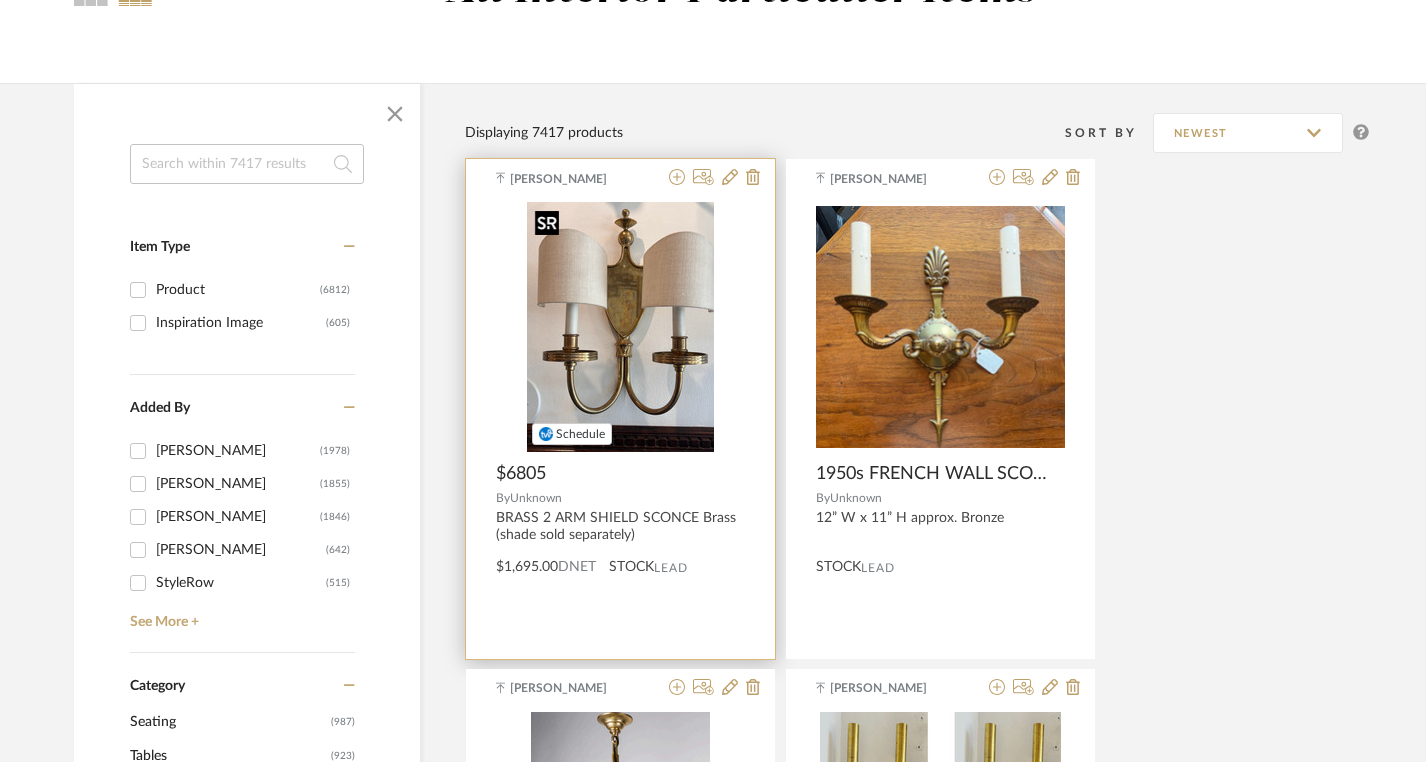 scroll, scrollTop: 228, scrollLeft: 0, axis: vertical 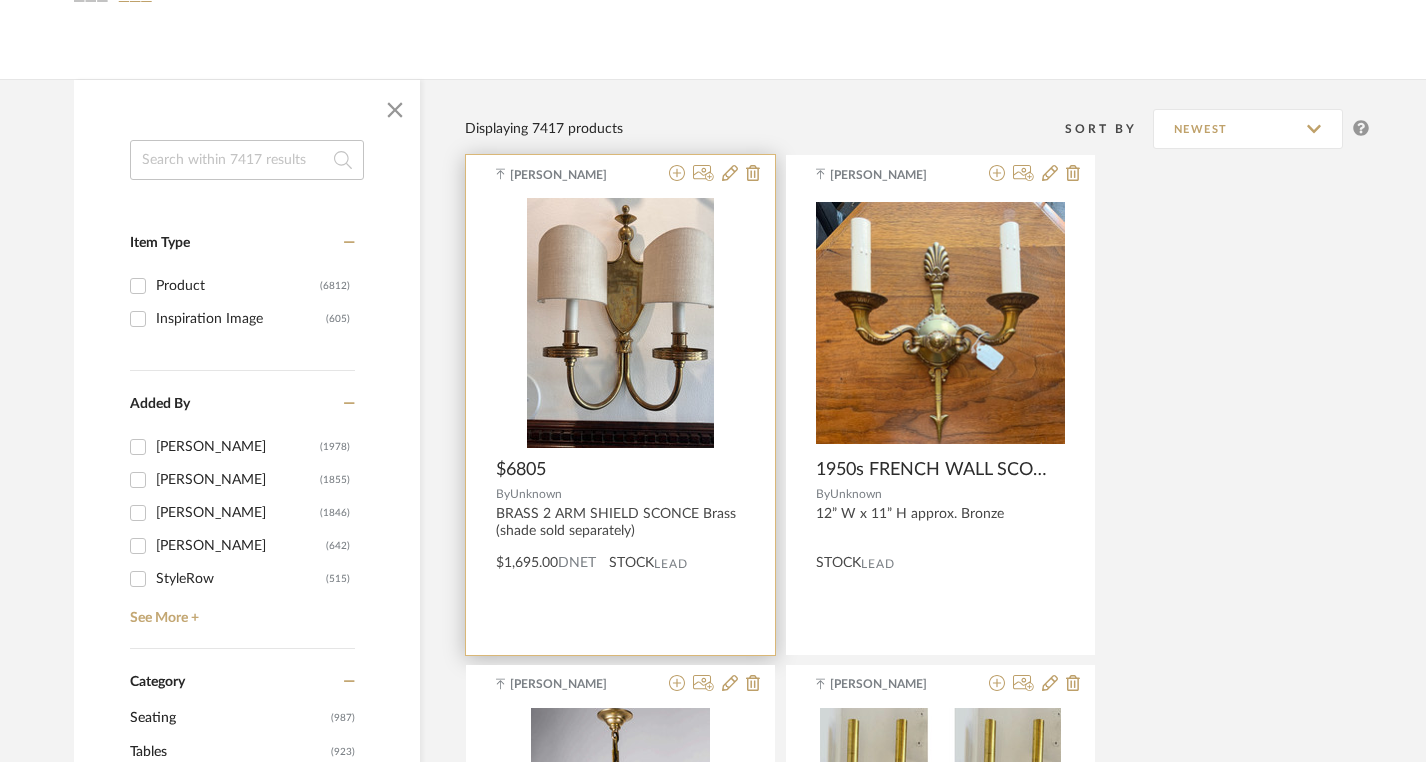 click on "$6805" at bounding box center (620, 470) 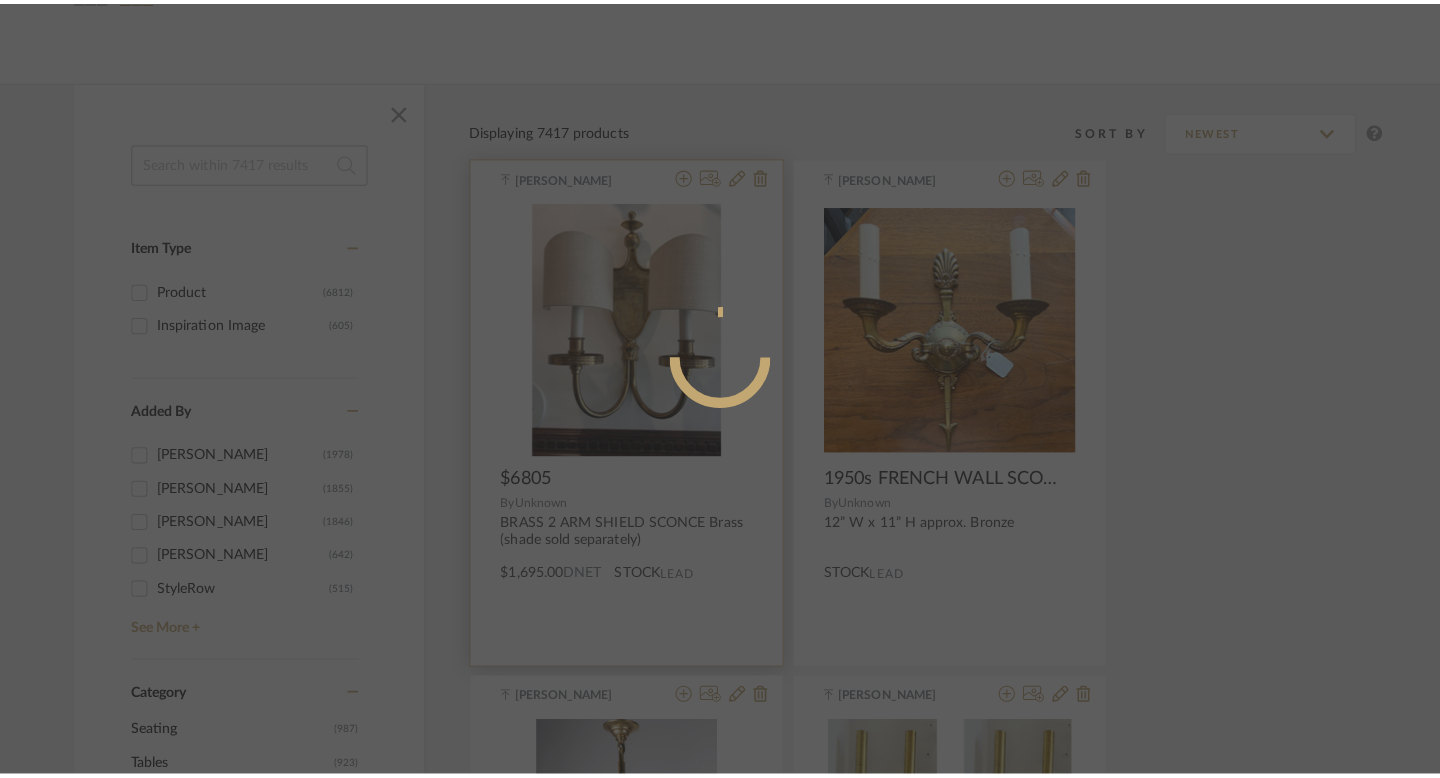 scroll, scrollTop: 0, scrollLeft: 0, axis: both 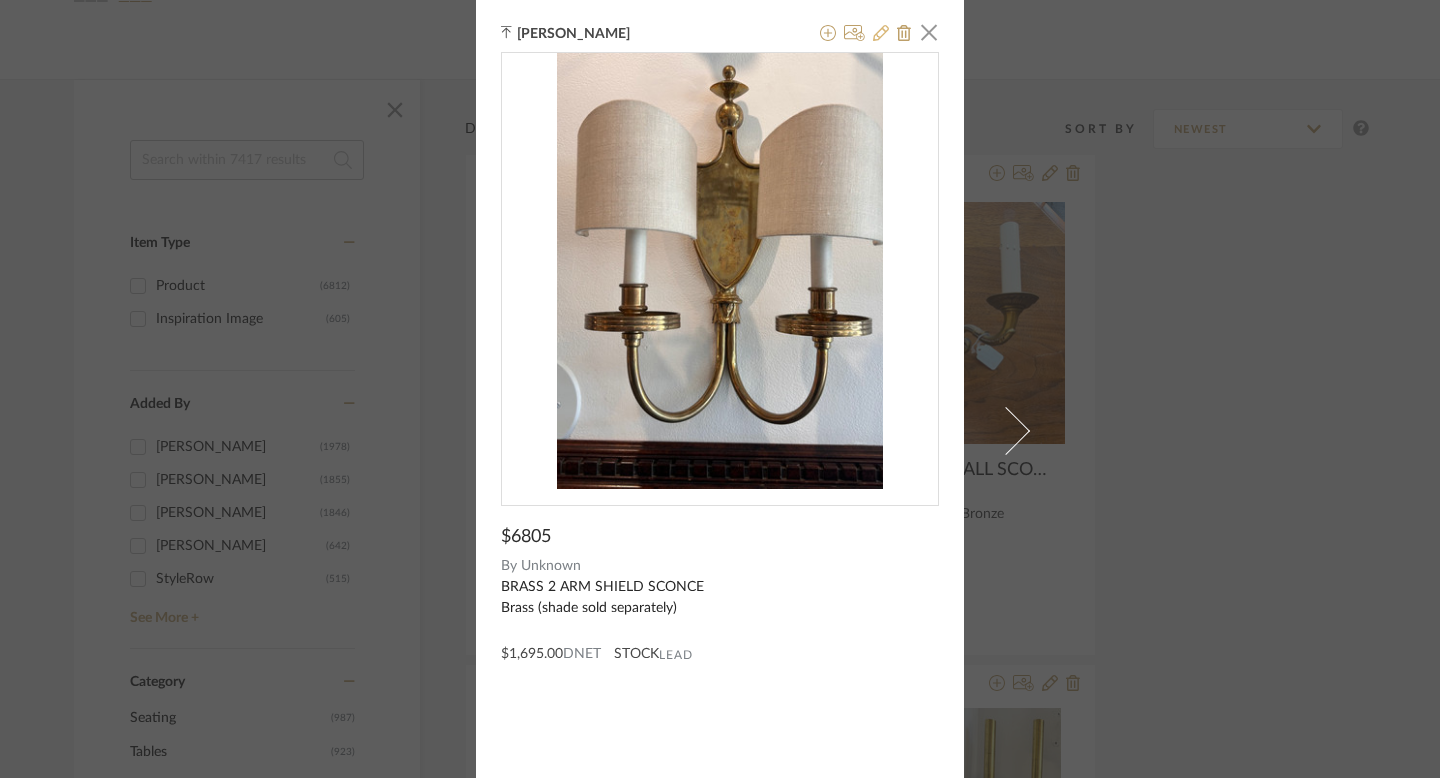 click 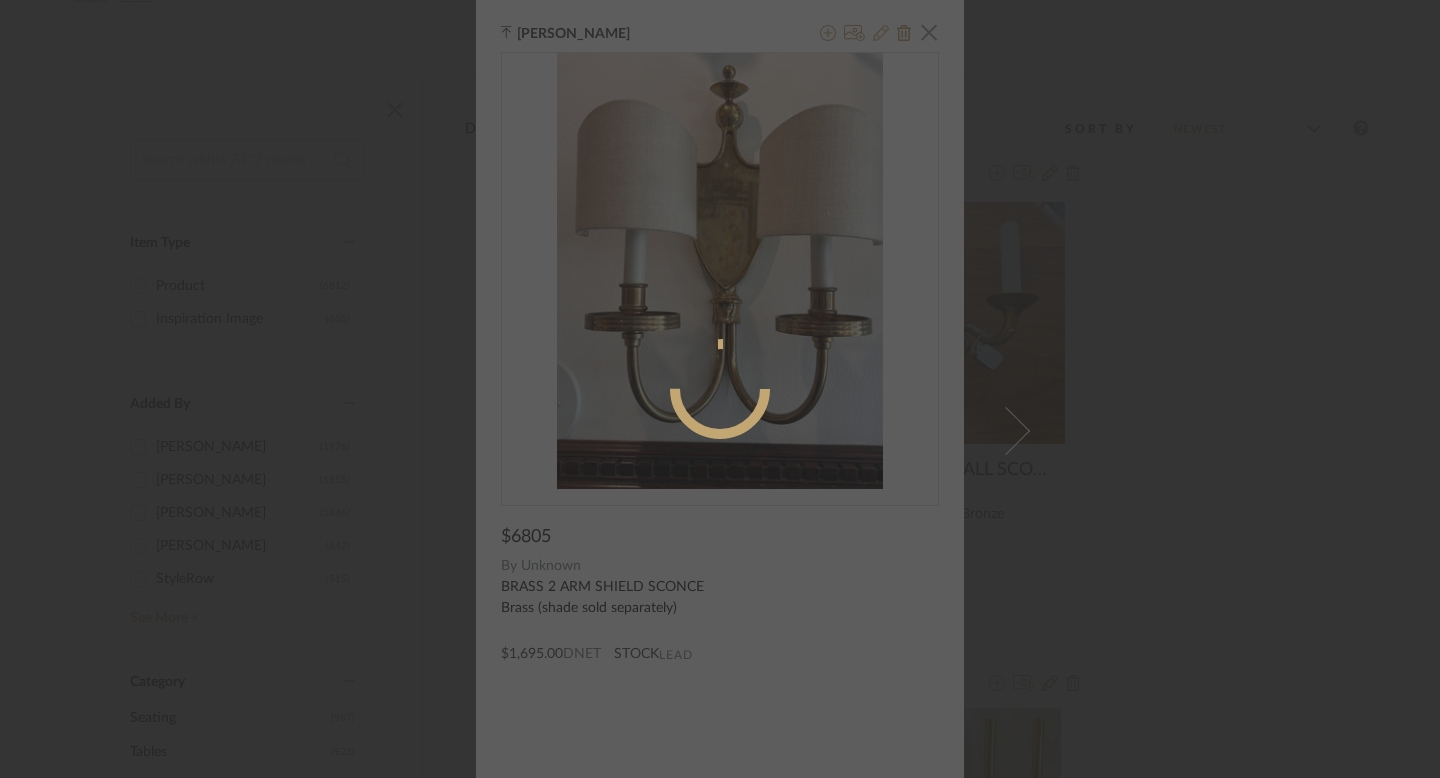 radio on "true" 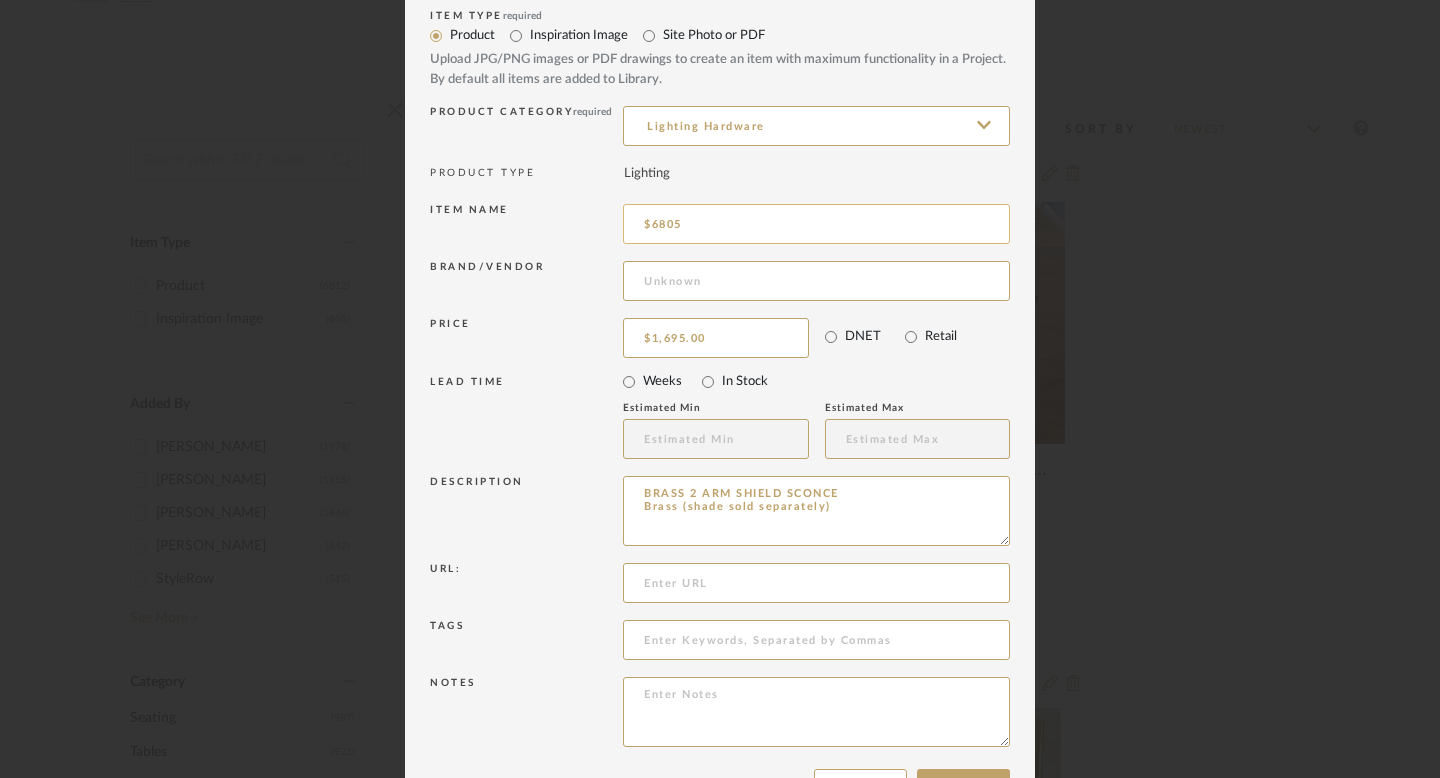 scroll, scrollTop: 65, scrollLeft: 0, axis: vertical 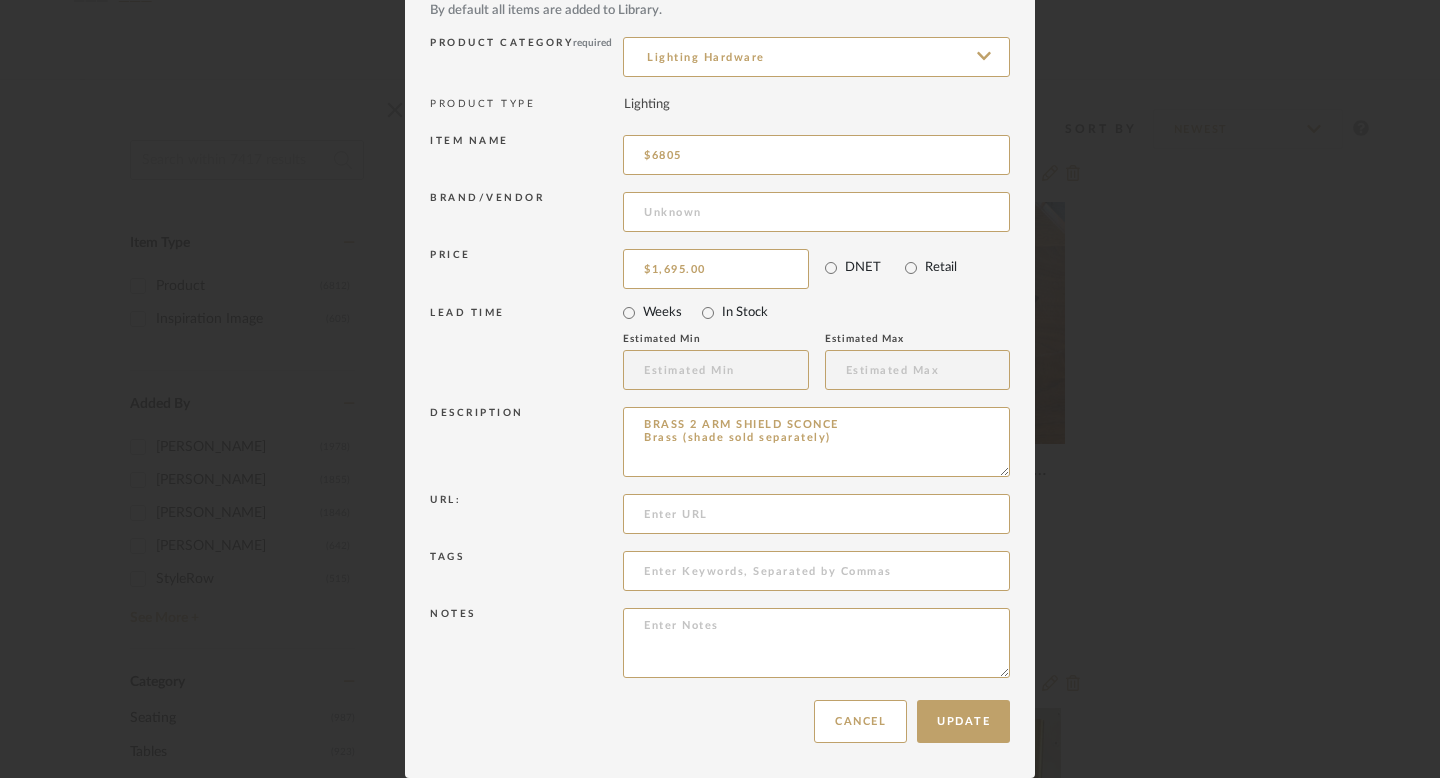 click on "Edit Item ×  Item Type  required Product Inspiration Image   Site Photo or PDF   Upload JPG/PNG images or PDF drawings to create an item with maximum functionality in a Project. By default all items are added to Library.   Product Category  required Lighting Hardware  PRODUCT TYPE  Lighting  Item name  $6805  Brand/Vendor   Price  $1,695.00 DNET  Retail   LEAD TIME  Weeks In Stock  Estimated Min   Estimated Max   Description  BRASS 2 ARM SHIELD SCONCE
Brass (shade sold separately)  Url:   Tags   Notes   Update  Cancel" at bounding box center [720, 389] 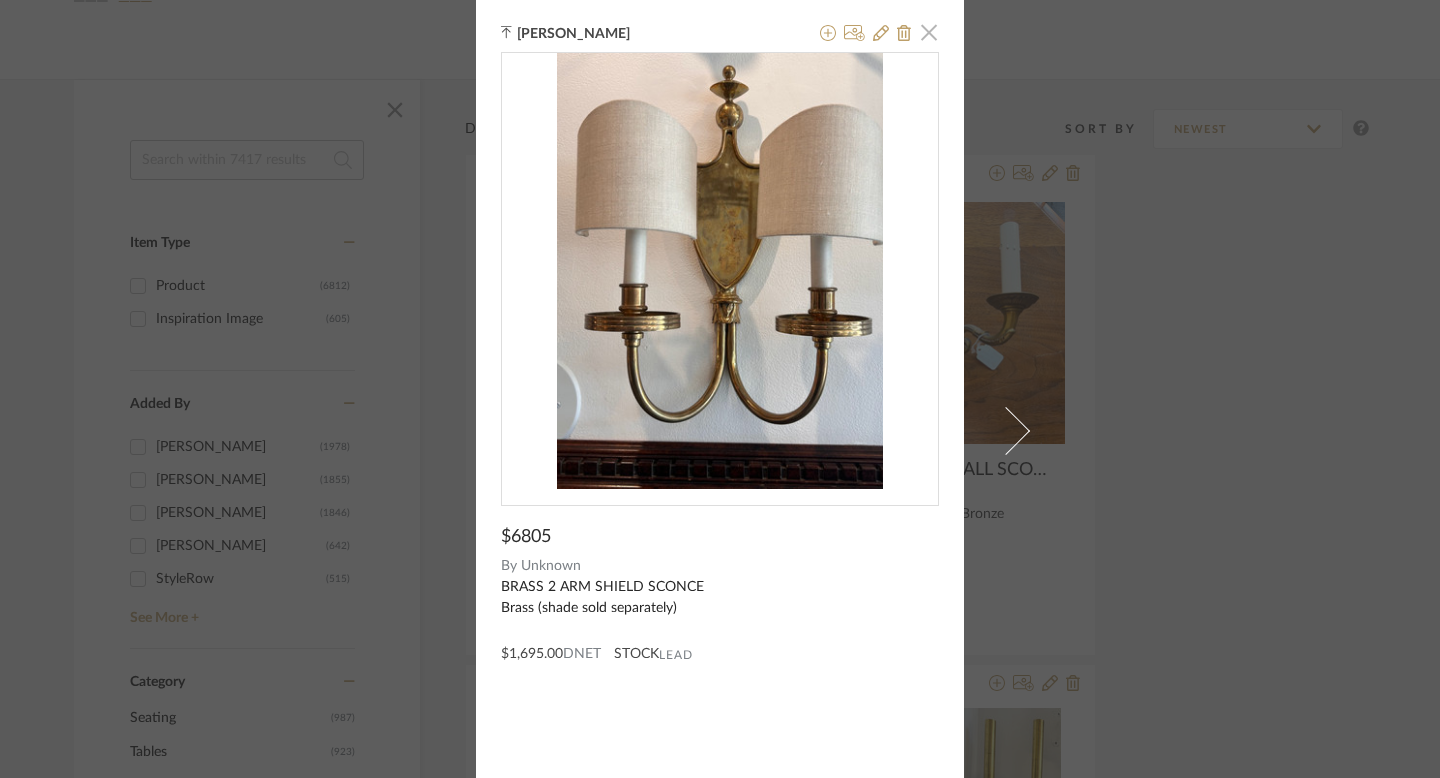 click 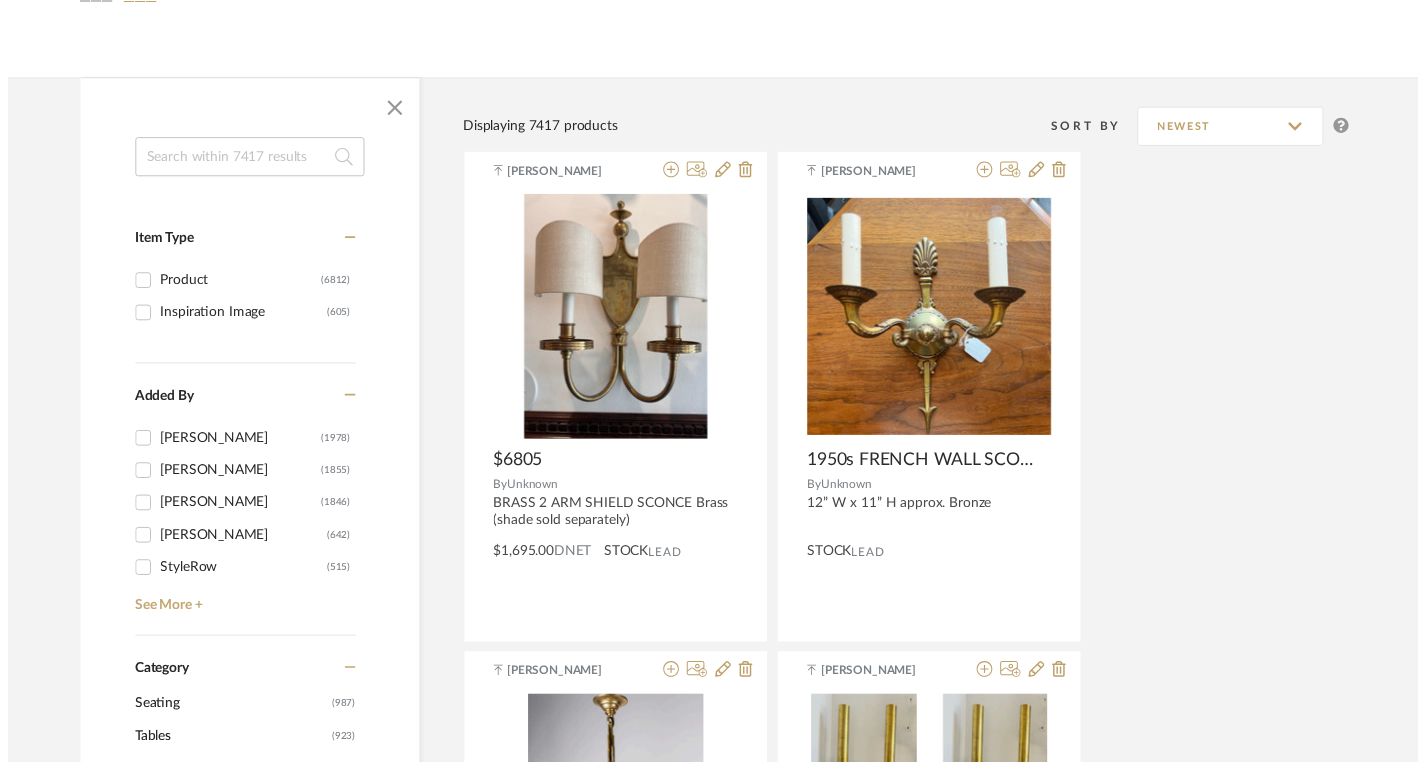 scroll, scrollTop: 228, scrollLeft: 0, axis: vertical 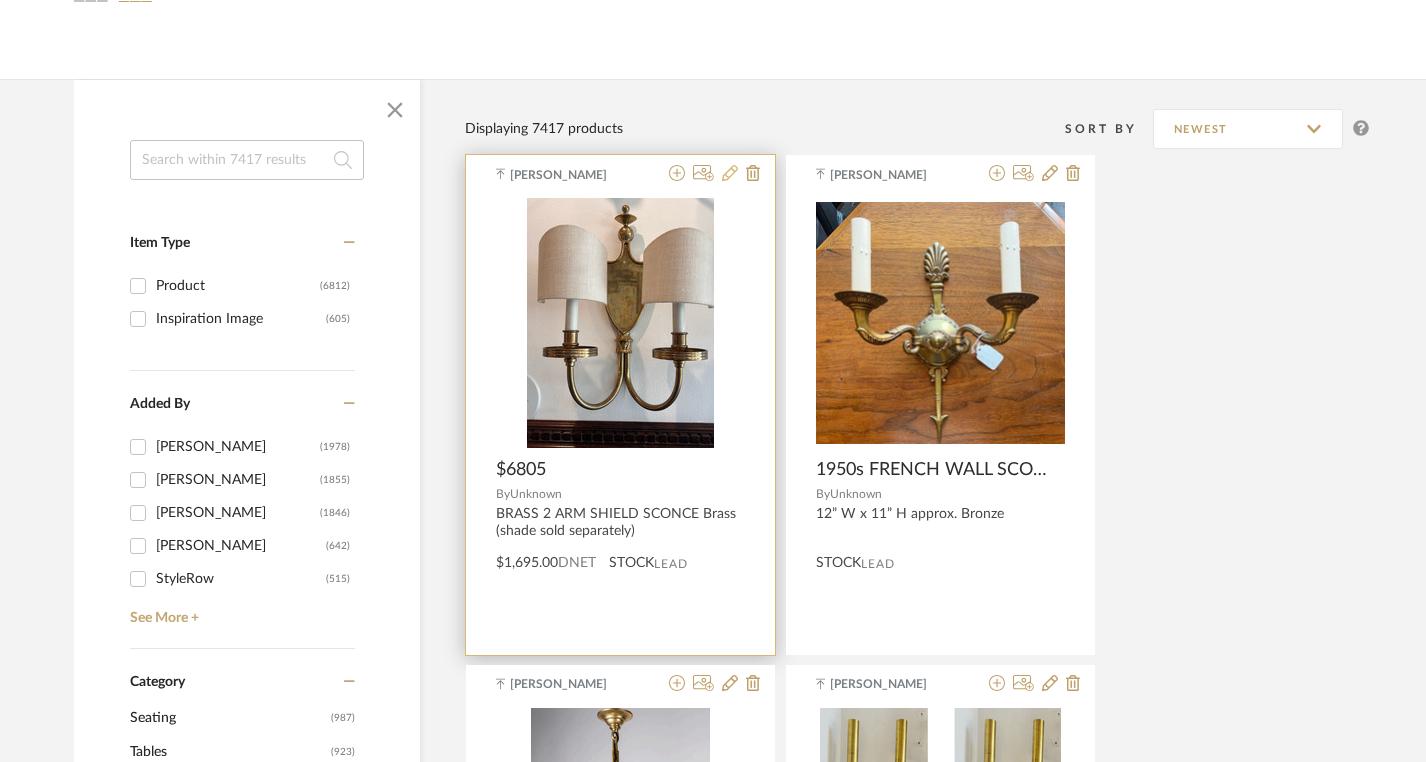click 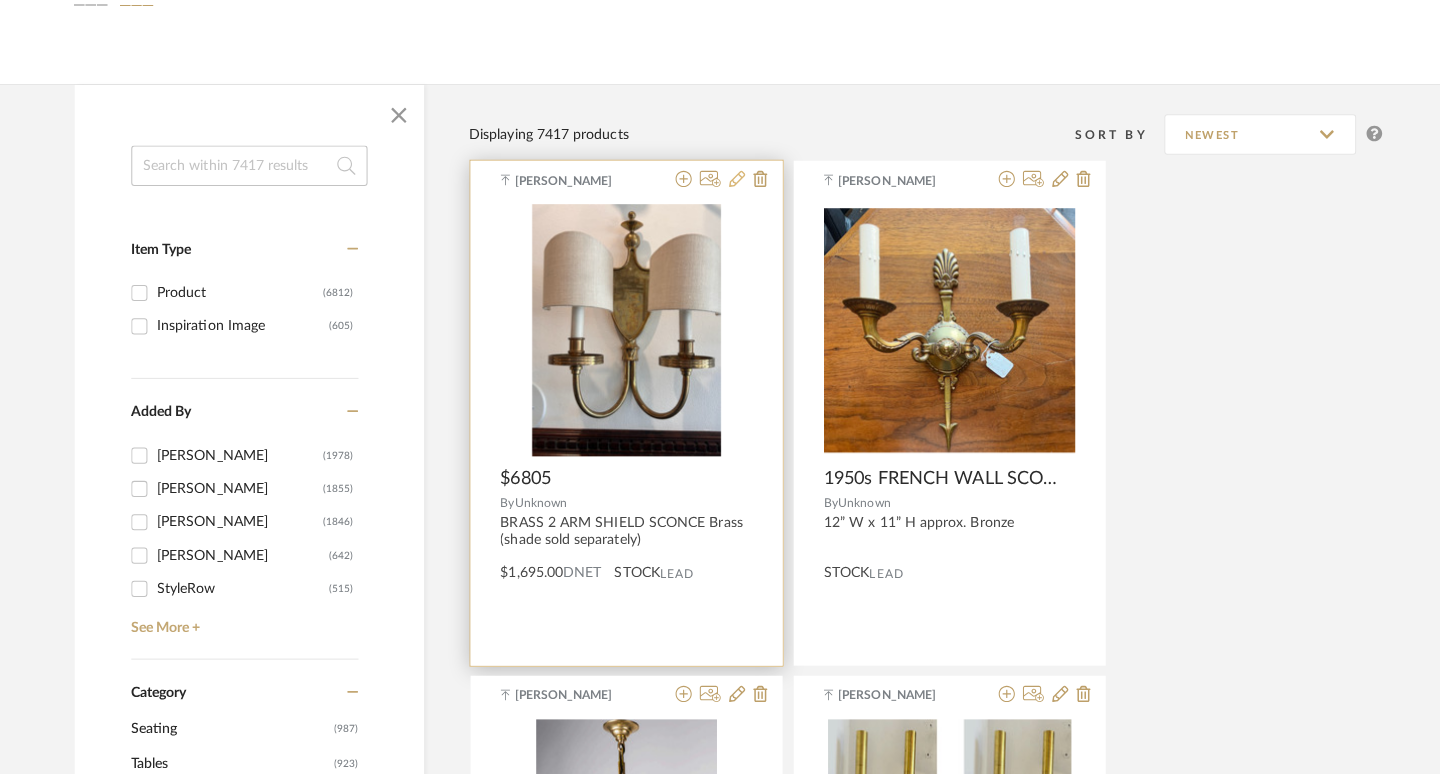 scroll, scrollTop: 0, scrollLeft: 0, axis: both 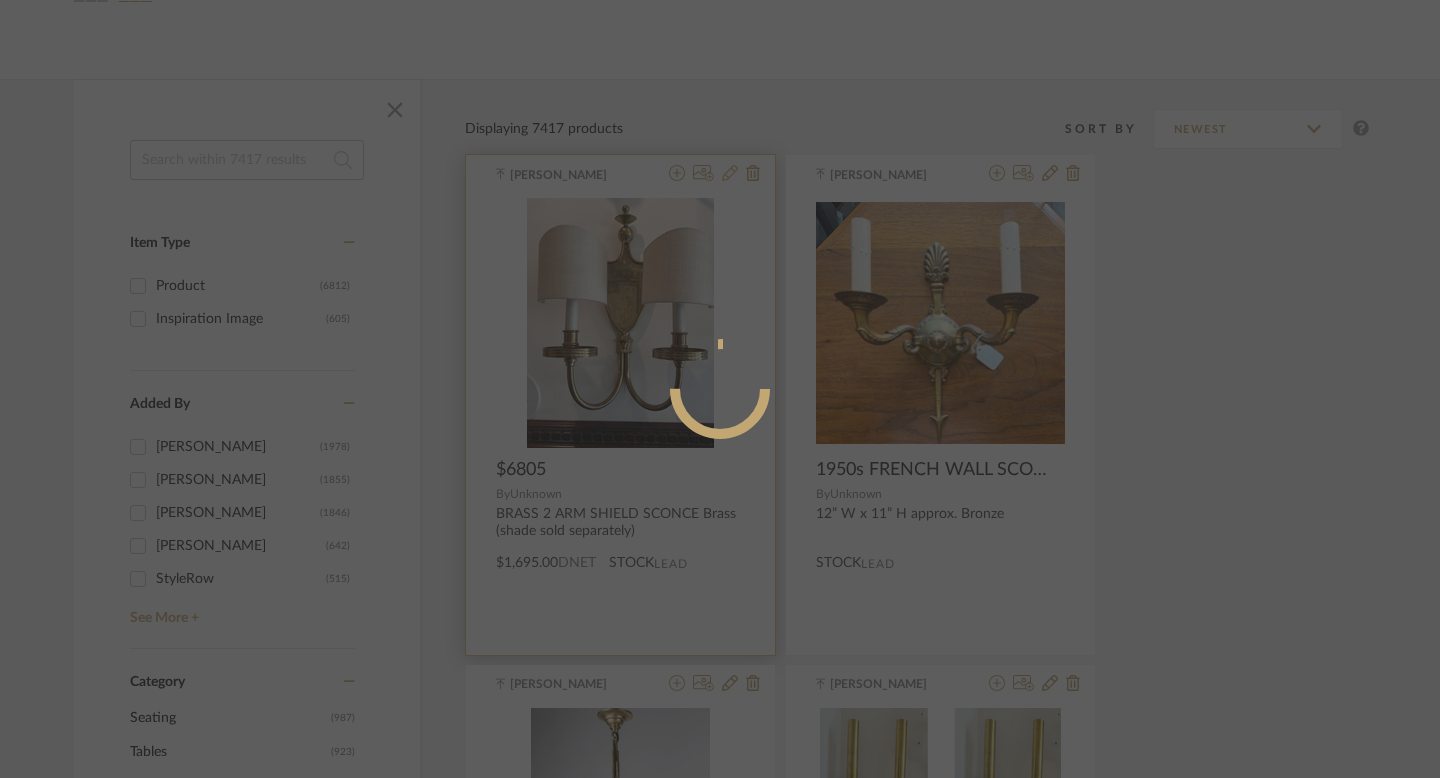 radio on "true" 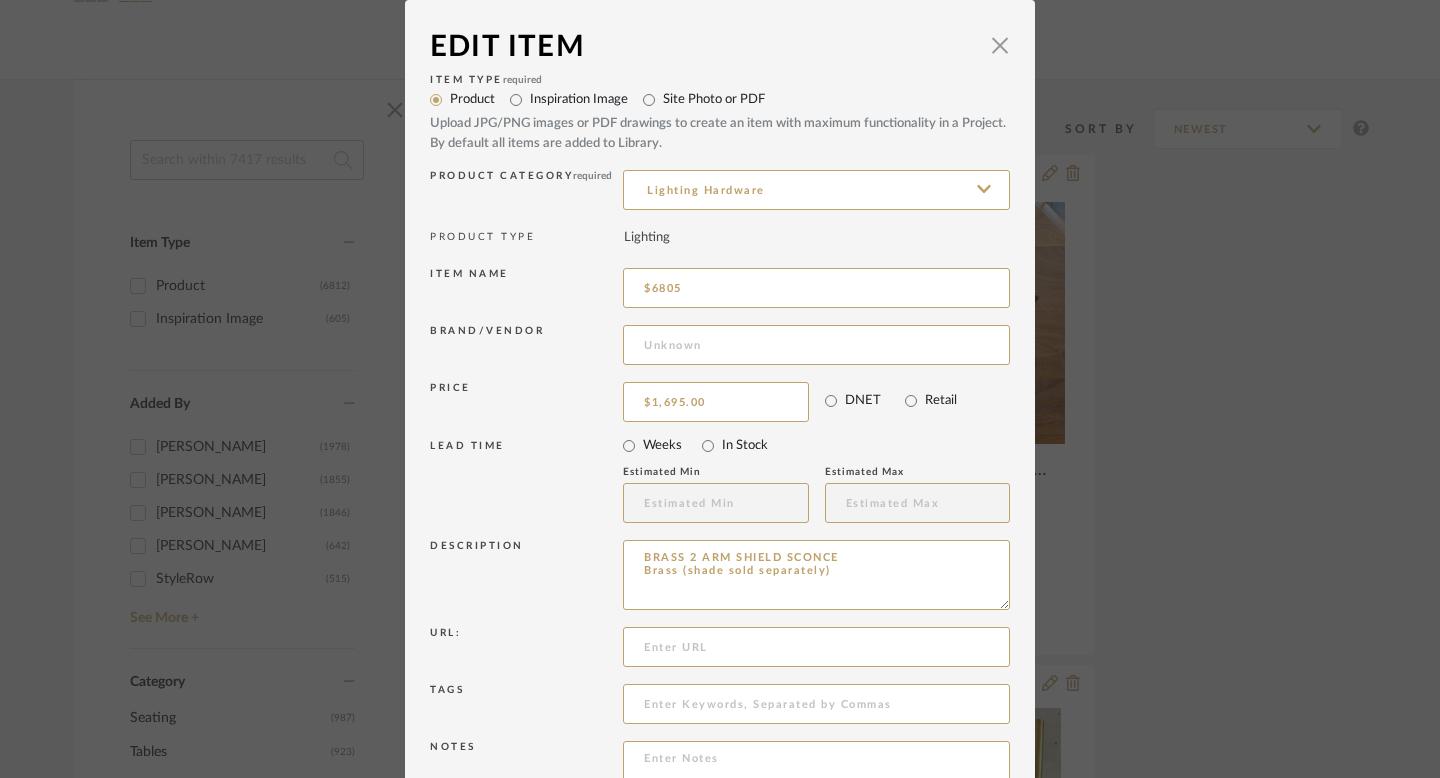 click on "Item name" at bounding box center (526, 288) 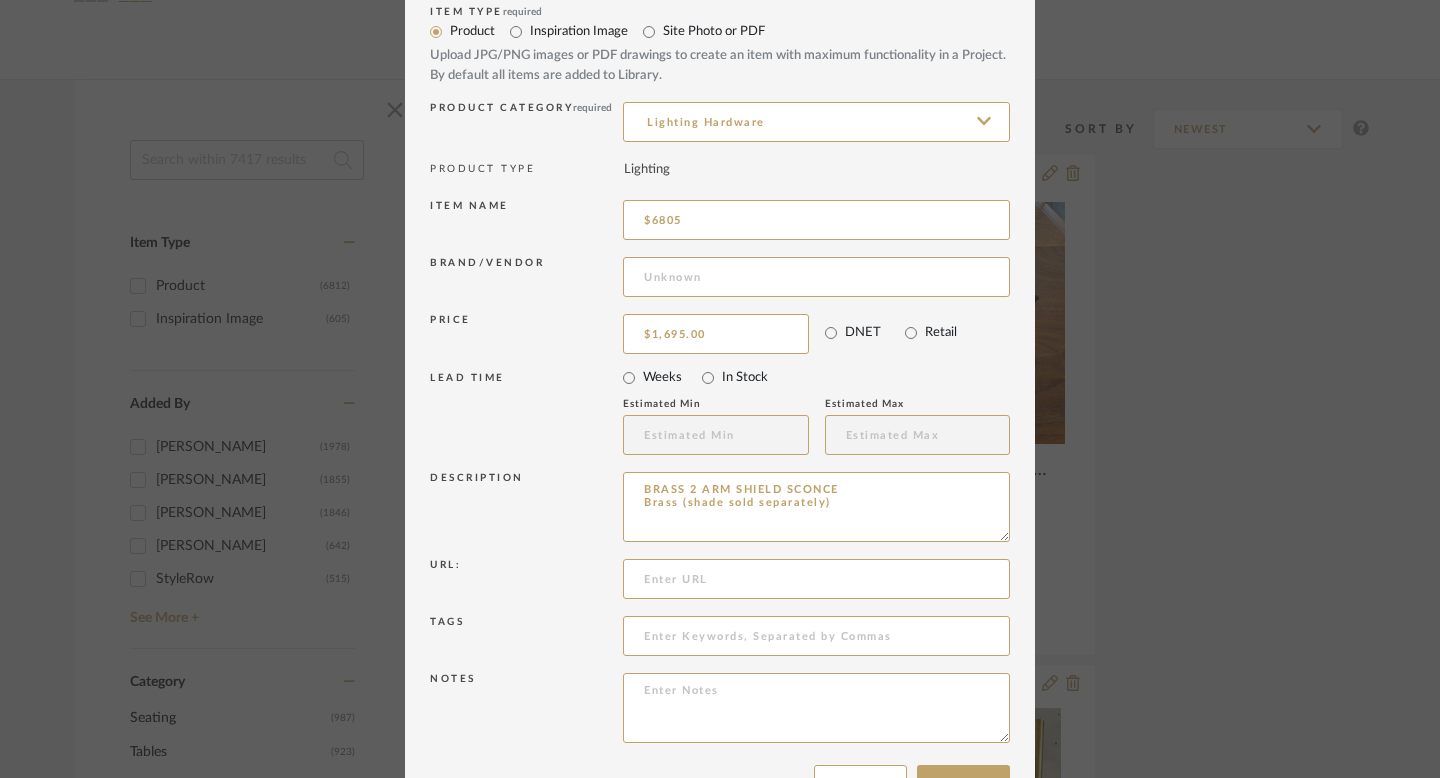 scroll, scrollTop: 0, scrollLeft: 0, axis: both 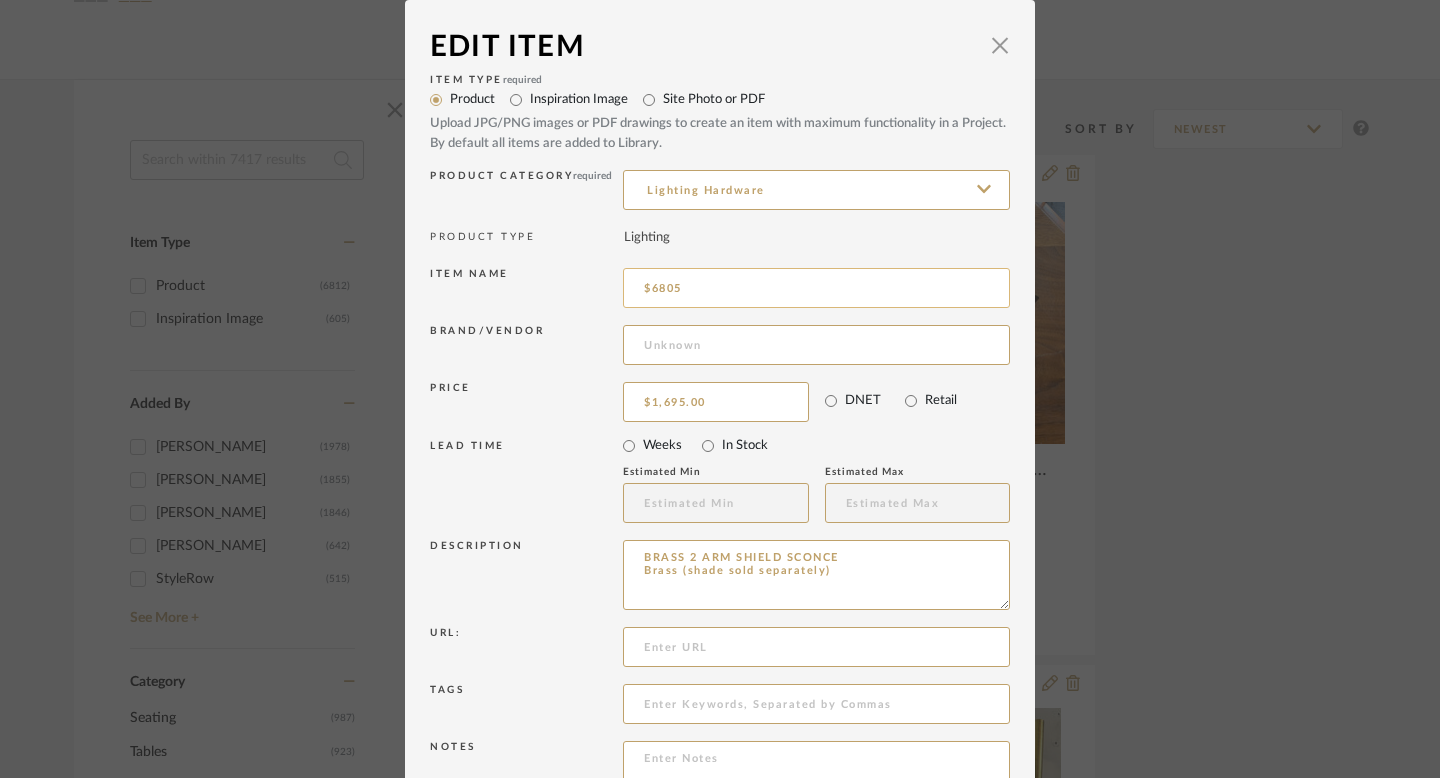 click on "$6805" at bounding box center (816, 288) 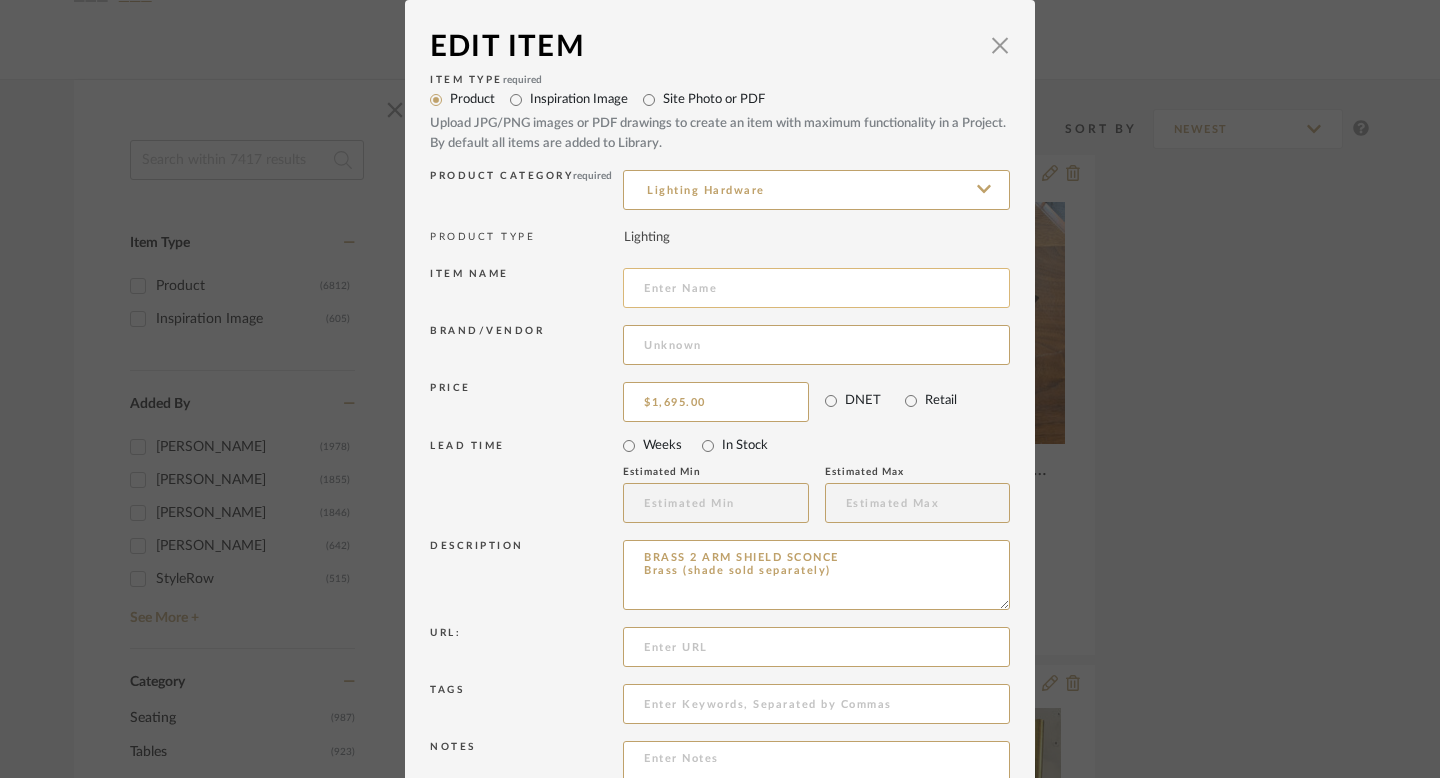 paste on "BRASS 2 ARM SHIELD SCONCE" 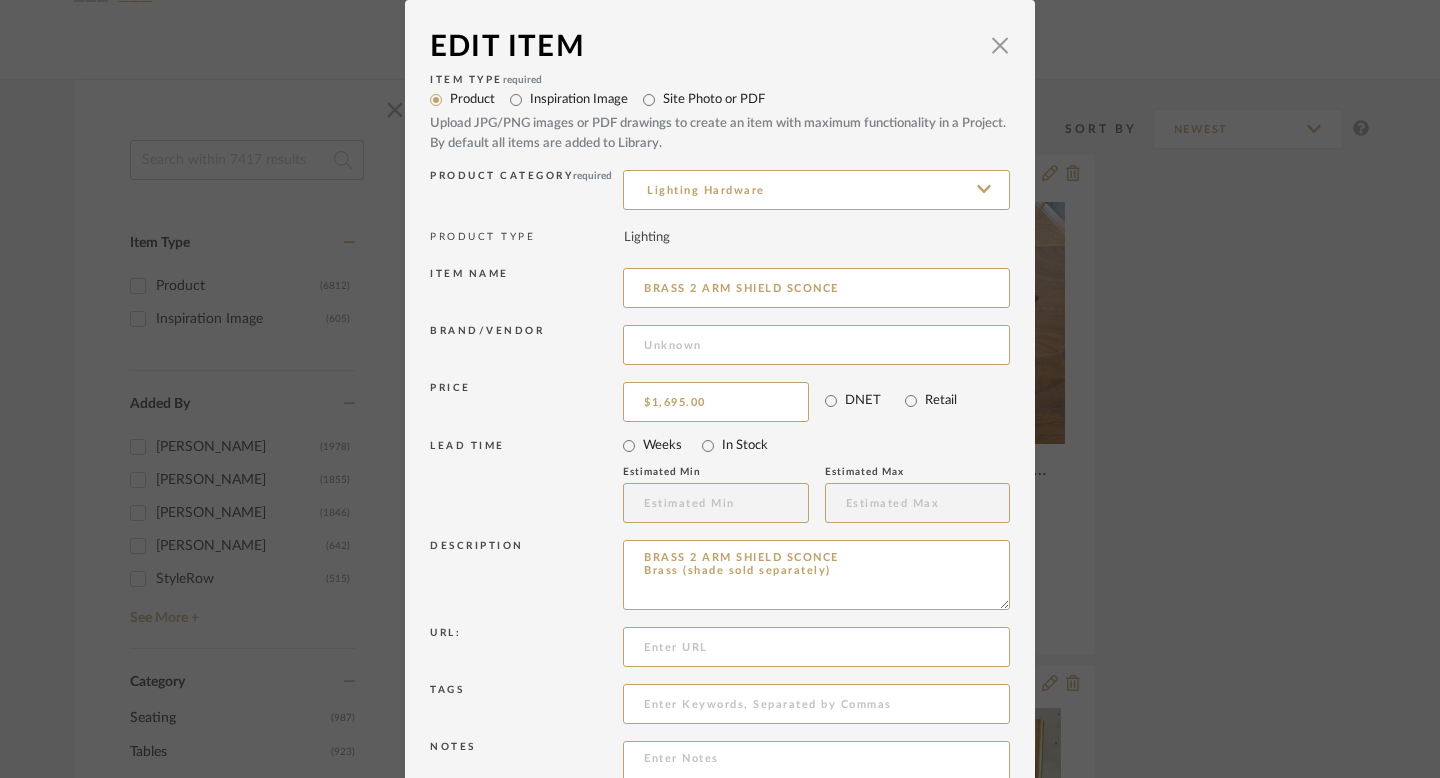 scroll, scrollTop: 133, scrollLeft: 0, axis: vertical 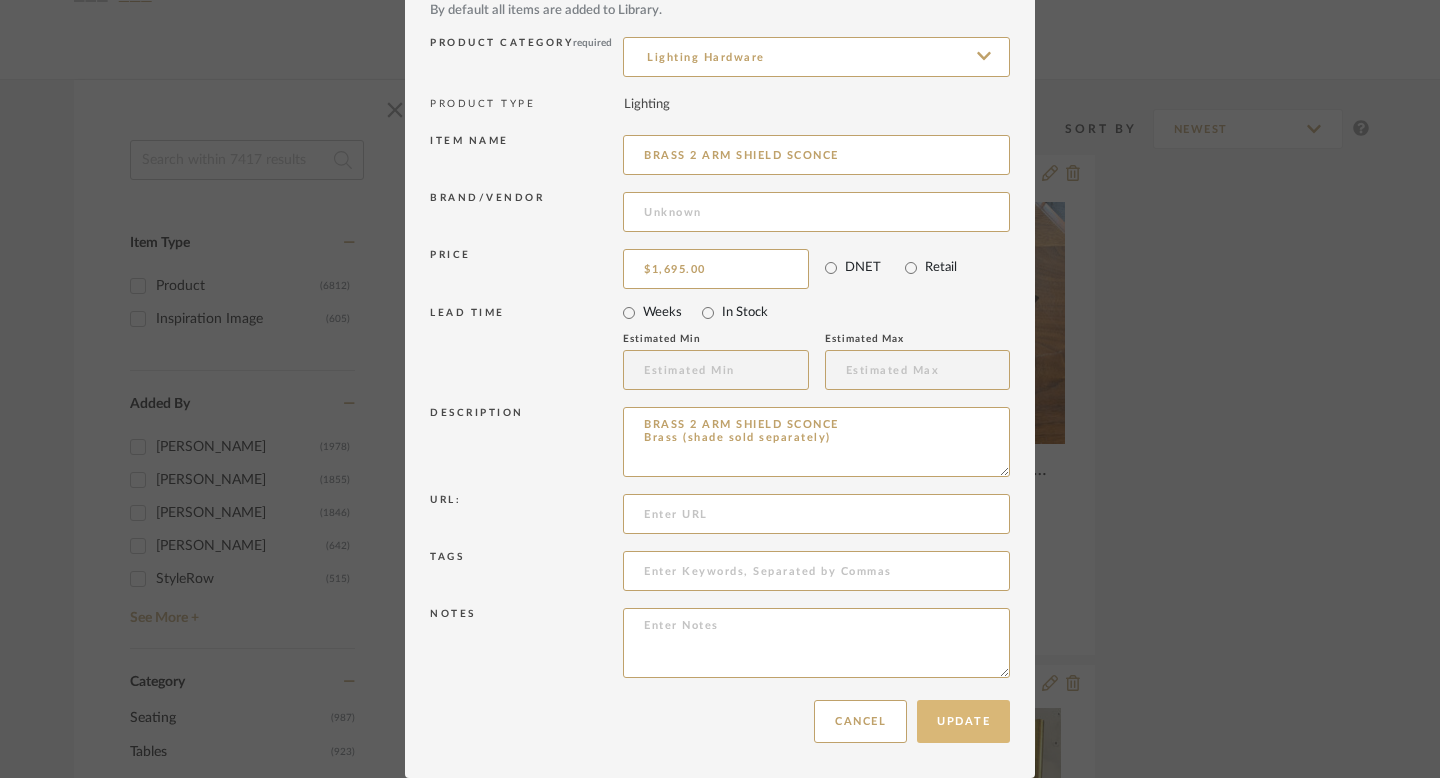 type on "BRASS 2 ARM SHIELD SCONCE" 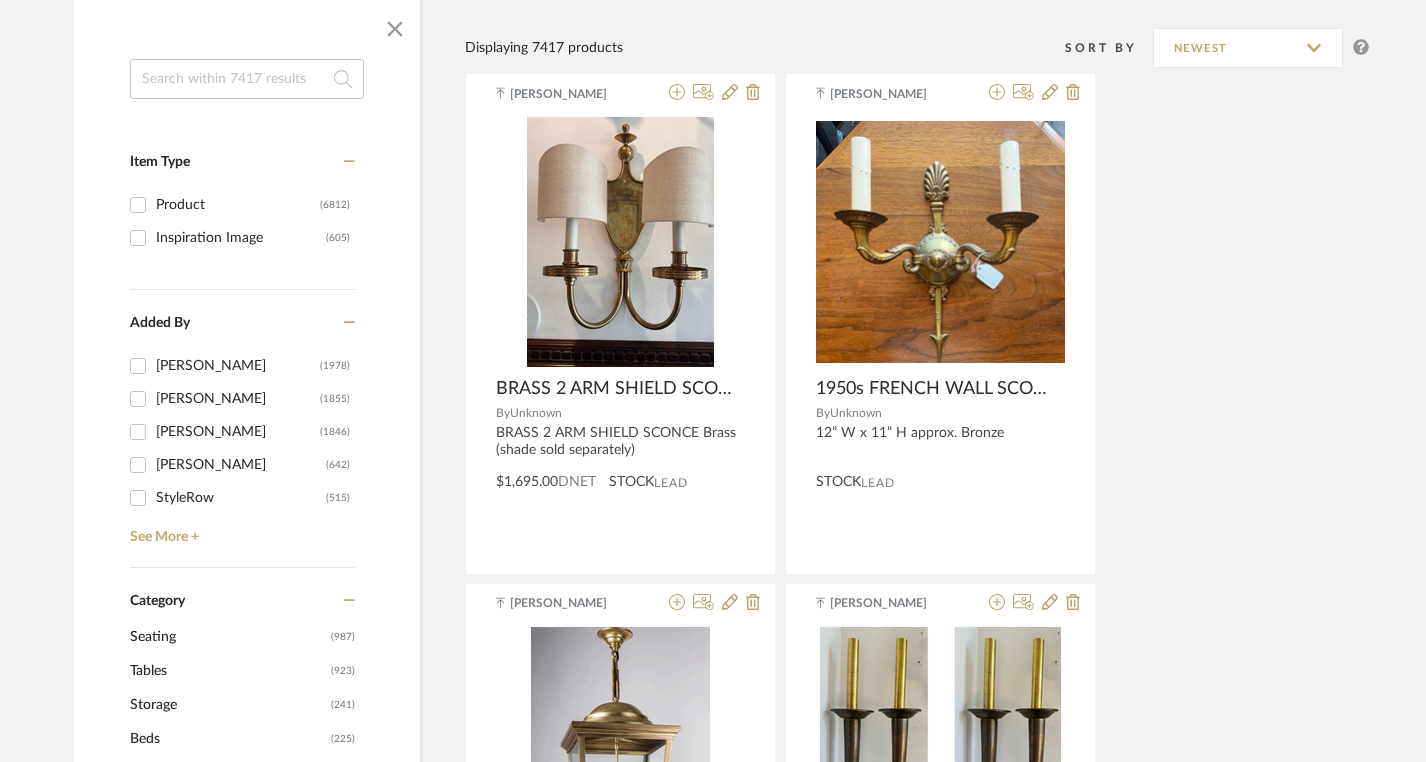 scroll, scrollTop: 313, scrollLeft: 0, axis: vertical 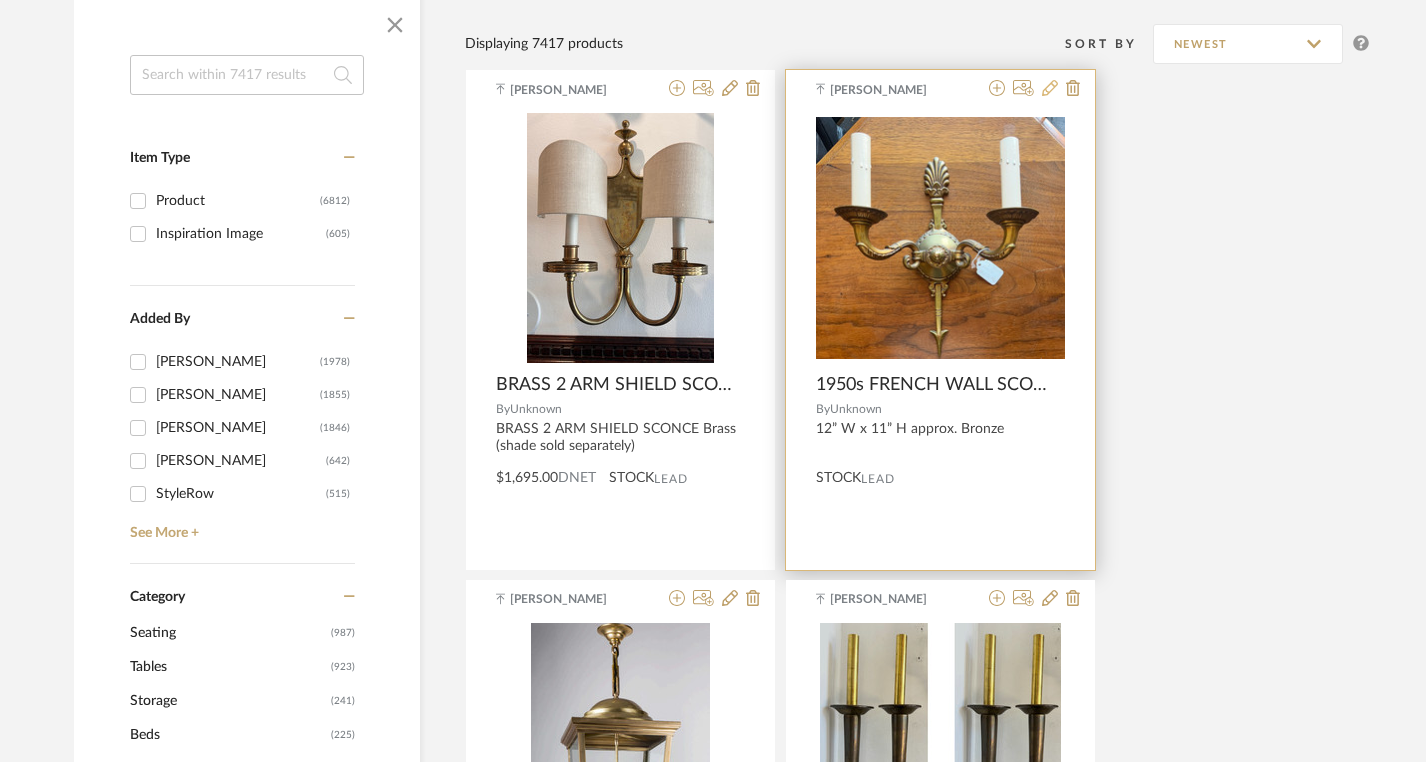 click 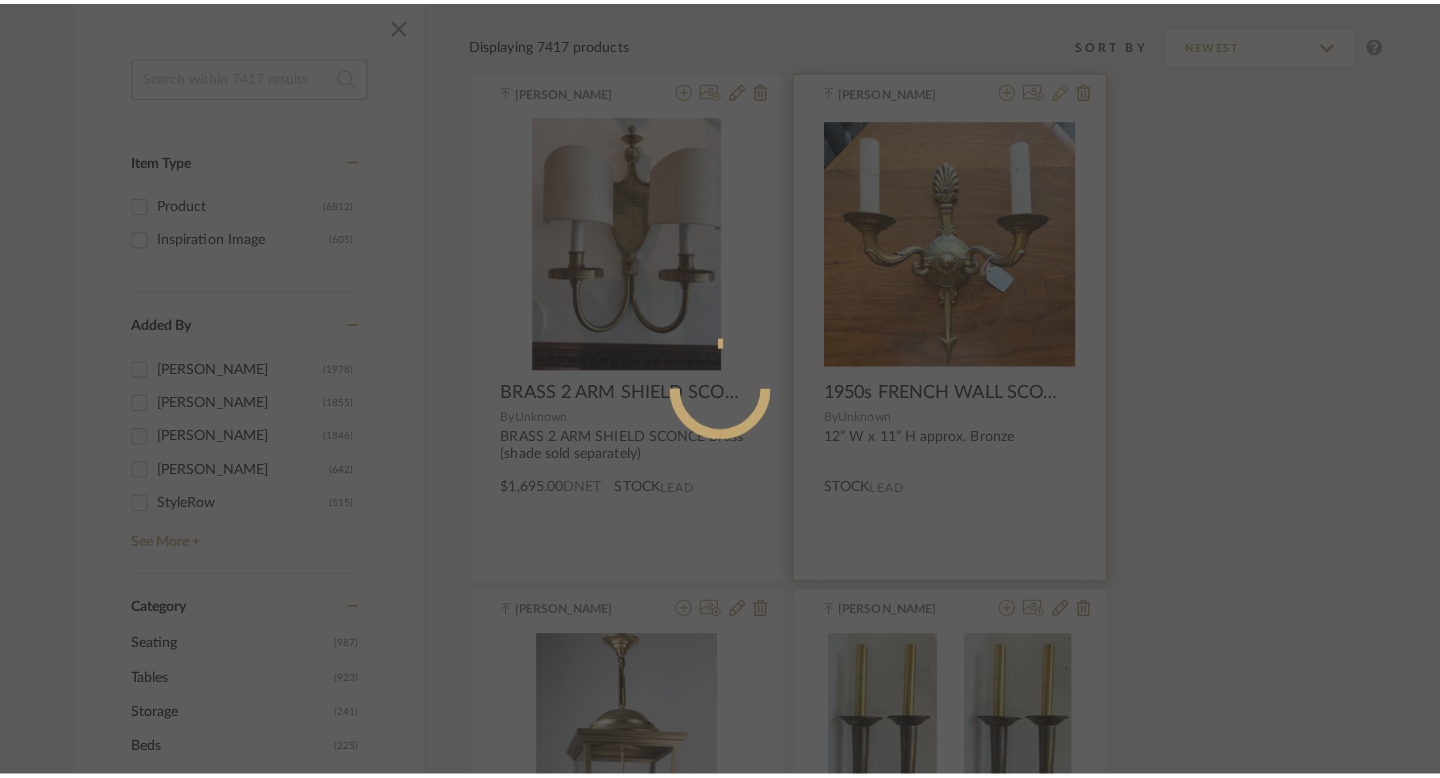 scroll, scrollTop: 0, scrollLeft: 0, axis: both 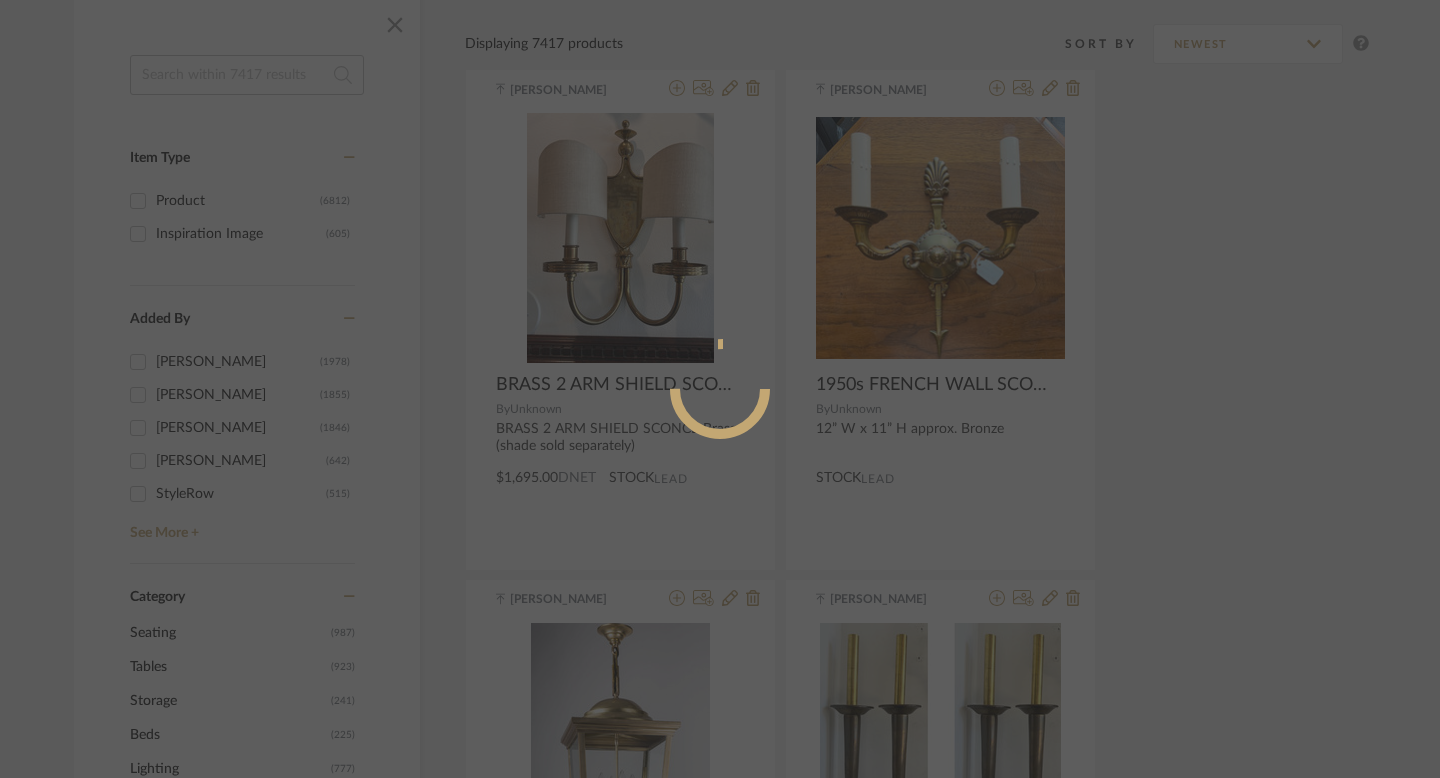 radio on "true" 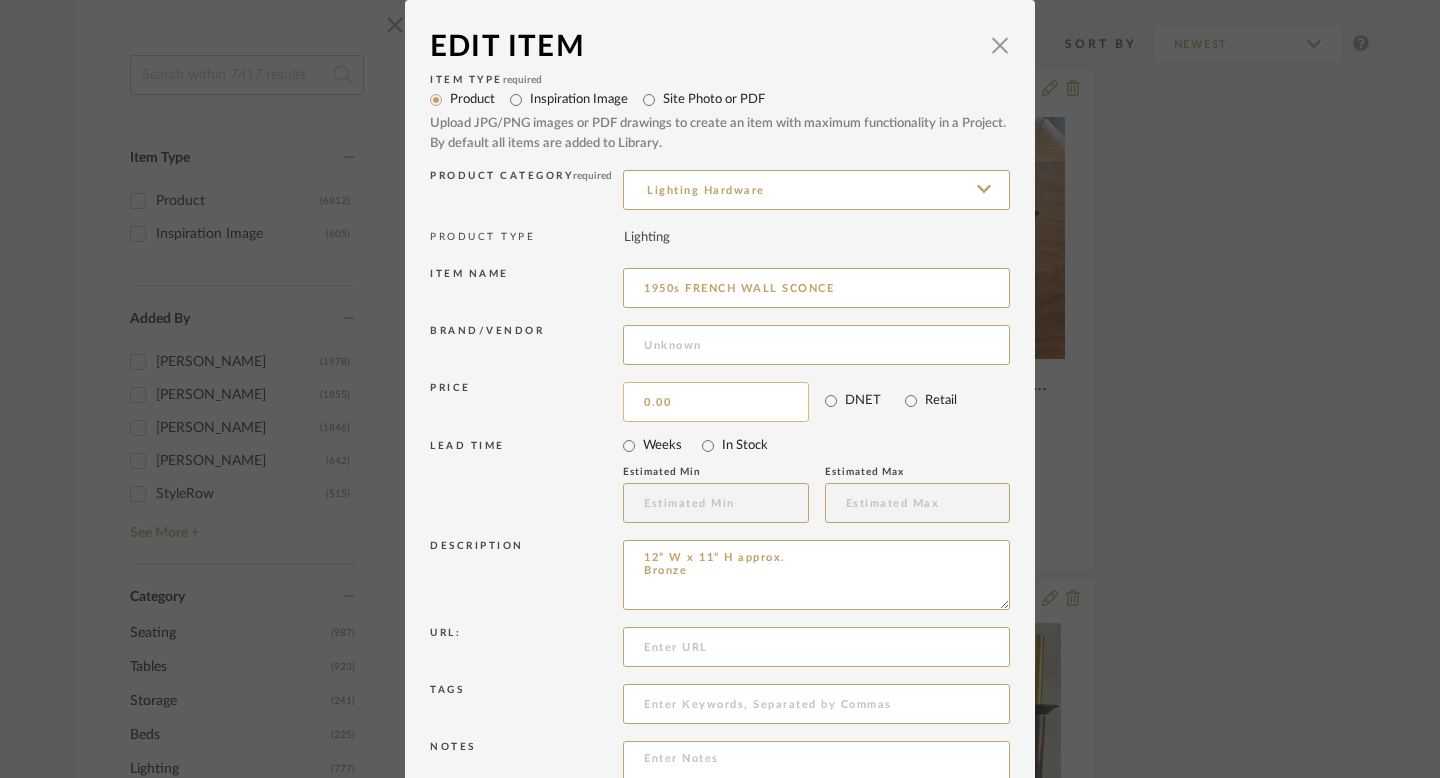 click on "0.00" at bounding box center (716, 402) 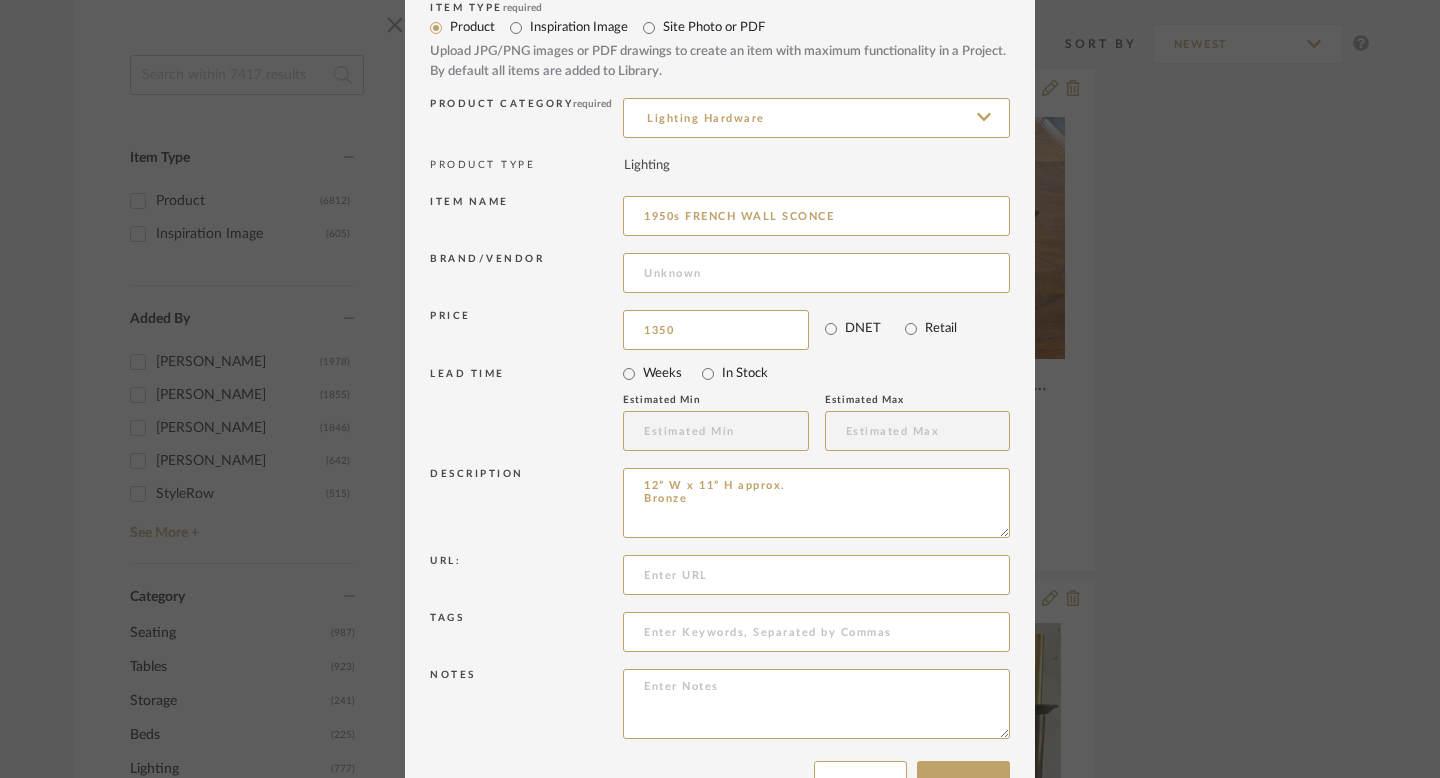 scroll, scrollTop: 0, scrollLeft: 0, axis: both 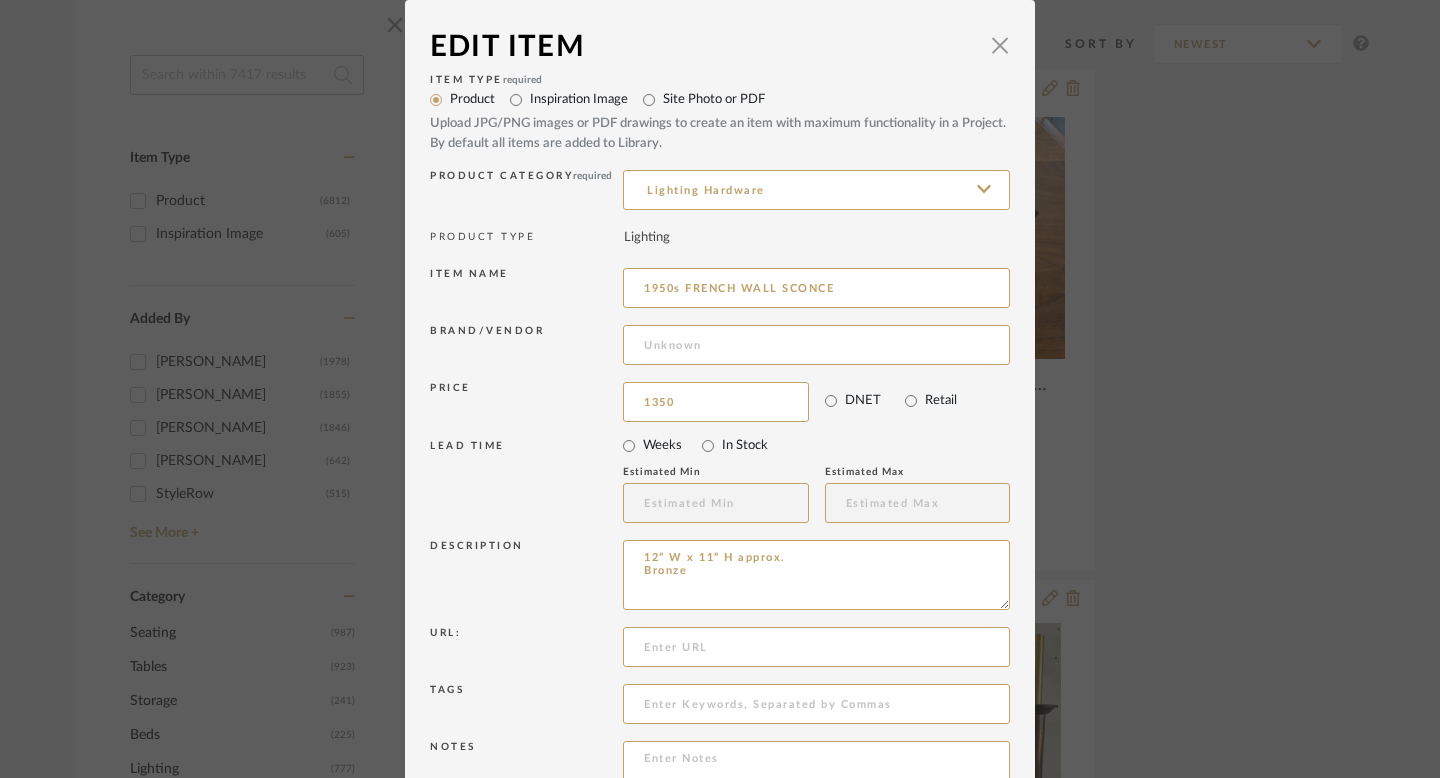 click on "Edit Item ×  Item Type  required Product Inspiration Image   Site Photo or PDF   Upload JPG/PNG images or PDF drawings to create an item with maximum functionality in a Project. By default all items are added to Library.   Product Category  required Lighting Hardware  PRODUCT TYPE  Lighting  Item name  1950s FRENCH WALL SCONCE  Brand/Vendor   Price  1350 DNET  Retail   LEAD TIME  Weeks In Stock  Estimated Min   Estimated Max   Description  12” W x 11” H approx.
Bronze  Url:   Tags   Notes   Update  Cancel" at bounding box center (720, 389) 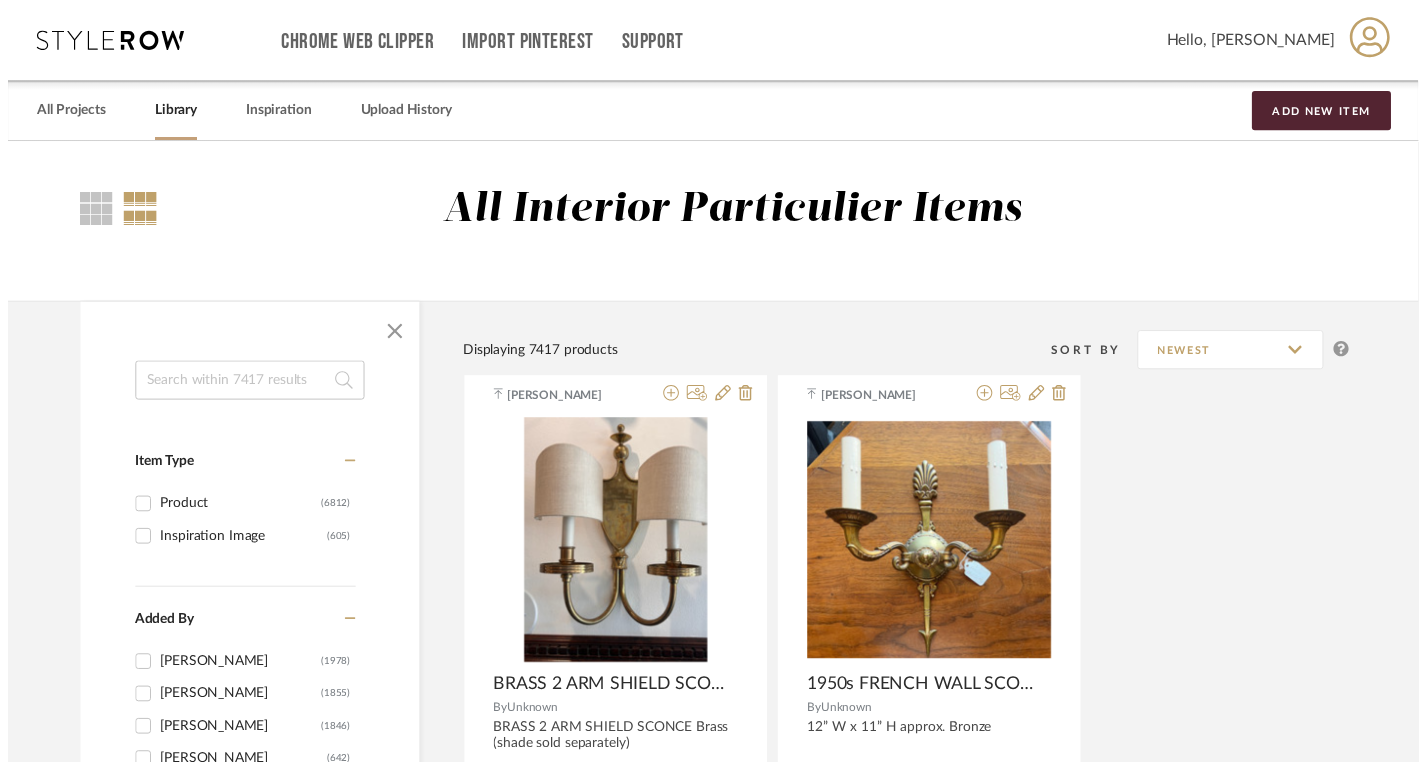 scroll, scrollTop: 313, scrollLeft: 0, axis: vertical 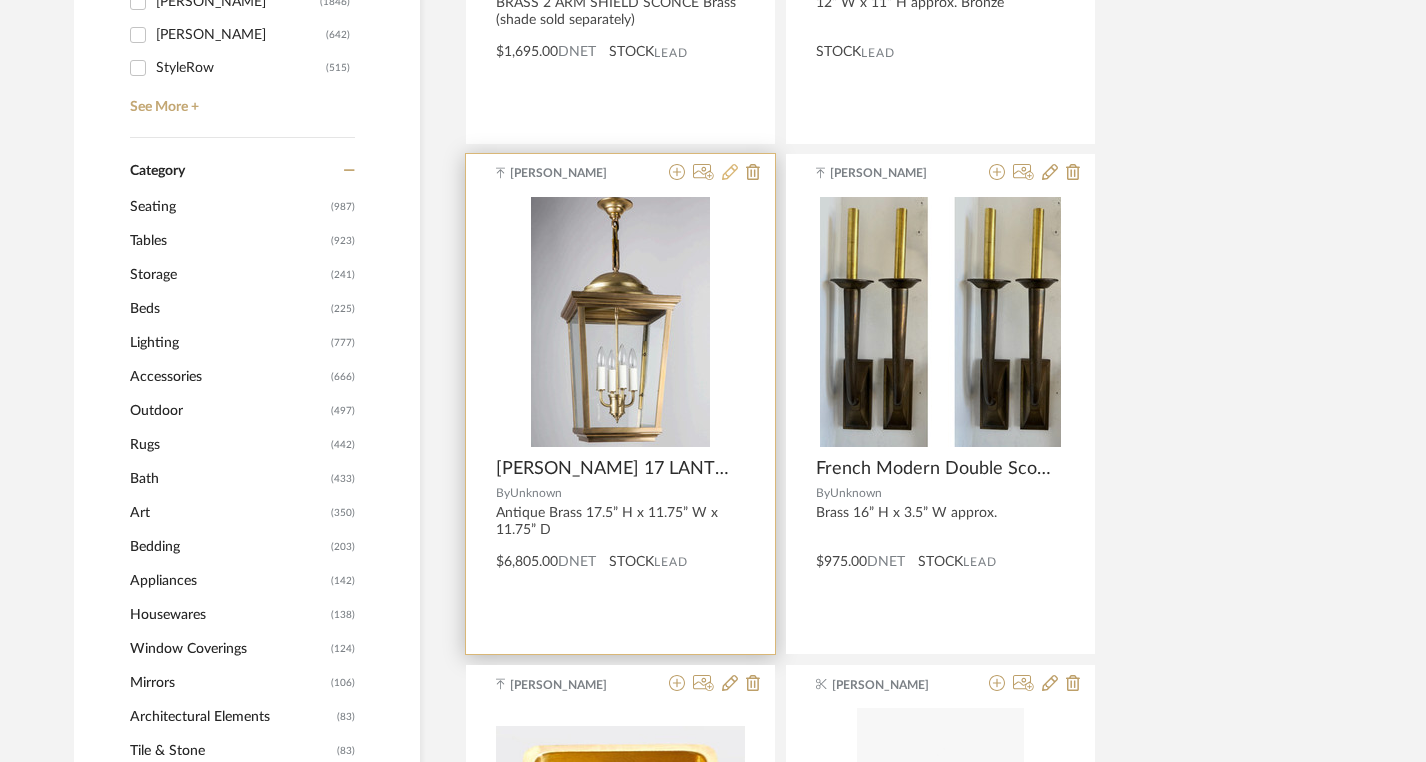 click 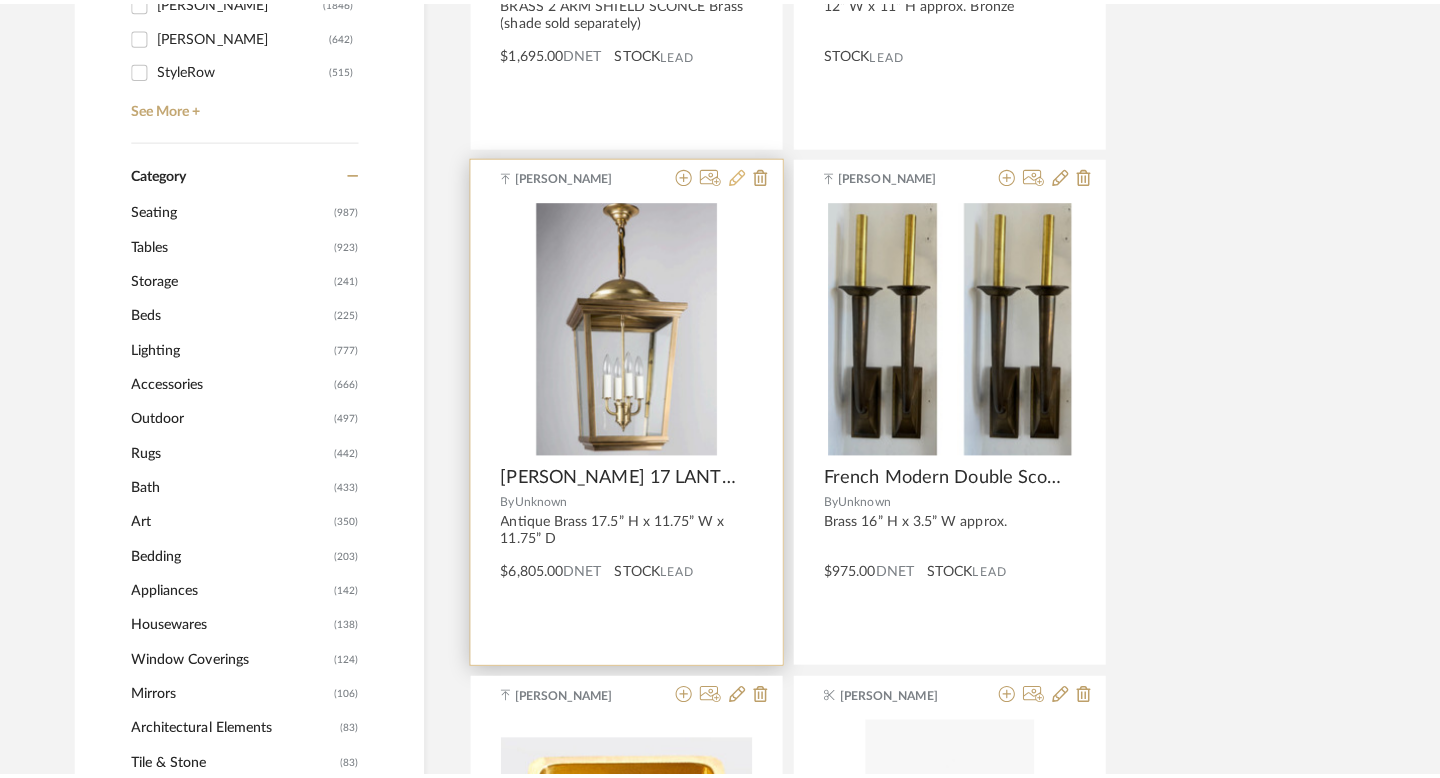 scroll, scrollTop: 0, scrollLeft: 0, axis: both 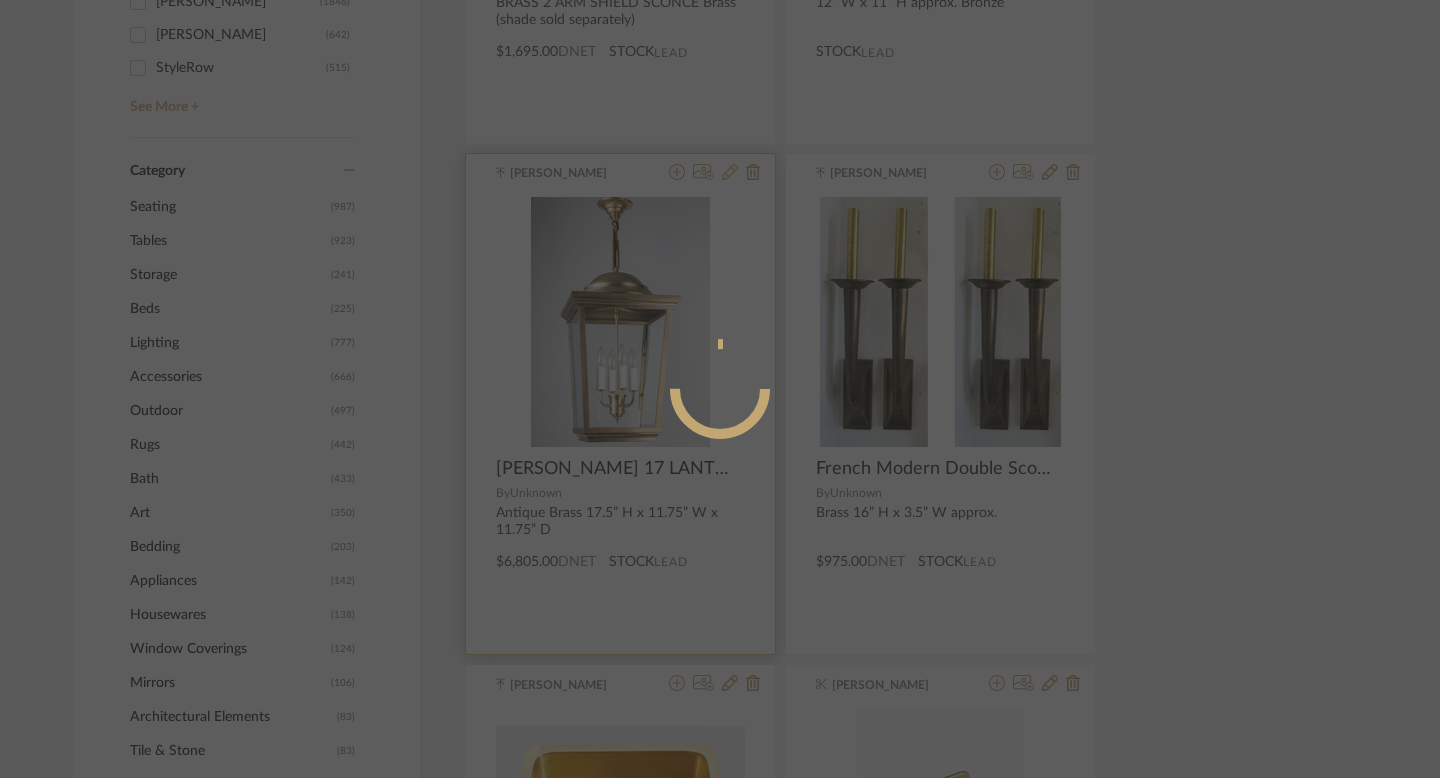 radio on "true" 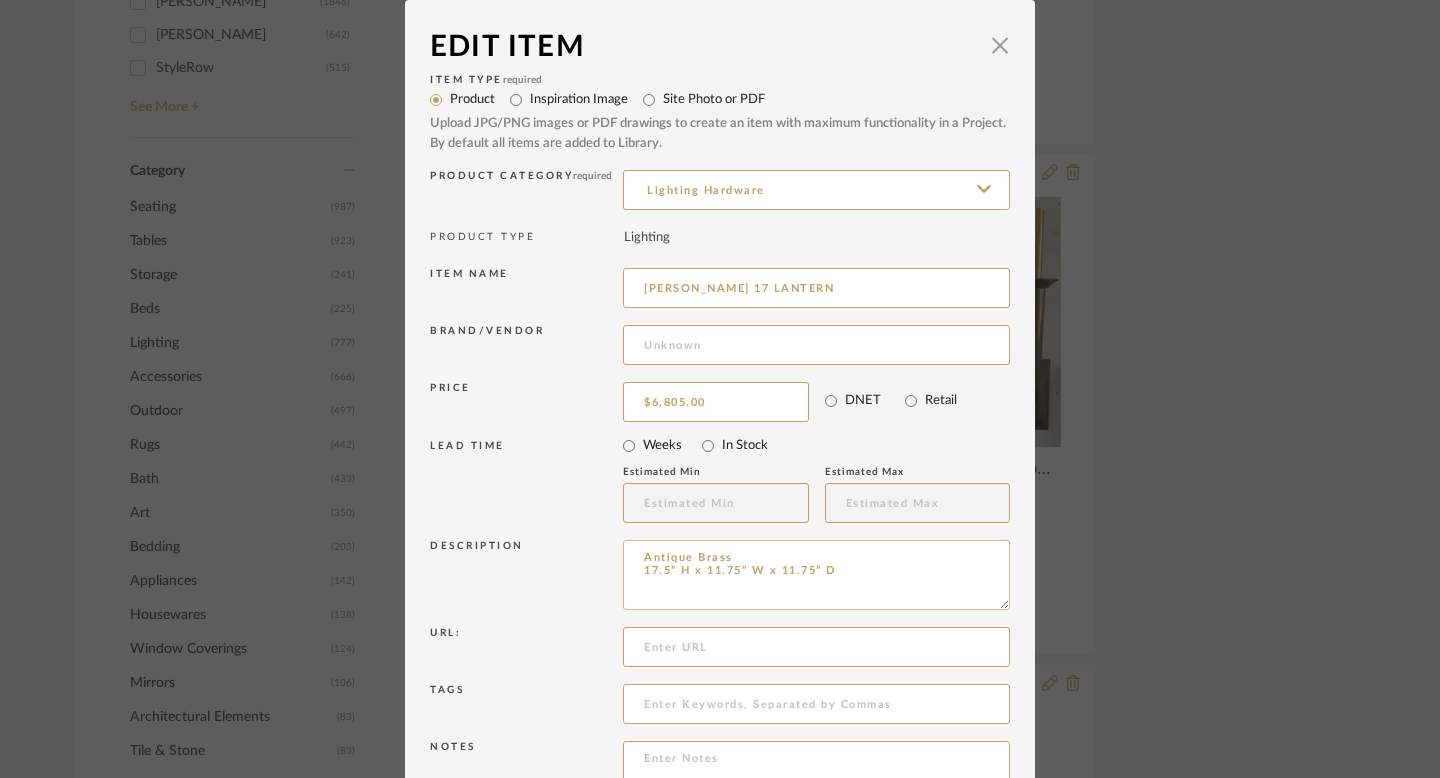 click on "Antique Brass
17.5” H x 11.75” W x 11.75” D" at bounding box center [816, 575] 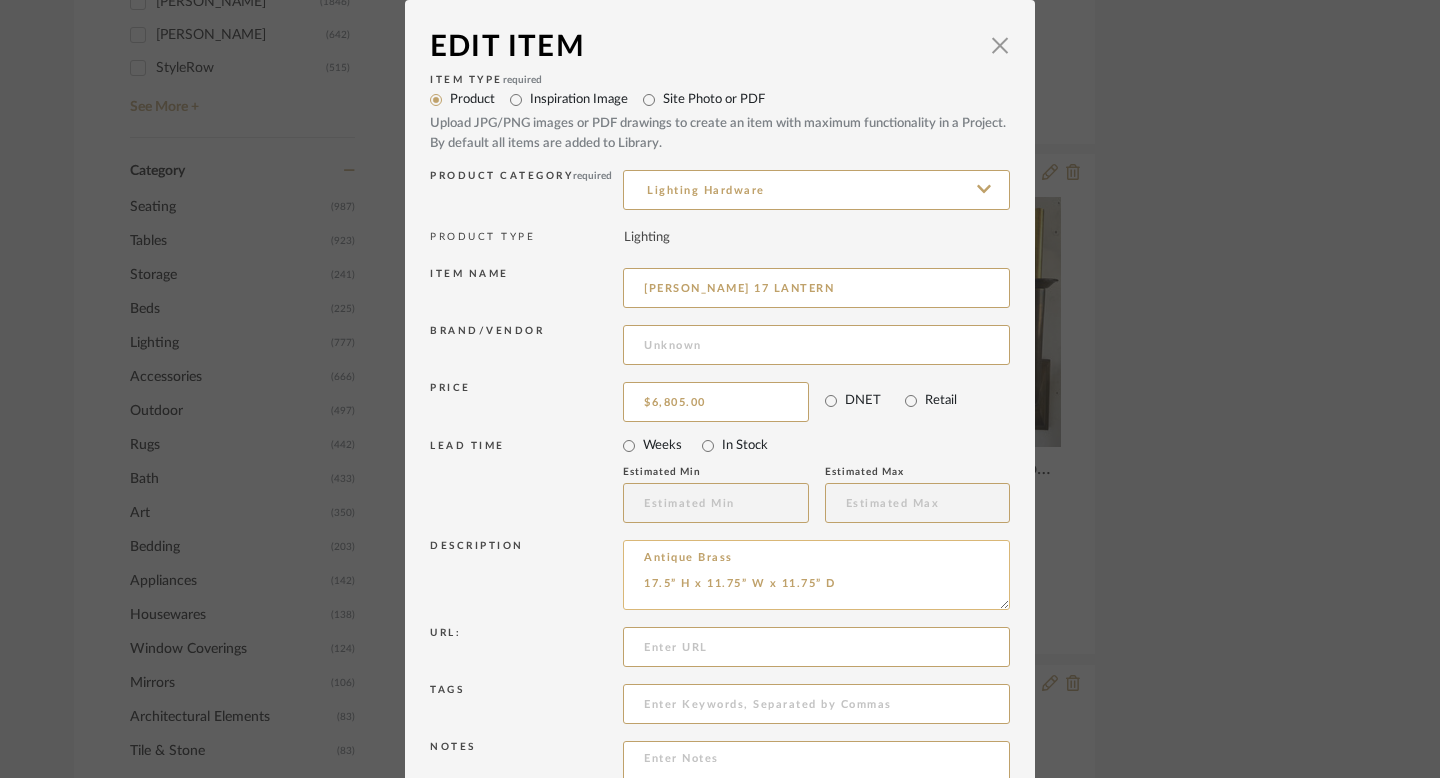 scroll, scrollTop: 133, scrollLeft: 0, axis: vertical 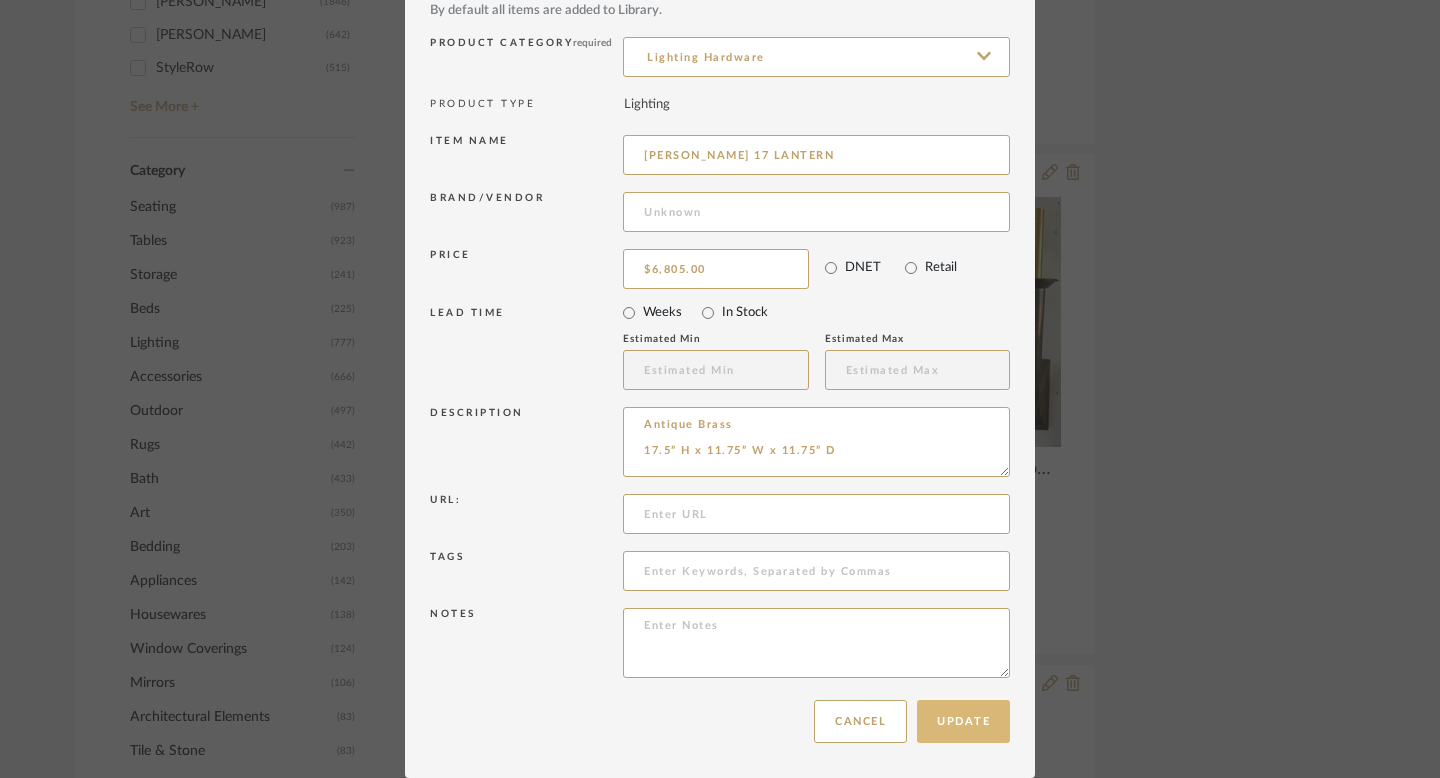 type on "Antique Brass
17.5” H x 11.75” W x 11.75” D" 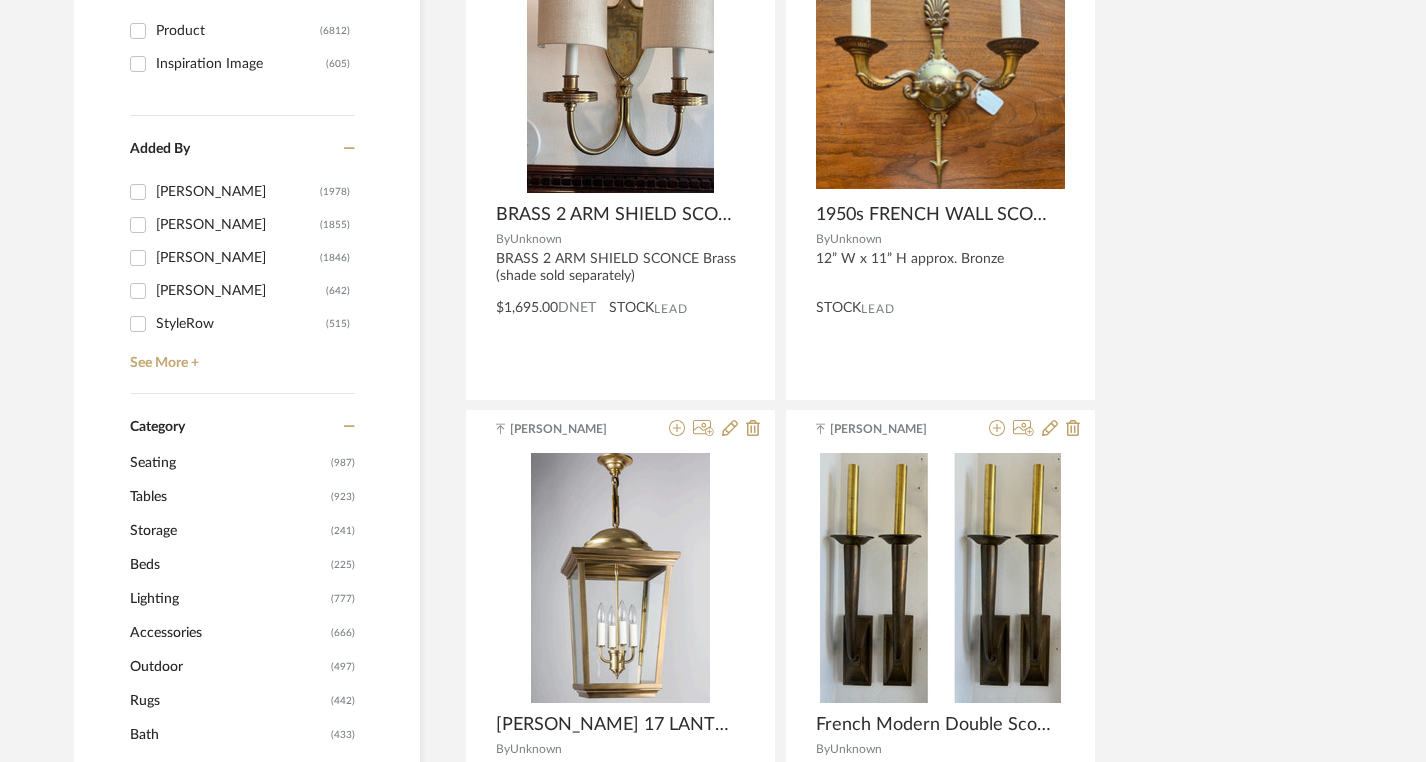 scroll, scrollTop: 487, scrollLeft: 0, axis: vertical 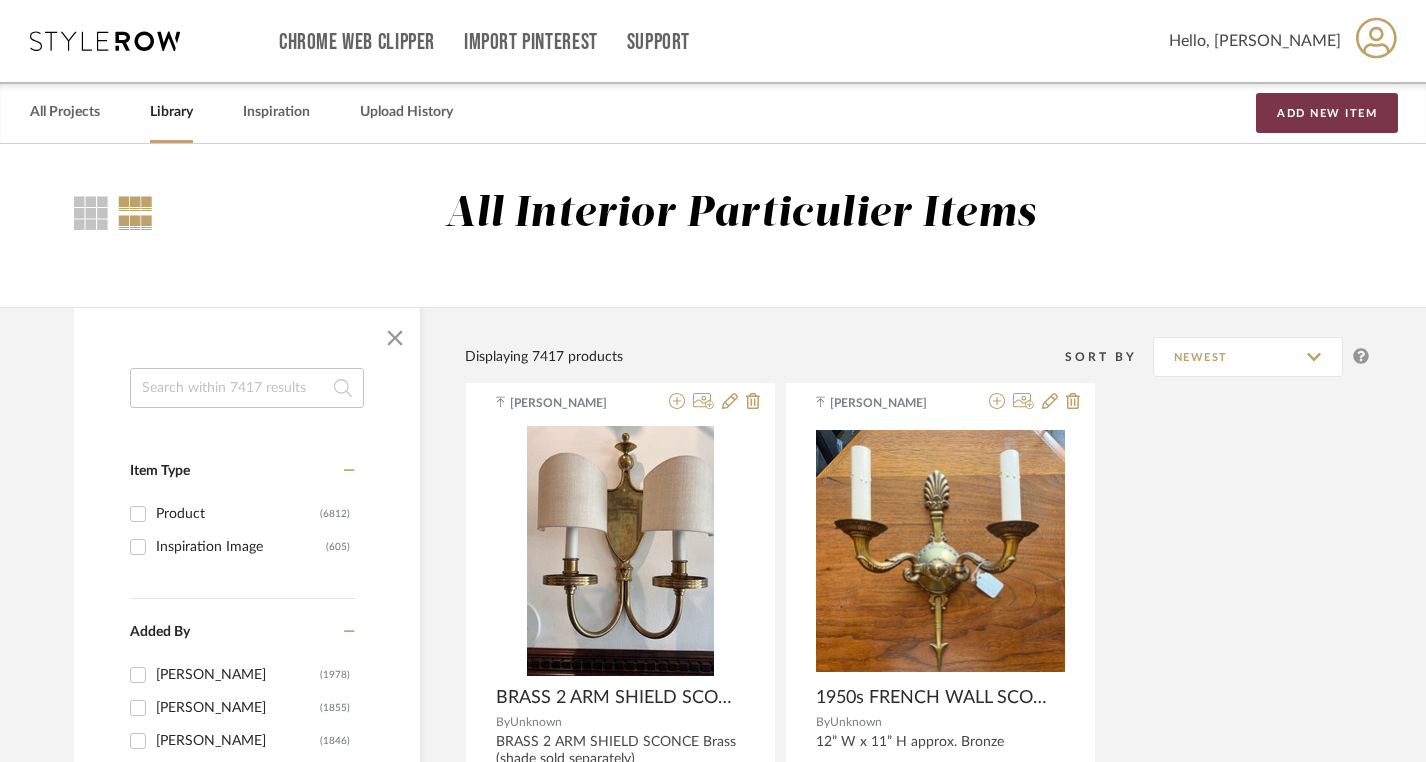 click on "Add New Item" at bounding box center (1327, 113) 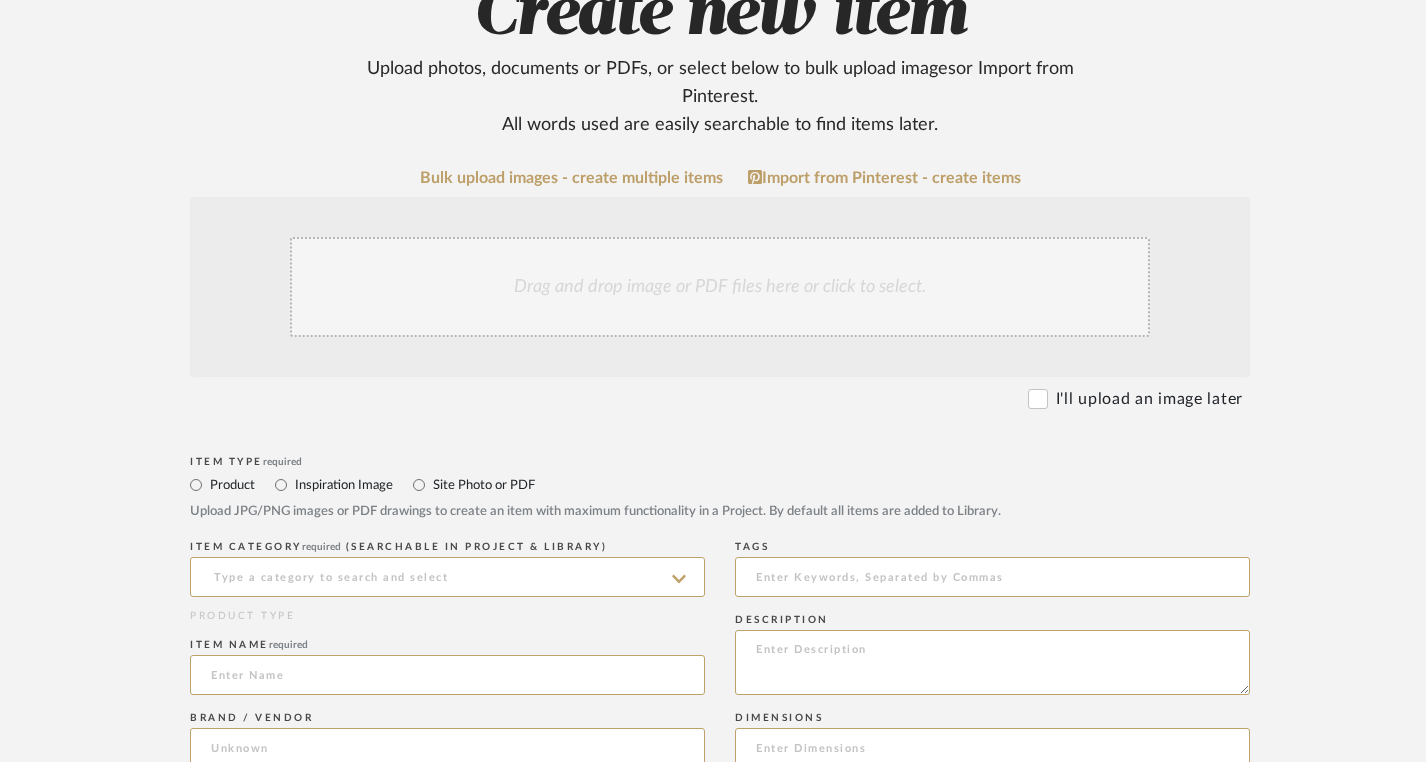scroll, scrollTop: 0, scrollLeft: 0, axis: both 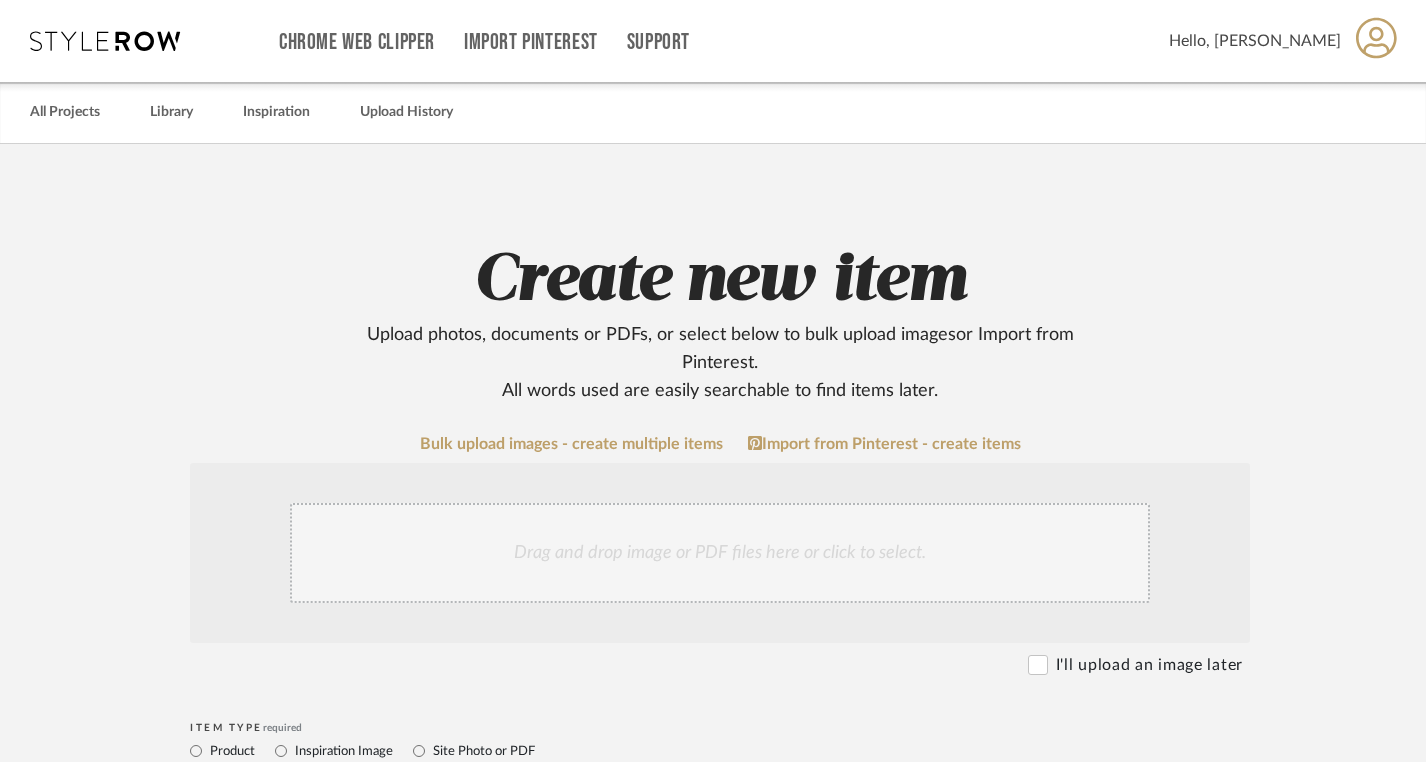 click on "Drag and drop image or PDF files here or click to select." 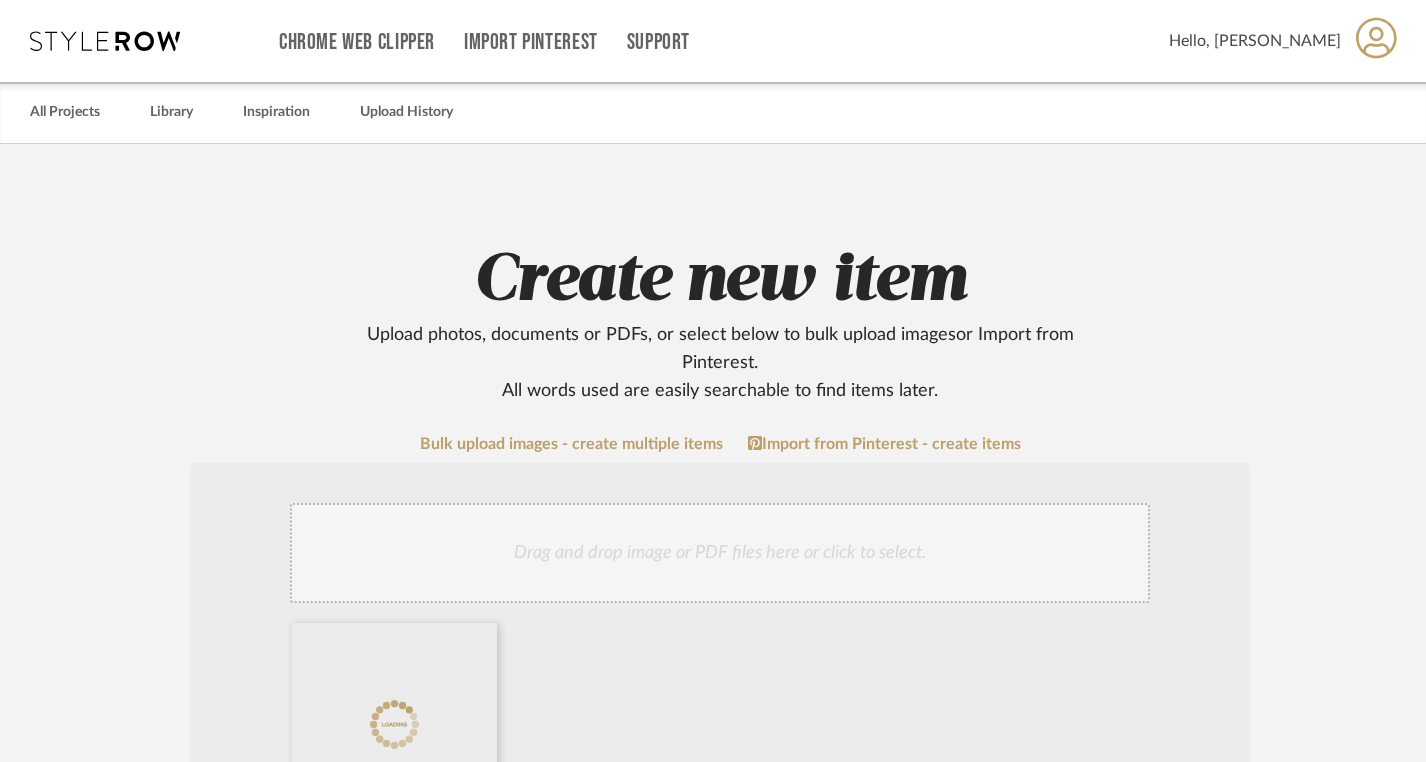 click on "Drag and drop image or PDF files here or click to select." 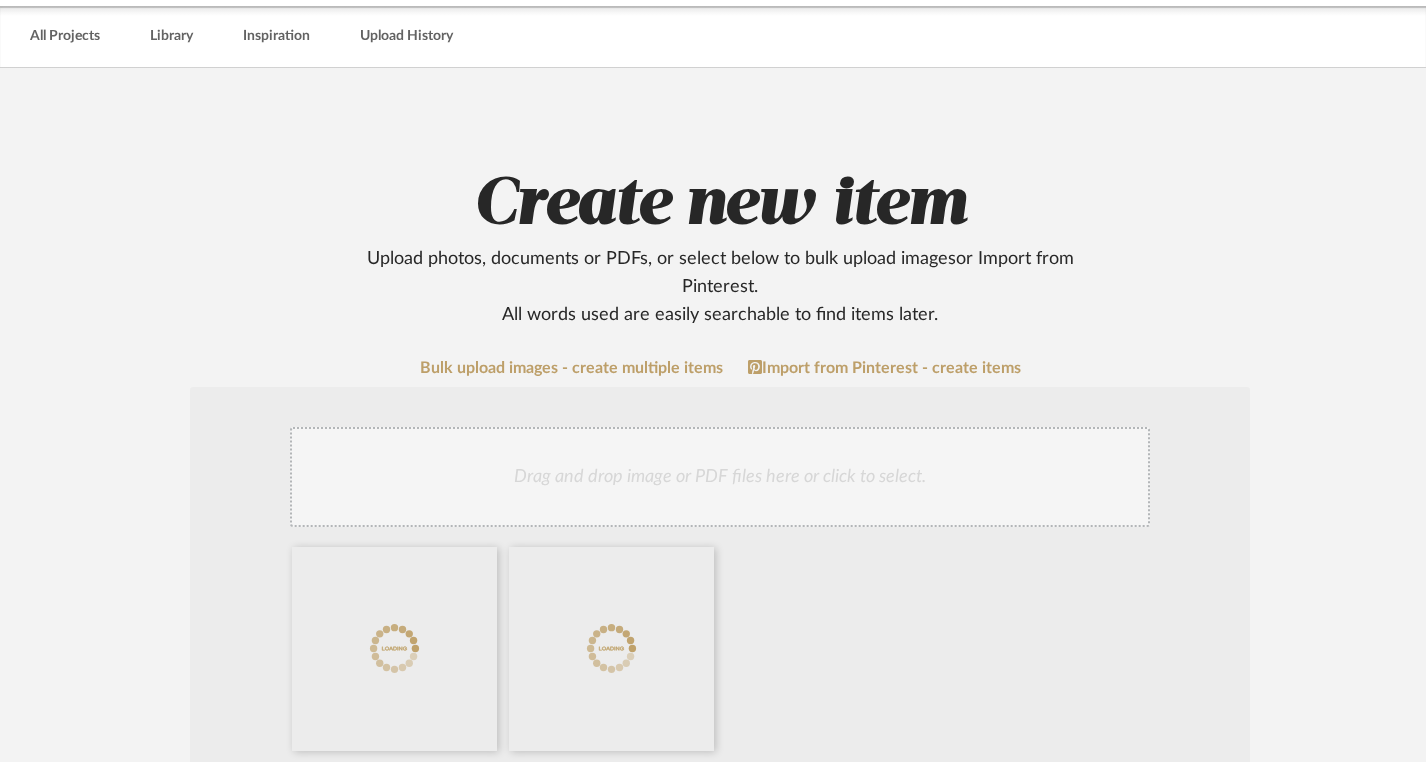 scroll, scrollTop: 135, scrollLeft: 0, axis: vertical 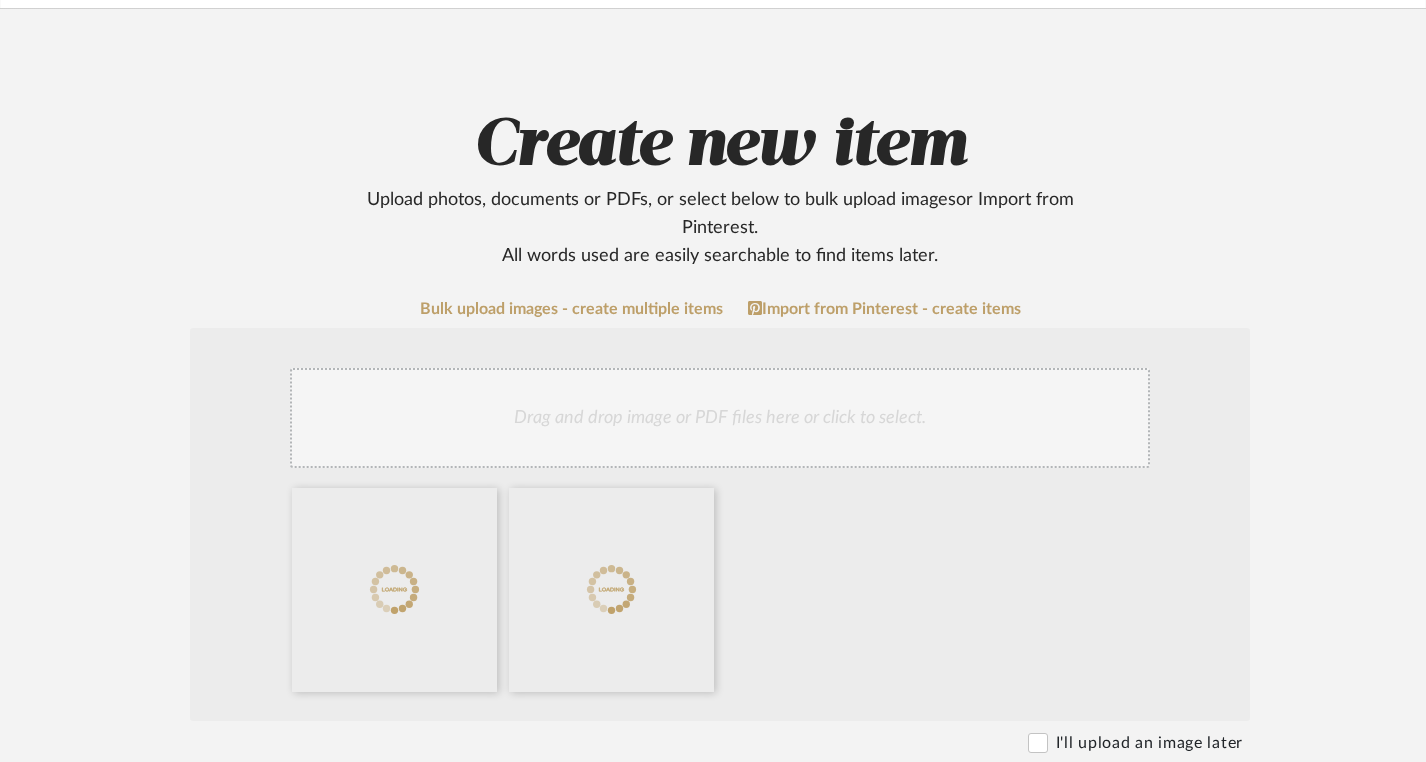 click on "Drag and drop image or PDF files here or click to select." 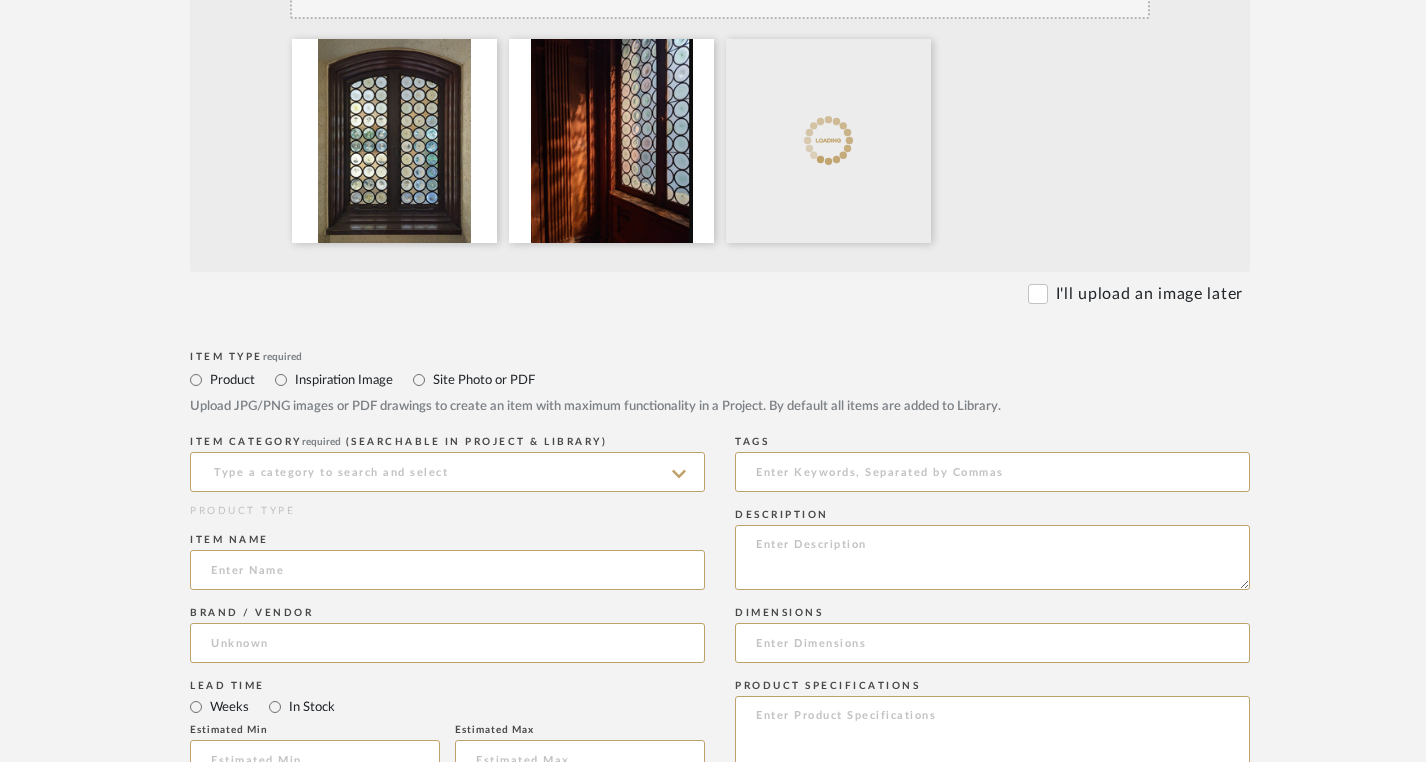 scroll, scrollTop: 578, scrollLeft: 0, axis: vertical 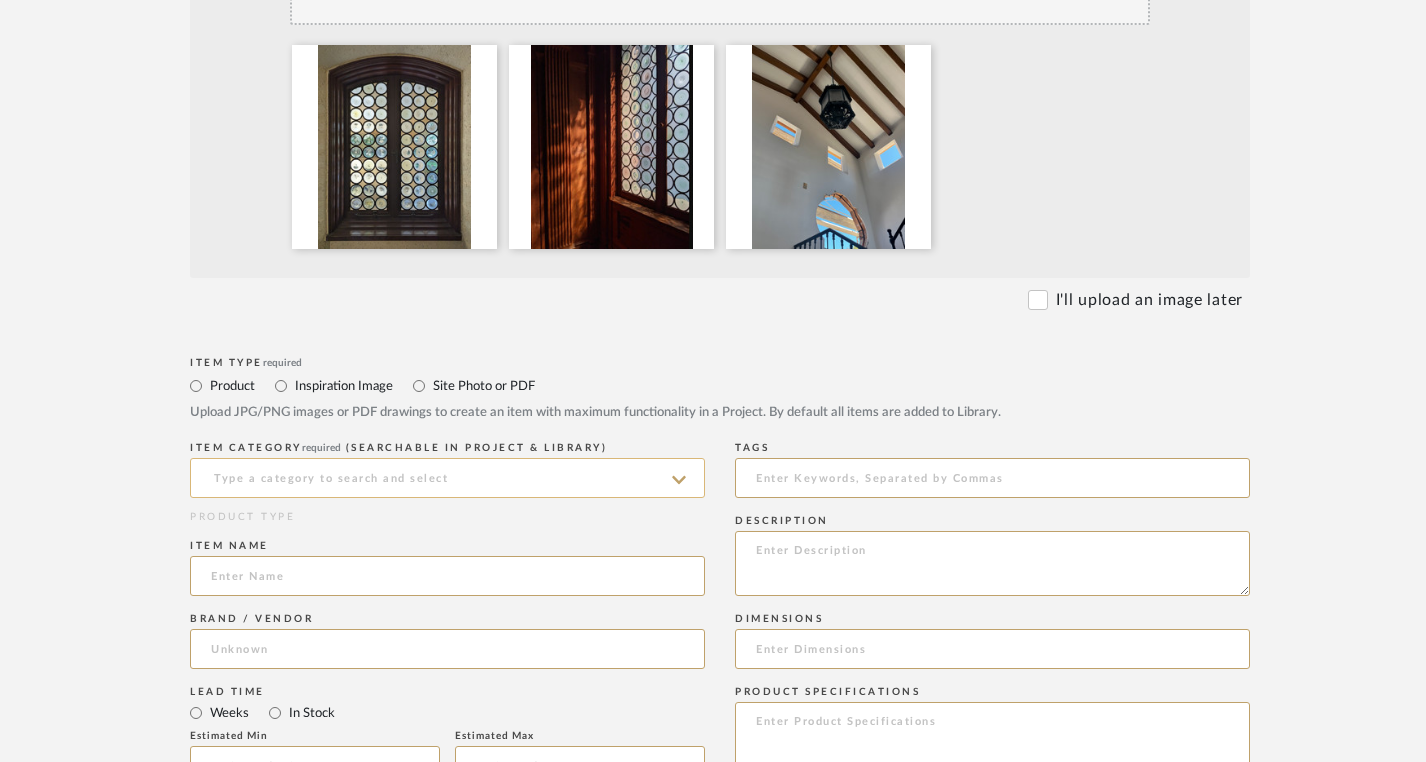 click 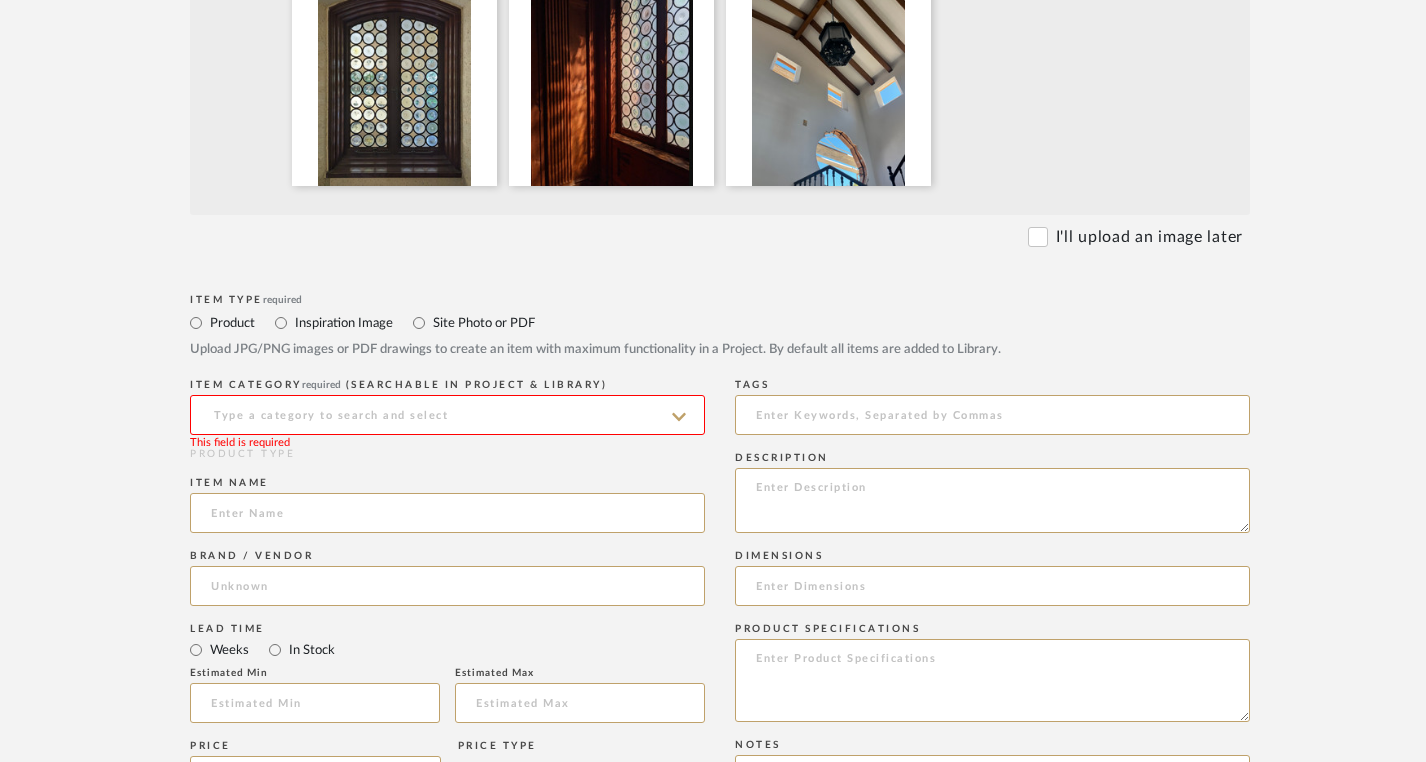 scroll, scrollTop: 663, scrollLeft: 0, axis: vertical 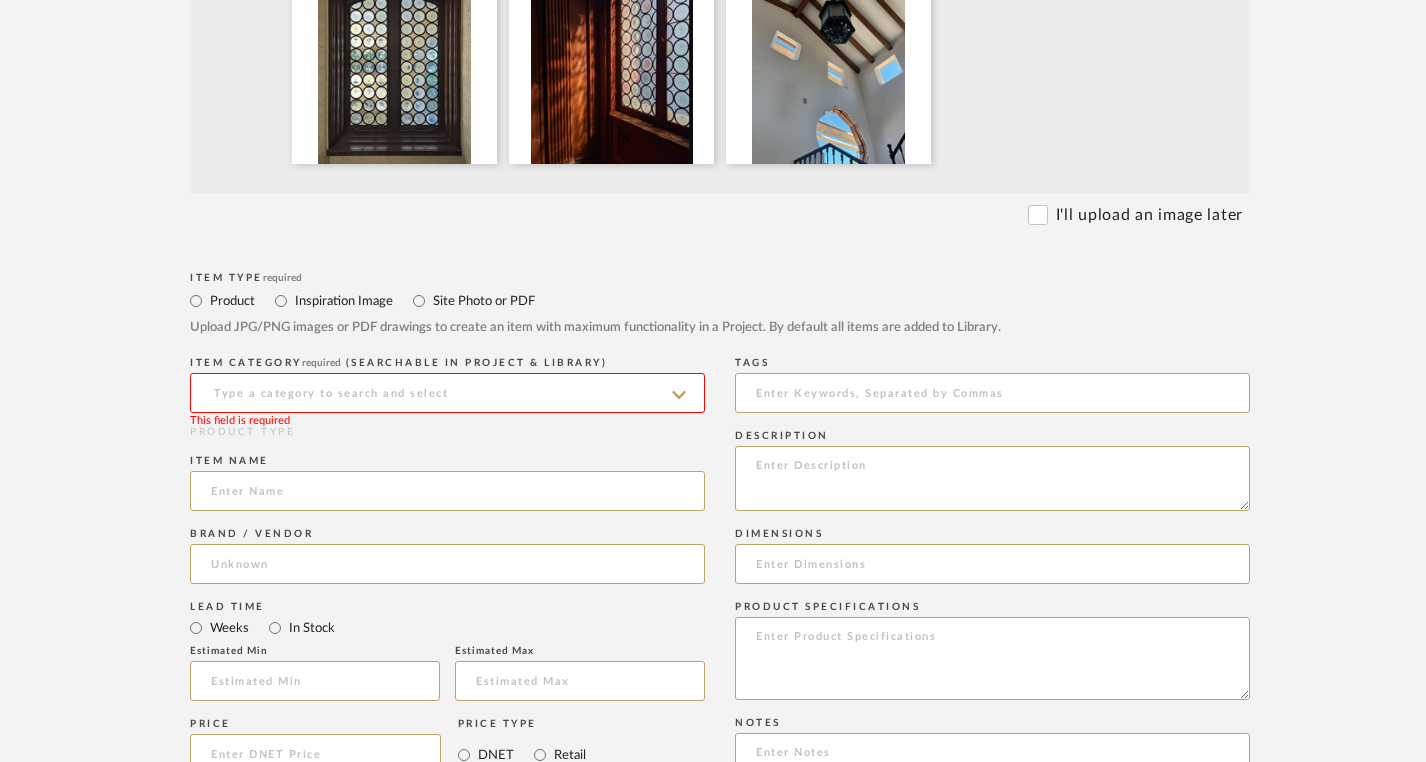 click 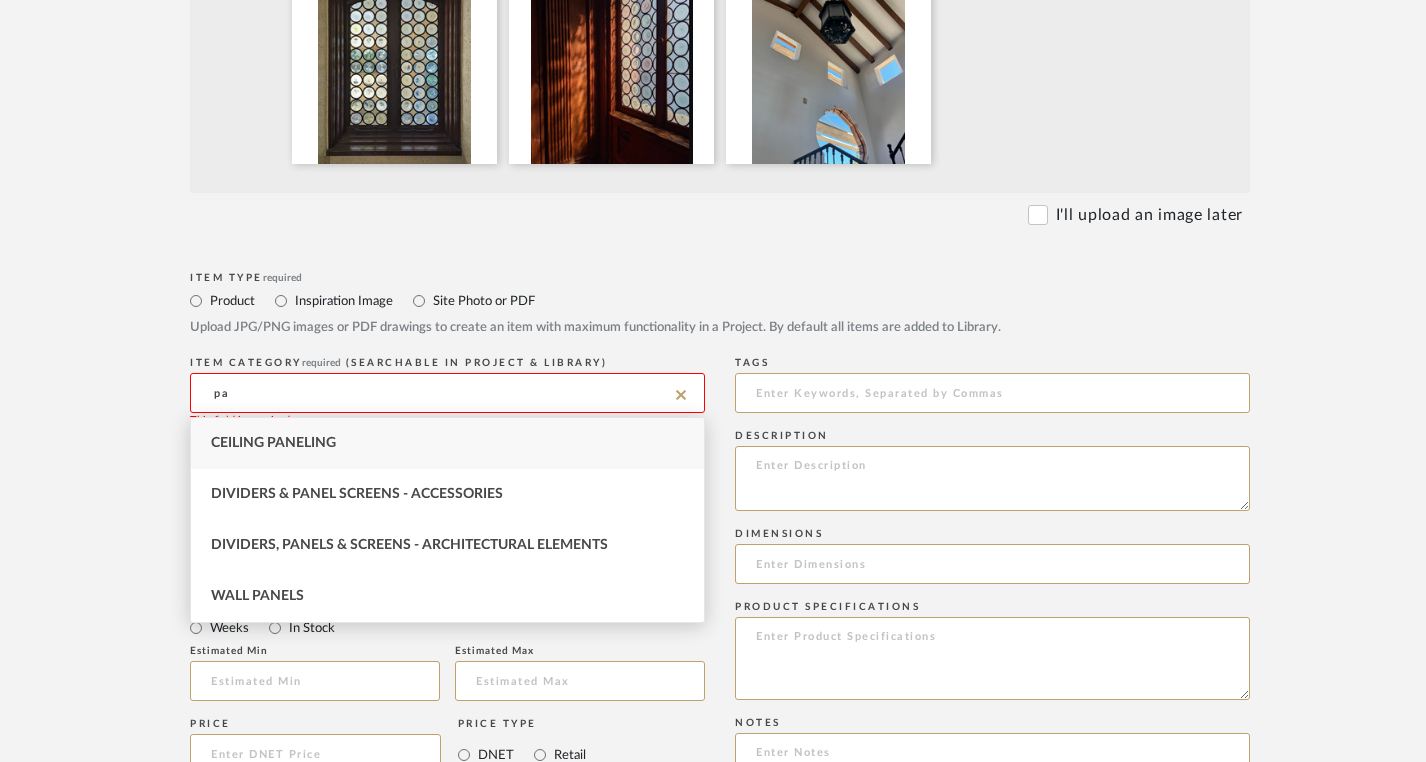 type on "p" 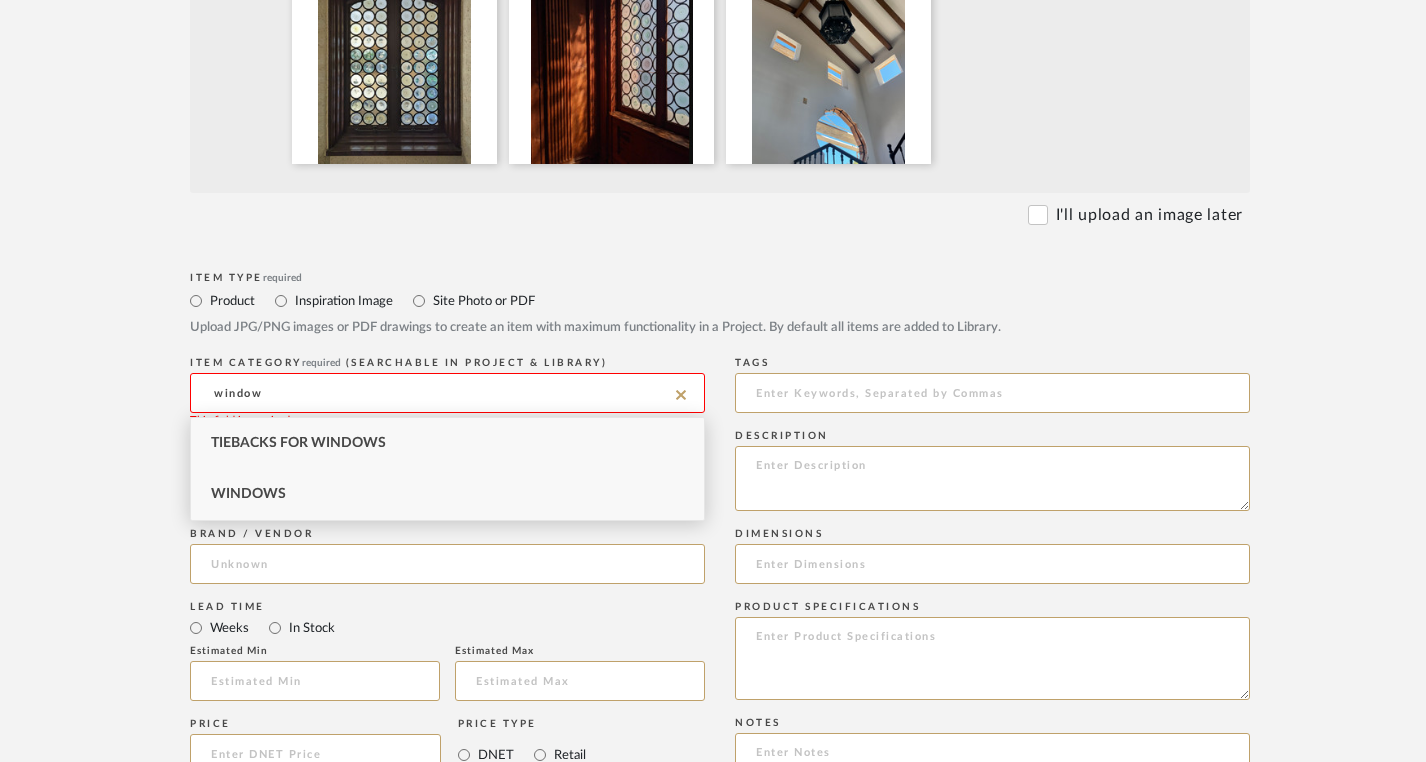 click on "Windows" at bounding box center [447, 494] 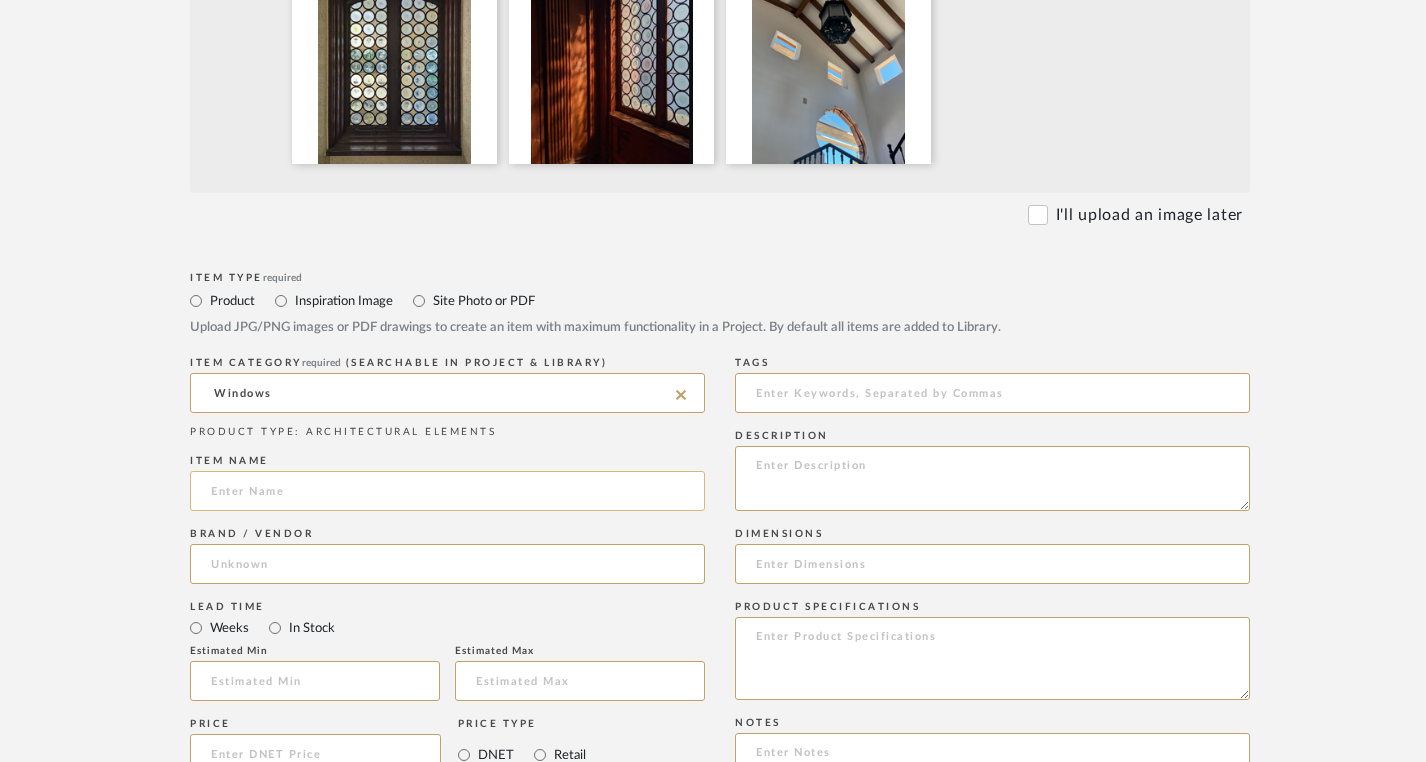 click 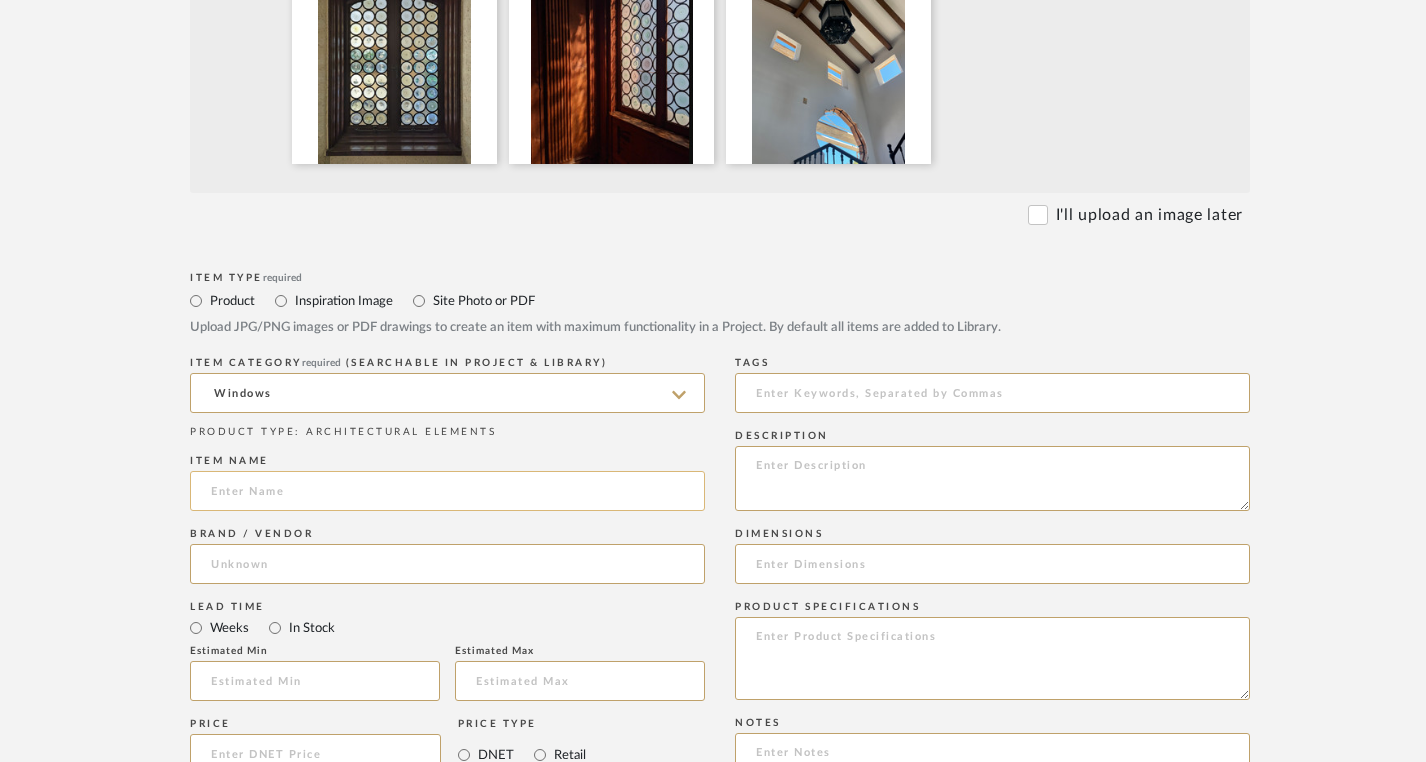click 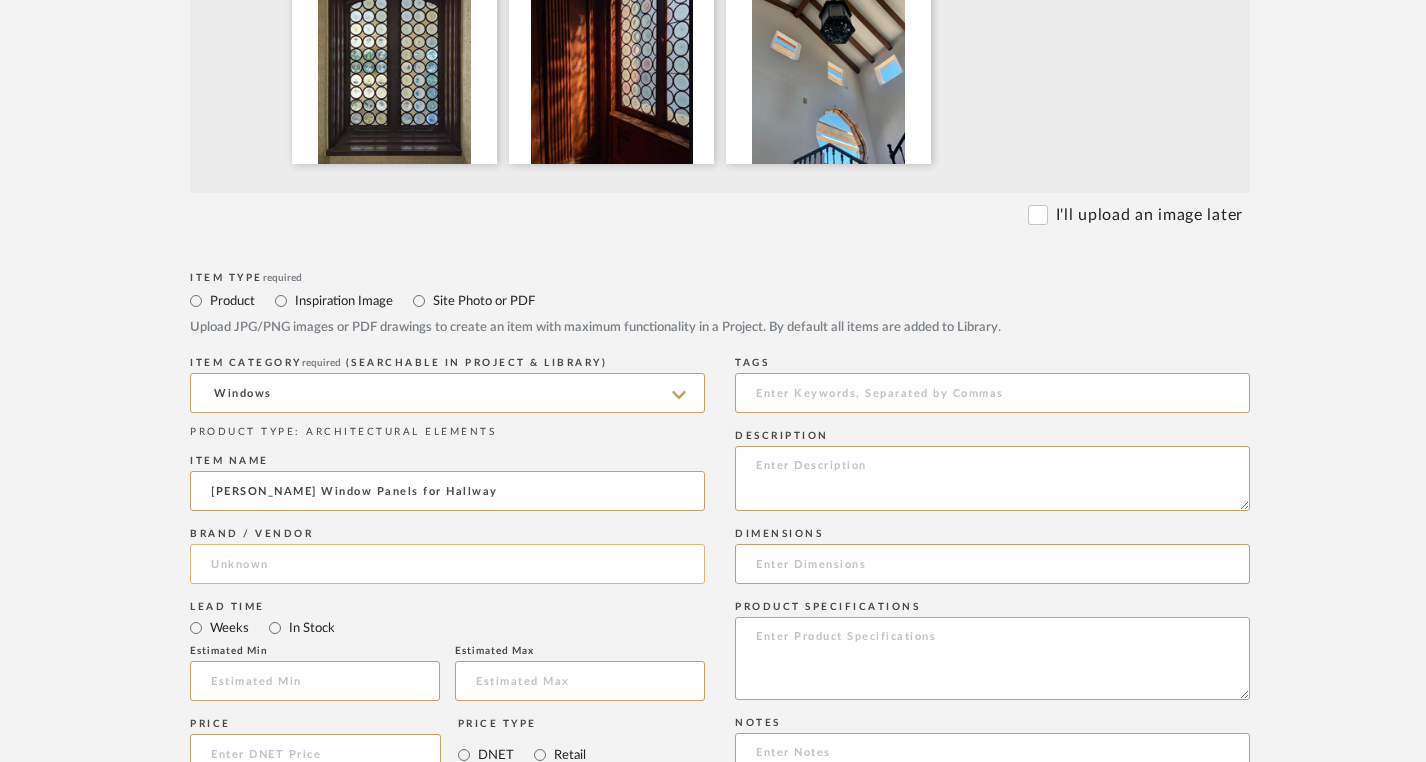 type on "Rondel Window Panels for Hallway" 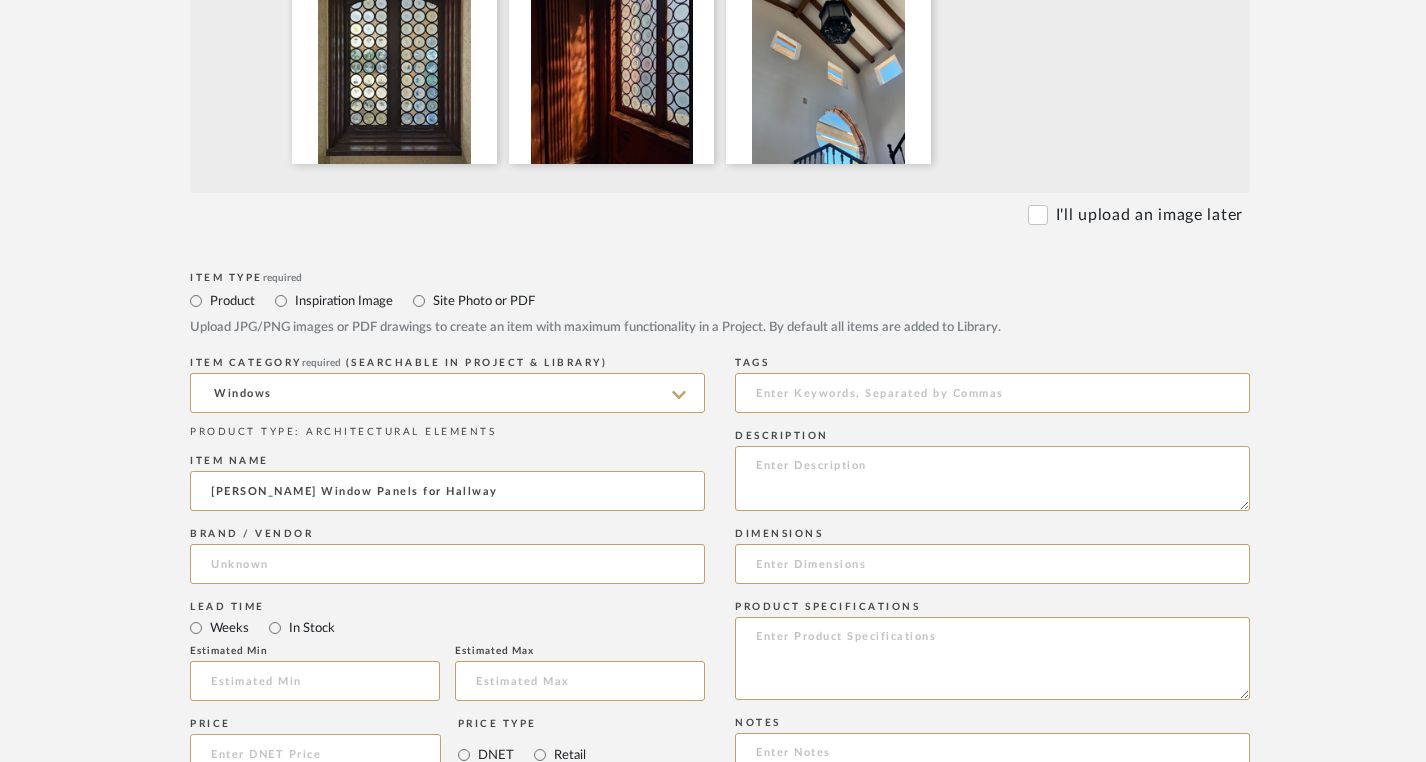 click on "In Stock" at bounding box center (311, 628) 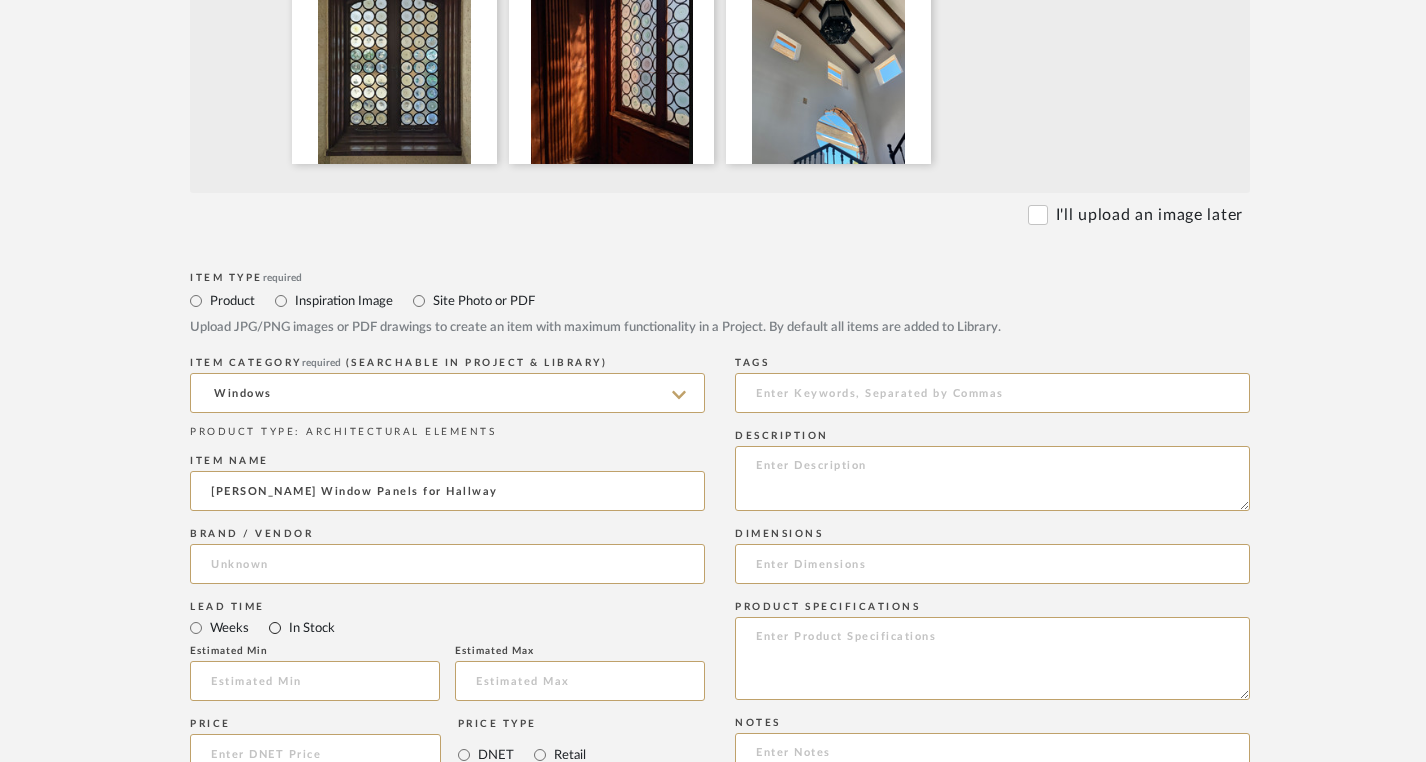 click on "In Stock" at bounding box center (275, 628) 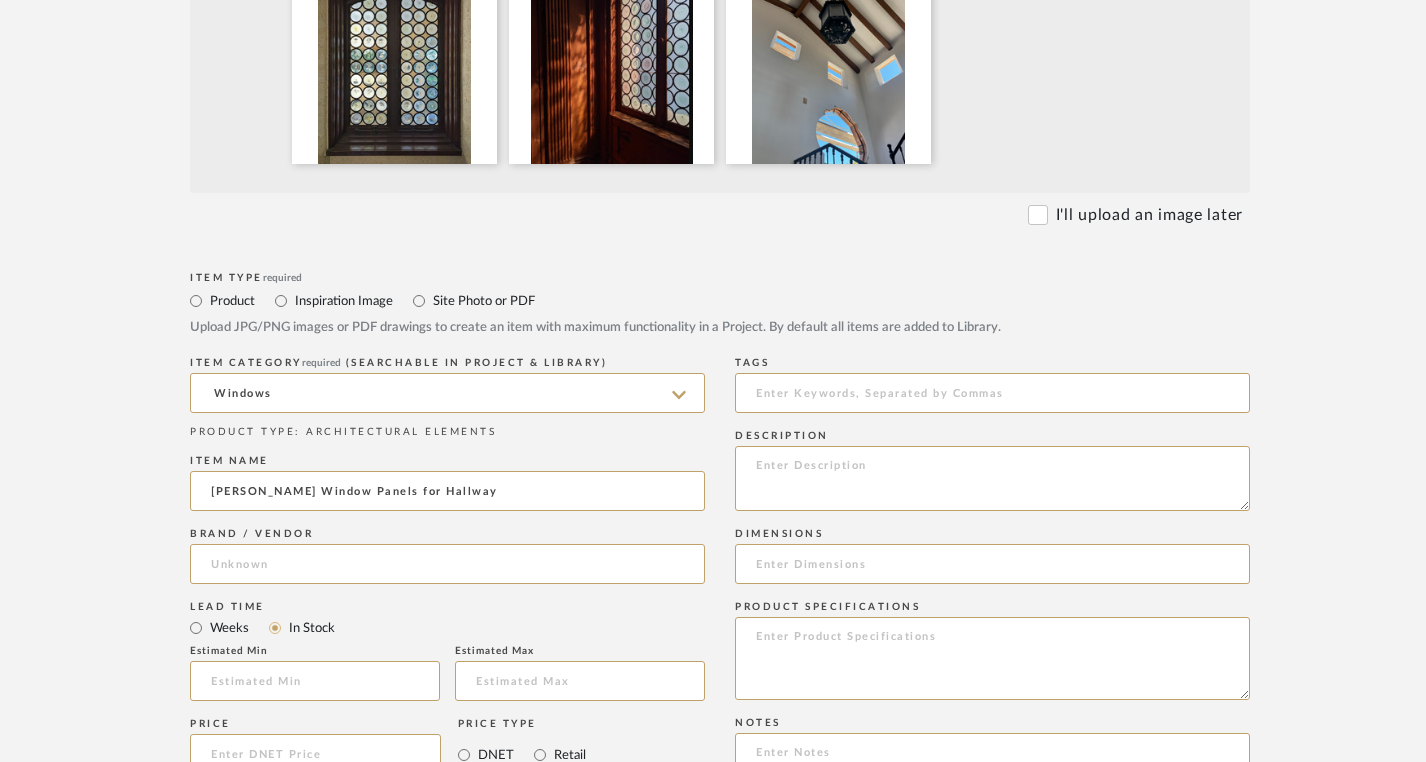 type 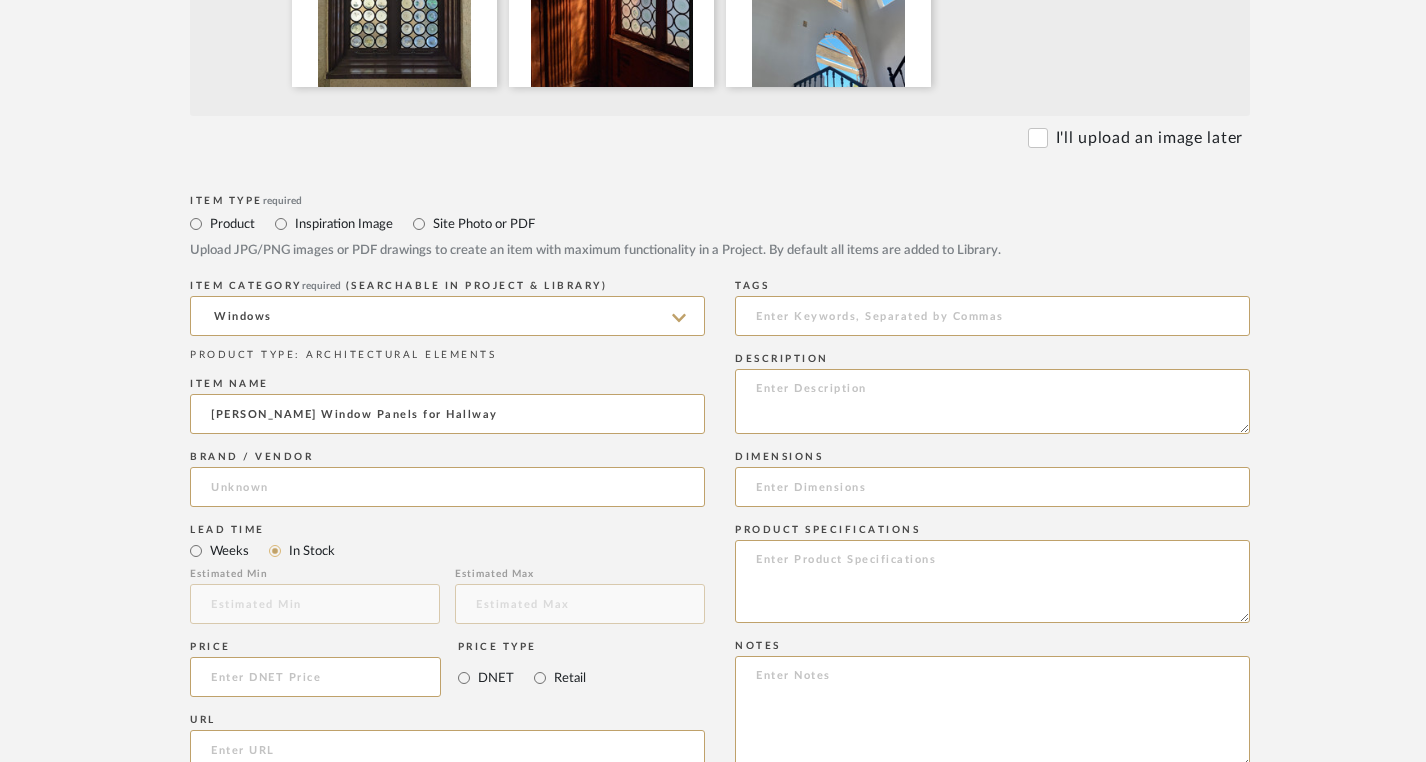 scroll, scrollTop: 733, scrollLeft: 0, axis: vertical 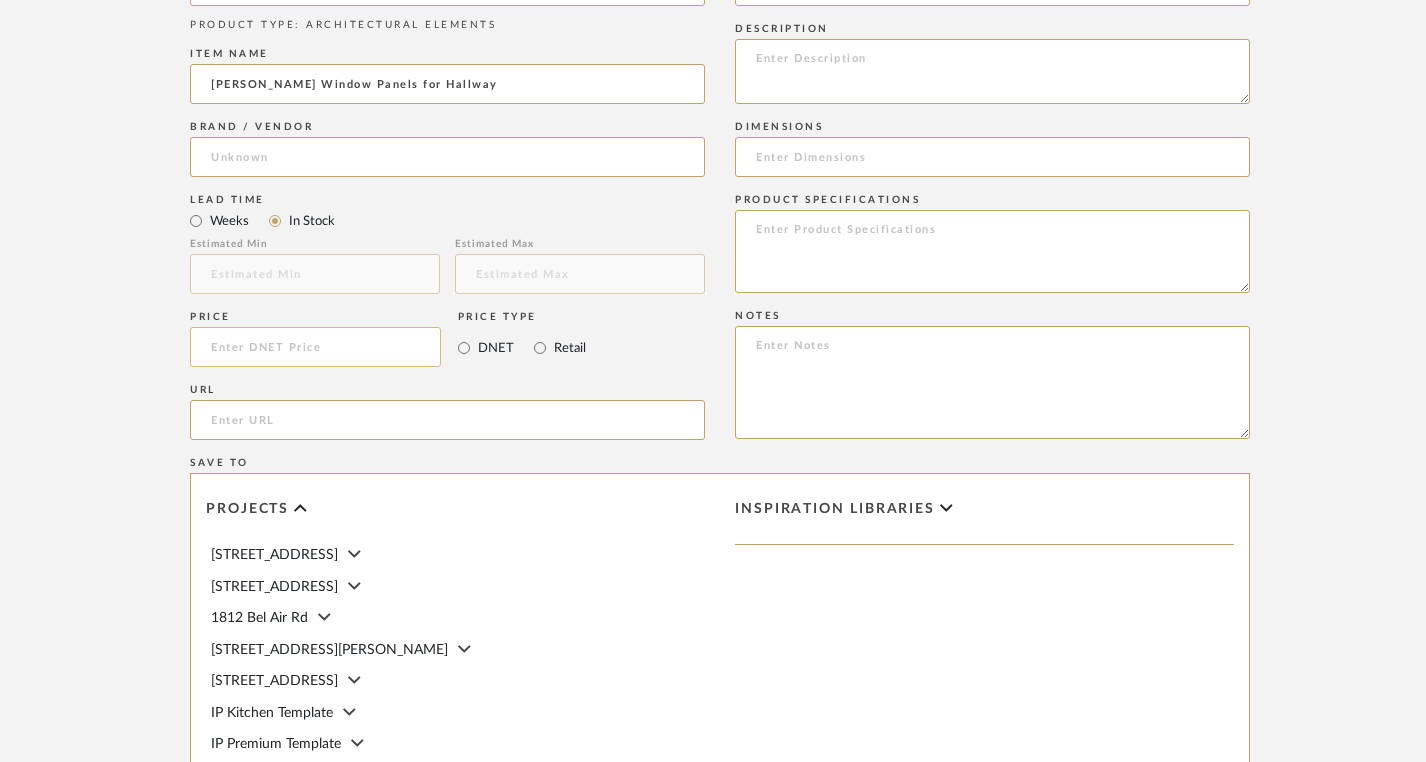 click 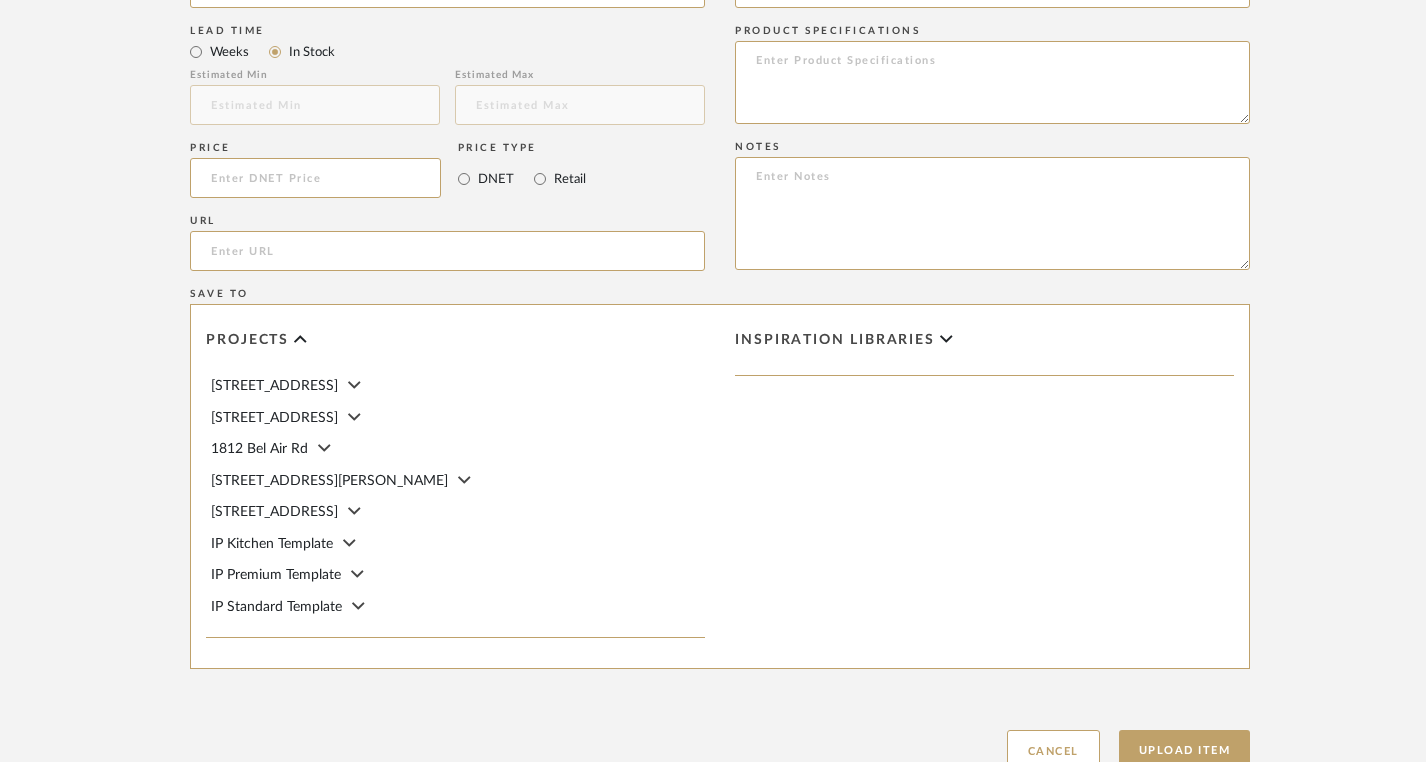 scroll, scrollTop: 1243, scrollLeft: 0, axis: vertical 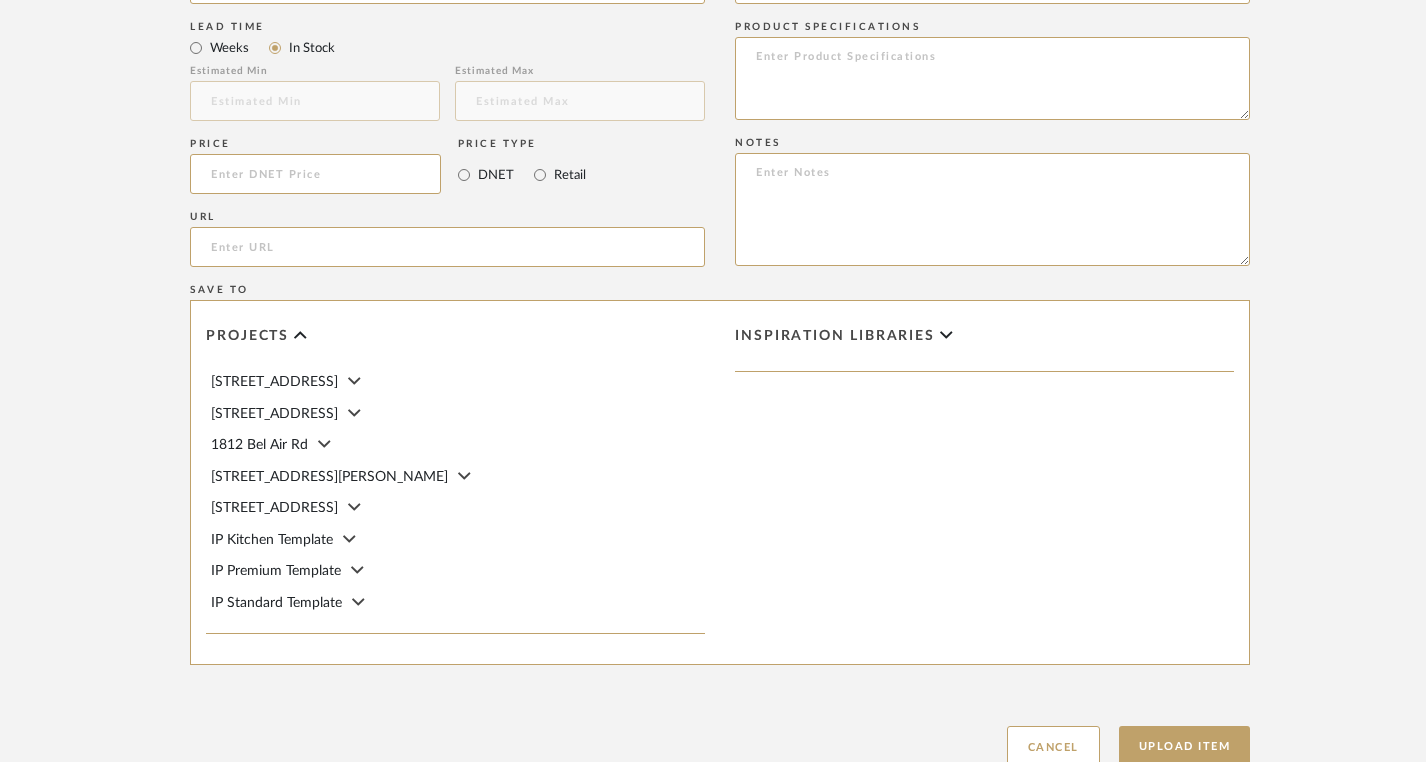 click on "1812 Bel Air Rd" 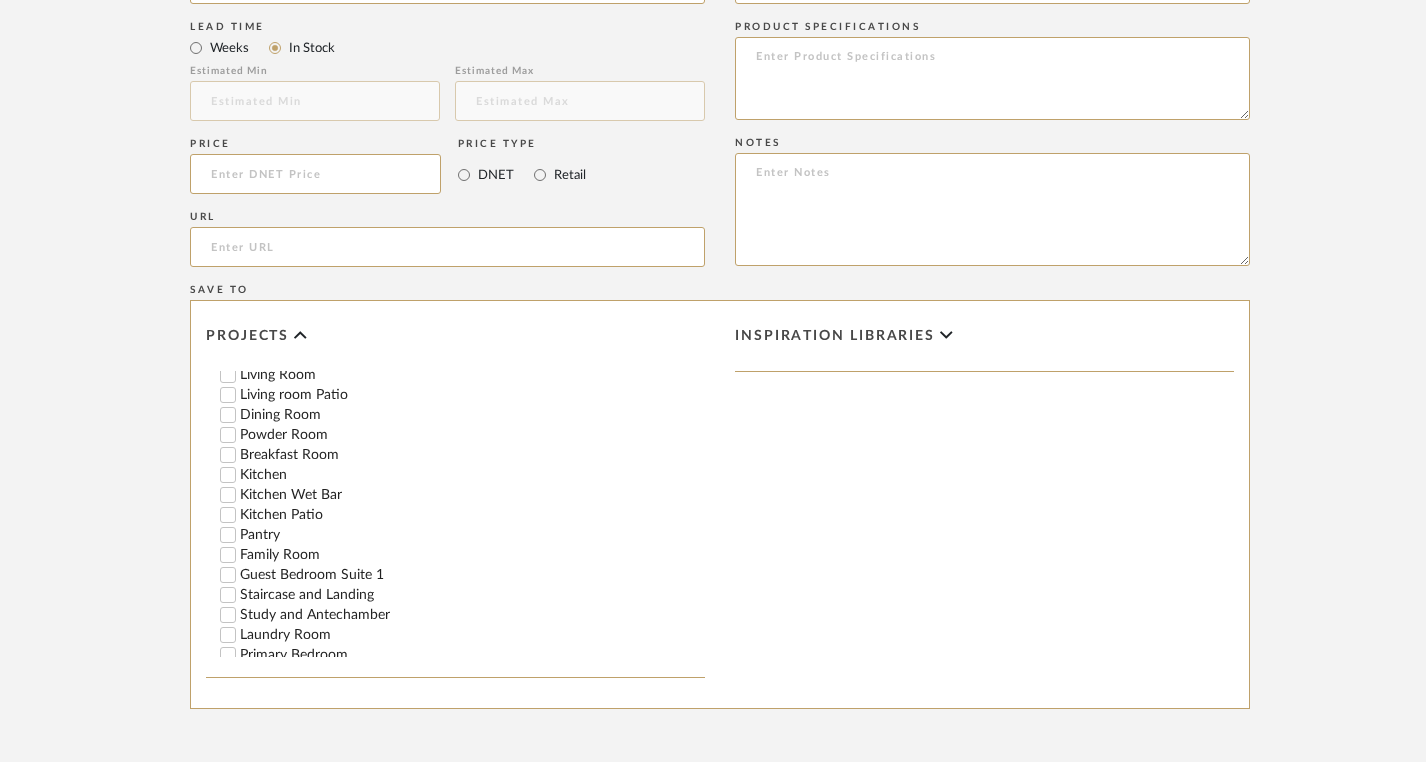 scroll, scrollTop: 331, scrollLeft: 0, axis: vertical 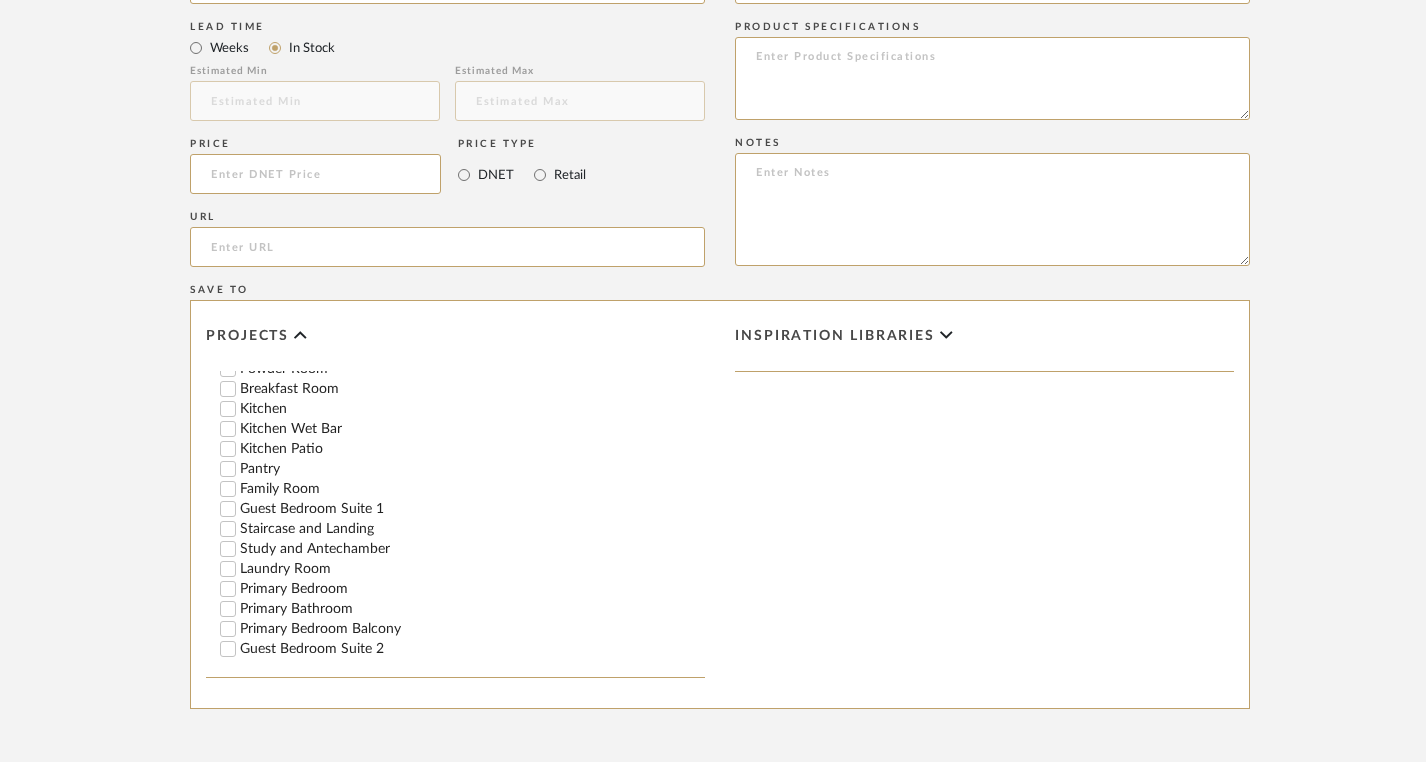 click on "Staircase and Landing" at bounding box center (472, 529) 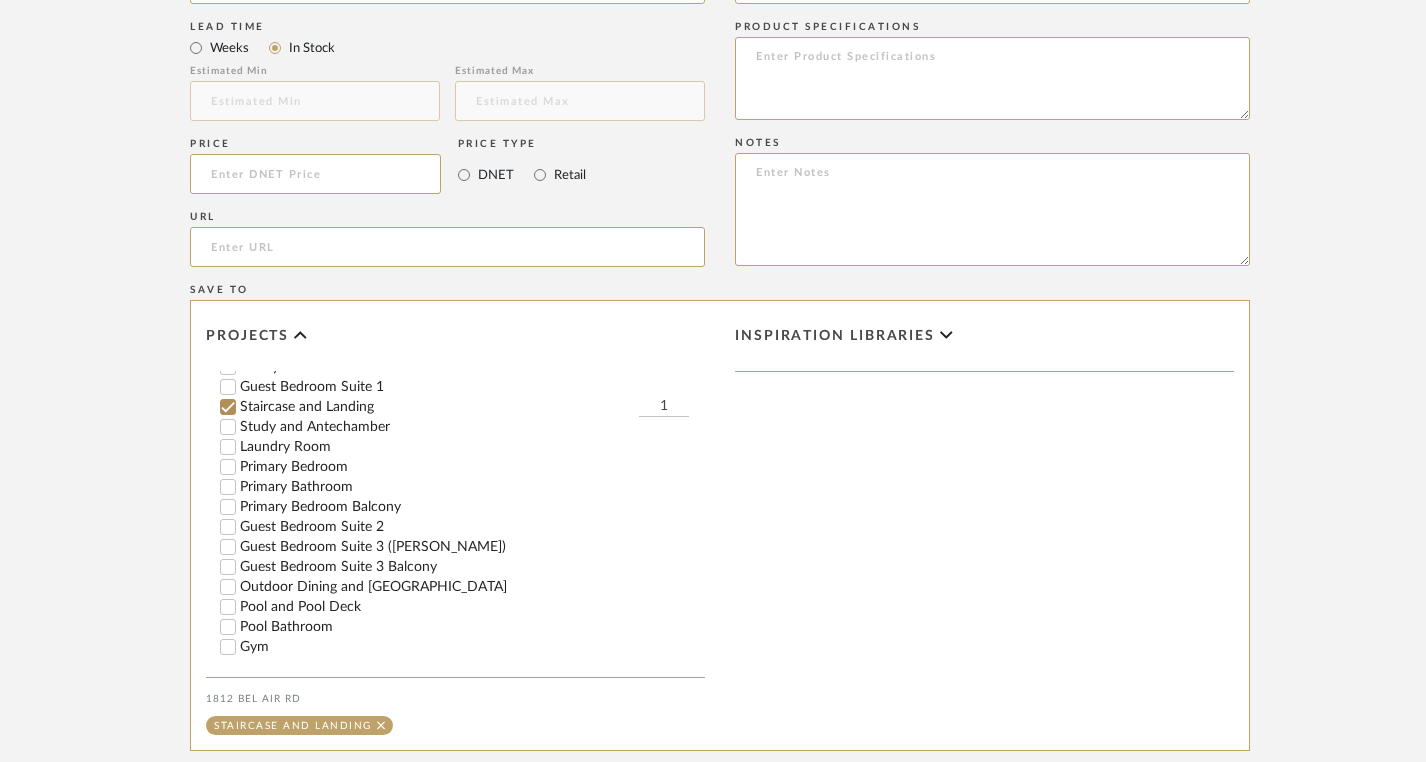 scroll, scrollTop: 455, scrollLeft: 0, axis: vertical 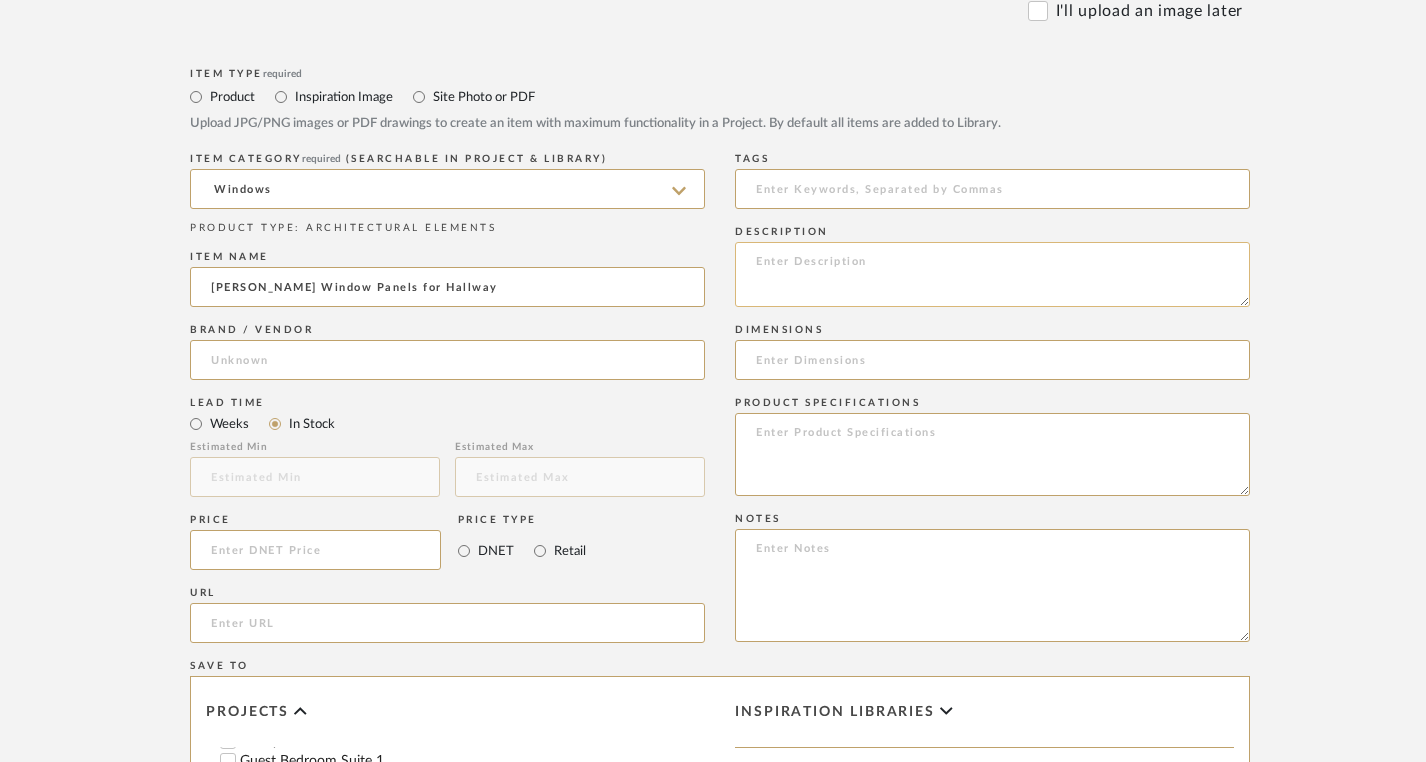 click 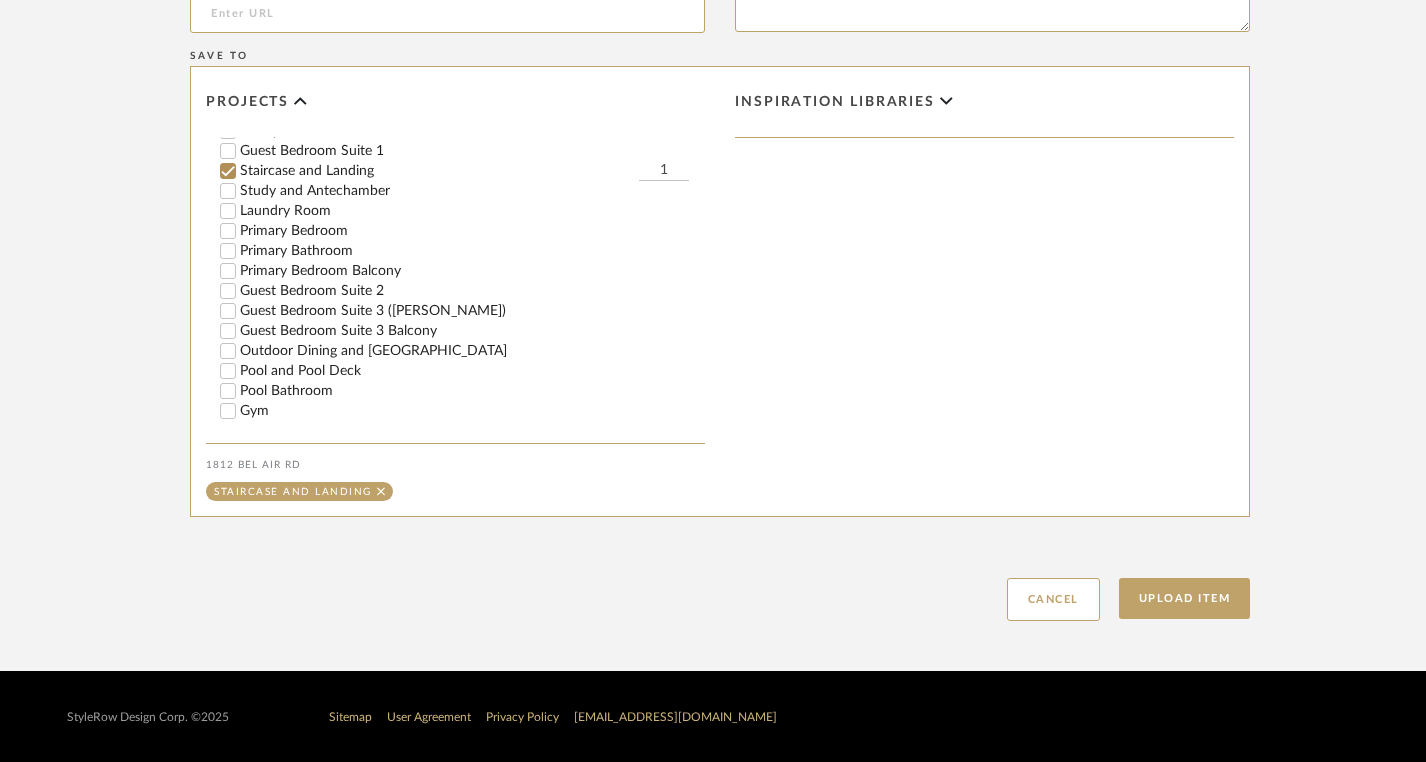 scroll, scrollTop: 1479, scrollLeft: 0, axis: vertical 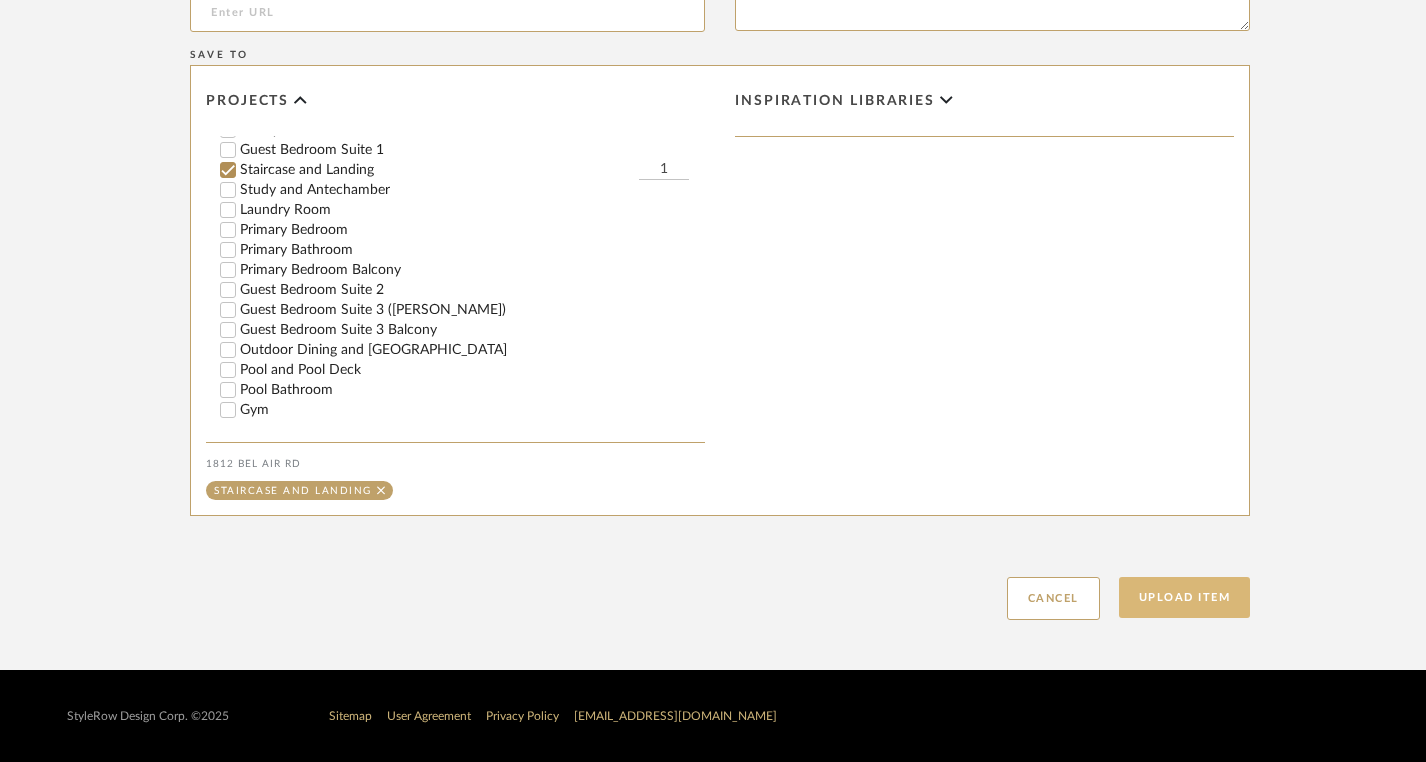 click on "Upload Item" 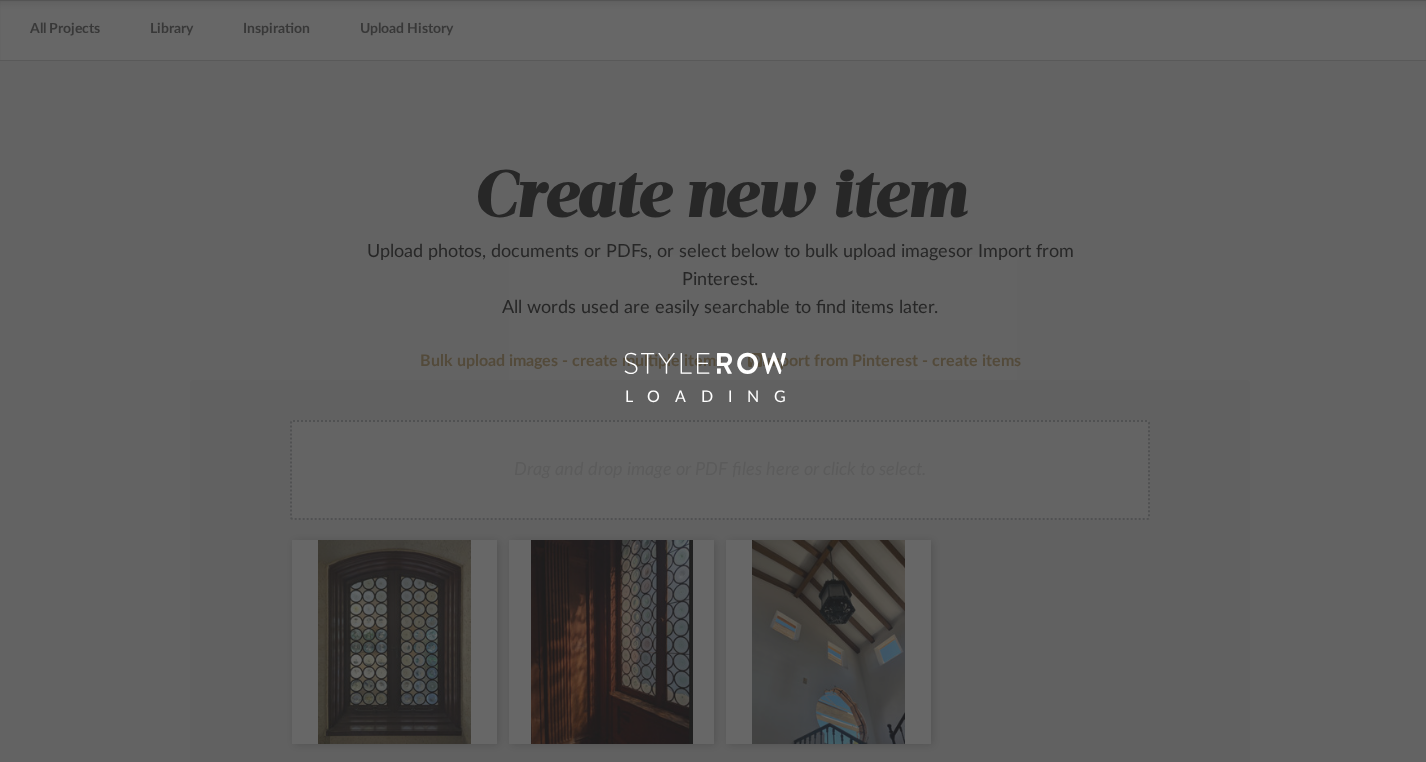 scroll, scrollTop: 0, scrollLeft: 0, axis: both 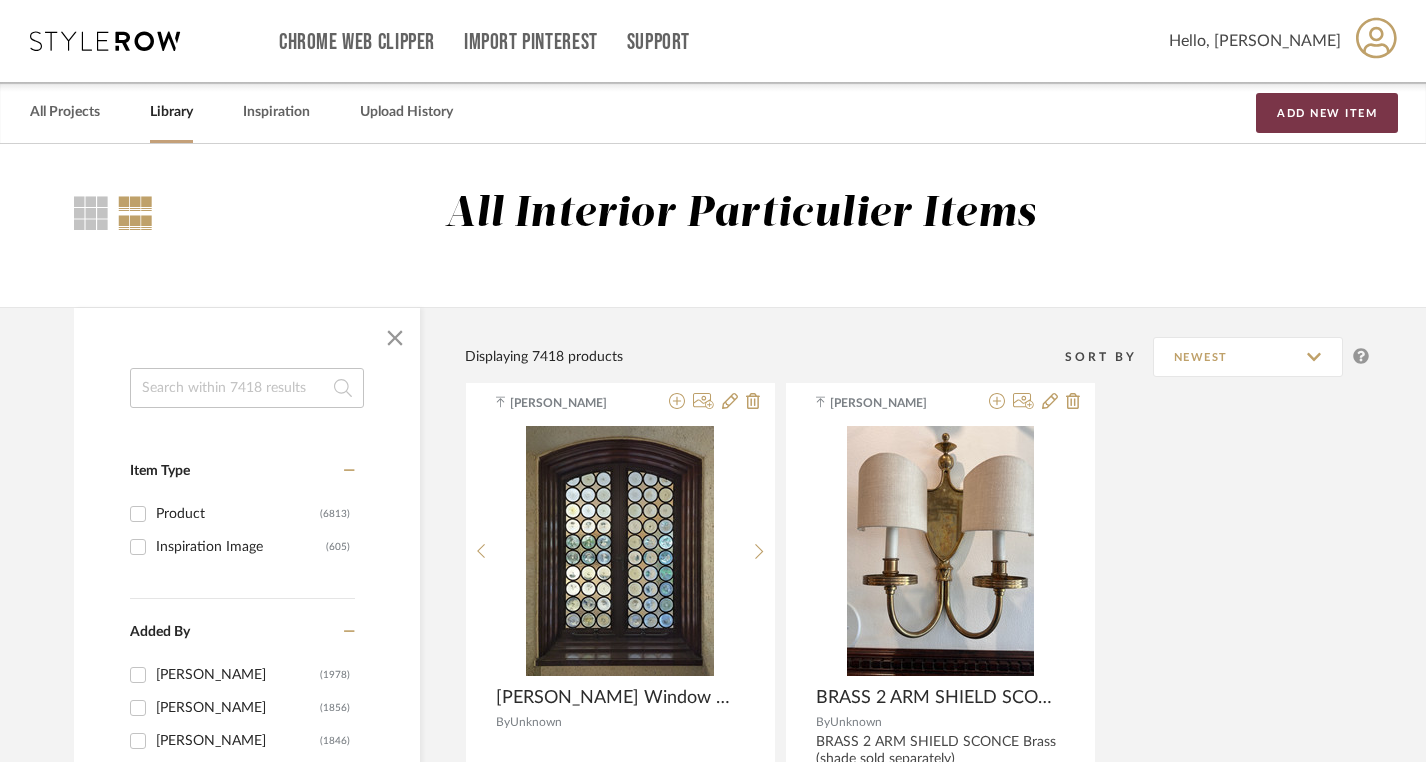 click on "Add New Item" at bounding box center (1327, 113) 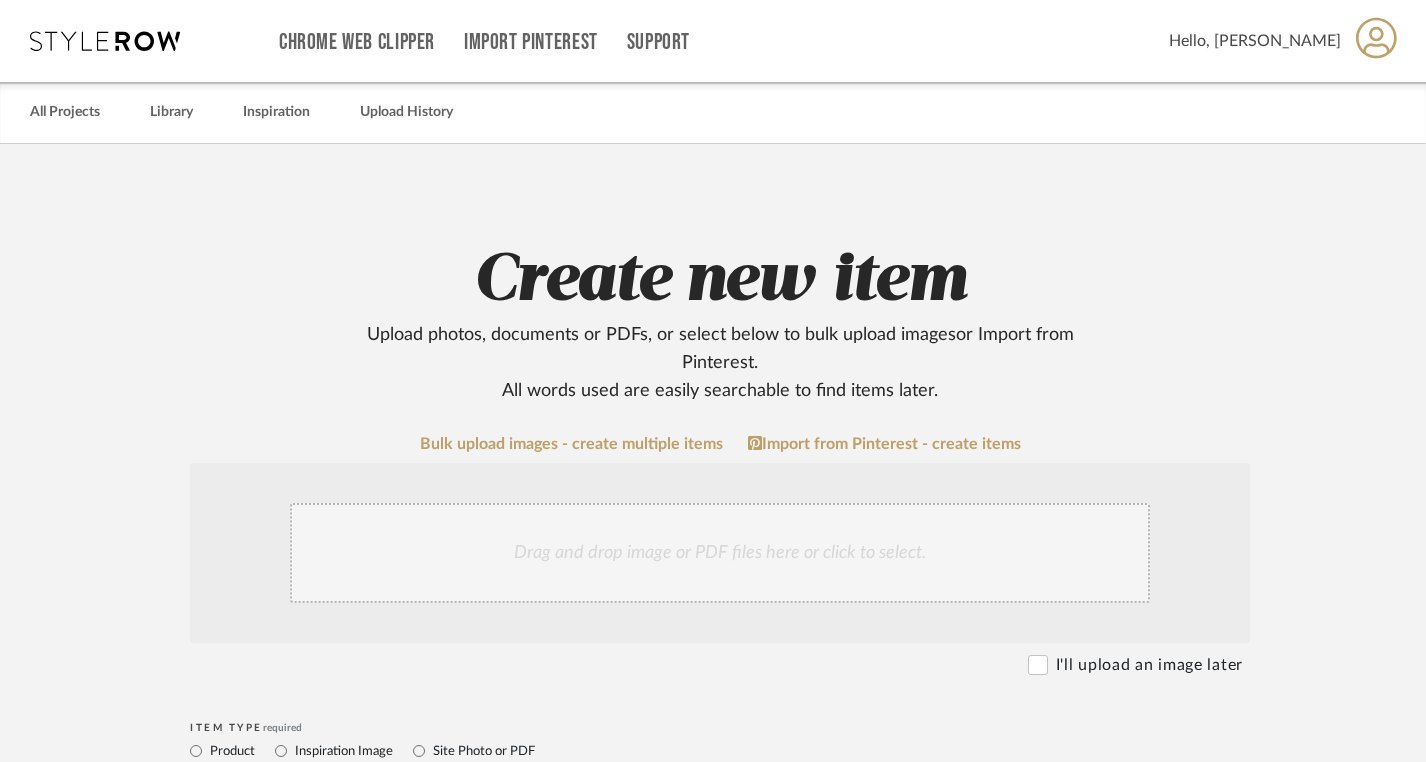 click on "Drag and drop image or PDF files here or click to select." 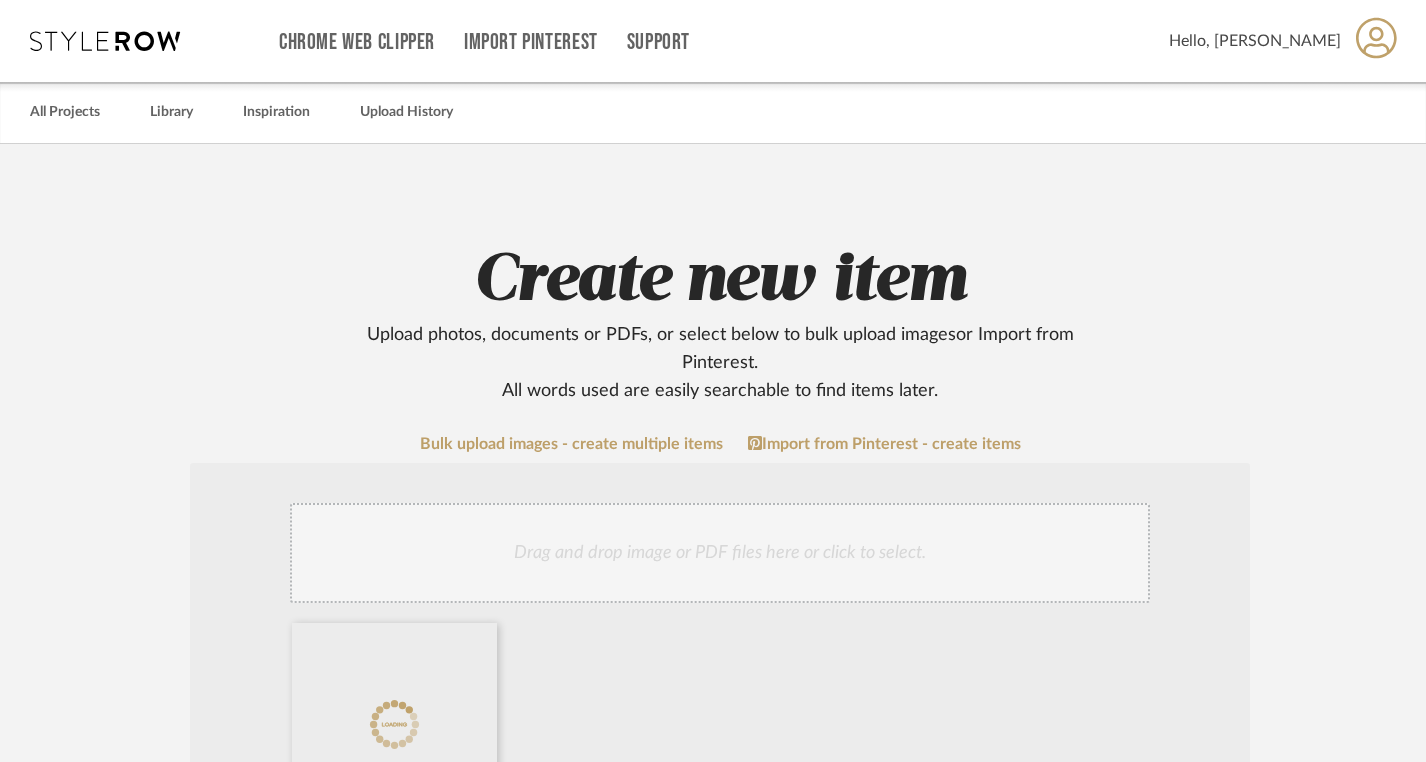 click on "Drag and drop image or PDF files here or click to select." 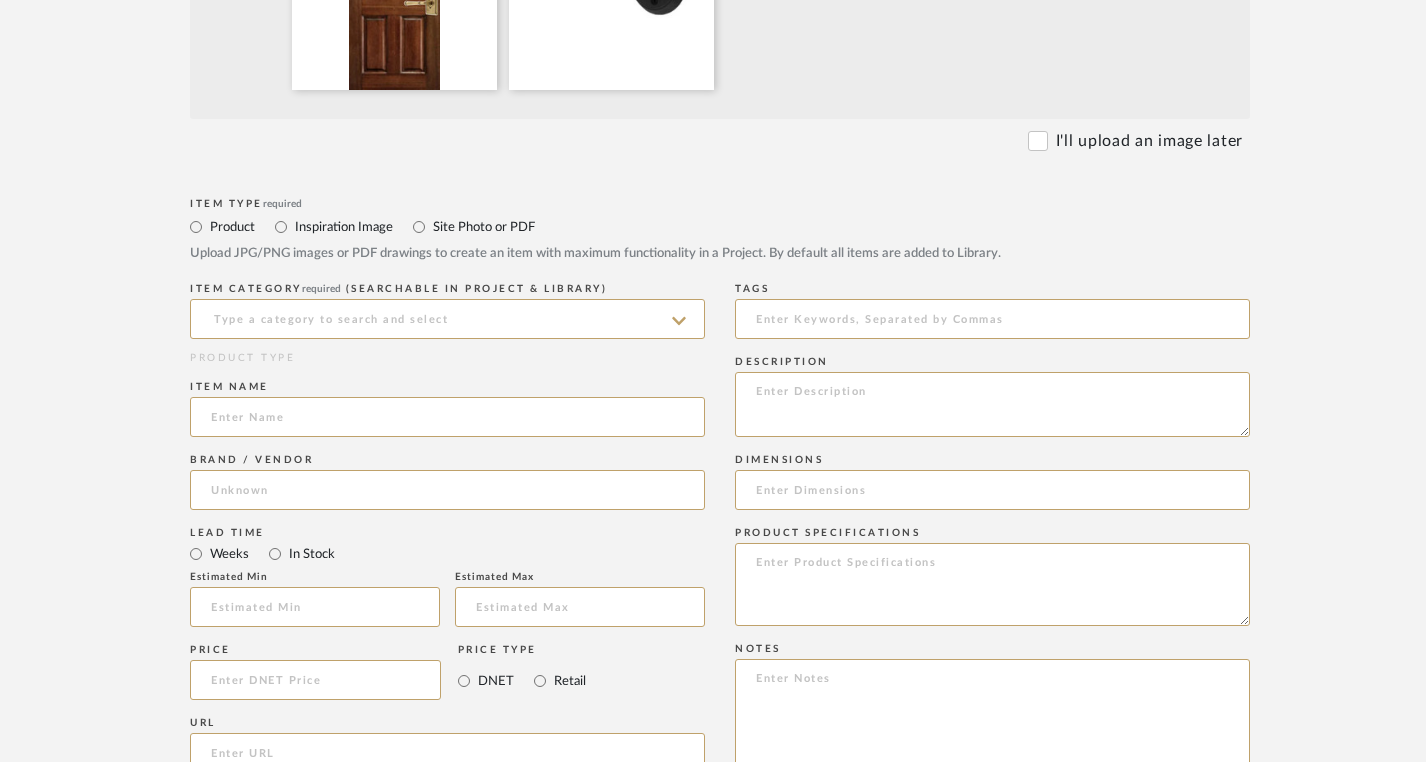 scroll, scrollTop: 756, scrollLeft: 0, axis: vertical 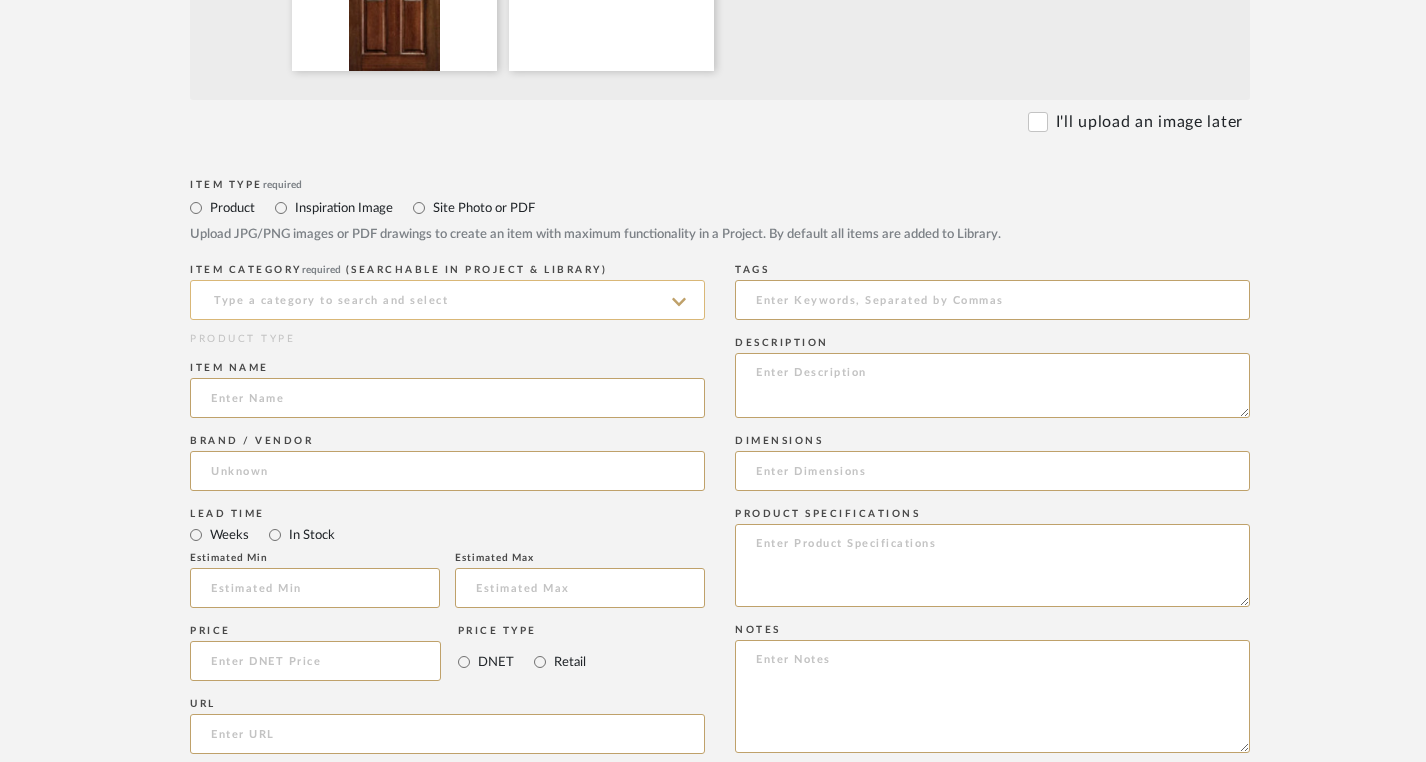 click 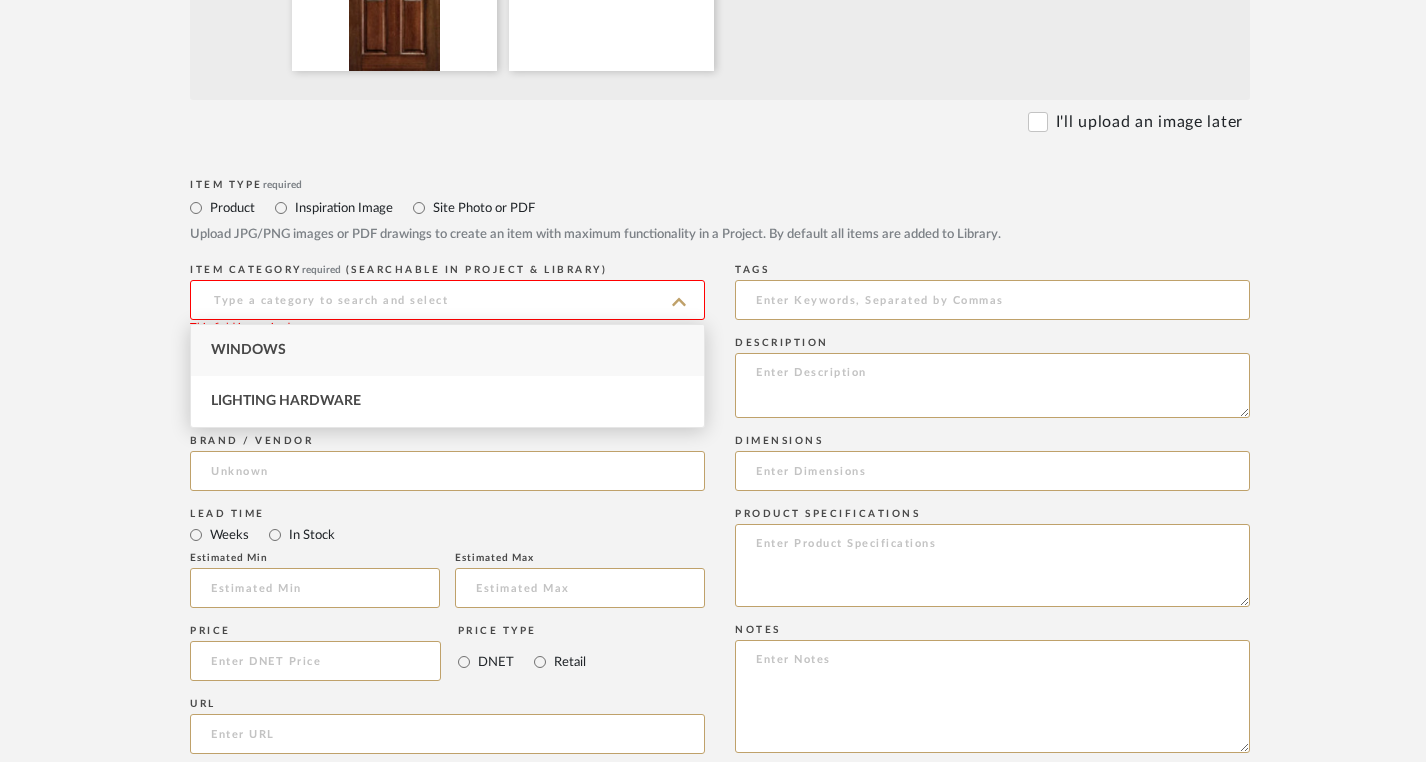 click on "Bulk upload images - create multiple items  Import from Pinterest - create items Drag and drop image or PDF files here or click to select. I'll upload an image later  Item Type  required Product Inspiration Image  Site Photo or PDF   Upload JPG/PNG images or PDF drawings to create an item with maximum functionality in a Project. By default all items are added to Library.   ITEM CATEGORY  required (Searchable in Project & Library) This field is required  PRODUCT TYPE  Item name   Brand / Vendor   Lead Time  Weeks In Stock  Estimated Min   Estimated Max   Price   Price Type  DNET Retail  URL   Tags   Description   Dimensions   Product Specifications   Notes   Save To  Projects 1601 N Kings Rd 17140 Oak View Dr 1812 Bel Air Rd 2415 Manzanita Dr, Okland, CA 94611 56563 Hilltop Dr, Yucca Valley, CA 92284 IP Kitchen Template IP Premium Template IP Standard Template Inspiration libraries  Upload Item  Cancel" 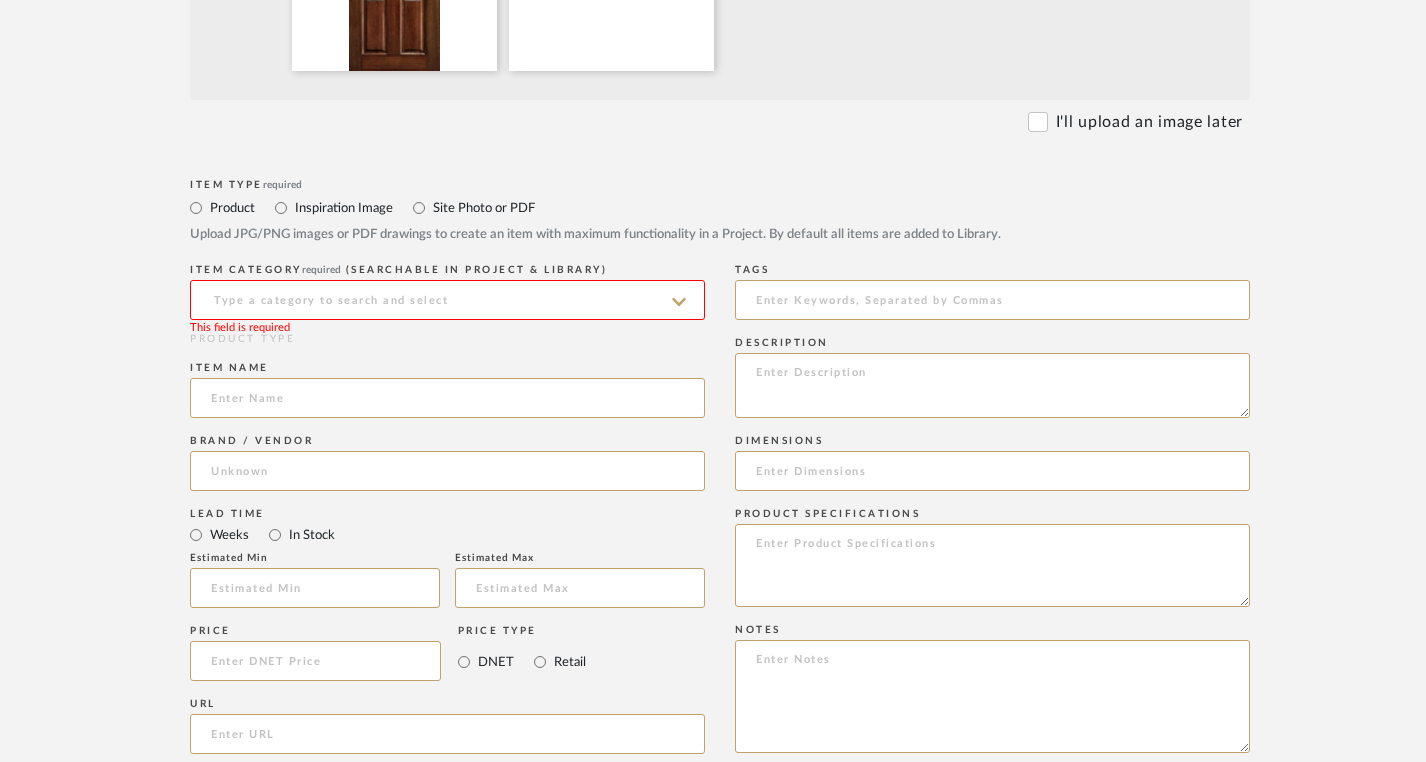 click on "Create new item   Upload photos, documents or PDFs, or select below to bulk upload images  or Import from Pinterest .  All words used are easily searchable to find items later.  Bulk upload images - create multiple items  Import from Pinterest - create items Drag and drop image or PDF files here or click to select. I'll upload an image later  Item Type  required Product Inspiration Image  Site Photo or PDF   Upload JPG/PNG images or PDF drawings to create an item with maximum functionality in a Project. By default all items are added to Library.   ITEM CATEGORY  required (Searchable in Project & Library) This field is required  PRODUCT TYPE  Item name   Brand / Vendor   Lead Time  Weeks In Stock  Estimated Min   Estimated Max   Price   Price Type  DNET Retail  URL   Tags   Description   Dimensions   Product Specifications   Notes   Save To  Projects 1601 N Kings Rd 17140 Oak View Dr 1812 Bel Air Rd 2415 Manzanita Dr, Okland, CA 94611 56563 Hilltop Dr, Yucca Valley, CA 92284 IP Kitchen Template  Upload Item" 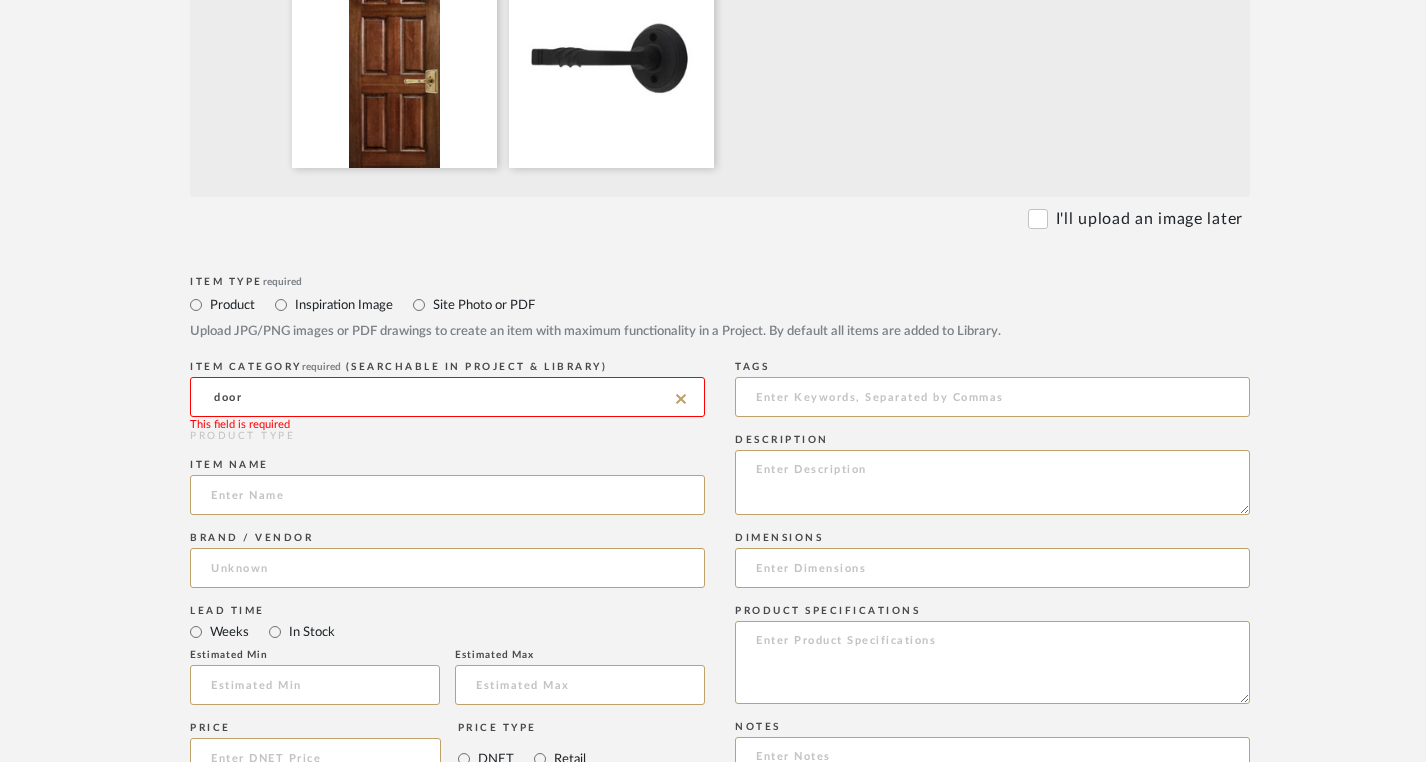 scroll, scrollTop: 655, scrollLeft: 0, axis: vertical 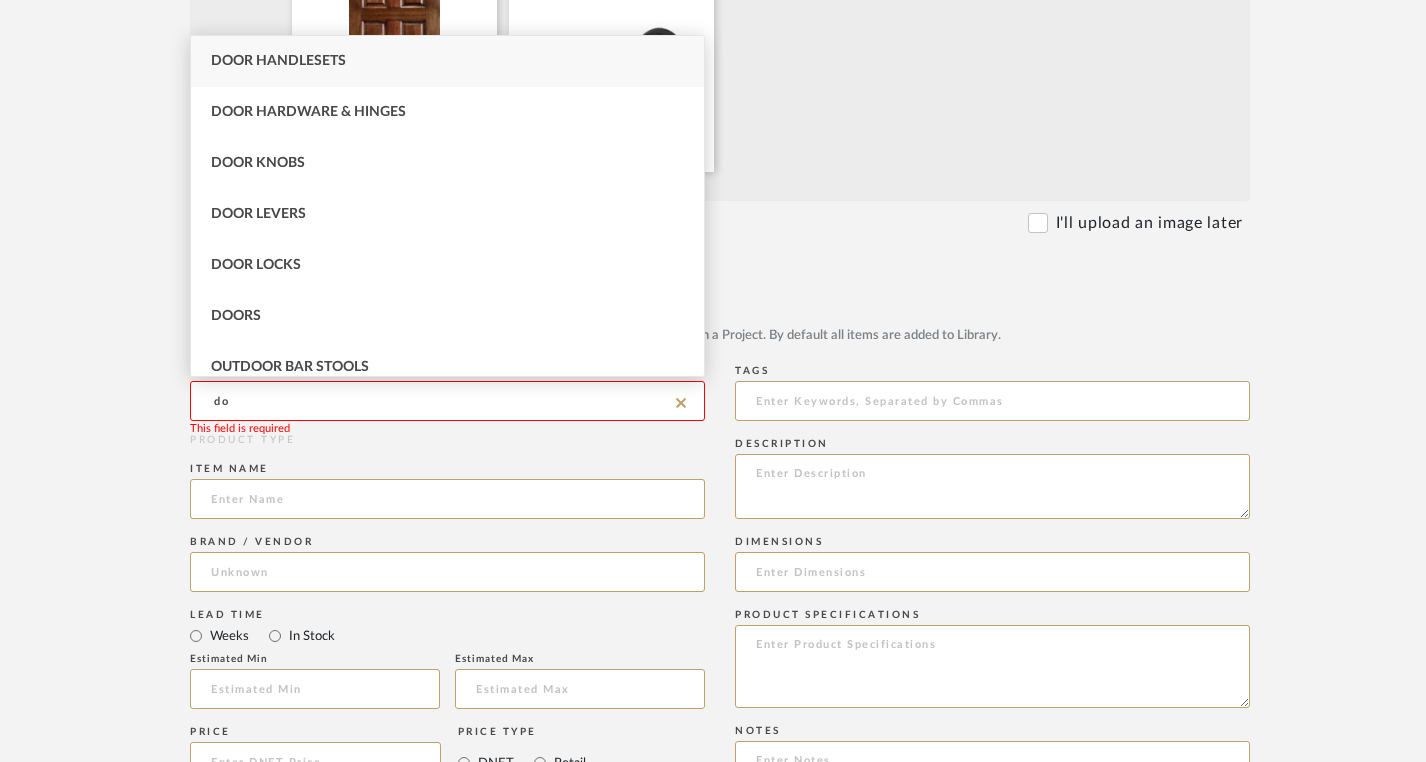 type on "d" 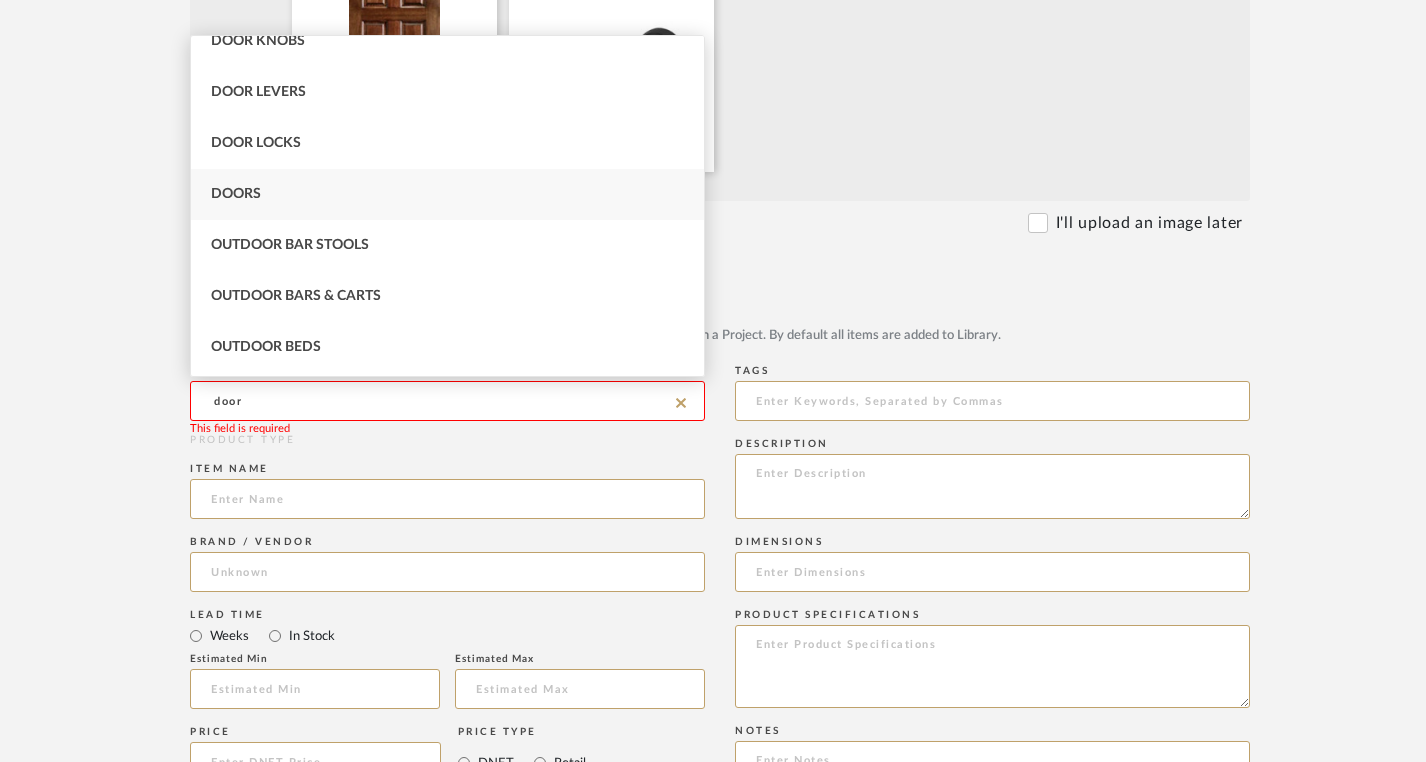 scroll, scrollTop: 104, scrollLeft: 0, axis: vertical 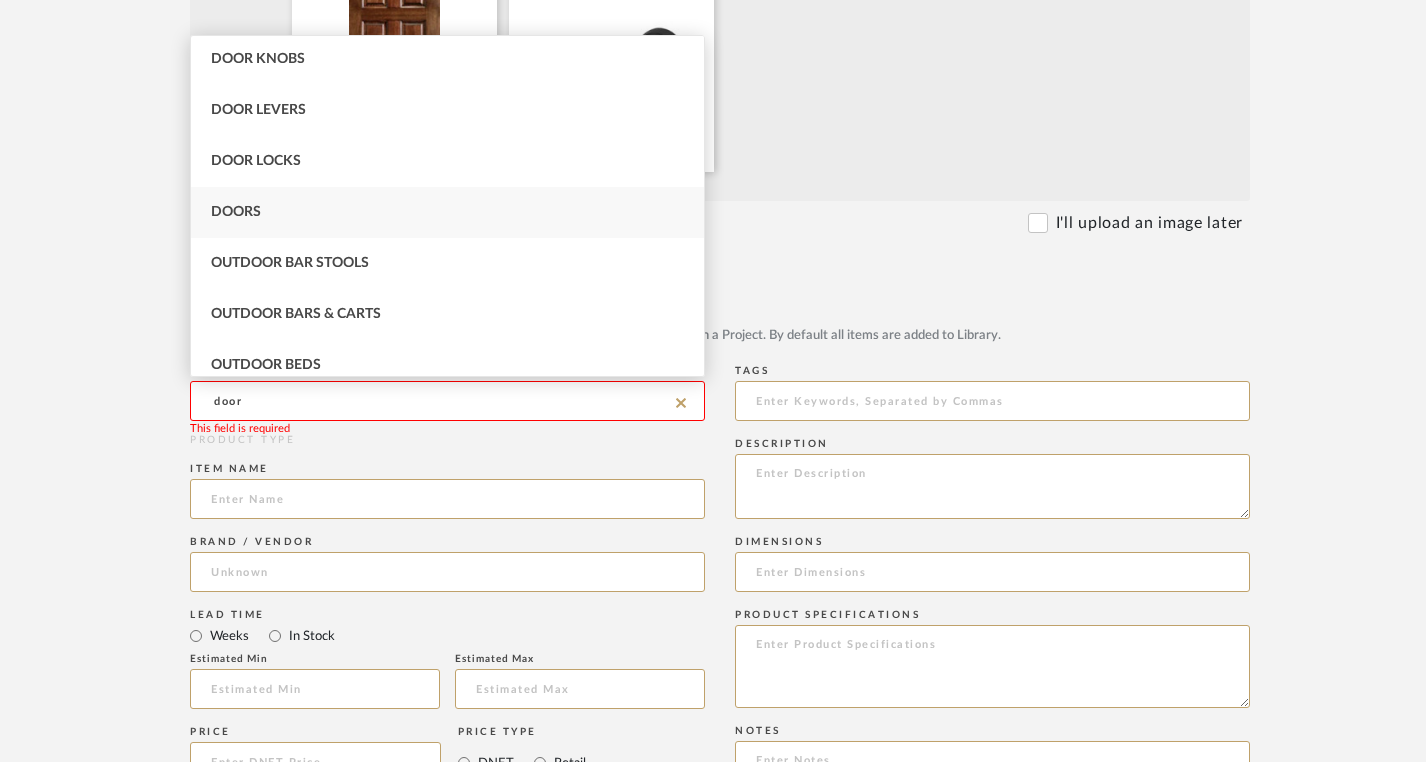 click on "Doors" at bounding box center (447, 212) 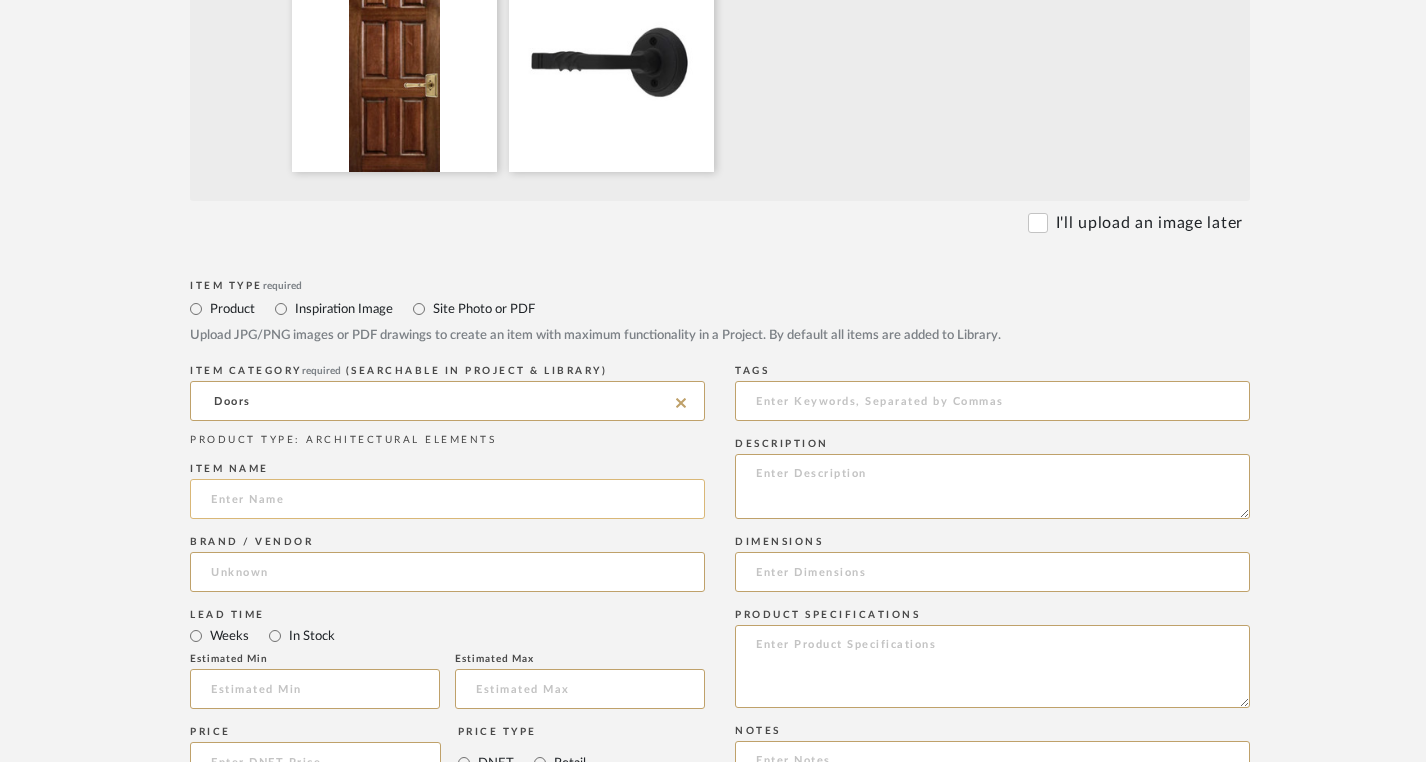 click 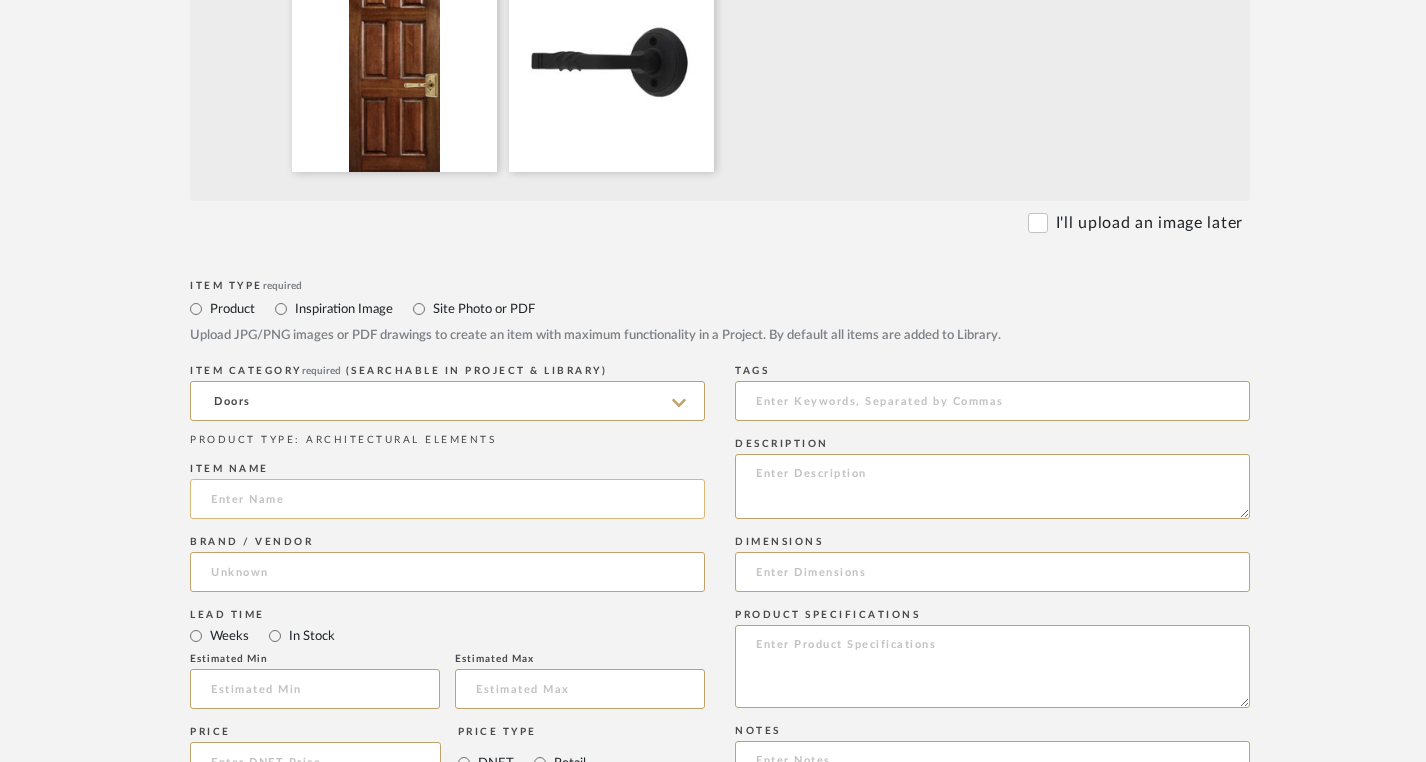 paste on "Rondel Window Panels for Hallway" 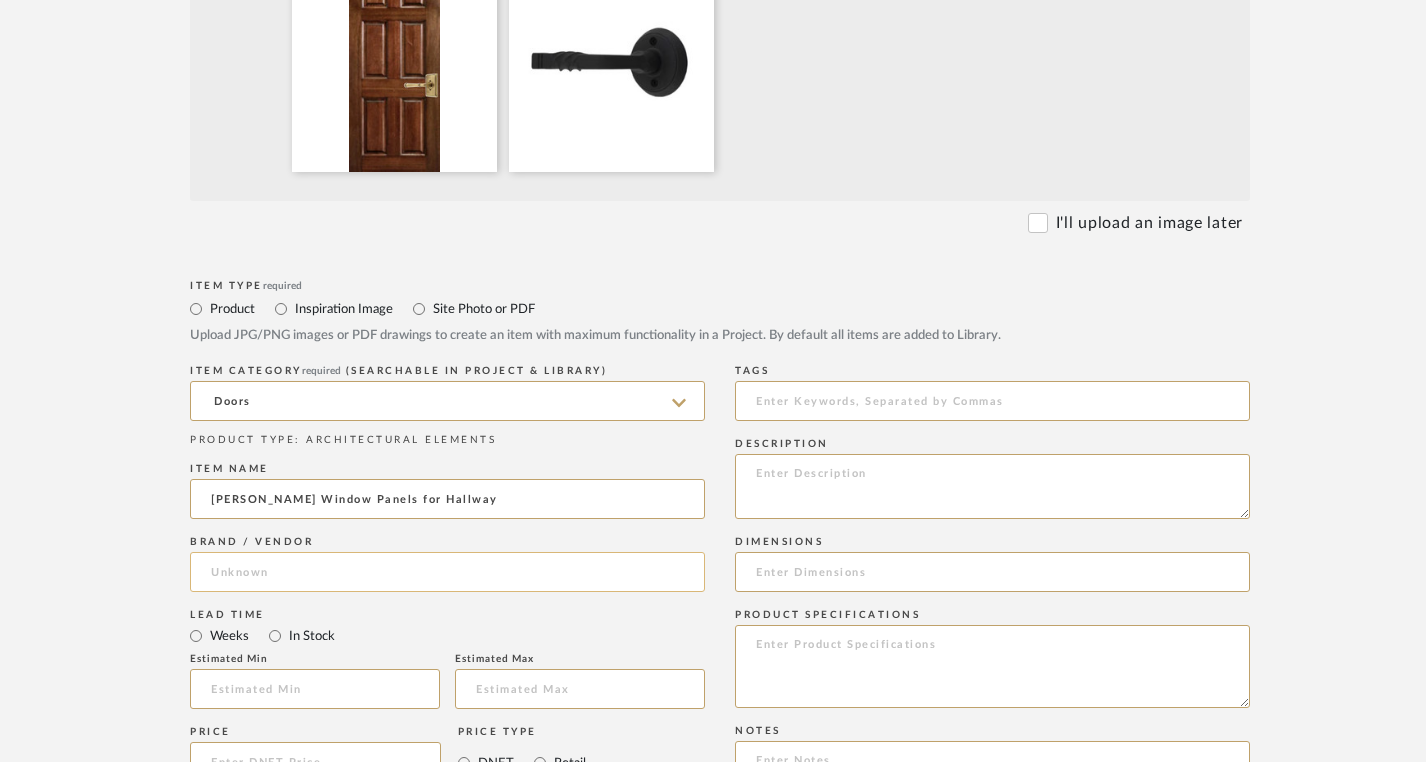 type on "Rondel Window Panels for Hallway" 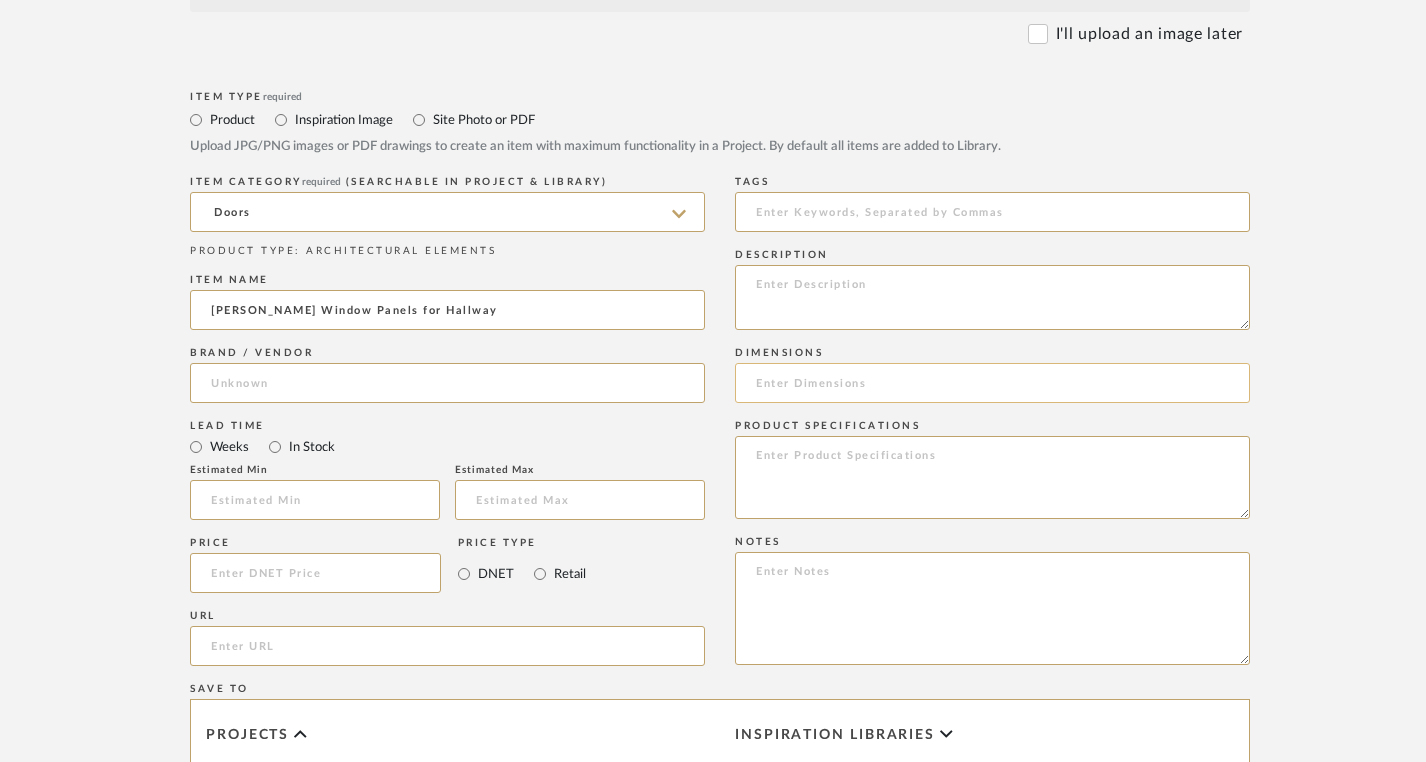 scroll, scrollTop: 847, scrollLeft: 0, axis: vertical 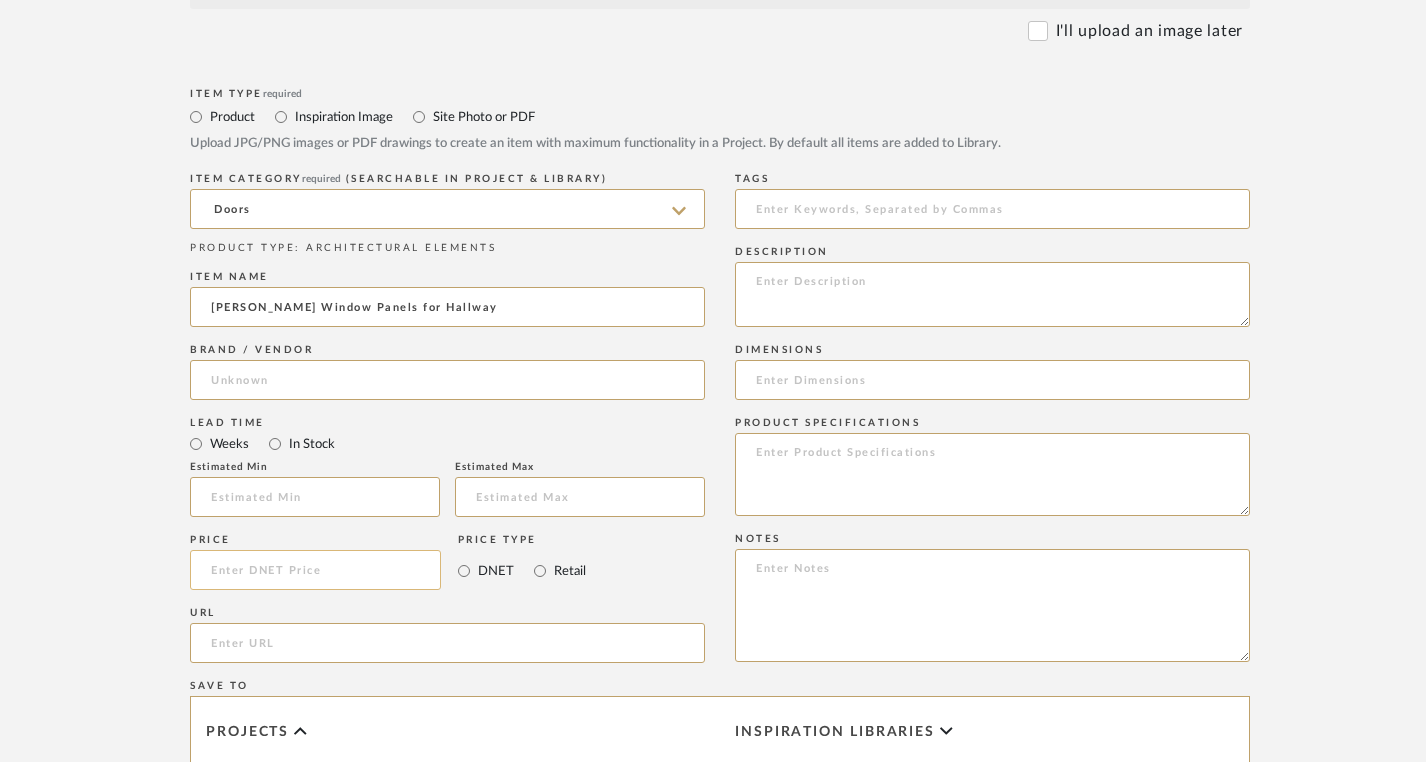 click 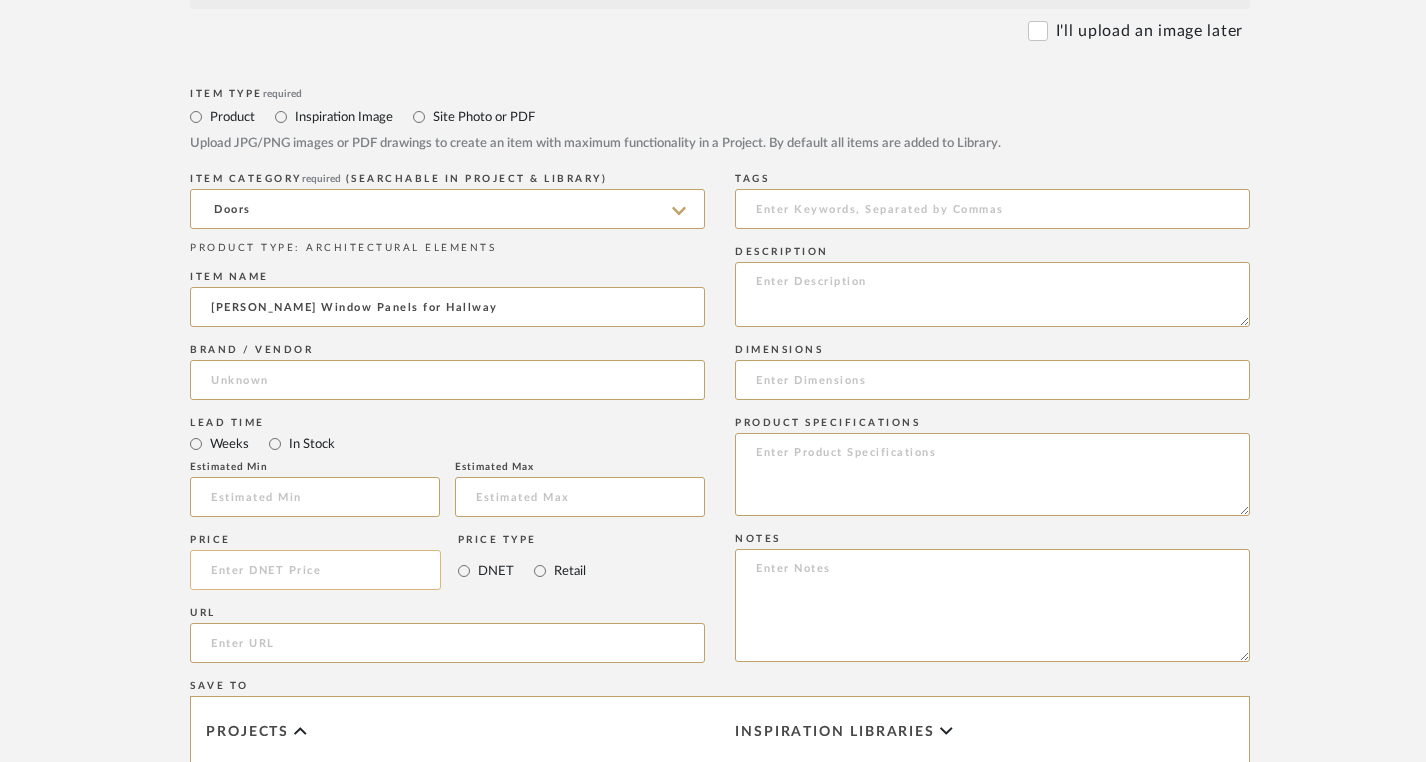 click 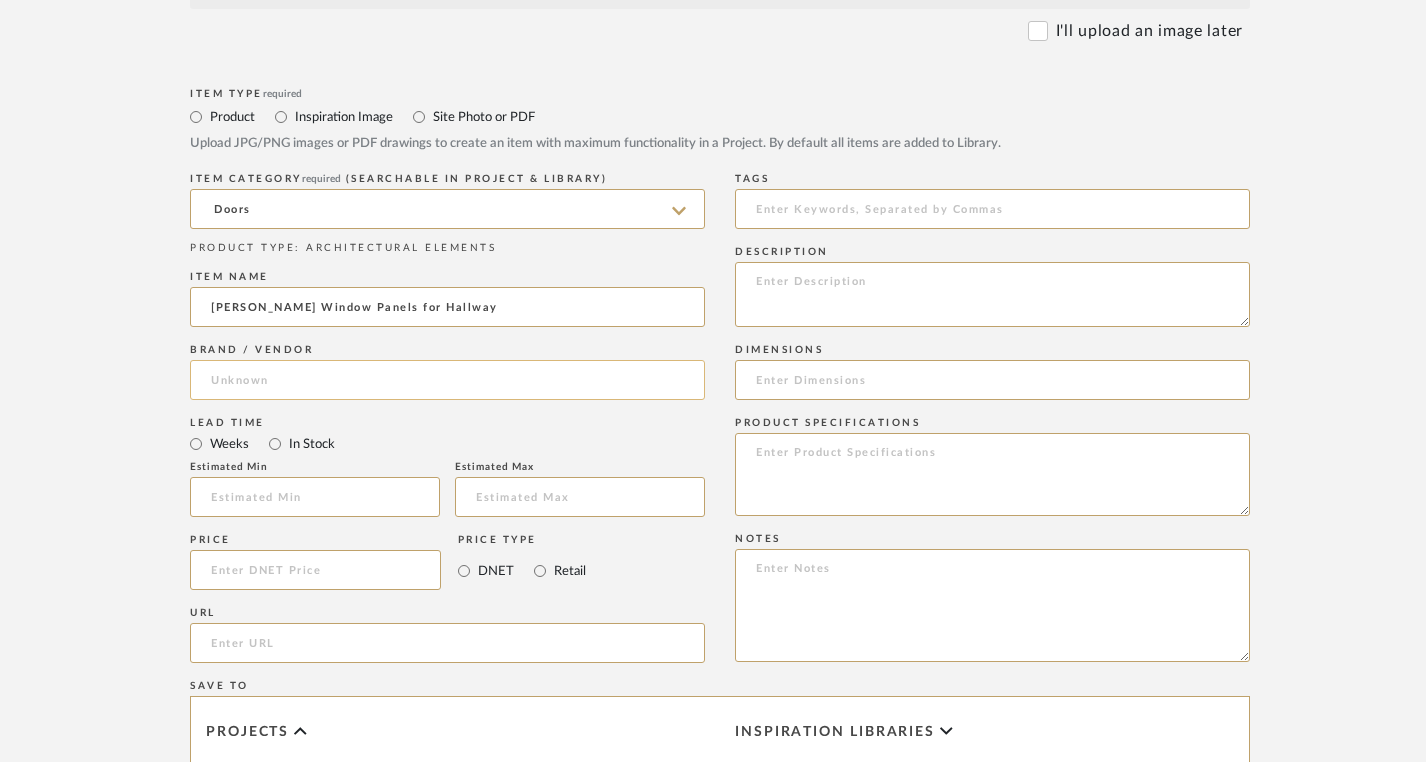 click 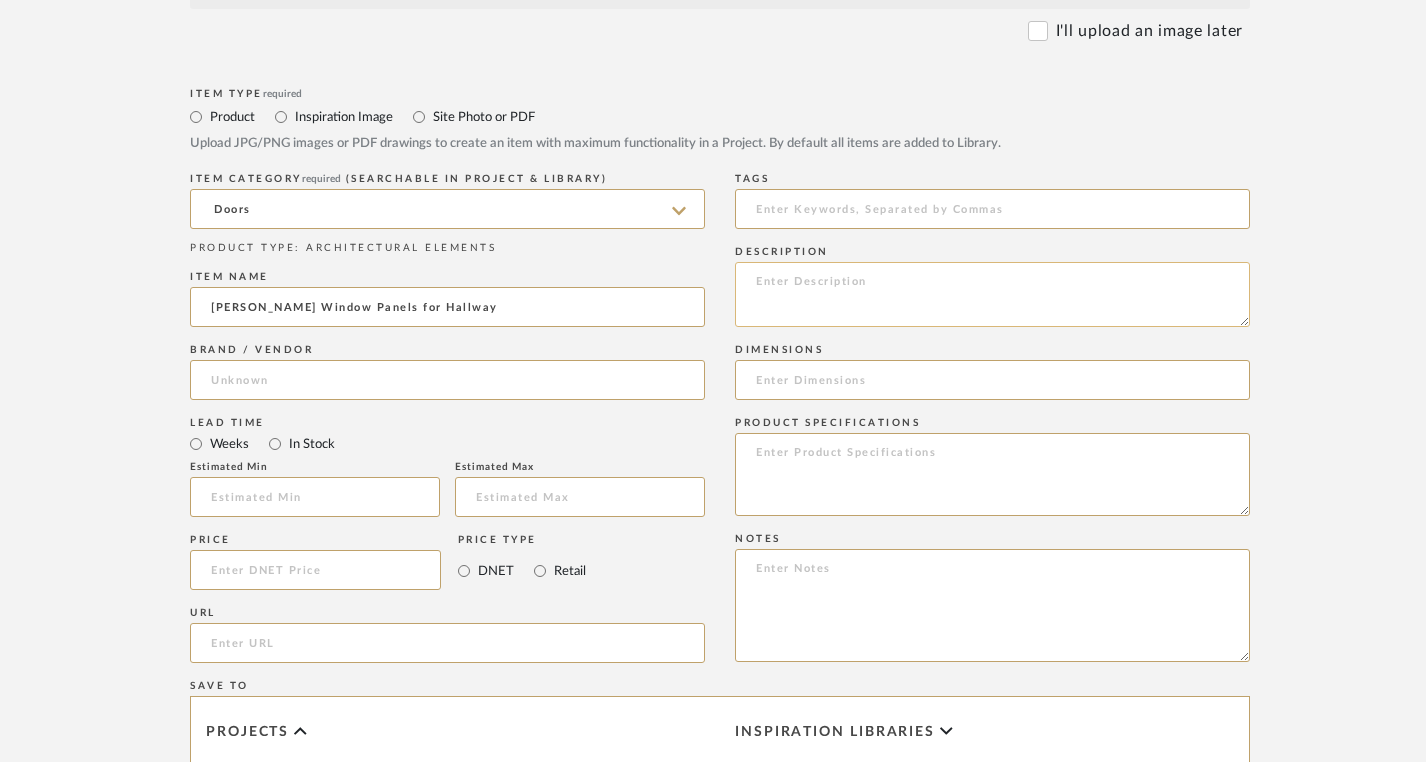 click 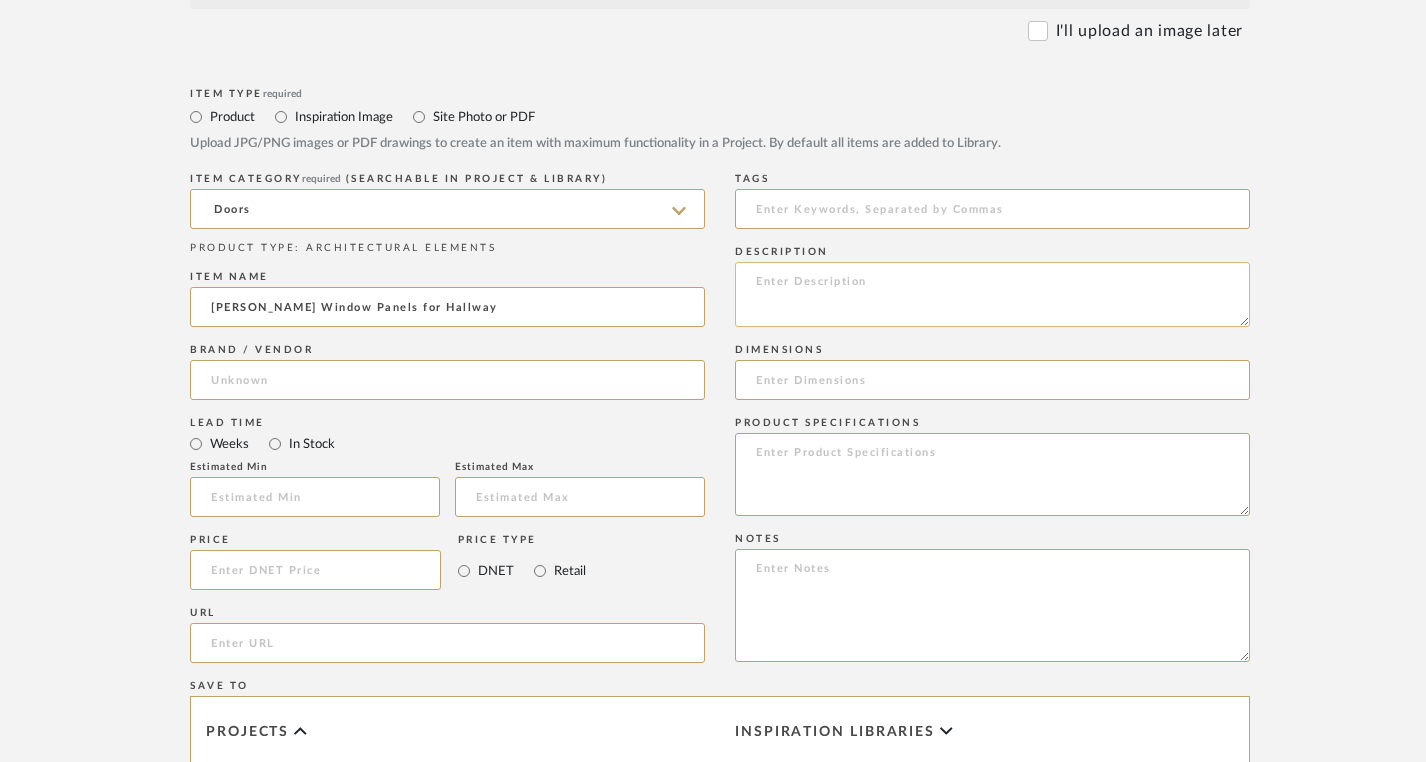 paste on "PROVIDENCE ROSETTE DOOR SET
Antique Brass" 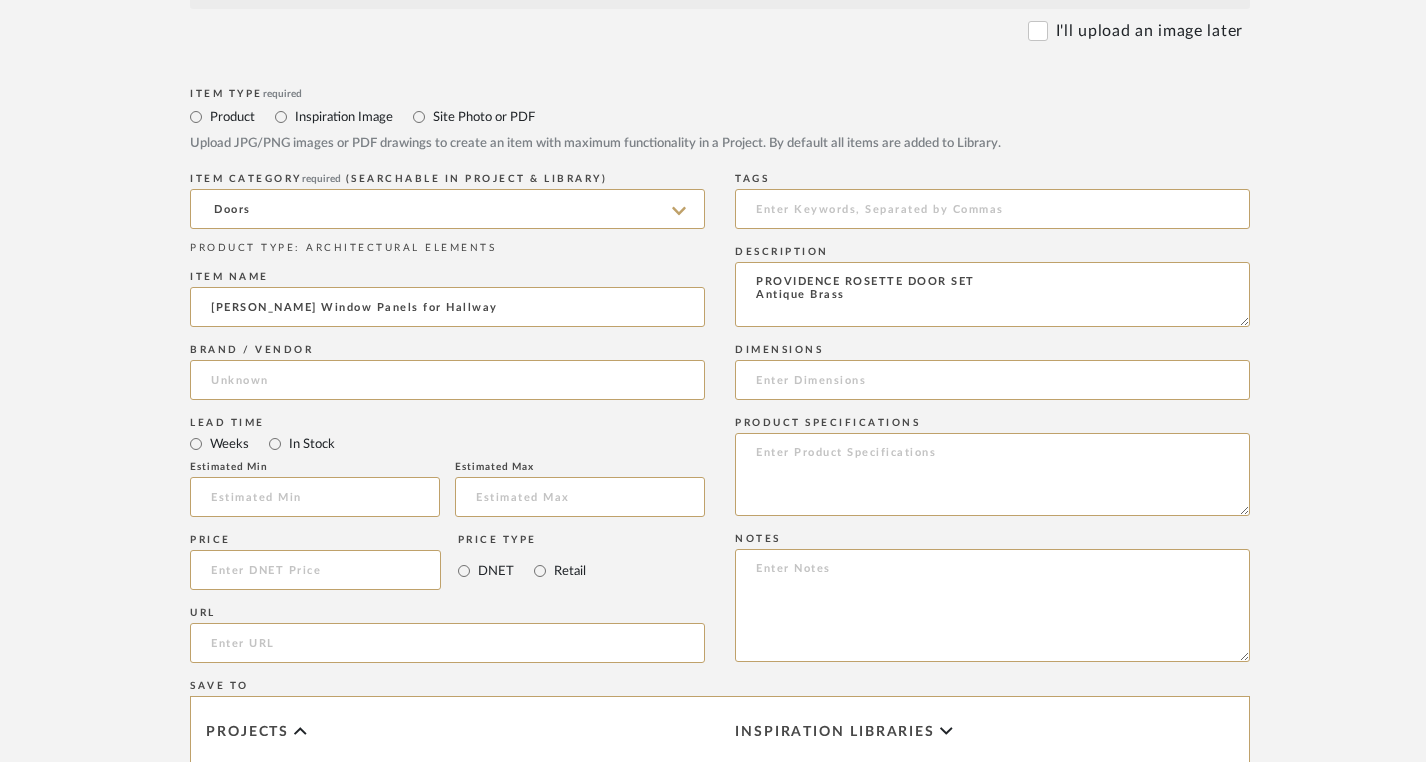 click on "Description  PROVIDENCE ROSETTE DOOR SET
Antique Brass" 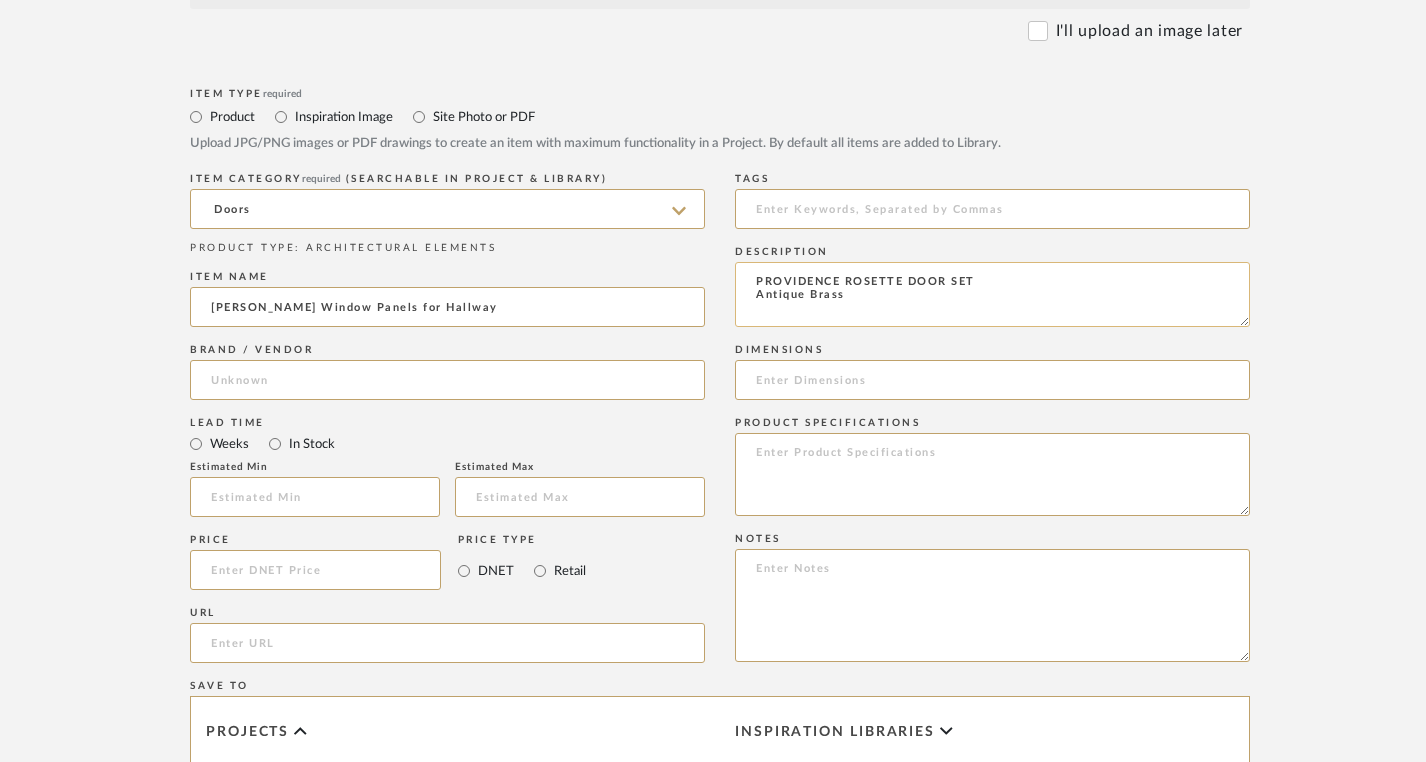click on "PROVIDENCE ROSETTE DOOR SET
Antique Brass" 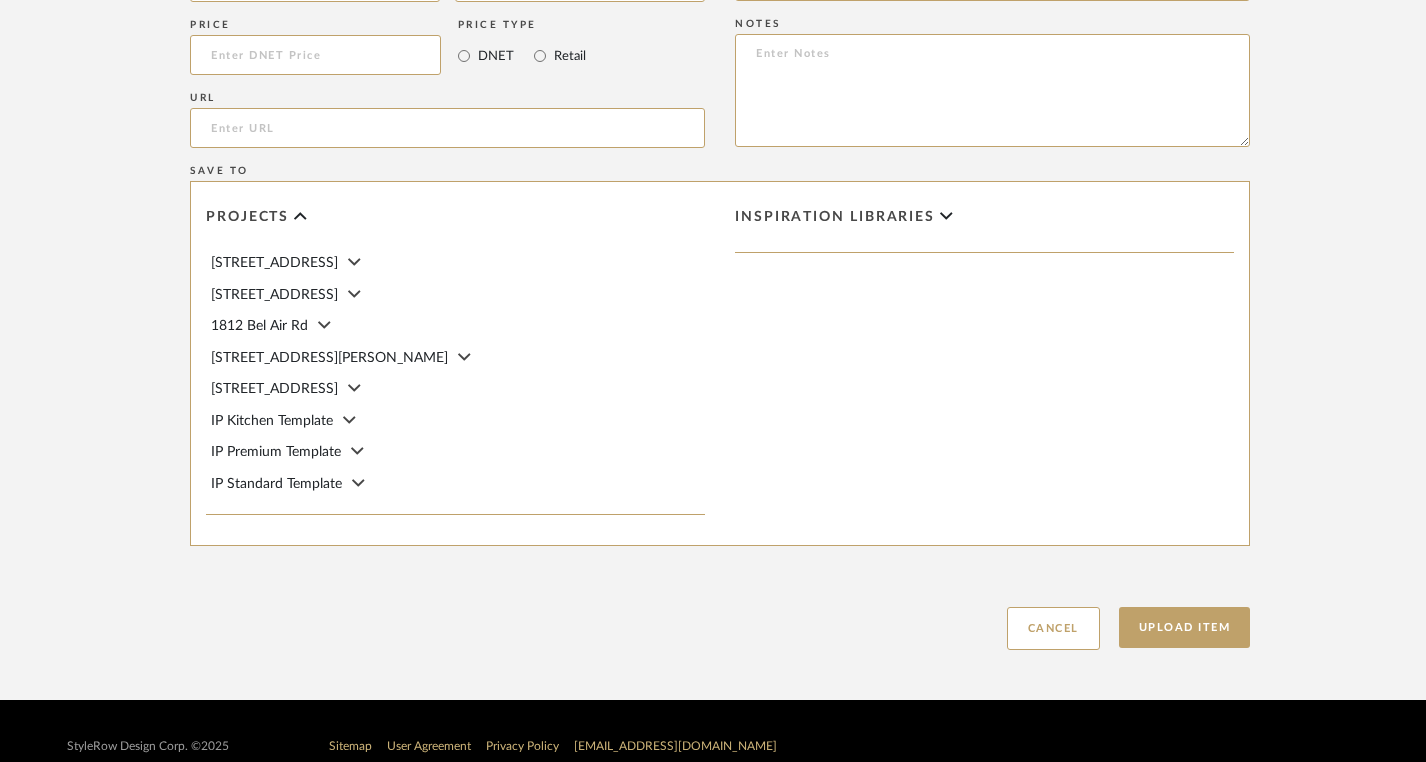 scroll, scrollTop: 1373, scrollLeft: 0, axis: vertical 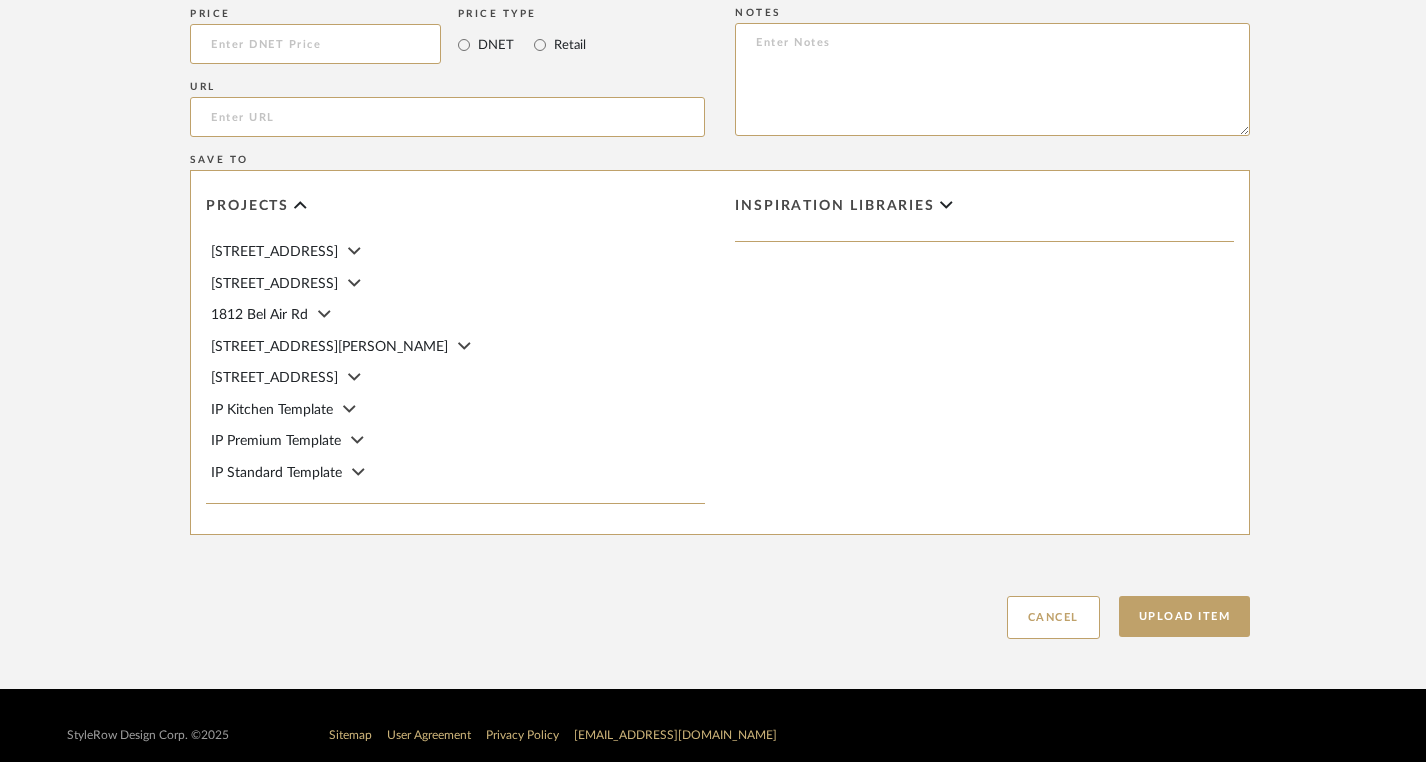 type on "PROVIDENCE ROSETTE DOOR SET
Antique Brass" 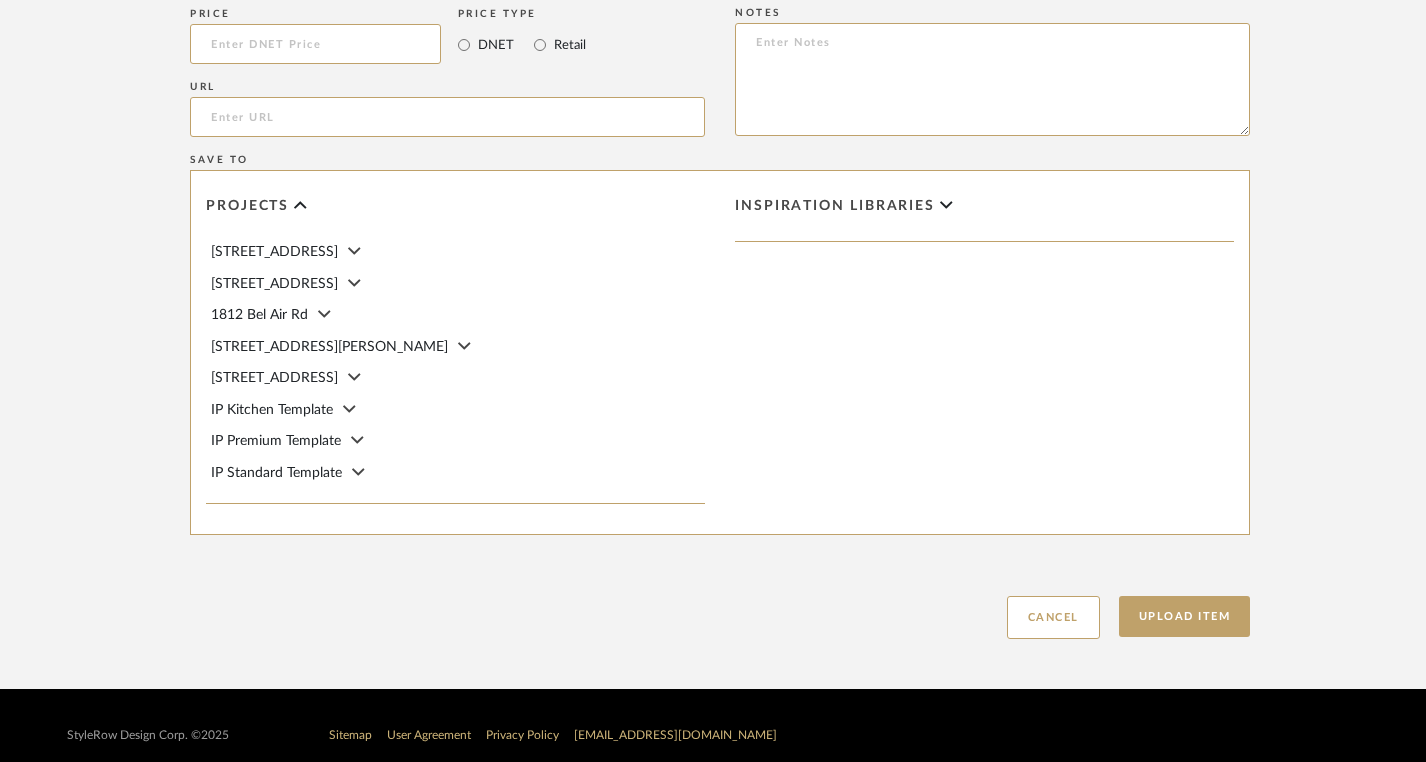 scroll, scrollTop: 1381, scrollLeft: 0, axis: vertical 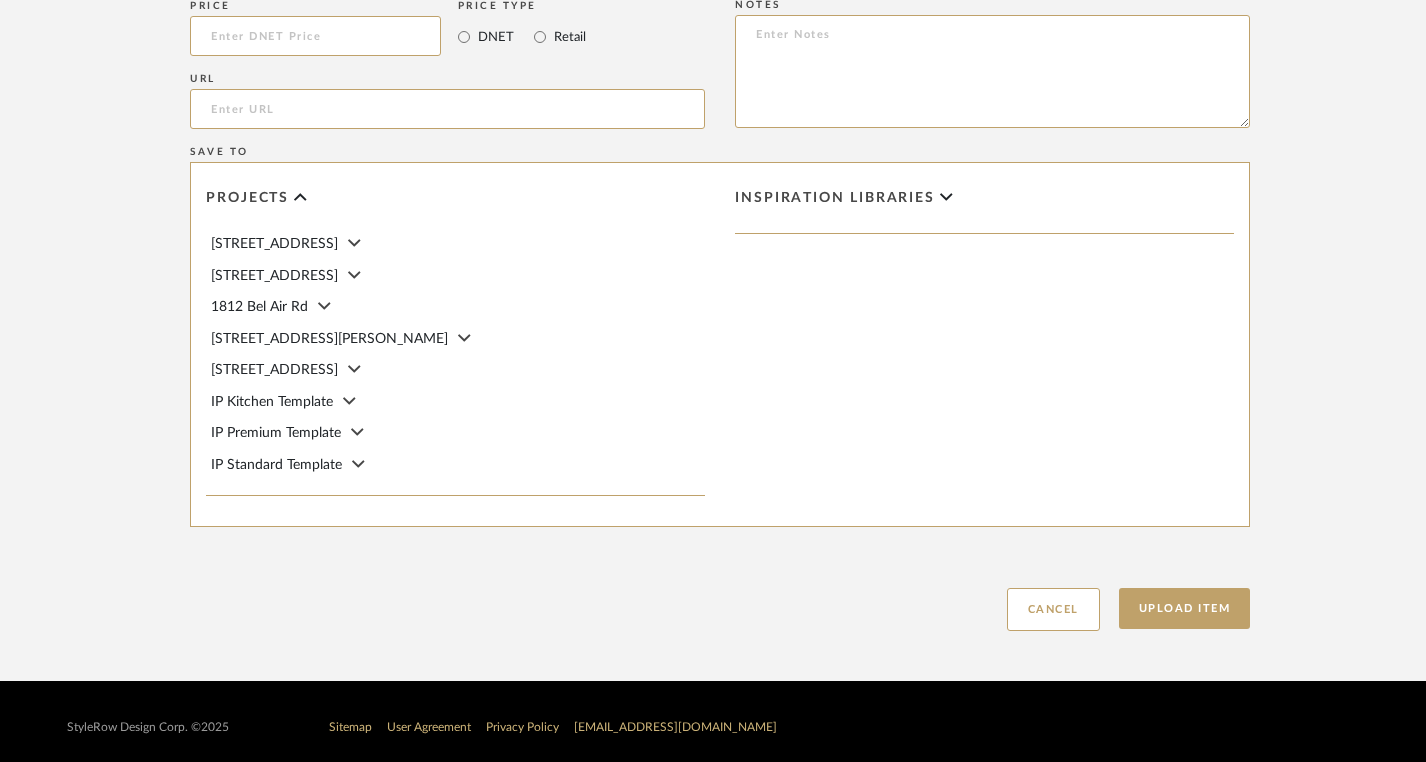 click on "1812 Bel Air Rd" 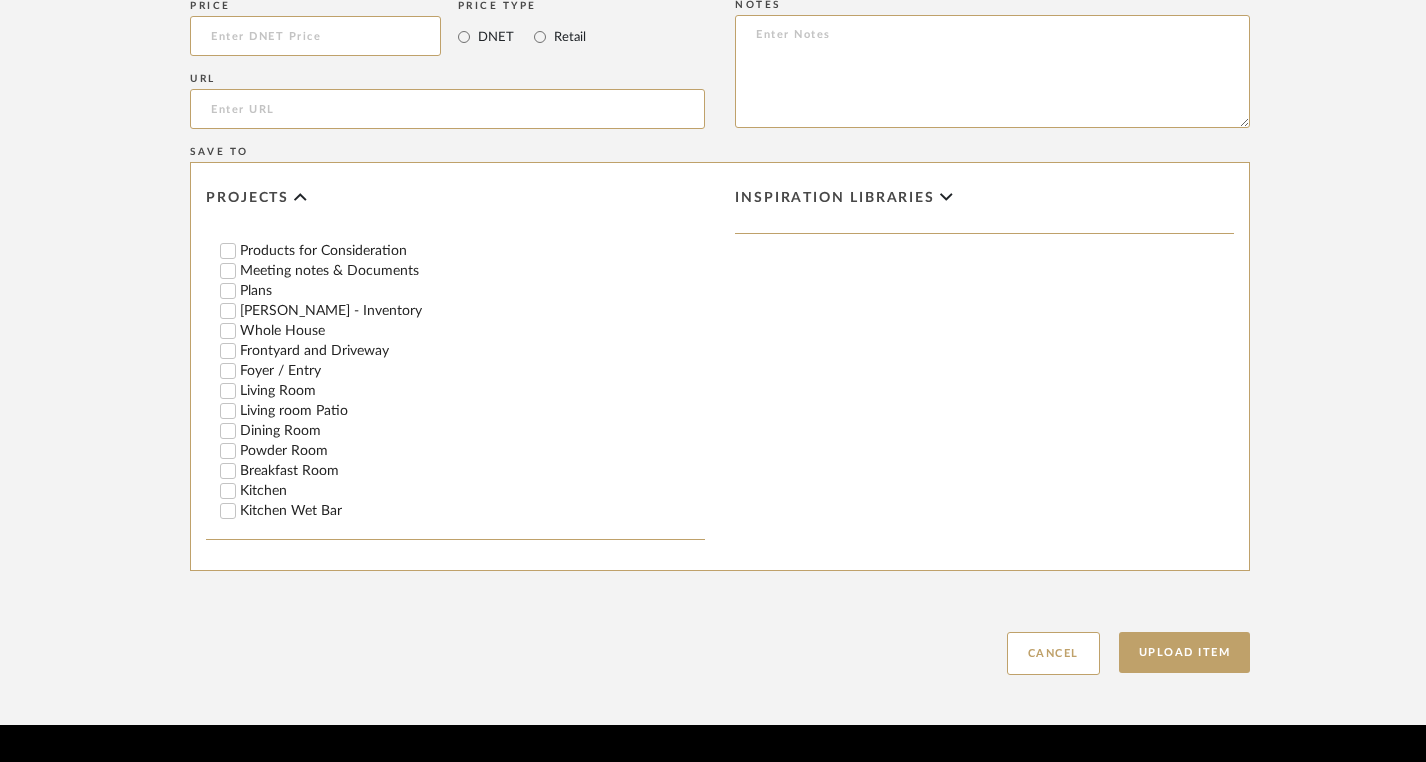 scroll, scrollTop: 105, scrollLeft: 0, axis: vertical 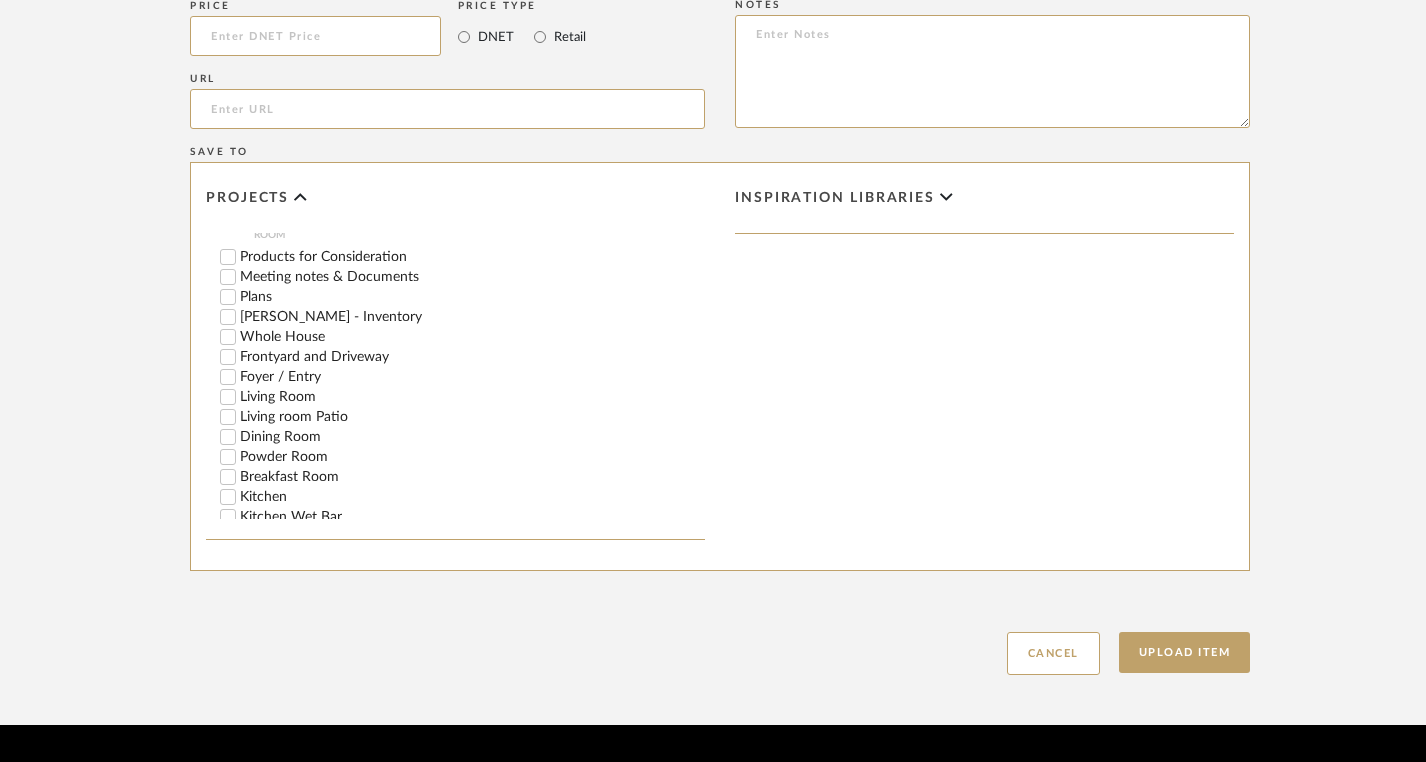 click on "Whole House" at bounding box center [228, 337] 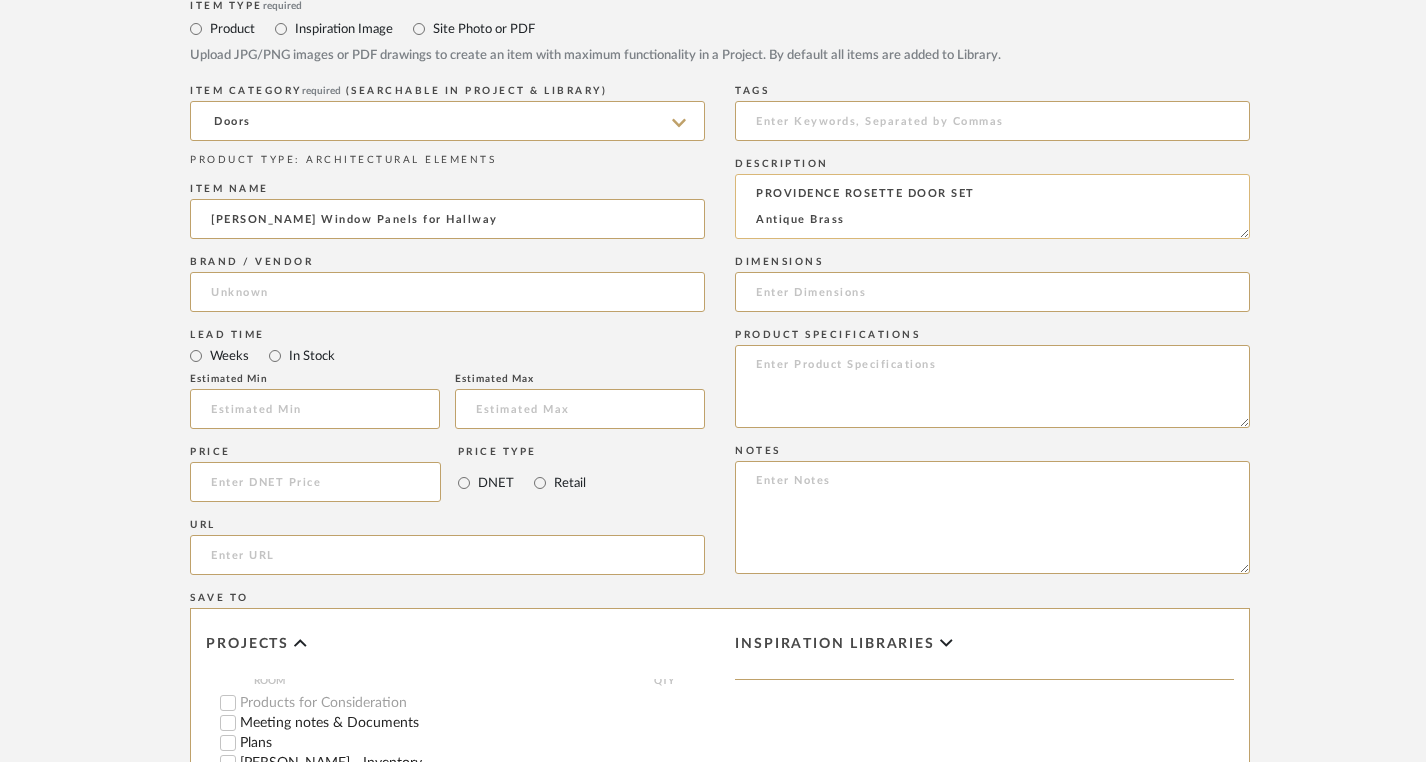scroll, scrollTop: 946, scrollLeft: 0, axis: vertical 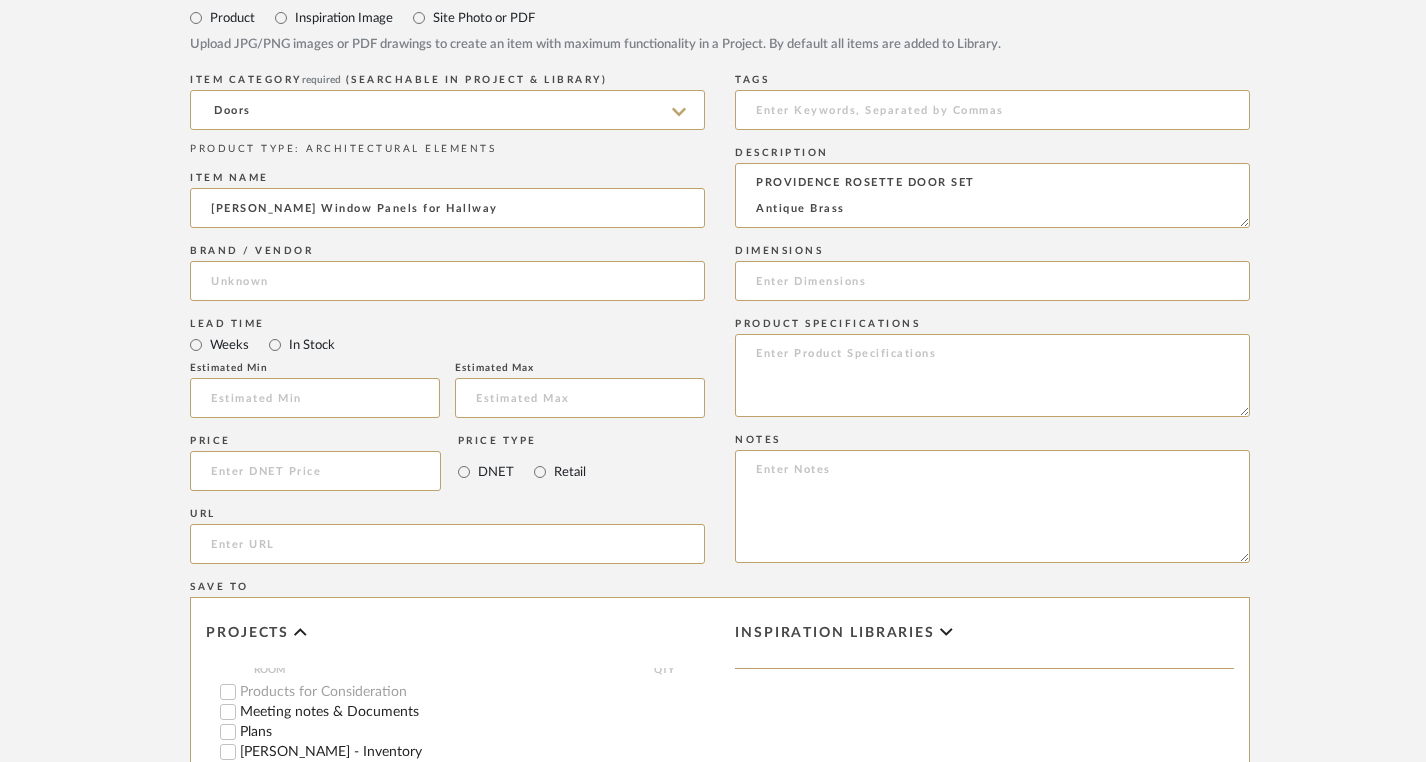 click on "In Stock" at bounding box center [311, 345] 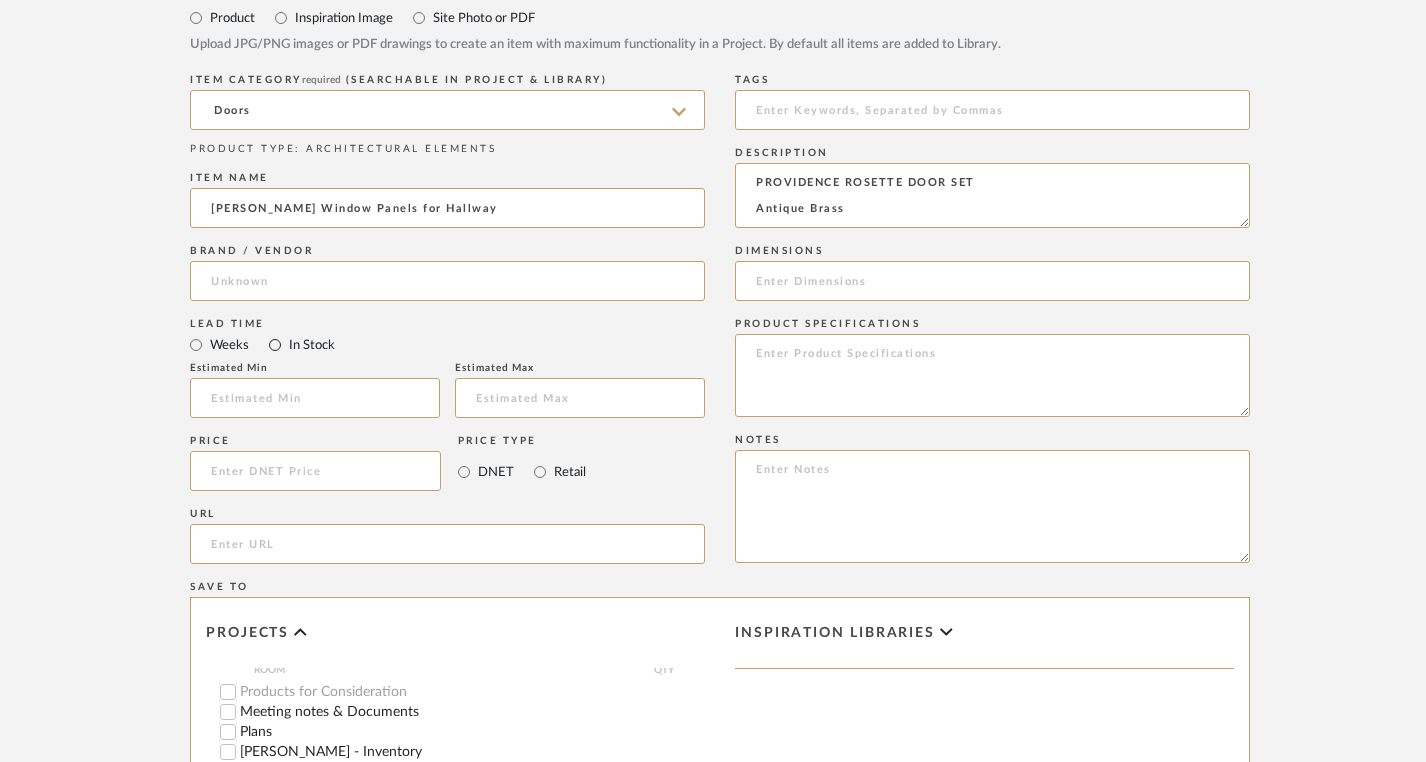 click on "In Stock" at bounding box center [275, 345] 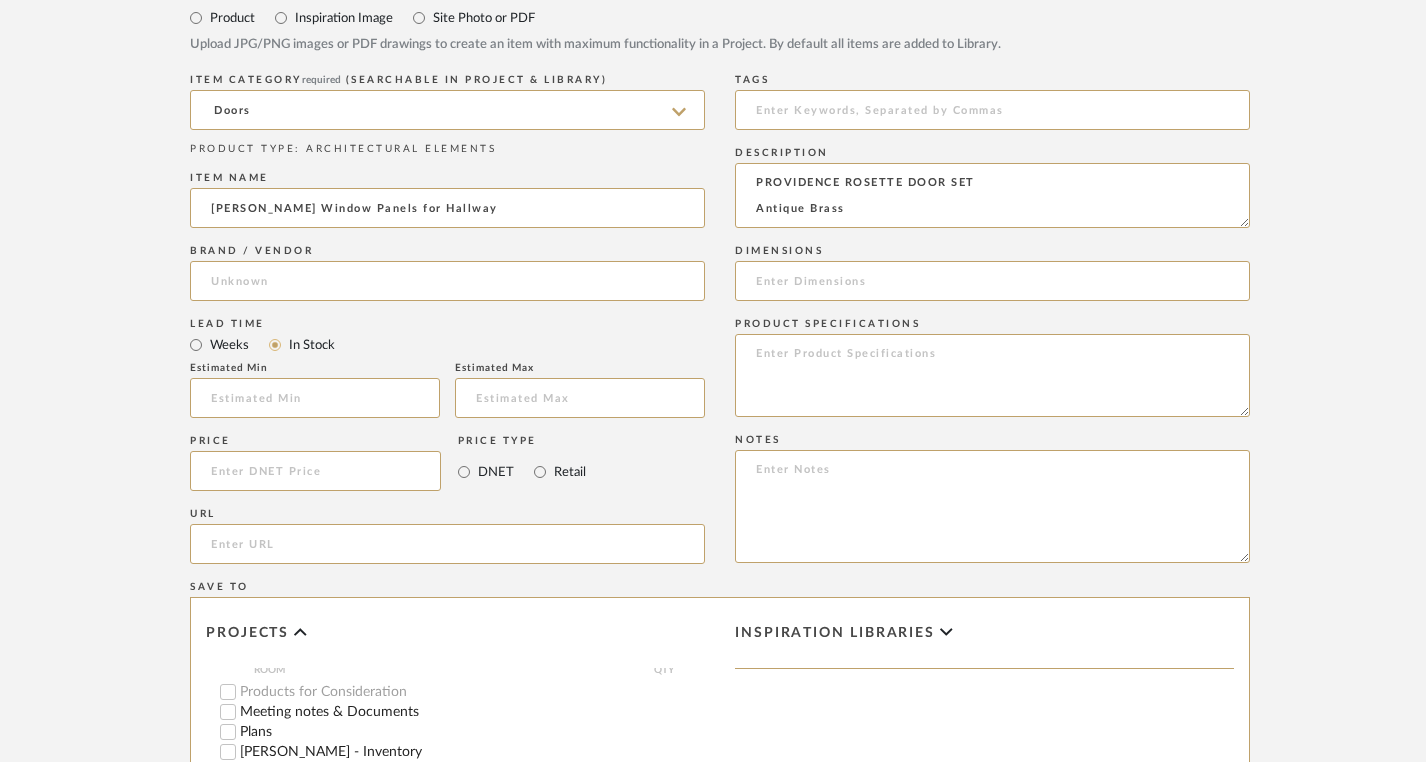 type 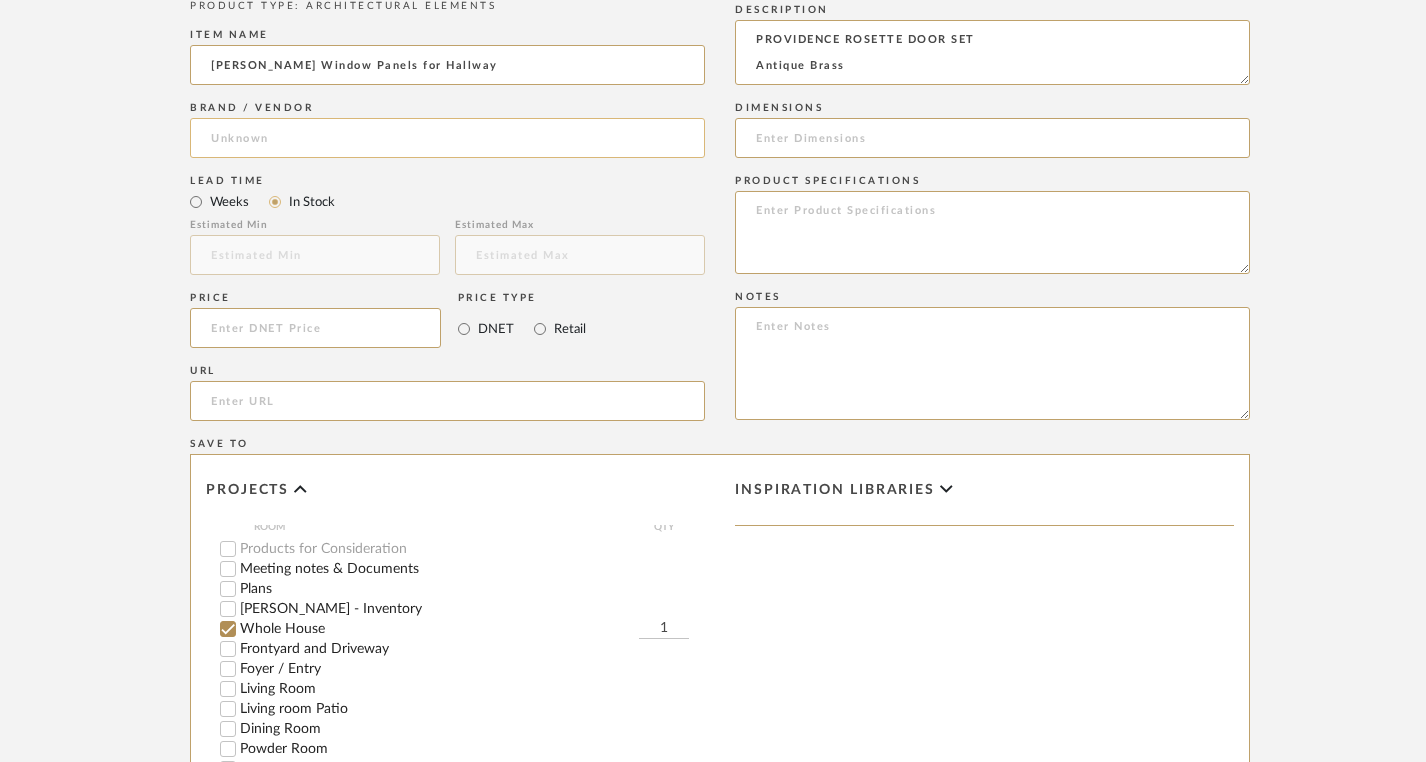 scroll, scrollTop: 1091, scrollLeft: 0, axis: vertical 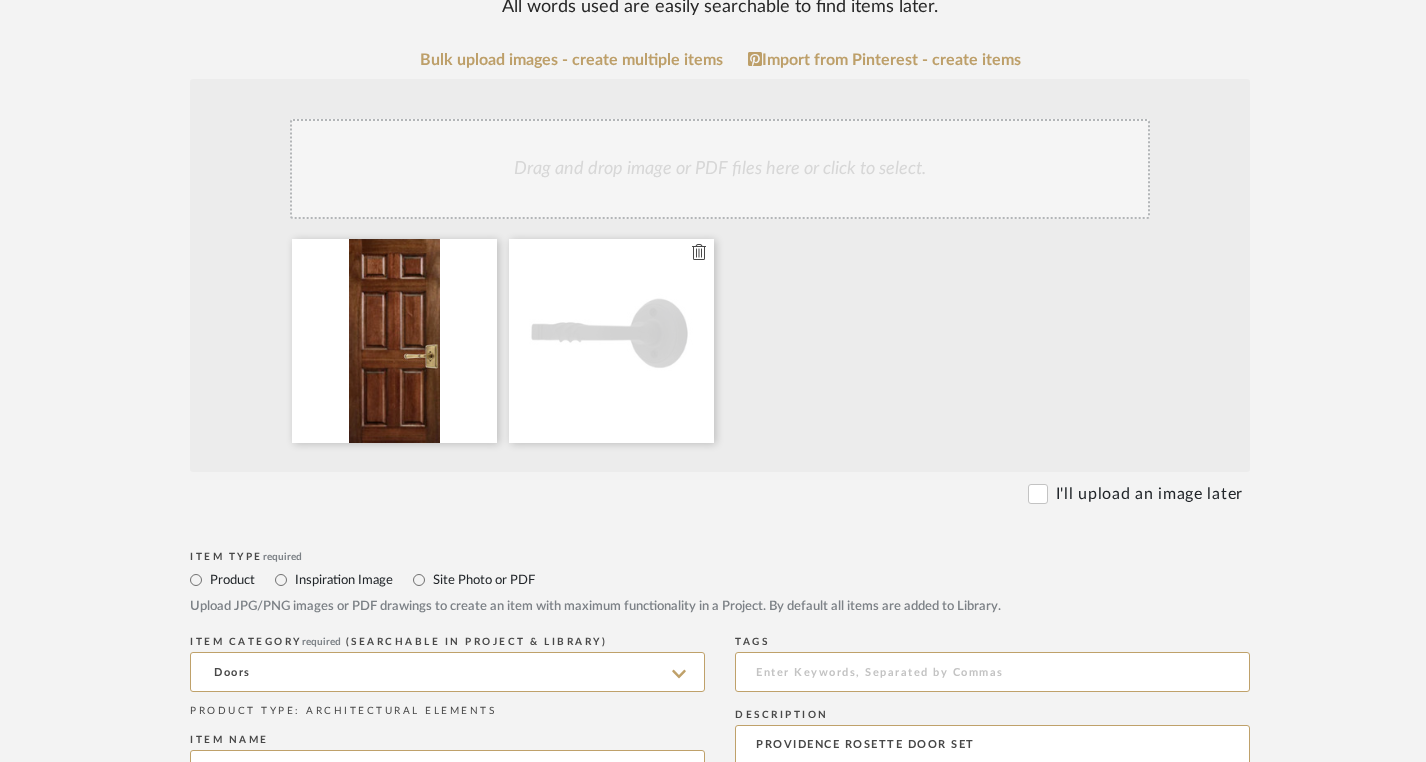 click 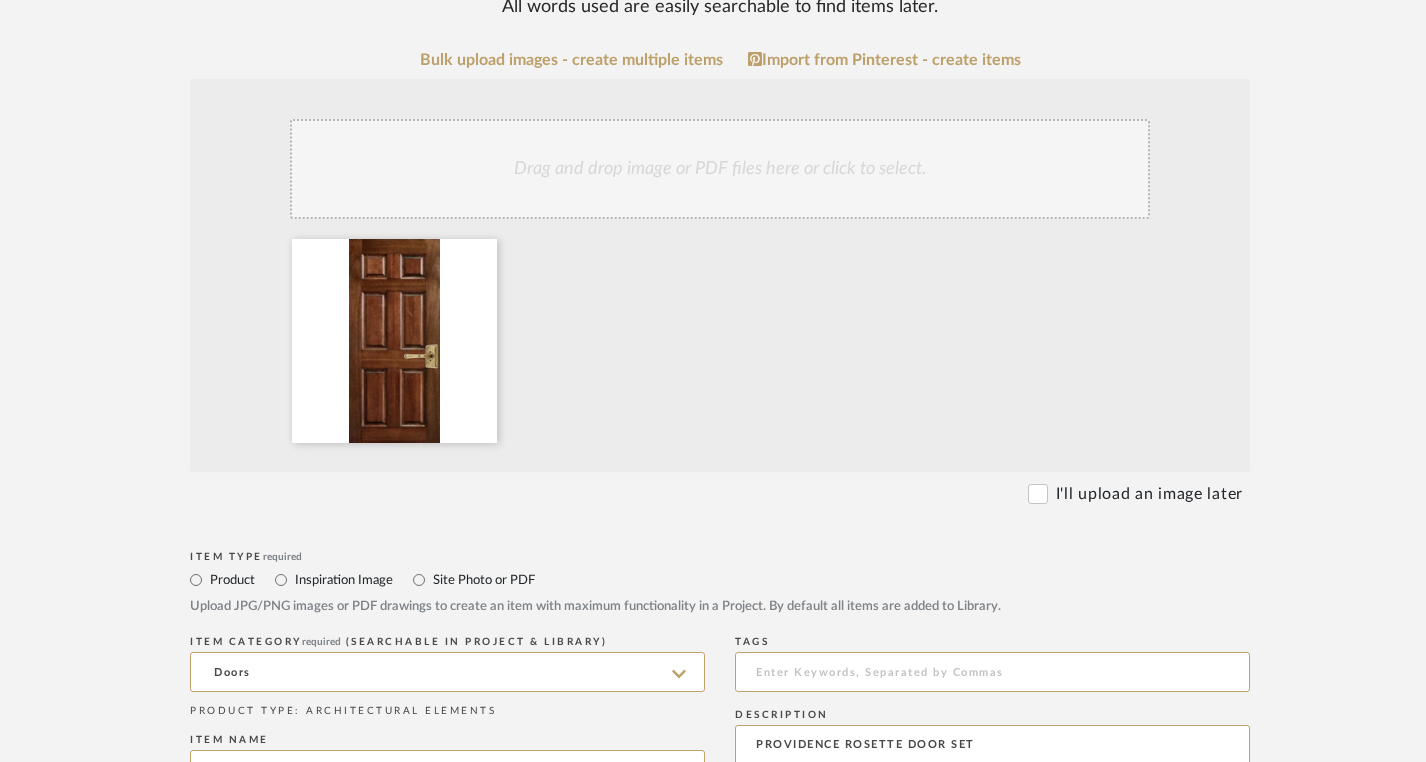 click on "Drag and drop image or PDF files here or click to select." 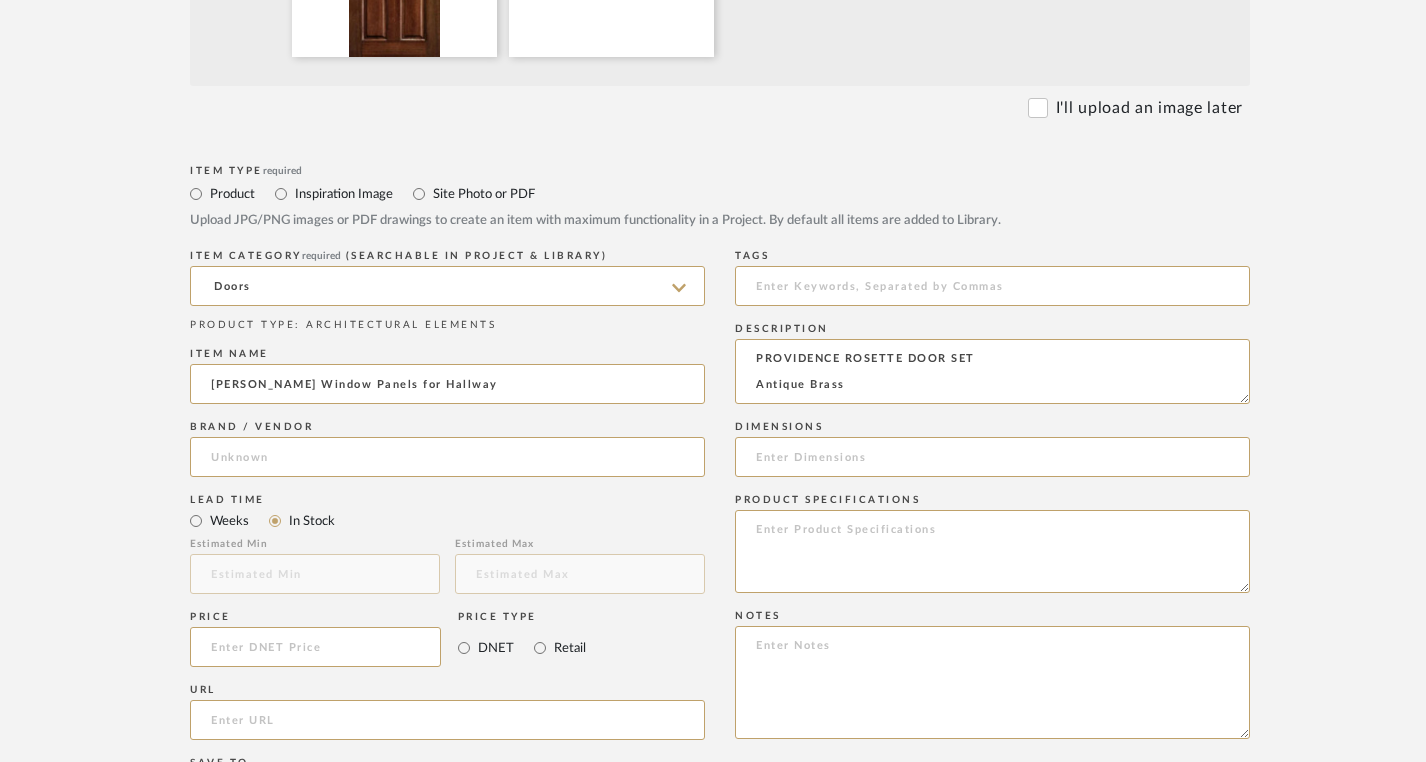 scroll, scrollTop: 793, scrollLeft: 0, axis: vertical 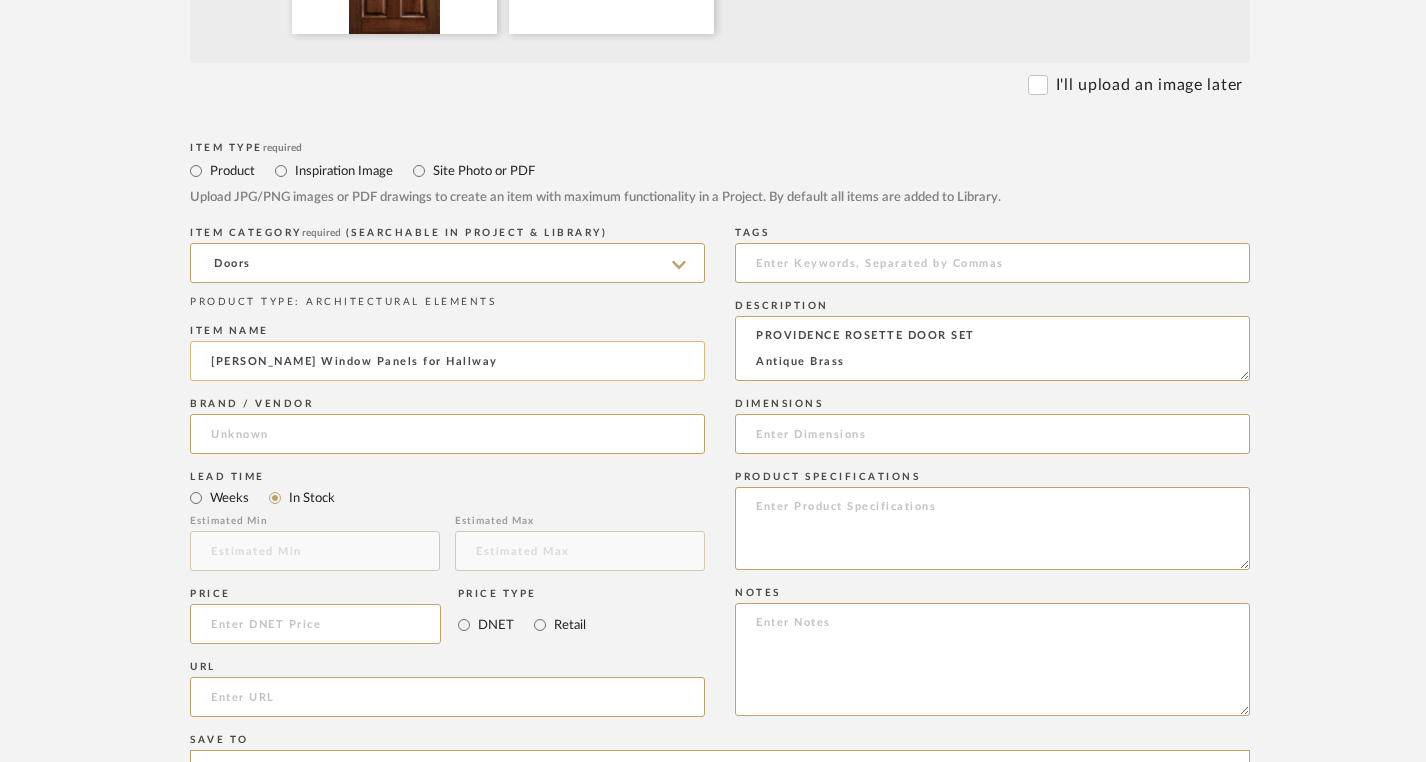 click on "Rondel Window Panels for Hallway" 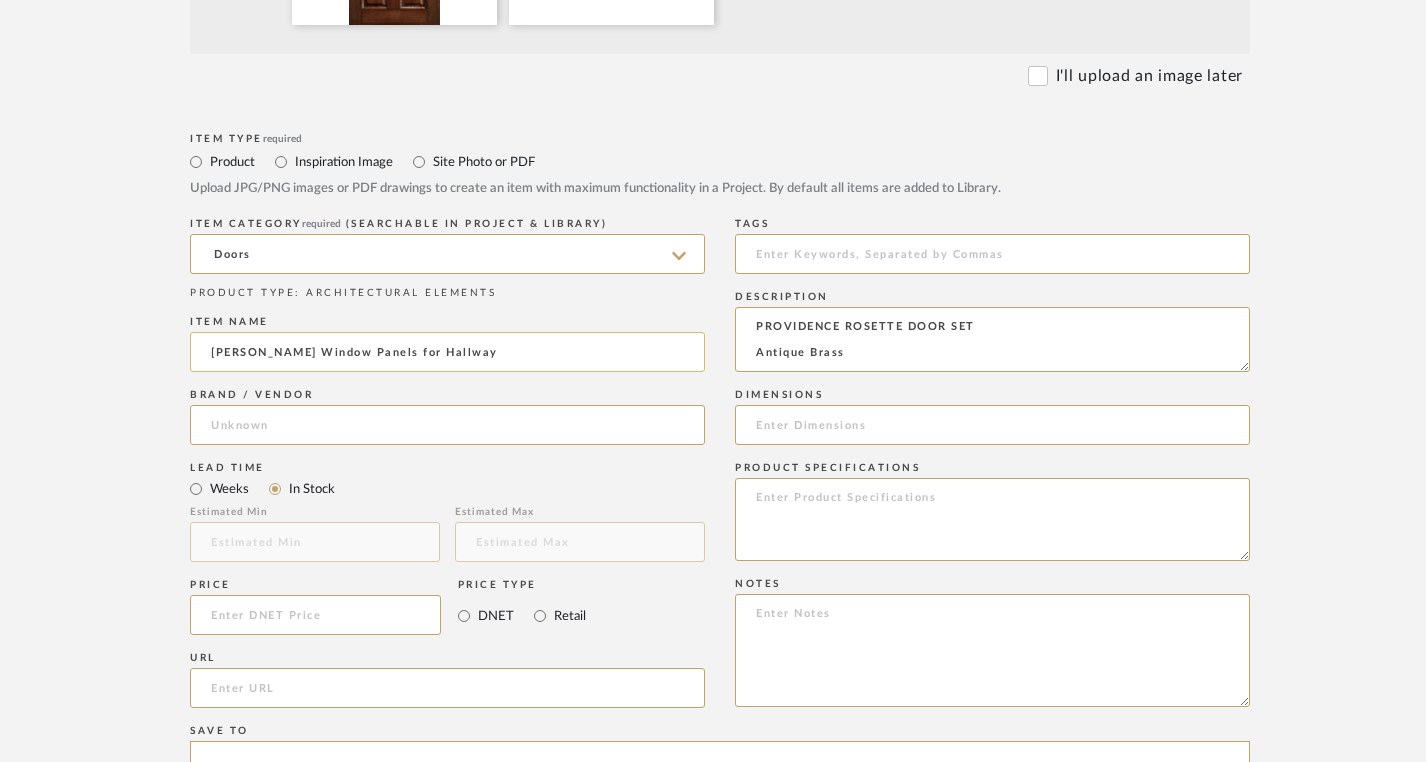 scroll, scrollTop: 814, scrollLeft: 0, axis: vertical 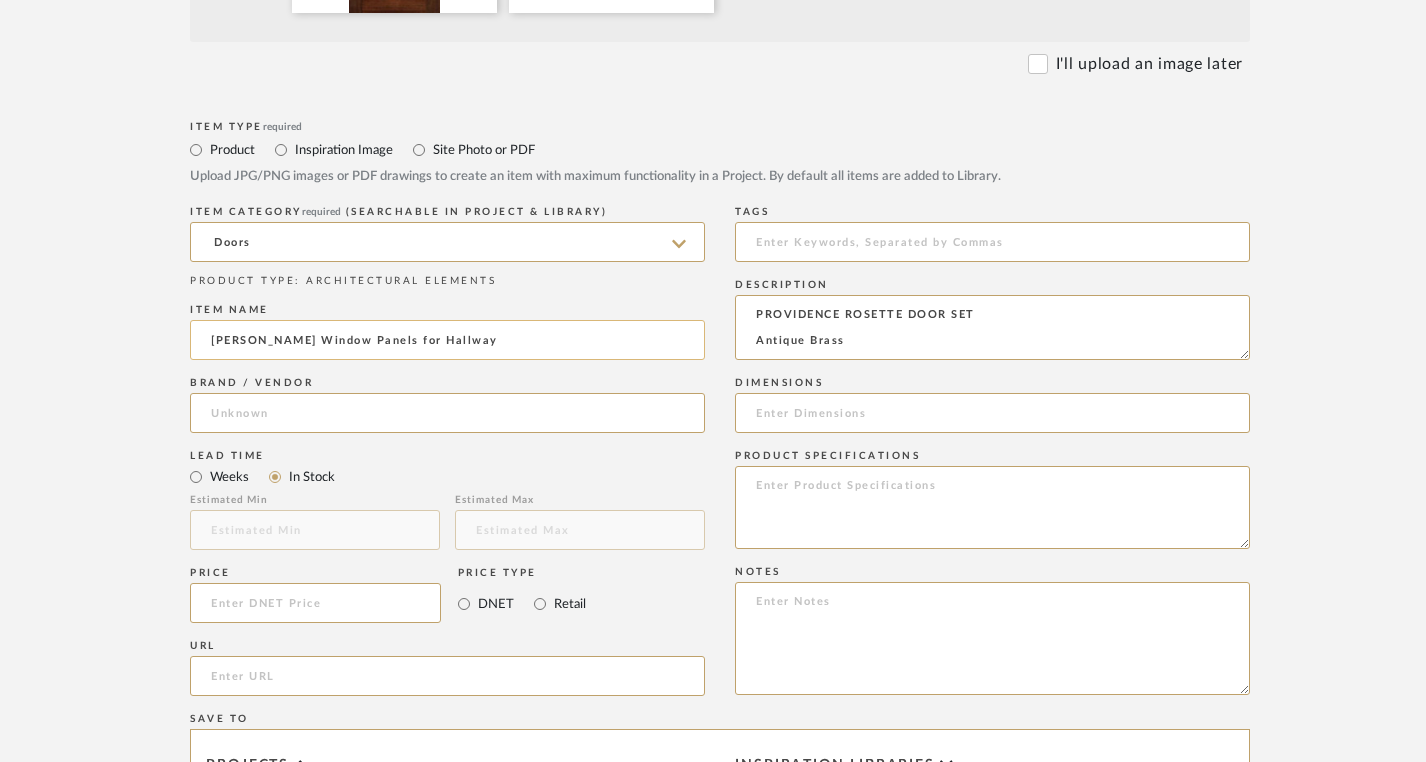paste on "PROVIDENCE ROSETTE DOOR SET Antique Brass" 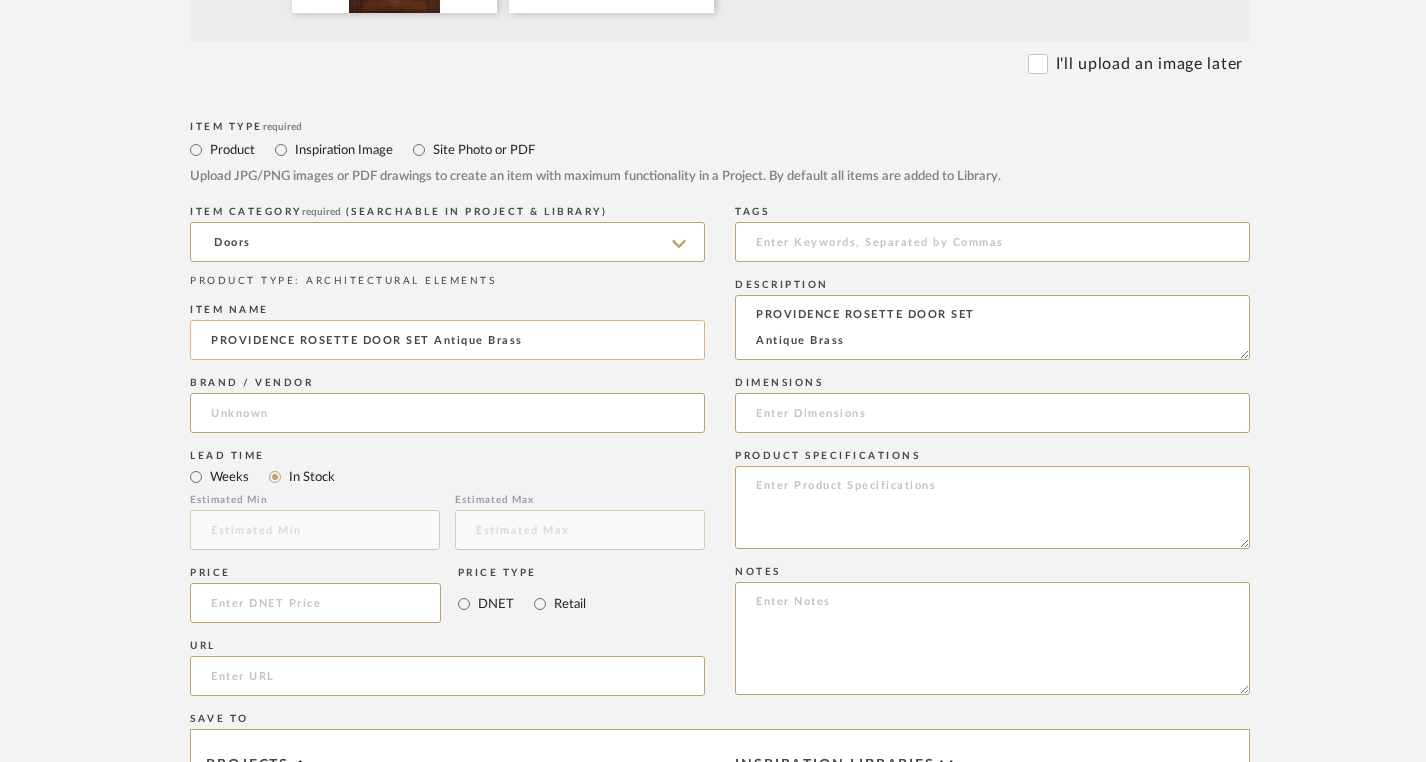drag, startPoint x: 535, startPoint y: 349, endPoint x: 435, endPoint y: 338, distance: 100.60318 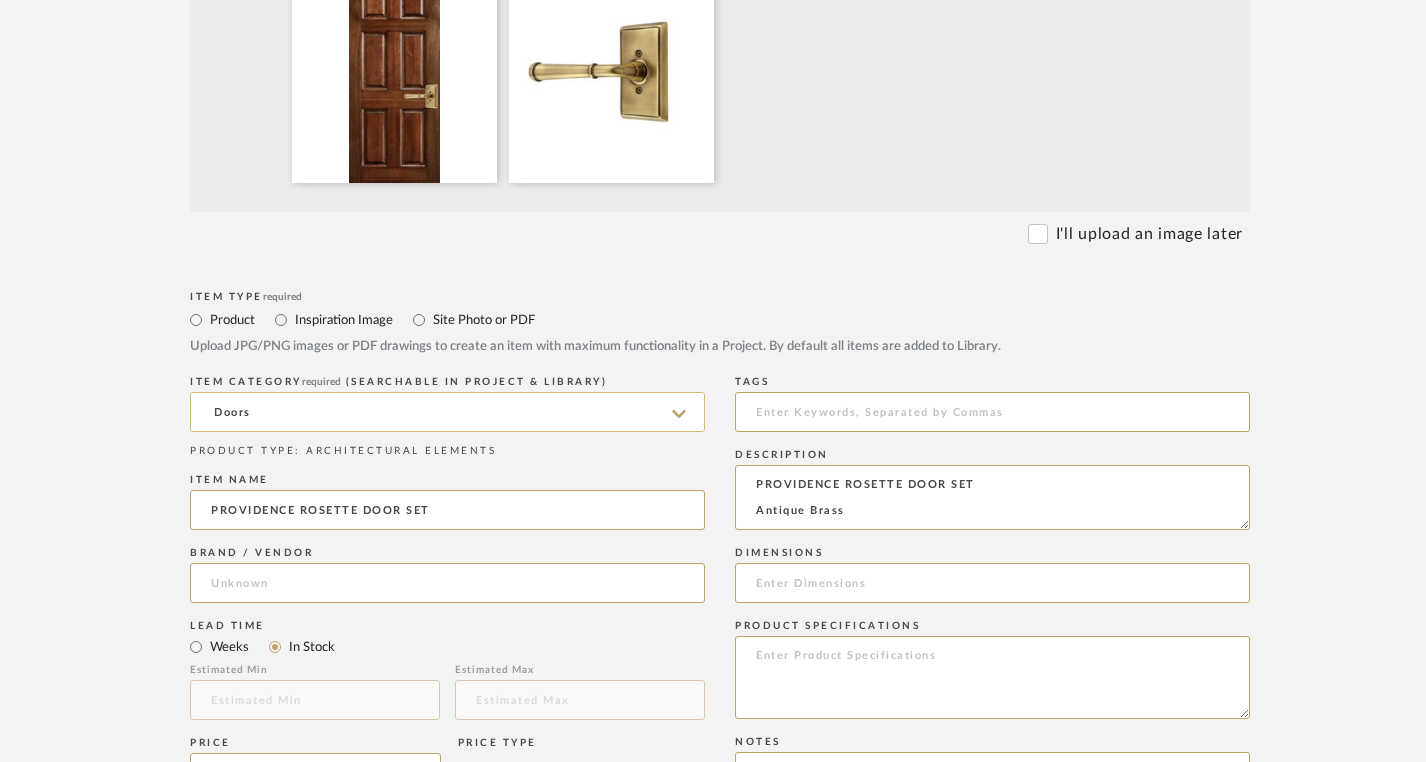 scroll, scrollTop: 626, scrollLeft: 0, axis: vertical 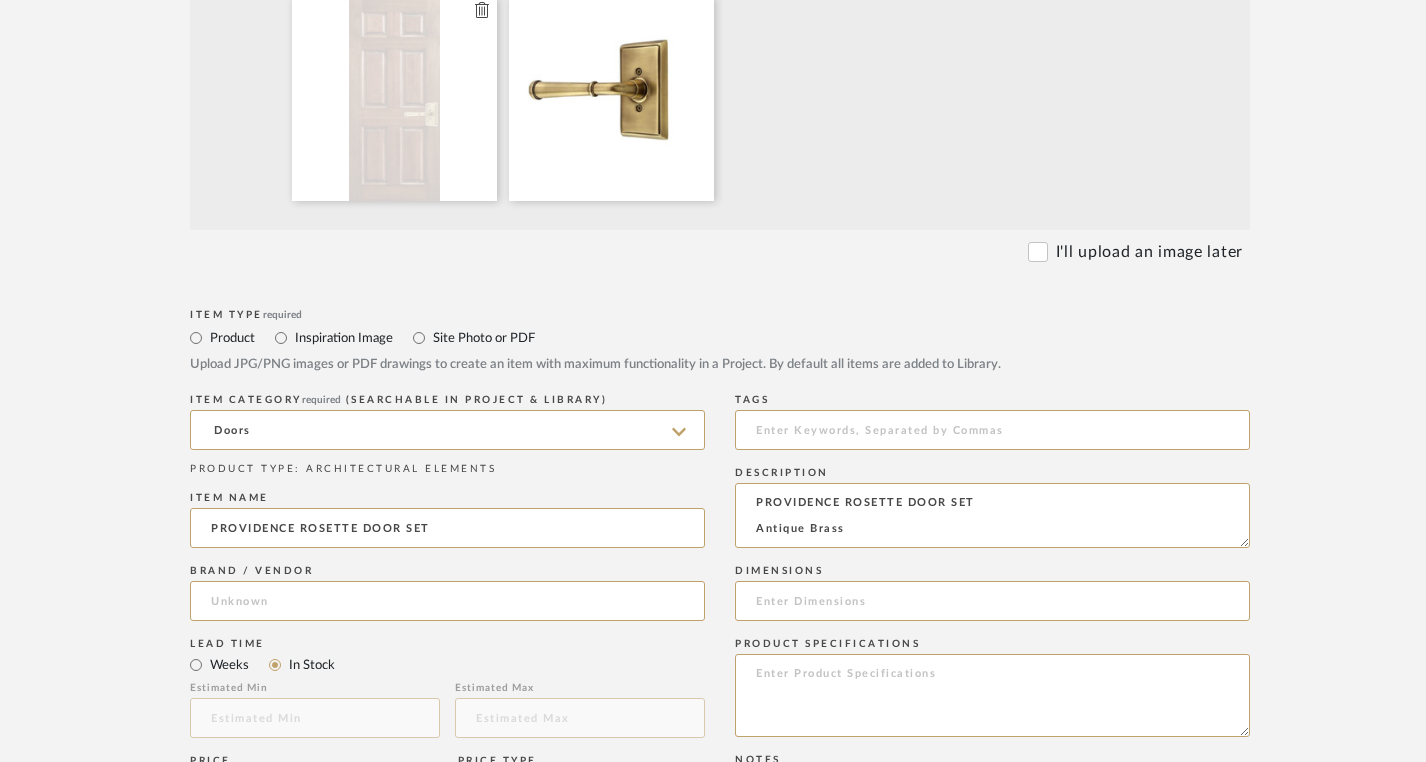 type on "PROVIDENCE ROSETTE DOOR SET" 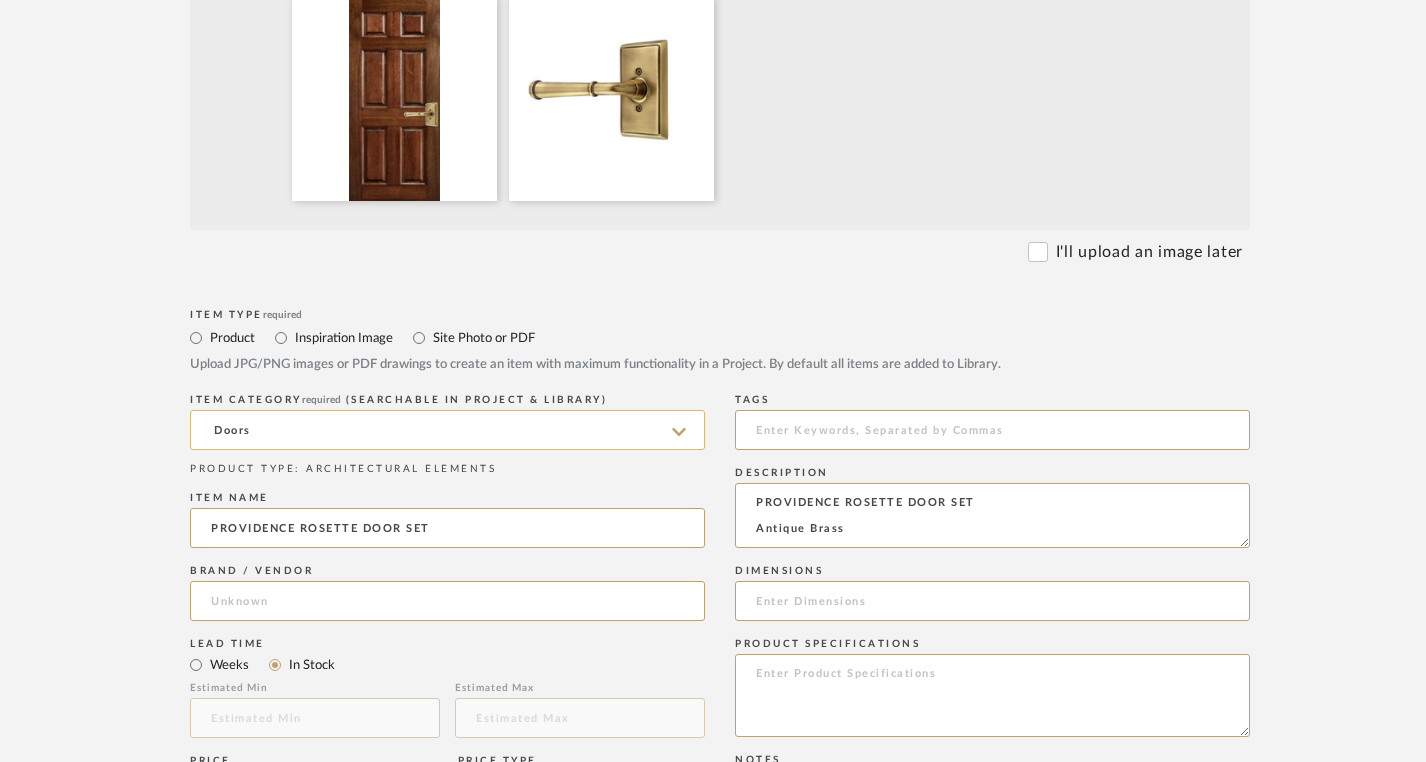 click on "Doors" 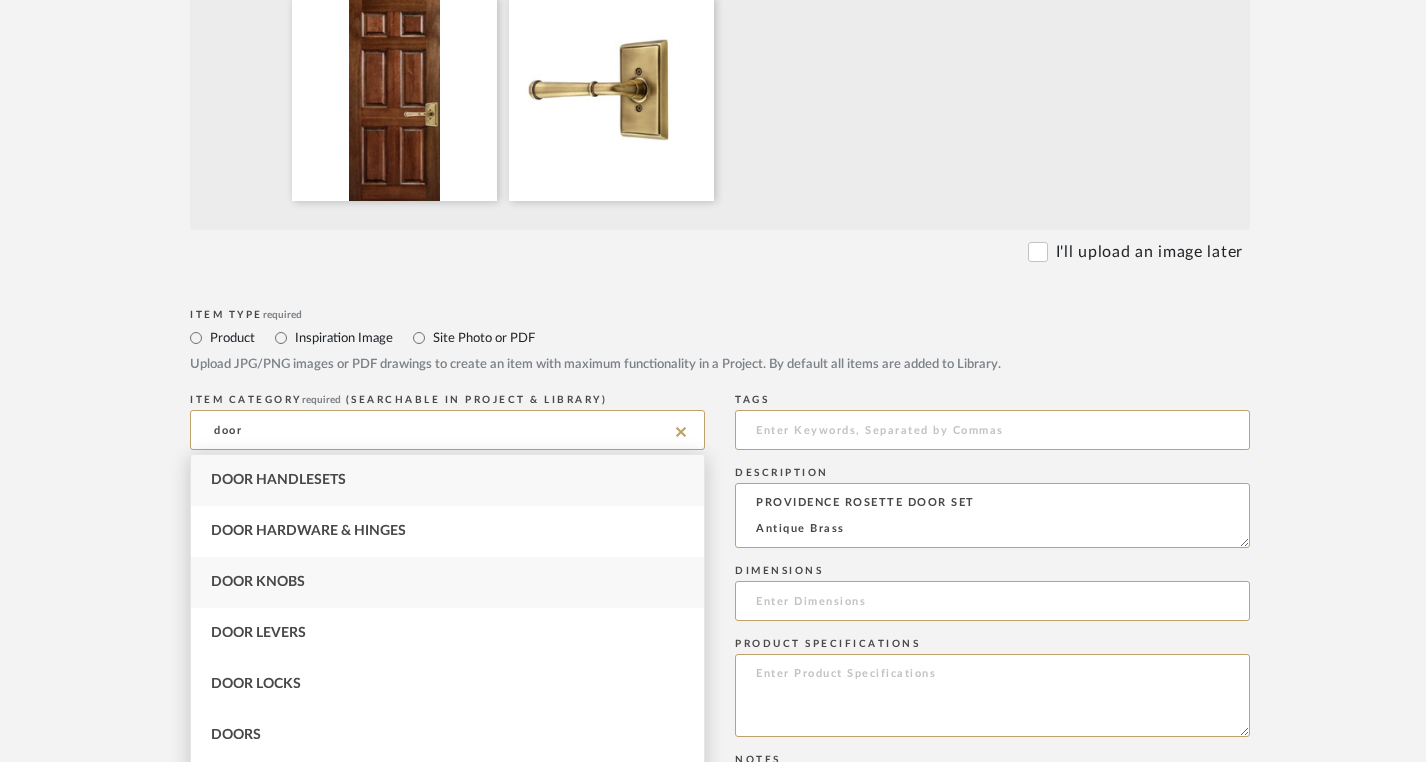 click on "Door Knobs" at bounding box center (447, 582) 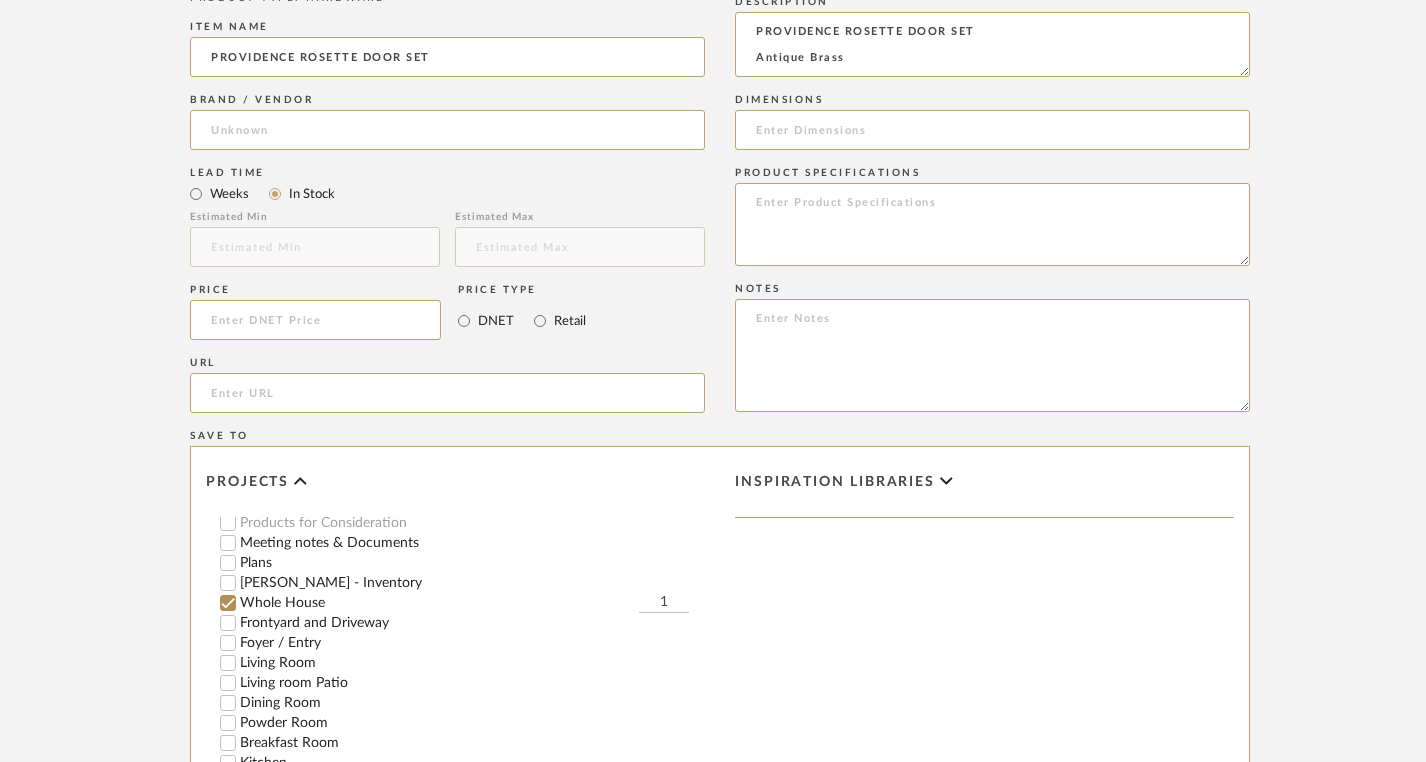 scroll, scrollTop: 1479, scrollLeft: 0, axis: vertical 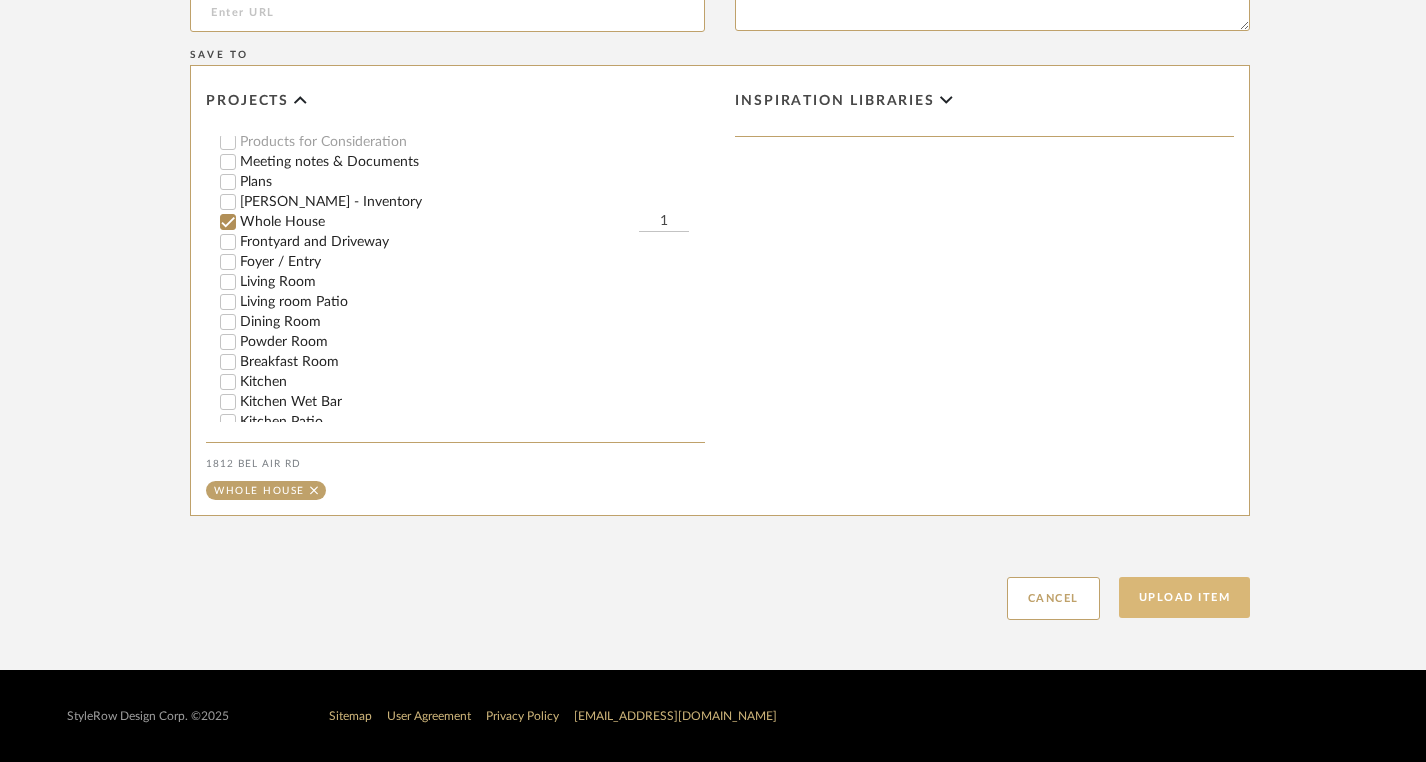 click on "Upload Item" 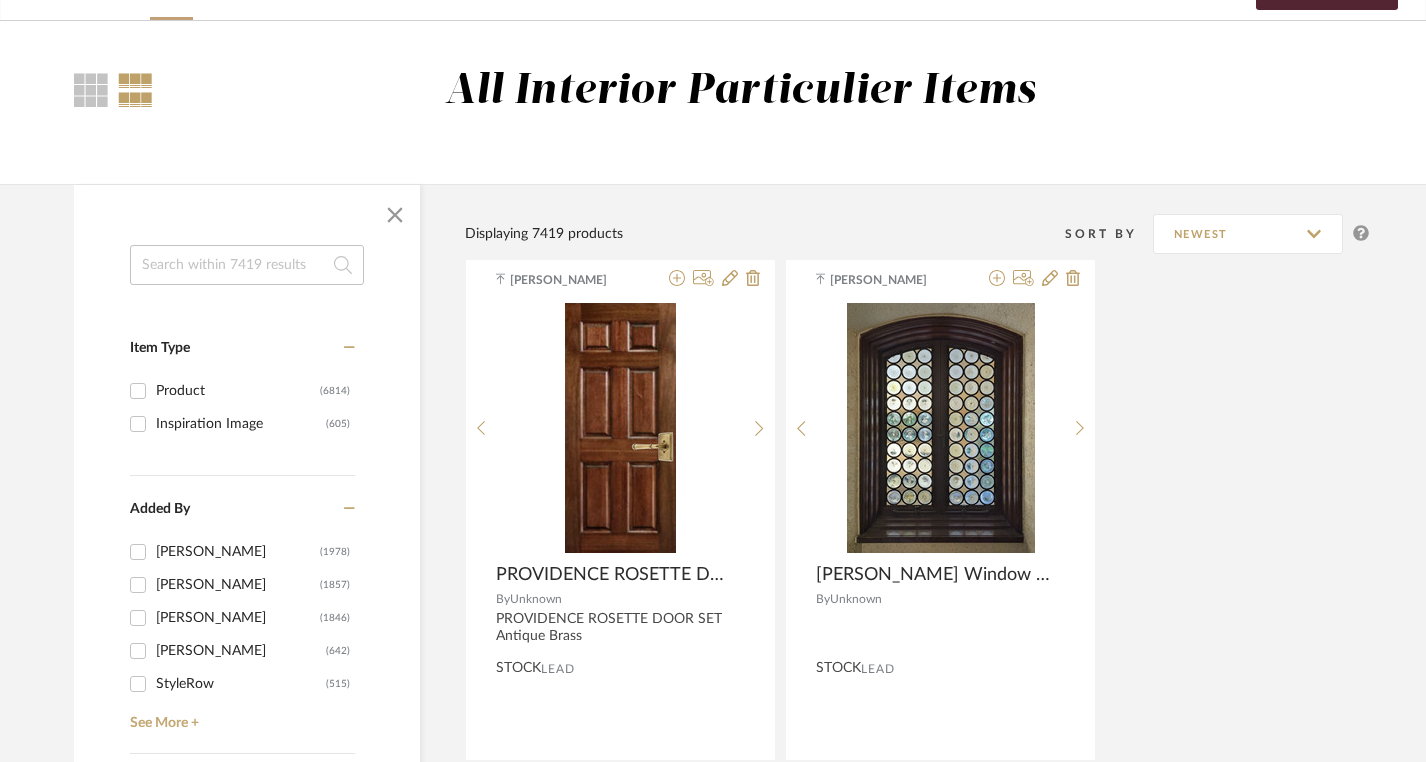 scroll, scrollTop: 125, scrollLeft: 0, axis: vertical 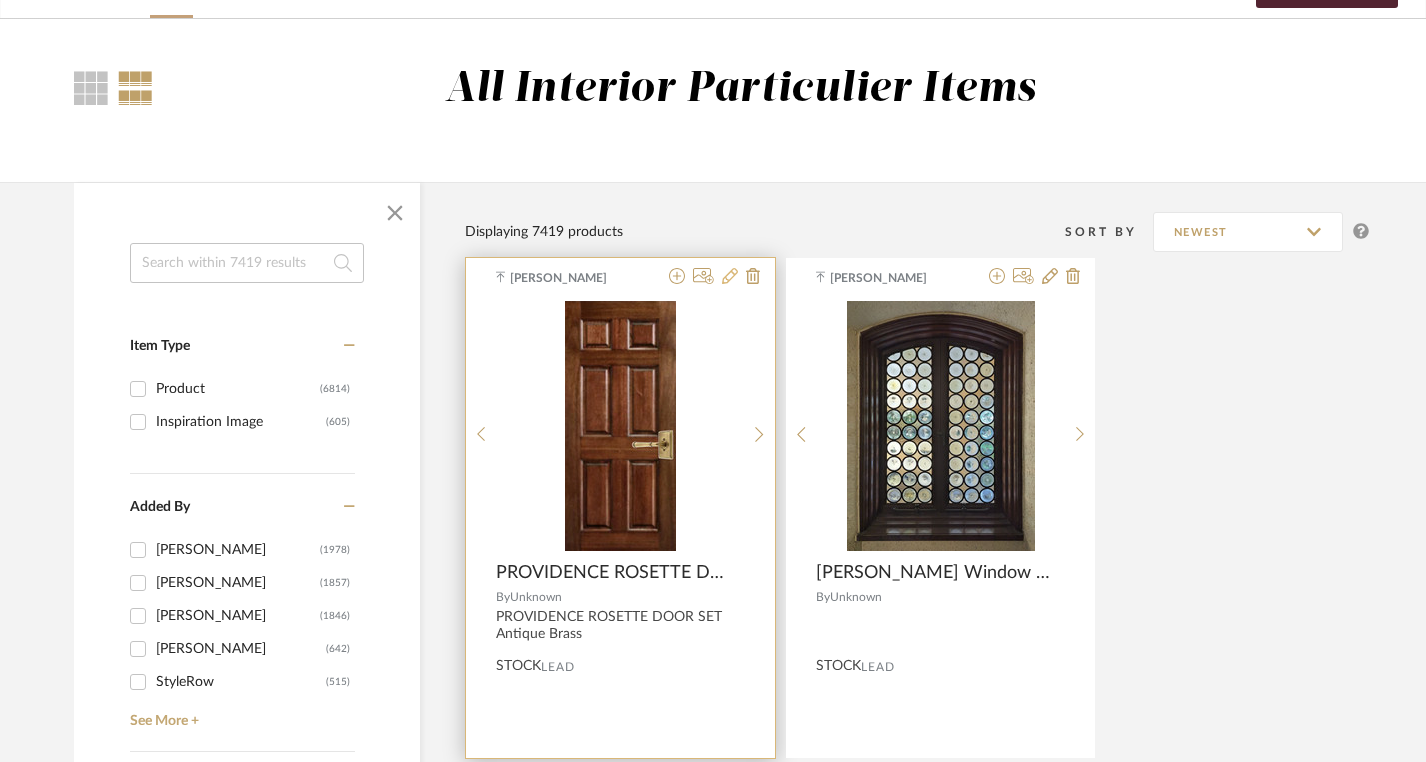 click 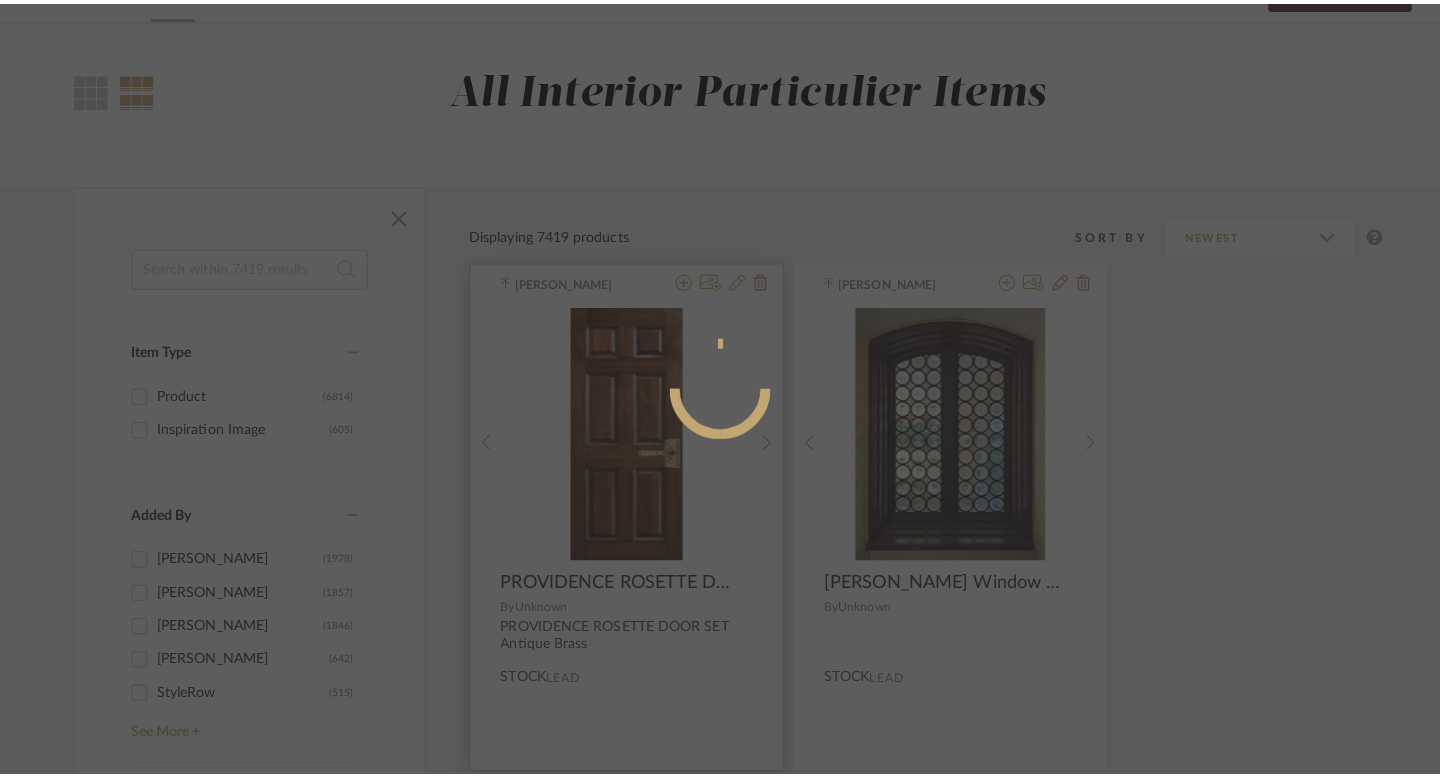 scroll, scrollTop: 0, scrollLeft: 0, axis: both 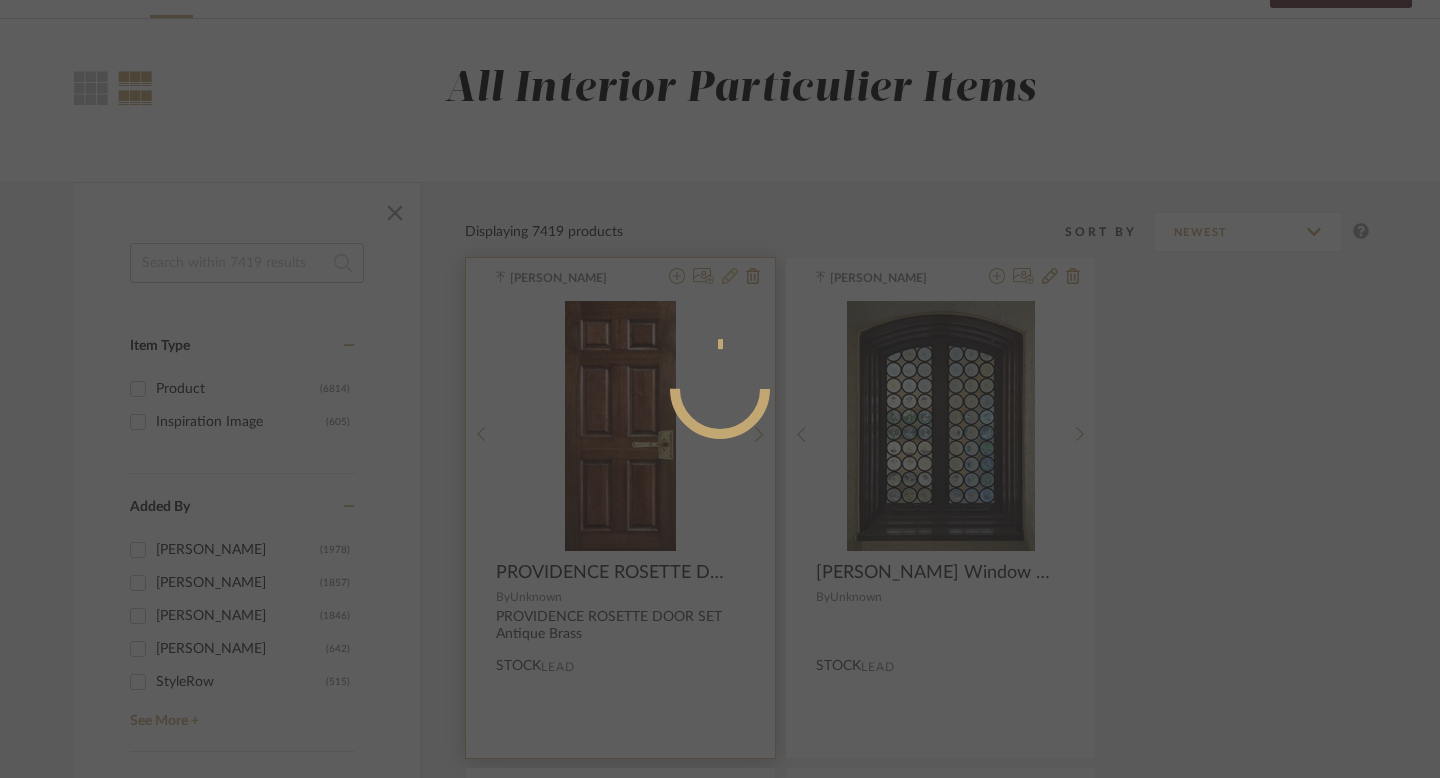 radio on "true" 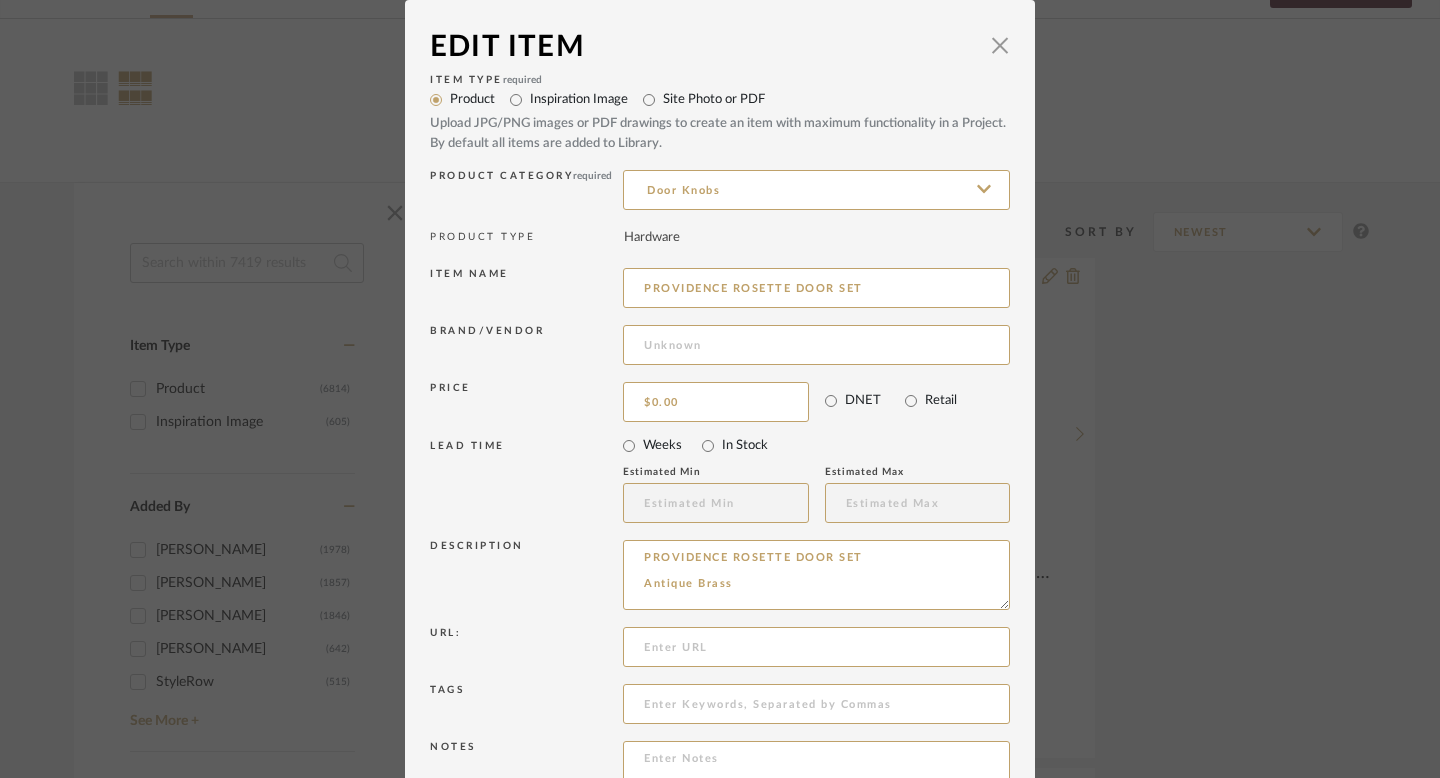 drag, startPoint x: 858, startPoint y: 553, endPoint x: 618, endPoint y: 536, distance: 240.60133 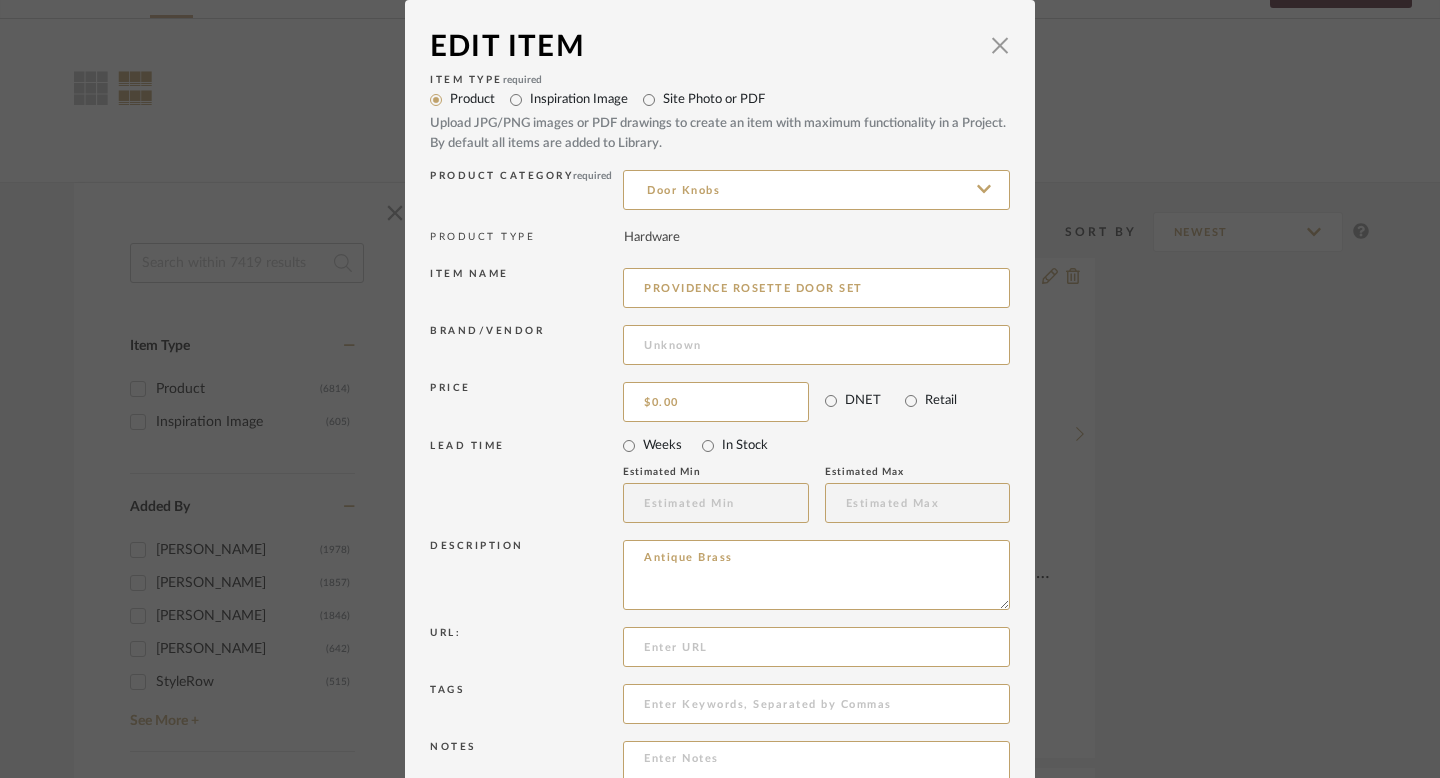 type on "Antique Brass" 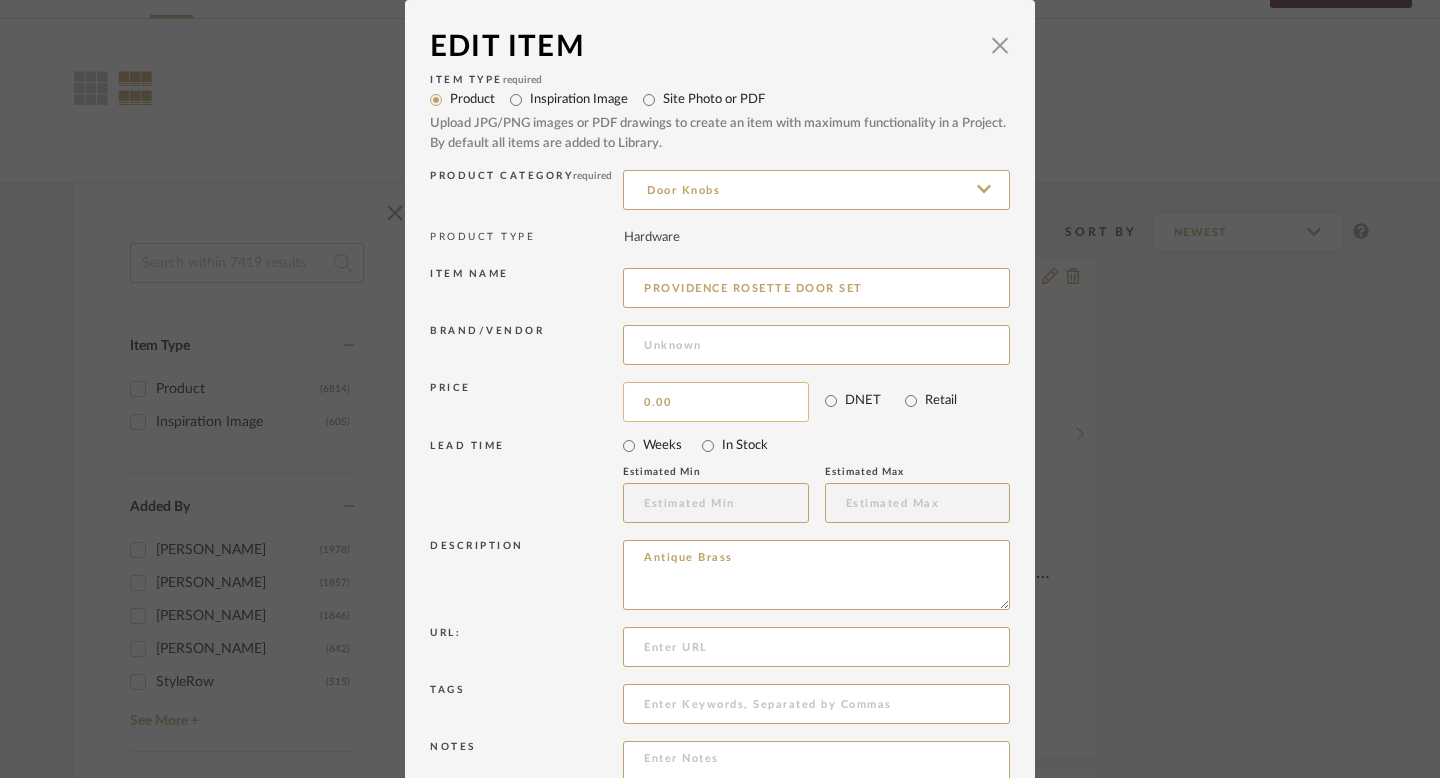 click on "0.00" at bounding box center [716, 402] 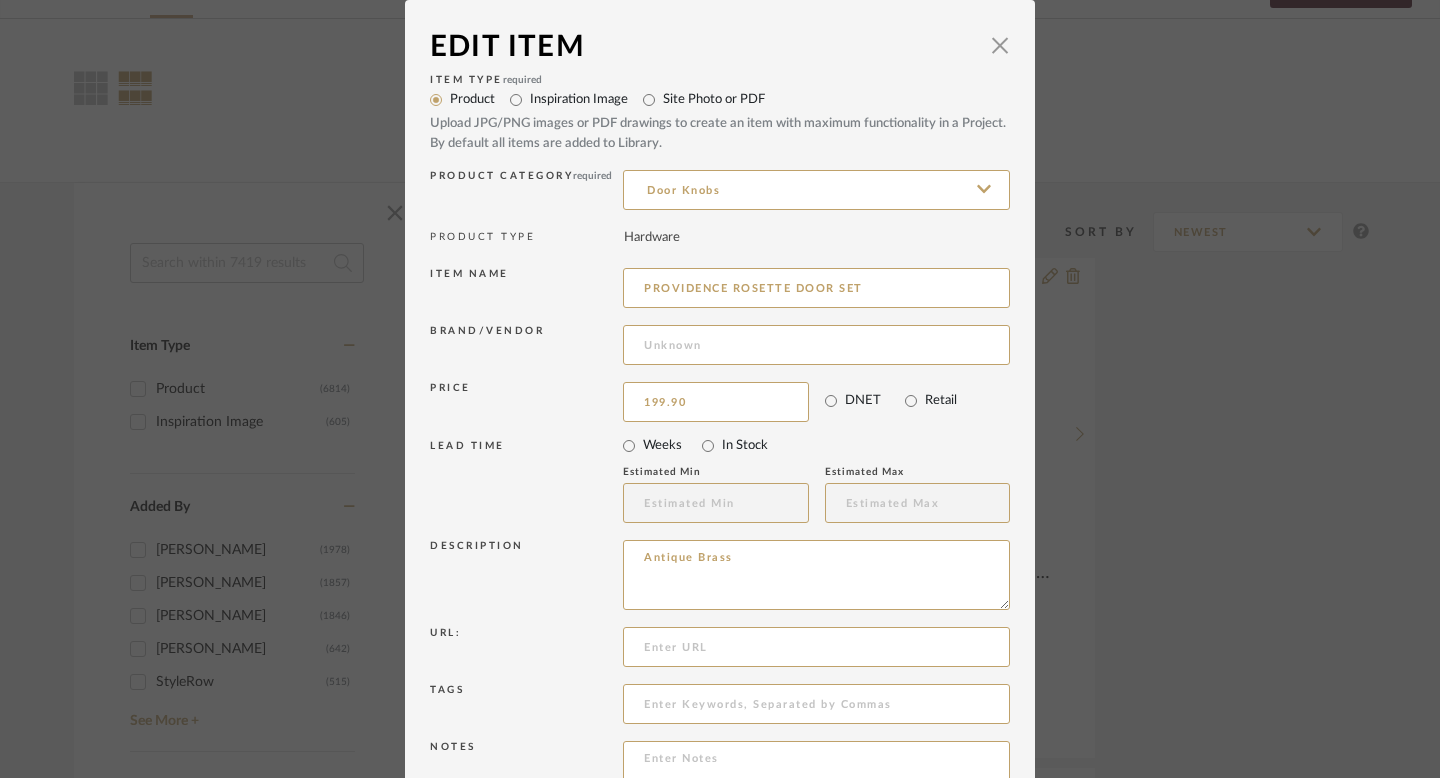 type on "$199.90" 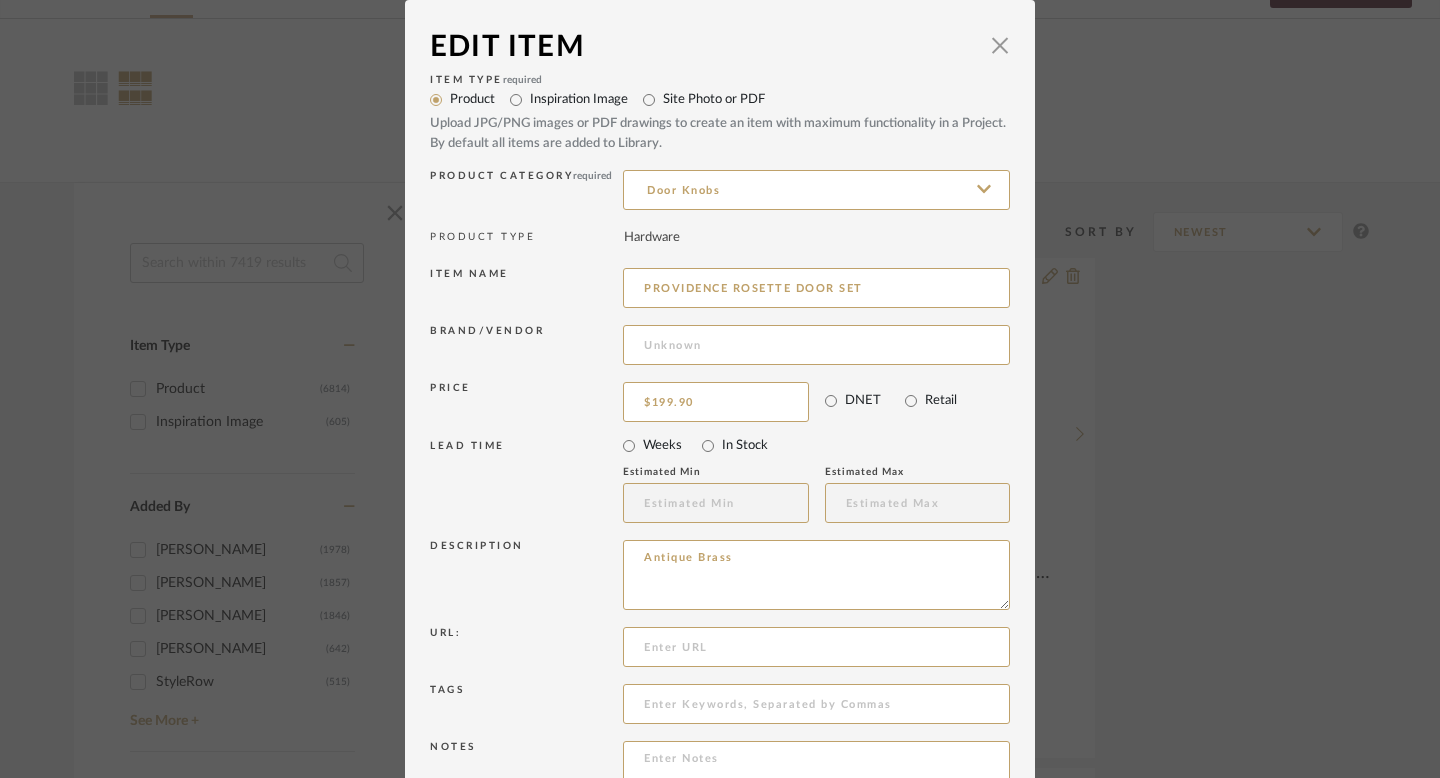 click on "Weeks In Stock" at bounding box center [816, 446] 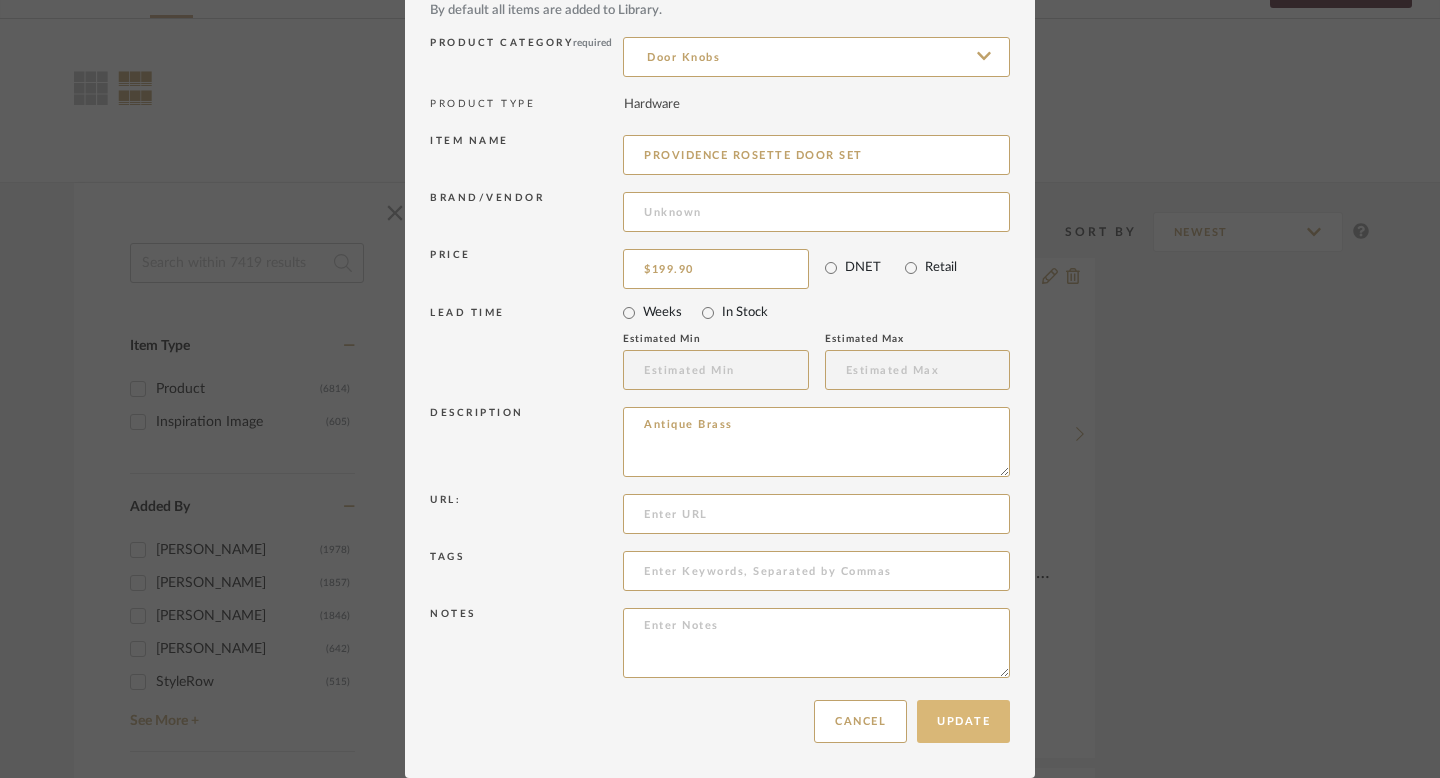 click on "Update" at bounding box center [963, 721] 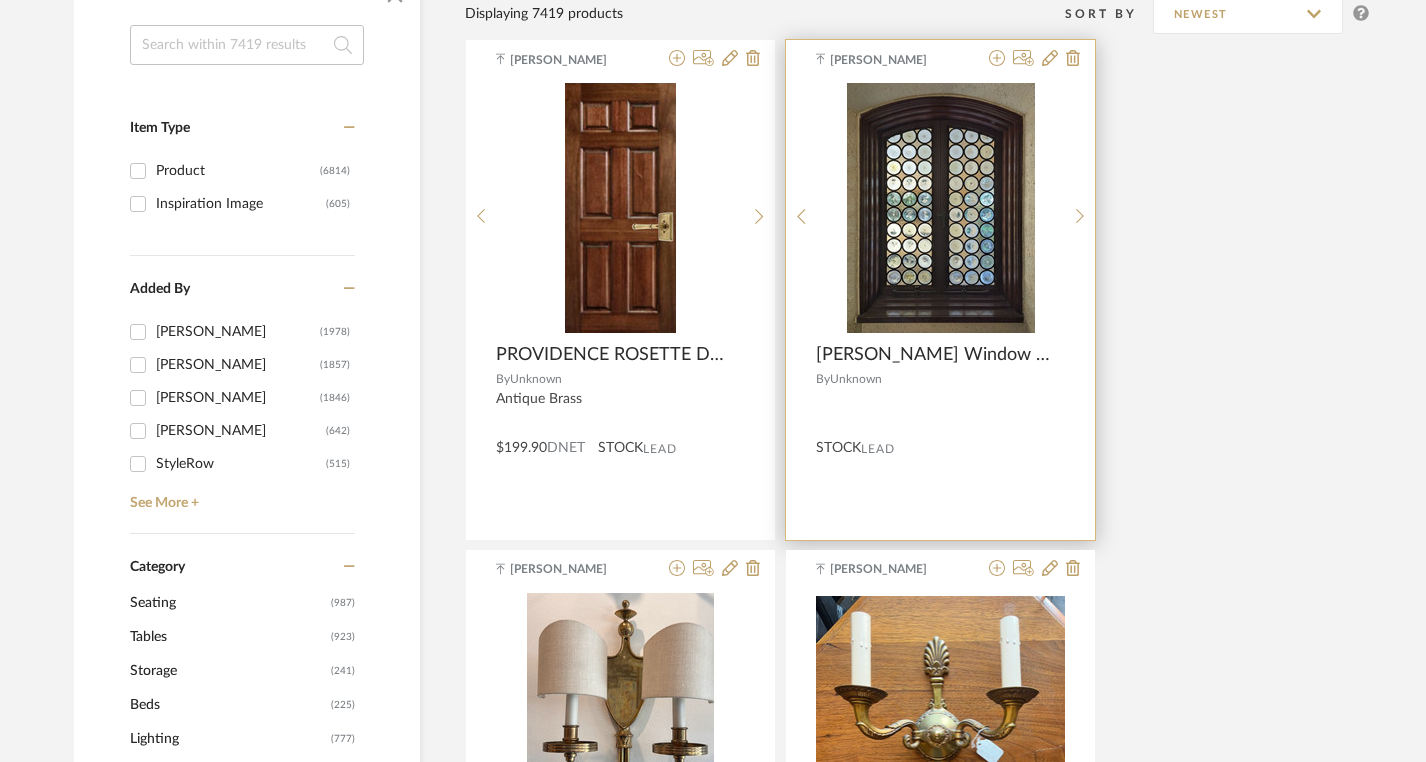 scroll, scrollTop: 344, scrollLeft: 0, axis: vertical 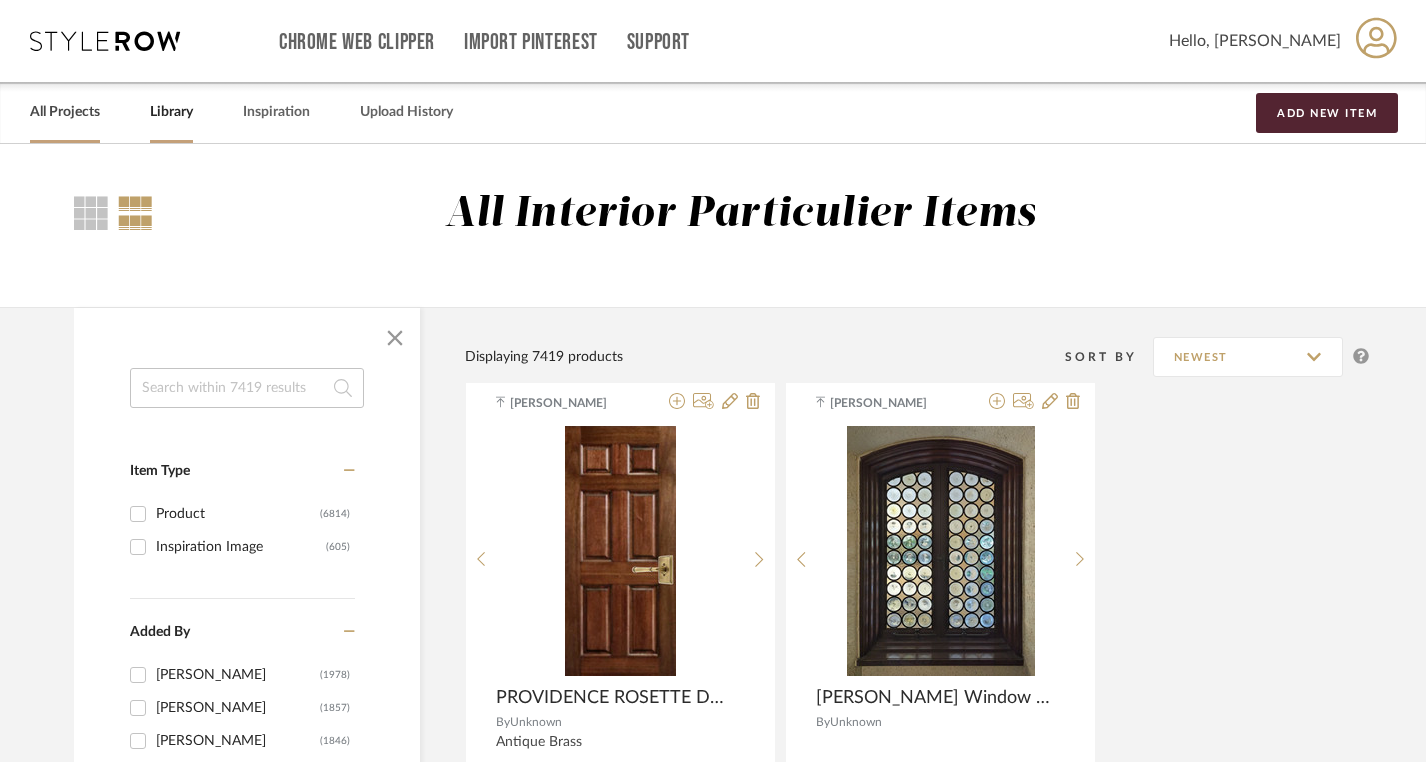 click on "All Projects" at bounding box center [65, 112] 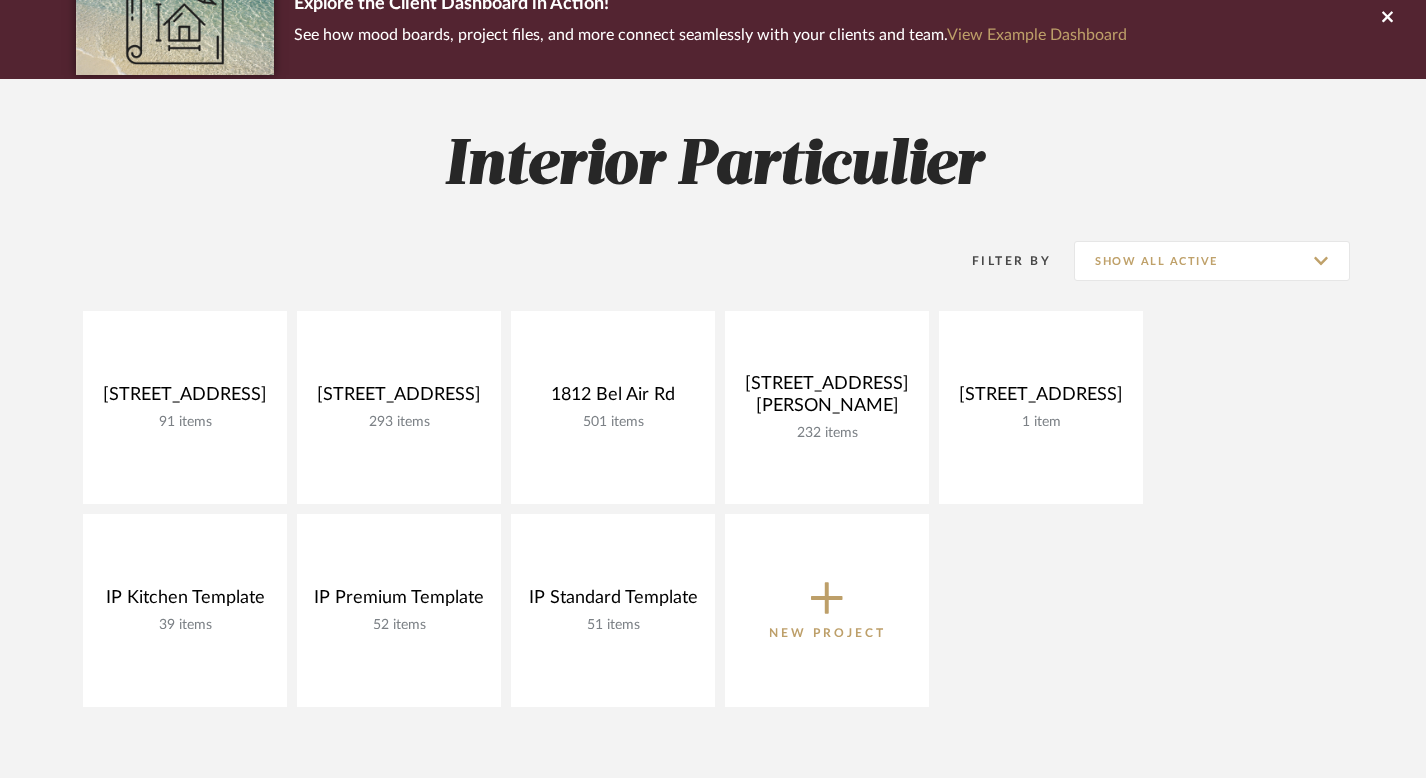 scroll, scrollTop: 191, scrollLeft: 0, axis: vertical 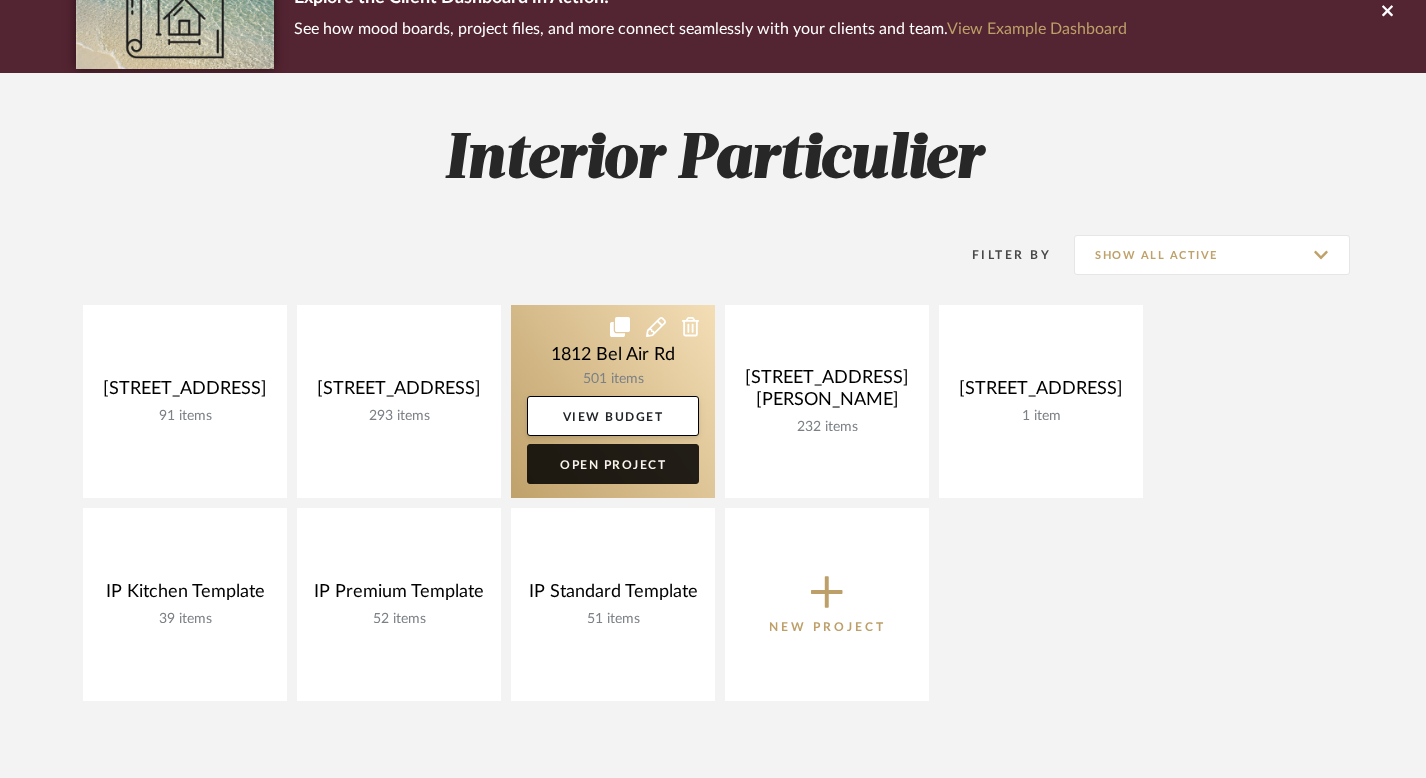 click on "Open Project" 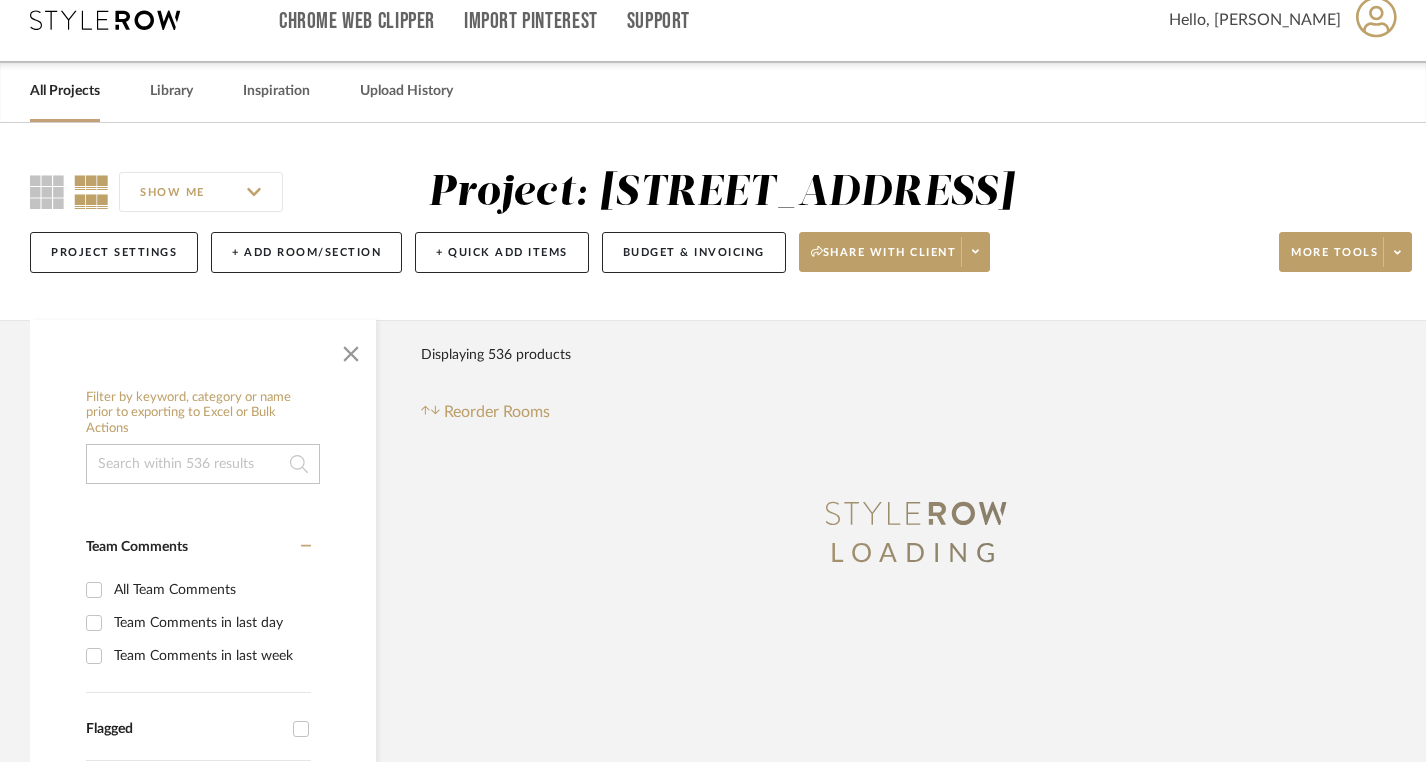scroll, scrollTop: 0, scrollLeft: 0, axis: both 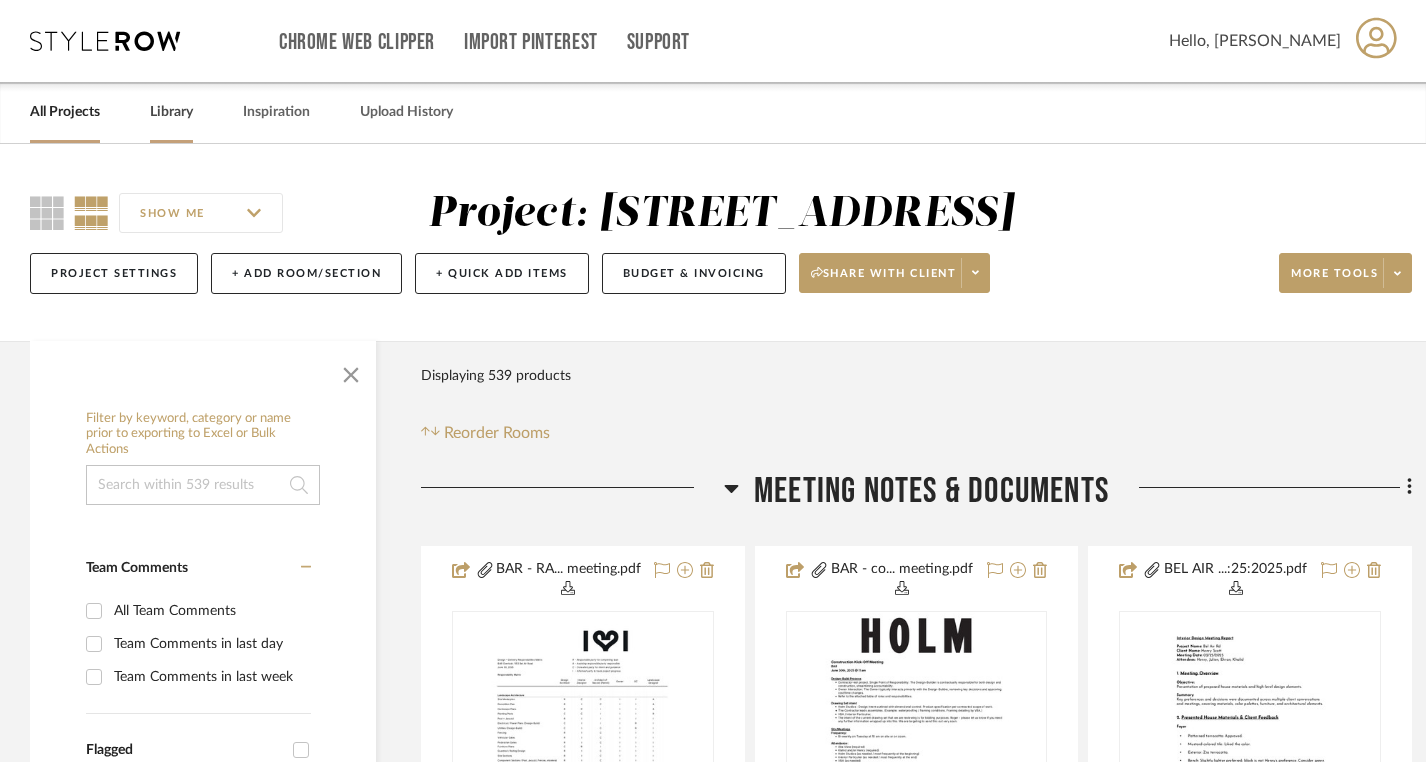 click on "Library" at bounding box center [171, 112] 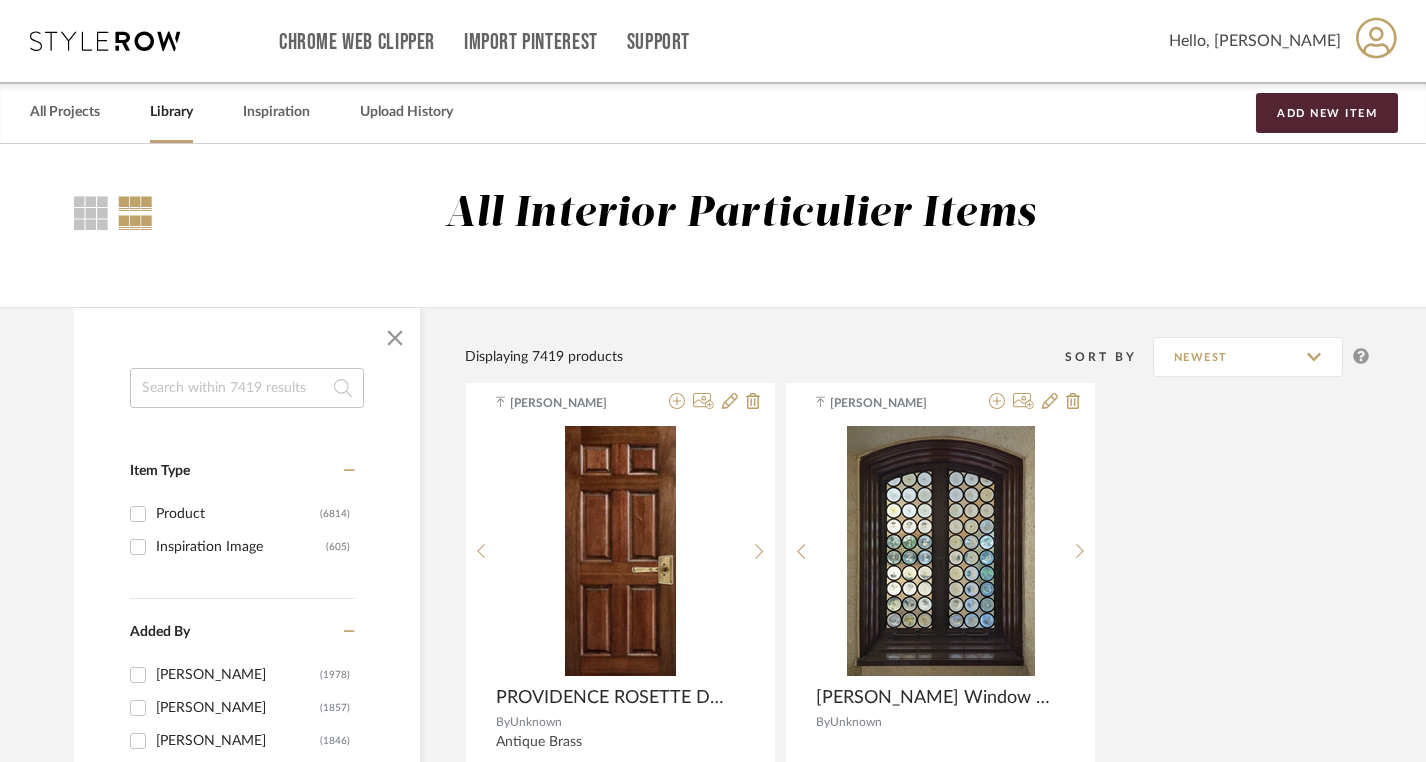 scroll, scrollTop: 0, scrollLeft: 0, axis: both 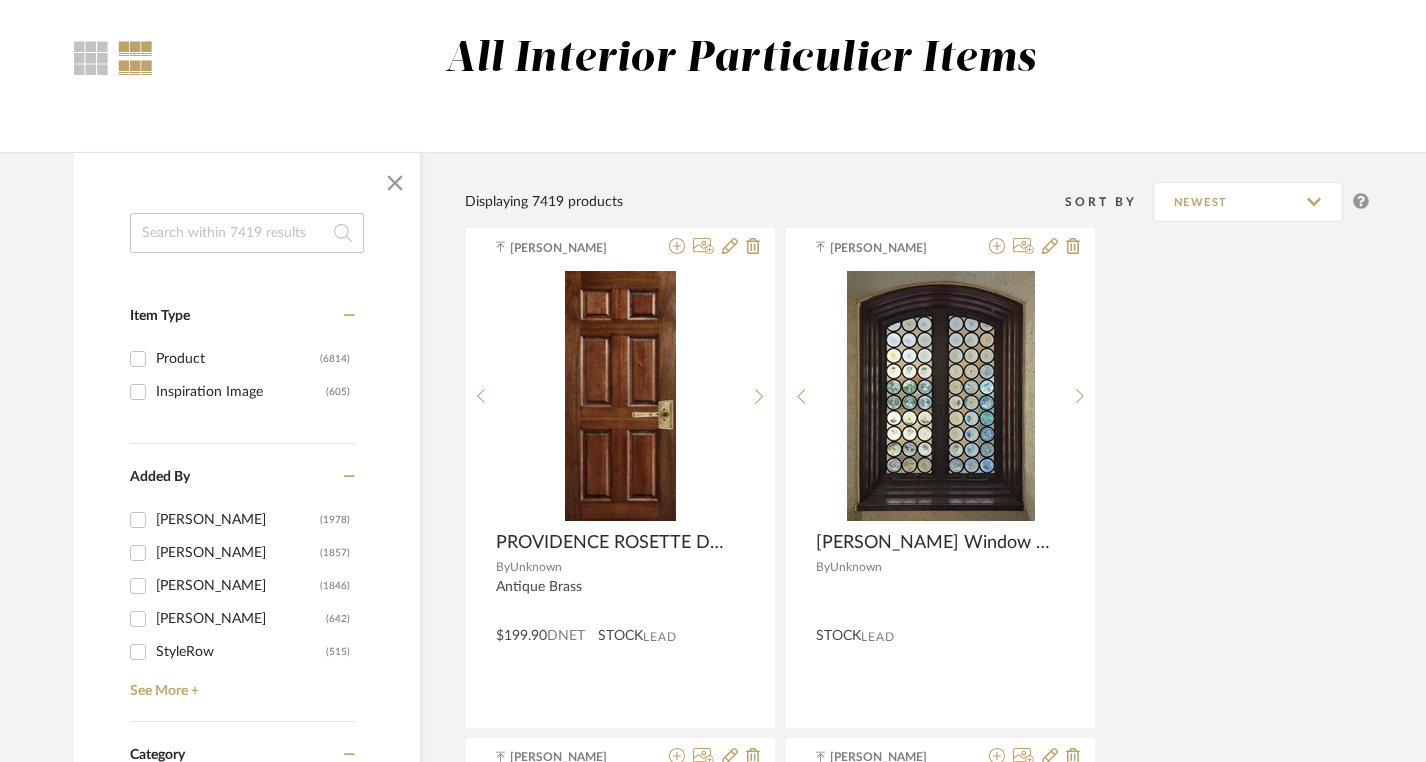 click 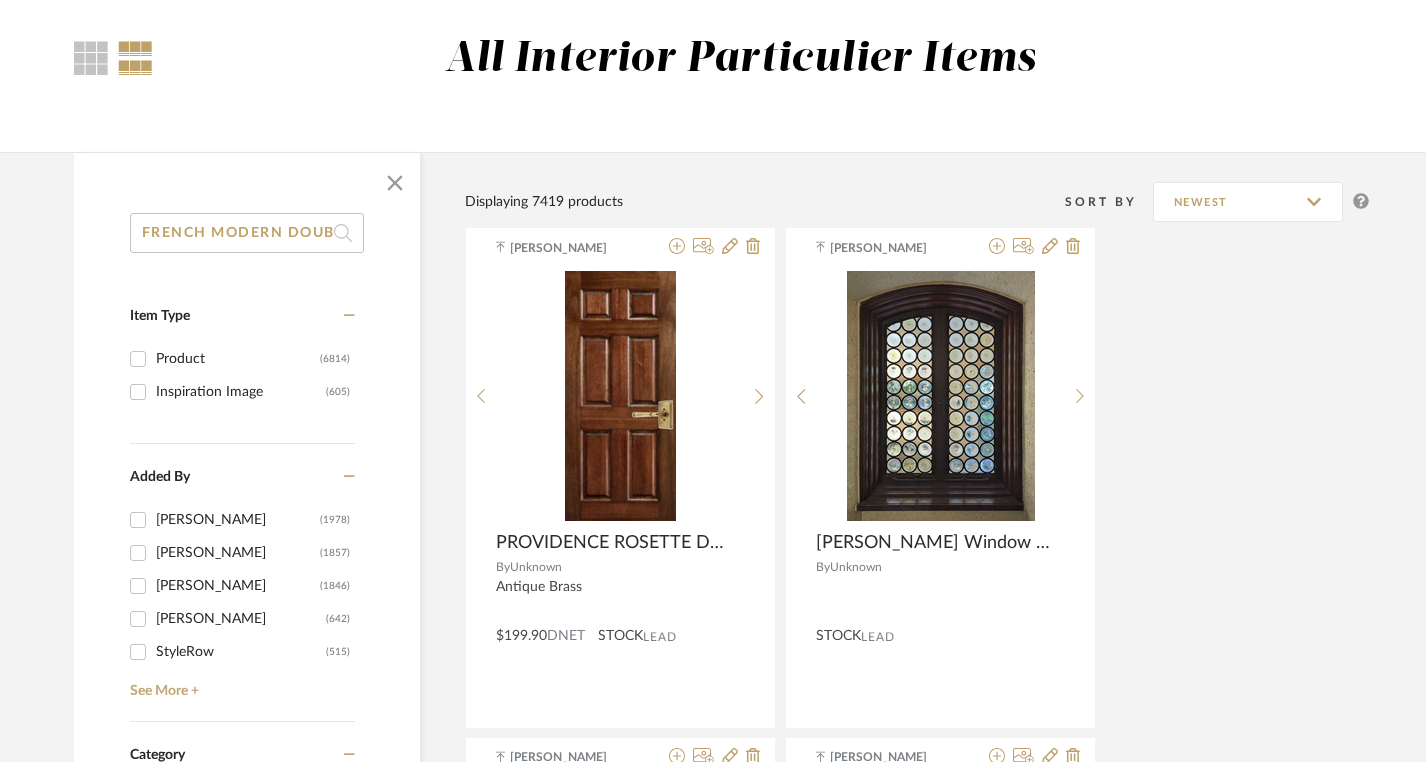 scroll, scrollTop: 0, scrollLeft: 91, axis: horizontal 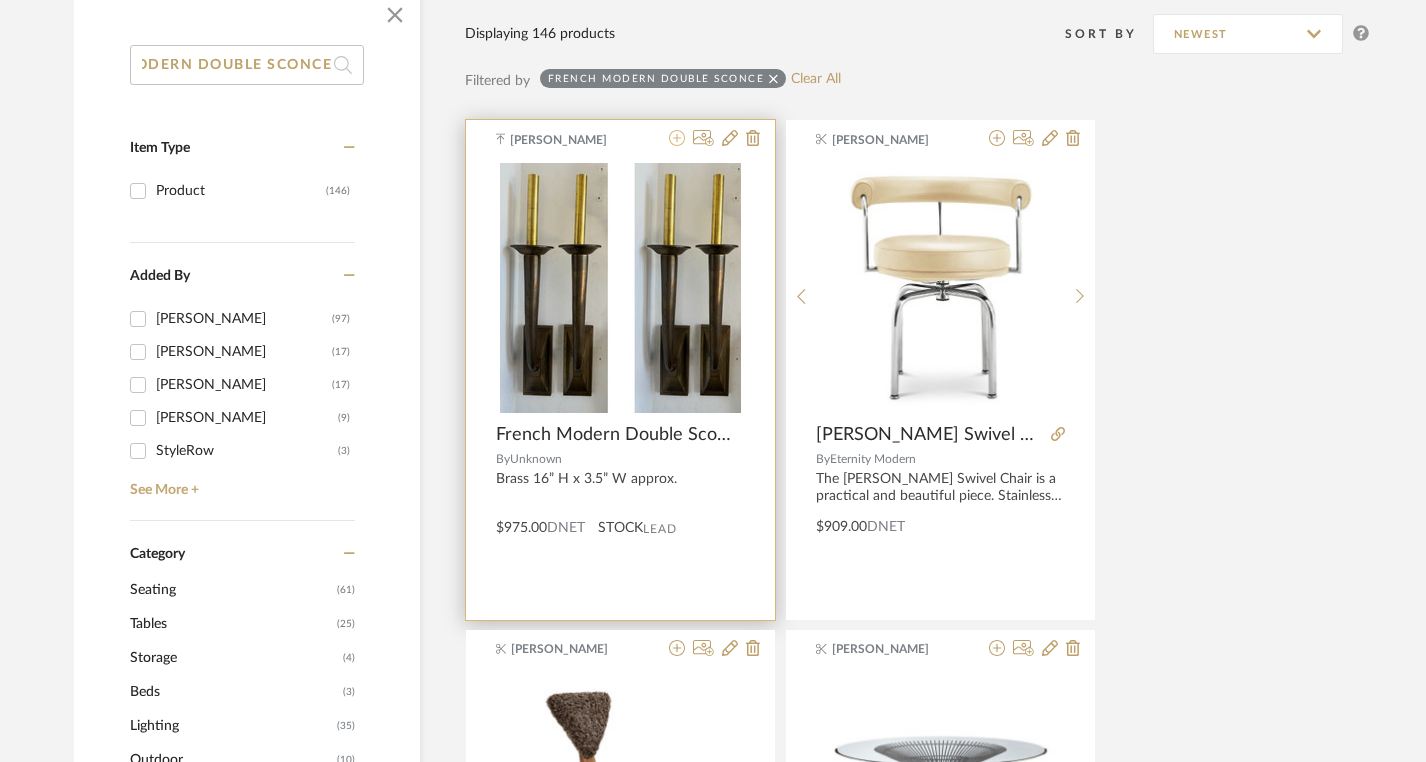 click 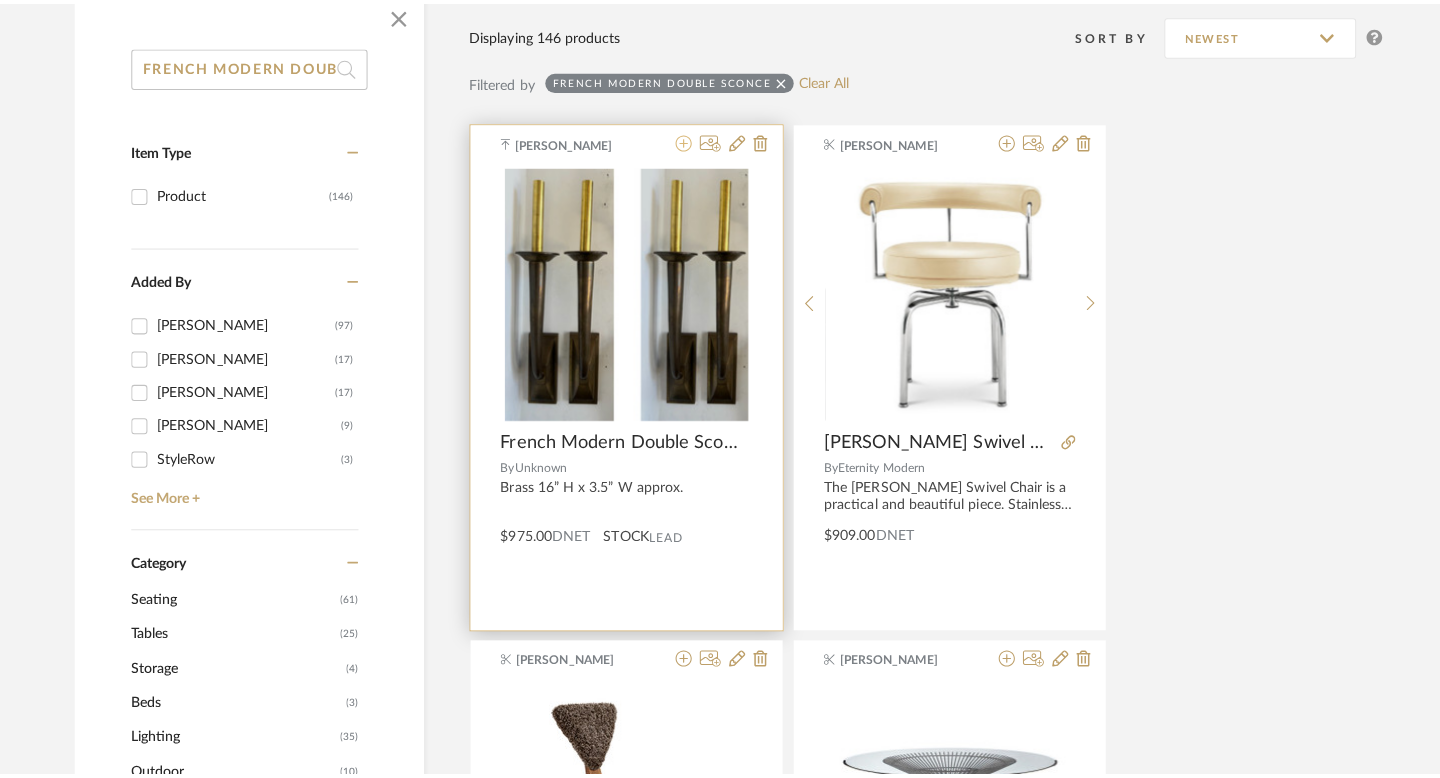 scroll, scrollTop: 0, scrollLeft: 0, axis: both 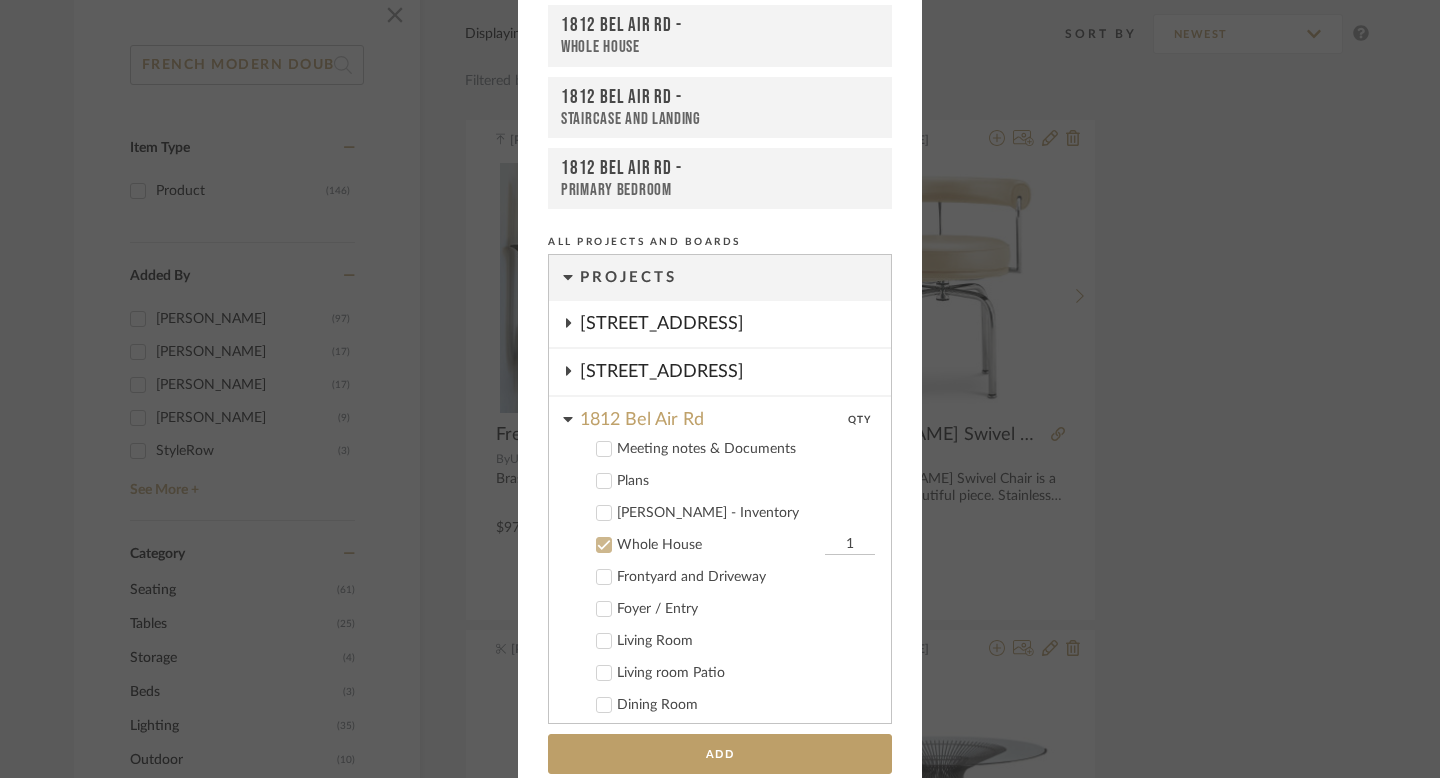 click on "Whole House  1" at bounding box center (-9420, 545) 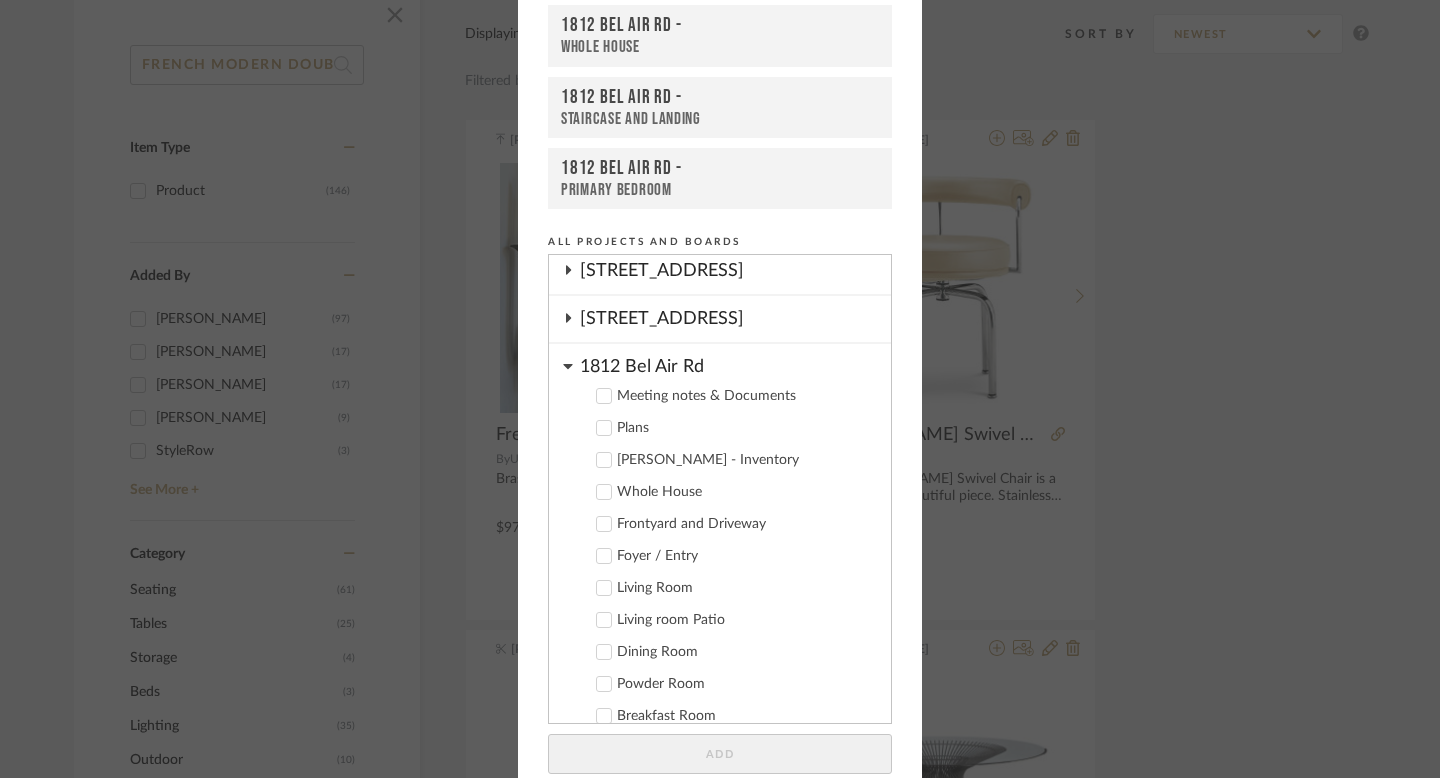 scroll, scrollTop: 55, scrollLeft: 0, axis: vertical 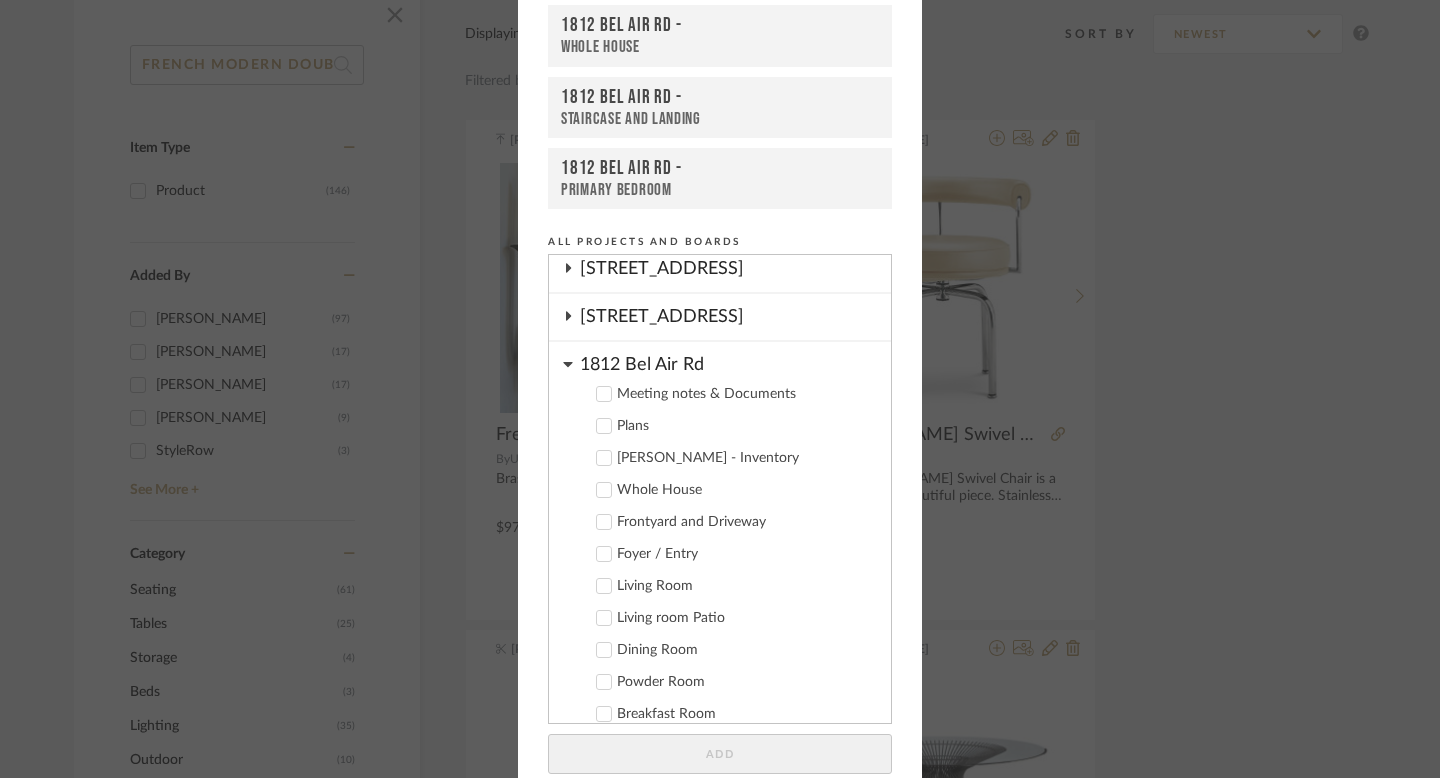 click 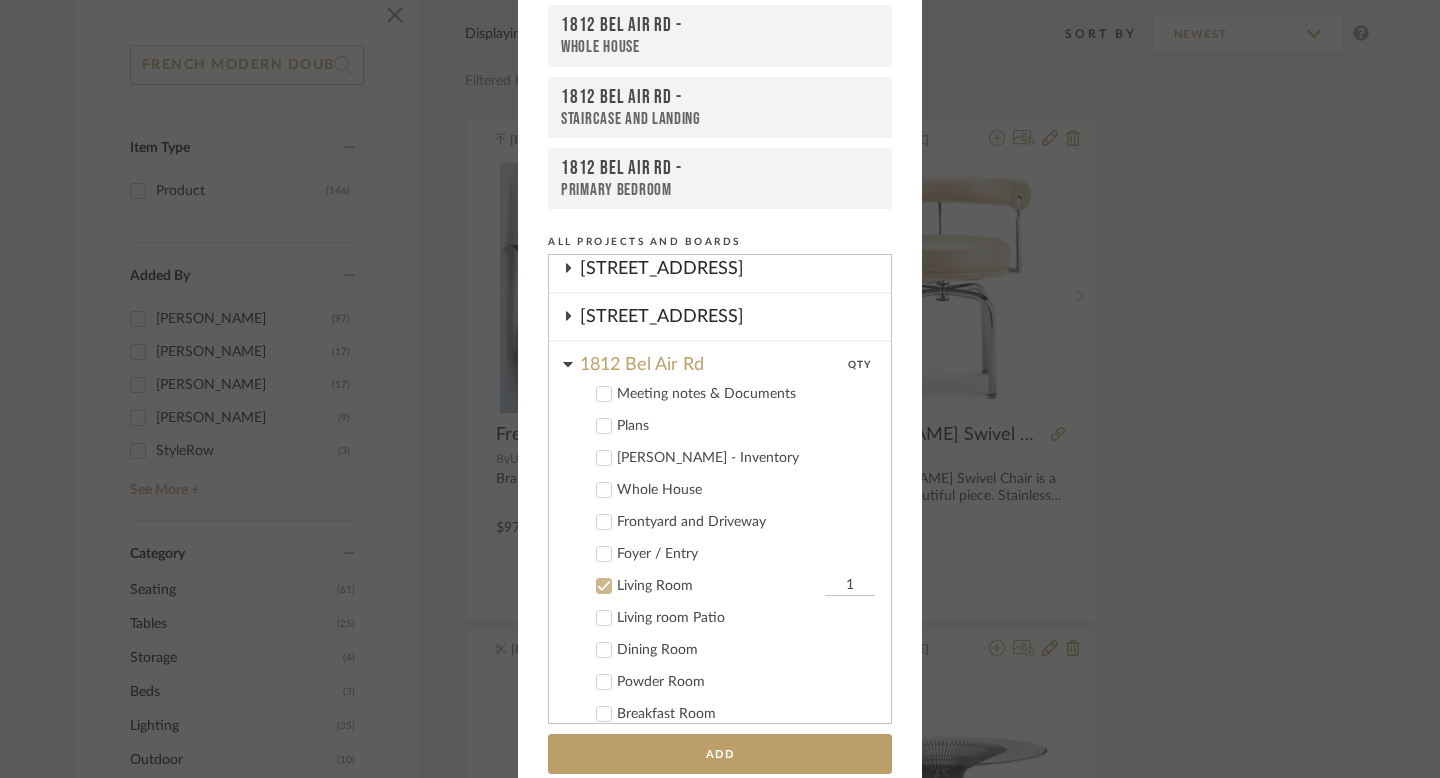 scroll, scrollTop: 125, scrollLeft: 0, axis: vertical 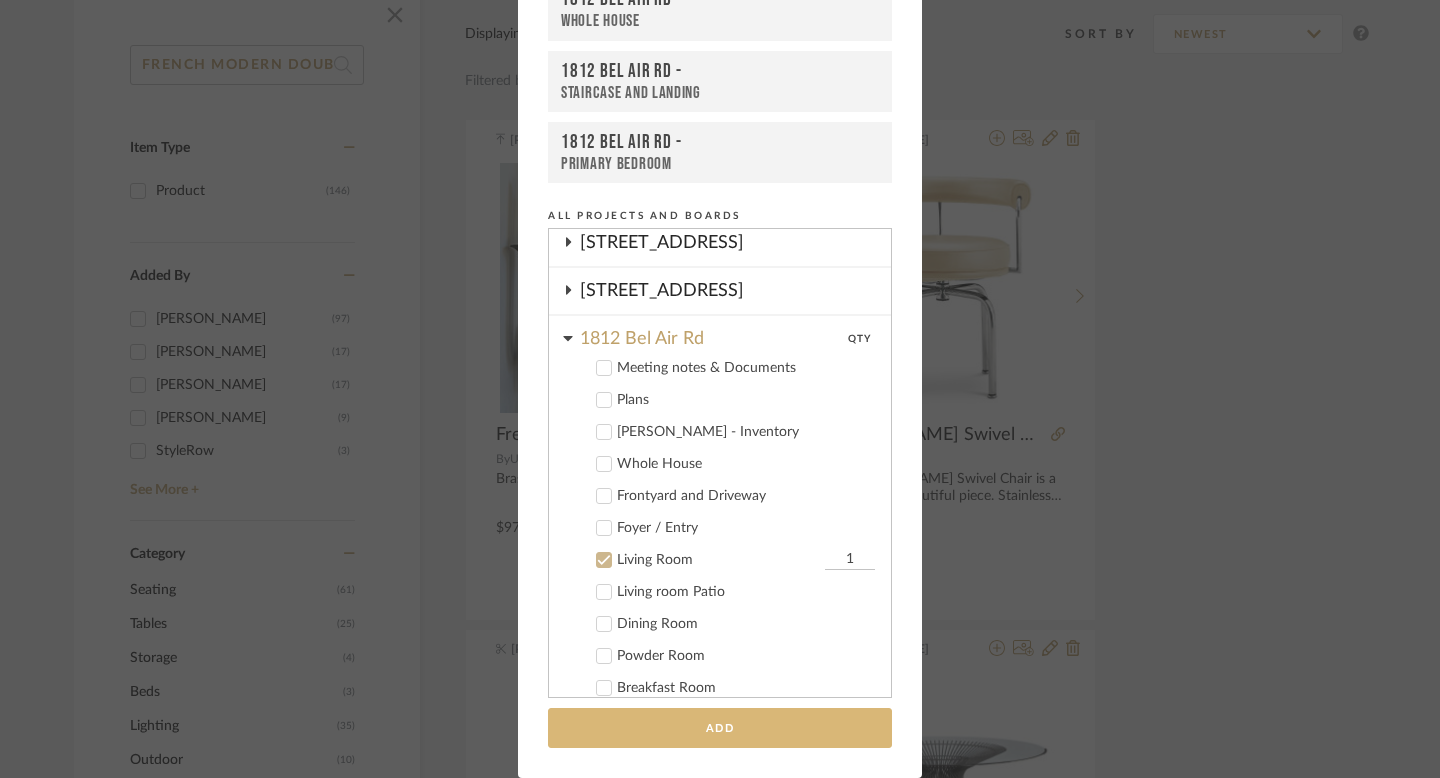 click on "Add" at bounding box center [720, 728] 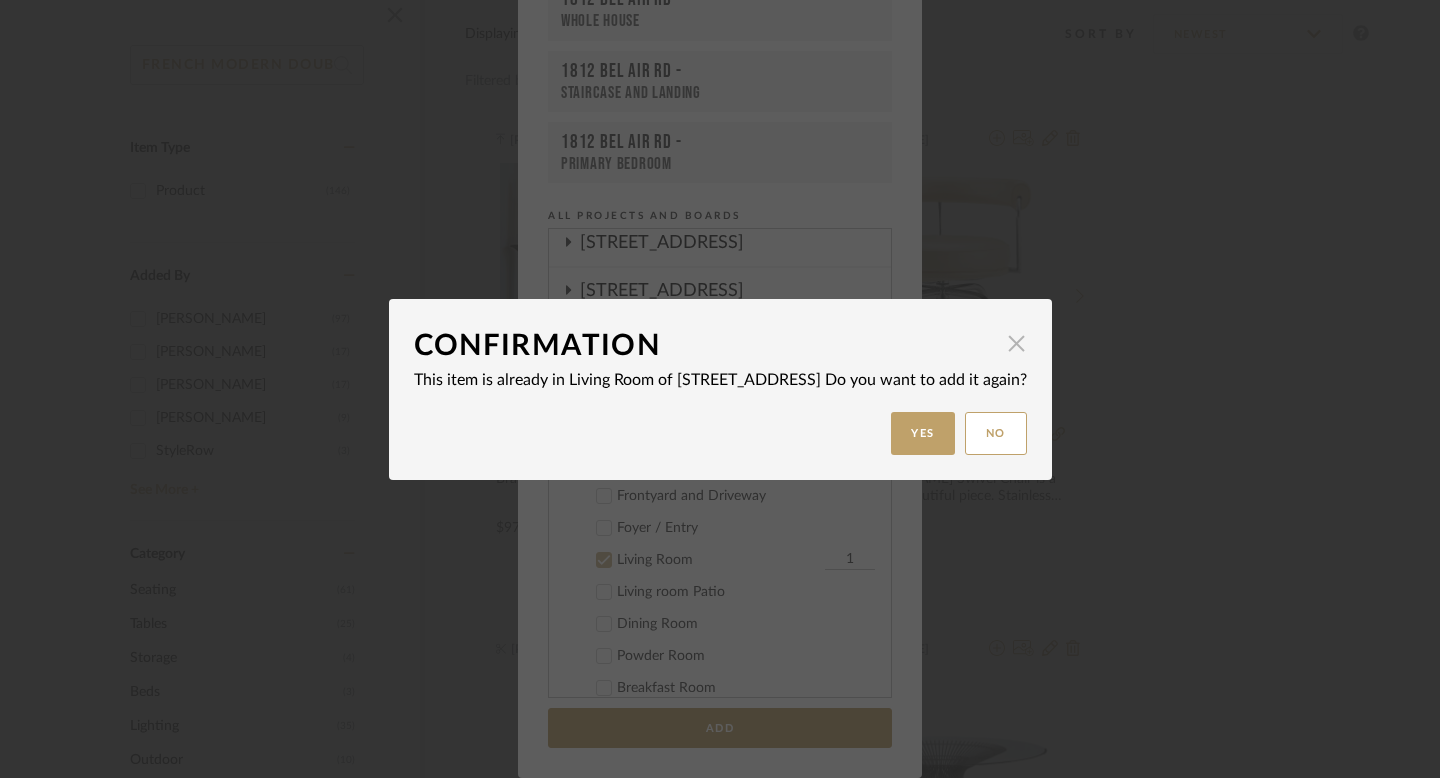click at bounding box center (1017, 344) 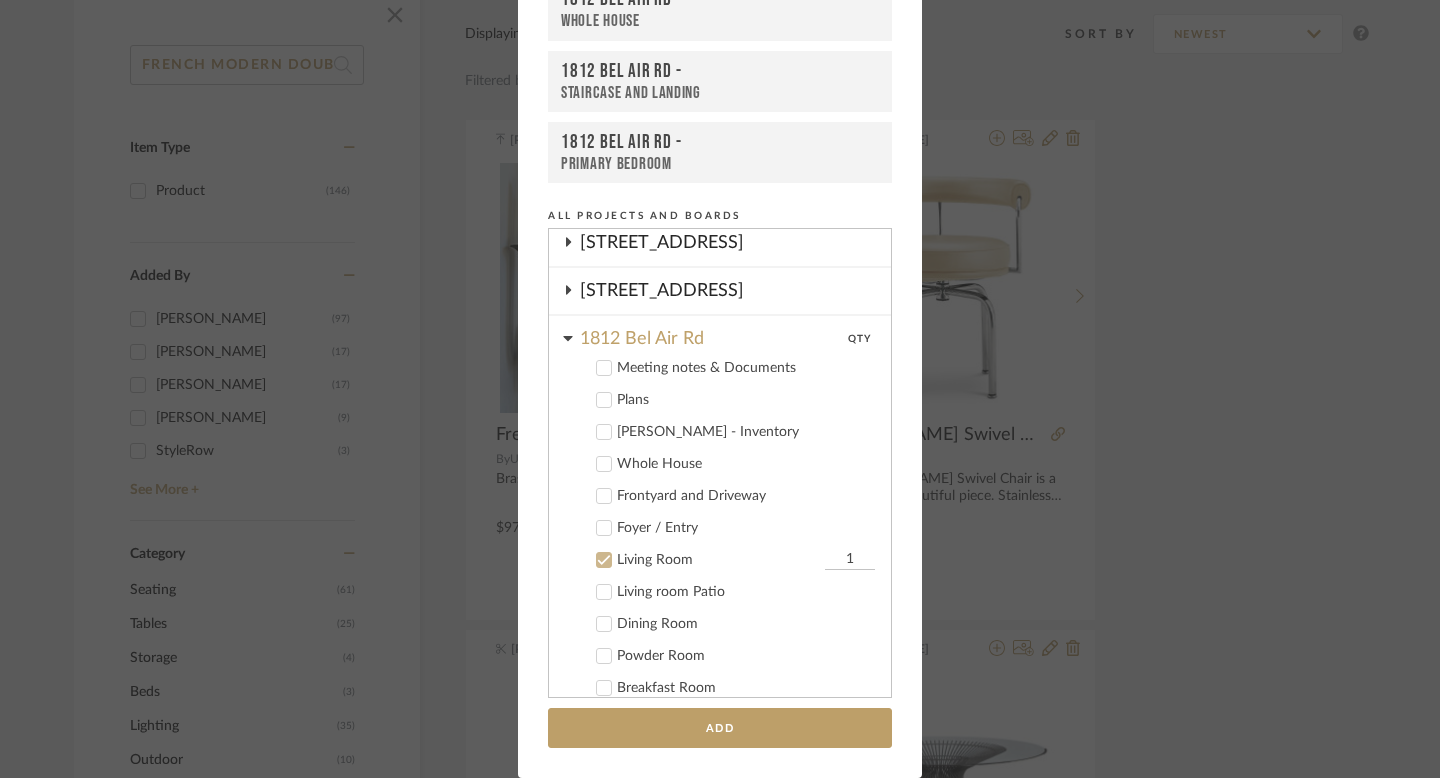 click on "Add to Projects Recent Projects, Rooms, or Boards 1812 Bel Air Rd - Whole House 1812 Bel Air Rd - Staircase and Landing 1812 Bel Air Rd - Primary Bedroom All Projects and Boards  Projects   1601 N Kings Rd   17140 Oak View Dr   1812 Bel Air Rd  QTY  Meeting notes & Documents   Plans   BONNIE HILL - Inventory   Whole House   Frontyard and Driveway   Foyer / Entry   Living Room  1  Living room Patio   Dining Room   Powder Room   Breakfast Room   Kitchen   Kitchen Wet Bar   Kitchen Patio   Pantry   Family Room   Guest Bedroom Suite 1   Staircase and Landing   Study and Antechamber   Laundry Room   Primary Bedroom   Primary Bathroom   Primary Bedroom Balcony   Guest Bedroom Suite 2   Guest Bedroom Suite 3 (Churchill)   Guest Bedroom Suite 3 Balcony   Outdoor Dining and Sunset Terrace   Pool and Pool Deck   Pool Bathroom   Gym   Garage   Products for Consideration  Total 1  2415 Manzanita Dr, Okland, CA 94611   56563 Hilltop Dr, Yucca Valley, CA 92284   IP Kitchen Template   IP Premium Template   Art   Bedroom" at bounding box center [720, 389] 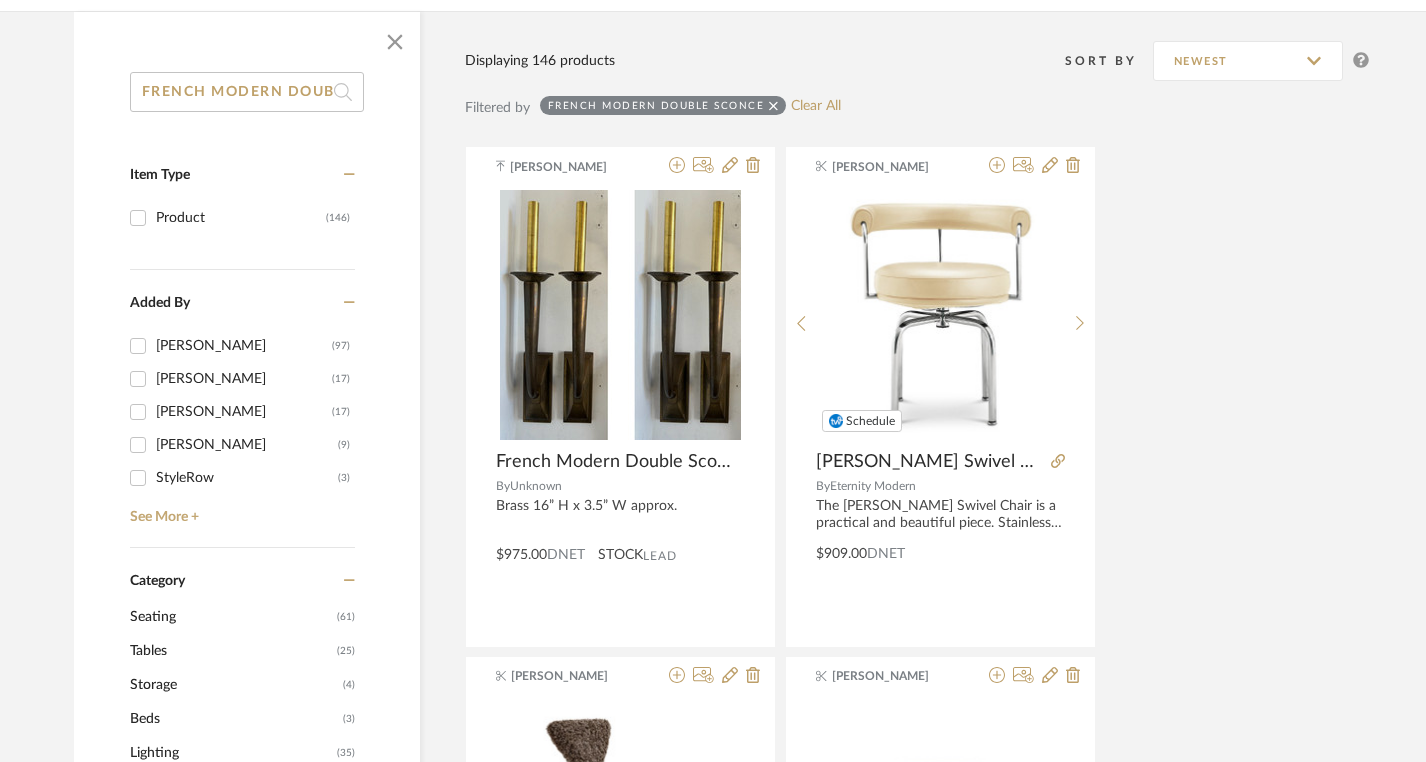 scroll, scrollTop: 300, scrollLeft: 0, axis: vertical 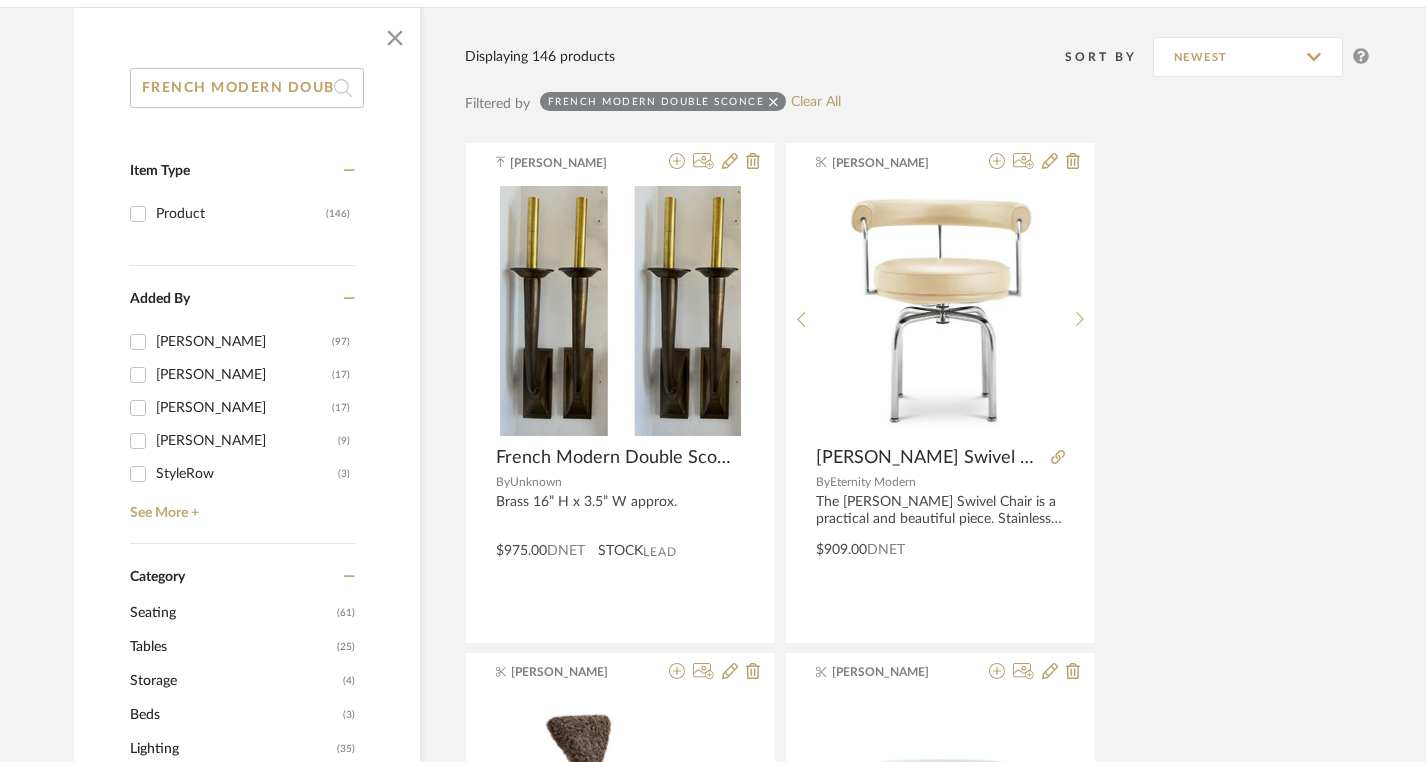 click on "FRENCH MODERN DOUBLE SCONCE" 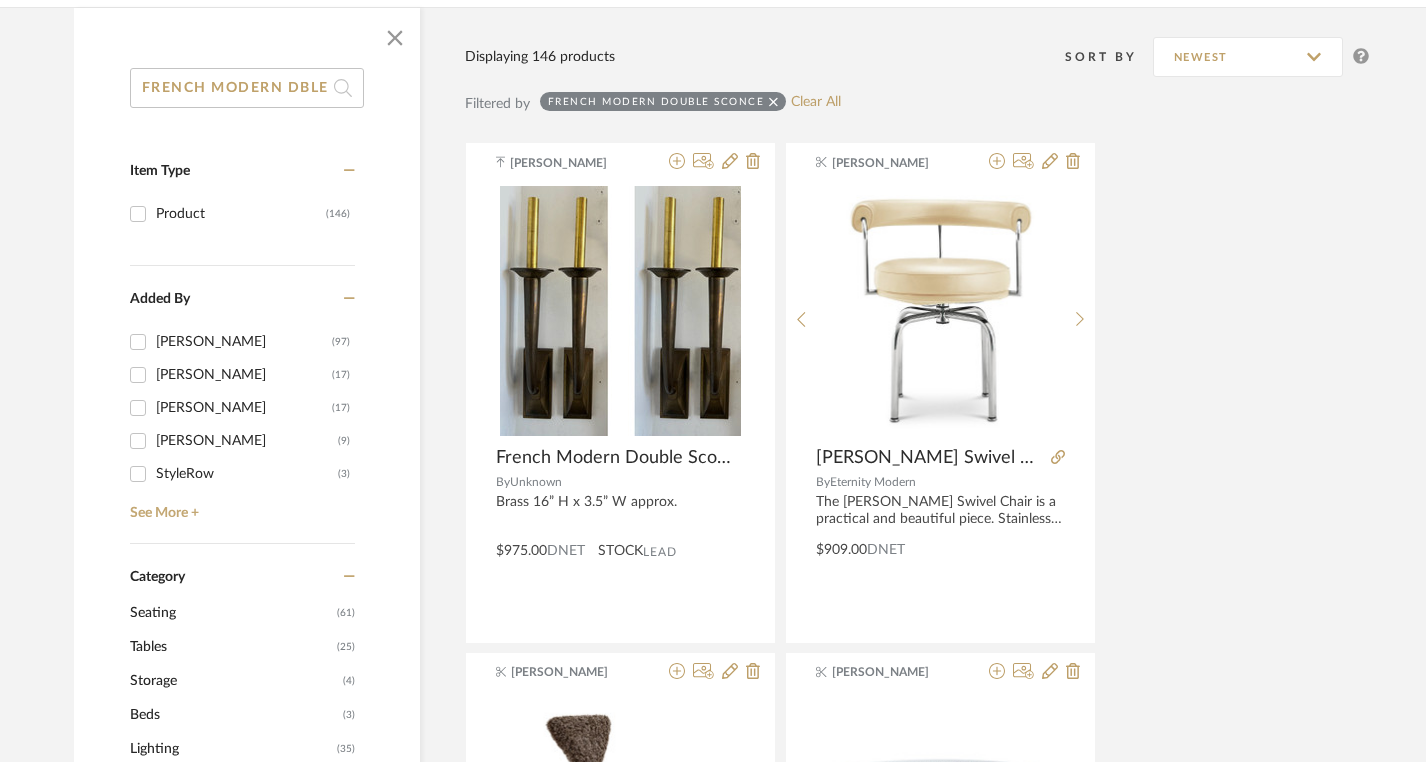 type on "FRENCH MODERN BLE SCONCE" 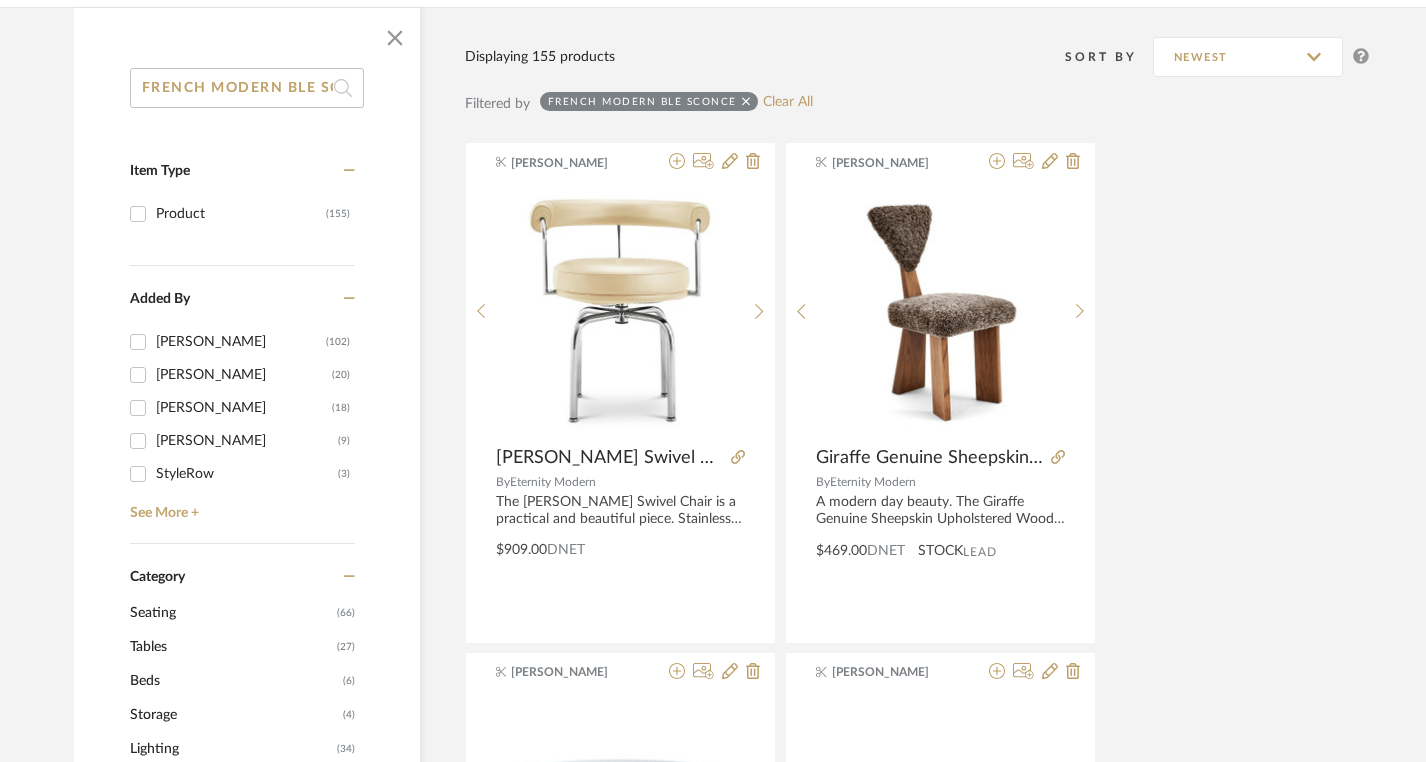 click on "FRENCH MODERN BLE SCONCE" 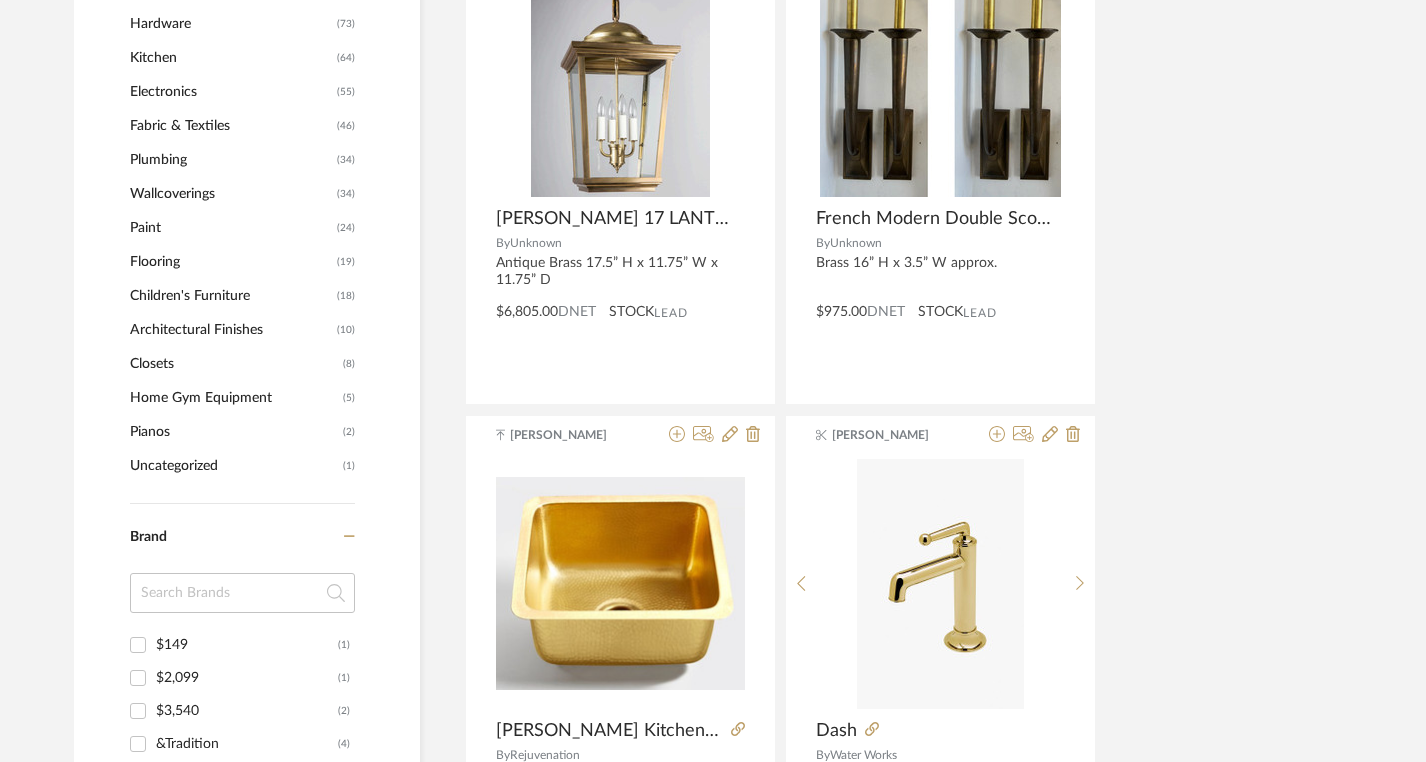 scroll, scrollTop: 1490, scrollLeft: 0, axis: vertical 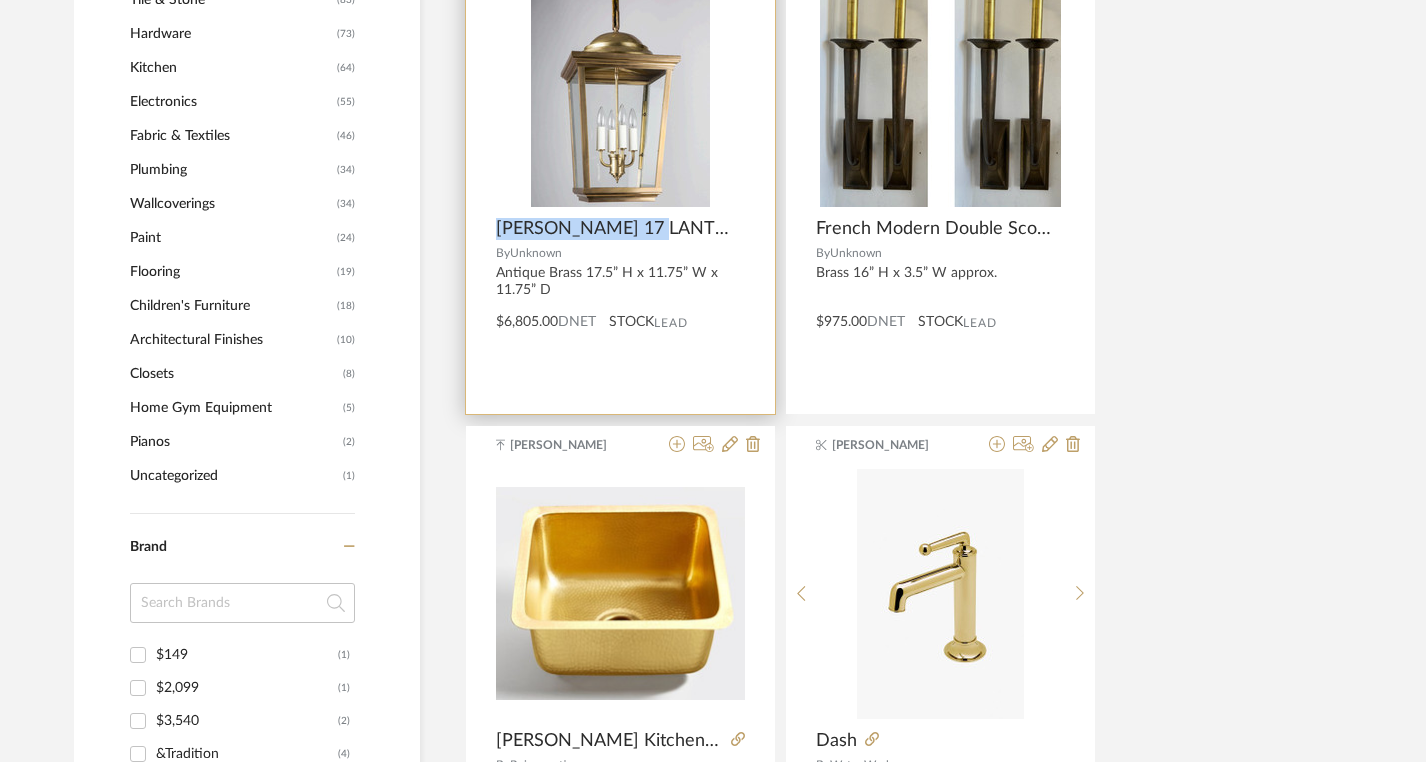 drag, startPoint x: 687, startPoint y: 231, endPoint x: 506, endPoint y: 217, distance: 181.54063 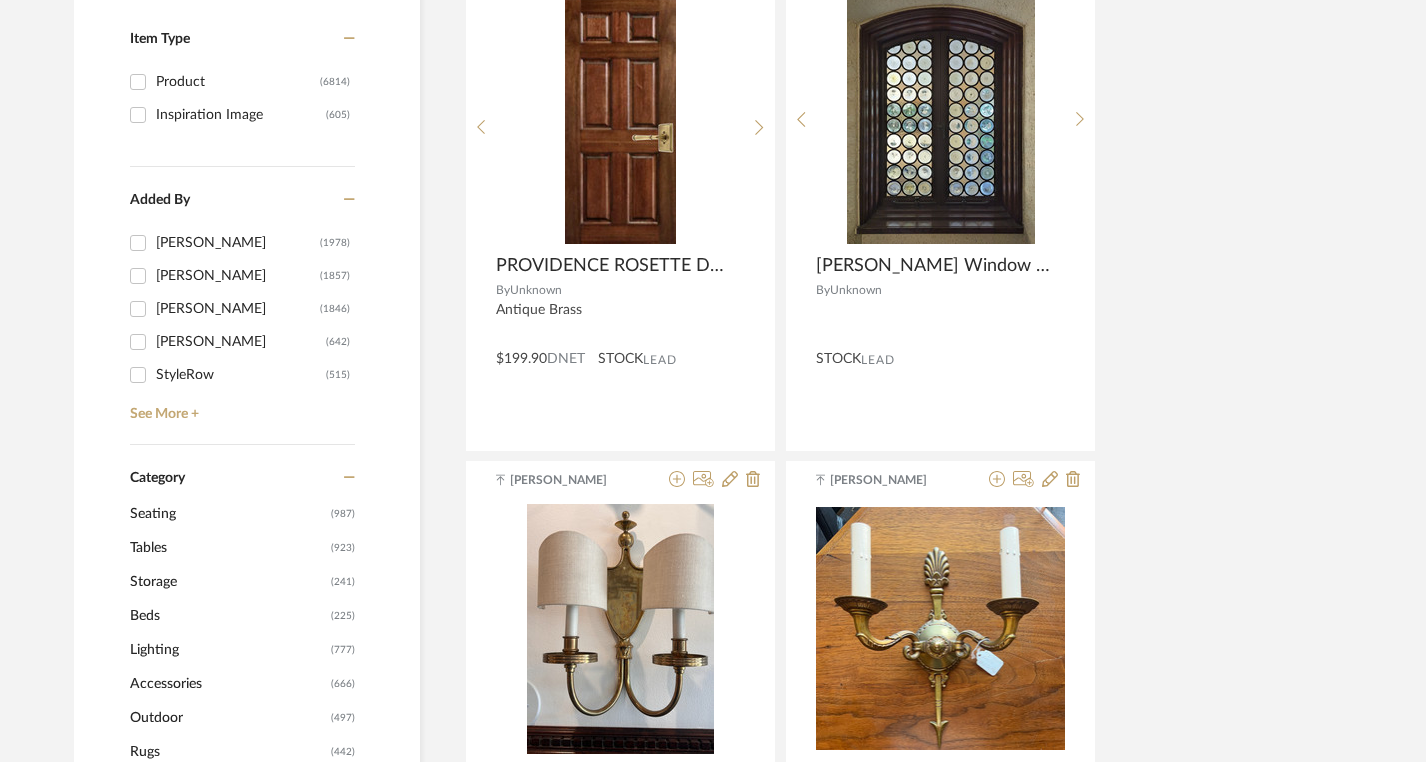 scroll, scrollTop: 0, scrollLeft: 0, axis: both 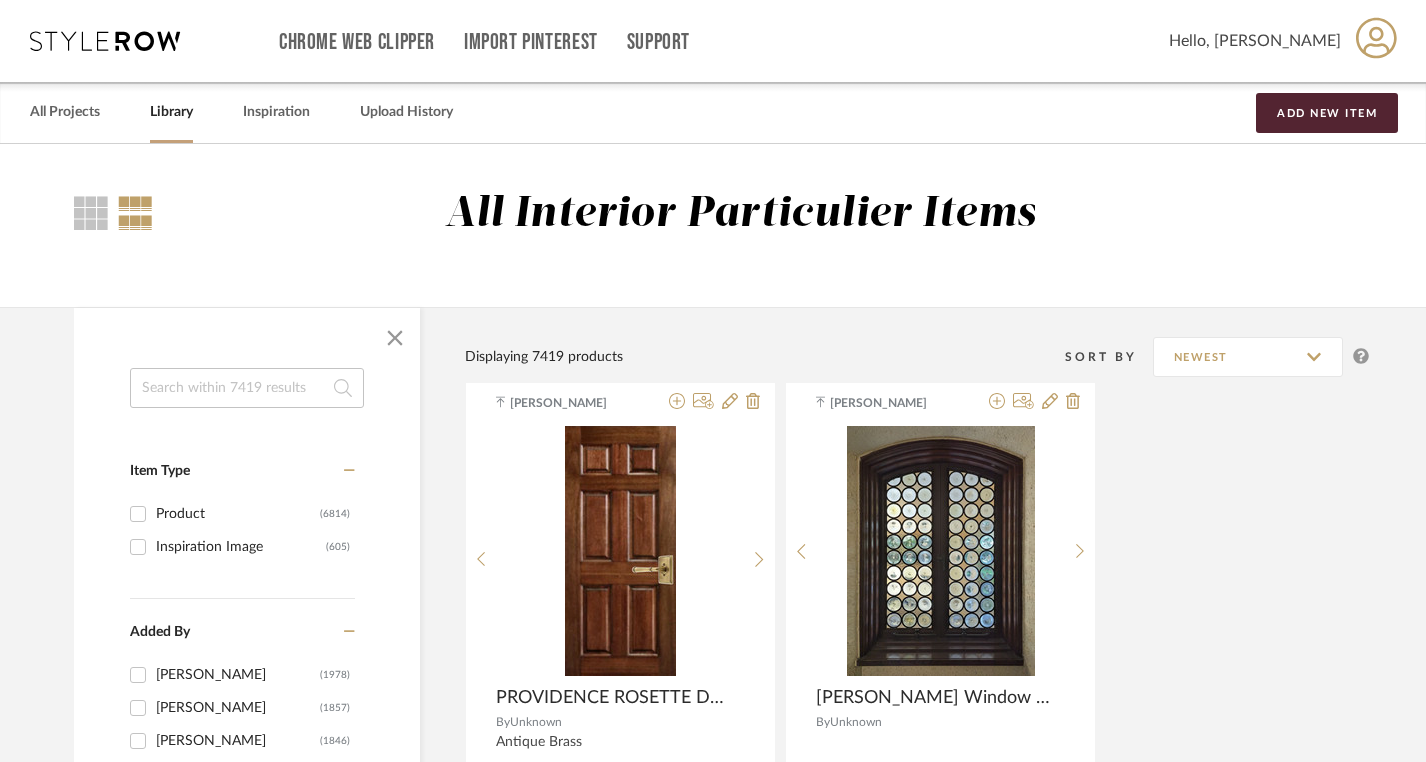 click 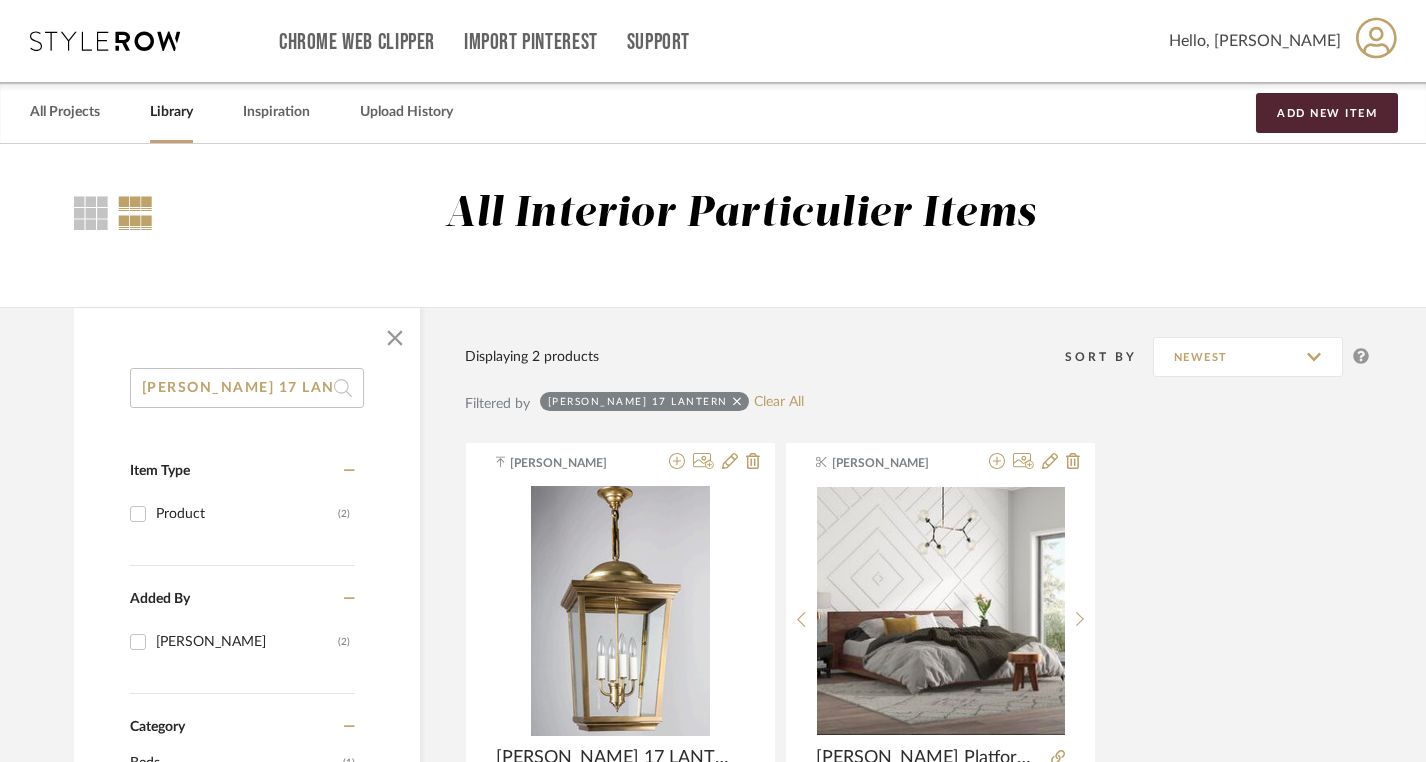 scroll, scrollTop: 40, scrollLeft: 0, axis: vertical 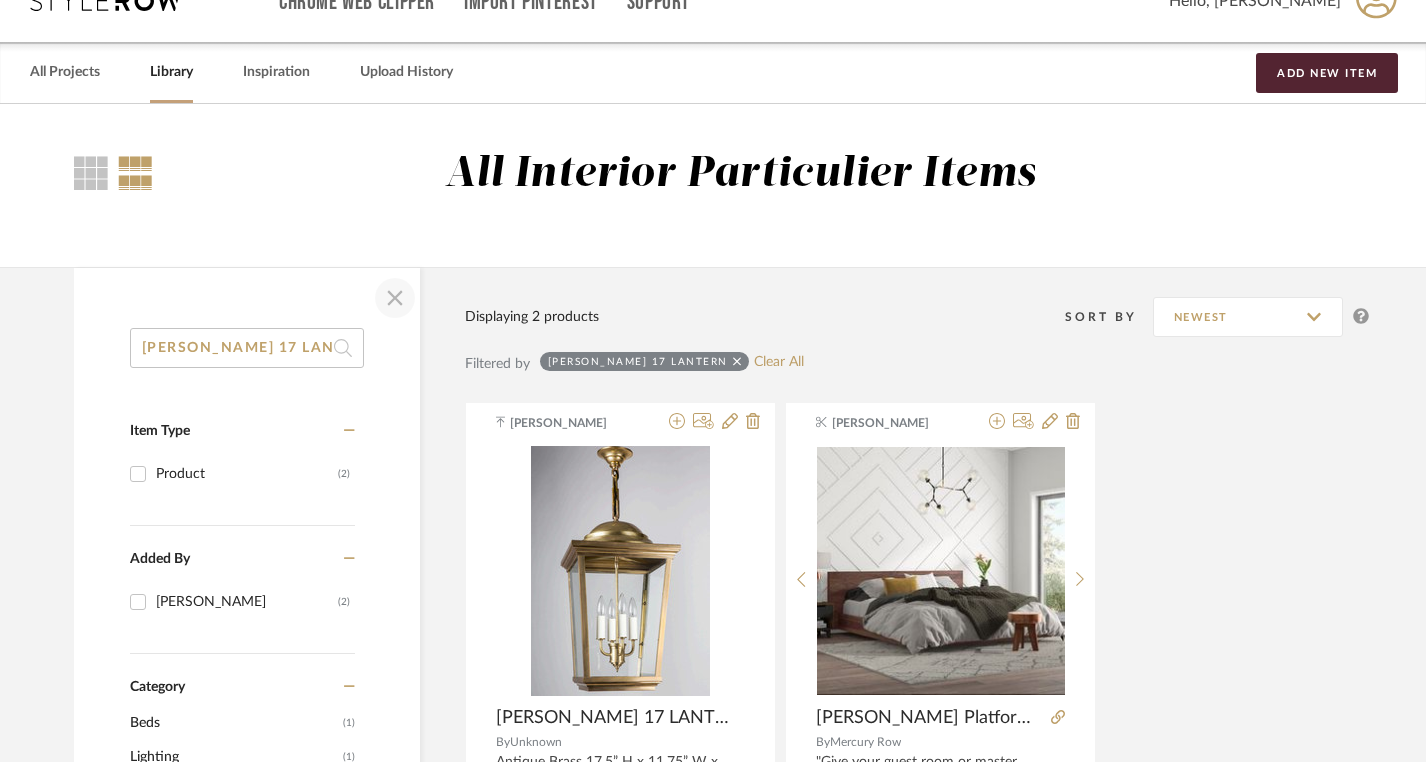 click 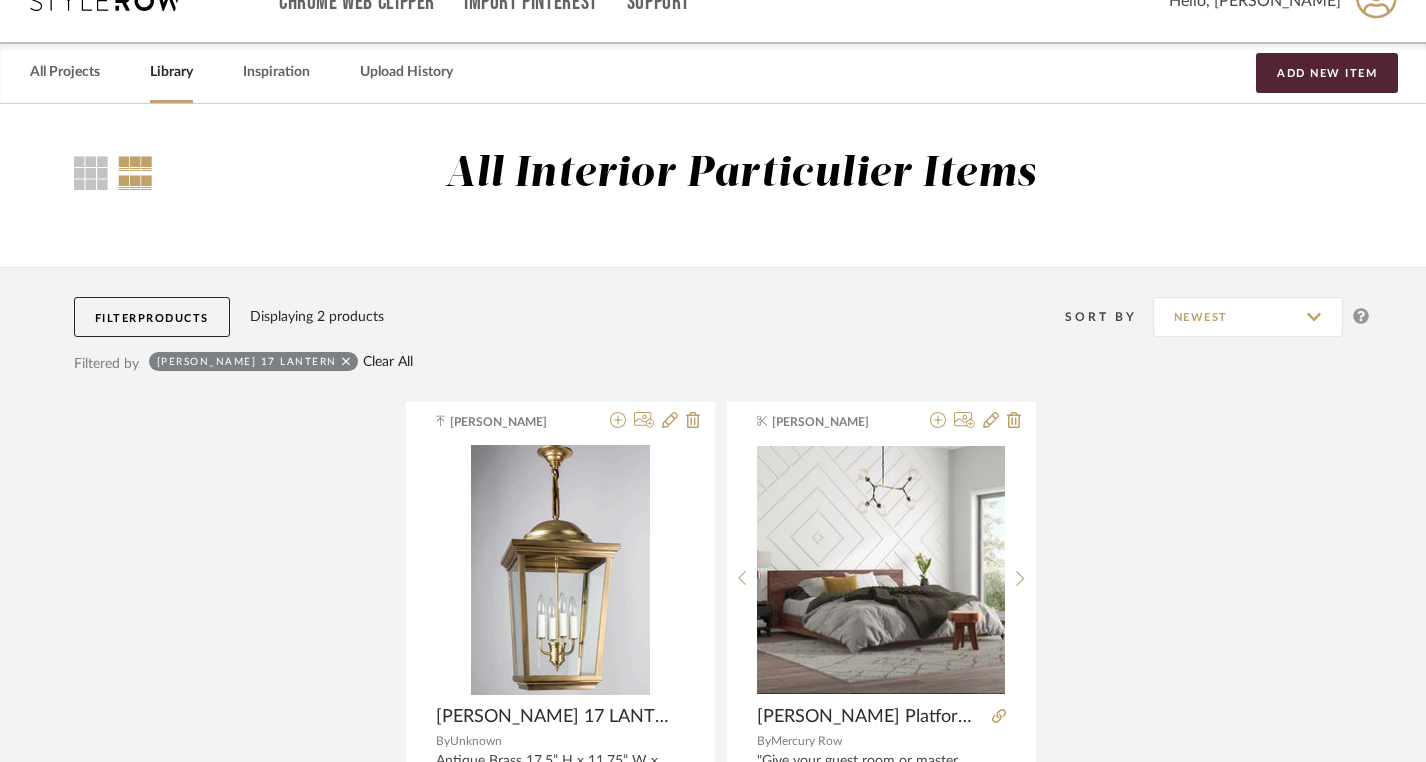 click on "Clear All" 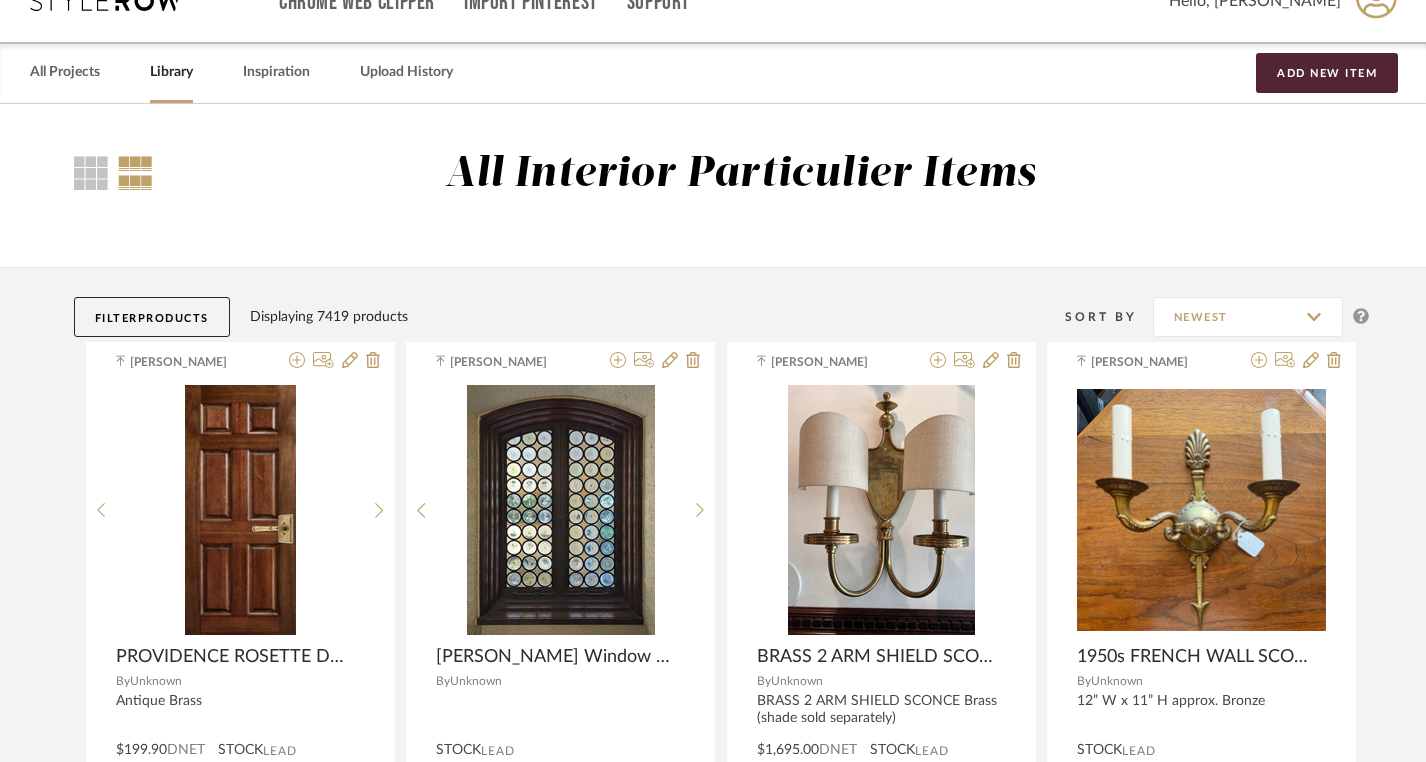 click on "Products" 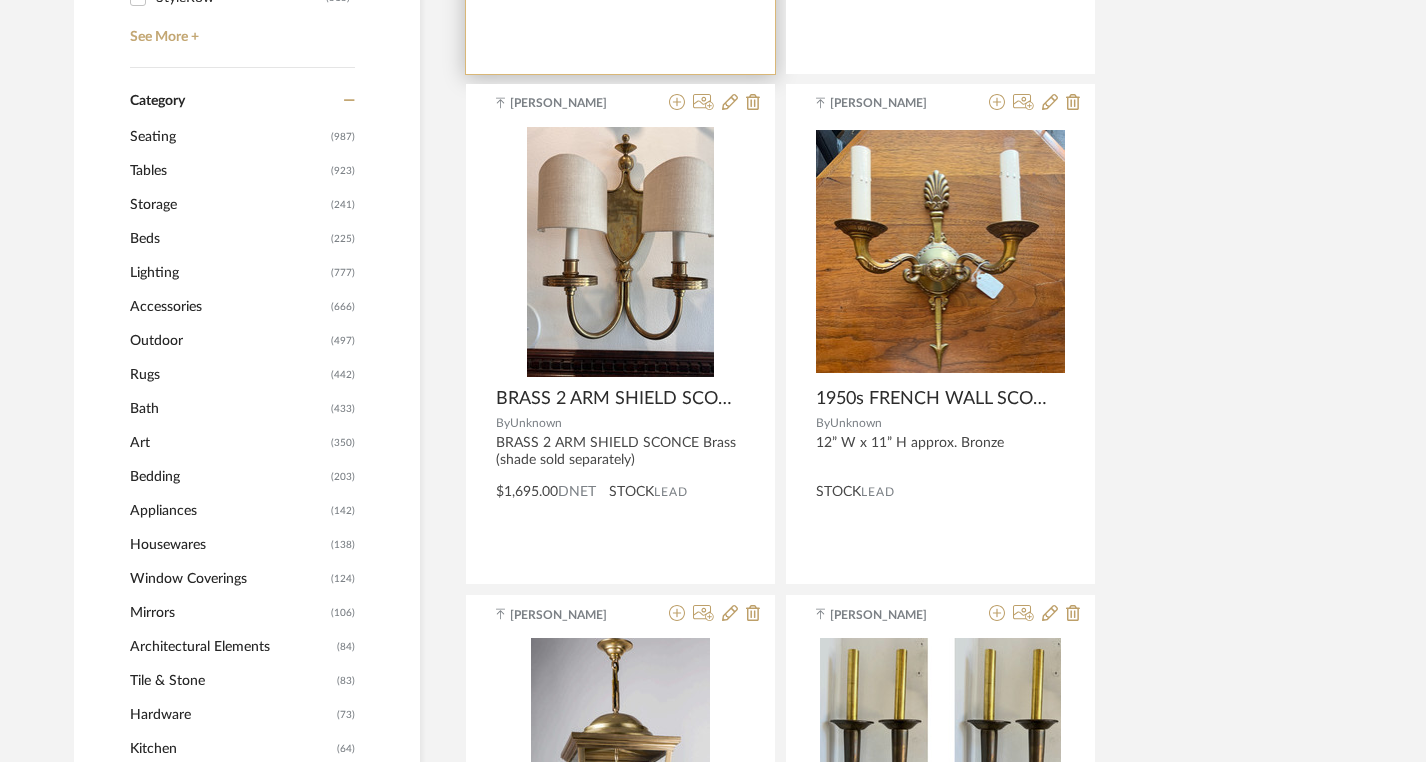 scroll, scrollTop: 806, scrollLeft: 0, axis: vertical 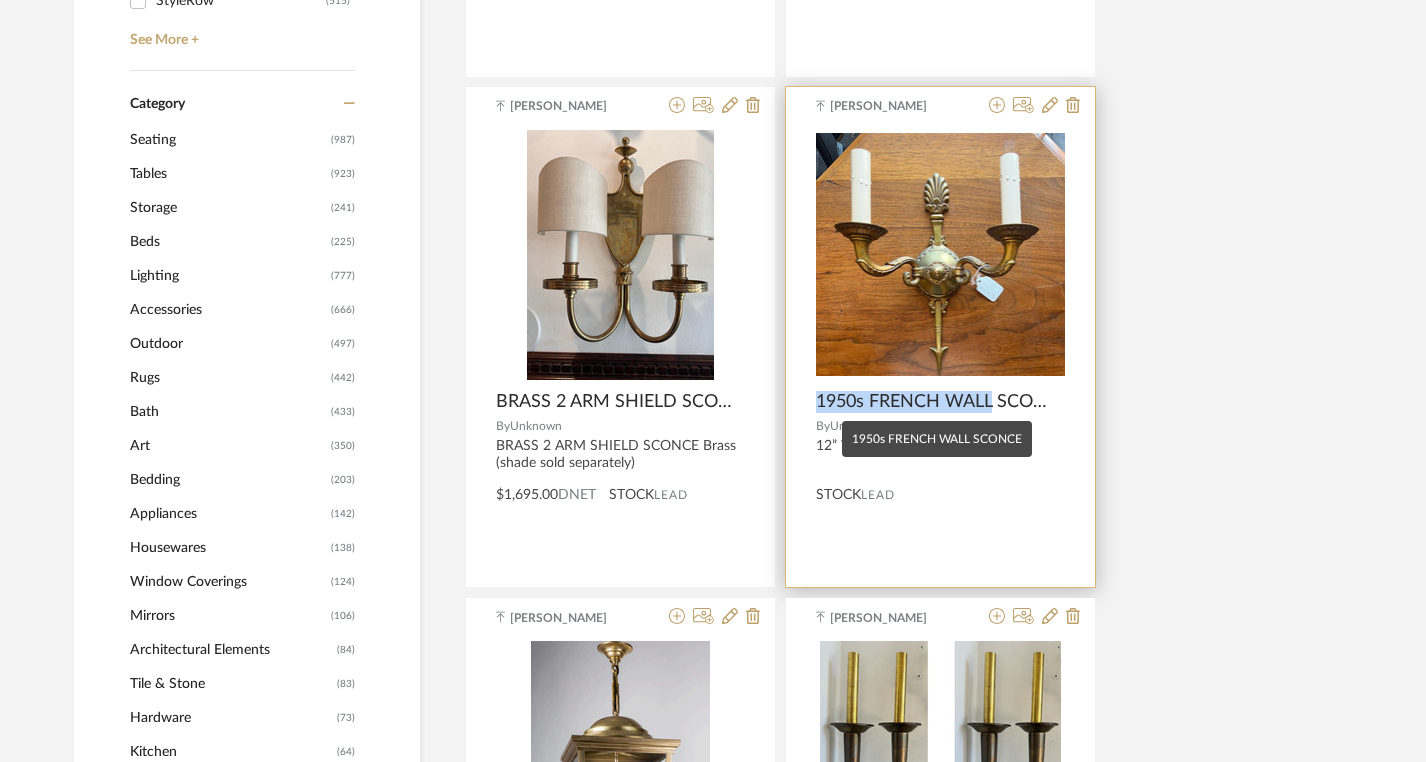 drag, startPoint x: 805, startPoint y: 399, endPoint x: 994, endPoint y: 403, distance: 189.04233 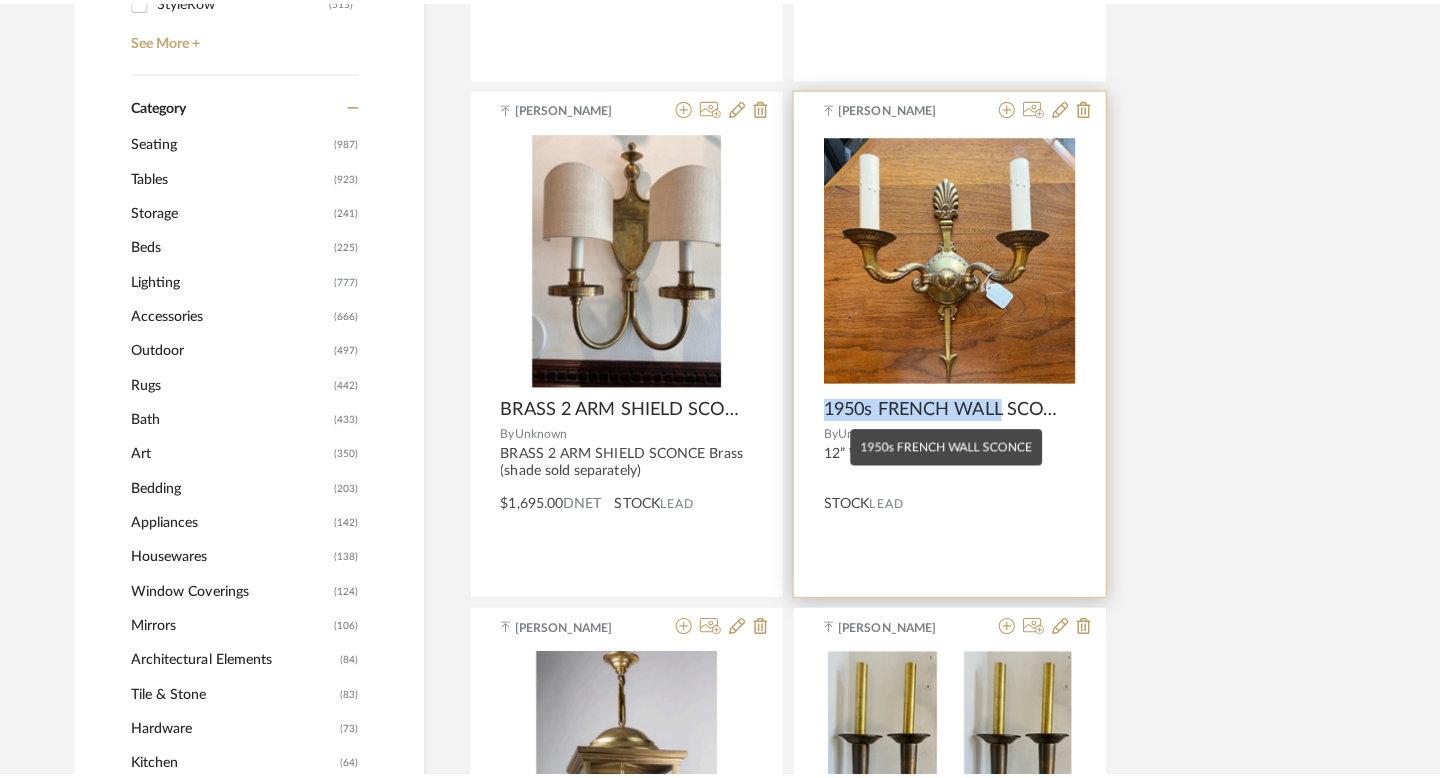 scroll, scrollTop: 0, scrollLeft: 0, axis: both 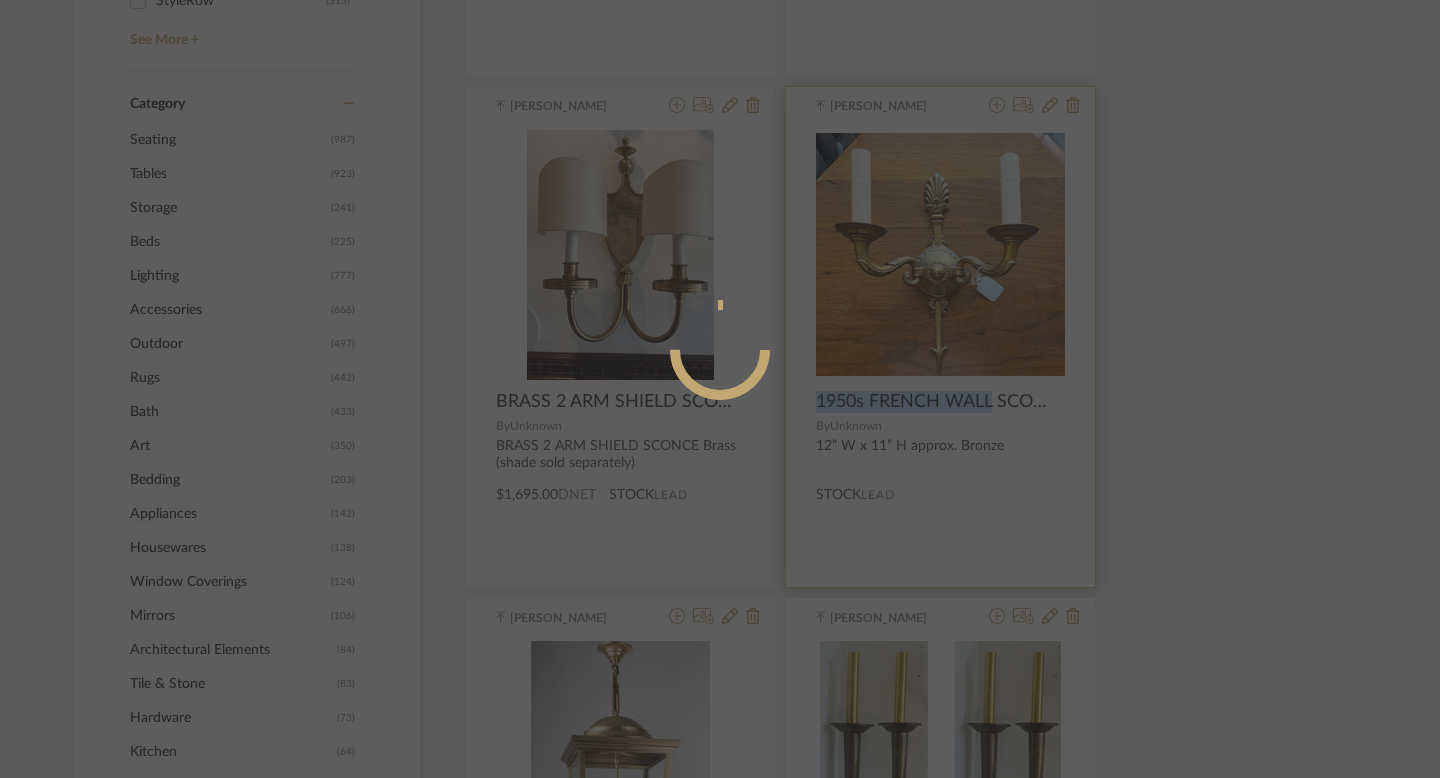 copy on "1950s FRENCH WALL" 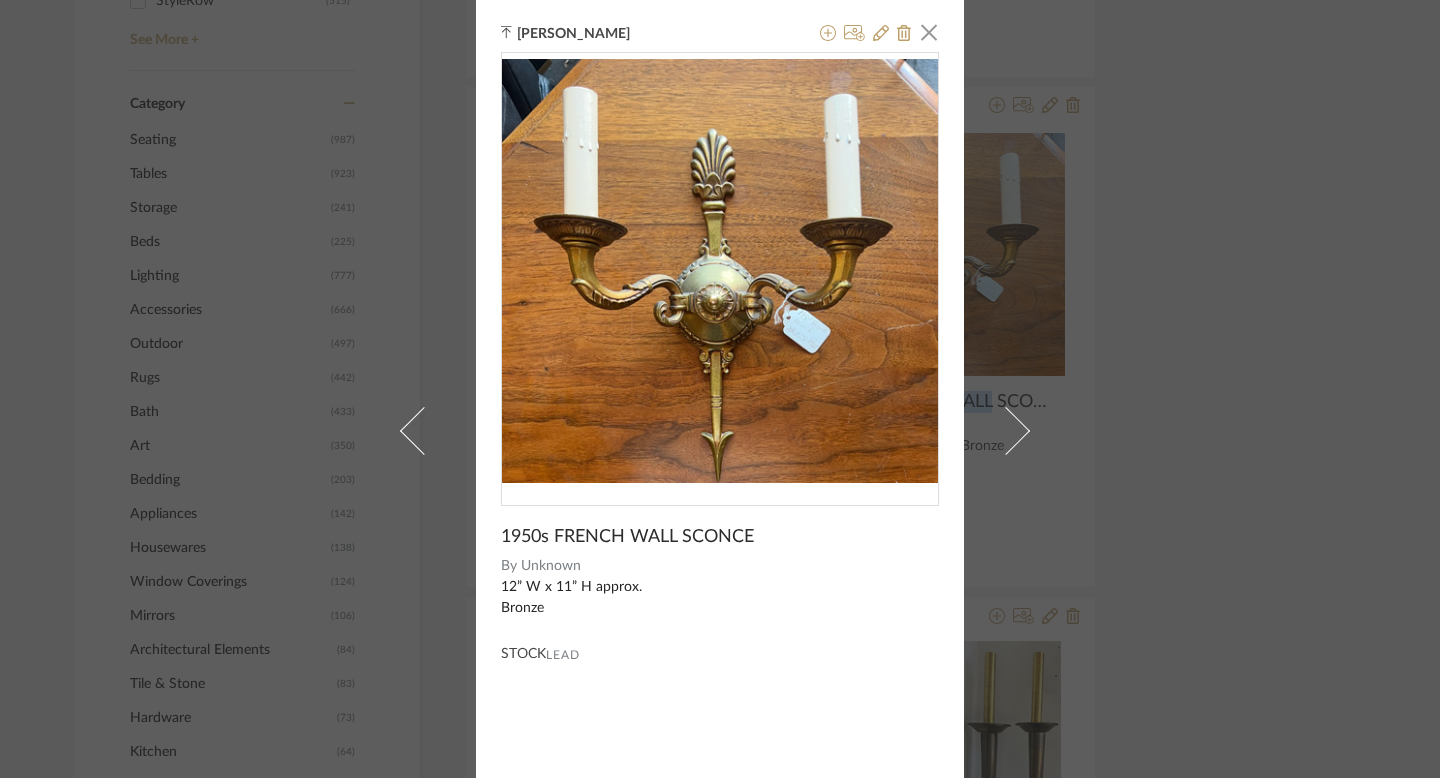 click on "Noah Khayundi × 1950s FRENCH WALL SCONCE By Unknown 12” W x 11” H approx.
Bronze  STOCK   Lead" at bounding box center (720, 389) 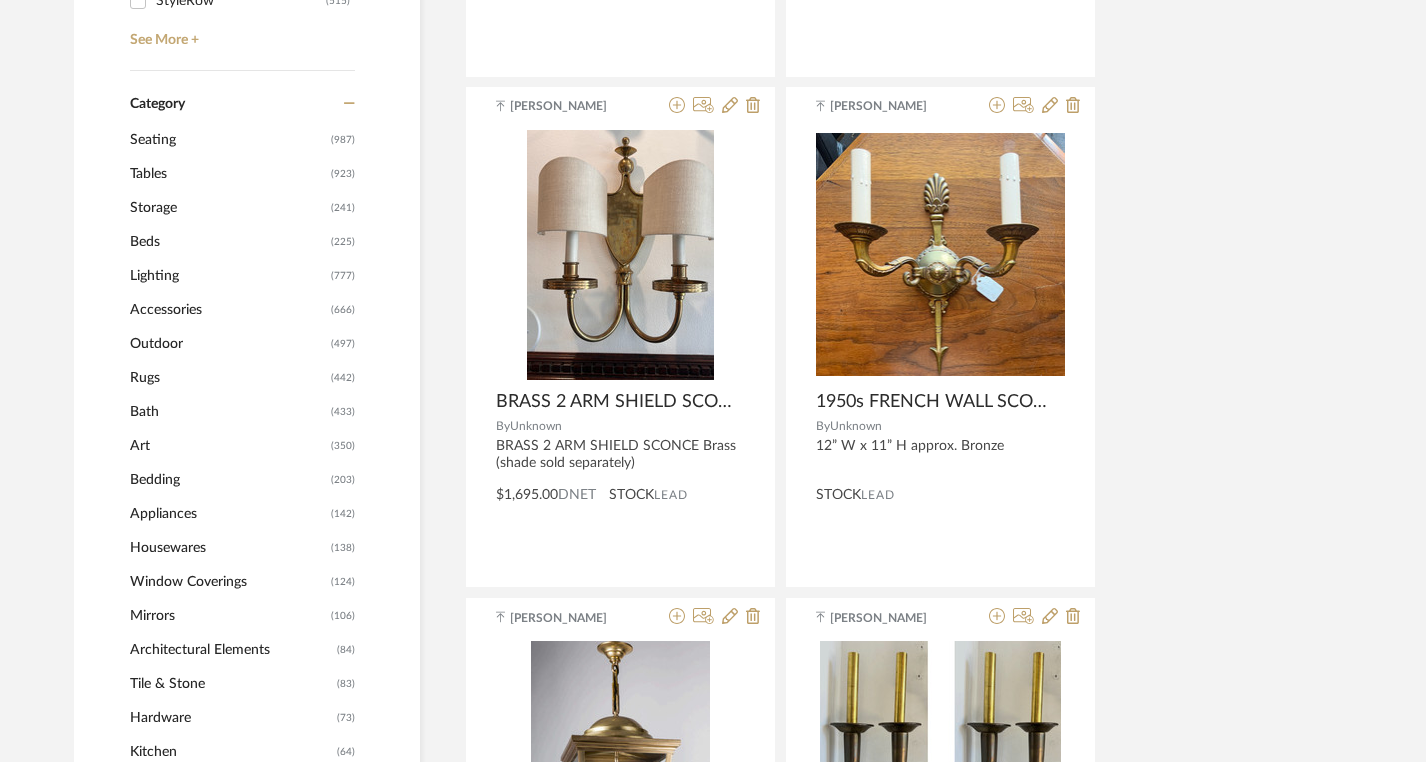 scroll, scrollTop: 0, scrollLeft: 0, axis: both 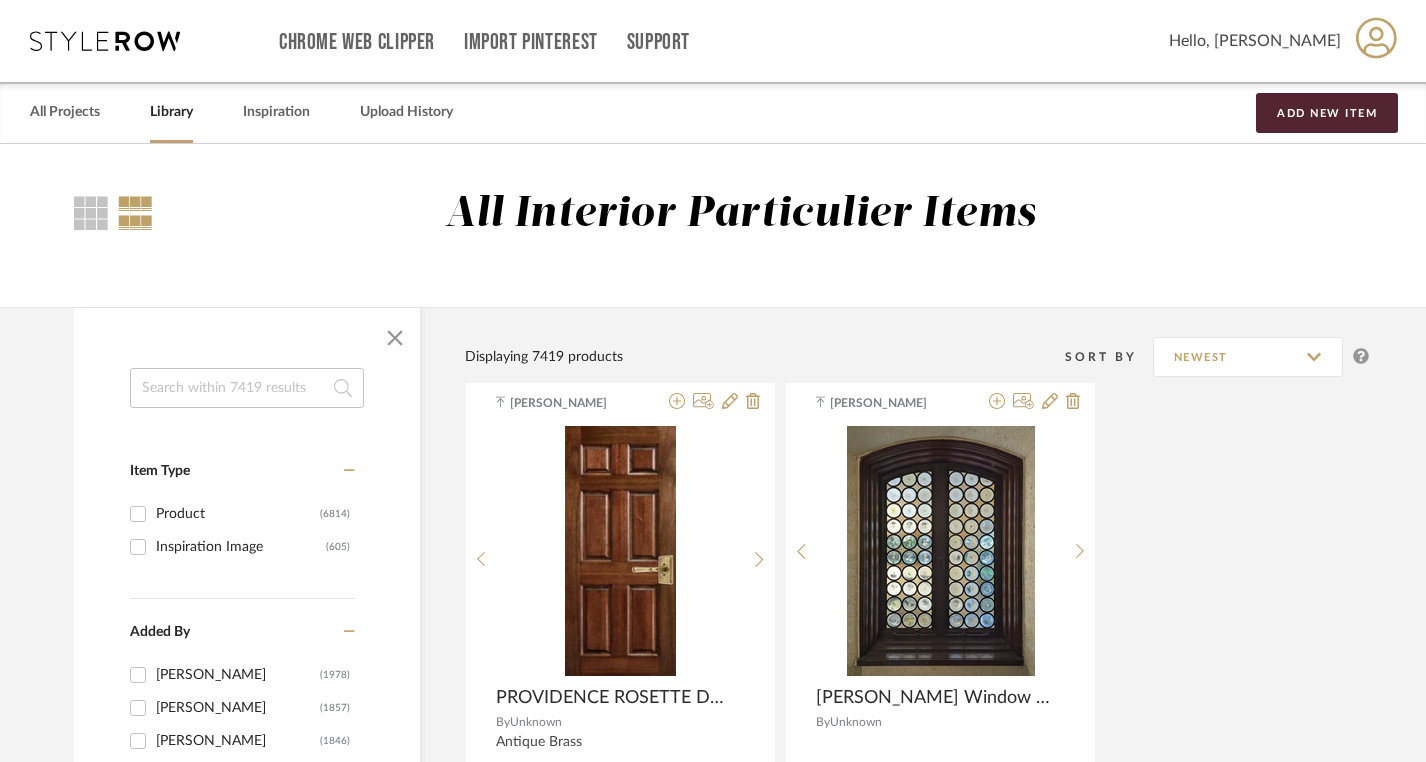 click 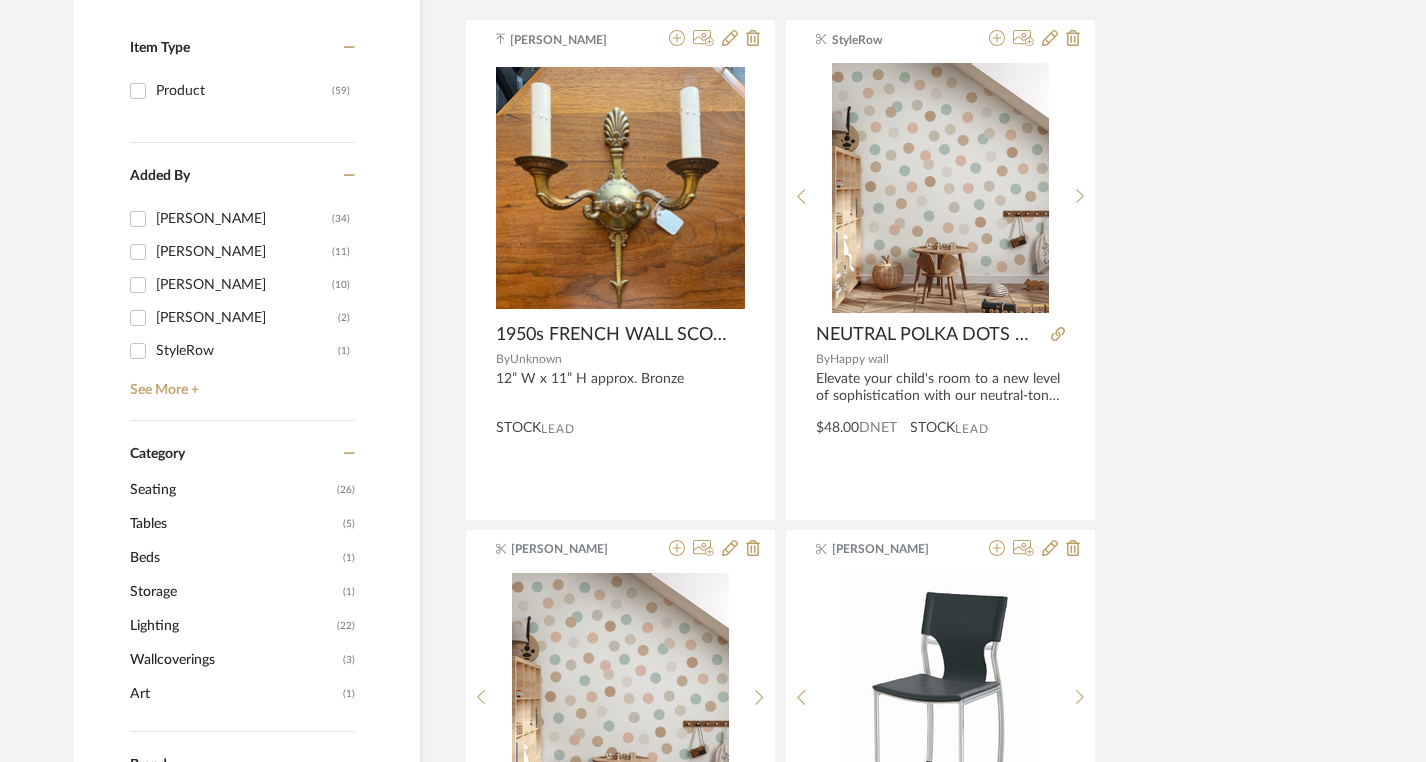 scroll, scrollTop: 0, scrollLeft: 0, axis: both 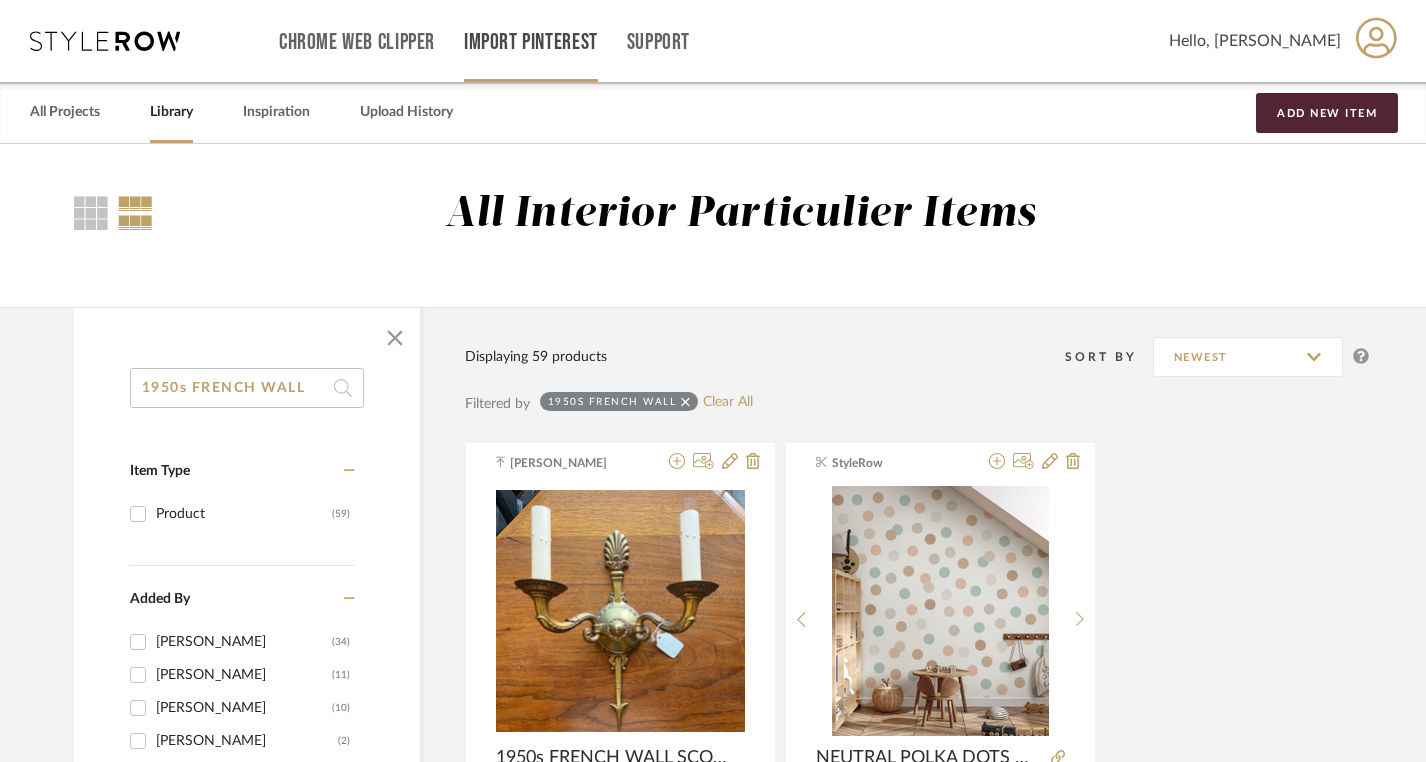 type on "1950s FRENCH WALL" 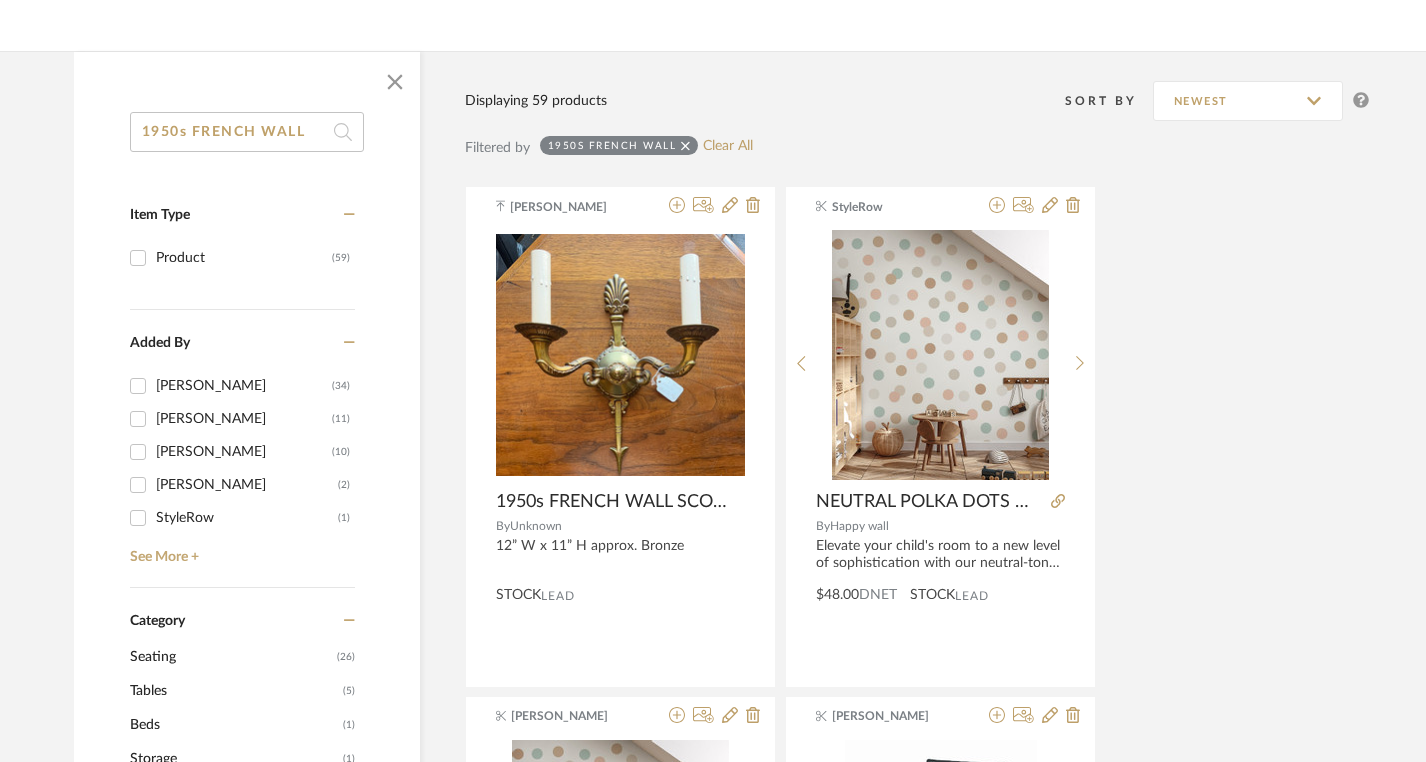 scroll, scrollTop: 255, scrollLeft: 0, axis: vertical 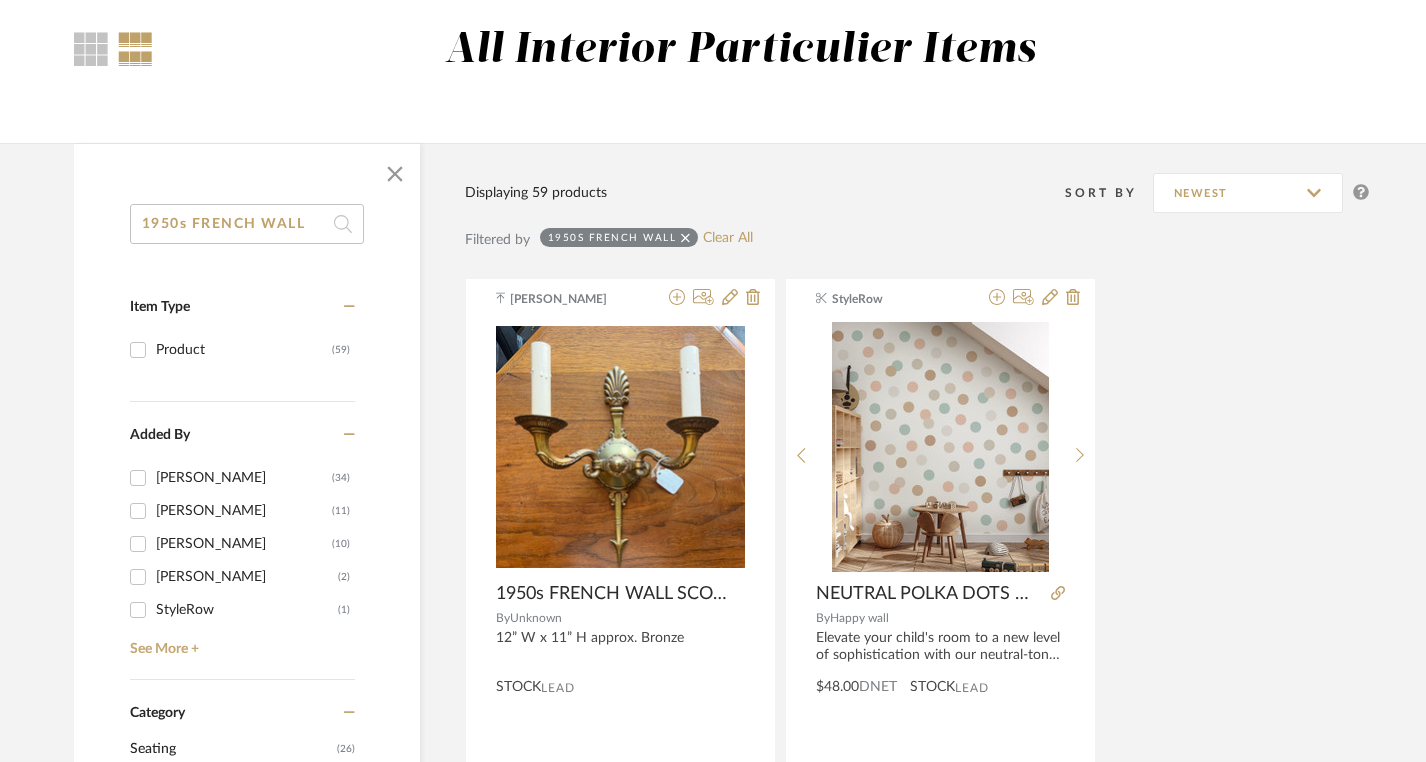 click on "1950s FRENCH WALL" 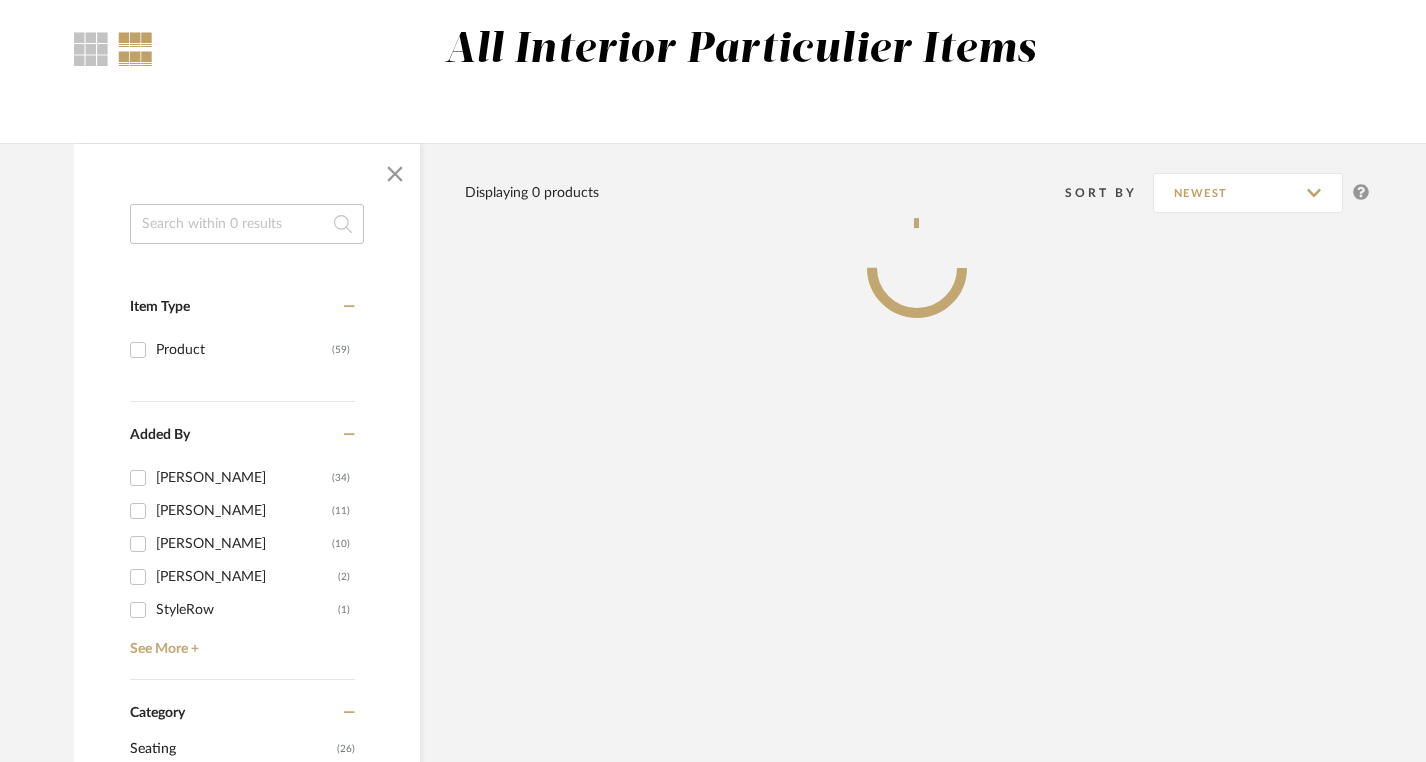 click on "All Interior Particulier Items" 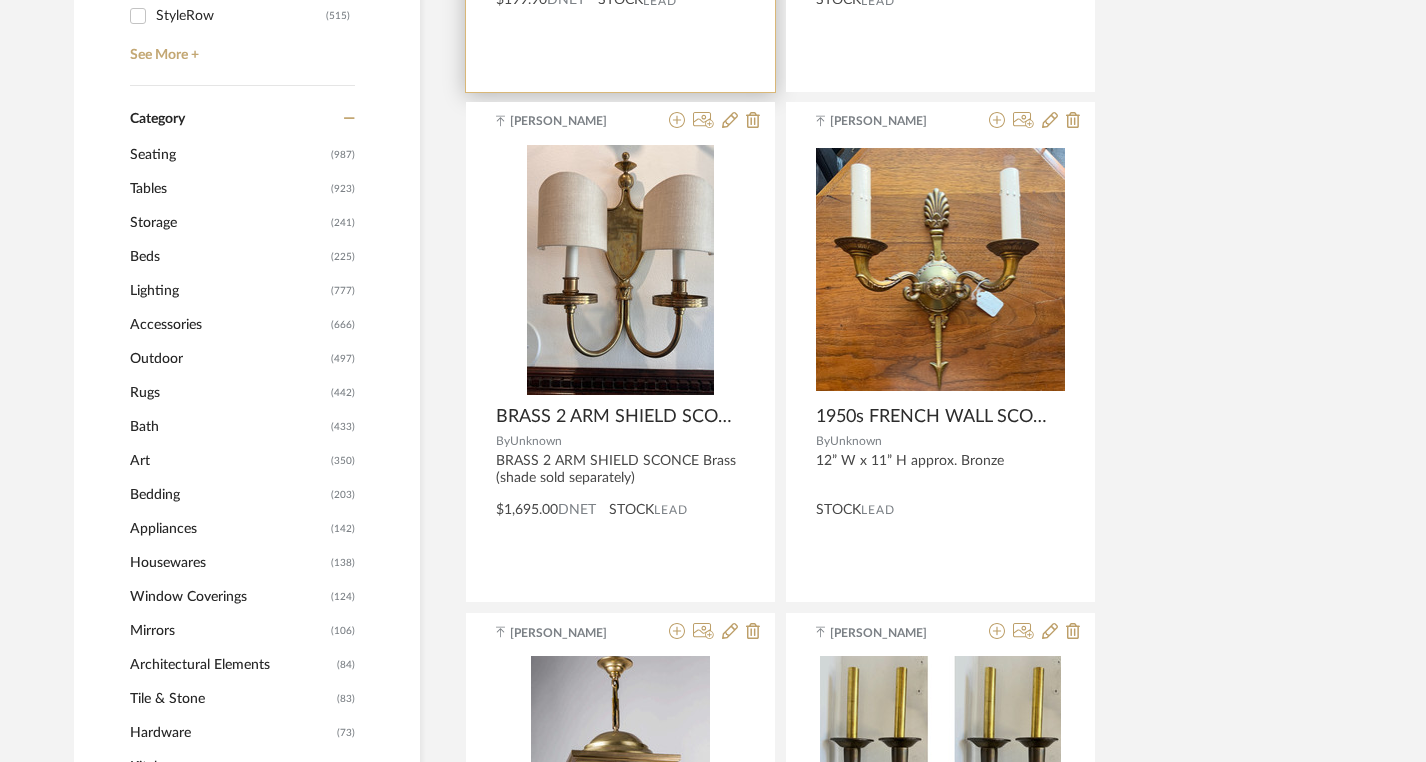 scroll, scrollTop: 787, scrollLeft: 0, axis: vertical 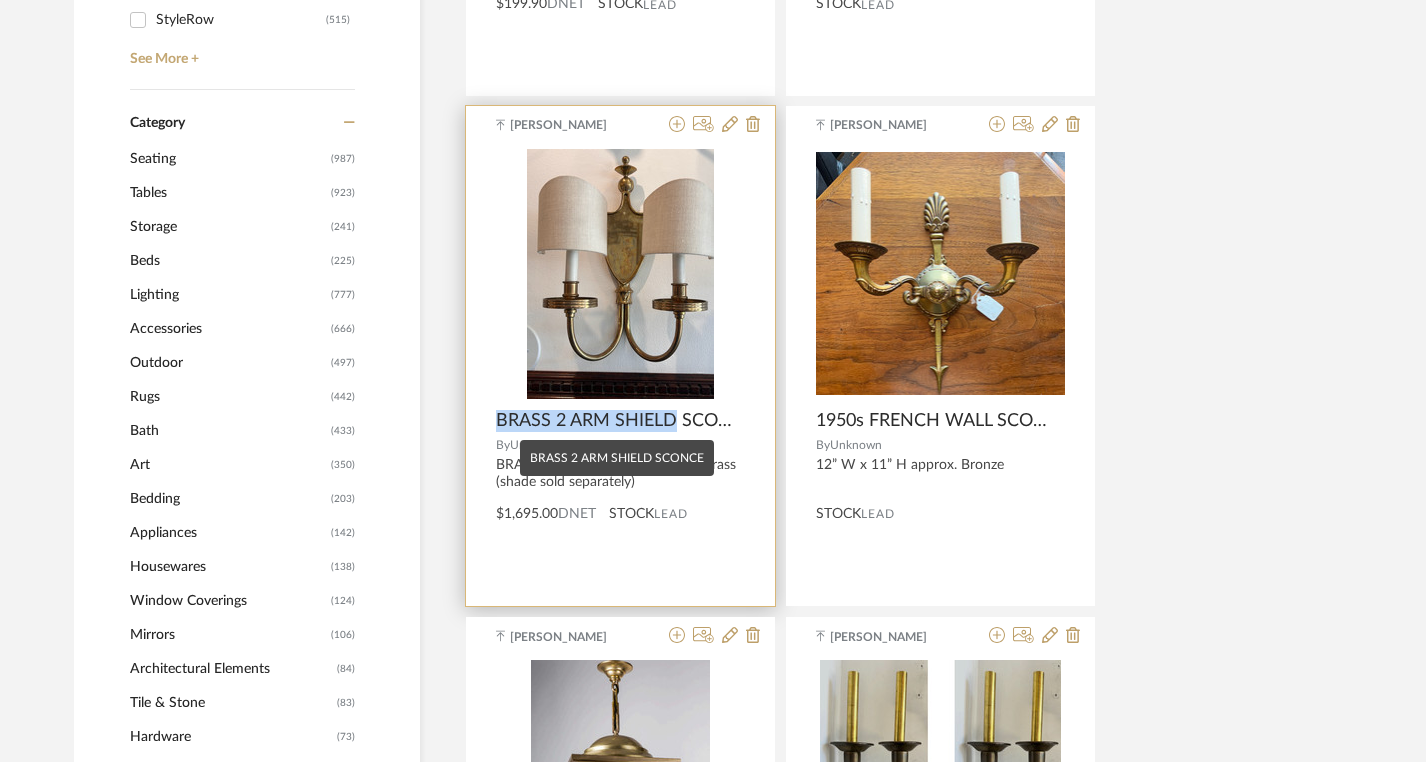 drag, startPoint x: 486, startPoint y: 423, endPoint x: 674, endPoint y: 415, distance: 188.17014 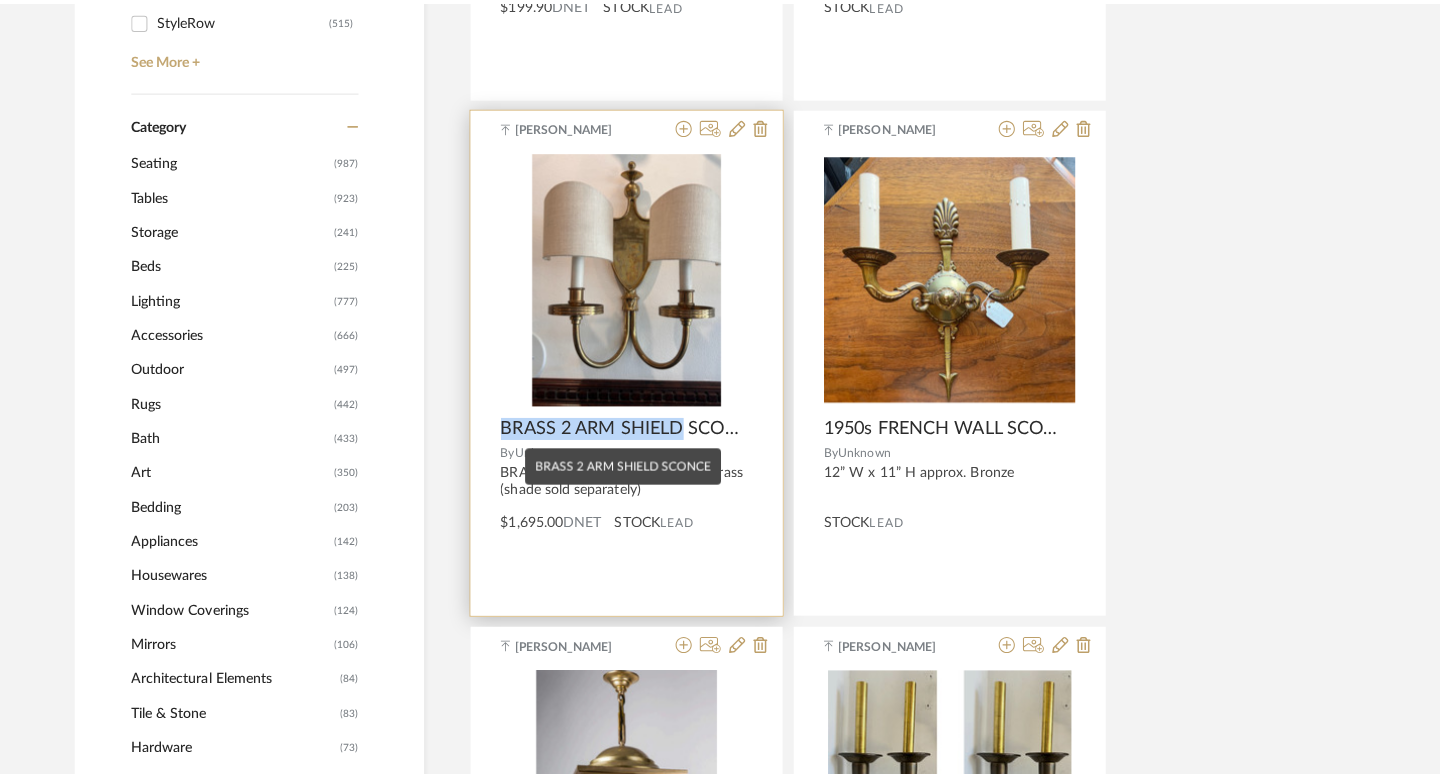 scroll, scrollTop: 0, scrollLeft: 0, axis: both 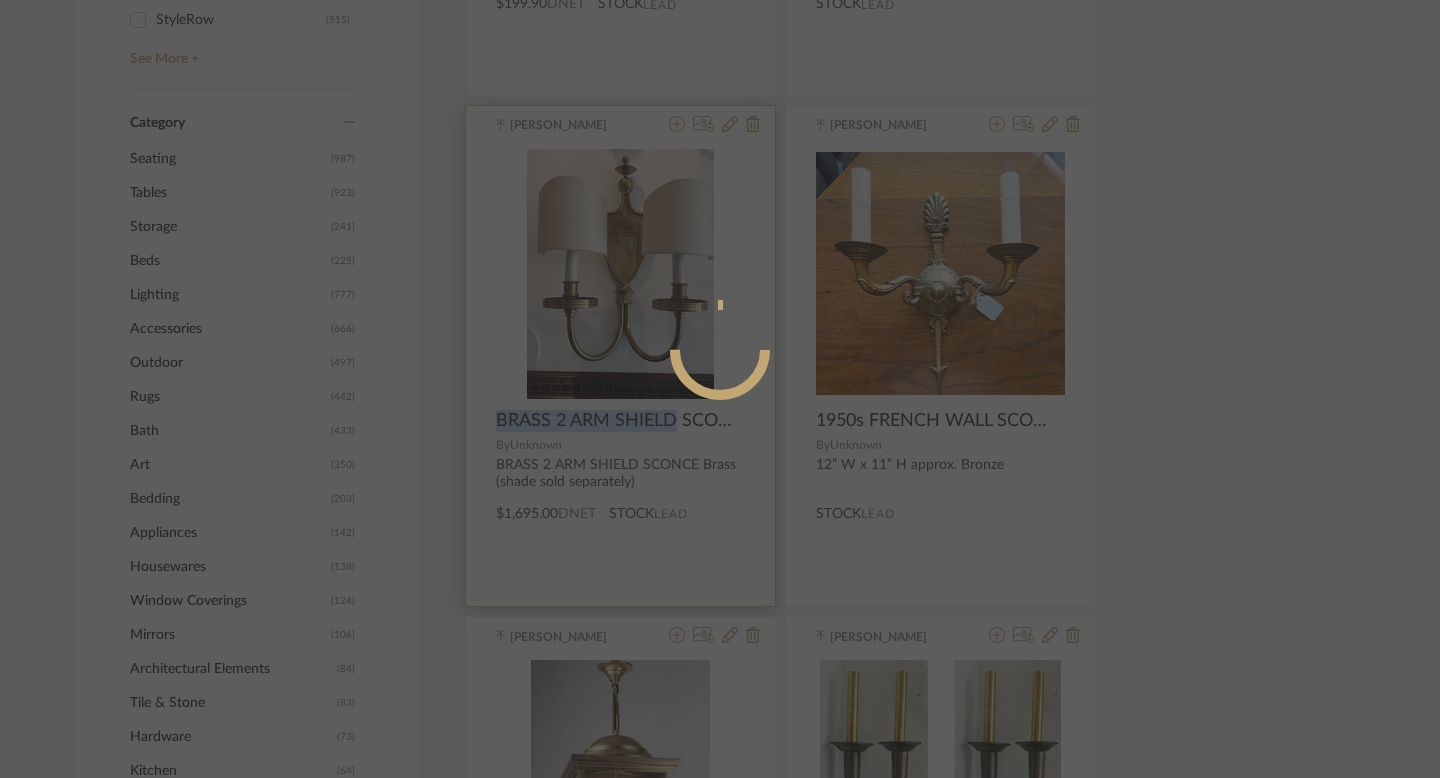 copy on "BRASS 2 ARM SHIELD" 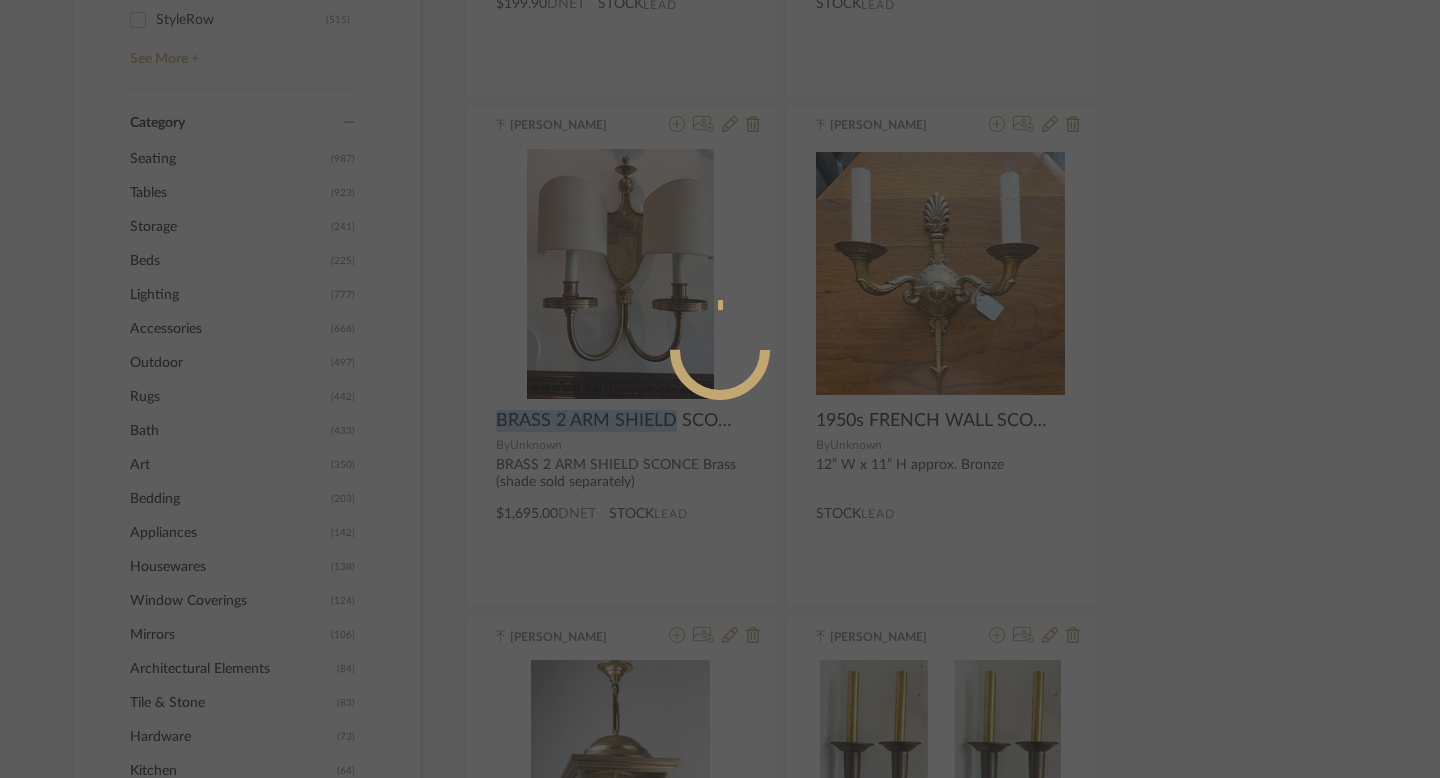 click at bounding box center (720, 389) 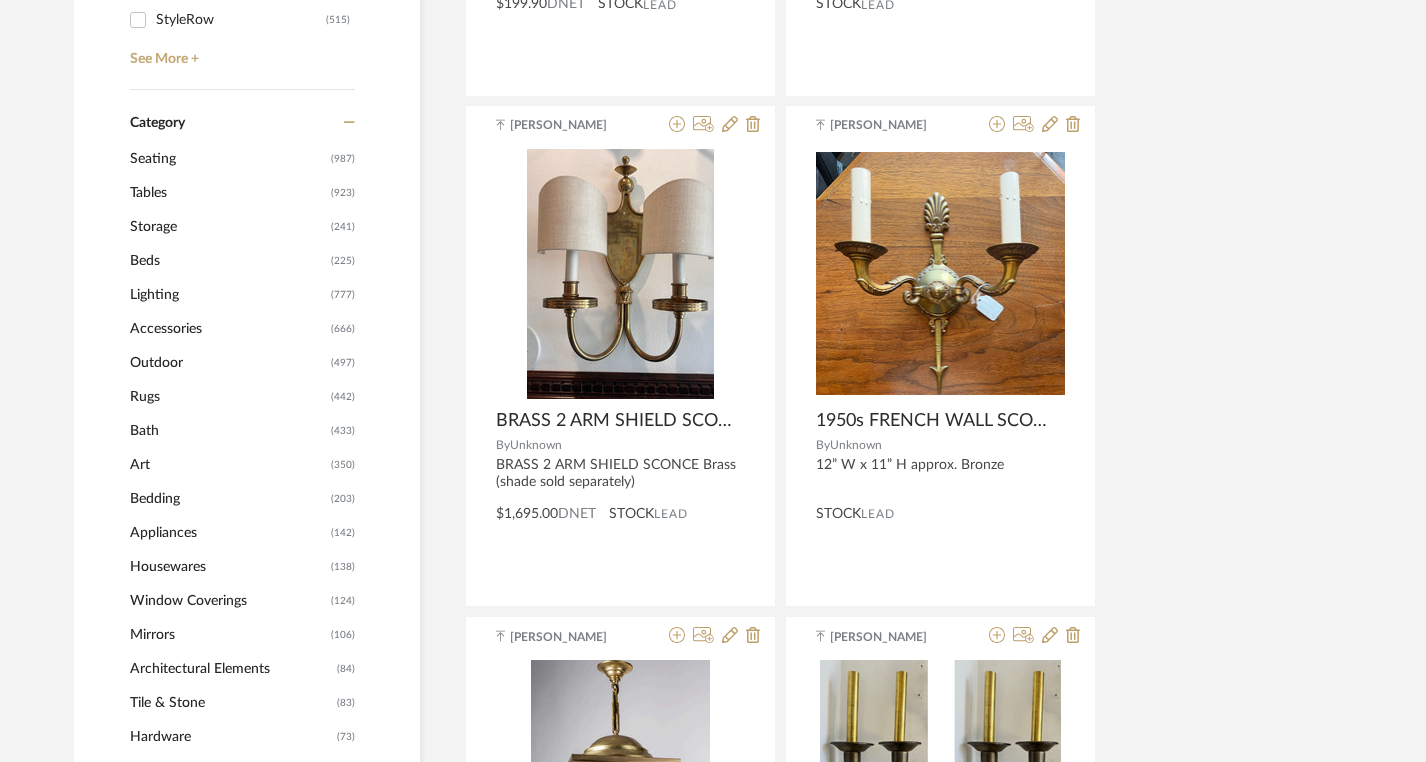 scroll, scrollTop: 0, scrollLeft: 0, axis: both 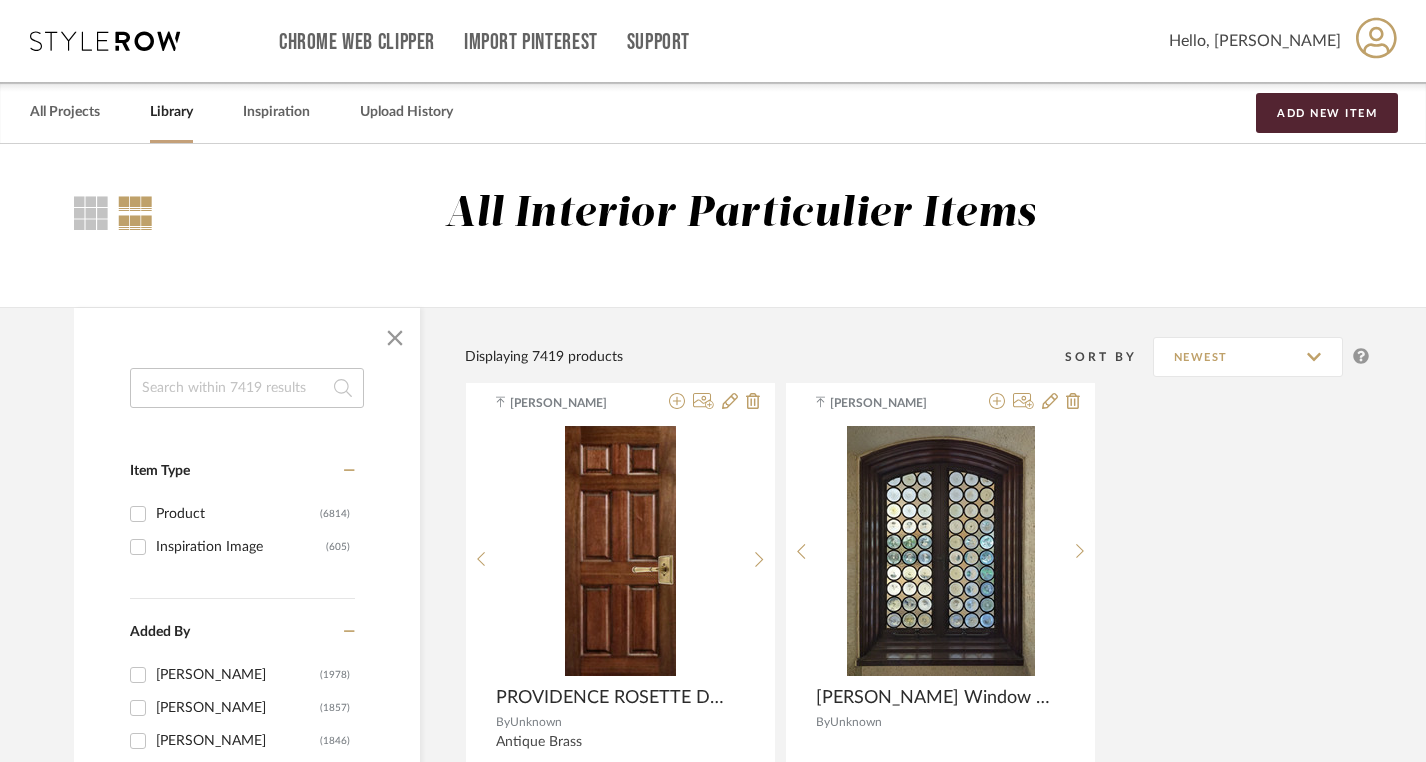 click 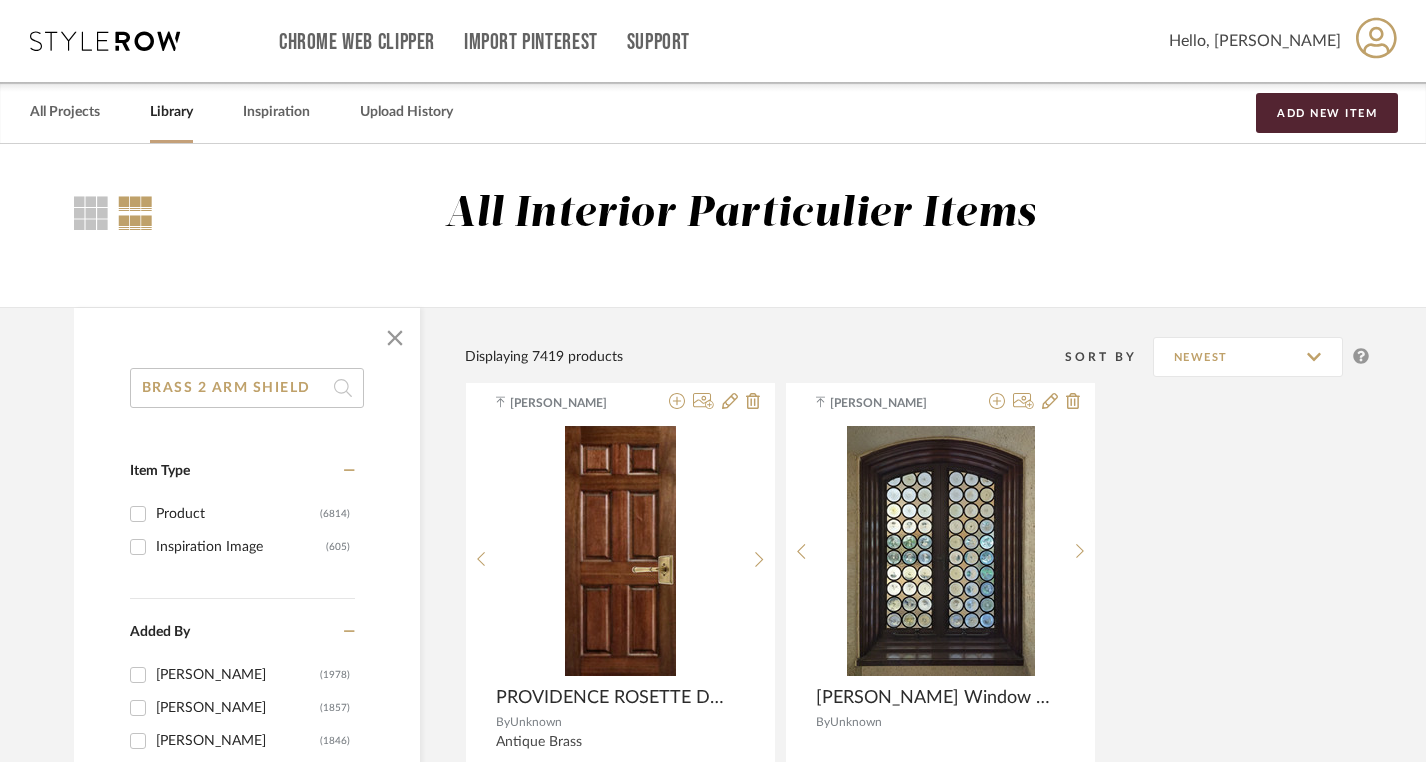 type on "BRASS 2 ARM SHIELD" 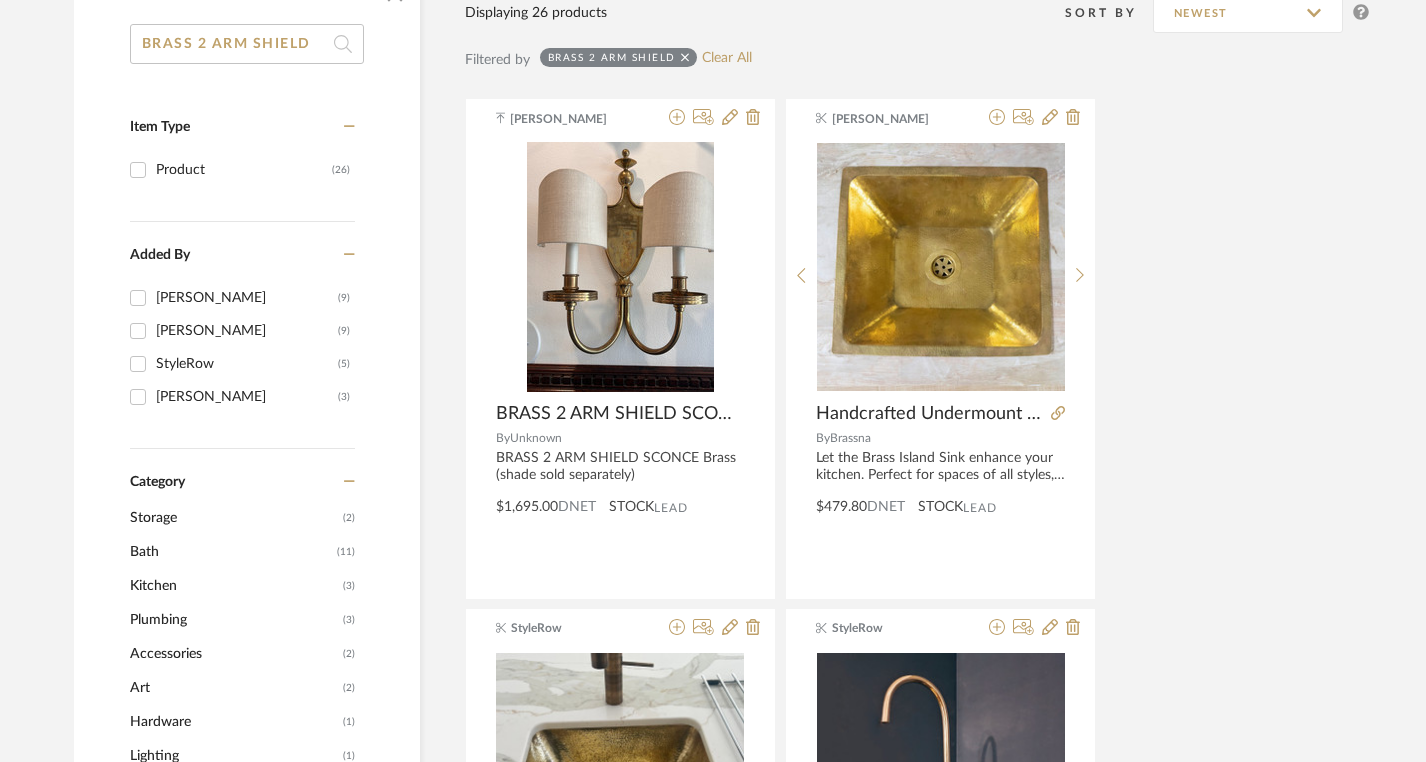 scroll, scrollTop: 0, scrollLeft: 0, axis: both 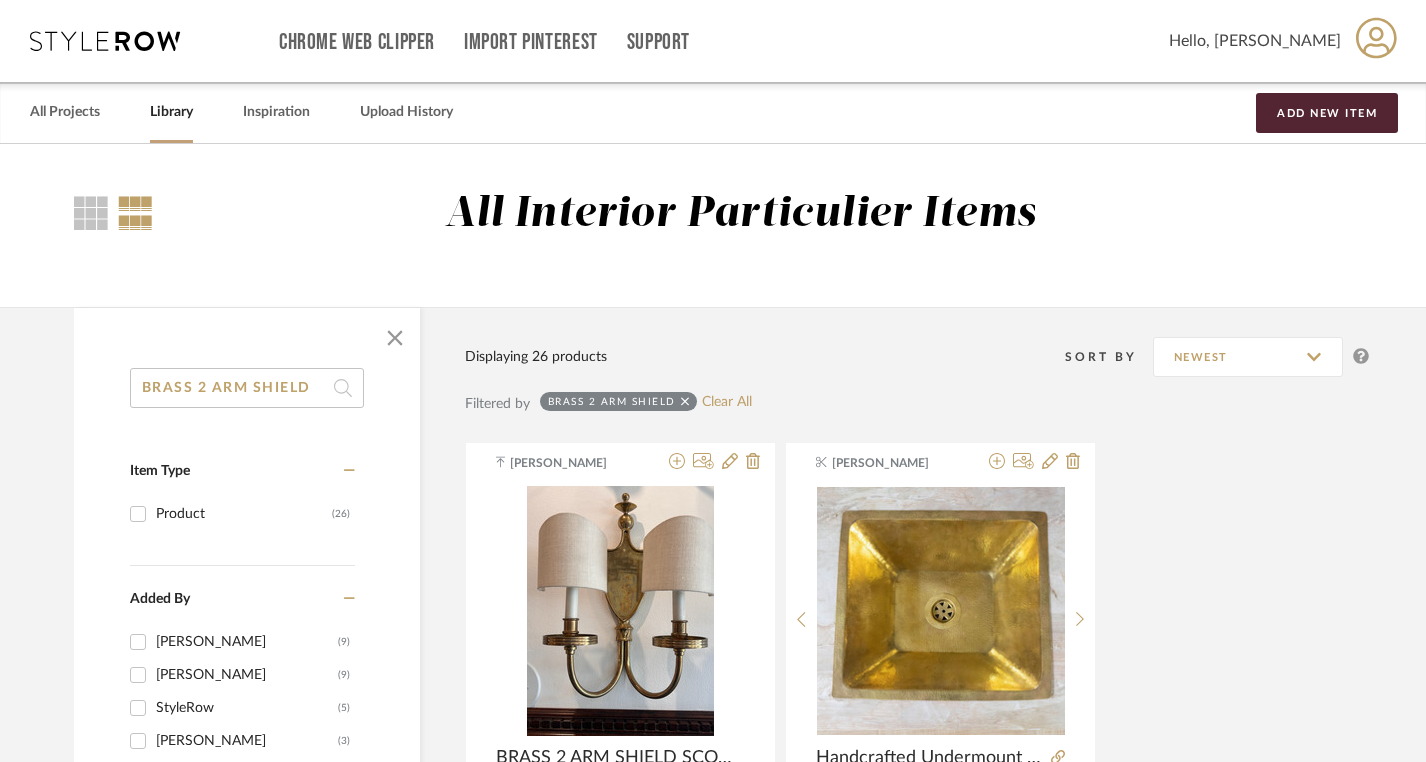 click on "BRASS 2 ARM SHIELD" 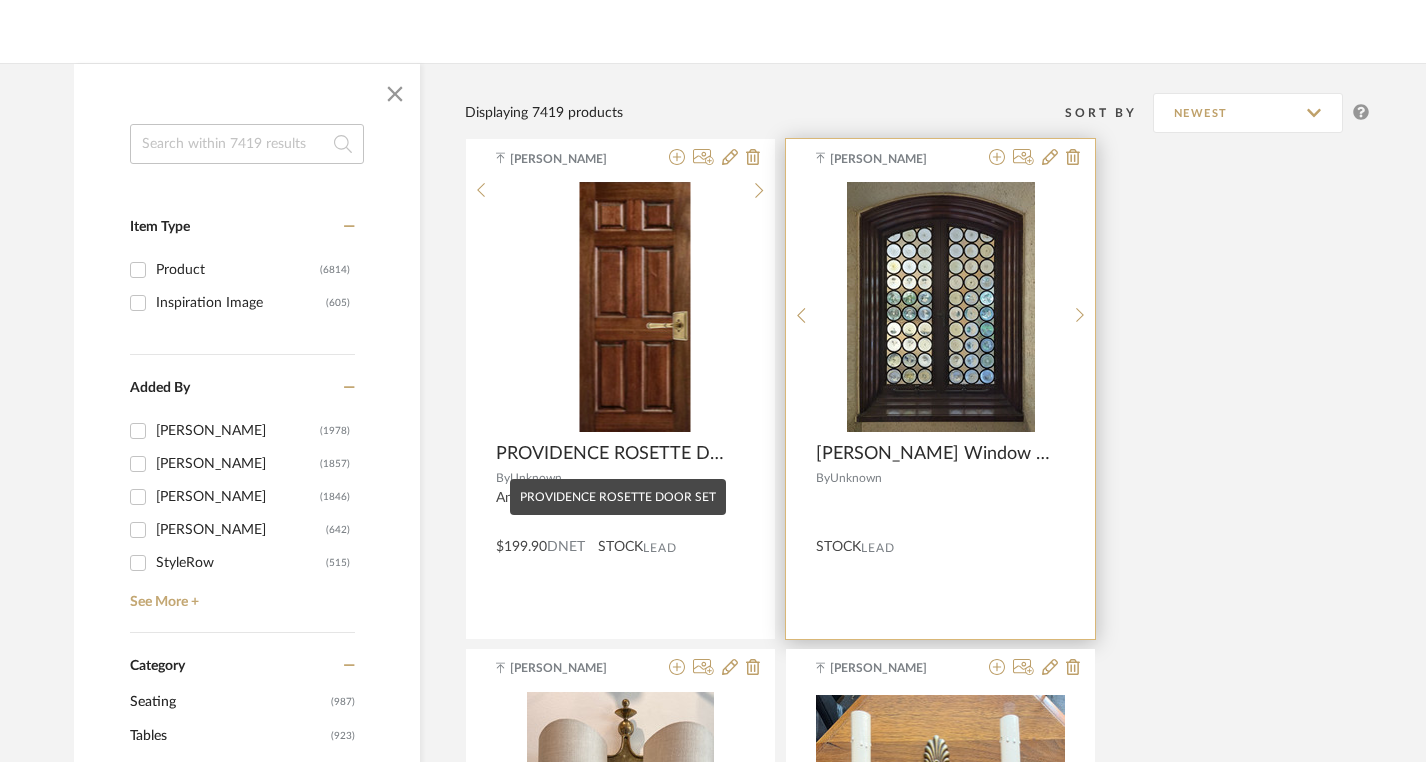 scroll, scrollTop: 239, scrollLeft: 0, axis: vertical 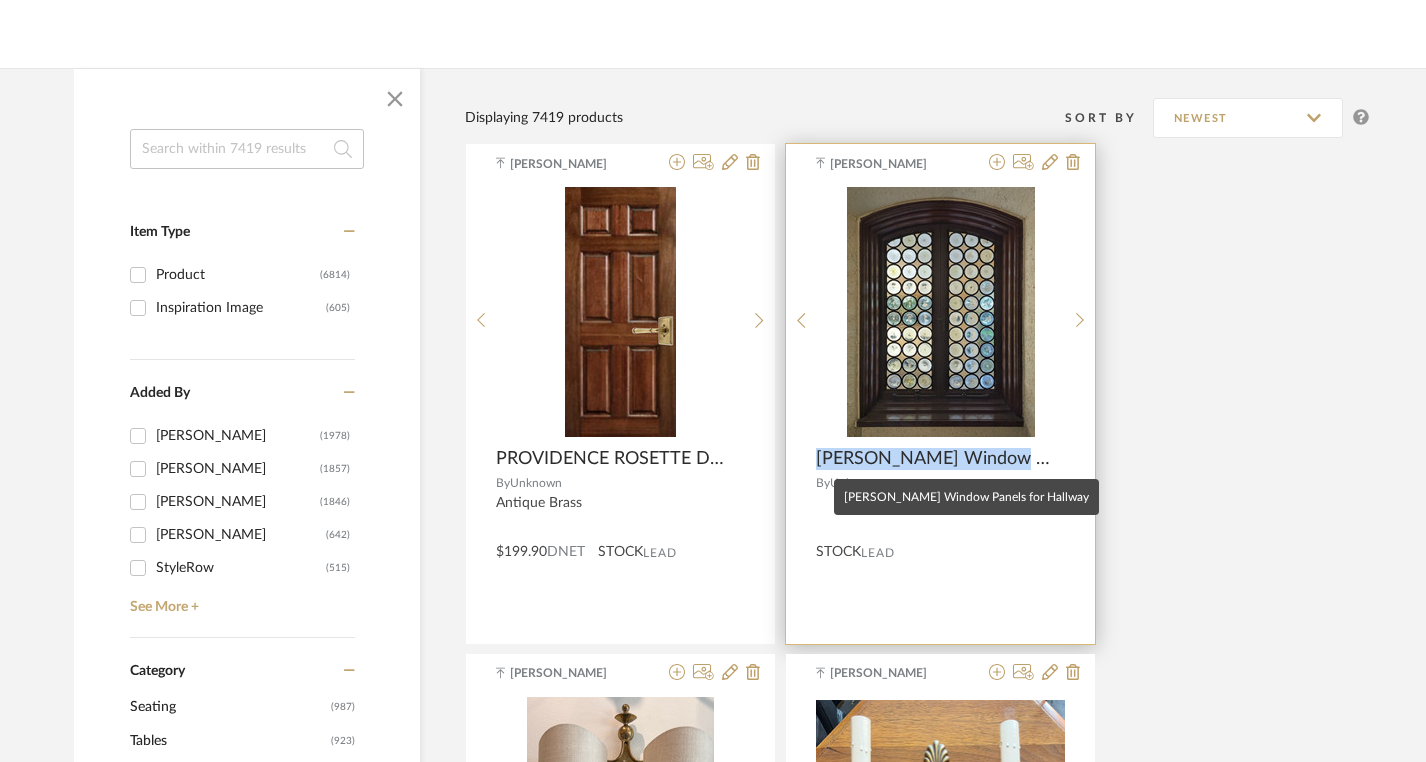 drag, startPoint x: 806, startPoint y: 462, endPoint x: 998, endPoint y: 454, distance: 192.1666 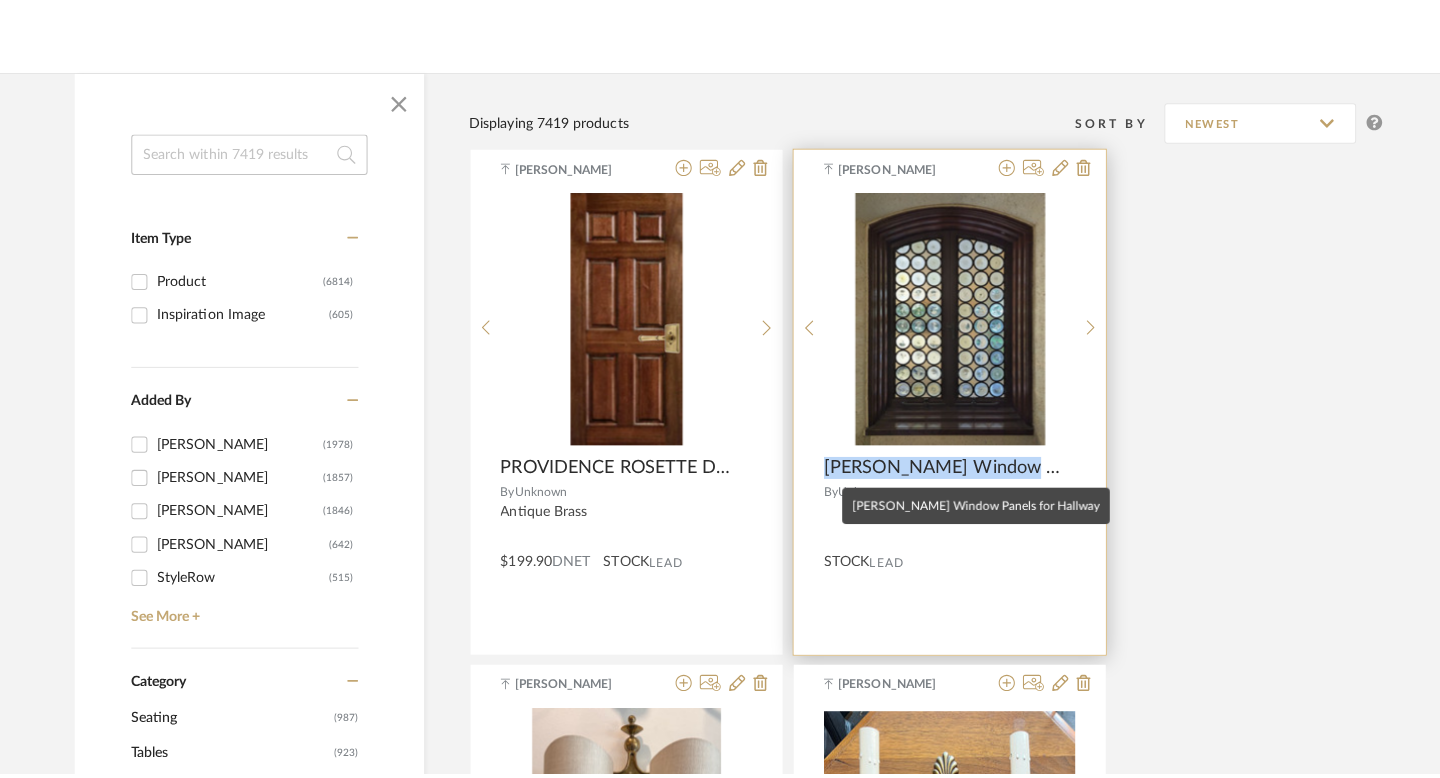 scroll, scrollTop: 0, scrollLeft: 0, axis: both 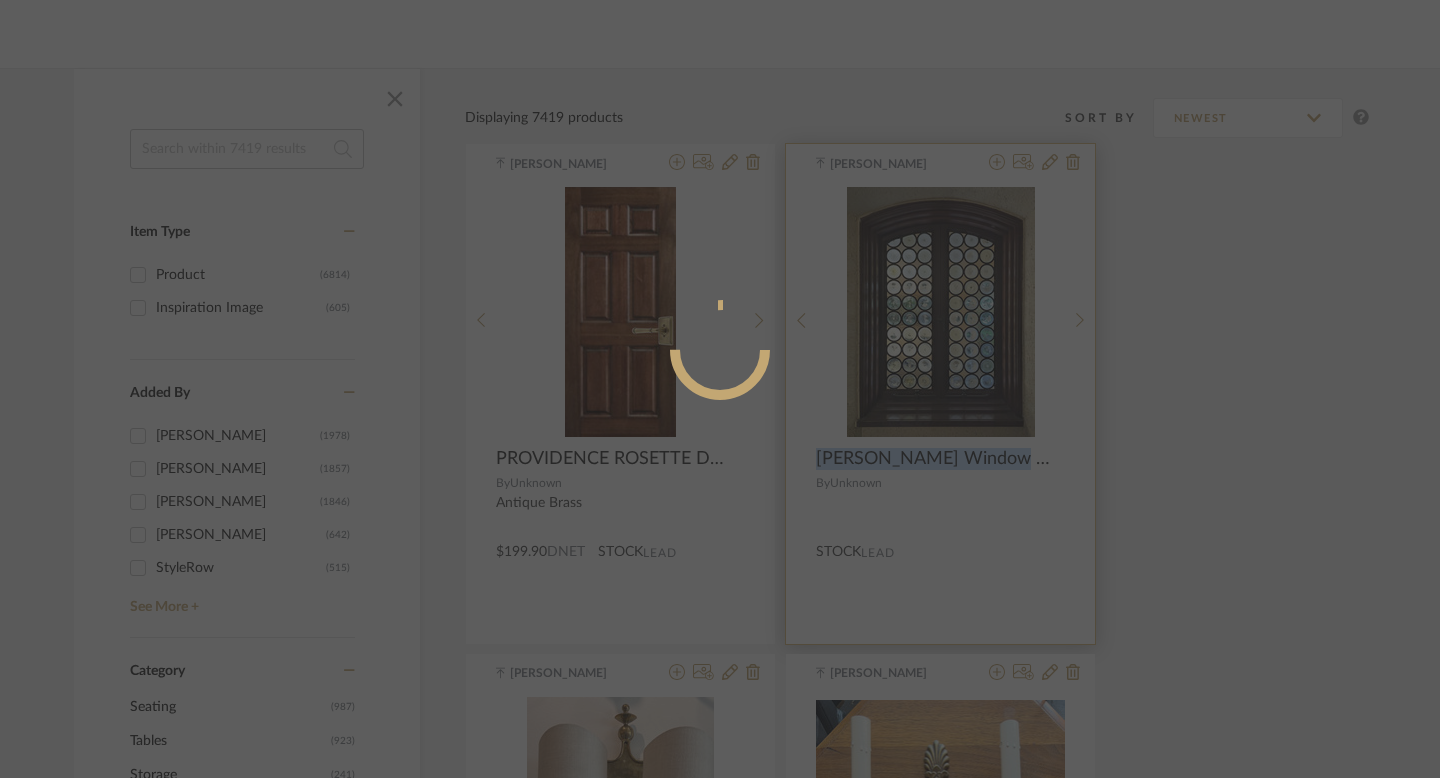 copy on "Rondel Window Panels" 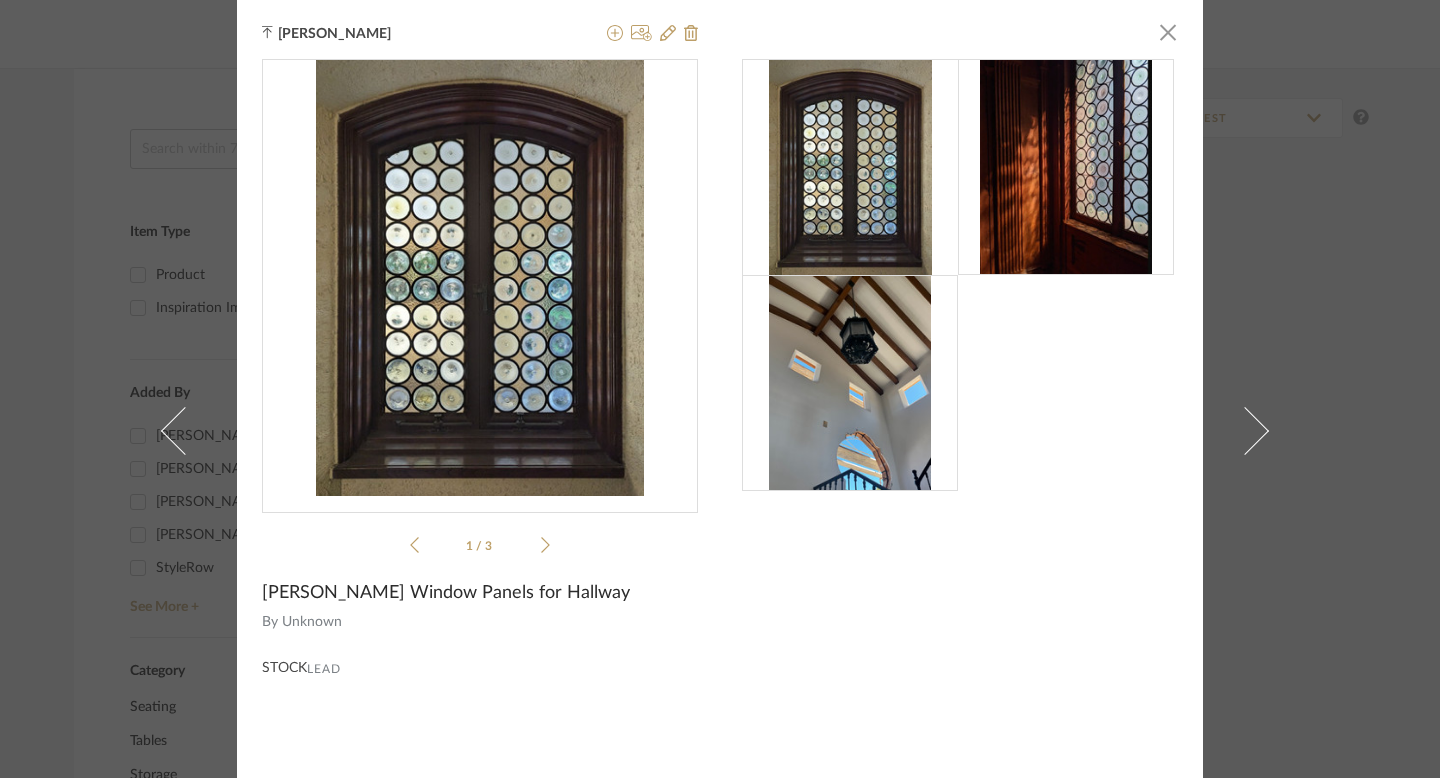 click on "Noah Khayundi × 1 / 3 Rondel Window Panels for Hallway By Unknown  STOCK   Lead" at bounding box center [720, 389] 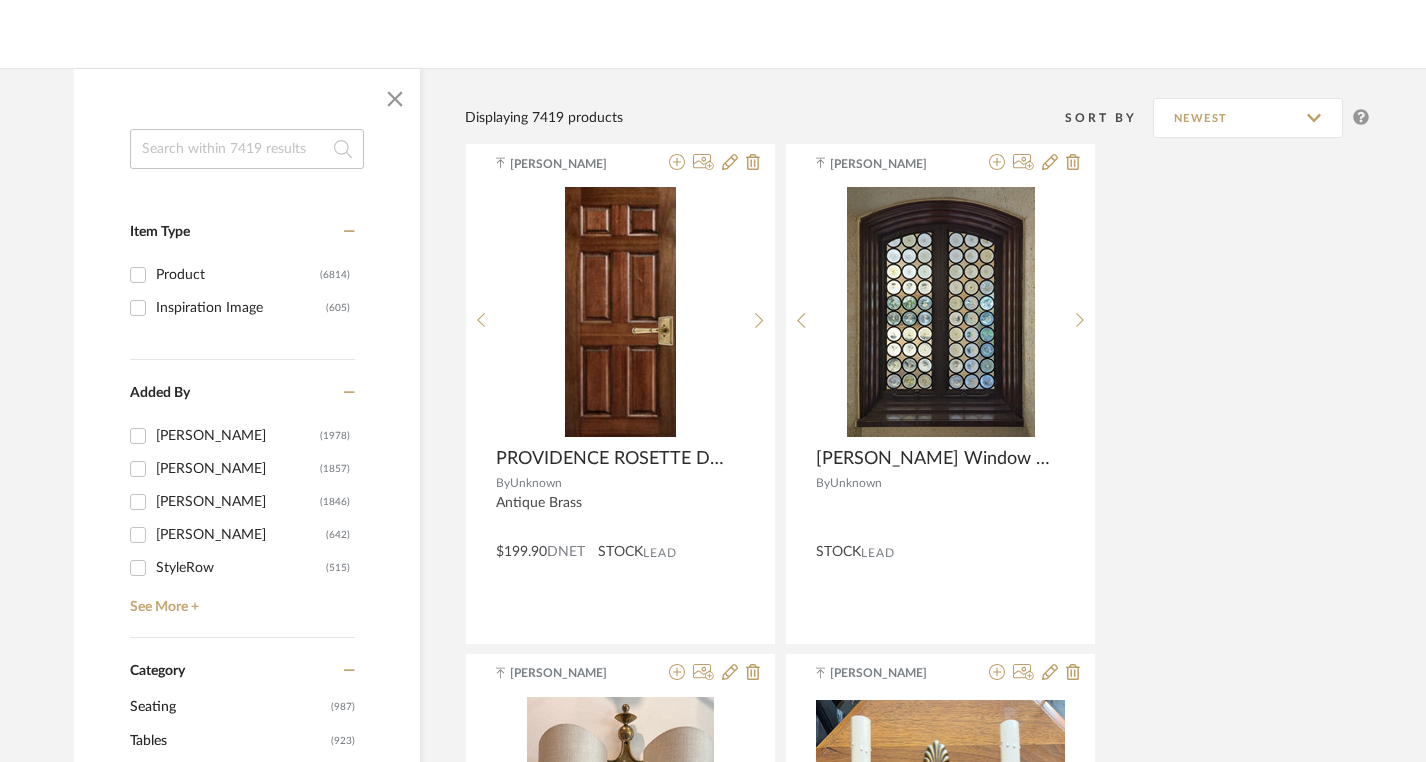 scroll, scrollTop: 0, scrollLeft: 0, axis: both 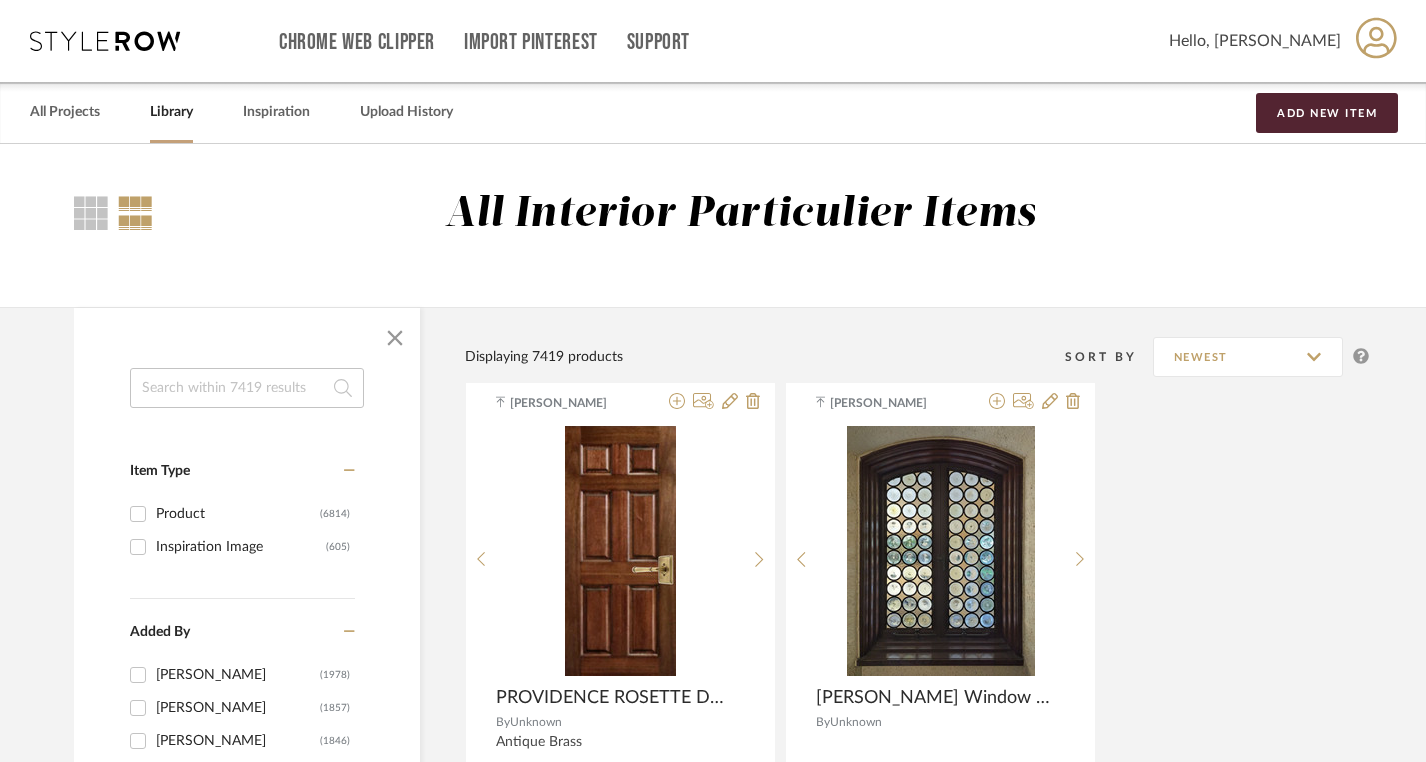 click 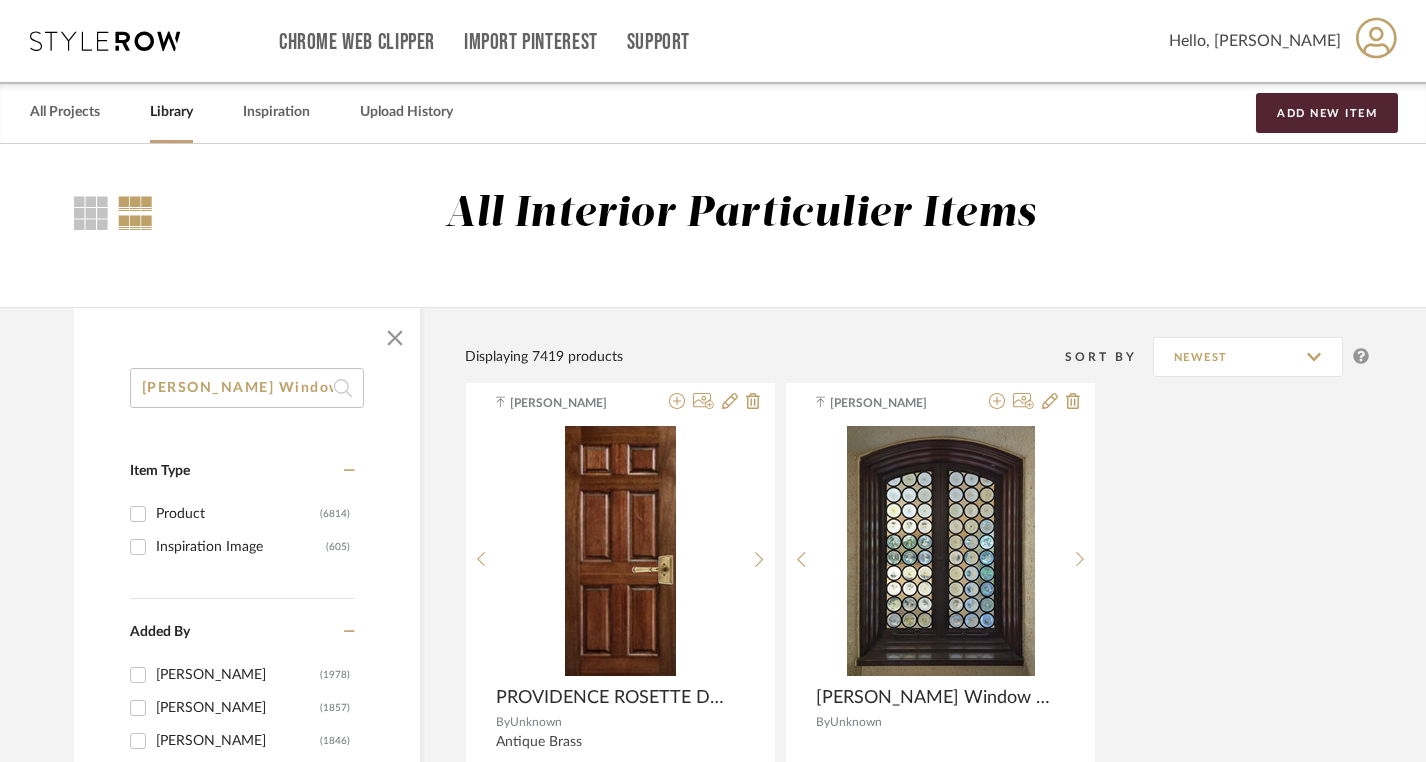 type on "Rondel Window Panels" 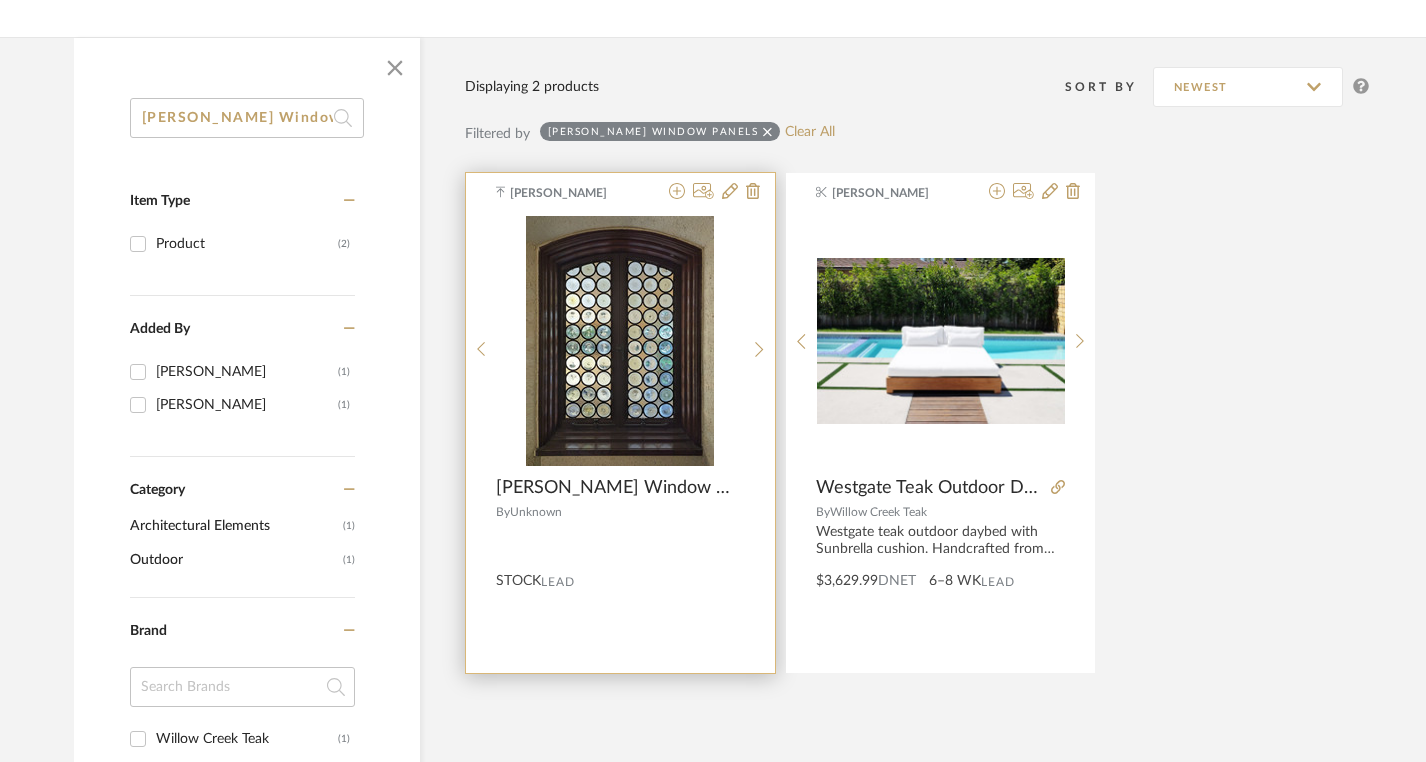 scroll, scrollTop: 0, scrollLeft: 0, axis: both 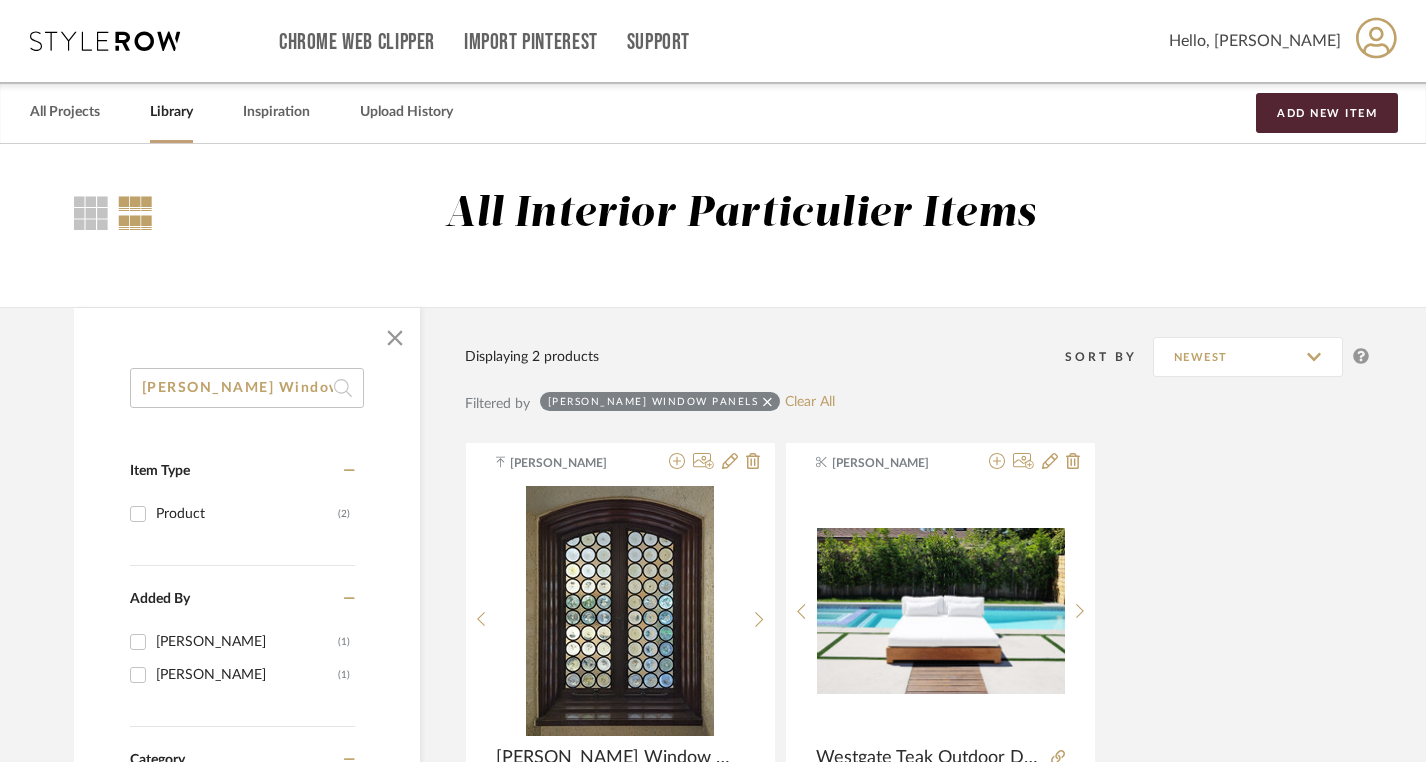 click on "Rondel Window Panels" 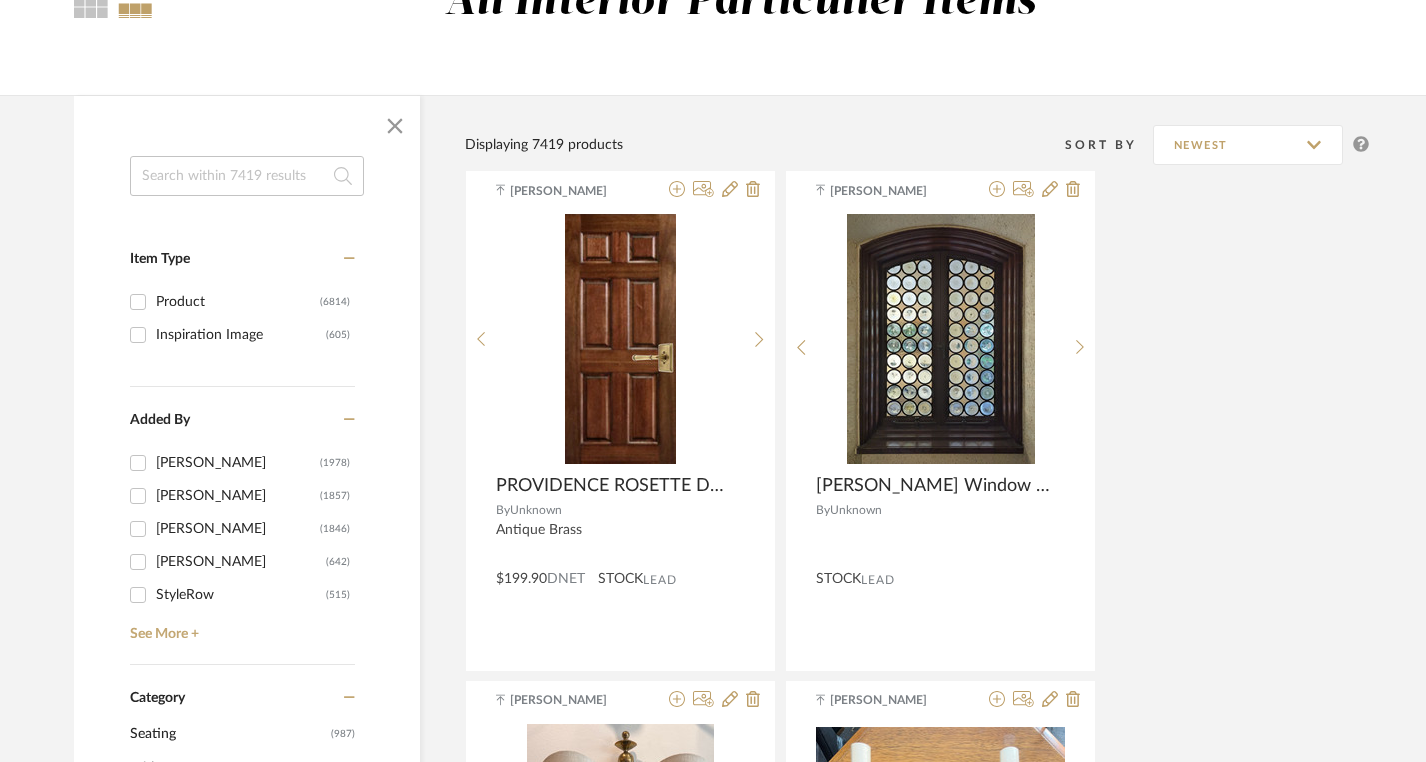 scroll, scrollTop: 202, scrollLeft: 0, axis: vertical 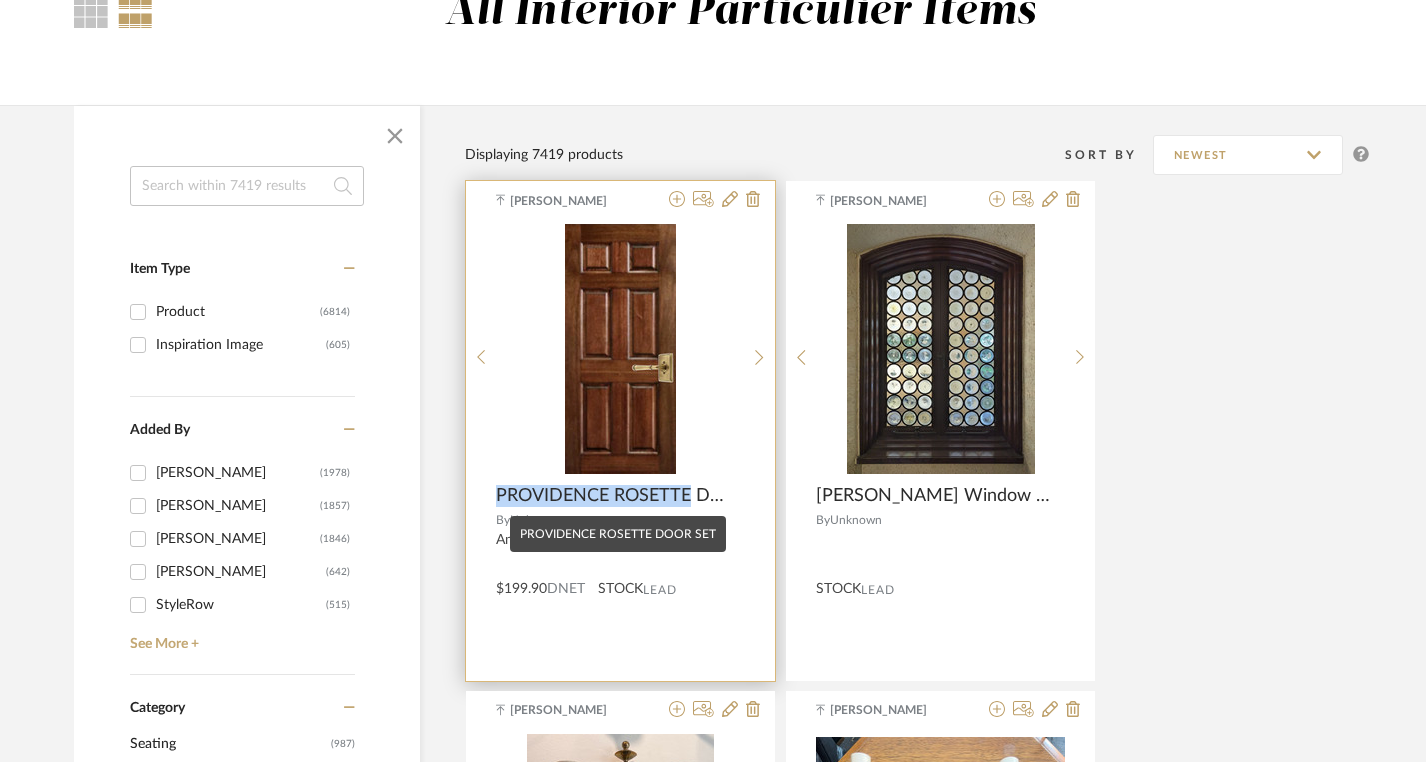 drag, startPoint x: 485, startPoint y: 497, endPoint x: 688, endPoint y: 497, distance: 203 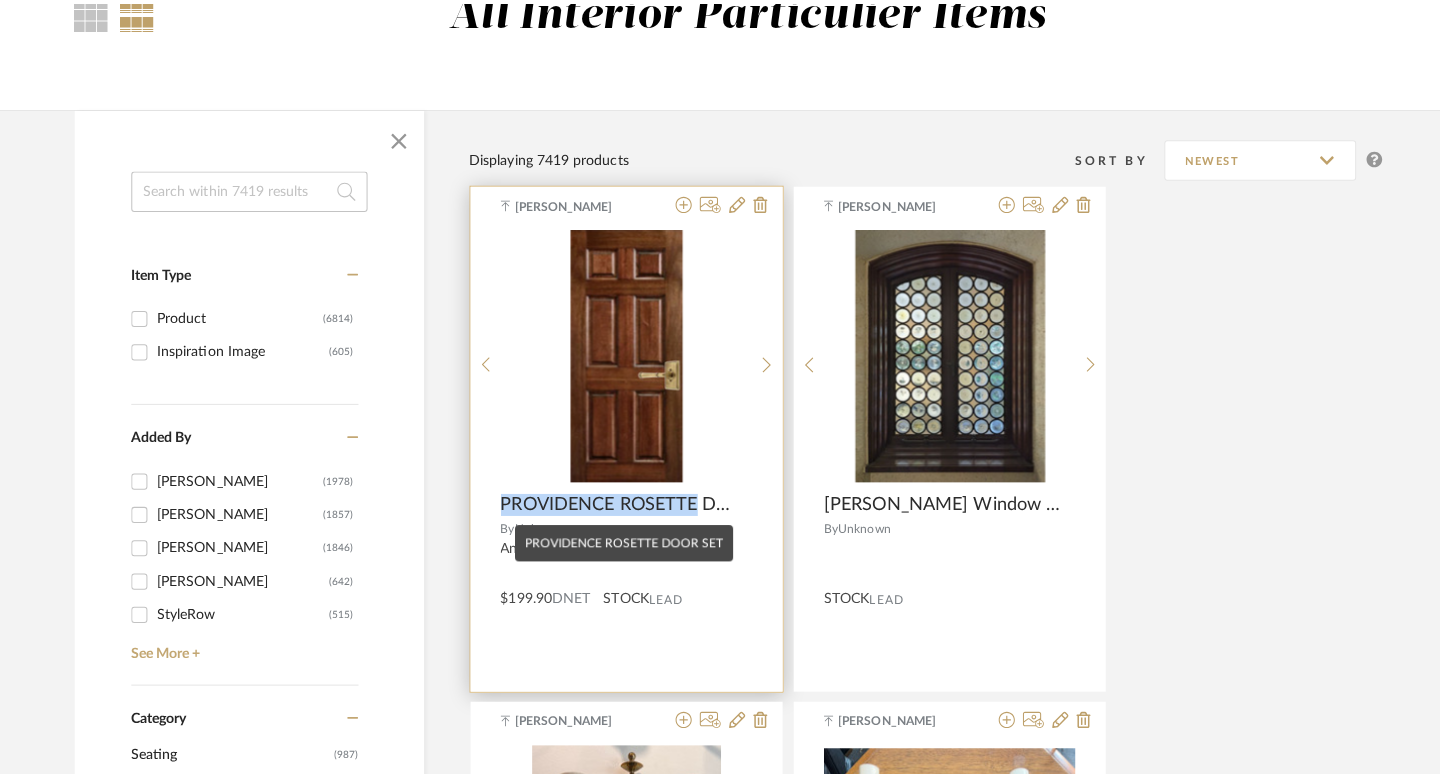 scroll, scrollTop: 0, scrollLeft: 0, axis: both 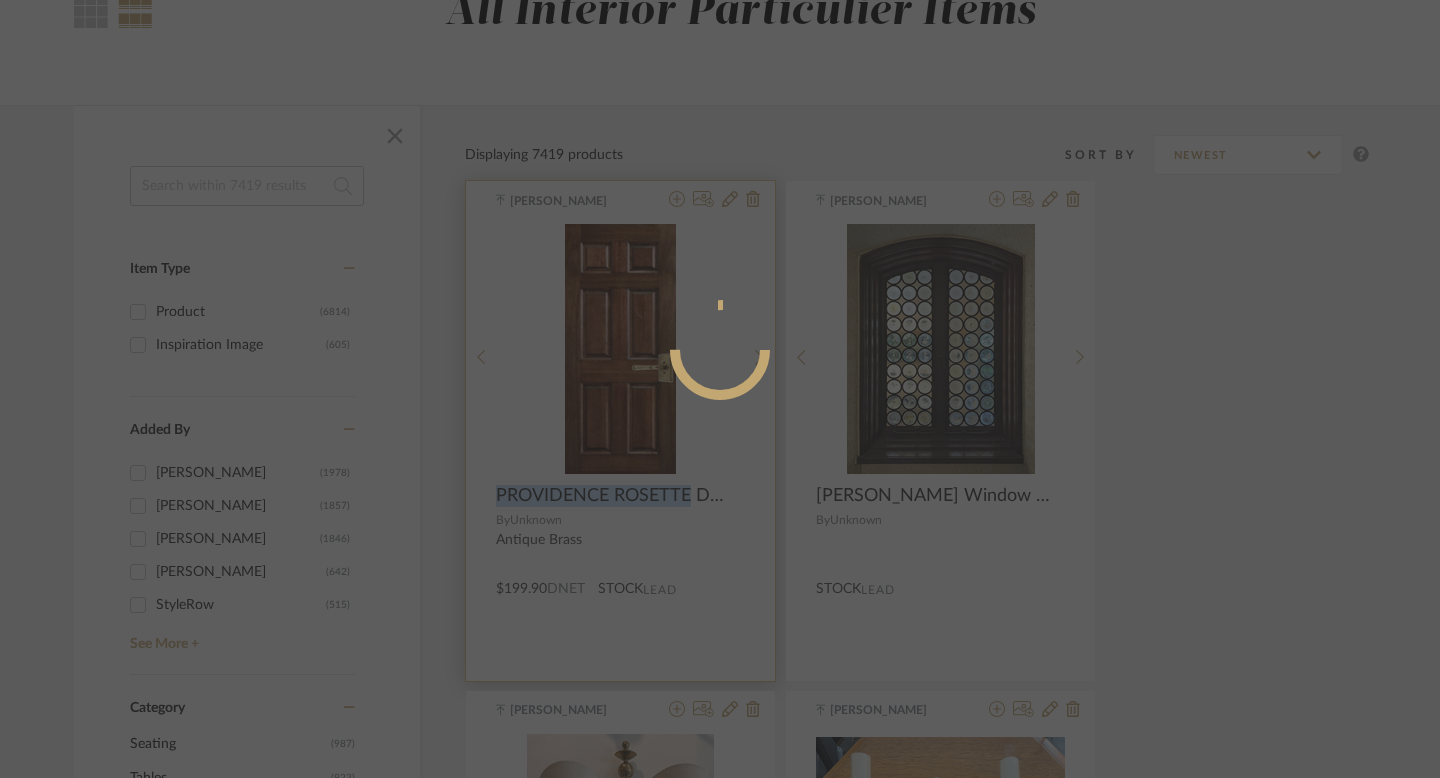copy on "PROVIDENCE ROSETTE" 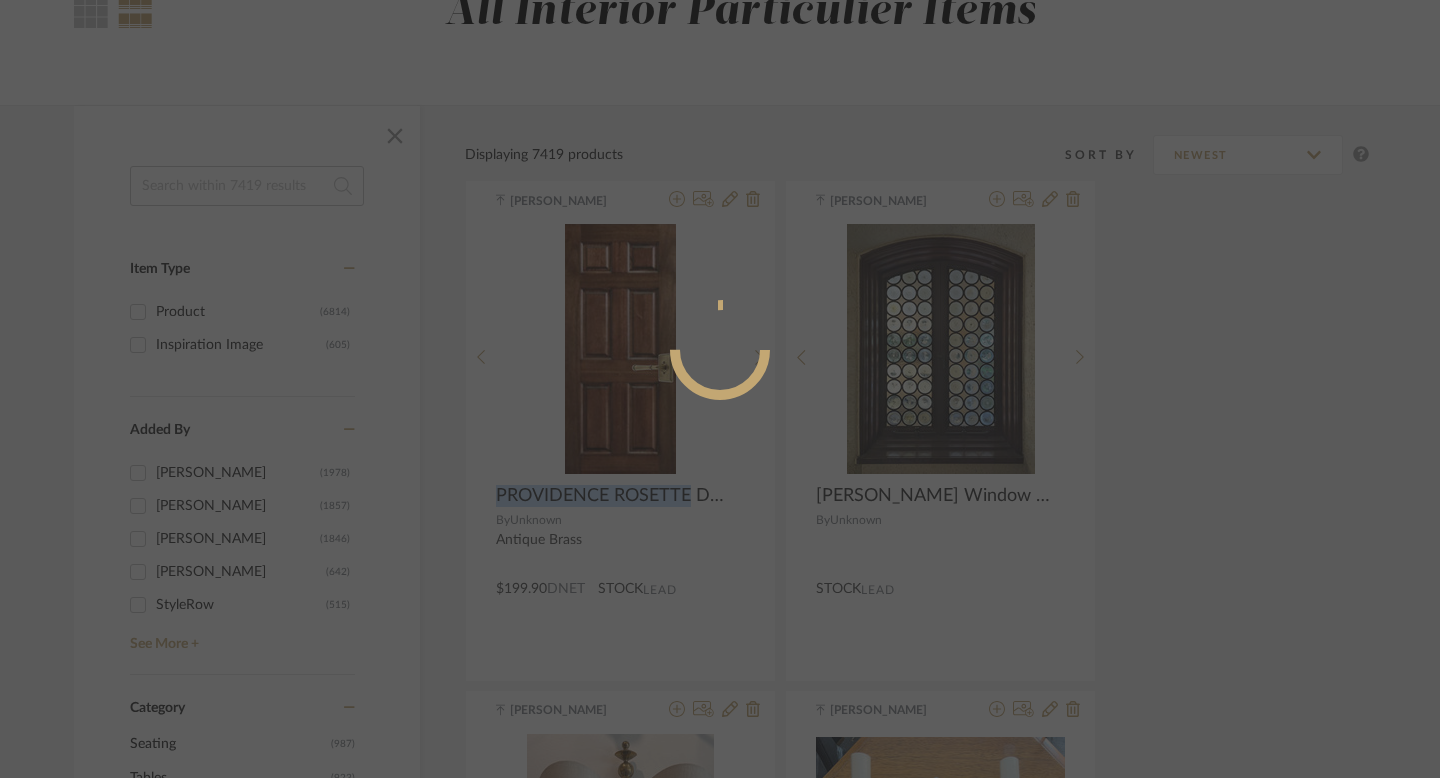 click at bounding box center (720, 389) 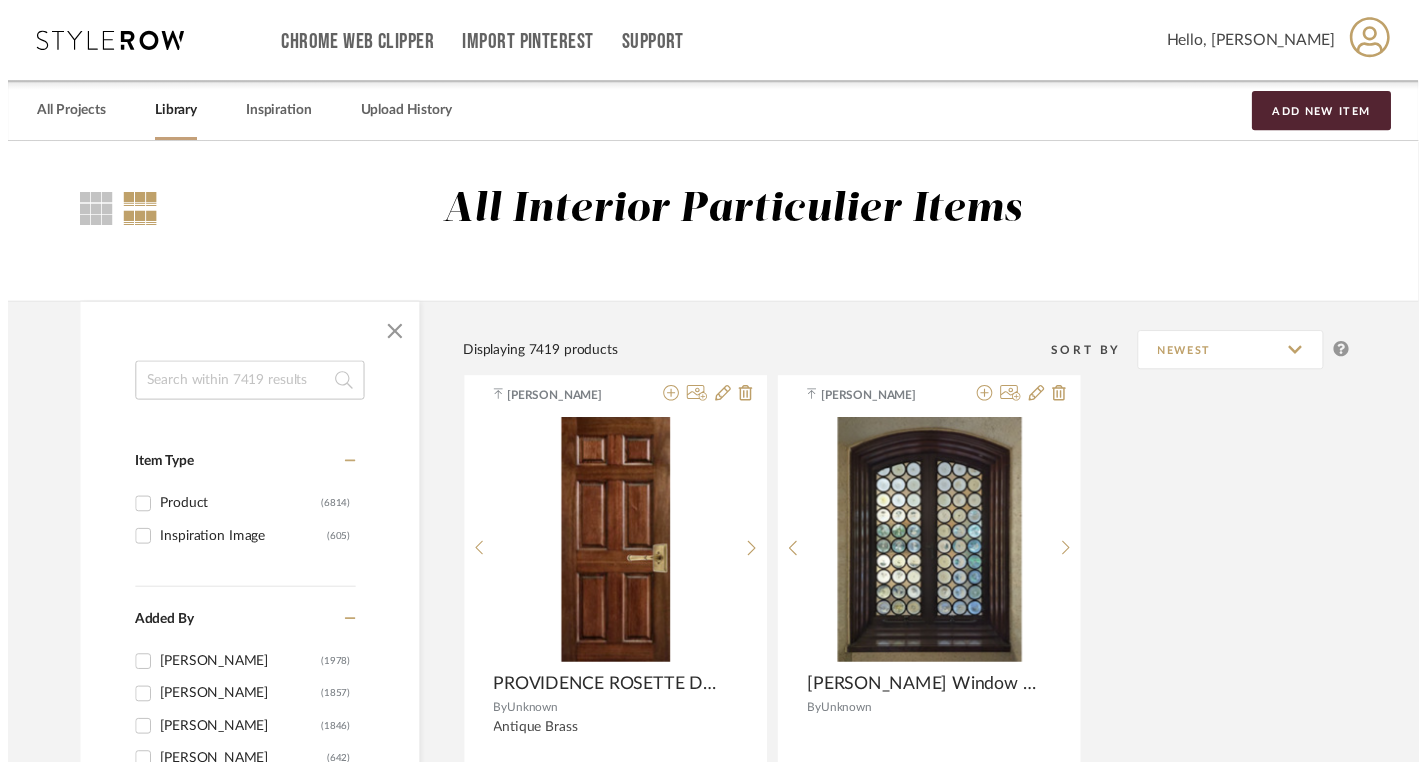 scroll, scrollTop: 202, scrollLeft: 0, axis: vertical 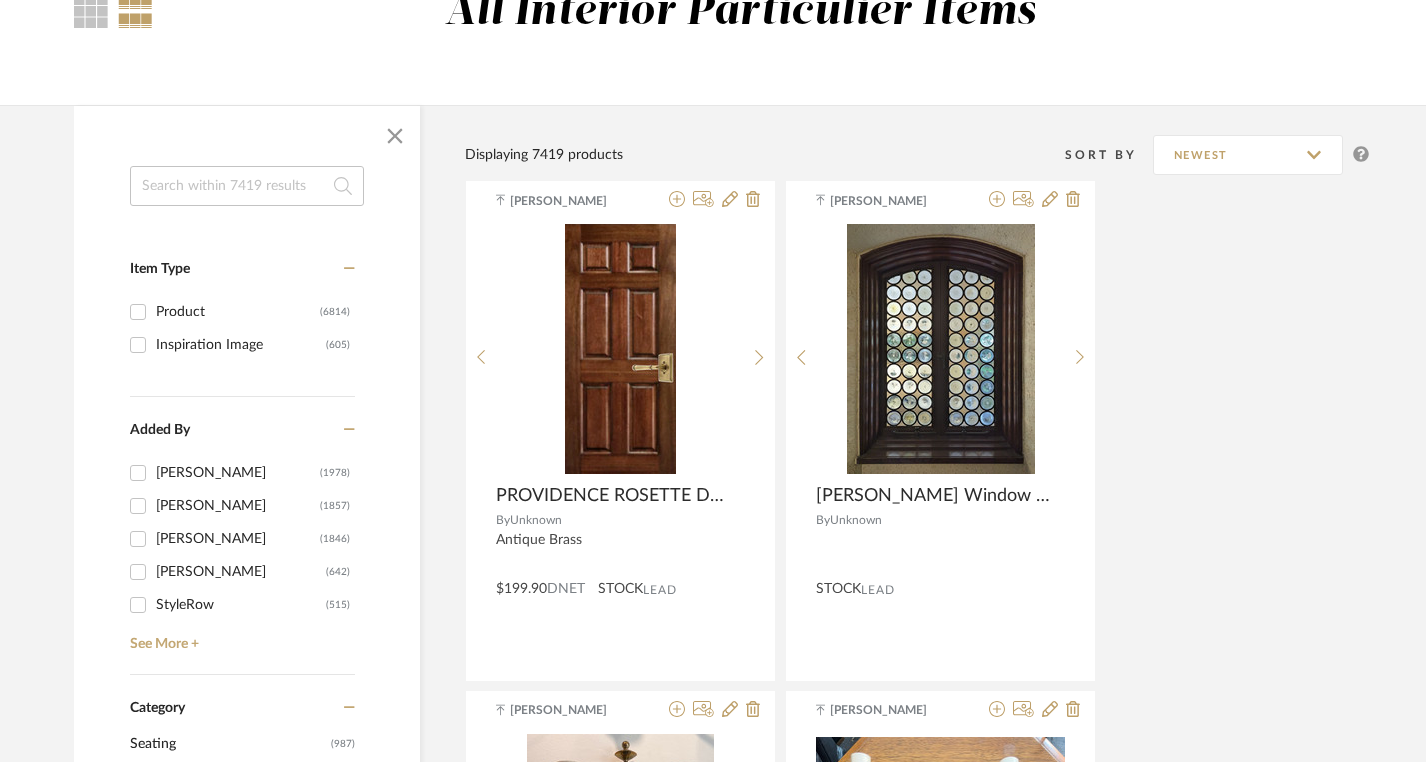 click 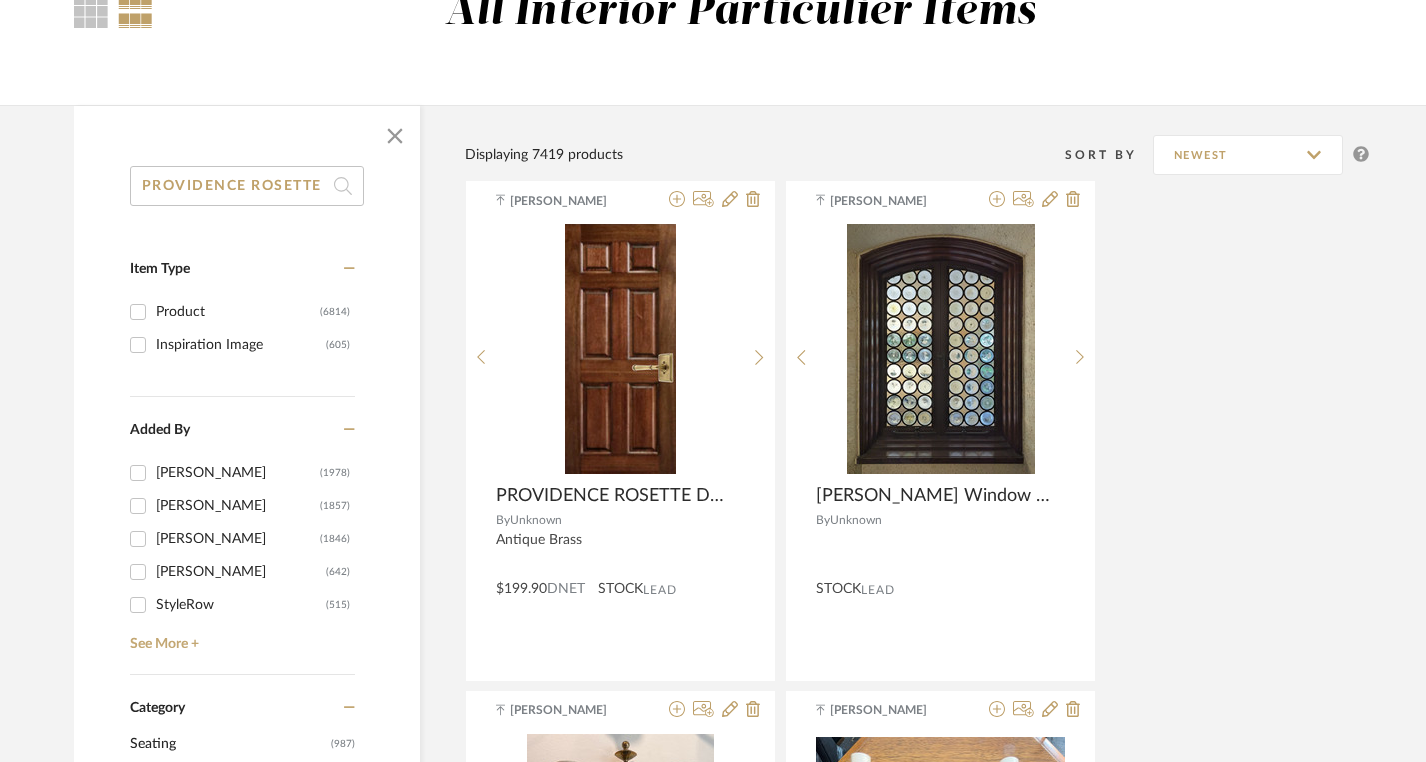 type on "PROVIDENCE ROSETTE" 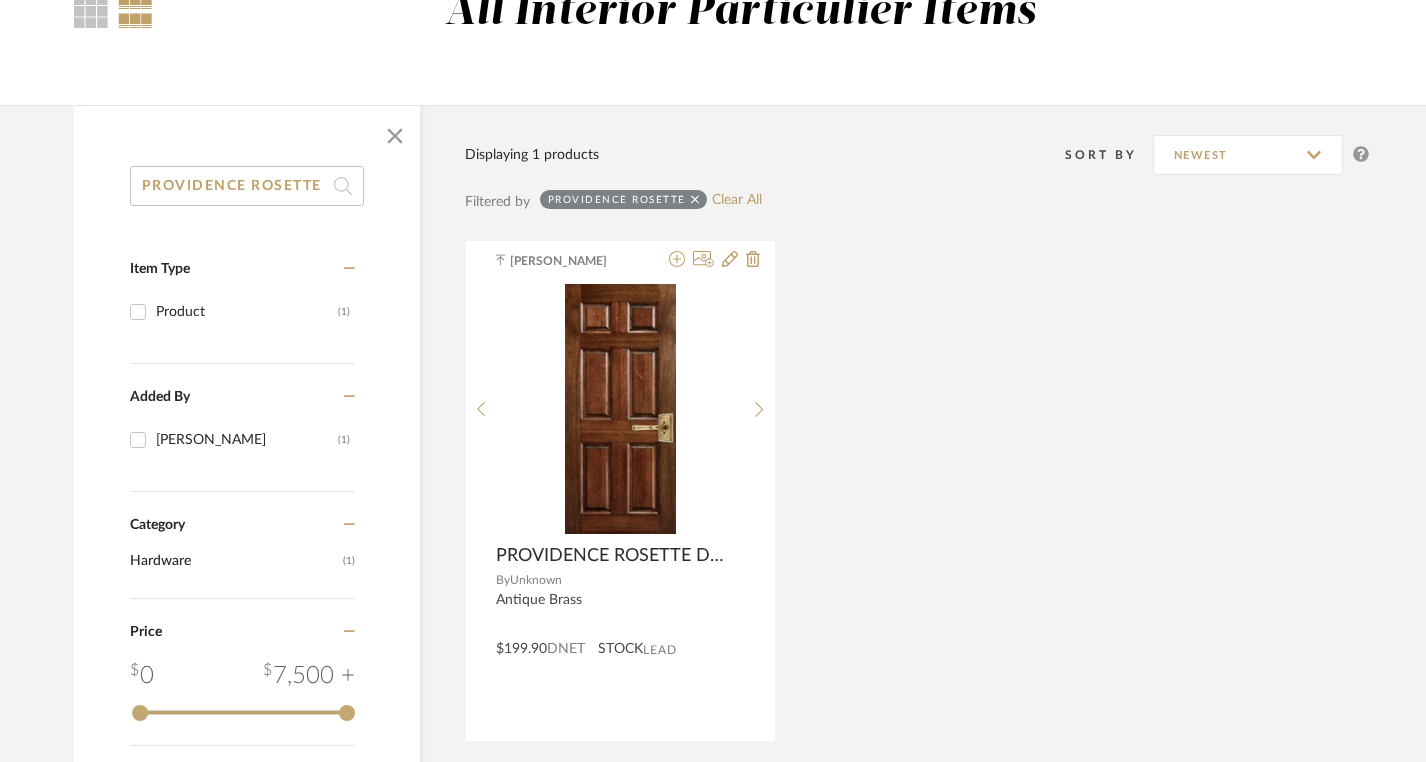 click on "PROVIDENCE ROSETTE" 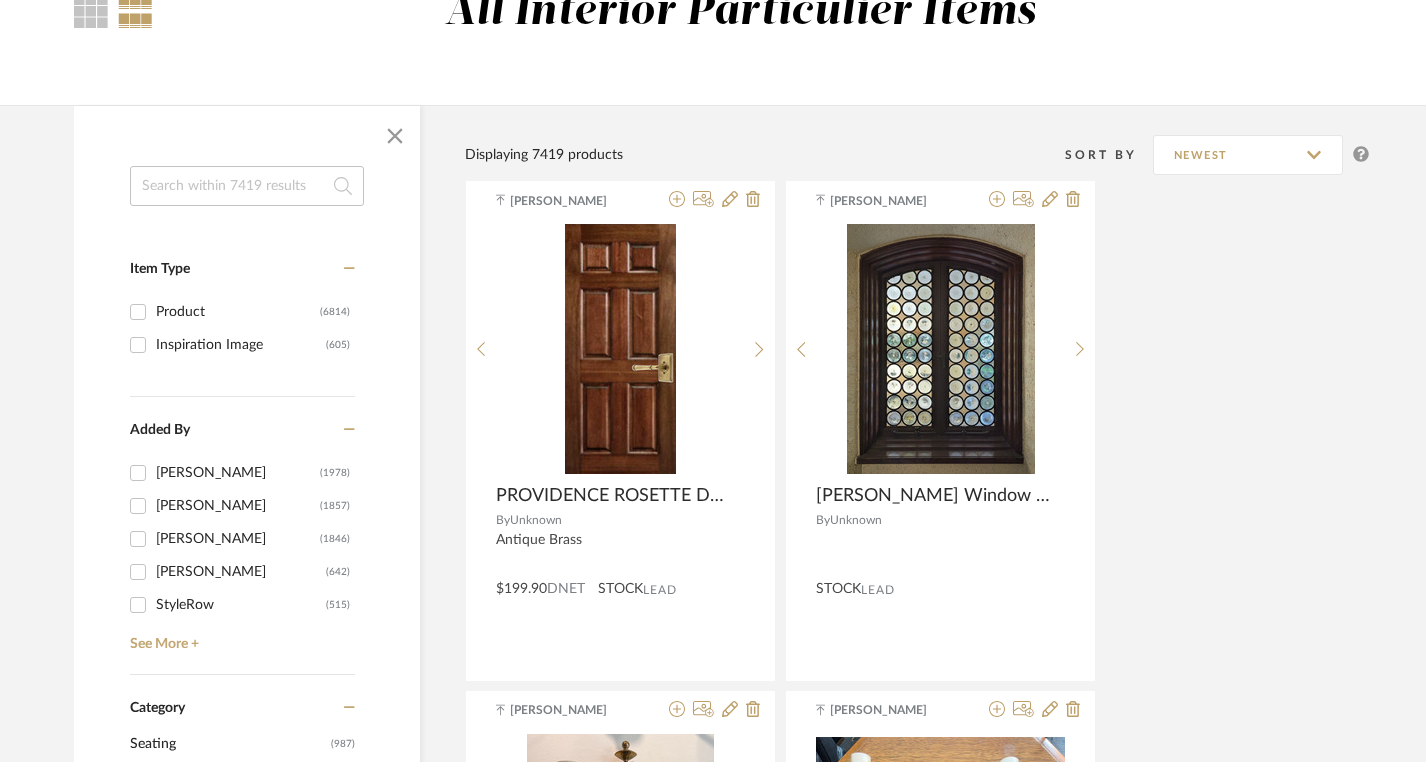 type 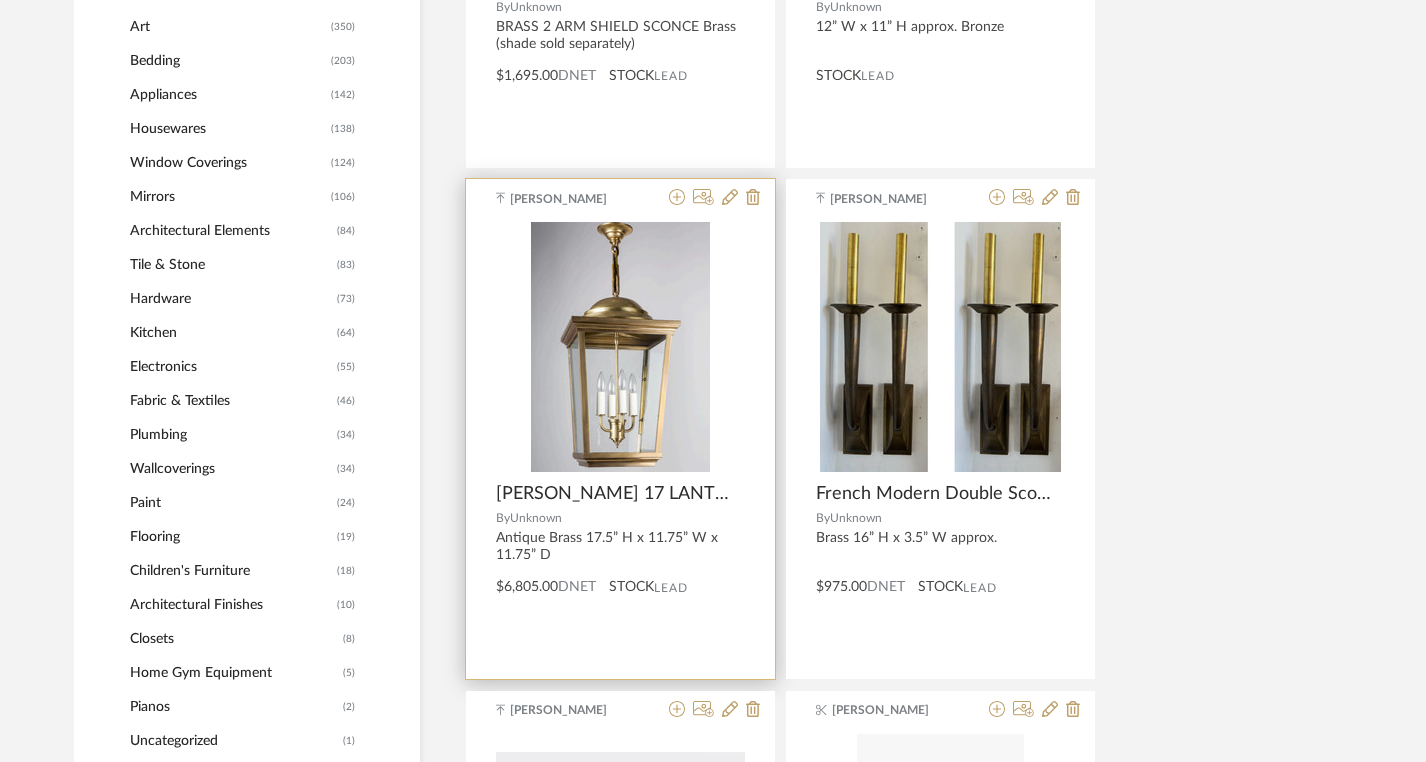 scroll, scrollTop: 1217, scrollLeft: 0, axis: vertical 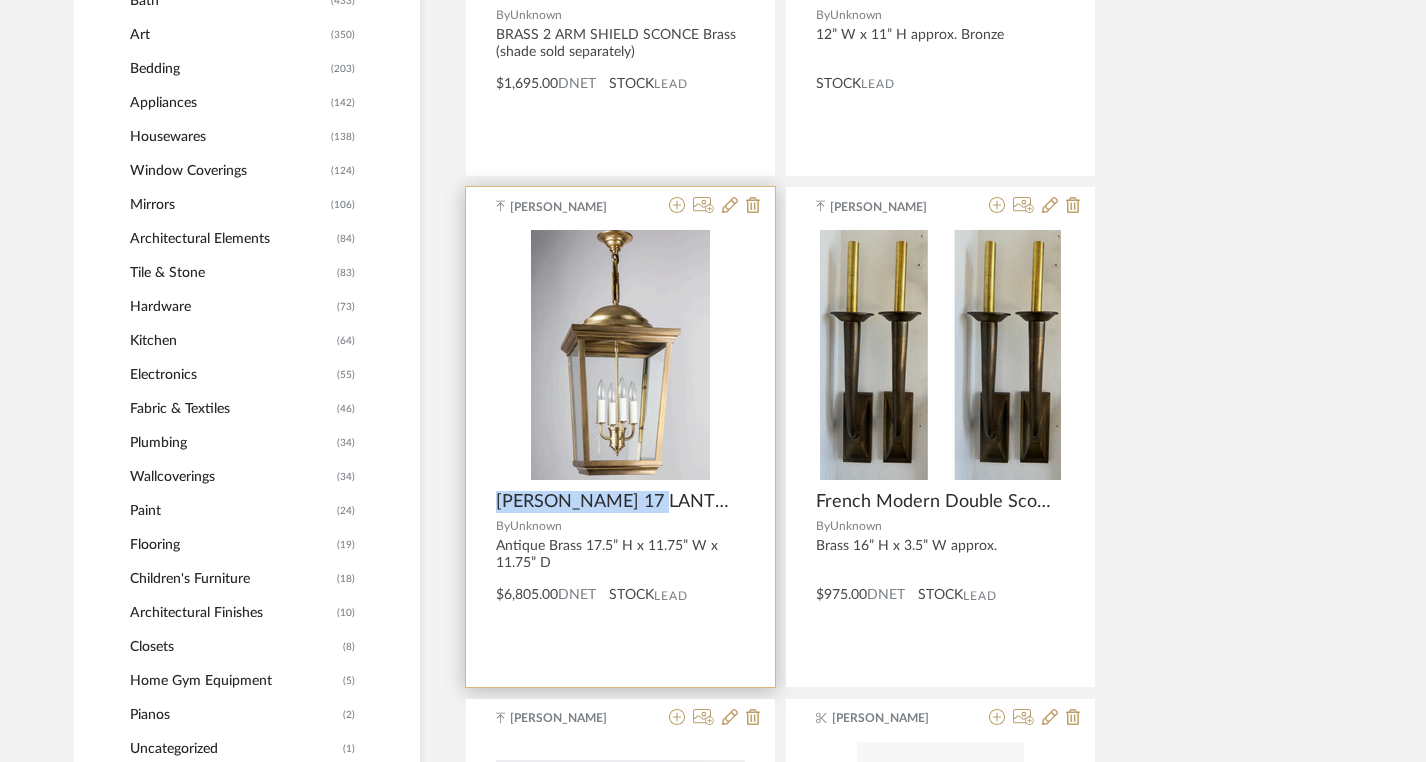 drag, startPoint x: 494, startPoint y: 497, endPoint x: 702, endPoint y: 501, distance: 208.03845 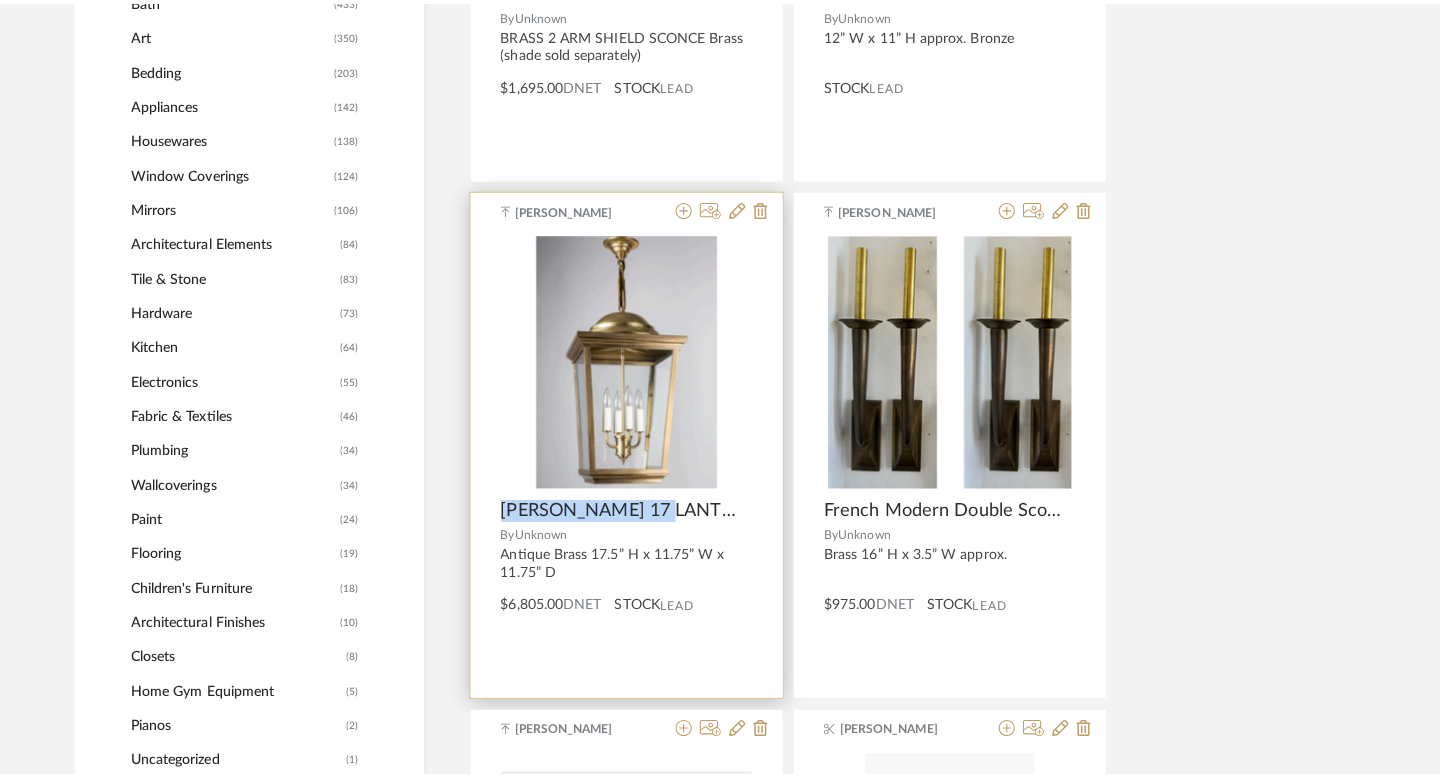 scroll, scrollTop: 0, scrollLeft: 0, axis: both 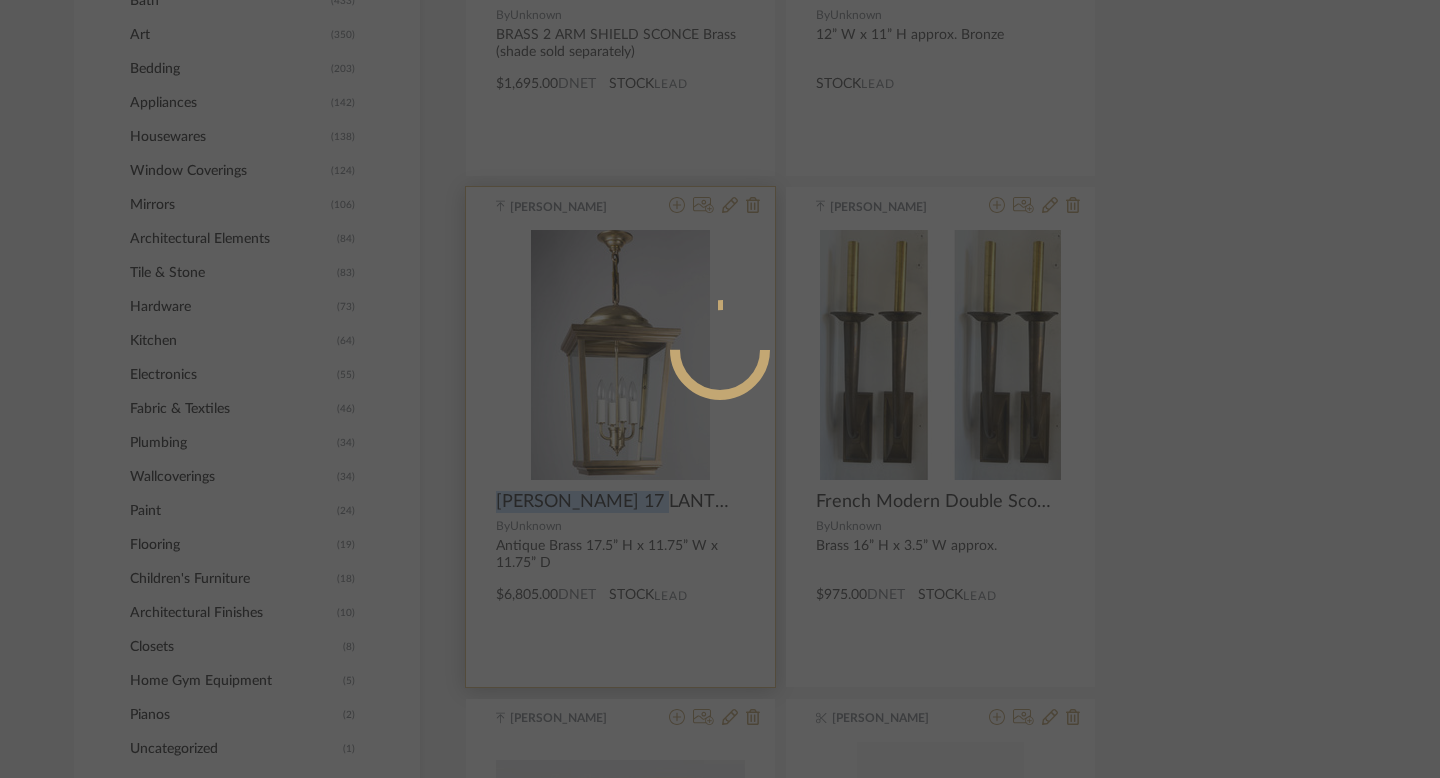 copy on "MERCER 17 LANTERN" 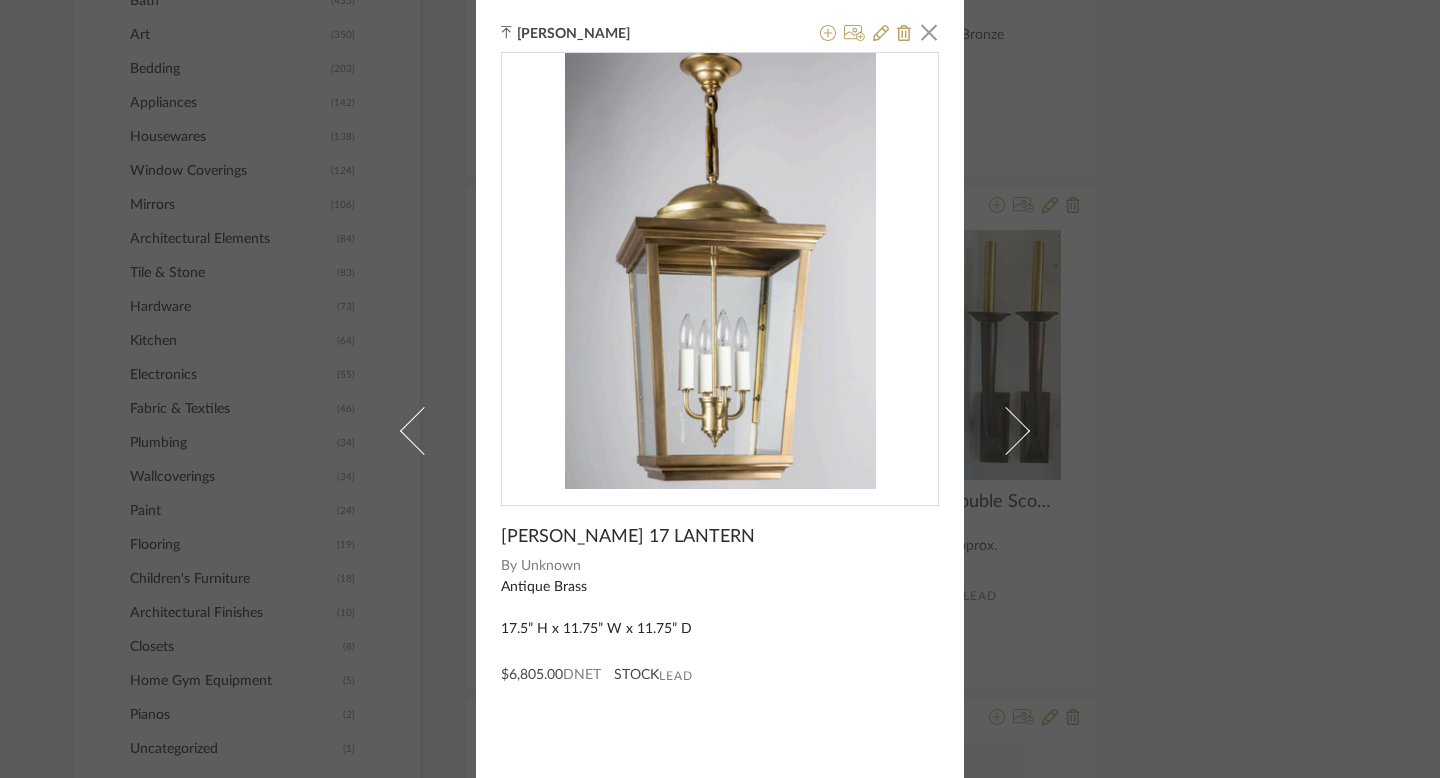click on "Noah Khayundi × MERCER 17 LANTERN By Unknown Antique Brass
17.5” H x 11.75” W x 11.75” D $6,805.00  DNET  STOCK   Lead" at bounding box center [720, 389] 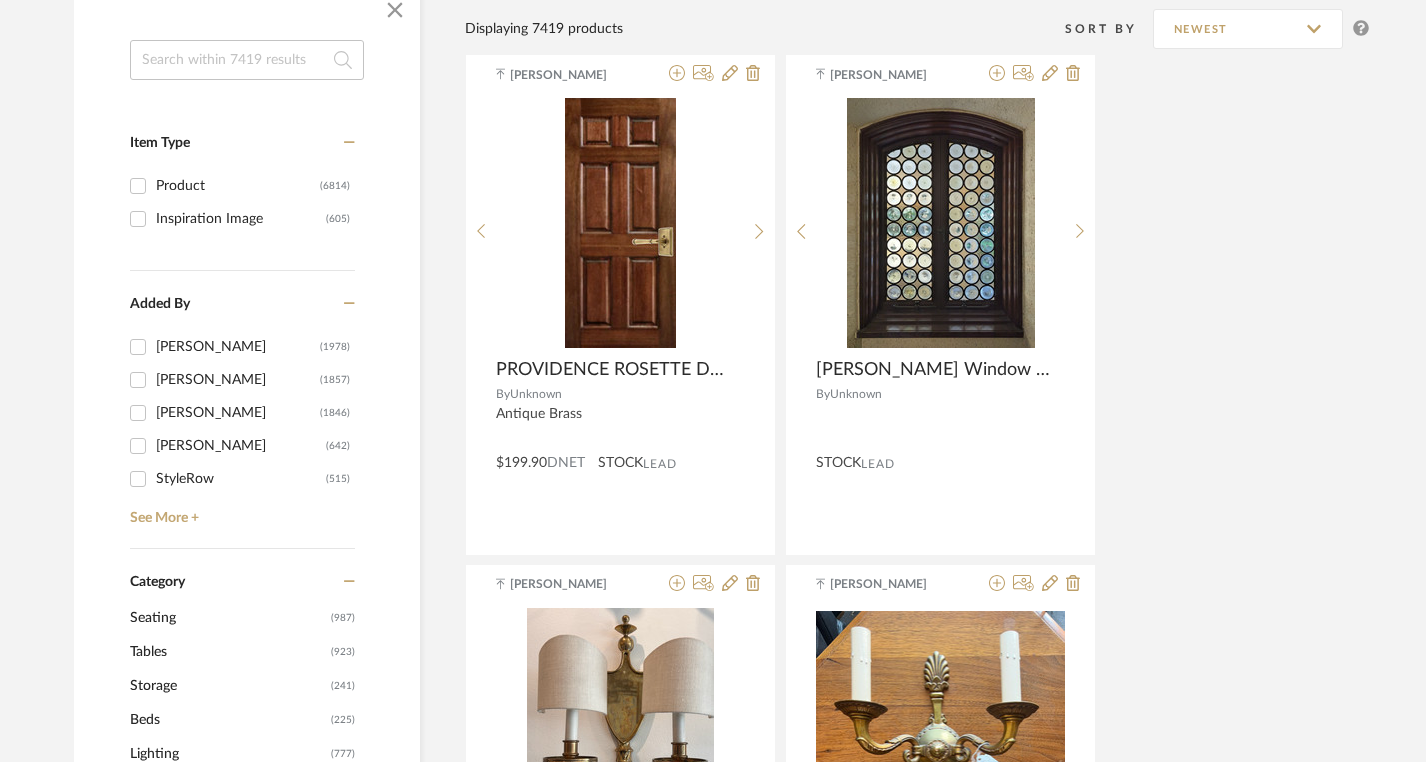 scroll, scrollTop: 0, scrollLeft: 0, axis: both 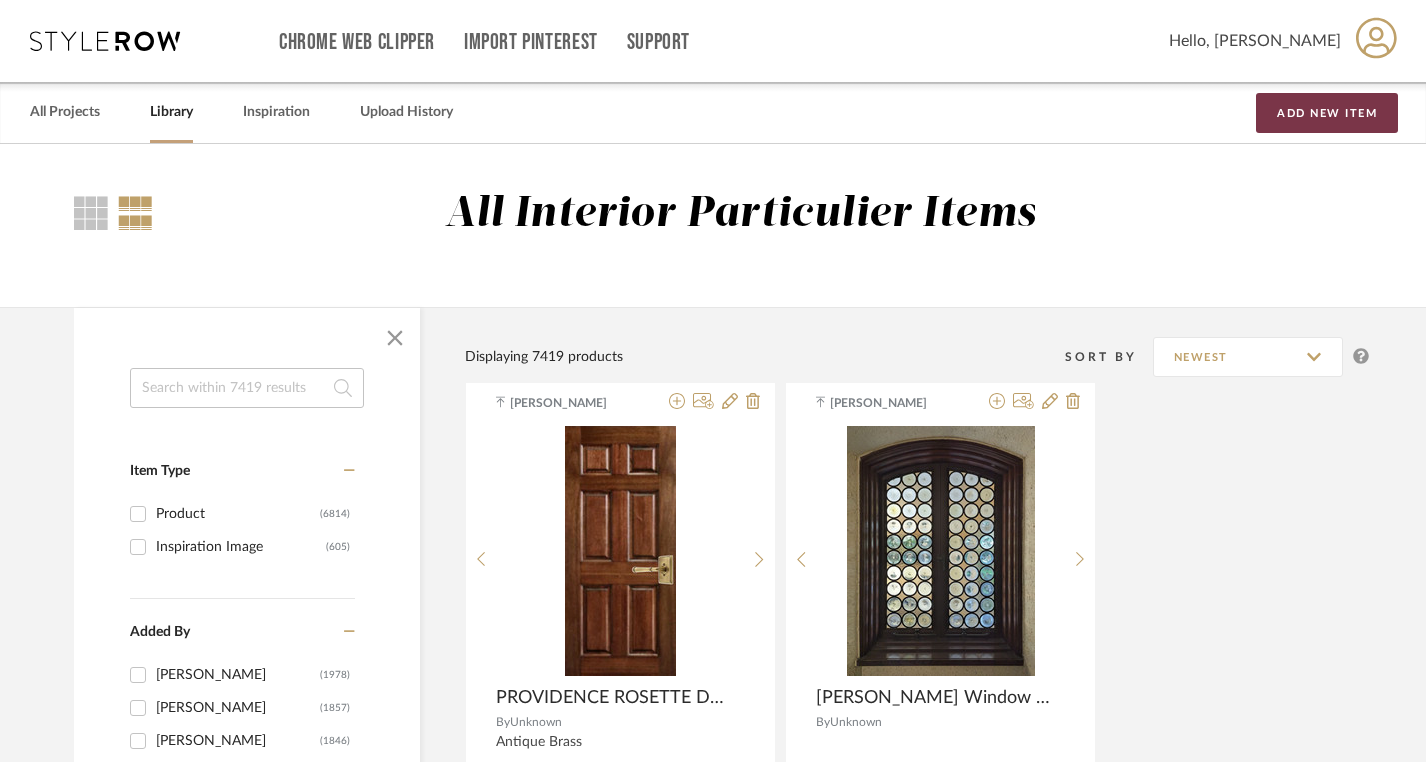 click on "Add New Item" at bounding box center [1327, 113] 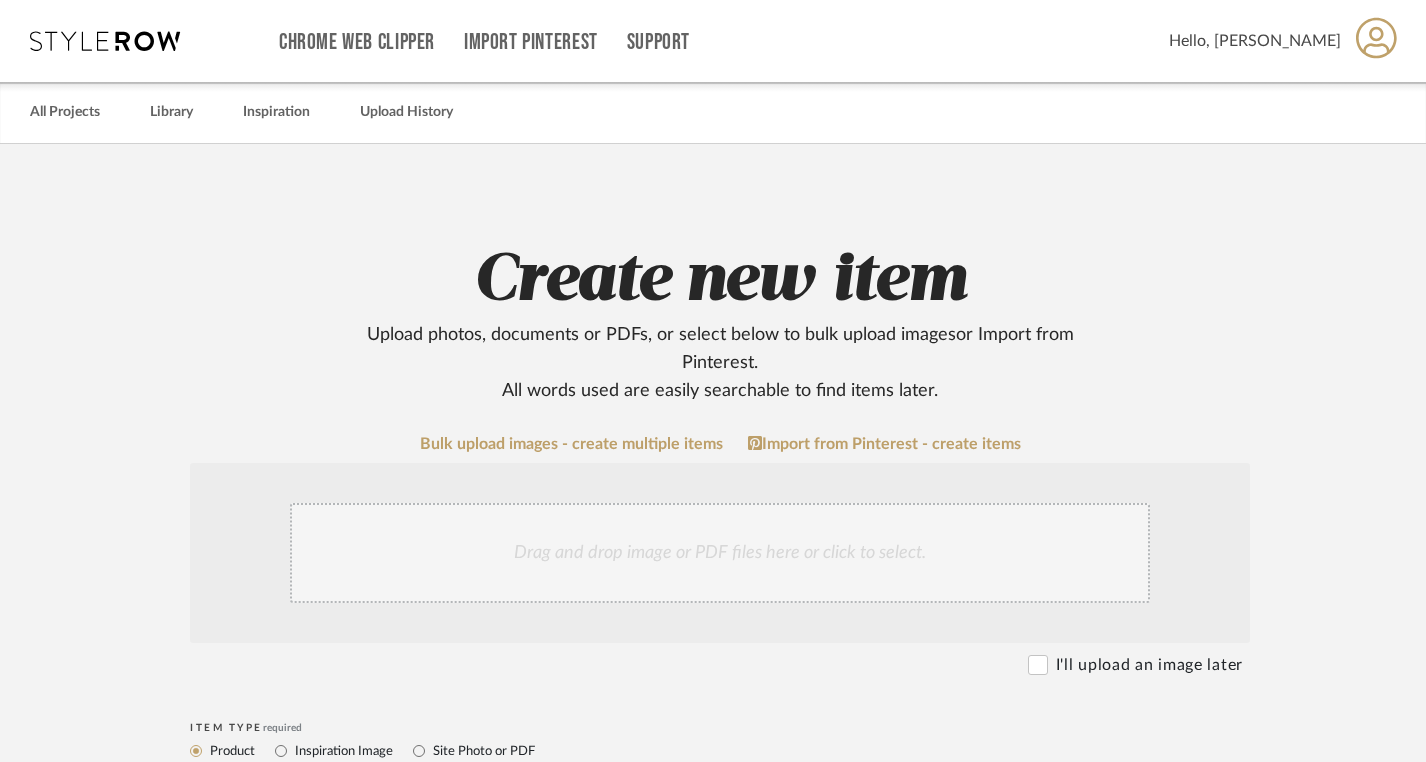 click on "Drag and drop image or PDF files here or click to select." 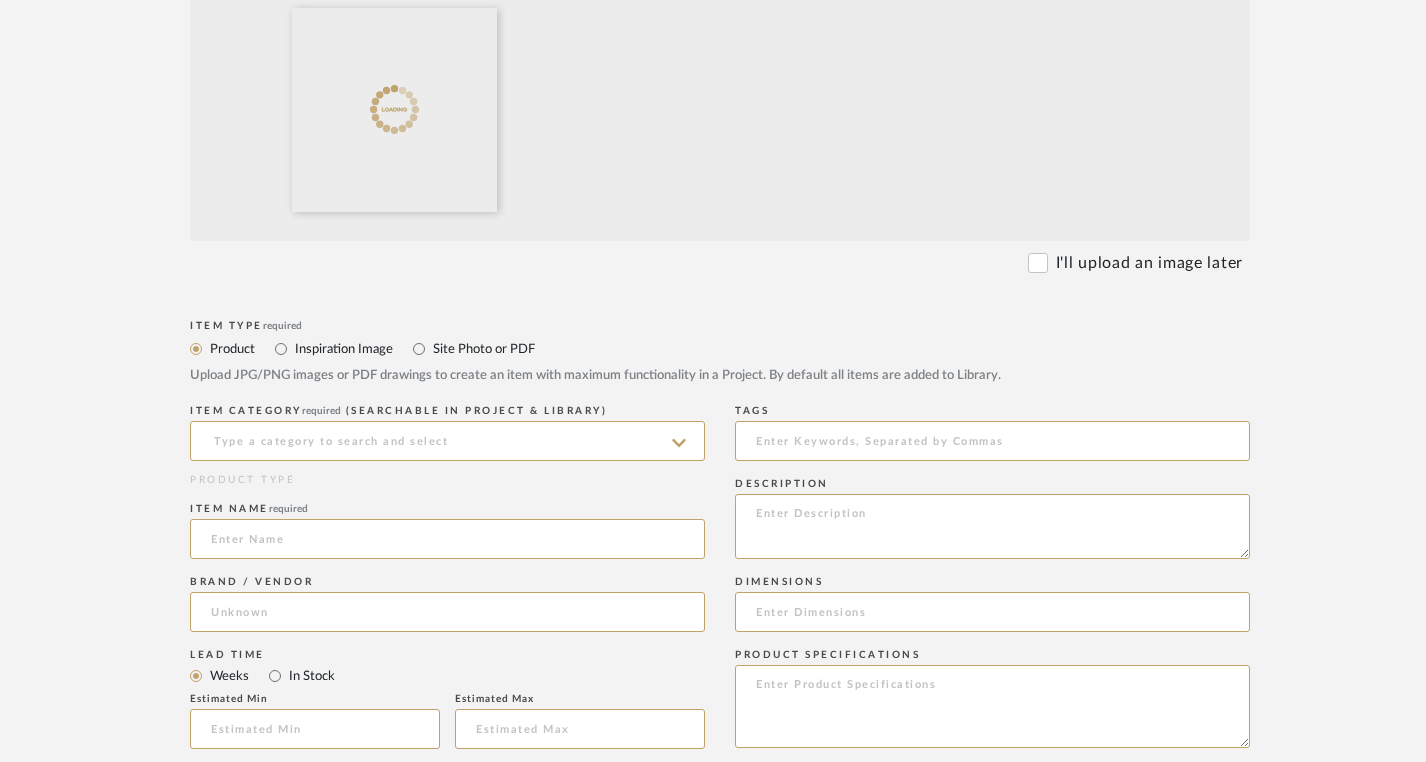 scroll, scrollTop: 617, scrollLeft: 0, axis: vertical 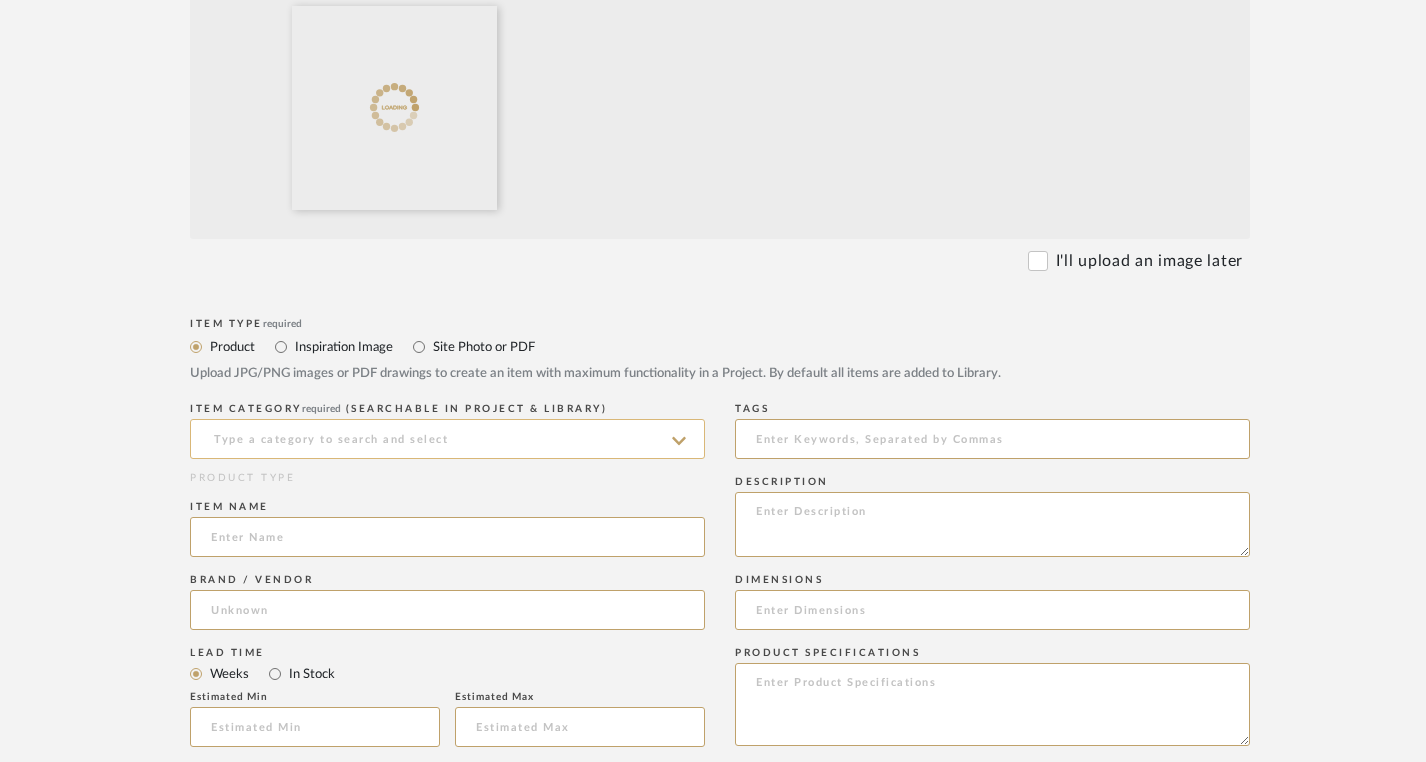 click 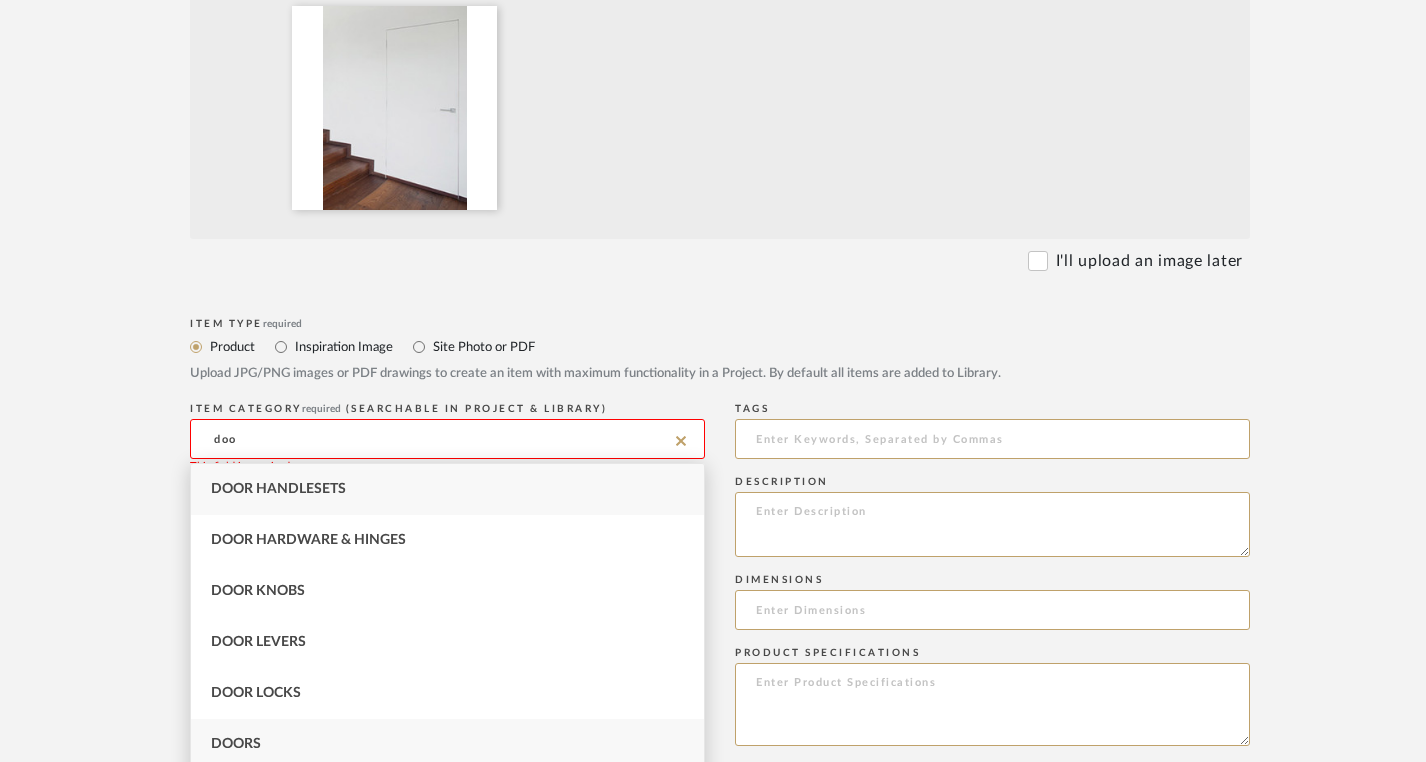 click on "Doors" at bounding box center [447, 744] 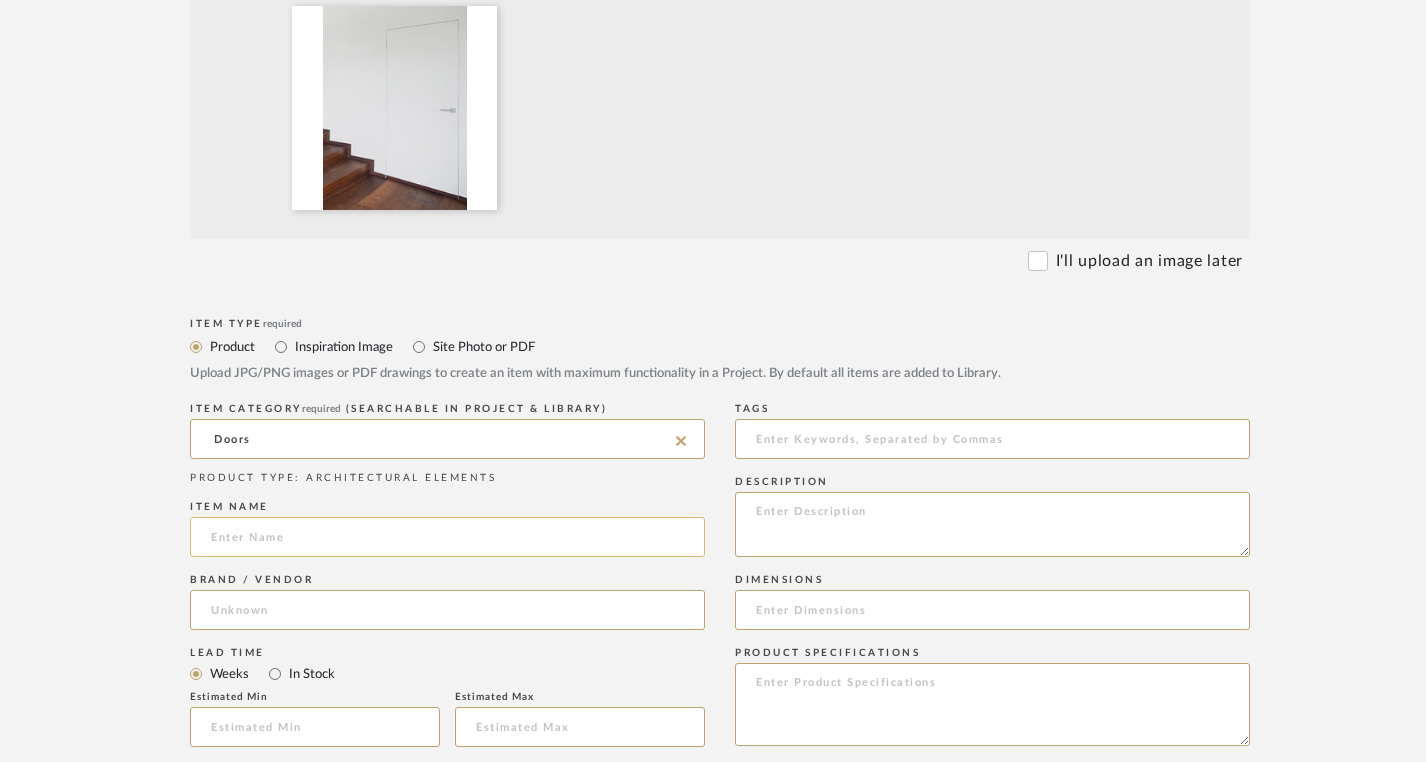 click 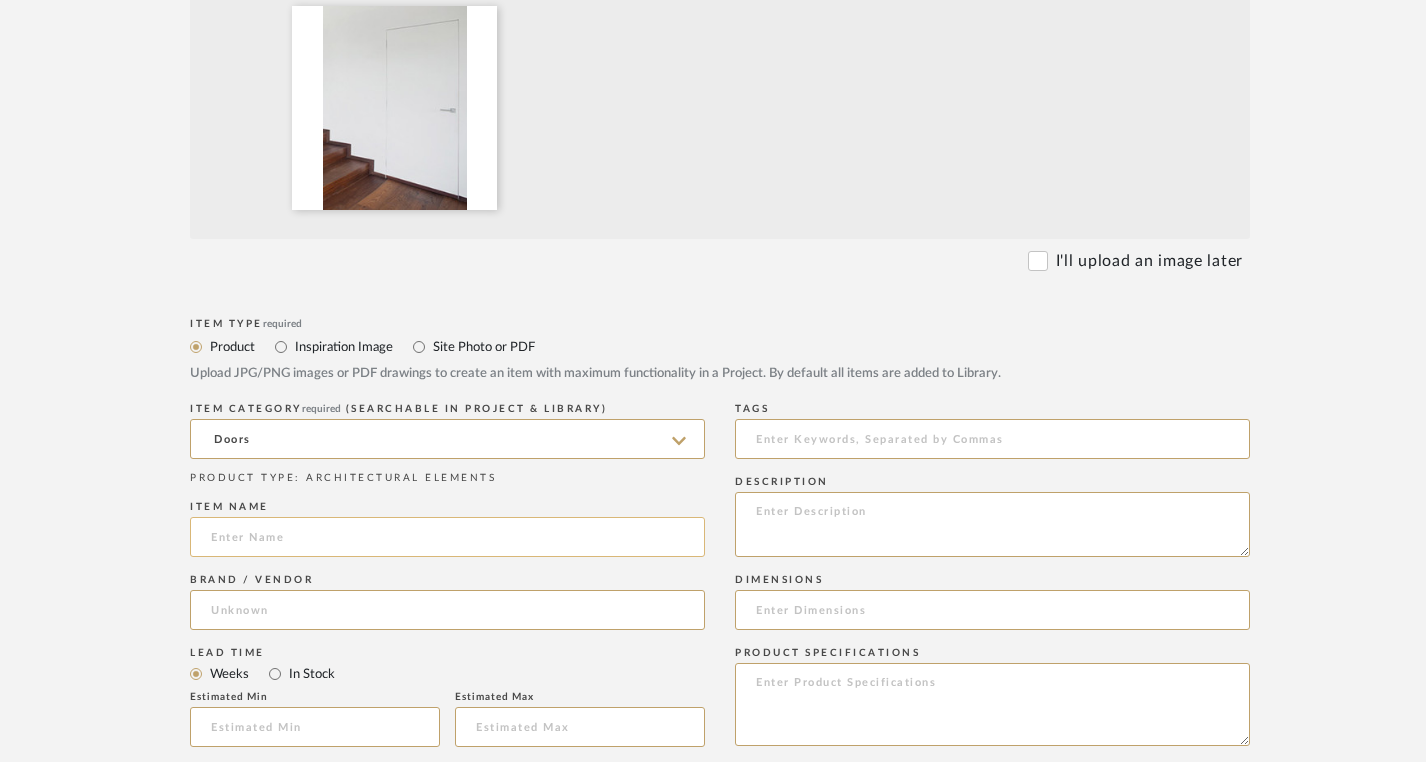 click 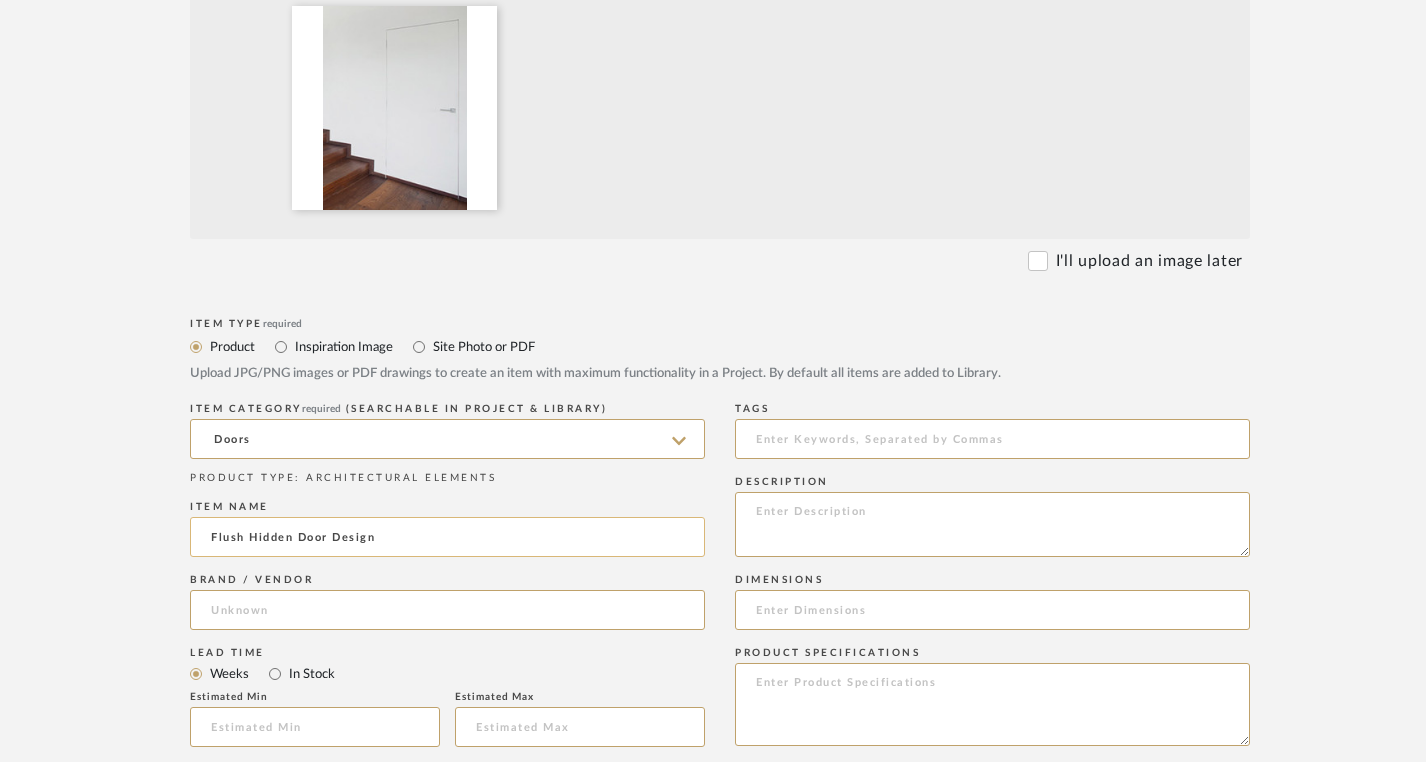 click on "Flush Hidden Door Design" 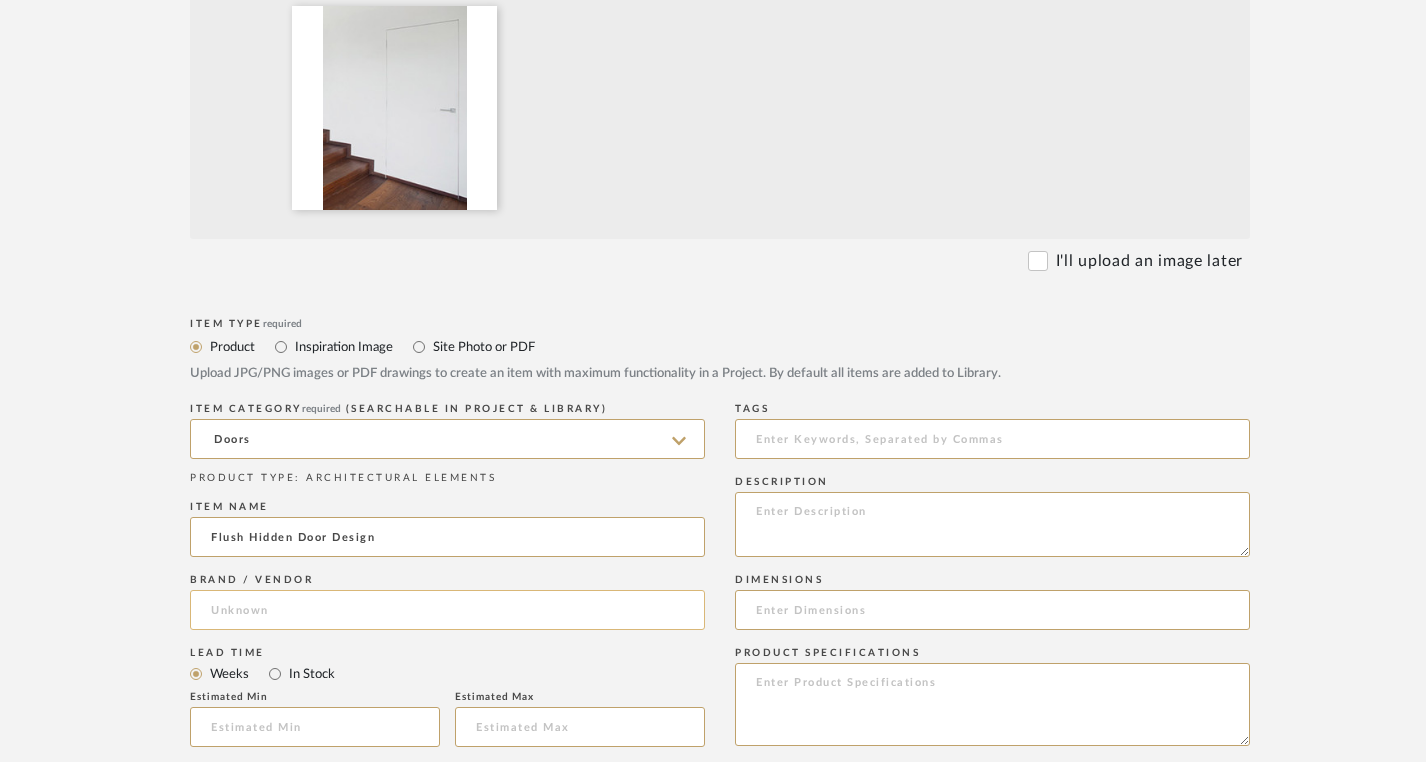 type on "Flush Hidden Door Design" 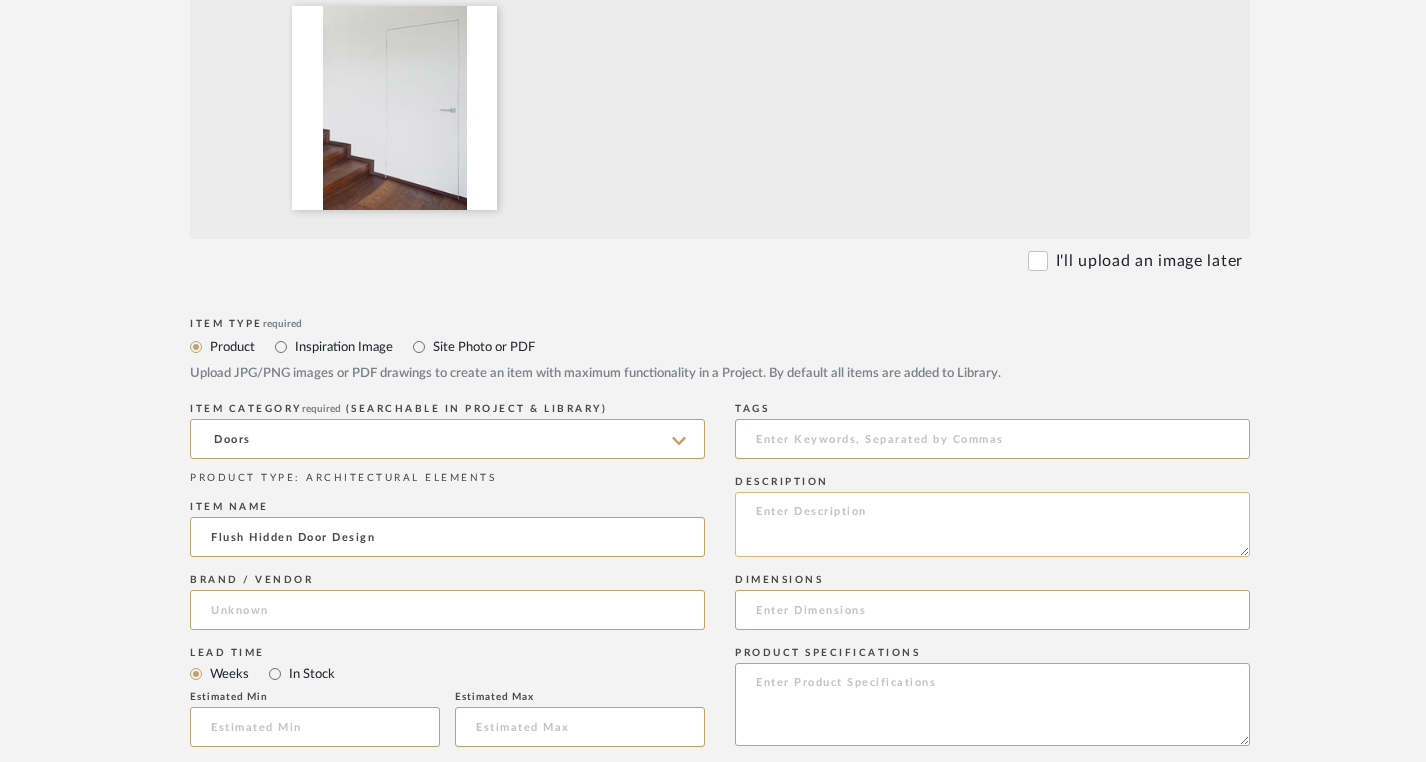click 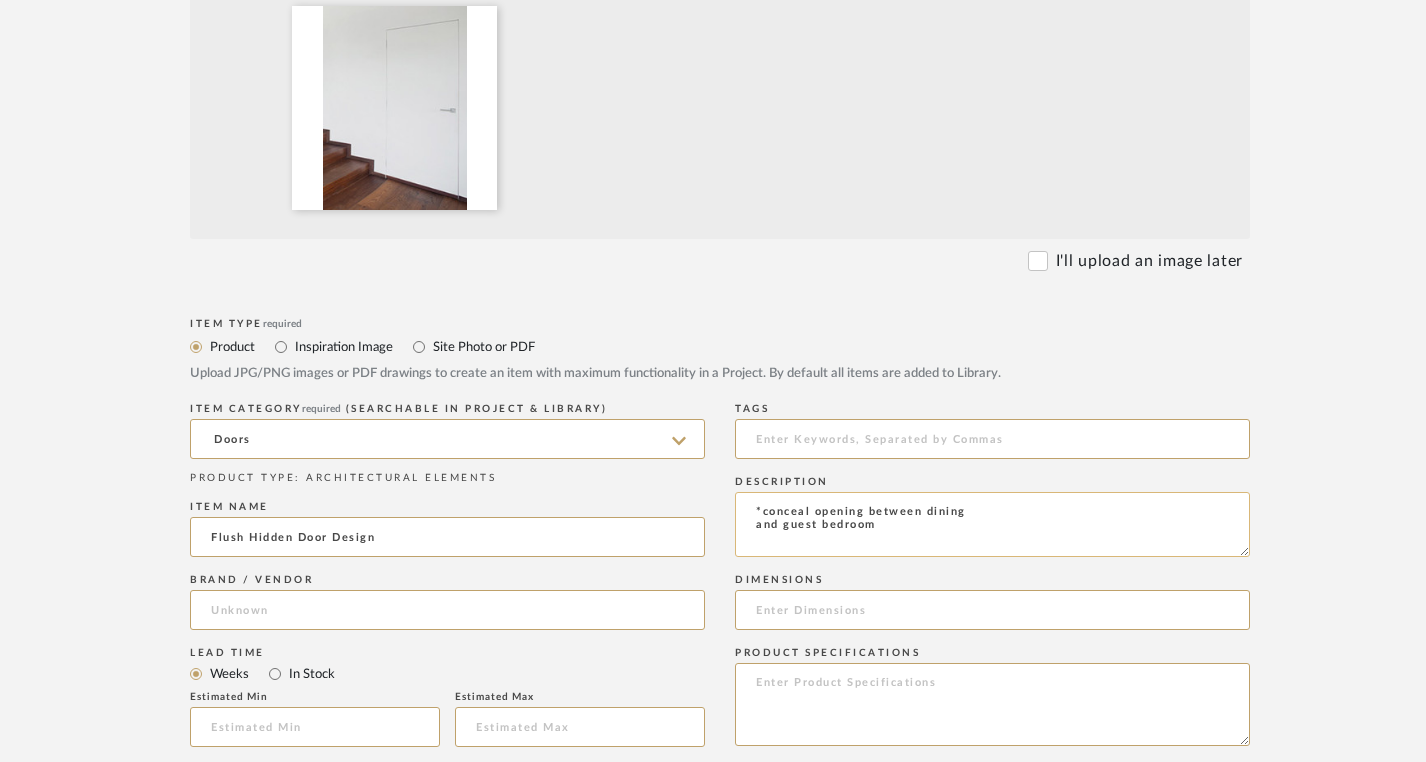 click on "*conceal opening between dining
and guest bedroom" 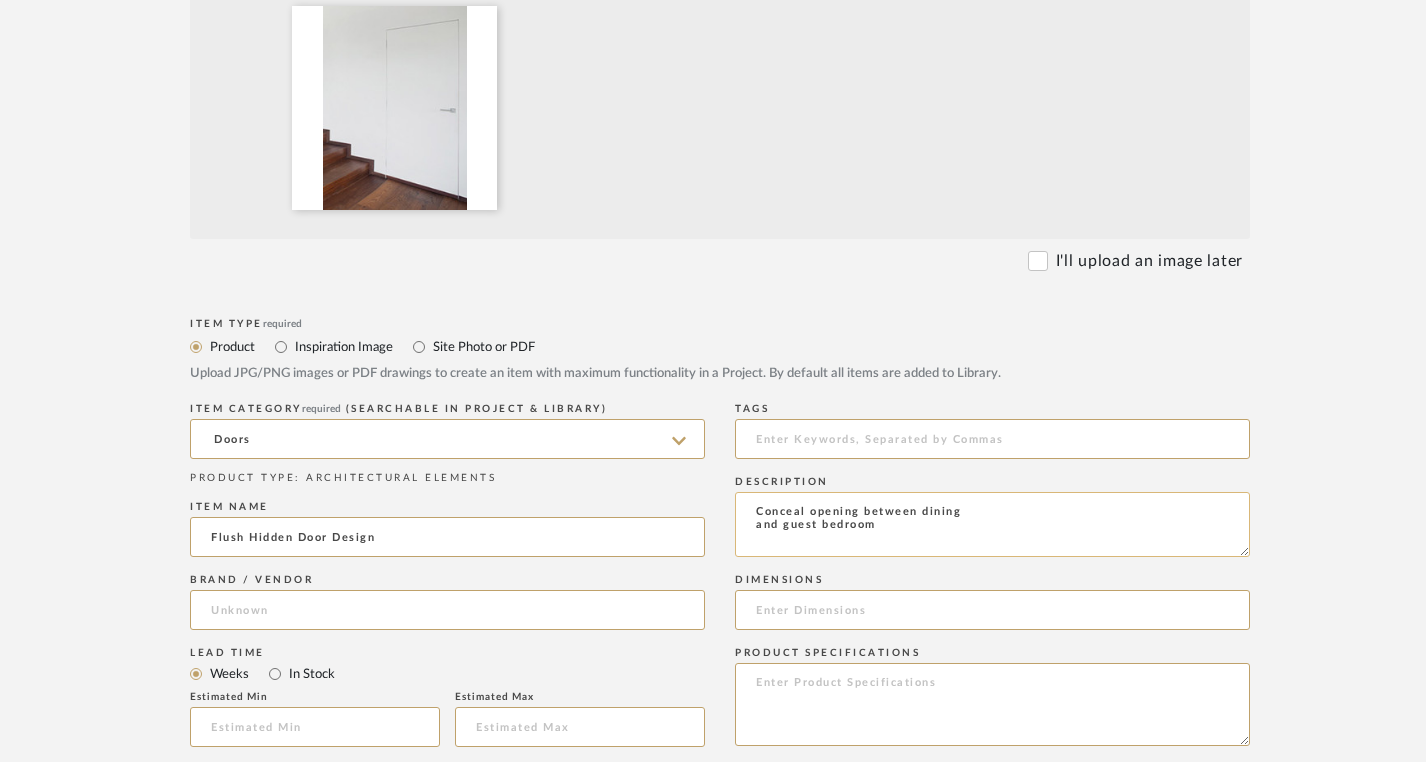 click on "Conceal opening between dining
and guest bedroom" 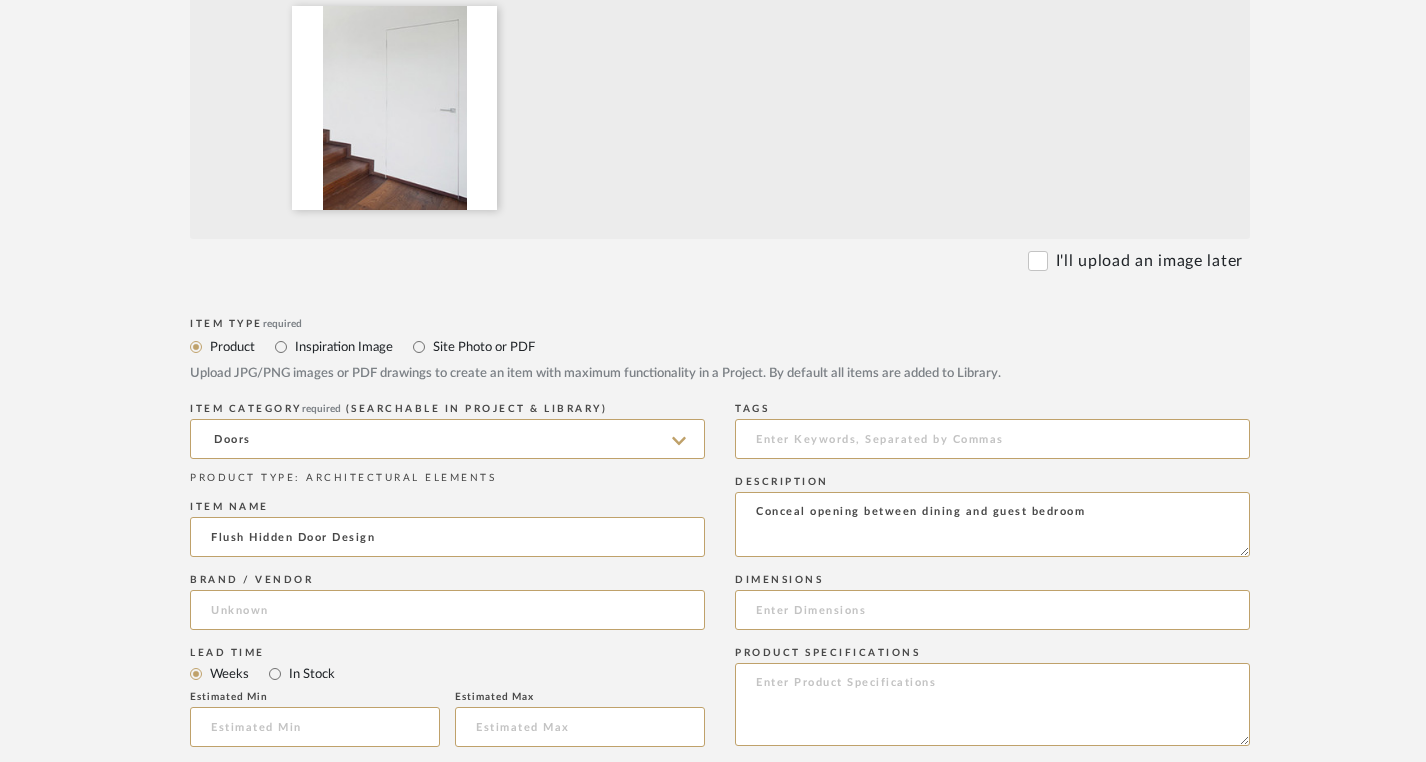 type on "Conceal opening between dining and guest bedroom" 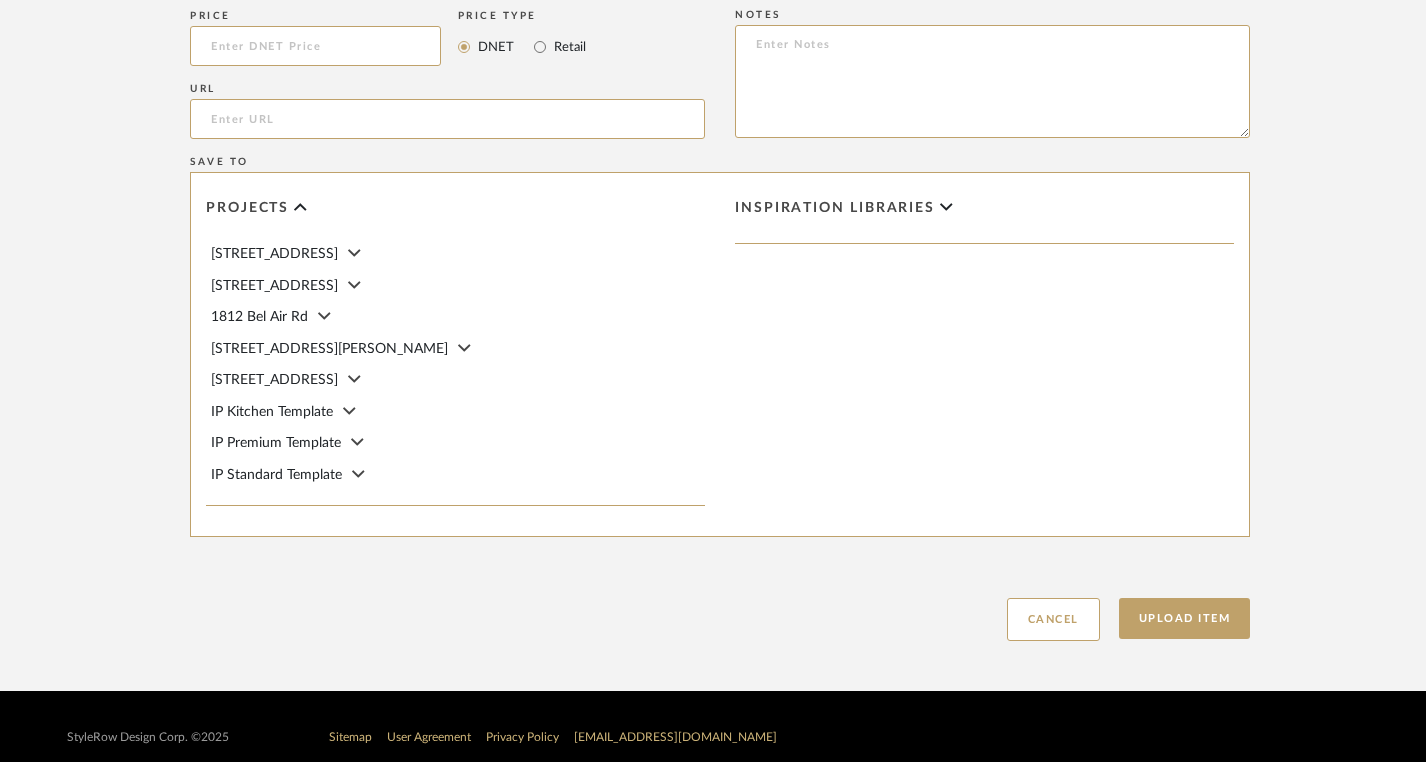 scroll, scrollTop: 1381, scrollLeft: 0, axis: vertical 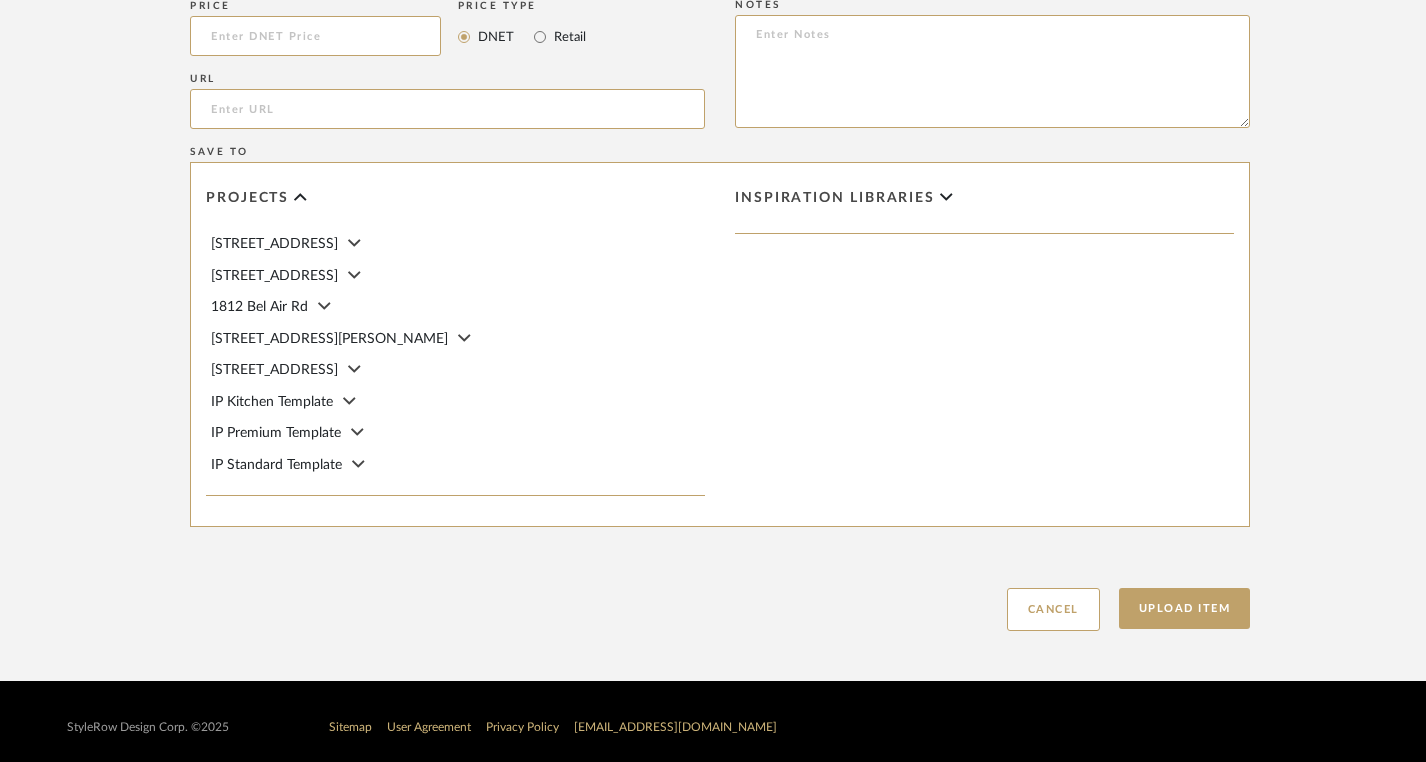 click on "1812 Bel Air Rd" 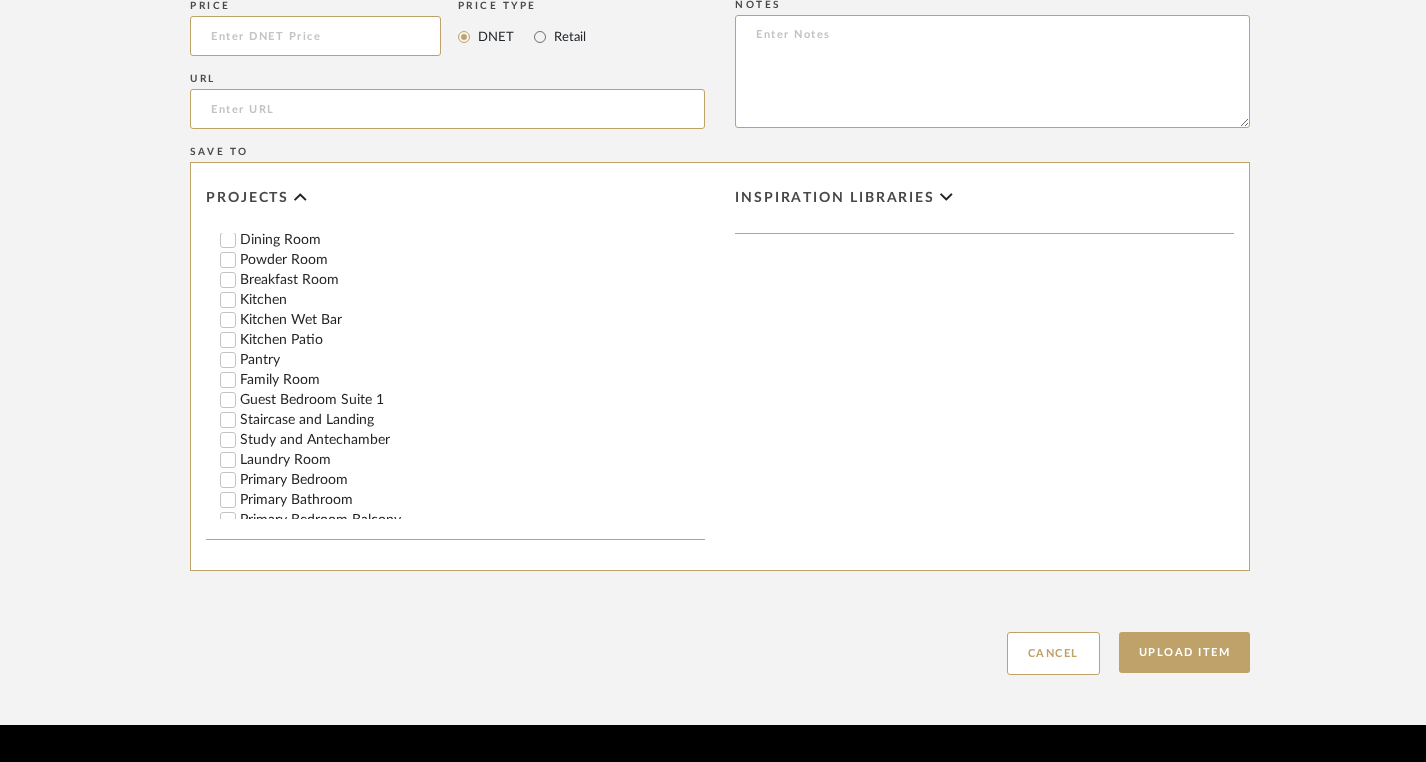scroll, scrollTop: 307, scrollLeft: 0, axis: vertical 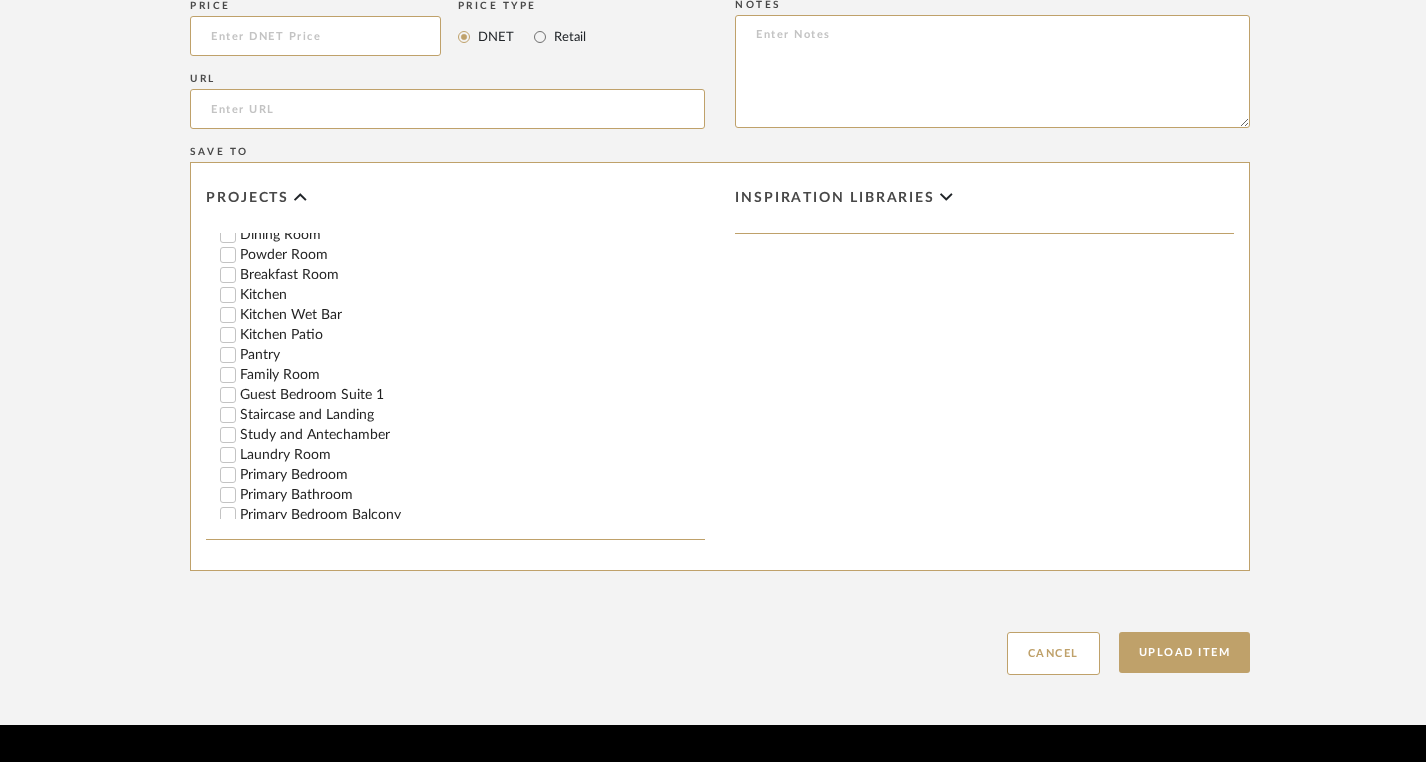 click on "Guest Bedroom Suite 1" at bounding box center (472, 395) 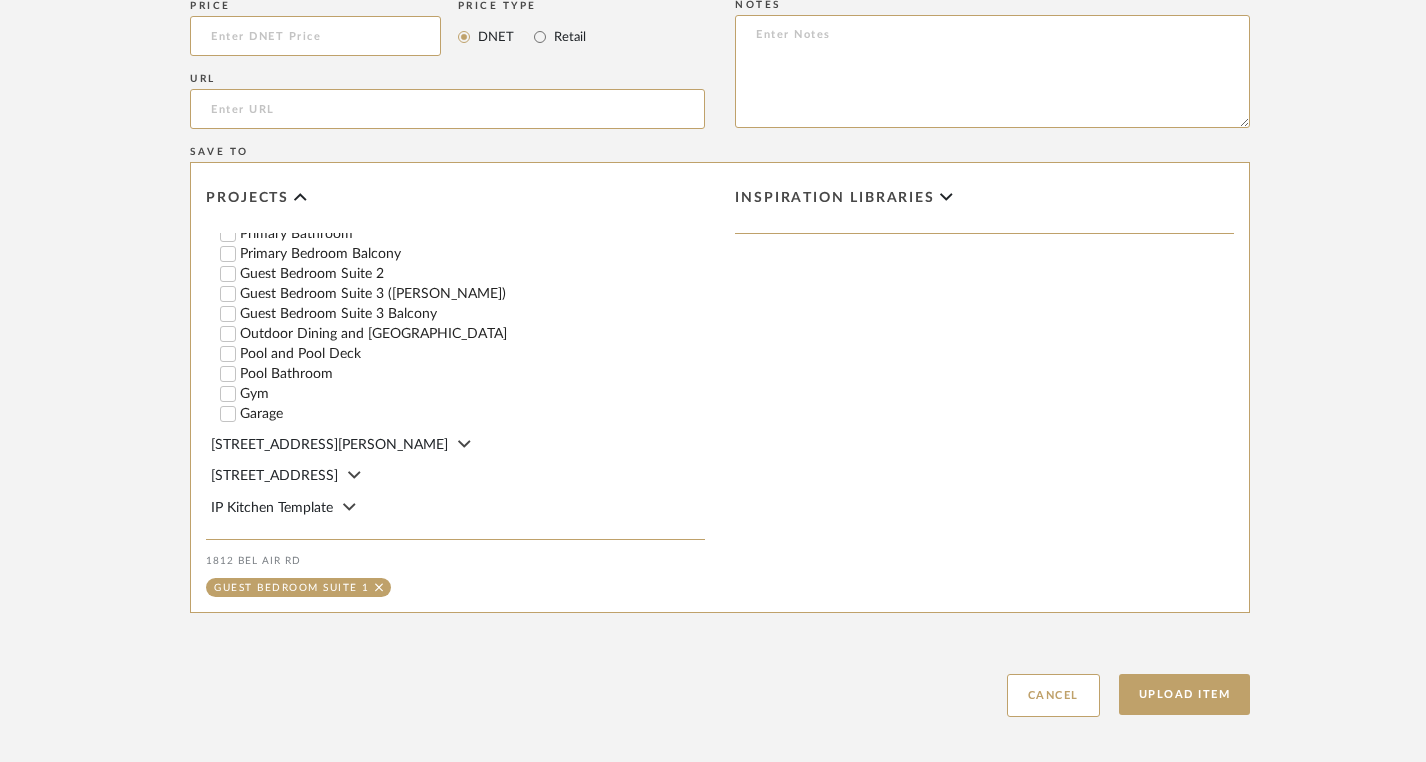 scroll, scrollTop: 618, scrollLeft: 0, axis: vertical 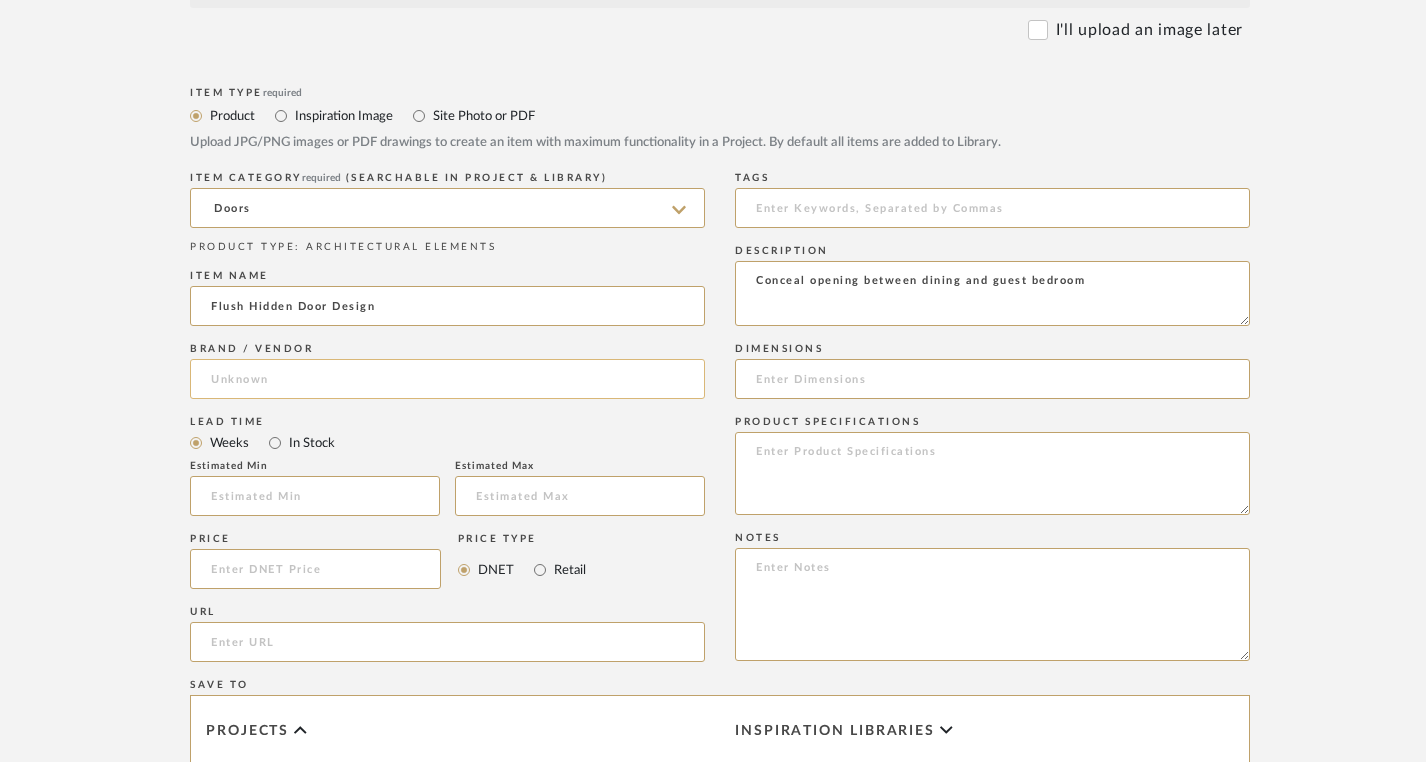 click 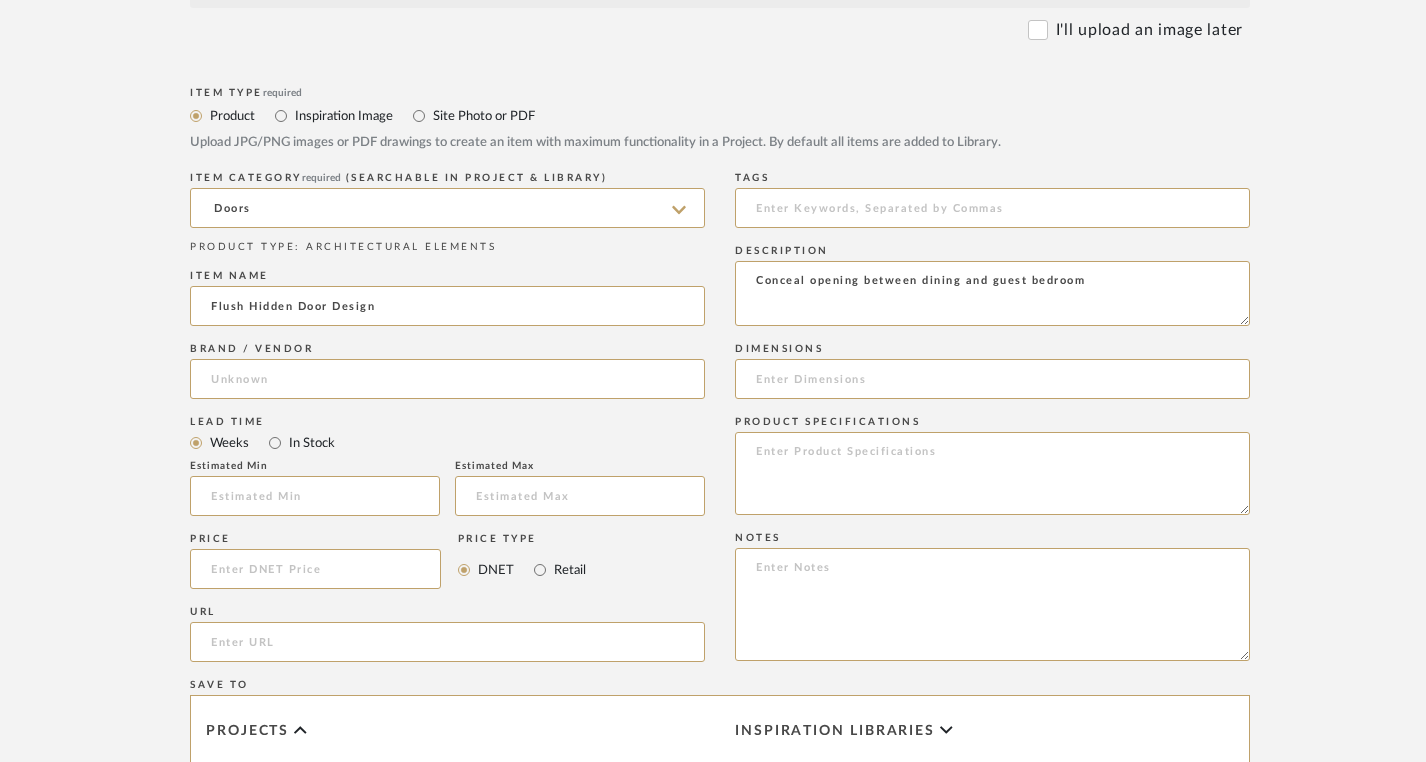 click on "In Stock" at bounding box center (311, 443) 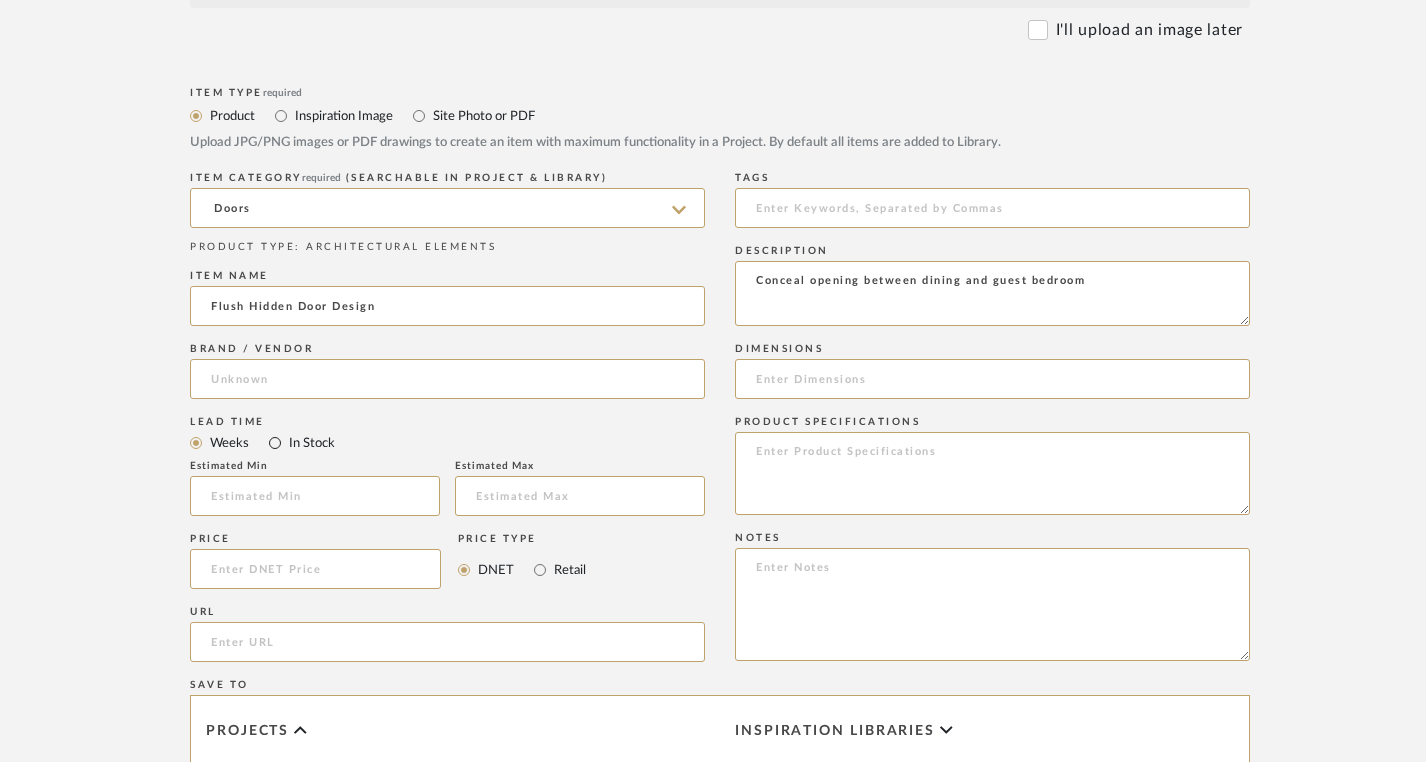 click on "In Stock" at bounding box center (275, 443) 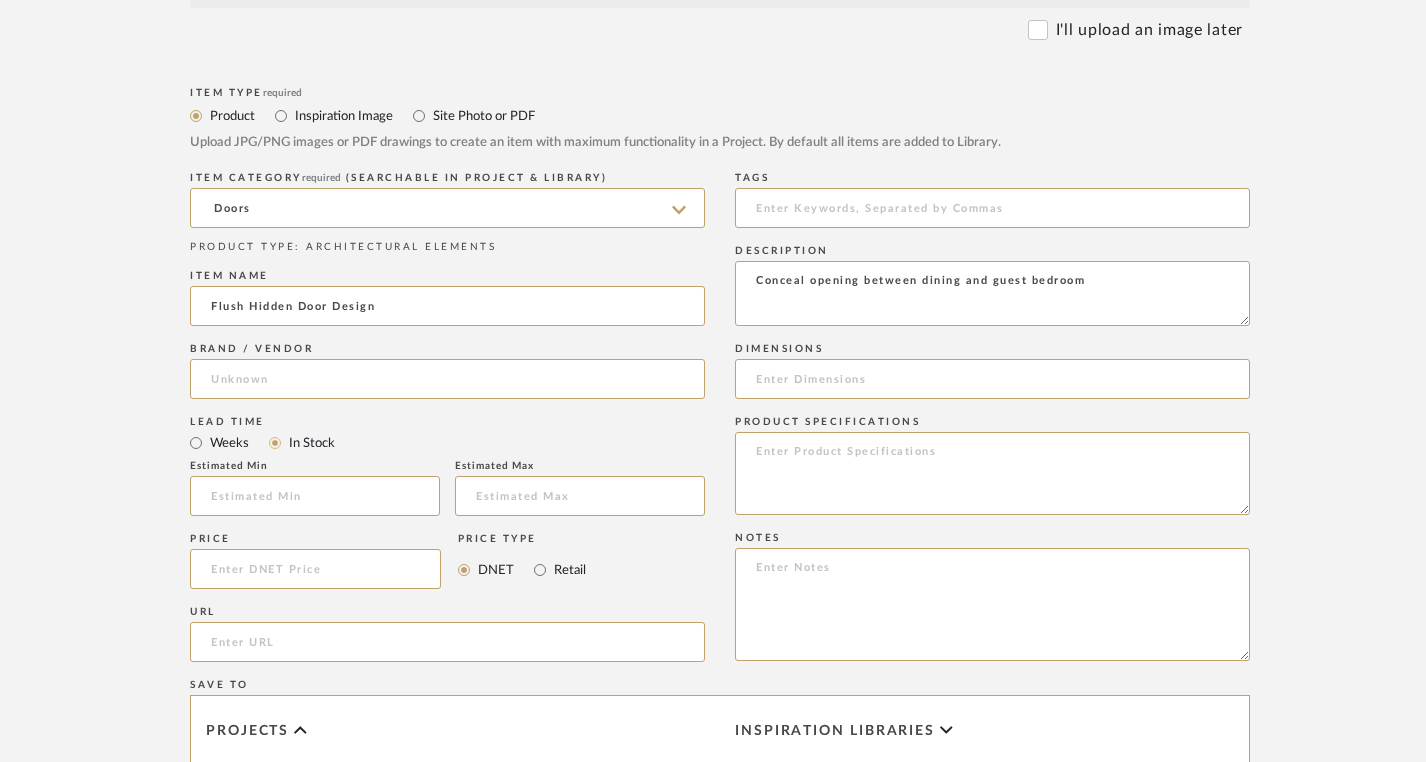 type 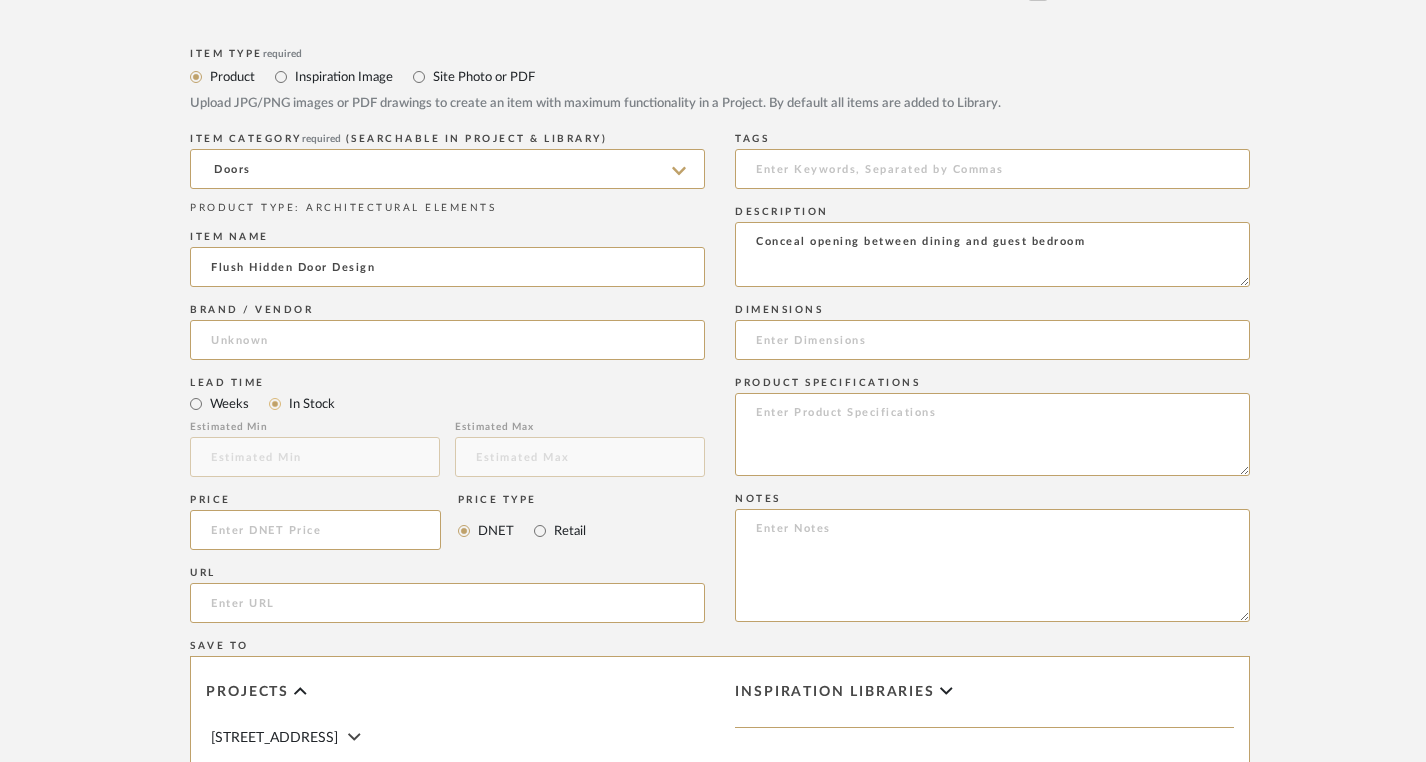 scroll, scrollTop: 894, scrollLeft: 0, axis: vertical 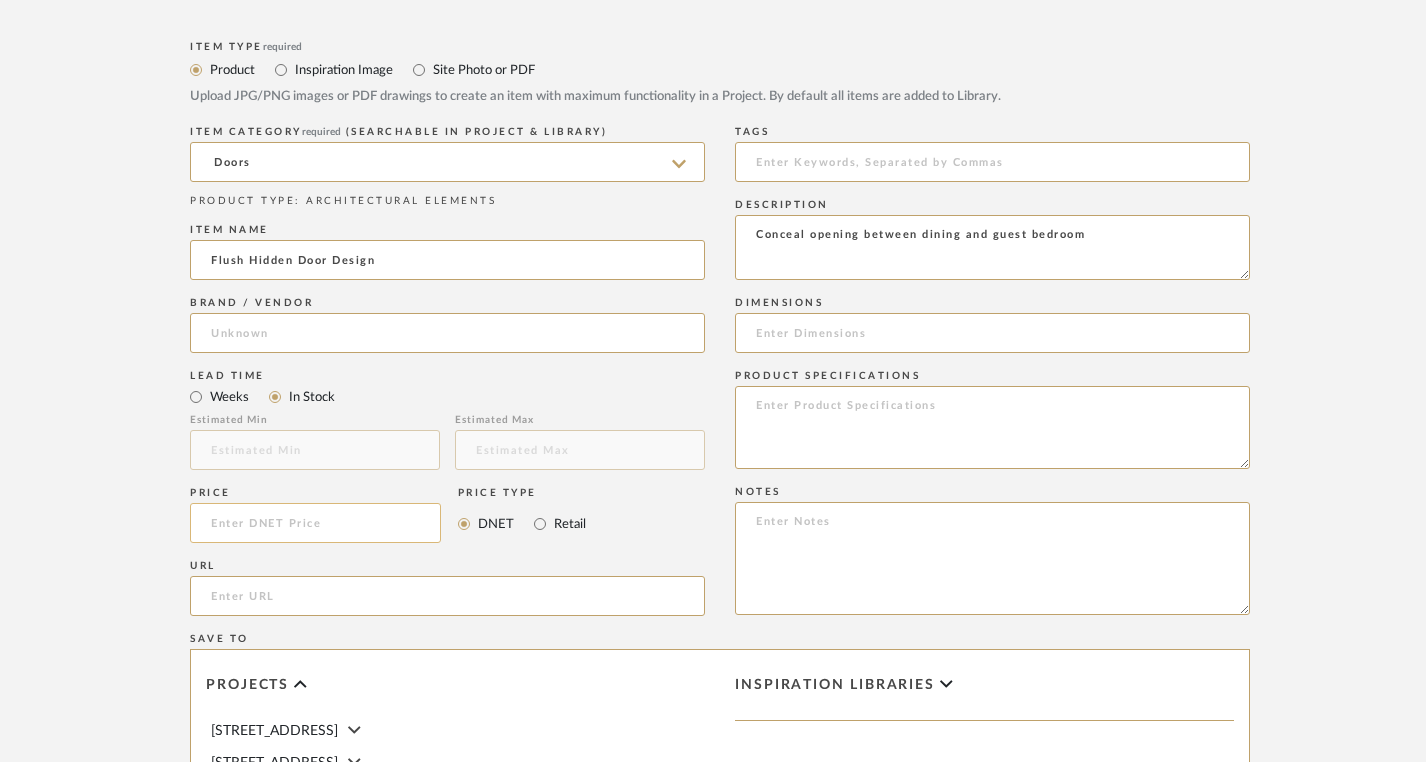 click 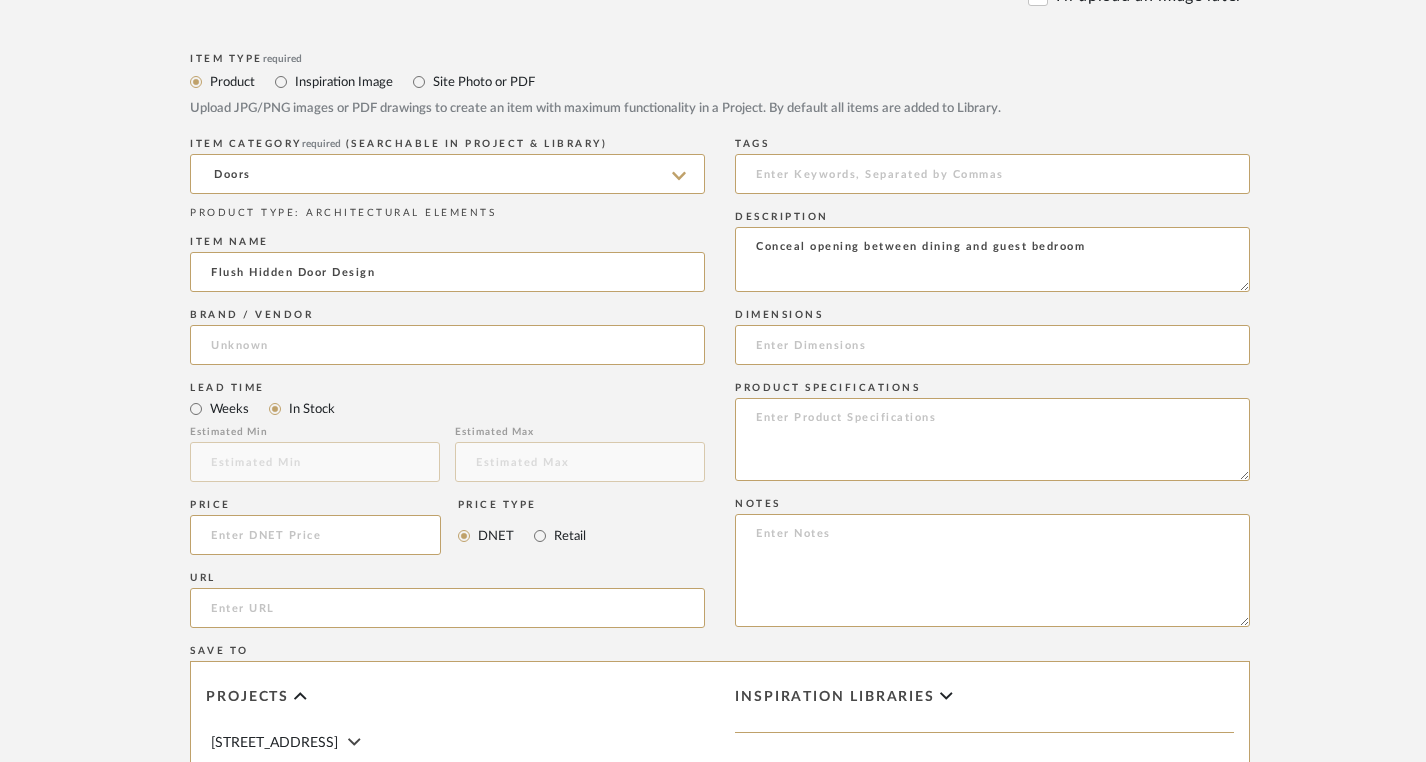 scroll, scrollTop: 877, scrollLeft: 0, axis: vertical 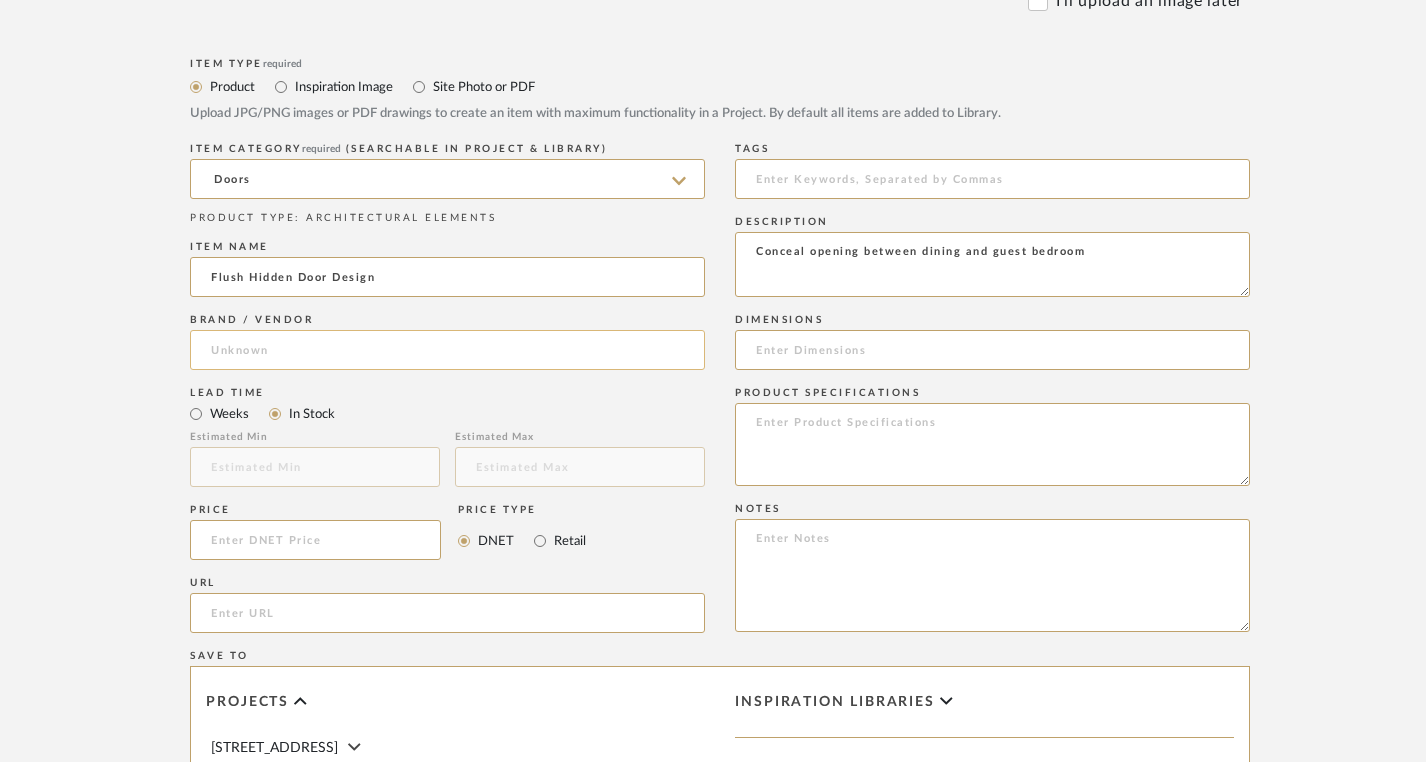 click 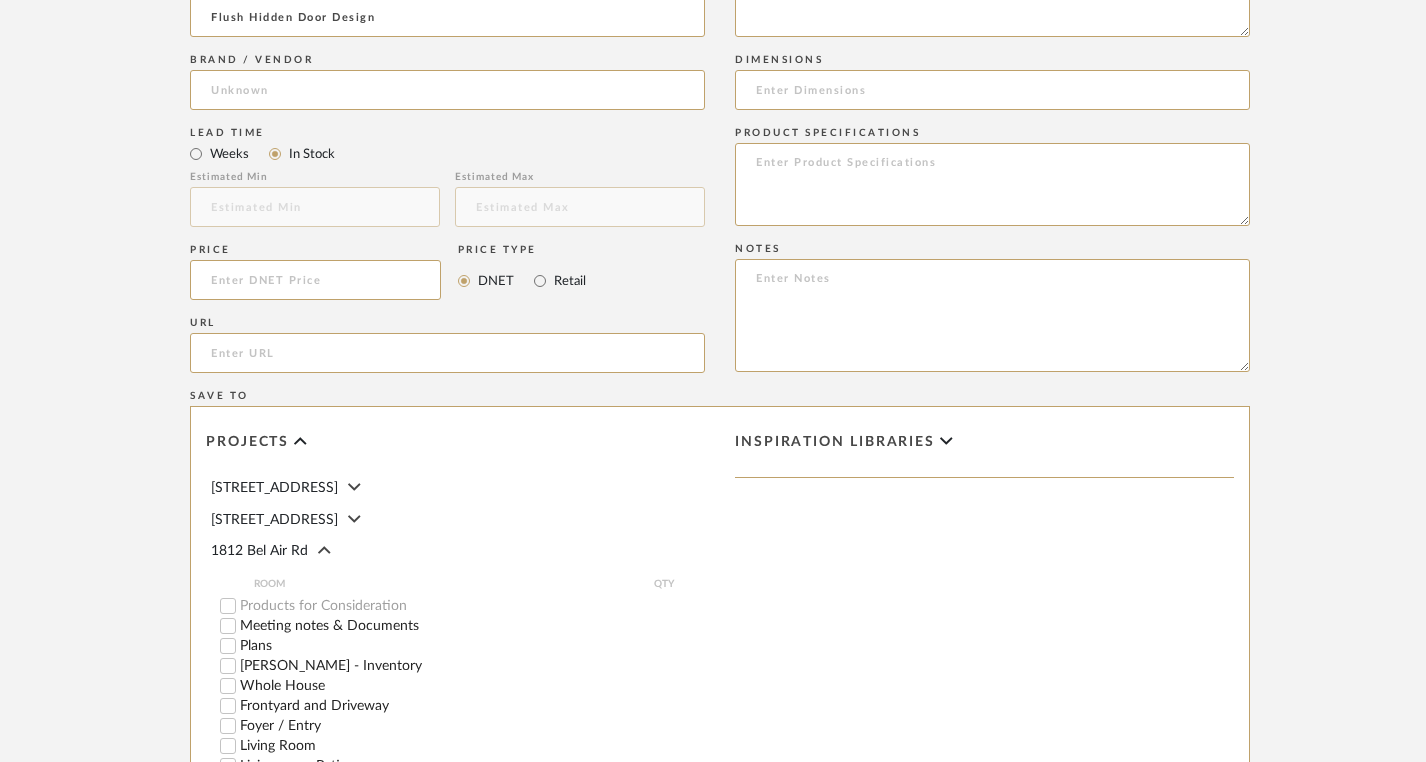 scroll, scrollTop: 1479, scrollLeft: 0, axis: vertical 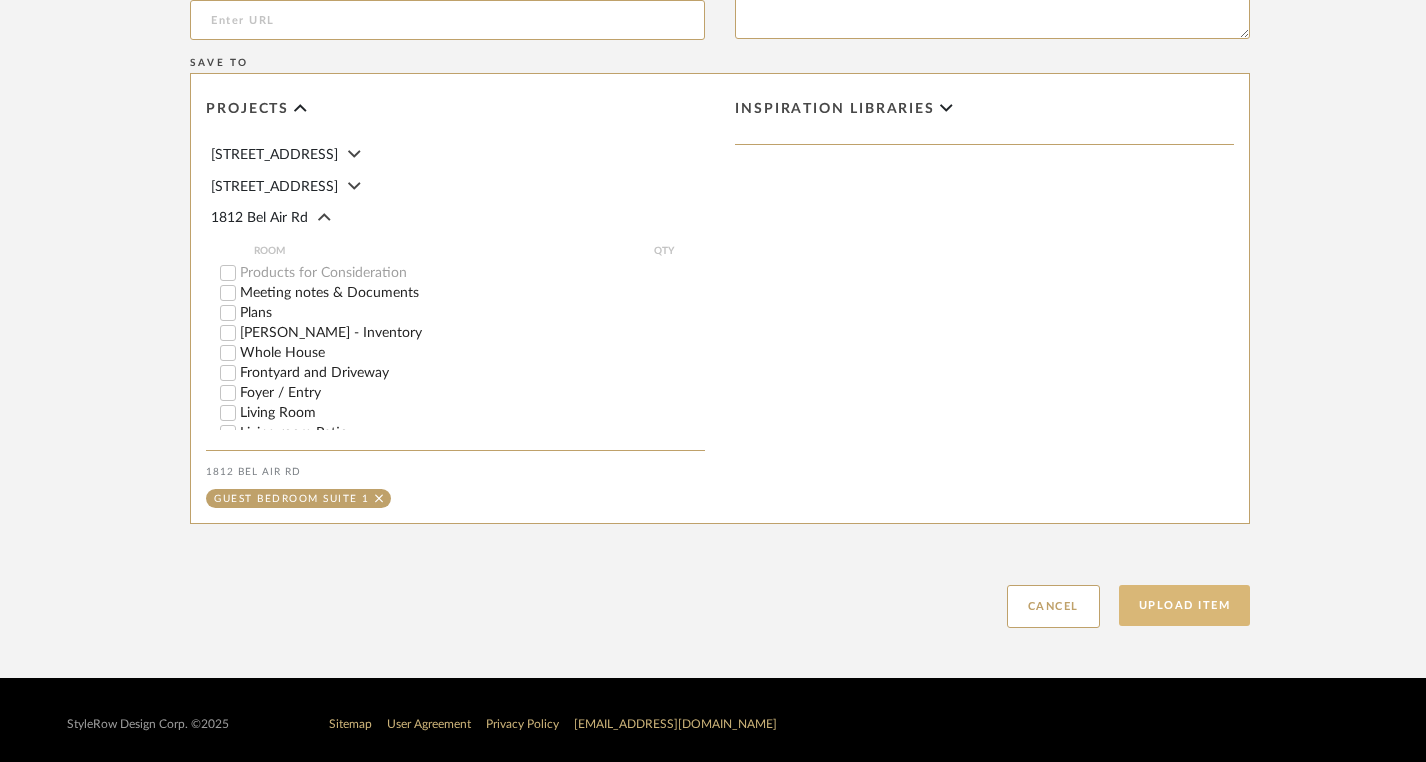 click on "Upload Item" 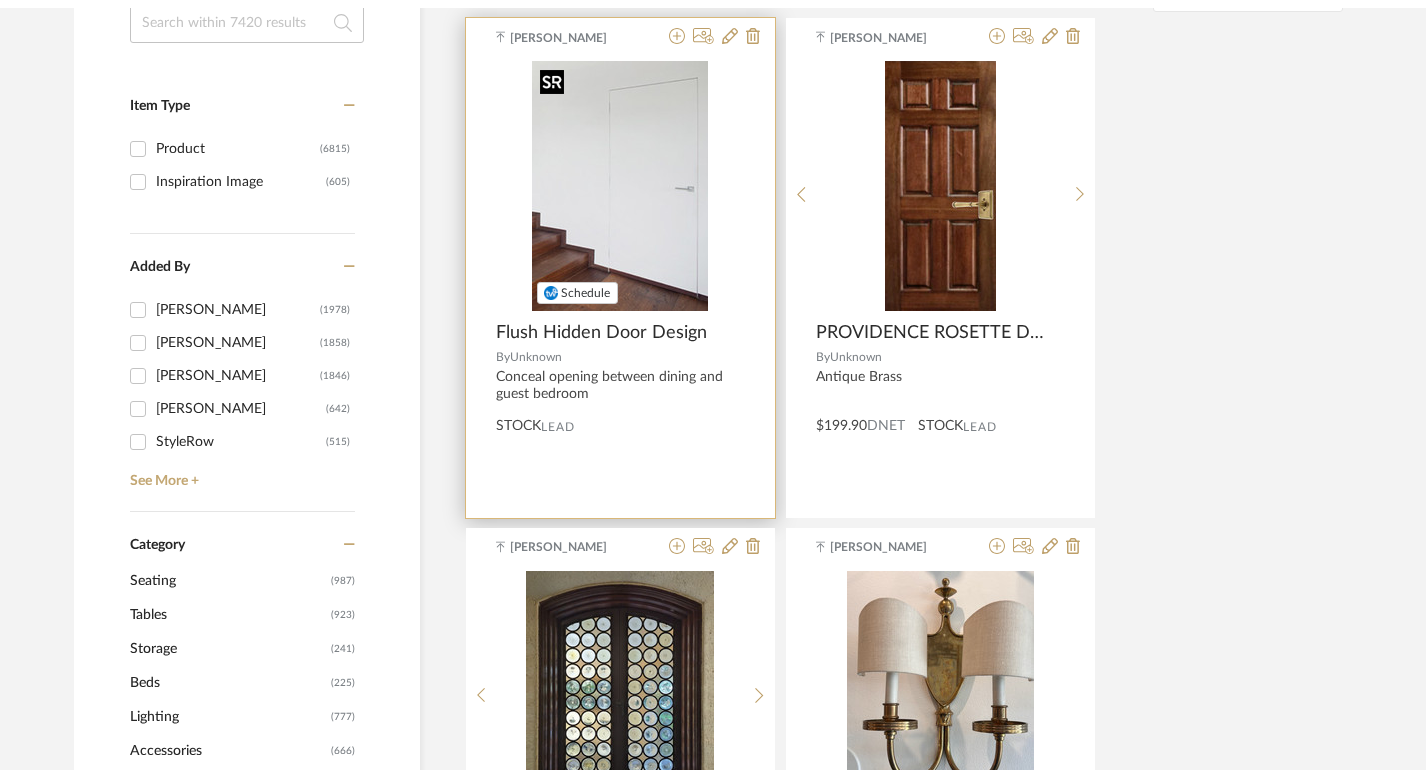 scroll, scrollTop: 76, scrollLeft: 0, axis: vertical 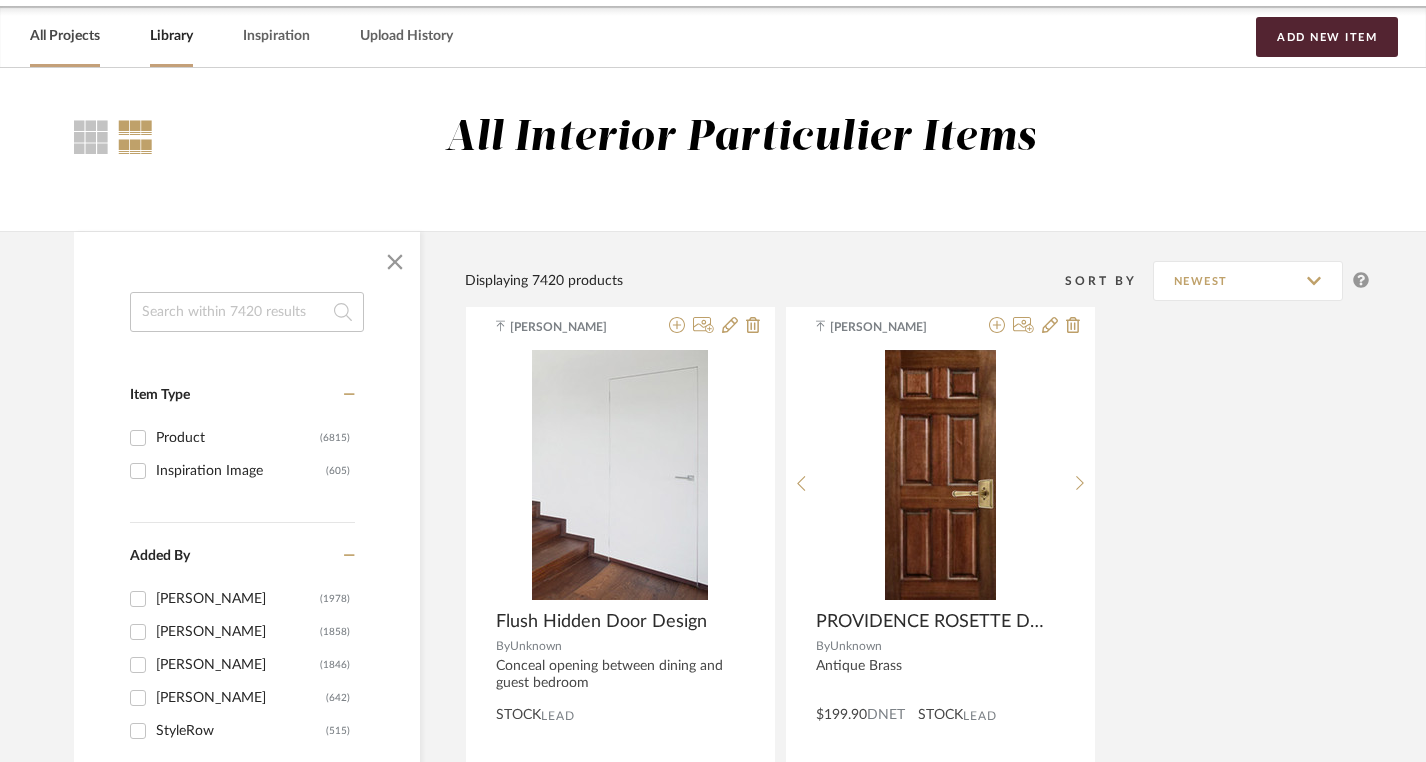click on "All Projects" at bounding box center (65, 36) 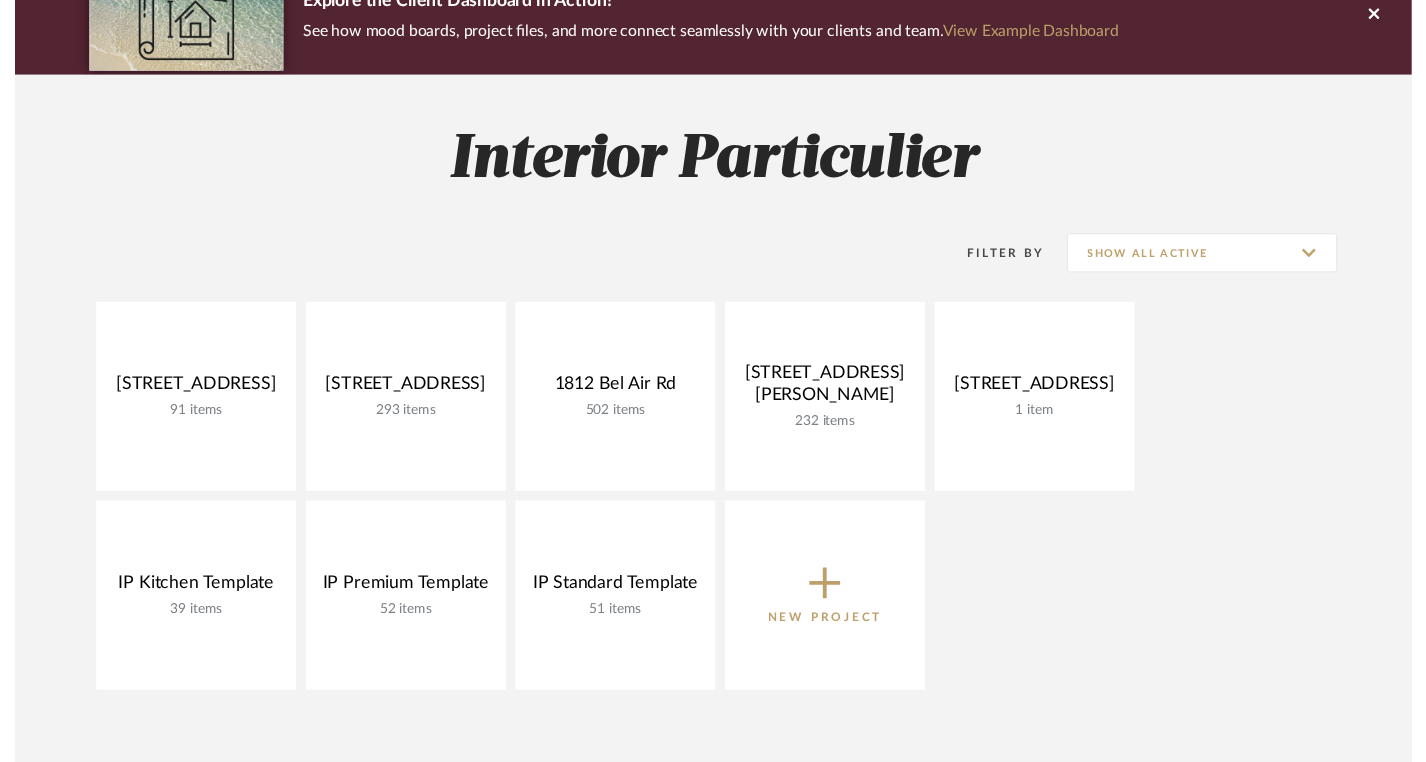scroll, scrollTop: 198, scrollLeft: 0, axis: vertical 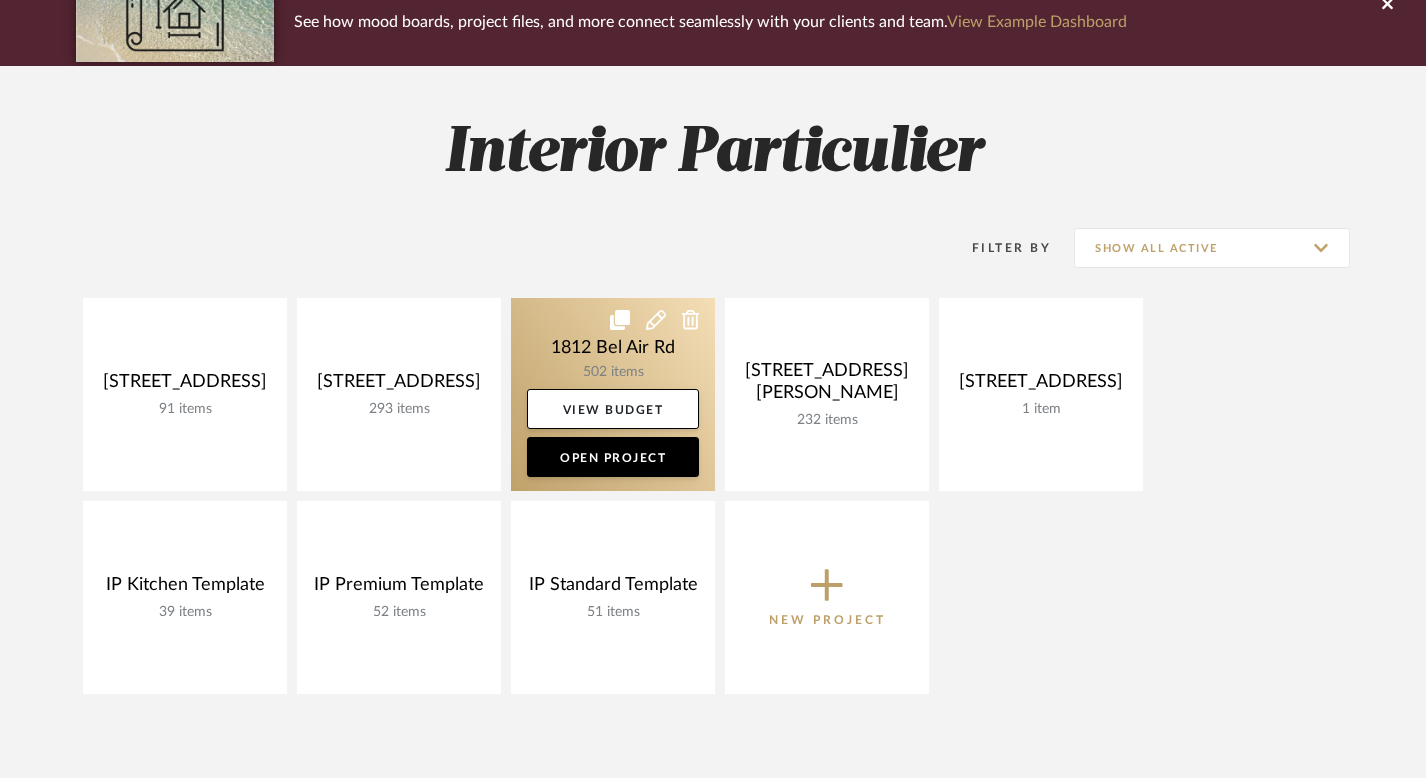 click 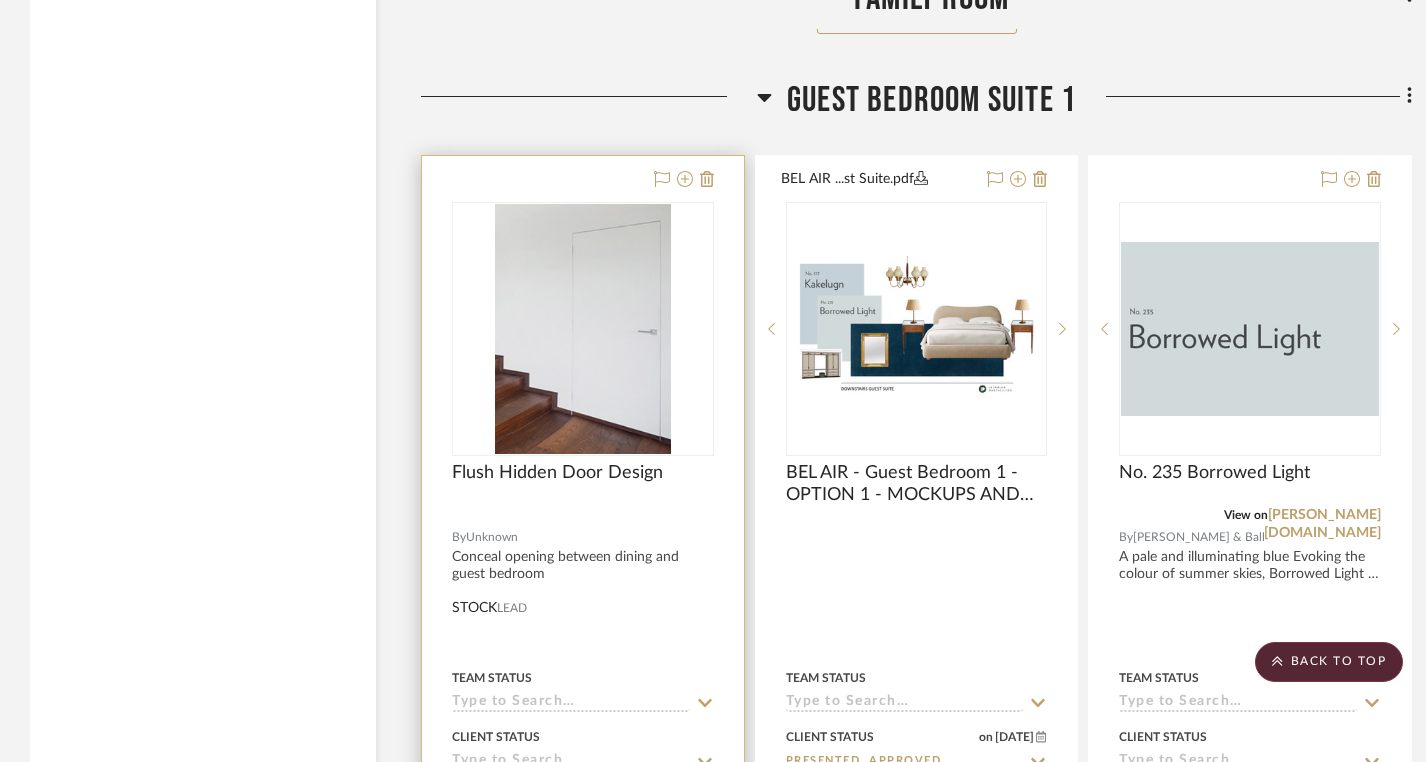 scroll, scrollTop: 33721, scrollLeft: 0, axis: vertical 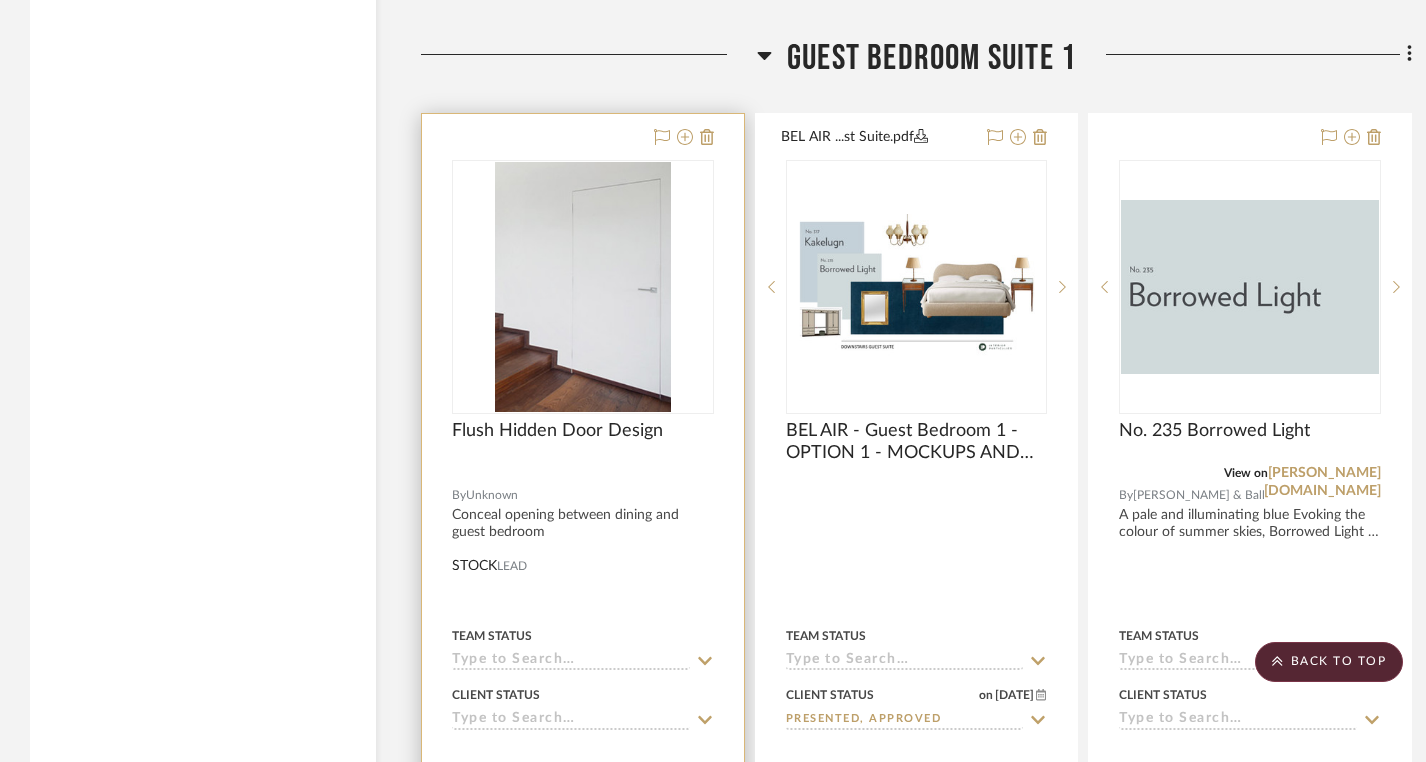 type 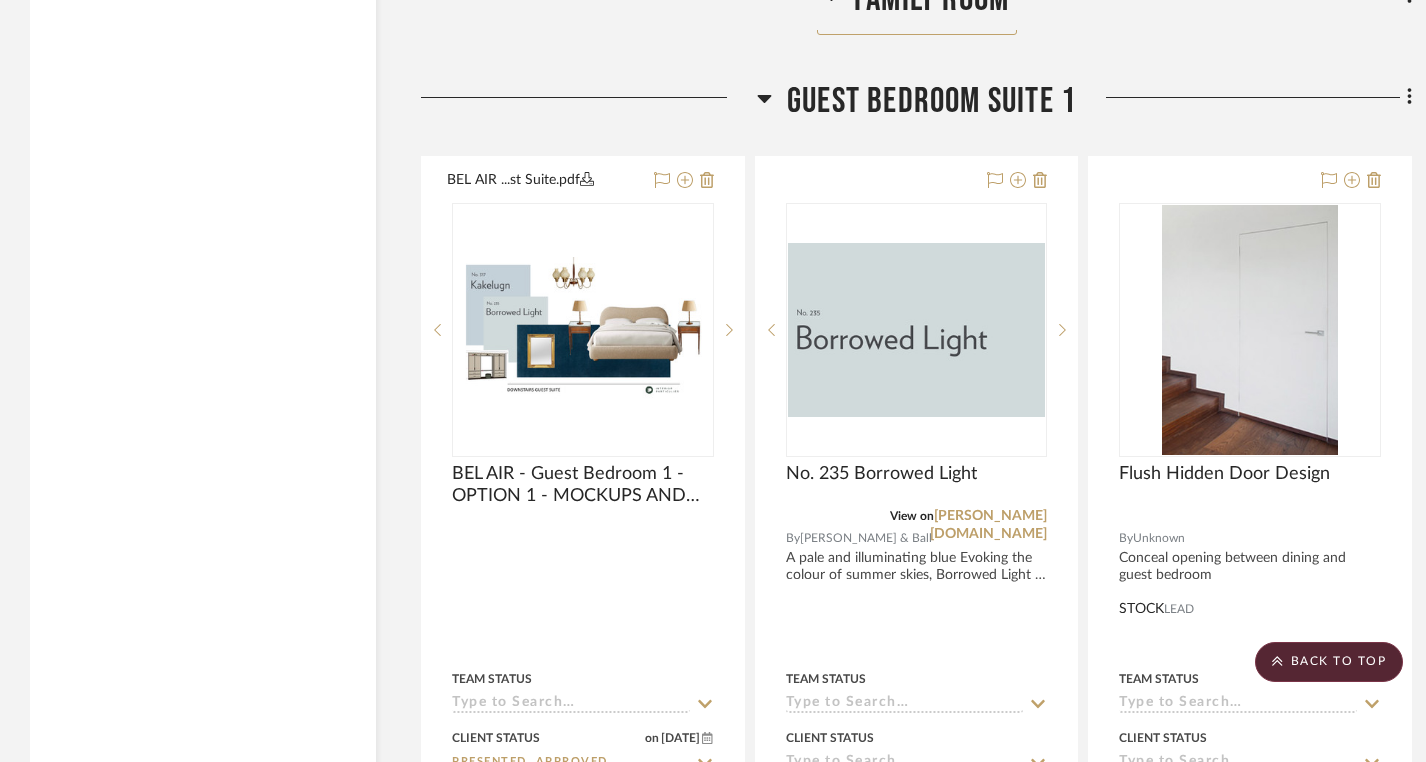 scroll, scrollTop: 33691, scrollLeft: 0, axis: vertical 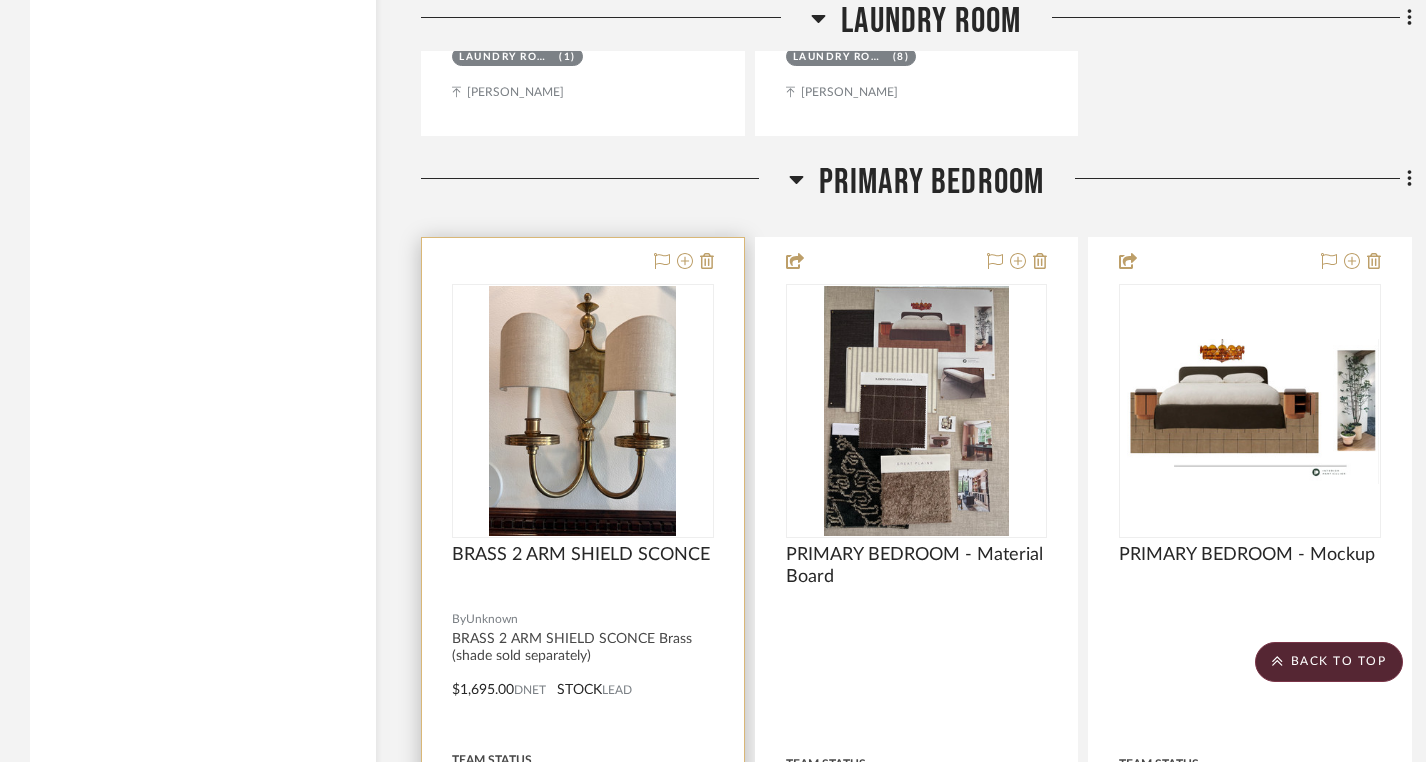 type 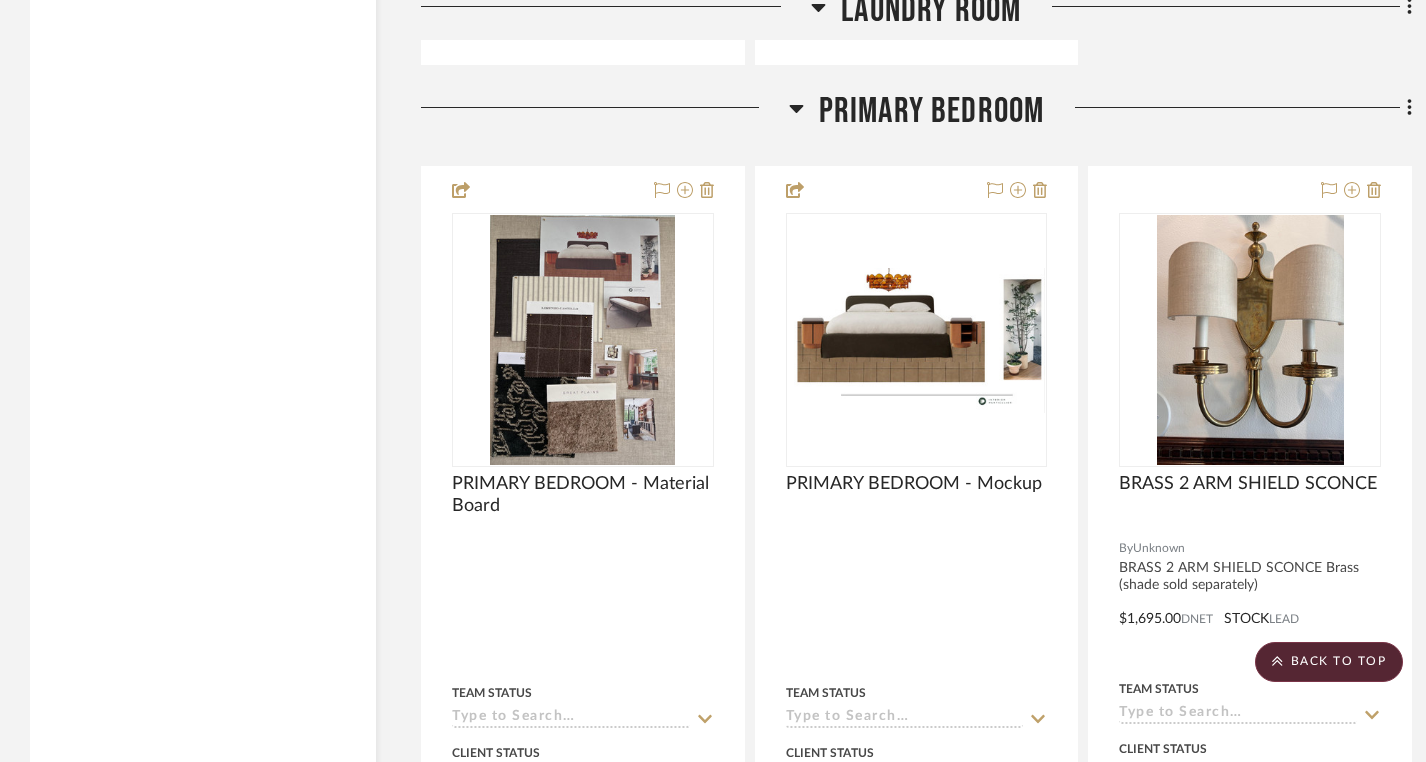 scroll, scrollTop: 42201, scrollLeft: 0, axis: vertical 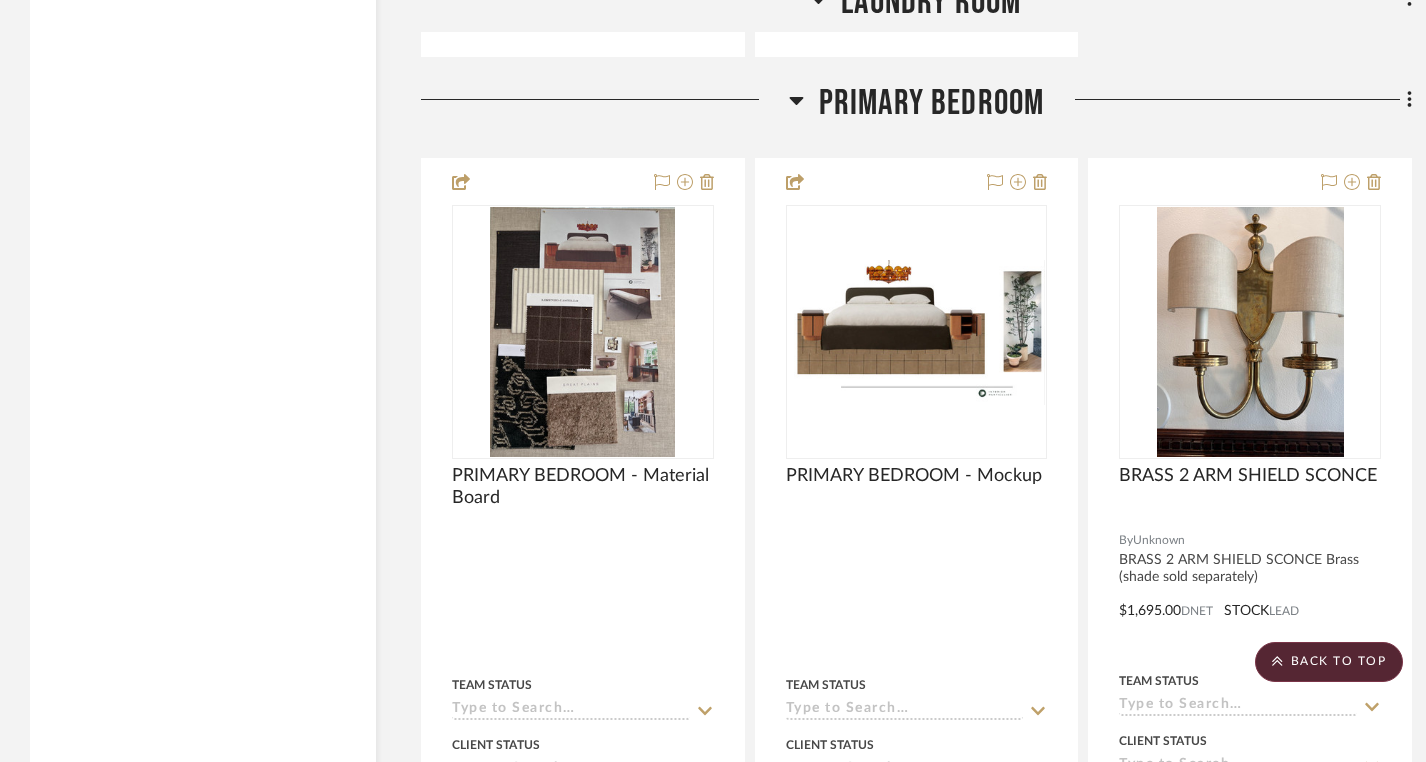 drag, startPoint x: 611, startPoint y: 205, endPoint x: 241, endPoint y: 5, distance: 420.59482 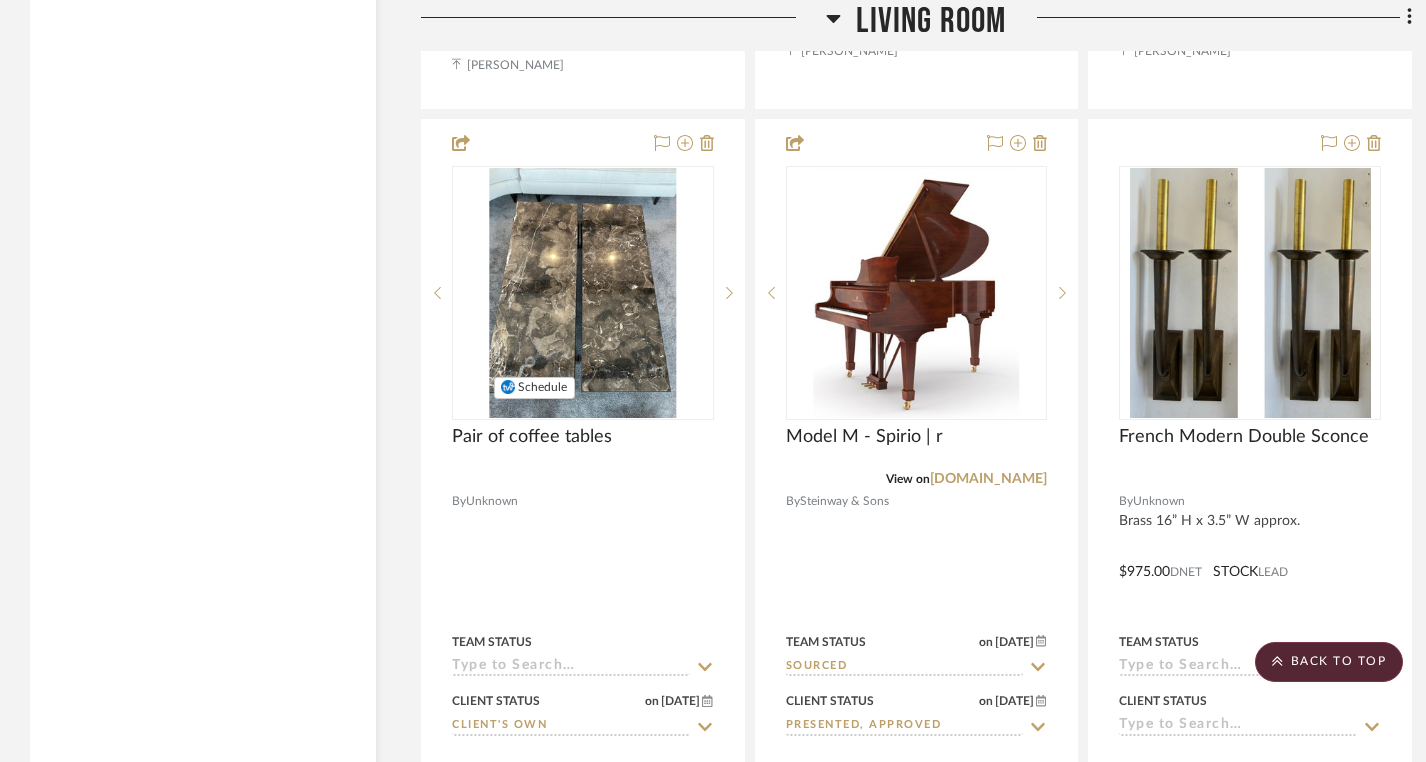 scroll, scrollTop: 11889, scrollLeft: 0, axis: vertical 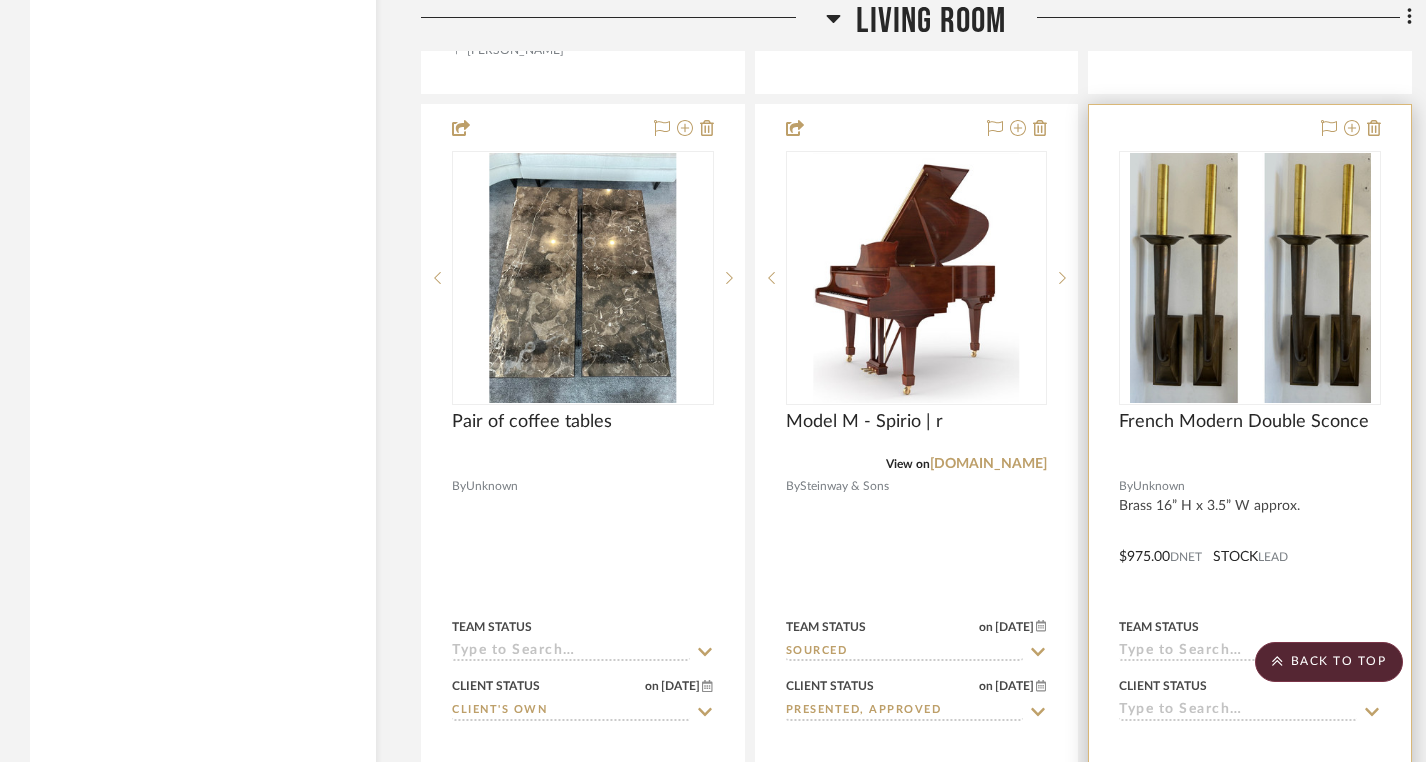 type 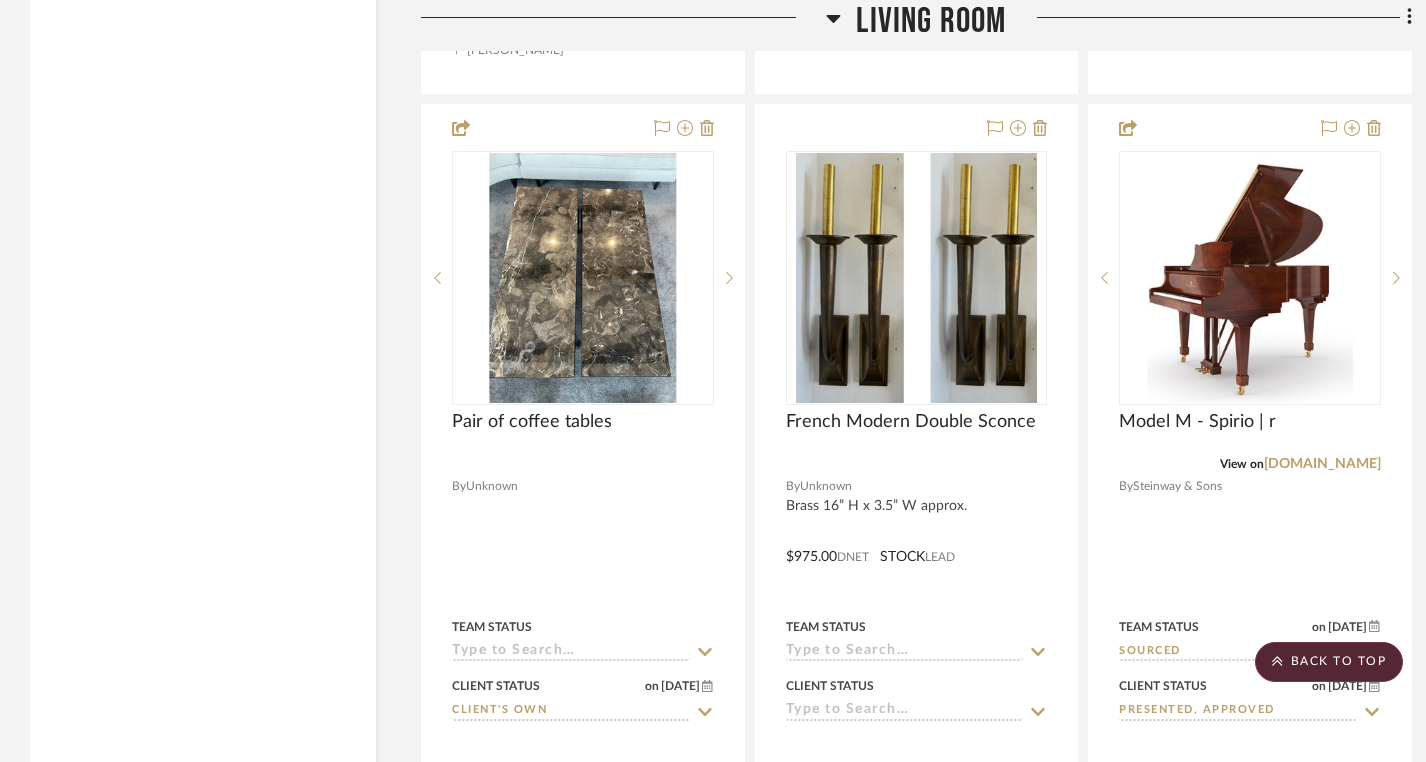 scroll, scrollTop: 11869, scrollLeft: 0, axis: vertical 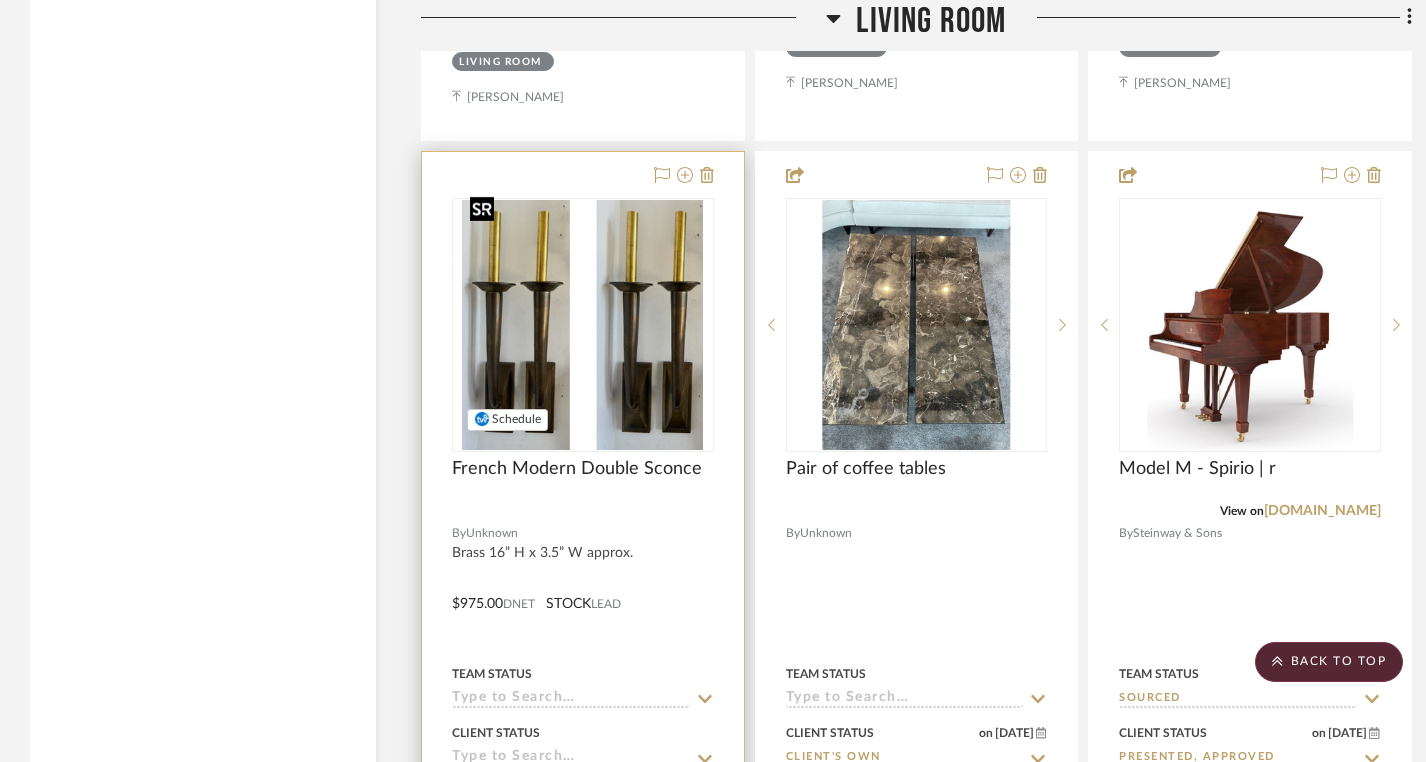 click at bounding box center (582, 325) 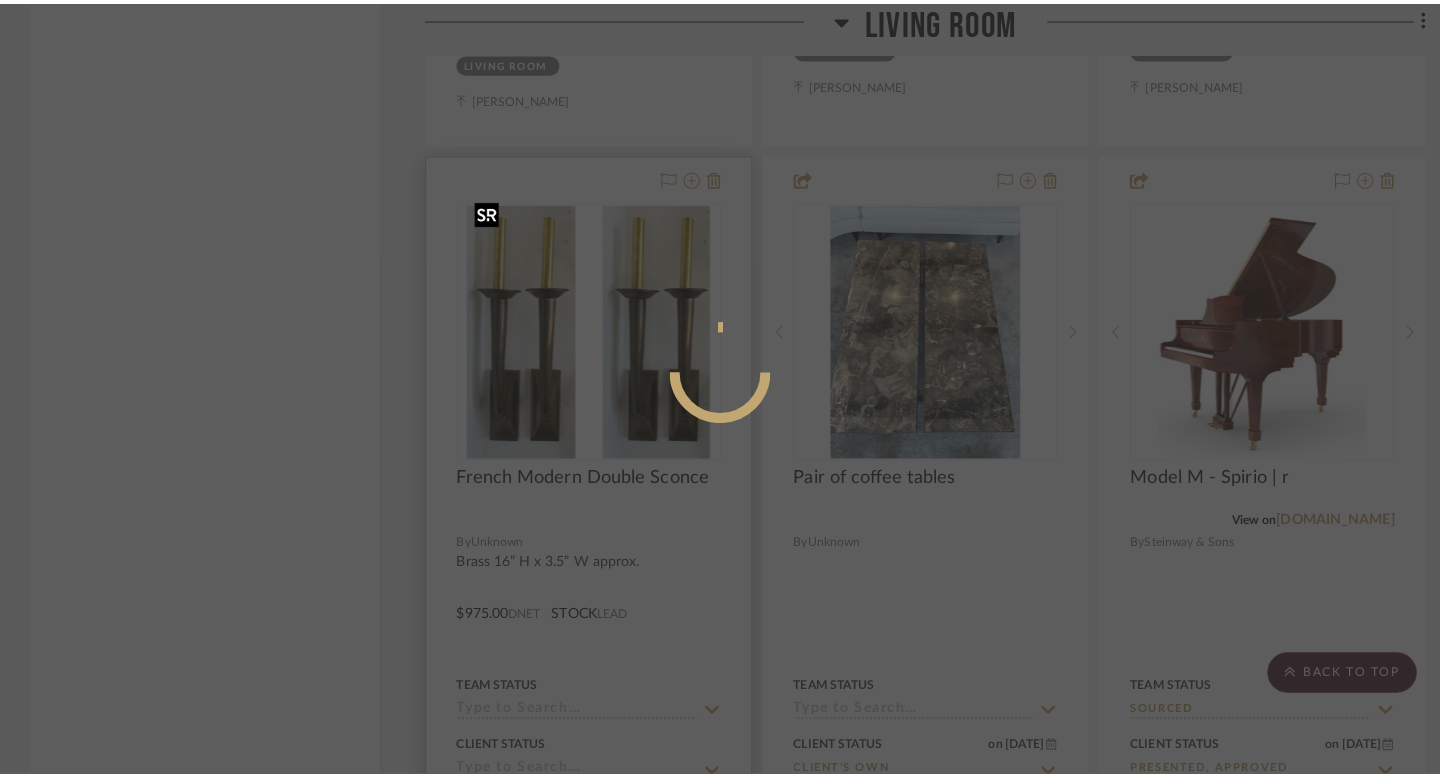 scroll, scrollTop: 0, scrollLeft: 0, axis: both 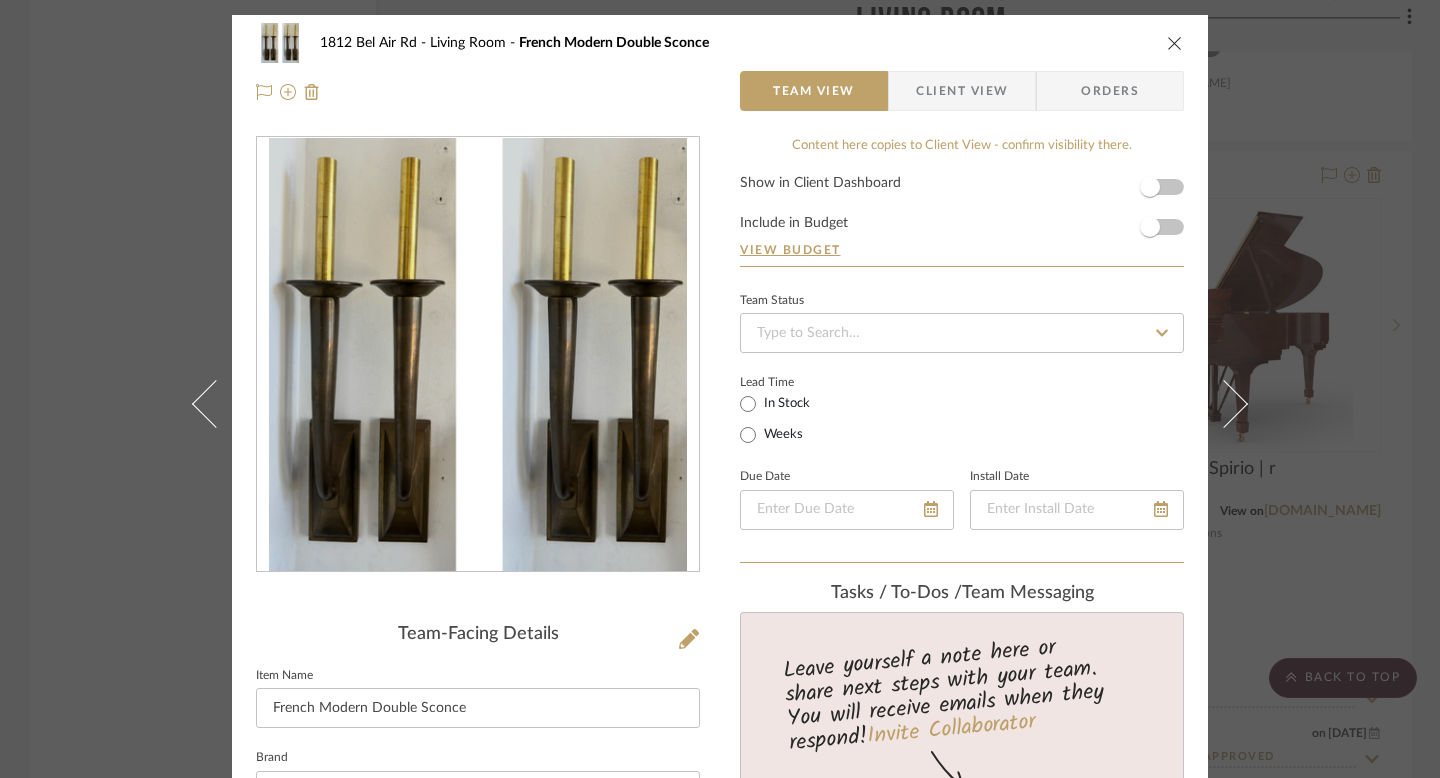 click at bounding box center (478, 355) 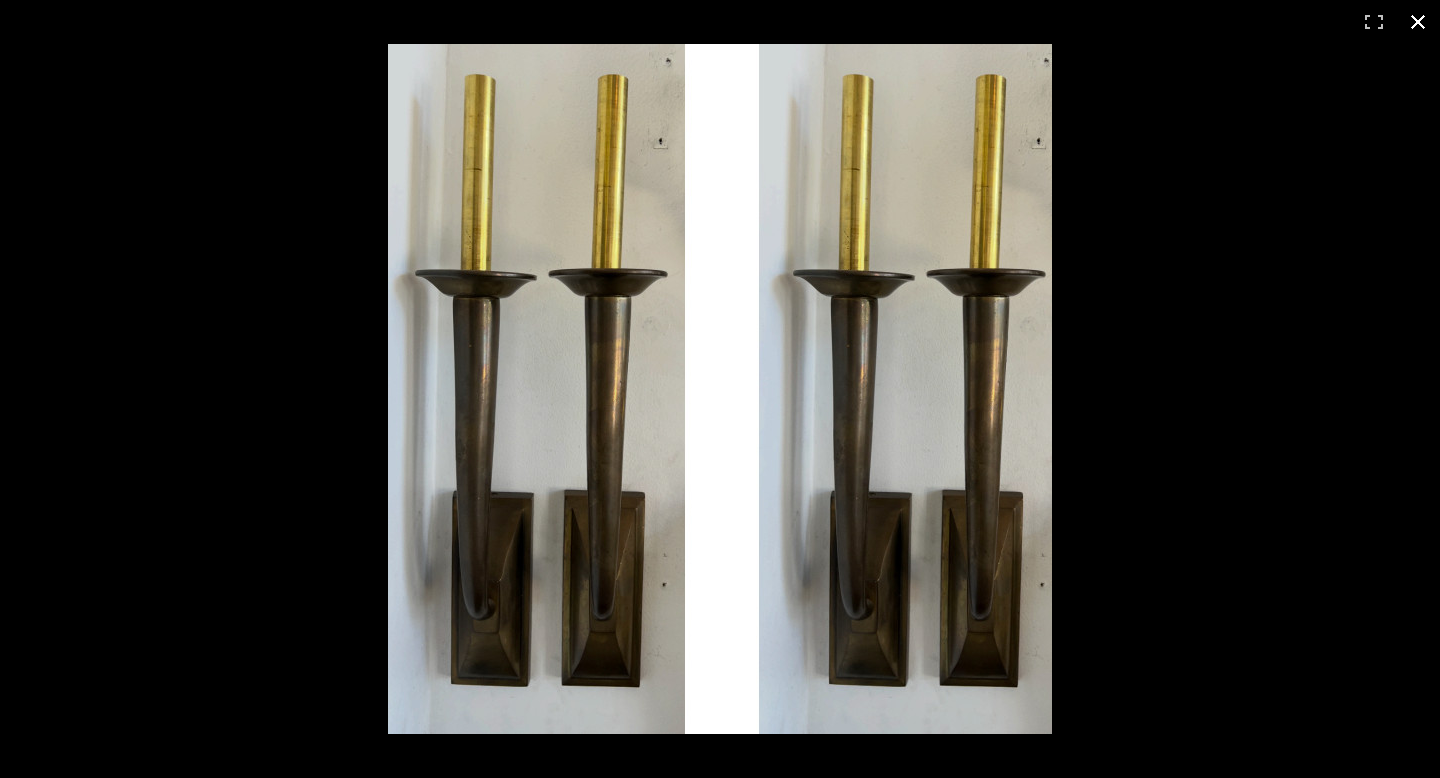 click at bounding box center (720, 389) 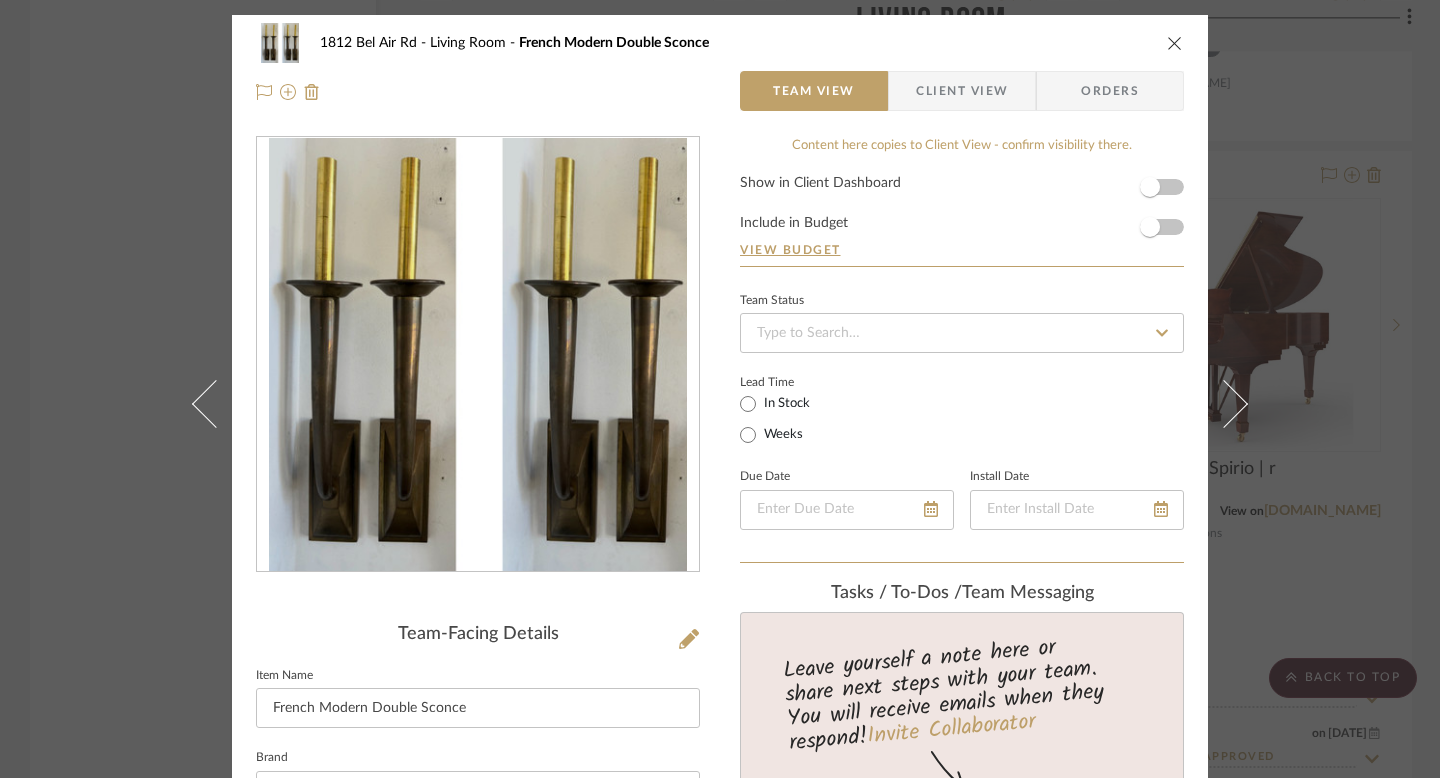 click on "1812 Bel Air Rd Living Room French Modern Double Sconce Team View Client View Orders  Team-Facing Details   Item Name  French Modern Double Sconce  Brand   Internal Description  Brass
16” H x 3.5” W approx.  Dimensions  16” H x 3.5” W approx.  Product Specifications  Brass  Item Costs   View Budget   Markup %  16%  Unit Cost  $975.00  Cost Type  DNET  Client Unit Price   $1,131.00   Quantity  1  Unit Type  Each  Subtotal   $1,131.00   Tax %  10%  Total Tax   $113.10   Shipping Cost  $56.55  Ship. Markup %  0% Taxable  Total Shipping   $56.55  Total Client Price  $1,300.65  Your Cost  $1,129.05  Your Margin  $156.00  Content here copies to Client View - confirm visibility there.  Show in Client Dashboard   Include in Budget   View Budget  Team Status  Lead Time  In Stock Weeks  Due Date   Install Date  Tasks / To-Dos /  team Messaging  Leave yourself a note here or share next steps with your team. You will receive emails when they
respond!  Invite Collaborator Internal Notes  Documents  (1)" at bounding box center [720, 389] 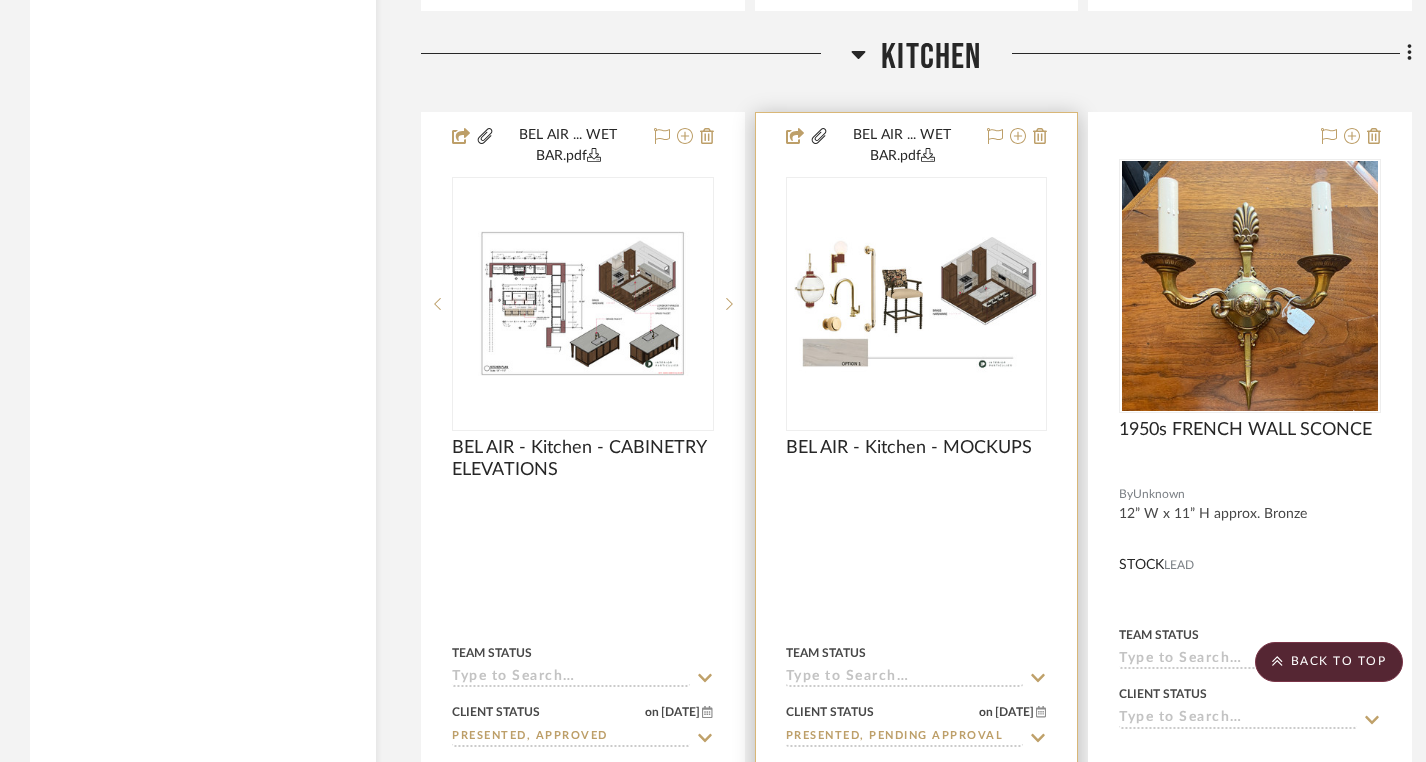 scroll, scrollTop: 22408, scrollLeft: 0, axis: vertical 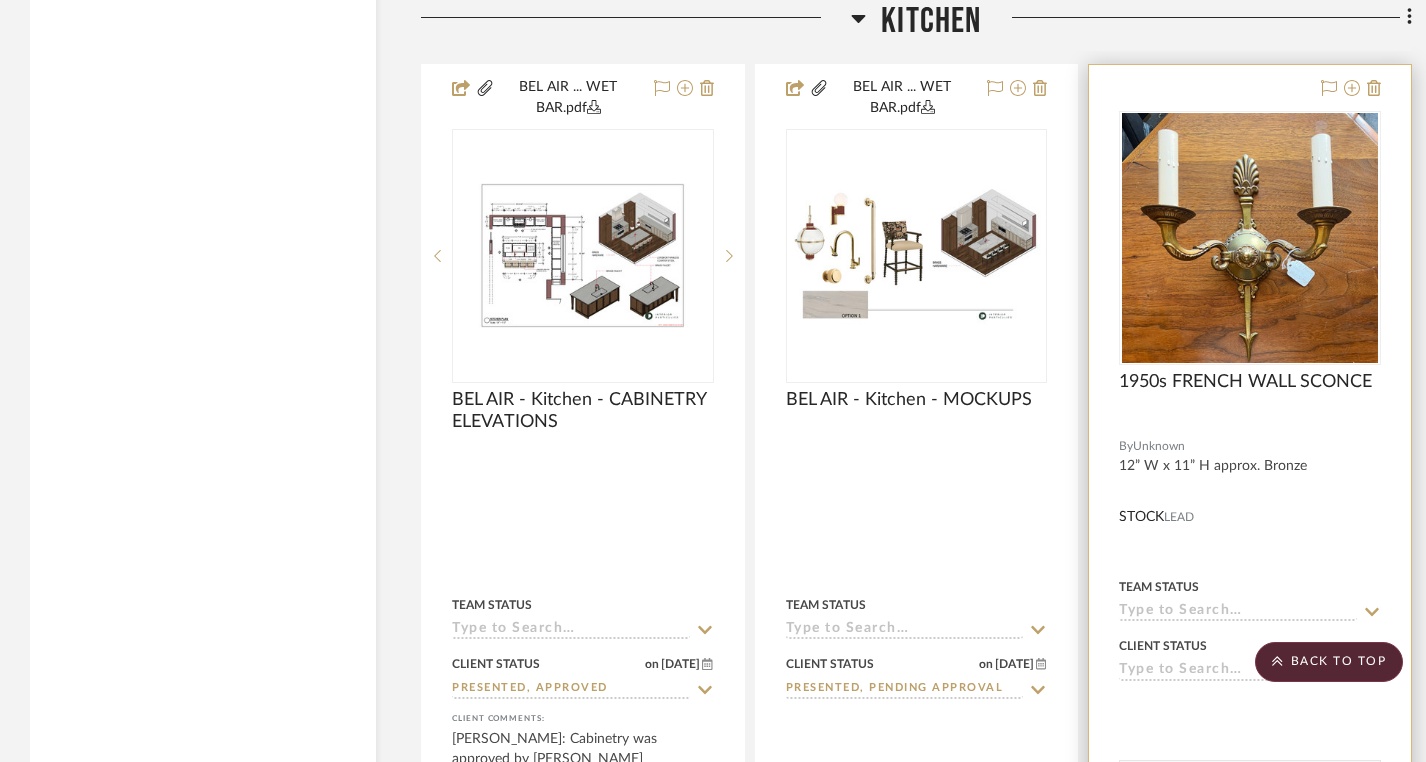click at bounding box center (1250, 511) 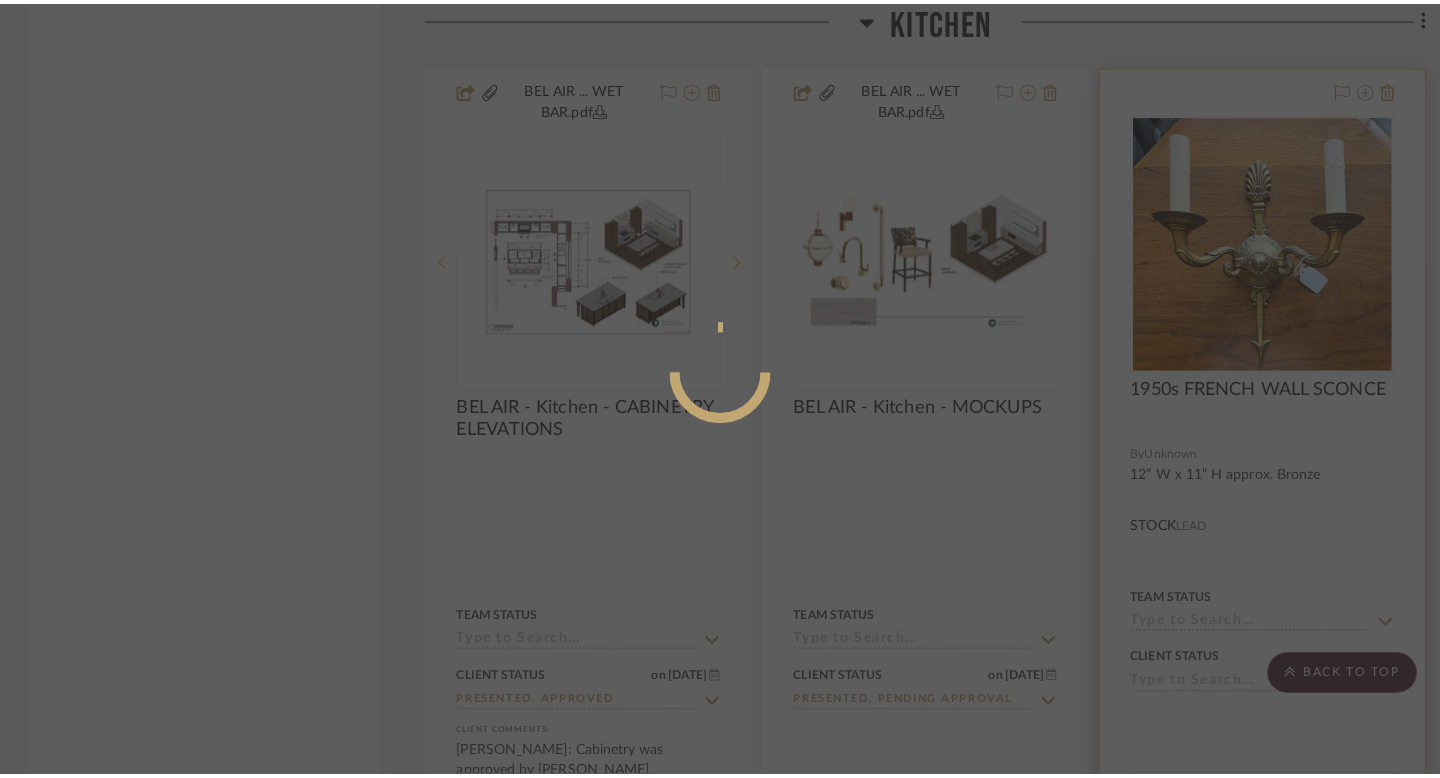 scroll, scrollTop: 0, scrollLeft: 0, axis: both 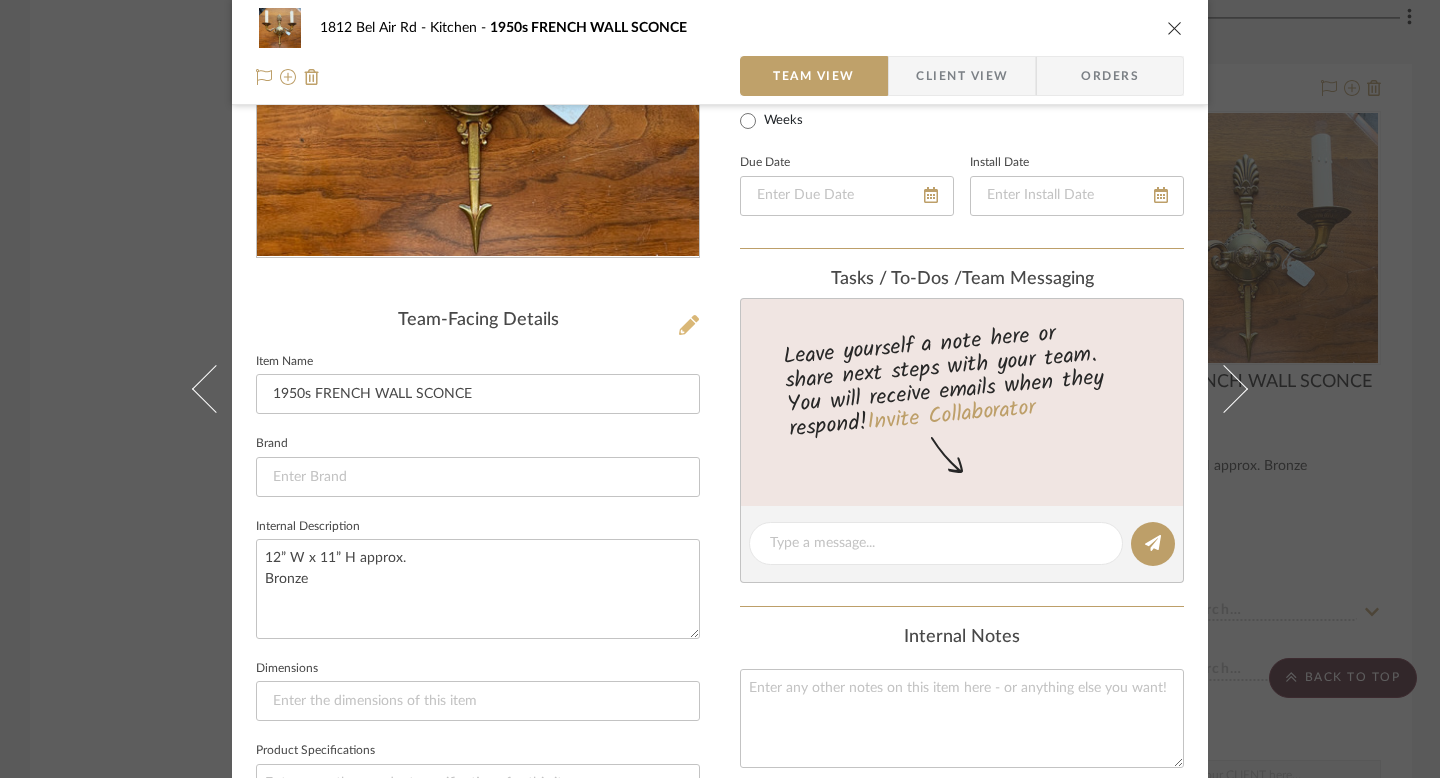 click 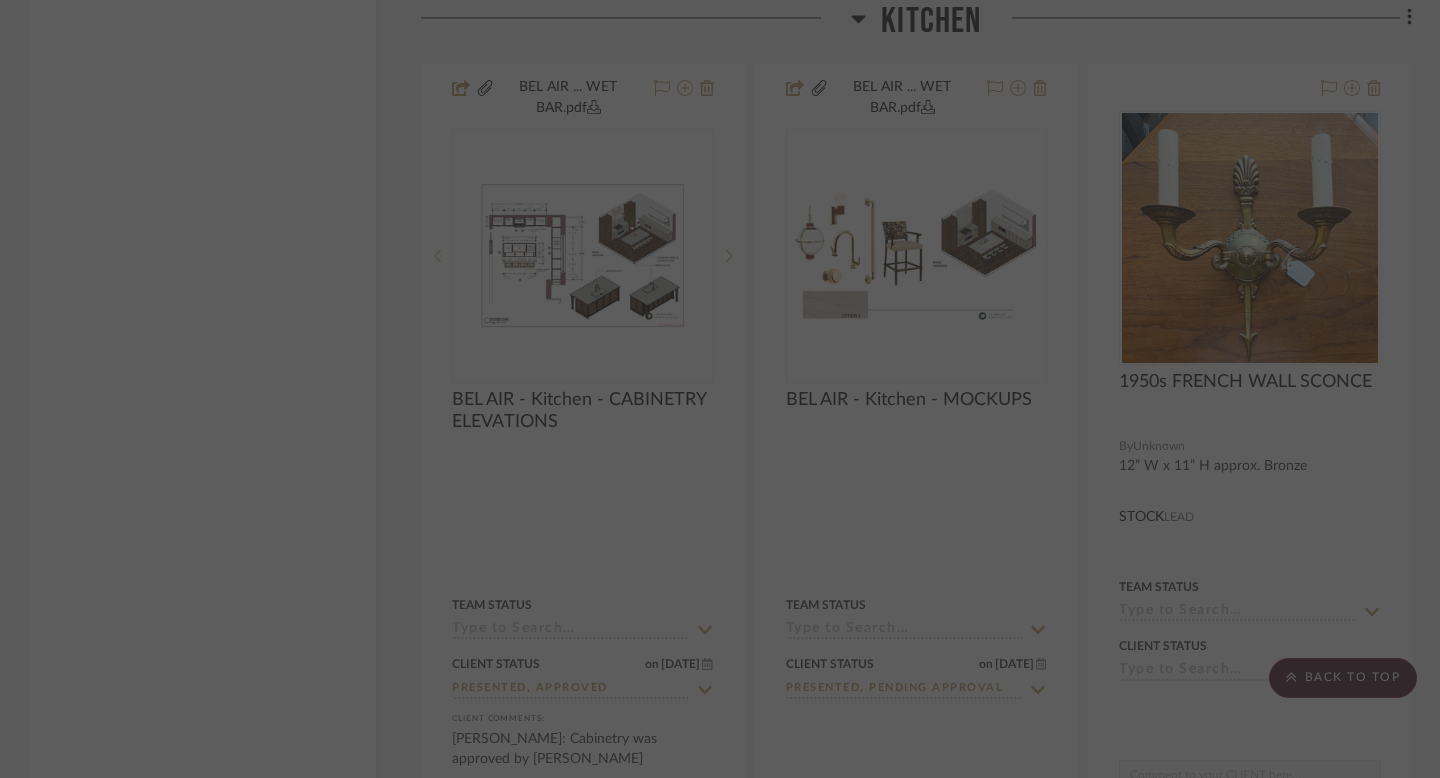 scroll, scrollTop: 0, scrollLeft: 0, axis: both 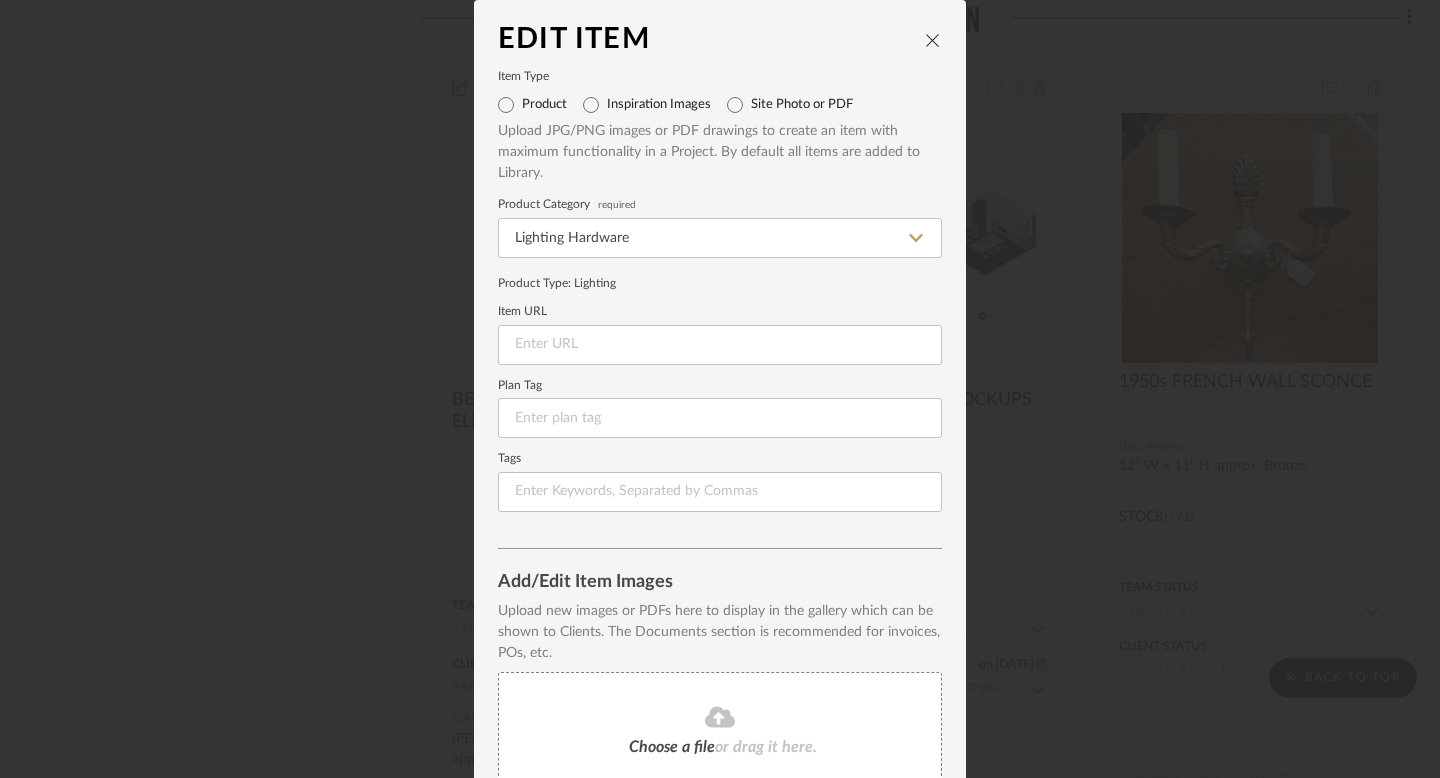 click on "Edit Item" at bounding box center [711, 40] 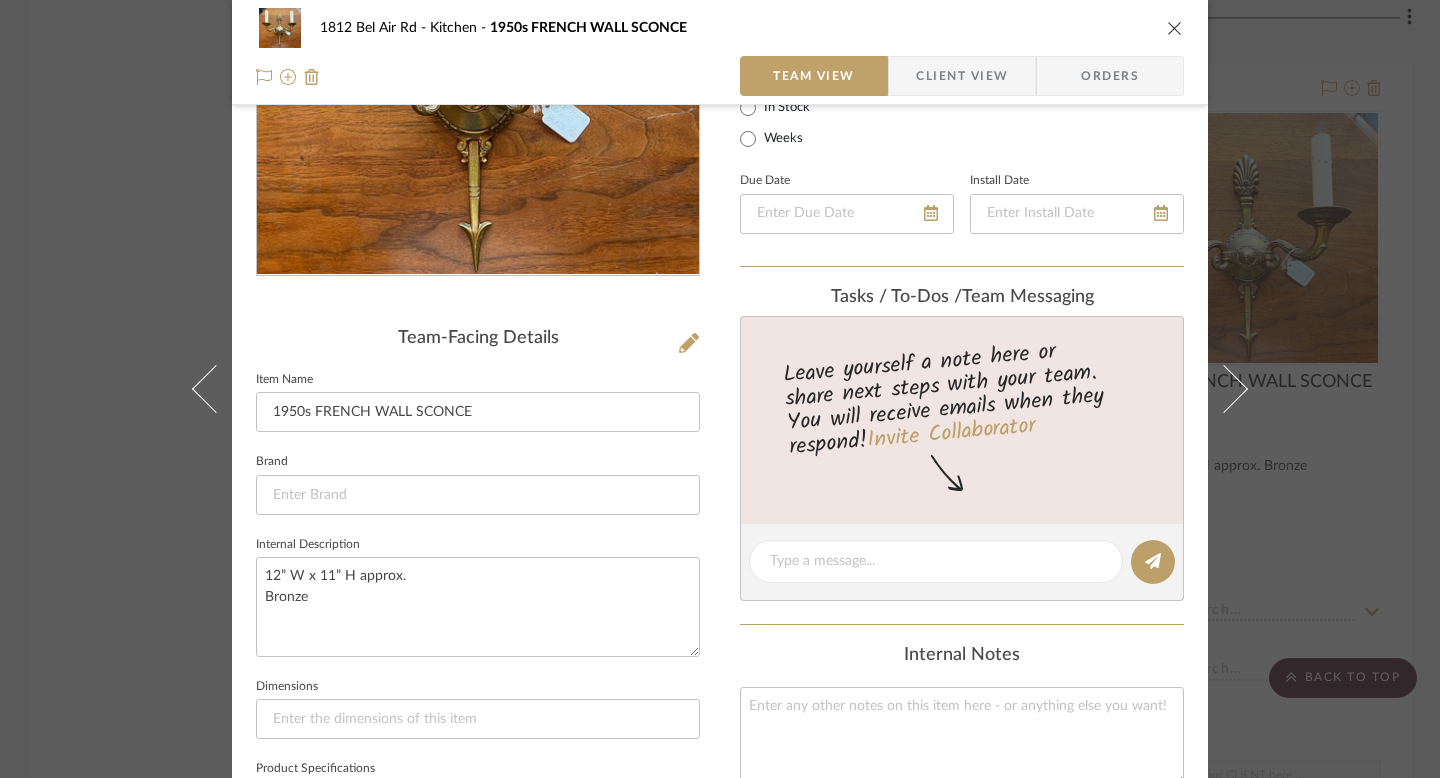 scroll, scrollTop: 356, scrollLeft: 0, axis: vertical 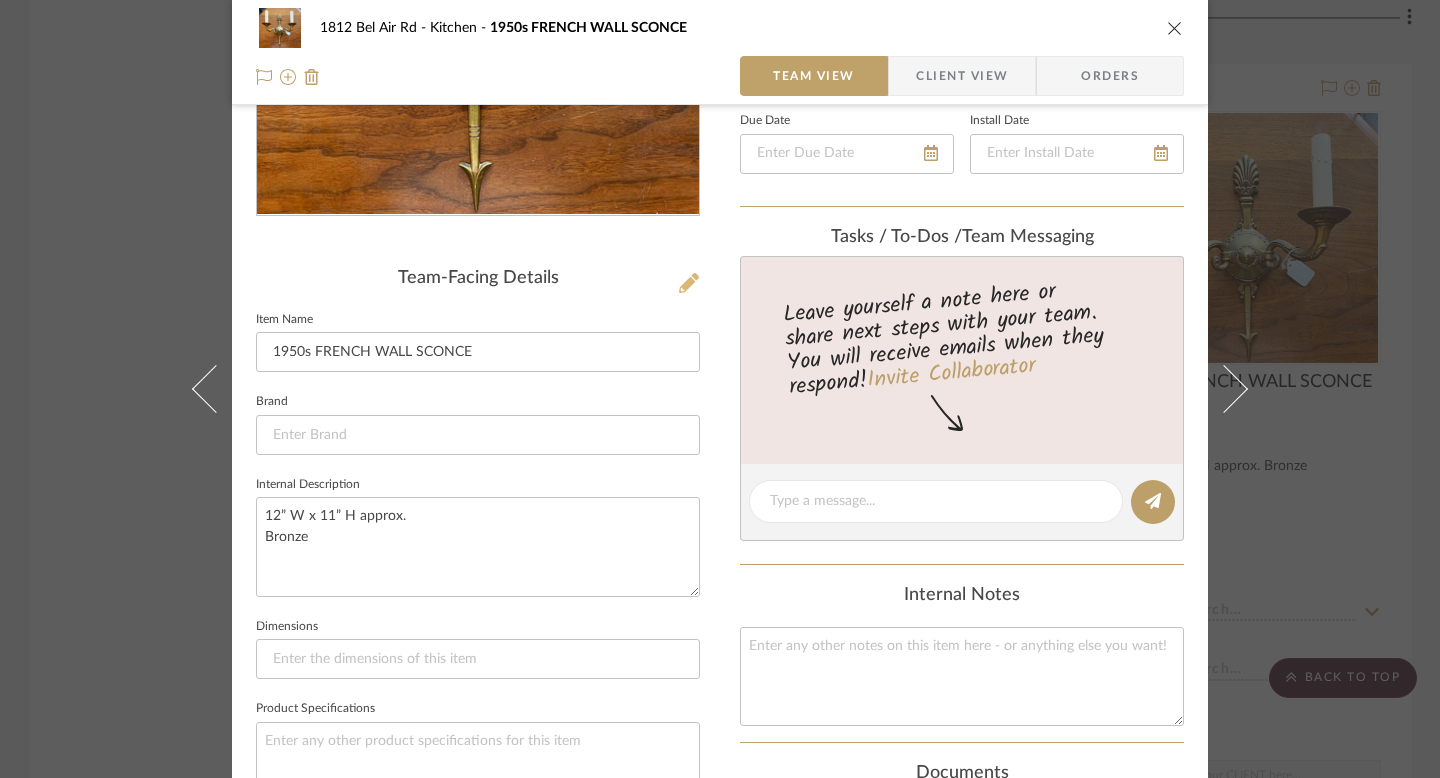 click 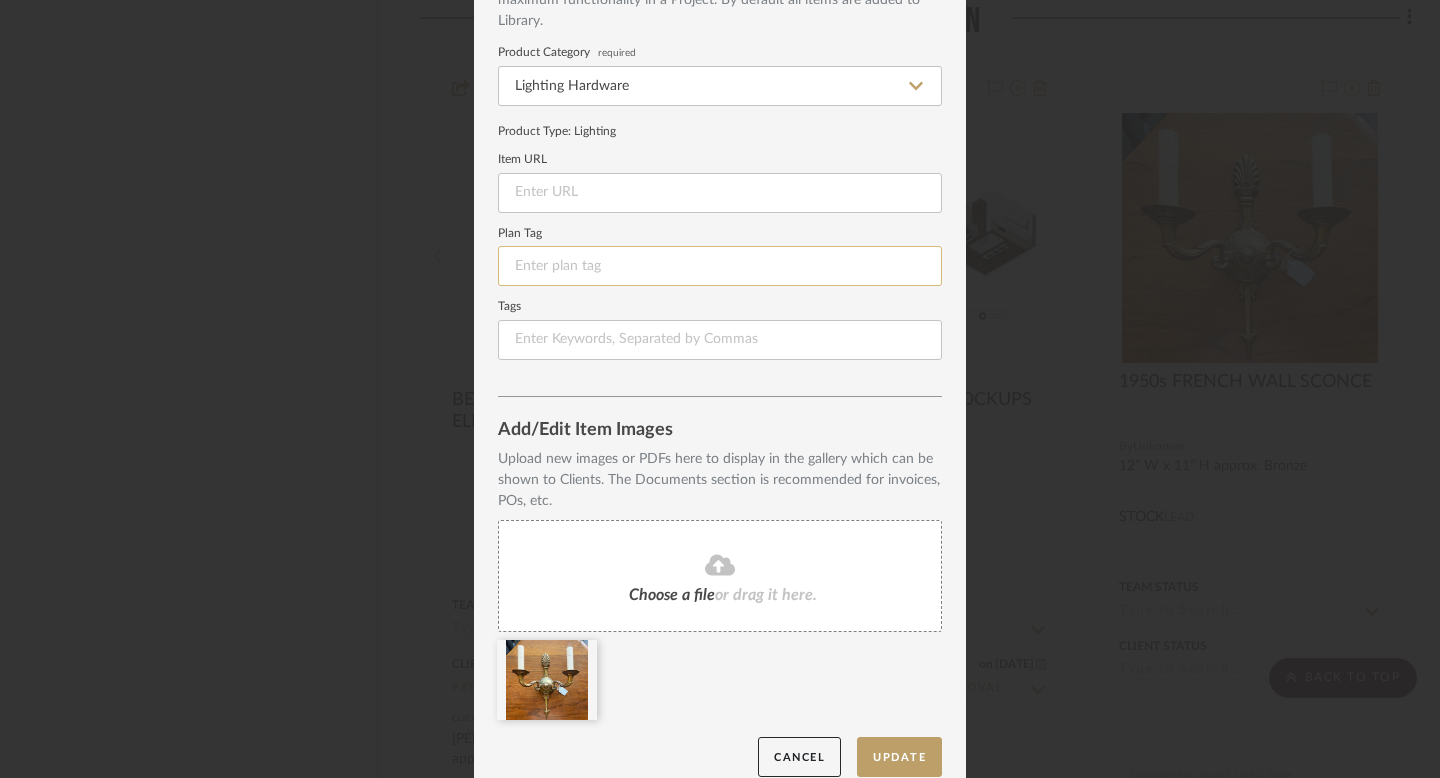 scroll, scrollTop: 0, scrollLeft: 0, axis: both 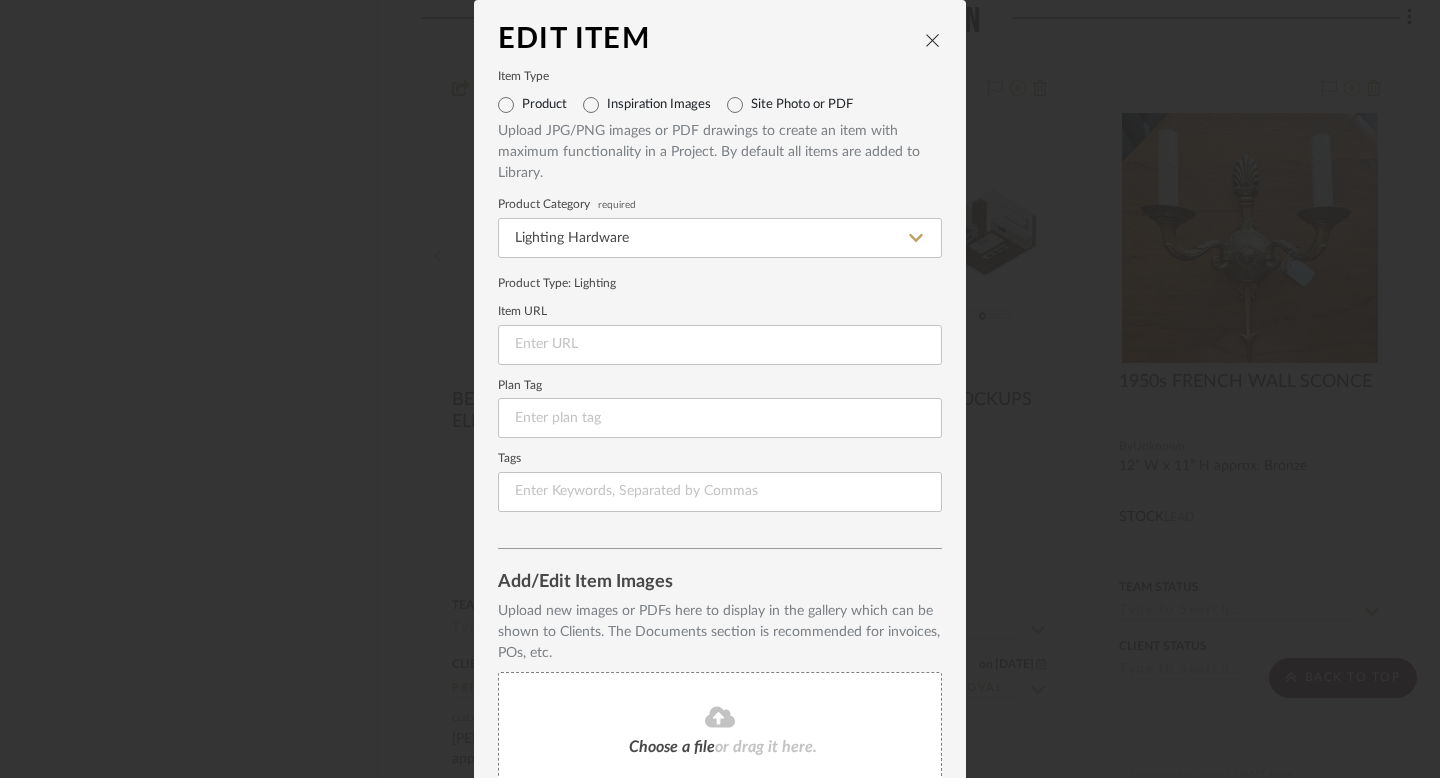 click on "Edit Item  Item Type  Product  Inspiration Images   Site Photo or PDF   Upload JPG/PNG images or PDF drawings to create an item with maximum functionality in a Project. By default all items are added to Library.   Product Category  required Lighting Hardware  Product Type : Lighting  Item URL   Plan Tag   Tags  Add/Edit Item Images  Upload new images or PDFs here to display in the gallery which can be shown to Clients. The Documents section is recommended for invoices, POs, etc.  Choose a file  or drag it here. Cancel  Update" at bounding box center [720, 389] 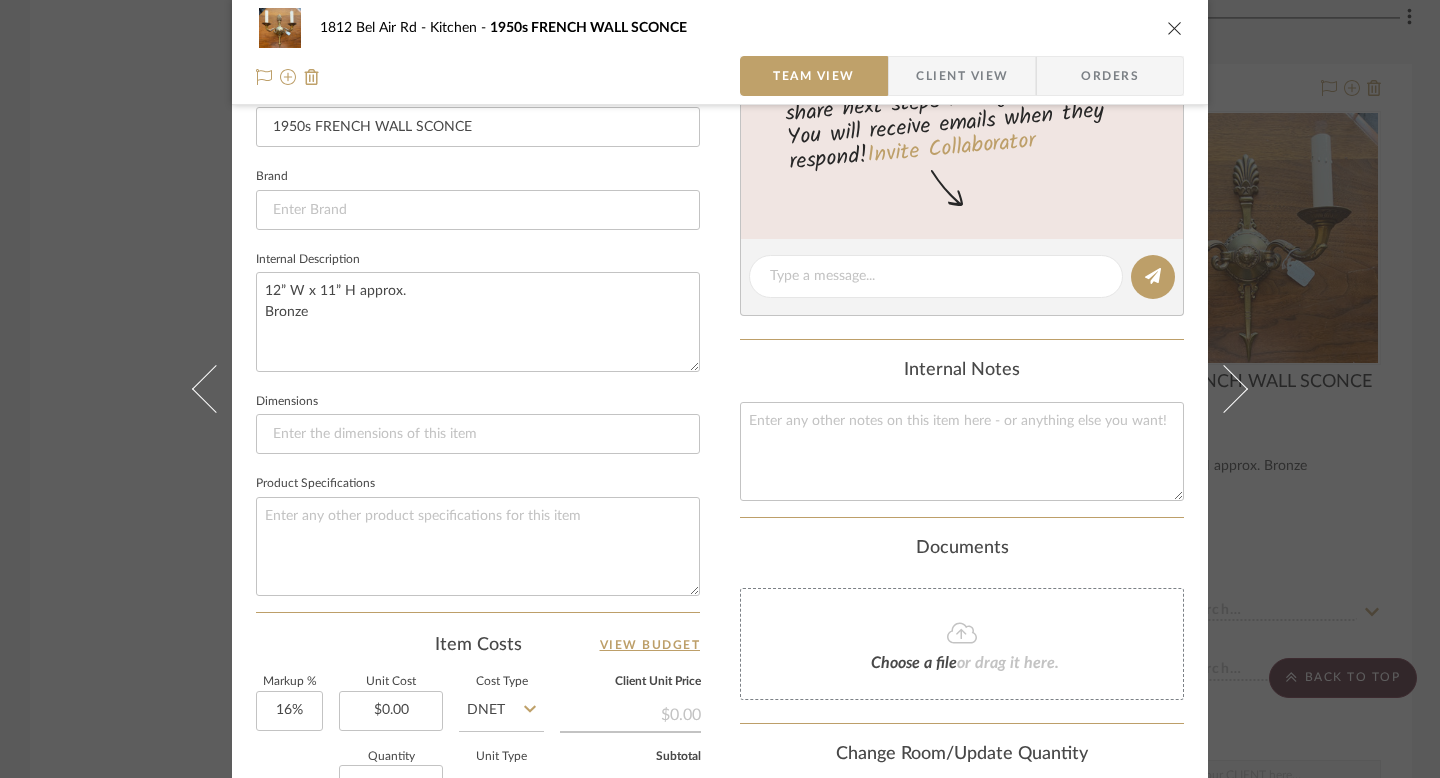 scroll, scrollTop: 590, scrollLeft: 0, axis: vertical 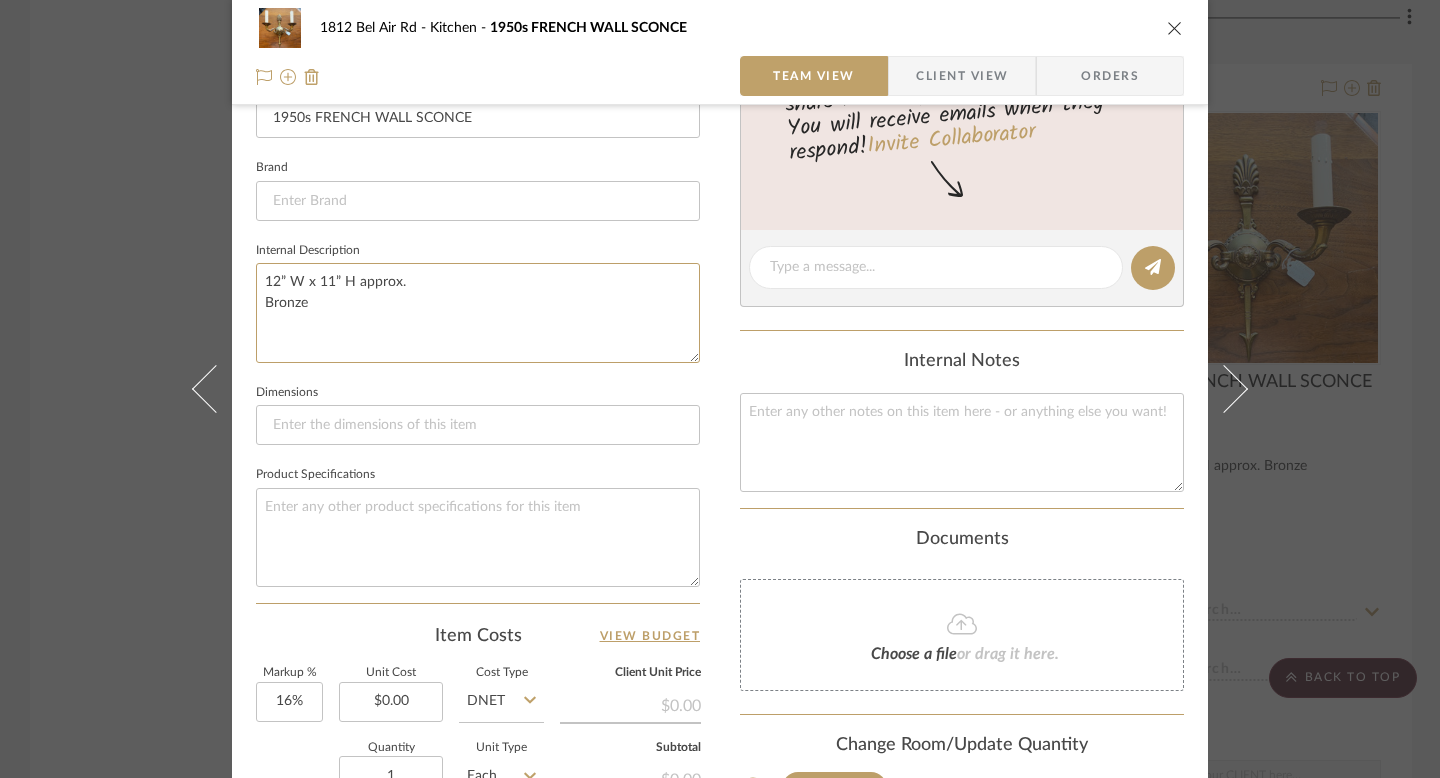 drag, startPoint x: 399, startPoint y: 284, endPoint x: 247, endPoint y: 275, distance: 152.26622 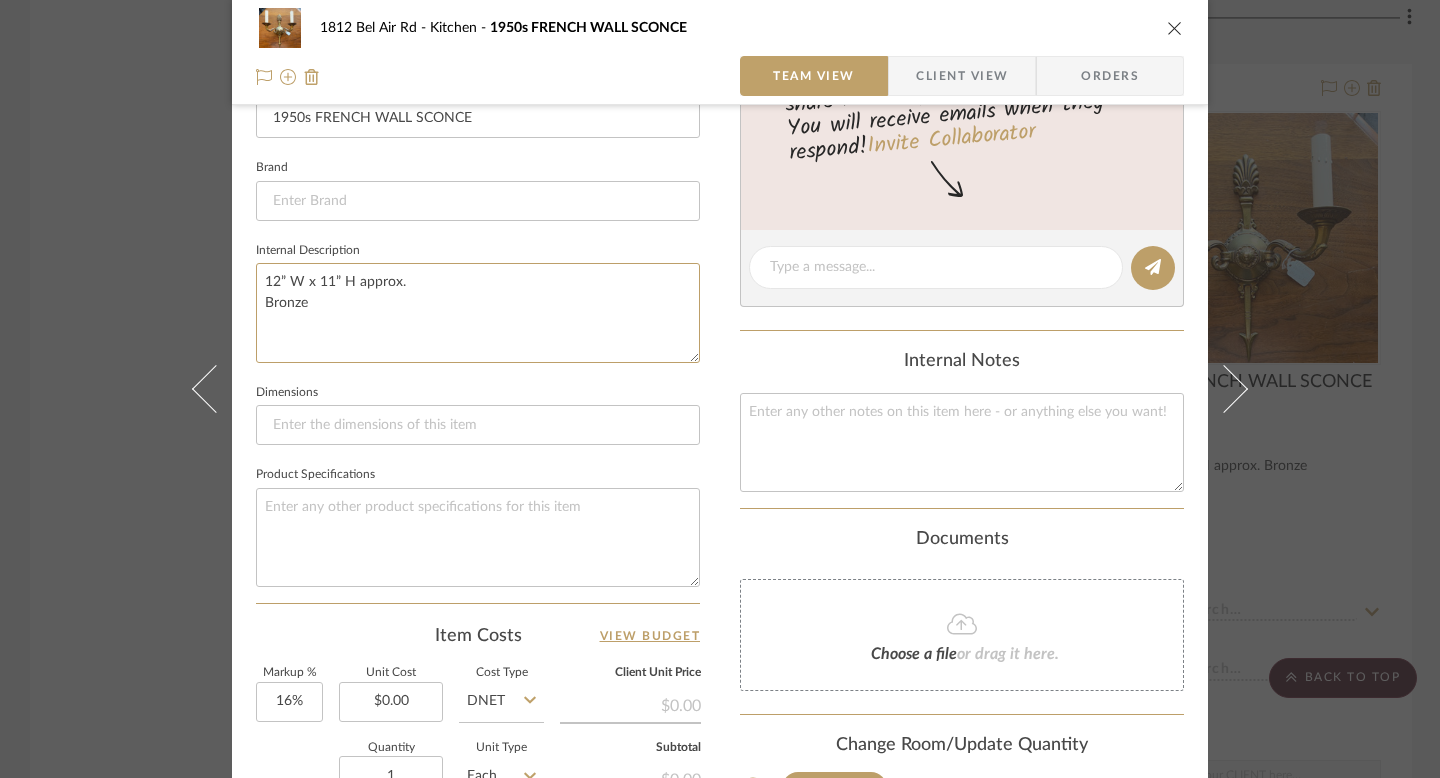 click on "1812 Bel Air Rd Kitchen 1950s FRENCH WALL SCONCE Team View Client View Orders  Team-Facing Details   Item Name  1950s FRENCH WALL SCONCE  Brand   Internal Description  12” W x 11” H approx.
Bronze  Dimensions   Product Specifications   Item Costs   View Budget   Markup %  16%  Unit Cost  $0.00  Cost Type  DNET  Client Unit Price   $0.00   Quantity  1  Unit Type  Each  Subtotal   $0.00   Tax %  10%  Total Tax   $0.00   Shipping Cost  $0.00  Ship. Markup %  0% Taxable  Total Shipping   $0.00  Total Client Price  $0.00  Your Cost  $0.00  Your Margin  $0.00  Content here copies to Client View - confirm visibility there.  Show in Client Dashboard   Include in Budget   View Budget  Team Status  Lead Time  In Stock Weeks  Due Date   Install Date  Tasks / To-Dos /  team Messaging  Leave yourself a note here or share next steps with your team. You will receive emails when they
respond!  Invite Collaborator Internal Notes  Documents  Choose a file  or drag it here. Change Room/Update Quantity  Kitchen" at bounding box center (720, 297) 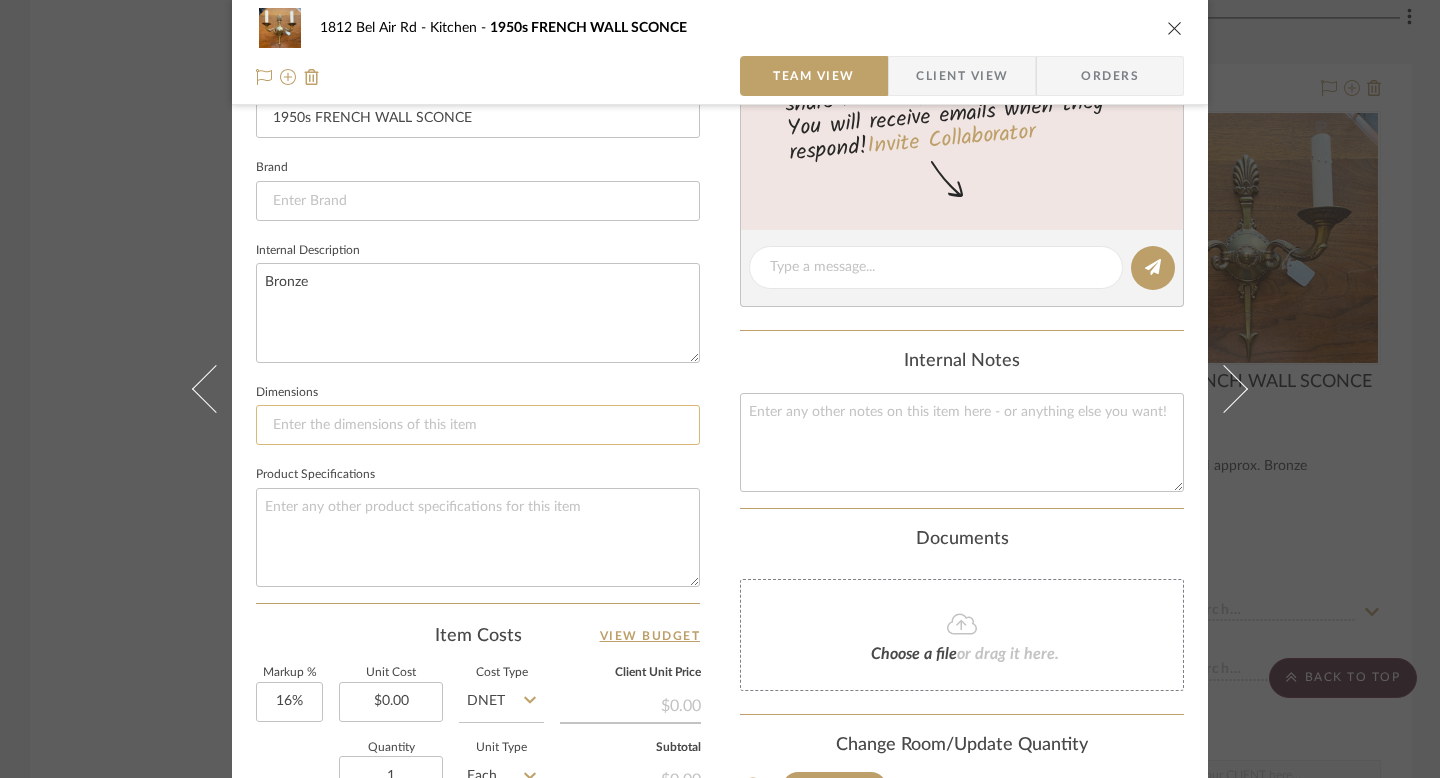 click 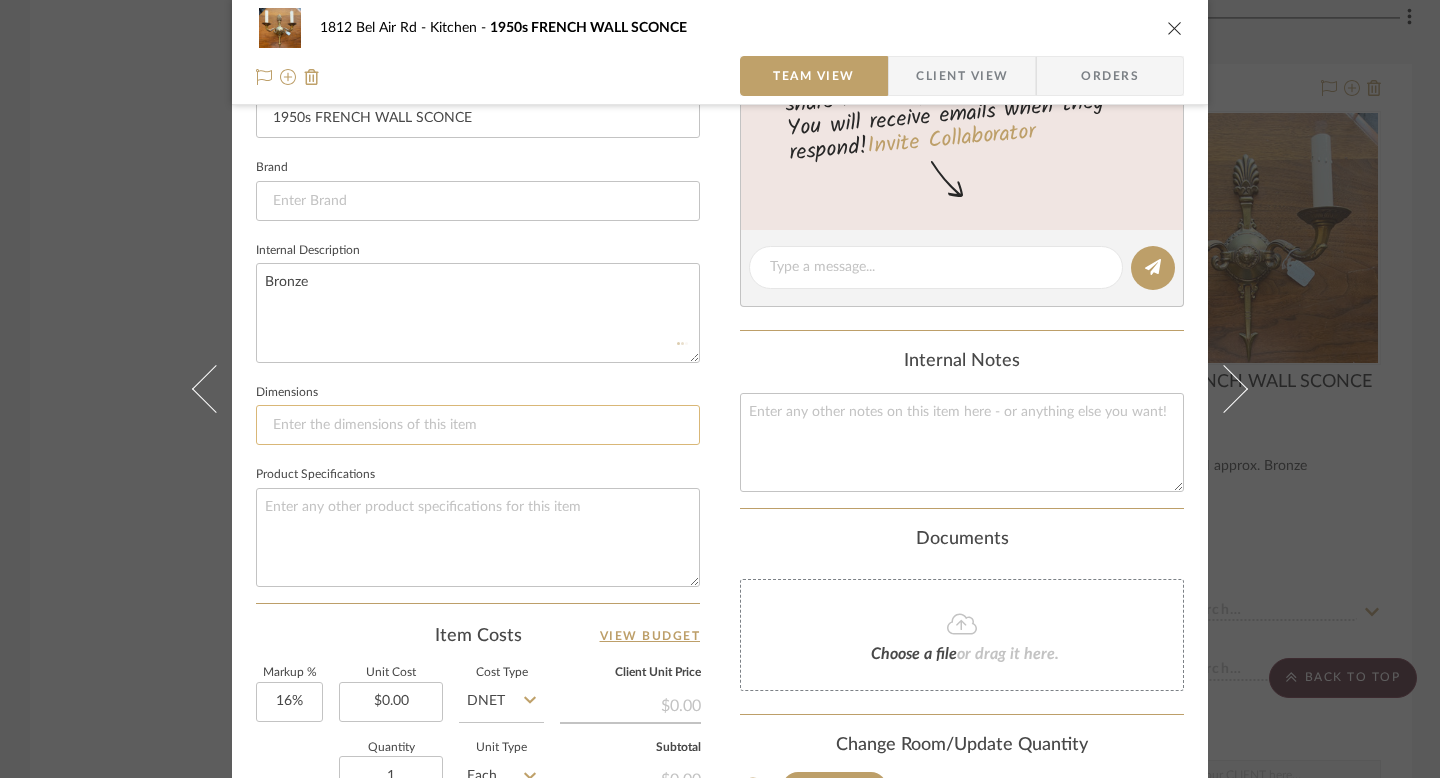 paste on "12” W x 11” H approx." 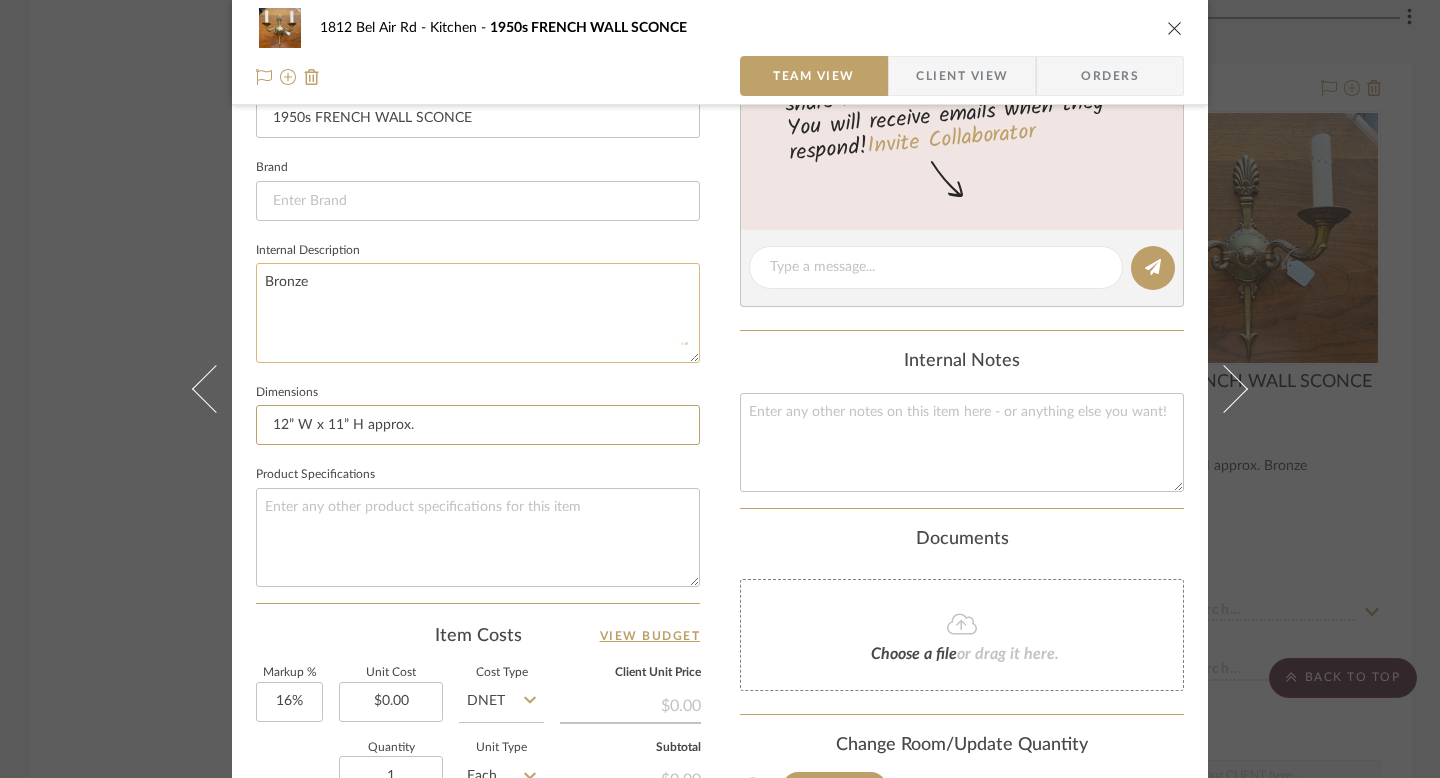 type on "12” W x 11” H approx." 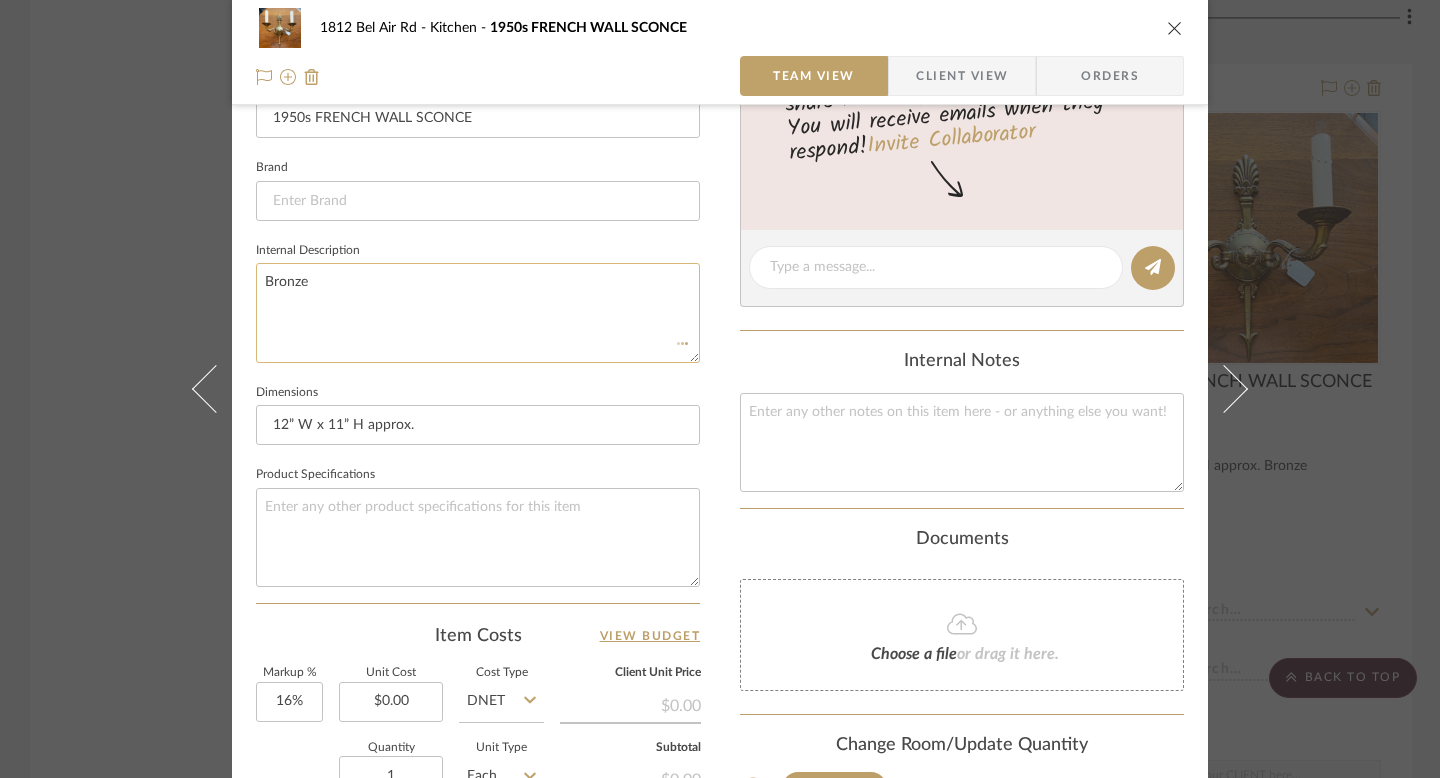 click on "Bronze" 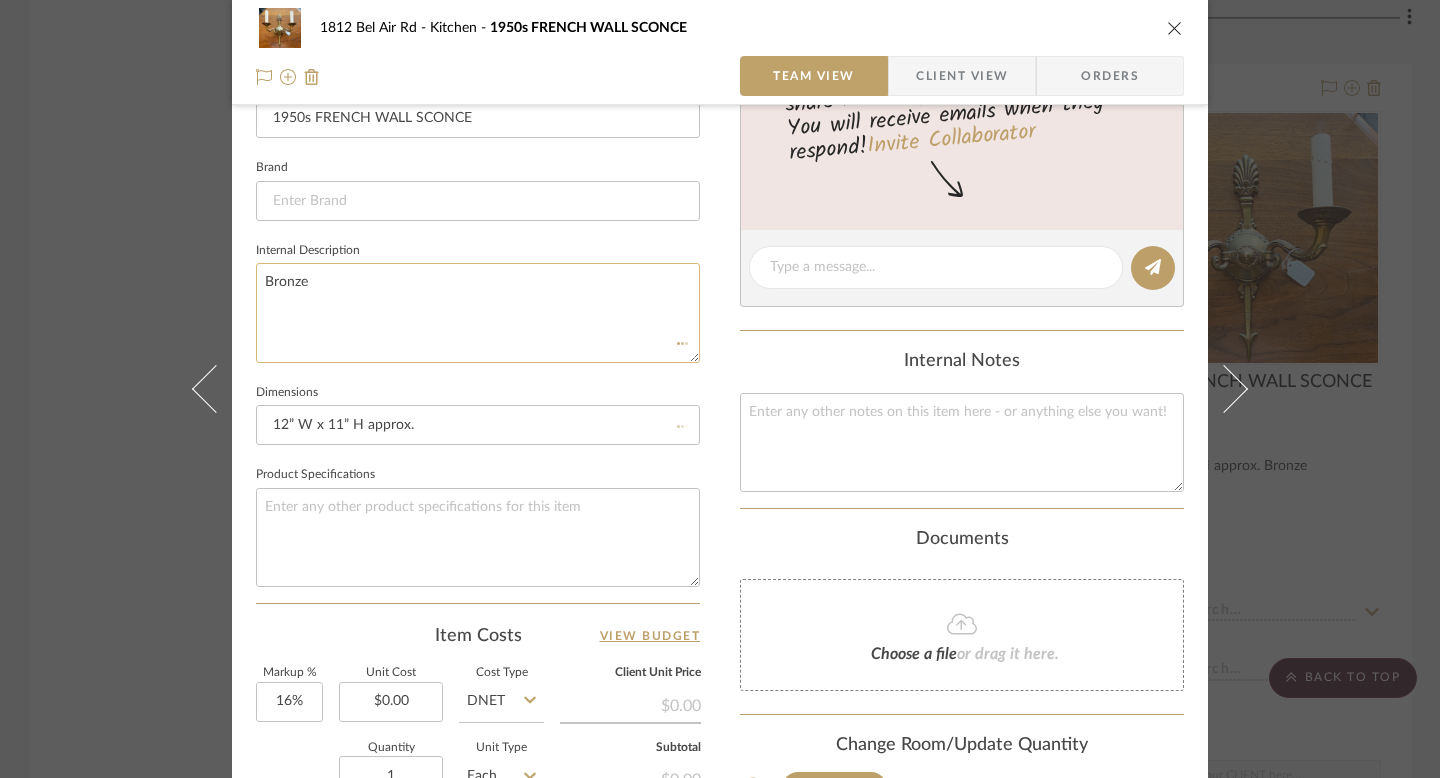 click on "Bronze" 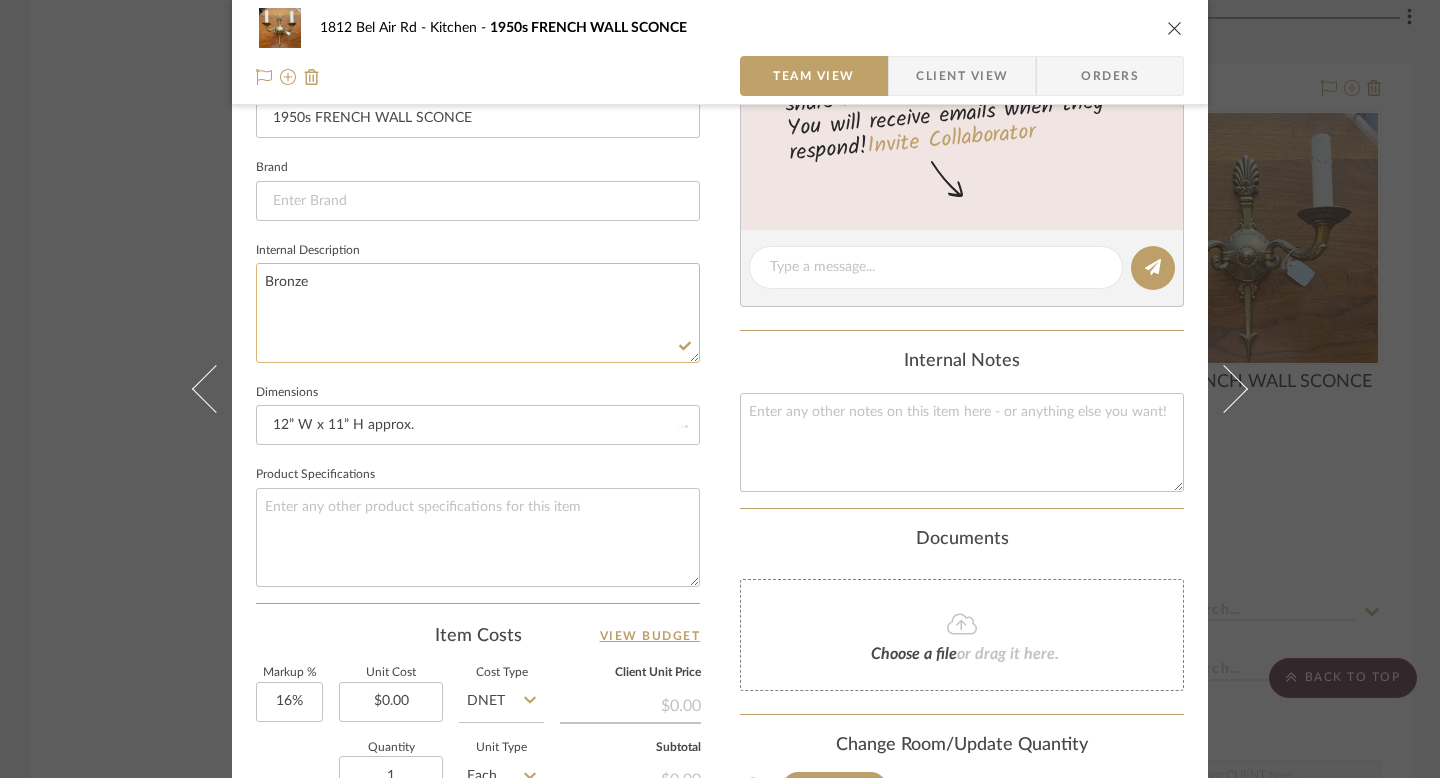 type on "12” W x 11” H approx.
Bronze" 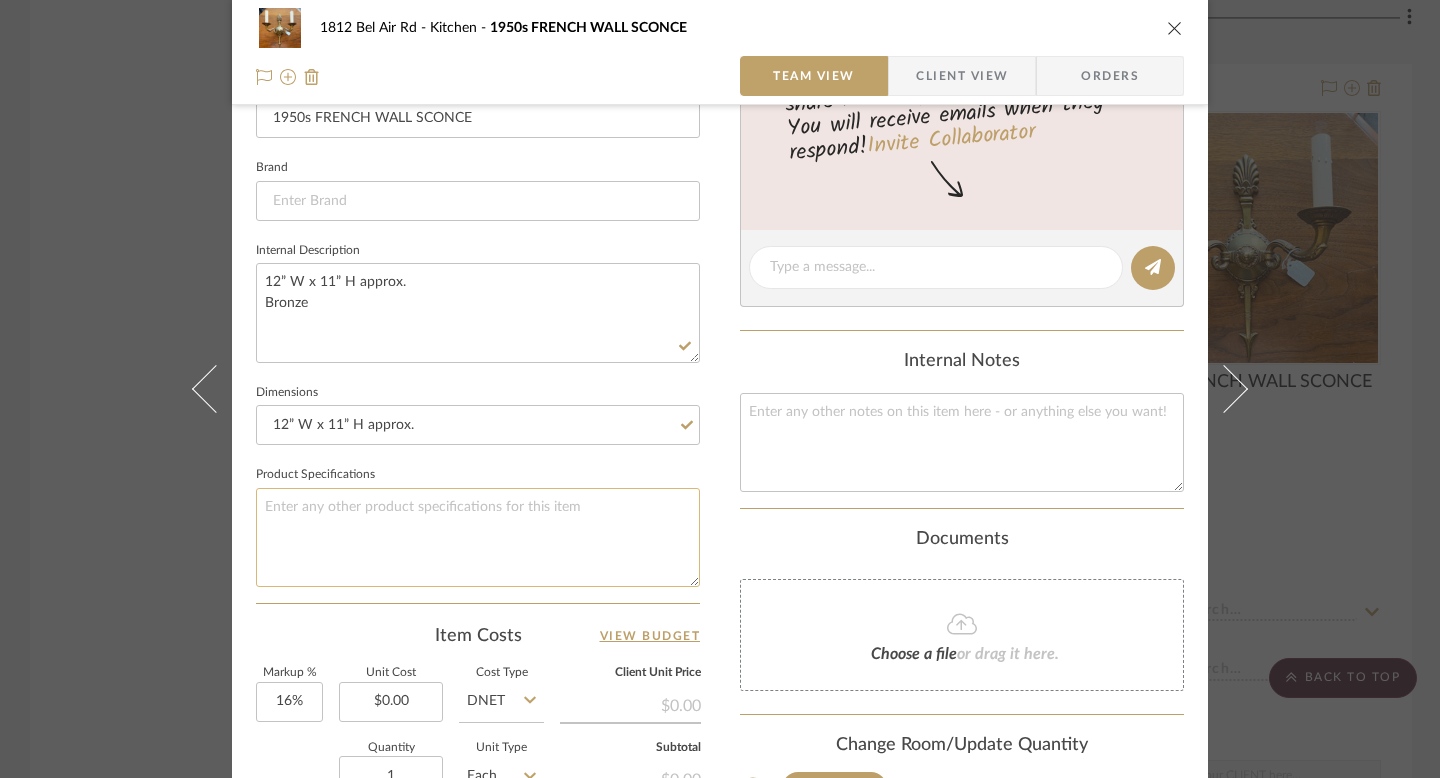 click 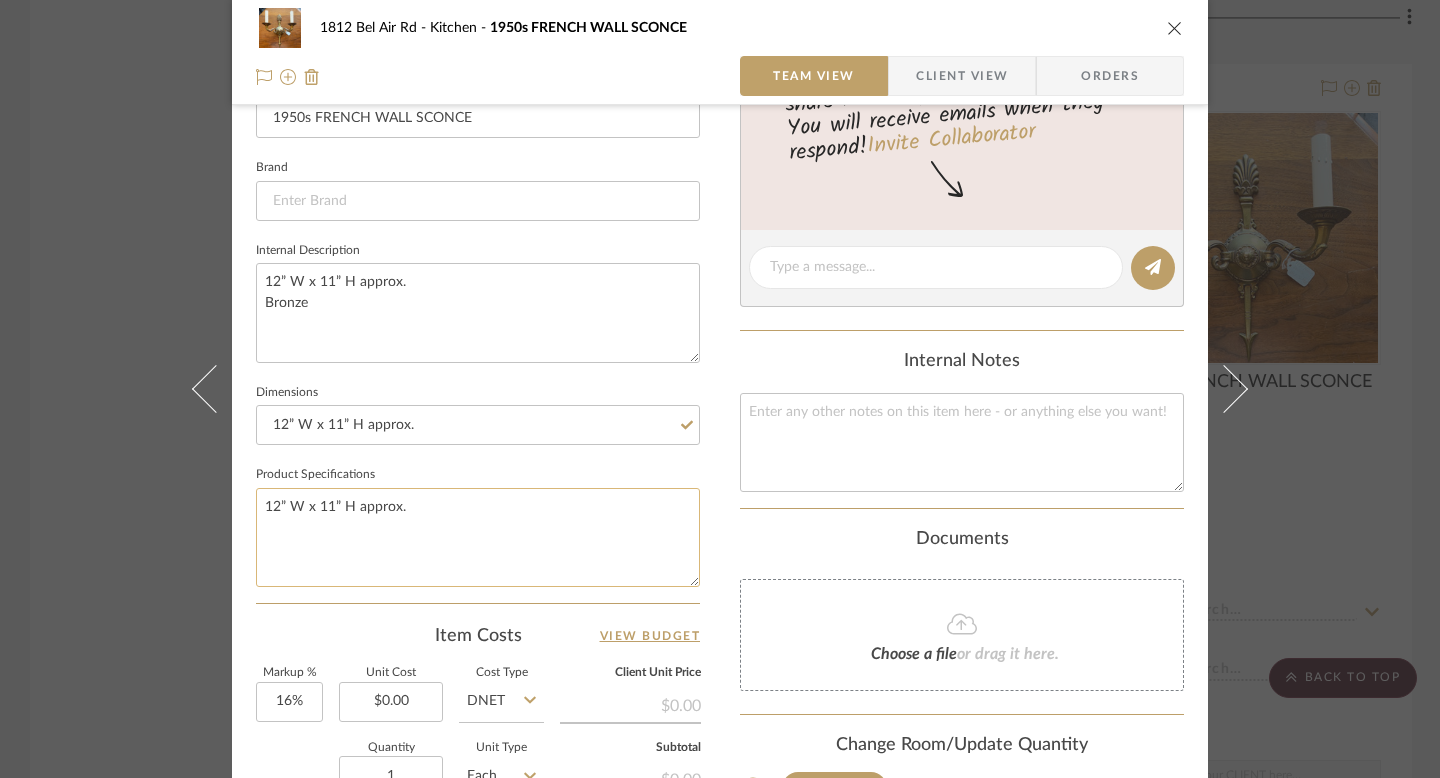 type on "12” W x 11” H approx." 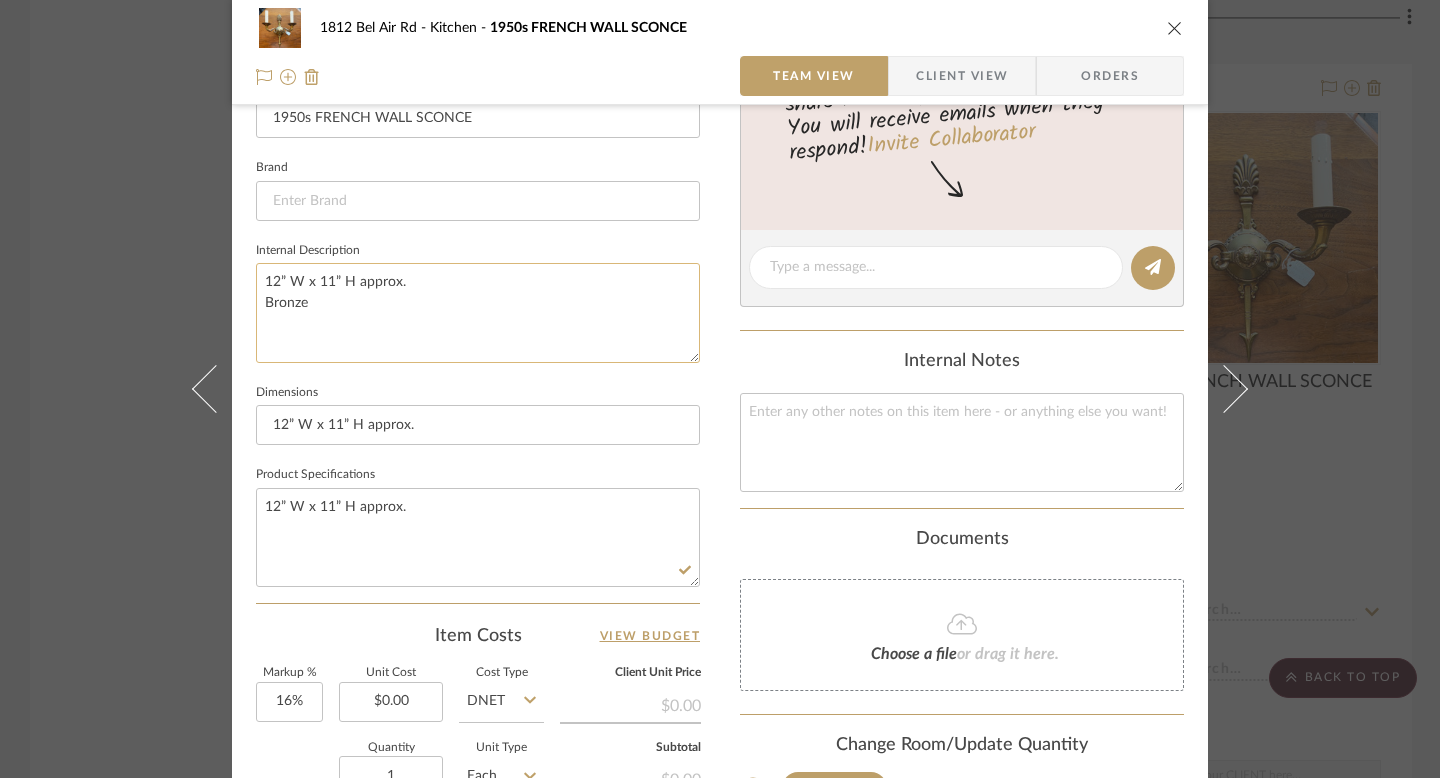 click on "12” W x 11” H approx.
Bronze" 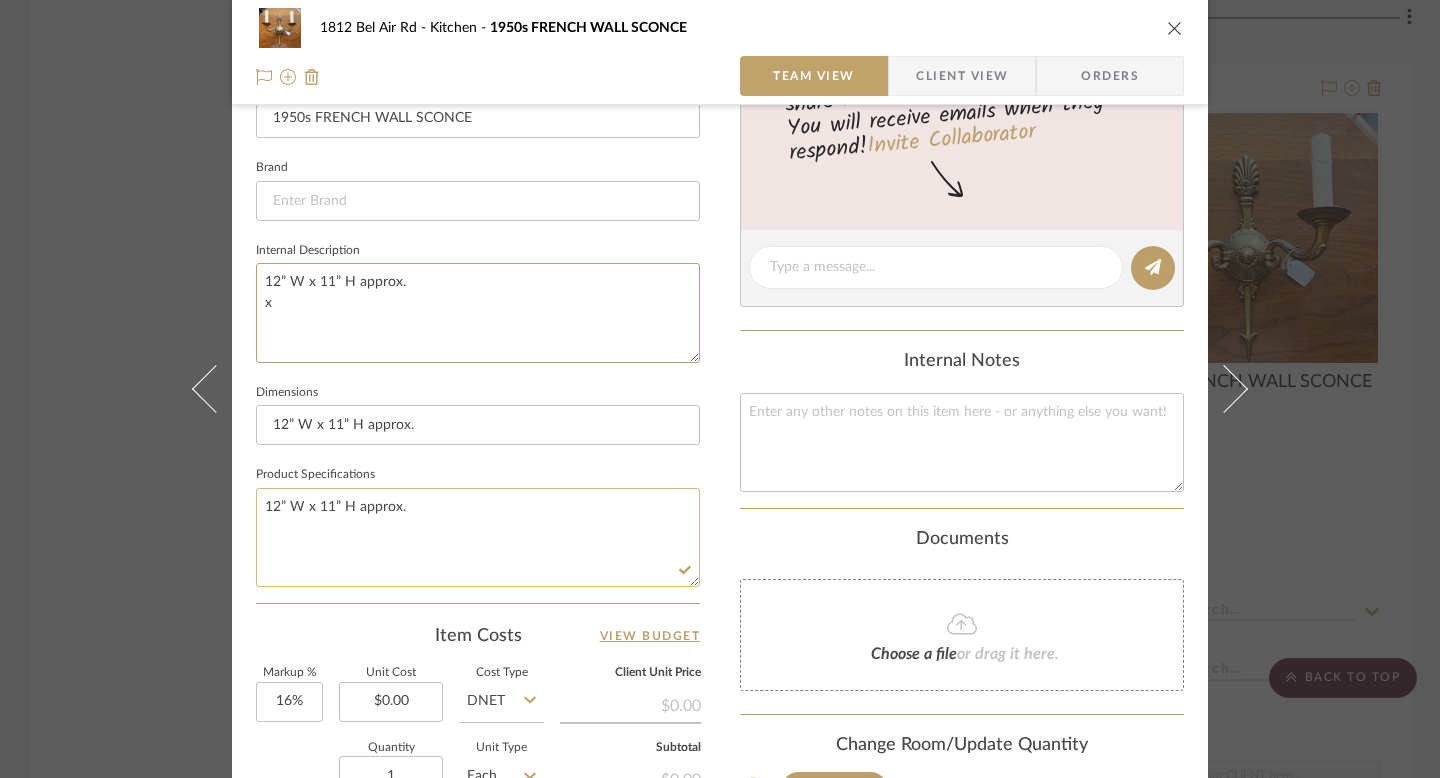 type on "12” W x 11” H approx.
x" 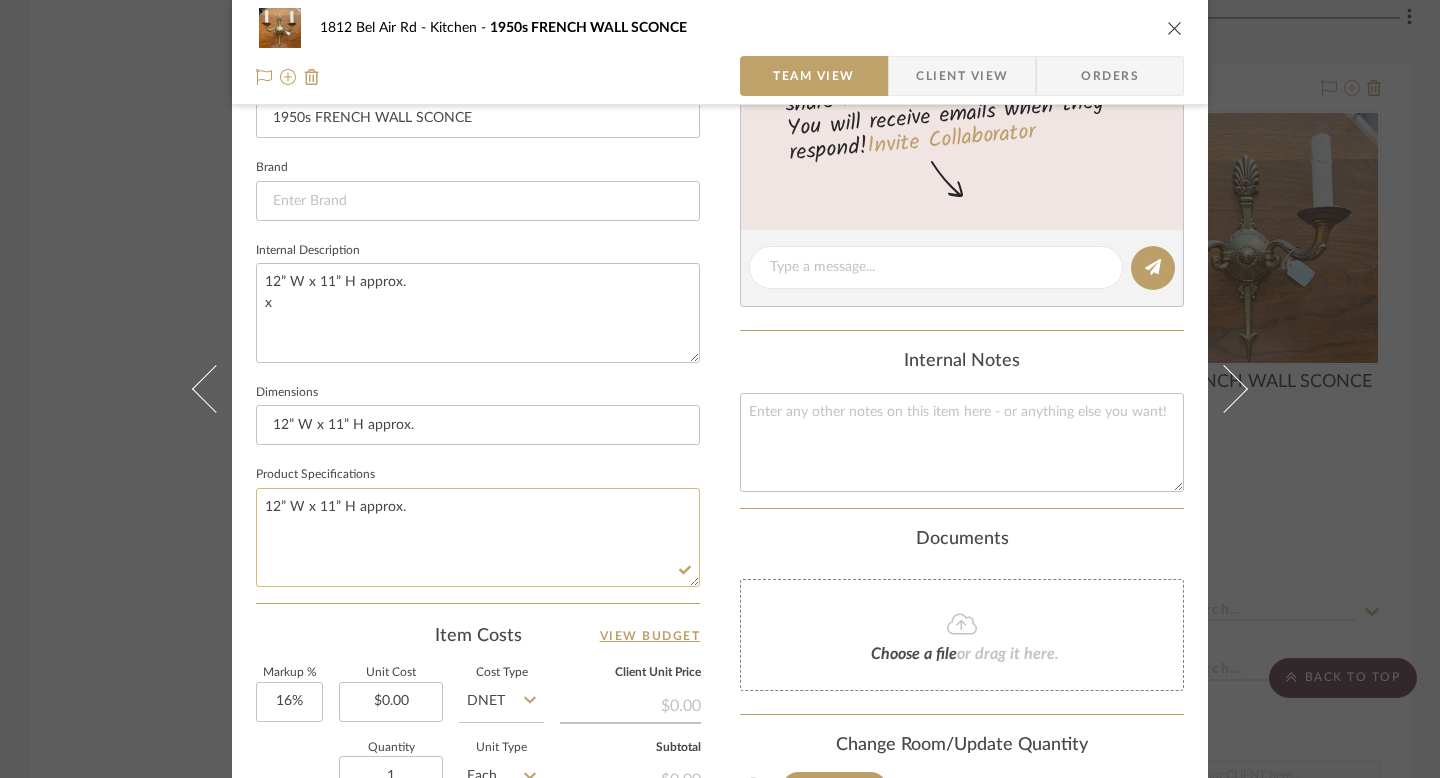 click on "12” W x 11” H approx." 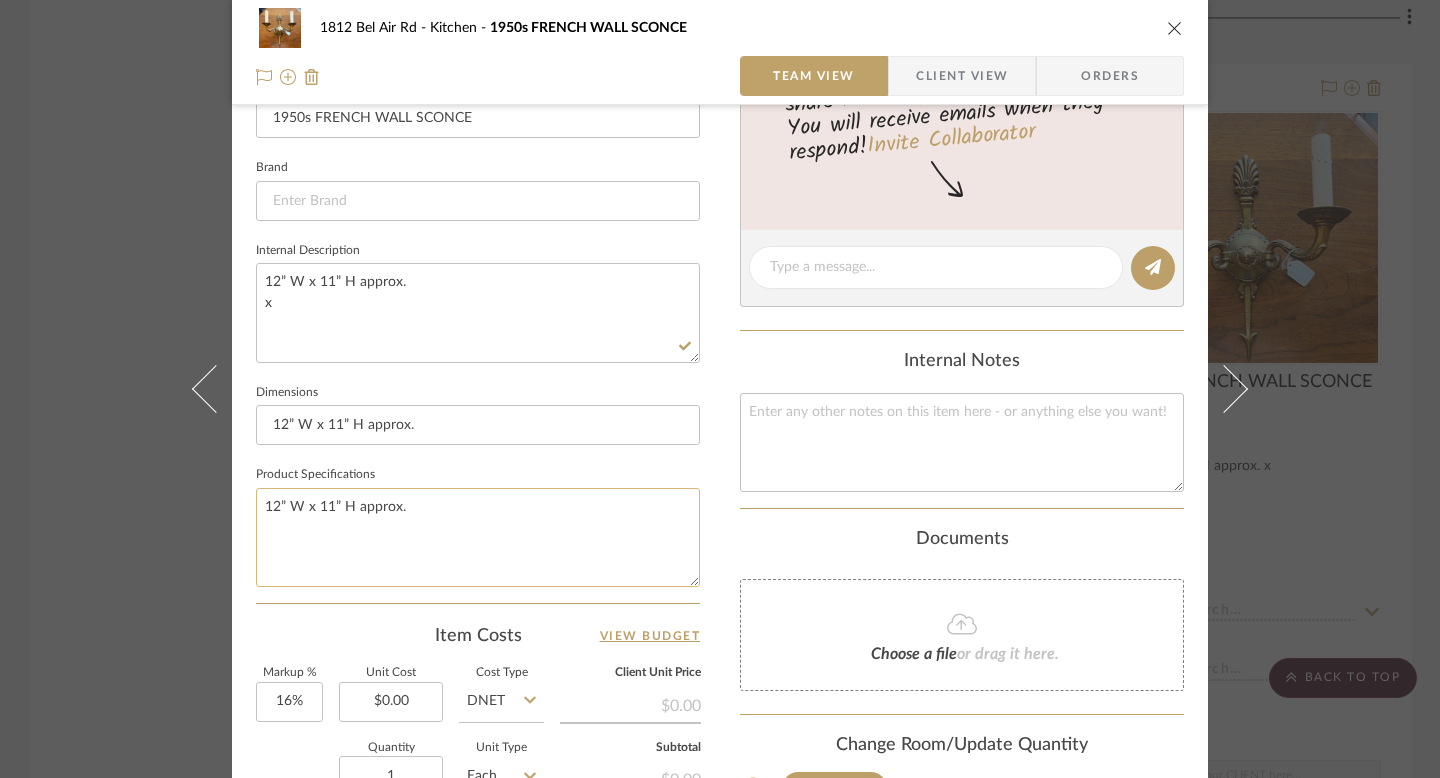 paste on "B" 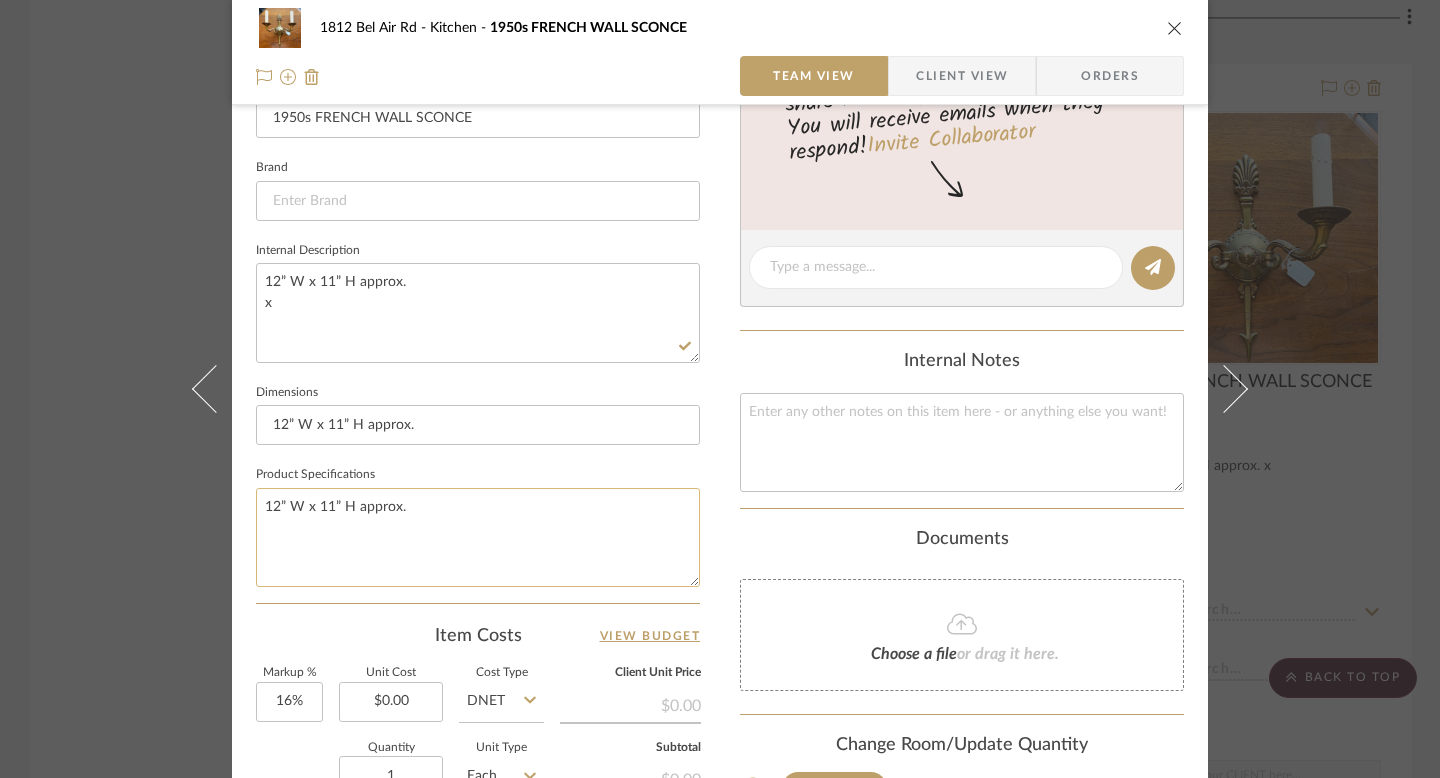 click on "12” W x 11” H approx." 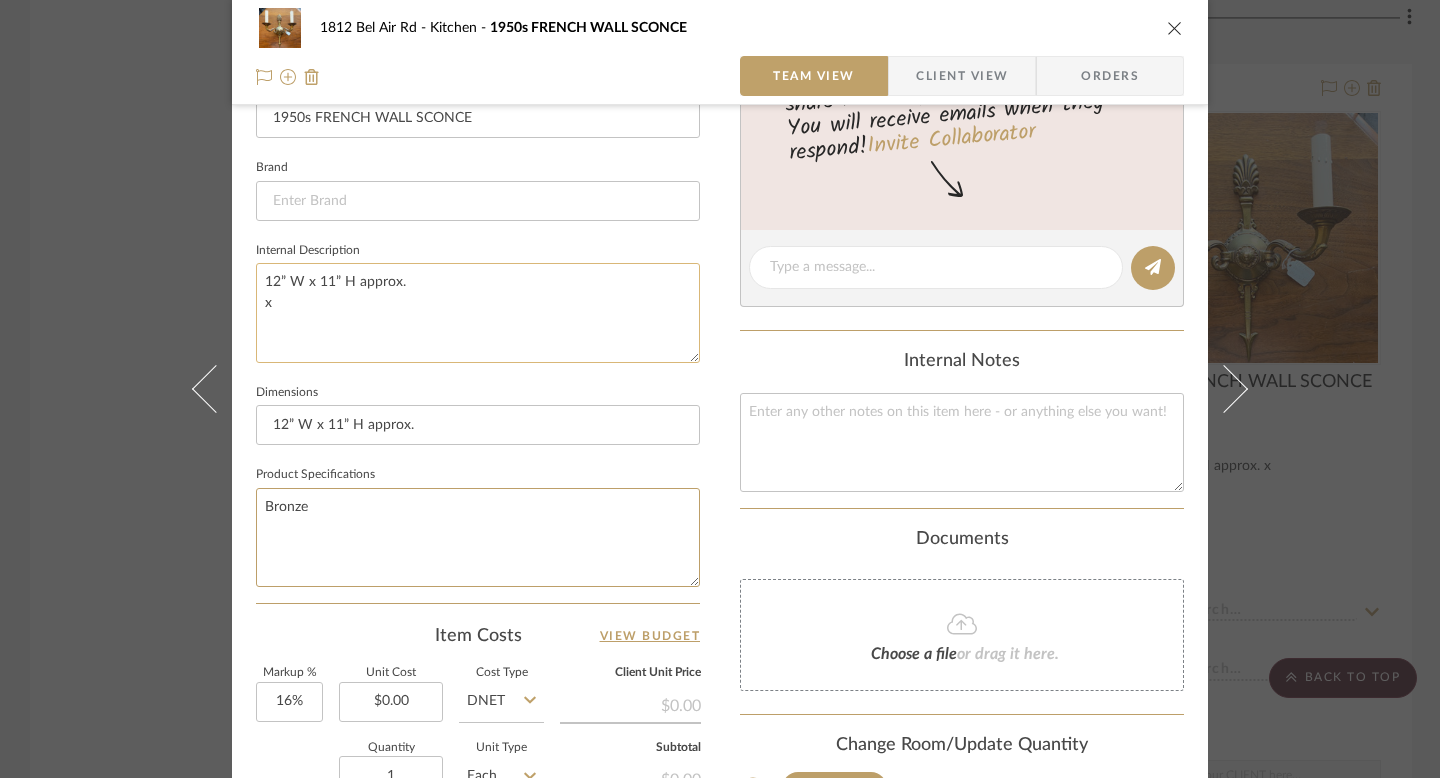 type on "Bronze" 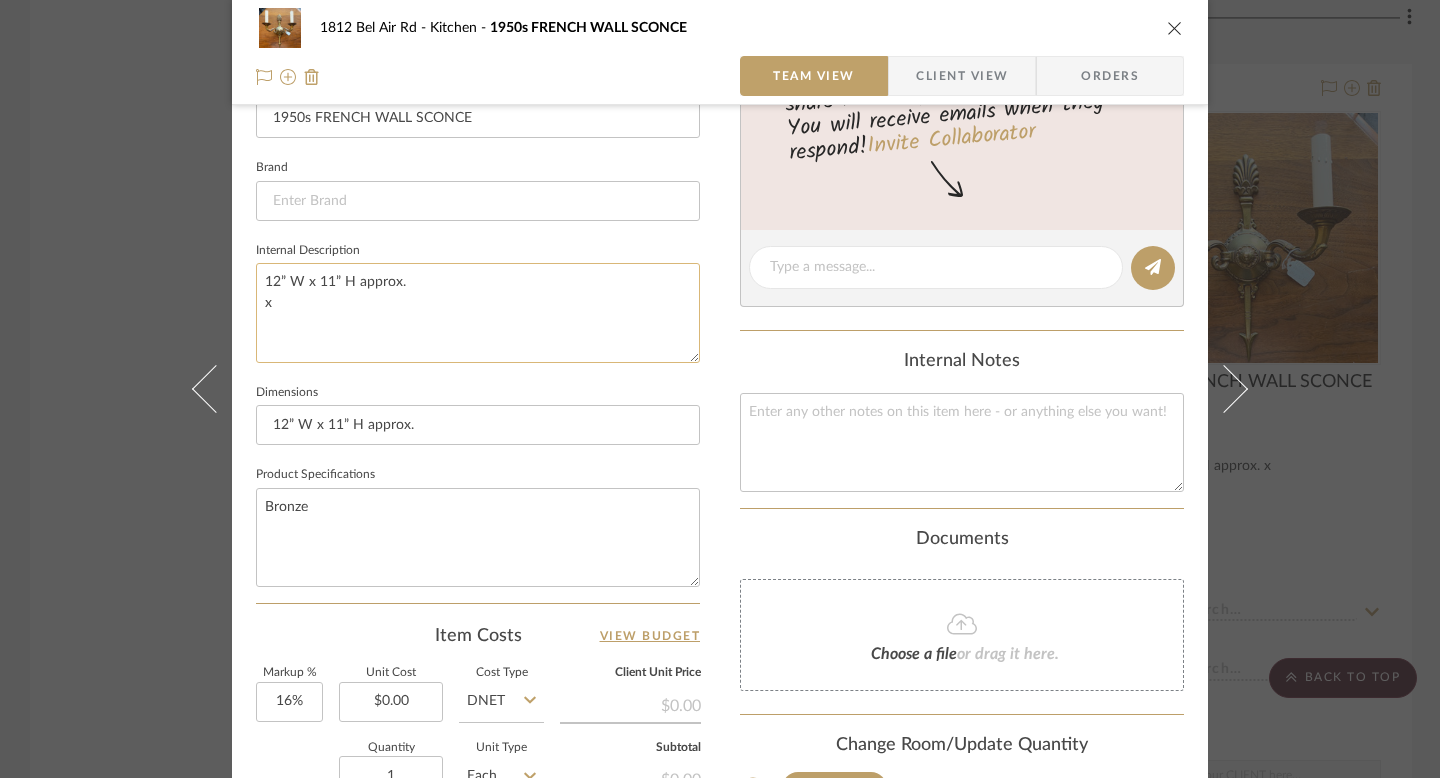 click on "12” W x 11” H approx.
x" 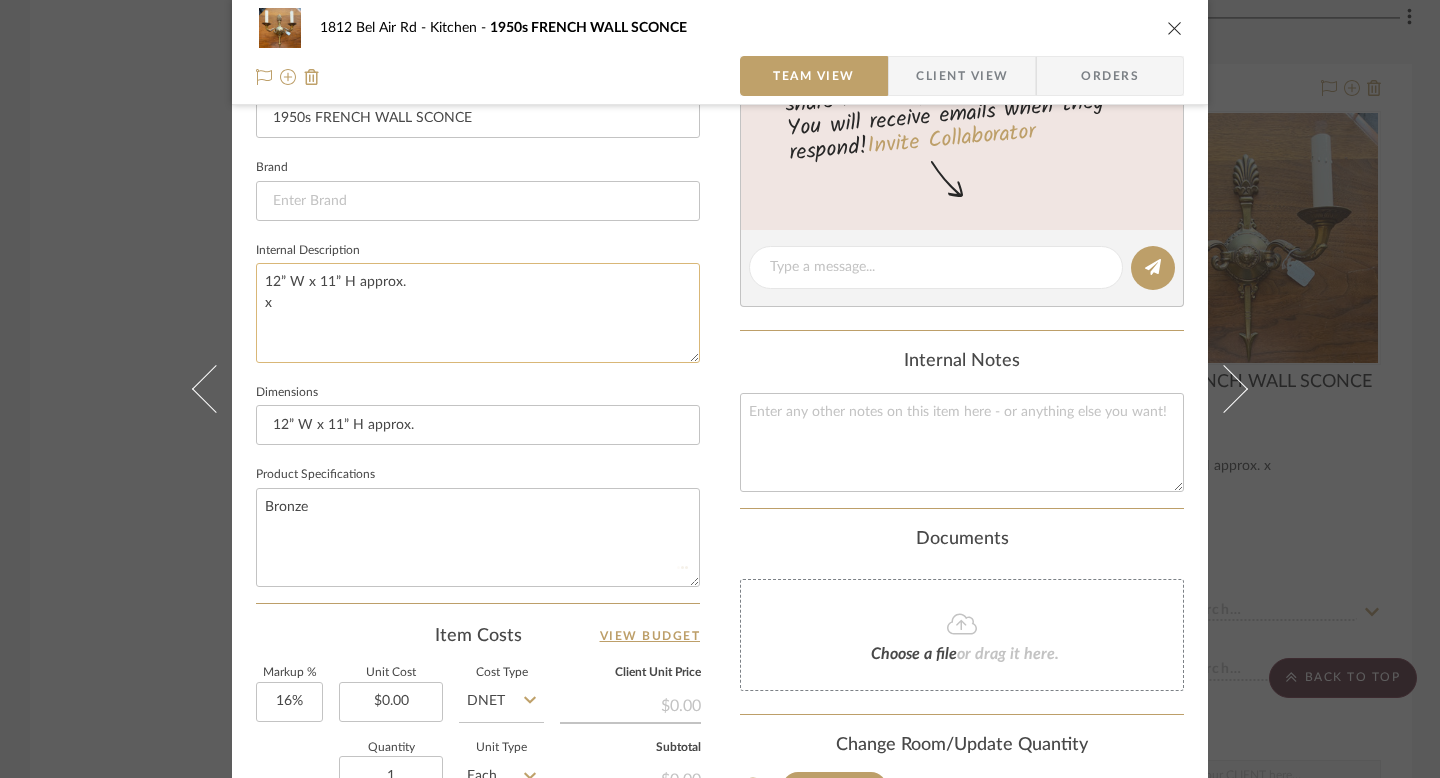 click on "12” W x 11” H approx.
x" 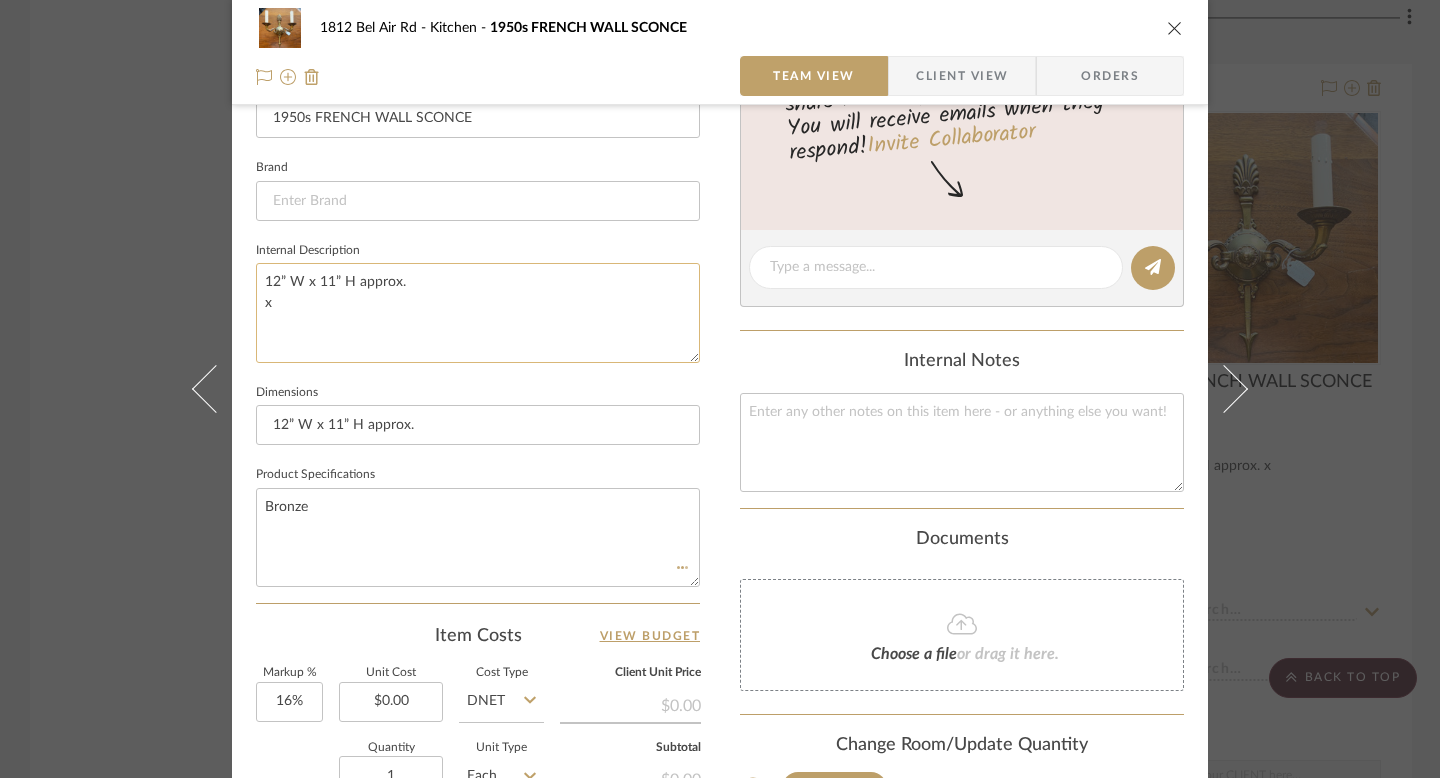 drag, startPoint x: 287, startPoint y: 309, endPoint x: 257, endPoint y: 285, distance: 38.418747 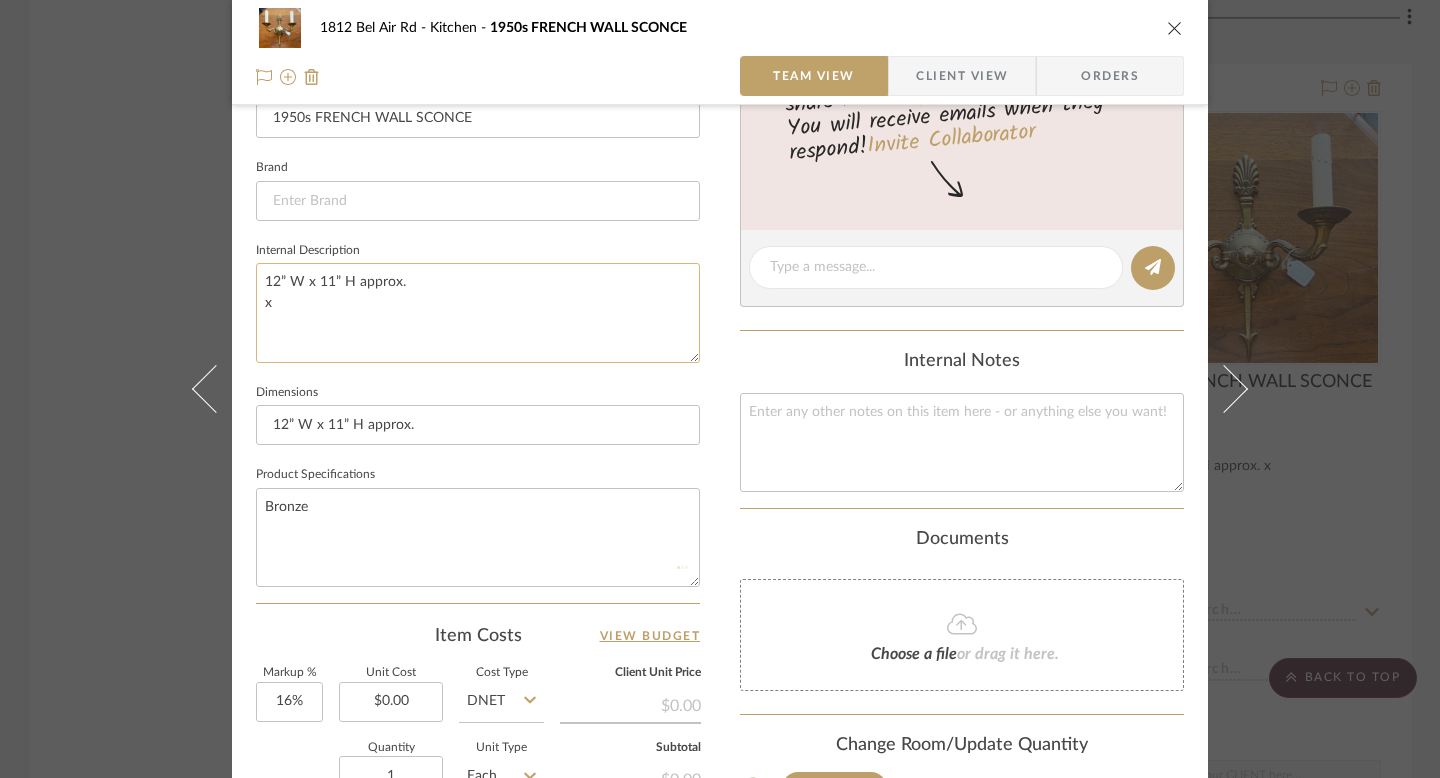 click on "12” W x 11” H approx.
x" 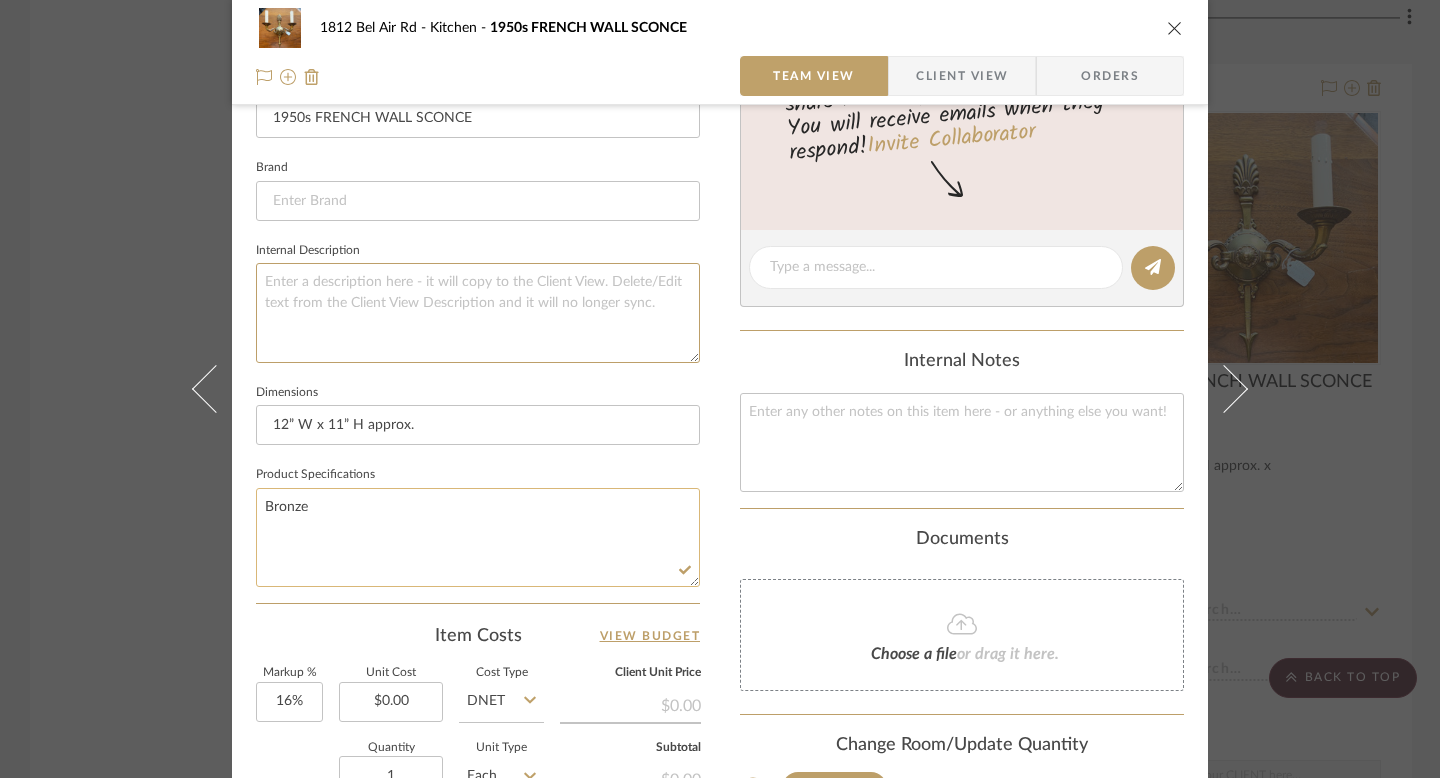 type 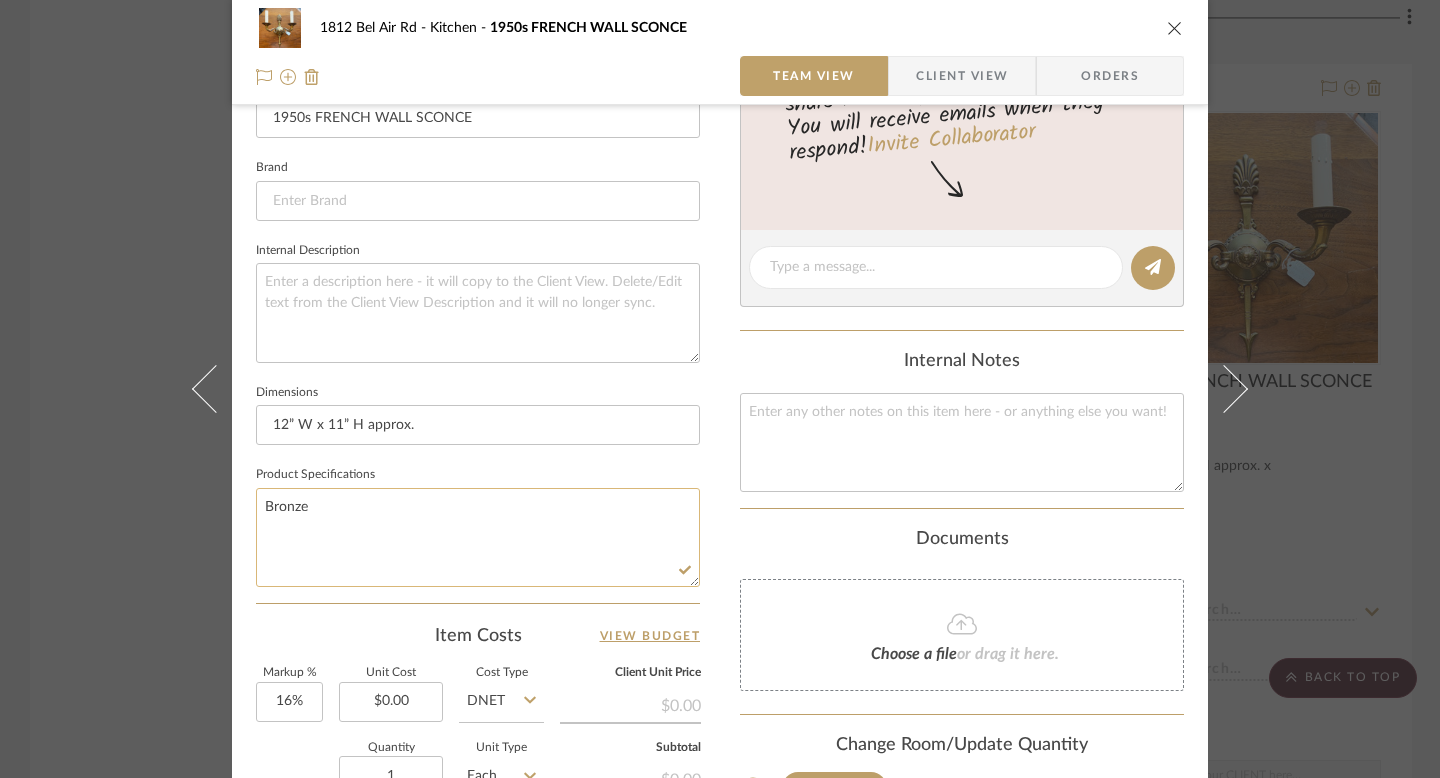 click on "Bronze" 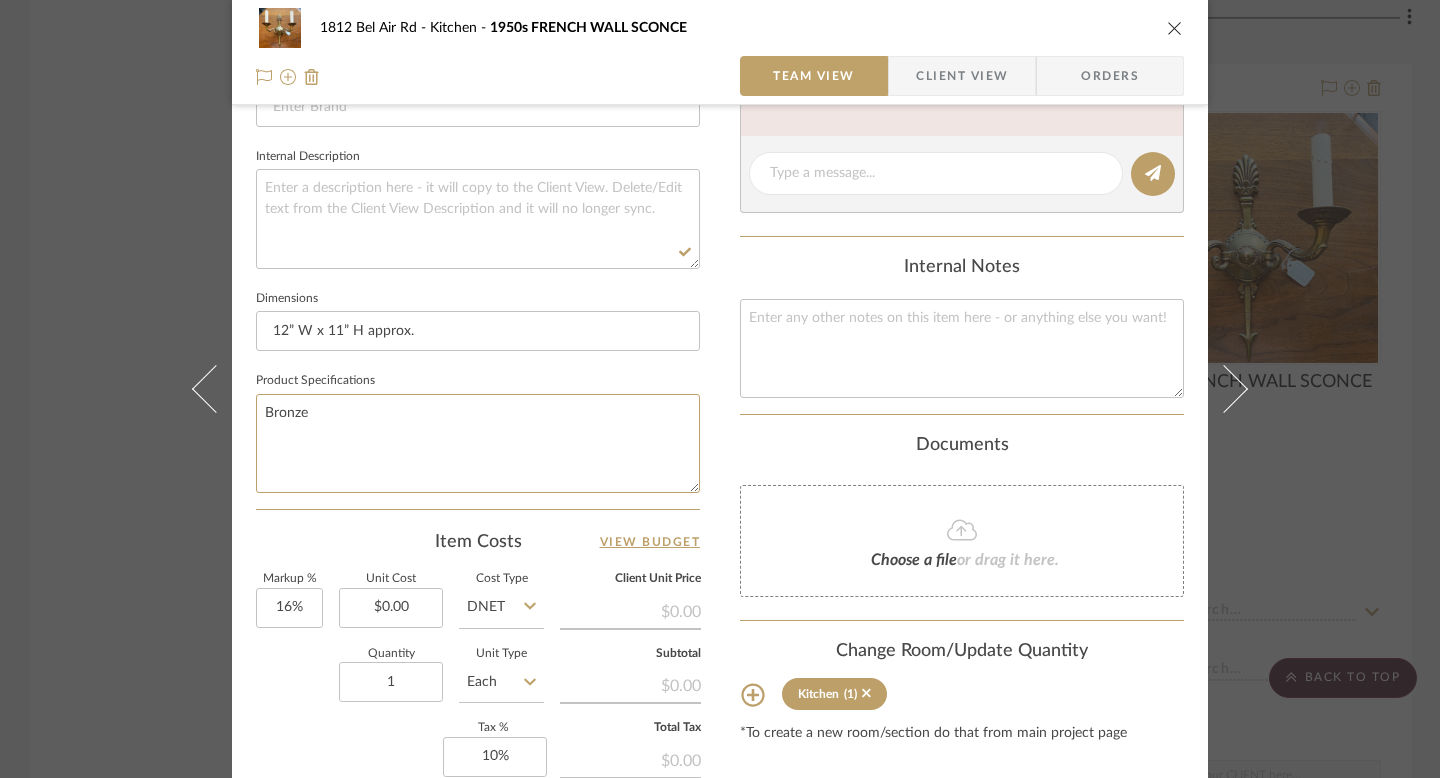 scroll, scrollTop: 520, scrollLeft: 0, axis: vertical 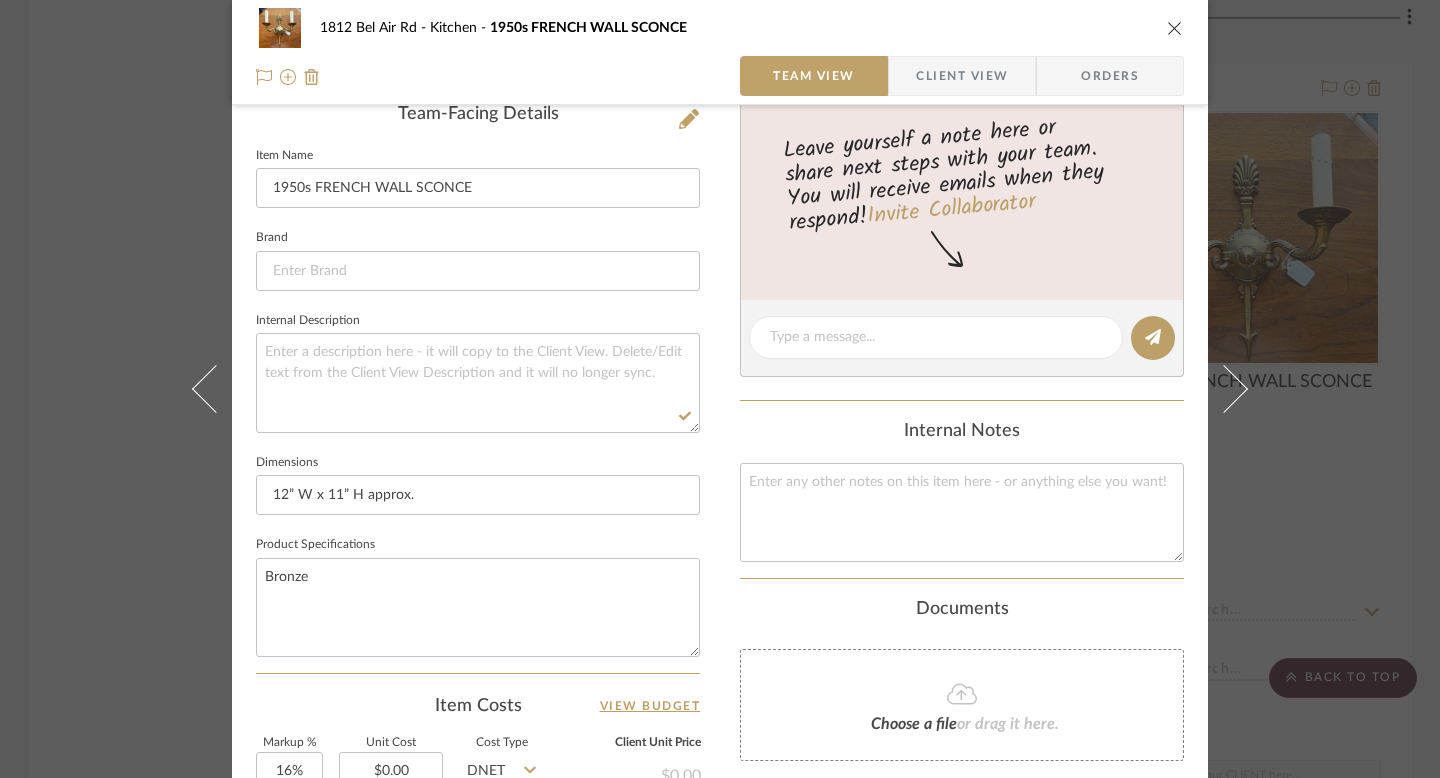 click on "1812 Bel Air Rd Kitchen 1950s FRENCH WALL SCONCE Team View Client View Orders  Team-Facing Details   Item Name  1950s FRENCH WALL SCONCE  Brand   Internal Description   Dimensions  12” W x 11” H approx.  Product Specifications  Bronze  Item Costs   View Budget   Markup %  16%  Unit Cost  $0.00  Cost Type  DNET  Client Unit Price   $0.00   Quantity  1  Unit Type  Each  Subtotal   $0.00   Tax %  10%  Total Tax   $0.00   Shipping Cost  $0.00  Ship. Markup %  0% Taxable  Total Shipping   $0.00  Total Client Price  $0.00  Your Cost  $0.00  Your Margin  $0.00  Content here copies to Client View - confirm visibility there.  Show in Client Dashboard   Include in Budget   View Budget  Team Status  Lead Time  In Stock Weeks  Due Date   Install Date  Tasks / To-Dos /  team Messaging  Leave yourself a note here or share next steps with your team. You will receive emails when they
respond!  Invite Collaborator Internal Notes  Documents  Choose a file  or drag it here. Change Room/Update Quantity  Kitchen" at bounding box center [720, 389] 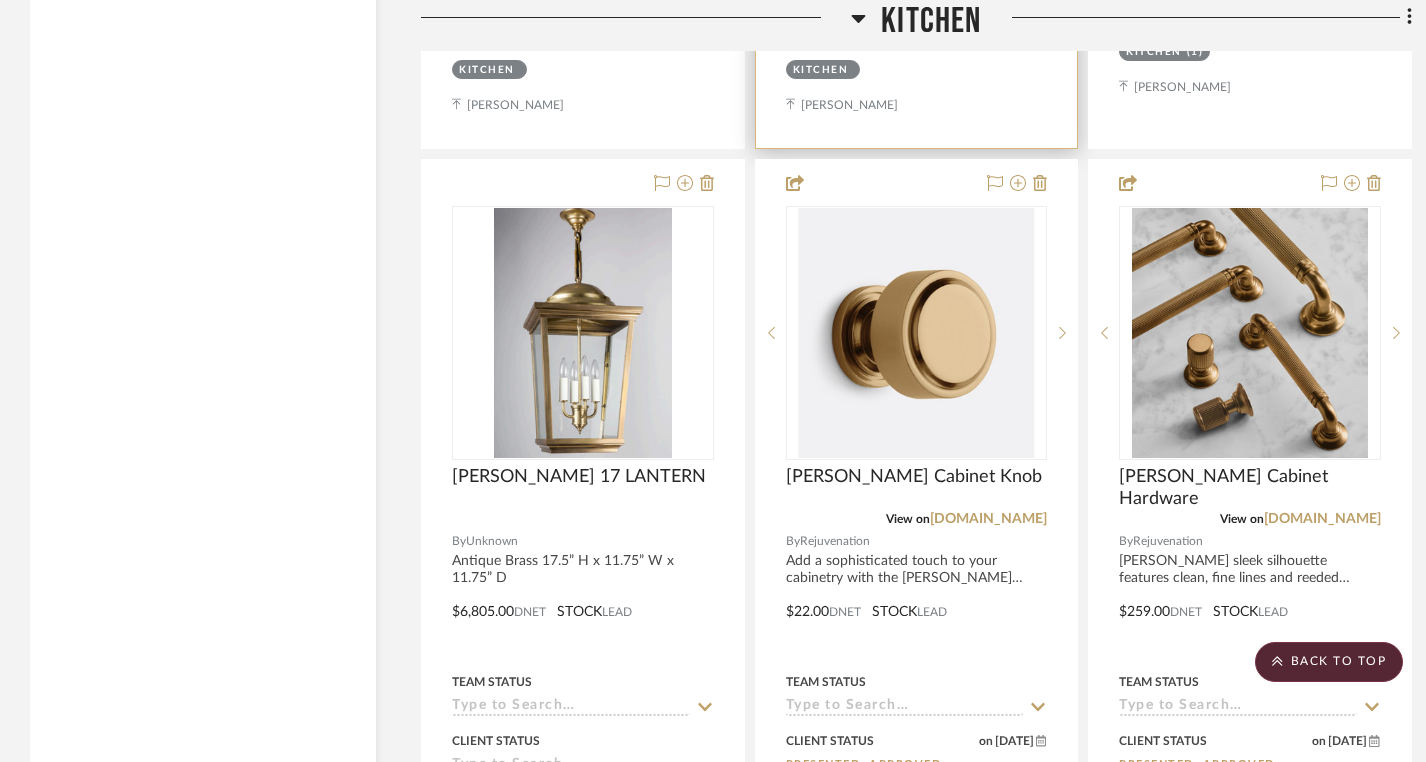 scroll, scrollTop: 23254, scrollLeft: 0, axis: vertical 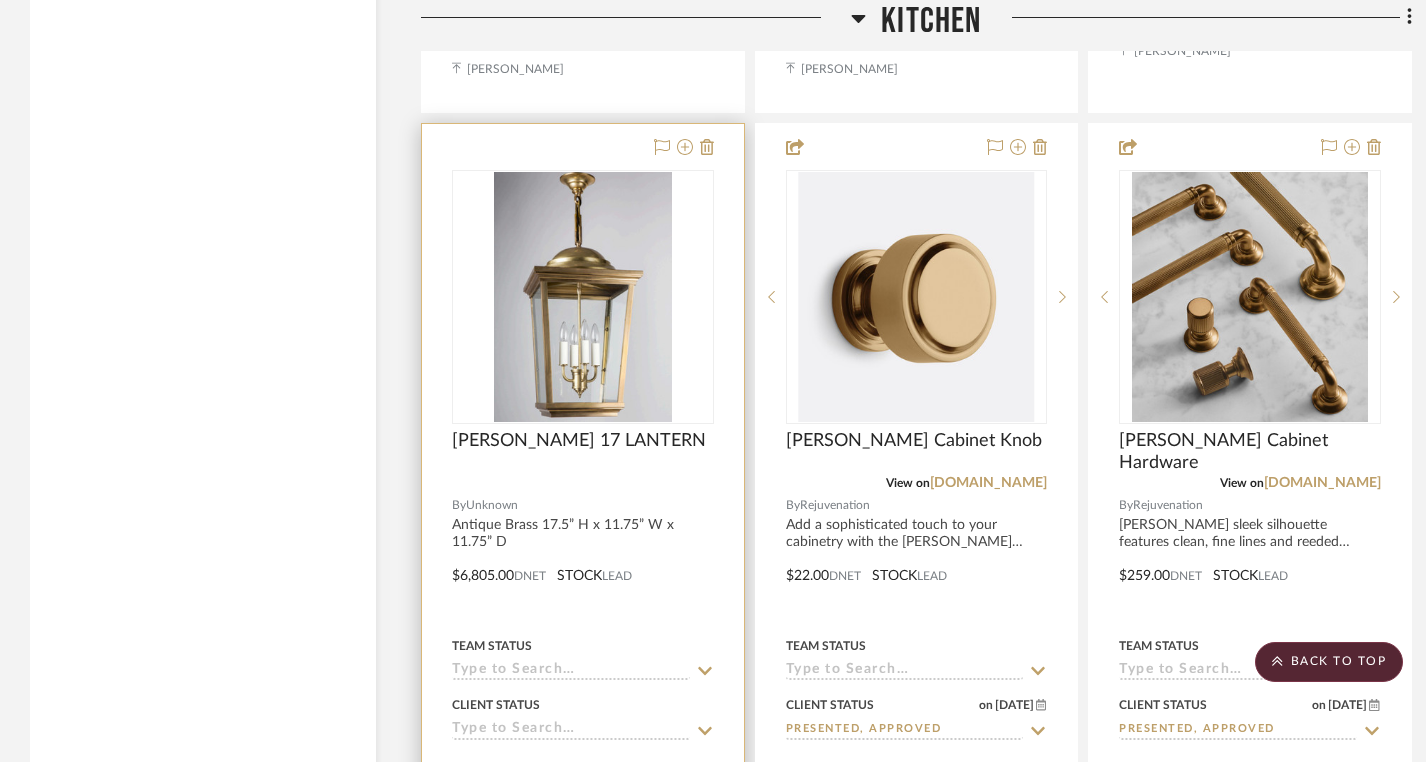 click at bounding box center (583, 483) 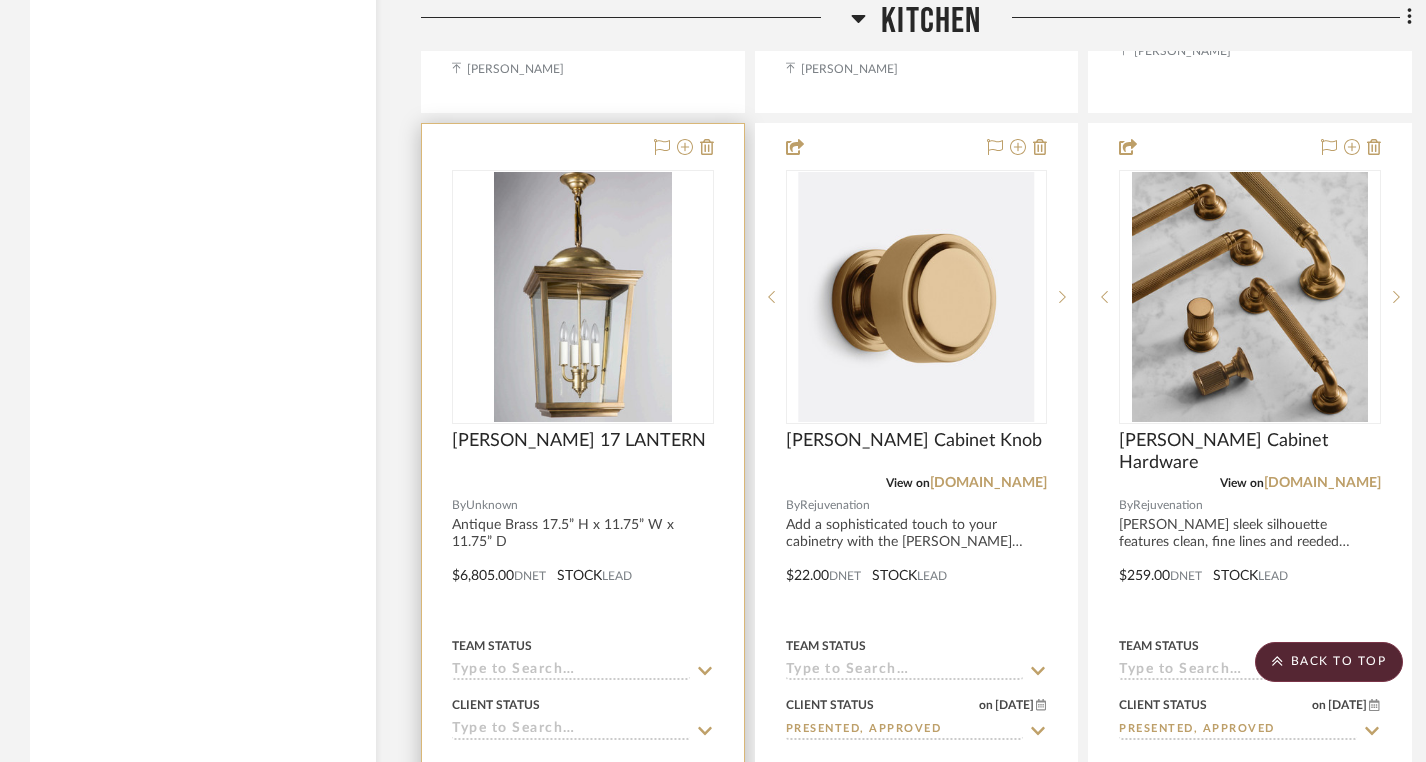 click at bounding box center [583, 561] 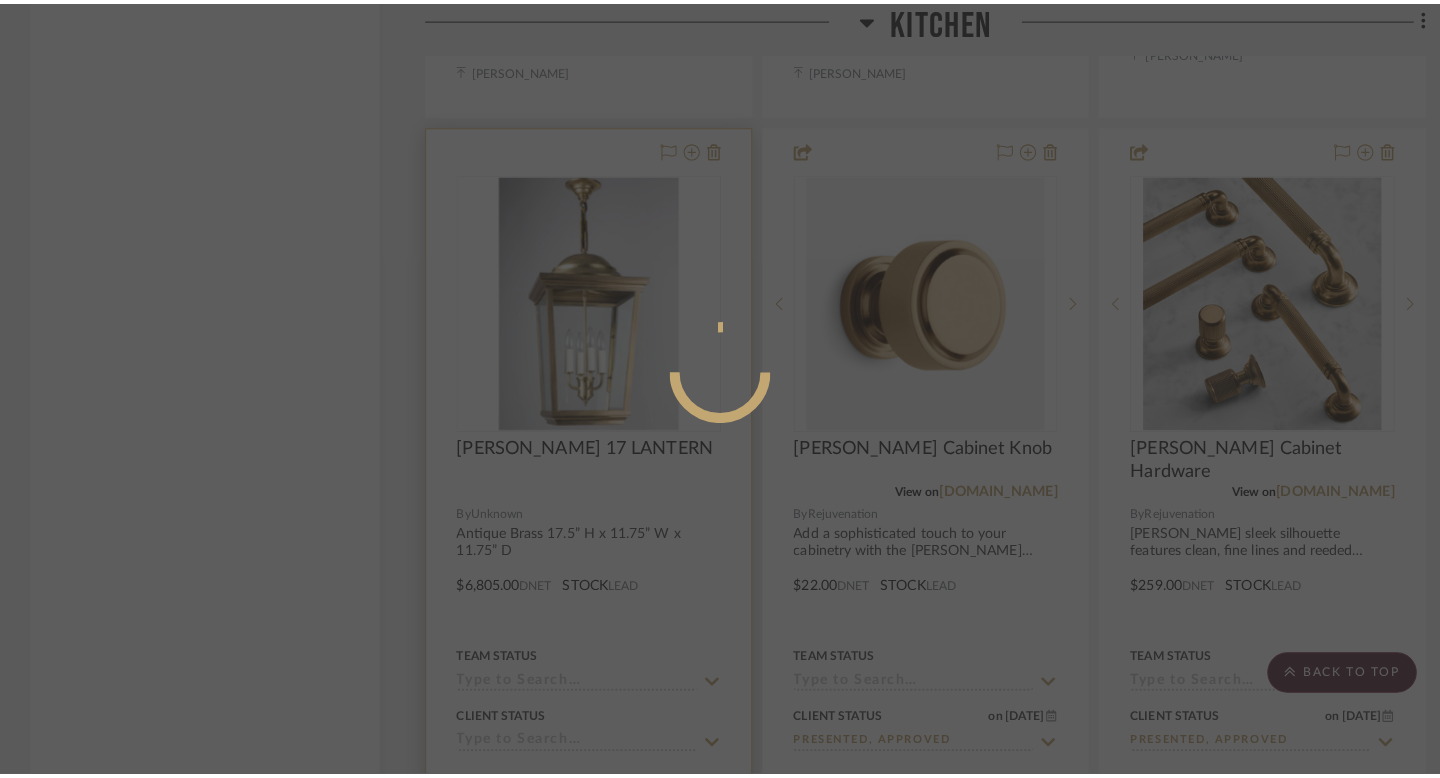 scroll, scrollTop: 0, scrollLeft: 0, axis: both 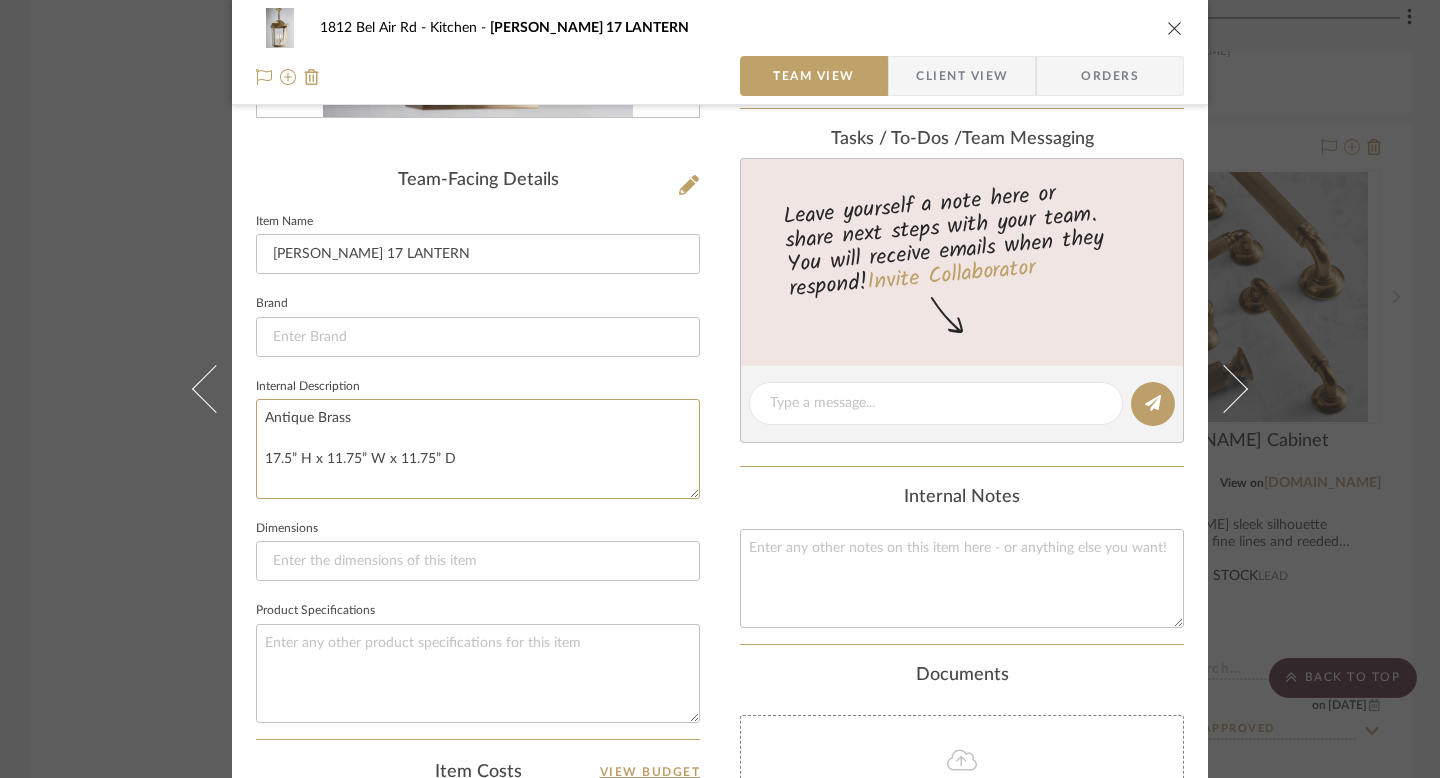 drag, startPoint x: 476, startPoint y: 458, endPoint x: 248, endPoint y: 462, distance: 228.03508 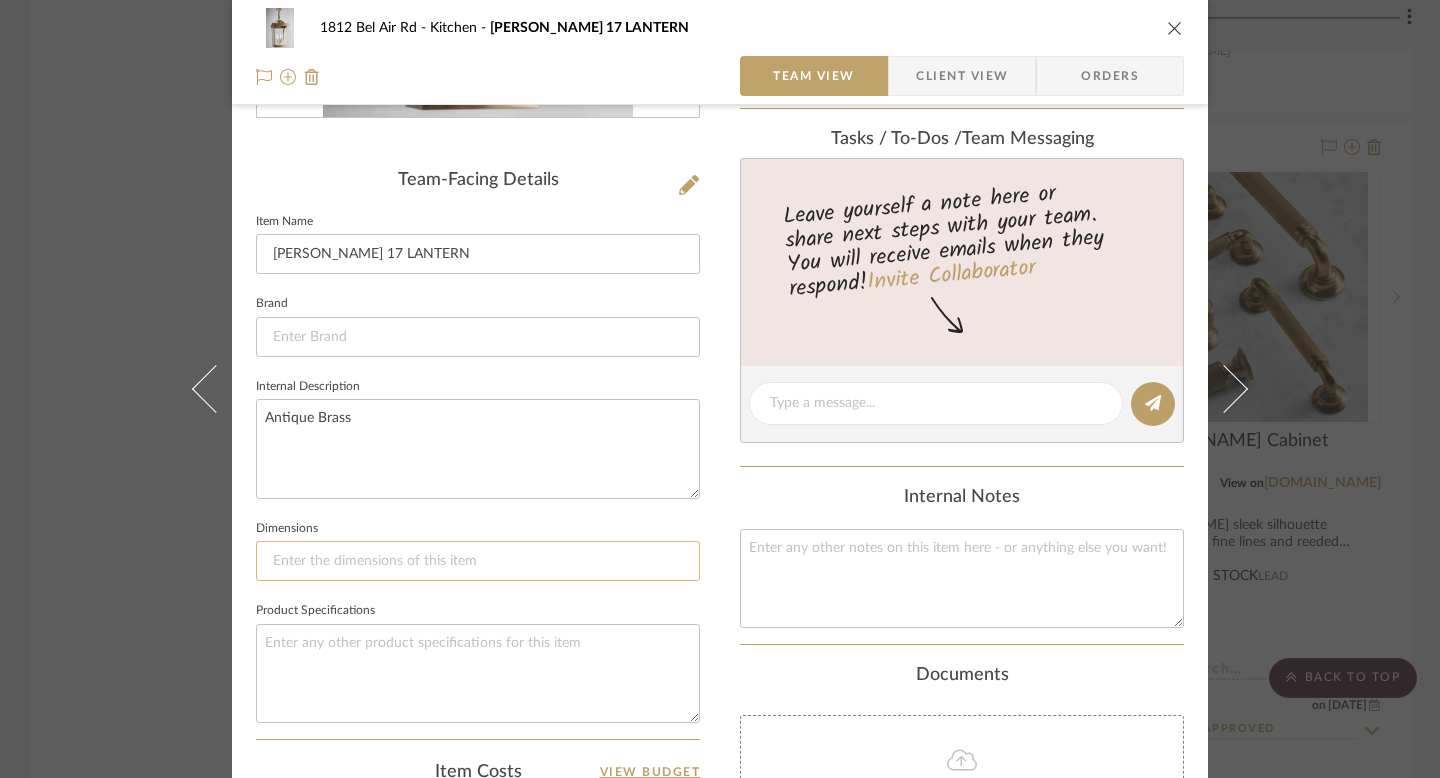 click 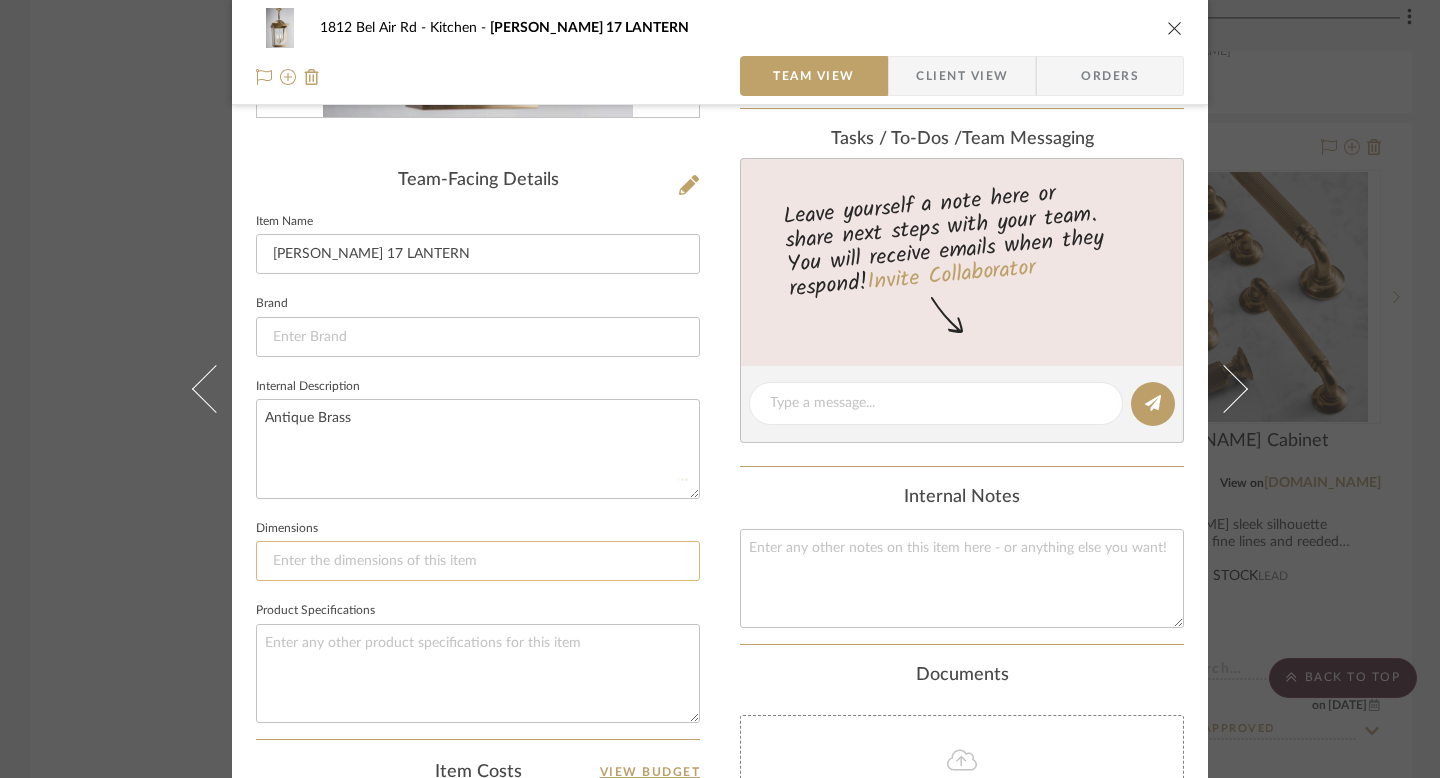 paste on "17.5” H x 11.75” W x 11.75” D" 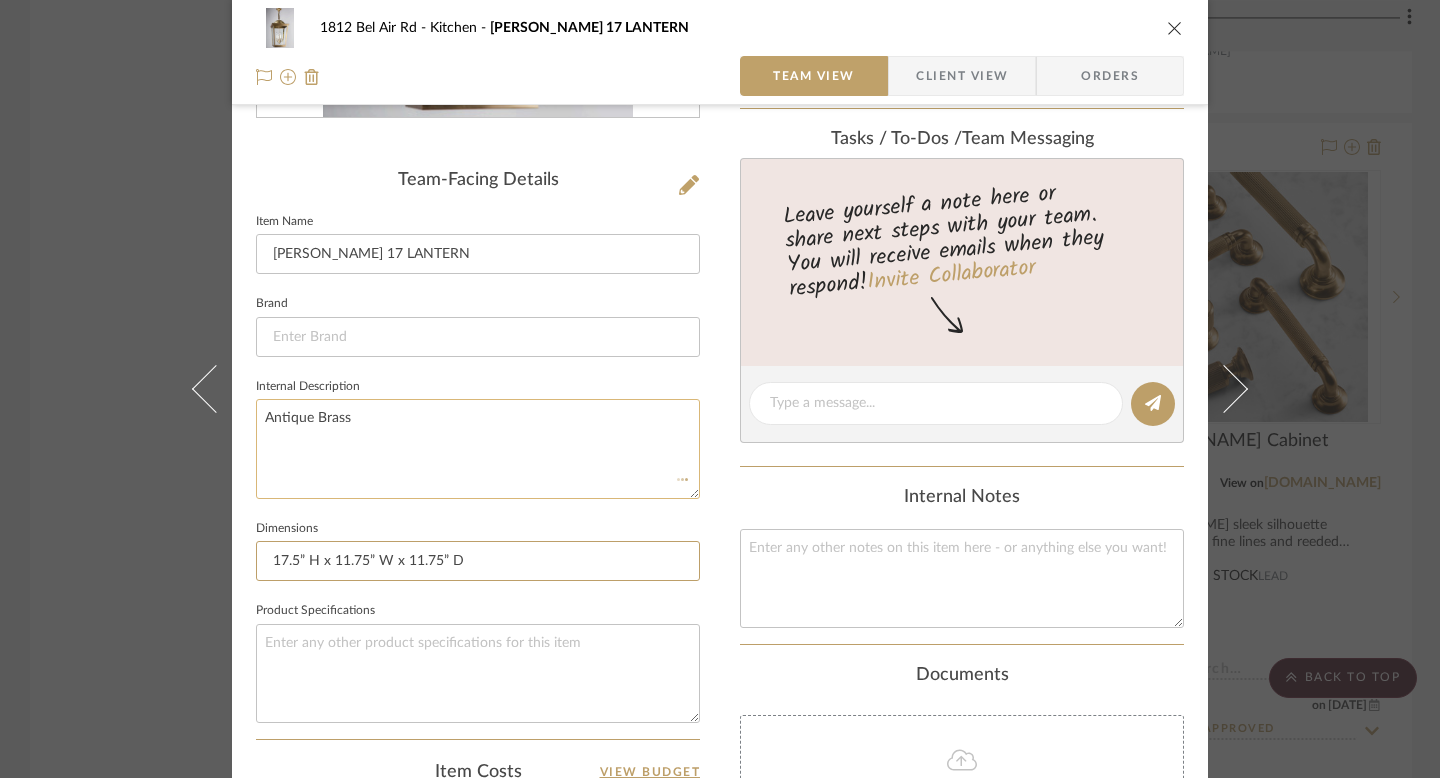 type on "17.5” H x 11.75” W x 11.75” D" 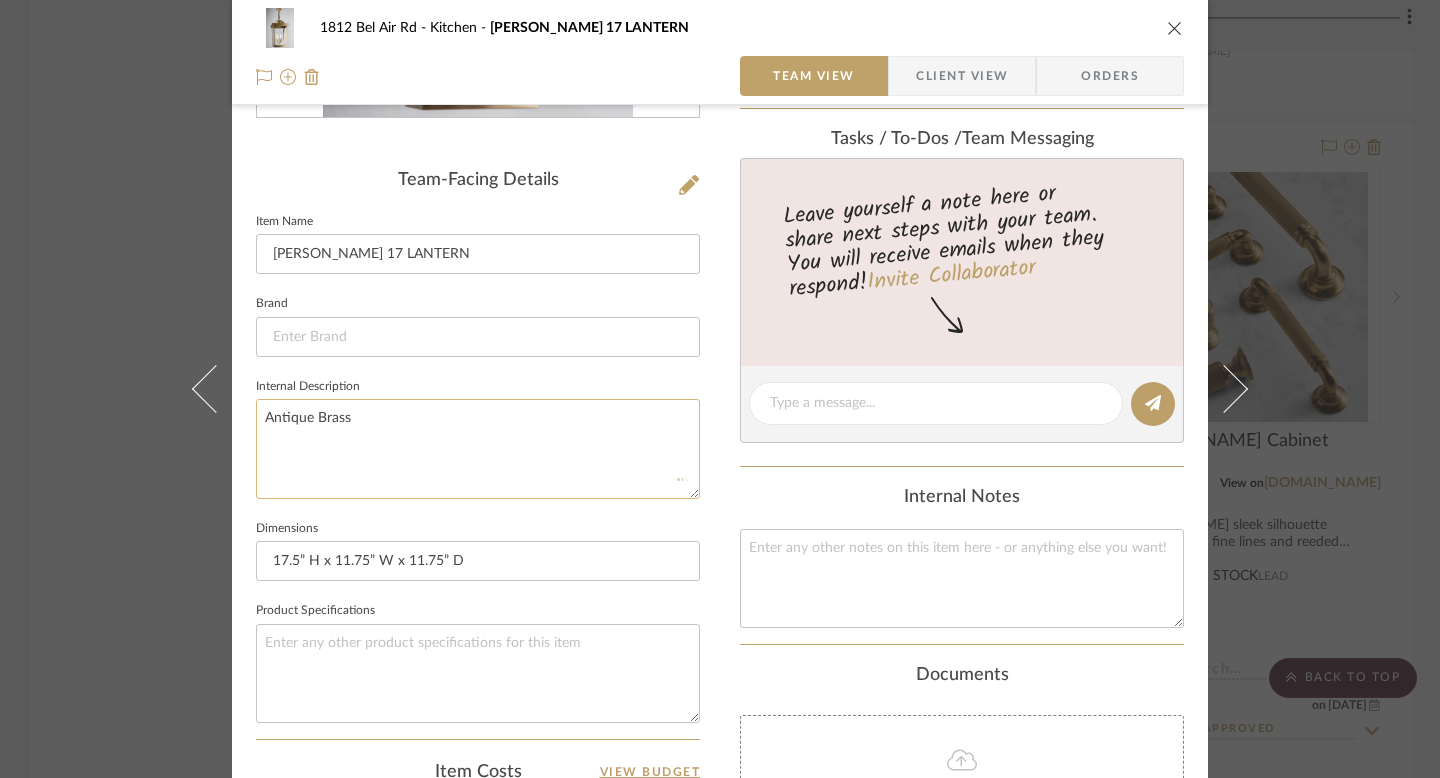 click on "Antique Brass" 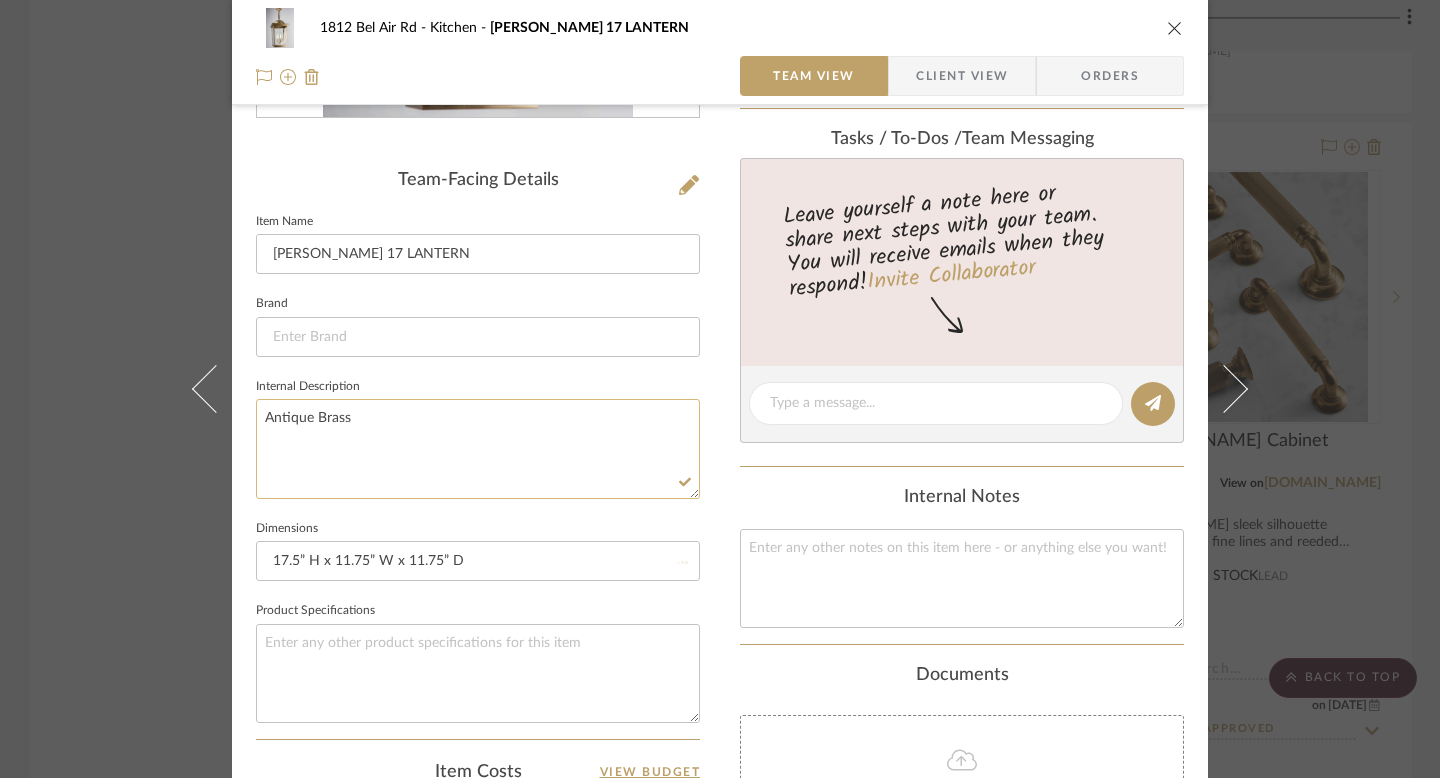 click on "Antique Brass" 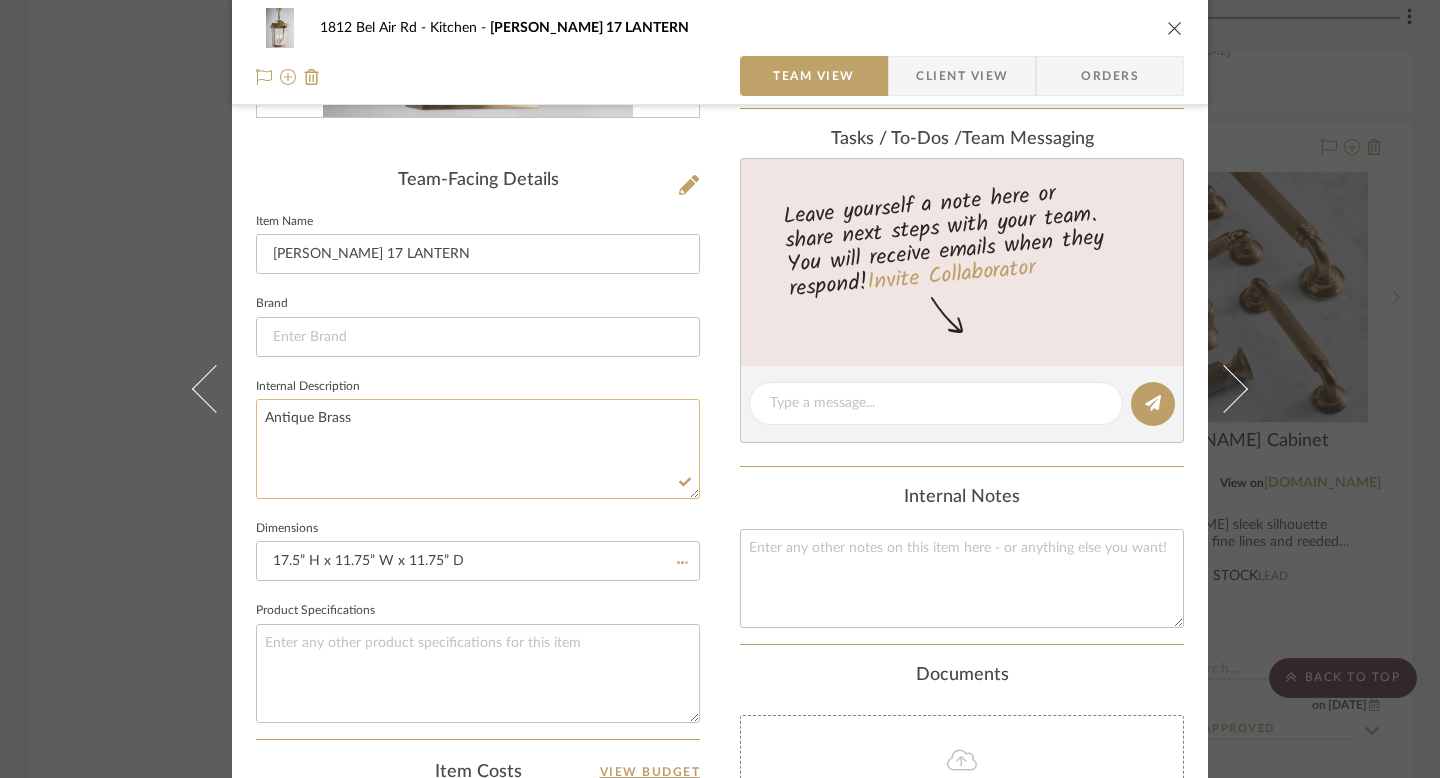 type on "Antique Brass
17.5” H x 11.75” W x 11.75” D" 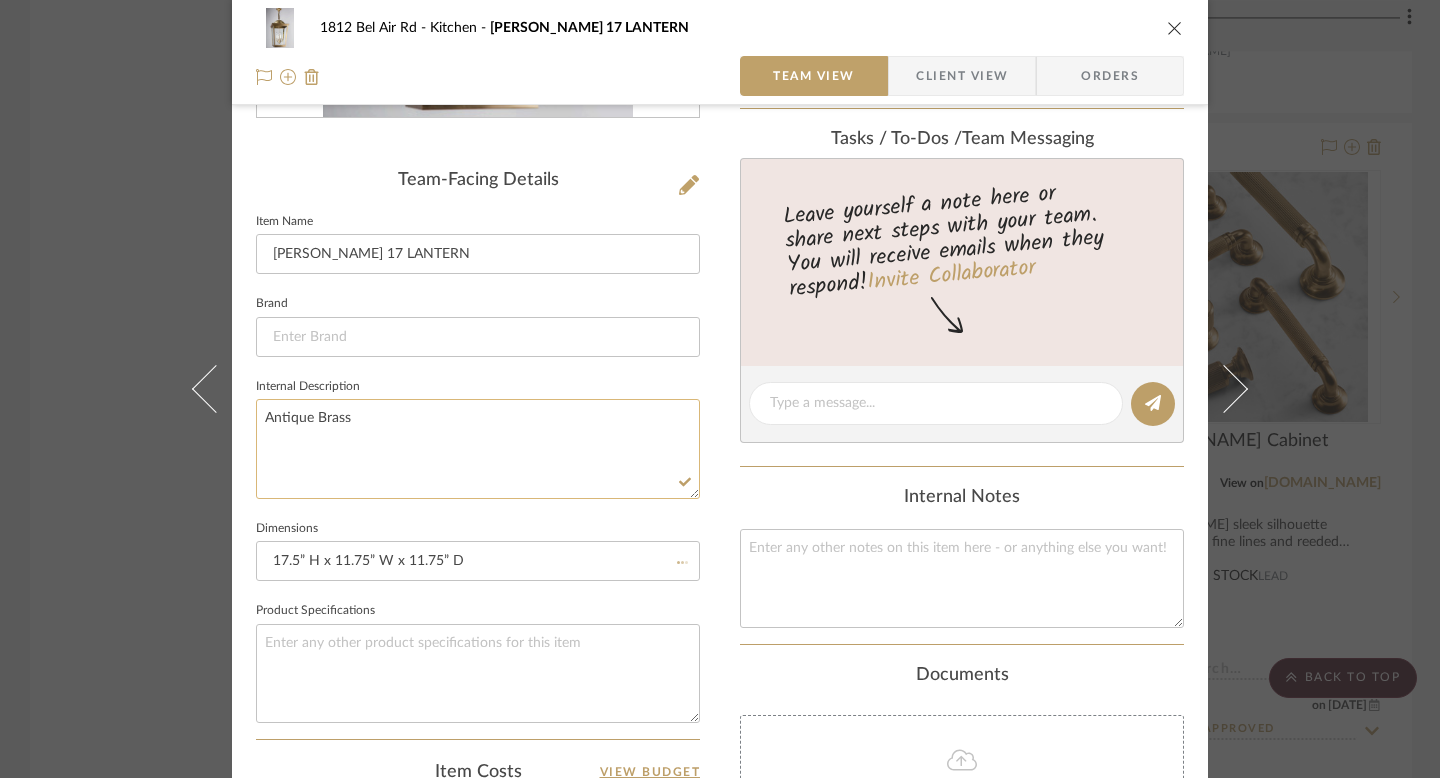 type 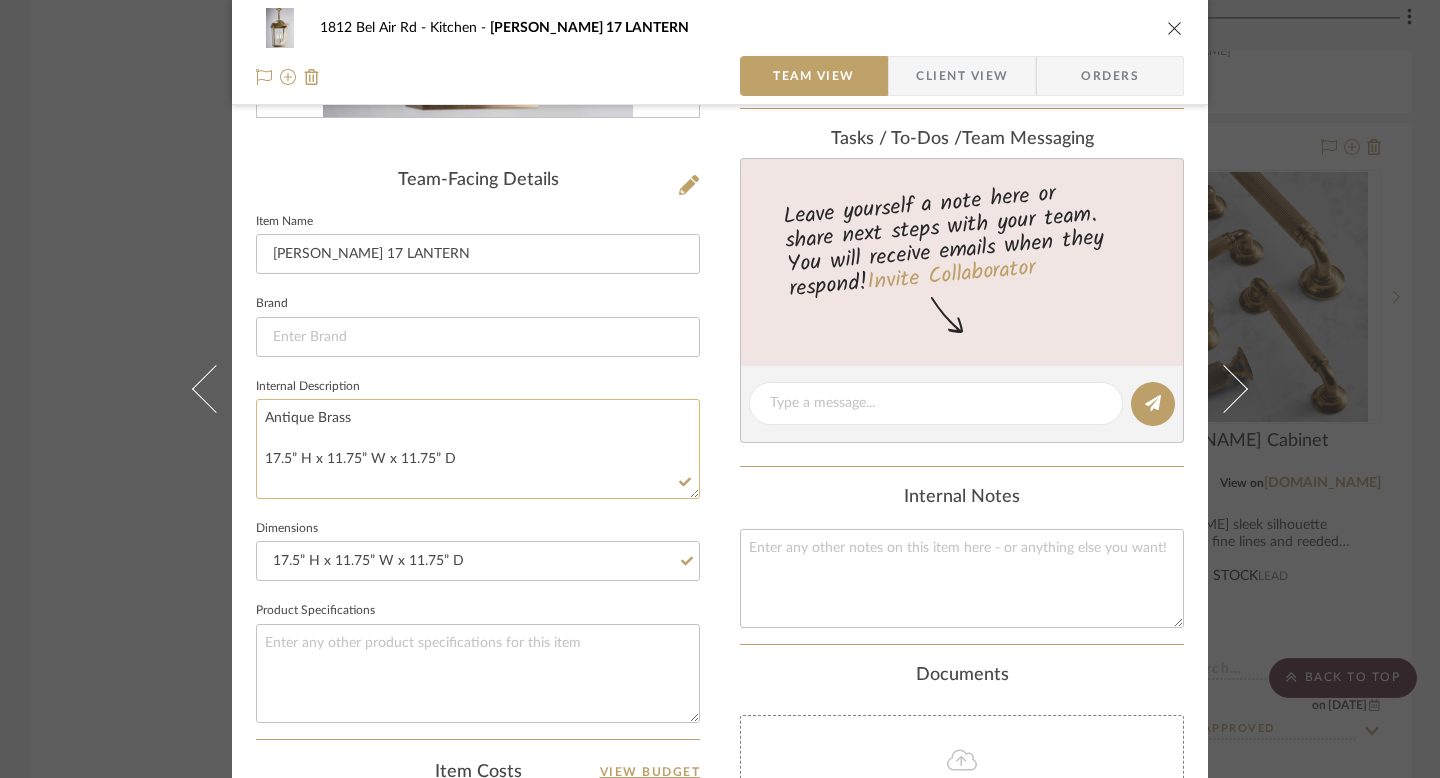 drag, startPoint x: 350, startPoint y: 420, endPoint x: 250, endPoint y: 421, distance: 100.005 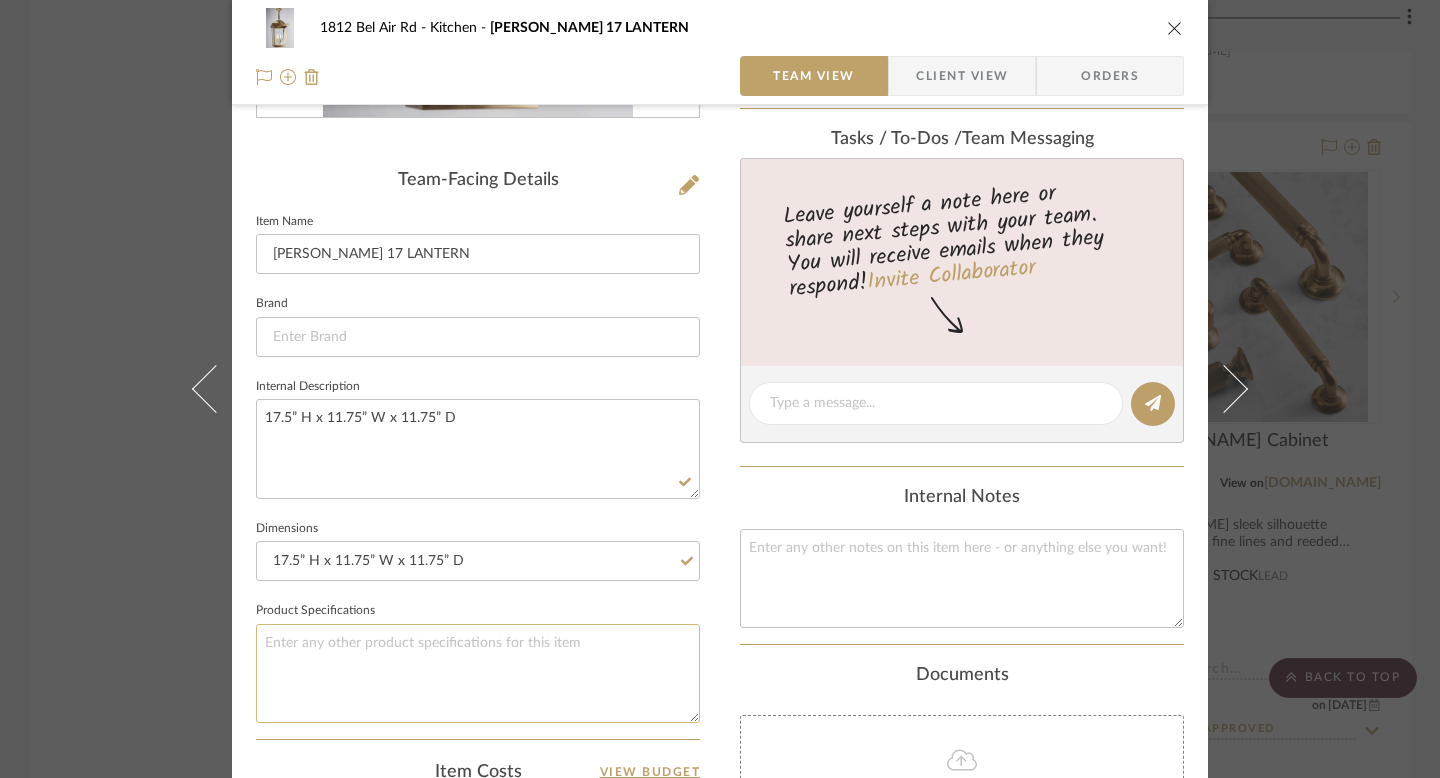 click 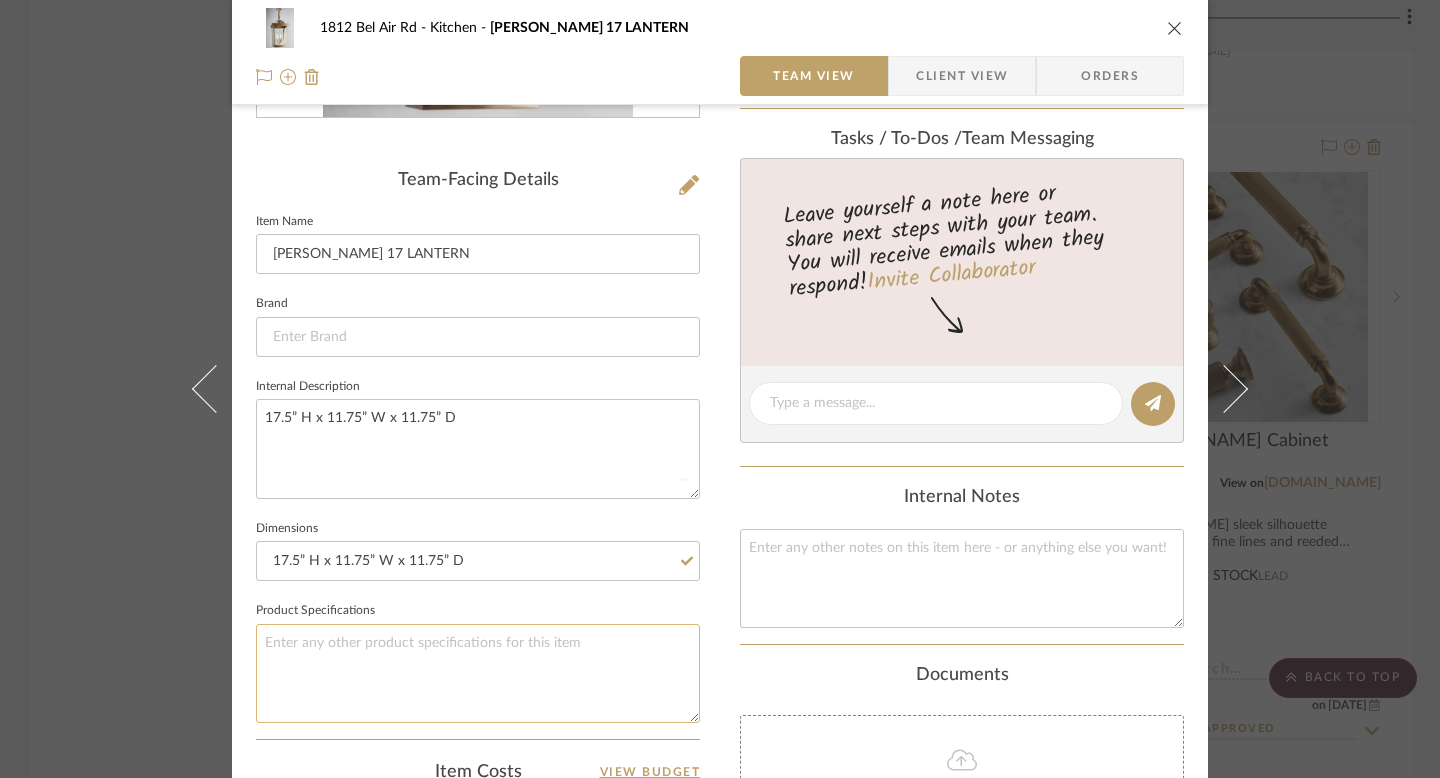 paste on "Antique Brass" 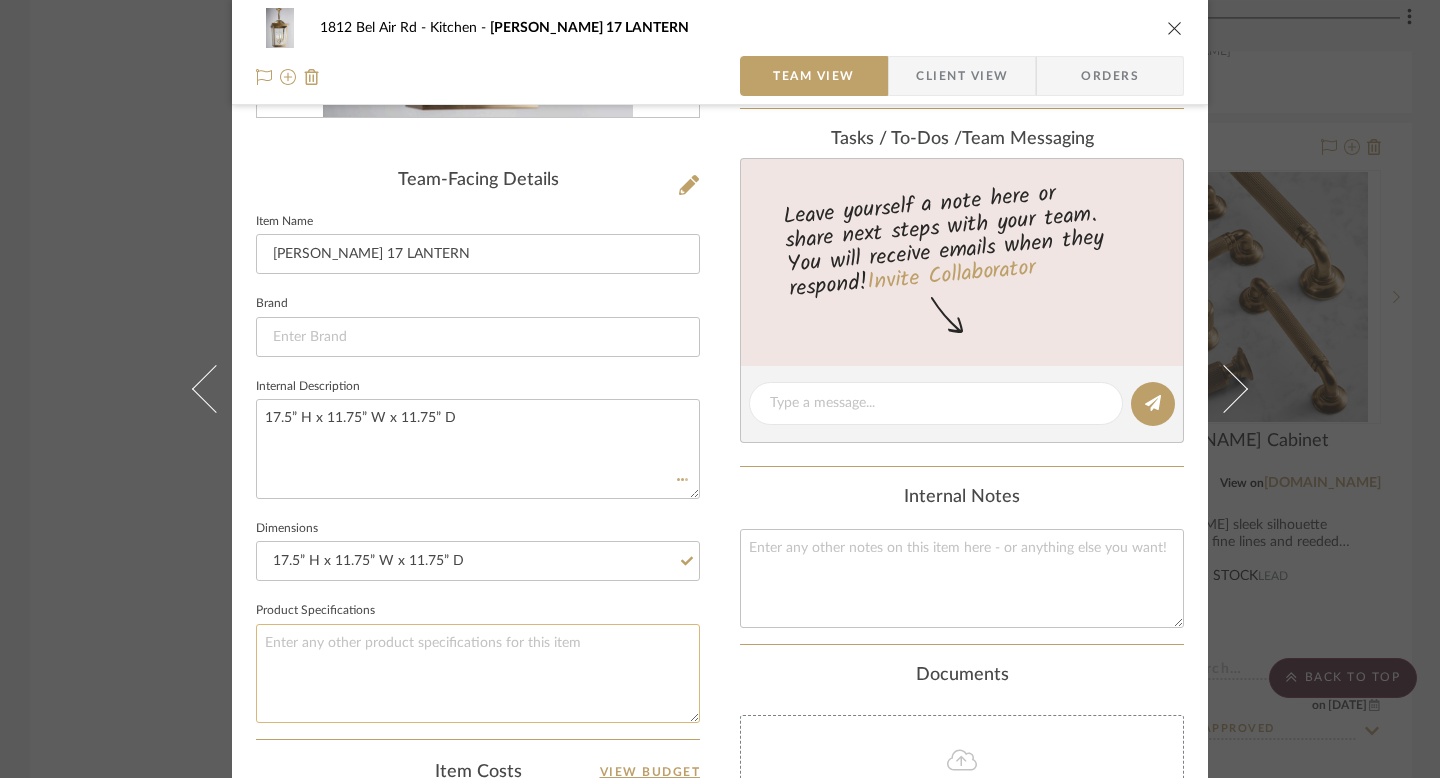 type on "Antique Brass" 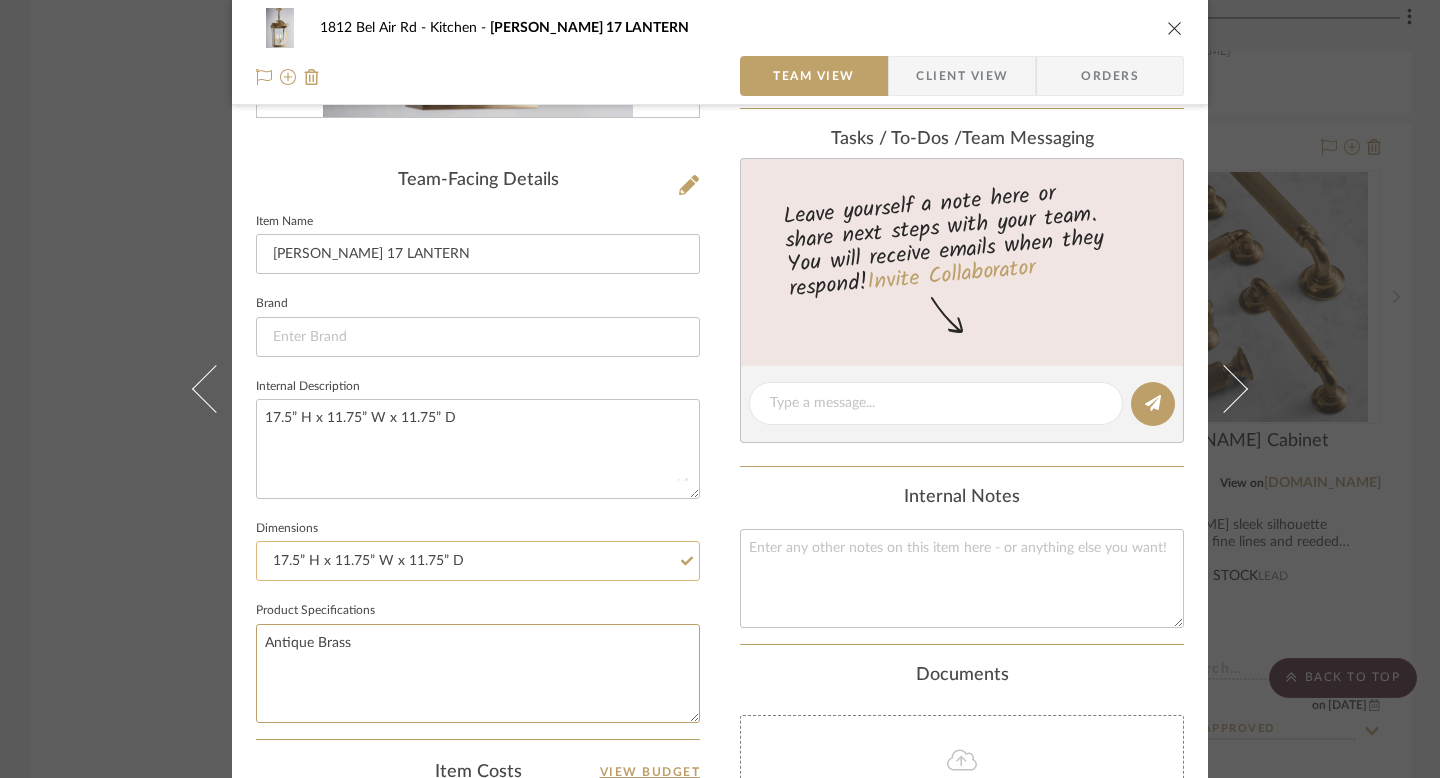 type 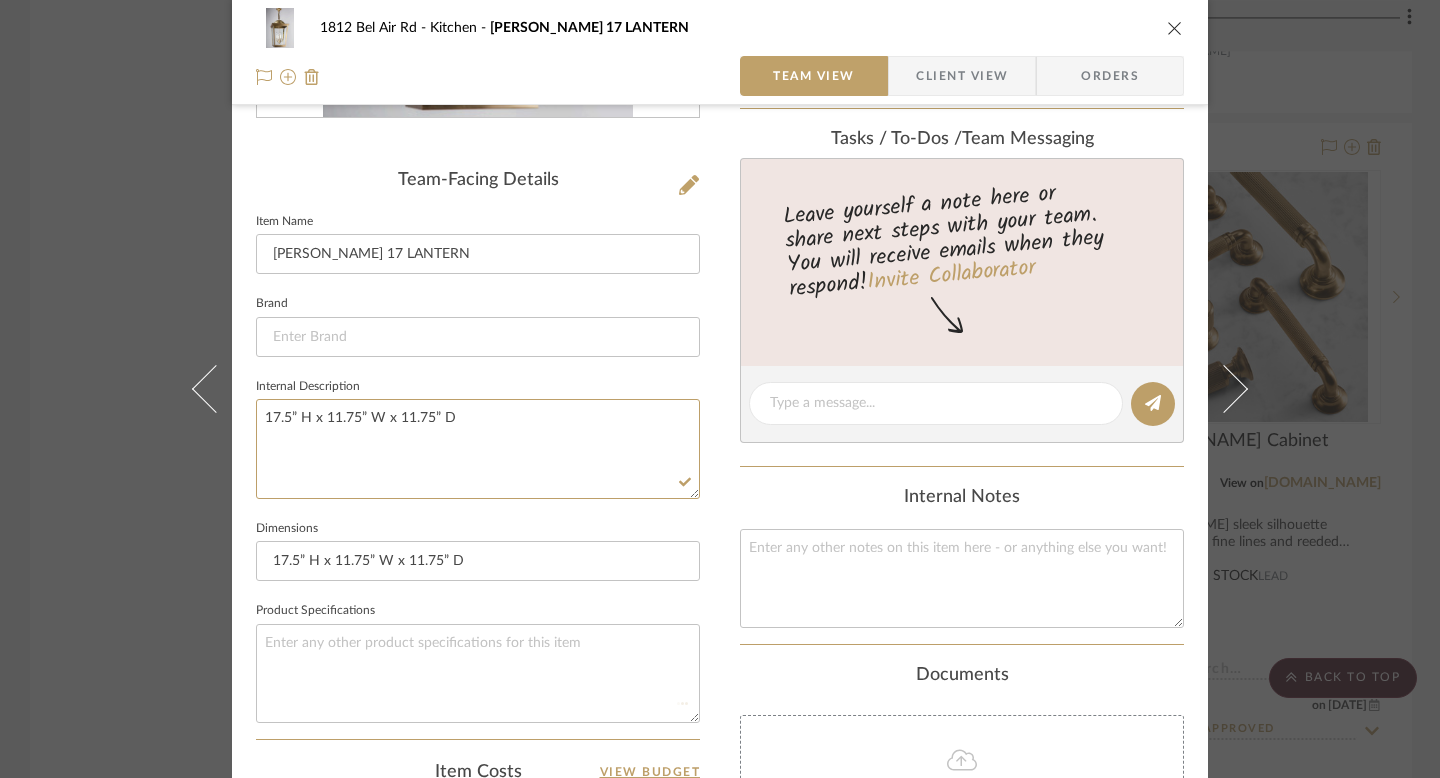 drag, startPoint x: 492, startPoint y: 420, endPoint x: 241, endPoint y: 407, distance: 251.33643 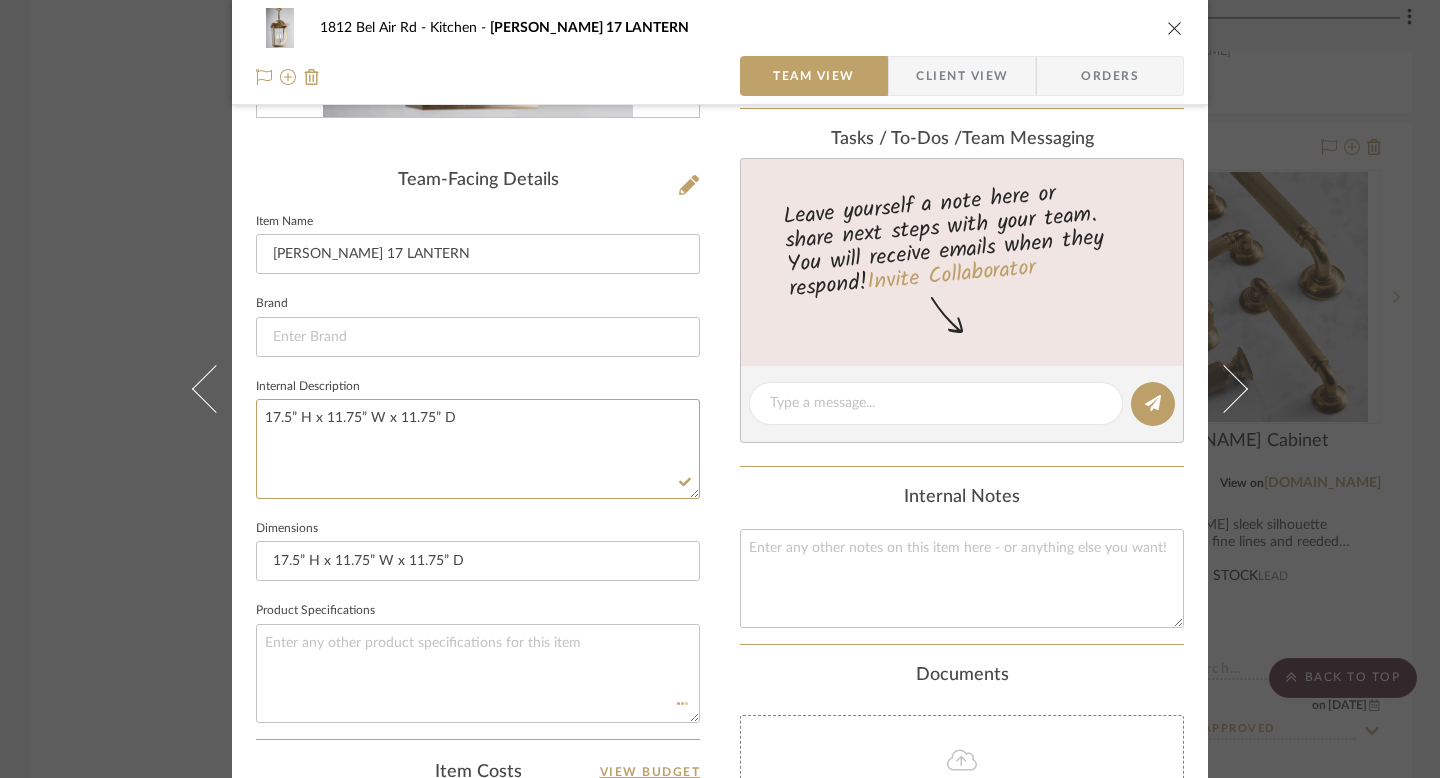 click on "1812 Bel Air Rd Kitchen MERCER 17 LANTERN Team View Client View Orders  Team-Facing Details   Item Name  MERCER 17 LANTERN  Brand   Internal Description  17.5” H x 11.75” W x 11.75” D  Dimensions  17.5” H x 11.75” W x 11.75” D  Product Specifications   Item Costs   View Budget   Markup %  16%  Unit Cost  $6,805.00  Cost Type  DNET  Client Unit Price   $7,893.80   Quantity  1  Unit Type  Each  Subtotal   $7,893.80   Tax %  10%  Total Tax   $789.38   Shipping Cost  $394.69  Ship. Markup %  0% Taxable  Total Shipping   $394.69  Total Client Price  $9,077.87  Your Cost  $7,880.19  Your Margin  $1,088.80  Content here copies to Client View - confirm visibility there.  Show in Client Dashboard   Include in Budget   View Budget  Team Status  Lead Time  In Stock Weeks  Due Date   Install Date  Tasks / To-Dos /  team Messaging  Leave yourself a note here or share next steps with your team. You will receive emails when they
respond!  Invite Collaborator Internal Notes  Documents  Choose a file (1)" at bounding box center (720, 433) 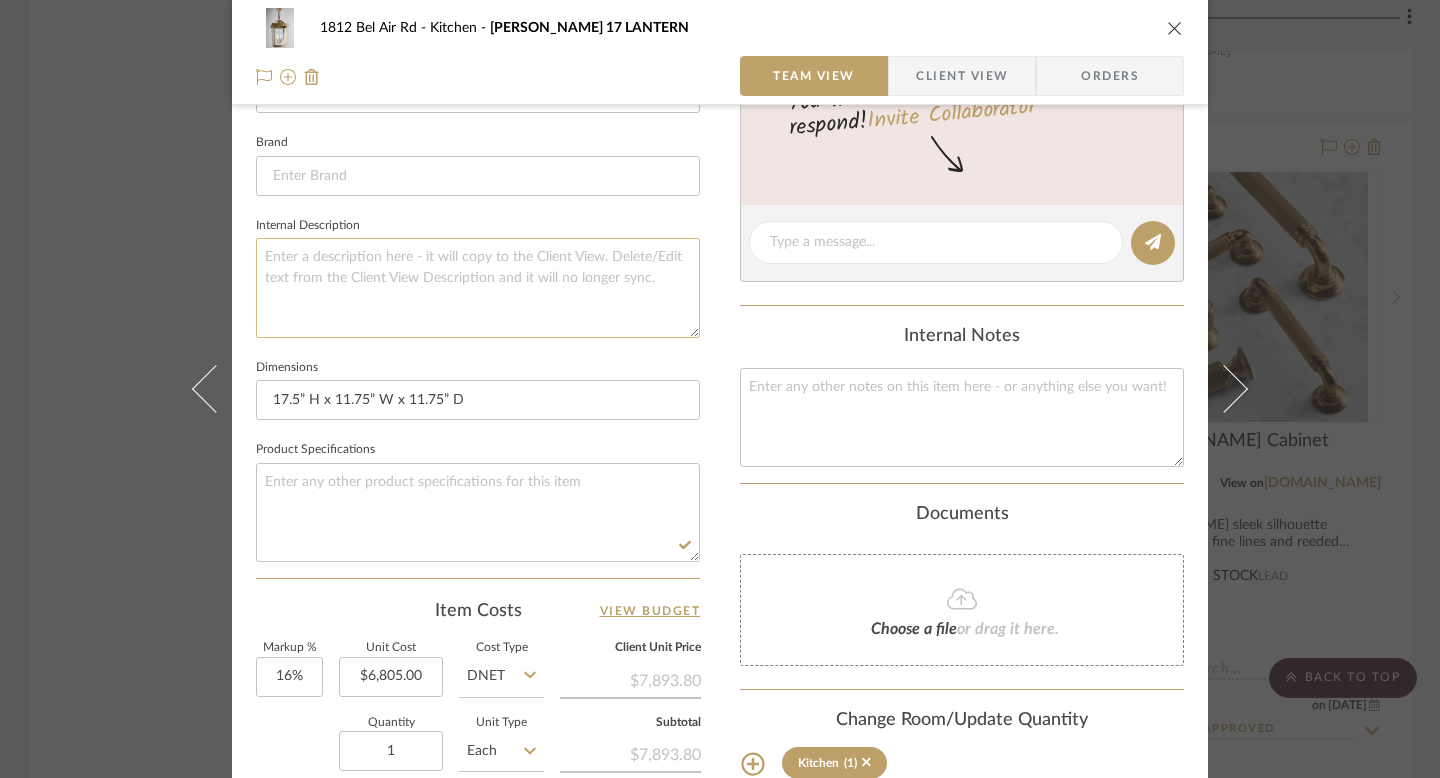 scroll, scrollTop: 658, scrollLeft: 0, axis: vertical 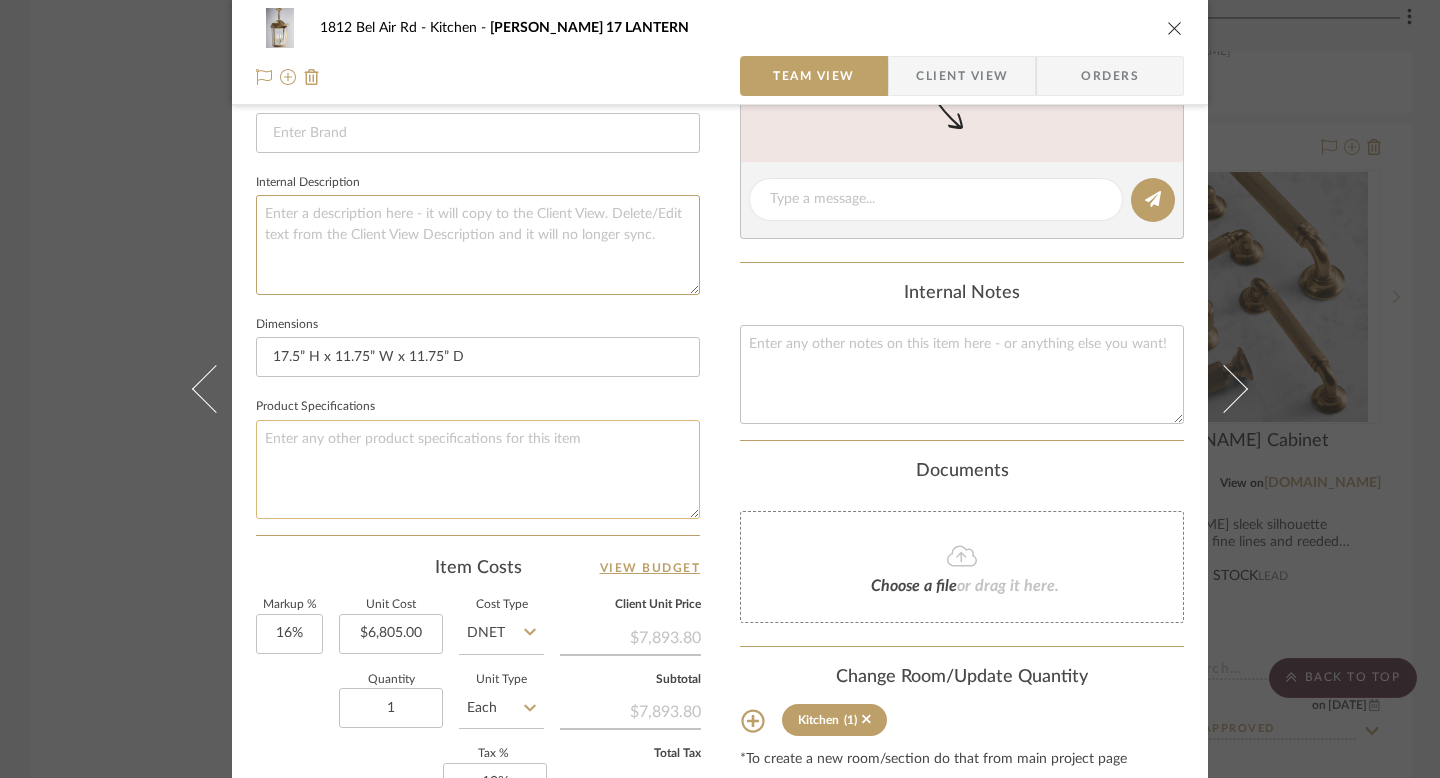 type 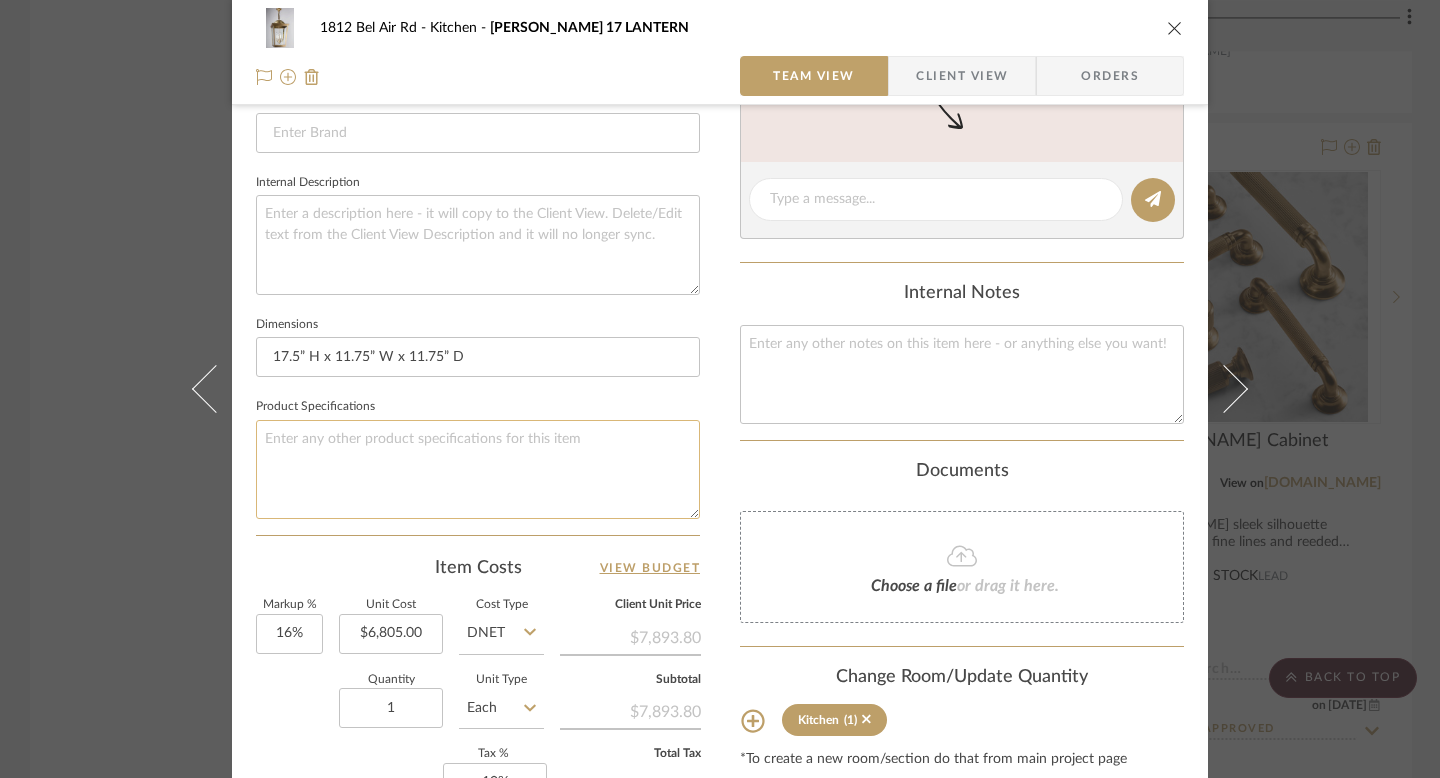 click 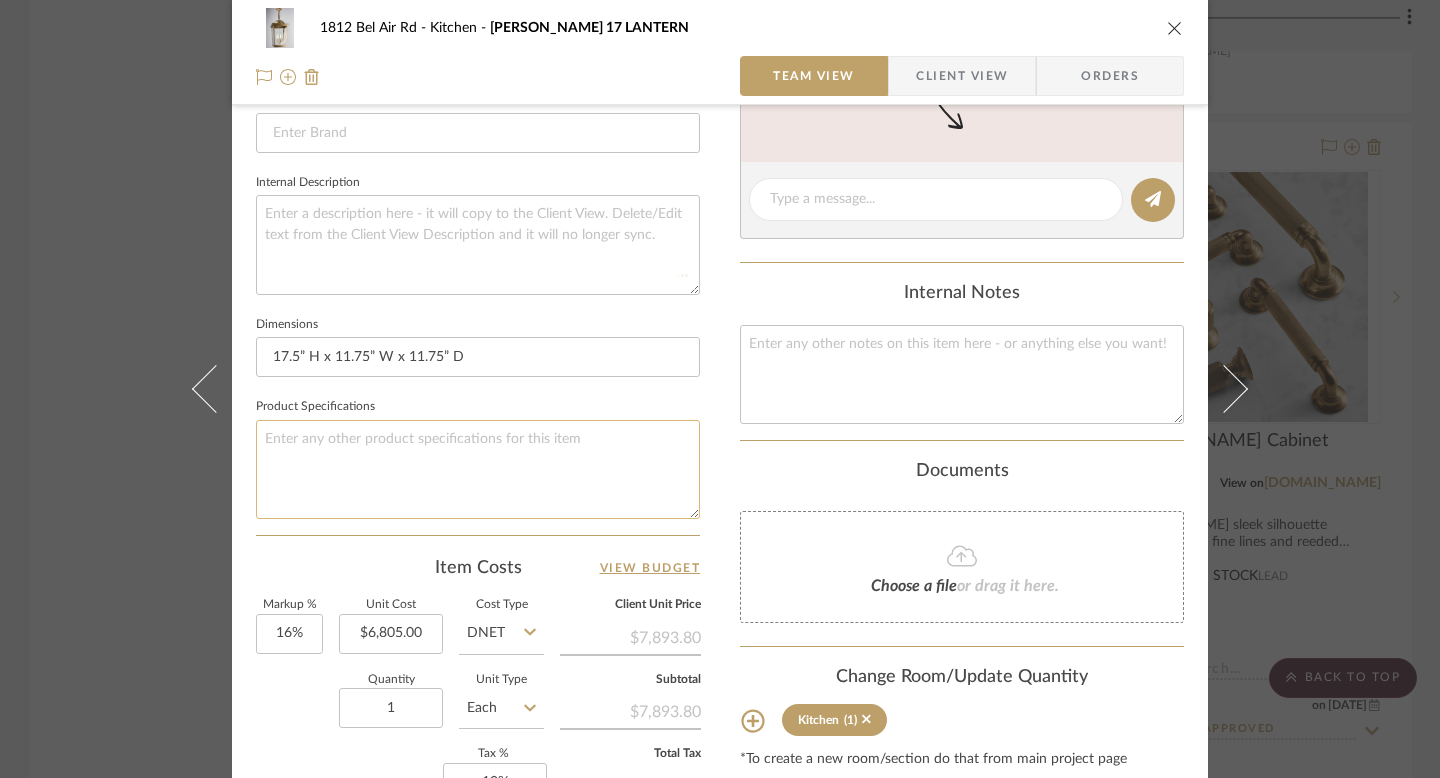 paste on "Antique Brass" 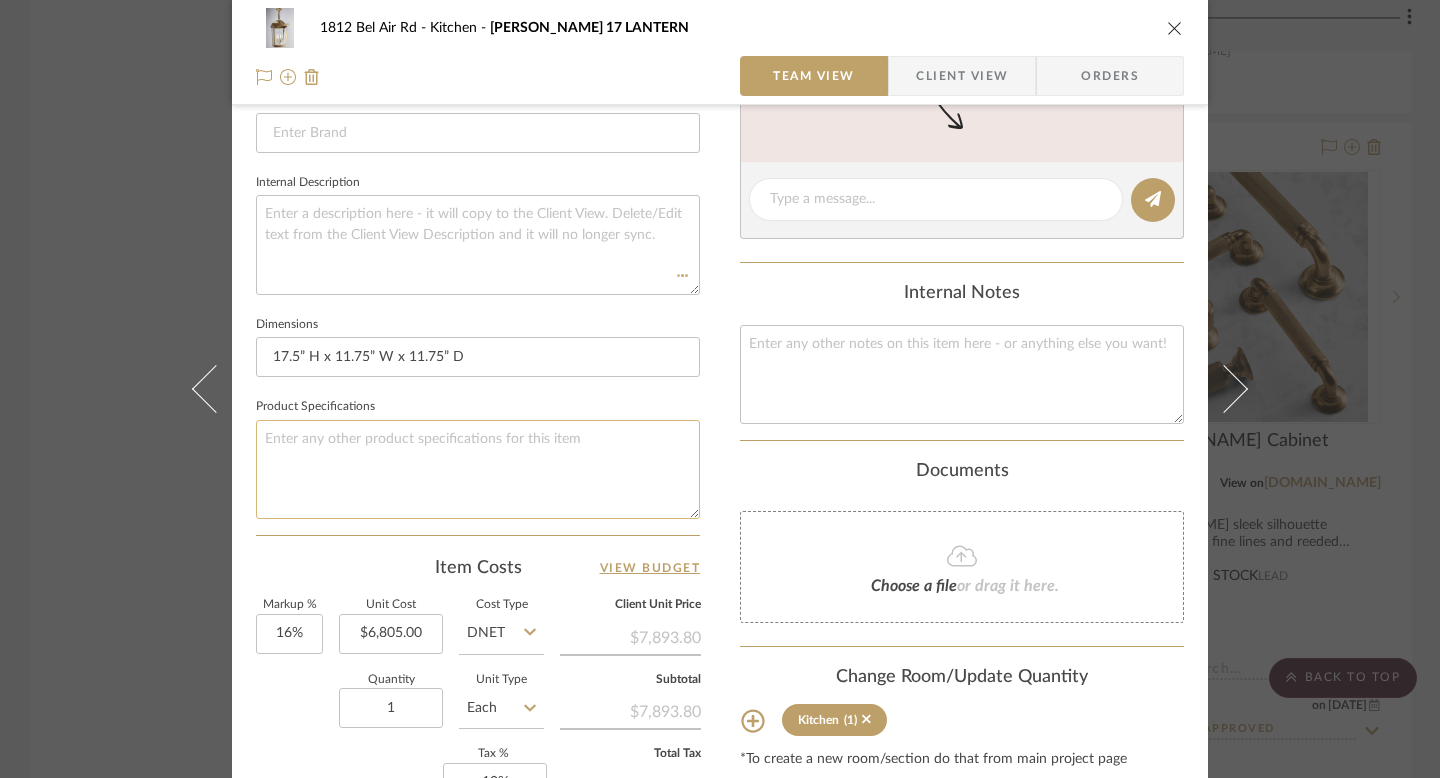 type on "Antique Brass" 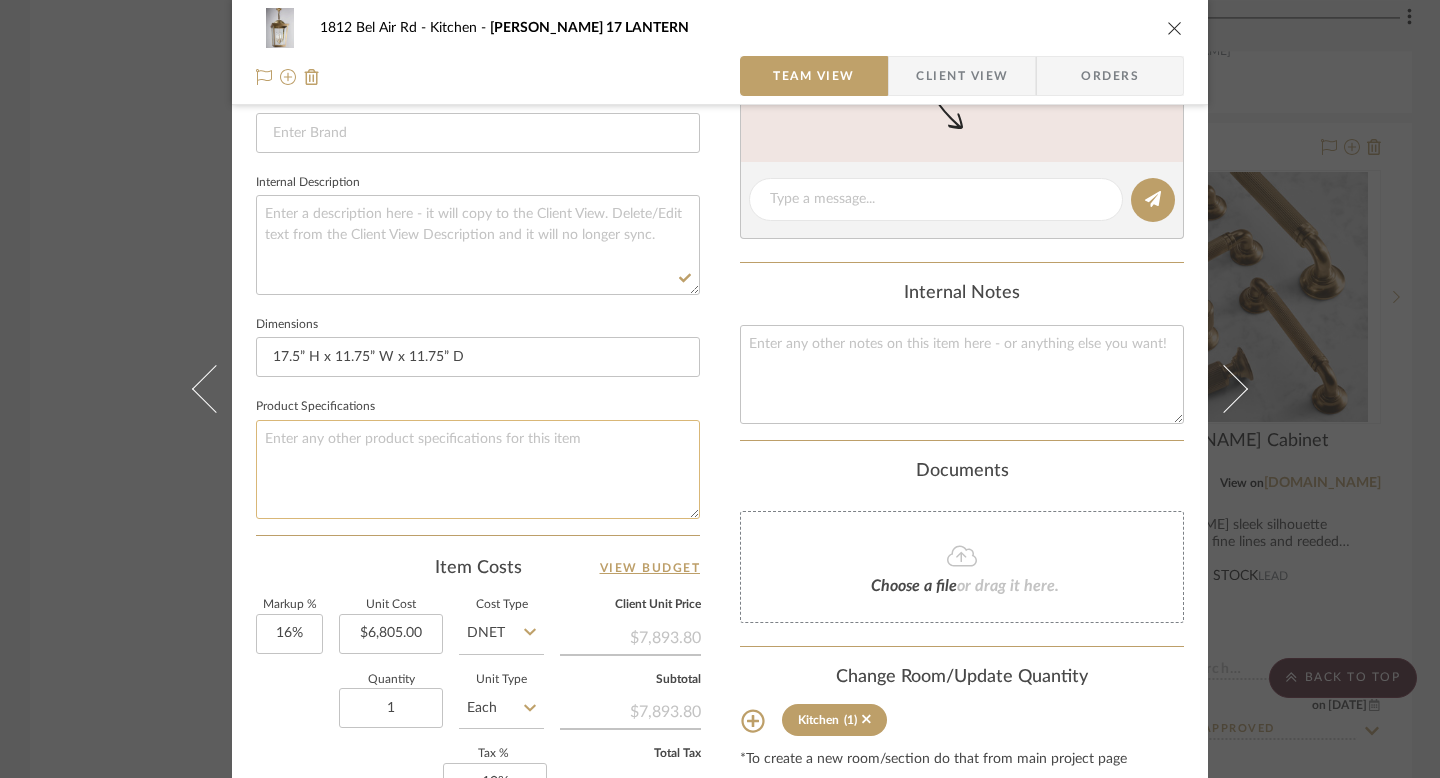 paste on "Antique Brass" 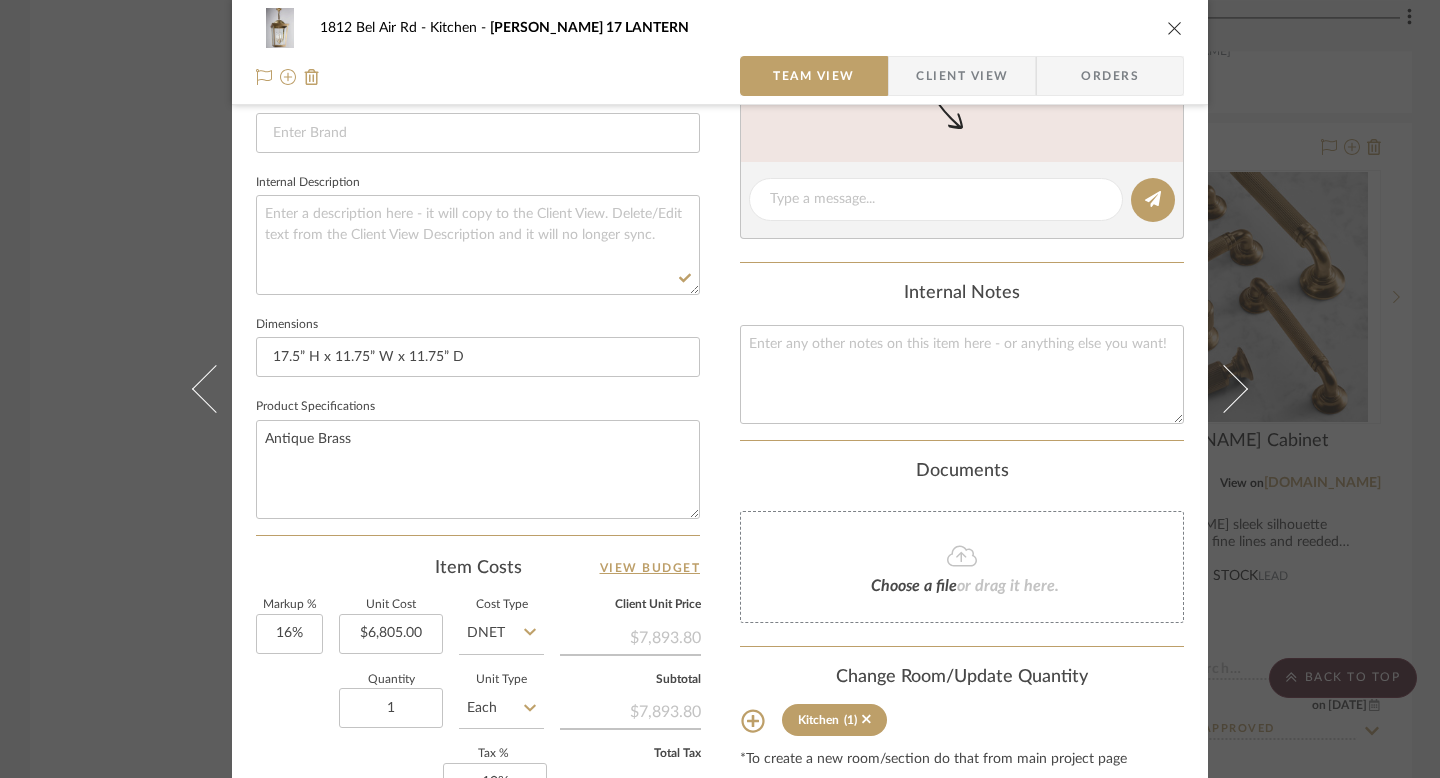 click on "1812 Bel Air Rd Kitchen MERCER 17 LANTERN Team View Client View Orders  Team-Facing Details   Item Name  MERCER 17 LANTERN  Brand   Internal Description   Dimensions  17.5” H x 11.75” W x 11.75” D  Product Specifications  Antique Brass  Item Costs   View Budget   Markup %  16%  Unit Cost  $6,805.00  Cost Type  DNET  Client Unit Price   $7,893.80   Quantity  1  Unit Type  Each  Subtotal   $7,893.80   Tax %  10%  Total Tax   $789.38   Shipping Cost  $394.69  Ship. Markup %  0% Taxable  Total Shipping   $394.69  Total Client Price  $9,077.87  Your Cost  $7,880.19  Your Margin  $1,088.80  Content here copies to Client View - confirm visibility there.  Show in Client Dashboard   Include in Budget   View Budget  Team Status  Lead Time  In Stock Weeks  Due Date   Install Date  Tasks / To-Dos /  team Messaging  Leave yourself a note here or share next steps with your team. You will receive emails when they
respond!  Invite Collaborator Internal Notes  Documents  Choose a file  or drag it here. (1)" at bounding box center (720, 229) 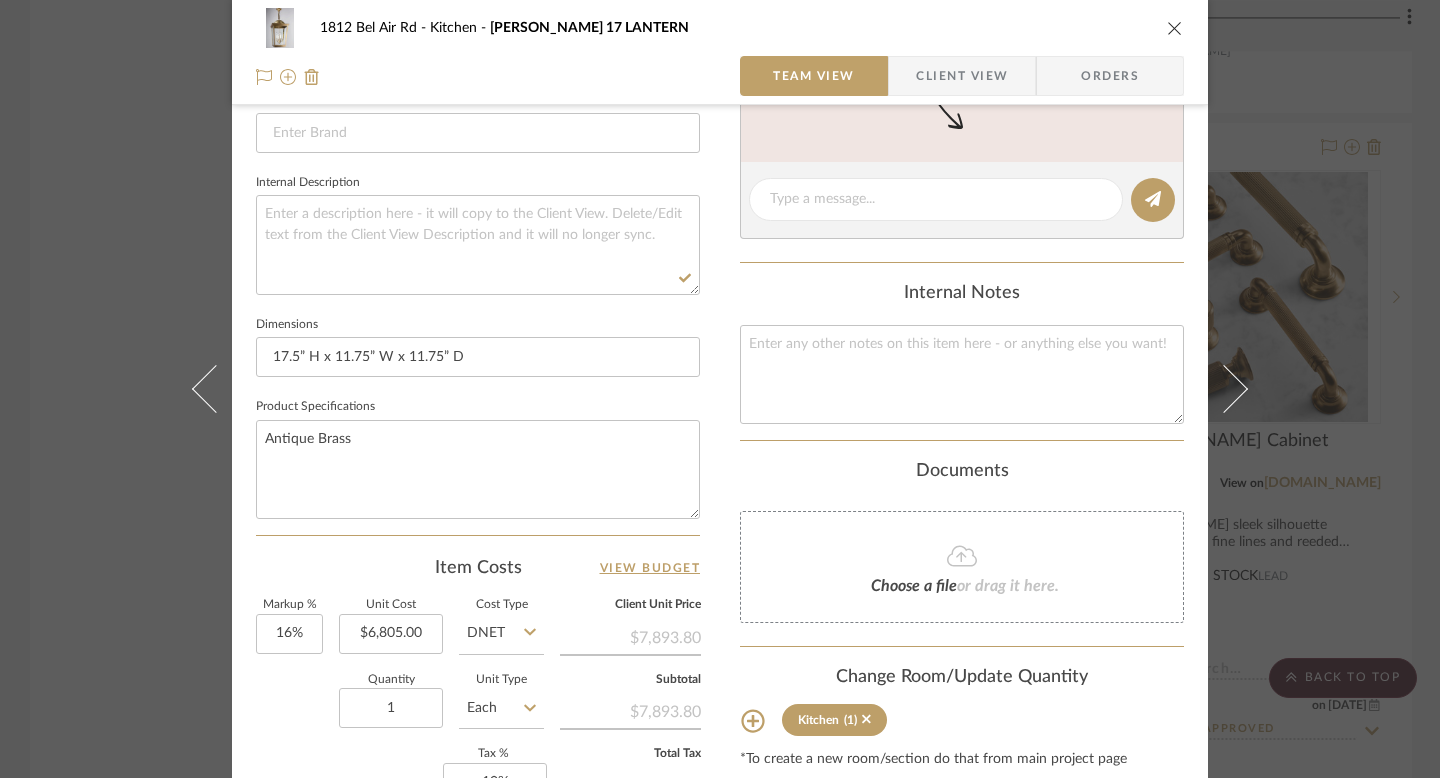 type on "Antique Brass" 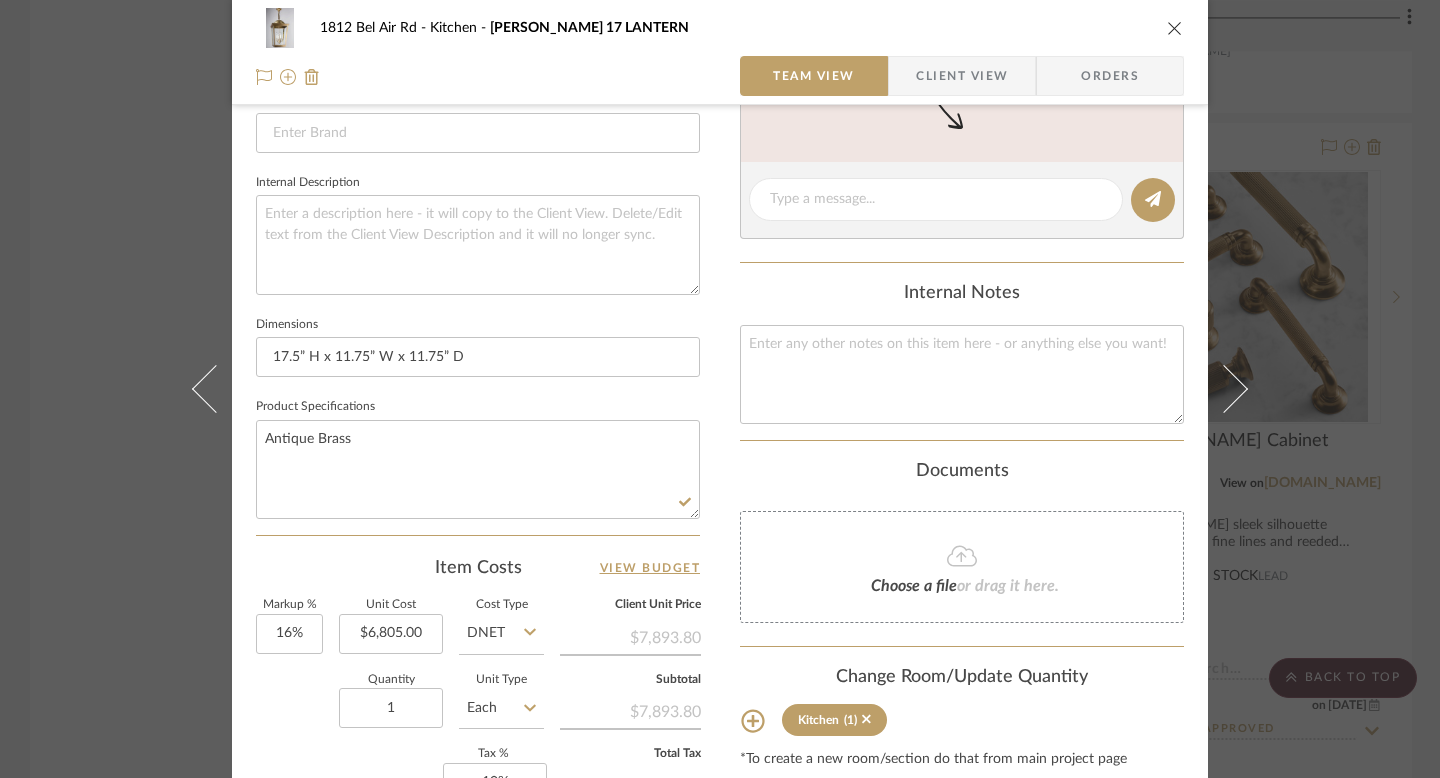 scroll, scrollTop: 899, scrollLeft: 0, axis: vertical 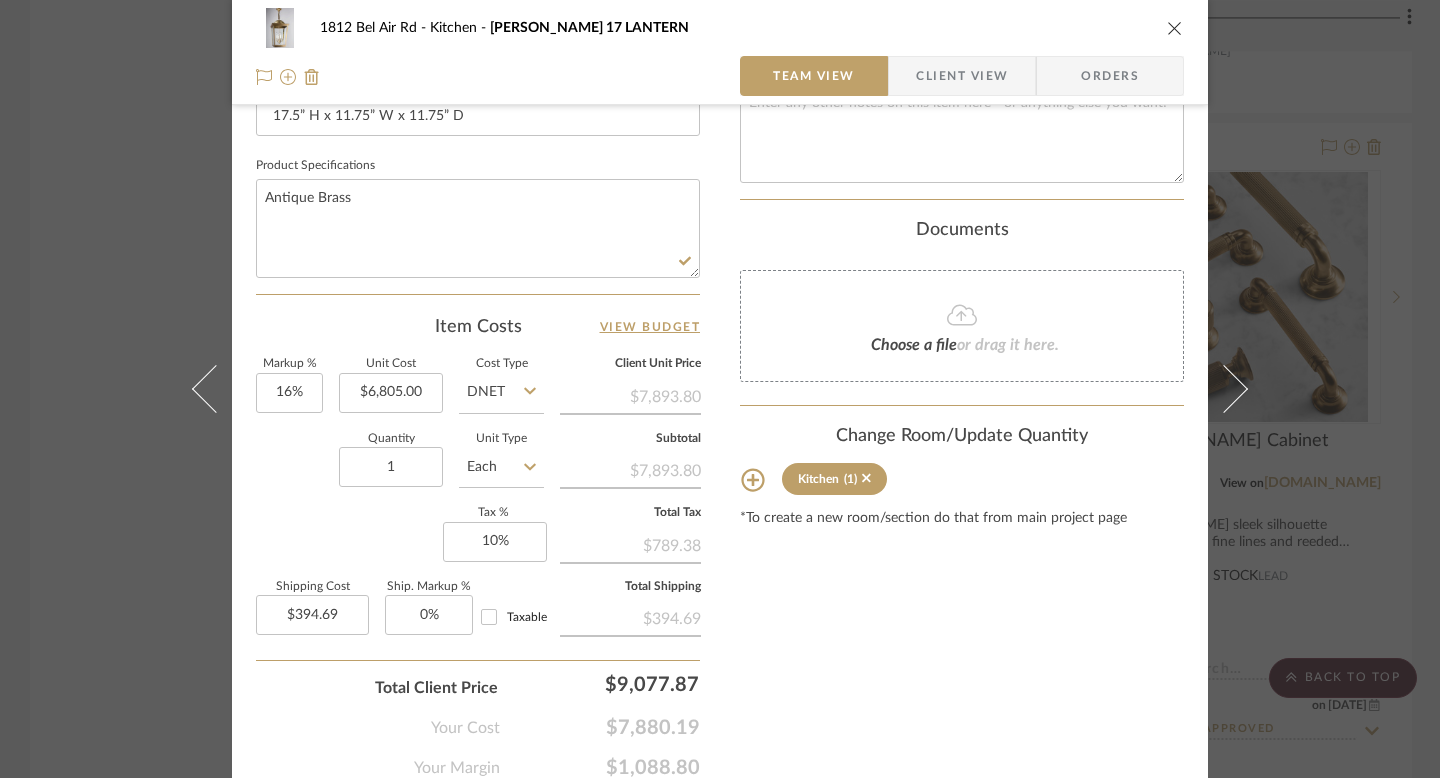 click on "1812 Bel Air Rd Kitchen MERCER 17 LANTERN Team View Client View Orders  Team-Facing Details   Item Name  MERCER 17 LANTERN  Brand   Internal Description   Dimensions  17.5” H x 11.75” W x 11.75” D  Product Specifications  Antique Brass  Item Costs   View Budget   Markup %  16%  Unit Cost  $6,805.00  Cost Type  DNET  Client Unit Price   $7,893.80   Quantity  1  Unit Type  Each  Subtotal   $7,893.80   Tax %  10%  Total Tax   $789.38   Shipping Cost  $394.69  Ship. Markup %  0% Taxable  Total Shipping   $394.69  Total Client Price  $9,077.87  Your Cost  $7,880.19  Your Margin  $1,088.80  Content here copies to Client View - confirm visibility there.  Show in Client Dashboard   Include in Budget   View Budget  Team Status  Lead Time  In Stock Weeks  Due Date   Install Date  Tasks / To-Dos /  team Messaging  Leave yourself a note here or share next steps with your team. You will receive emails when they
respond!  Invite Collaborator Internal Notes  Documents  Choose a file  or drag it here. (1)" at bounding box center [720, 389] 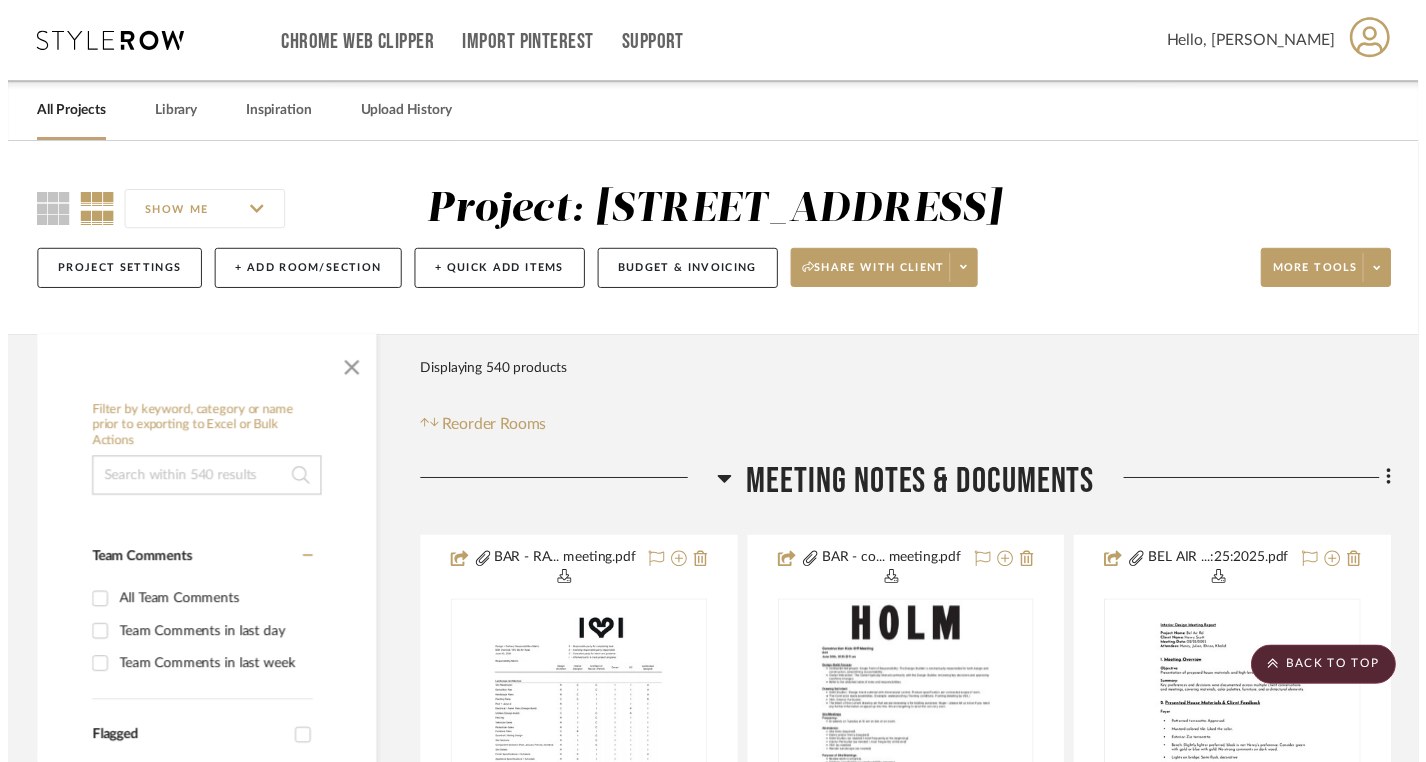 scroll, scrollTop: 23254, scrollLeft: 0, axis: vertical 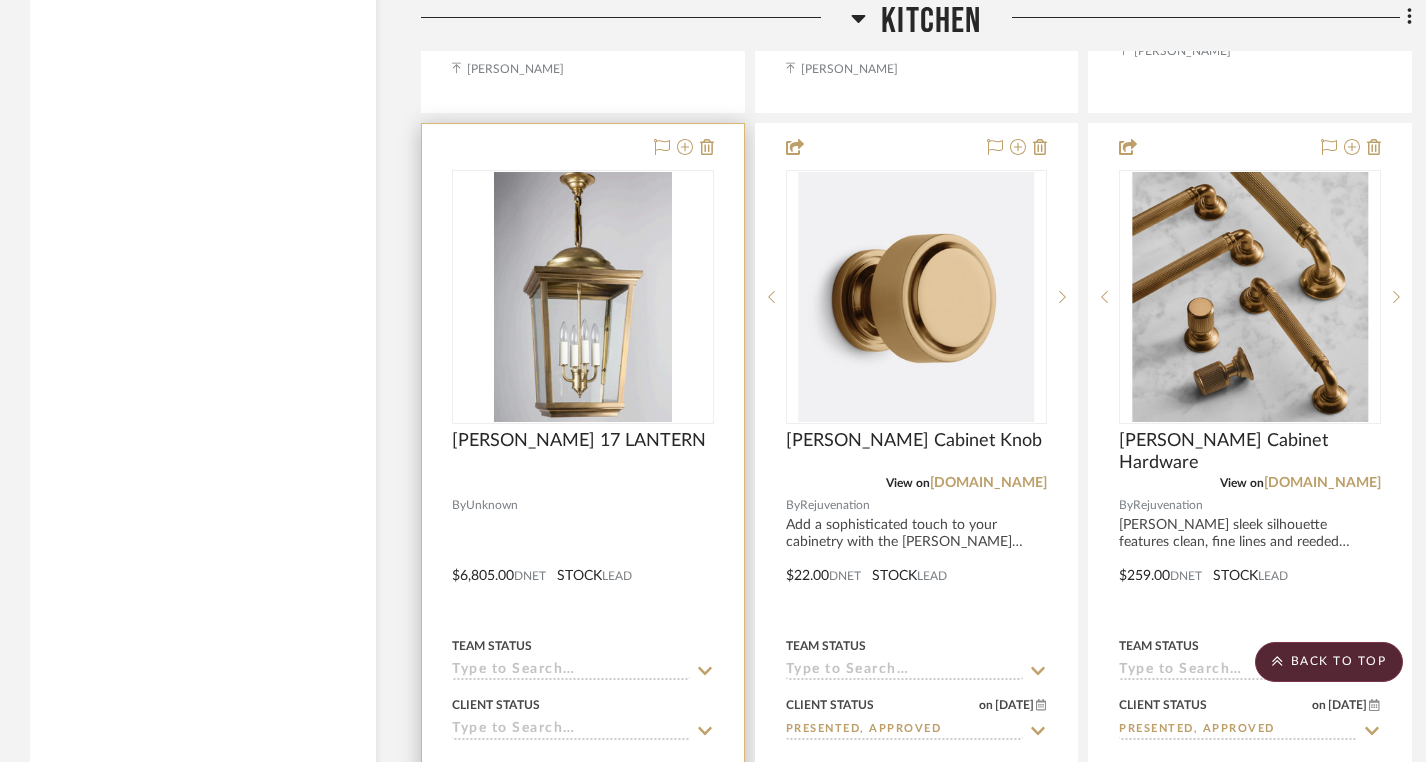 click at bounding box center [583, 561] 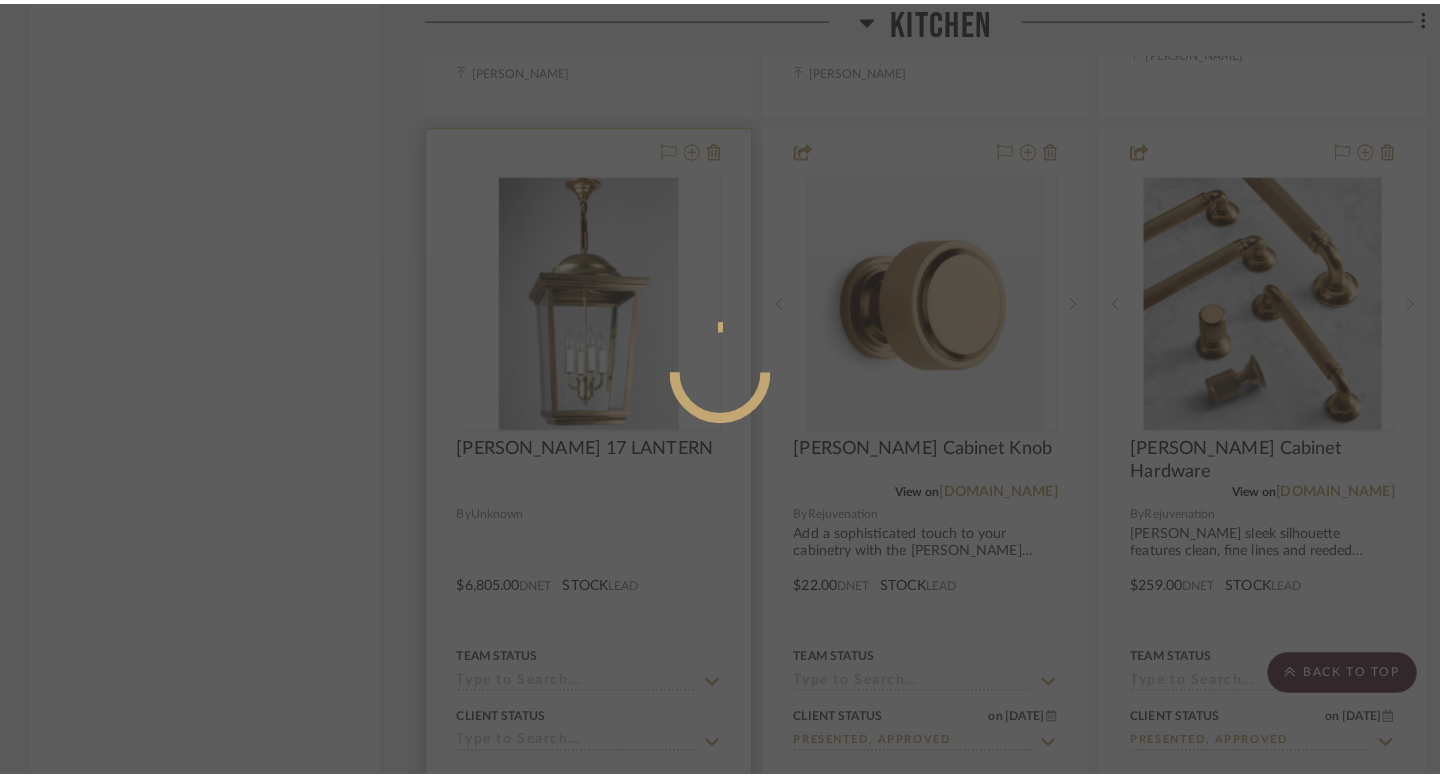 scroll, scrollTop: 0, scrollLeft: 0, axis: both 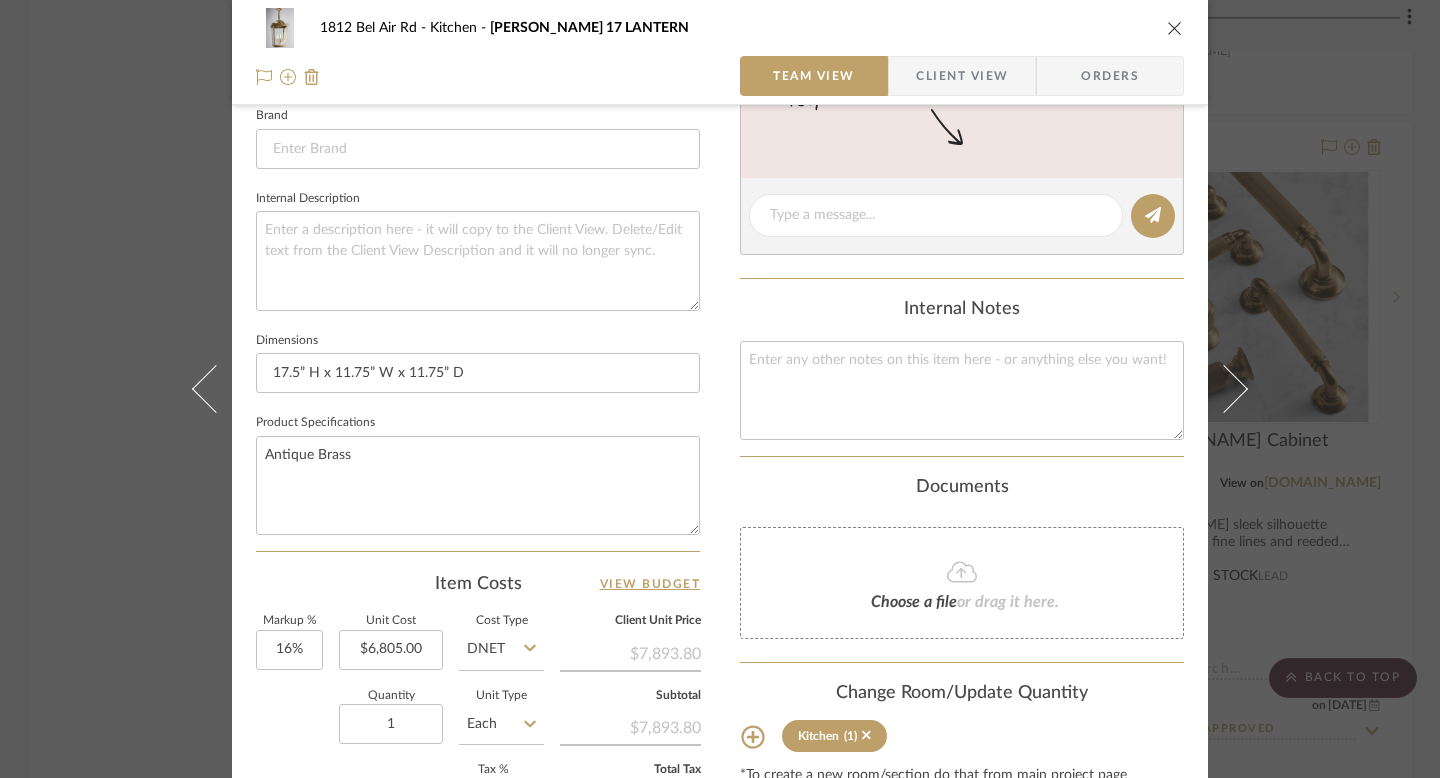 click on "1812 Bel Air Rd Kitchen MERCER 17 LANTERN Team View Client View Orders  Team-Facing Details   Item Name  MERCER 17 LANTERN  Brand   Internal Description   Dimensions  17.5” H x 11.75” W x 11.75” D  Product Specifications  Antique Brass  Item Costs   View Budget   Markup %  16%  Unit Cost  $6,805.00  Cost Type  DNET  Client Unit Price   $7,893.80   Quantity  1  Unit Type  Each  Subtotal   $7,893.80   Tax %  10%  Total Tax   $789.38   Shipping Cost  $394.69  Ship. Markup %  0% Taxable  Total Shipping   $394.69  Total Client Price  $9,077.87  Your Cost  $7,880.19  Your Margin  $1,088.80  Content here copies to Client View - confirm visibility there.  Show in Client Dashboard   Include in Budget   View Budget  Team Status  Lead Time  In Stock Weeks  Due Date   Install Date  Tasks / To-Dos /  team Messaging  Leave yourself a note here or share next steps with your team. You will receive emails when they
respond!  Invite Collaborator Internal Notes  Documents  Choose a file  or drag it here. (1)" at bounding box center (720, 389) 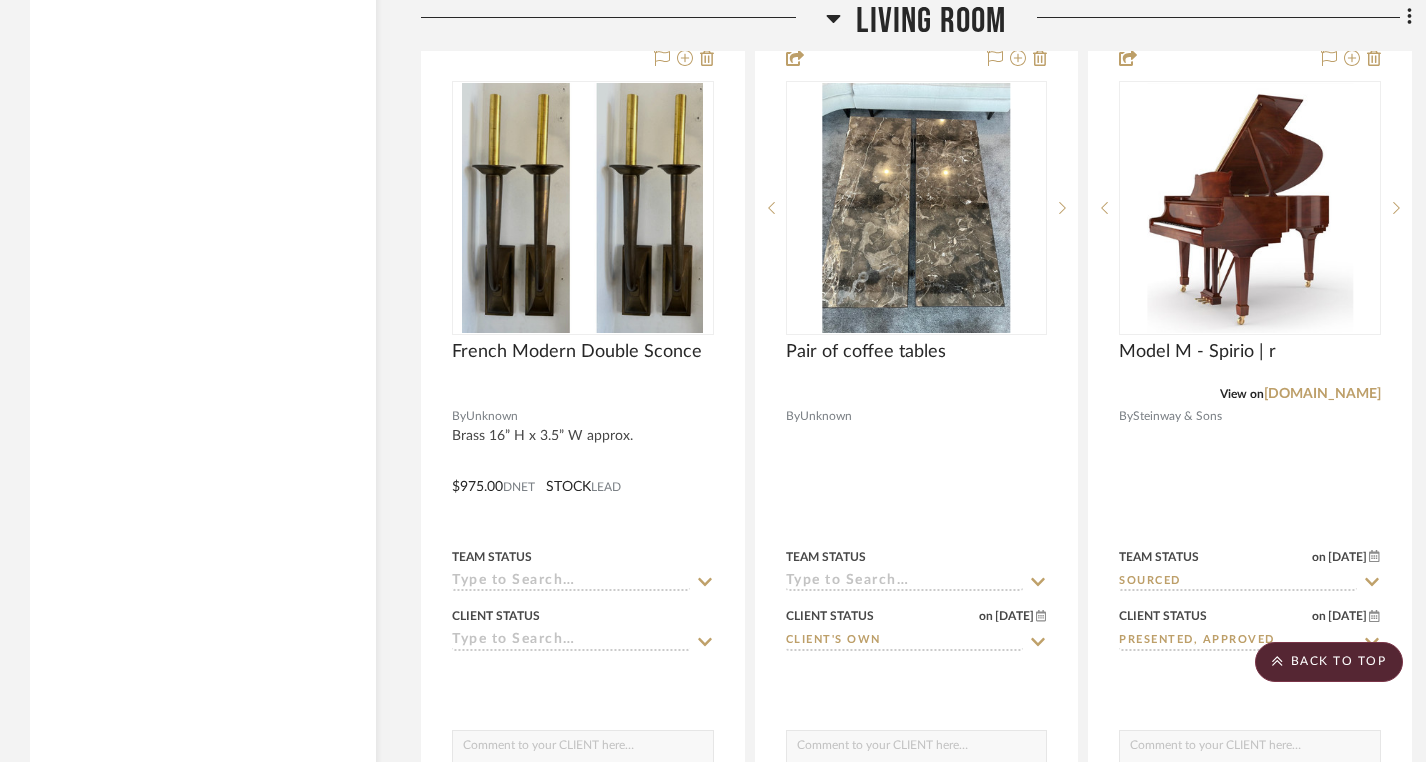 scroll, scrollTop: 11911, scrollLeft: 0, axis: vertical 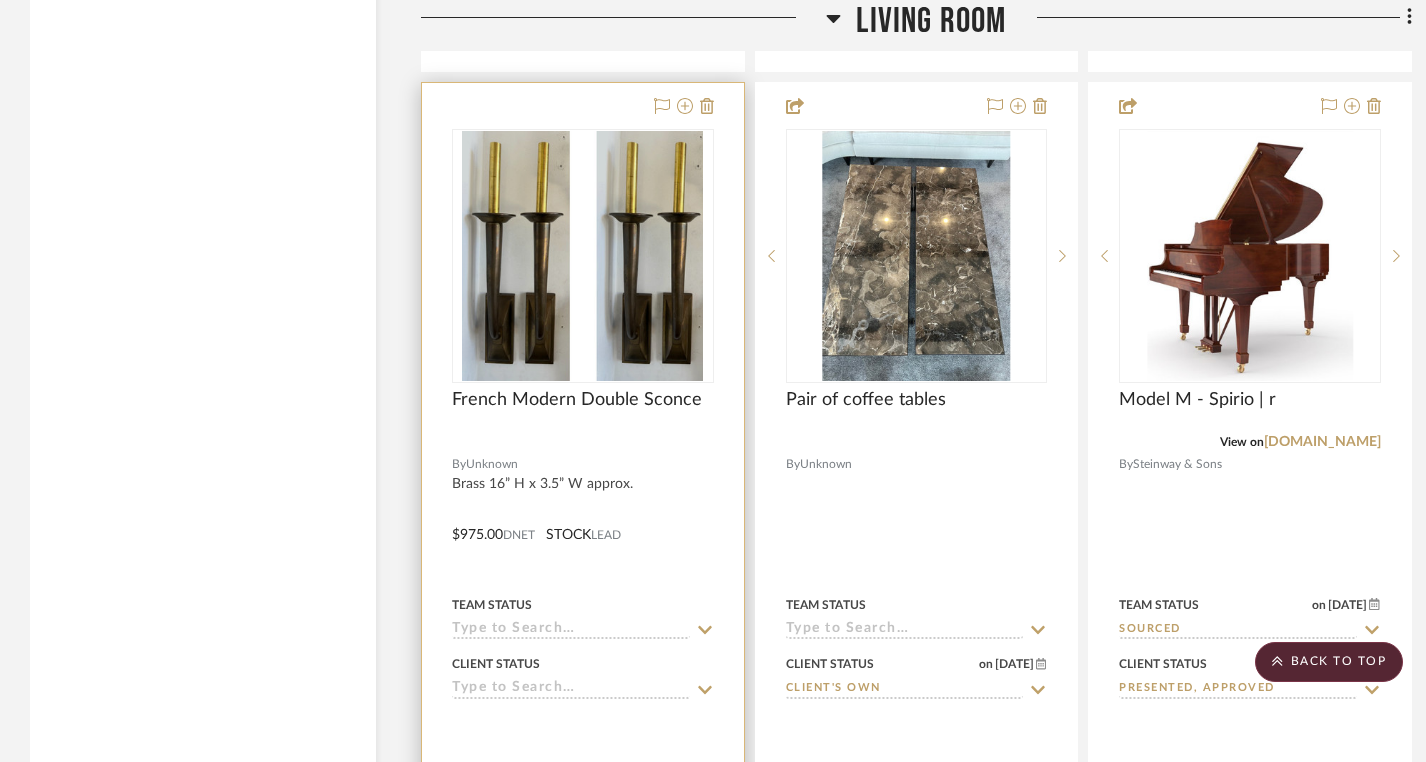 click at bounding box center (583, 520) 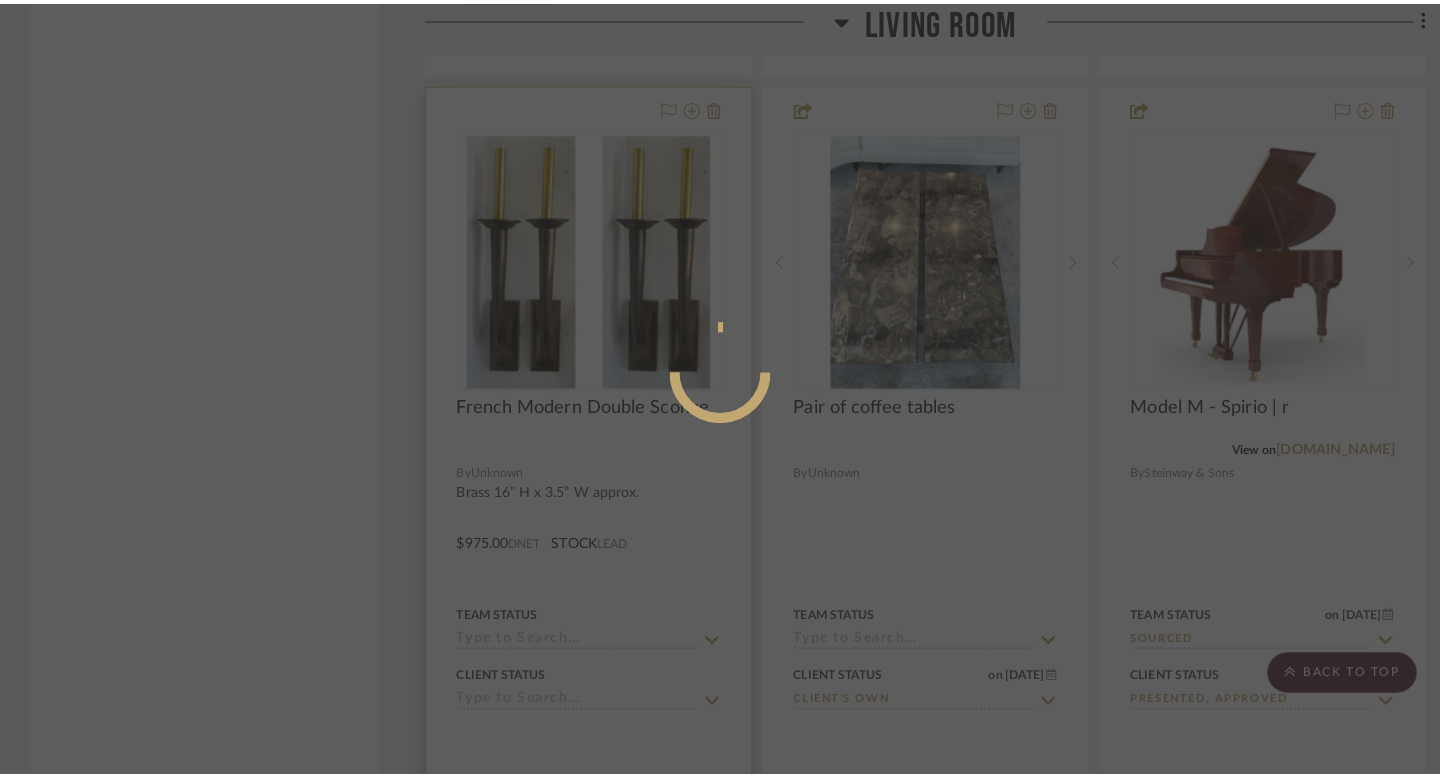 scroll, scrollTop: 0, scrollLeft: 0, axis: both 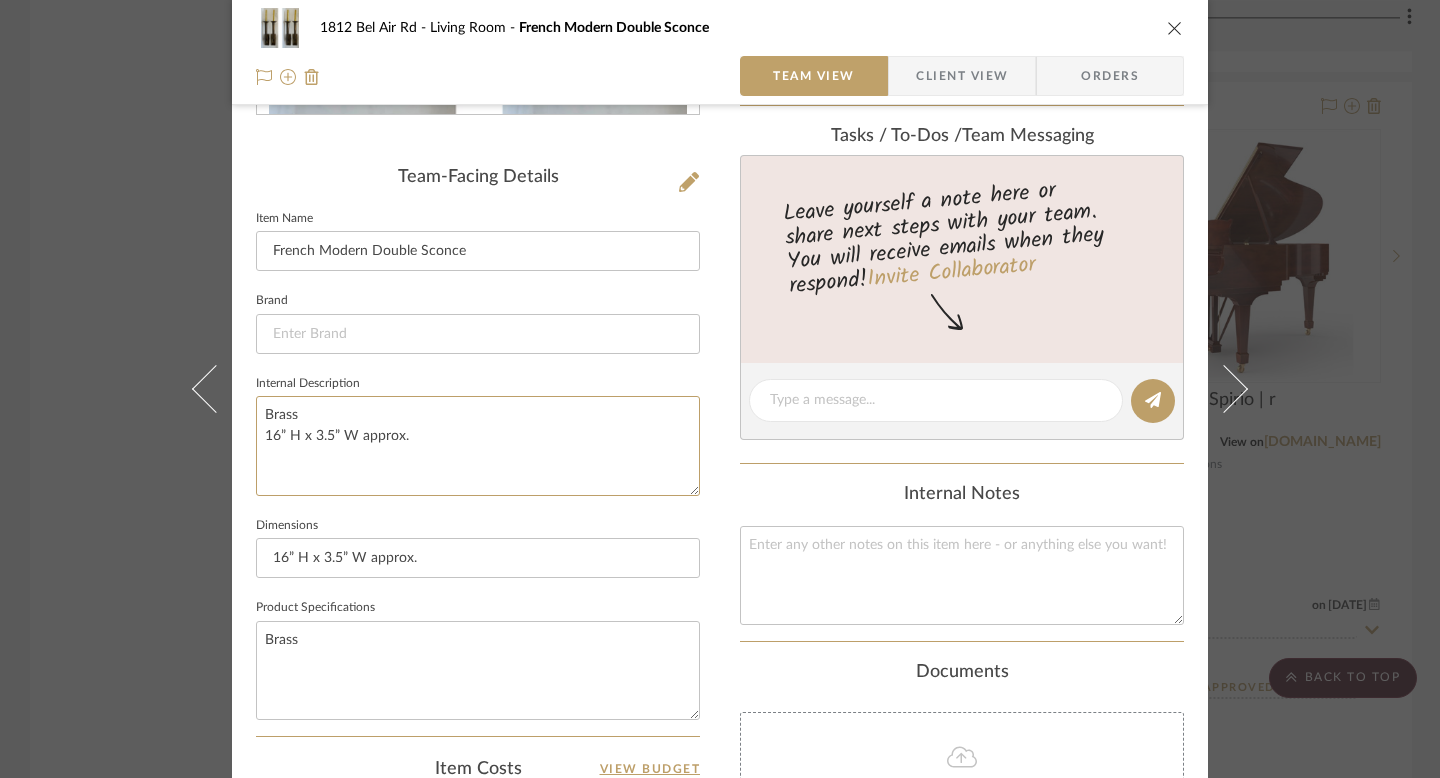 drag, startPoint x: 409, startPoint y: 439, endPoint x: 243, endPoint y: 437, distance: 166.01205 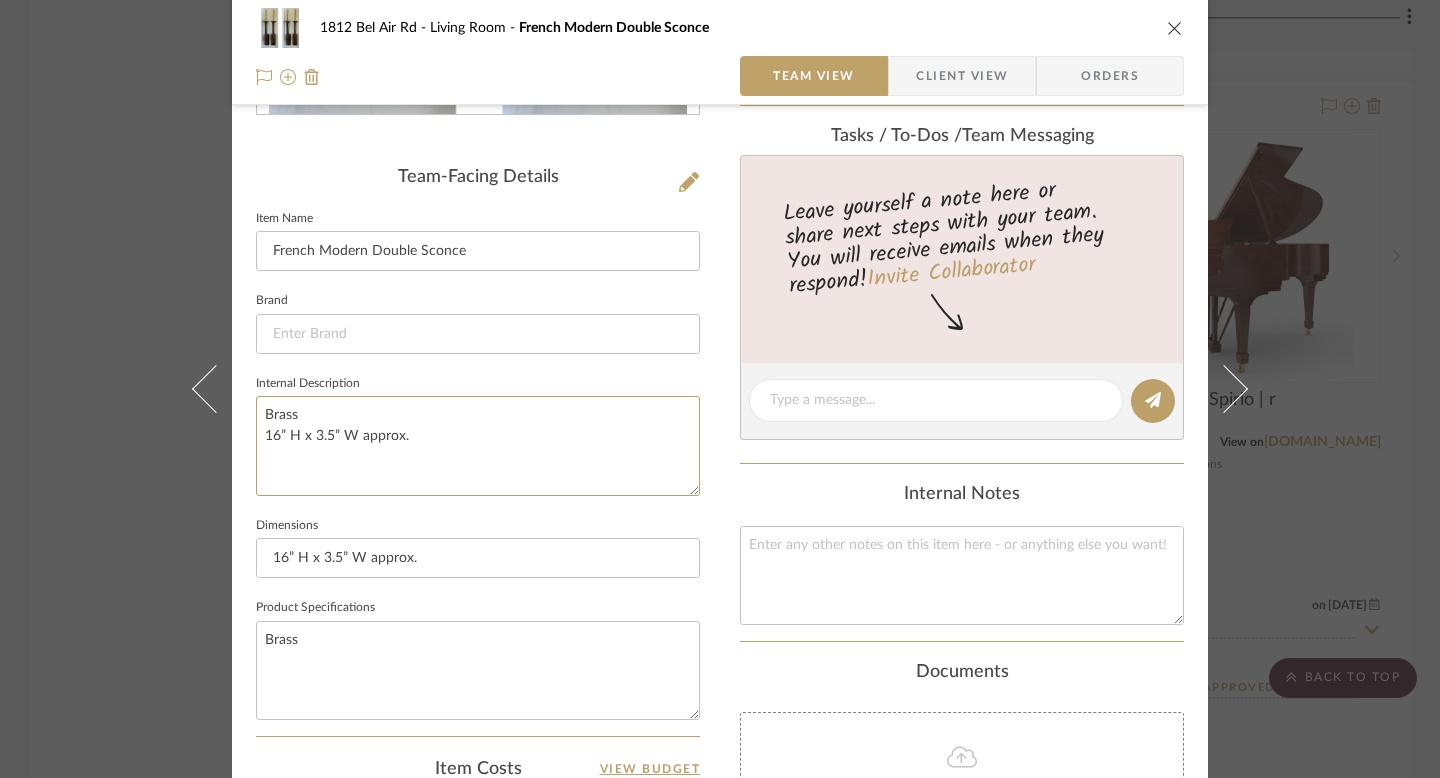 click on "1812 Bel Air Rd Living Room French Modern Double Sconce Team View Client View Orders  Team-Facing Details   Item Name  French Modern Double Sconce  Brand   Internal Description  Brass
16” H x 3.5” W approx.  Dimensions  16” H x 3.5” W approx.  Product Specifications  Brass  Item Costs   View Budget   Markup %  16%  Unit Cost  $975.00  Cost Type  DNET  Client Unit Price   $1,131.00   Quantity  1  Unit Type  Each  Subtotal   $1,131.00   Tax %  10%  Total Tax   $113.10   Shipping Cost  $56.55  Ship. Markup %  0% Taxable  Total Shipping   $56.55  Total Client Price  $1,300.65  Your Cost  $1,129.05  Your Margin  $156.00  Content here copies to Client View - confirm visibility there.  Show in Client Dashboard   Include in Budget   View Budget  Team Status  Lead Time  In Stock Weeks  Due Date   Install Date  Tasks / To-Dos /  team Messaging  Leave yourself a note here or share next steps with your team. You will receive emails when they
respond!  Invite Collaborator Internal Notes  Documents  (1)" at bounding box center [720, 430] 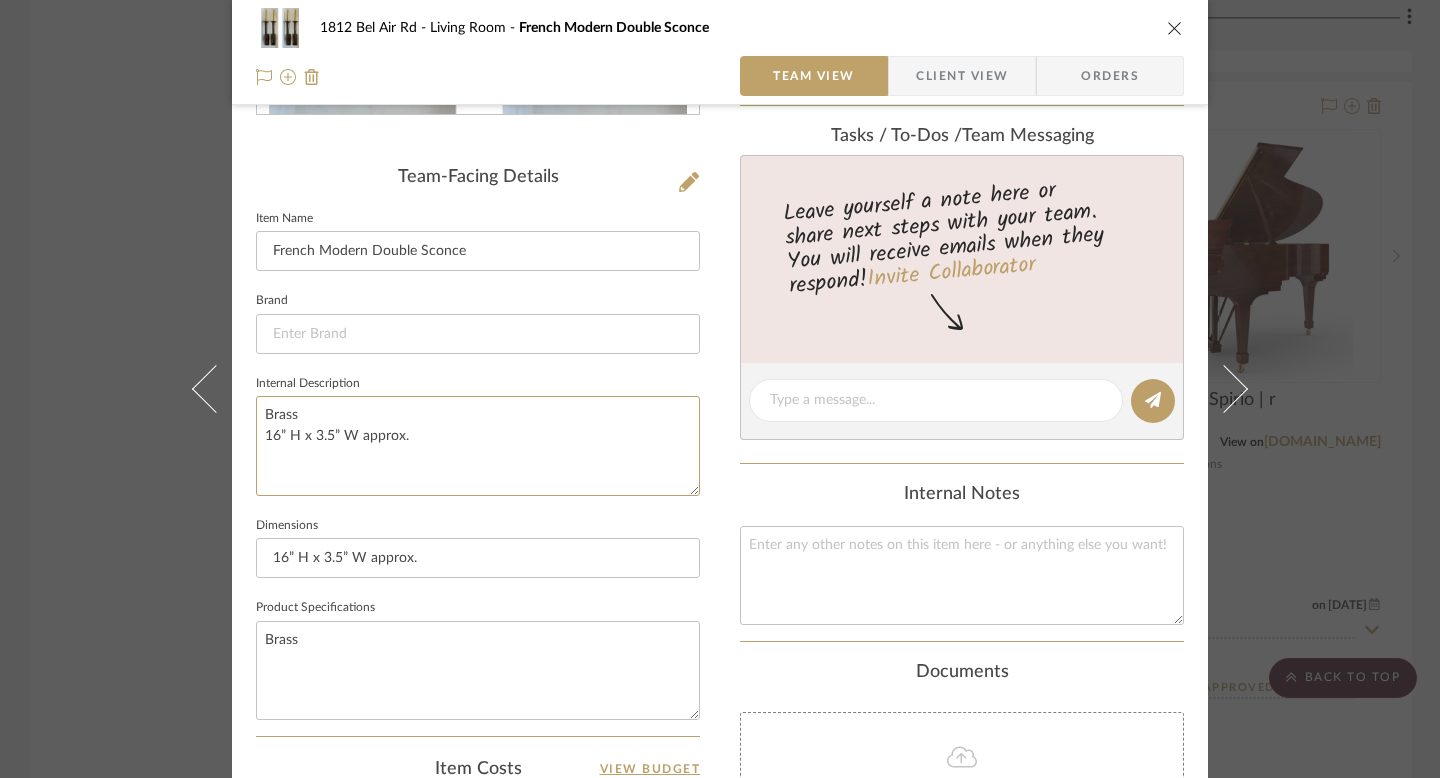 type on "Brass" 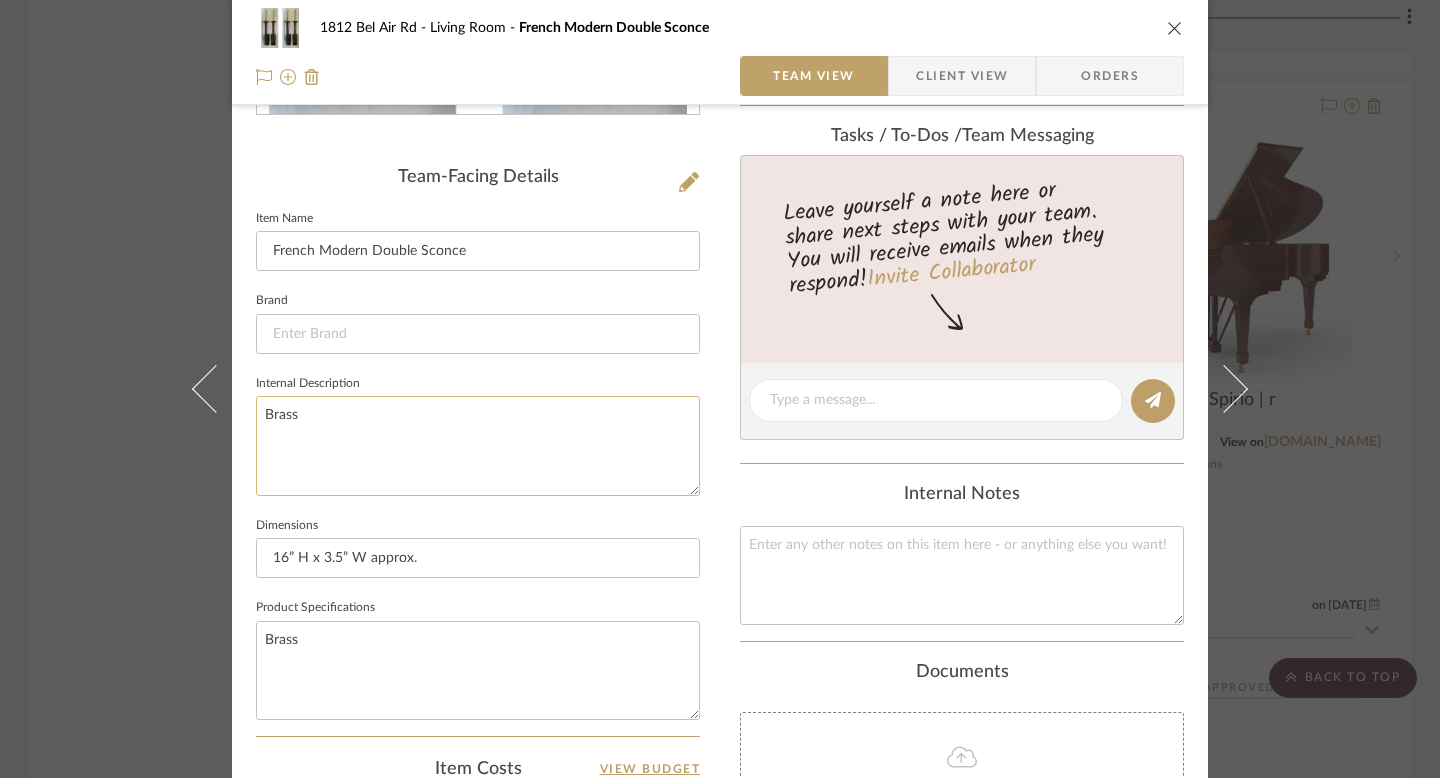 click on "Brass" 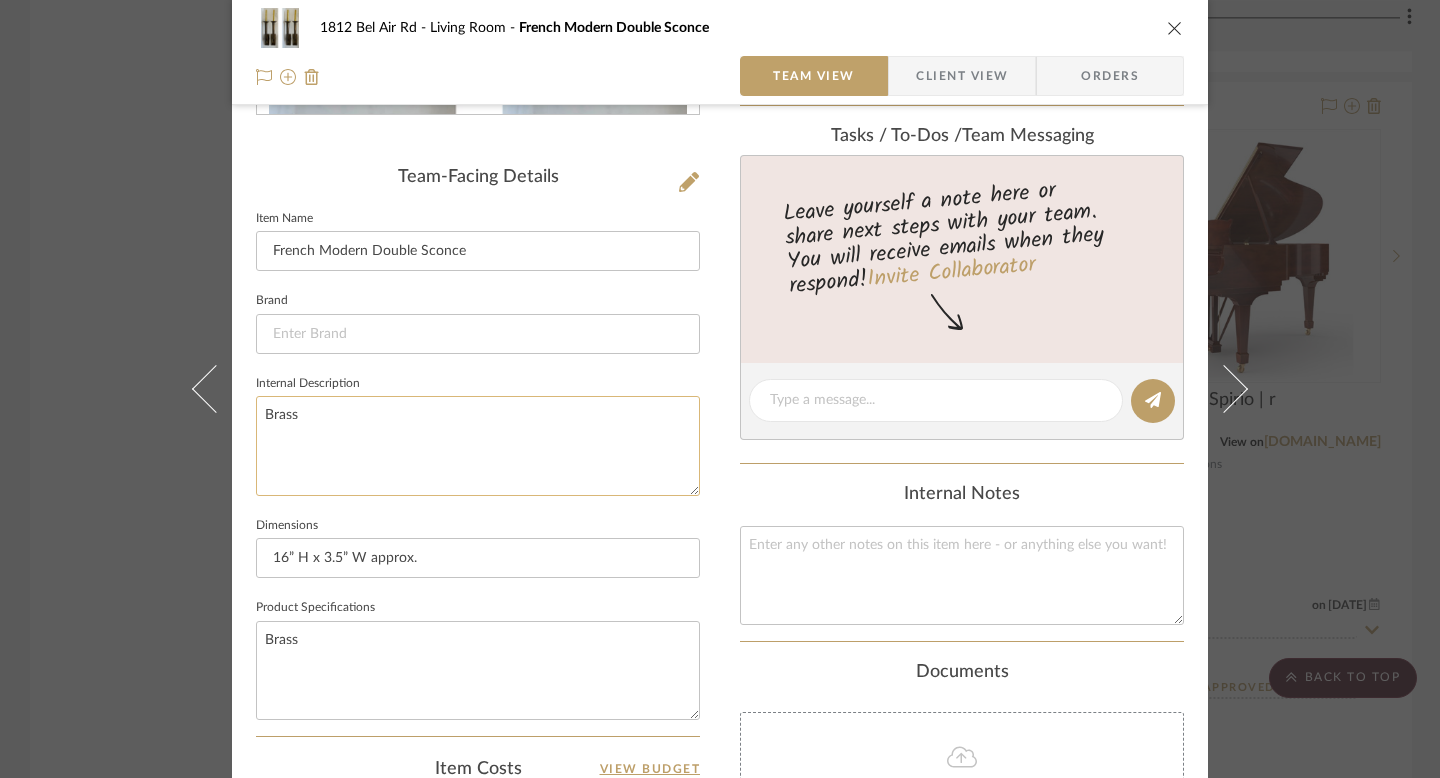 click on "Brass" 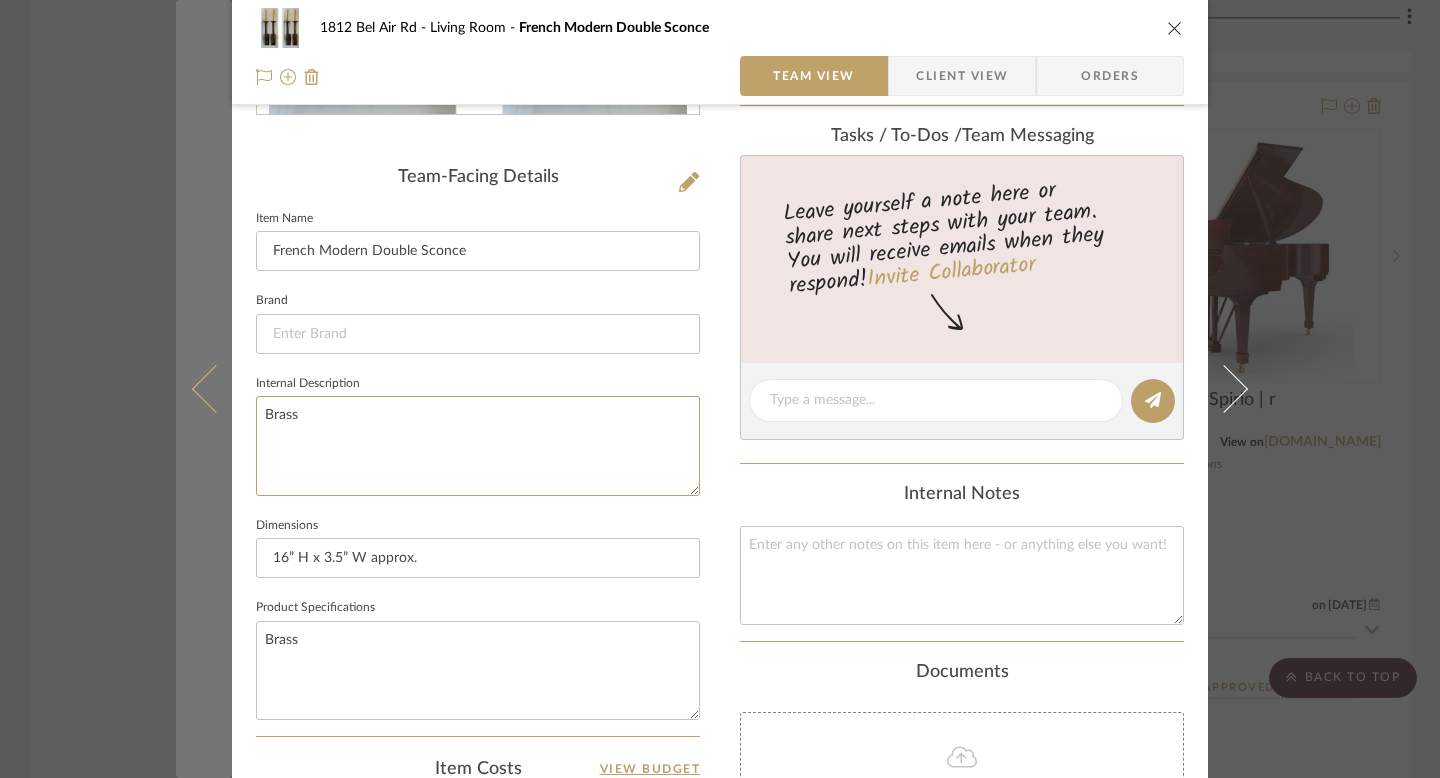drag, startPoint x: 290, startPoint y: 414, endPoint x: 219, endPoint y: 415, distance: 71.00704 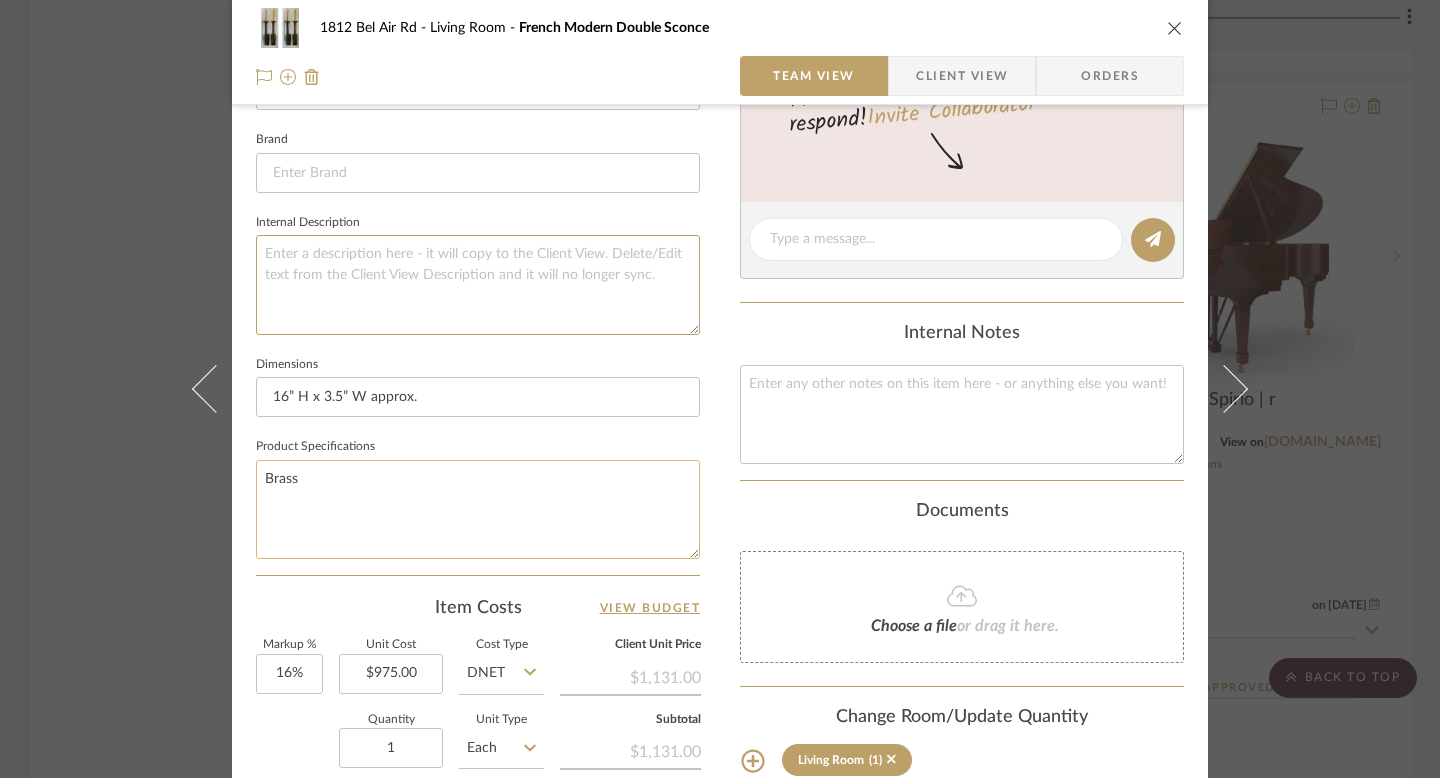 scroll, scrollTop: 624, scrollLeft: 0, axis: vertical 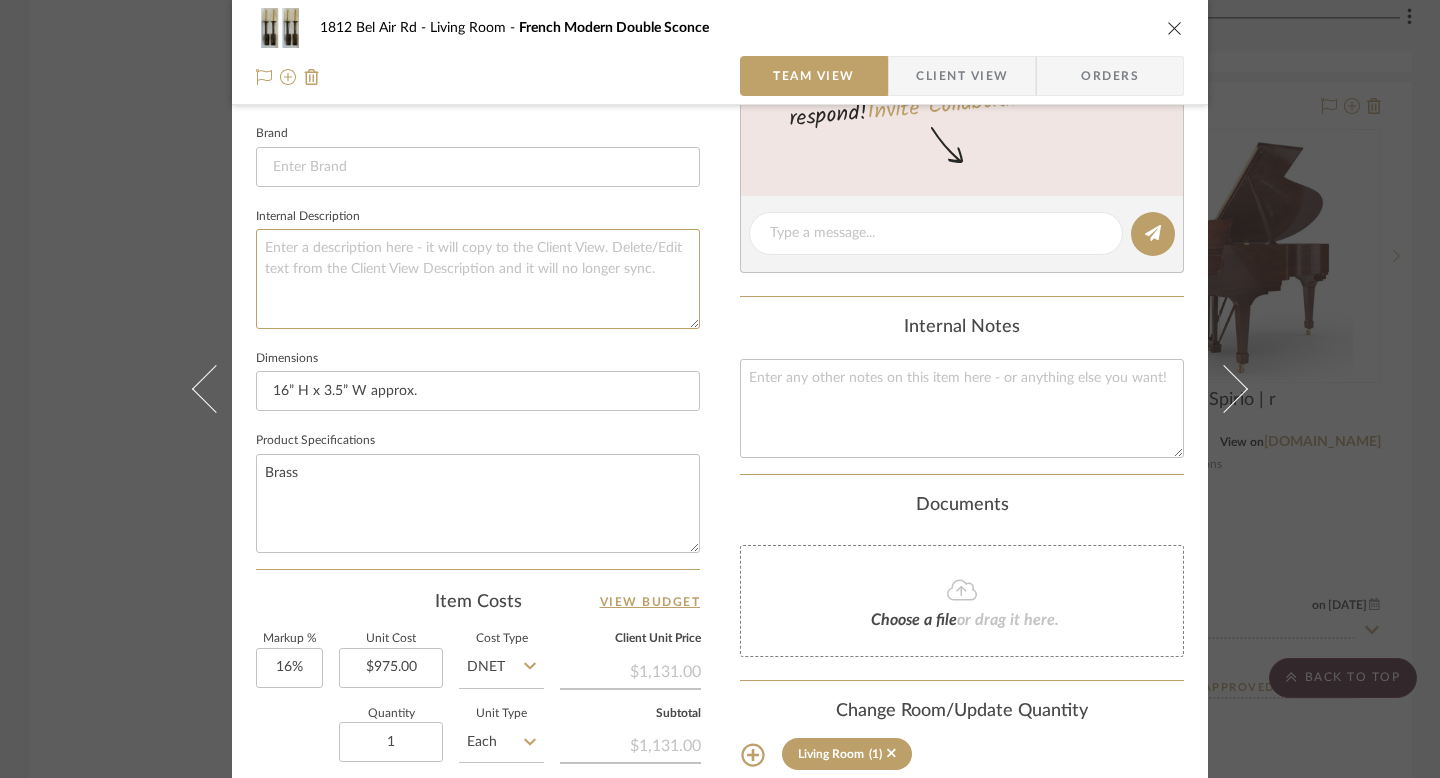 type 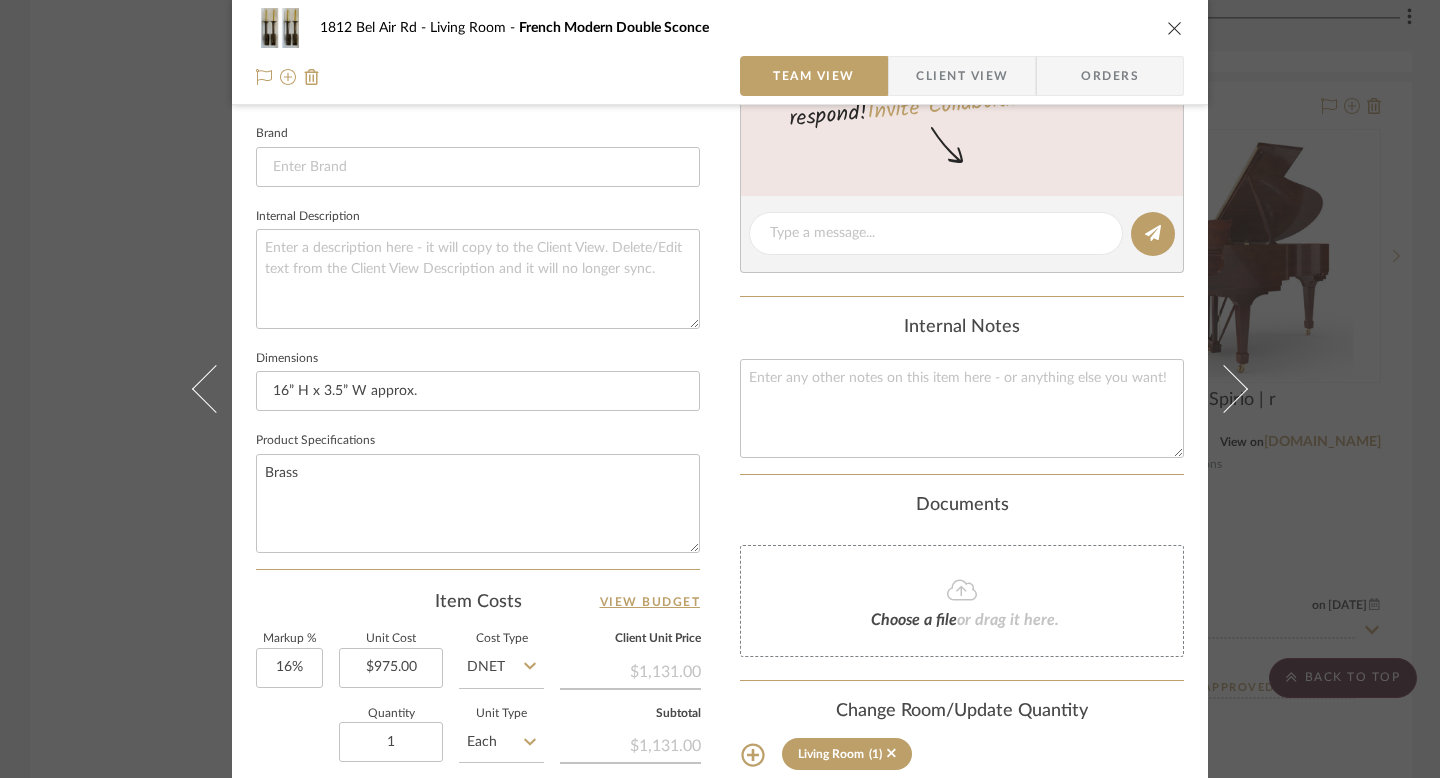 click on "1812 Bel Air Rd Living Room French Modern Double Sconce Team View Client View Orders  Team-Facing Details   Item Name  French Modern Double Sconce  Brand   Internal Description   Dimensions  16” H x 3.5” W approx.  Product Specifications  Brass  Item Costs   View Budget   Markup %  16%  Unit Cost  $975.00  Cost Type  DNET  Client Unit Price   $1,131.00   Quantity  1  Unit Type  Each  Subtotal   $1,131.00   Tax %  10%  Total Tax   $113.10   Shipping Cost  $56.55  Ship. Markup %  0% Taxable  Total Shipping   $56.55  Total Client Price  $1,300.65  Your Cost  $1,129.05  Your Margin  $156.00  Content here copies to Client View - confirm visibility there.  Show in Client Dashboard   Include in Budget   View Budget  Team Status  Lead Time  In Stock Weeks  Due Date   Install Date  Tasks / To-Dos /  team Messaging  Leave yourself a note here or share next steps with your team. You will receive emails when they
respond!  Invite Collaborator Internal Notes  Documents  Choose a file  or drag it here. (1)" at bounding box center [720, 389] 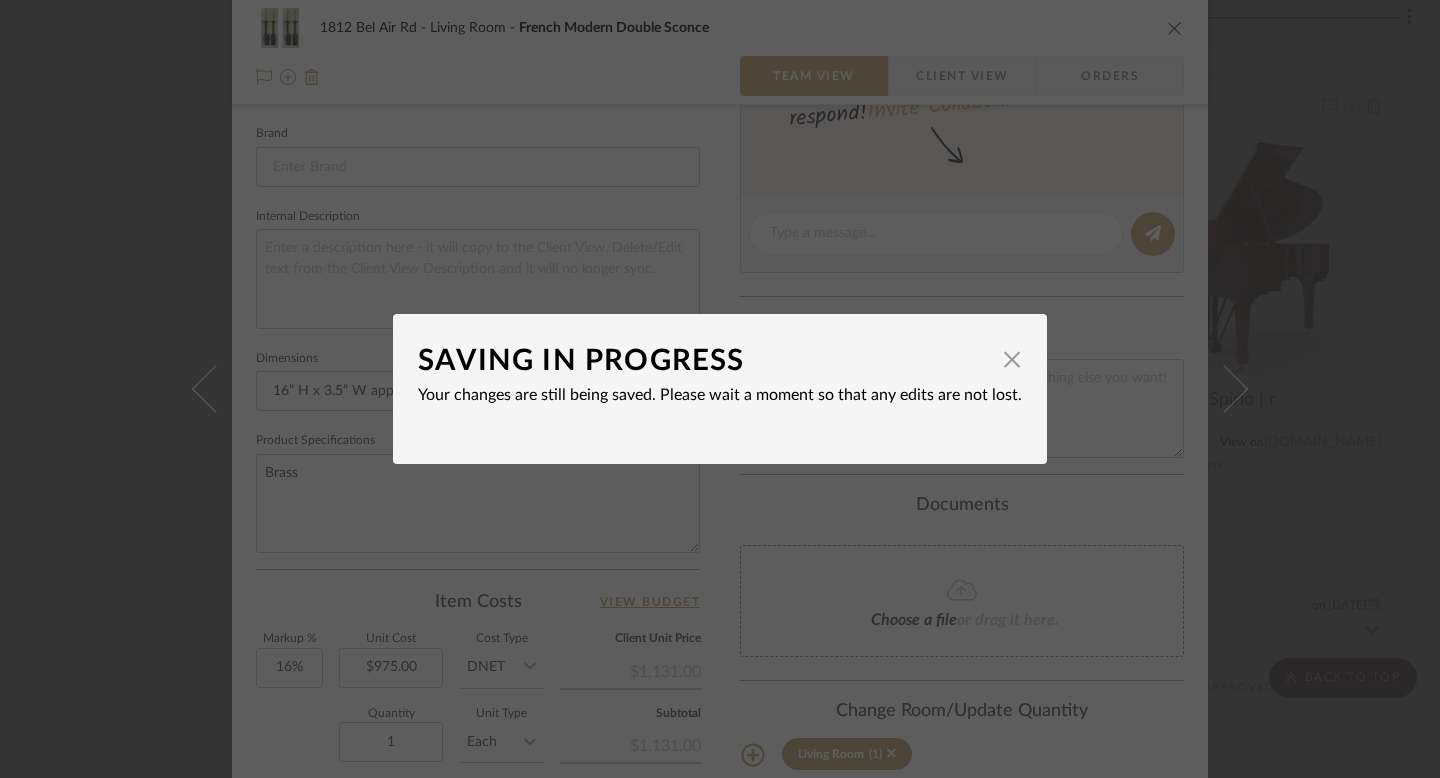 click on "SAVING IN PROGRESS × Your changes are still being saved. Please wait a moment so that any edits are not lost." at bounding box center [720, 389] 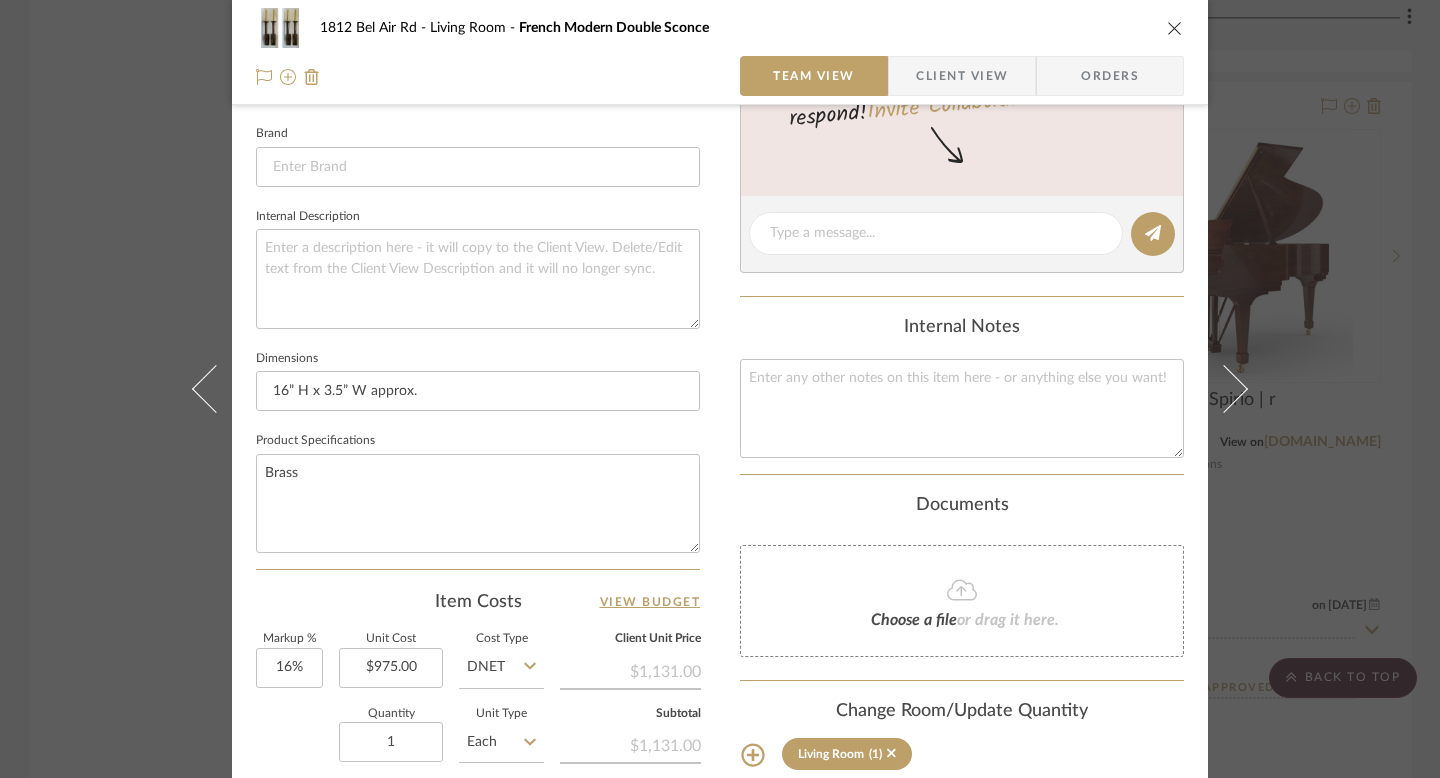 click on "1812 Bel Air Rd Living Room French Modern Double Sconce Team View Client View Orders  Team-Facing Details   Item Name  French Modern Double Sconce  Brand   Internal Description   Dimensions  16” H x 3.5” W approx.  Product Specifications  Brass  Item Costs   View Budget   Markup %  16%  Unit Cost  $975.00  Cost Type  DNET  Client Unit Price   $1,131.00   Quantity  1  Unit Type  Each  Subtotal   $1,131.00   Tax %  10%  Total Tax   $113.10   Shipping Cost  $56.55  Ship. Markup %  0% Taxable  Total Shipping   $56.55  Total Client Price  $1,300.65  Your Cost  $1,129.05  Your Margin  $156.00  Content here copies to Client View - confirm visibility there.  Show in Client Dashboard   Include in Budget   View Budget  Team Status  Lead Time  In Stock Weeks  Due Date   Install Date  Tasks / To-Dos /  team Messaging  Leave yourself a note here or share next steps with your team. You will receive emails when they
respond!  Invite Collaborator Internal Notes  Documents  Choose a file  or drag it here. (1)" at bounding box center (720, 389) 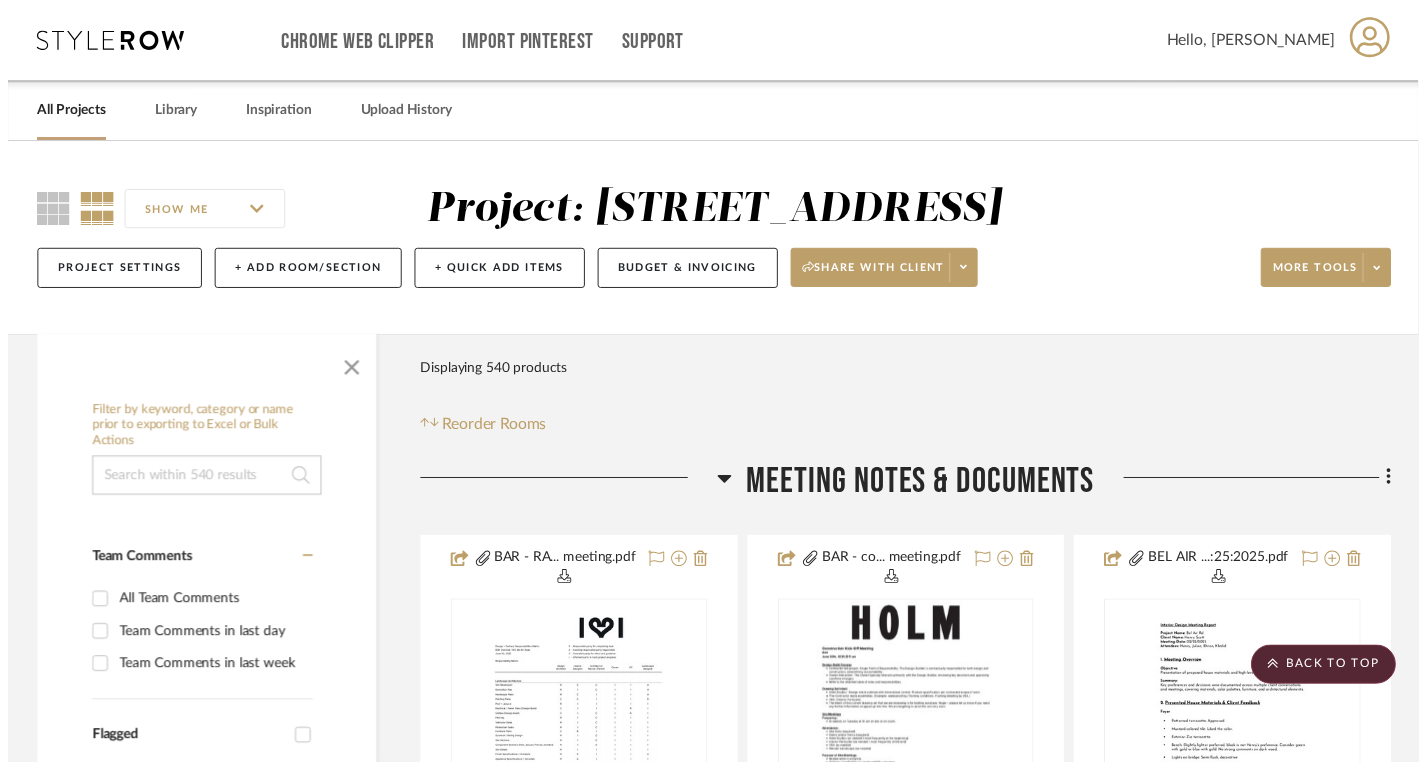 scroll, scrollTop: 11911, scrollLeft: 0, axis: vertical 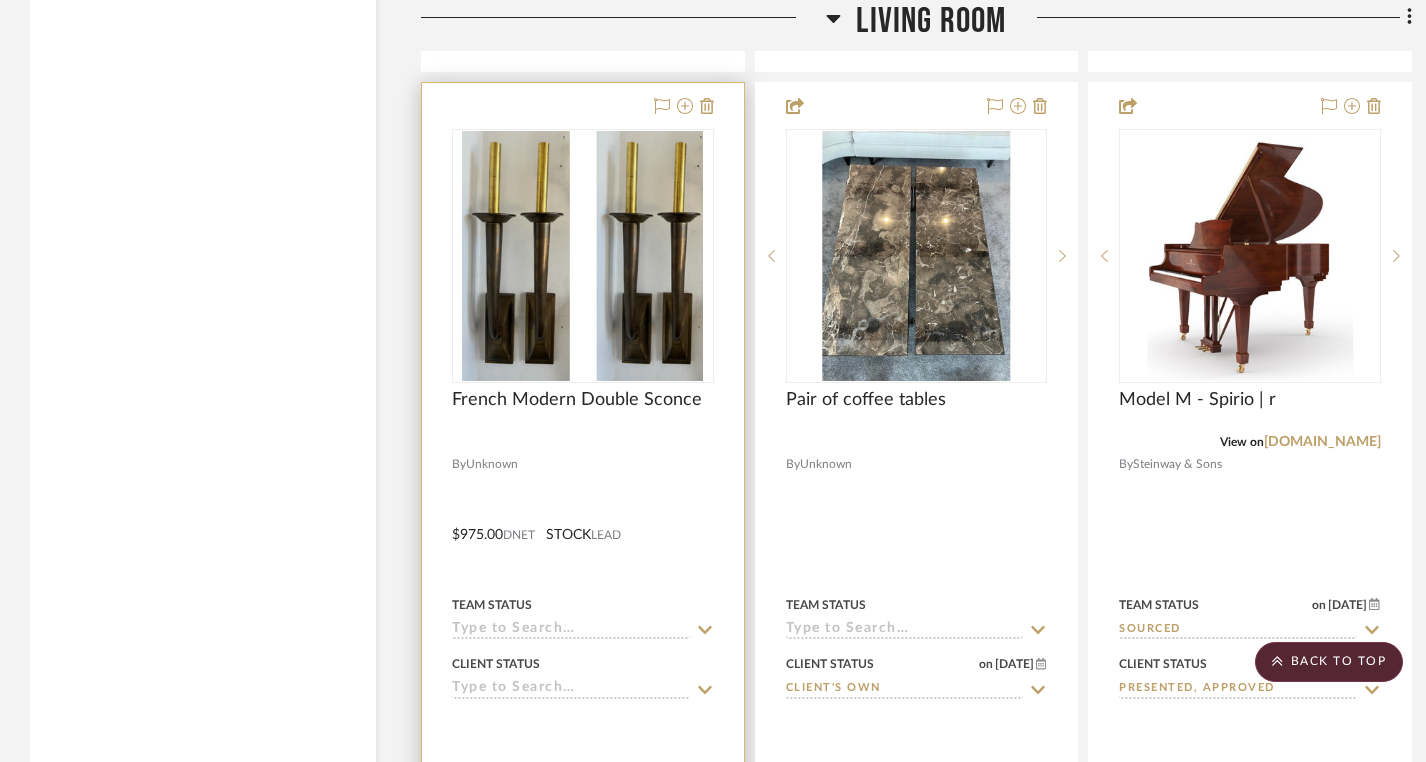 click on "French Modern Double Sconce" at bounding box center (583, 411) 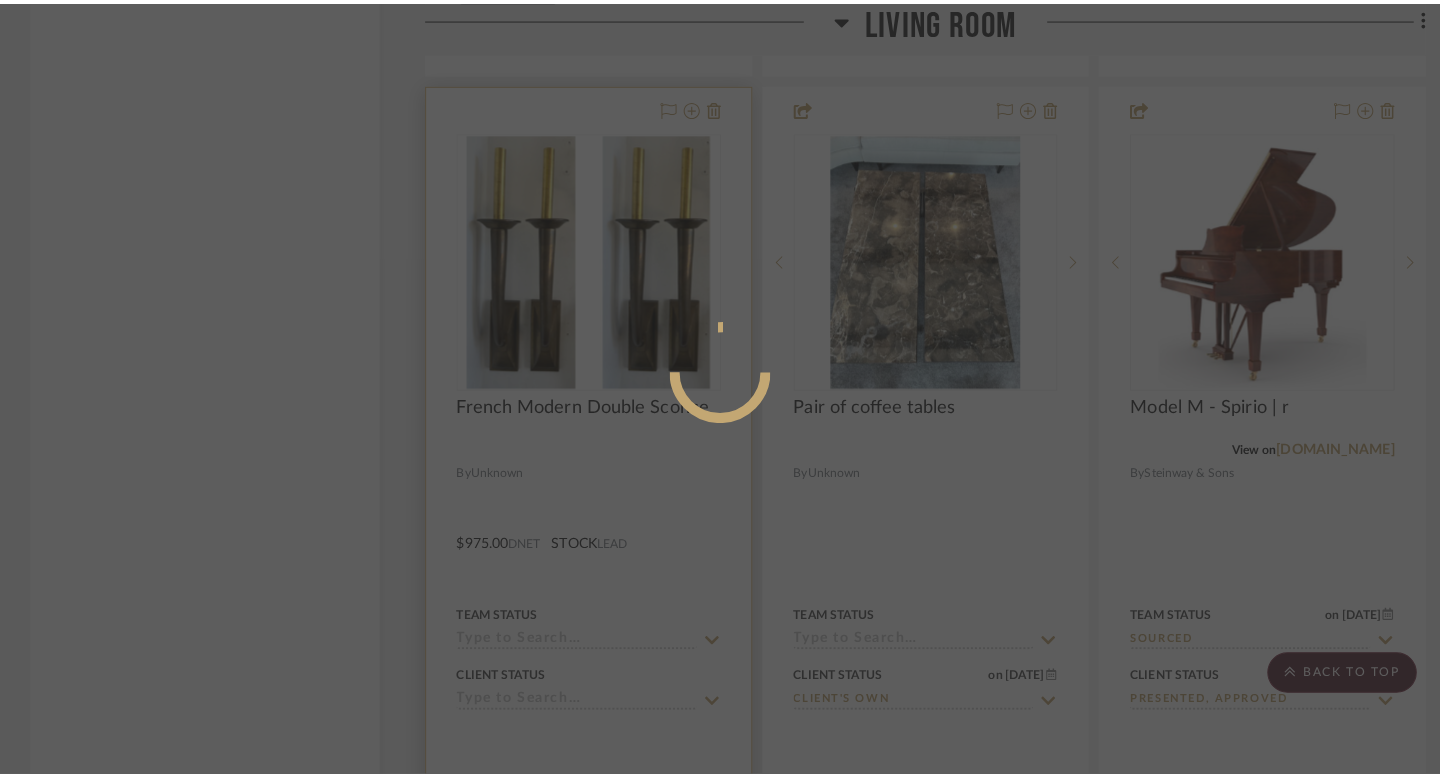 scroll, scrollTop: 0, scrollLeft: 0, axis: both 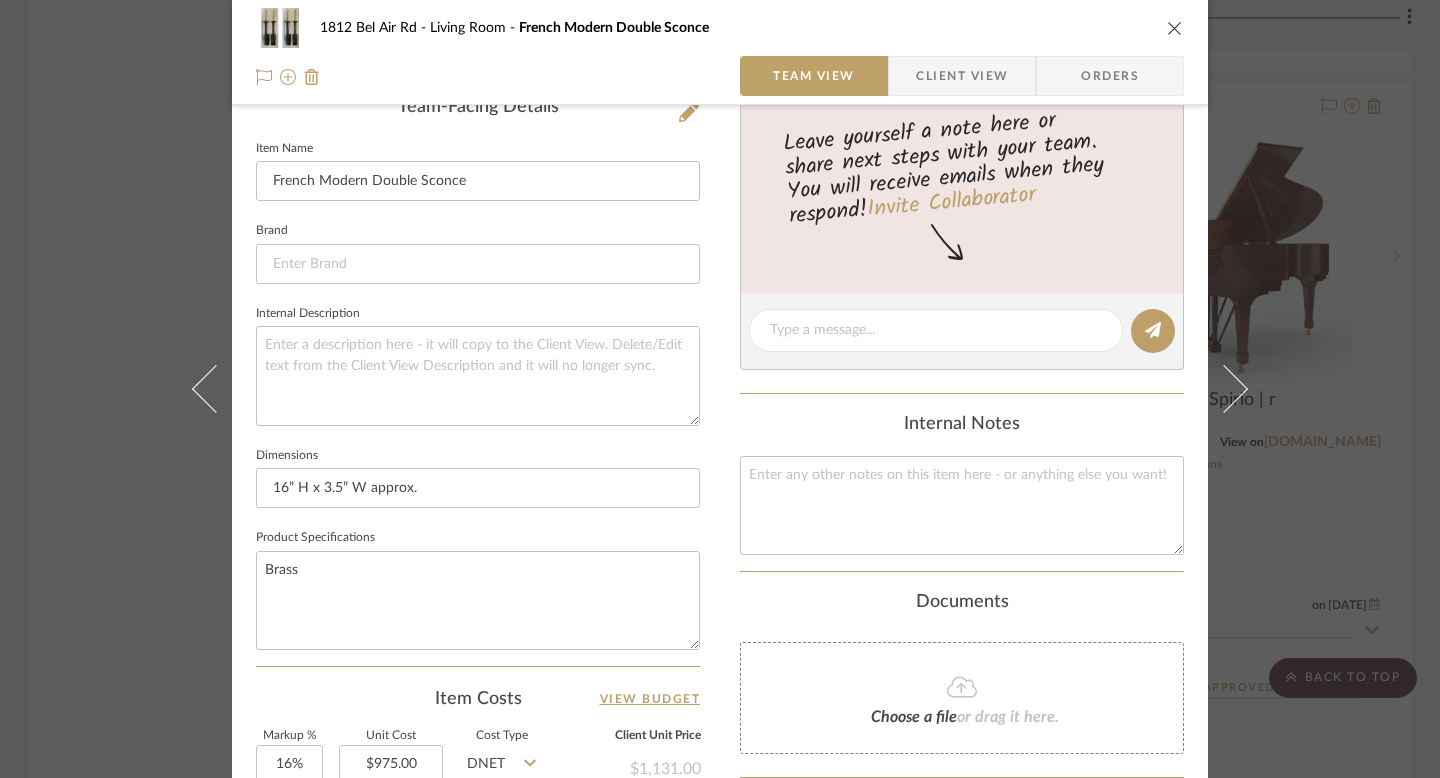 click on "1812 Bel Air Rd Living Room French Modern Double Sconce Team View Client View Orders  Team-Facing Details   Item Name  French Modern Double Sconce  Brand   Internal Description   Dimensions  16” H x 3.5” W approx.  Product Specifications  Brass  Item Costs   View Budget   Markup %  16%  Unit Cost  $975.00  Cost Type  DNET  Client Unit Price   $1,131.00   Quantity  1  Unit Type  Each  Subtotal   $1,131.00   Tax %  10%  Total Tax   $113.10   Shipping Cost  $56.55  Ship. Markup %  0% Taxable  Total Shipping   $56.55  Total Client Price  $1,300.65  Your Cost  $1,129.05  Your Margin  $156.00  Content here copies to Client View - confirm visibility there.  Show in Client Dashboard   Include in Budget   View Budget  Team Status  Lead Time  In Stock Weeks  Due Date   Install Date  Tasks / To-Dos /  team Messaging  Leave yourself a note here or share next steps with your team. You will receive emails when they
respond!  Invite Collaborator Internal Notes  Documents  Choose a file  or drag it here. (1)" at bounding box center (720, 389) 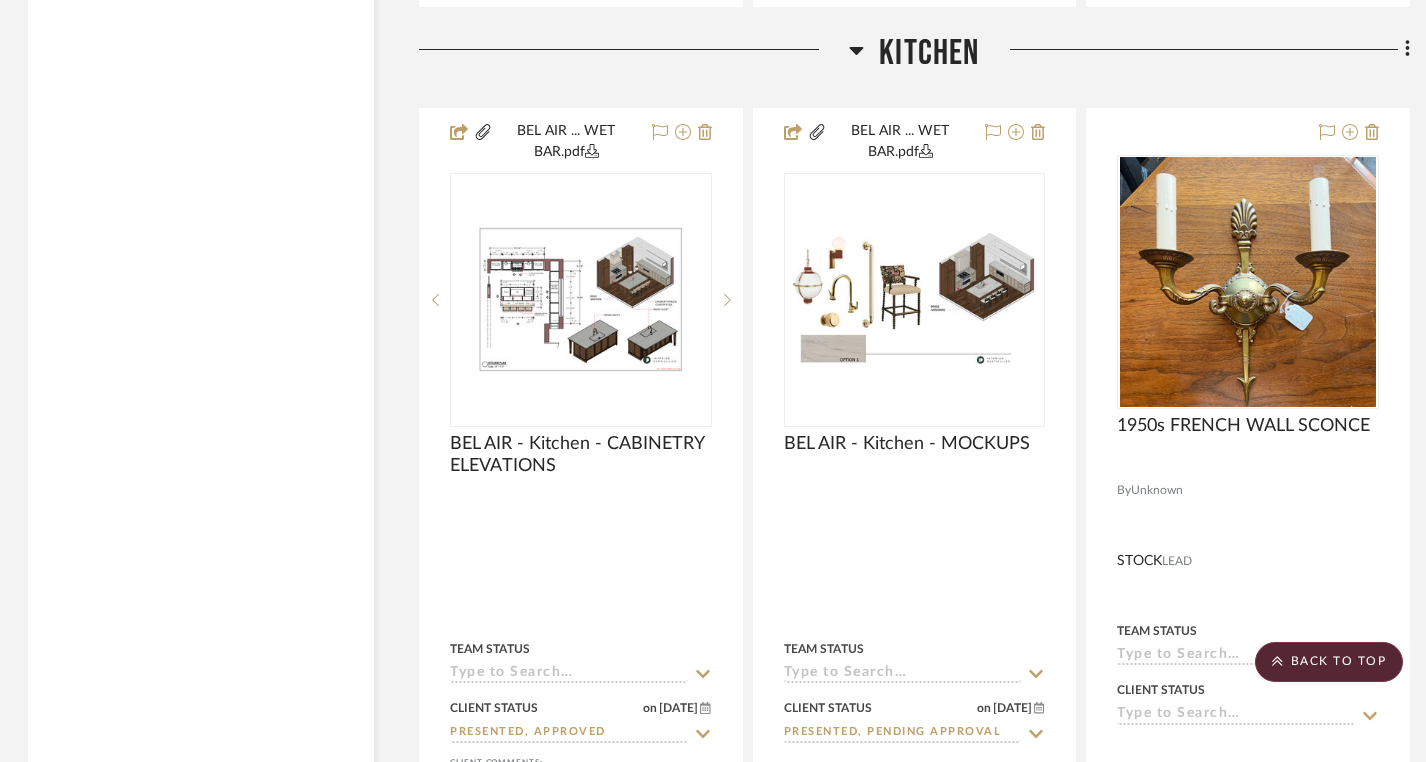 scroll, scrollTop: 22365, scrollLeft: 3, axis: both 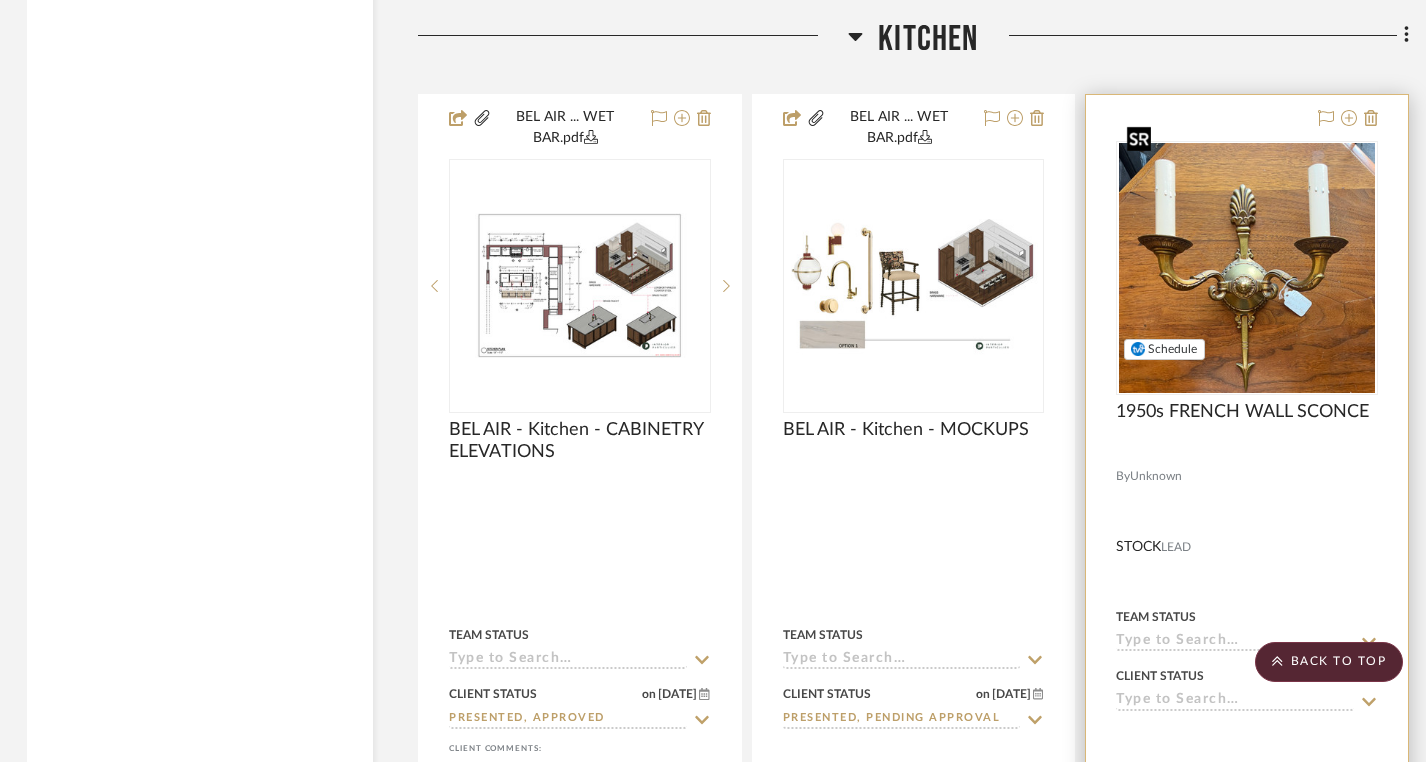 click at bounding box center (1247, 268) 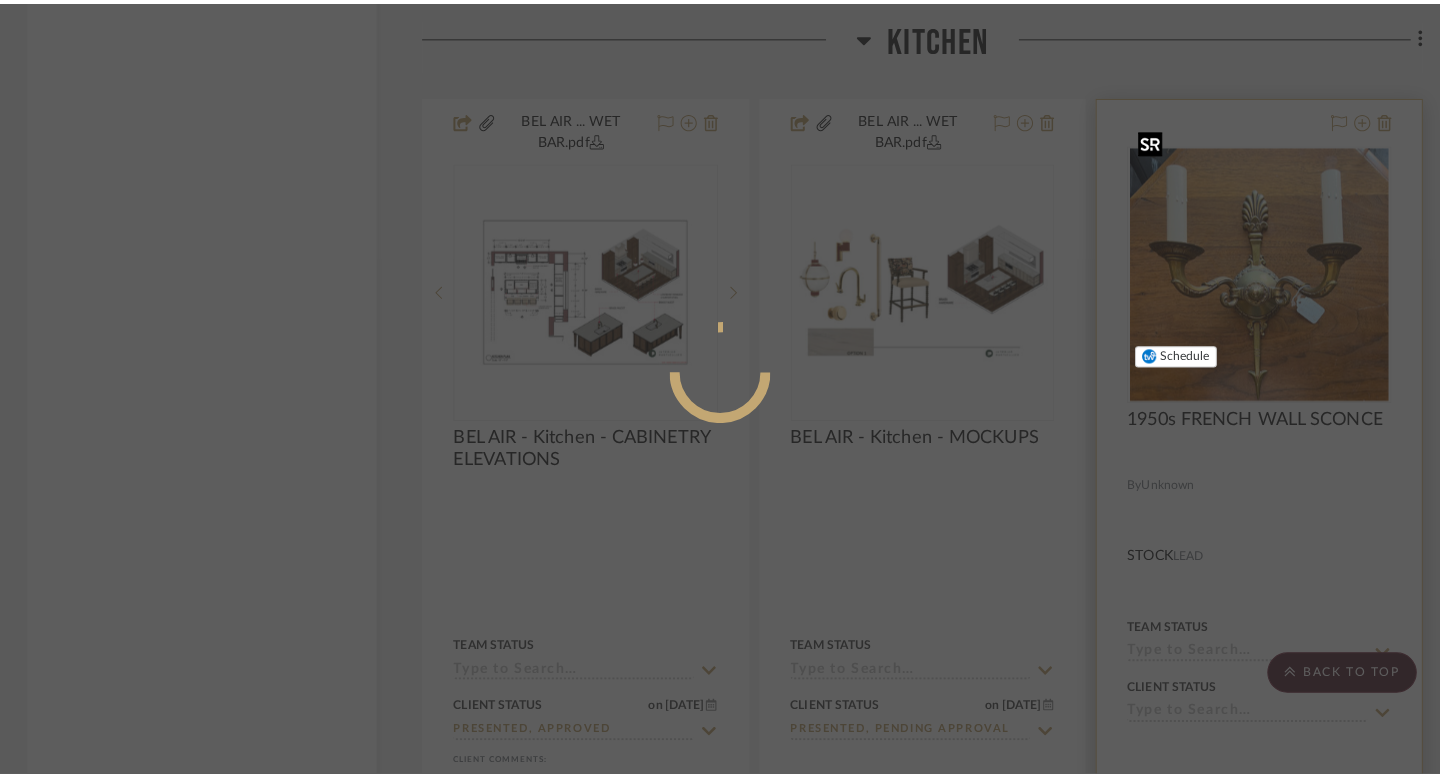 scroll, scrollTop: 0, scrollLeft: 0, axis: both 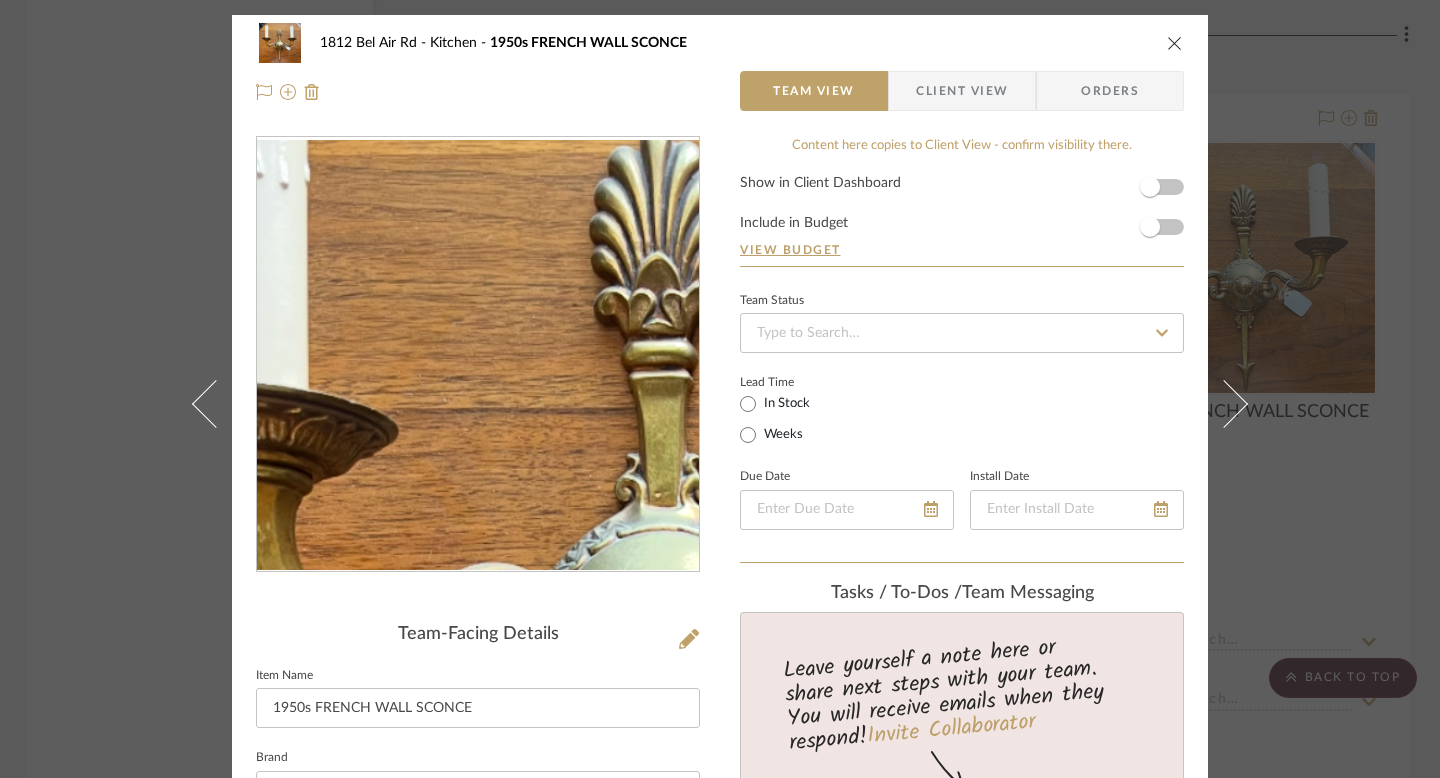 click at bounding box center [478, 355] 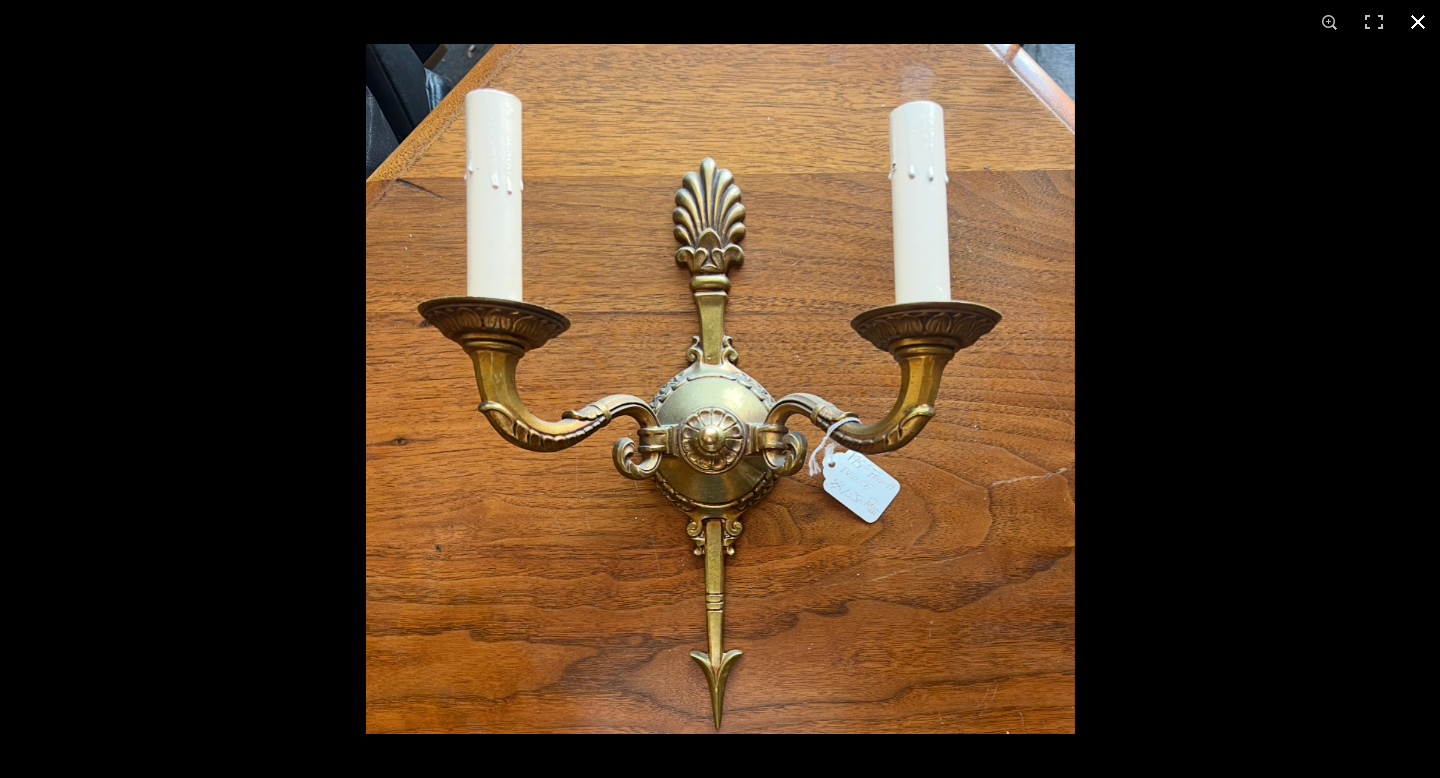 click at bounding box center [720, 389] 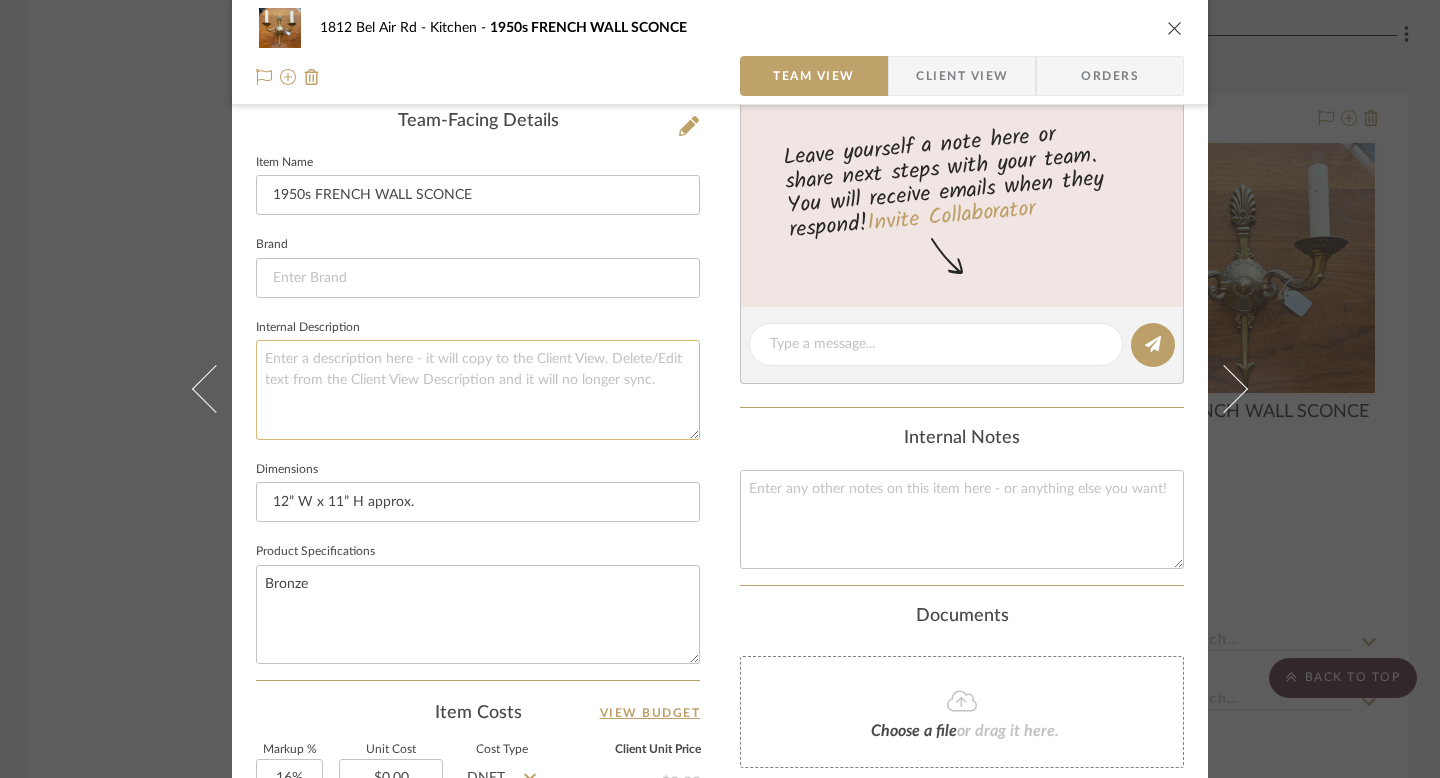scroll, scrollTop: 516, scrollLeft: 0, axis: vertical 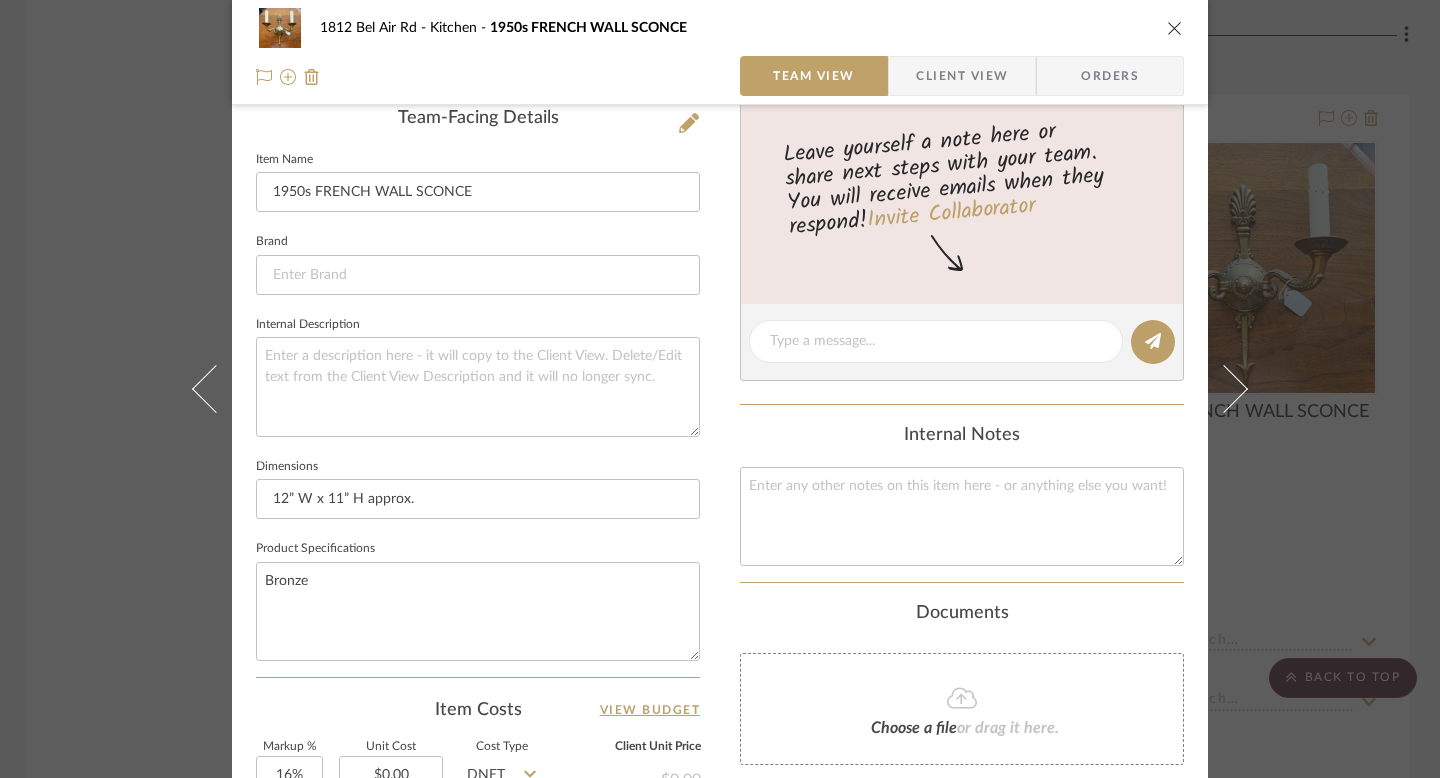 click on "1812 Bel Air Rd Kitchen 1950s FRENCH WALL SCONCE Team View Client View Orders  Team-Facing Details   Item Name  1950s FRENCH WALL SCONCE  Brand   Internal Description   Dimensions  12” W x 11” H approx.  Product Specifications  Bronze  Item Costs   View Budget   Markup %  16%  Unit Cost  $0.00  Cost Type  DNET  Client Unit Price   $0.00   Quantity  1  Unit Type  Each  Subtotal   $0.00   Tax %  10%  Total Tax   $0.00   Shipping Cost  $0.00  Ship. Markup %  0% Taxable  Total Shipping   $0.00  Total Client Price  $0.00  Your Cost  $0.00  Your Margin  $0.00  Content here copies to Client View - confirm visibility there.  Show in Client Dashboard   Include in Budget   View Budget  Team Status  Lead Time  In Stock Weeks  Due Date   Install Date  Tasks / To-Dos /  team Messaging  Leave yourself a note here or share next steps with your team. You will receive emails when they
respond!  Invite Collaborator Internal Notes  Documents  Choose a file  or drag it here. Change Room/Update Quantity  Kitchen" at bounding box center (720, 389) 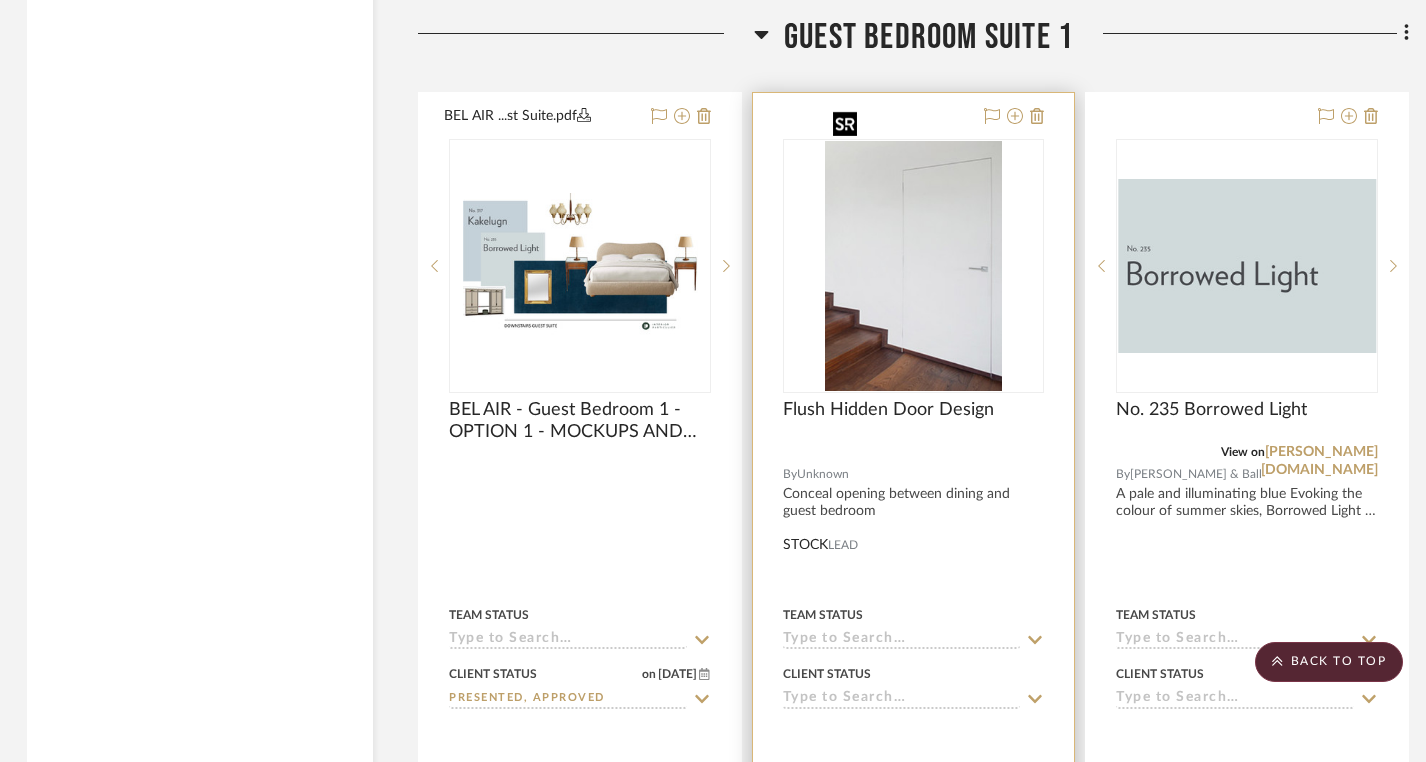 scroll, scrollTop: 33763, scrollLeft: 3, axis: both 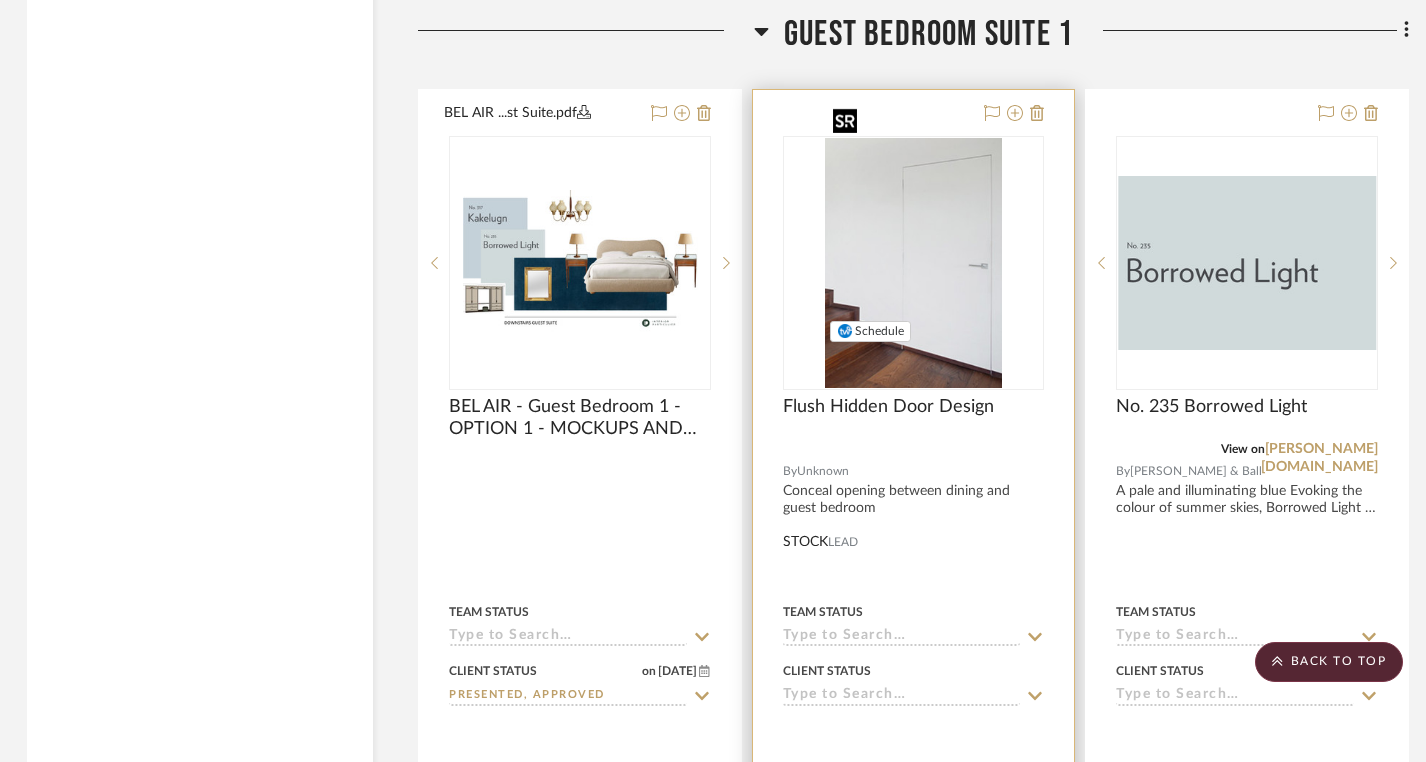 click at bounding box center (913, 263) 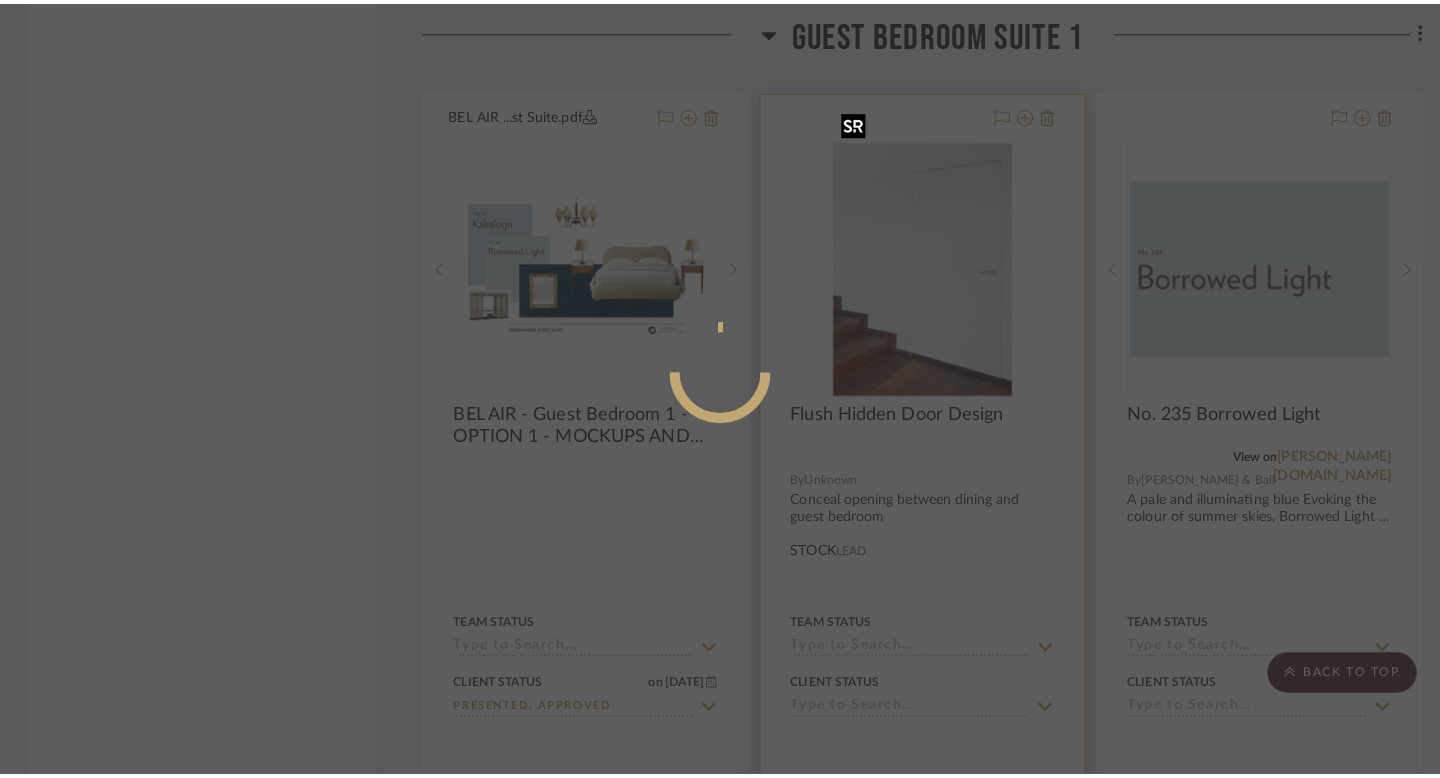 scroll, scrollTop: 0, scrollLeft: 0, axis: both 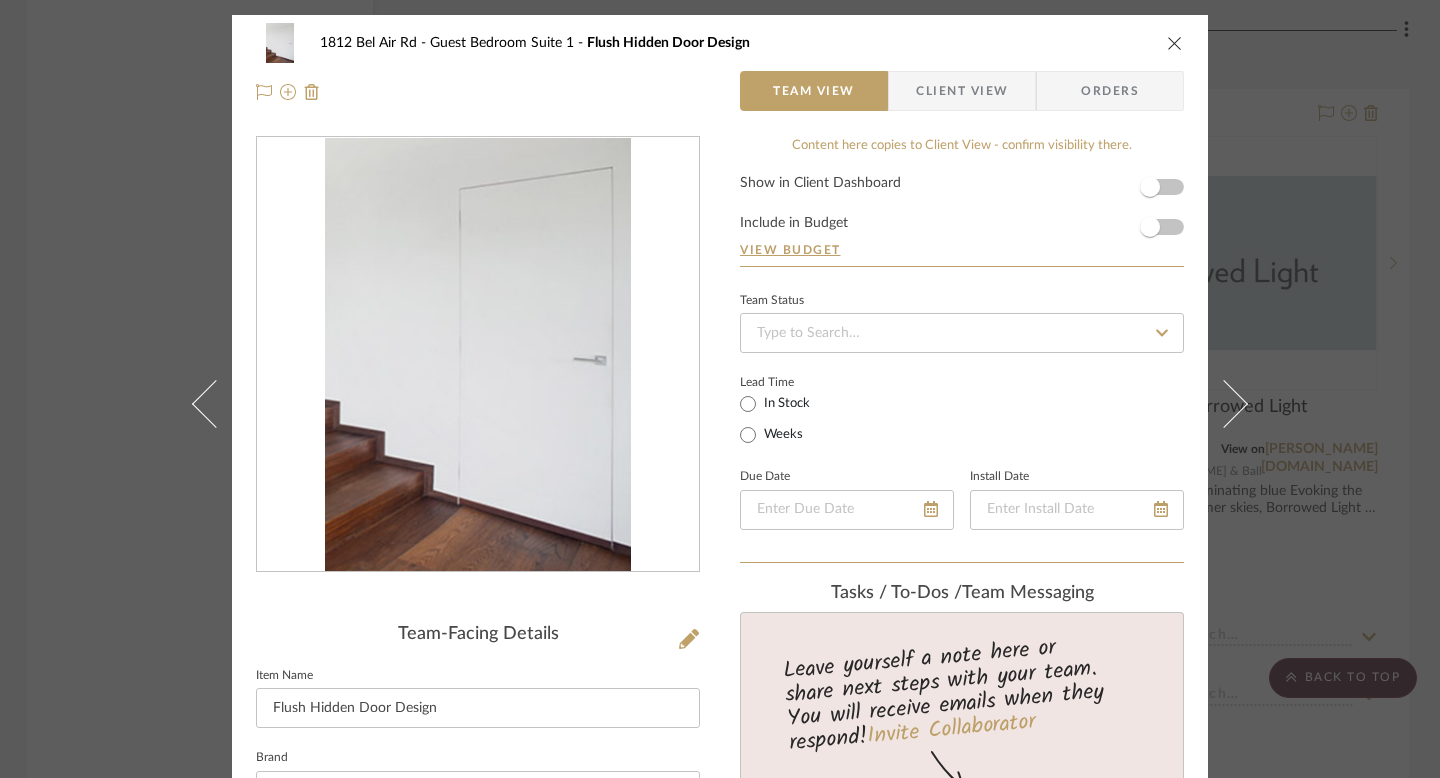 click at bounding box center (478, 355) 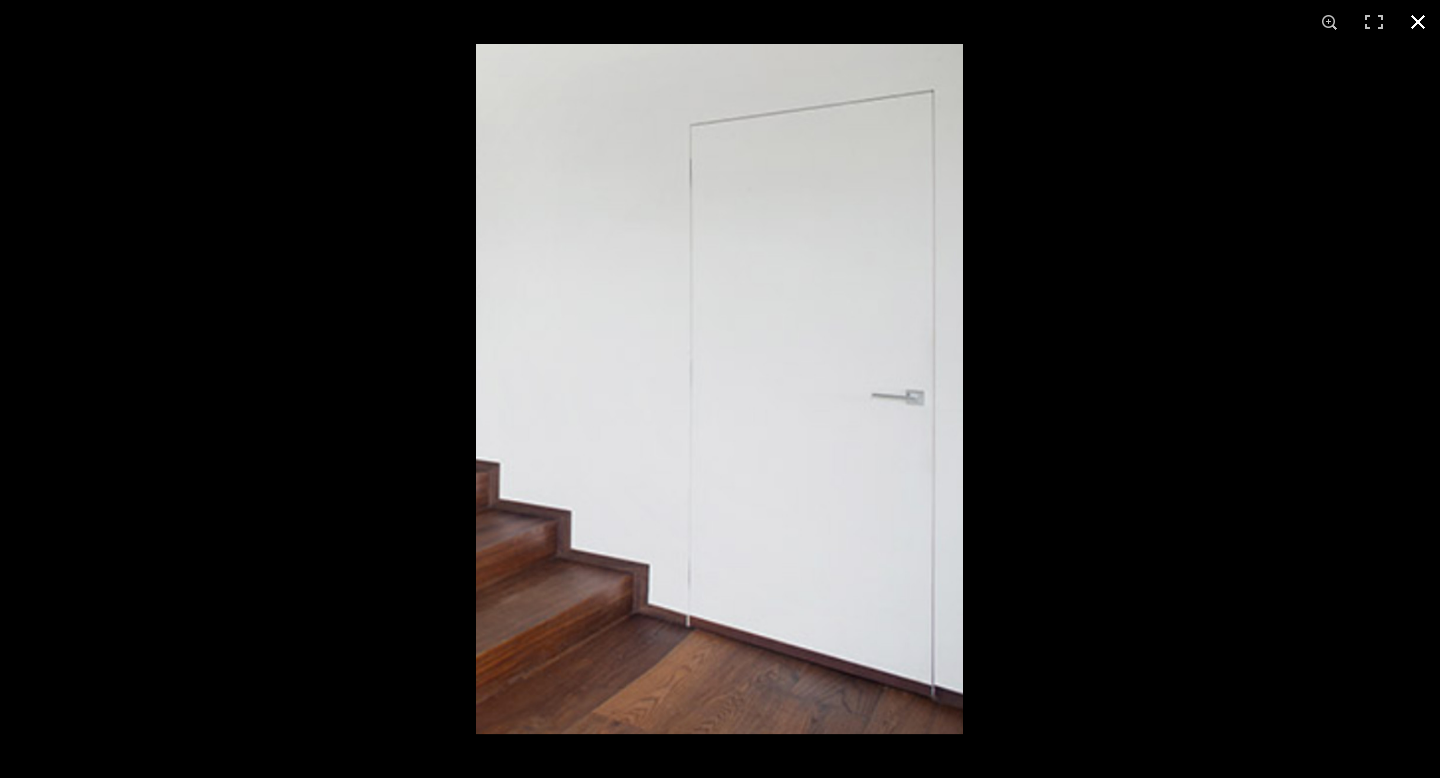 click at bounding box center (720, 389) 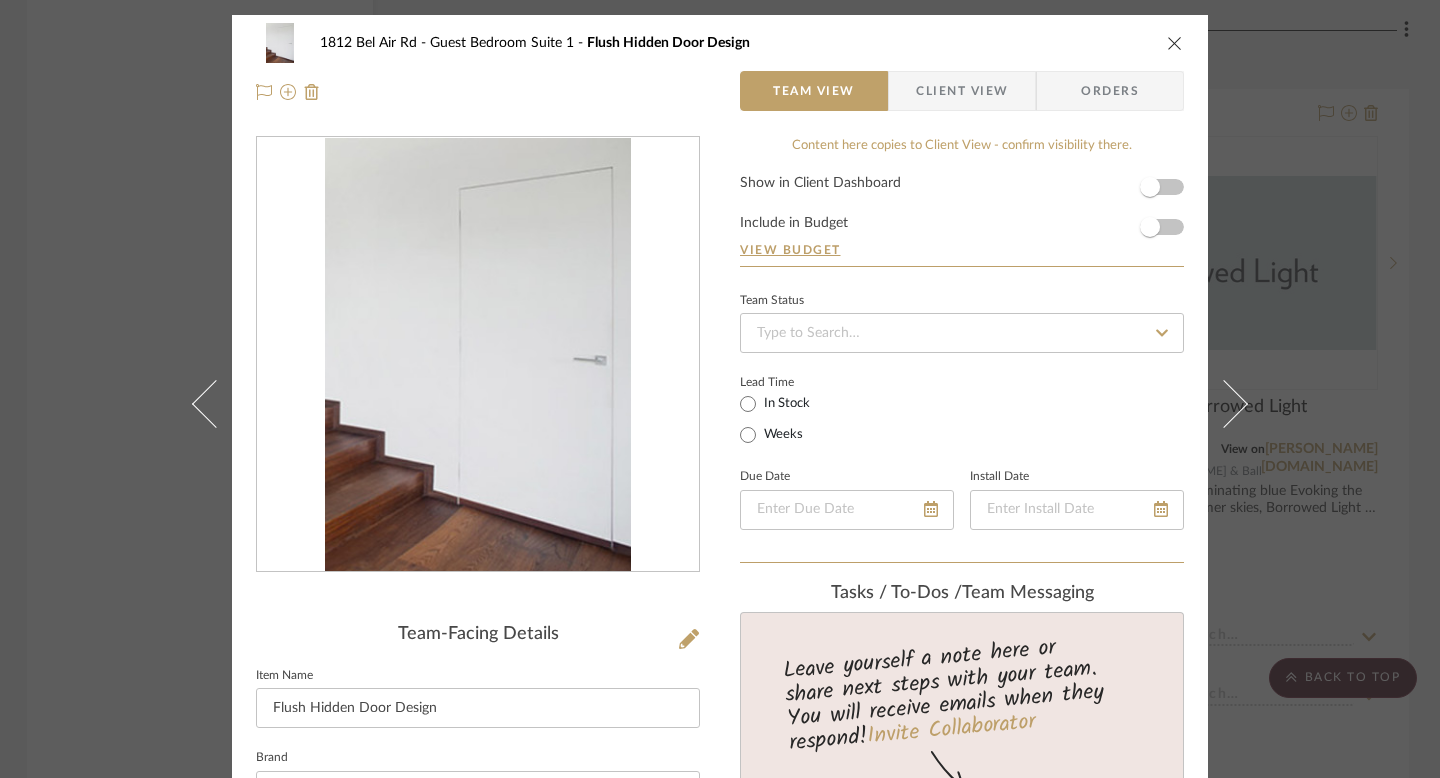 click on "1812 Bel Air Rd Guest Bedroom Suite 1 Flush Hidden Door Design Team View Client View Orders  Team-Facing Details   Item Name  Flush Hidden Door Design  Brand   Internal Description  Conceal opening between dining and guest bedroom  Dimensions   Product Specifications   Item Costs   View Budget   Markup %  16%  Unit Cost  $0.00  Cost Type  DNET  Client Unit Price   $0.00   Quantity  1  Unit Type  Each  Subtotal   $0.00   Tax %  10%  Total Tax   $0.00   Shipping Cost  $0.00  Ship. Markup %  0% Taxable  Total Shipping   $0.00  Total Client Price  $0.00  Your Cost  $0.00  Your Margin  $0.00  Content here copies to Client View - confirm visibility there.  Show in Client Dashboard   Include in Budget   View Budget  Team Status  Lead Time  In Stock Weeks  Due Date   Install Date  Tasks / To-Dos /  team Messaging  Leave yourself a note here or share next steps with your team. You will receive emails when they
respond!  Invite Collaborator Internal Notes  Documents  Choose a file  or drag it here. (1)" at bounding box center (720, 389) 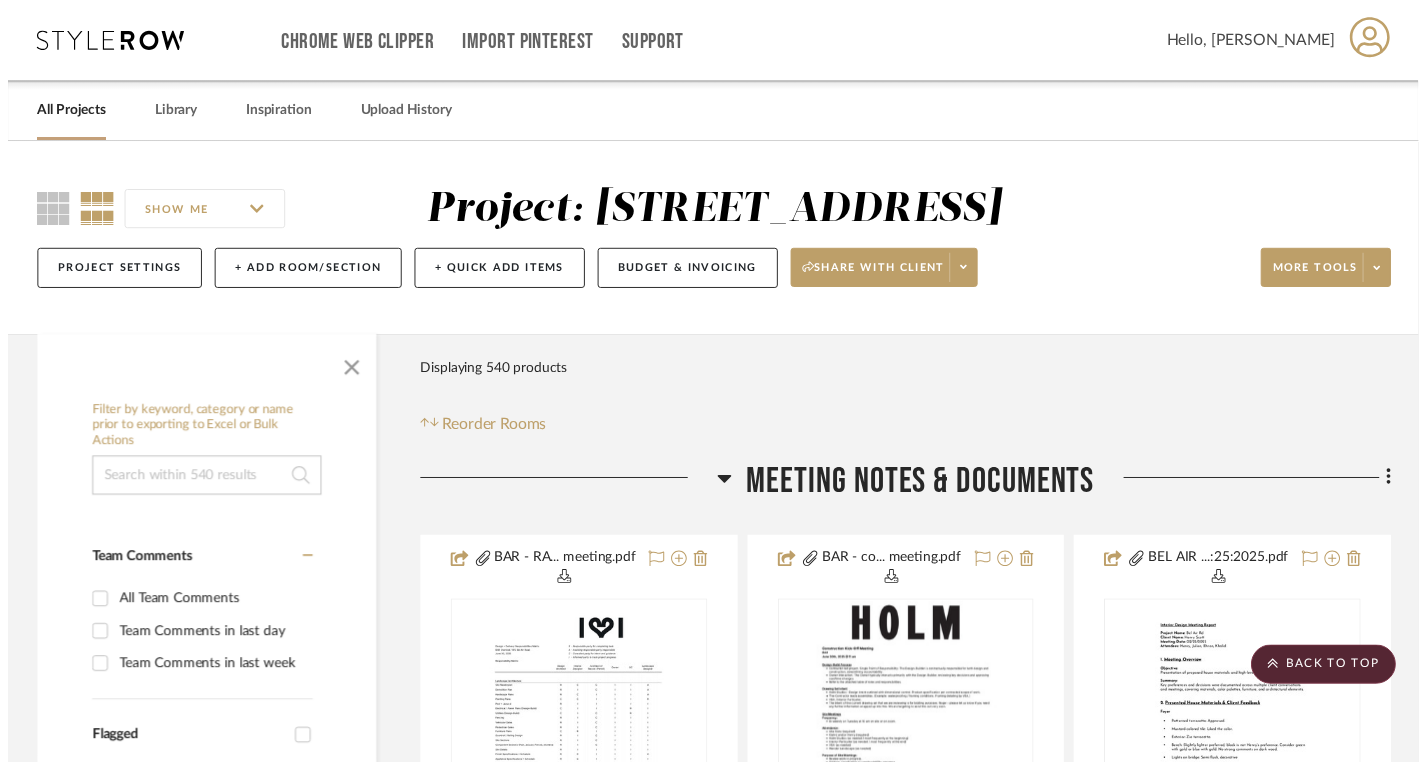 scroll, scrollTop: 33763, scrollLeft: 3, axis: both 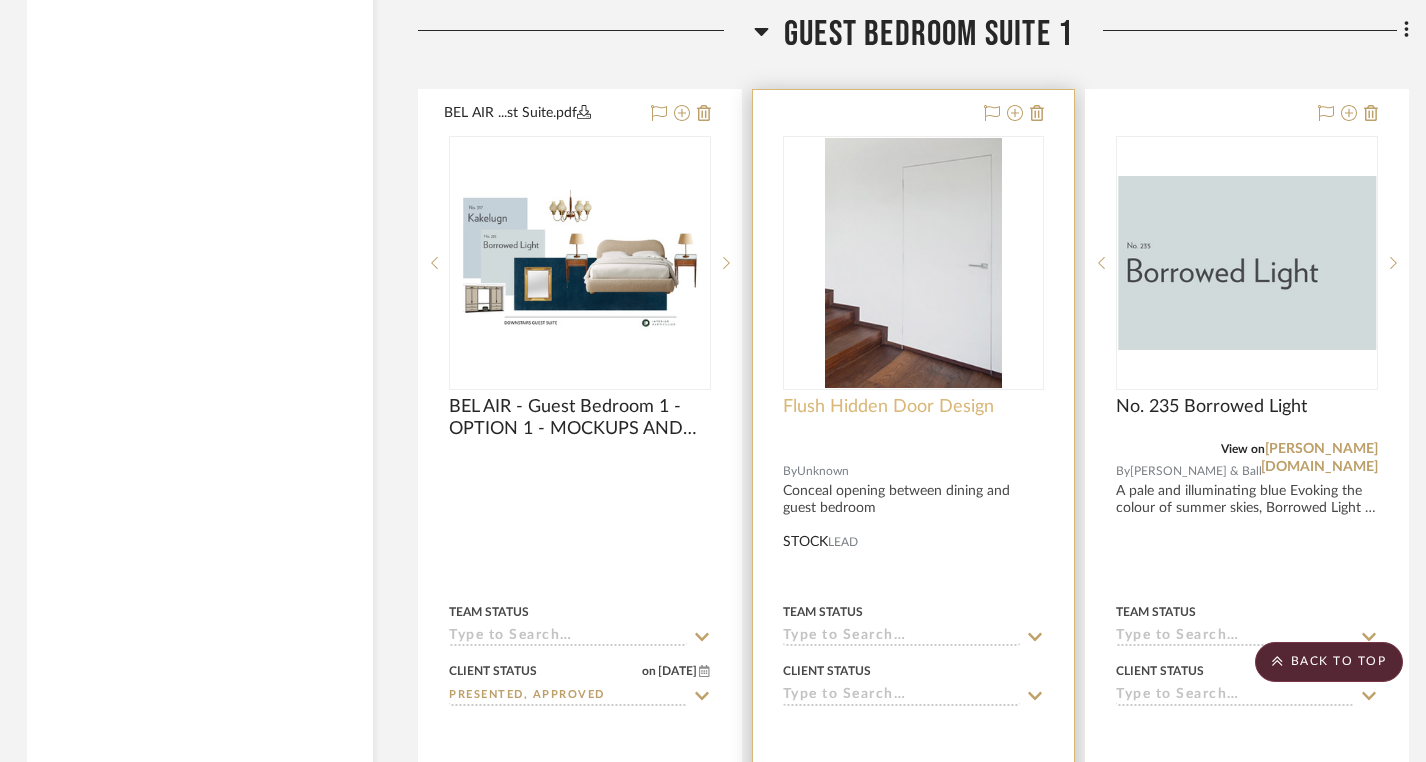 click on "Flush Hidden Door Design" at bounding box center [888, 407] 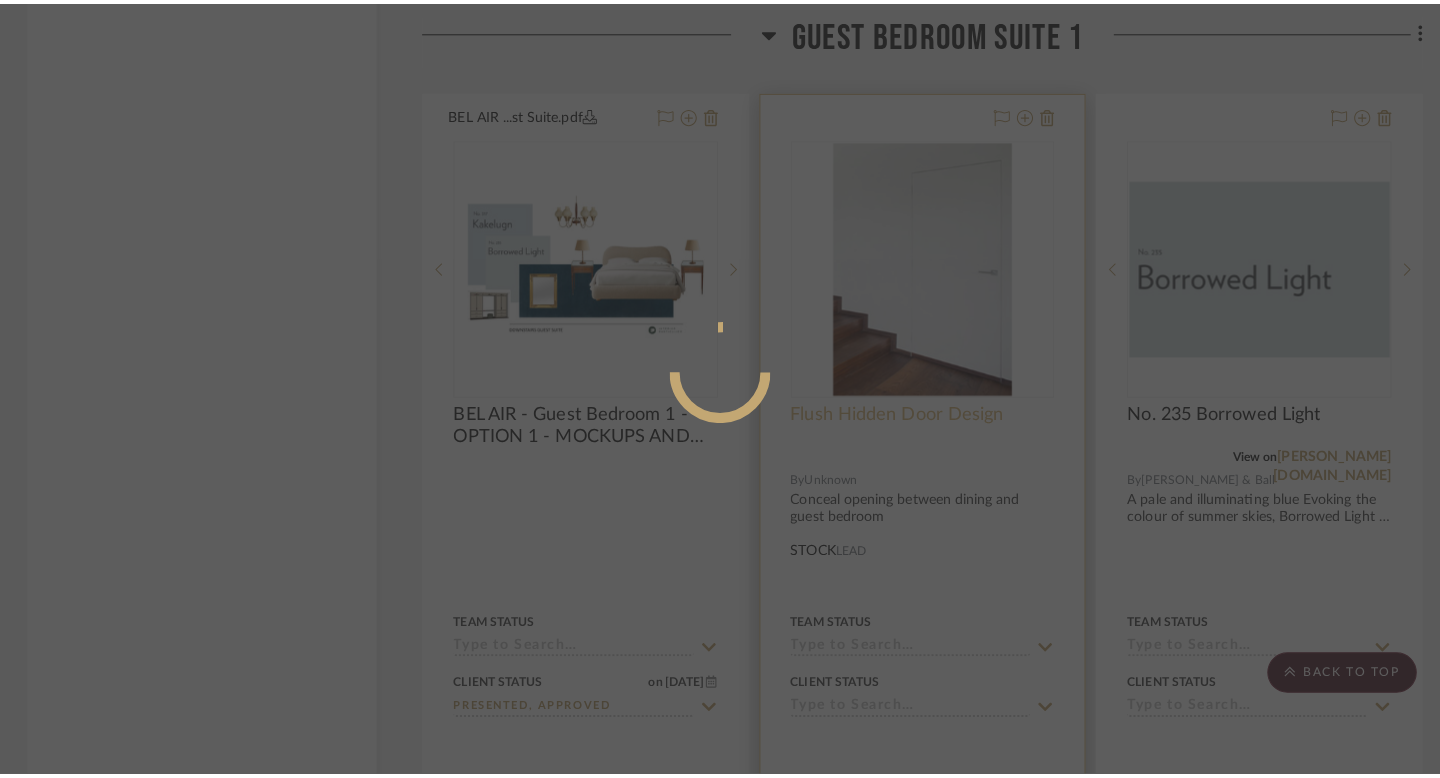 scroll, scrollTop: 0, scrollLeft: 0, axis: both 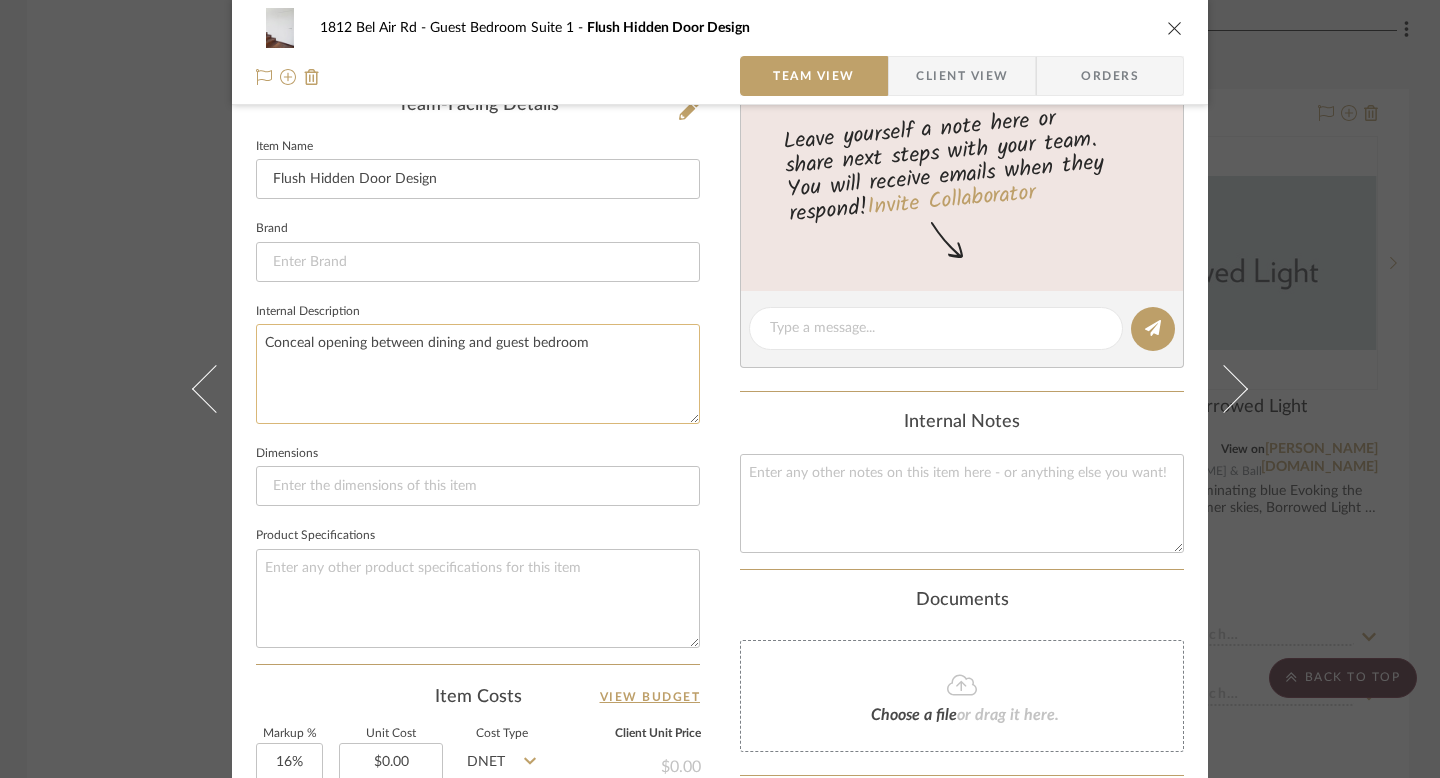 drag, startPoint x: 597, startPoint y: 343, endPoint x: 252, endPoint y: 329, distance: 345.28394 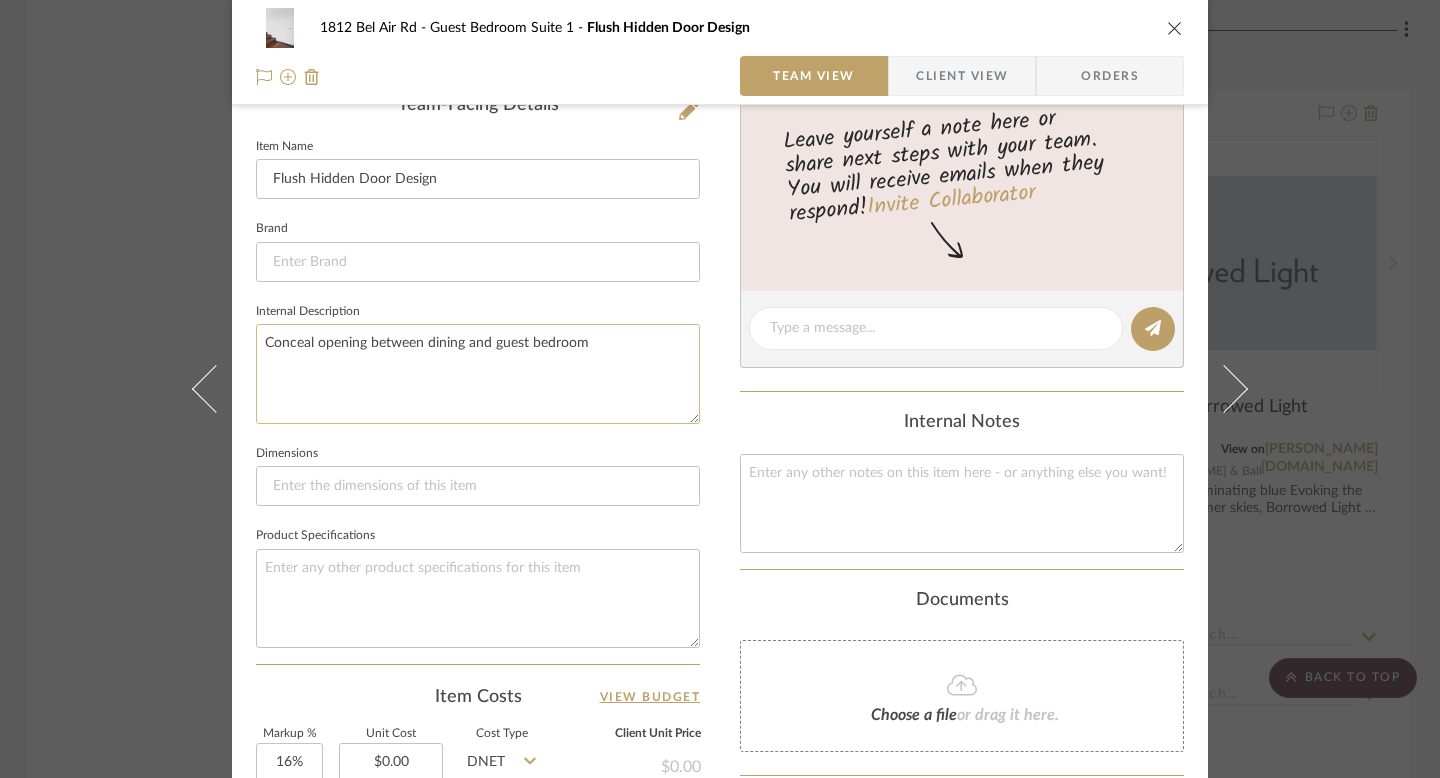 click on "Conceal opening between dining and guest bedroom" 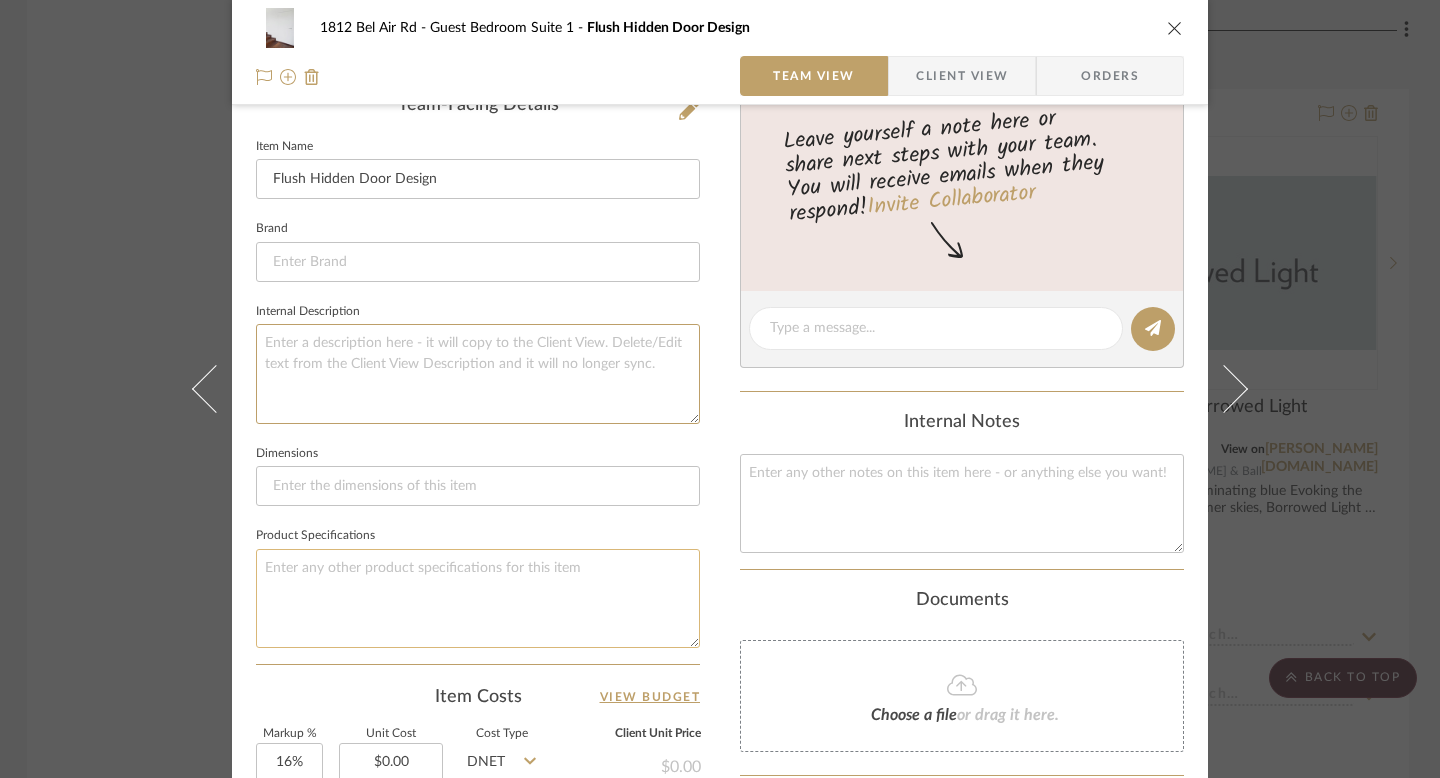 type 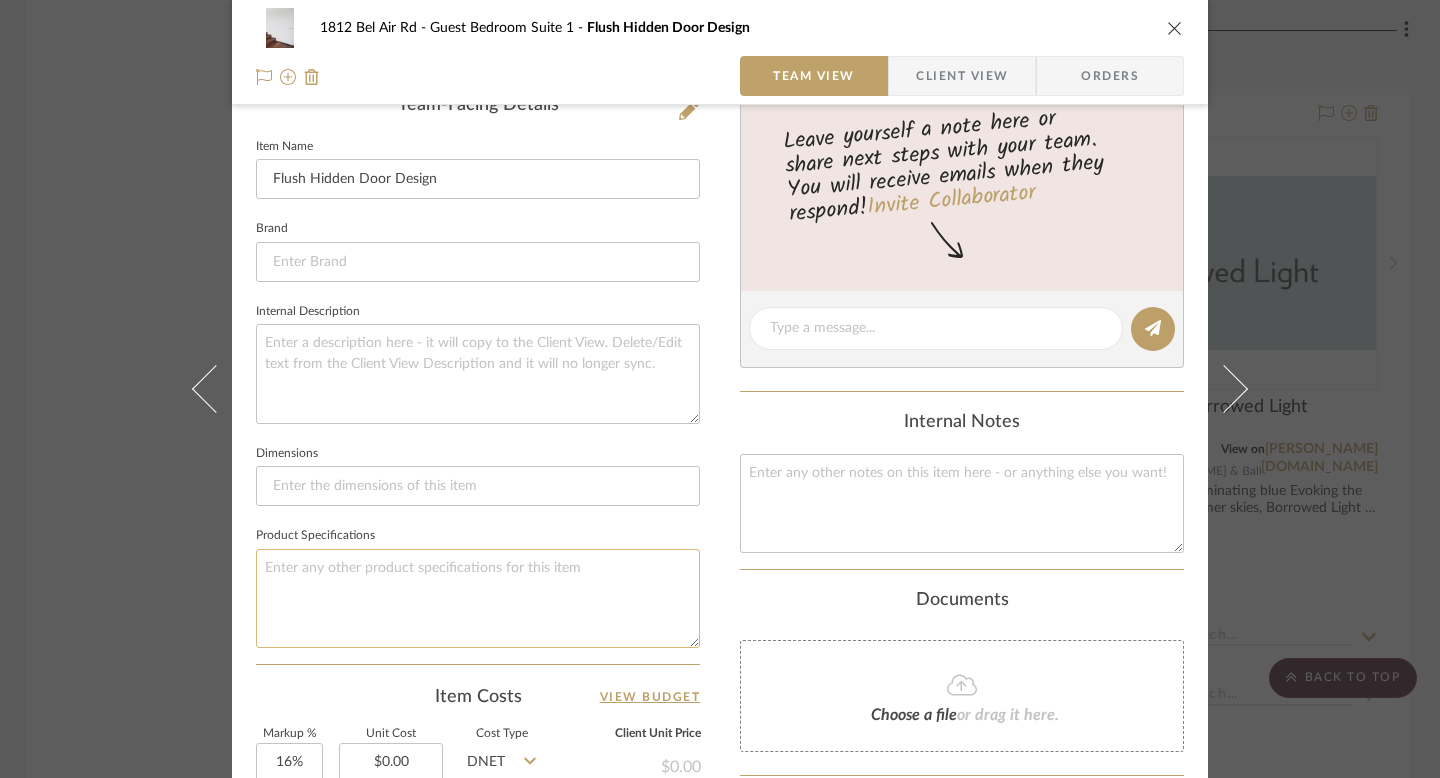 click 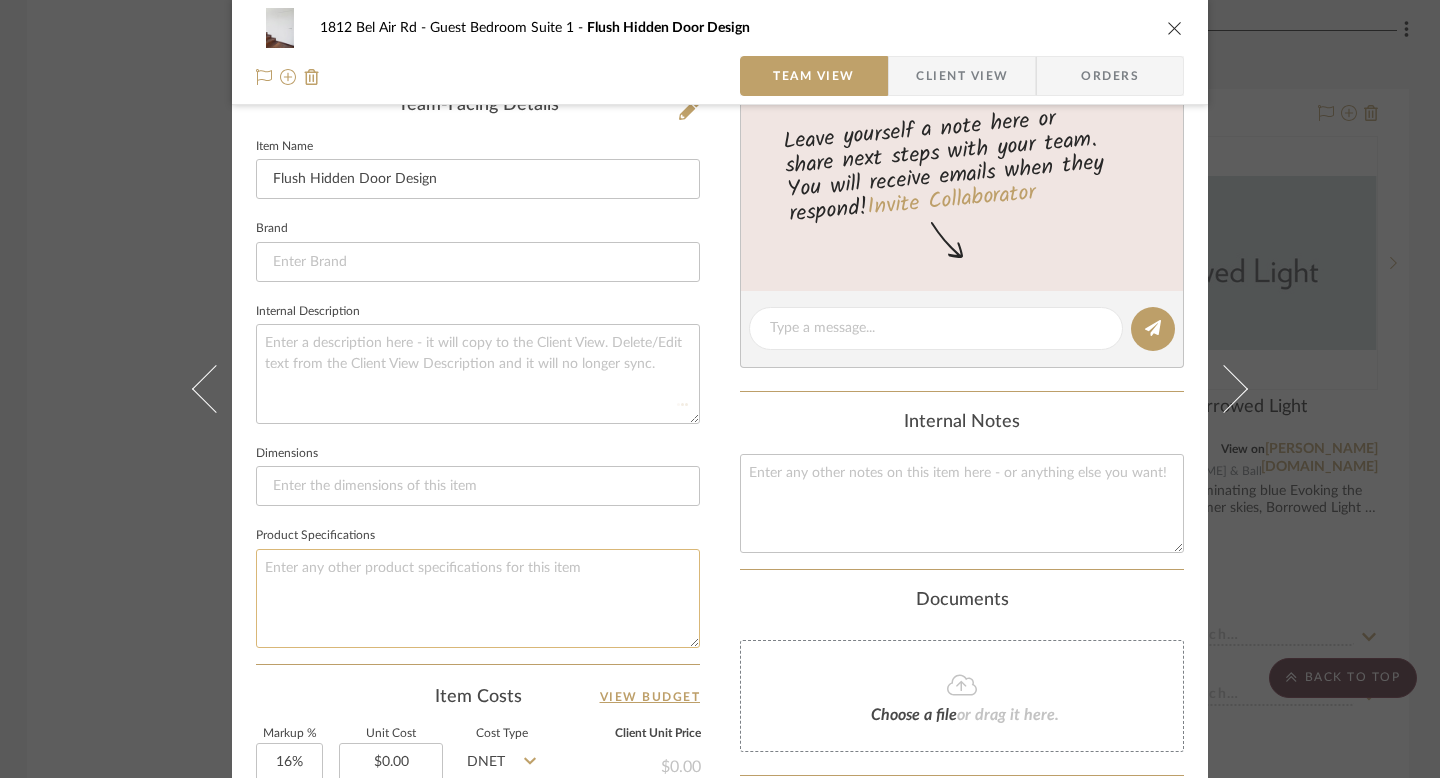 paste on "Conceal opening between dining and guest bedroom" 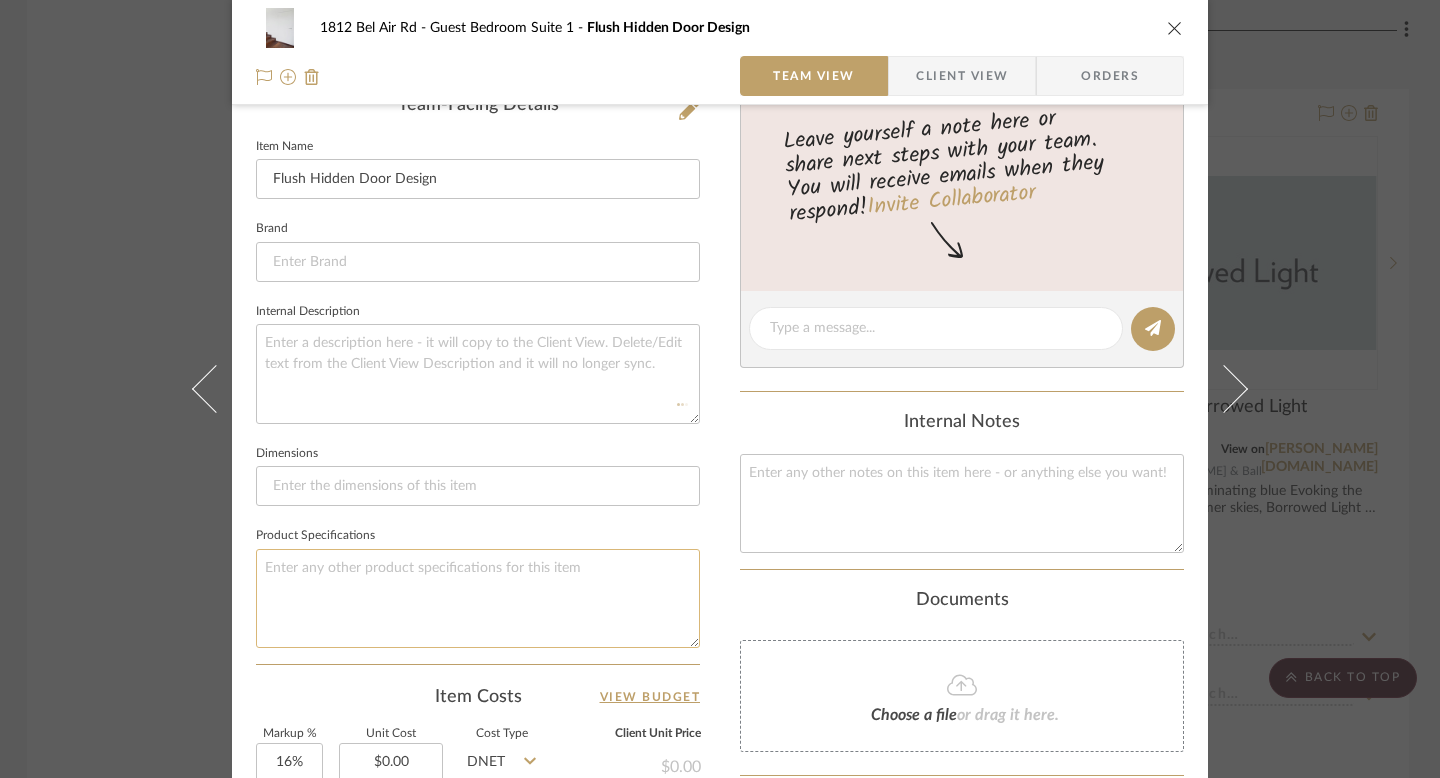 type on "Conceal opening between dining and guest bedroom" 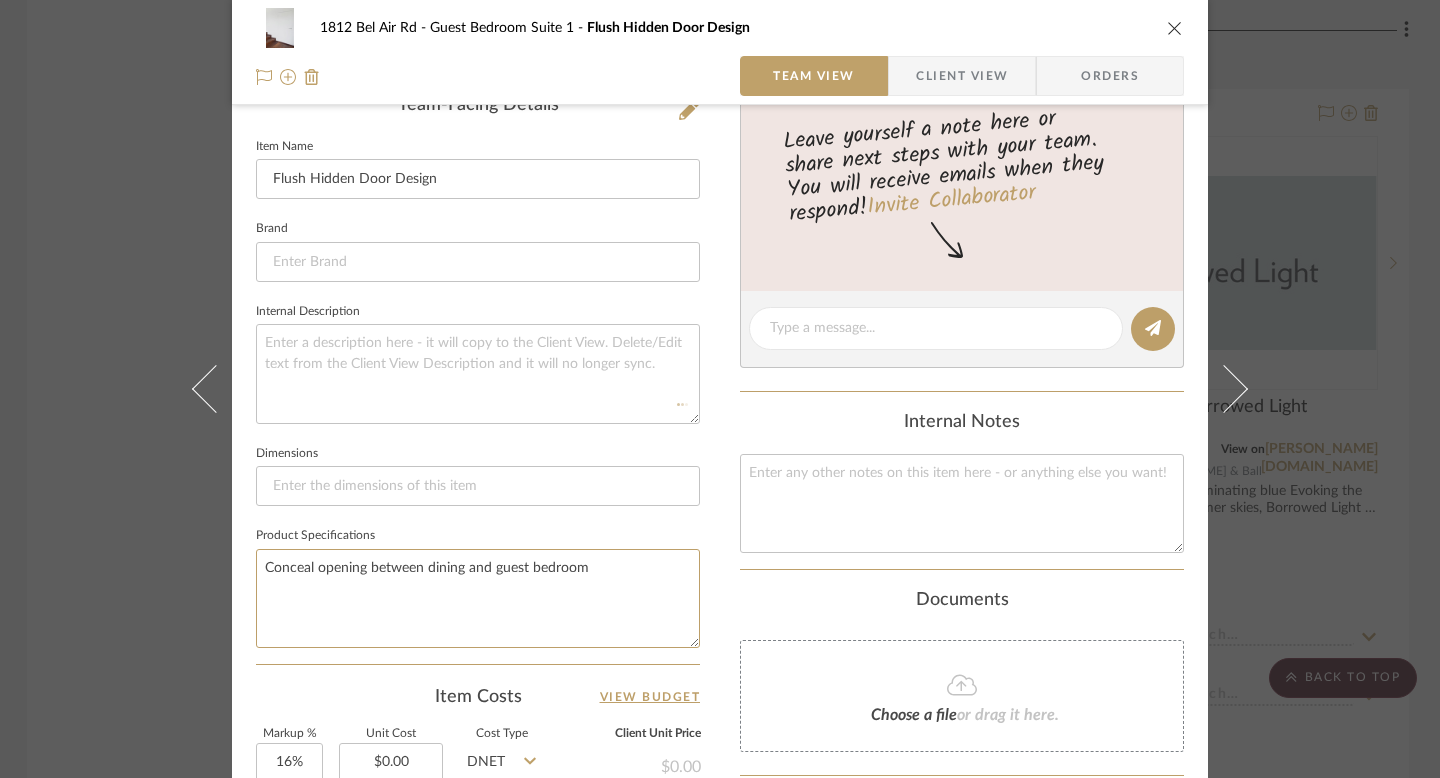 type 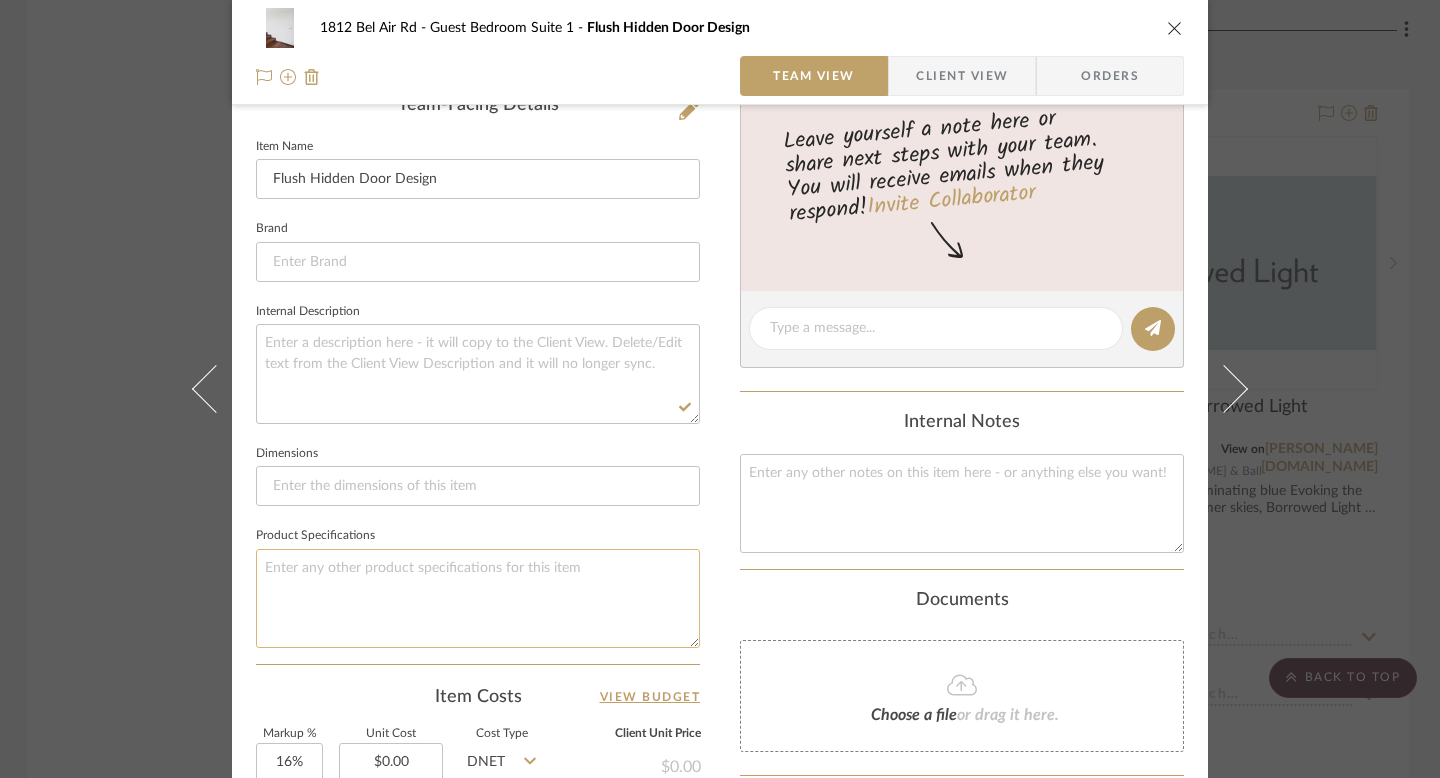 click 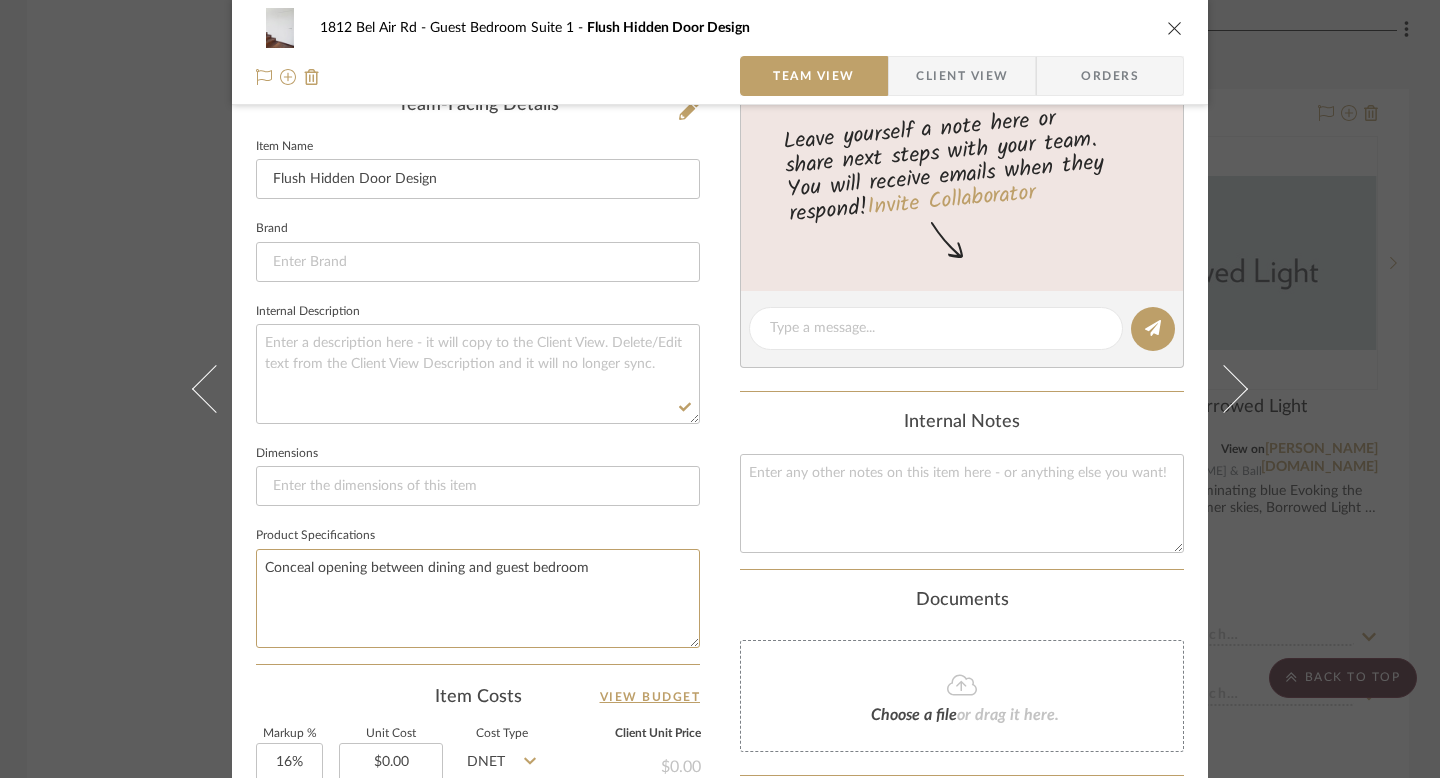 type on "Conceal opening between dining and guest bedroom" 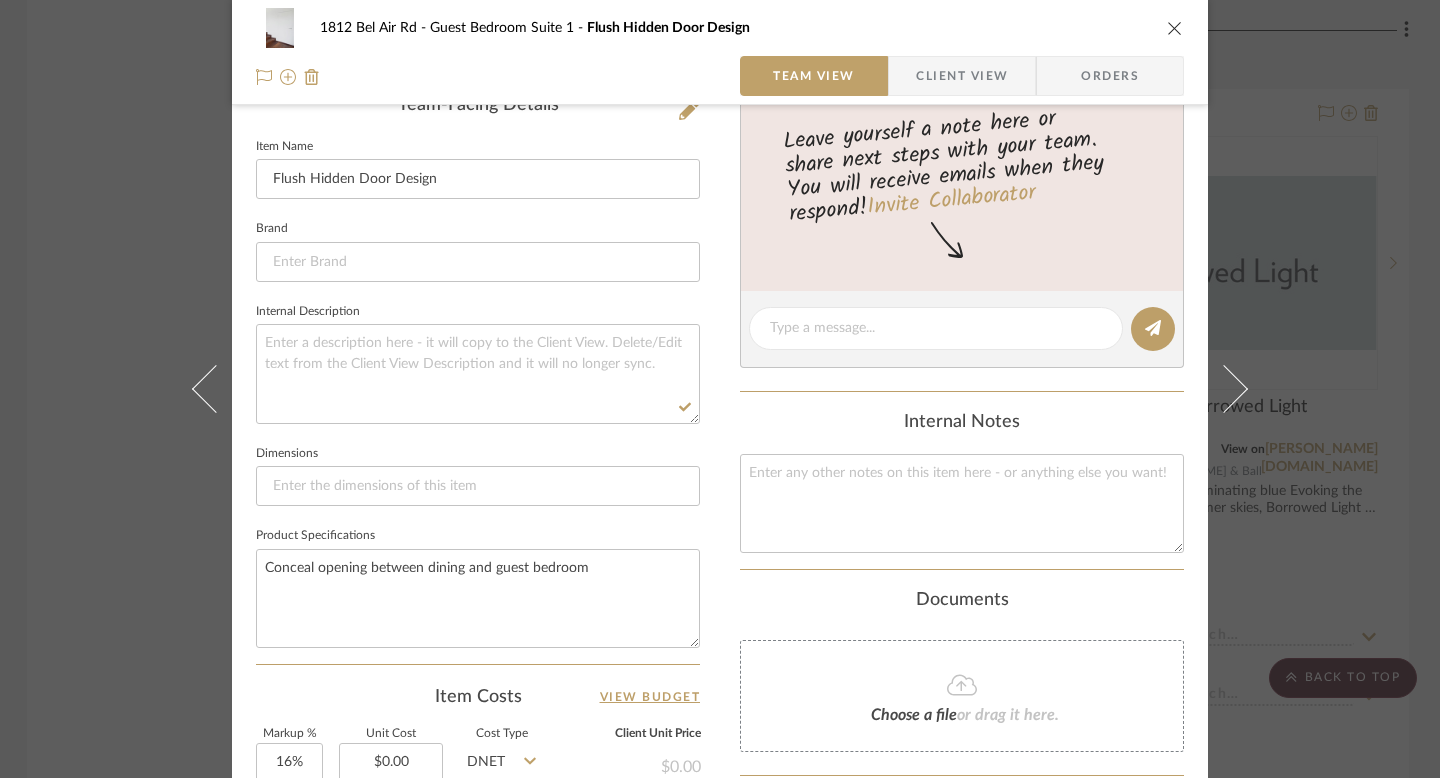 click on "1812 Bel Air Rd Guest Bedroom Suite 1 Flush Hidden Door Design Team View Client View Orders  Team-Facing Details   Item Name  Flush Hidden Door Design  Brand   Internal Description   Dimensions   Product Specifications  Conceal opening between dining and guest bedroom  Item Costs   View Budget   Markup %  16%  Unit Cost  $0.00  Cost Type  DNET  Client Unit Price   $0.00   Quantity  1  Unit Type  Each  Subtotal   $0.00   Tax %  10%  Total Tax   $0.00   Shipping Cost  $0.00  Ship. Markup %  0% Taxable  Total Shipping   $0.00  Total Client Price  $0.00  Your Cost  $0.00  Your Margin  $0.00  Content here copies to Client View - confirm visibility there.  Show in Client Dashboard   Include in Budget   View Budget  Team Status  Lead Time  In Stock Weeks  Due Date   Install Date  Tasks / To-Dos /  team Messaging  Leave yourself a note here or share next steps with your team. You will receive emails when they
respond!  Invite Collaborator Internal Notes  Documents  Choose a file  or drag it here. (1)" at bounding box center (720, 389) 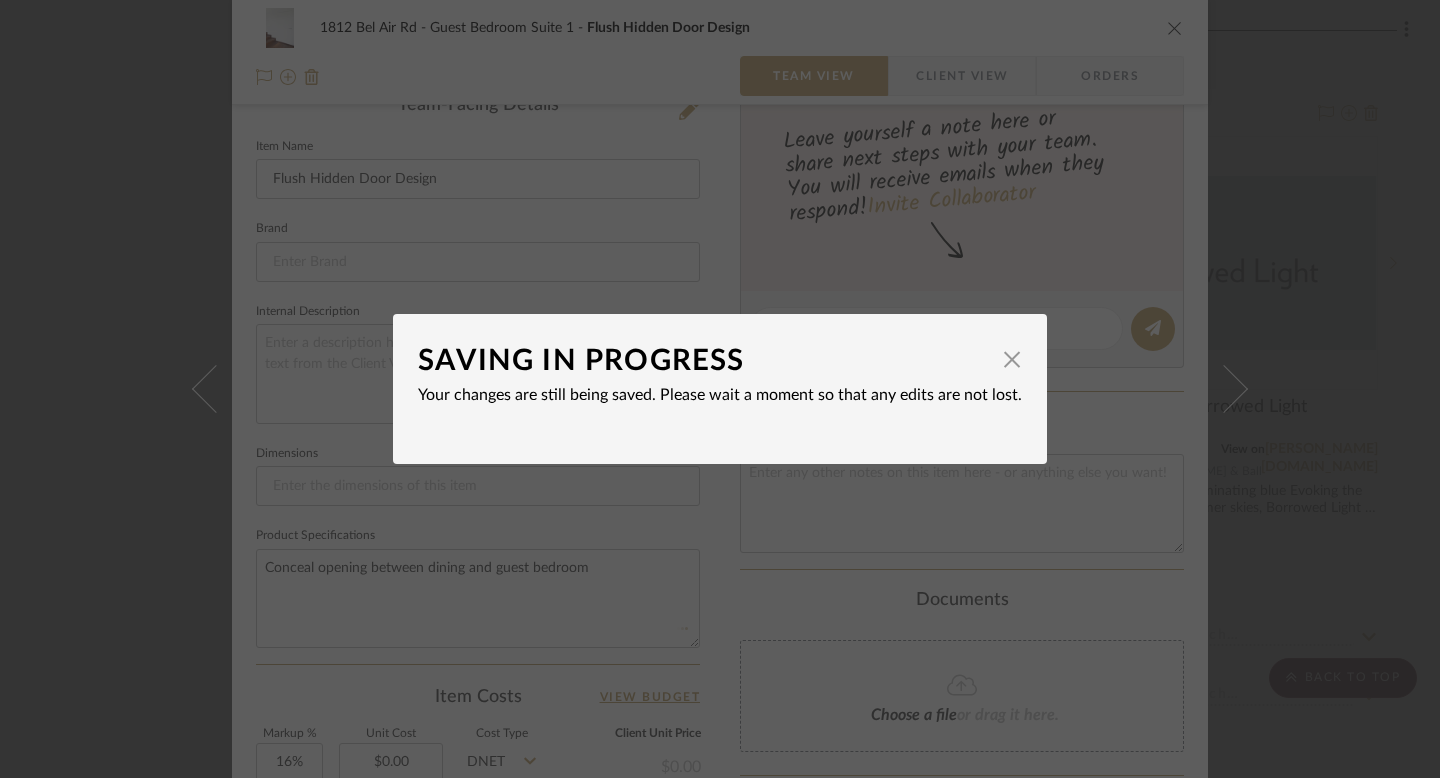 type 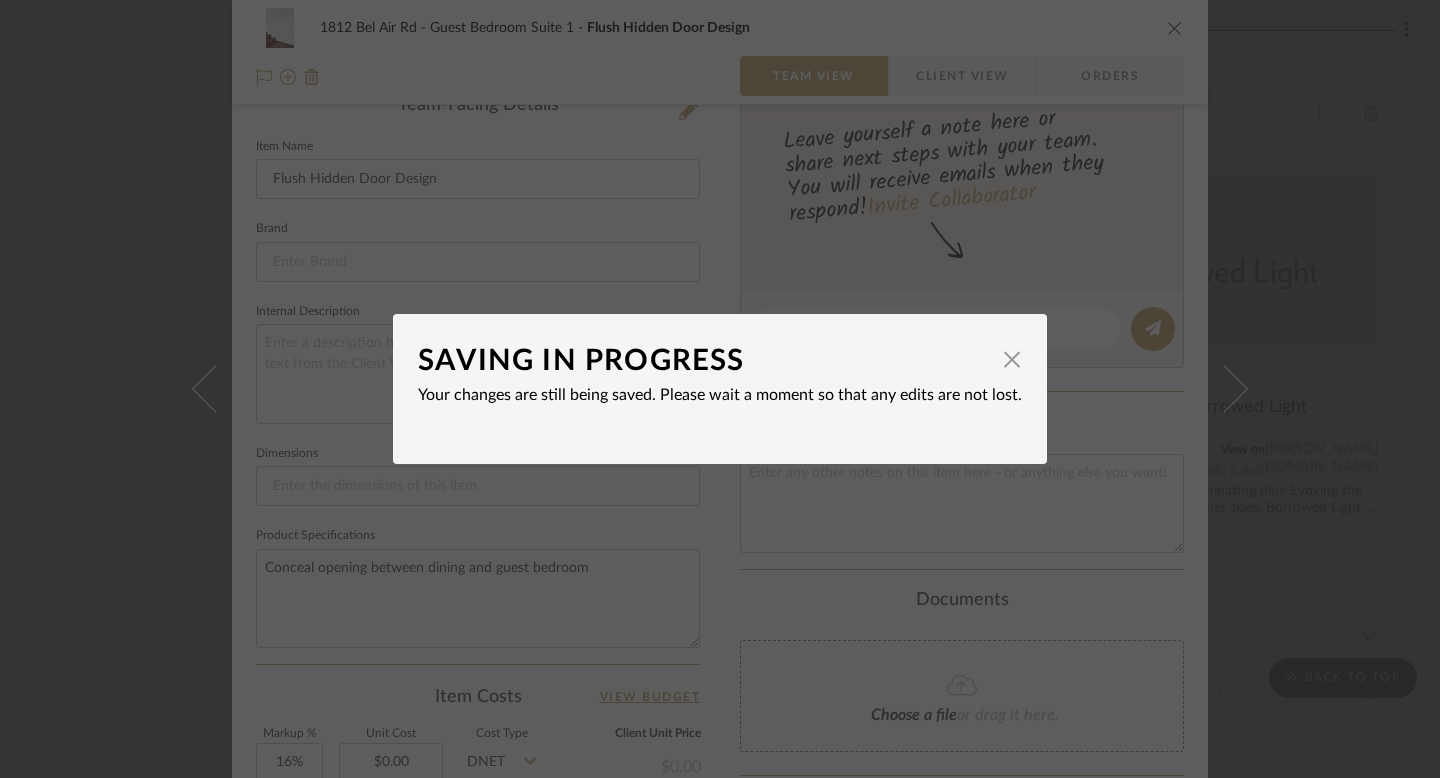 click on "SAVING IN PROGRESS × Your changes are still being saved. Please wait a moment so that any edits are not lost." at bounding box center (720, 389) 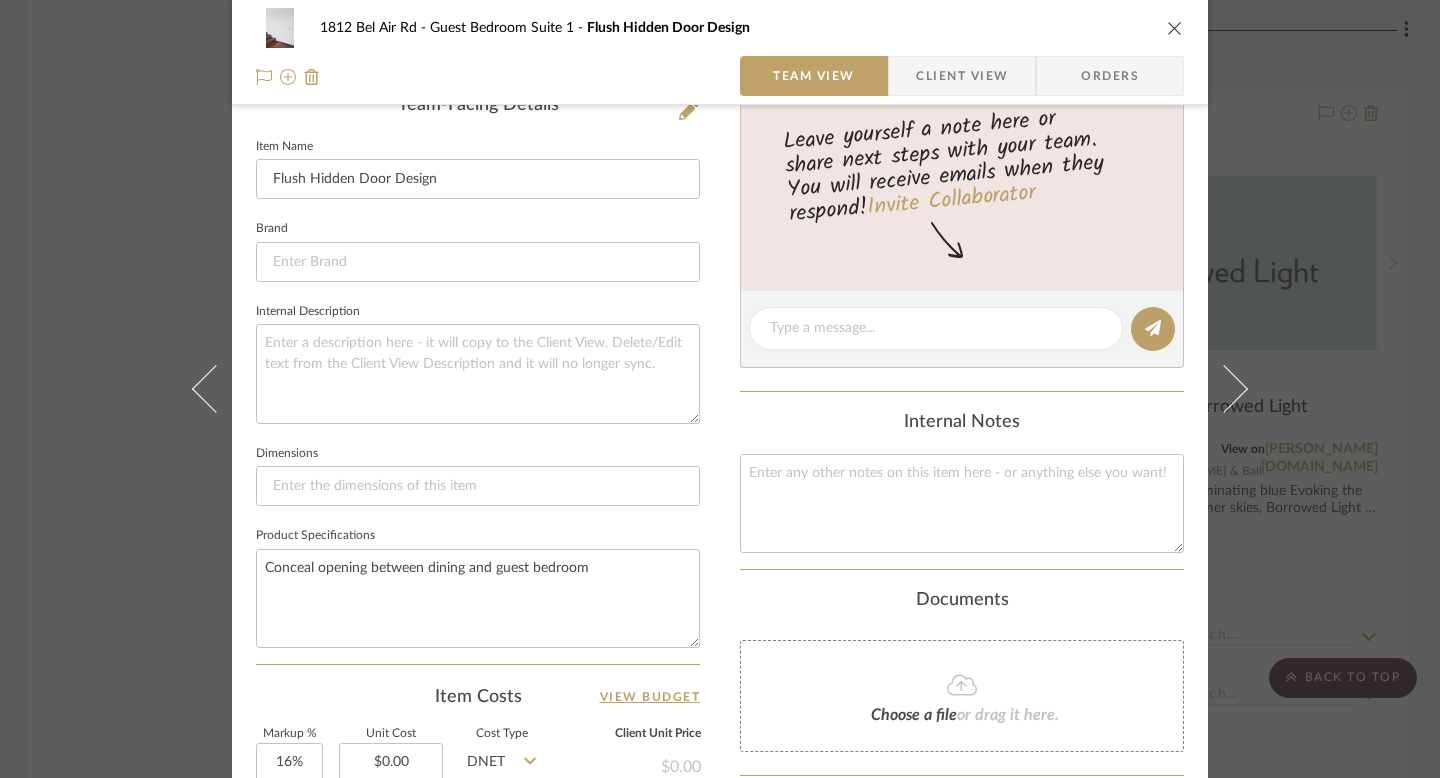 click on "1812 Bel Air Rd Guest Bedroom Suite 1 Flush Hidden Door Design Team View Client View Orders  Team-Facing Details   Item Name  Flush Hidden Door Design  Brand   Internal Description   Dimensions   Product Specifications  Conceal opening between dining and guest bedroom  Item Costs   View Budget   Markup %  16%  Unit Cost  $0.00  Cost Type  DNET  Client Unit Price   $0.00   Quantity  1  Unit Type  Each  Subtotal   $0.00   Tax %  10%  Total Tax   $0.00   Shipping Cost  $0.00  Ship. Markup %  0% Taxable  Total Shipping   $0.00  Total Client Price  $0.00  Your Cost  $0.00  Your Margin  $0.00  Content here copies to Client View - confirm visibility there.  Show in Client Dashboard   Include in Budget   View Budget  Team Status  Lead Time  In Stock Weeks  Due Date   Install Date  Tasks / To-Dos /  team Messaging  Leave yourself a note here or share next steps with your team. You will receive emails when they
respond!  Invite Collaborator Internal Notes  Documents  Choose a file  or drag it here. (1)" at bounding box center (720, 389) 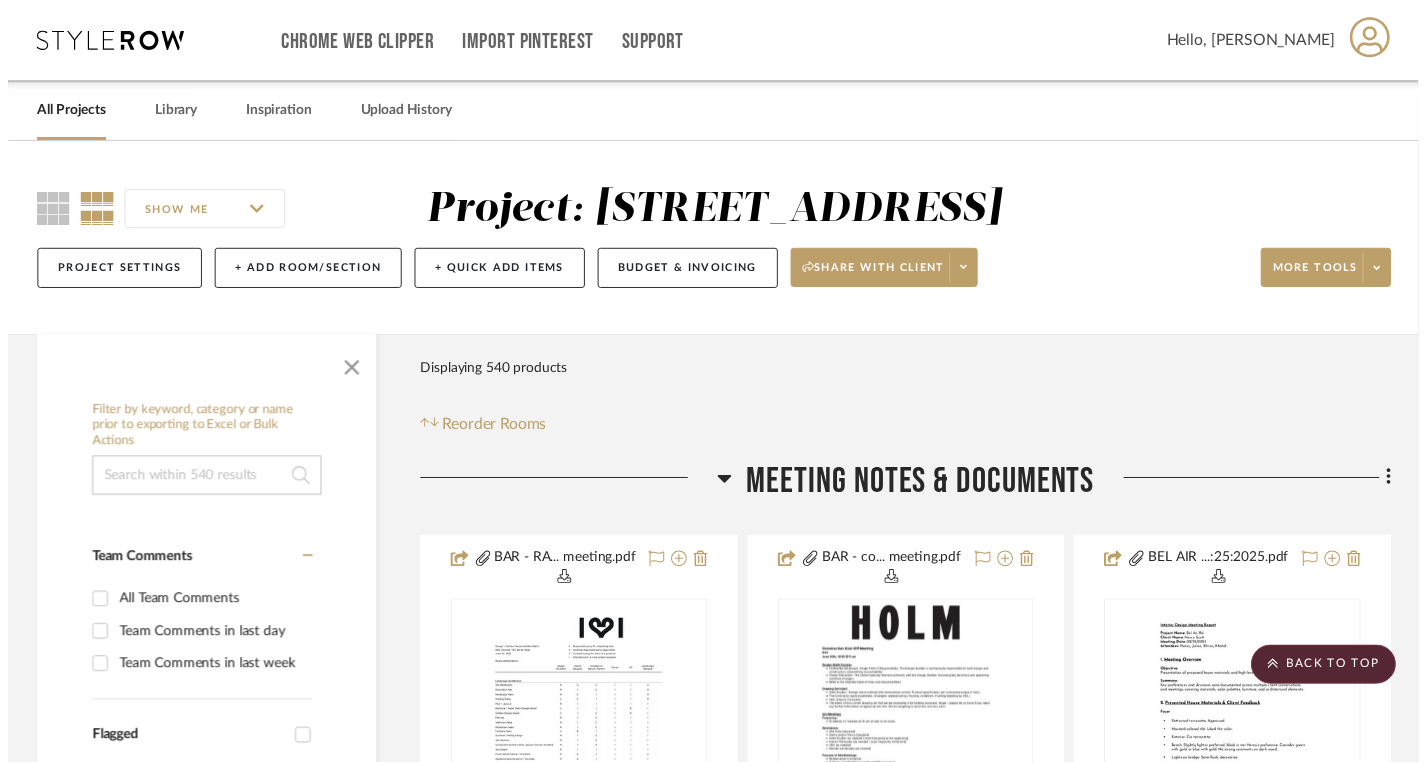 scroll, scrollTop: 33763, scrollLeft: 3, axis: both 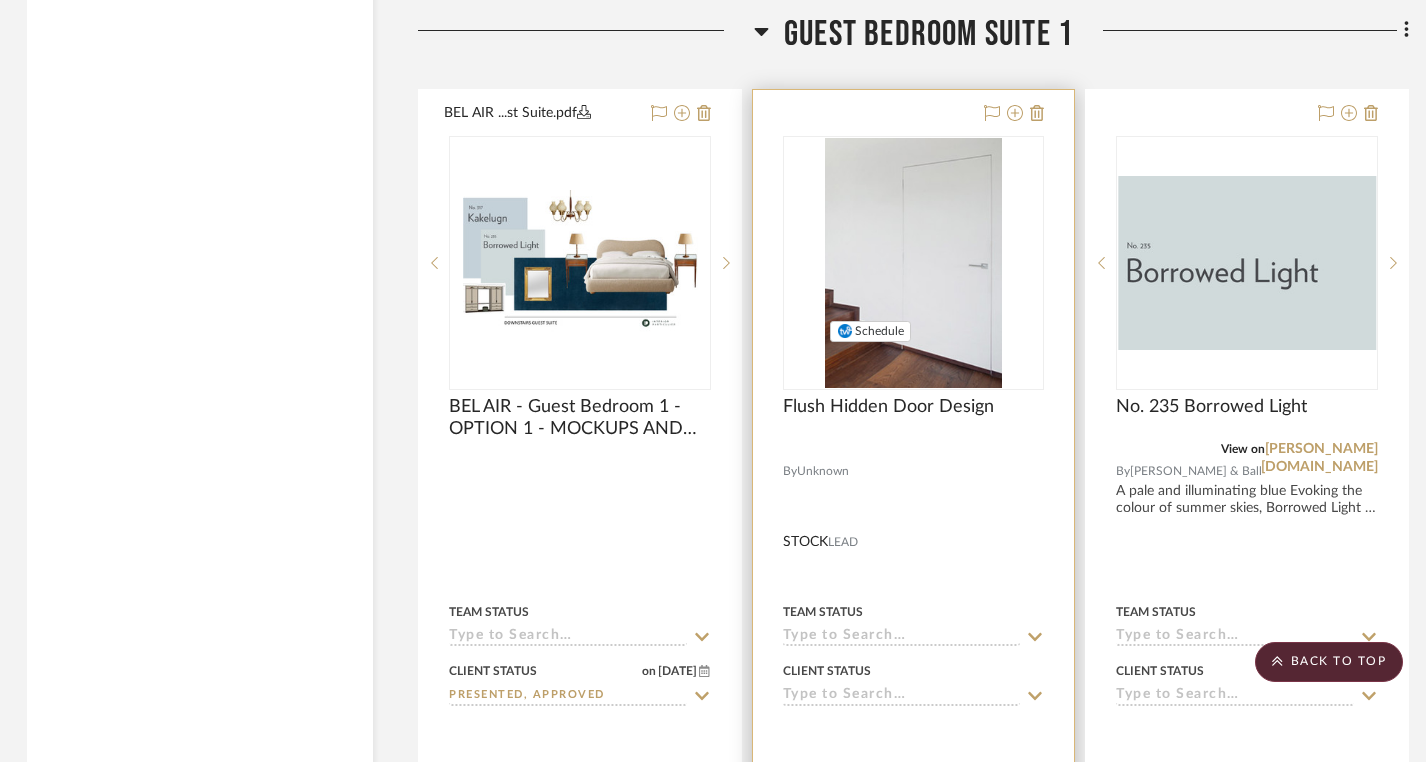 click at bounding box center [914, 527] 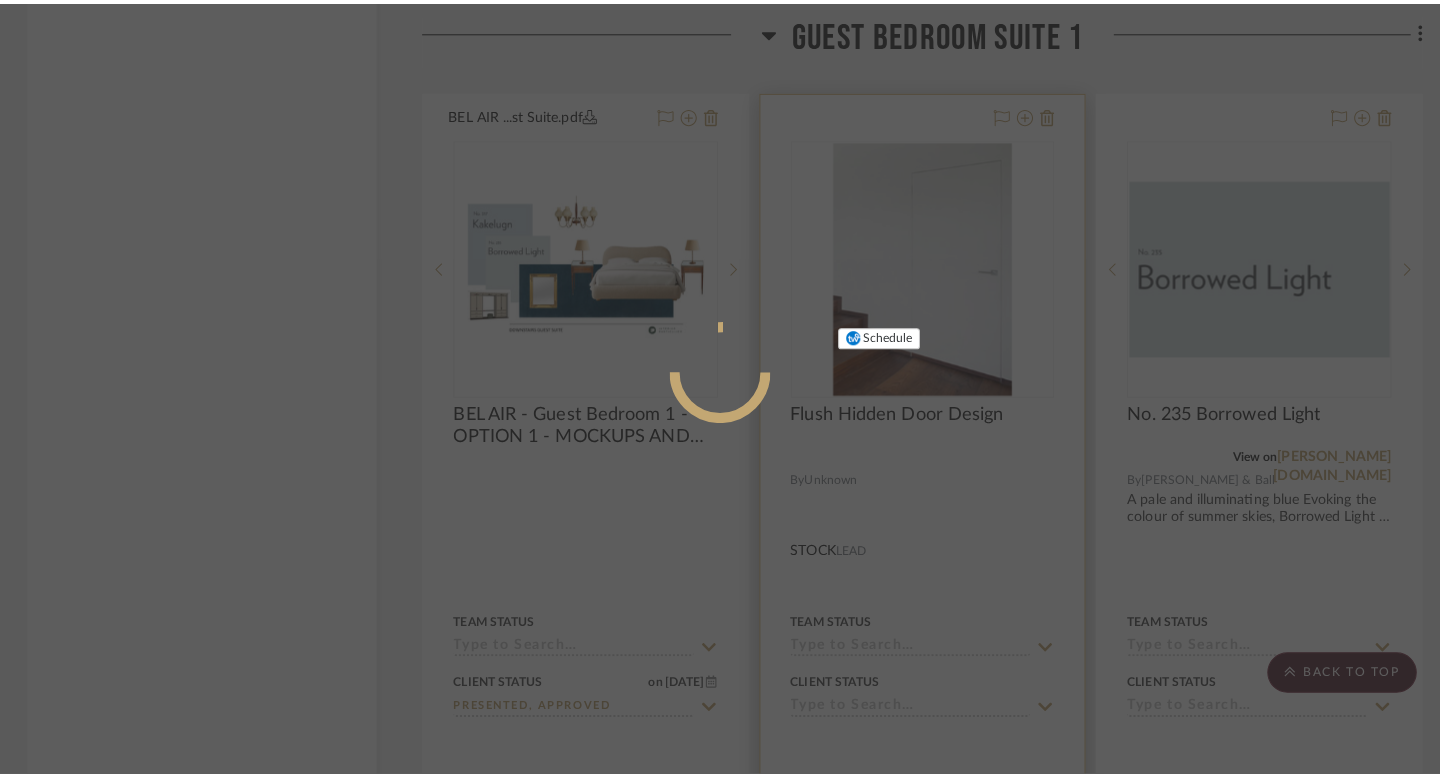 scroll, scrollTop: 0, scrollLeft: 0, axis: both 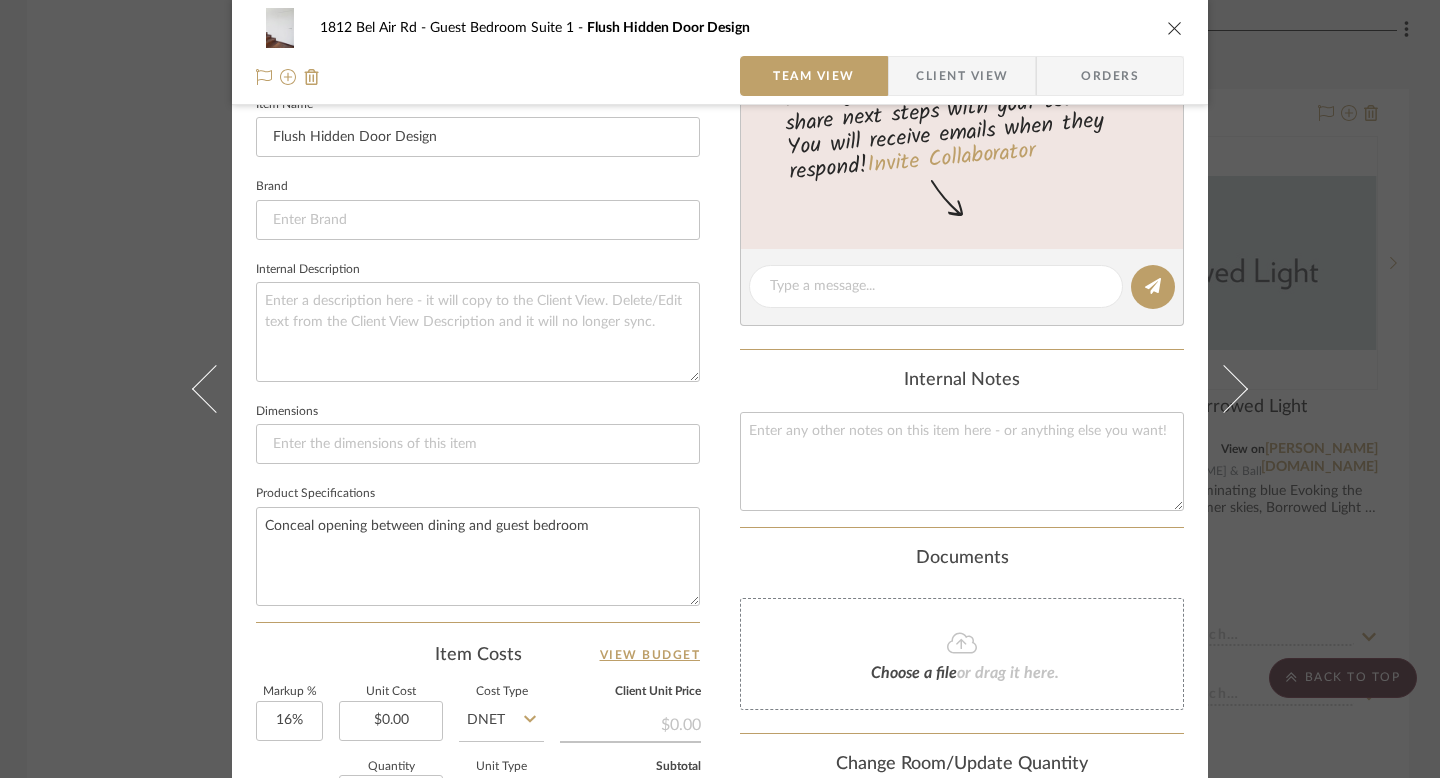 click on "1812 Bel Air Rd Guest Bedroom Suite 1 Flush Hidden Door Design Team View Client View Orders  Team-Facing Details   Item Name  Flush Hidden Door Design  Brand   Internal Description   Dimensions   Product Specifications  Conceal opening between dining and guest bedroom  Item Costs   View Budget   Markup %  16%  Unit Cost  $0.00  Cost Type  DNET  Client Unit Price   $0.00   Quantity  1  Unit Type  Each  Subtotal   $0.00   Tax %  10%  Total Tax   $0.00   Shipping Cost  $0.00  Ship. Markup %  0% Taxable  Total Shipping   $0.00  Total Client Price  $0.00  Your Cost  $0.00  Your Margin  $0.00  Content here copies to Client View - confirm visibility there.  Show in Client Dashboard   Include in Budget   View Budget  Team Status  Lead Time  In Stock Weeks  Due Date   Install Date  Tasks / To-Dos /  team Messaging  Leave yourself a note here or share next steps with your team. You will receive emails when they
respond!  Invite Collaborator Internal Notes  Documents  Choose a file  or drag it here. (1)" at bounding box center [720, 389] 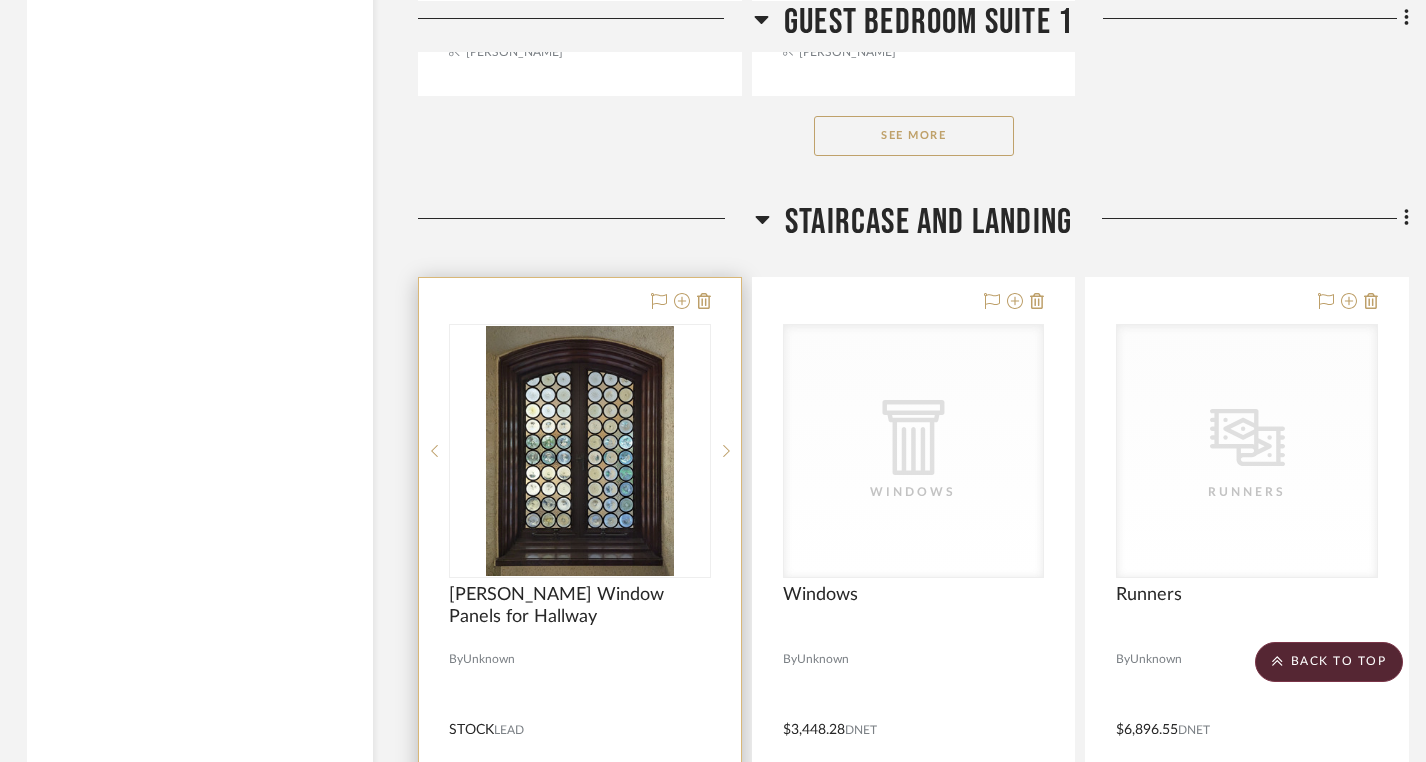 scroll, scrollTop: 36389, scrollLeft: 3, axis: both 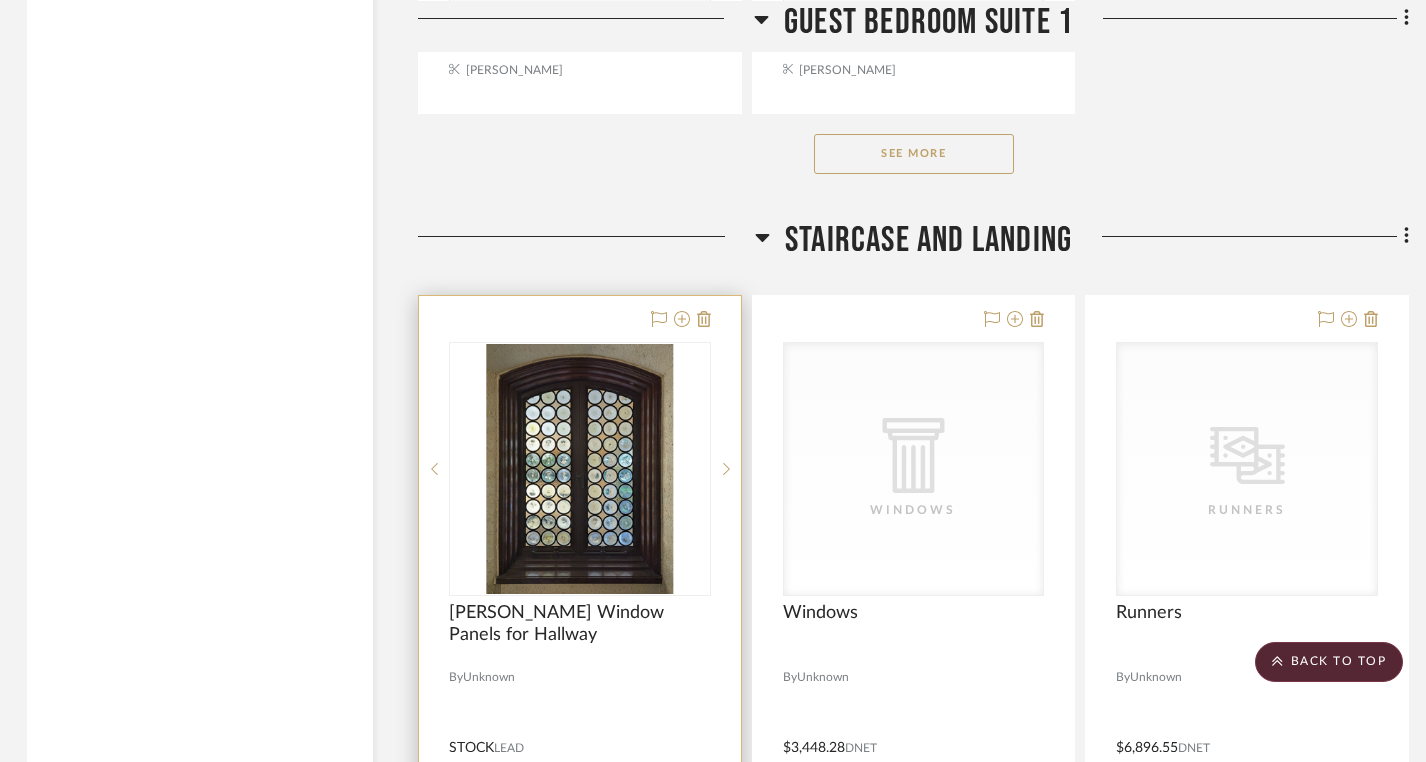 click at bounding box center (580, 733) 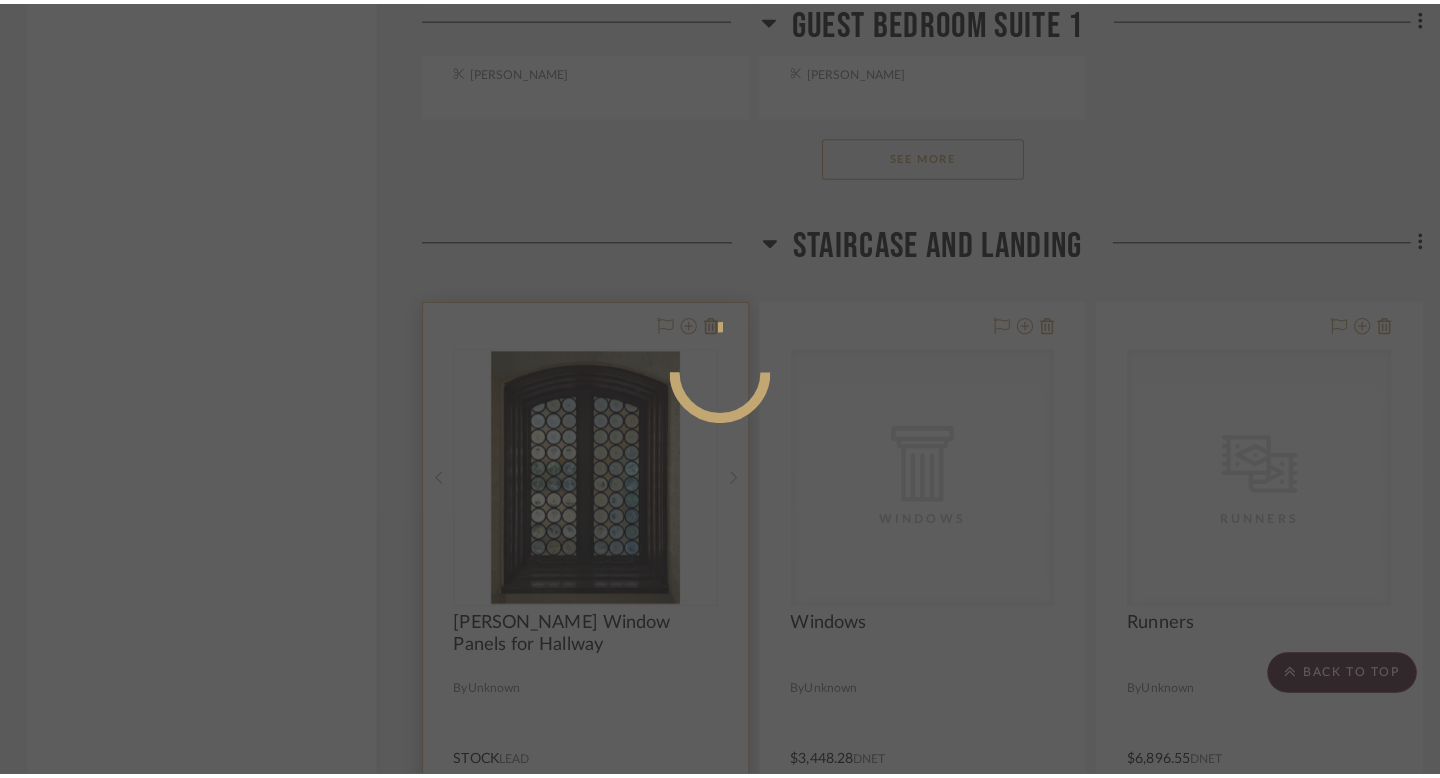 scroll, scrollTop: 0, scrollLeft: 0, axis: both 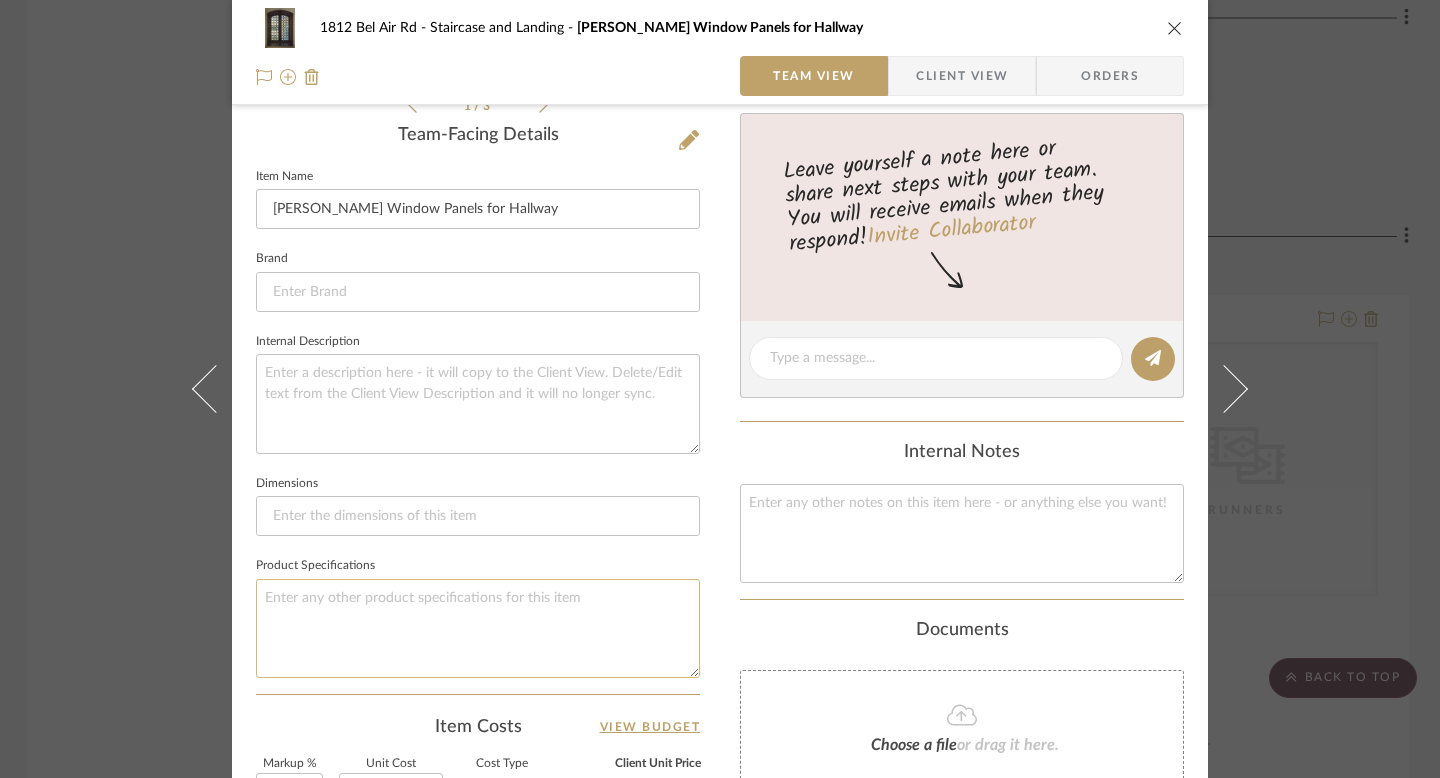 click 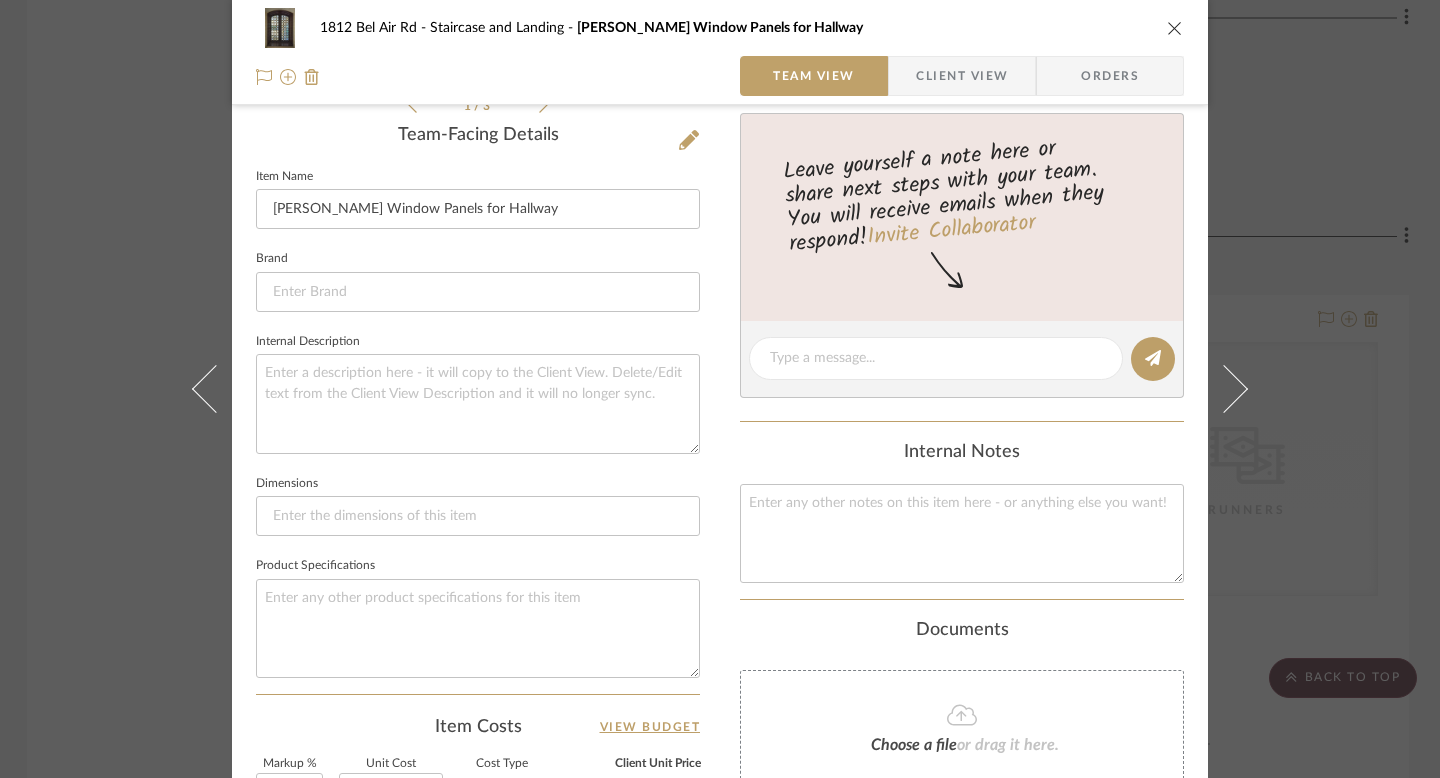 click on "1812 Bel Air Rd Staircase and Landing Rondel Window Panels for Hallway Team View Client View Orders 1 / 3  Team-Facing Details   Item Name  Rondel Window Panels for Hallway  Brand   Internal Description   Dimensions   Product Specifications   Item Costs   View Budget   Markup %  16%  Unit Cost  $0.00  Cost Type  DNET  Client Unit Price   $0.00   Quantity  1  Unit Type  Each  Subtotal   $0.00   Tax %  10%  Total Tax   $0.00   Shipping Cost  $0.00  Ship. Markup %  0% Taxable  Total Shipping   $0.00  Total Client Price  $0.00  Your Cost  $0.00  Your Margin  $0.00  Content here copies to Client View - confirm visibility there.  Show in Client Dashboard   Include in Budget   View Budget  Team Status  Lead Time  In Stock Weeks  Due Date   Install Date  Tasks / To-Dos /  team Messaging  Leave yourself a note here or share next steps with your team. You will receive emails when they
respond!  Invite Collaborator Internal Notes  Documents  Choose a file  or drag it here. Change Room/Update Quantity (1)" at bounding box center (720, 389) 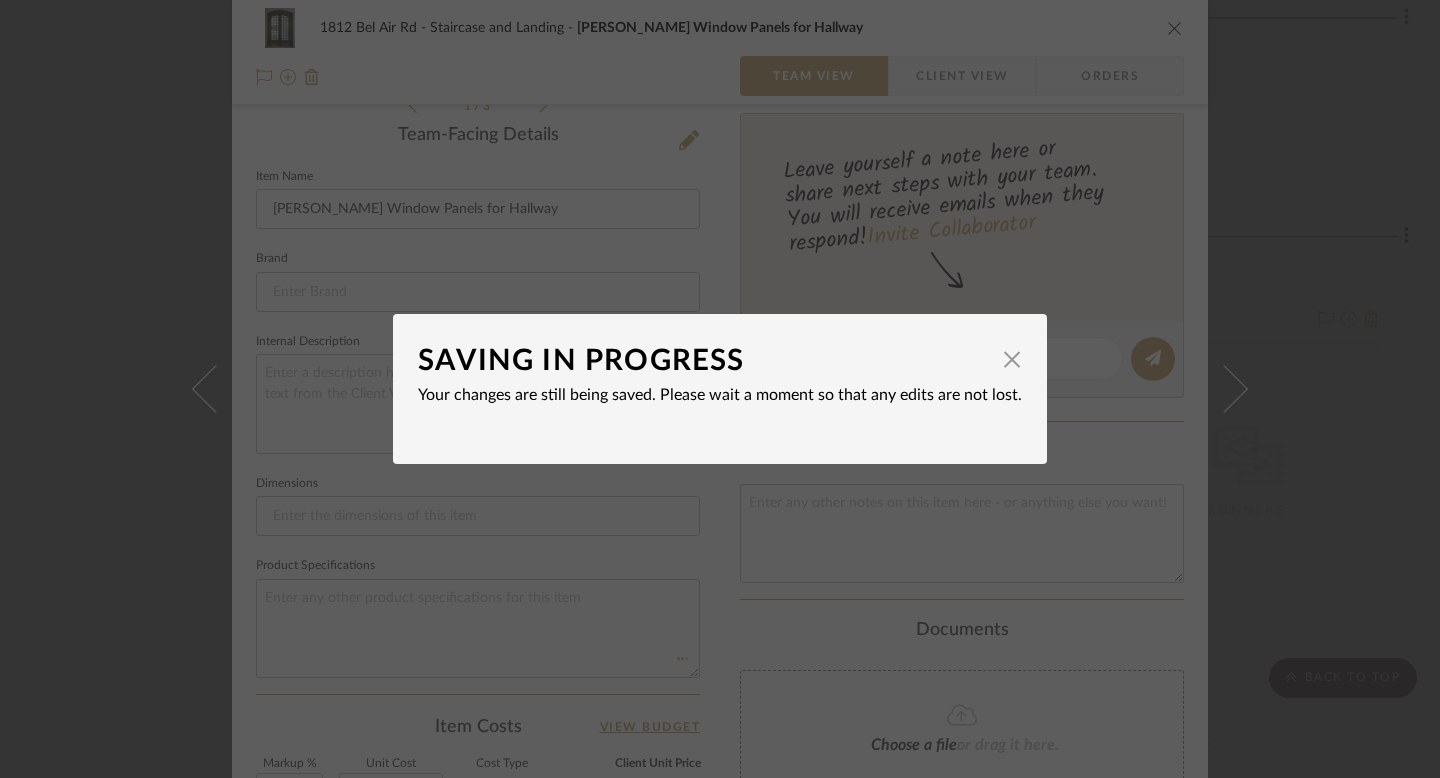 click on "SAVING IN PROGRESS × Your changes are still being saved. Please wait a moment so that any edits are not lost." at bounding box center [720, 389] 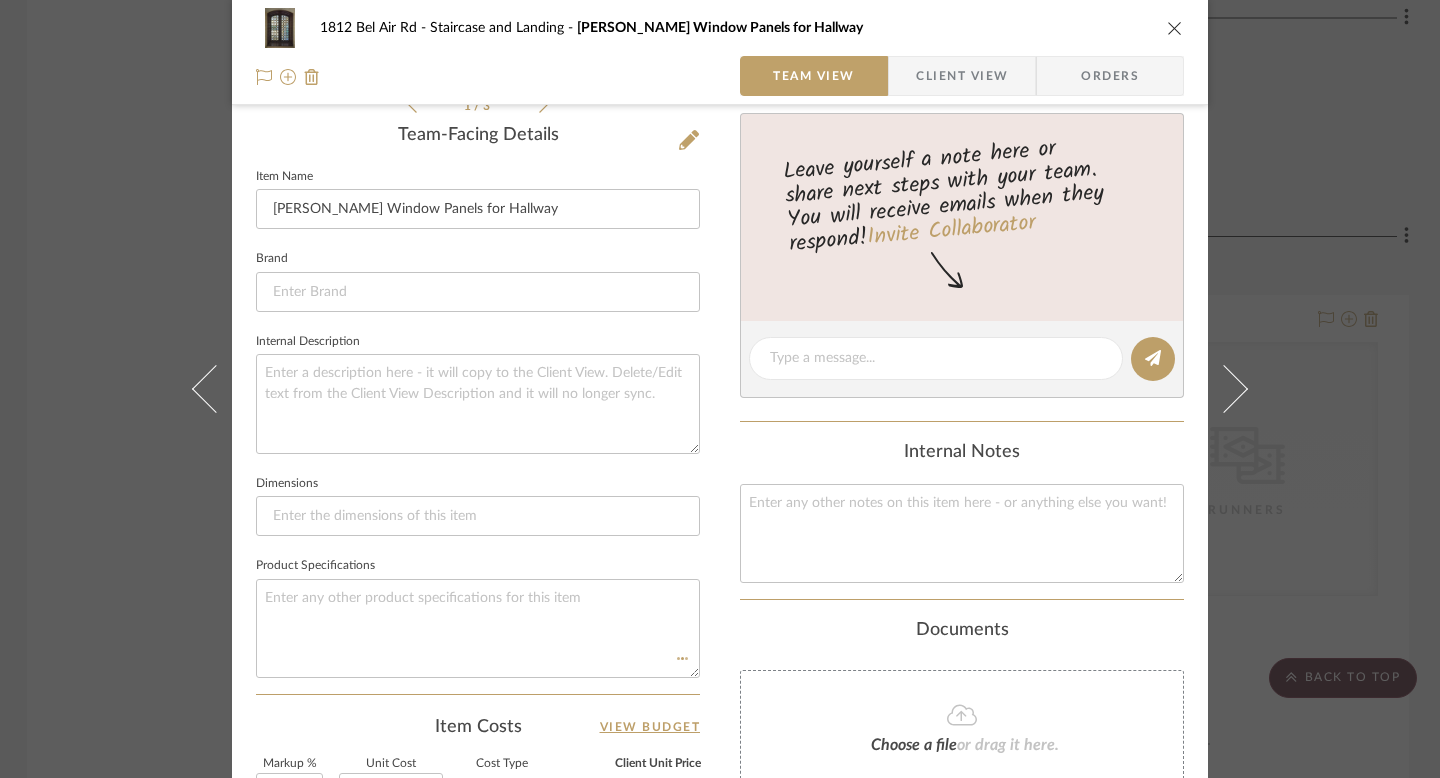 type 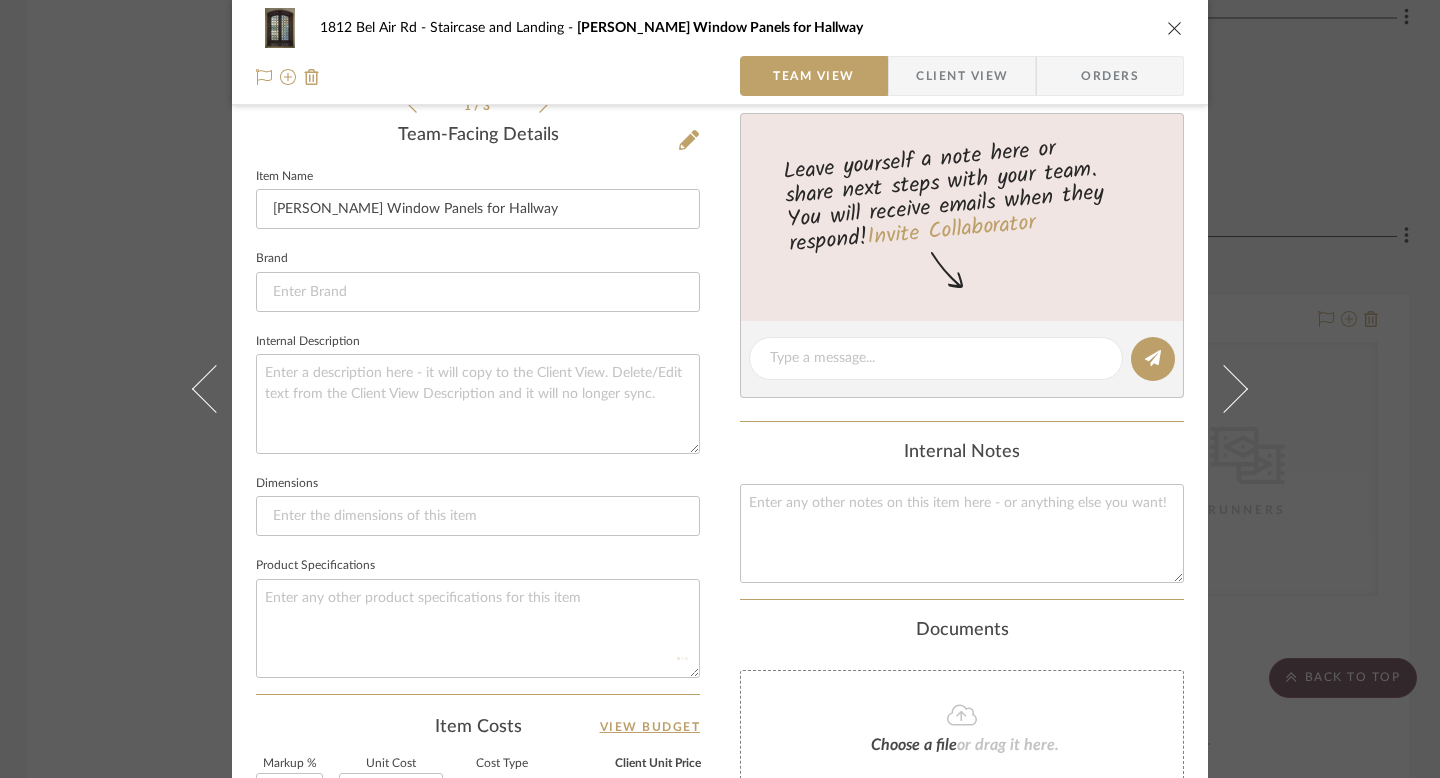 click on "1812 Bel Air Rd Staircase and Landing Rondel Window Panels for Hallway Team View Client View Orders 1 / 3  Team-Facing Details   Item Name  Rondel Window Panels for Hallway  Brand   Internal Description   Dimensions   Product Specifications   Item Costs   View Budget   Markup %  16%  Unit Cost  $0.00  Cost Type  DNET  Client Unit Price   $0.00   Quantity  1  Unit Type  Each  Subtotal   $0.00   Tax %  10%  Total Tax   $0.00   Shipping Cost  $0.00  Ship. Markup %  0% Taxable  Total Shipping   $0.00  Total Client Price  $0.00  Your Cost  $0.00  Your Margin  $0.00  Content here copies to Client View - confirm visibility there.  Show in Client Dashboard   Include in Budget   View Budget  Team Status  Lead Time  In Stock Weeks  Due Date   Install Date  Tasks / To-Dos /  team Messaging  Leave yourself a note here or share next steps with your team. You will receive emails when they
respond!  Invite Collaborator Internal Notes  Documents  Choose a file  or drag it here. Change Room/Update Quantity (1)" at bounding box center [720, 389] 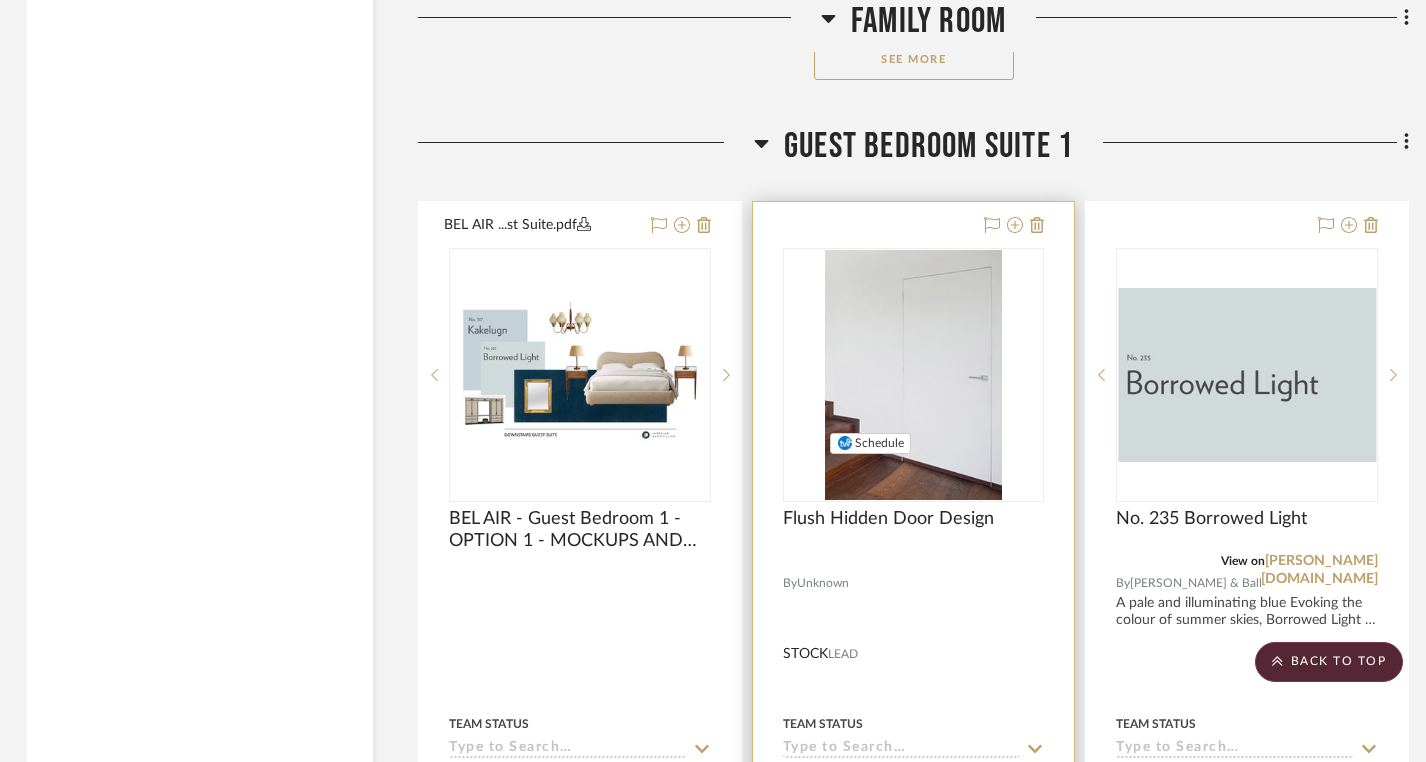 scroll, scrollTop: 33665, scrollLeft: 3, axis: both 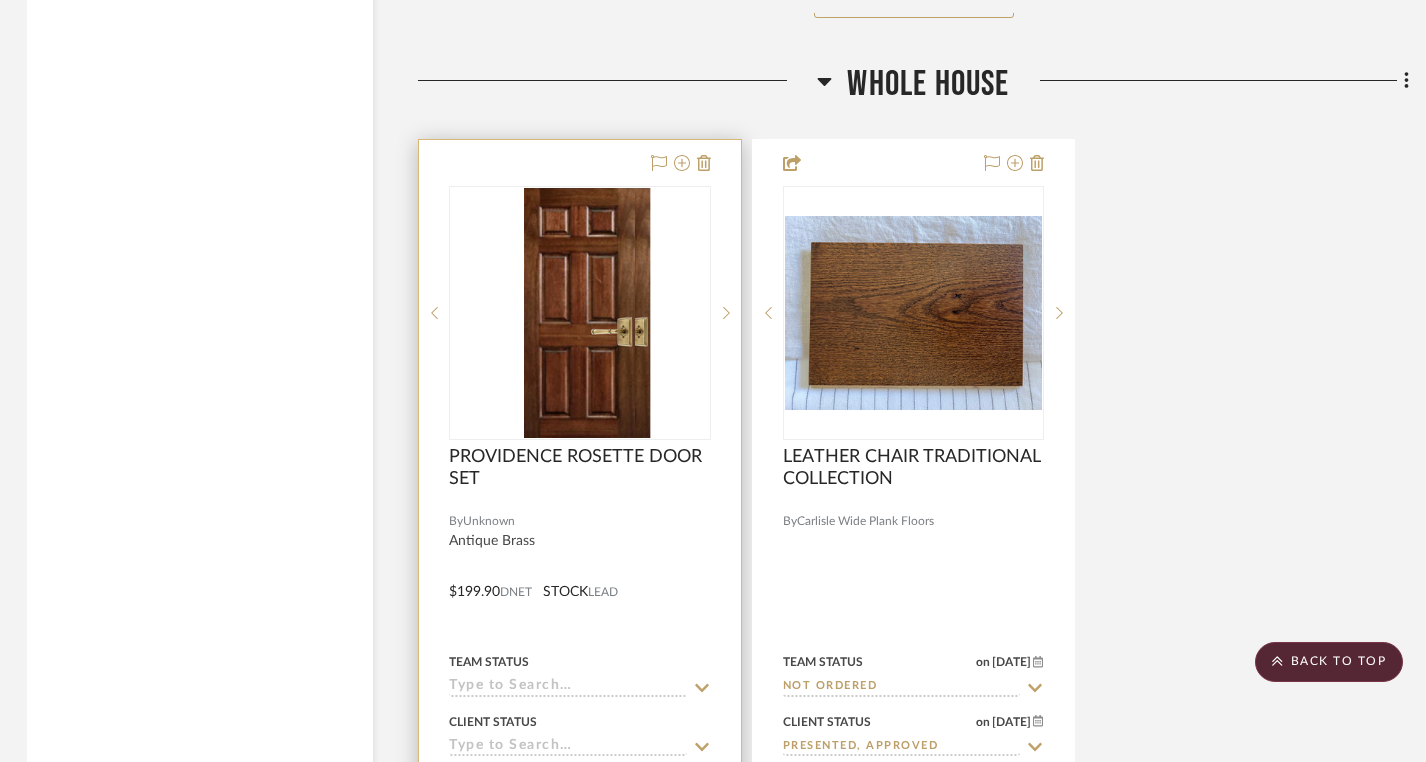 click at bounding box center (579, 313) 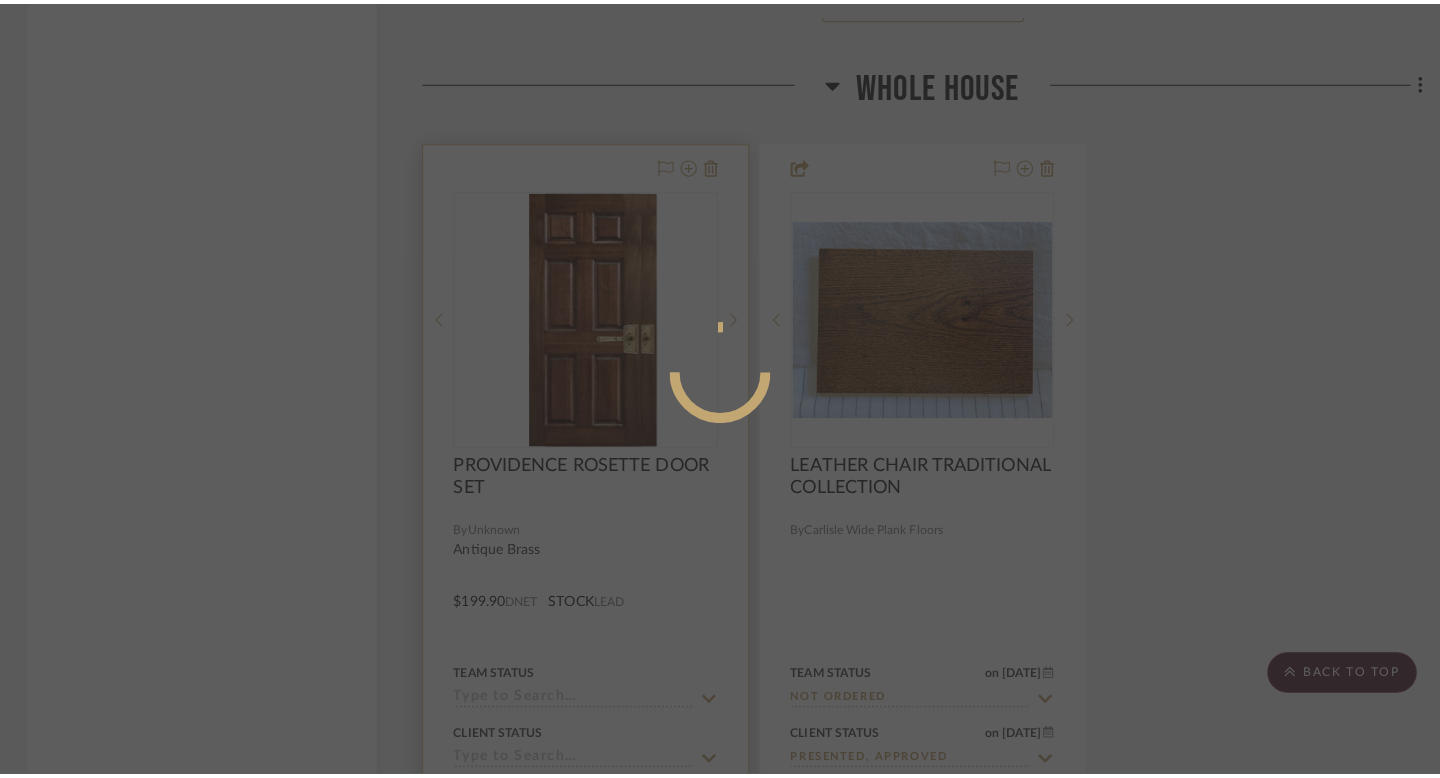 scroll, scrollTop: 0, scrollLeft: 0, axis: both 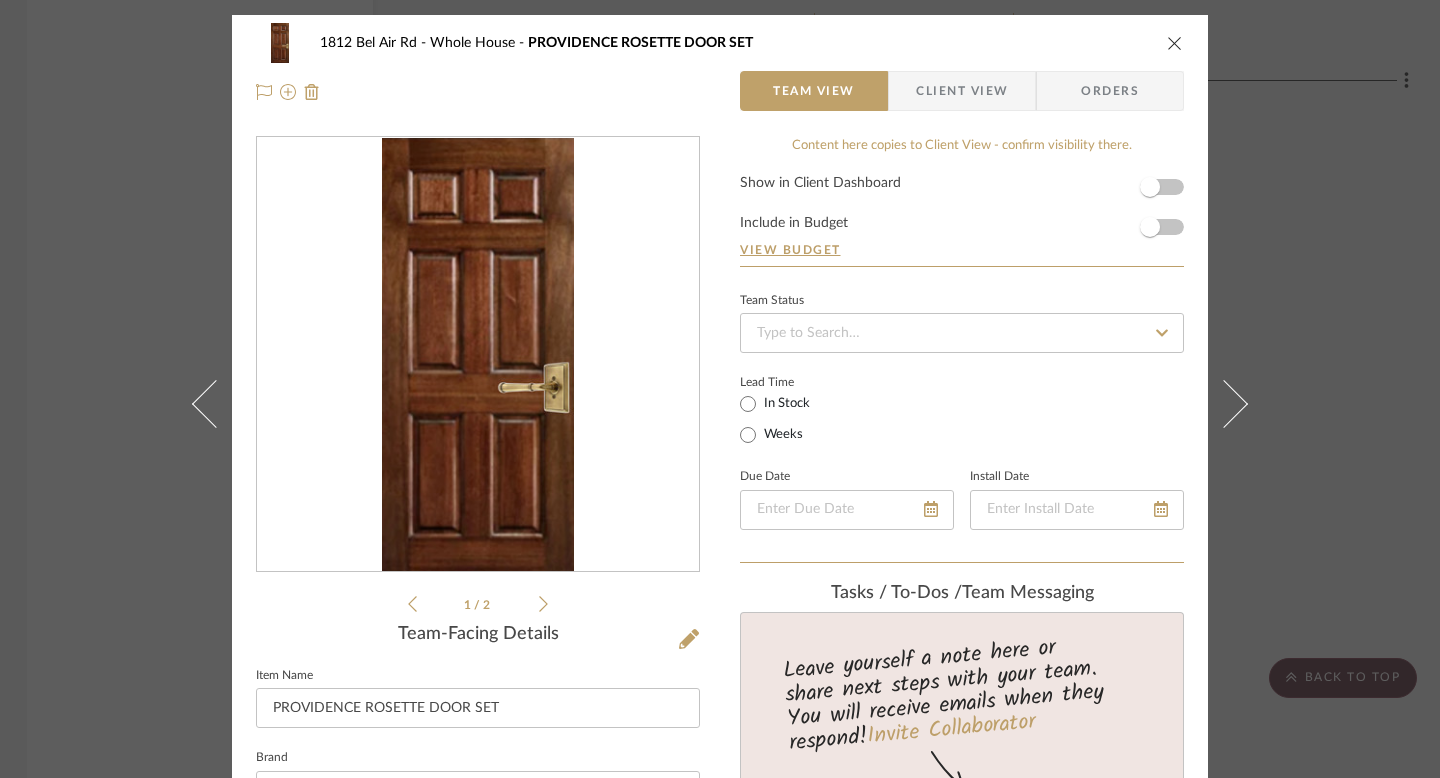 click at bounding box center [478, 355] 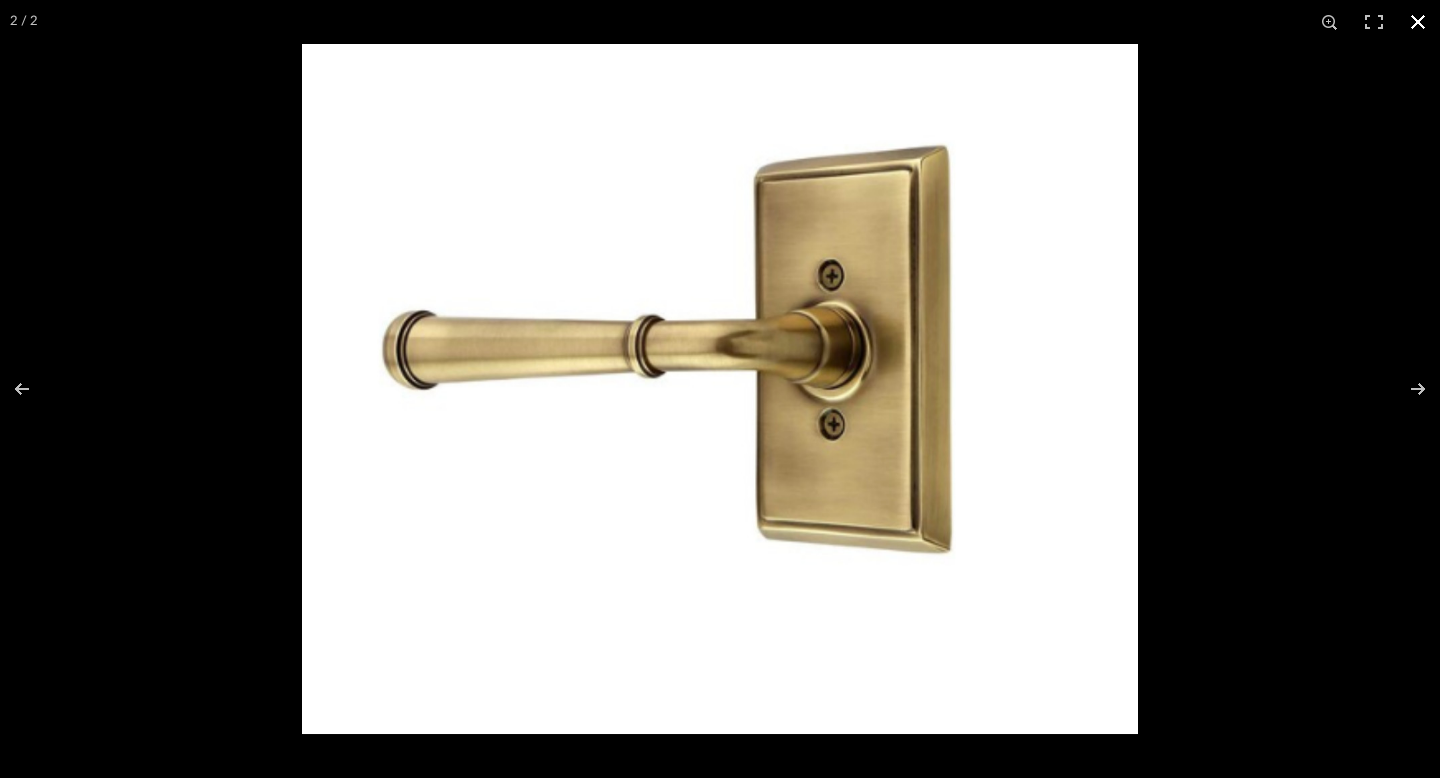 click at bounding box center (720, 389) 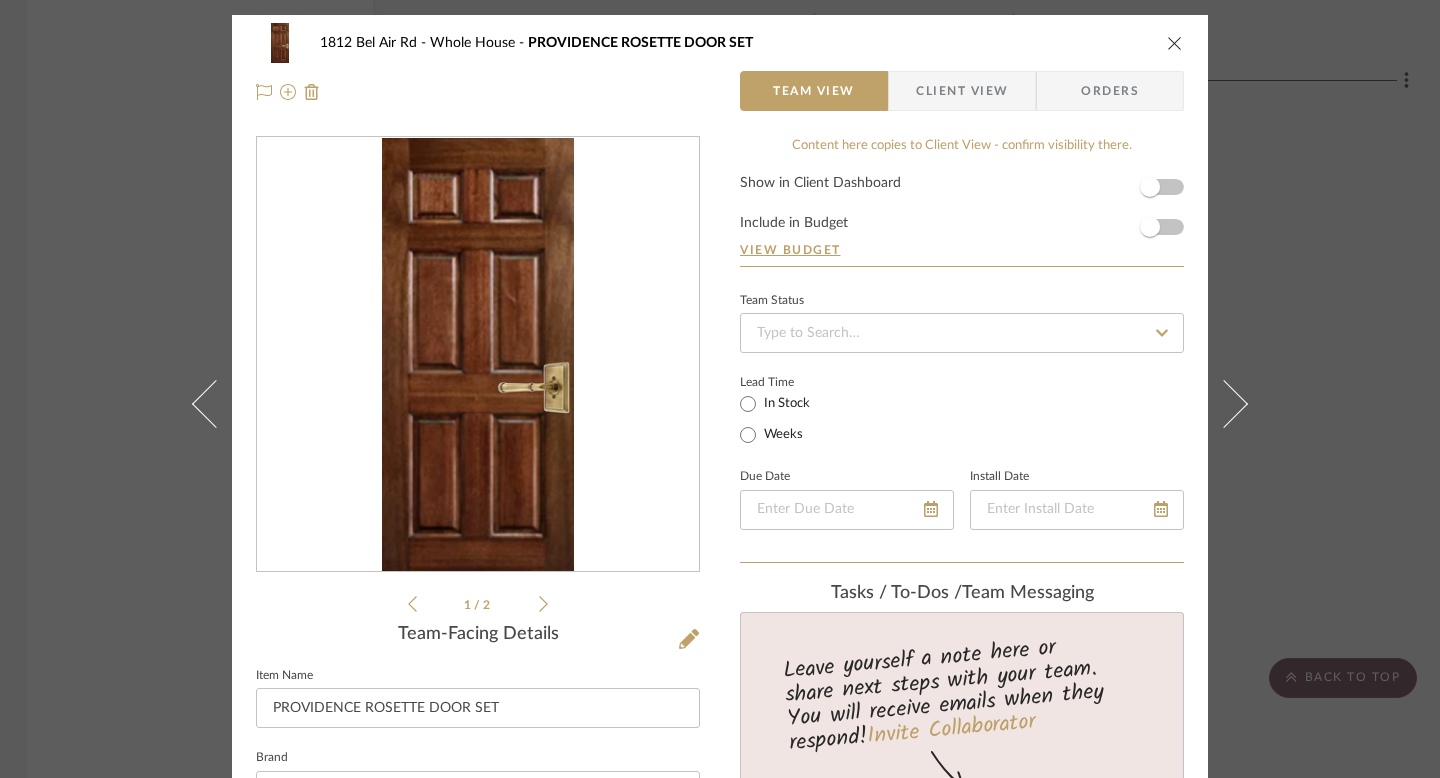 click on "1812 Bel Air Rd Whole House PROVIDENCE ROSETTE DOOR SET Team View Client View Orders 1 / 2  Team-Facing Details   Item Name  PROVIDENCE ROSETTE DOOR SET  Brand   Internal Description  Antique Brass  Dimensions   Product Specifications   Item Costs   View Budget   Markup %  16%  Unit Cost  $199.90  Cost Type  DNET  Client Unit Price   $231.88   Quantity  1  Unit Type  Each  Subtotal   $231.88   Tax %  10%  Total Tax   $23.19   Shipping Cost  $11.59  Ship. Markup %  0% Taxable  Total Shipping   $11.59  Total Client Price  $266.66  Your Cost  $231.48  Your Margin  $31.98  Content here copies to Client View - confirm visibility there.  Show in Client Dashboard   Include in Budget   View Budget  Team Status  Lead Time  In Stock Weeks  Due Date   Install Date  Tasks / To-Dos /  team Messaging  Leave yourself a note here or share next steps with your team. You will receive emails when they
respond!  Invite Collaborator Internal Notes  Documents  Choose a file  or drag it here. Change Room/Update Quantity" at bounding box center (720, 389) 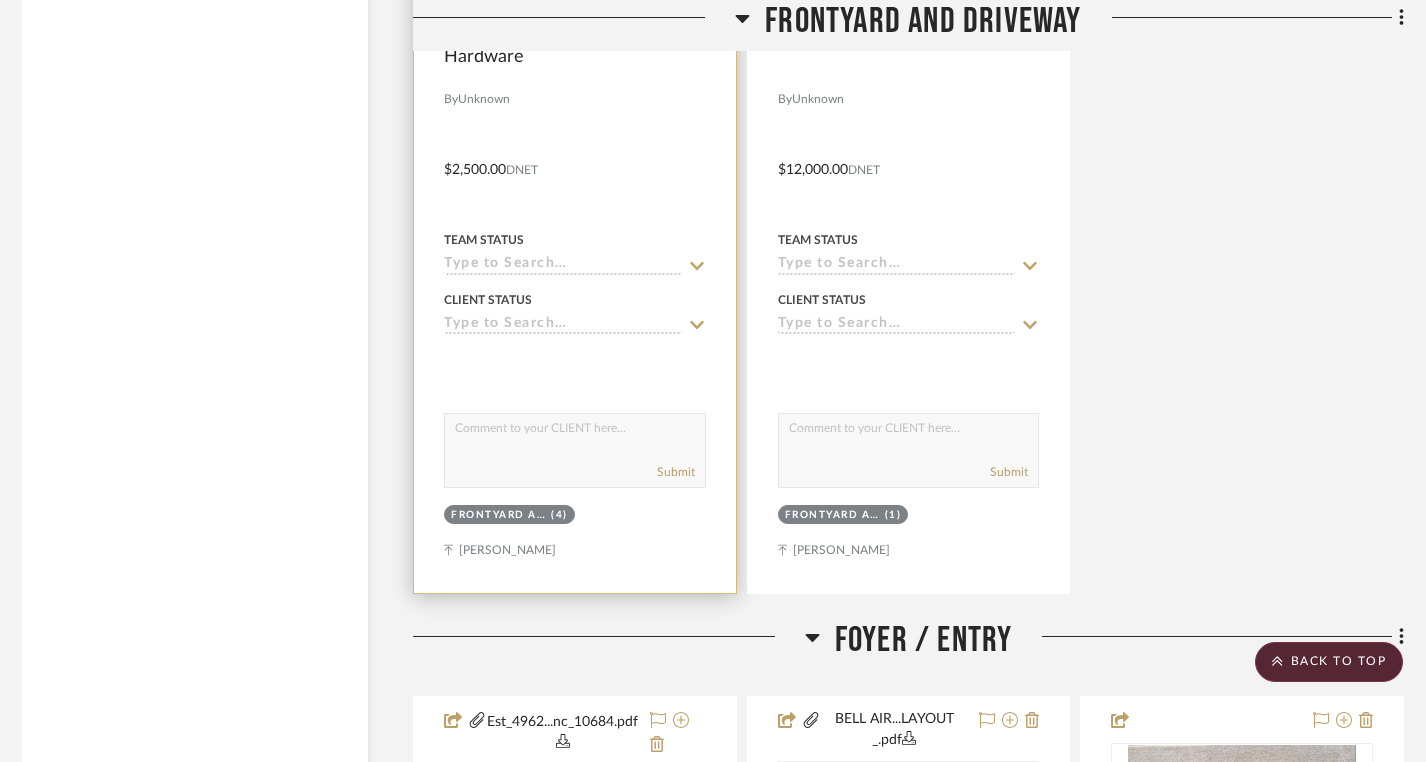 scroll, scrollTop: 7550, scrollLeft: 8, axis: both 